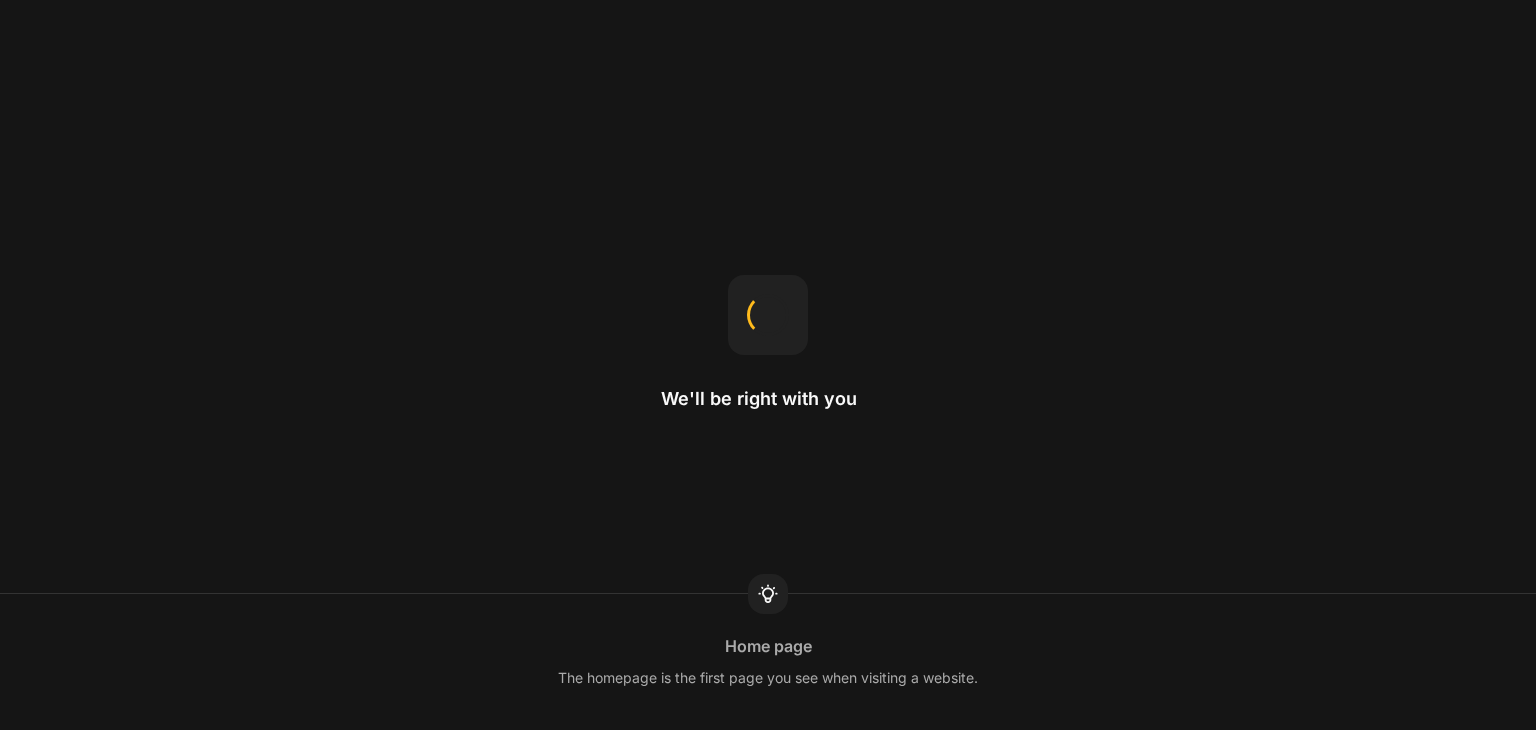 scroll, scrollTop: 0, scrollLeft: 0, axis: both 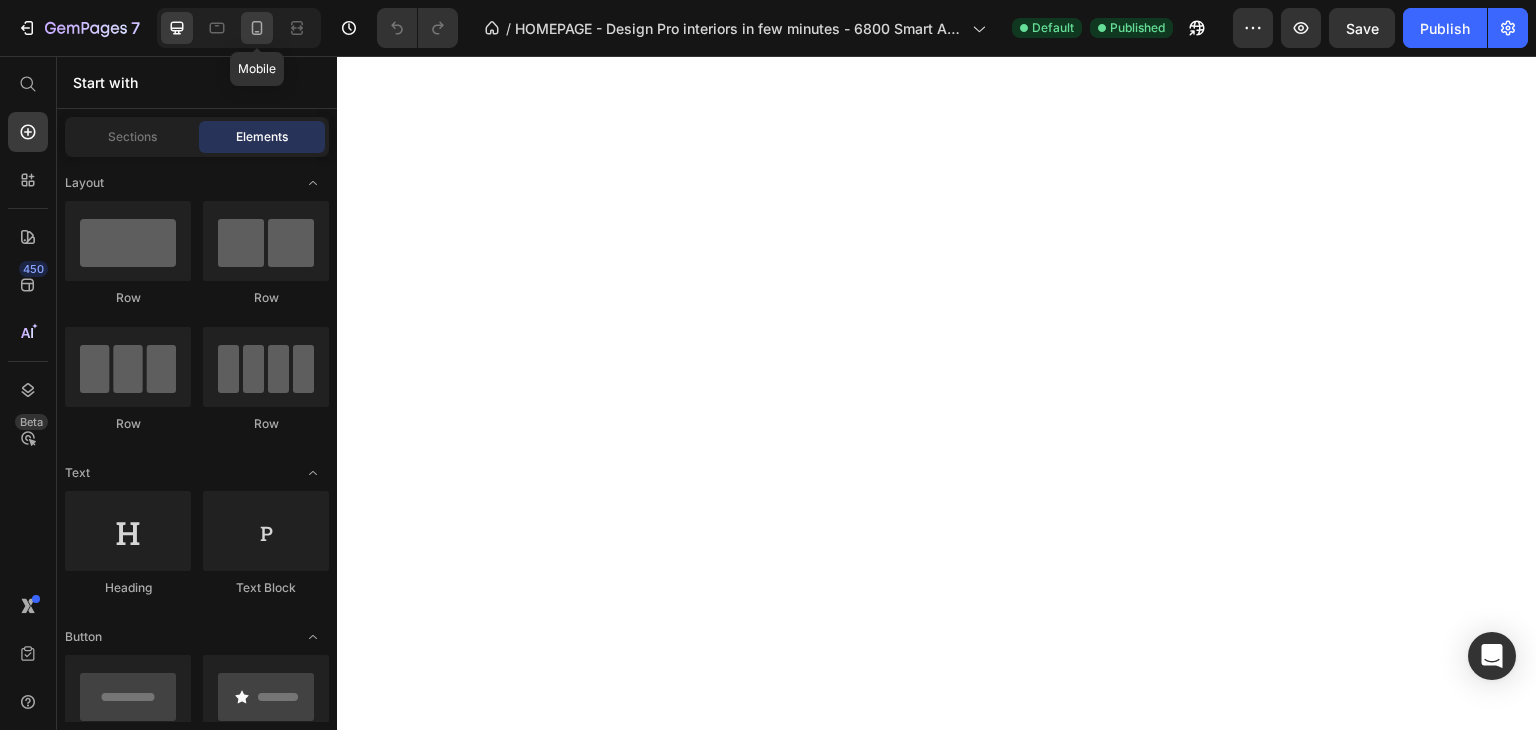 click 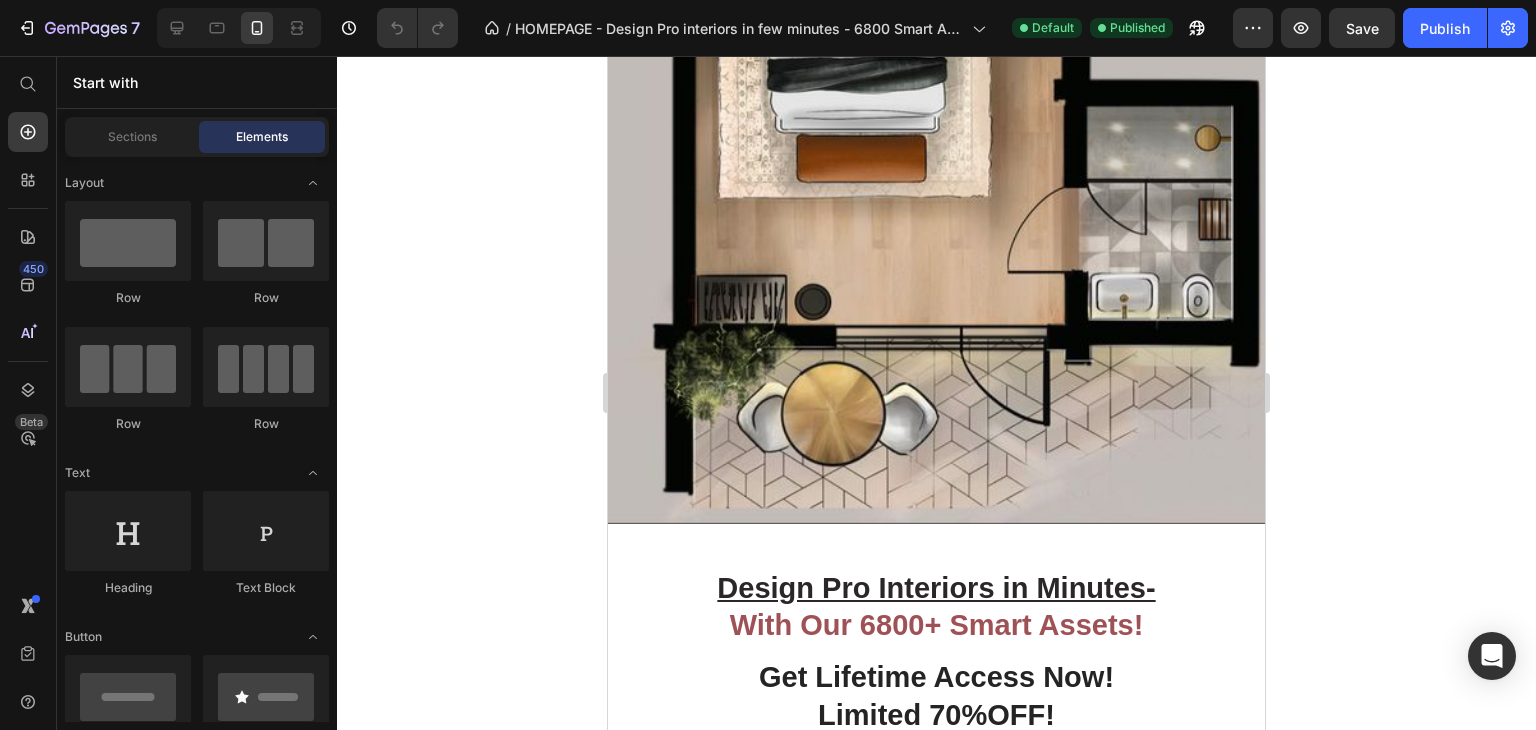 scroll, scrollTop: 5239, scrollLeft: 0, axis: vertical 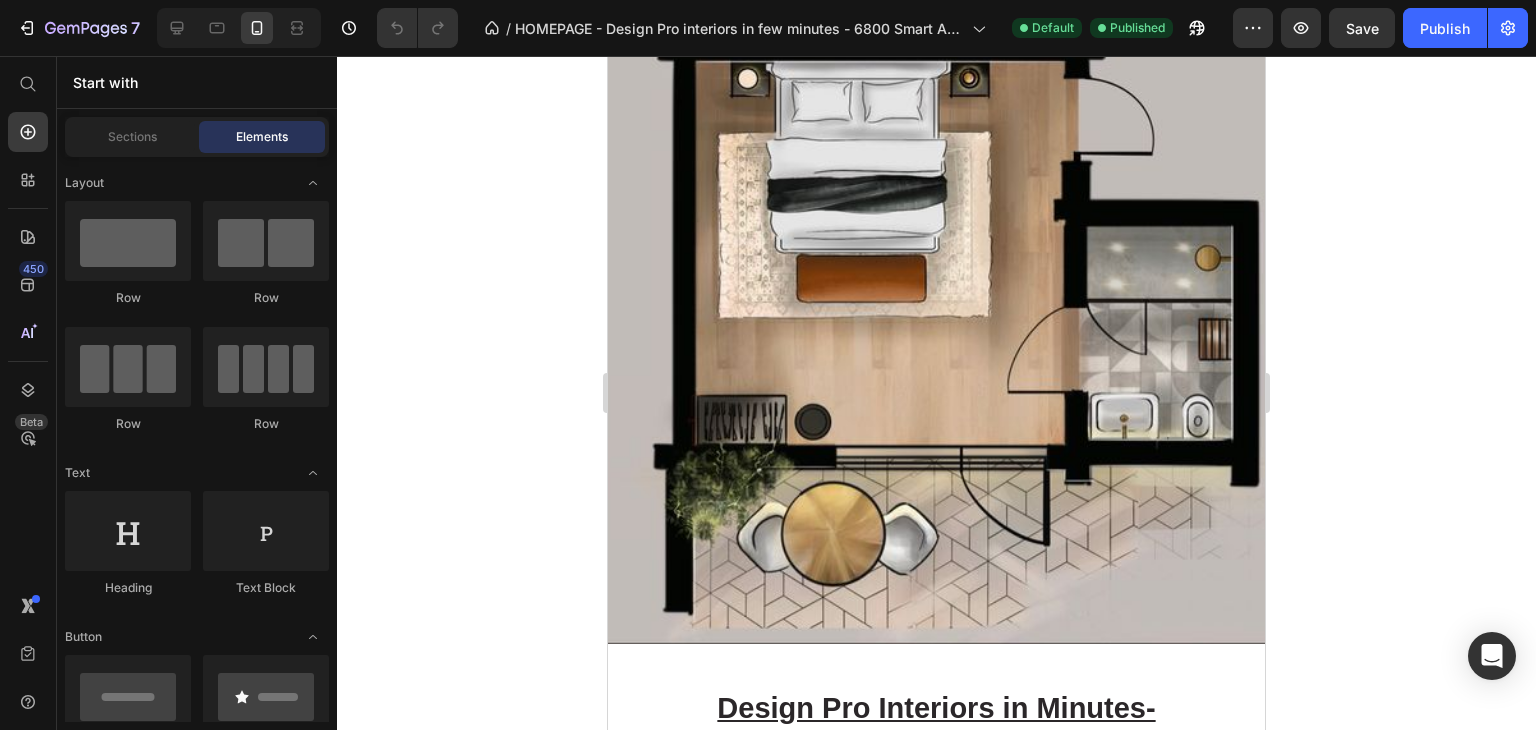 click on "👉 Turn 2D floor plans into realistic interiors in just a few clicks." at bounding box center (936, -545) 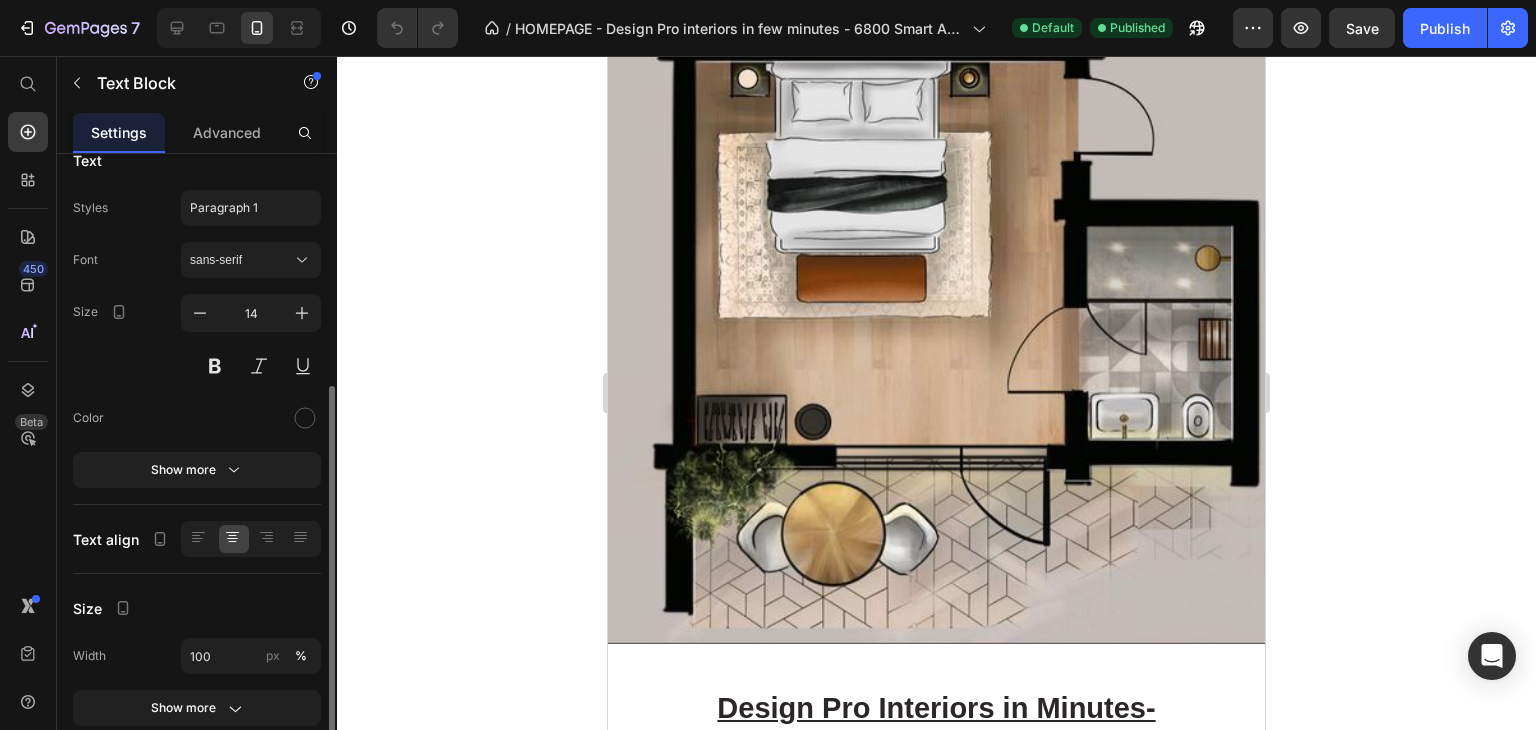 scroll, scrollTop: 0, scrollLeft: 0, axis: both 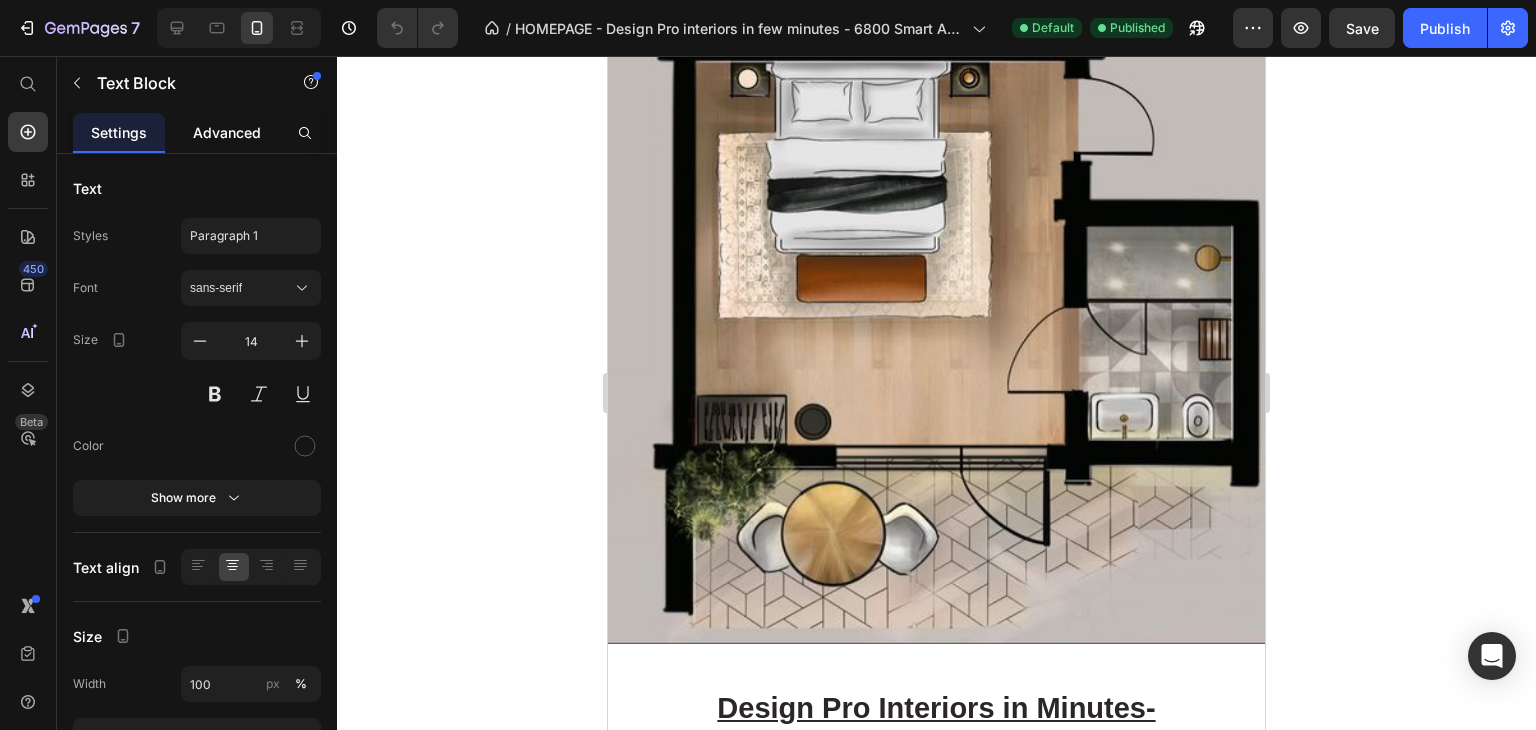 click on "Advanced" 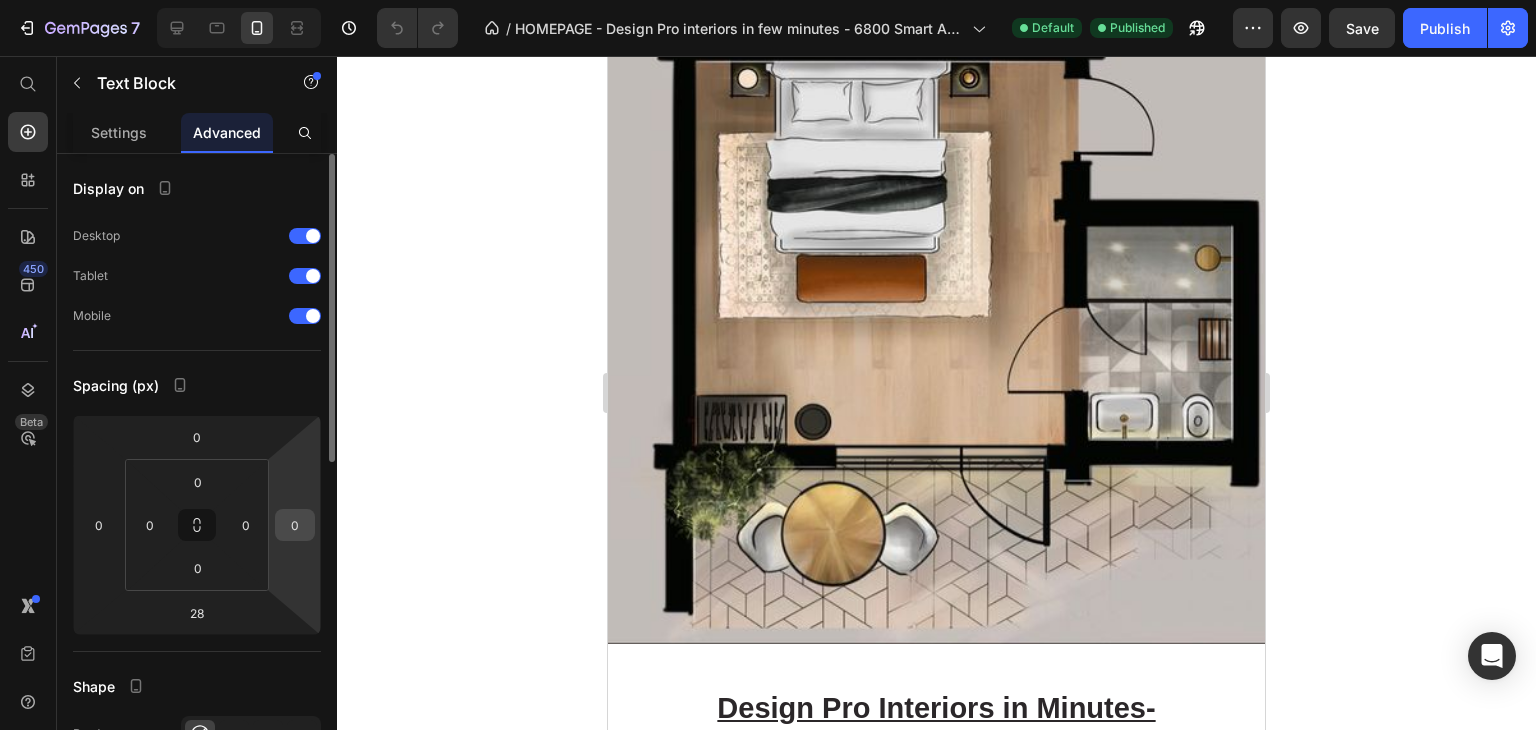 click on "0" at bounding box center [295, 525] 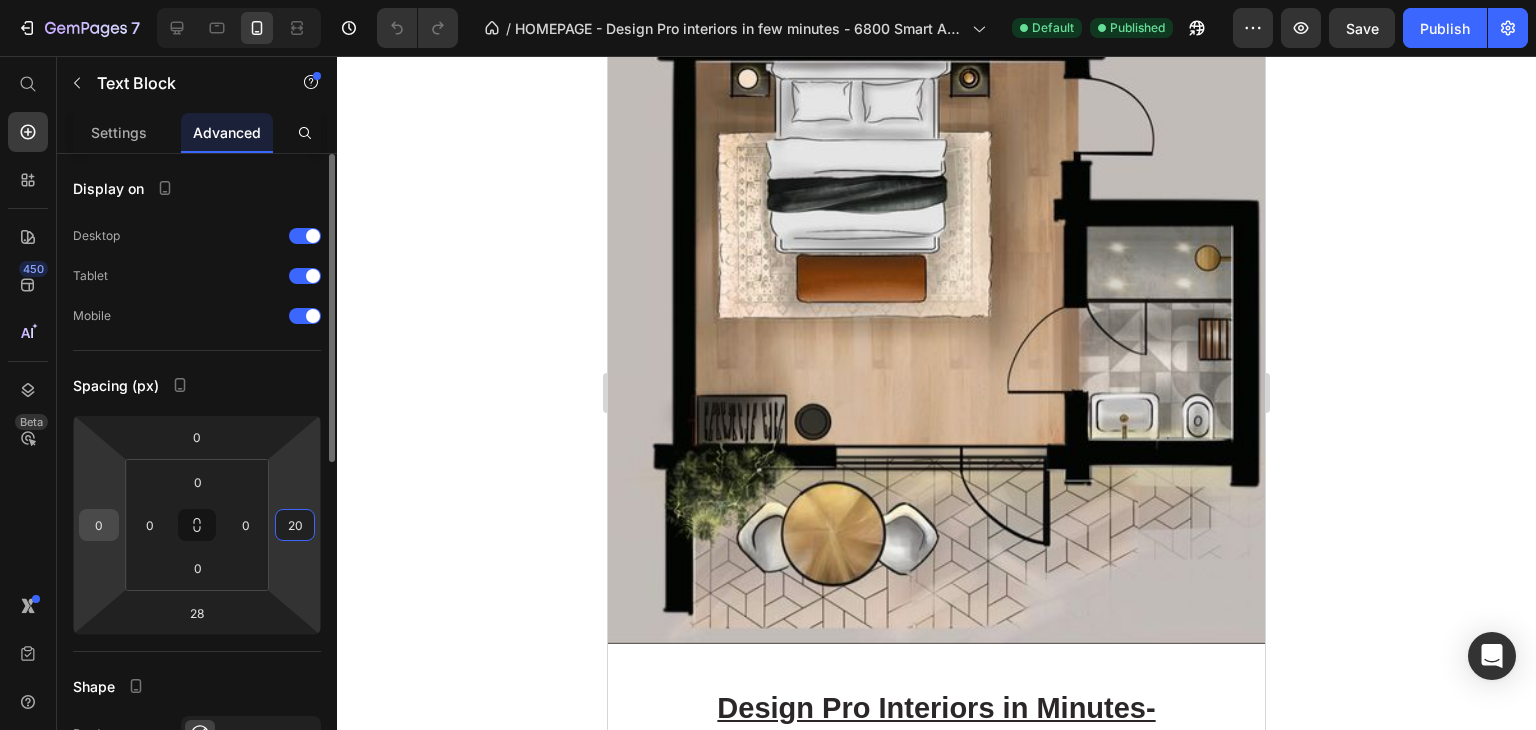 type on "20" 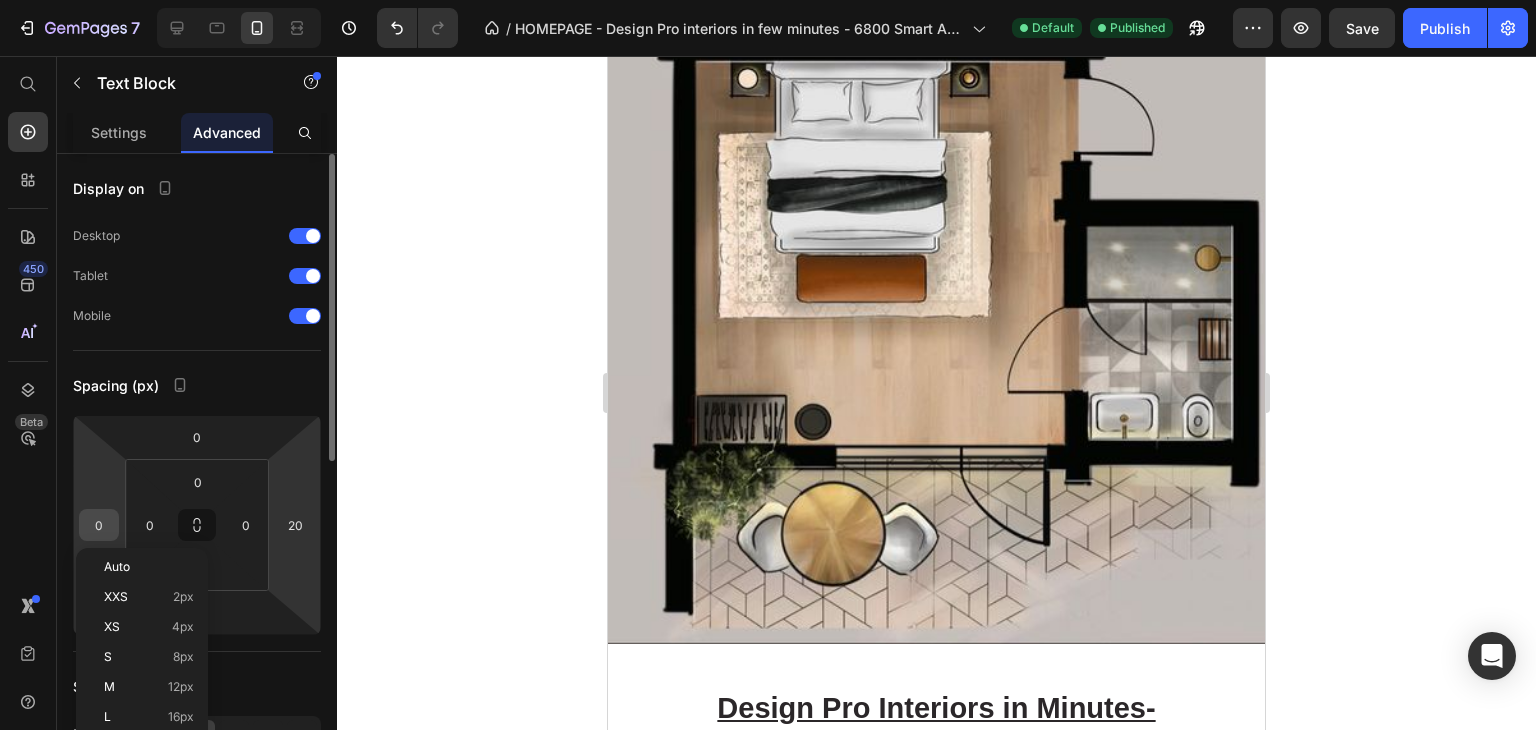 click on "0" at bounding box center (99, 525) 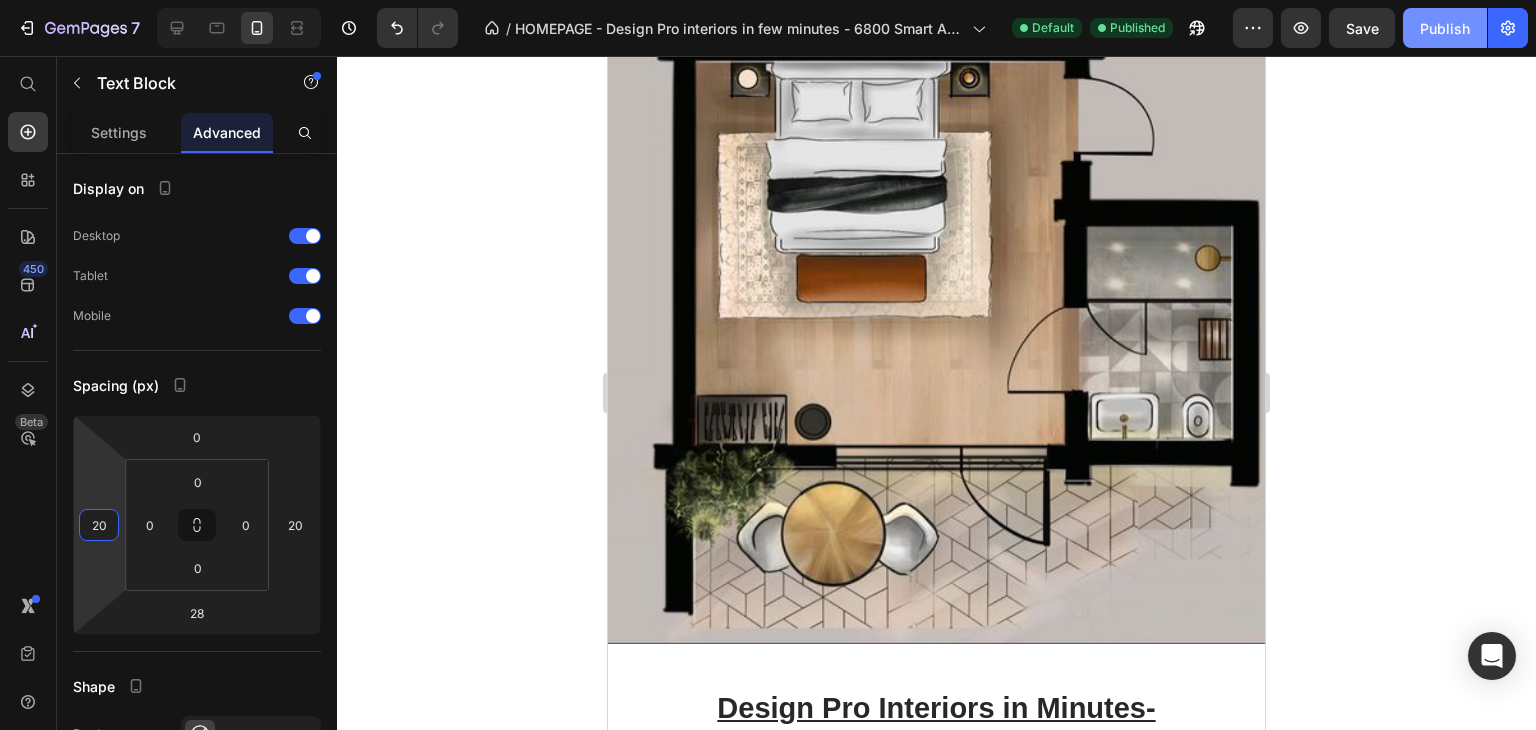 type on "20" 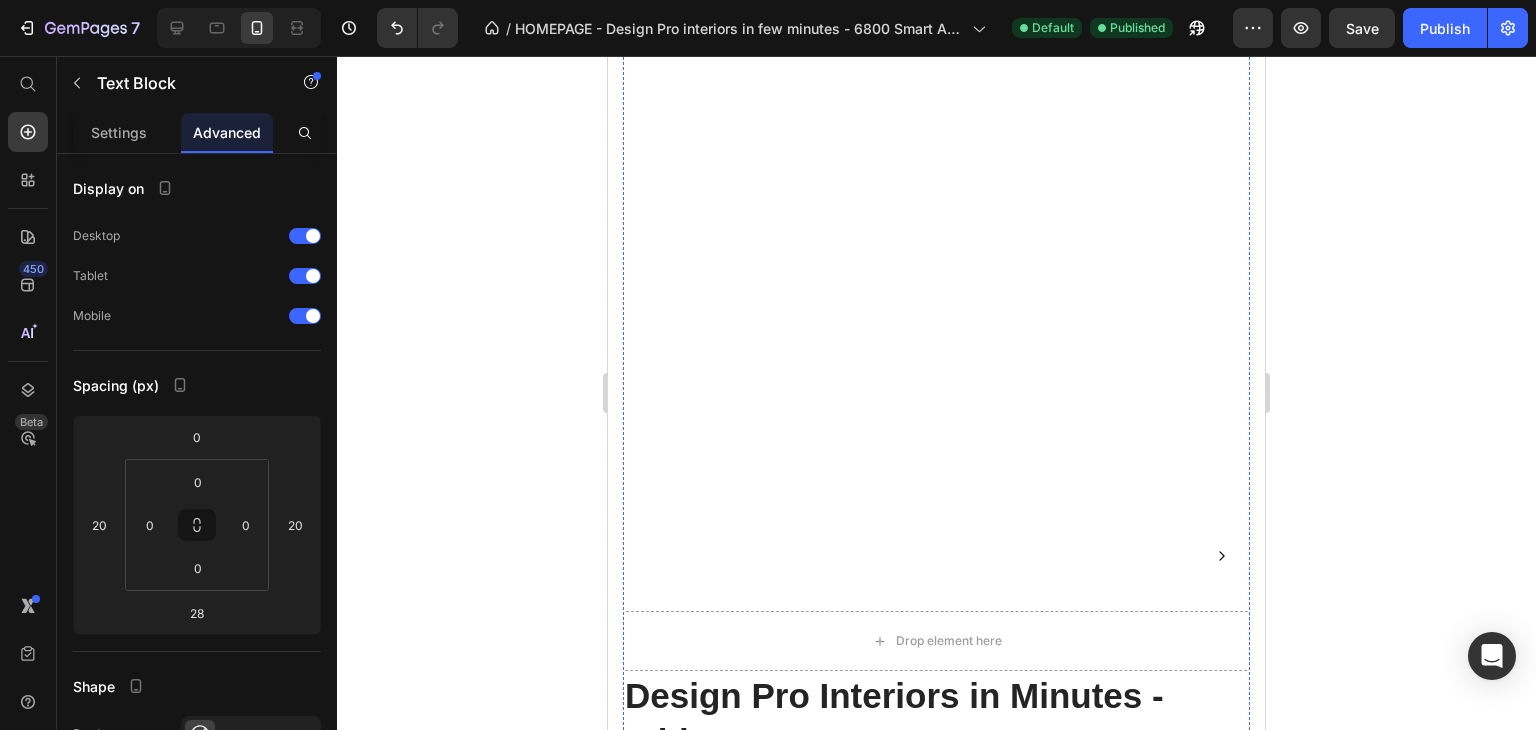 scroll, scrollTop: 1340, scrollLeft: 0, axis: vertical 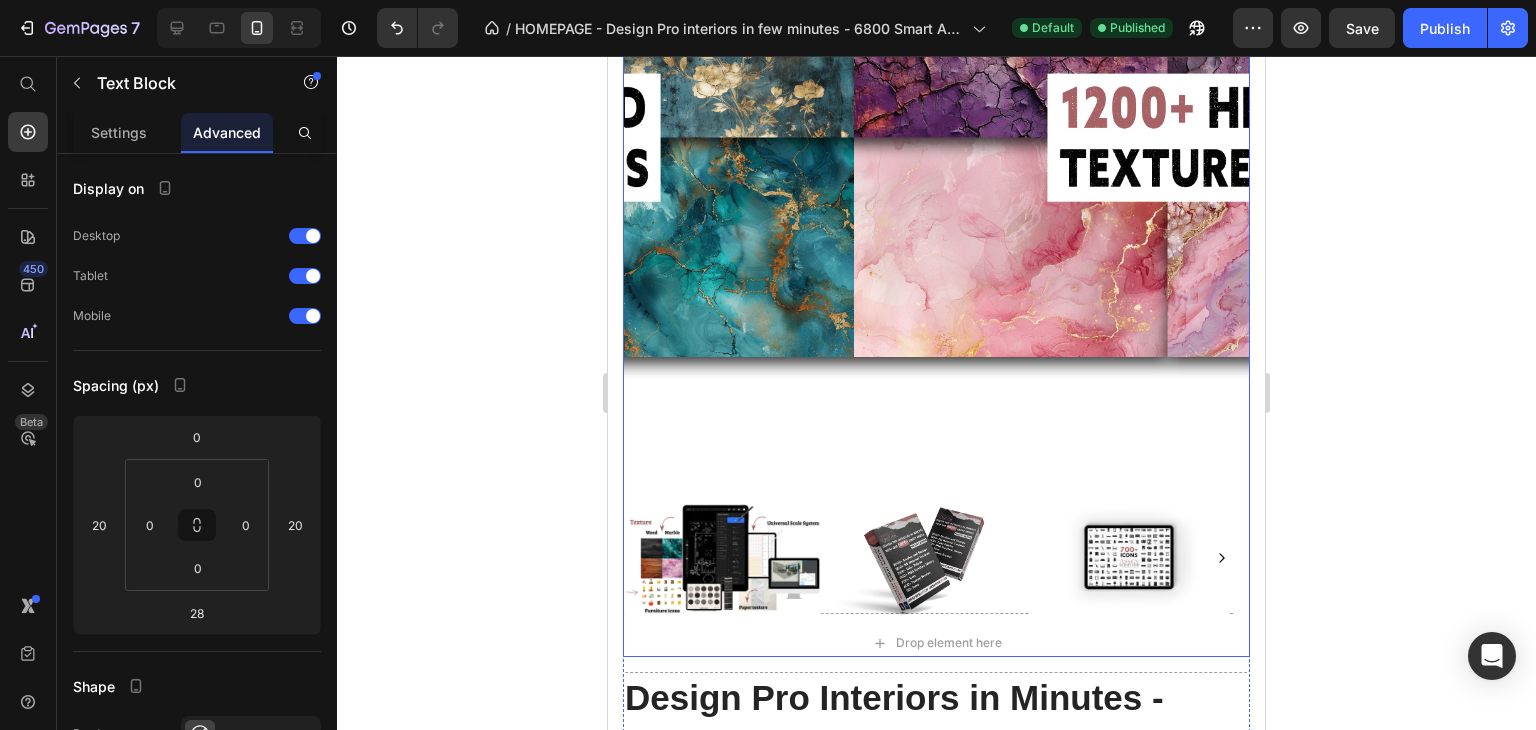 click at bounding box center (722, 558) 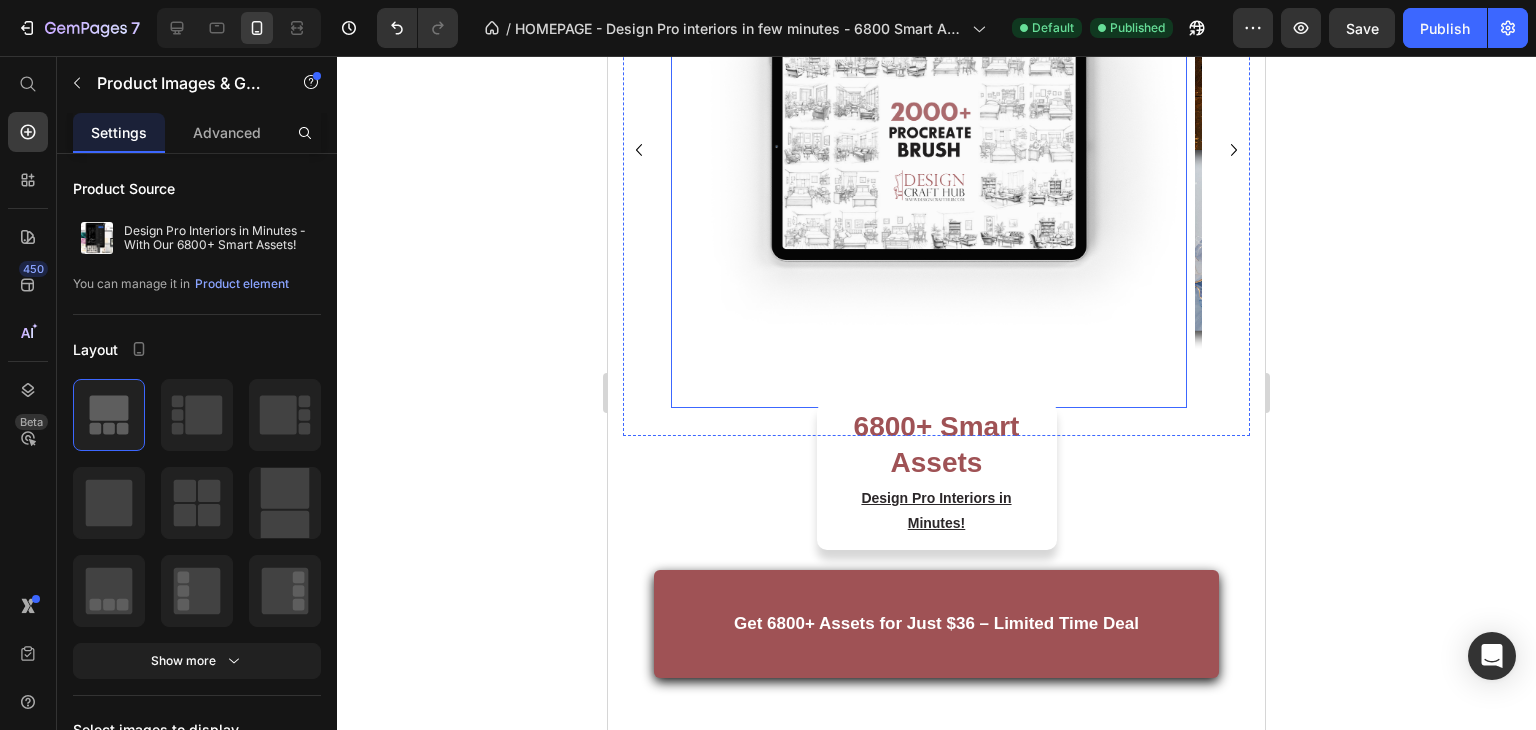 scroll, scrollTop: 0, scrollLeft: 0, axis: both 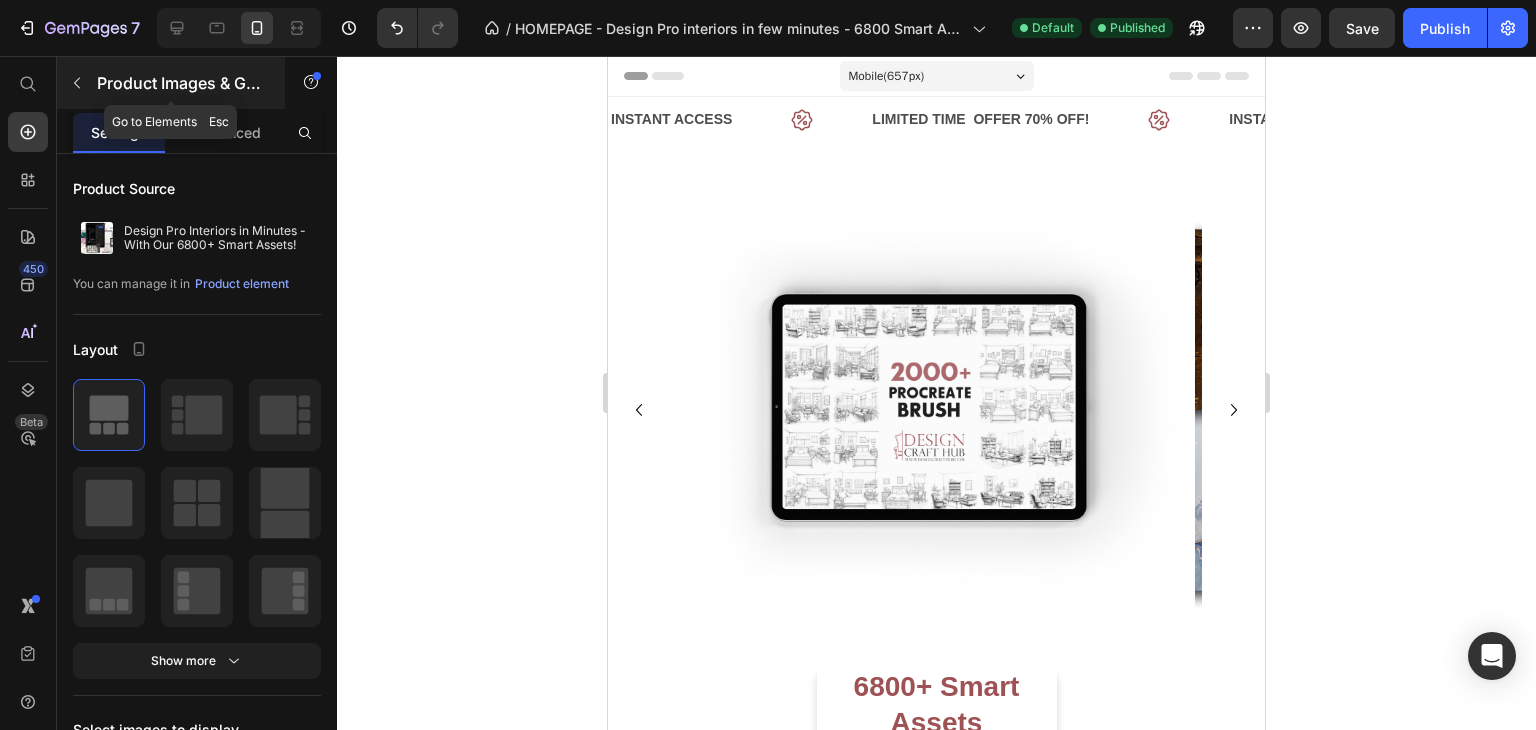 click 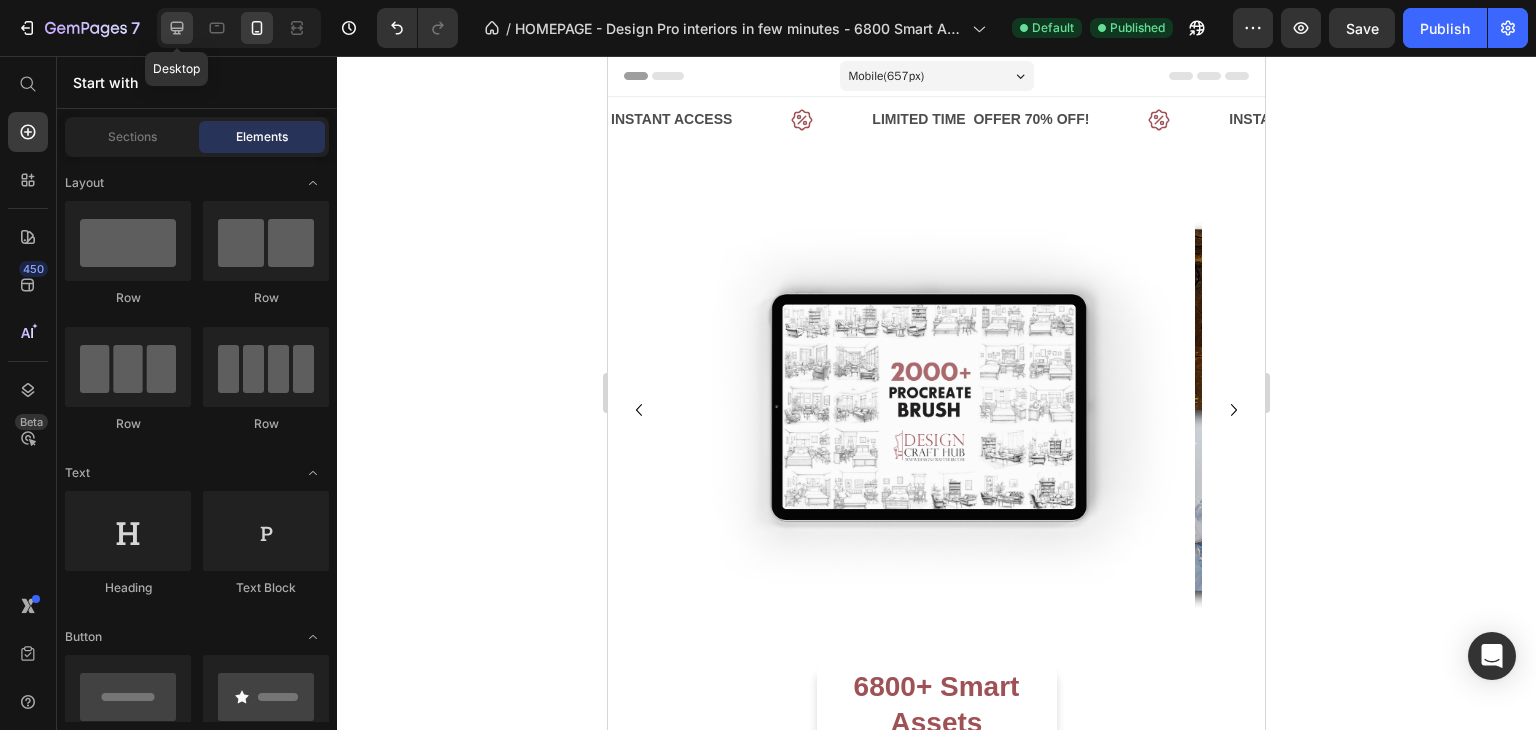 click 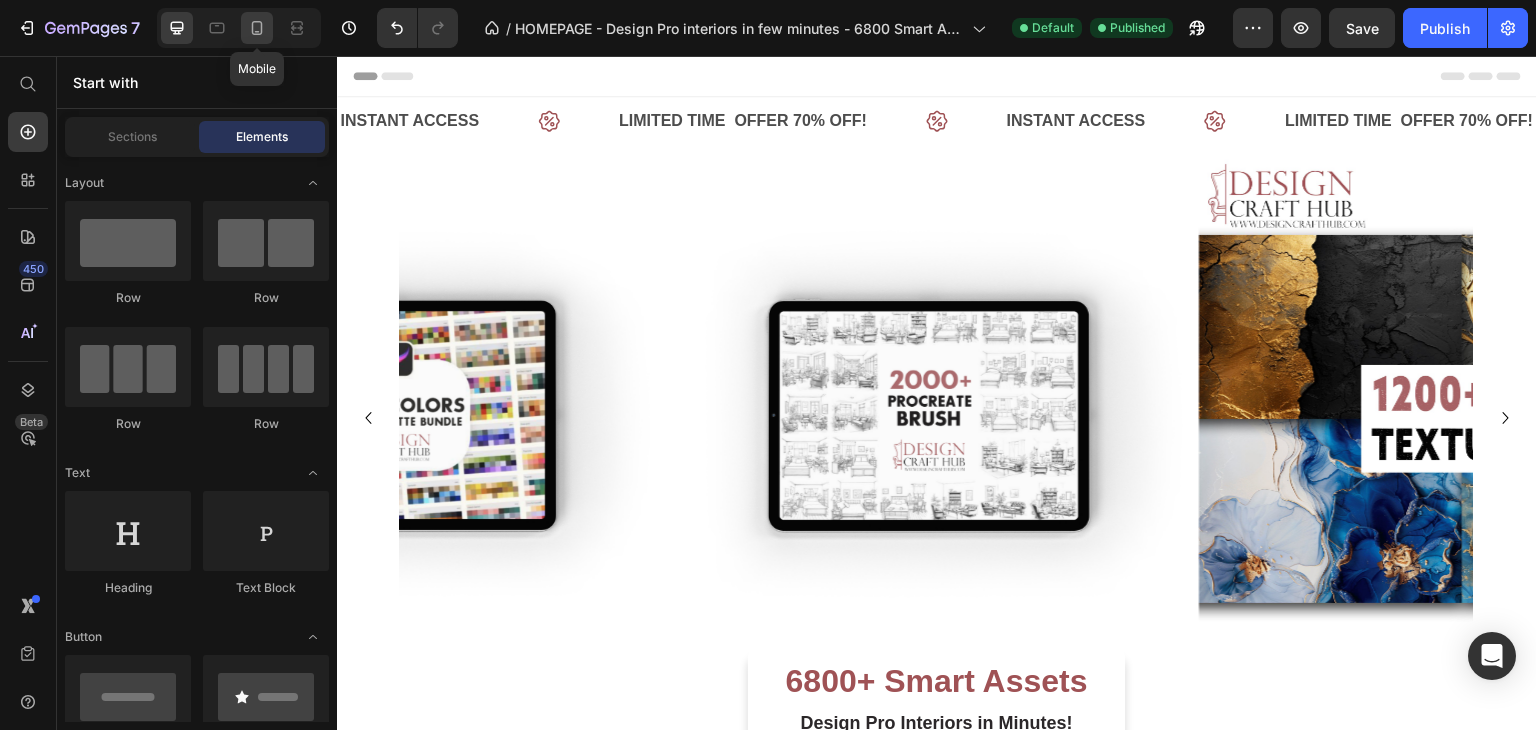 click 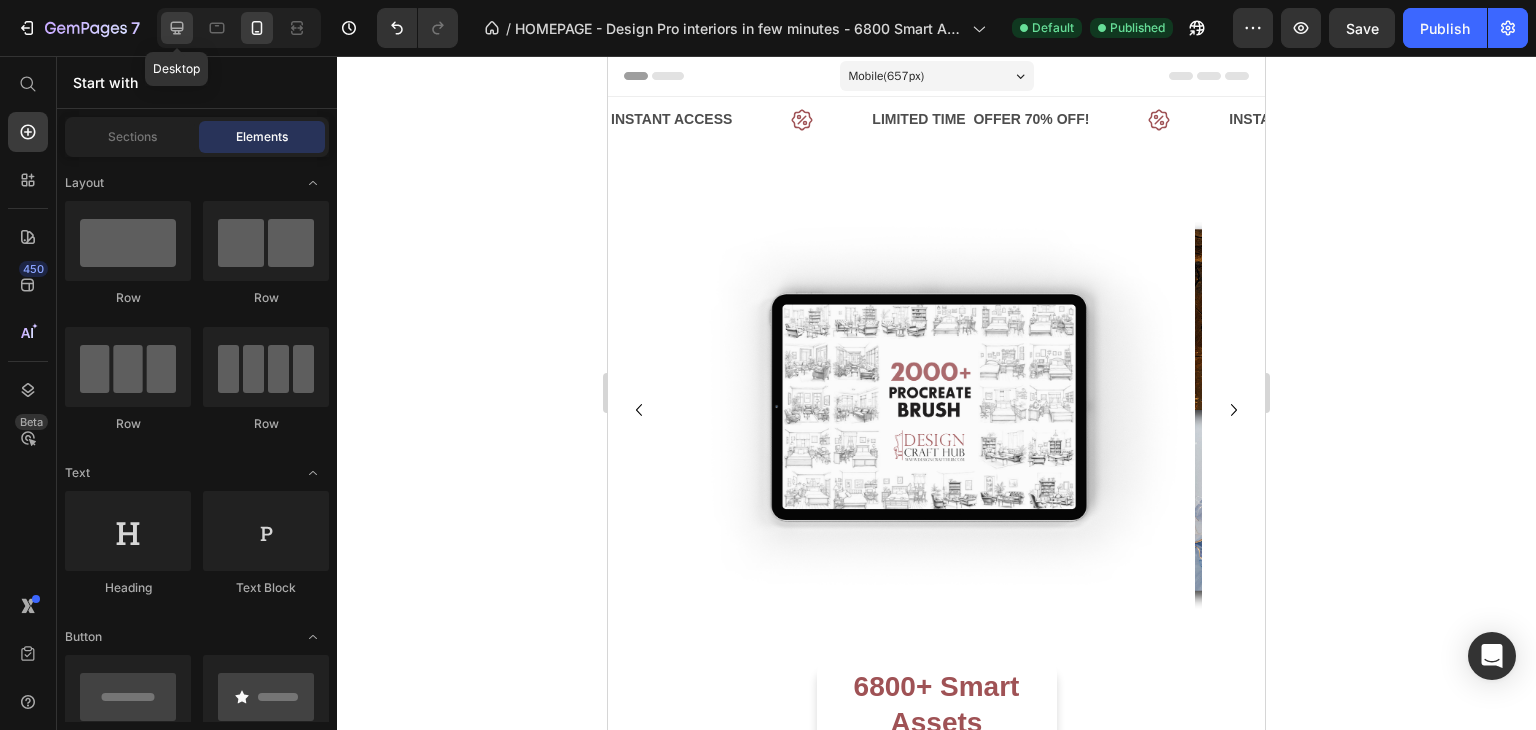 click 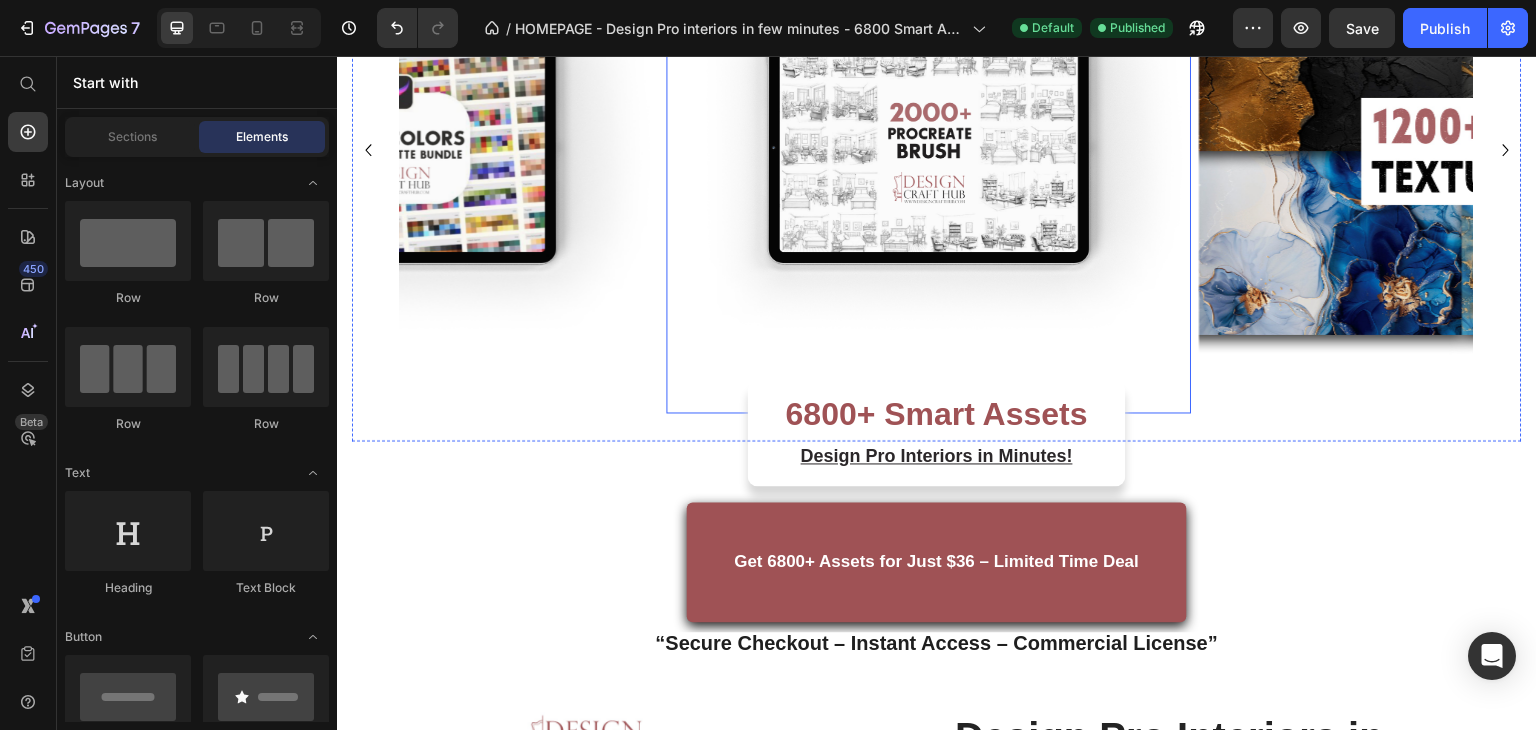 scroll, scrollTop: 0, scrollLeft: 0, axis: both 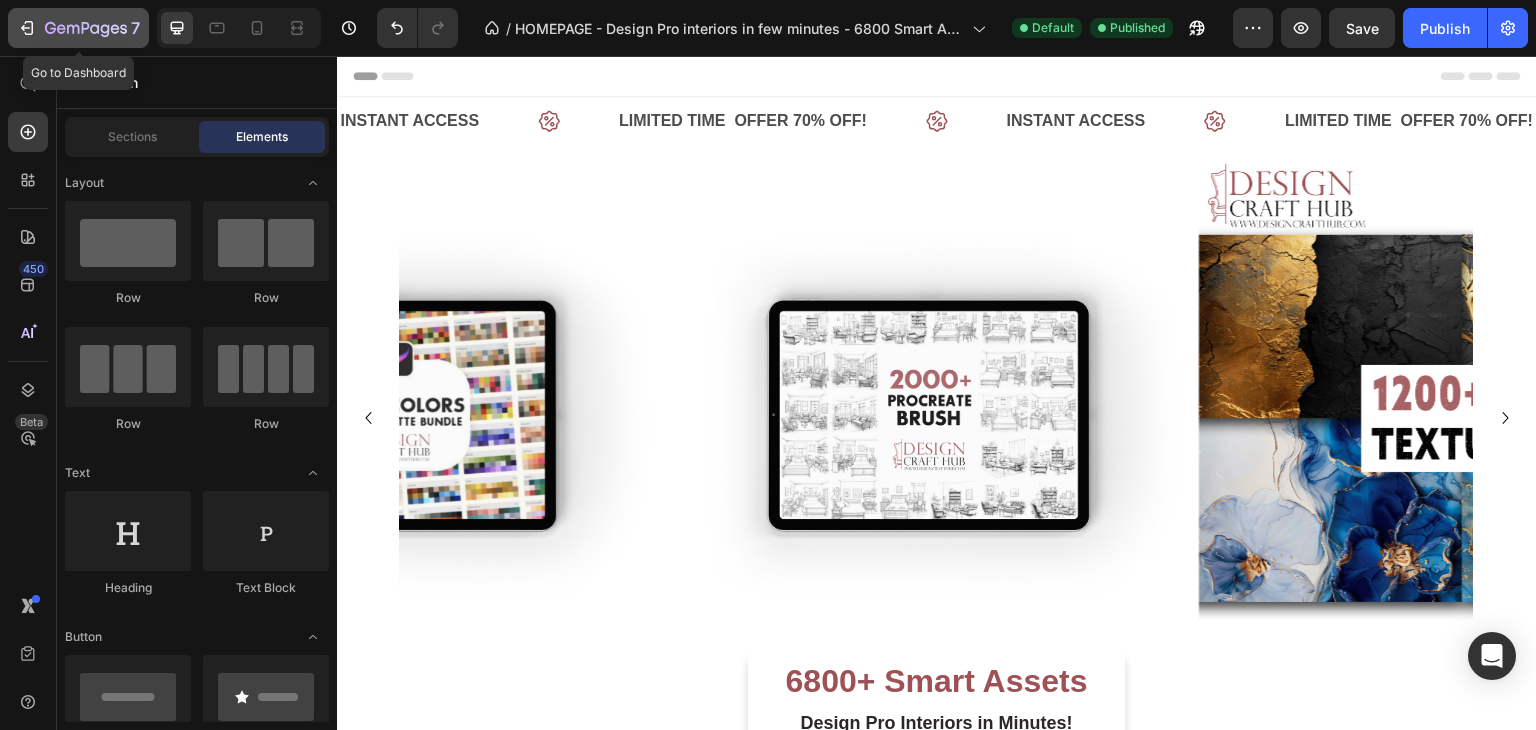 click 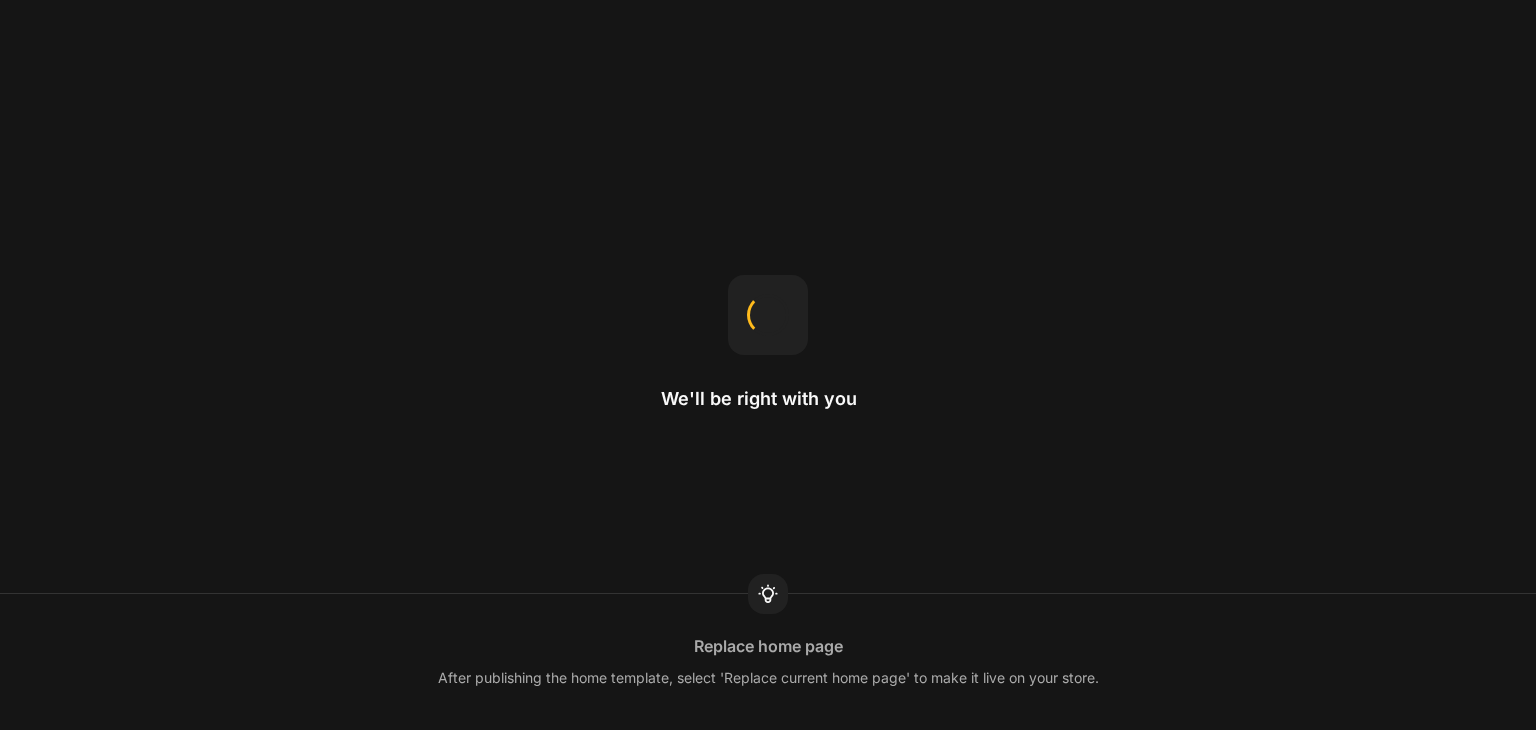 scroll, scrollTop: 0, scrollLeft: 0, axis: both 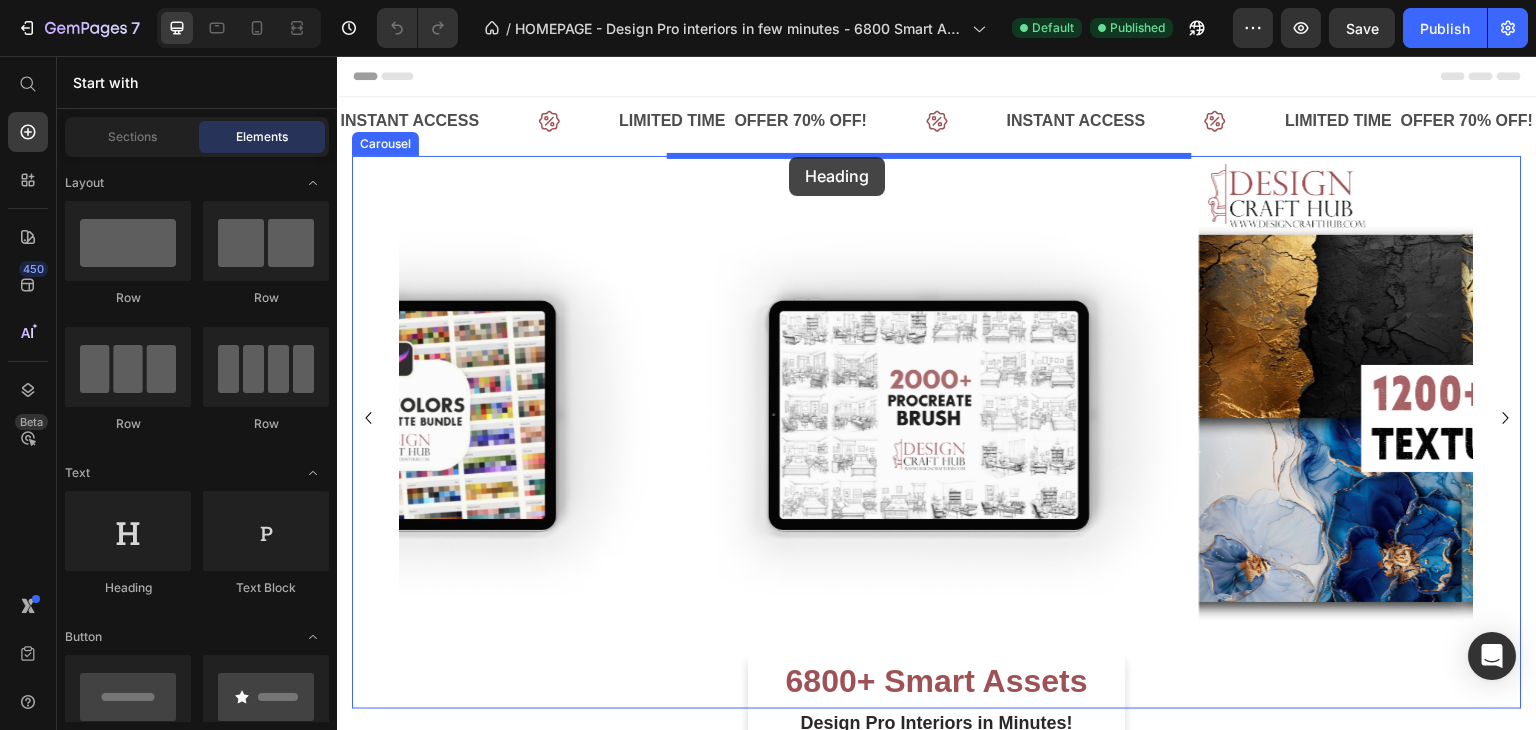 drag, startPoint x: 481, startPoint y: 606, endPoint x: 789, endPoint y: 157, distance: 544.486 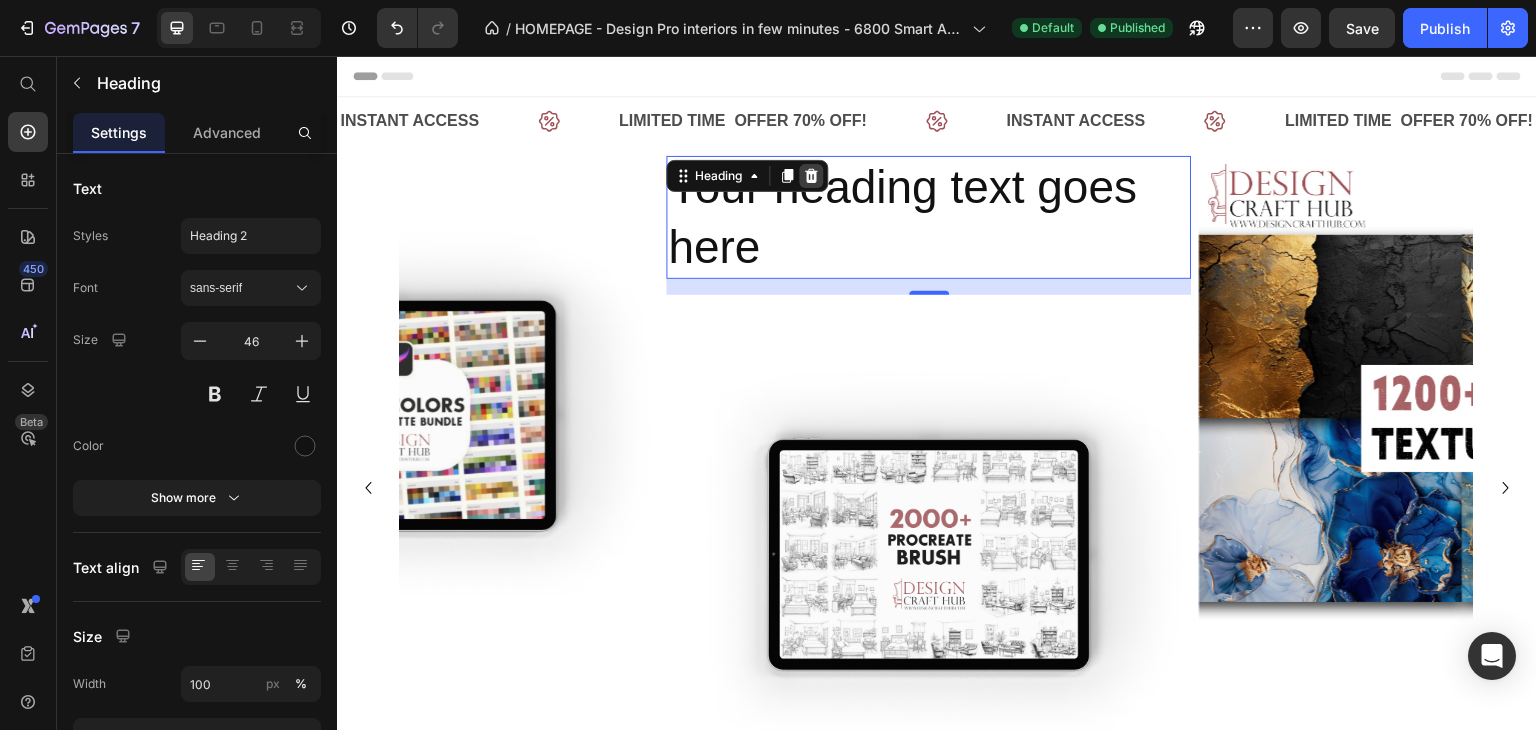 click 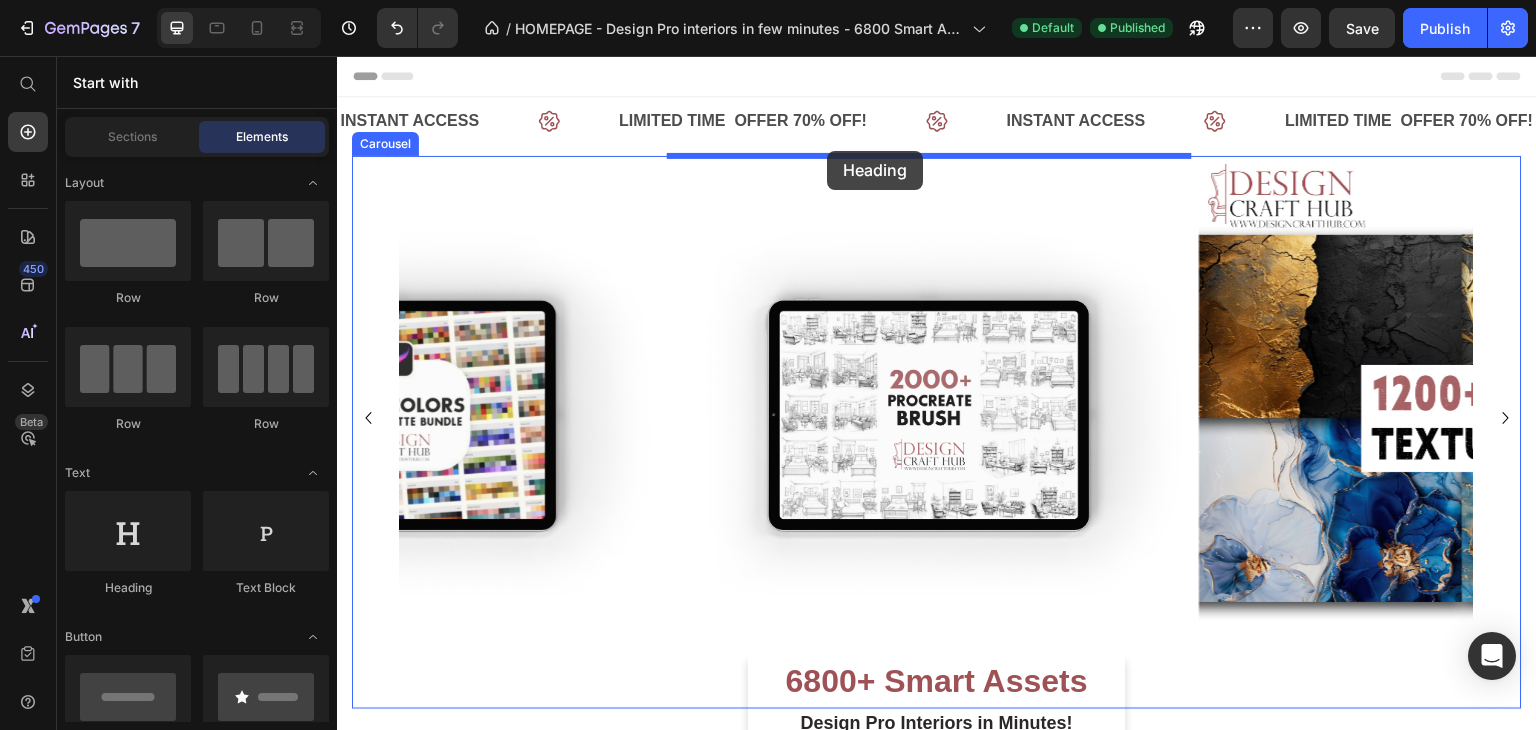 drag, startPoint x: 457, startPoint y: 581, endPoint x: 829, endPoint y: 150, distance: 569.33734 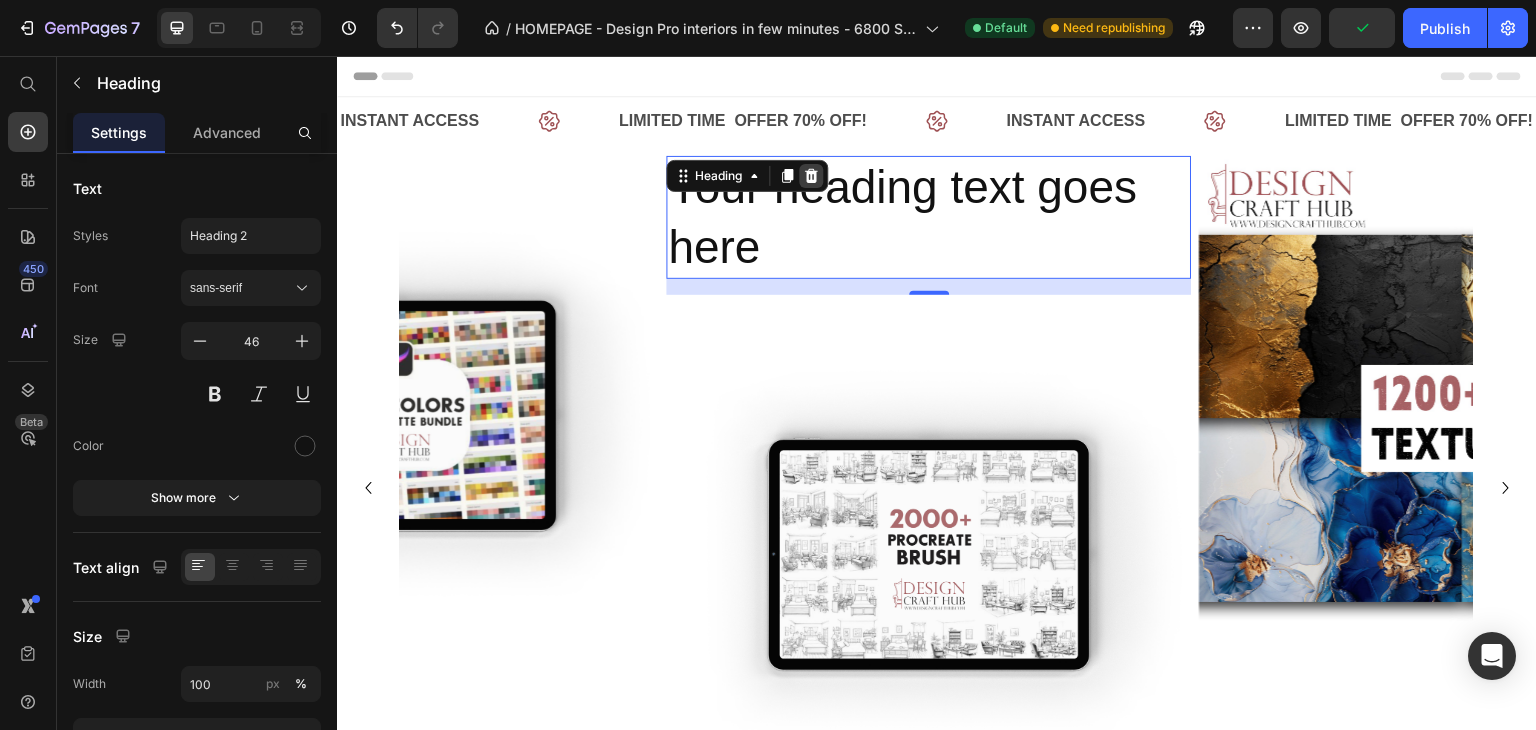 click 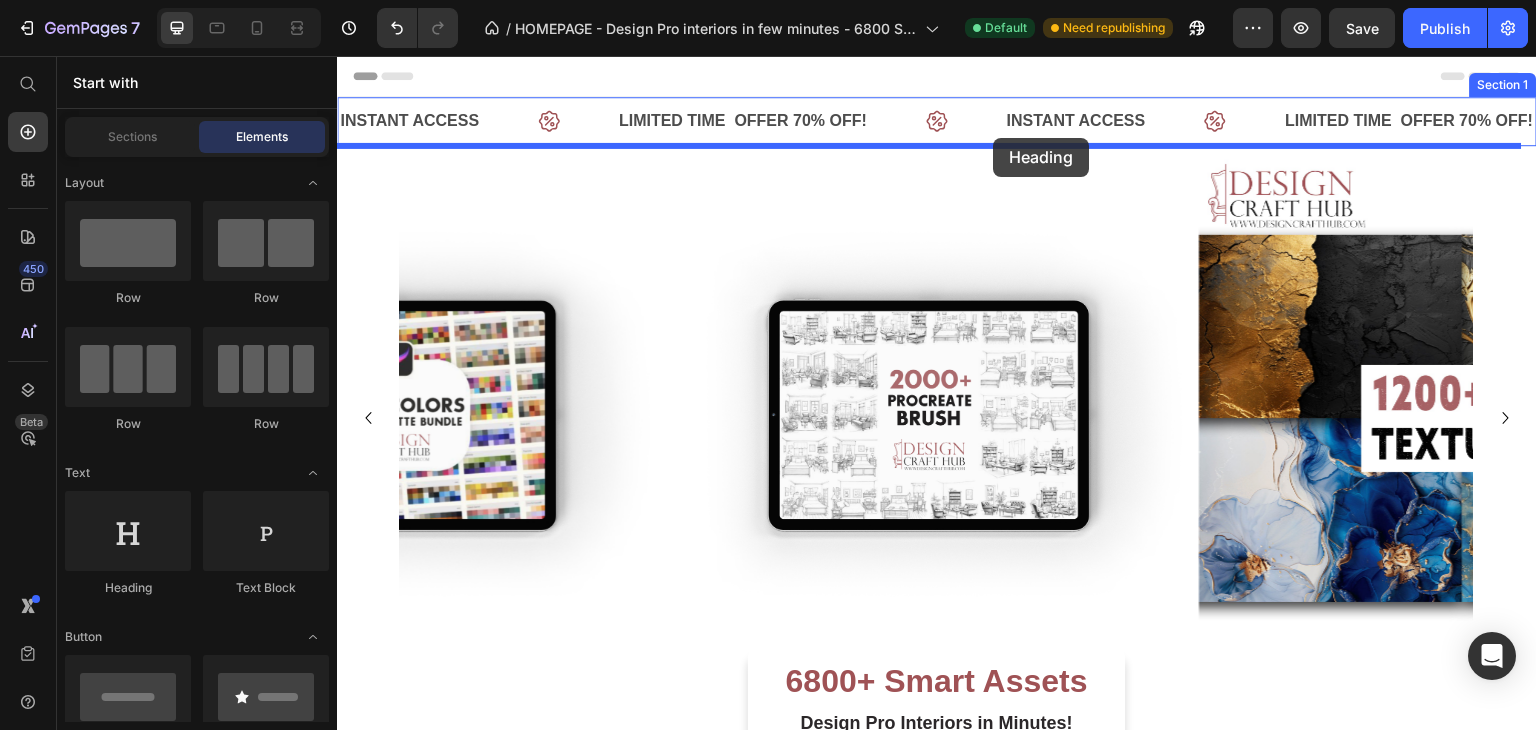 drag, startPoint x: 493, startPoint y: 587, endPoint x: 996, endPoint y: 136, distance: 675.58124 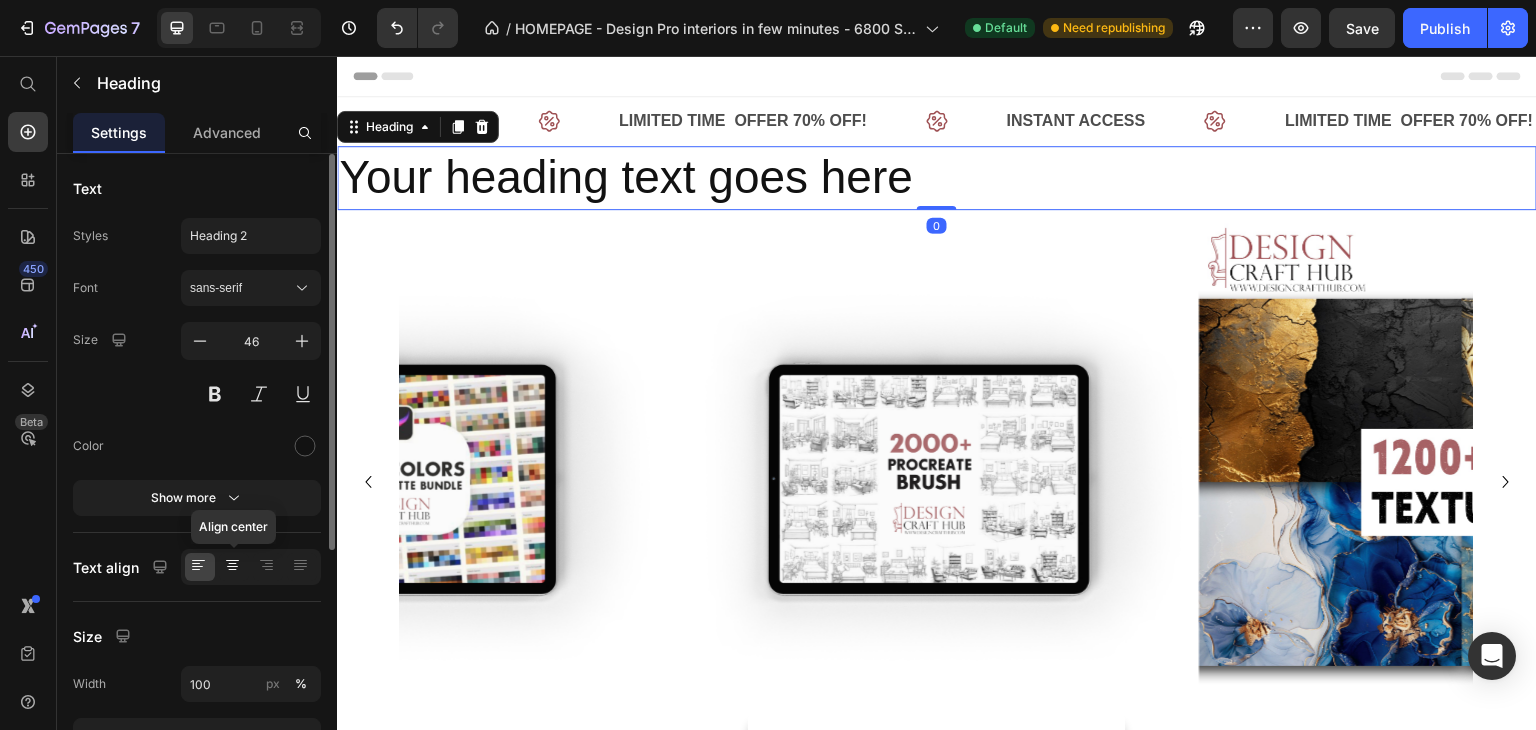 click 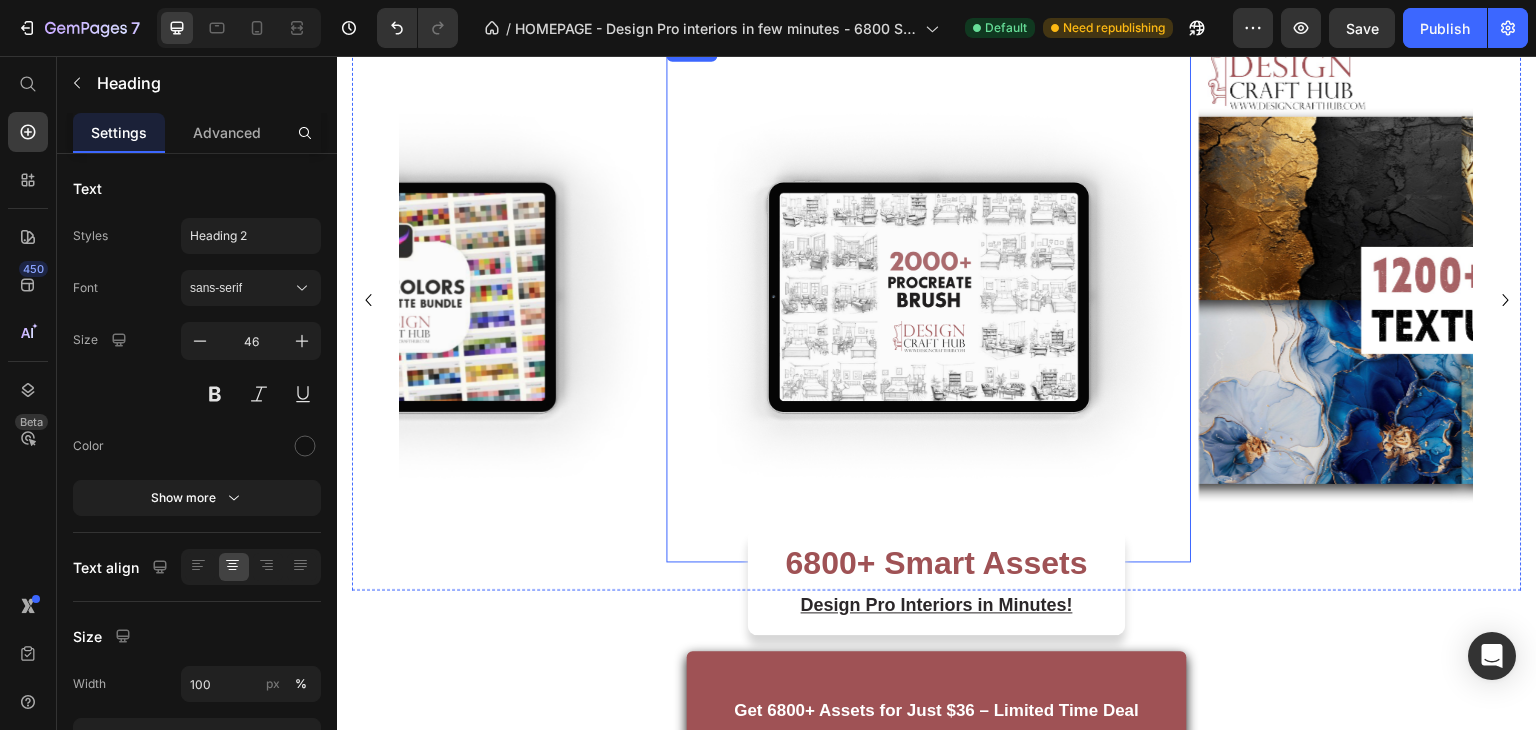 scroll, scrollTop: 302, scrollLeft: 0, axis: vertical 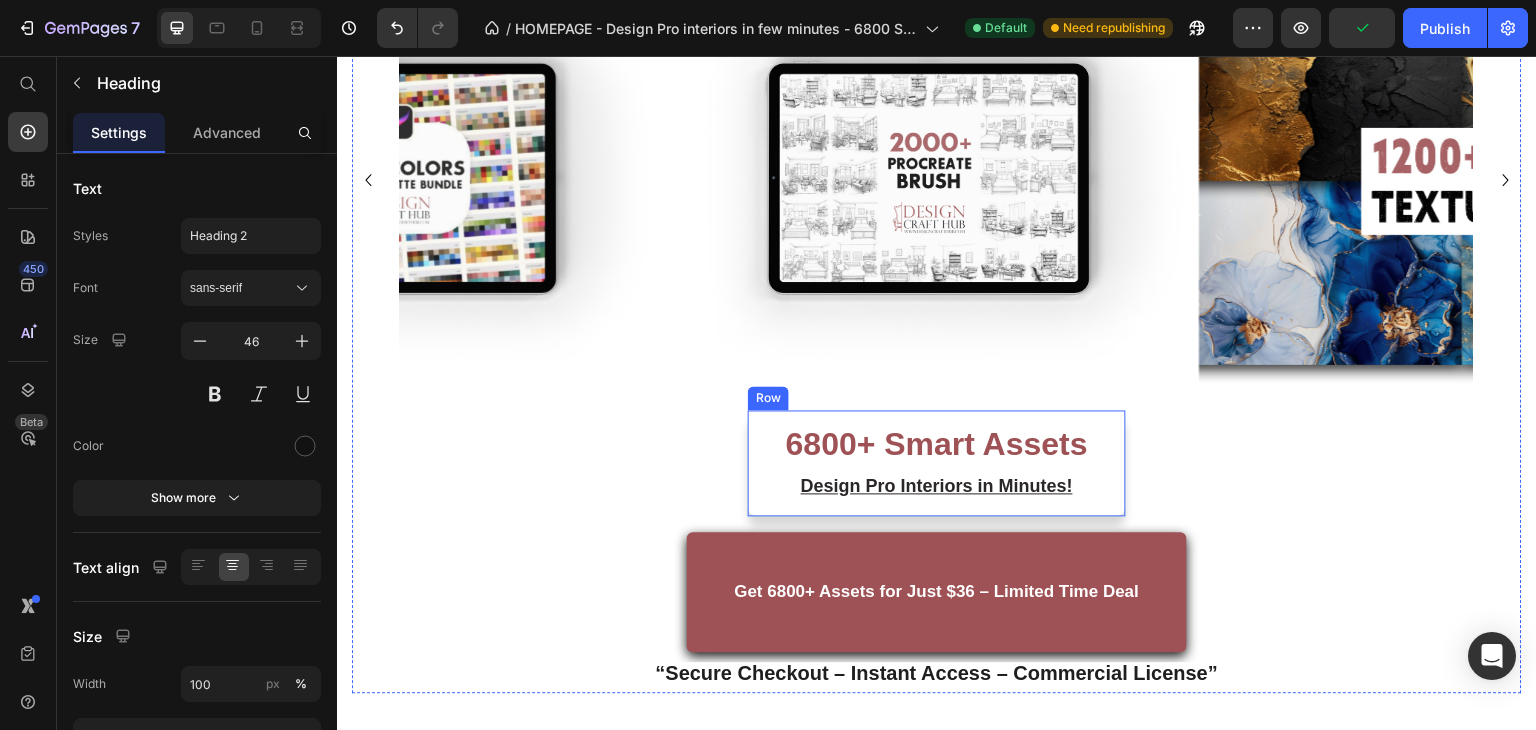 click on "6800+ Smart Assets Heading Design Pro Interiors in Minutes! Text block Row" at bounding box center (937, 463) 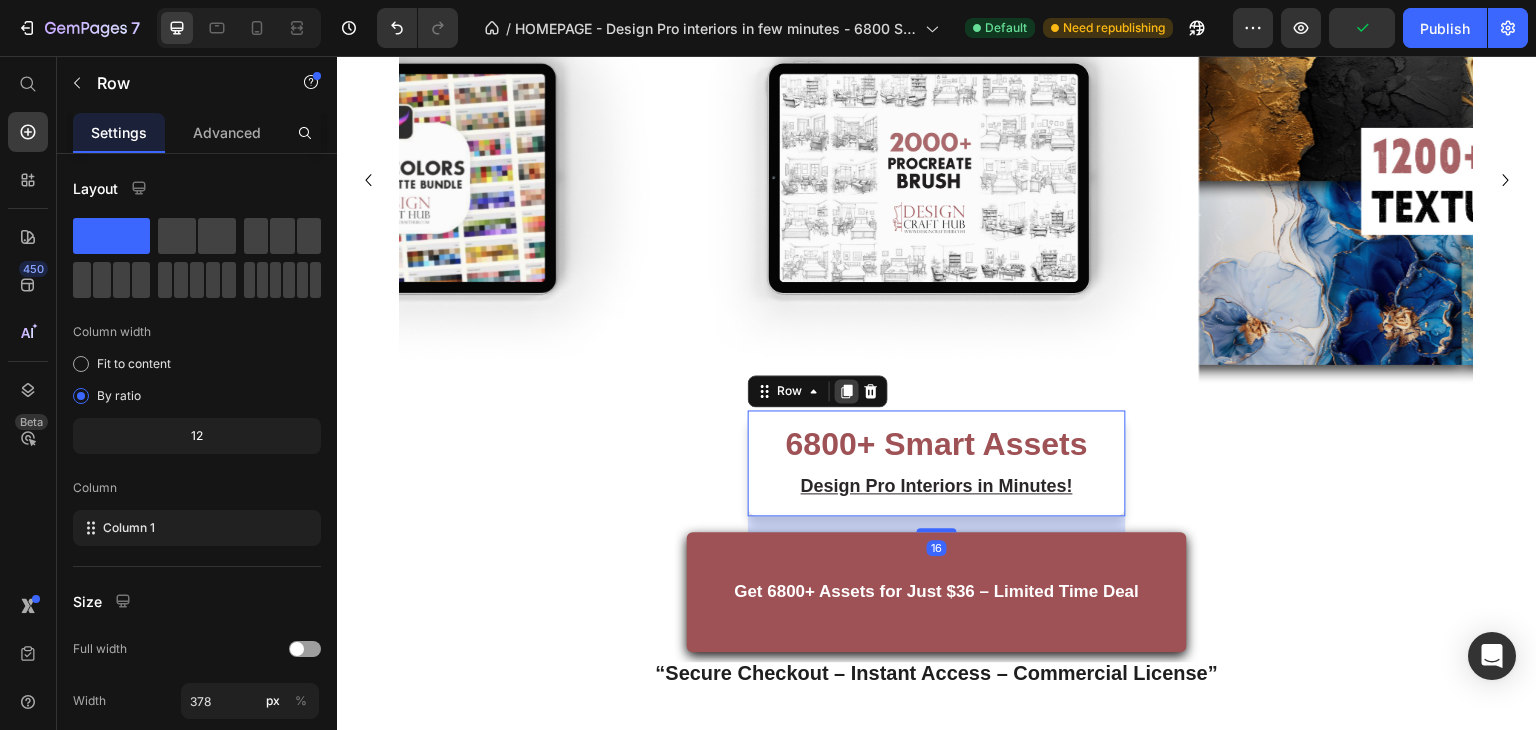 click 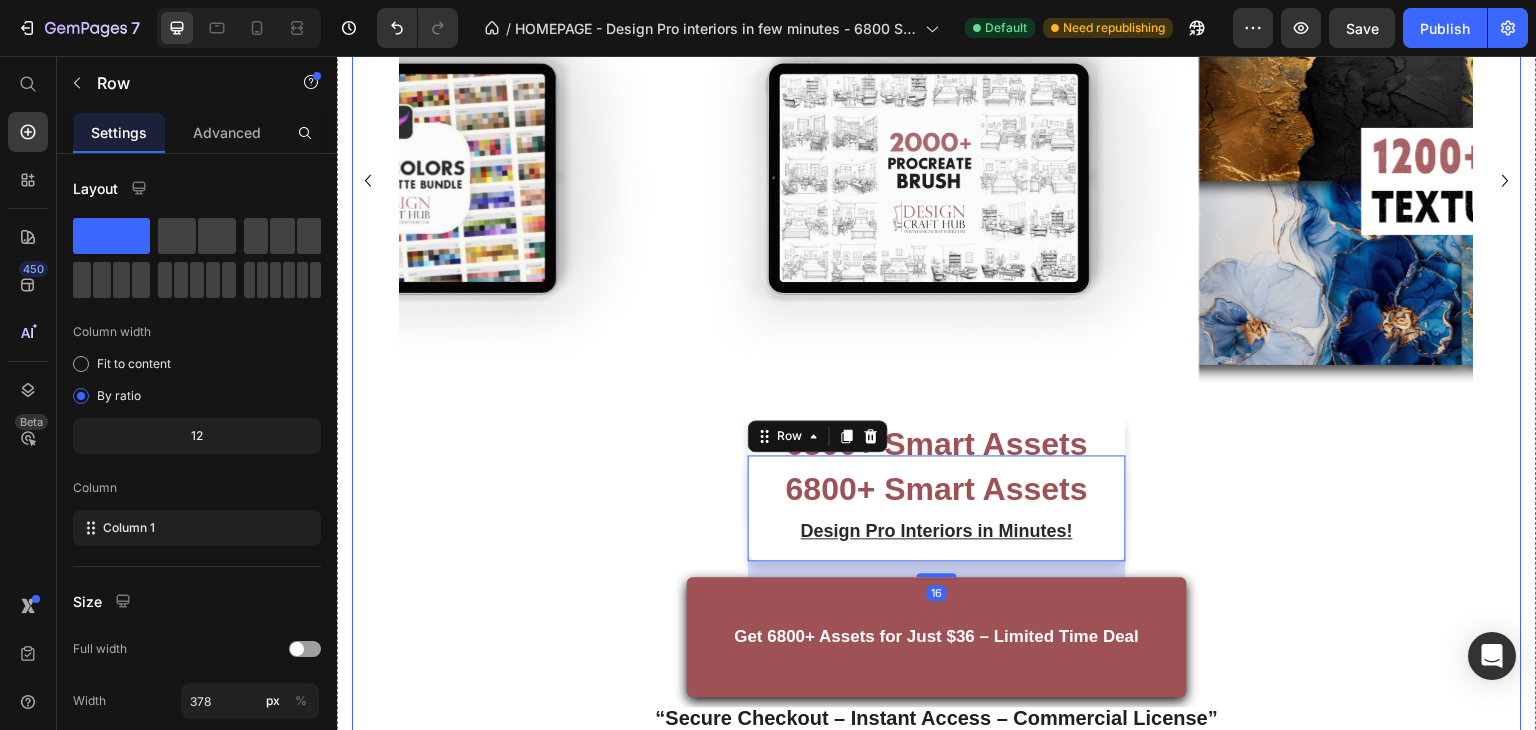 click on "Image Image Image Image Image Image
Carousel Row 6800+ Smart Assets Heading Design Pro Interiors in Minutes! Text block Row 6800+ Smart Assets Heading Design Pro Interiors in Minutes! Text block Row   16 Get 6800+ Assets for Just $36 – Limited Time Deal                Button “Secure Checkout – Instant Access – Commercial License” Heading" at bounding box center (937, 328) 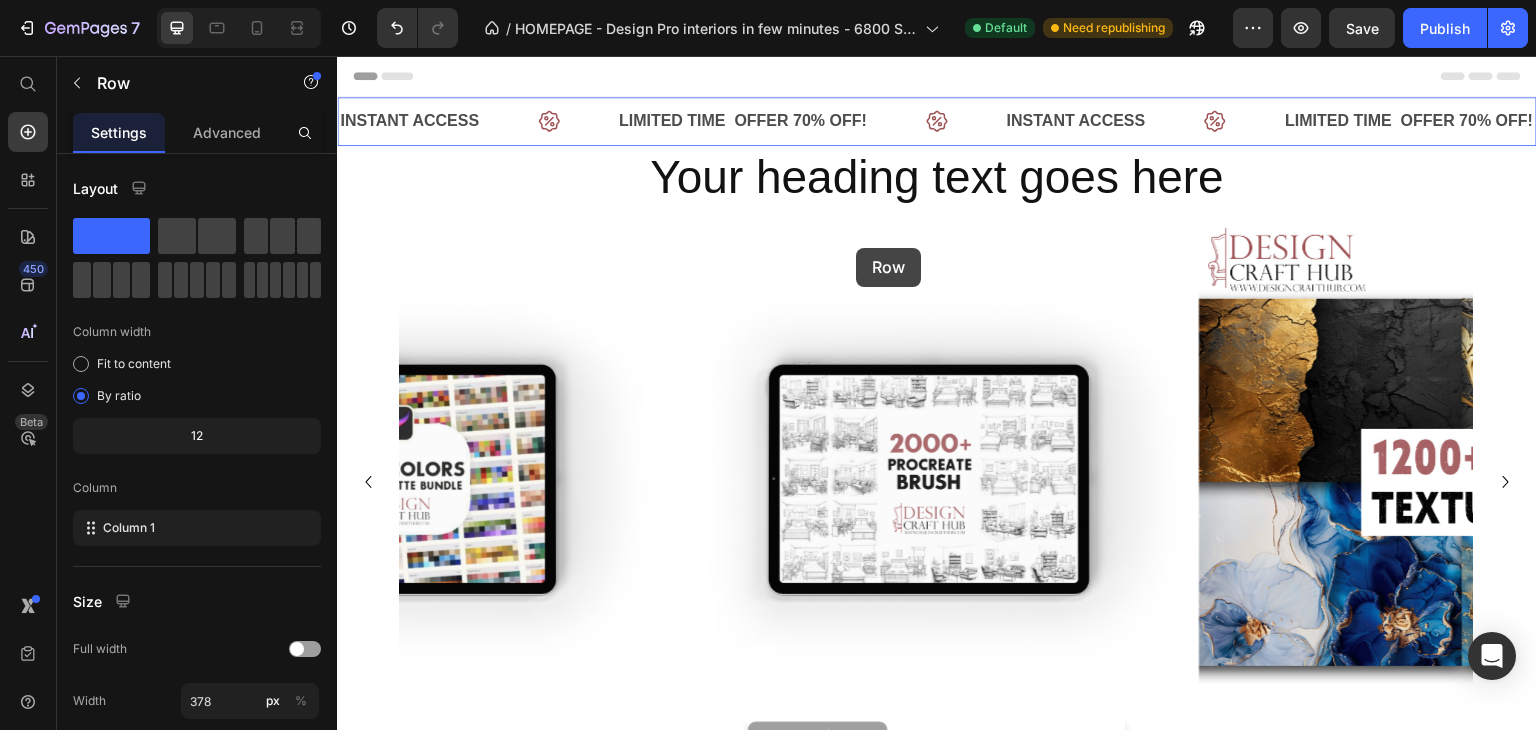 scroll, scrollTop: 0, scrollLeft: 0, axis: both 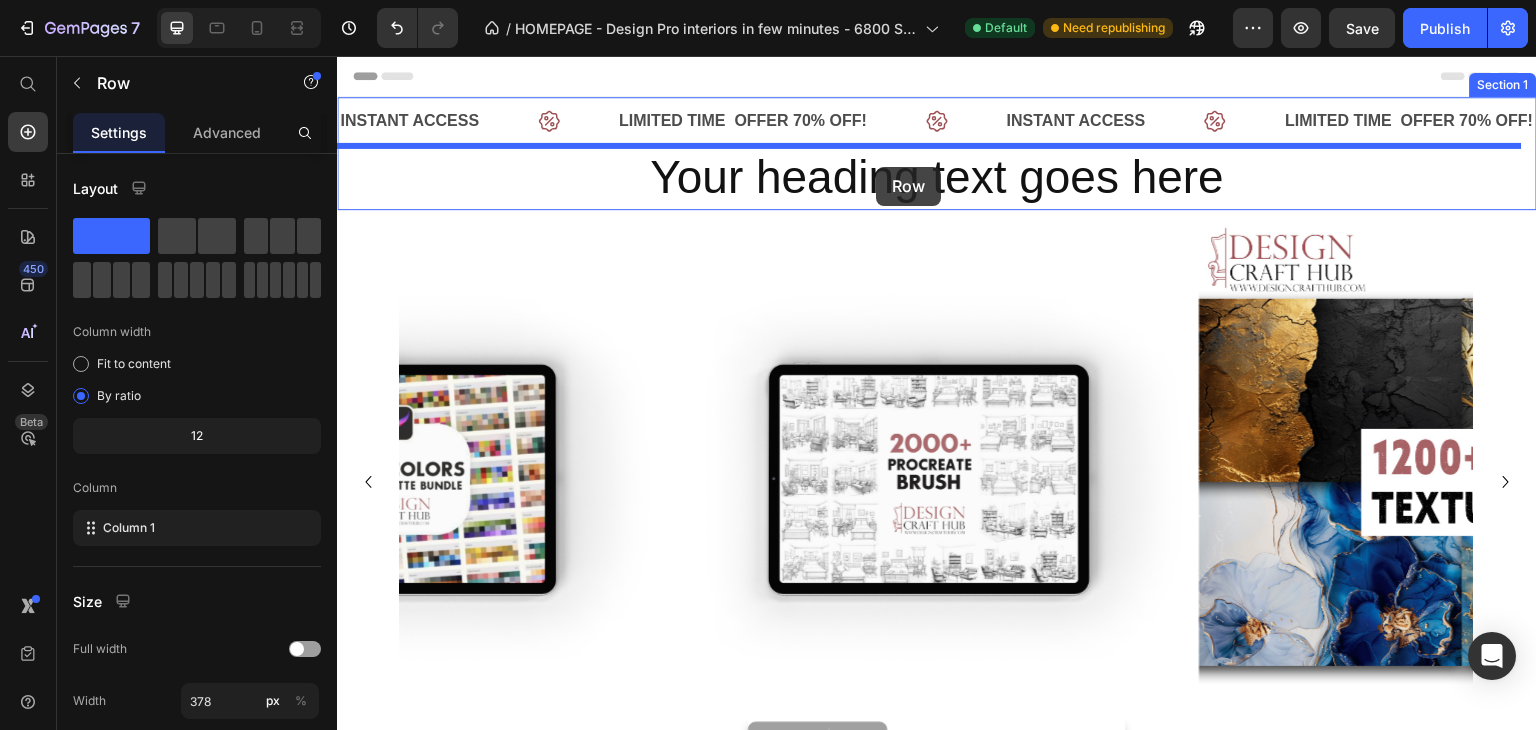 drag, startPoint x: 771, startPoint y: 532, endPoint x: 876, endPoint y: 166, distance: 380.7637 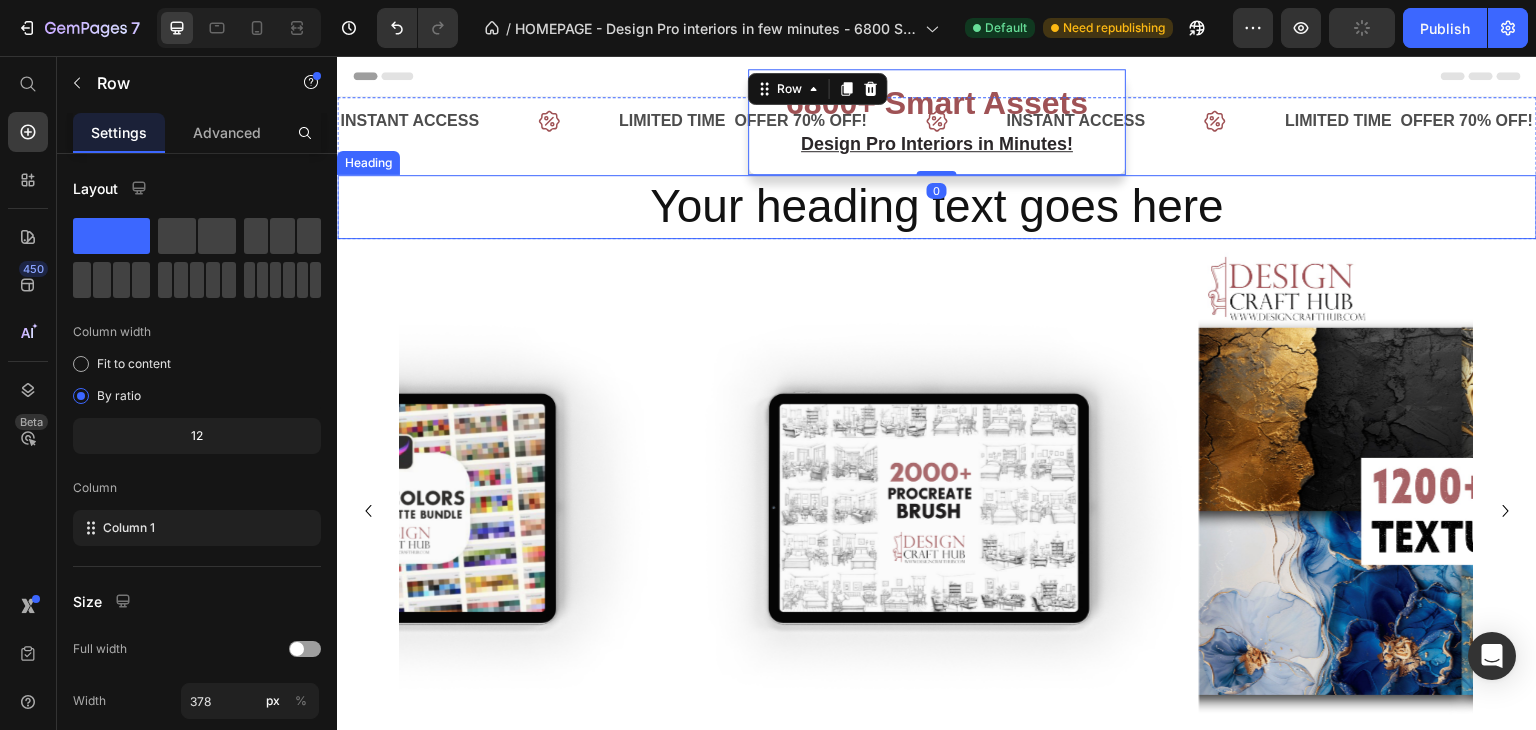 click on "Your heading text goes here" at bounding box center (937, 207) 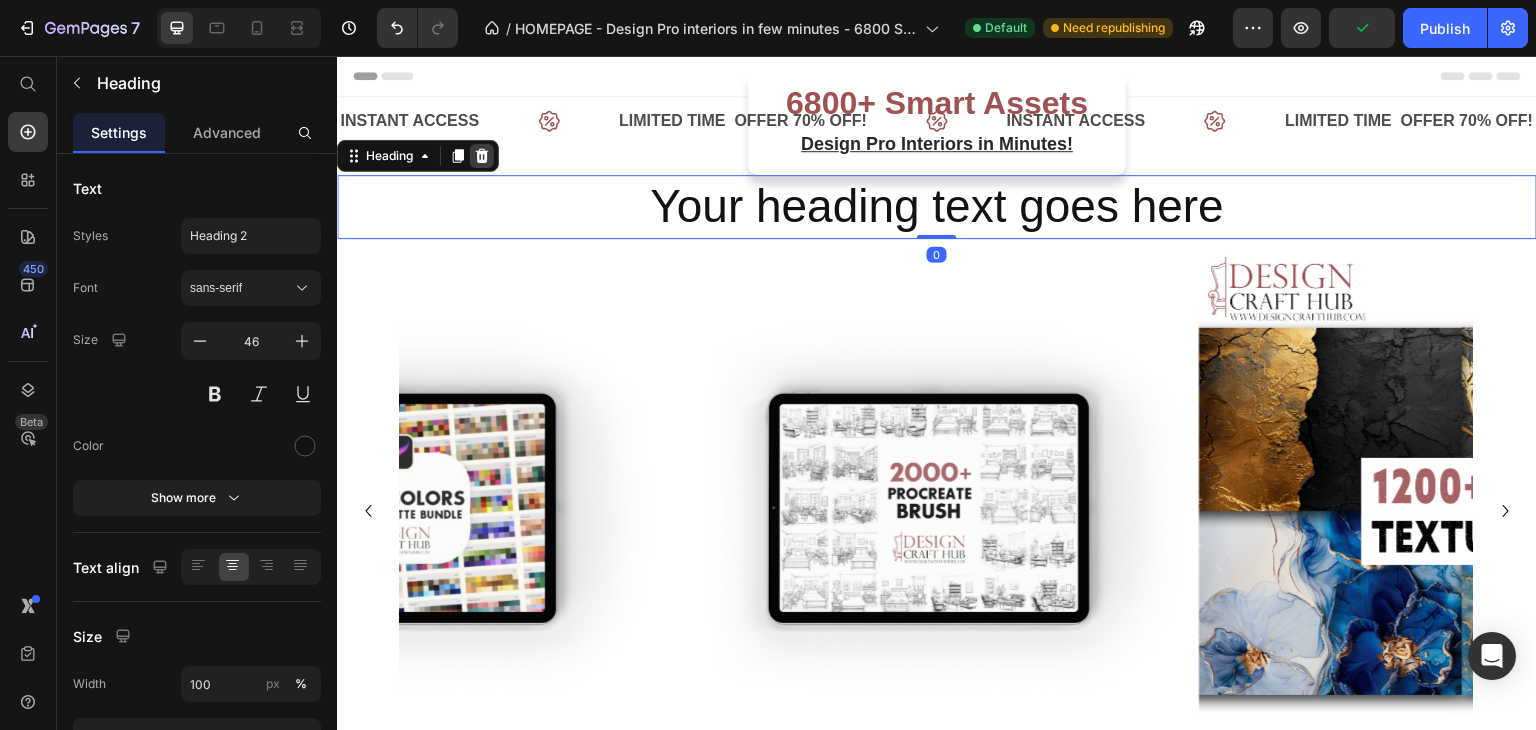 click 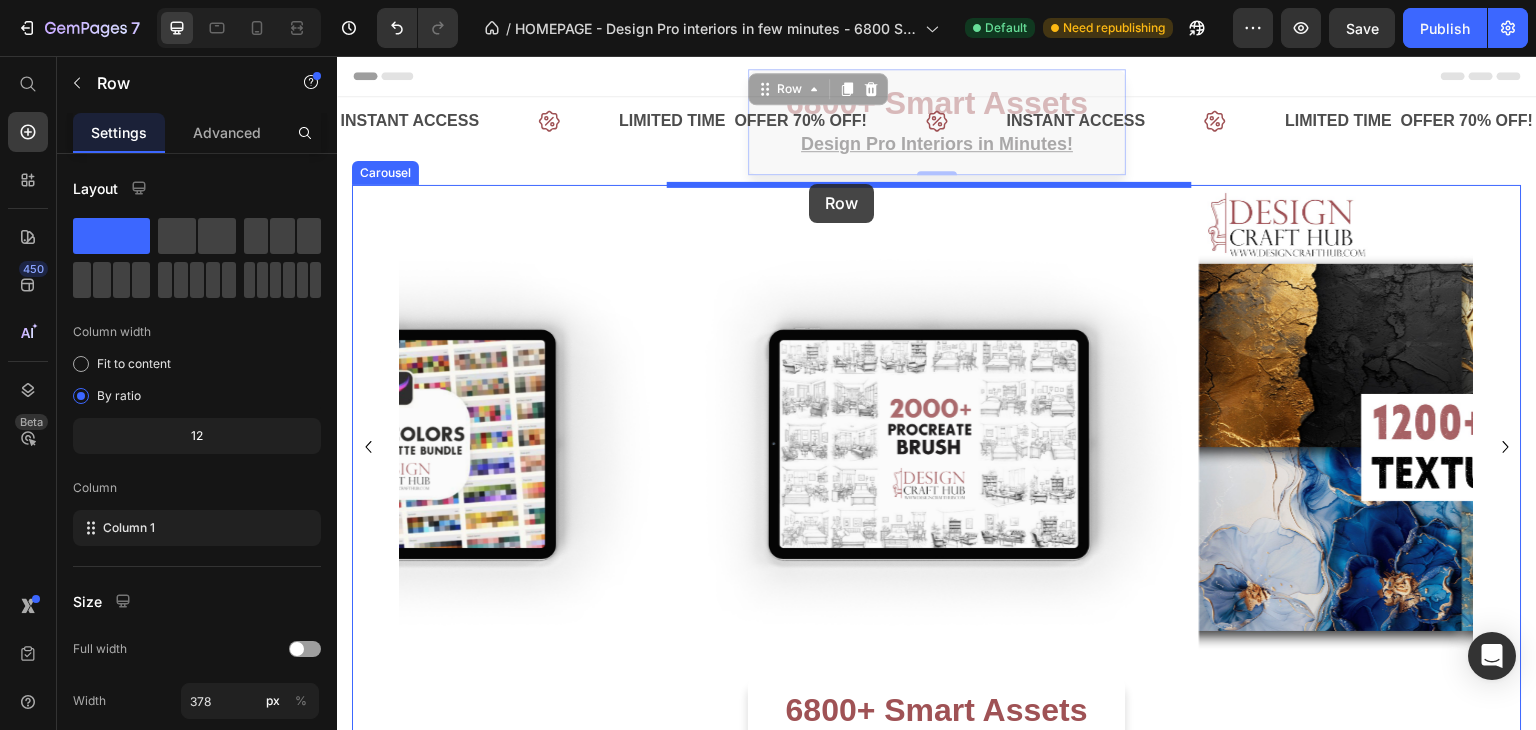 drag, startPoint x: 804, startPoint y: 170, endPoint x: 809, endPoint y: 182, distance: 13 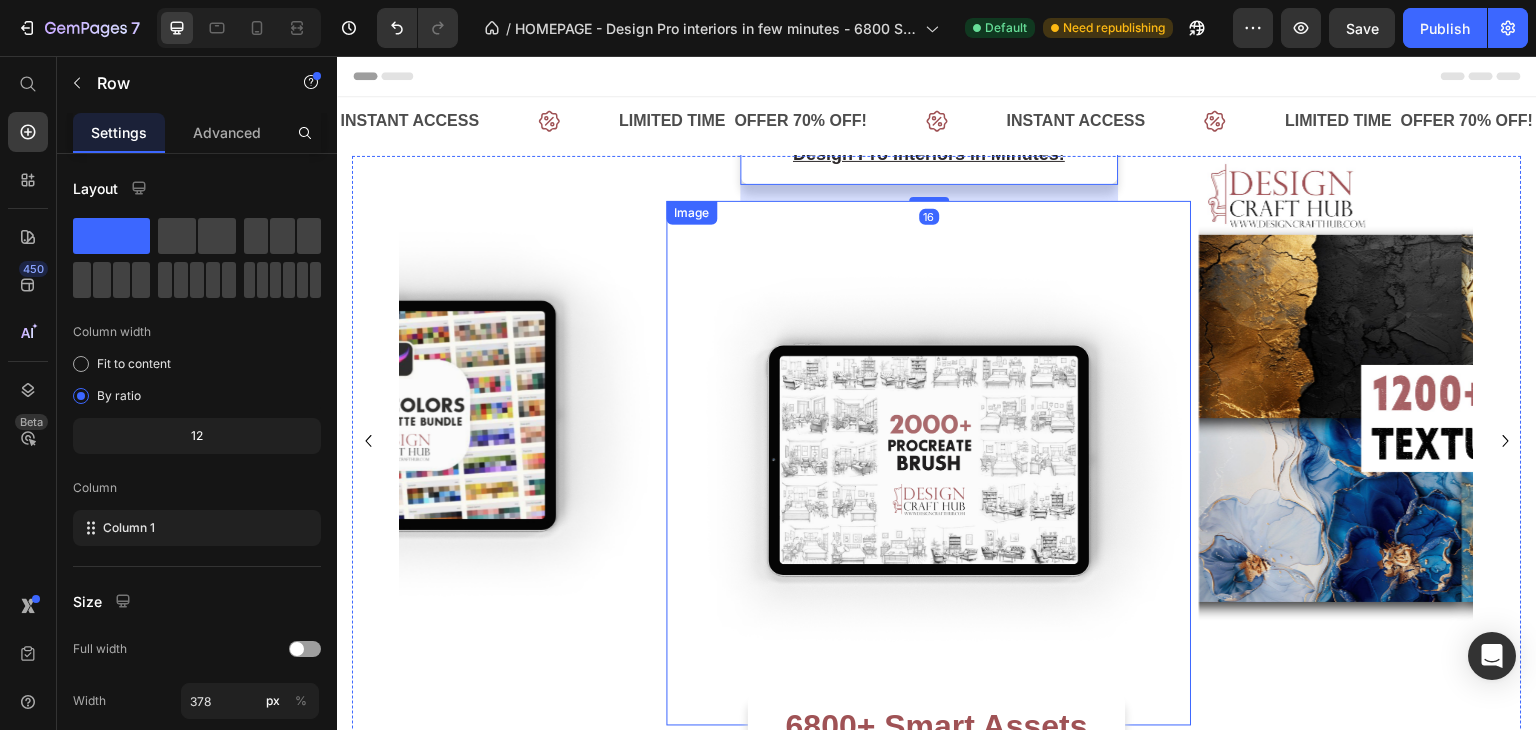 scroll, scrollTop: 0, scrollLeft: 0, axis: both 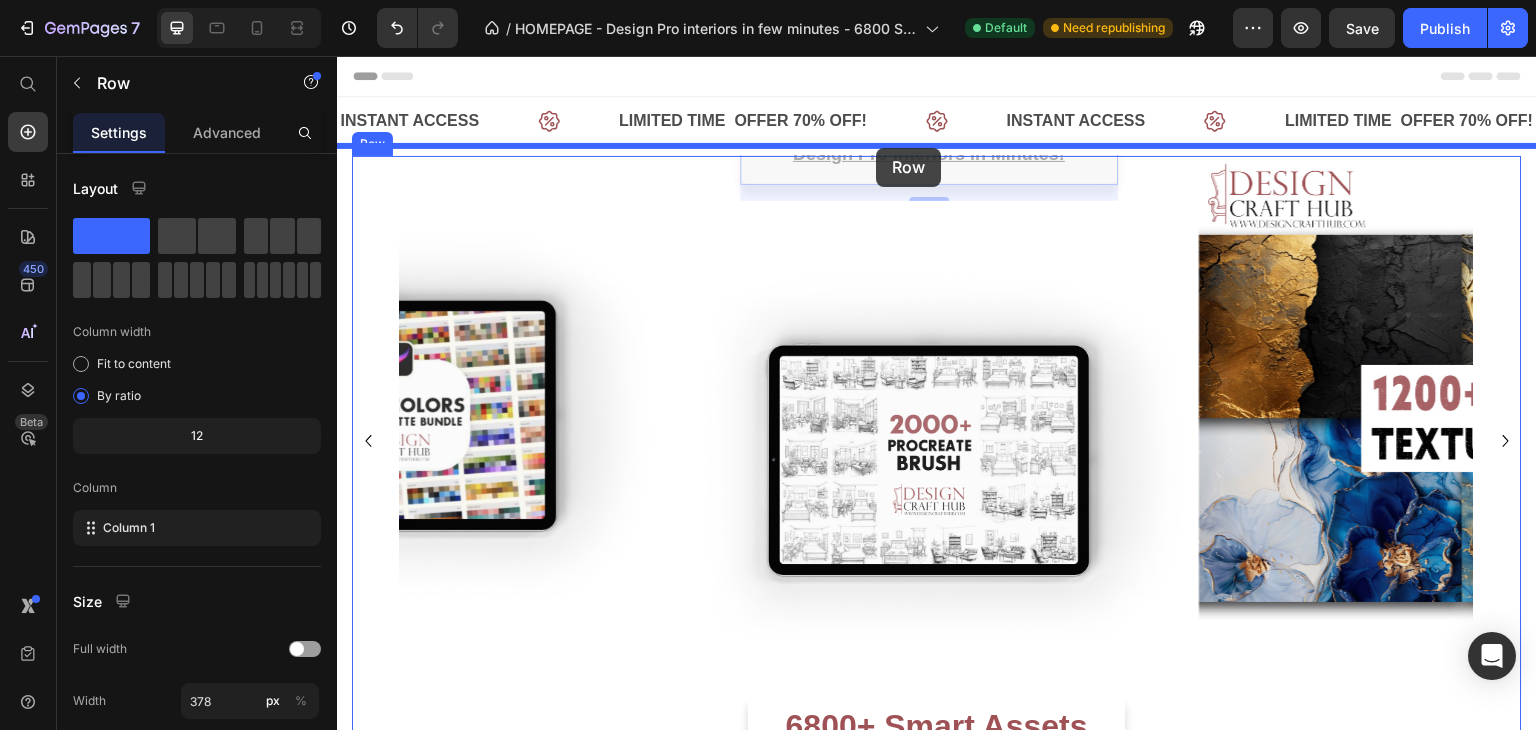 drag, startPoint x: 762, startPoint y: 172, endPoint x: 876, endPoint y: 148, distance: 116.498924 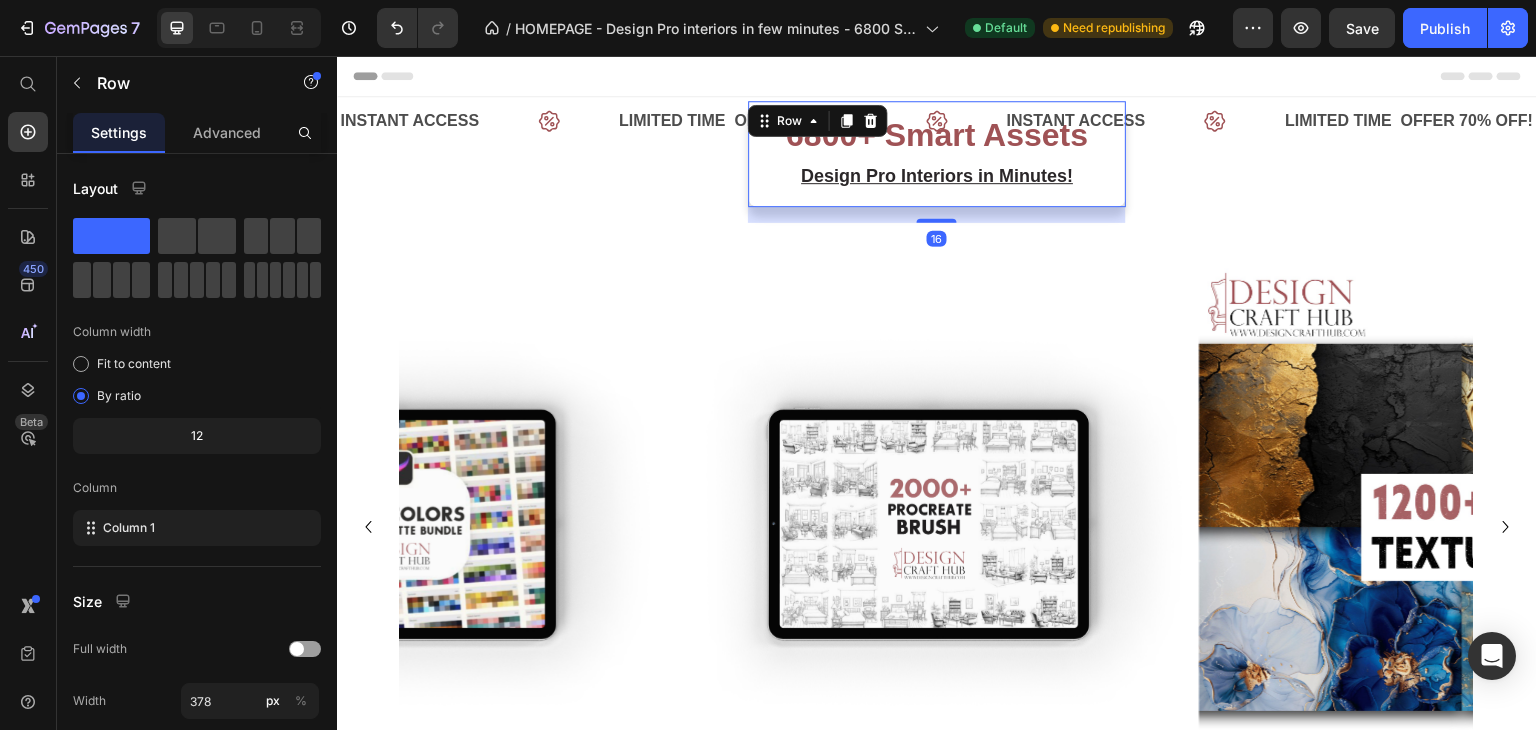 click on "Header" at bounding box center (937, 76) 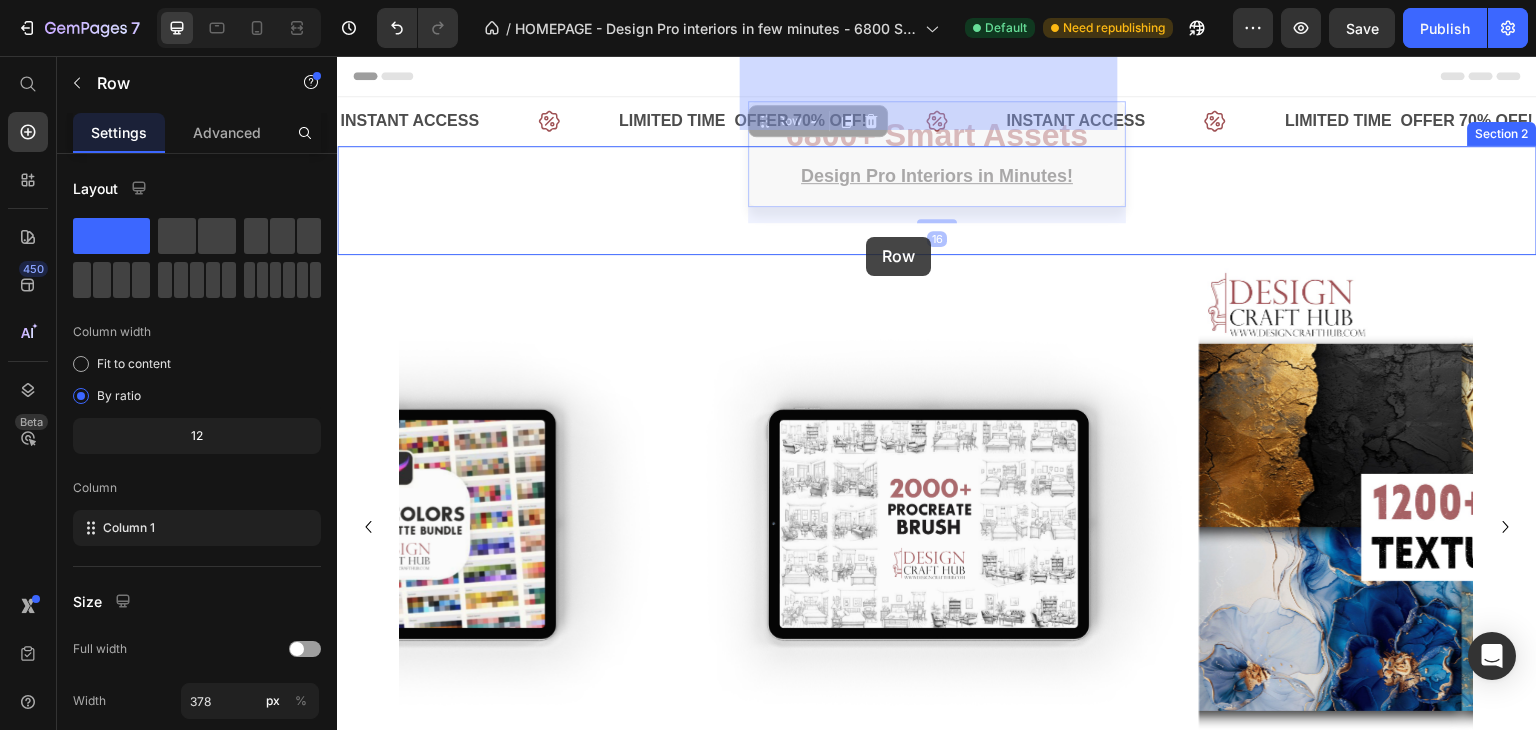 drag, startPoint x: 764, startPoint y: 181, endPoint x: 868, endPoint y: 229, distance: 114.54257 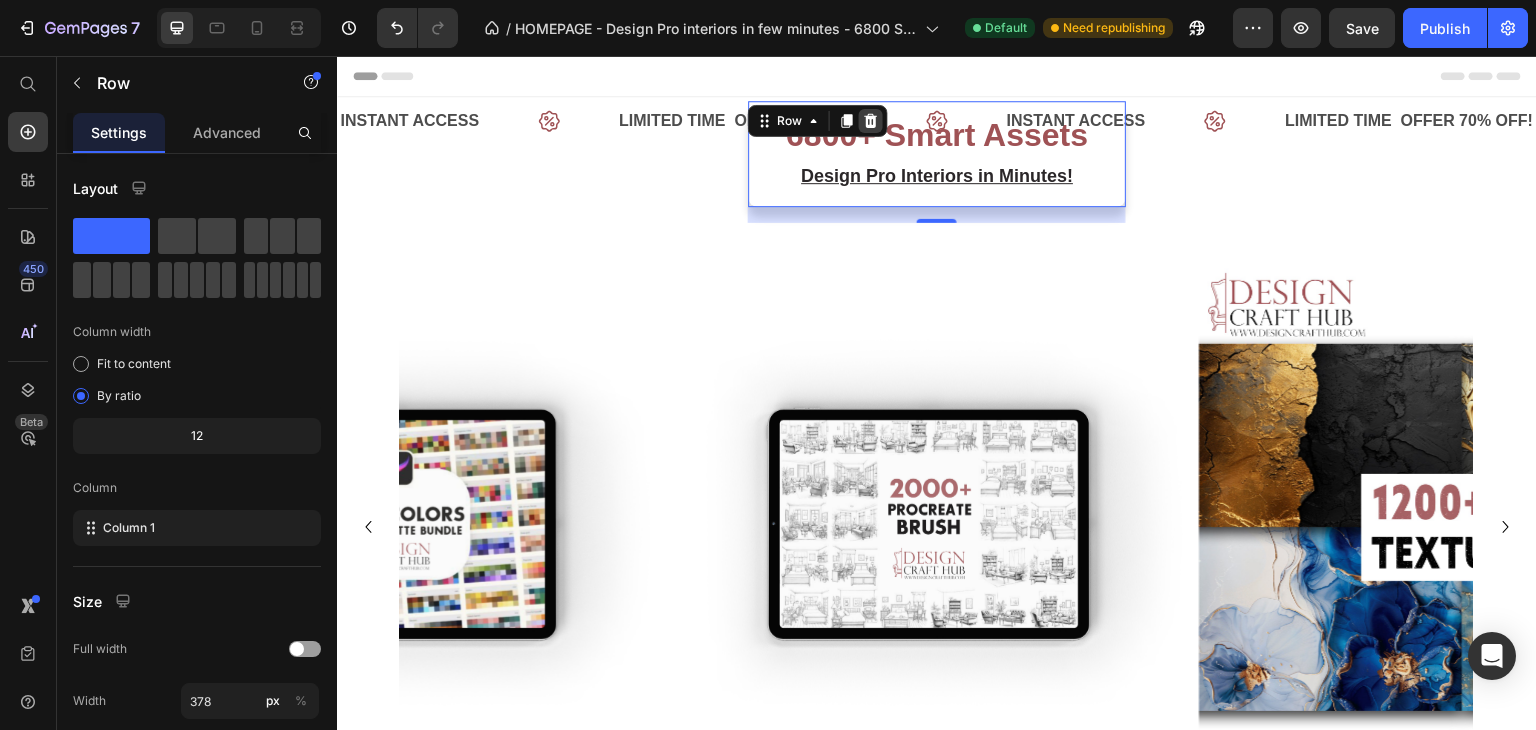 click 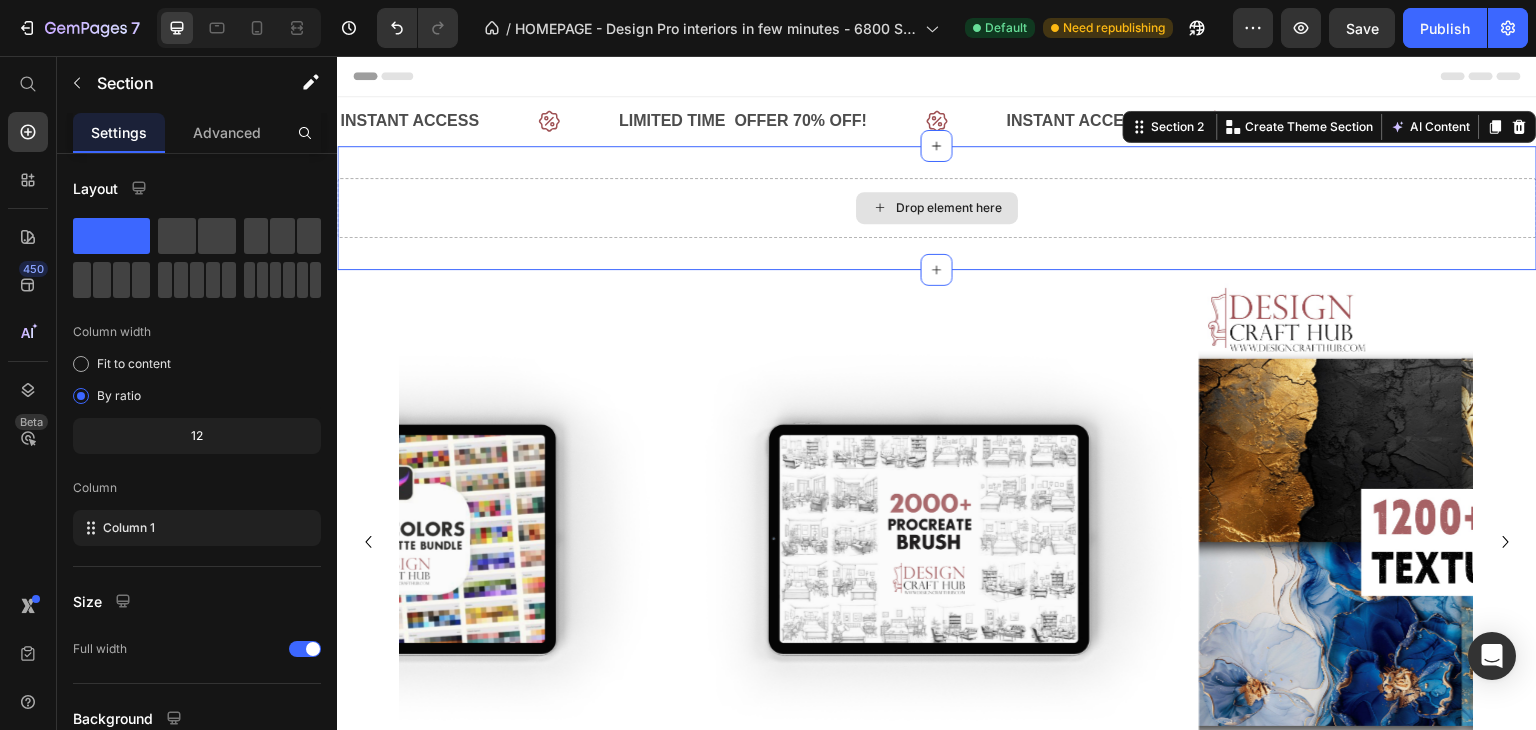 click on "Drop element here" at bounding box center (937, 208) 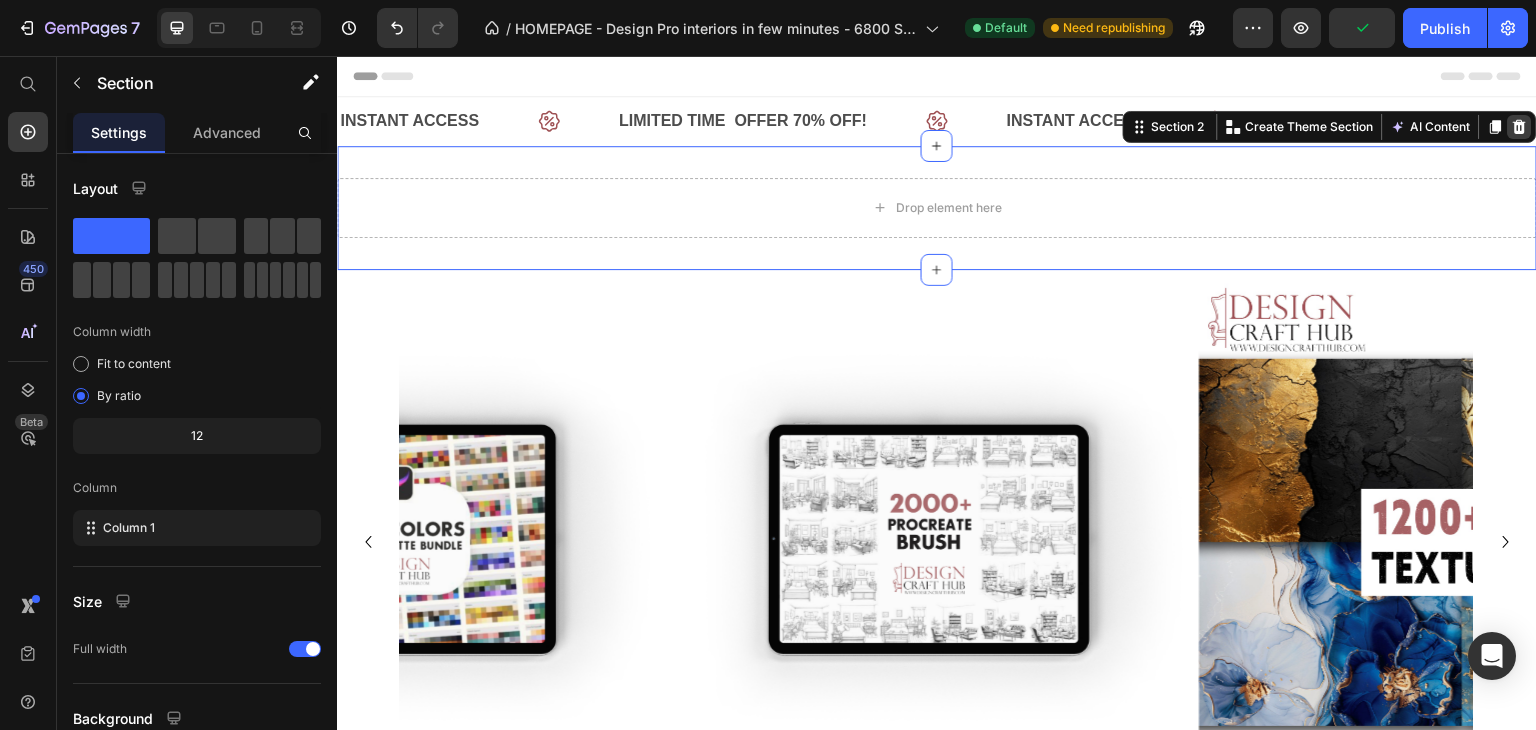 click 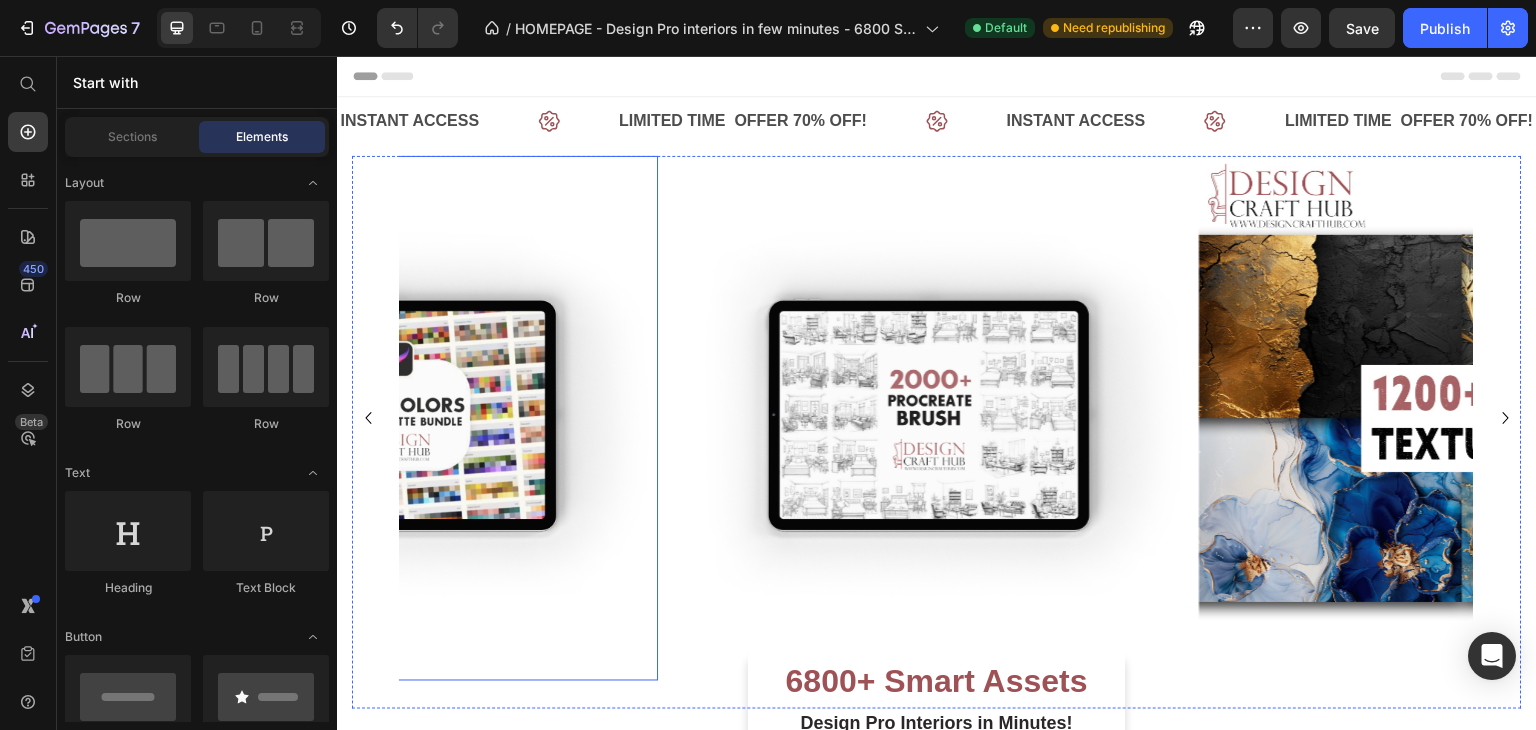 scroll, scrollTop: 140, scrollLeft: 0, axis: vertical 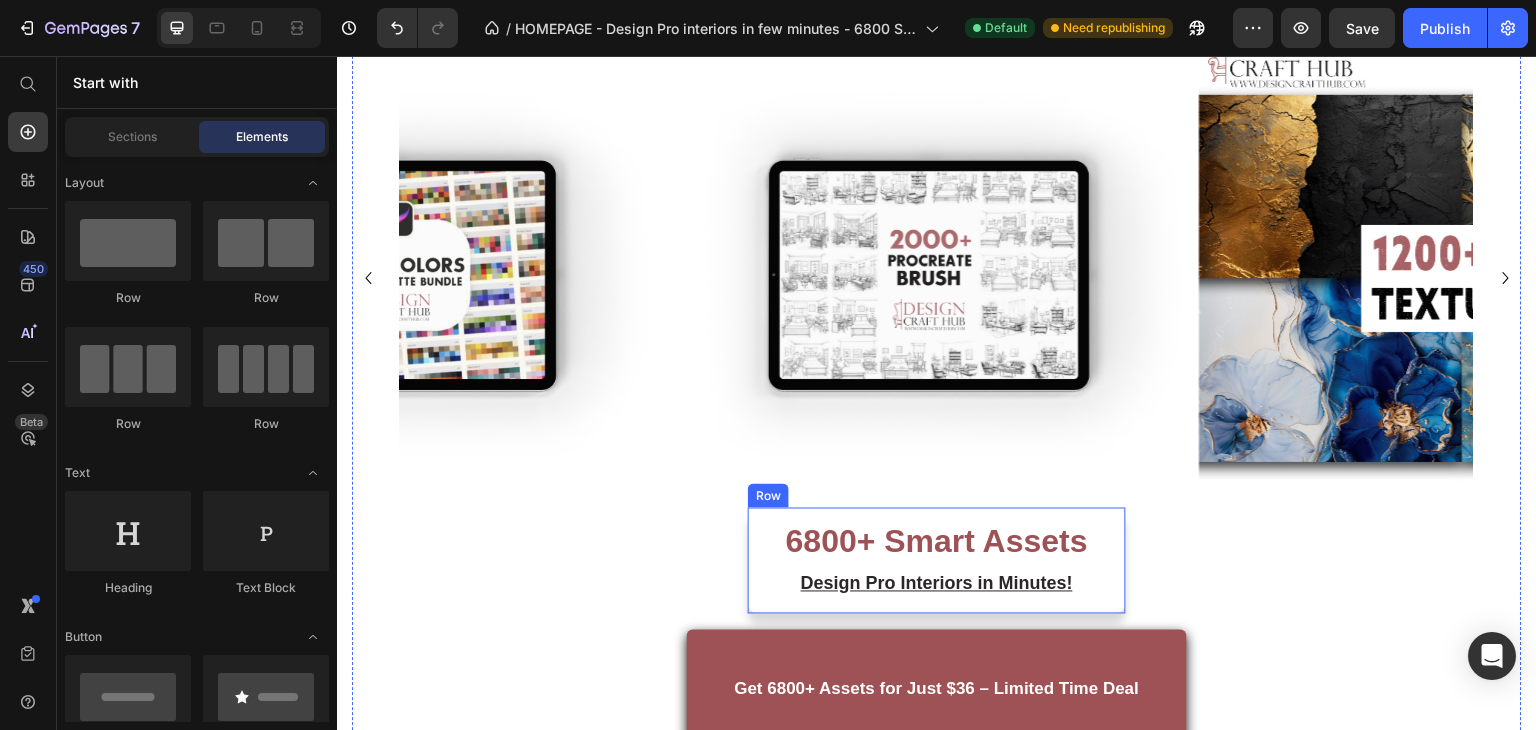 click on "6800+ Smart Assets Heading Design Pro Interiors in Minutes! Text block Row" at bounding box center (937, 561) 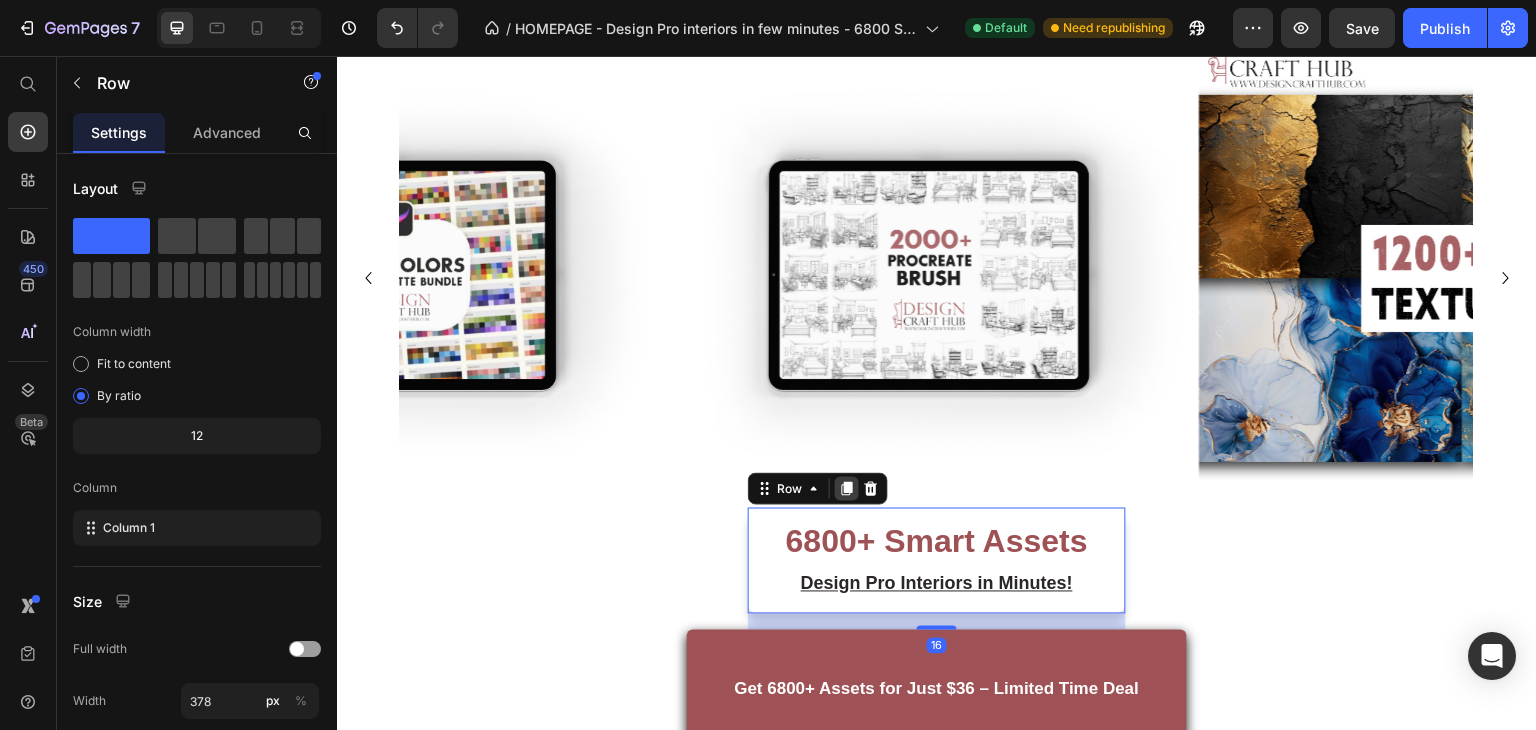 click 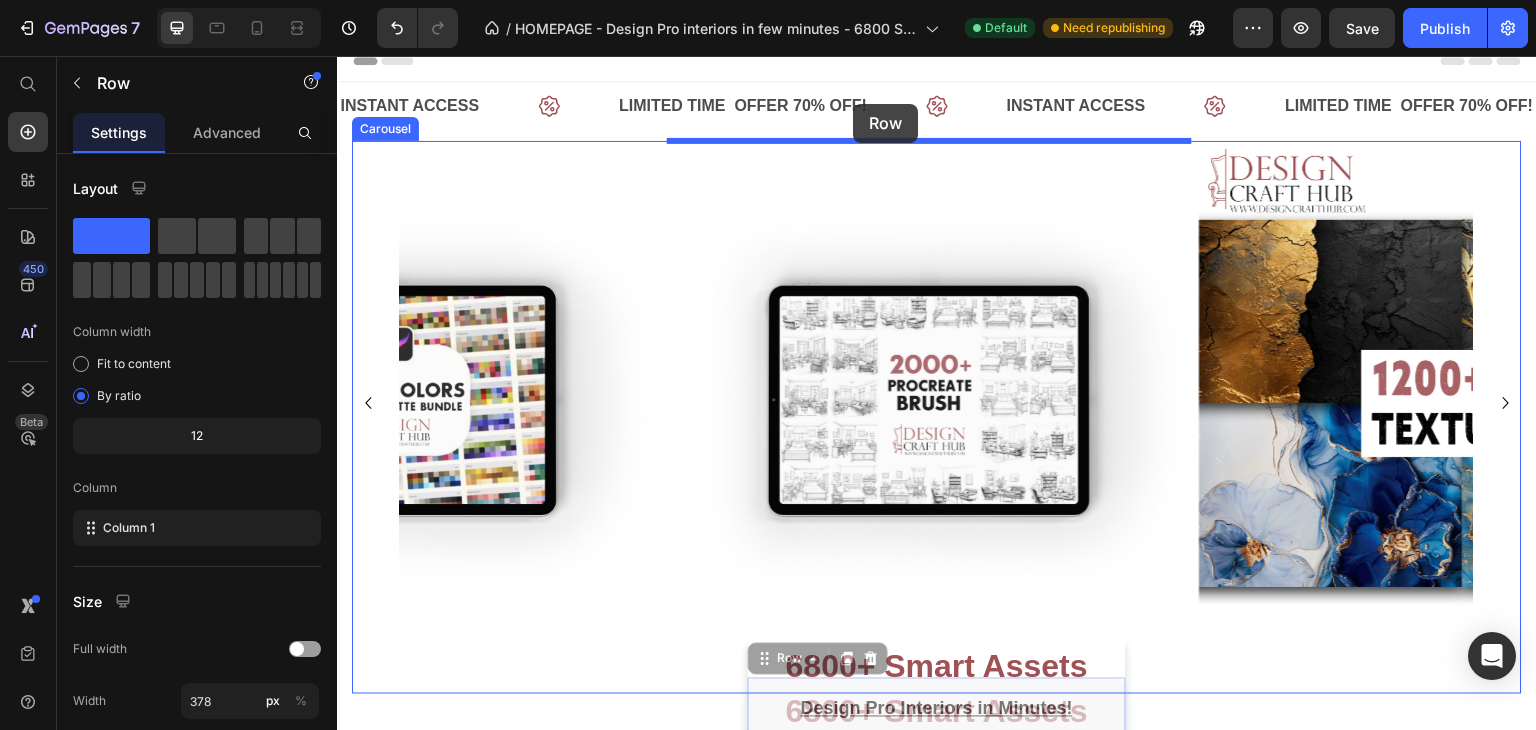 scroll, scrollTop: 0, scrollLeft: 0, axis: both 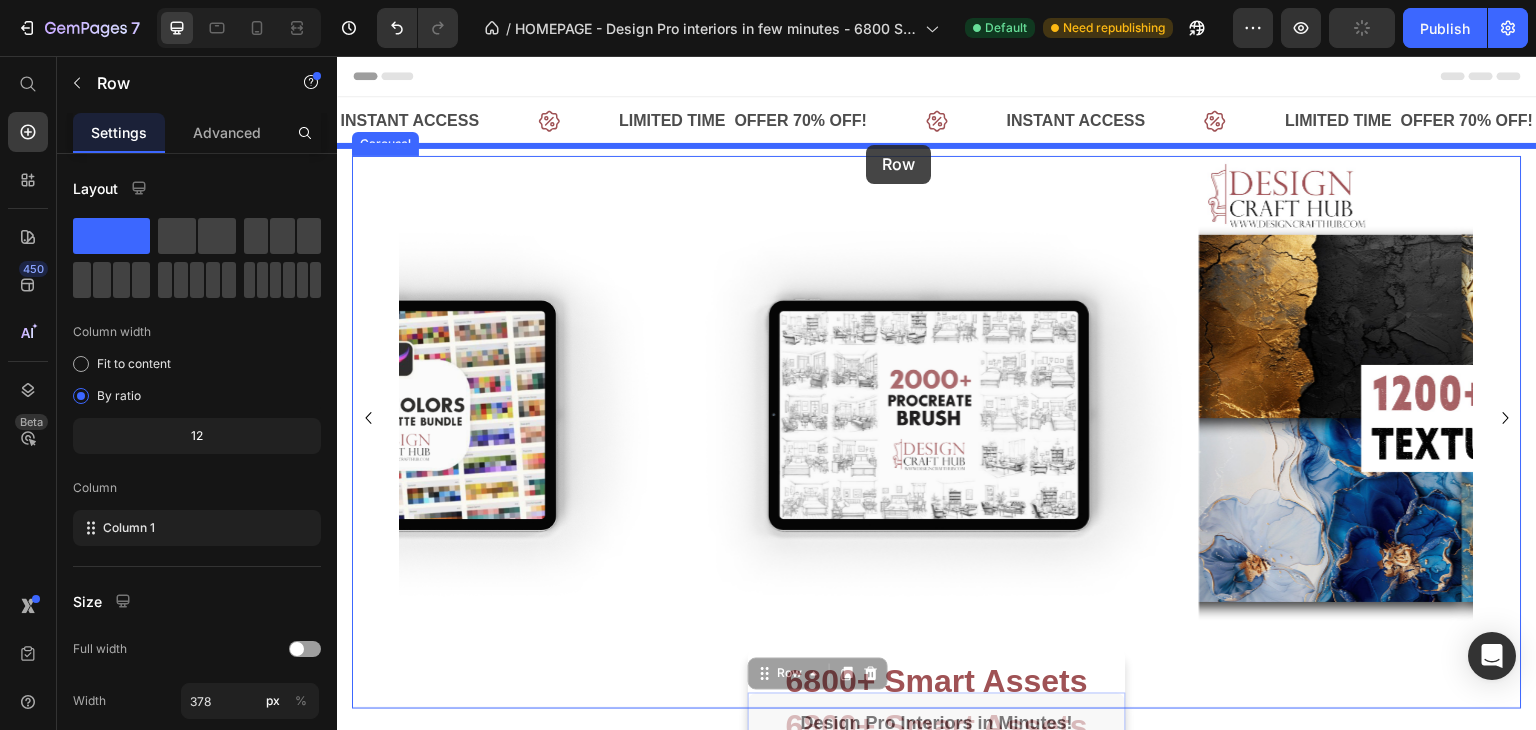 drag, startPoint x: 762, startPoint y: 616, endPoint x: 866, endPoint y: 145, distance: 482.3453 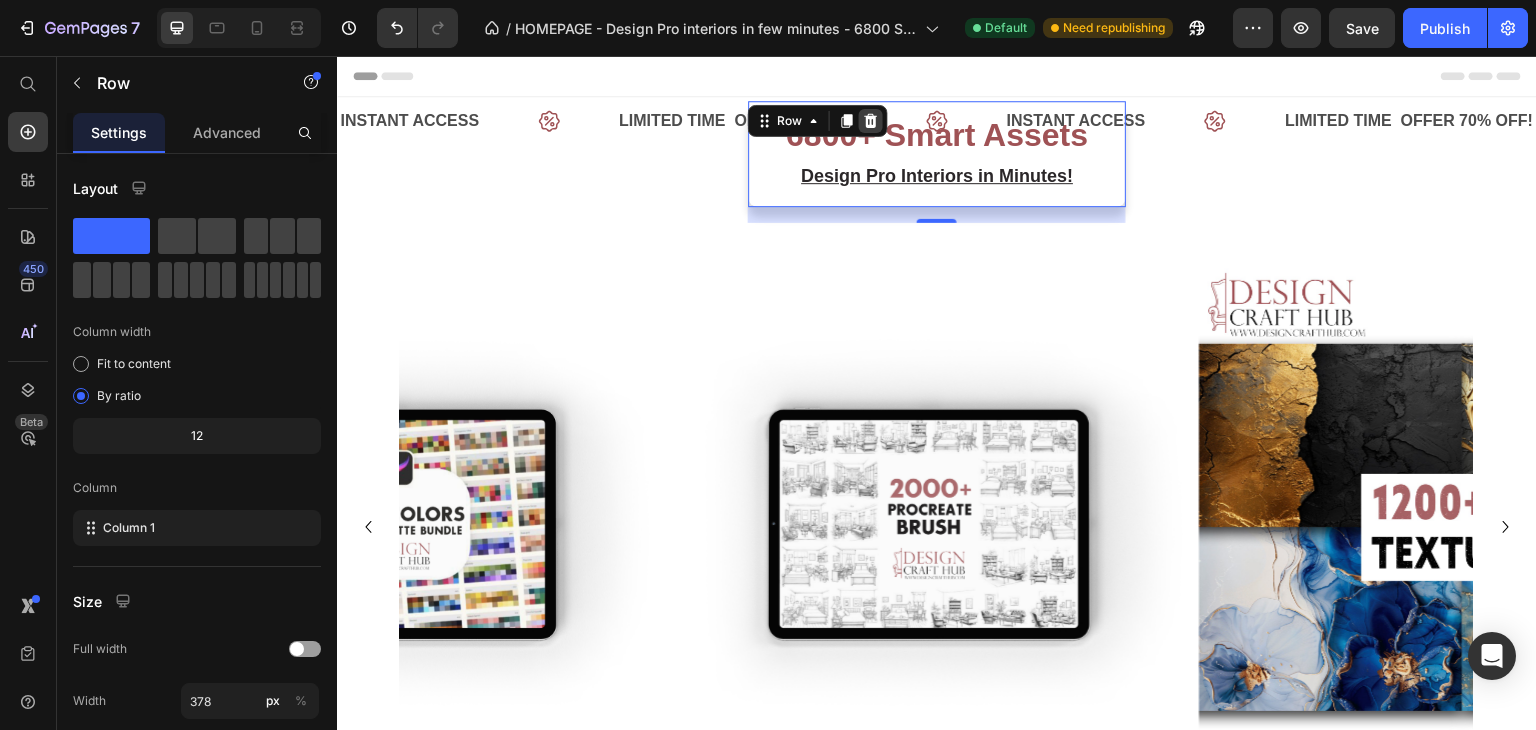 click 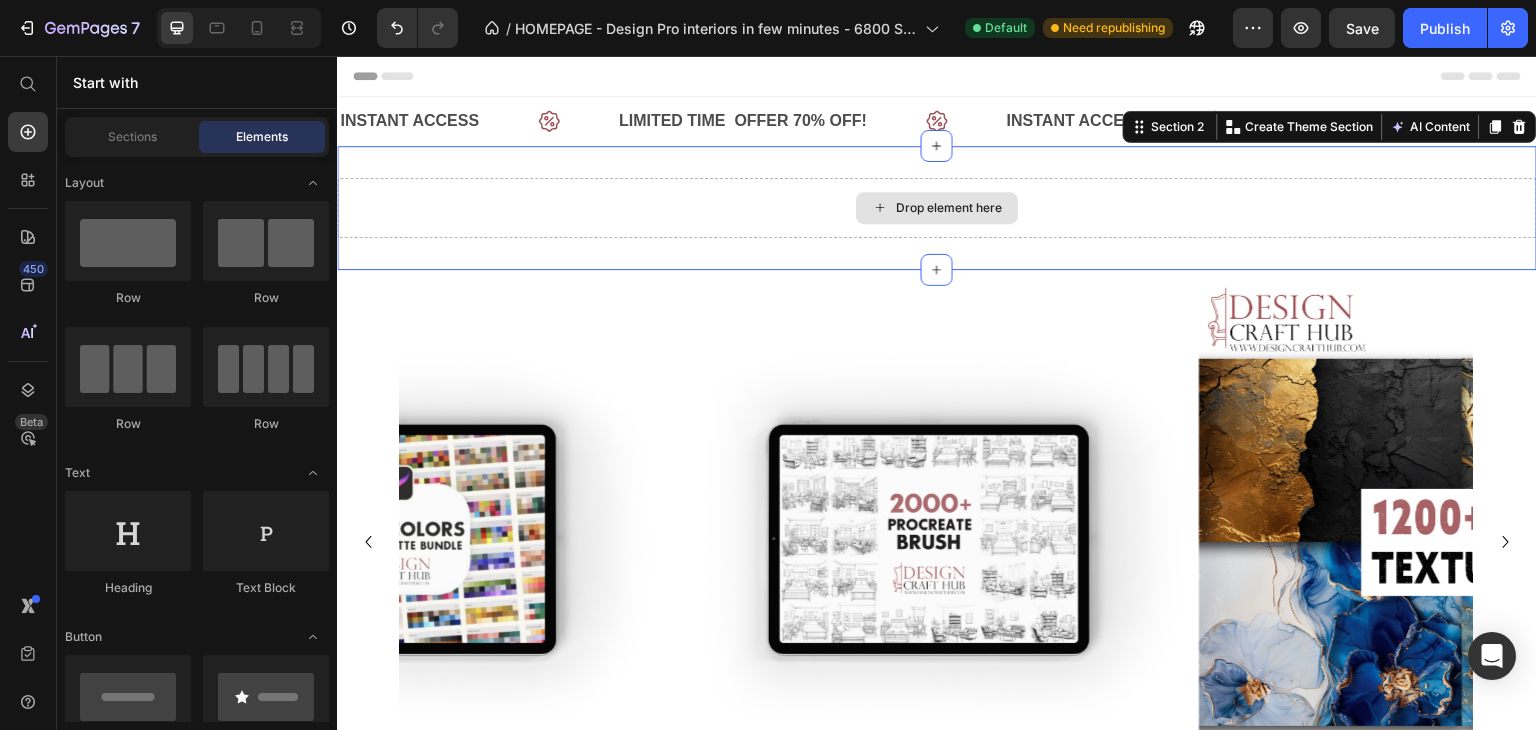 click on "Drop element here" at bounding box center [937, 208] 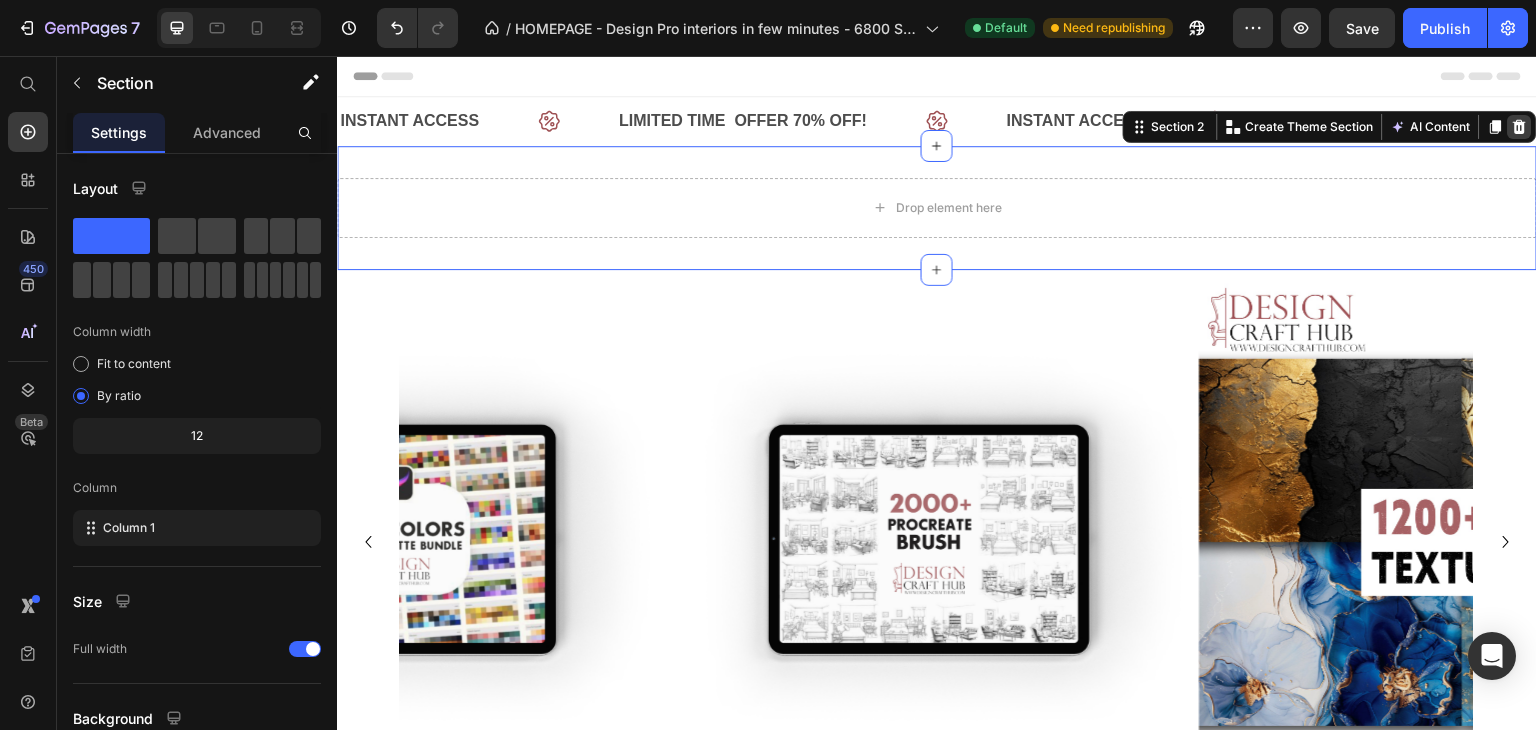 click 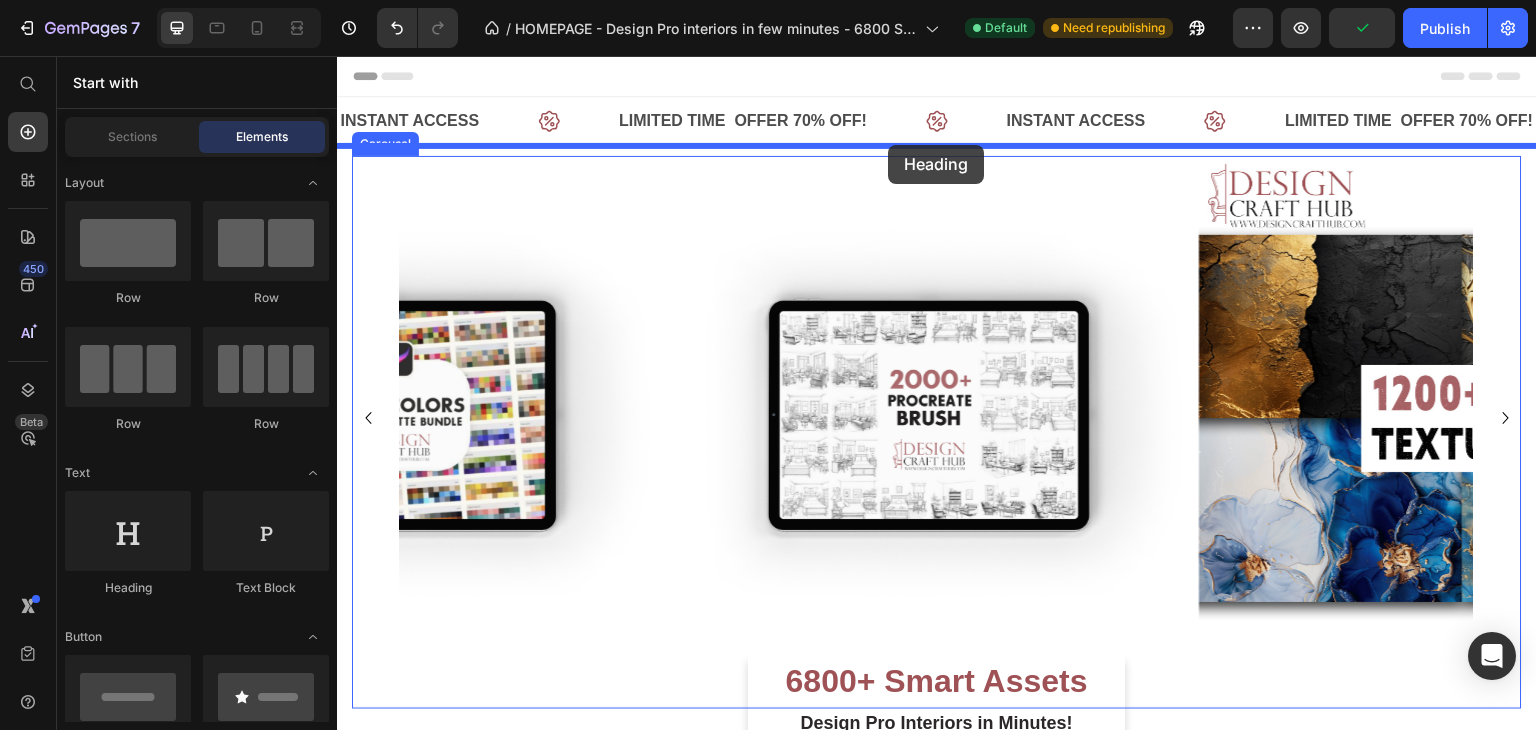 drag, startPoint x: 470, startPoint y: 598, endPoint x: 890, endPoint y: 145, distance: 617.7451 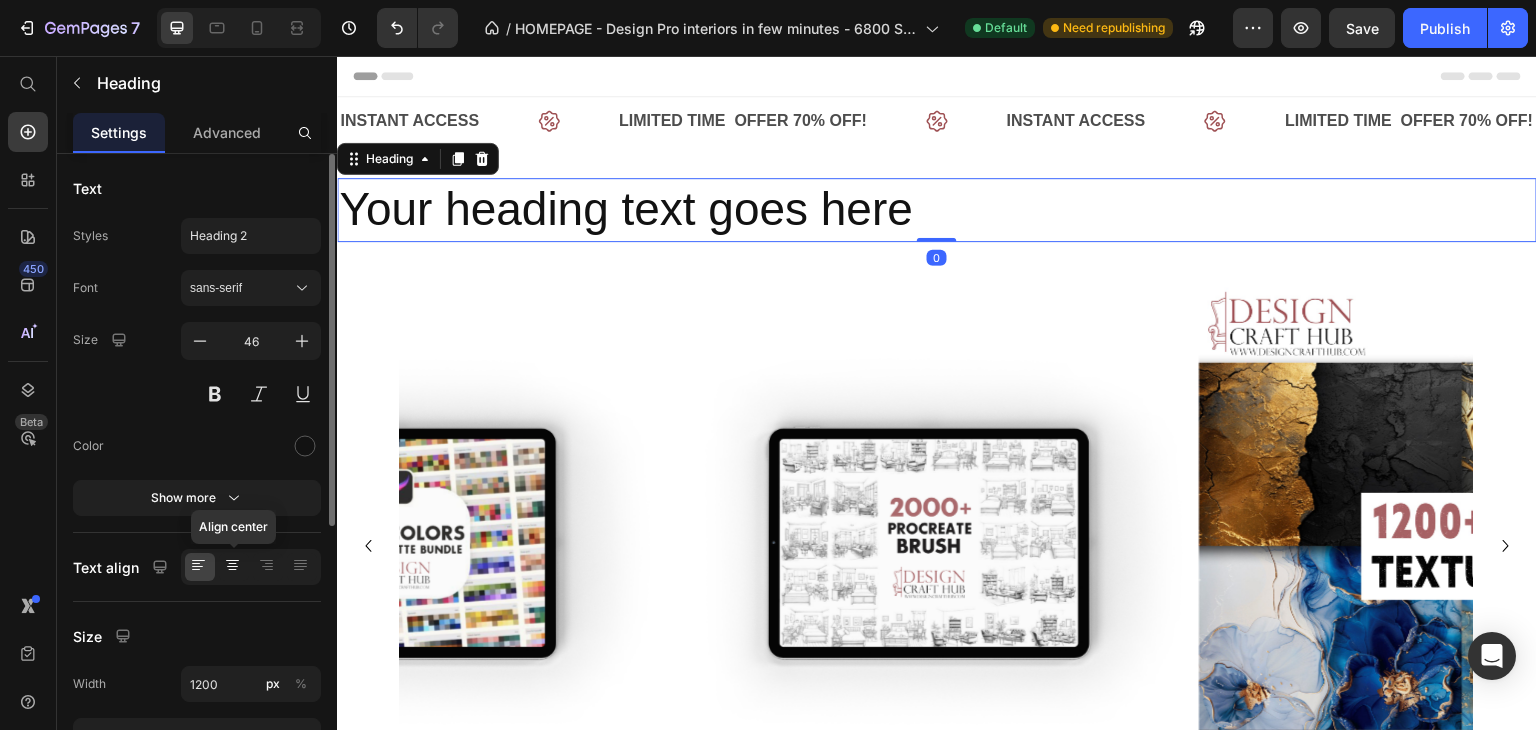 click 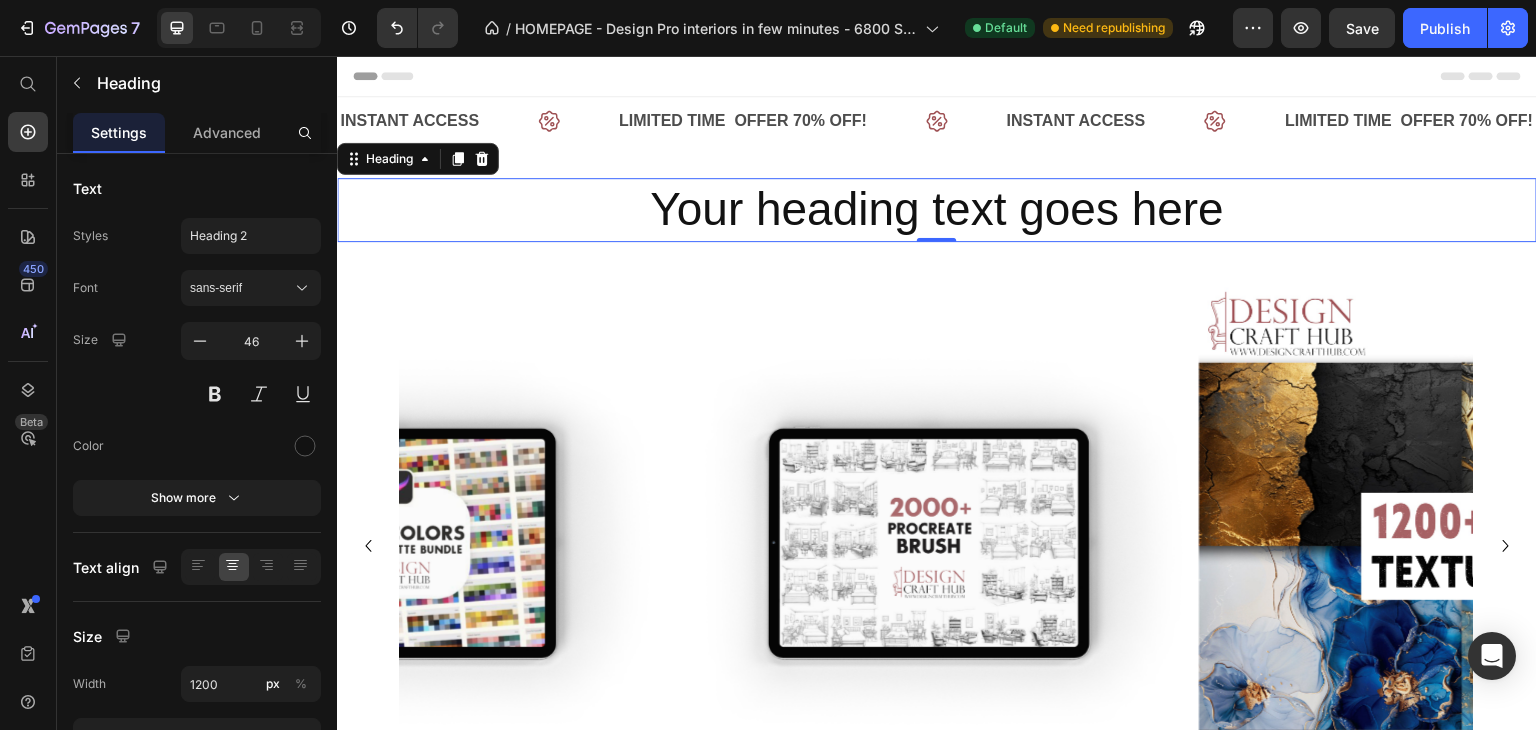 click on "Header" at bounding box center (937, 76) 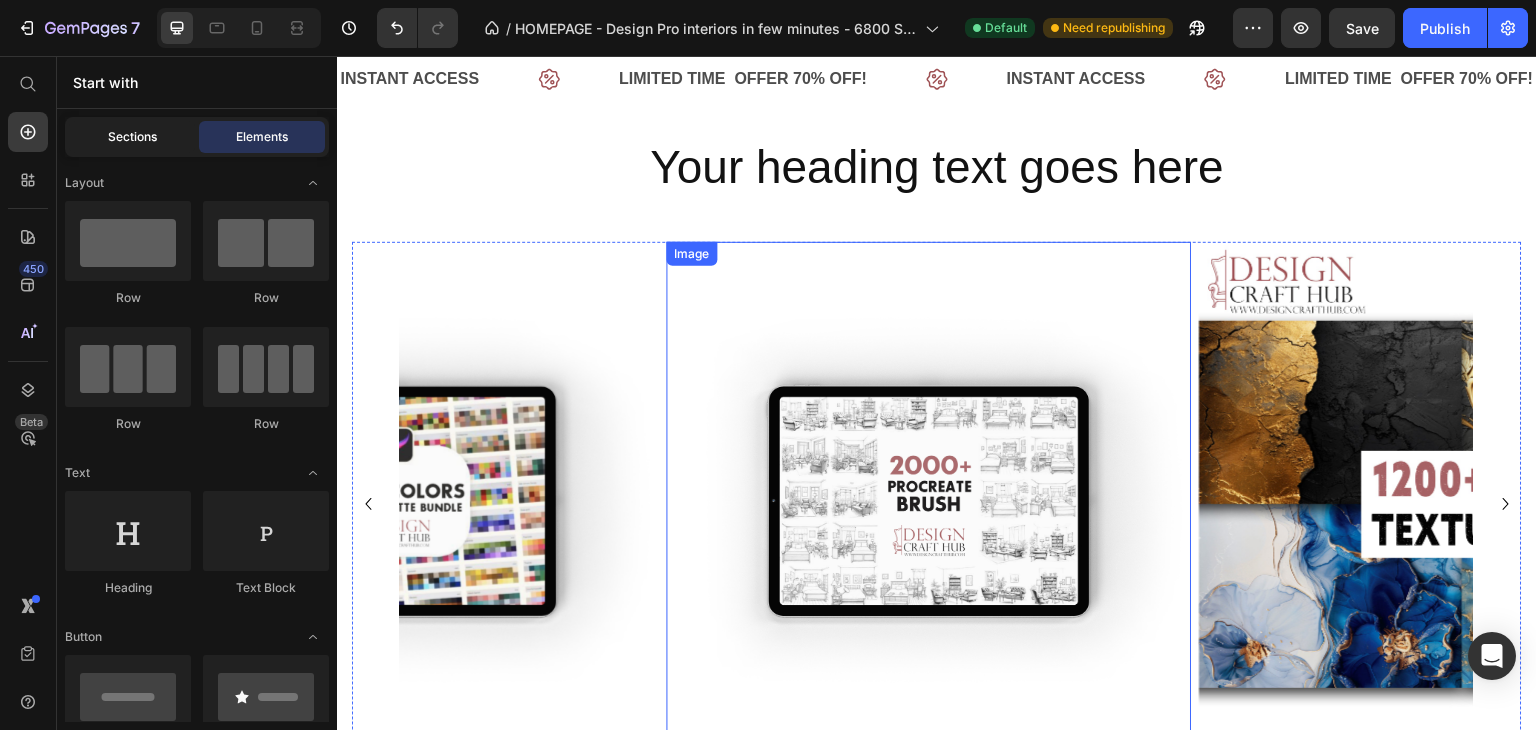 scroll, scrollTop: 41, scrollLeft: 0, axis: vertical 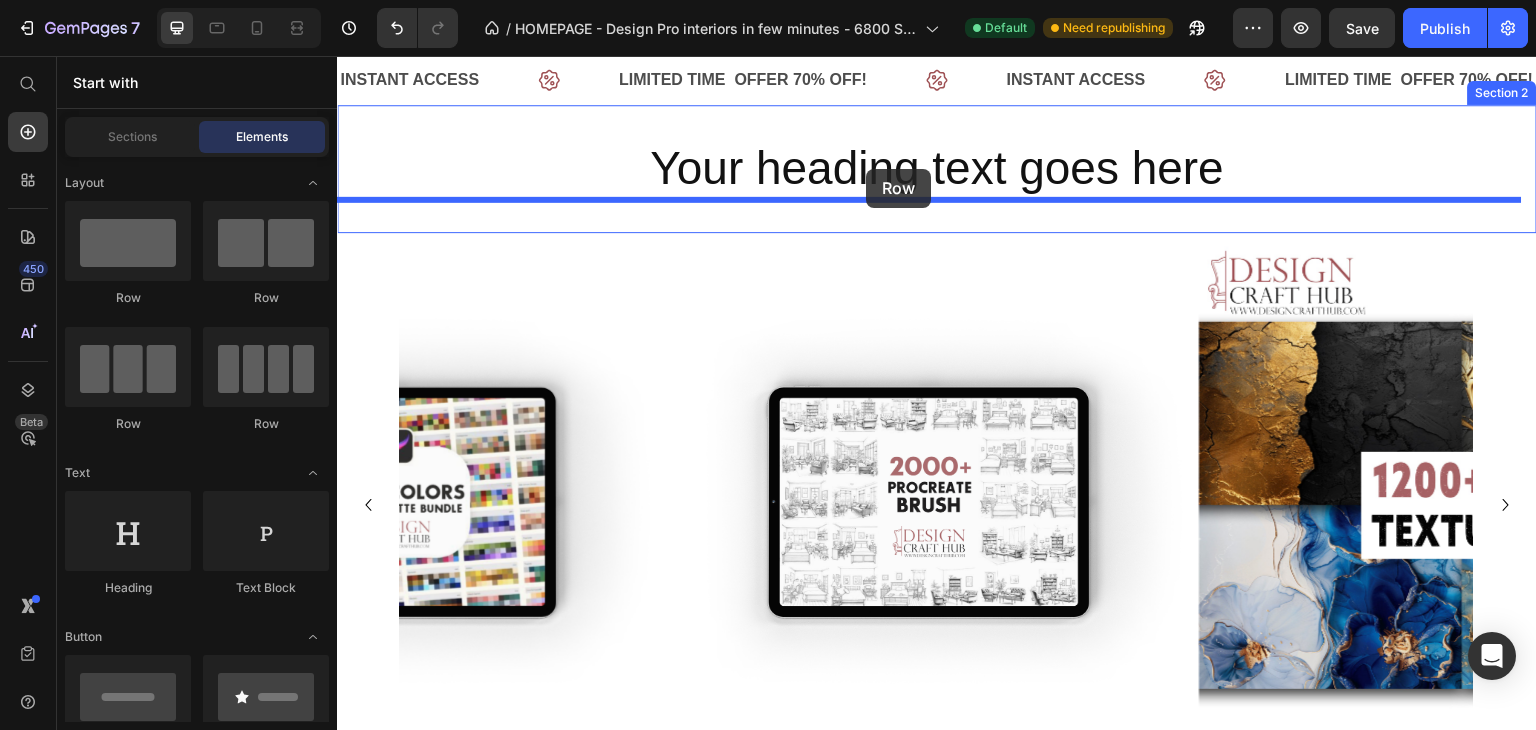 drag, startPoint x: 468, startPoint y: 319, endPoint x: 868, endPoint y: 168, distance: 427.55234 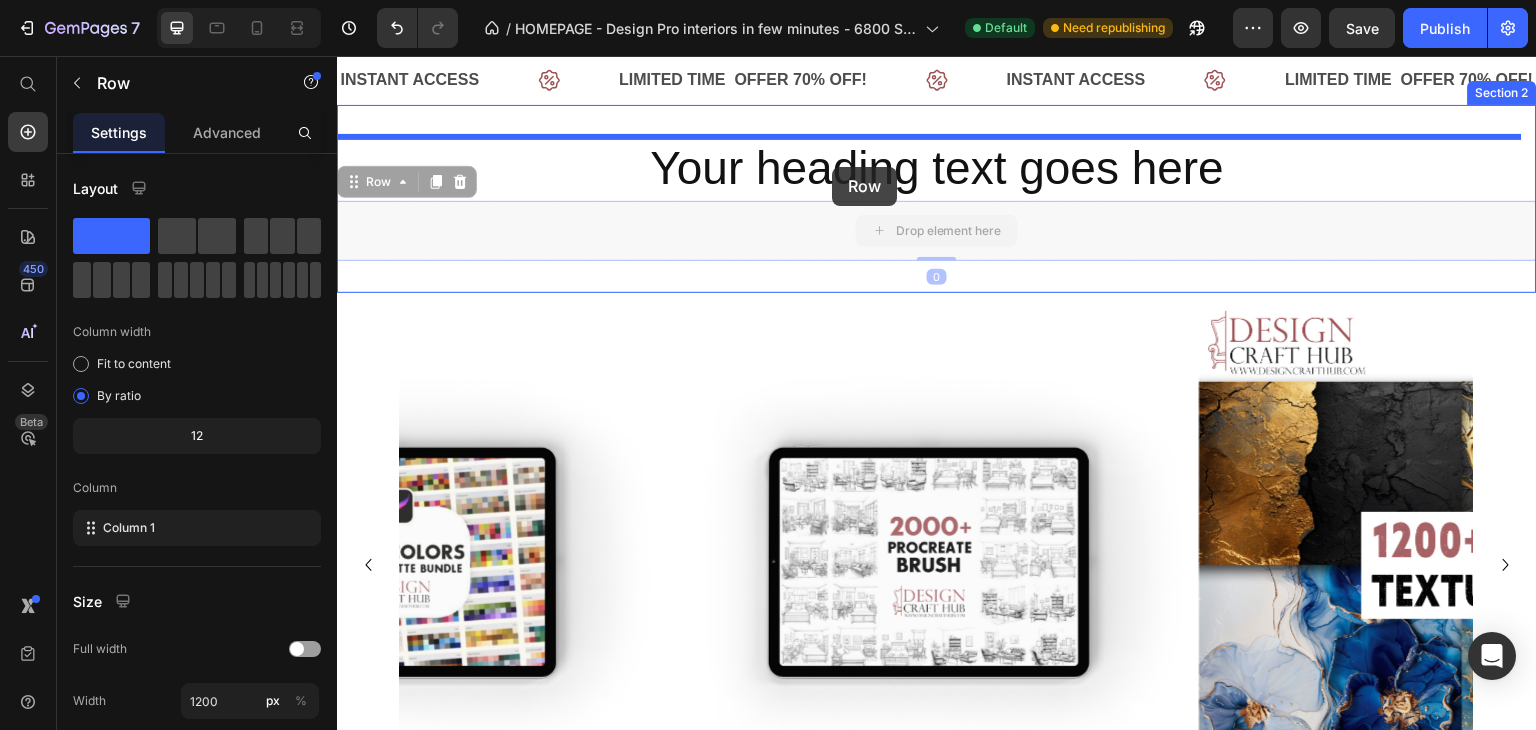 drag, startPoint x: 813, startPoint y: 239, endPoint x: 832, endPoint y: 167, distance: 74.46476 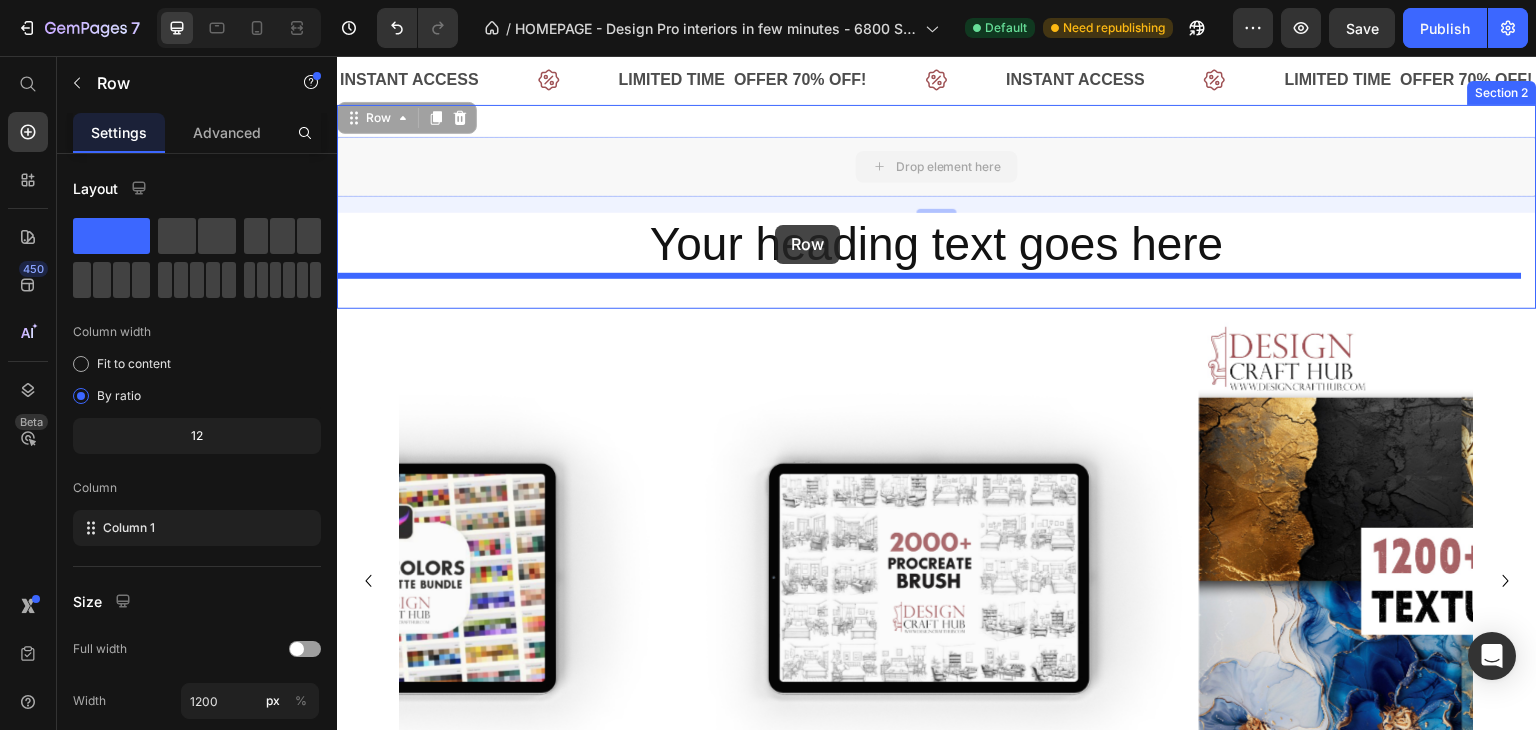 drag, startPoint x: 753, startPoint y: 155, endPoint x: 775, endPoint y: 225, distance: 73.37575 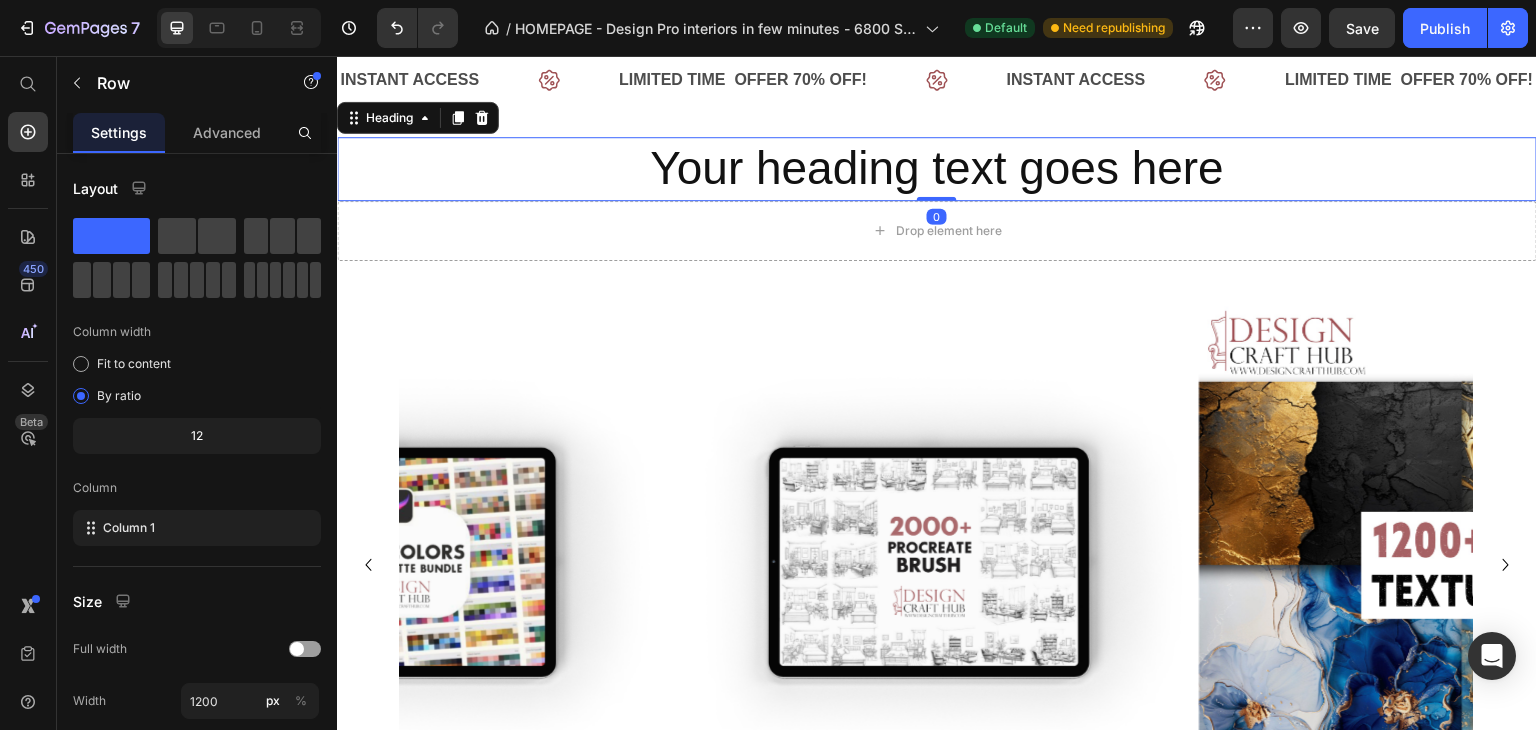 click on "Your heading text goes here" at bounding box center [937, 169] 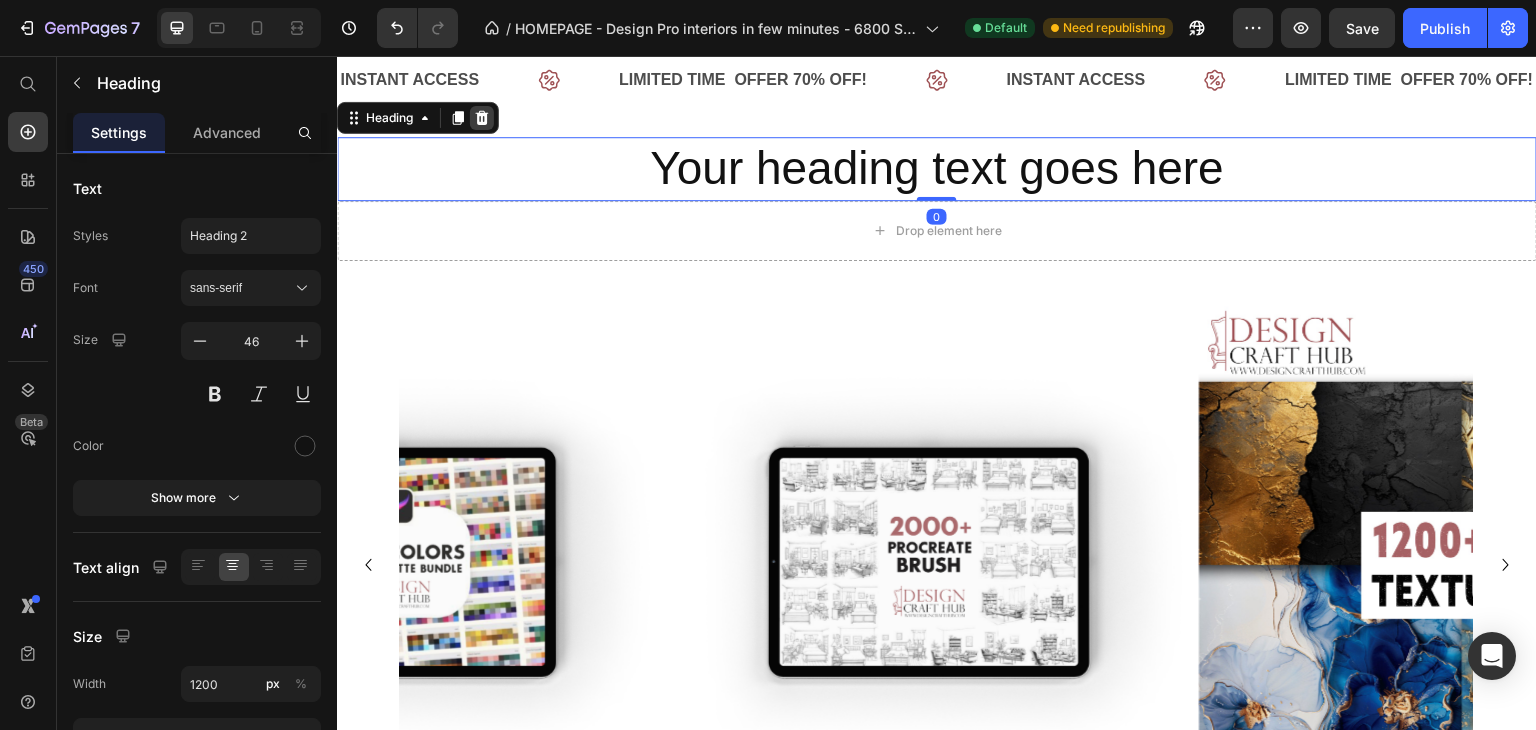 click 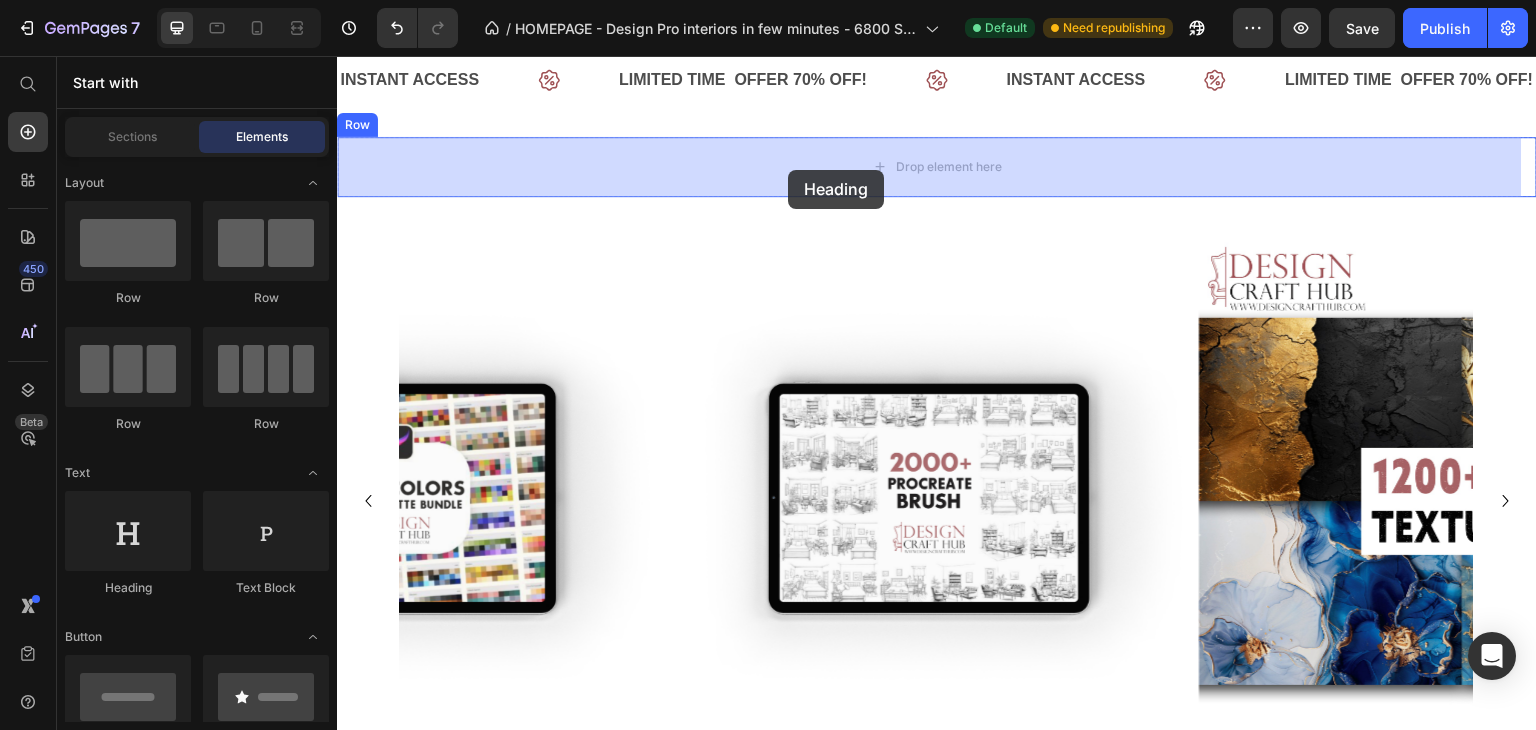 drag, startPoint x: 490, startPoint y: 600, endPoint x: 788, endPoint y: 170, distance: 523.1673 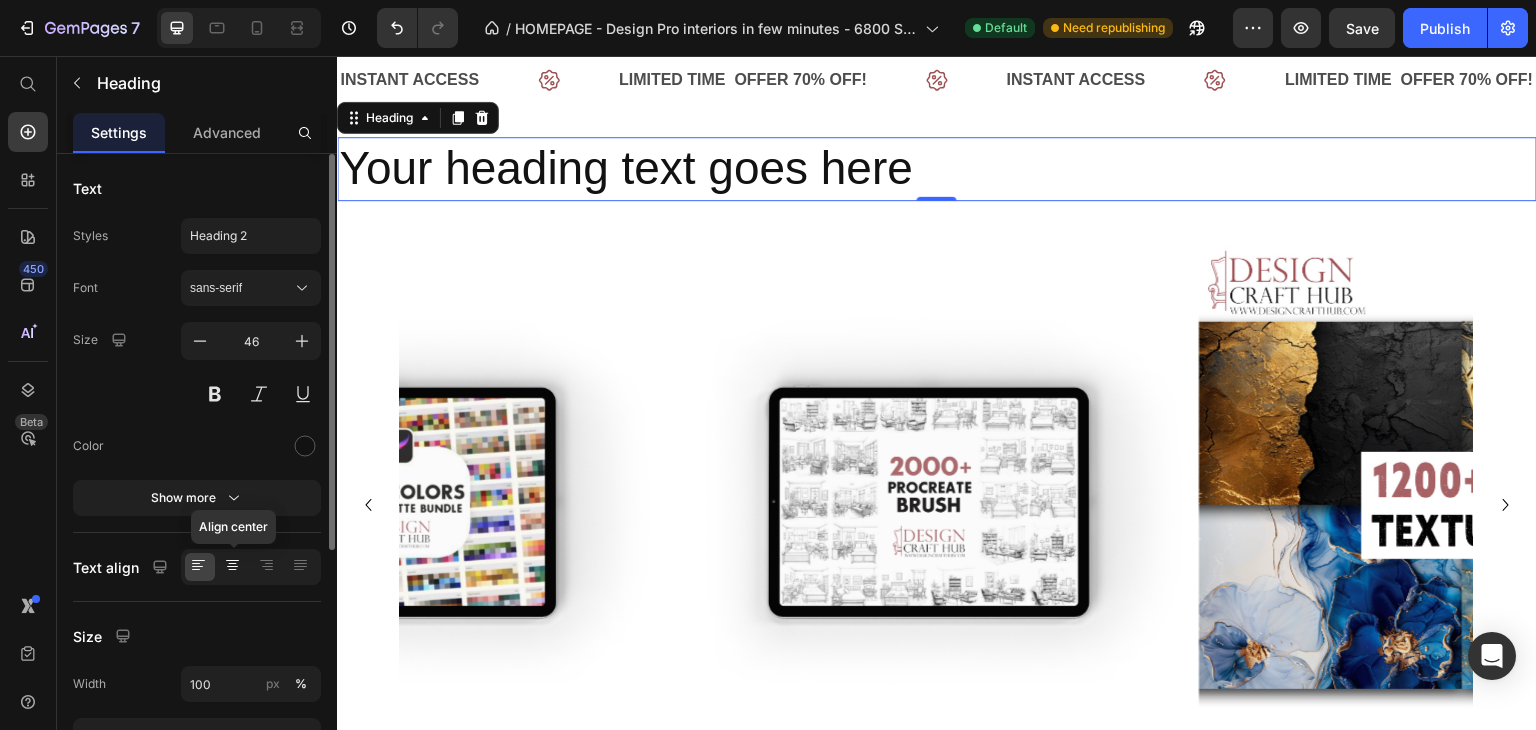 click 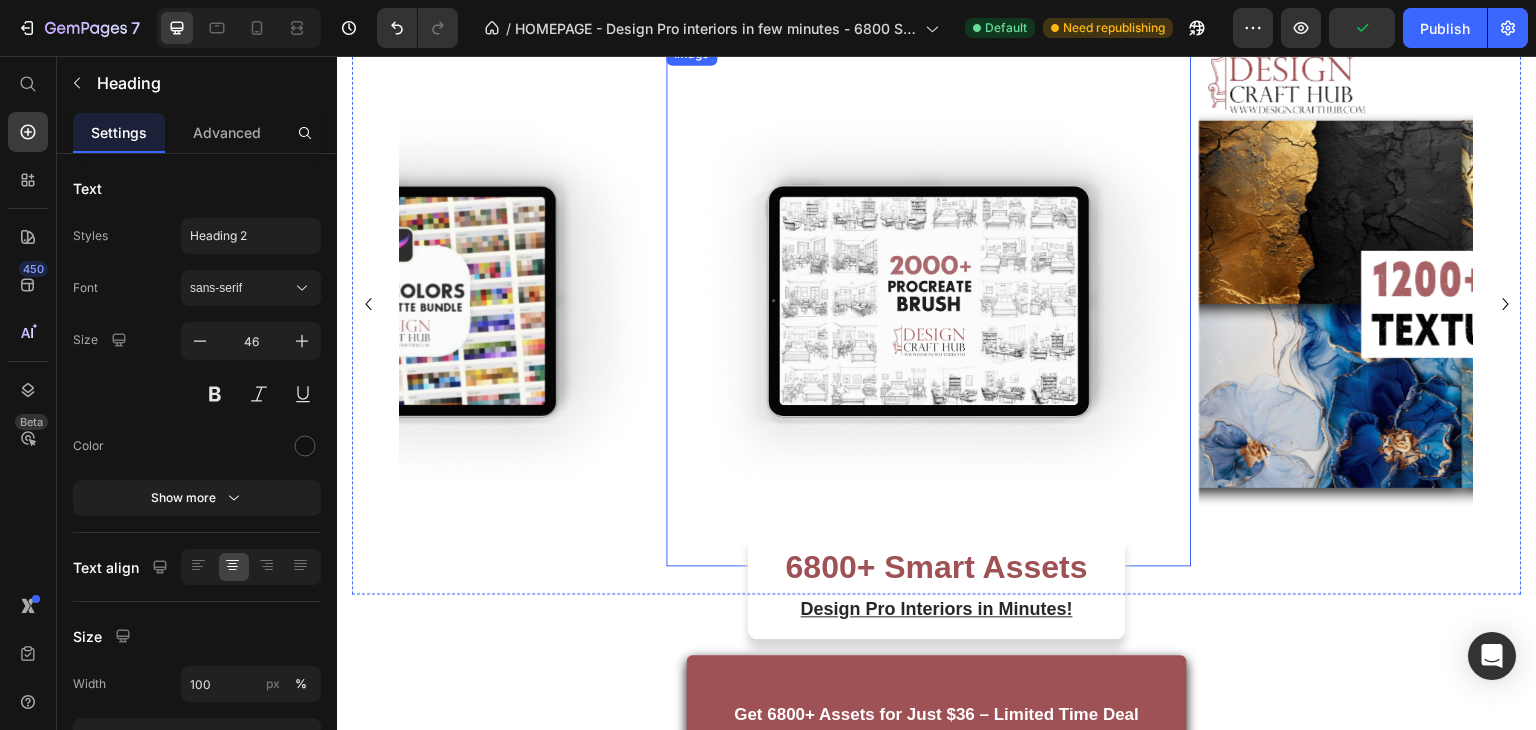 scroll, scrollTop: 254, scrollLeft: 0, axis: vertical 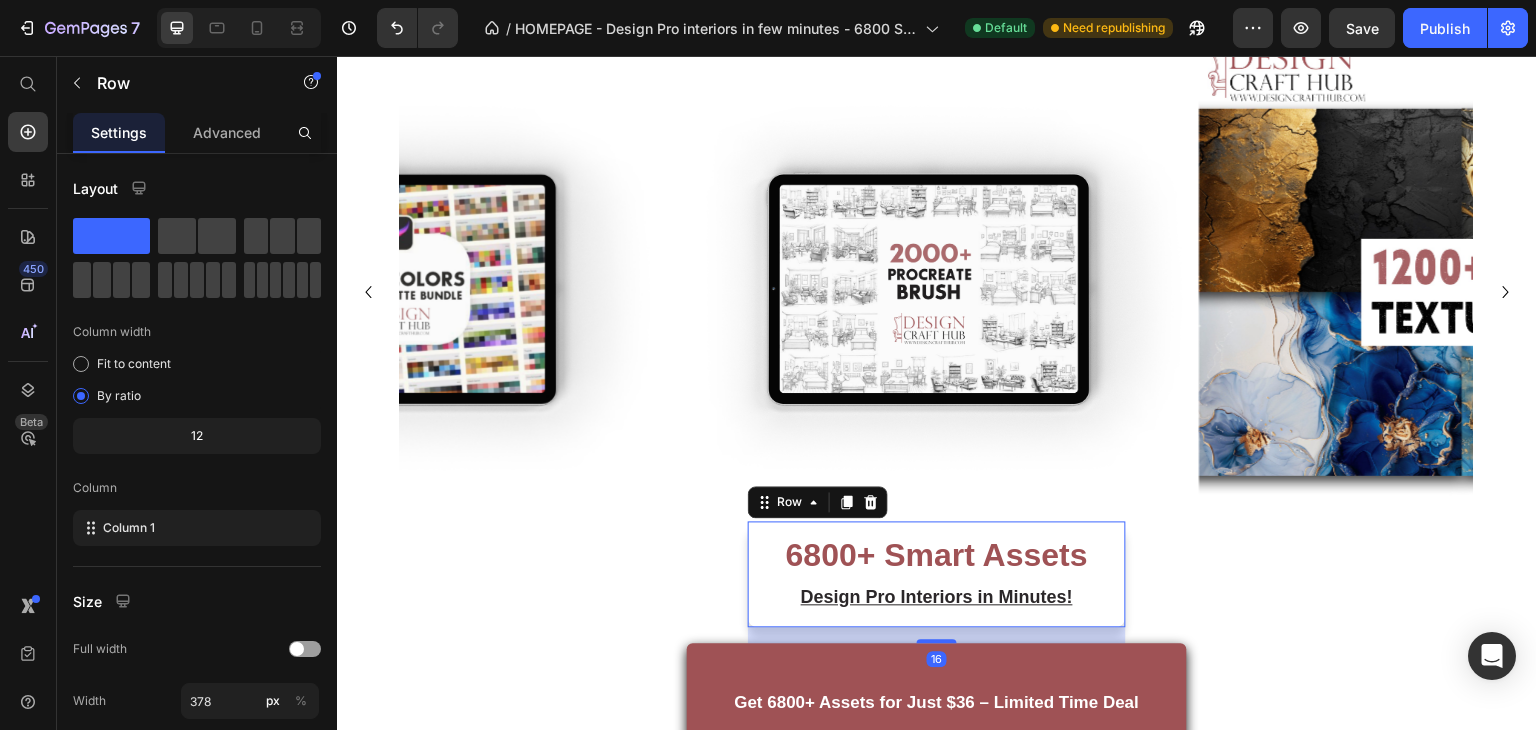 click on "6800+ Smart Assets Heading Design Pro Interiors in Minutes! Text block Row   16" at bounding box center (937, 575) 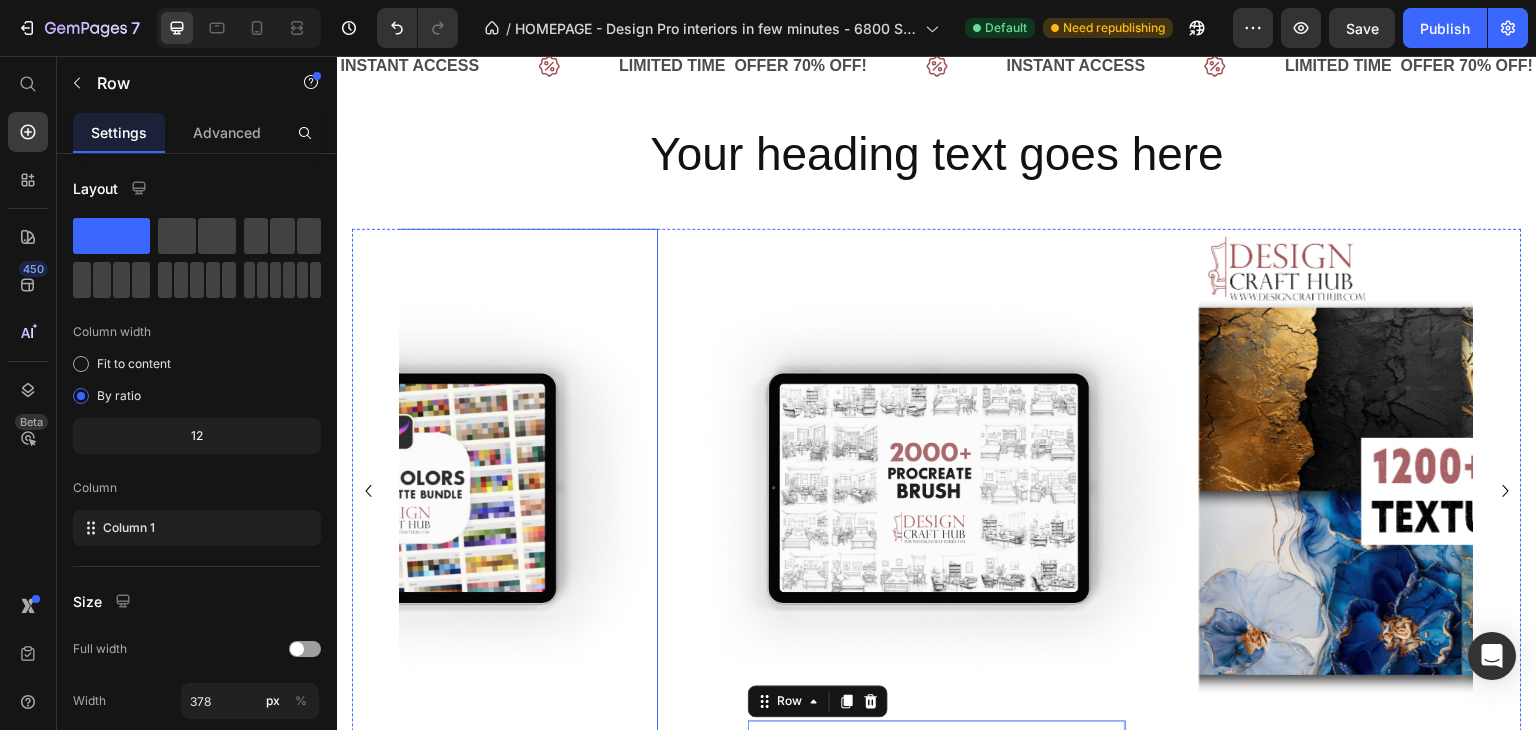 scroll, scrollTop: 0, scrollLeft: 0, axis: both 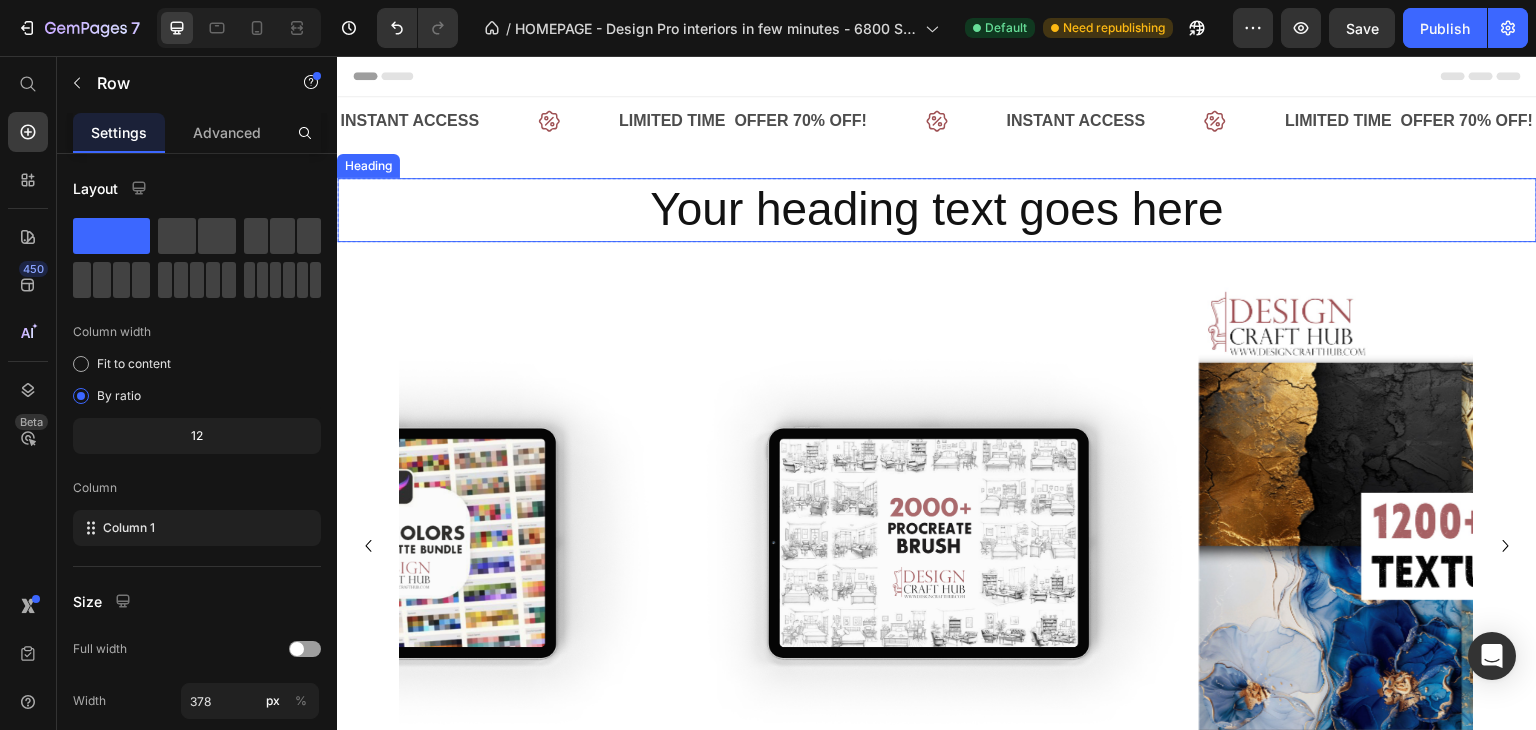 click on "Your heading text goes here" at bounding box center [937, 210] 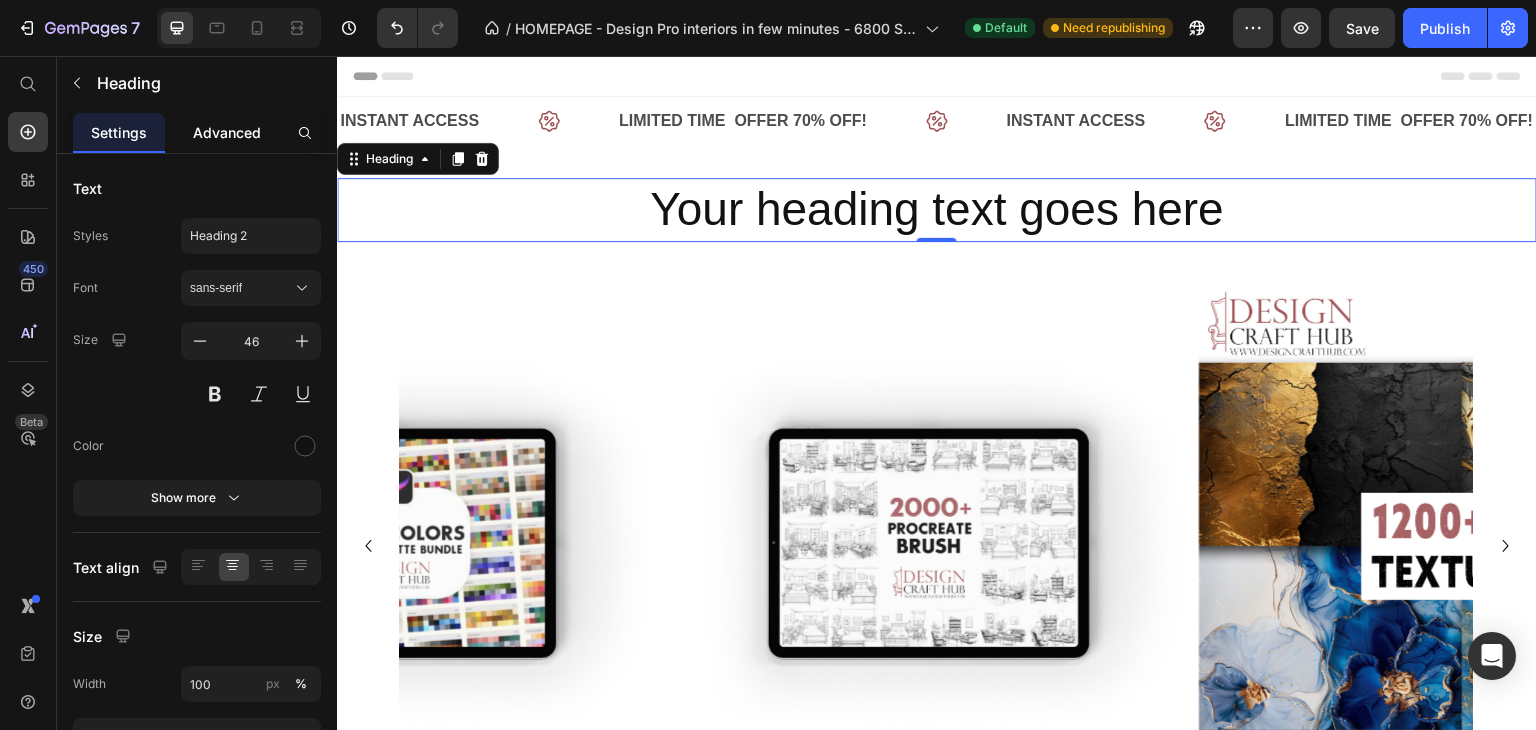 click on "Advanced" at bounding box center (227, 132) 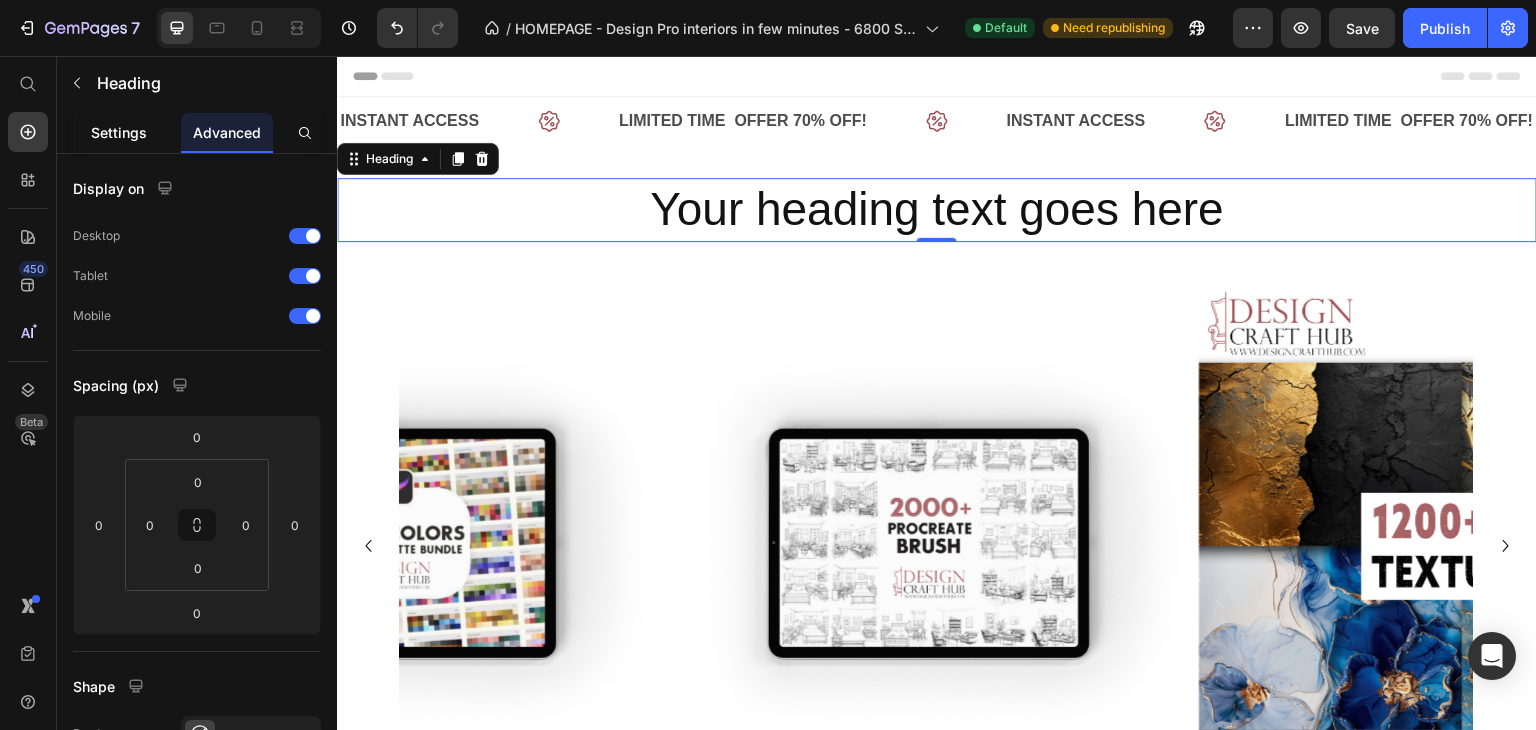 click on "Settings" at bounding box center (119, 132) 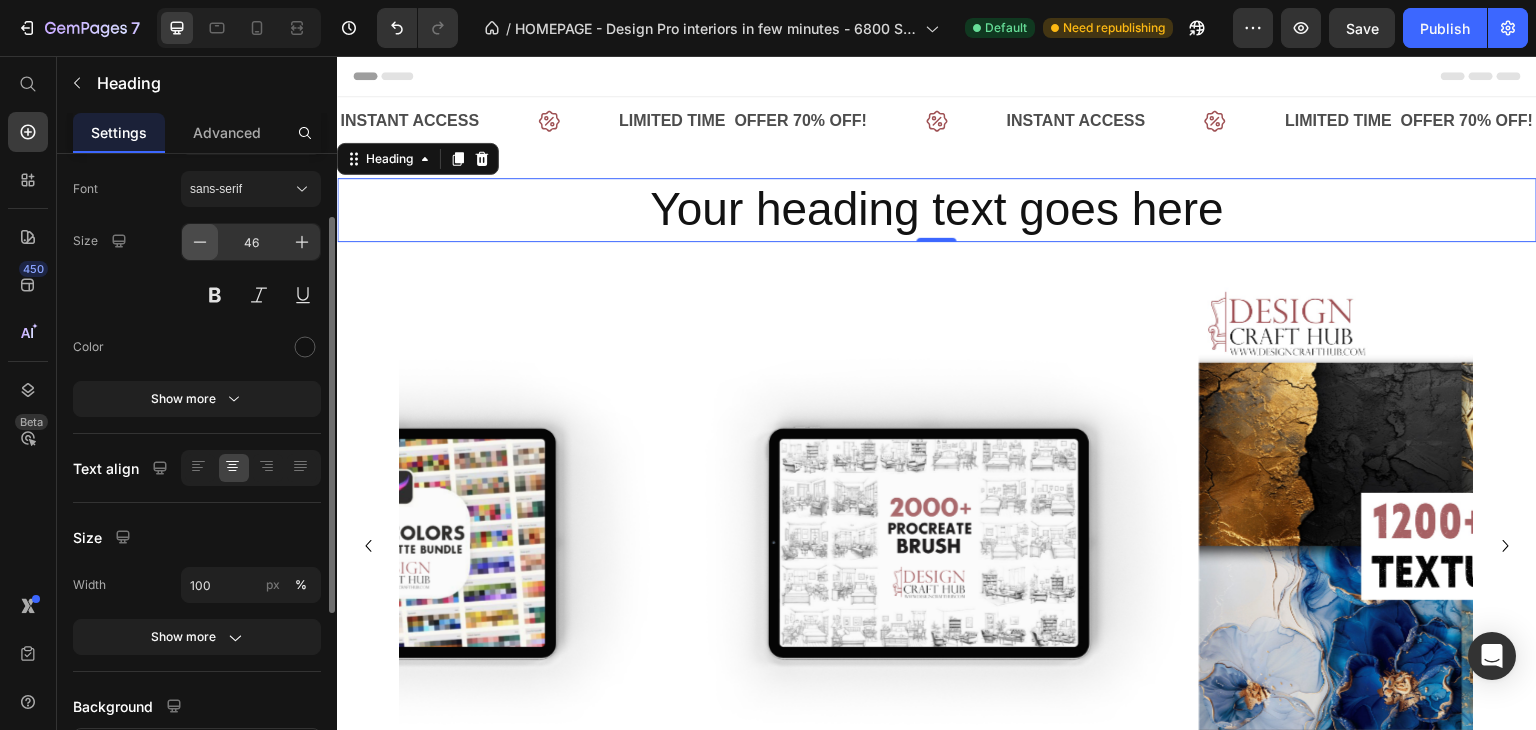 scroll, scrollTop: 100, scrollLeft: 0, axis: vertical 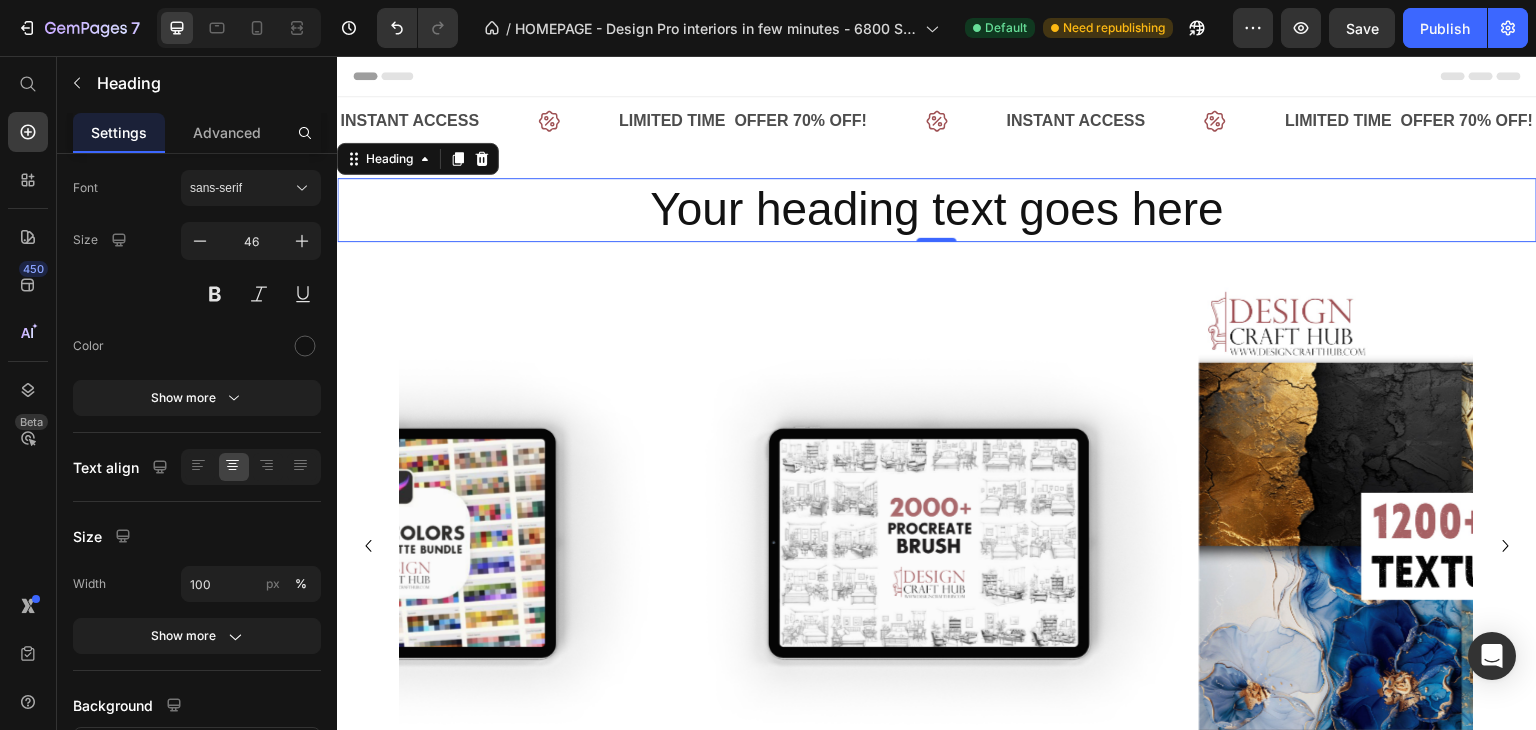click on "Your heading text goes here" at bounding box center [937, 210] 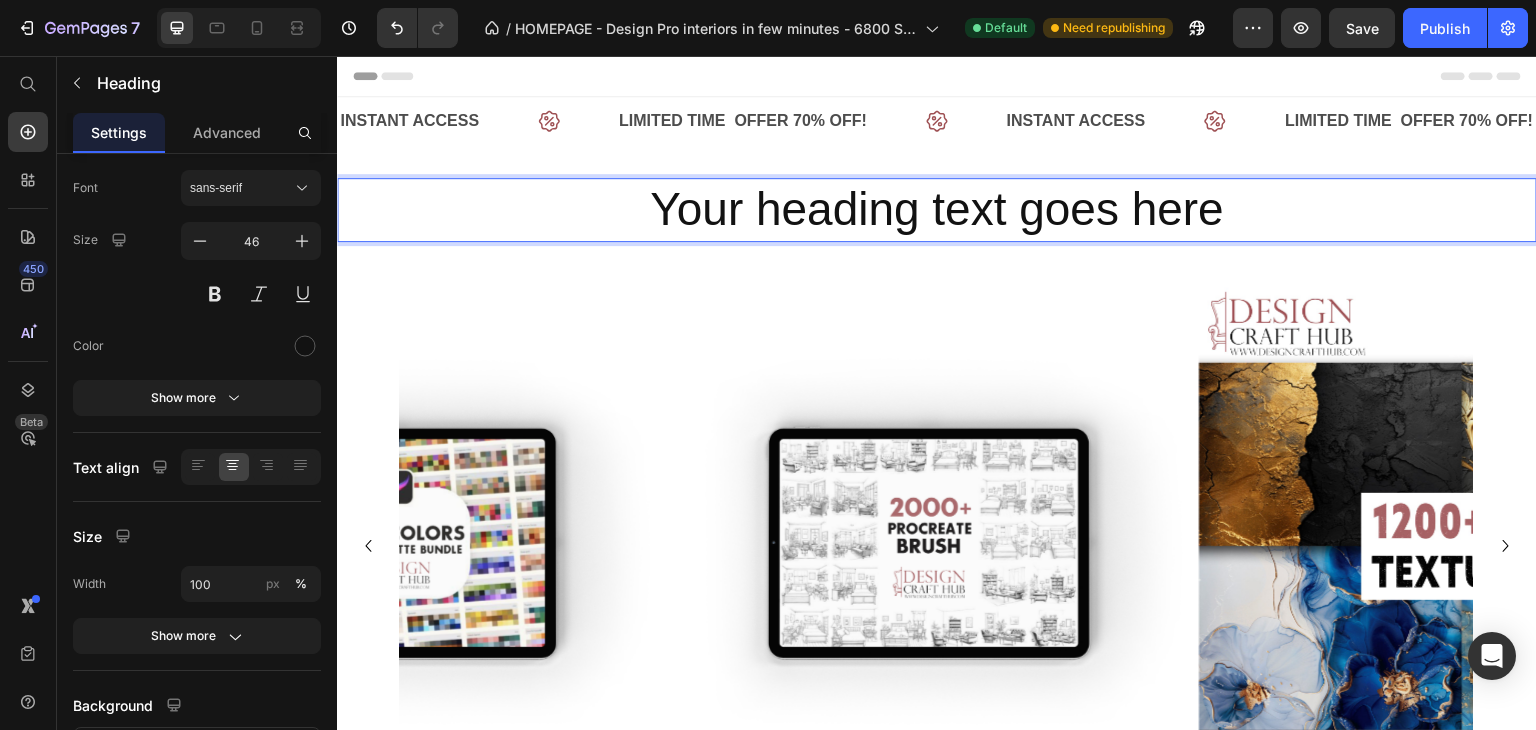 click on "Your heading text goes here" at bounding box center (937, 210) 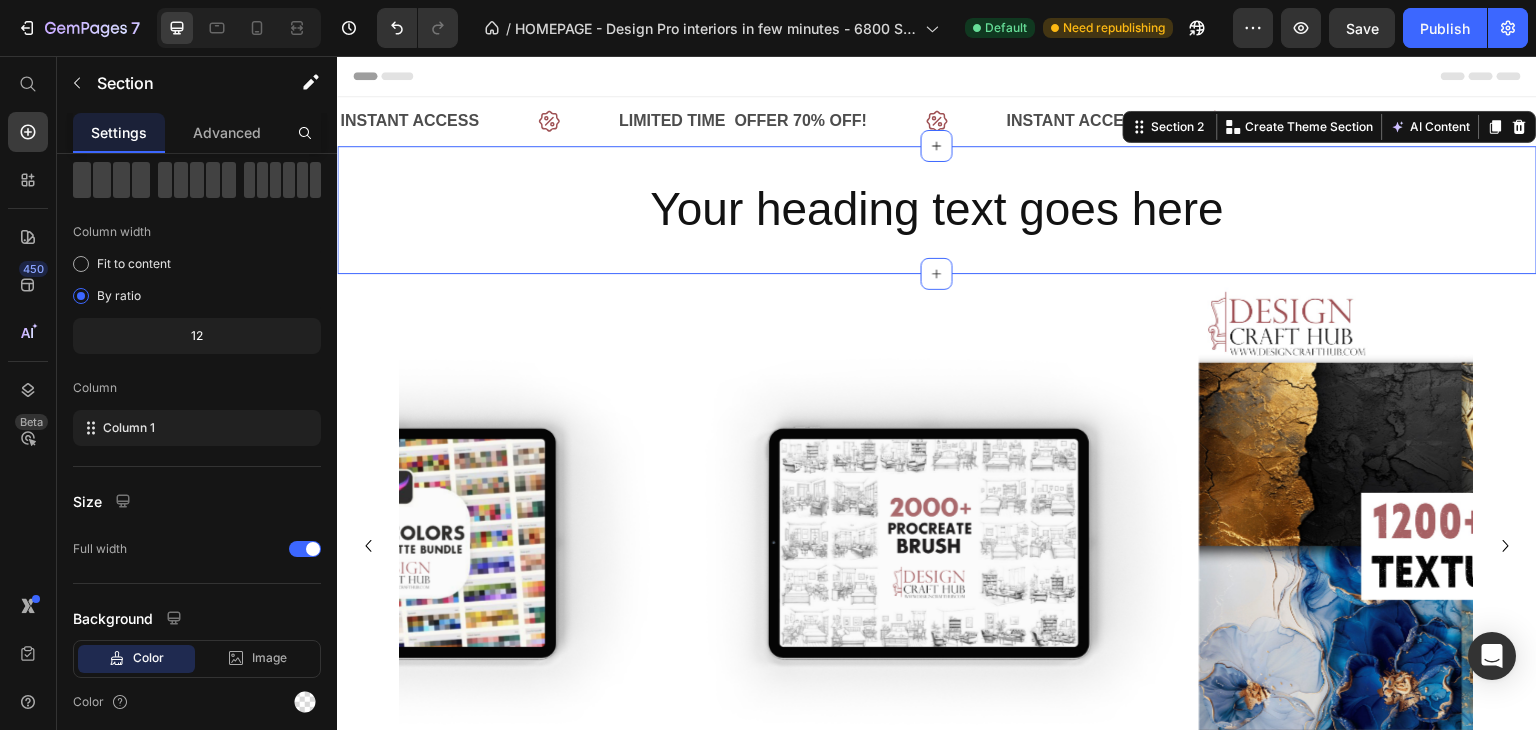 click on "Your heading text goes here Heading Row Section 2   You can create reusable sections Create Theme Section AI Content Write with GemAI What would you like to describe here? Tone and Voice Persuasive Product Show more Generate" at bounding box center [937, 210] 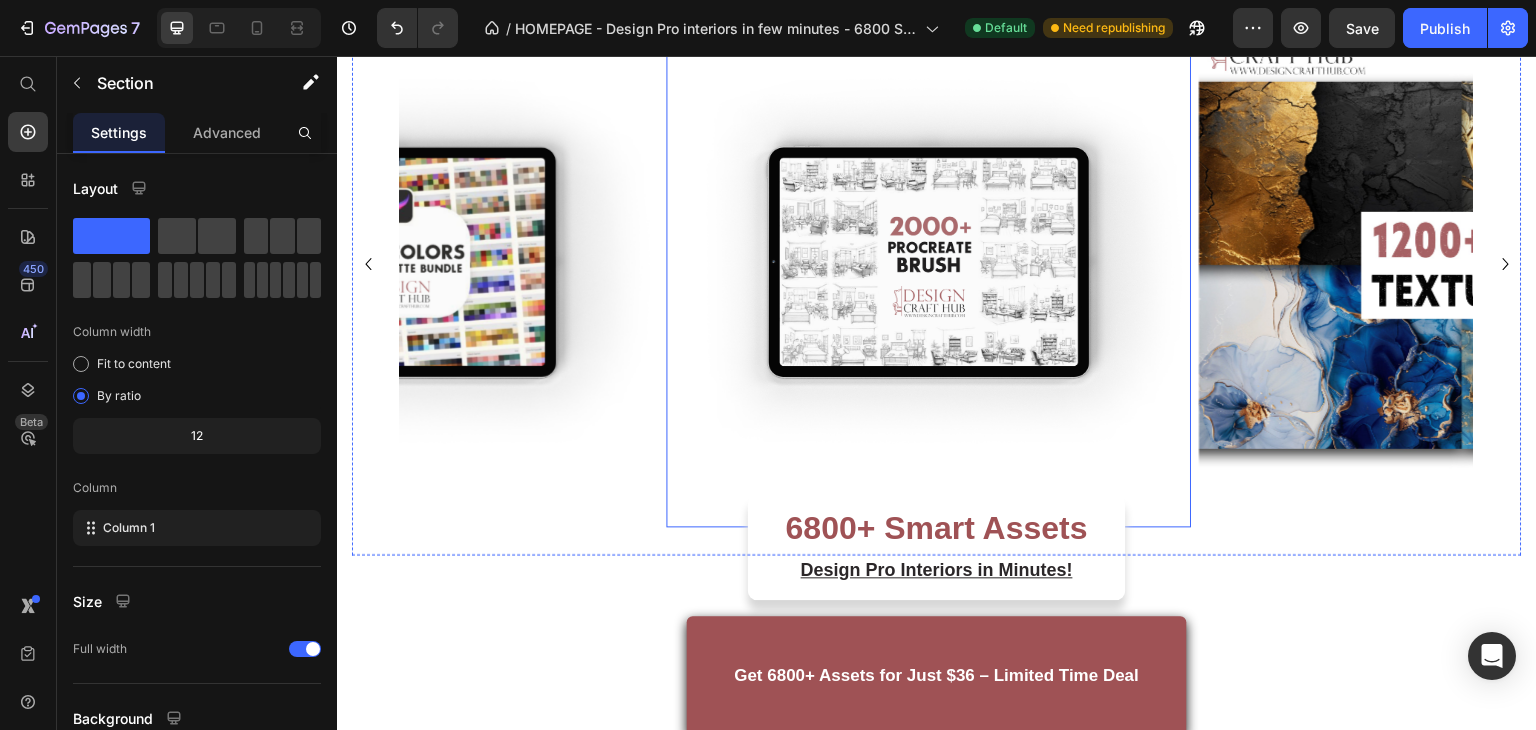 scroll, scrollTop: 290, scrollLeft: 0, axis: vertical 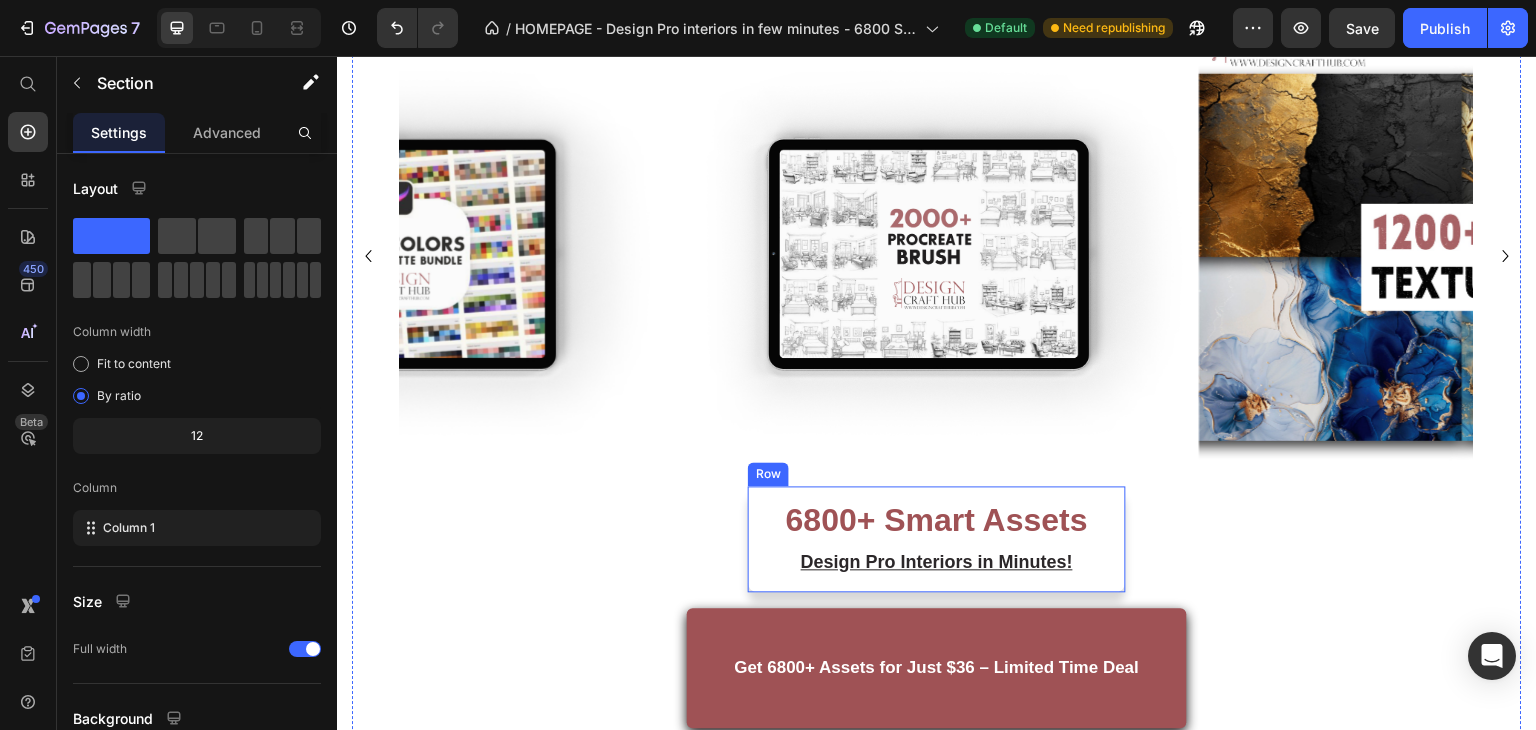 click on "6800+ Smart Assets Heading Design Pro Interiors in Minutes! Text block Row" at bounding box center (937, 539) 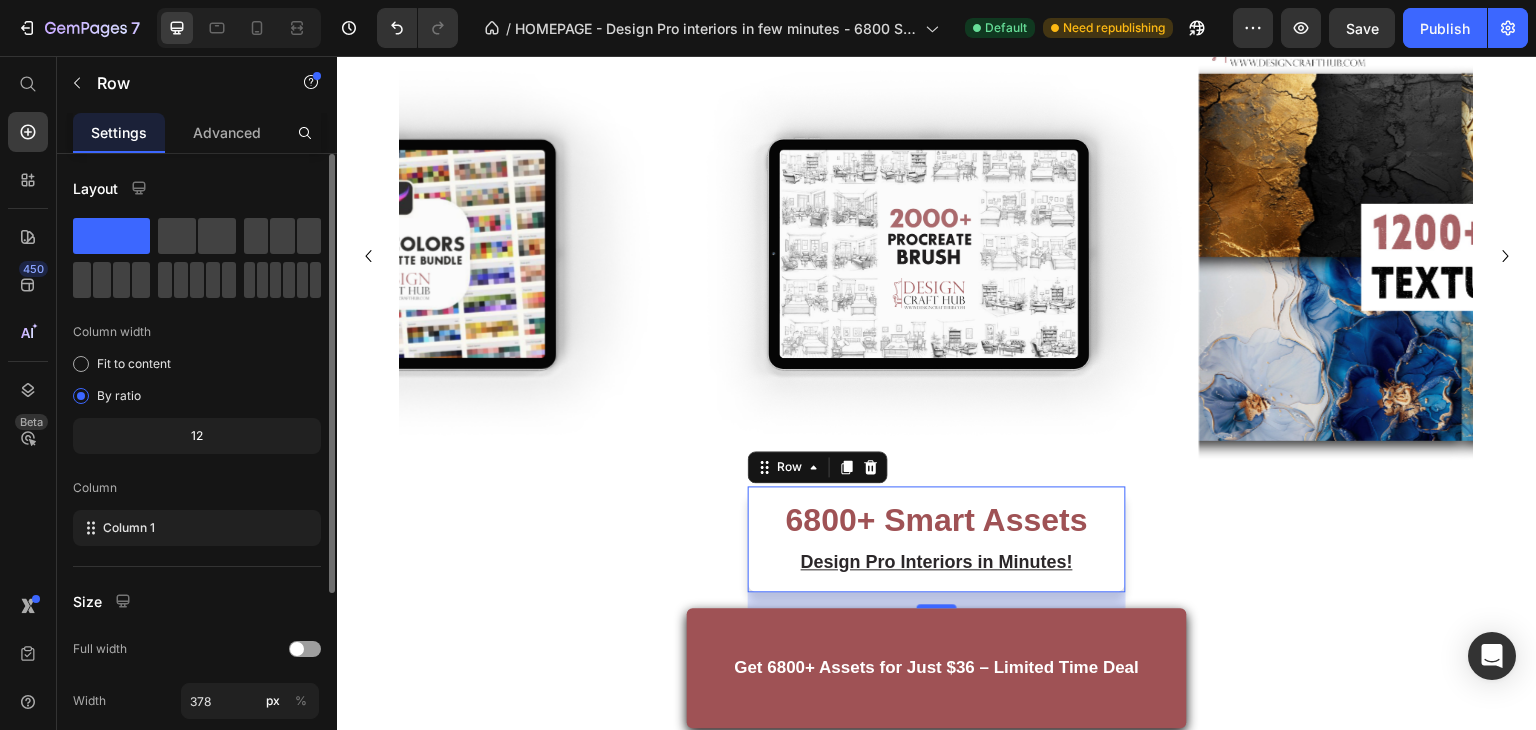 scroll, scrollTop: 0, scrollLeft: 0, axis: both 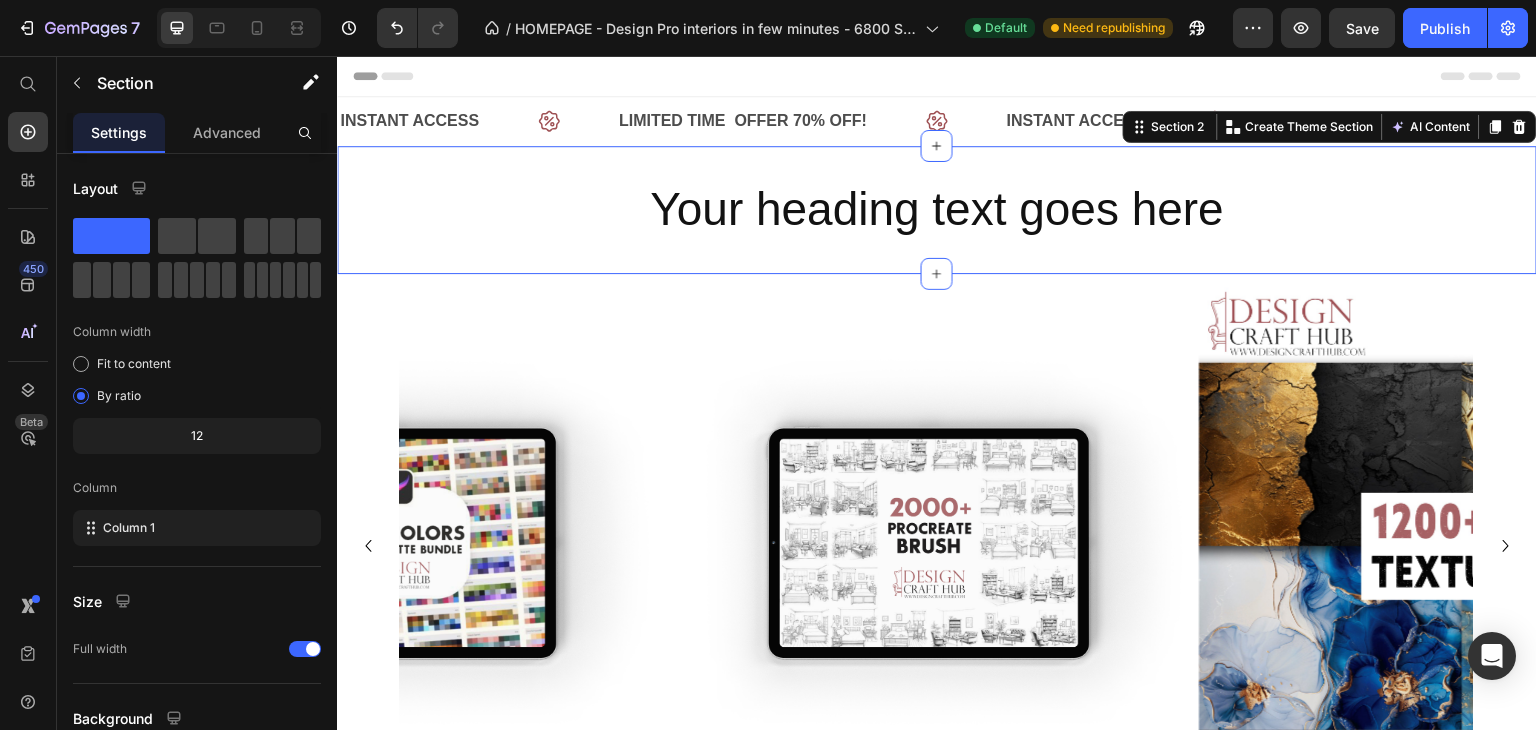 click on "Your heading text goes here Heading Row Section 2   You can create reusable sections Create Theme Section AI Content Write with GemAI What would you like to describe here? Tone and Voice Persuasive Product Show more Generate" at bounding box center [937, 210] 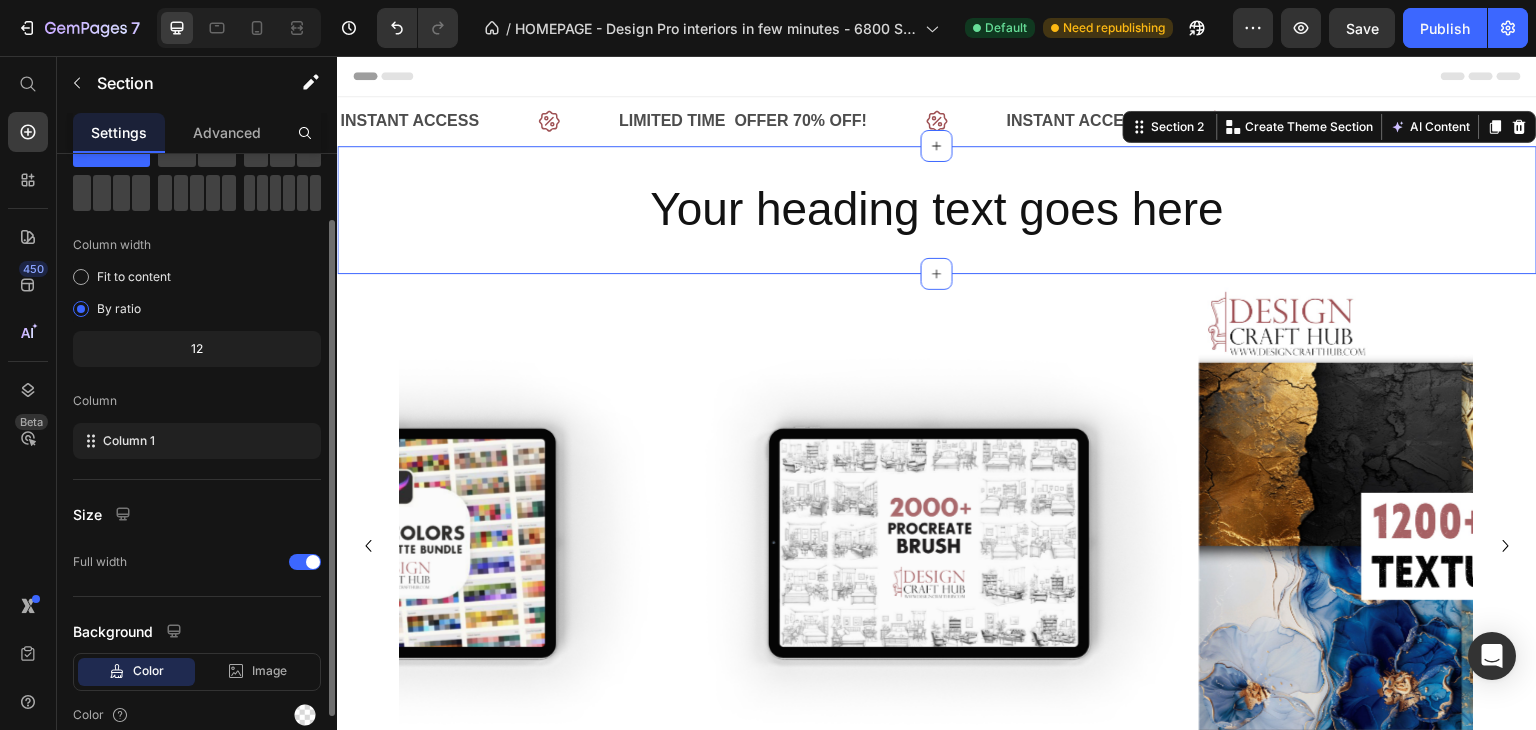 scroll, scrollTop: 173, scrollLeft: 0, axis: vertical 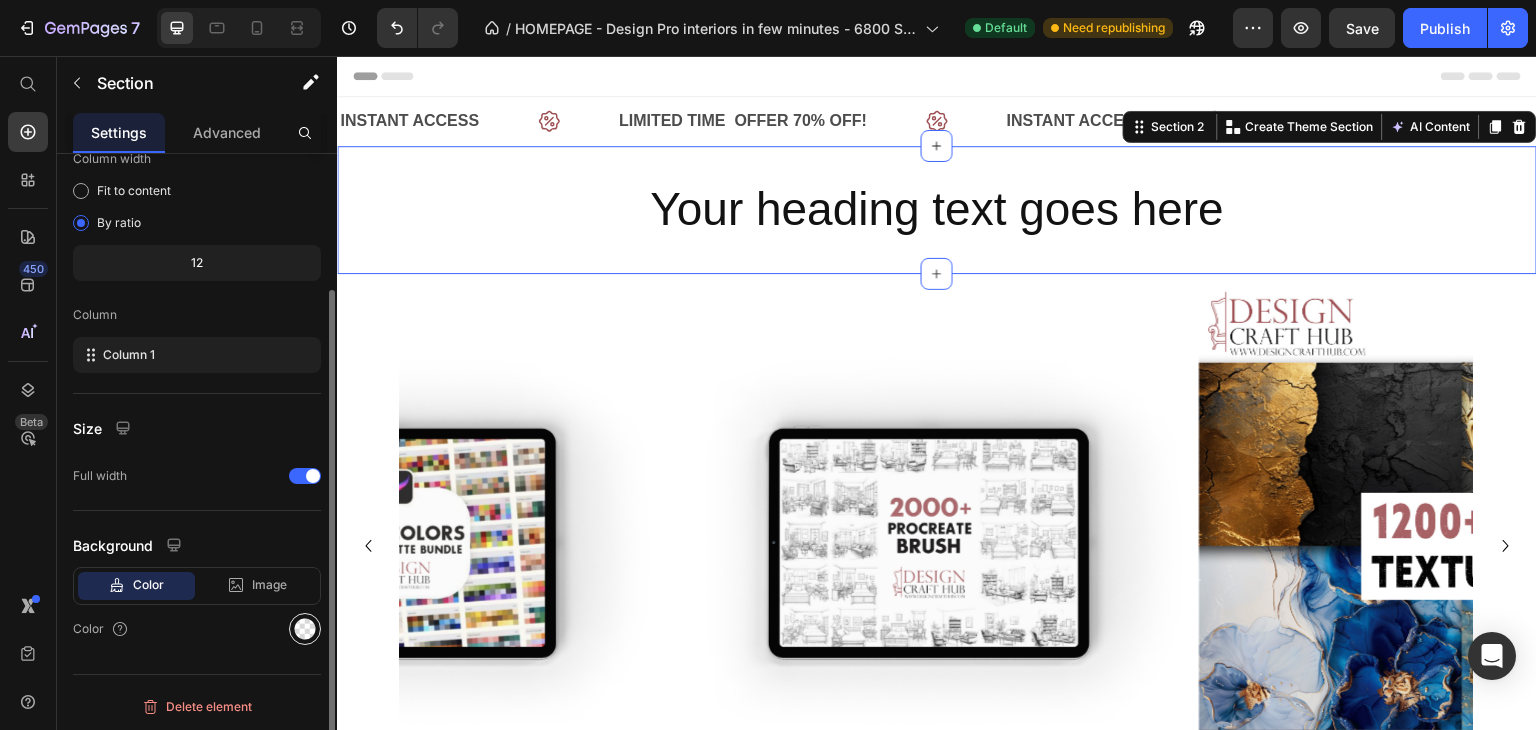 click 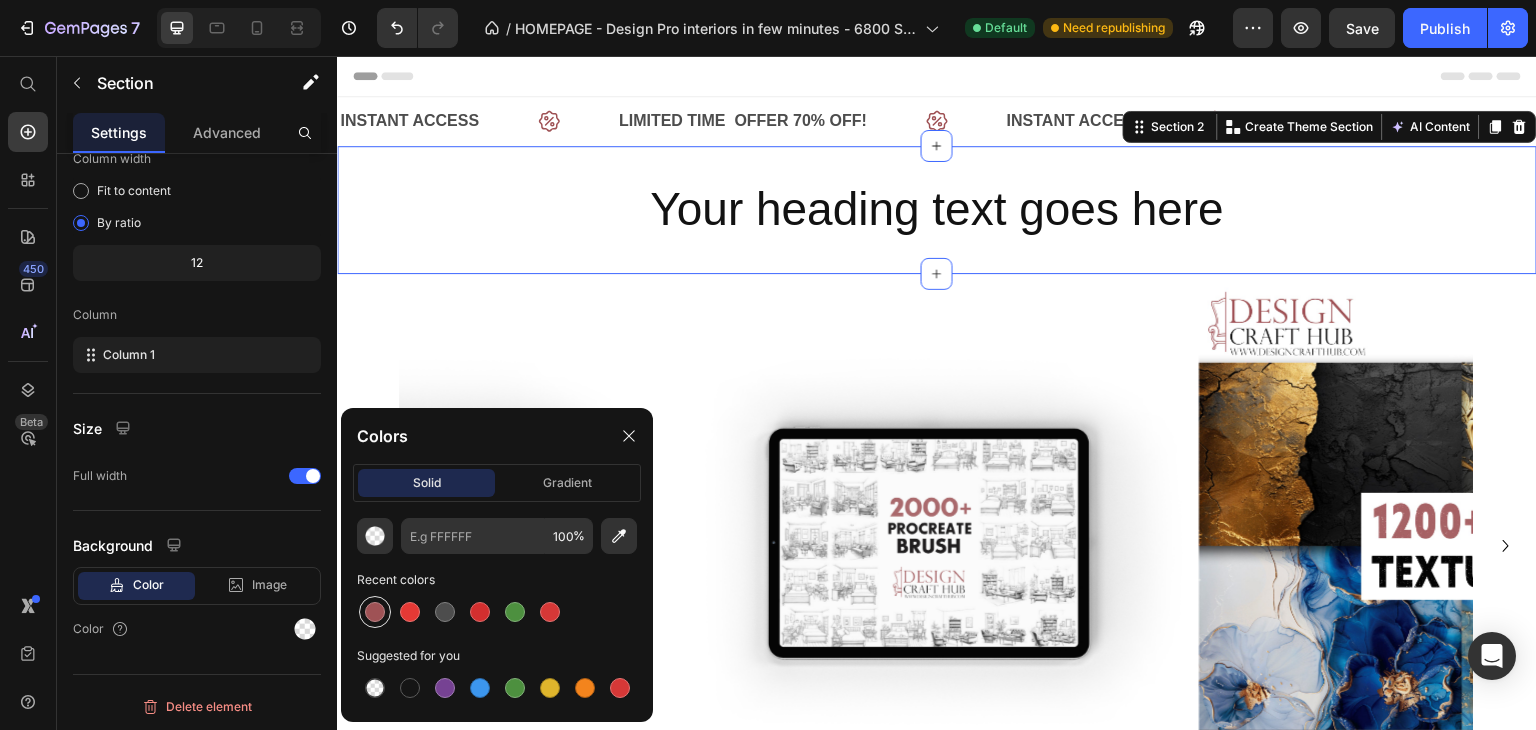 click at bounding box center [375, 612] 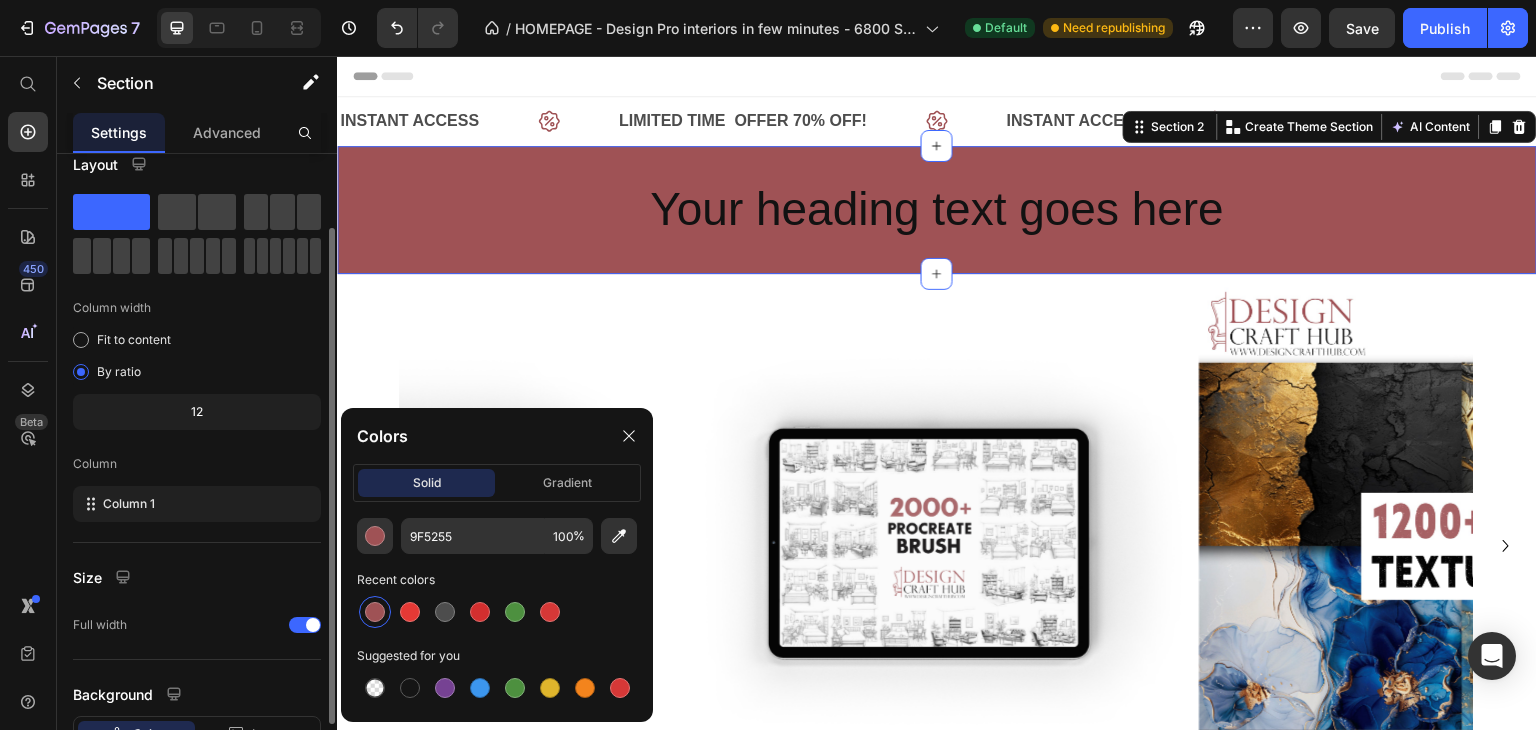 scroll, scrollTop: 0, scrollLeft: 0, axis: both 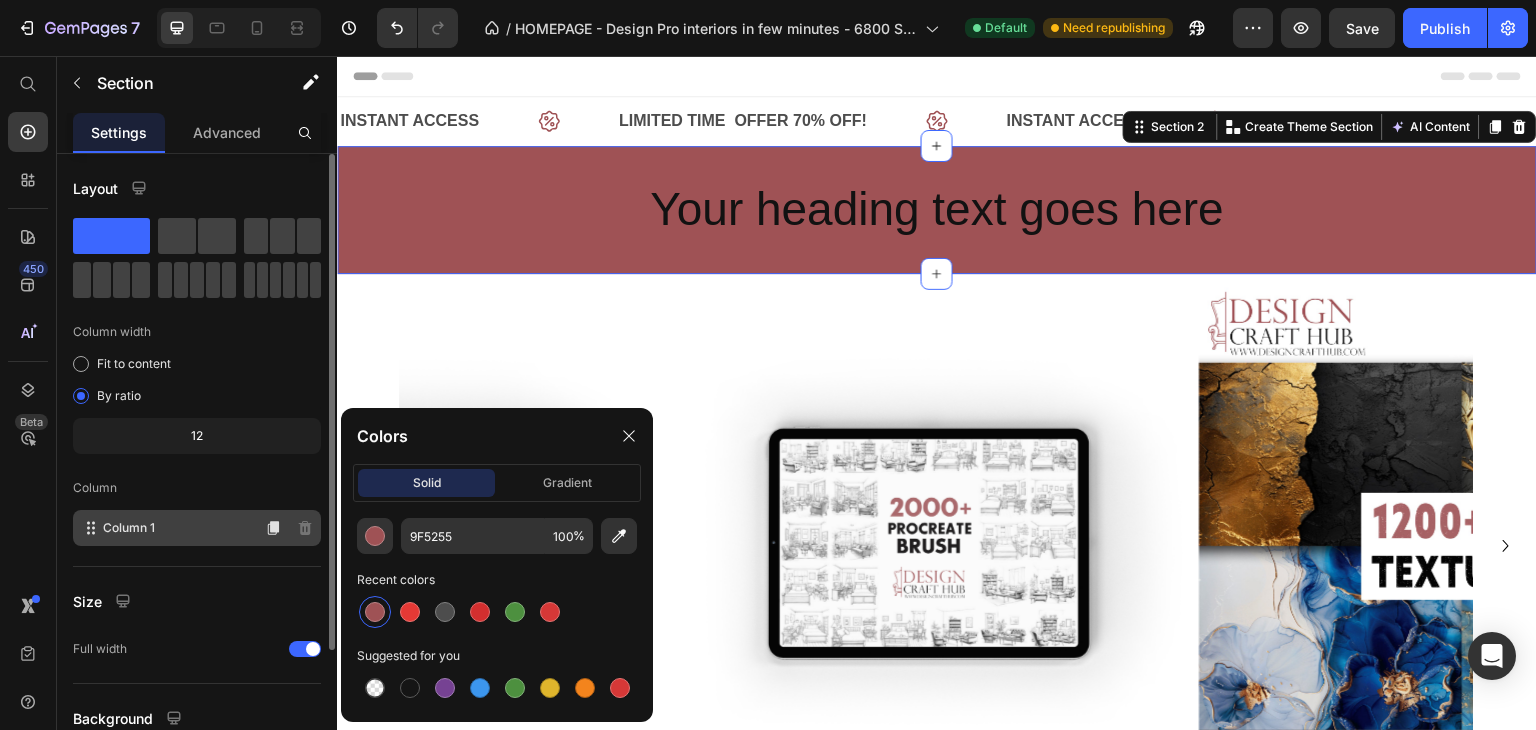 click on "Column 1" 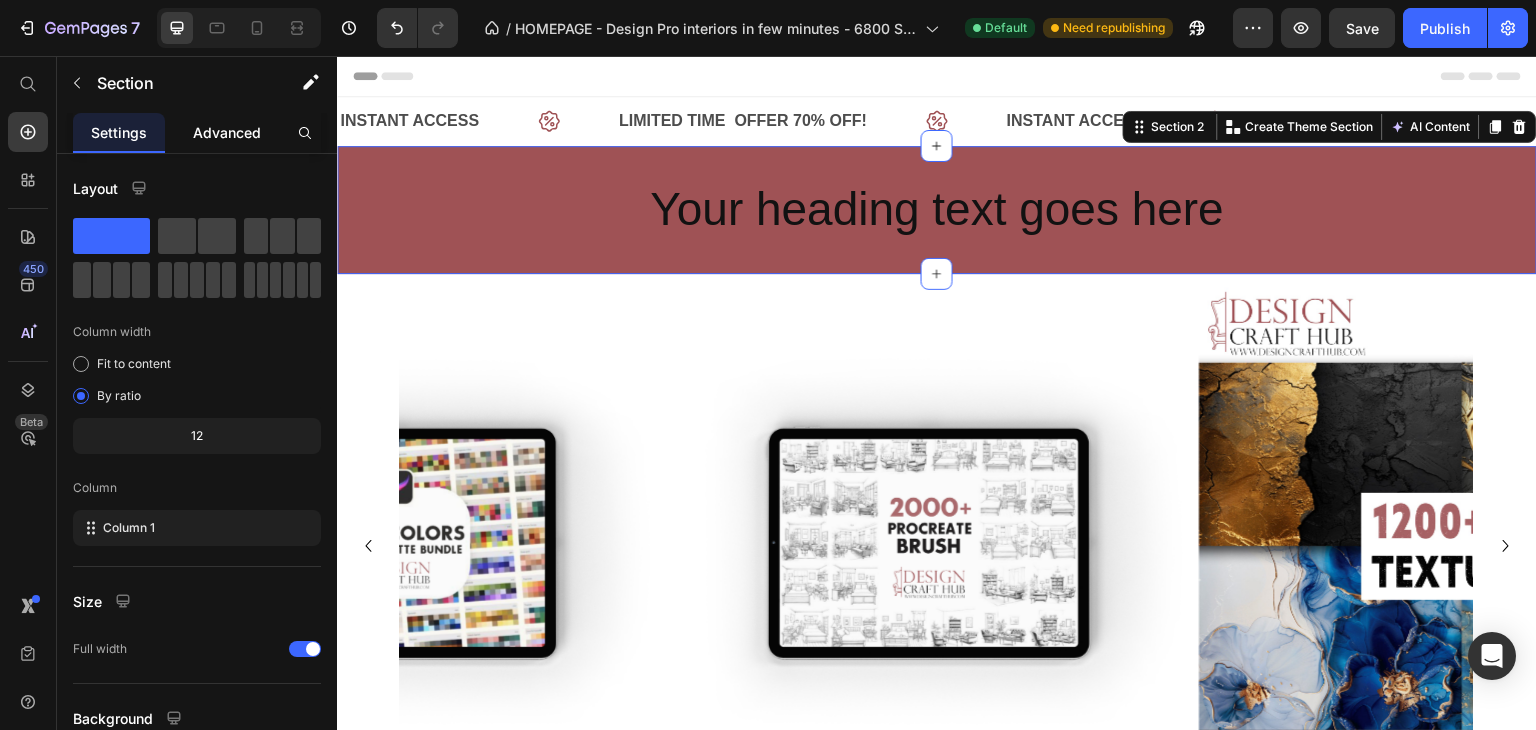 click on "Advanced" at bounding box center [227, 132] 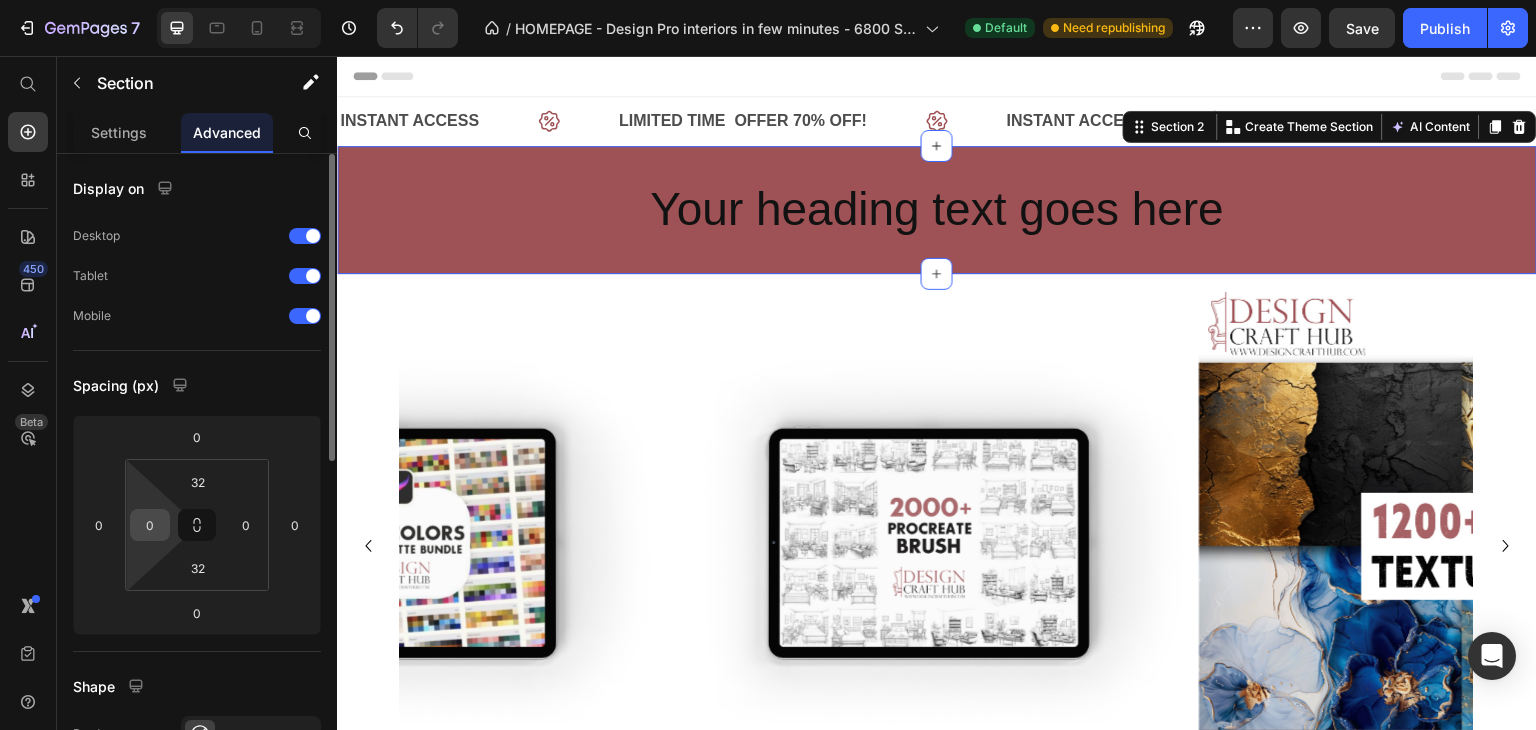 click on "0" at bounding box center [150, 525] 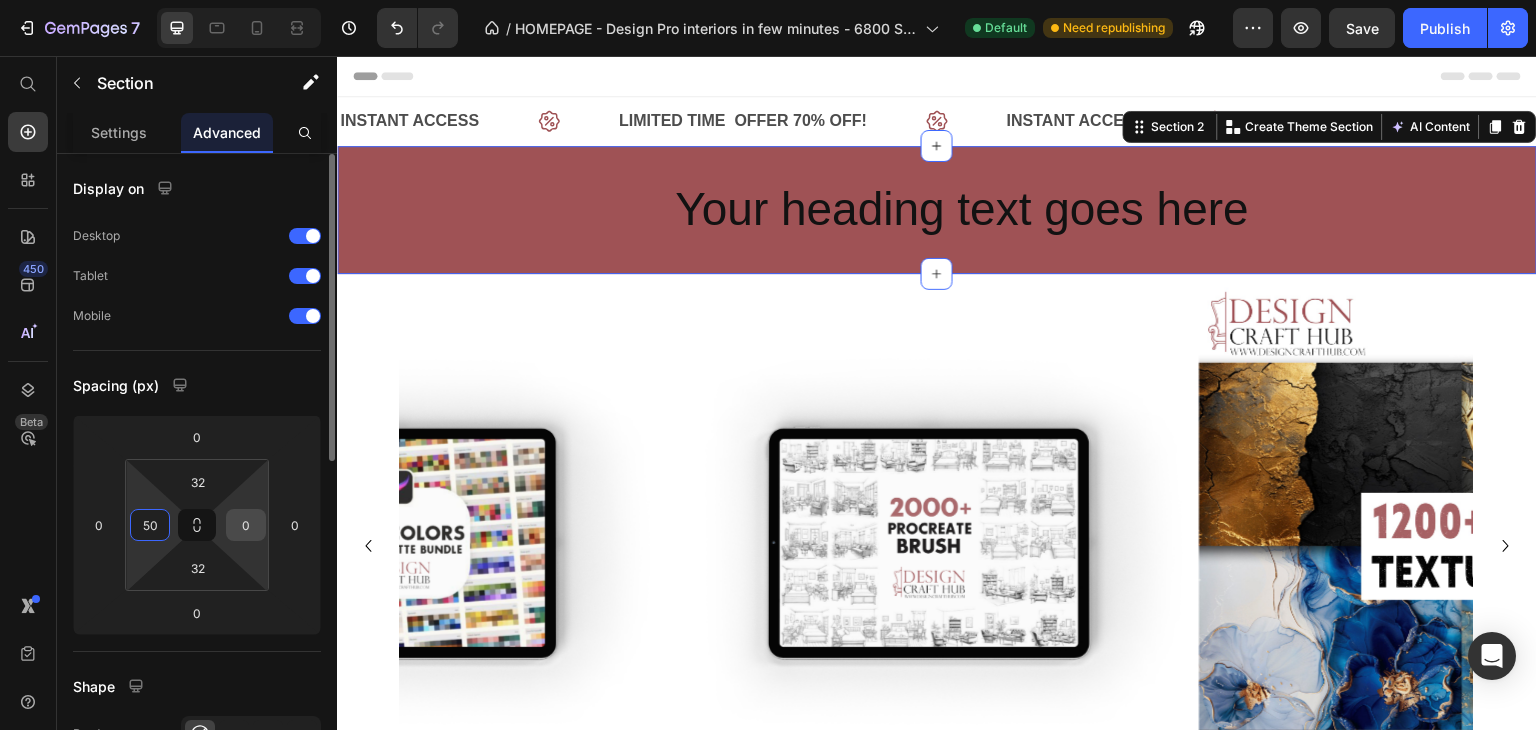 type on "50" 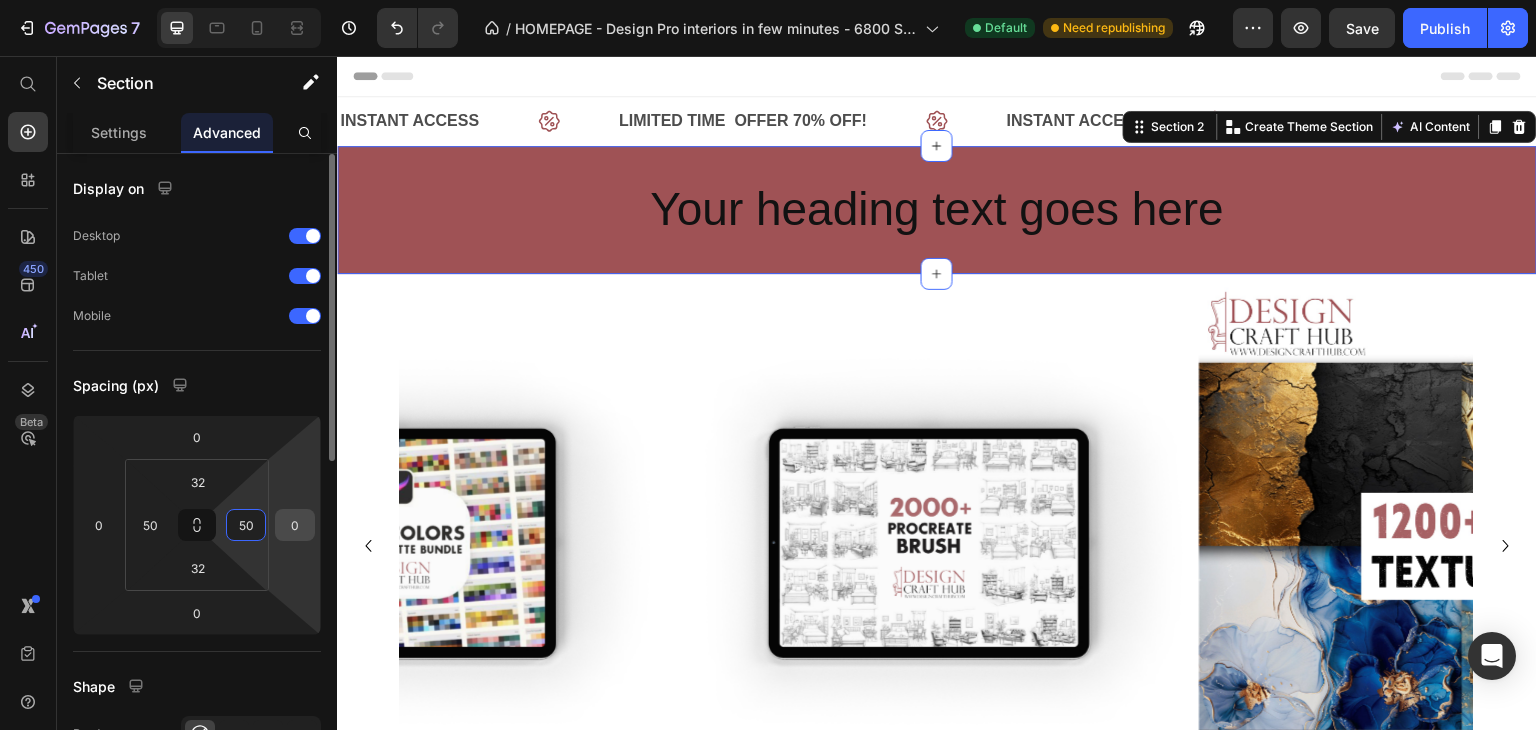 type on "50" 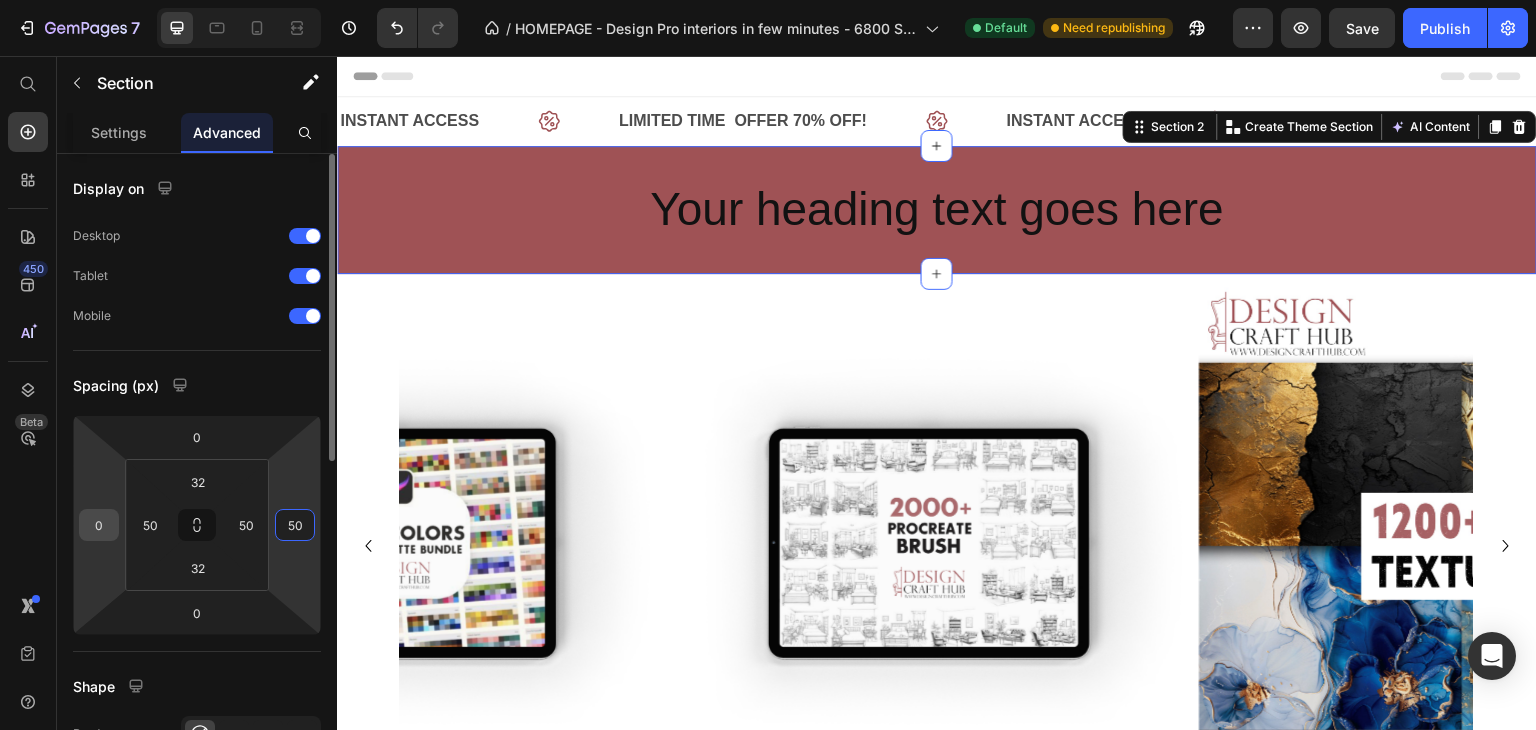type on "50" 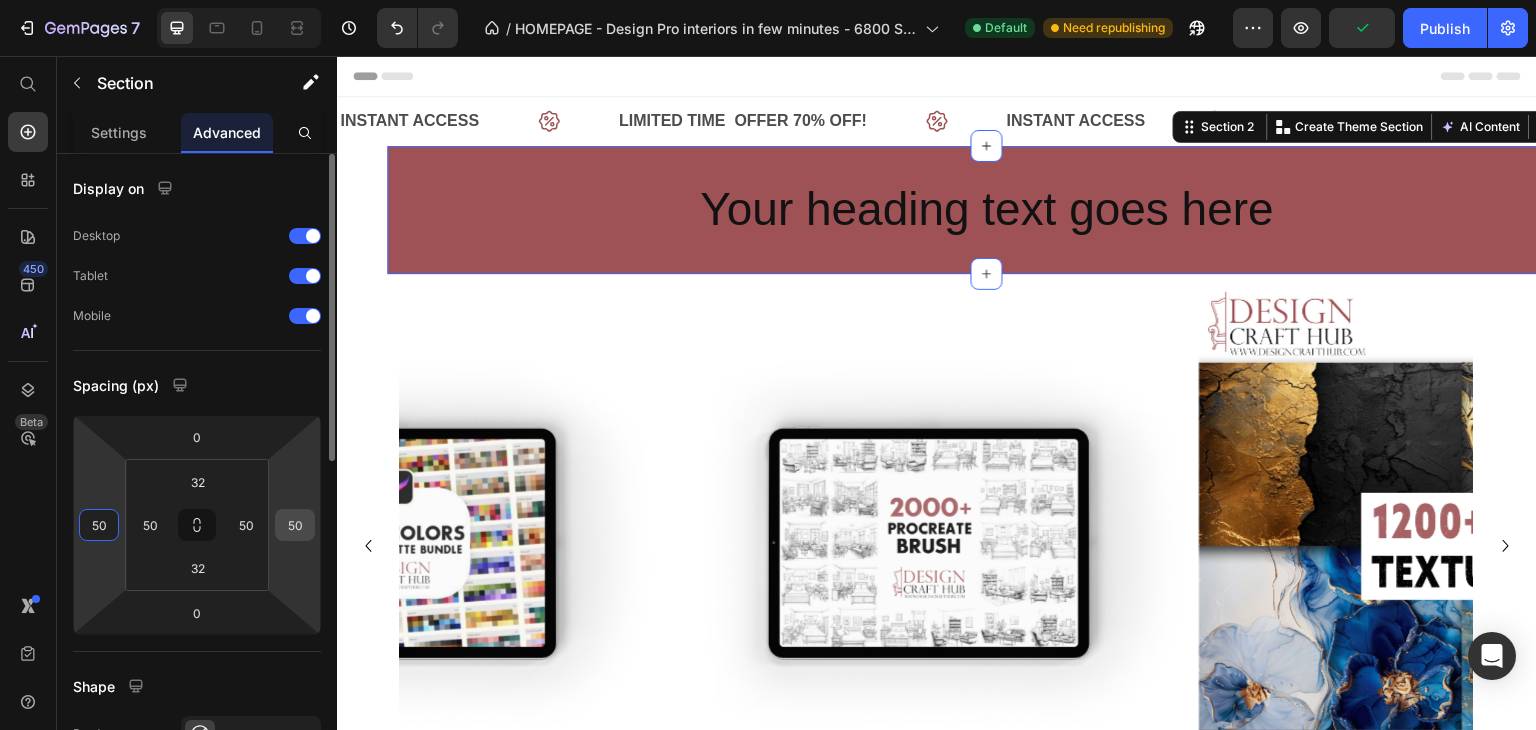 type on "50" 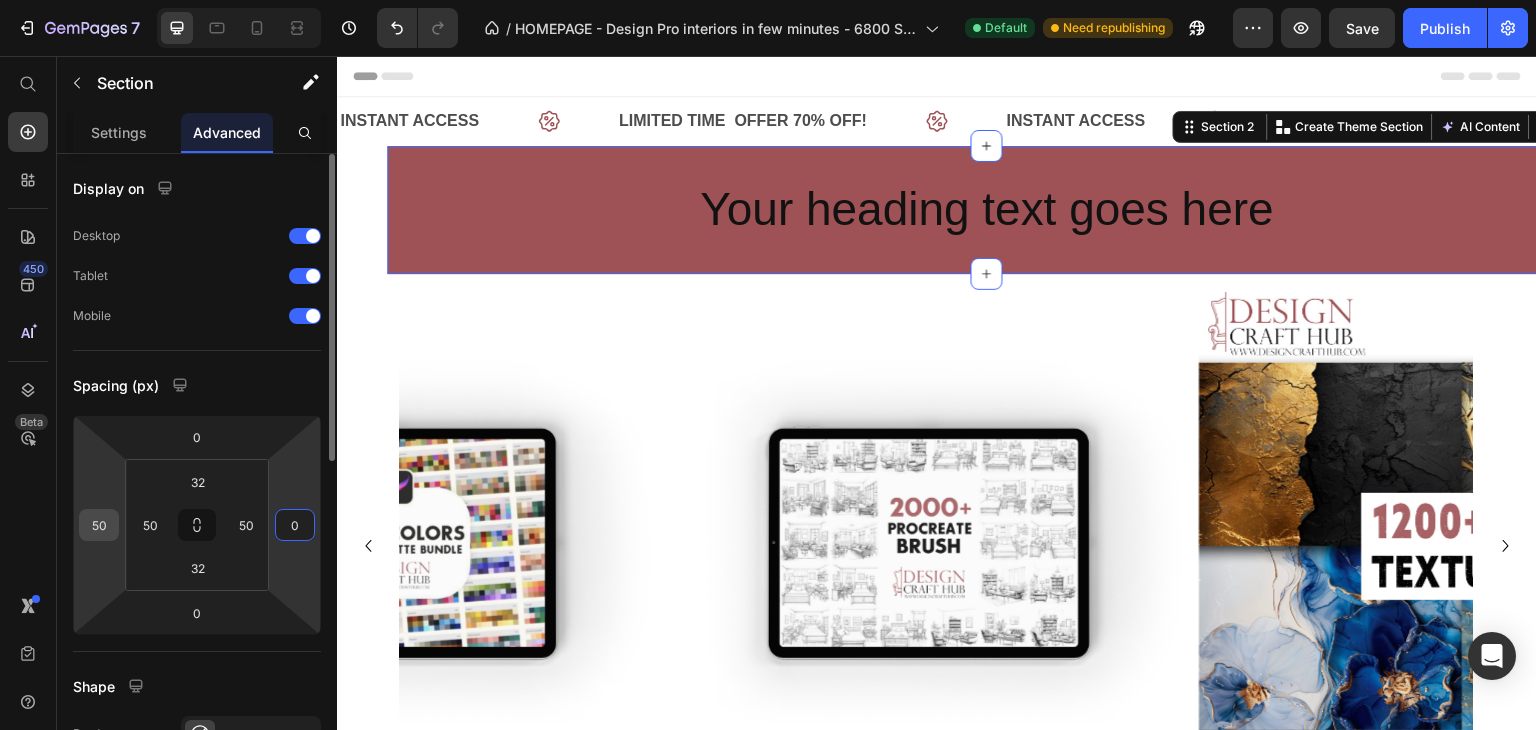 type on "0" 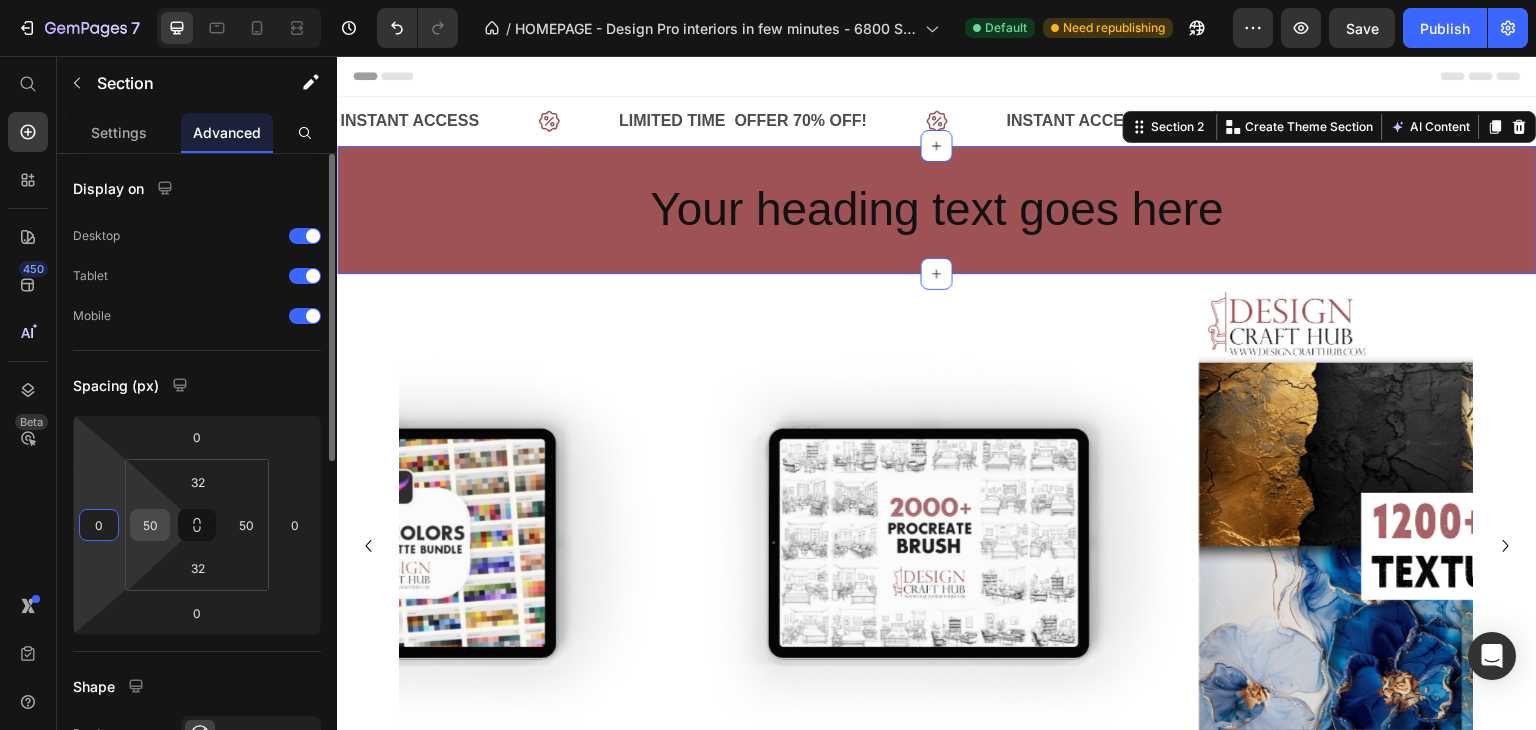 type on "0" 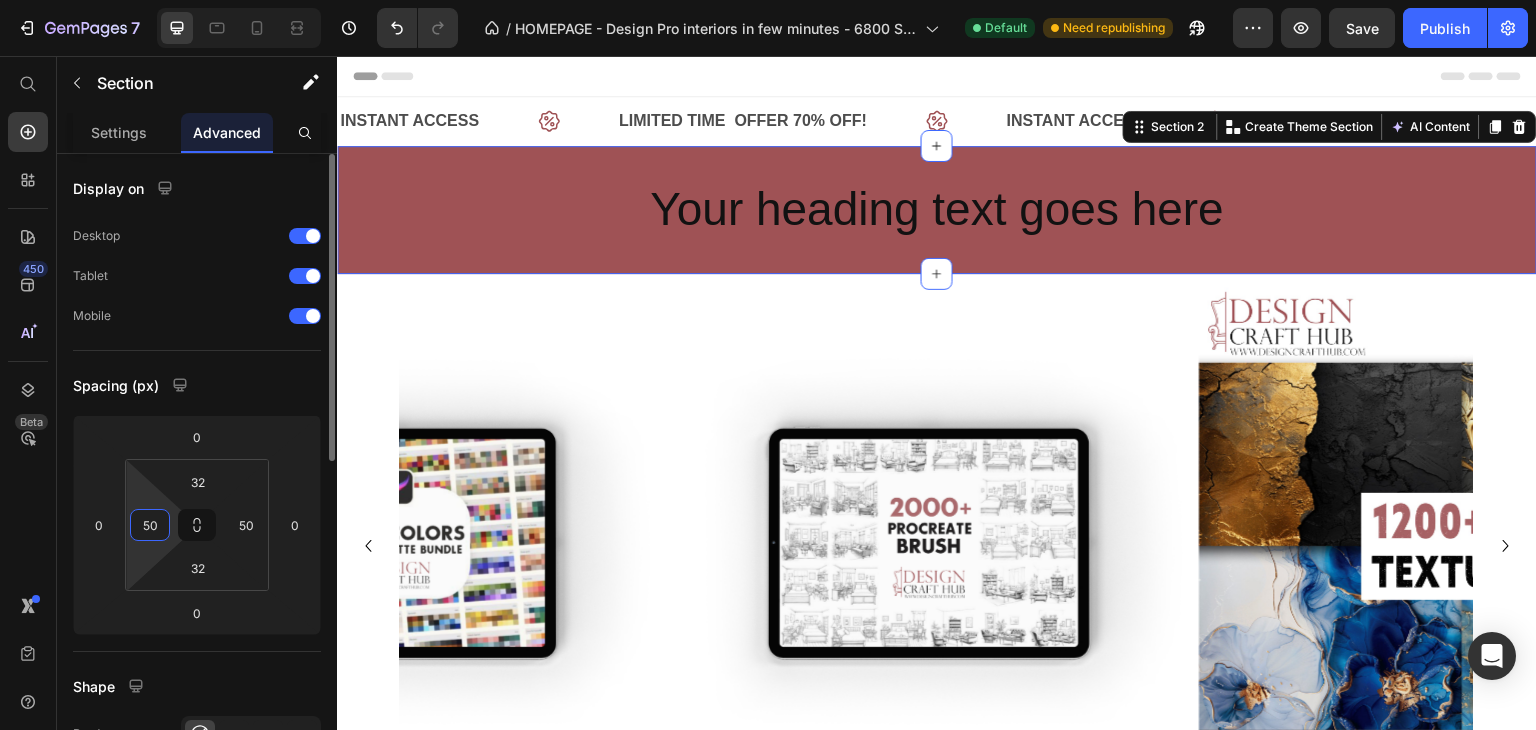 click on "50" at bounding box center (150, 525) 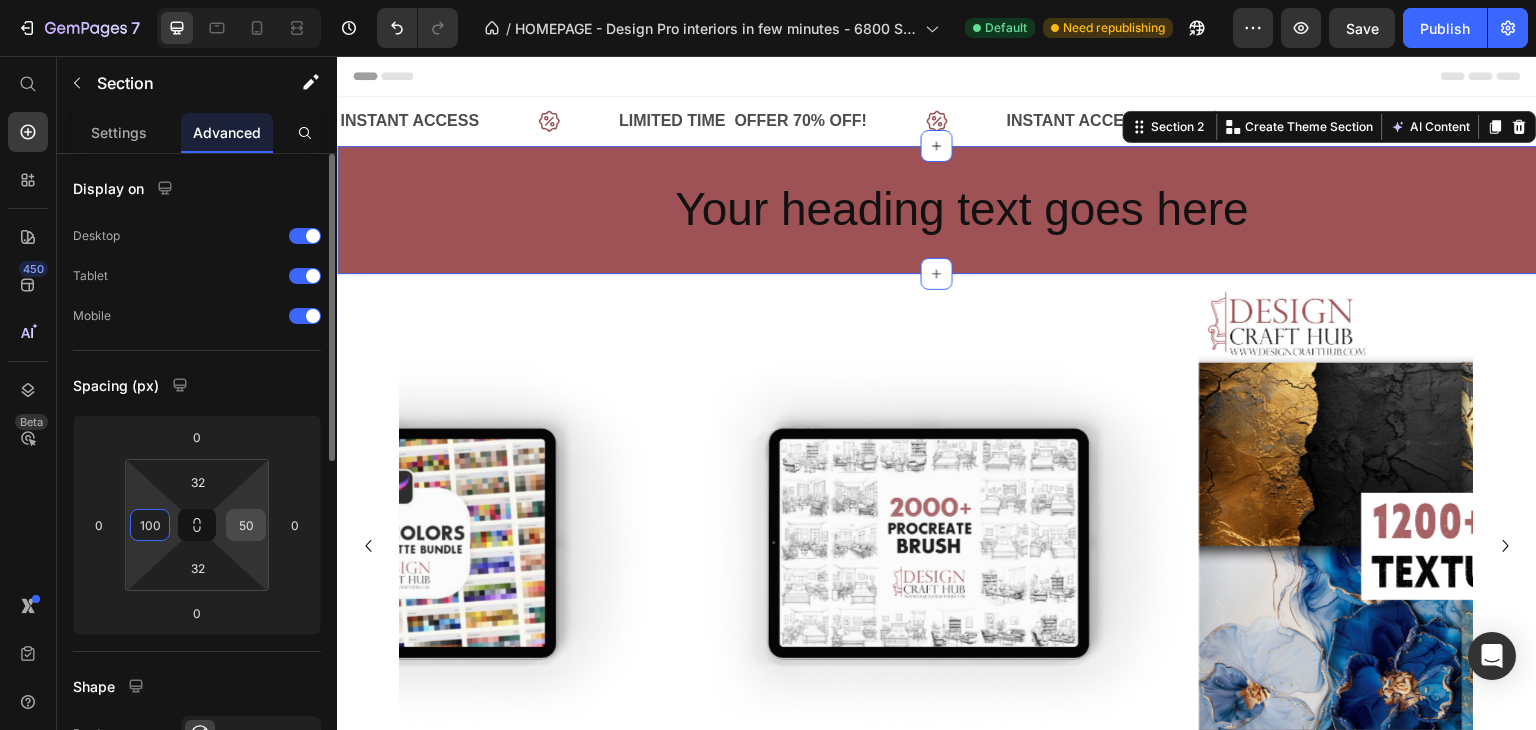 type on "100" 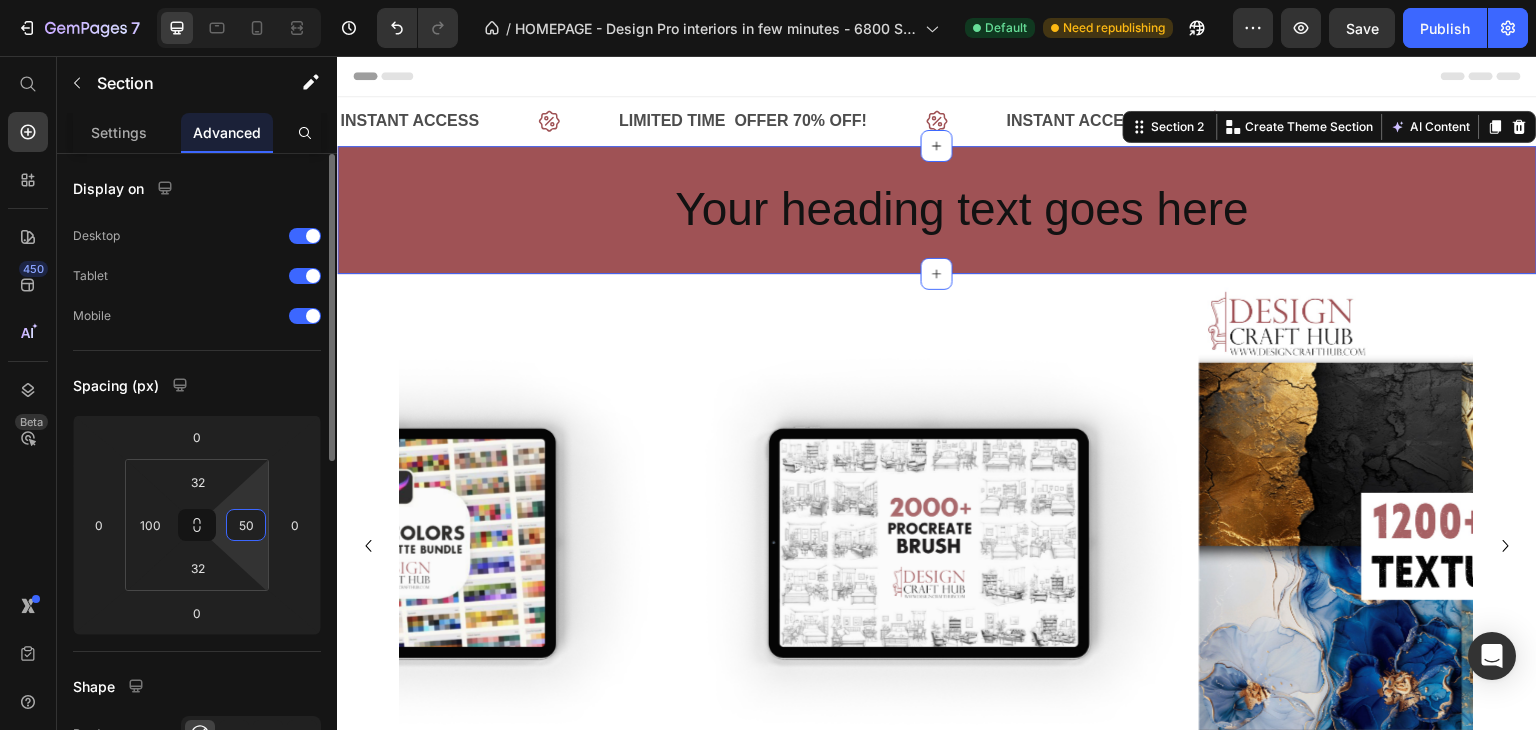 click on "50" at bounding box center (246, 525) 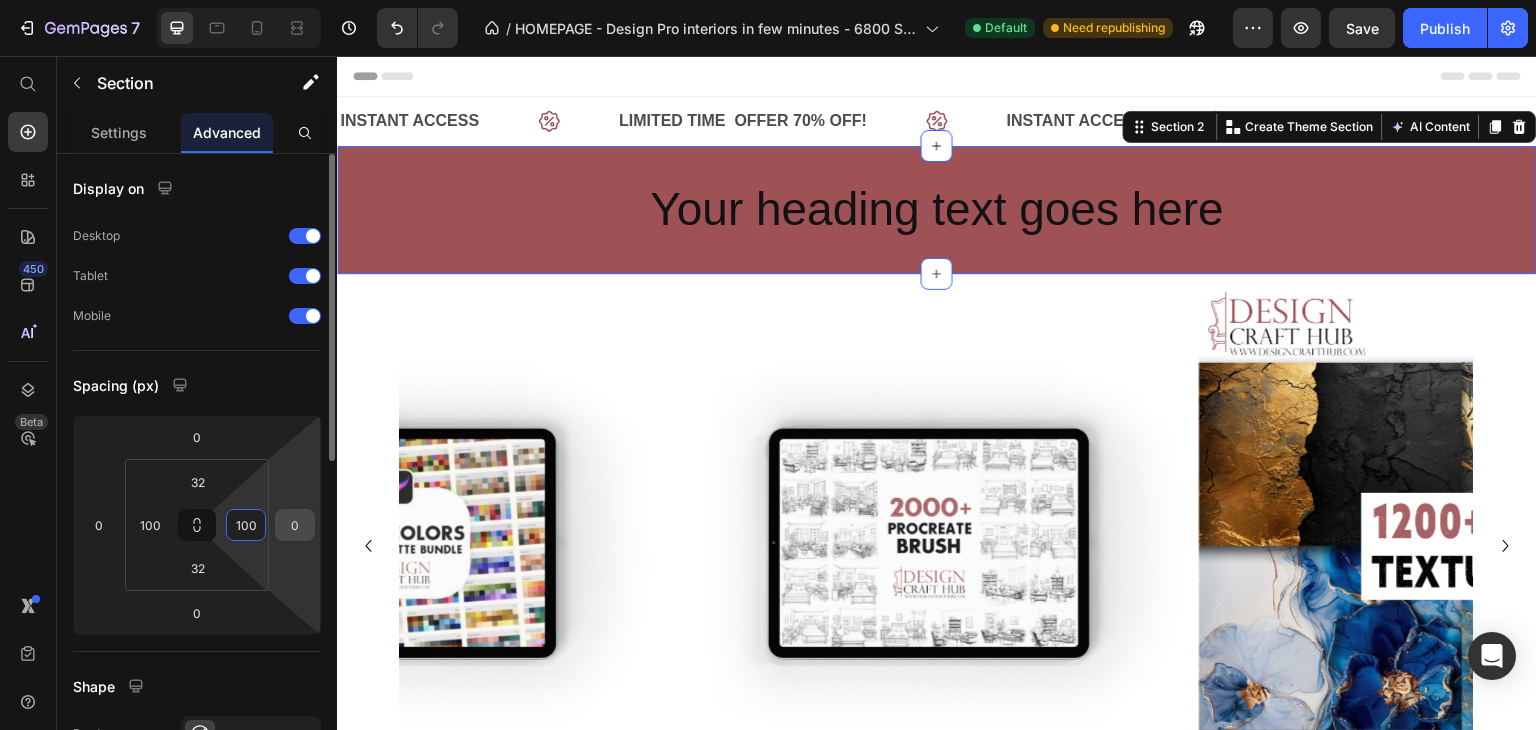 type on "100" 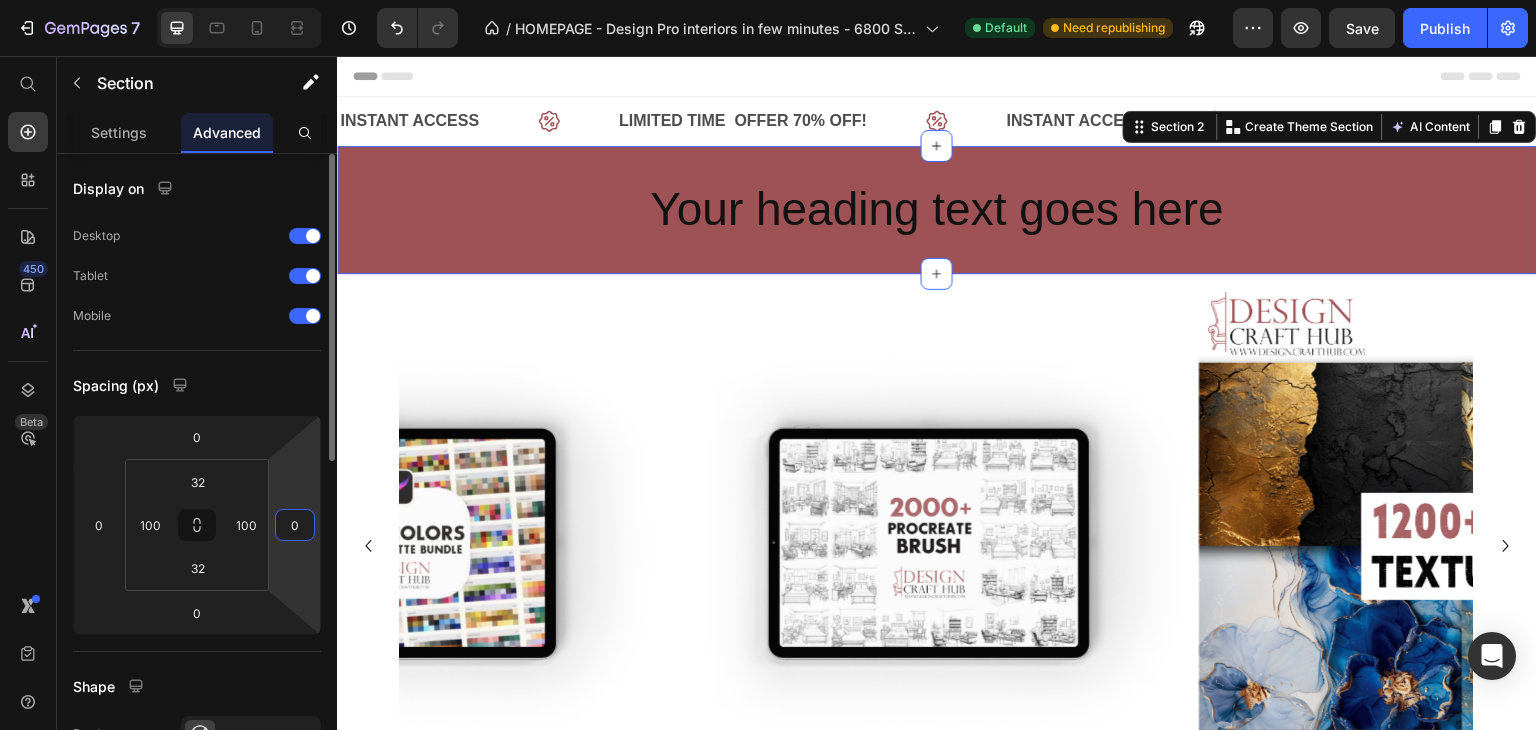 click on "0" at bounding box center [295, 525] 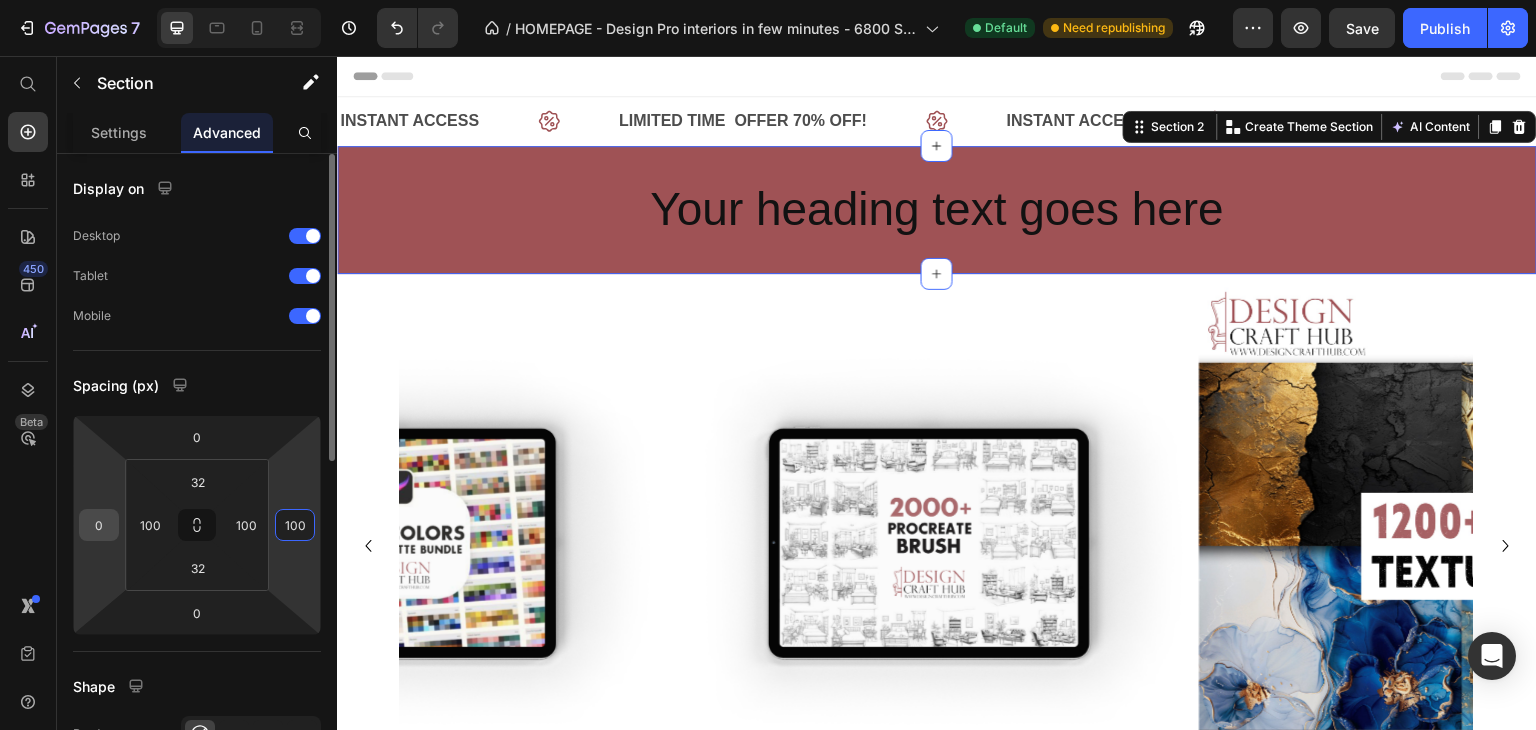 type on "100" 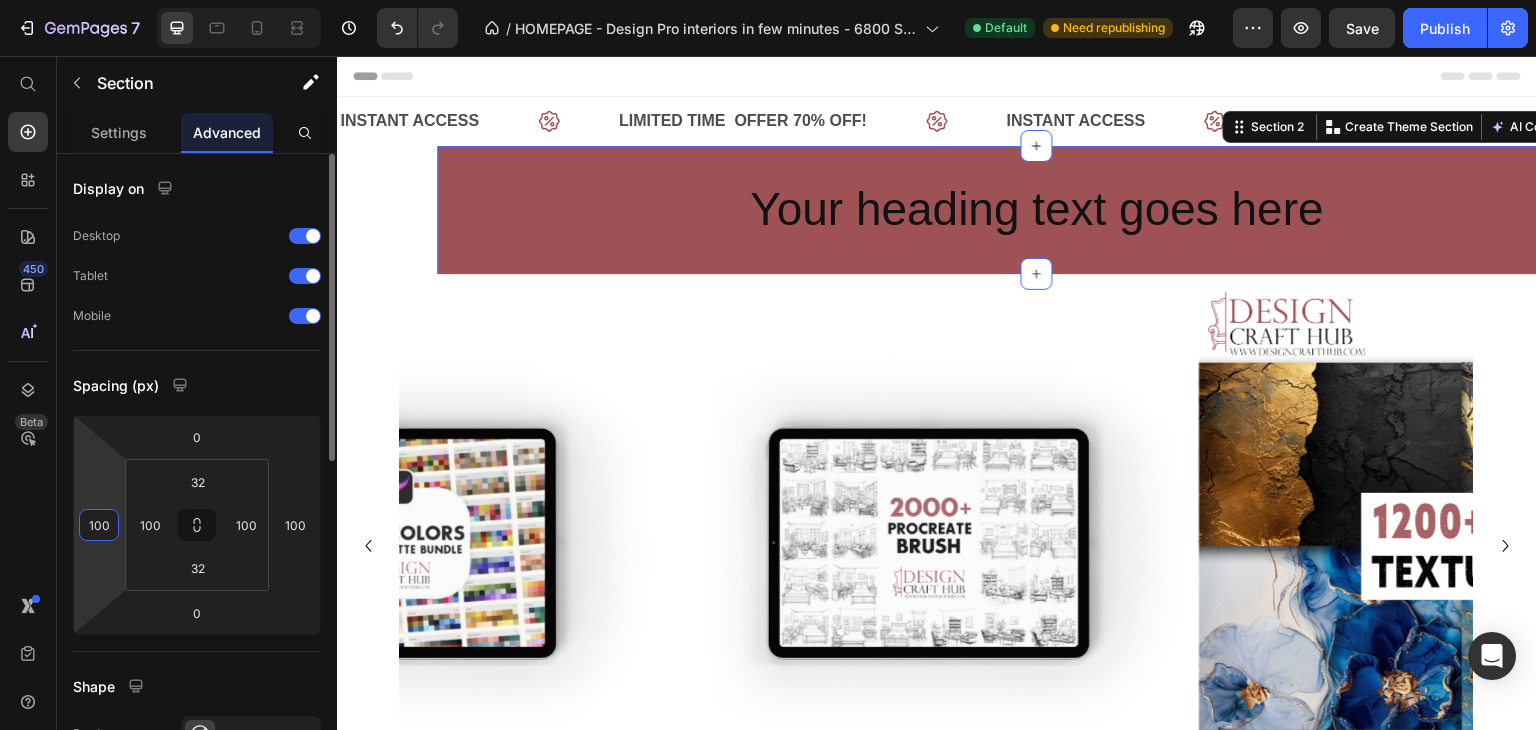 click on "100" at bounding box center (99, 525) 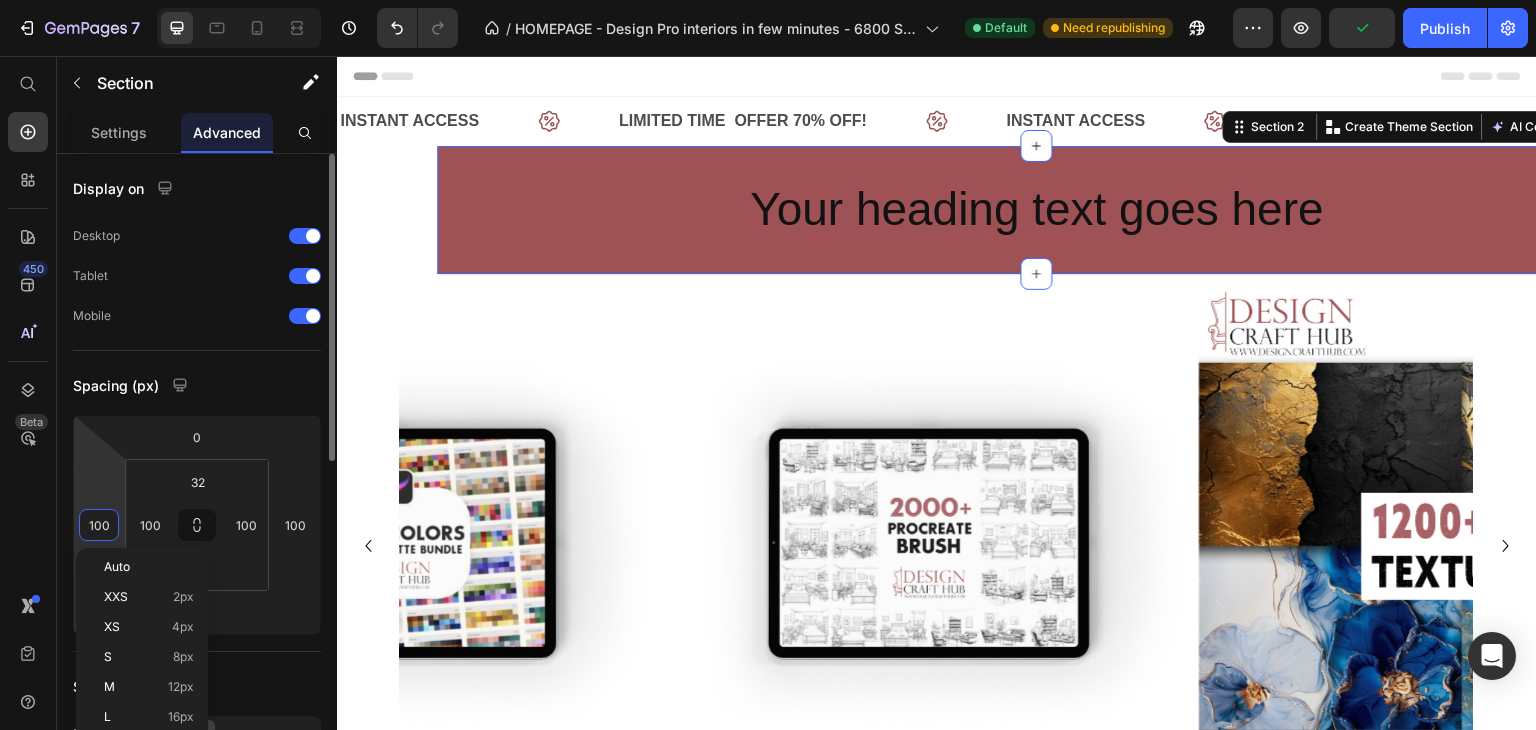 type on "0" 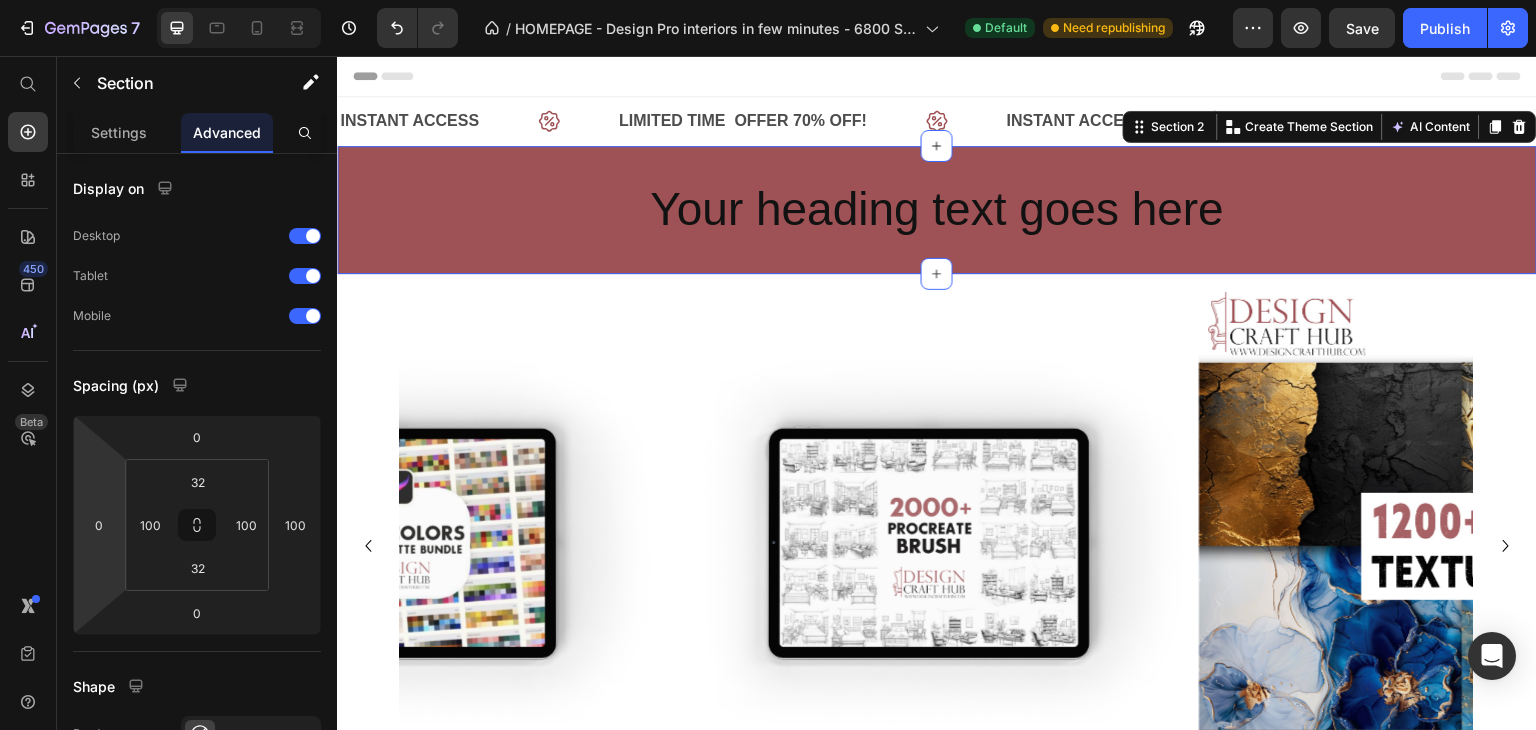 click on "Your heading text goes here Heading Row Section 2   You can create reusable sections Create Theme Section AI Content Write with GemAI What would you like to describe here? Tone and Voice Persuasive Product Design Pro Interiors in Minutes - With Our 6800+ Smart Assets! Show more Generate" at bounding box center [937, 210] 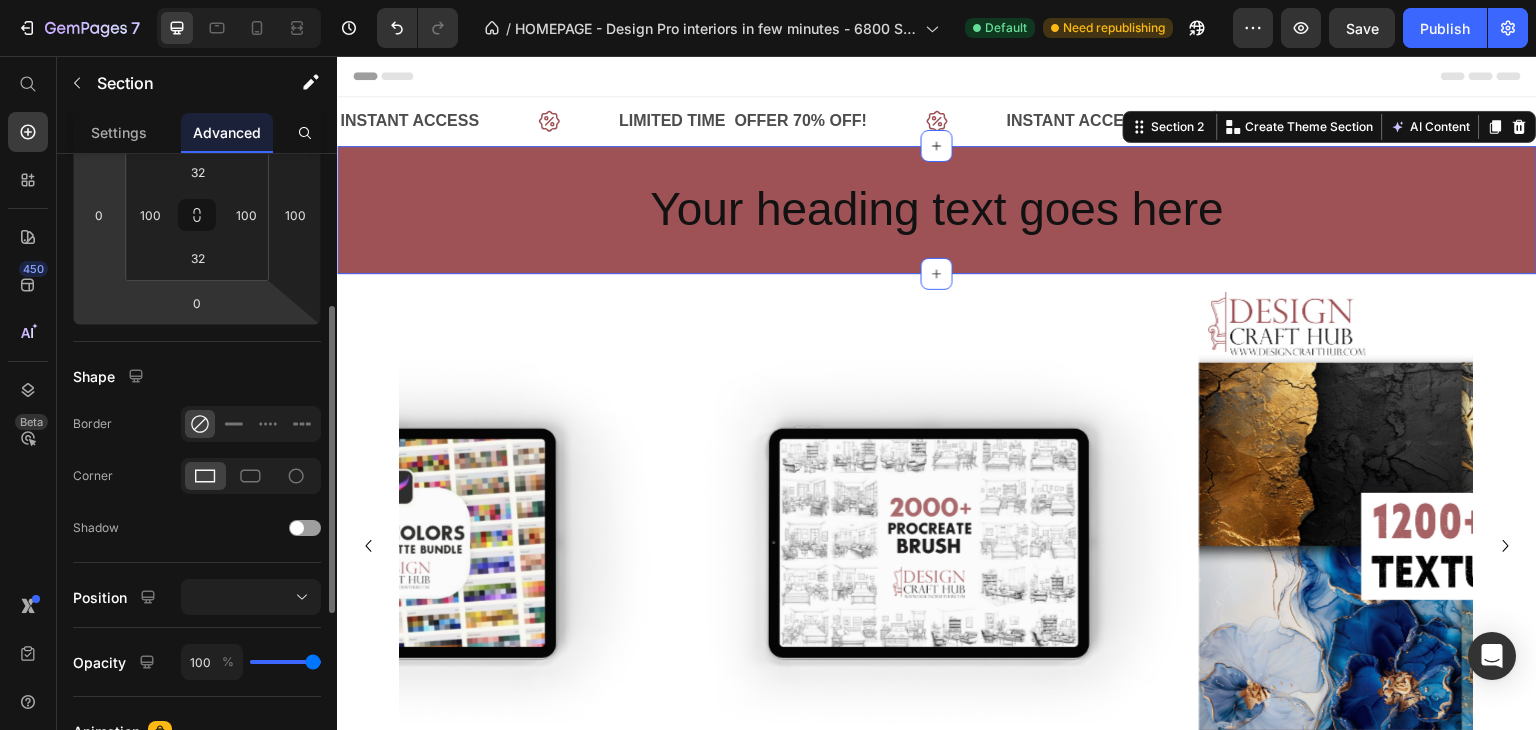 scroll, scrollTop: 311, scrollLeft: 0, axis: vertical 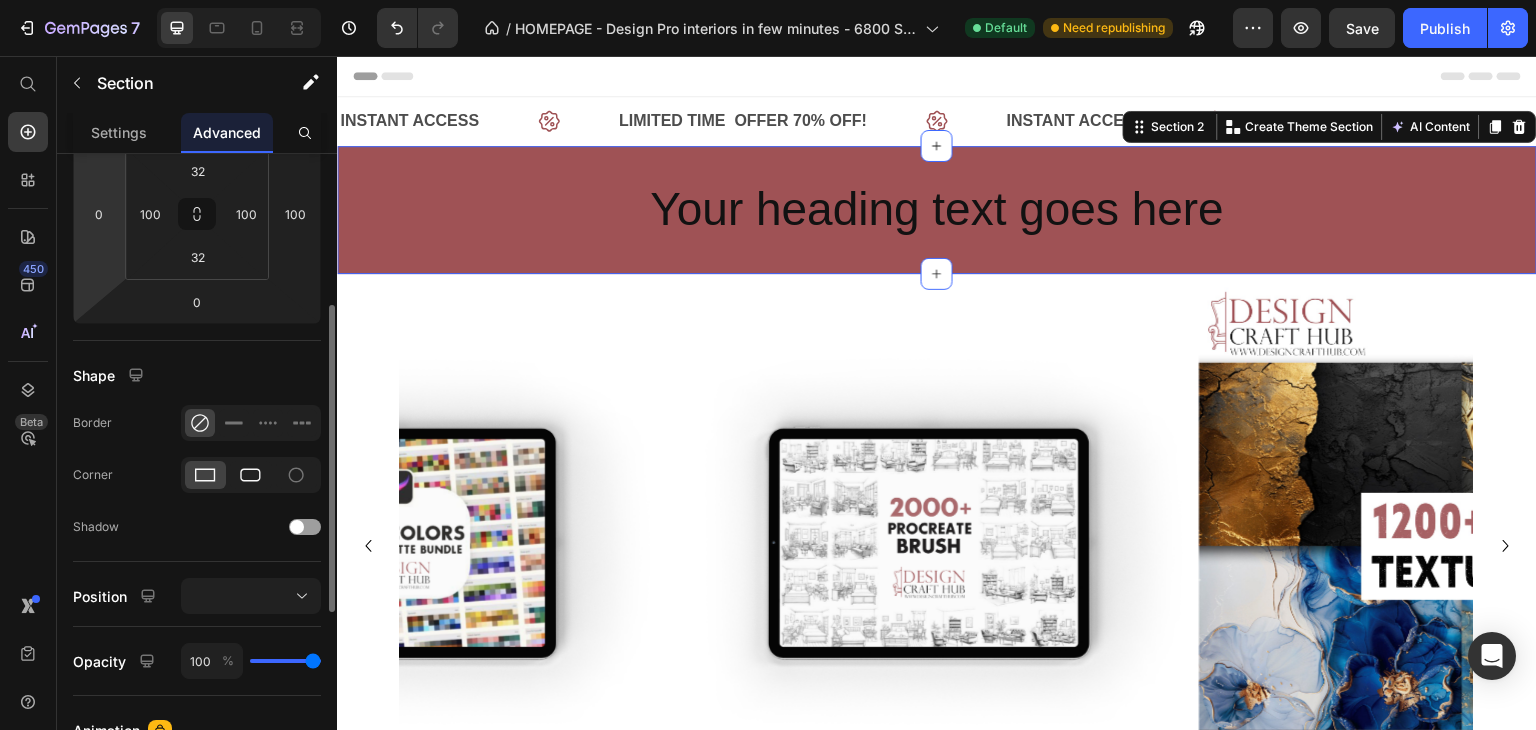 click 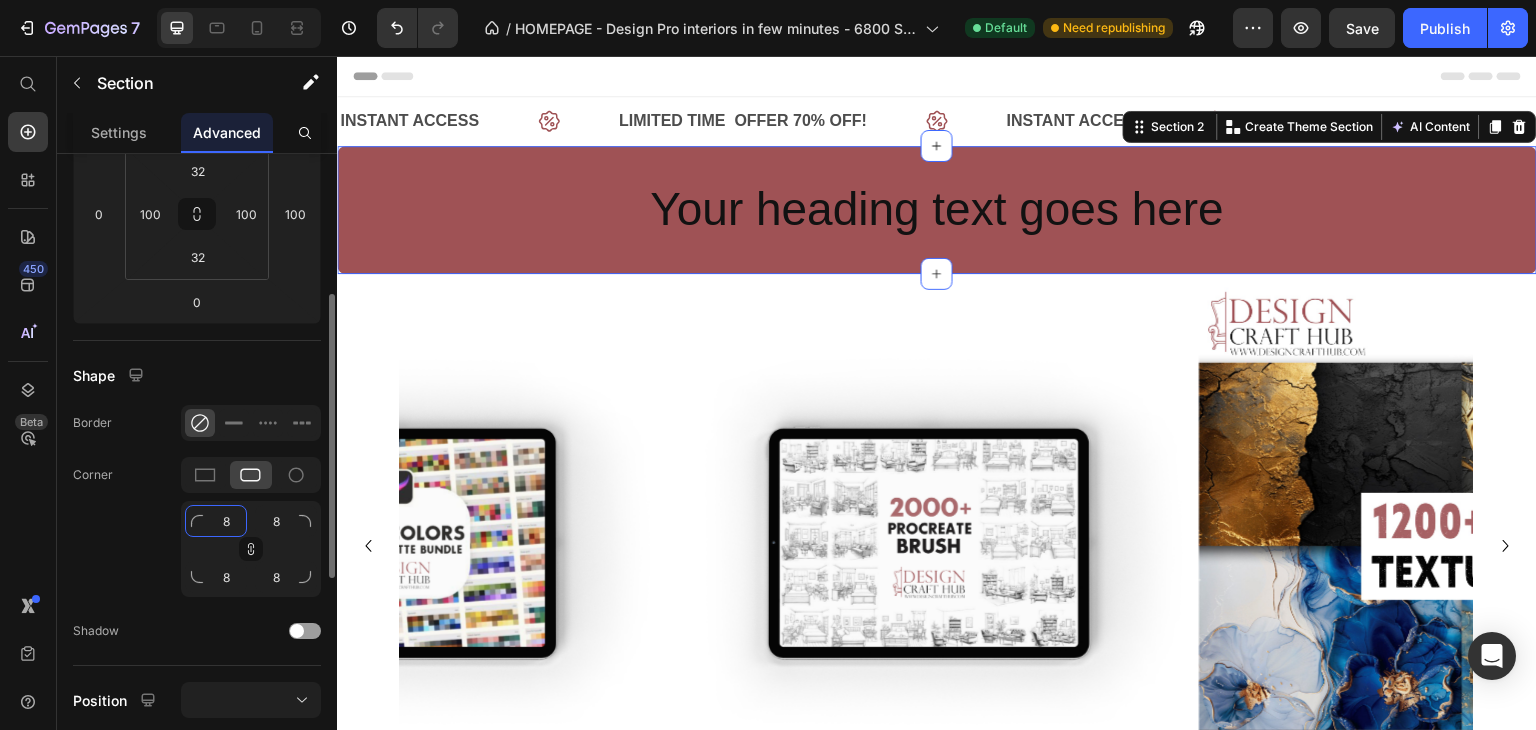 click on "8" 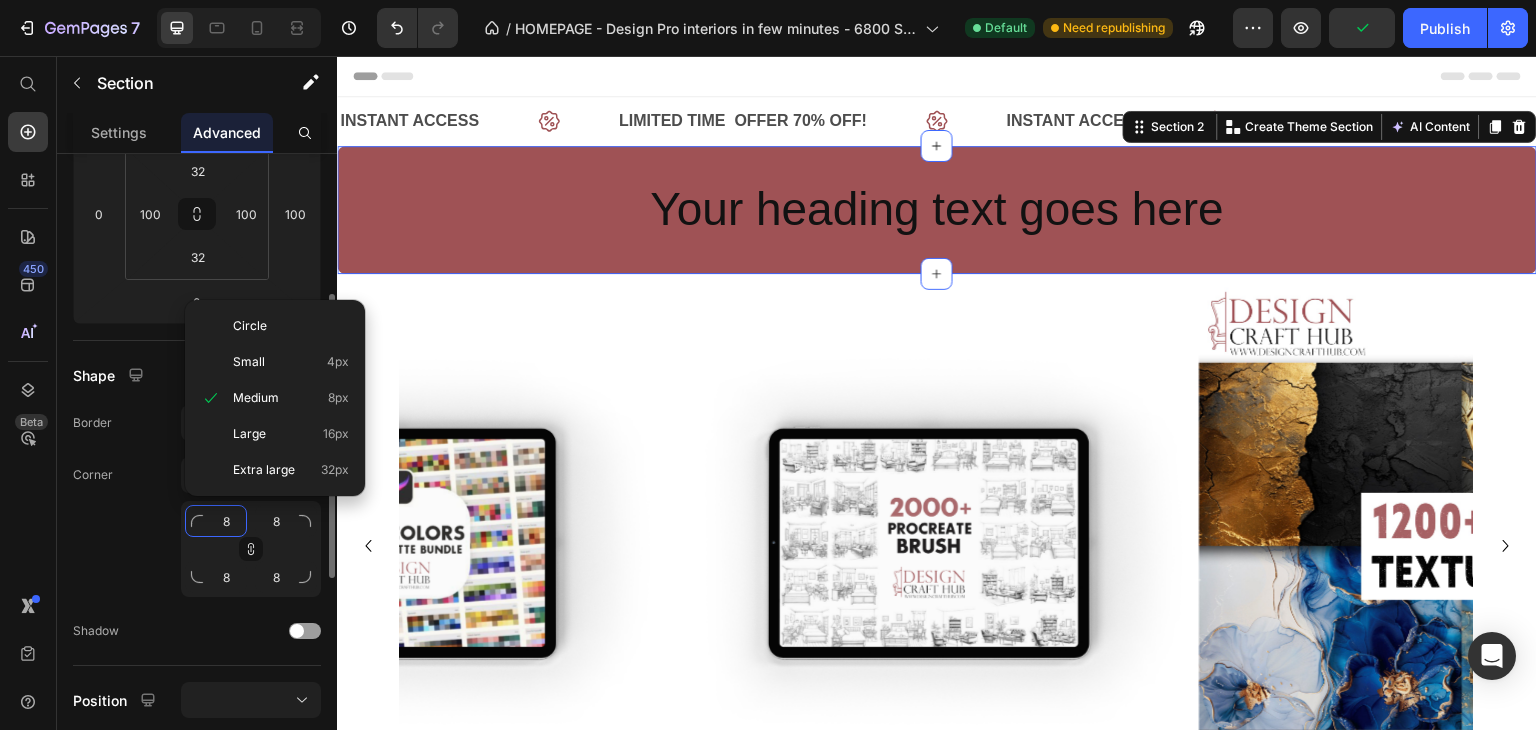 type on "5" 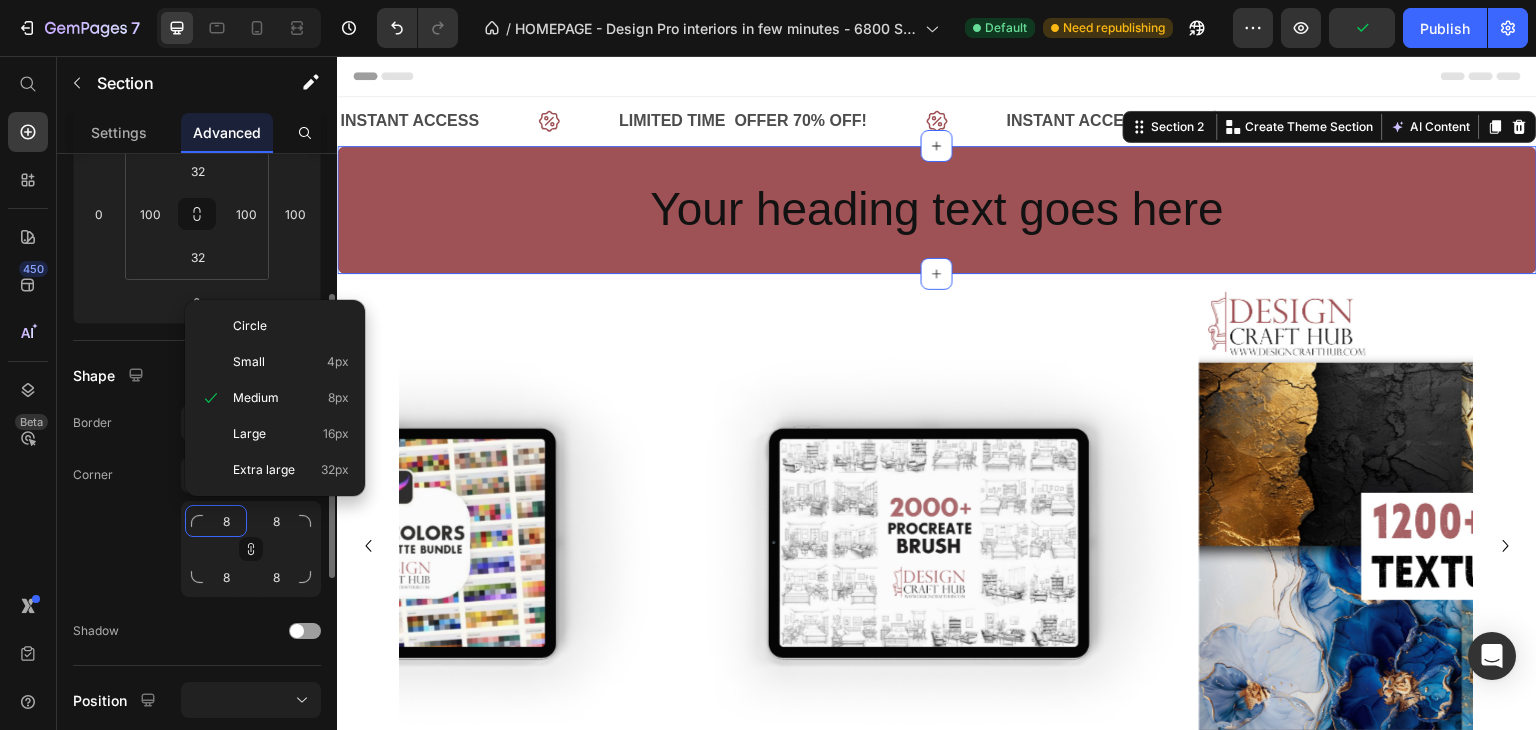 type on "5" 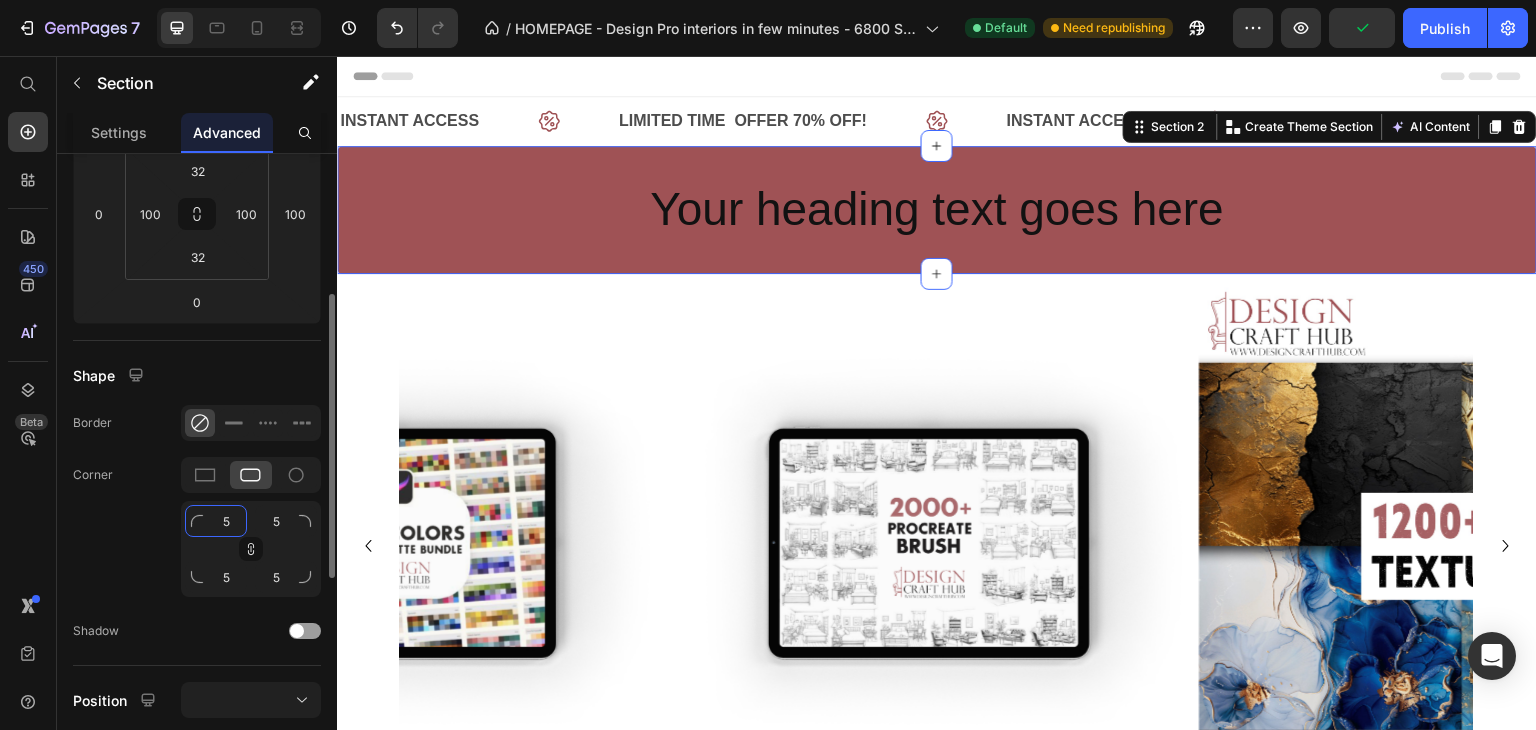 type on "50" 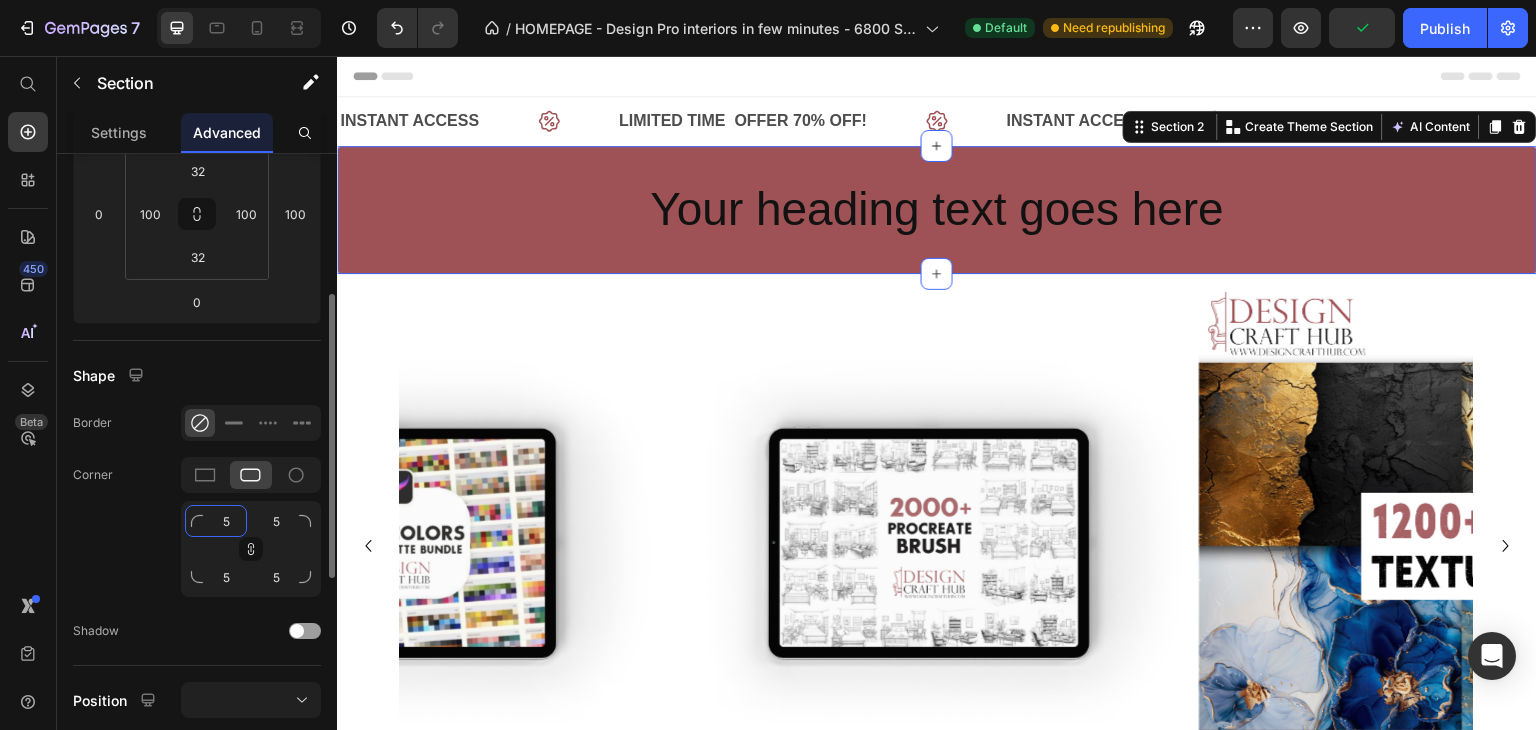 type on "50" 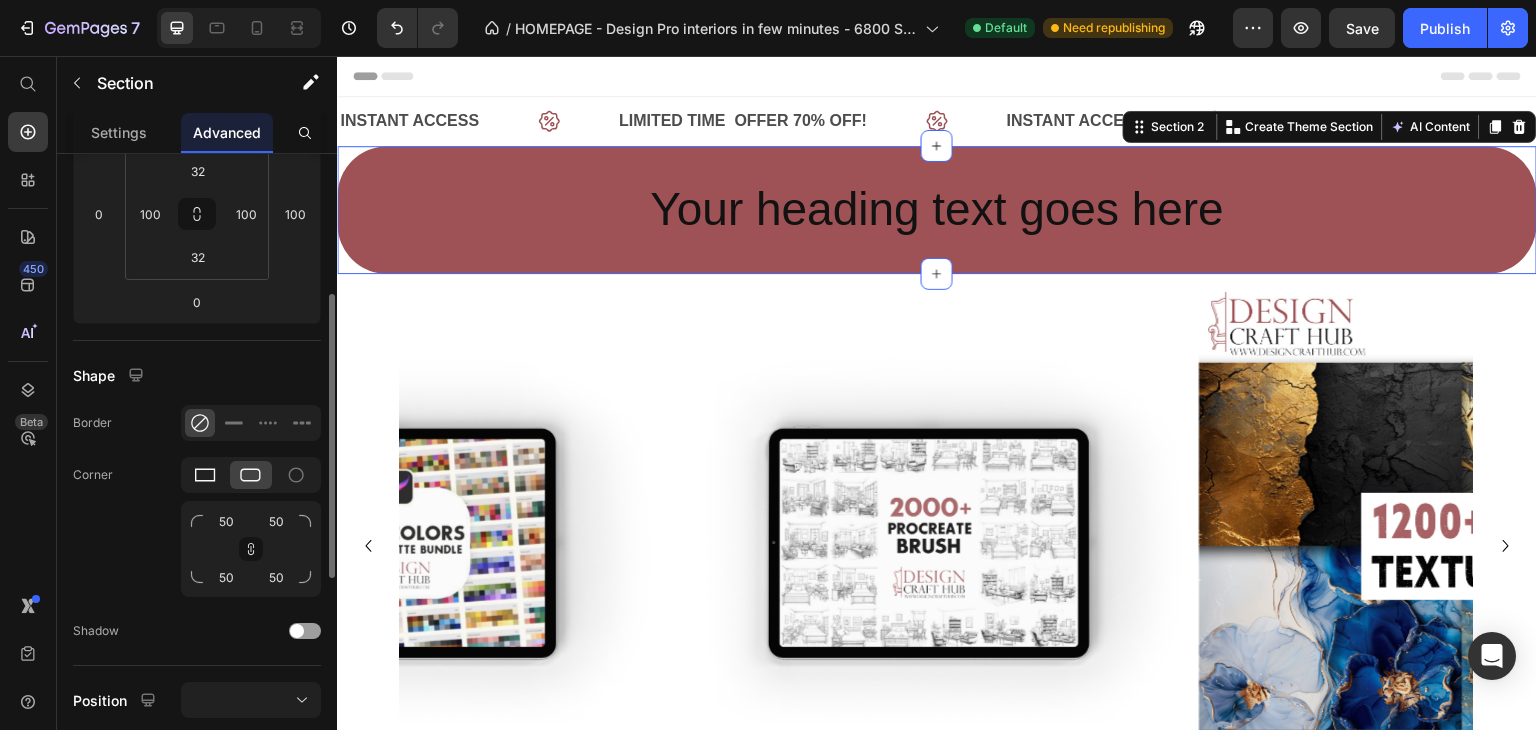 click 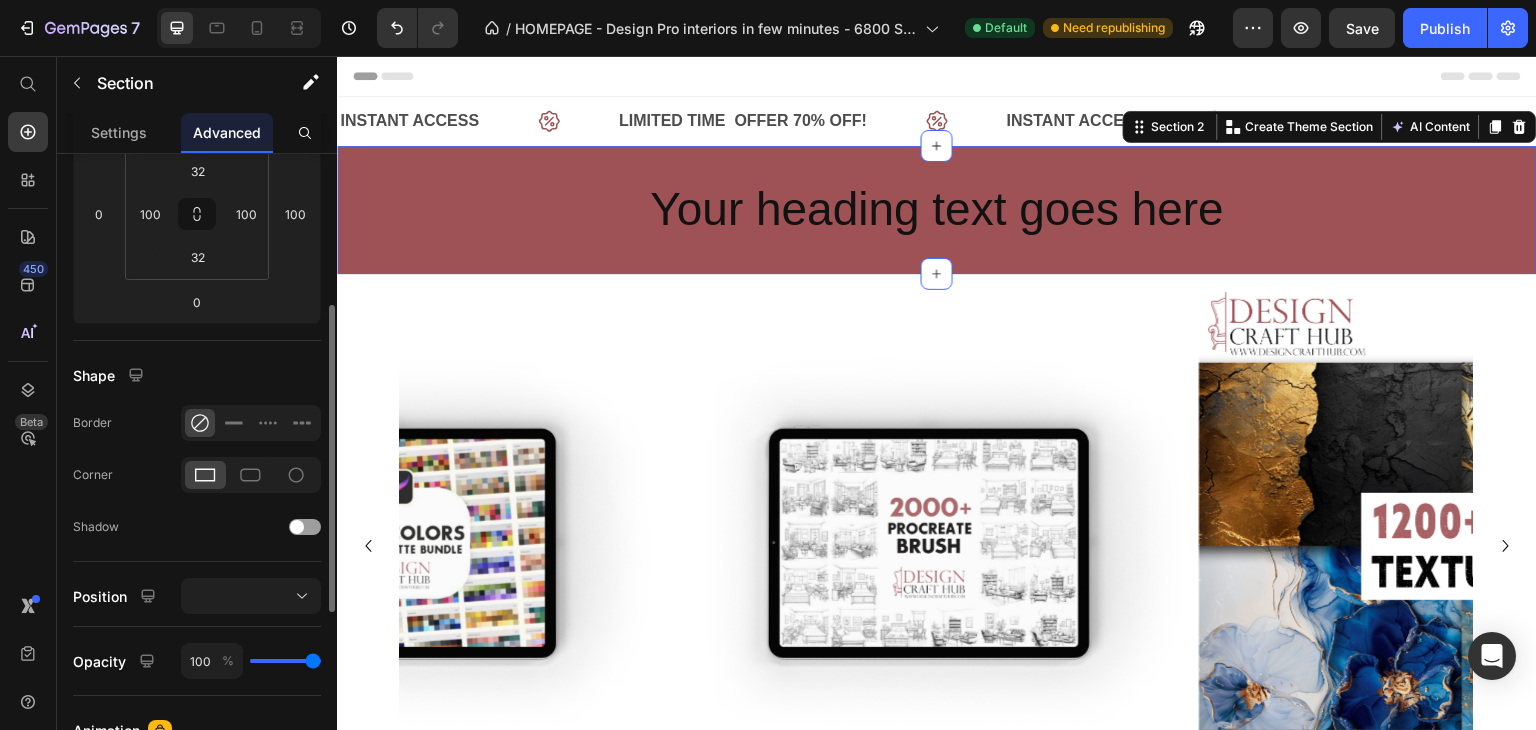 click 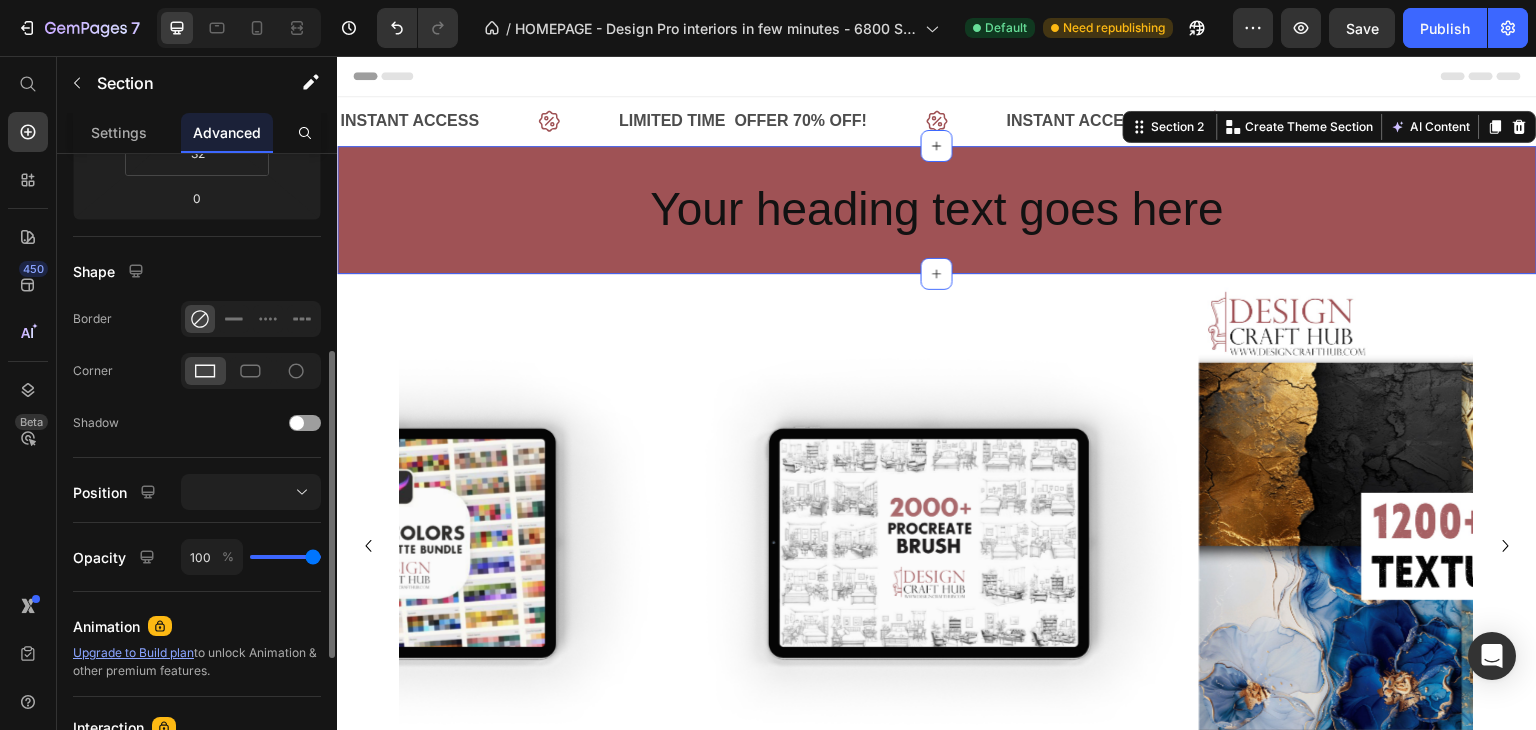scroll, scrollTop: 409, scrollLeft: 0, axis: vertical 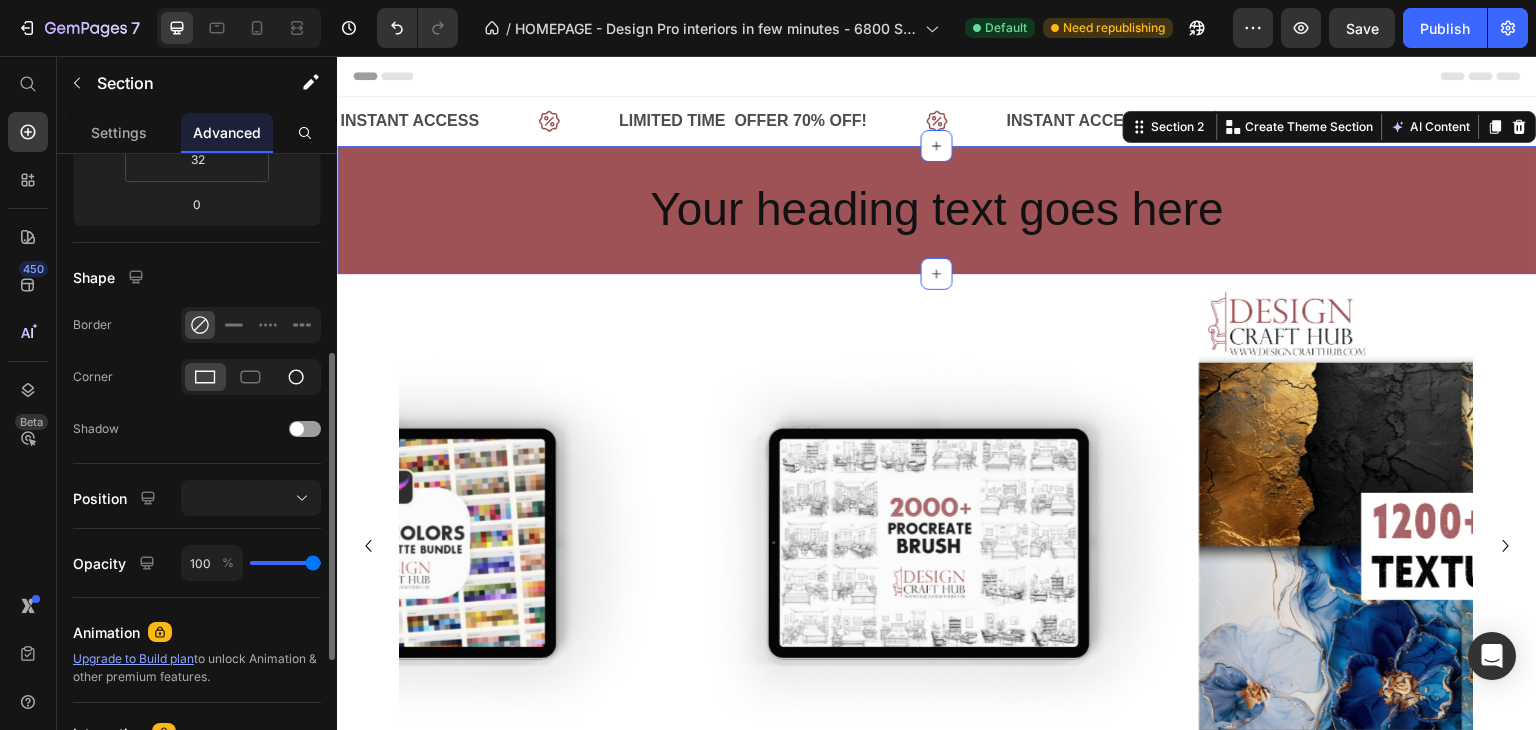 click 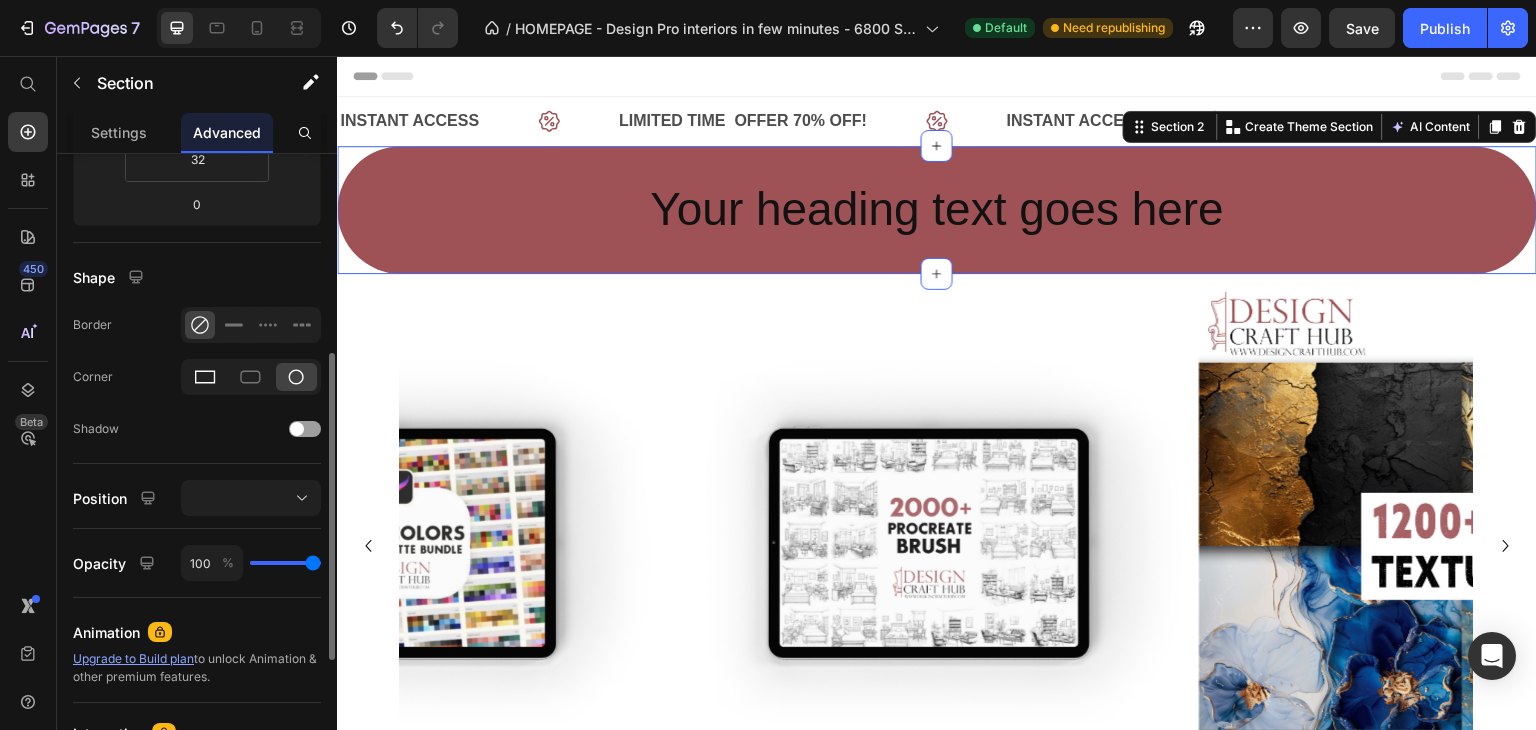 click 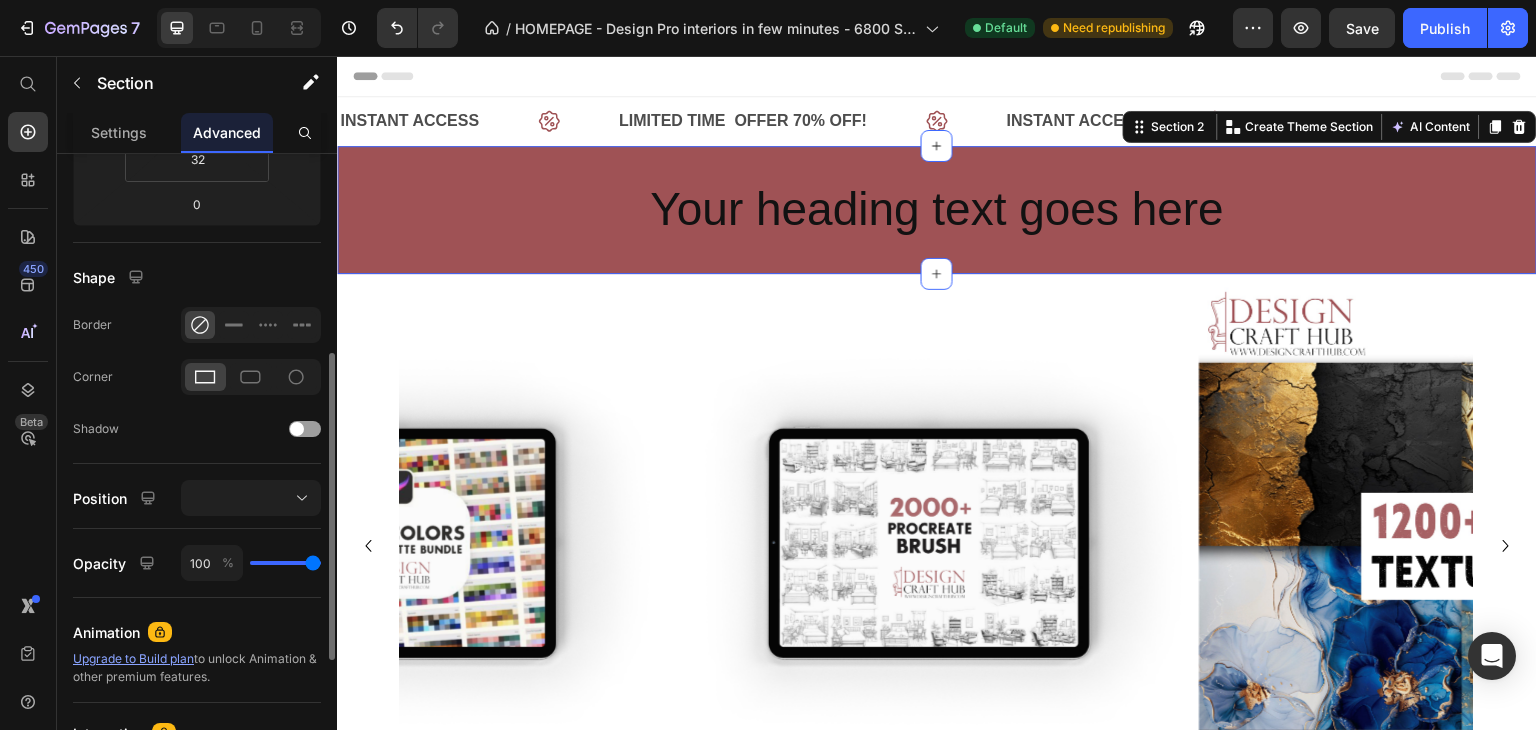 click 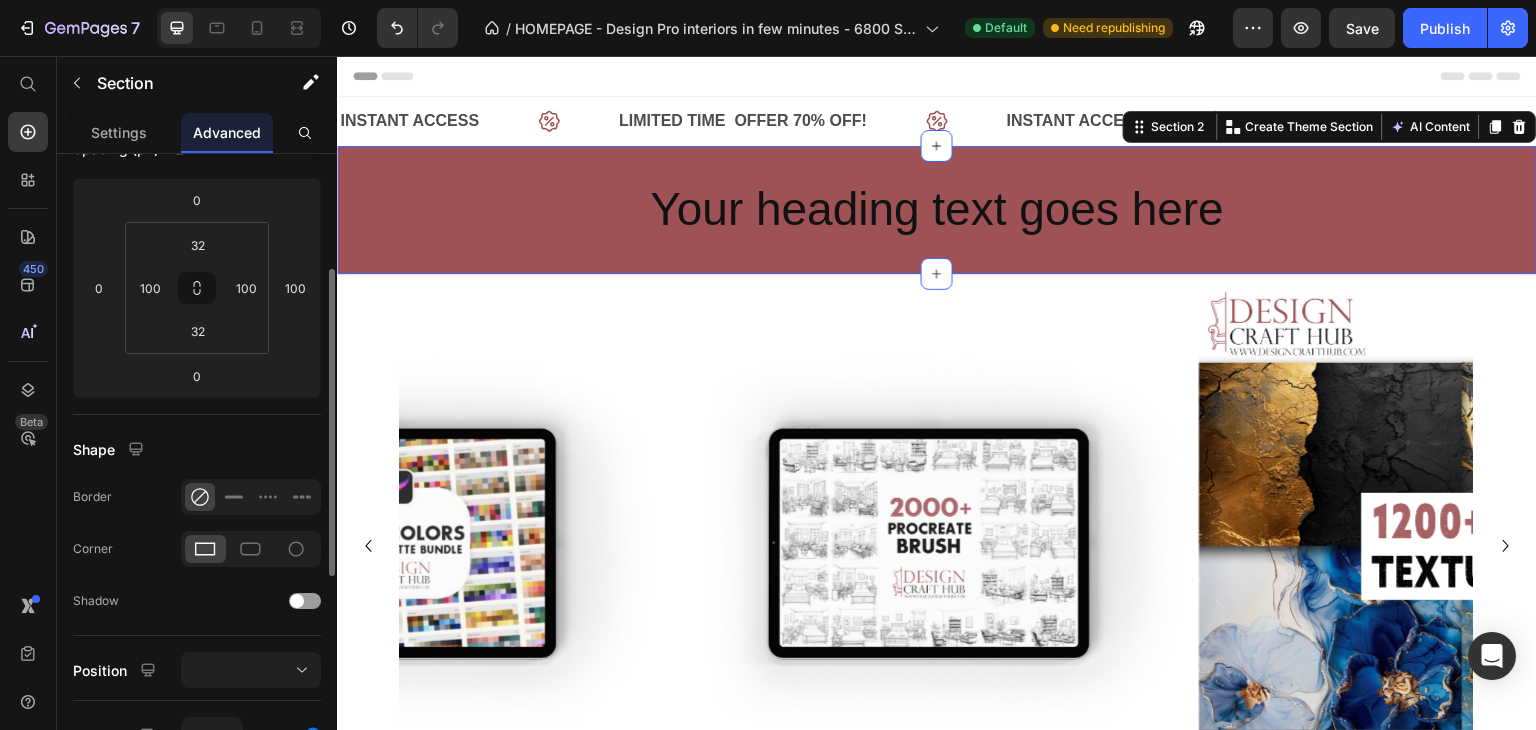 scroll, scrollTop: 237, scrollLeft: 0, axis: vertical 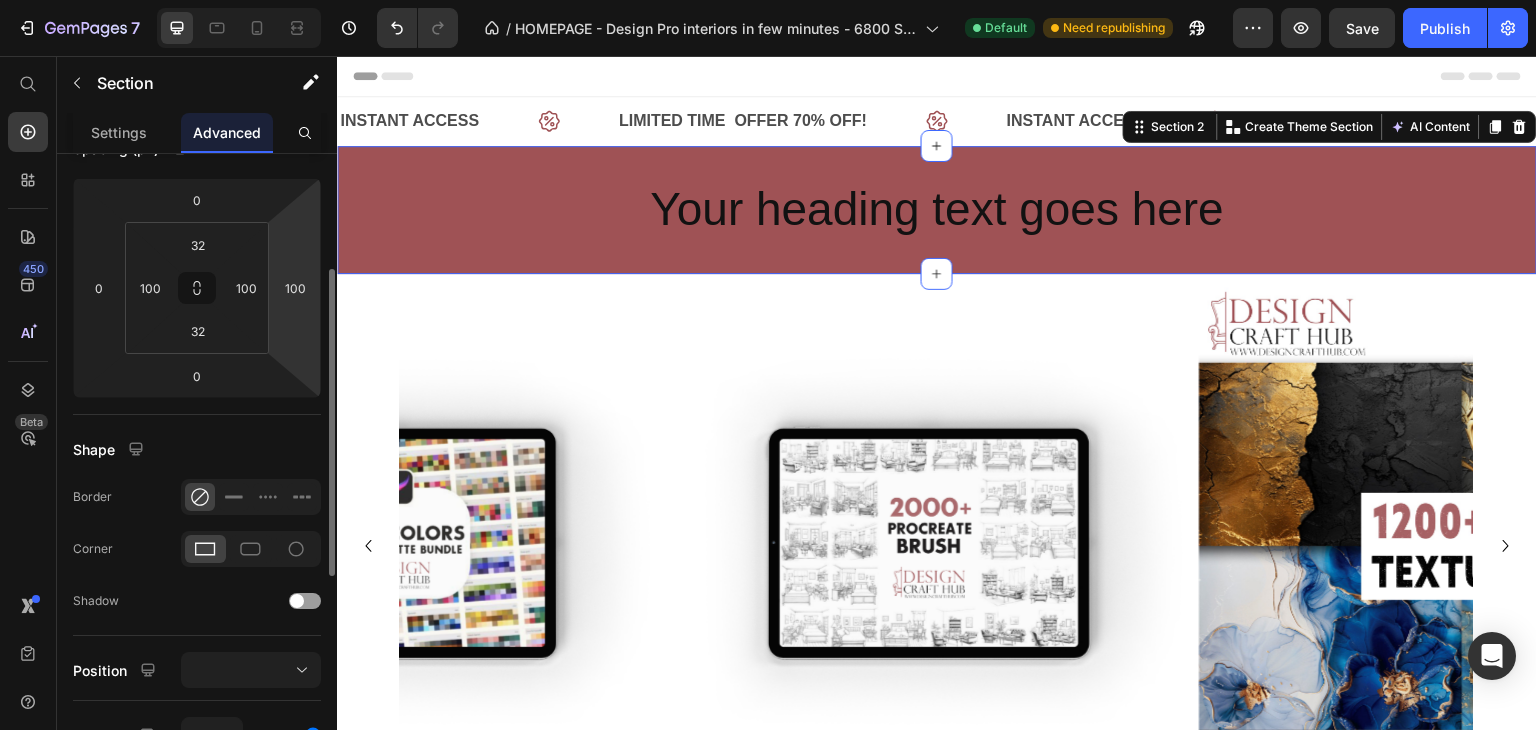click on "7   /  HOMEPAGE - Design Pro interiors in few minutes - 6800 Smart Assets Default Need republishing Preview  Save   Publish  450 Beta Start with Sections Elements Hero Section Product Detail Brands Trusted Badges Guarantee Product Breakdown How to use Testimonials Compare Bundle FAQs Social Proof Brand Story Product List Collection Blog List Contact Sticky Add to Cart Custom Footer Browse Library 450 Layout
Row
Row
Row
Row Text
Heading
Text Block Button
Button
Button
Sticky Back to top Media
Image" at bounding box center [768, 0] 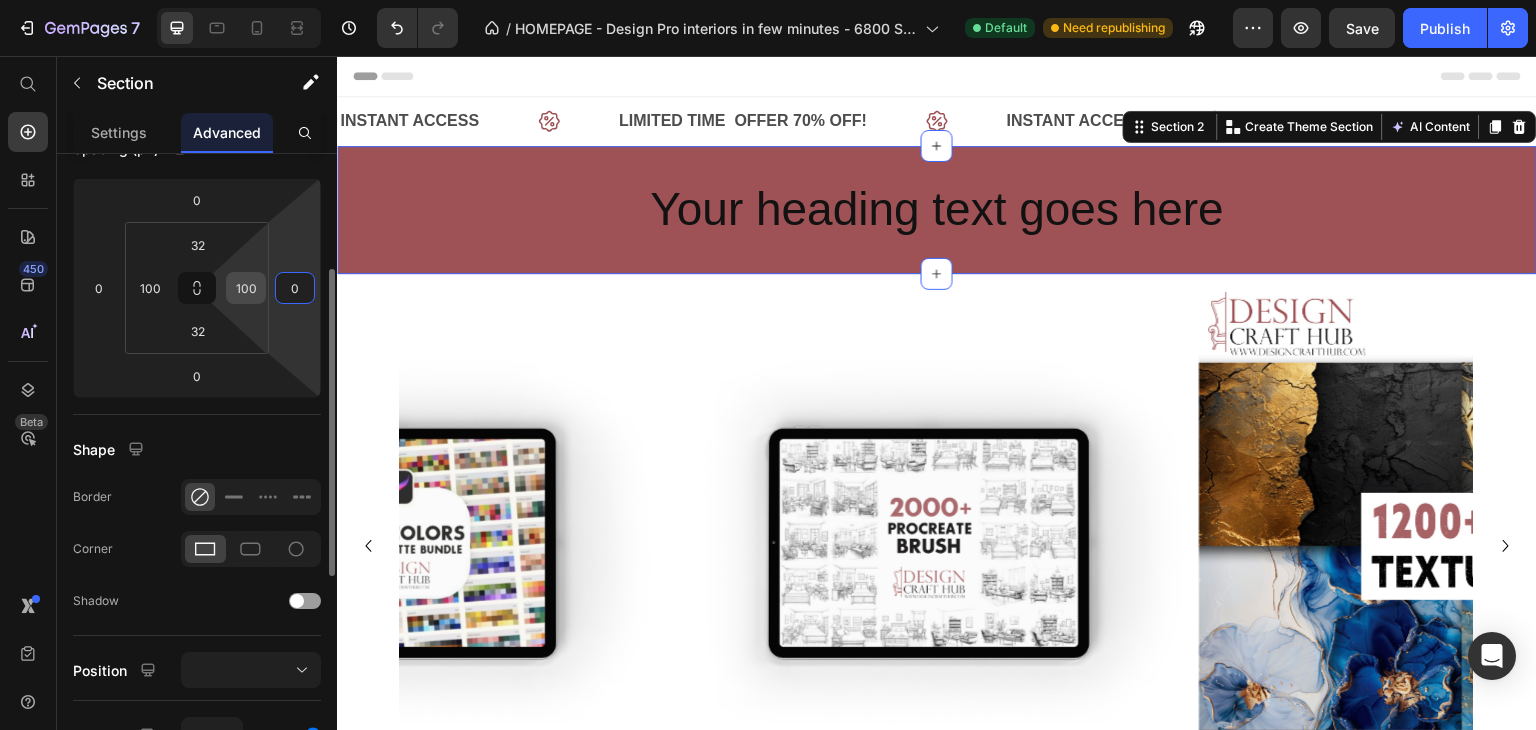 type on "0" 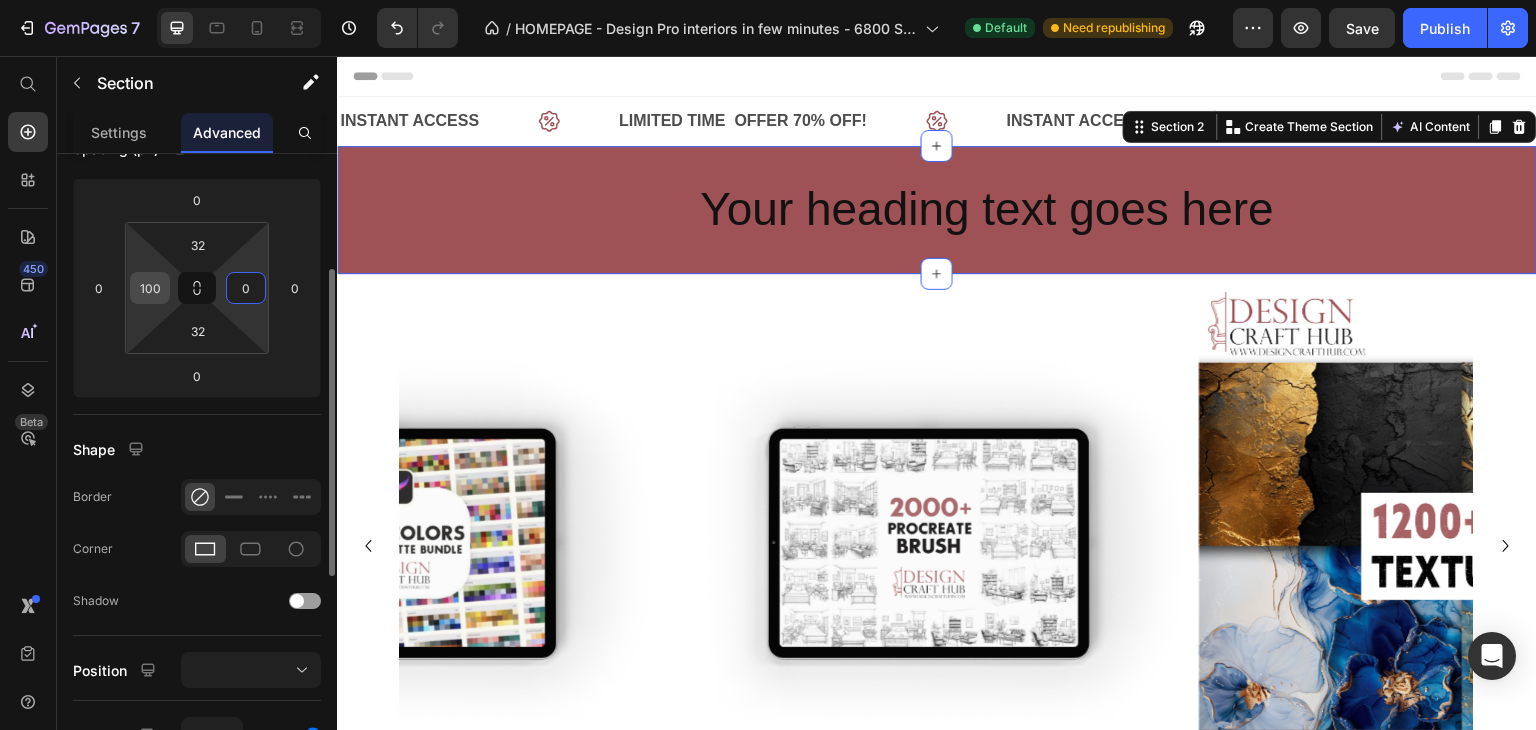 type on "0" 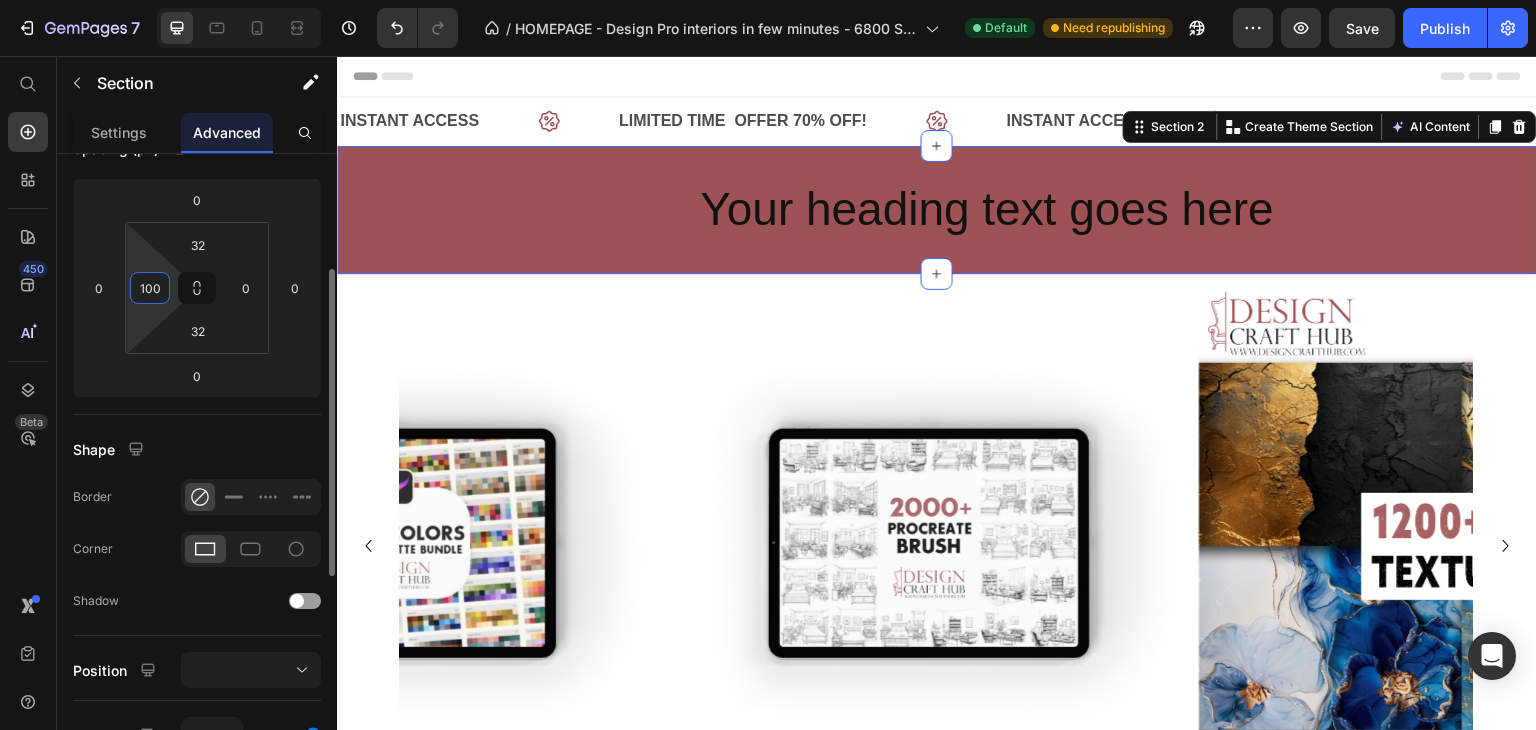 click on "100" at bounding box center (150, 288) 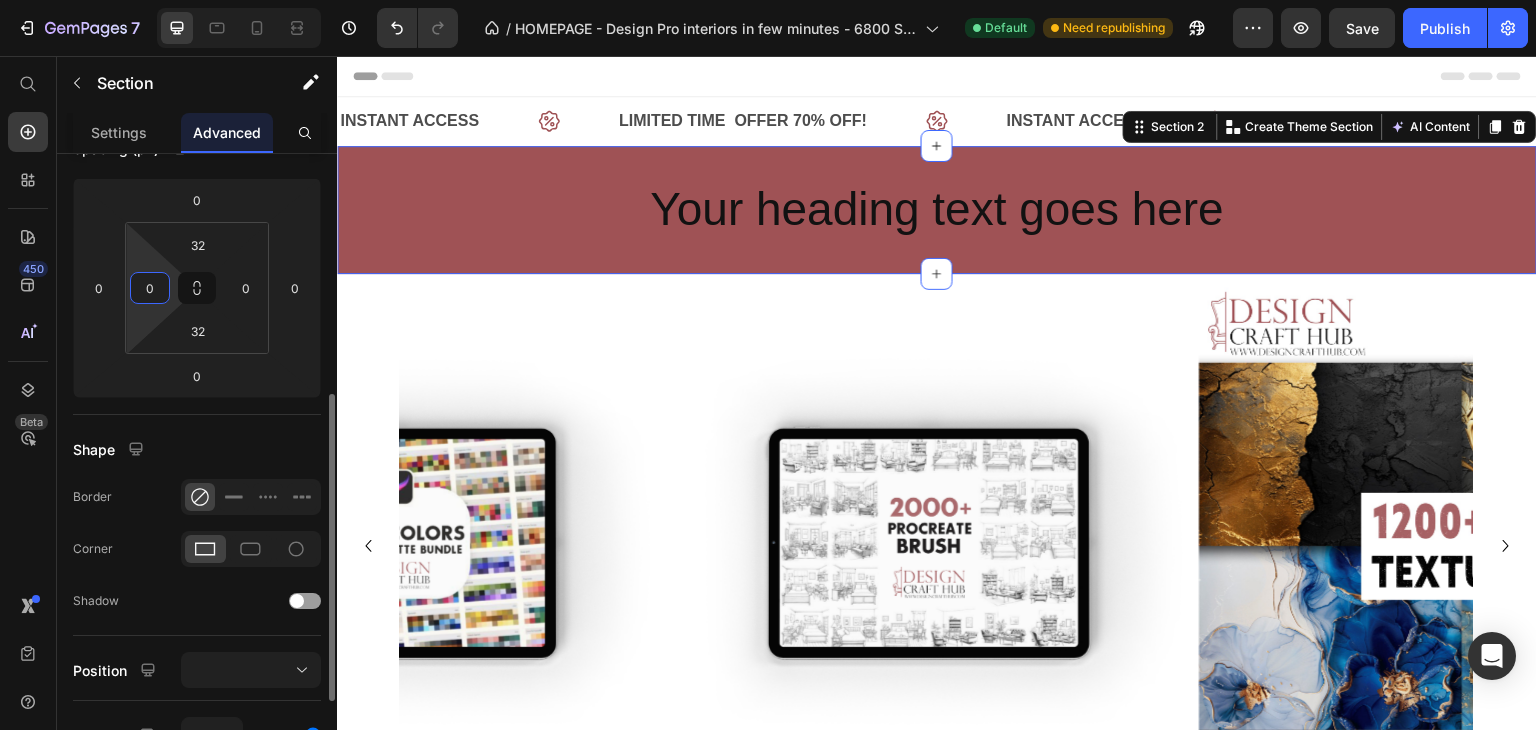 scroll, scrollTop: 326, scrollLeft: 0, axis: vertical 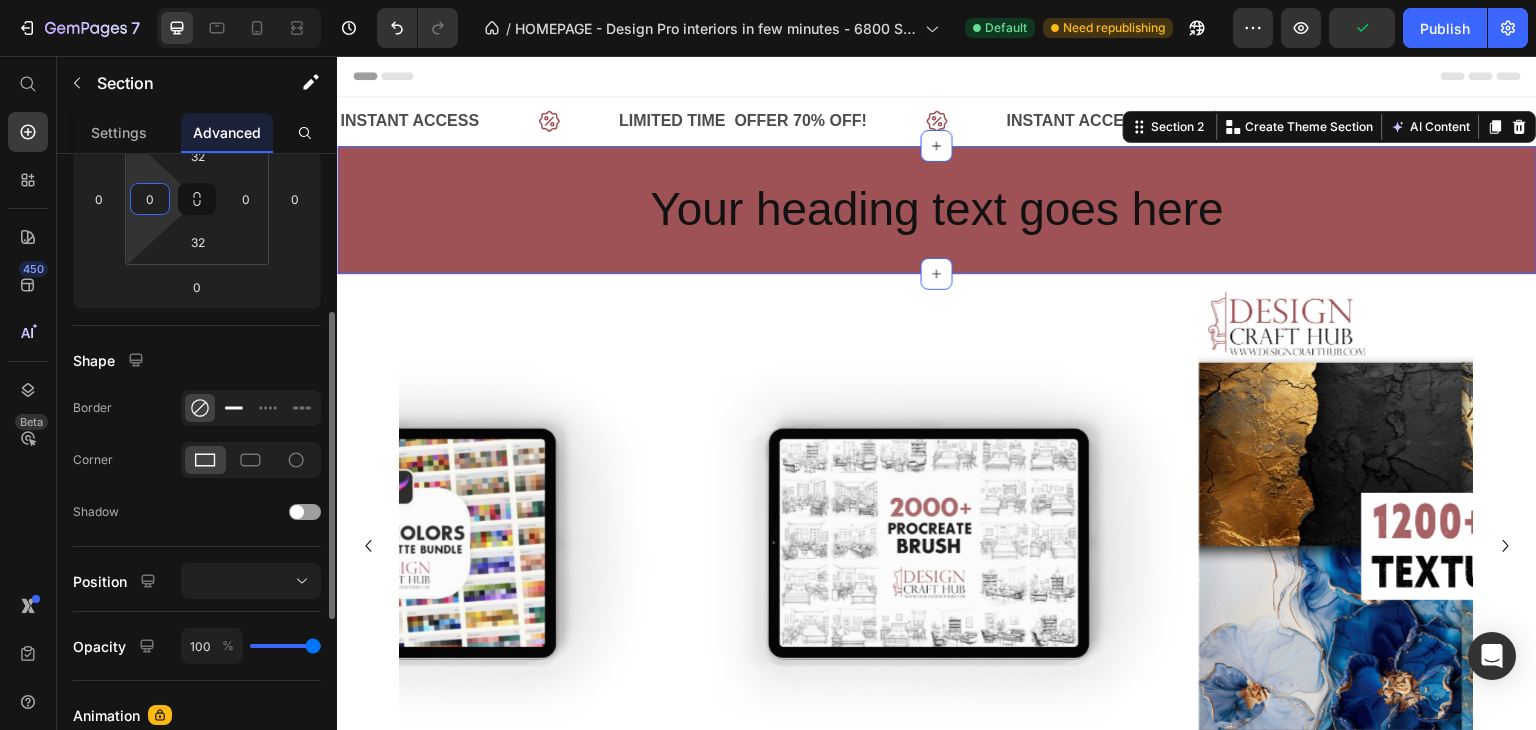 type on "0" 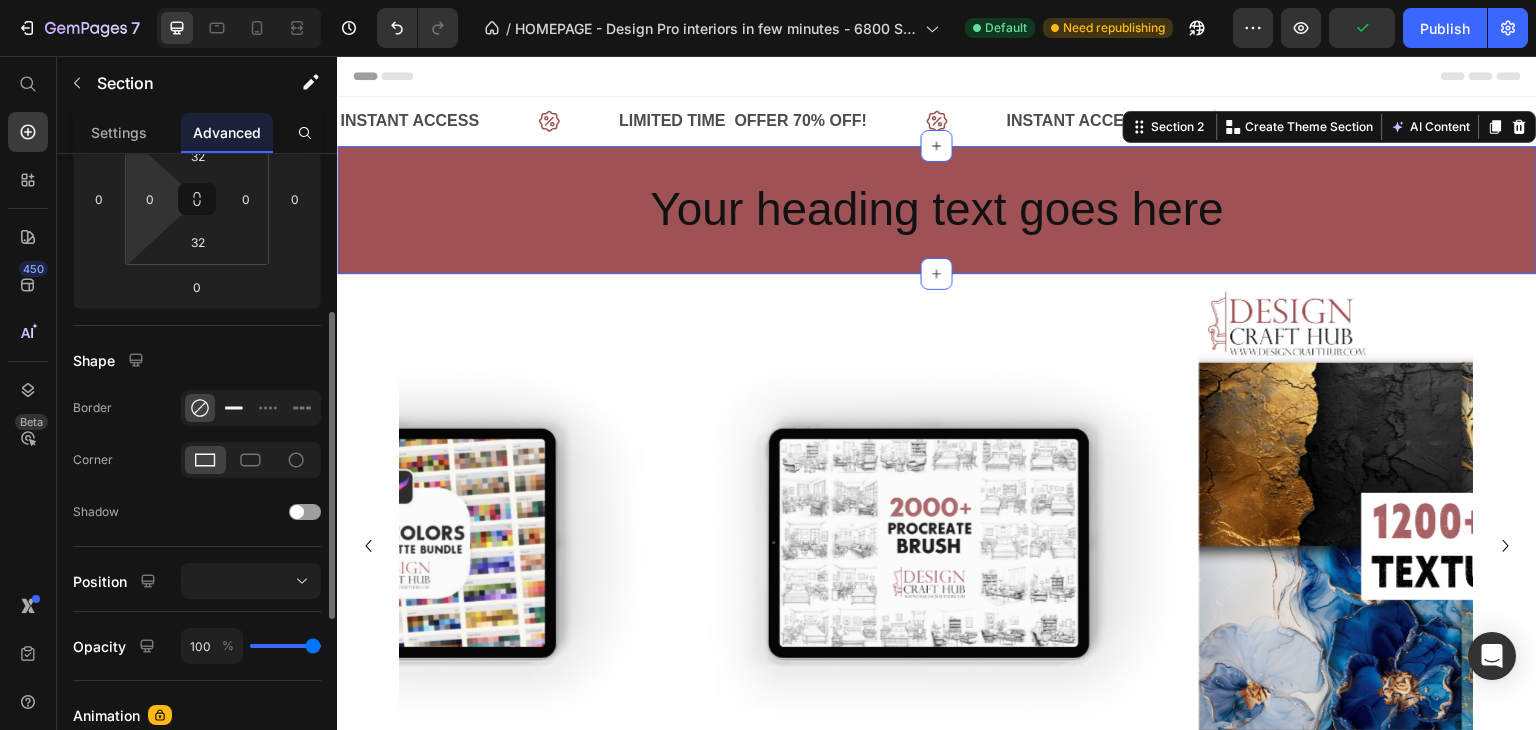 click 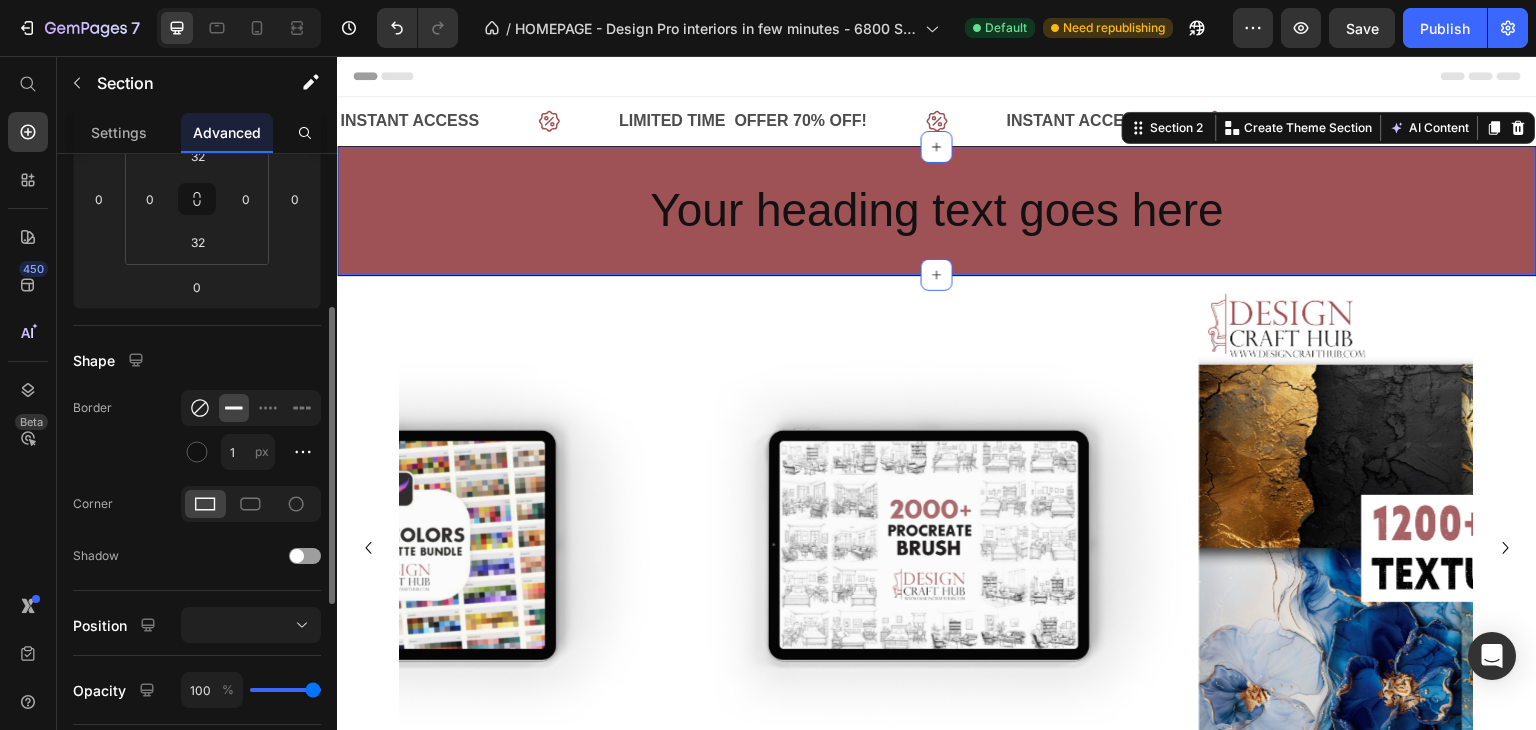 click 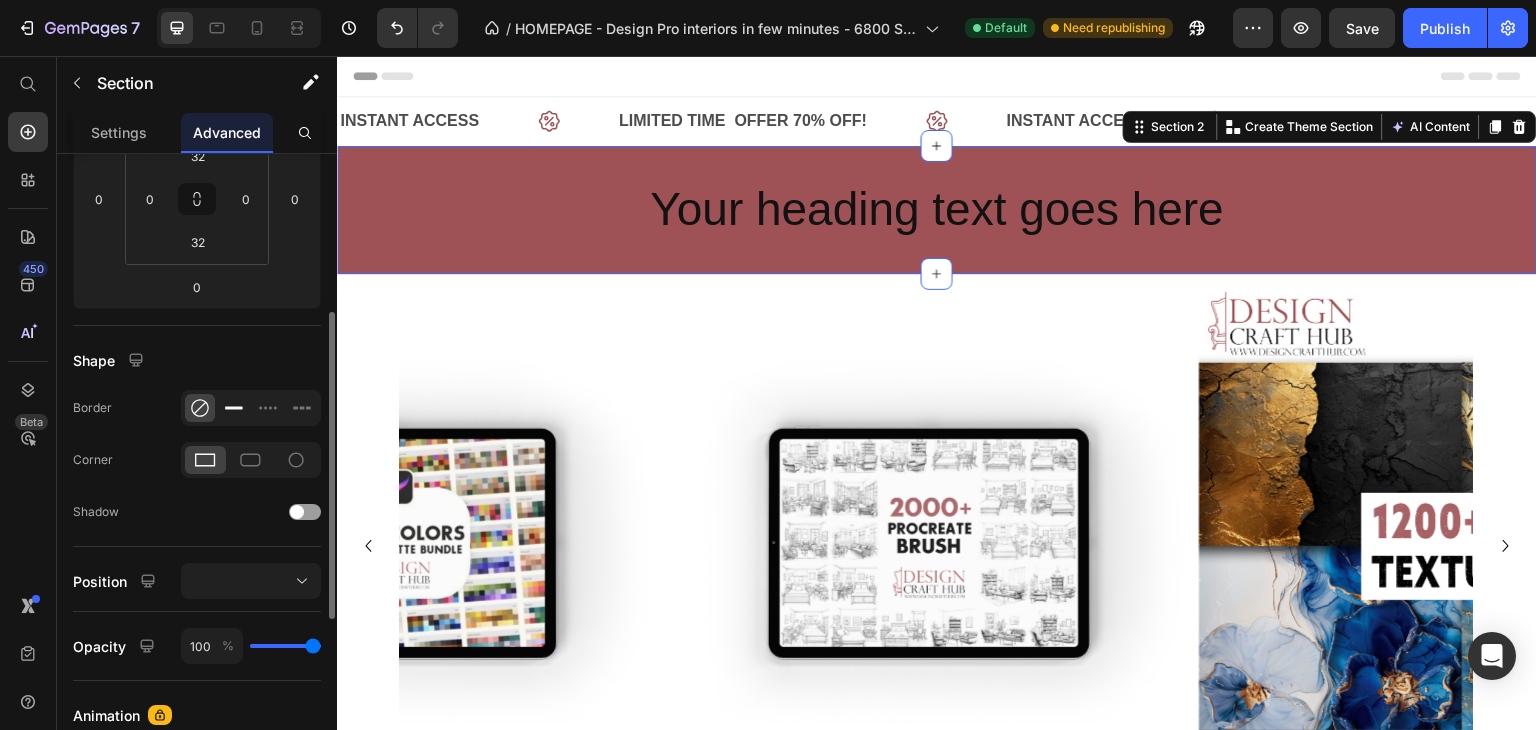 click 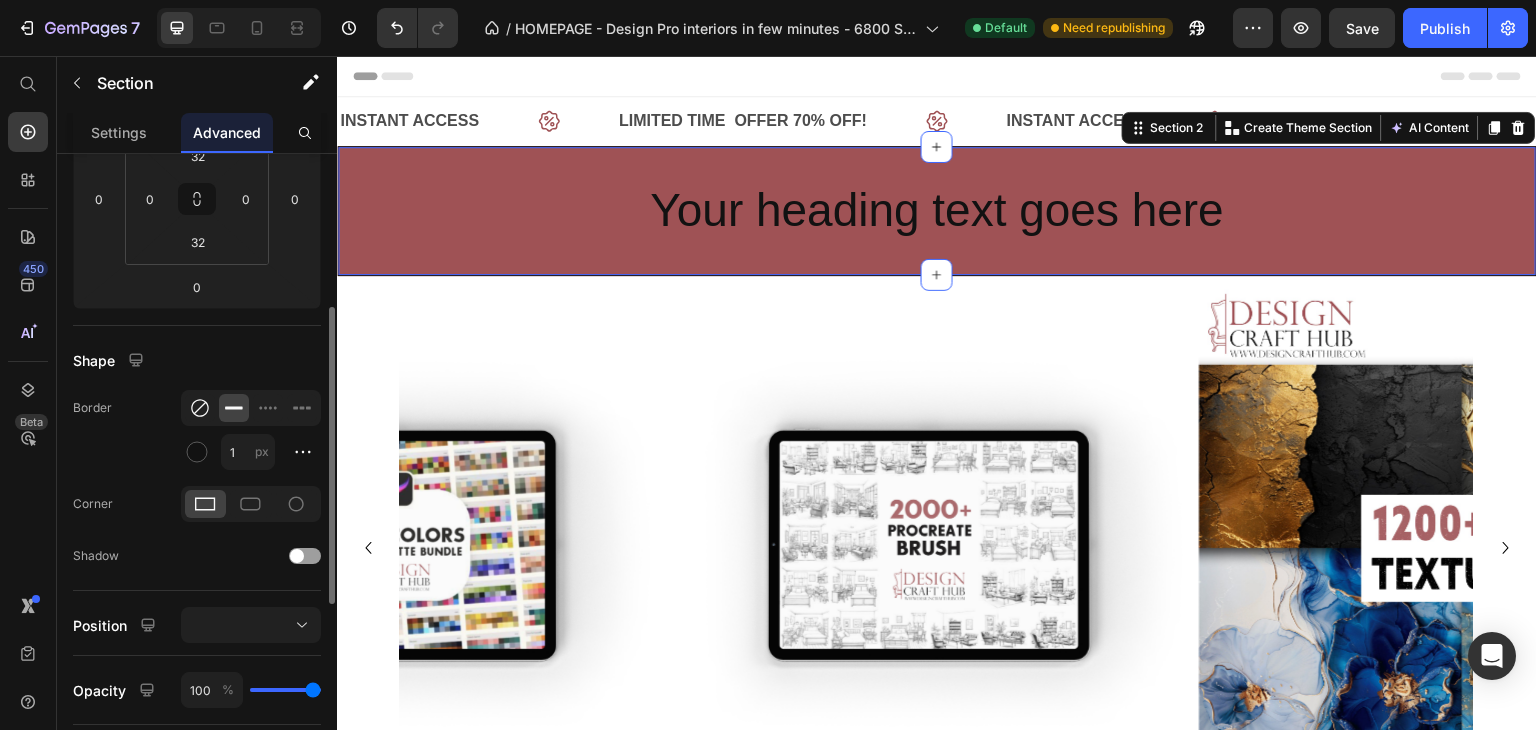 click 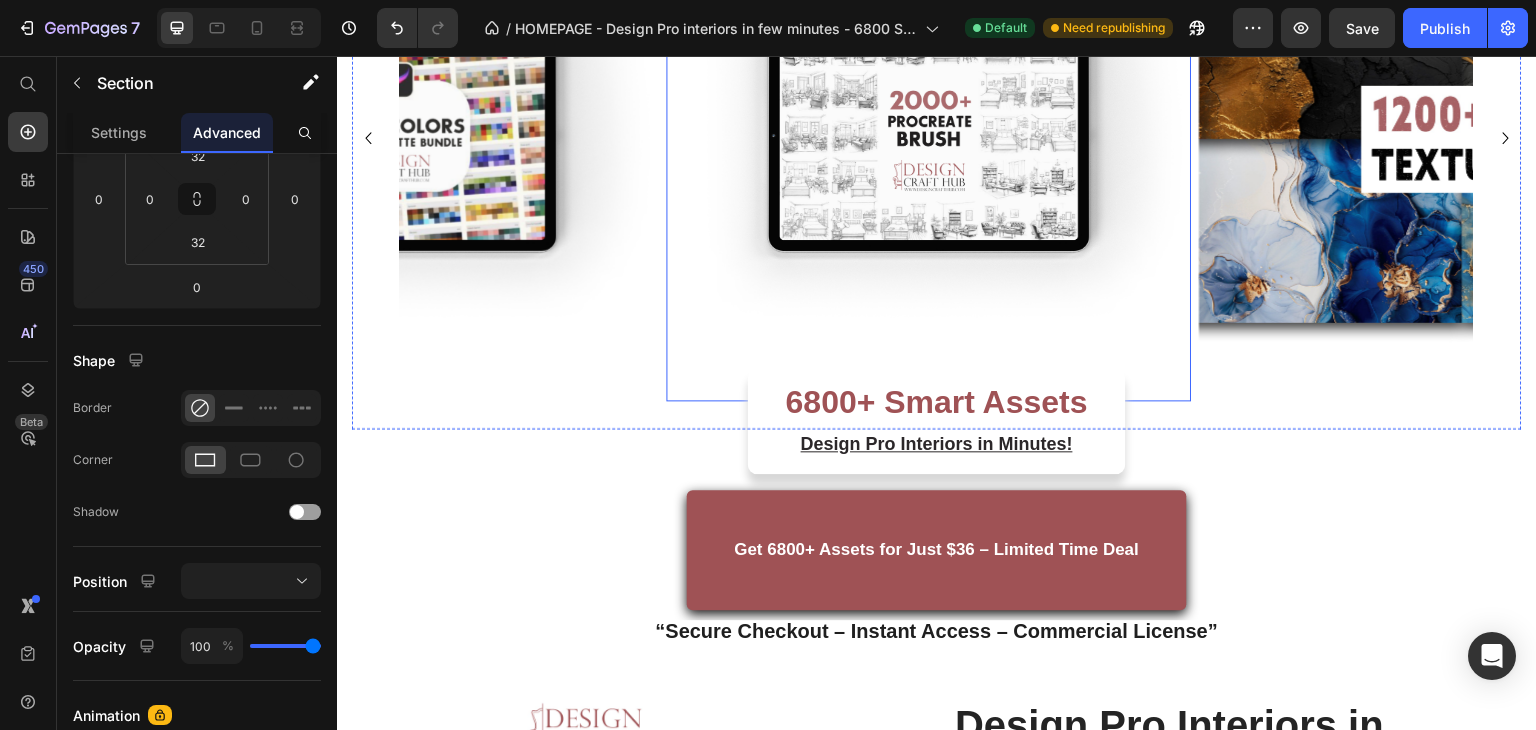 scroll, scrollTop: 411, scrollLeft: 0, axis: vertical 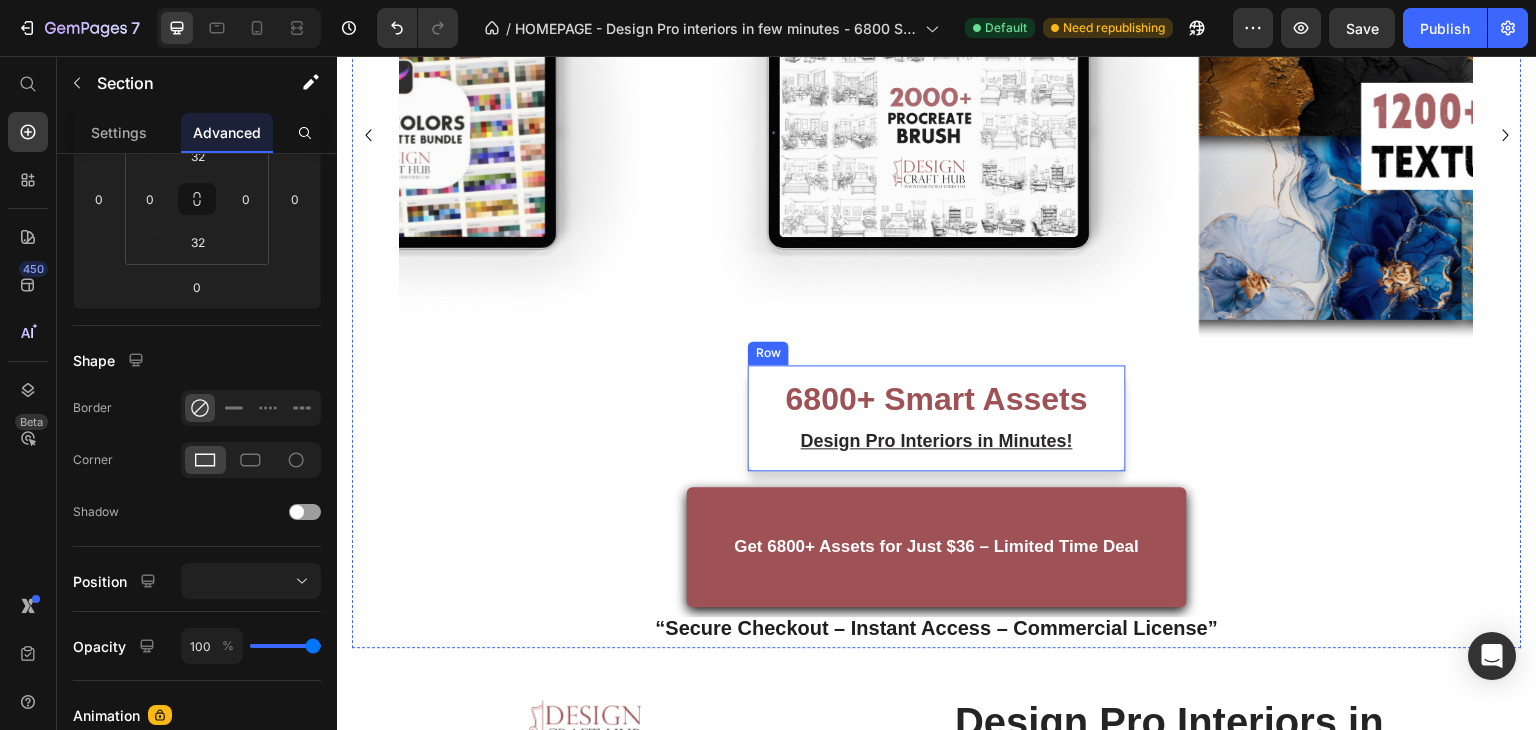 click on "6800+ Smart Assets Heading Design Pro Interiors in Minutes! Text block Row" at bounding box center [937, 418] 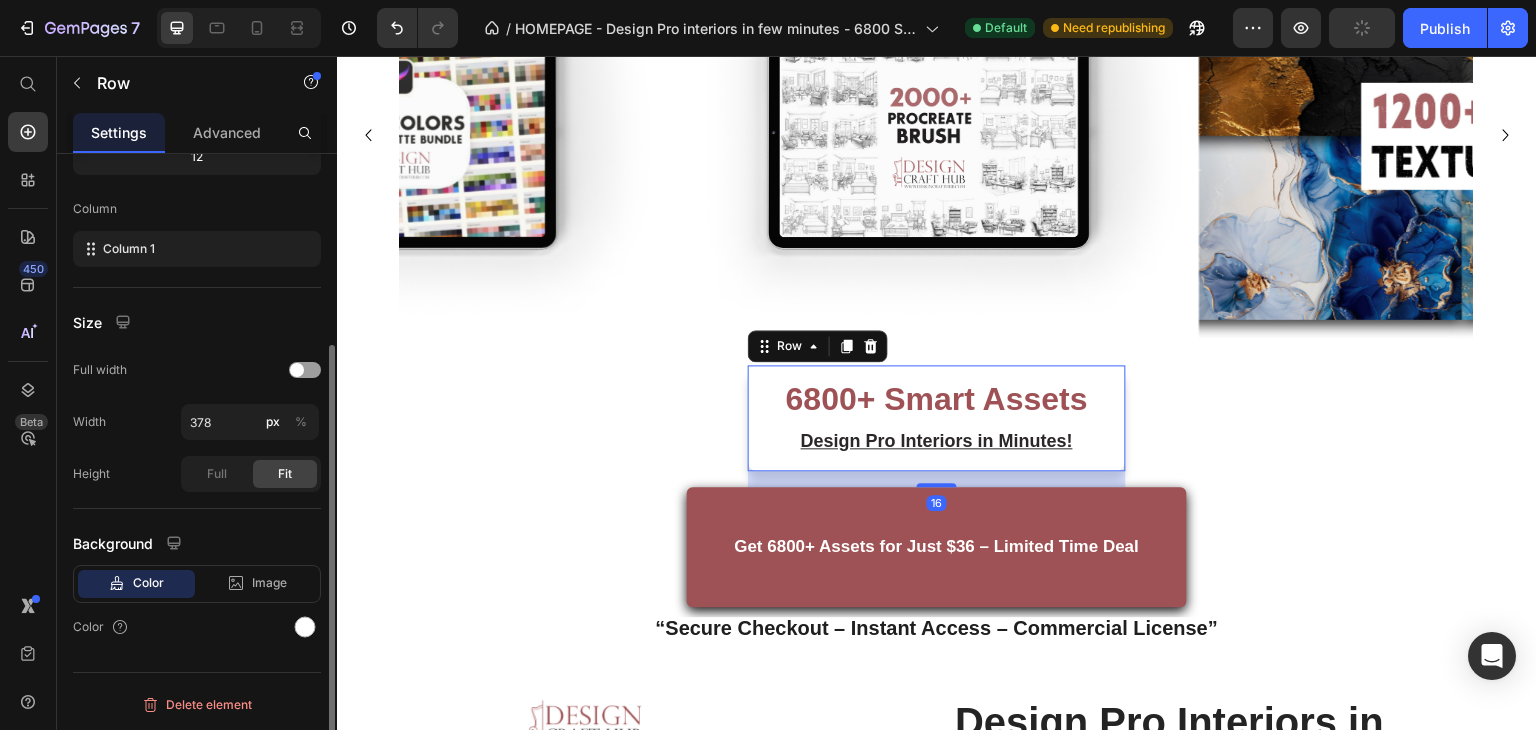 scroll, scrollTop: 0, scrollLeft: 0, axis: both 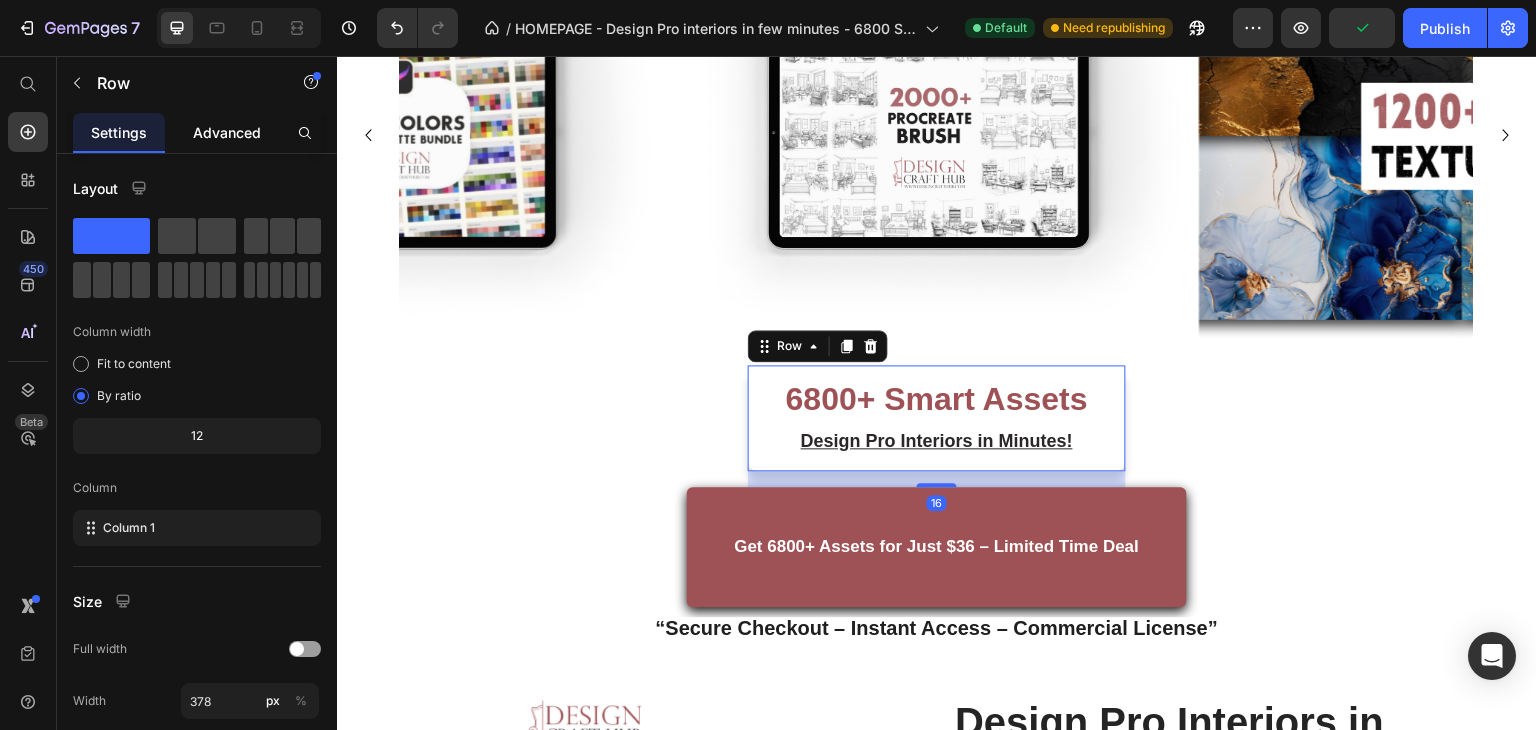 click on "Advanced" 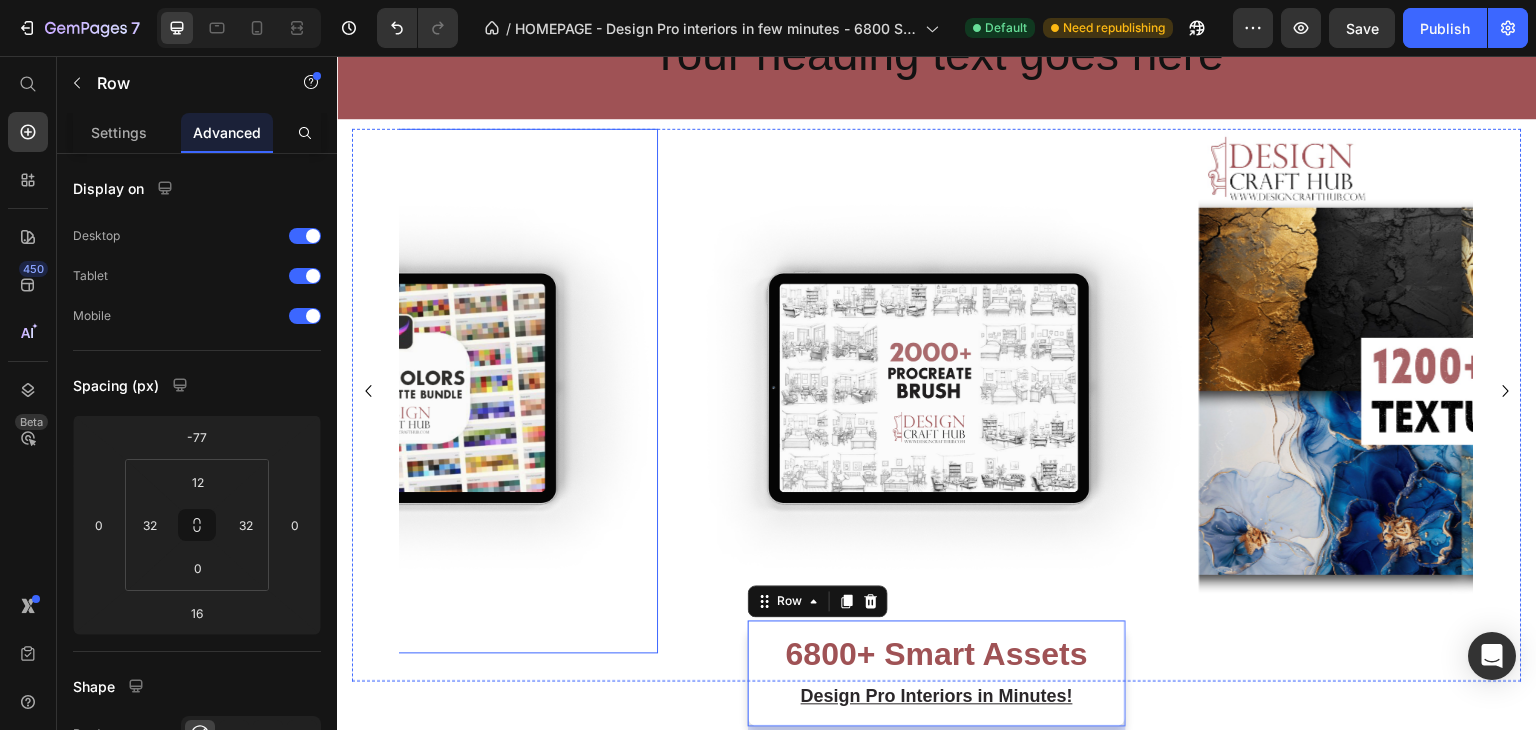 scroll, scrollTop: 0, scrollLeft: 0, axis: both 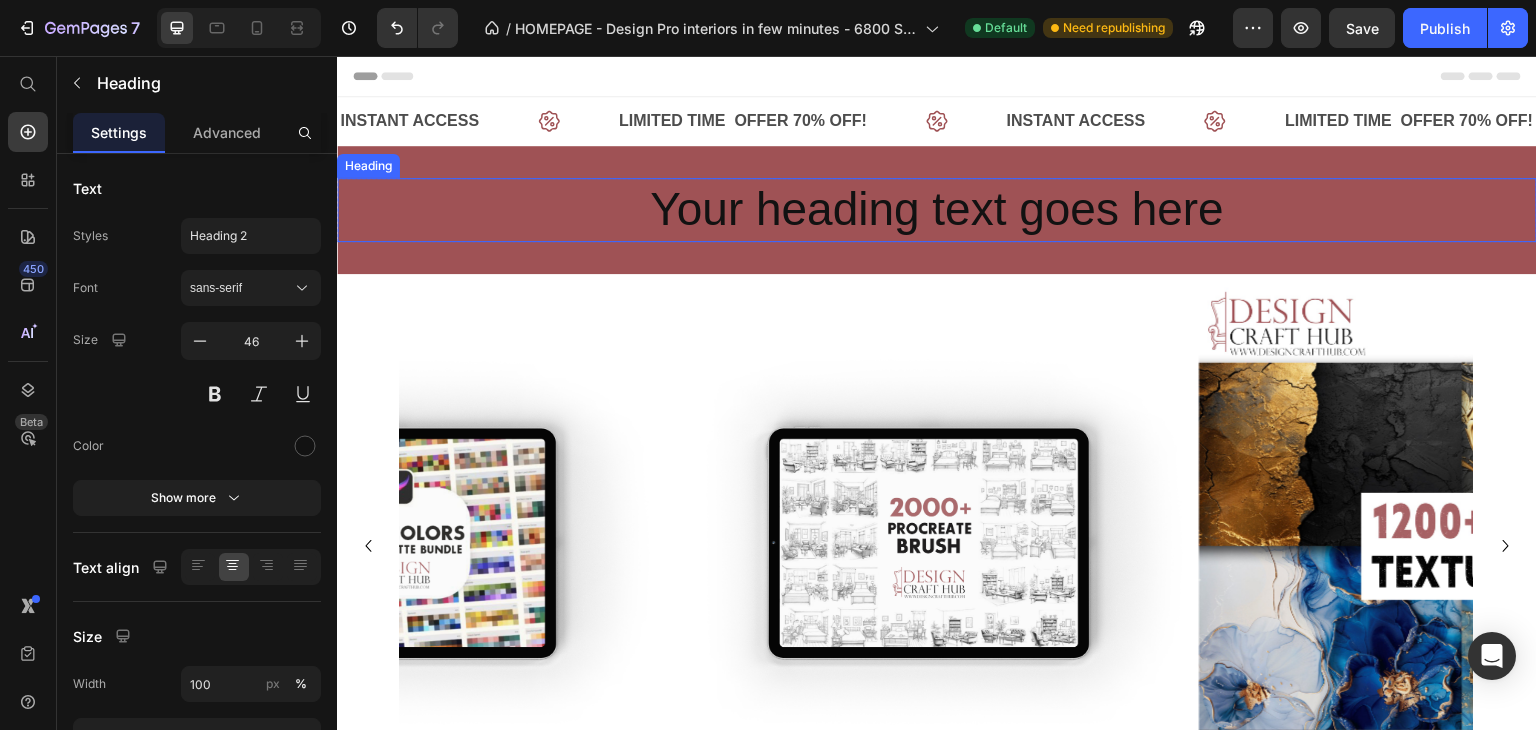 click on "Your heading text goes here" at bounding box center [937, 210] 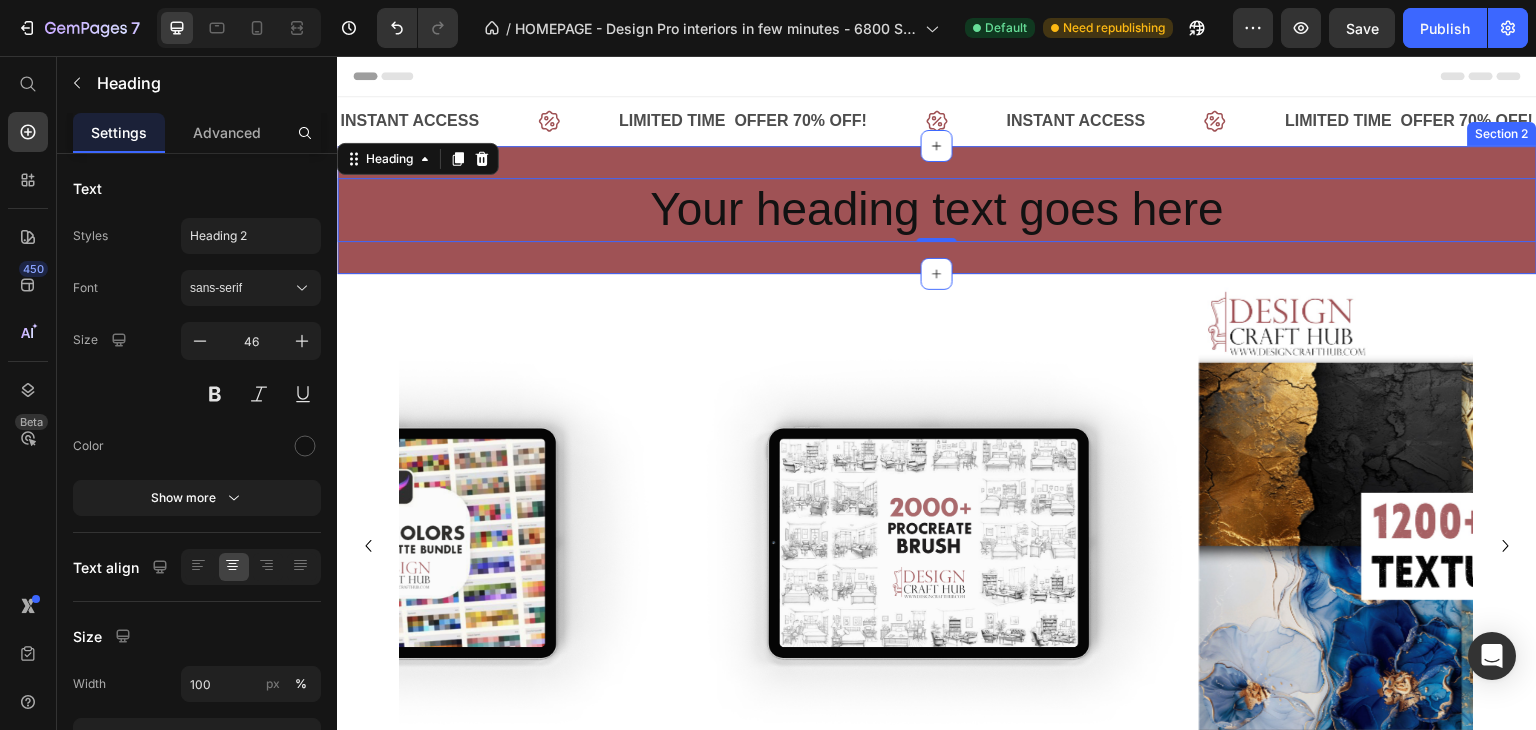 click on "Your heading text goes here Heading   0 Row Section 2" at bounding box center (937, 210) 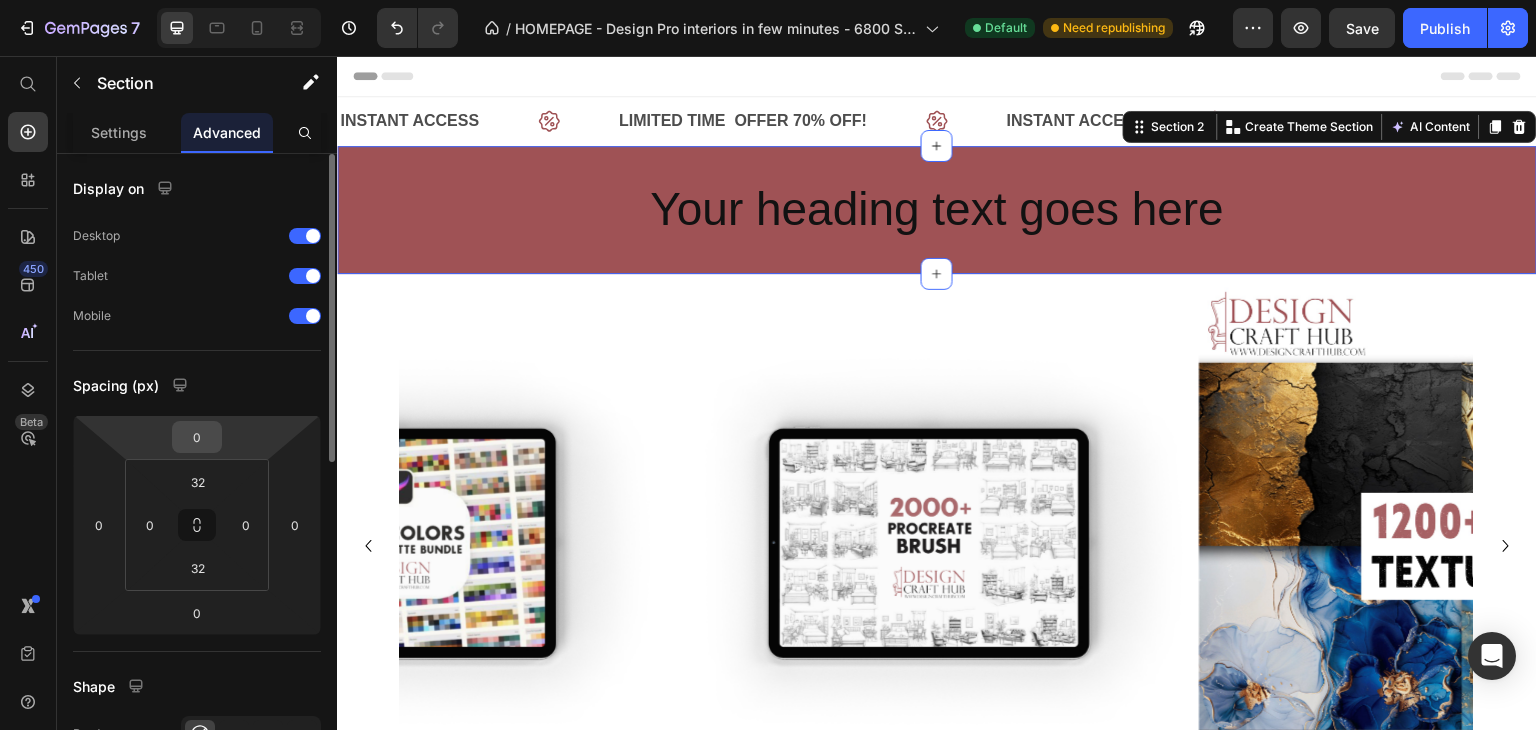 click on "0" at bounding box center [197, 437] 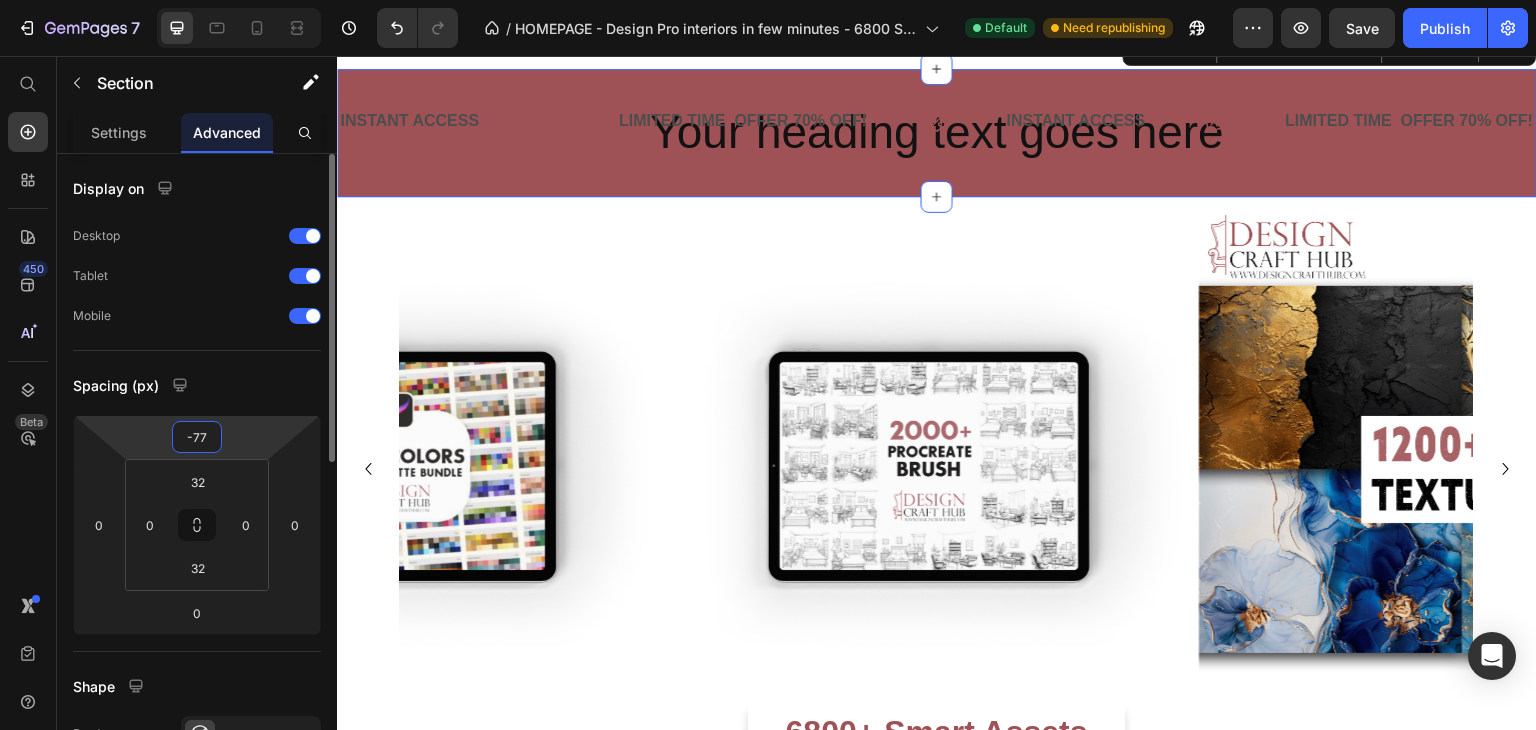 type on "-7" 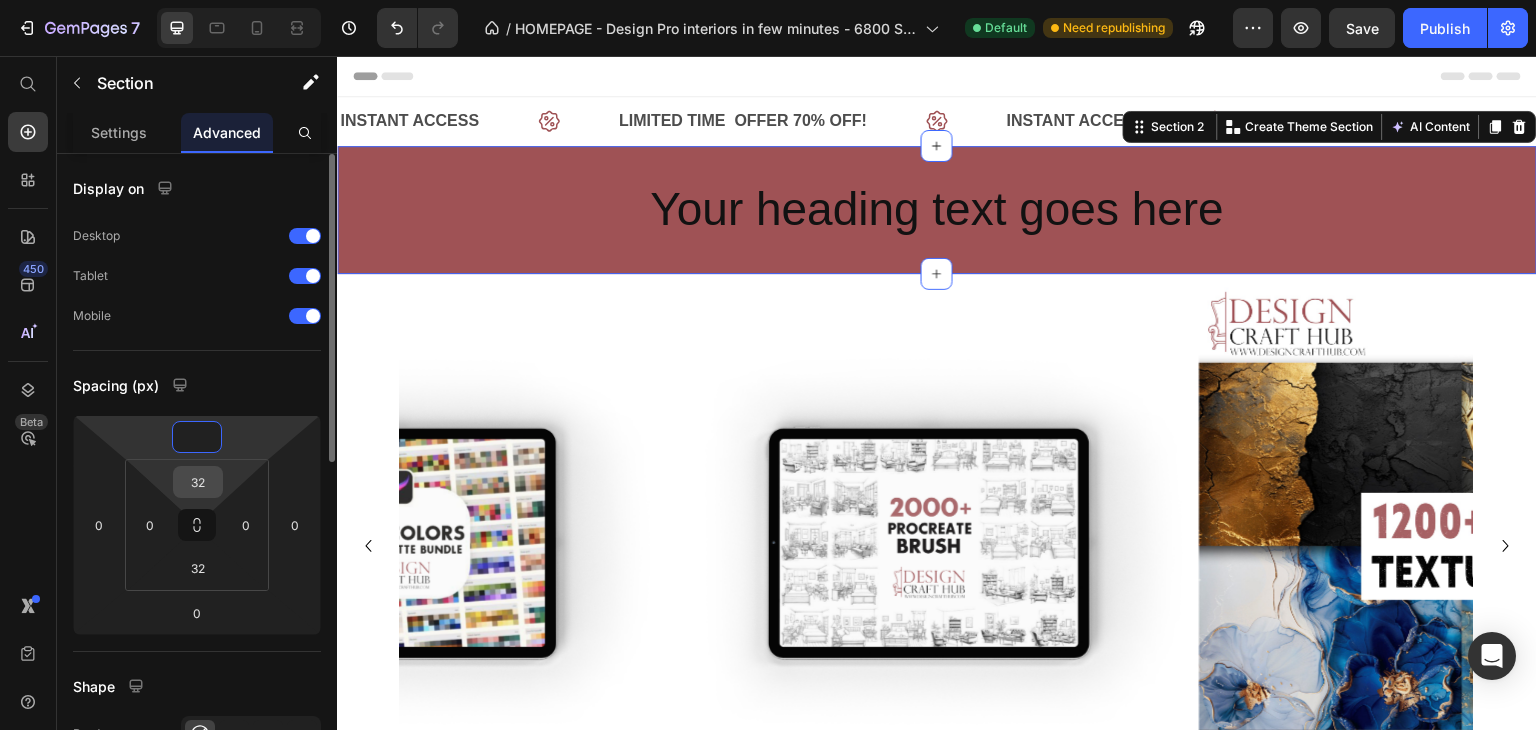 click on "32" at bounding box center (198, 482) 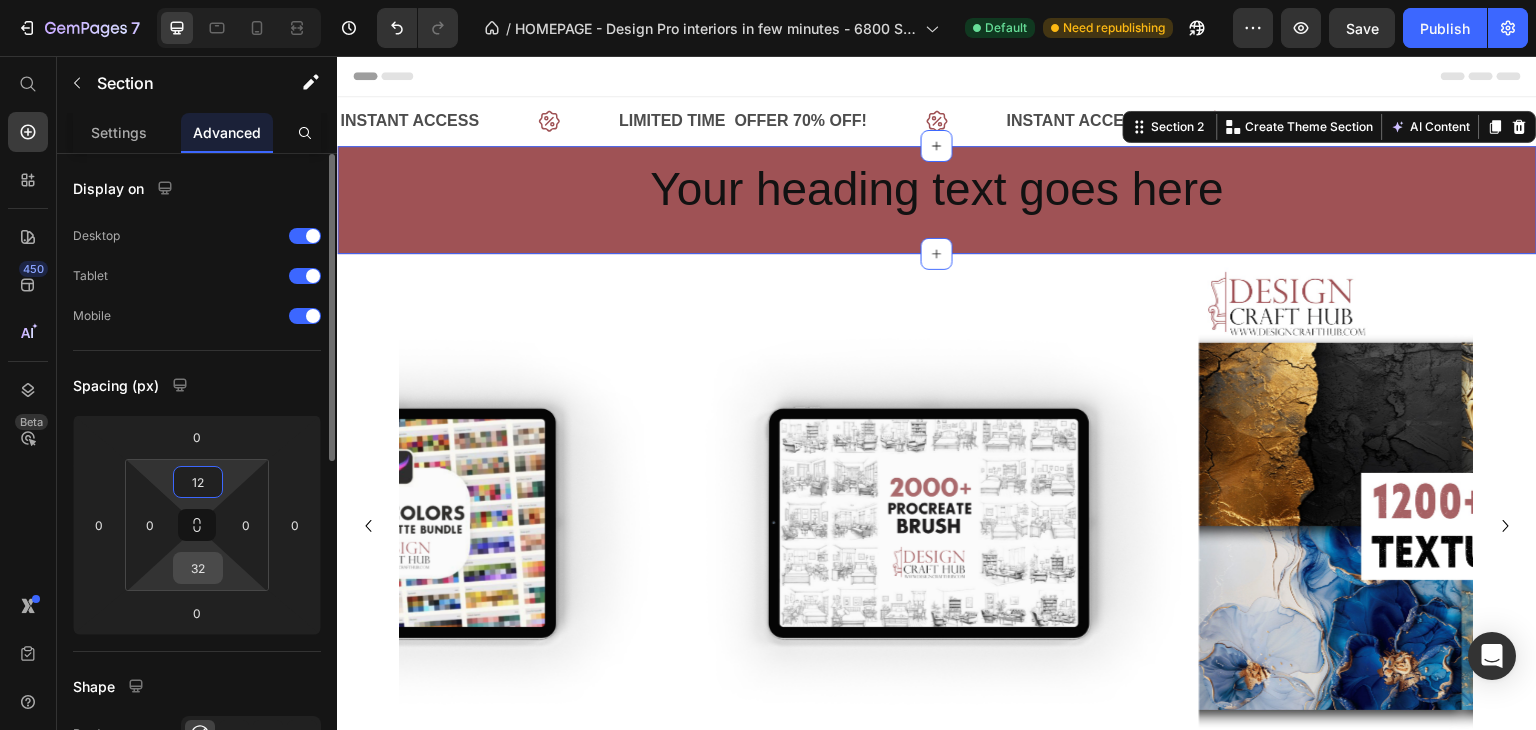 type on "12" 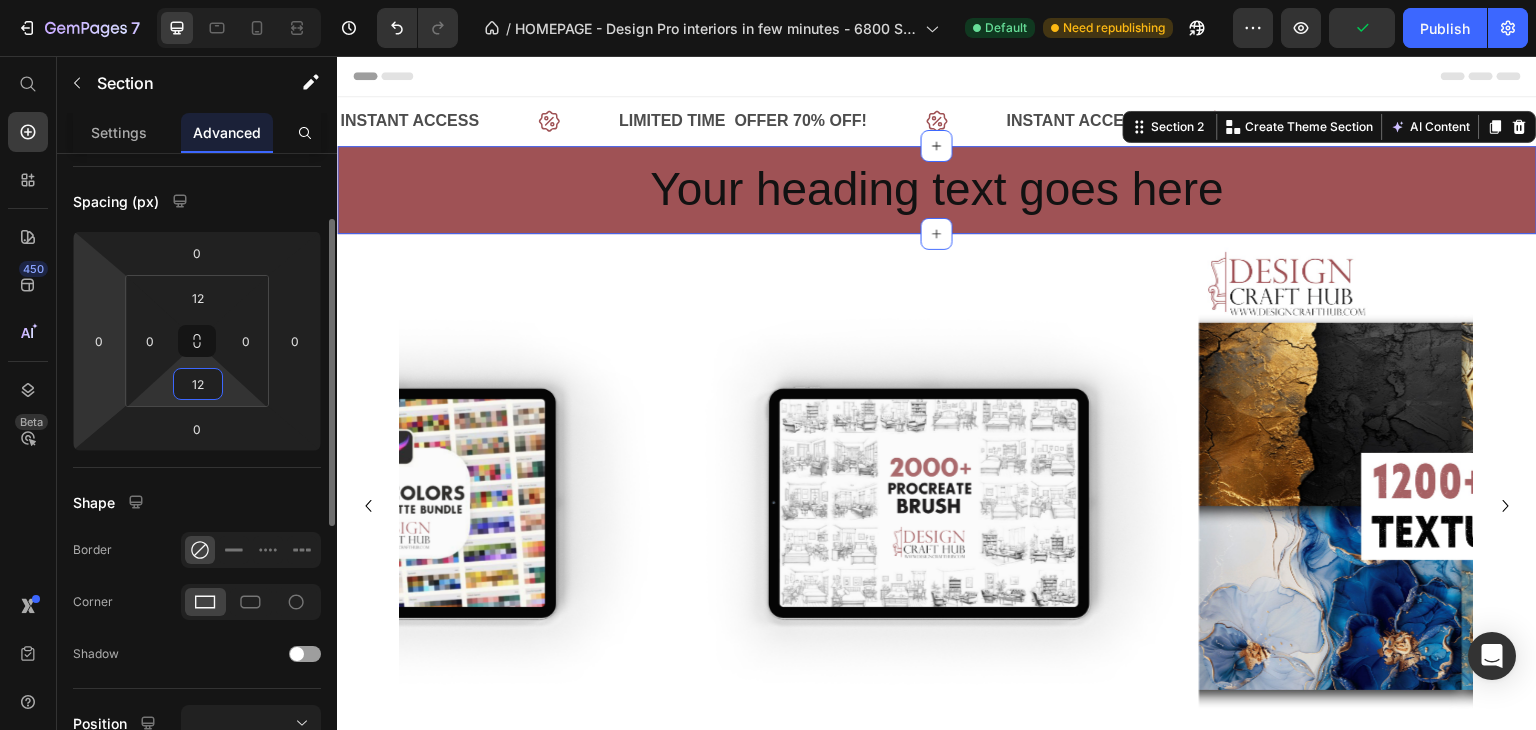 scroll, scrollTop: 195, scrollLeft: 0, axis: vertical 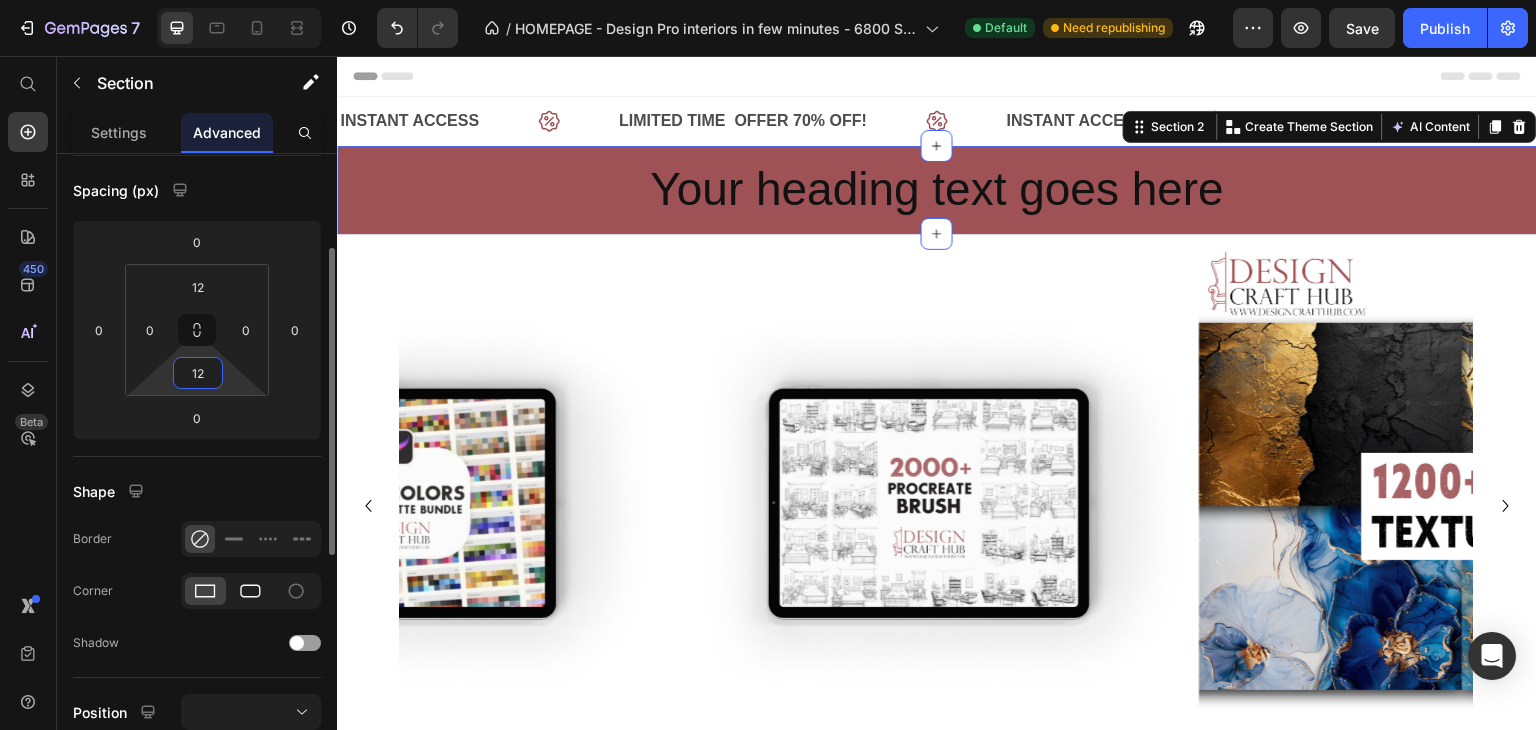 type on "12" 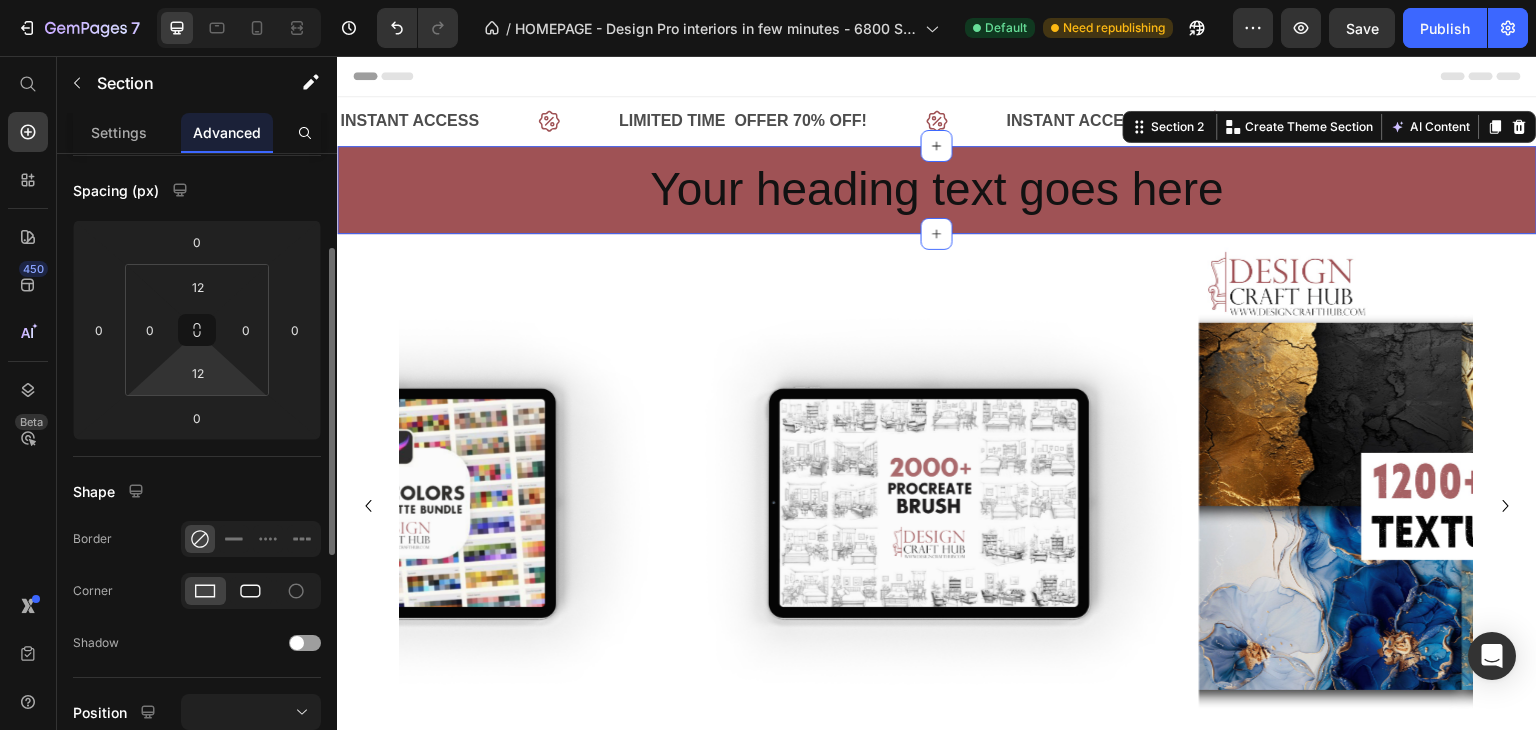 click 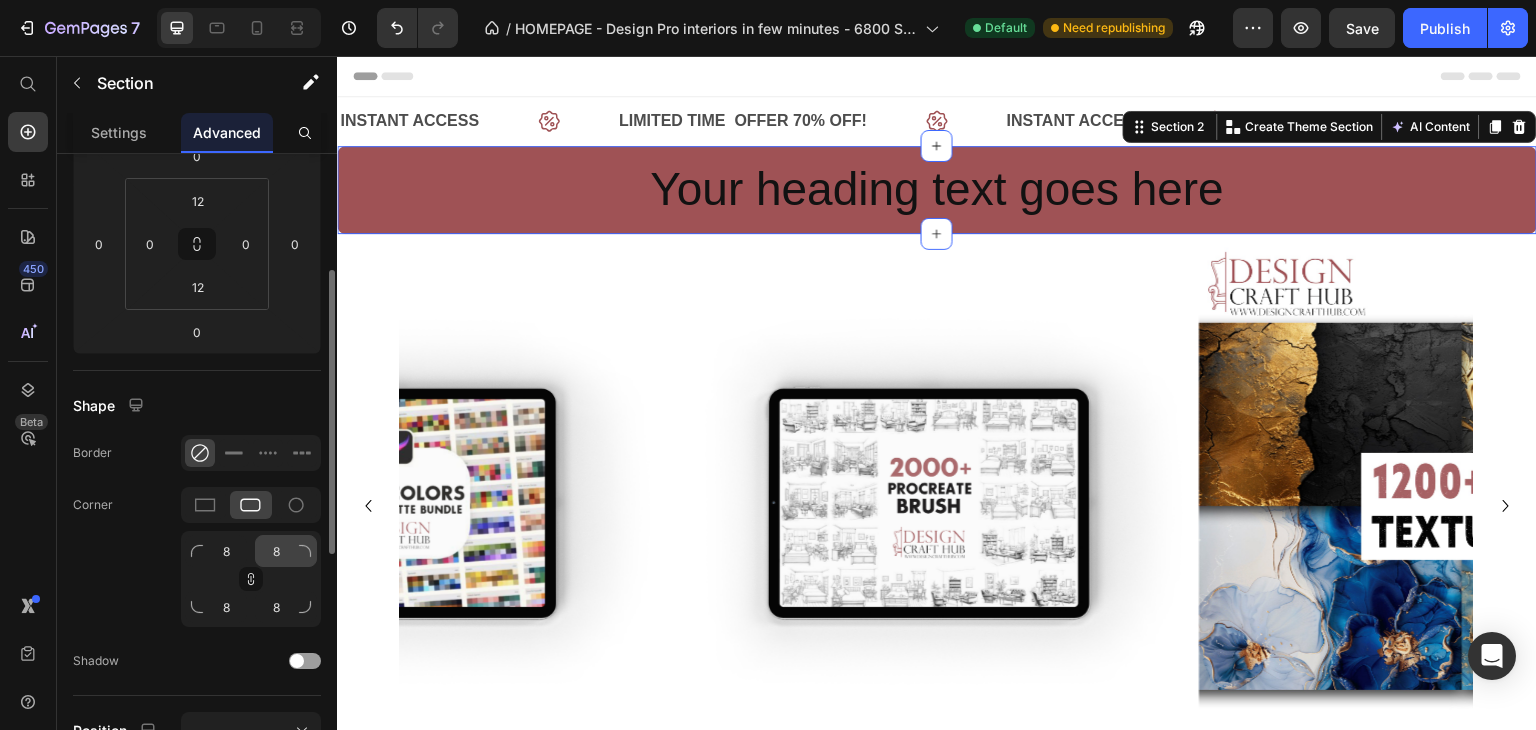 scroll, scrollTop: 282, scrollLeft: 0, axis: vertical 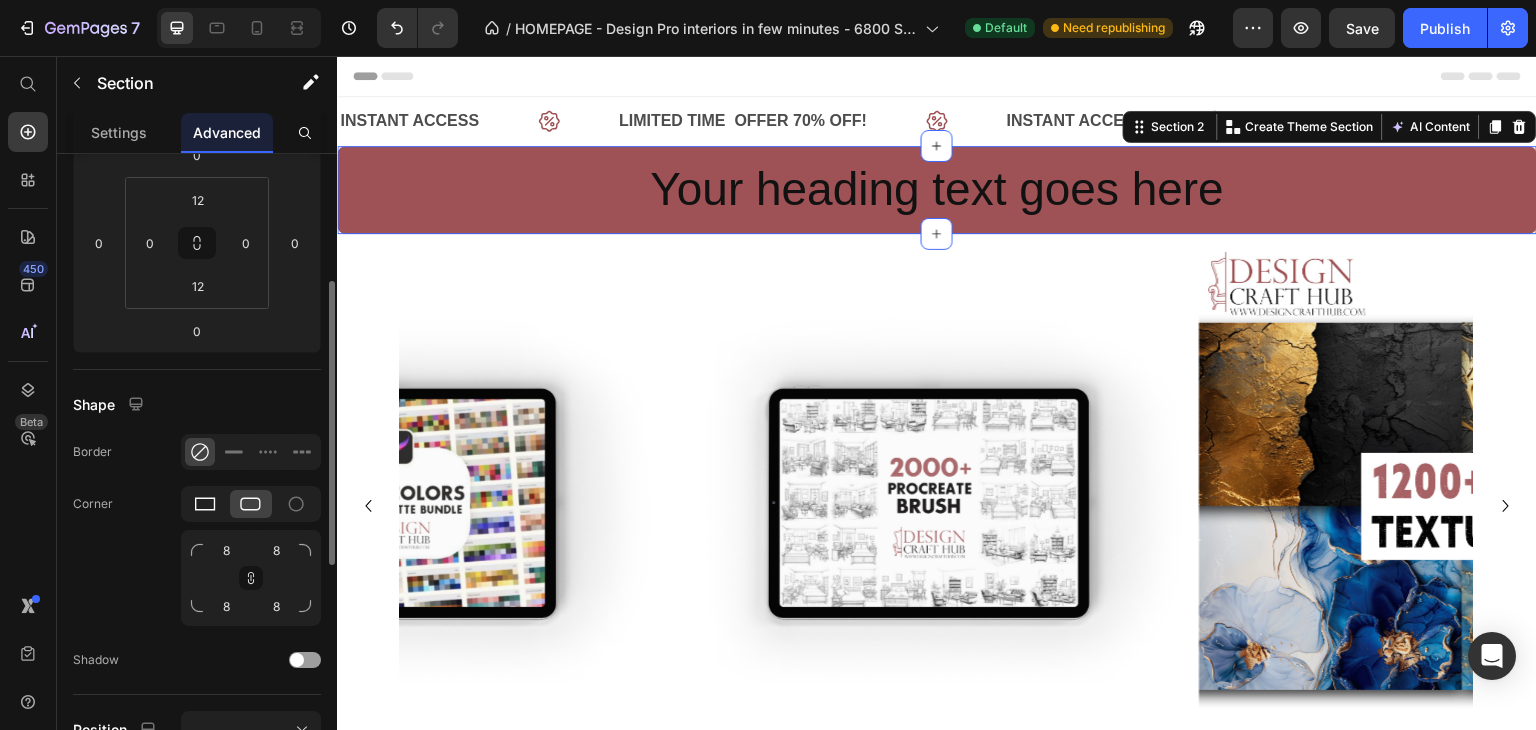 click 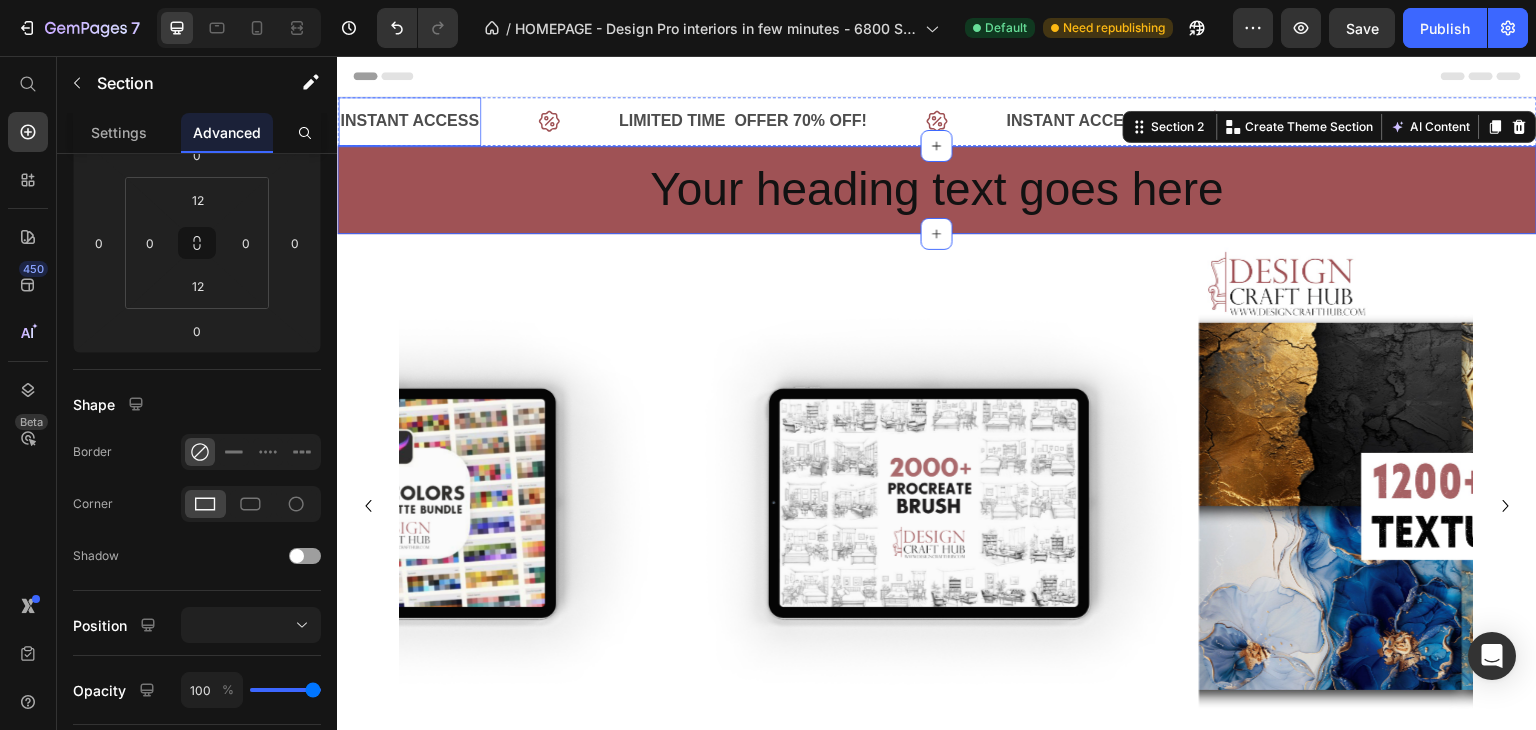 click on "INSTANT ACCESS Text" at bounding box center [409, 121] 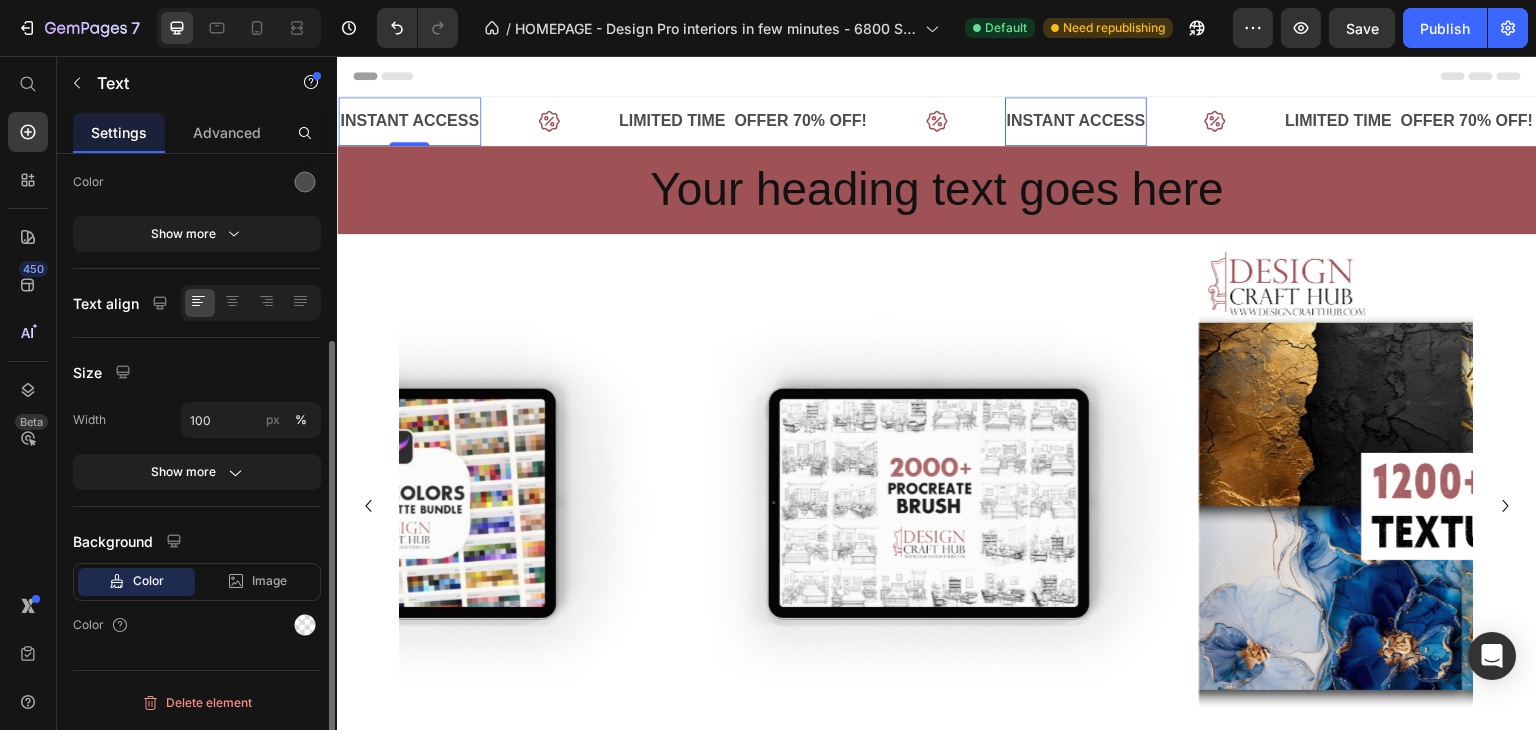 scroll, scrollTop: 0, scrollLeft: 0, axis: both 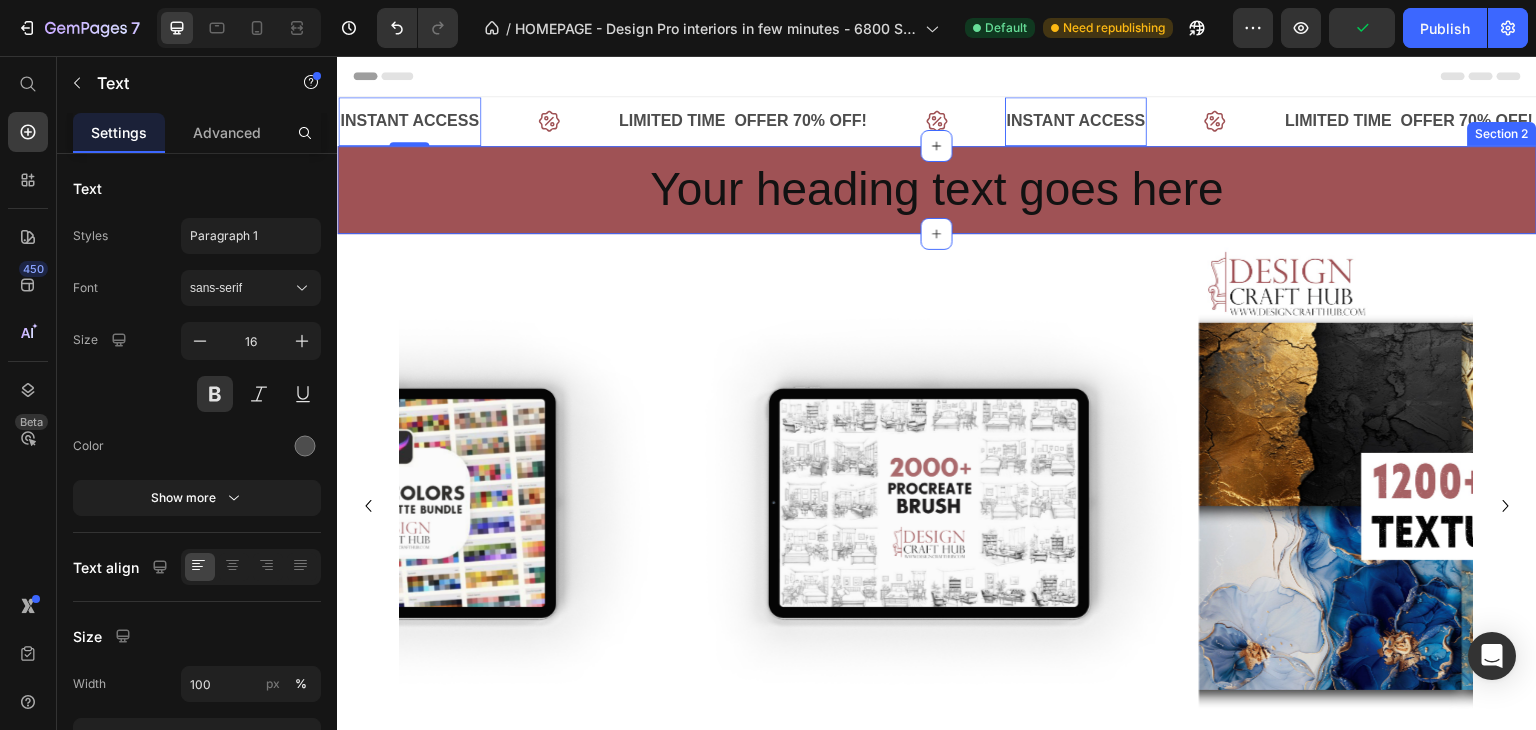 click on "Your heading text goes here Heading Row Section 2" at bounding box center [937, 190] 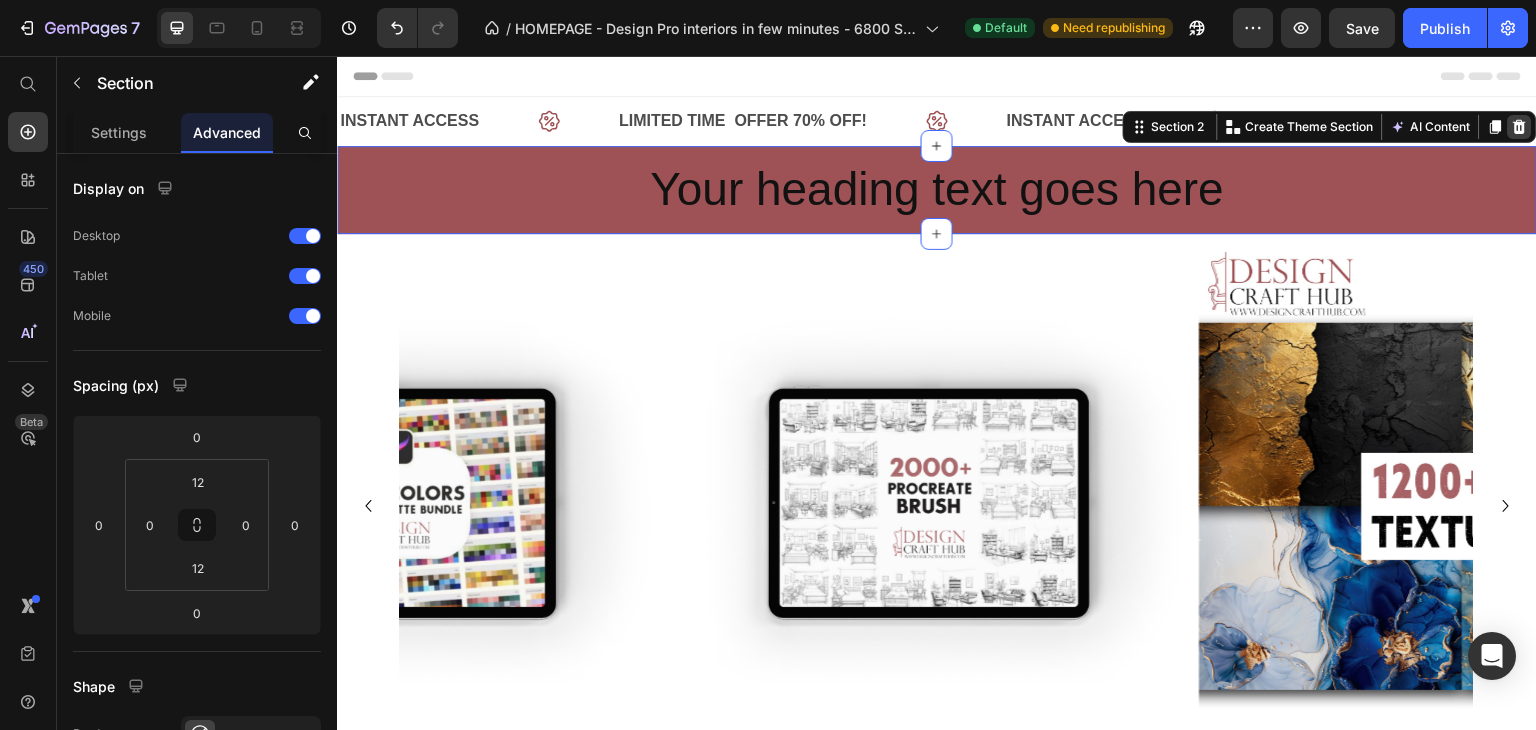 click at bounding box center [1520, 127] 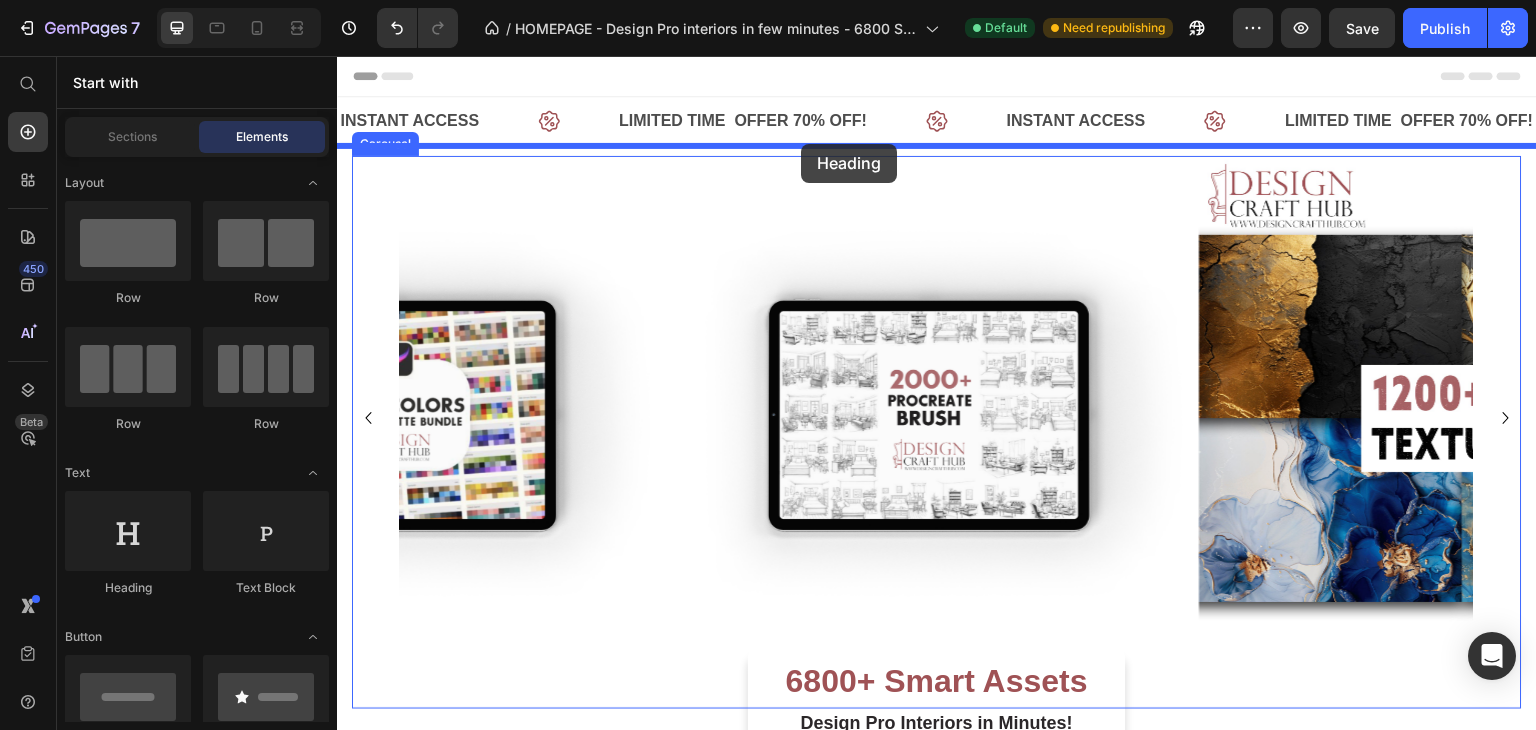 drag, startPoint x: 484, startPoint y: 611, endPoint x: 804, endPoint y: 143, distance: 566.9427 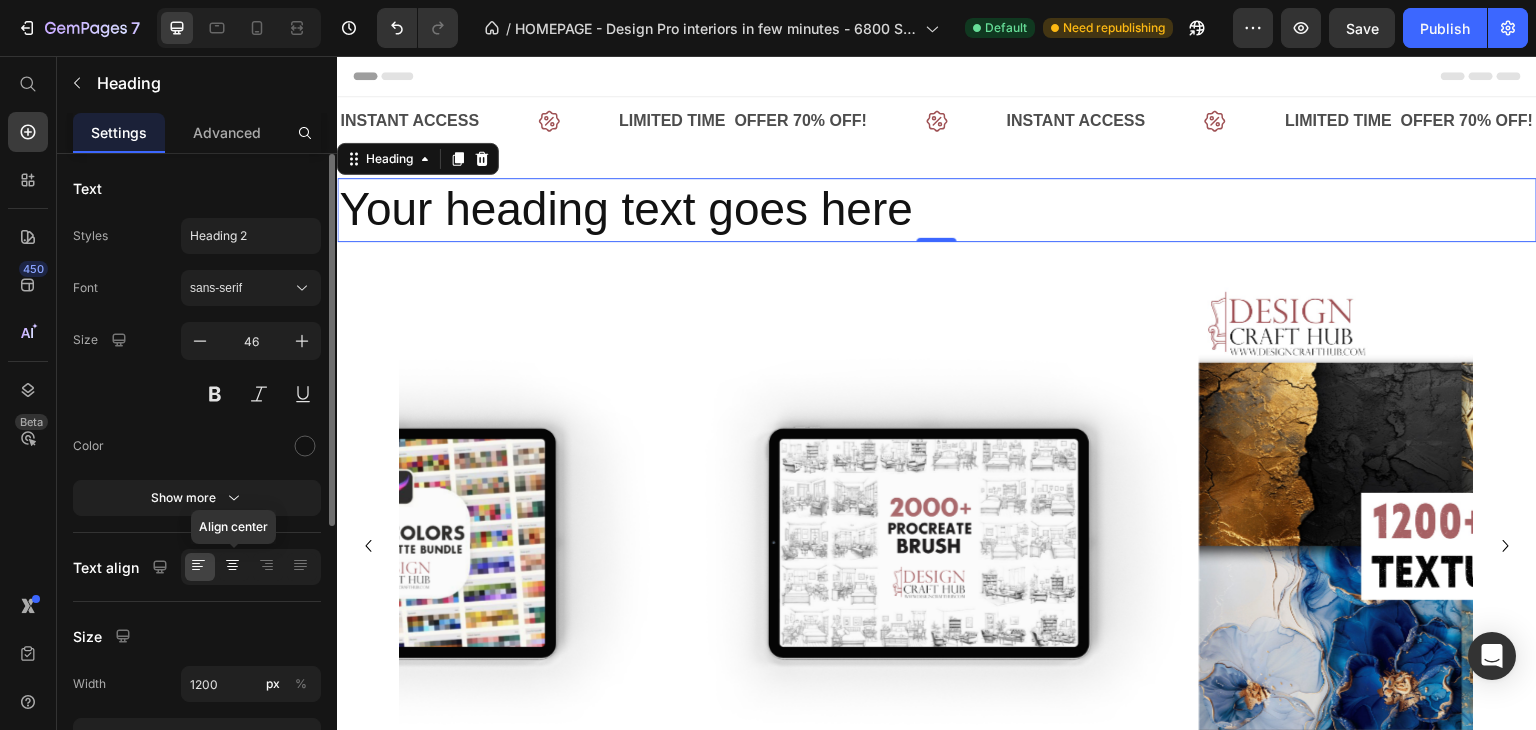 click 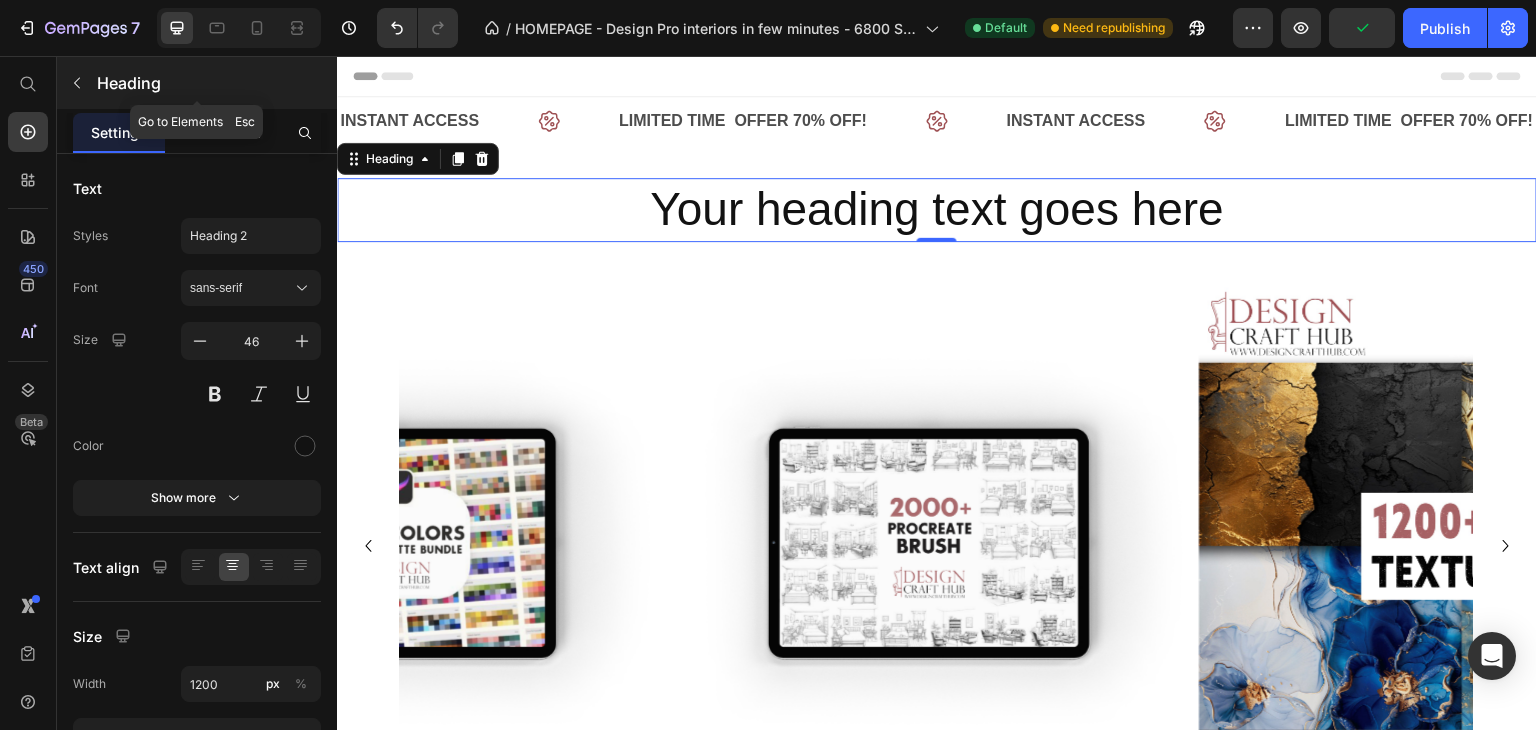 click 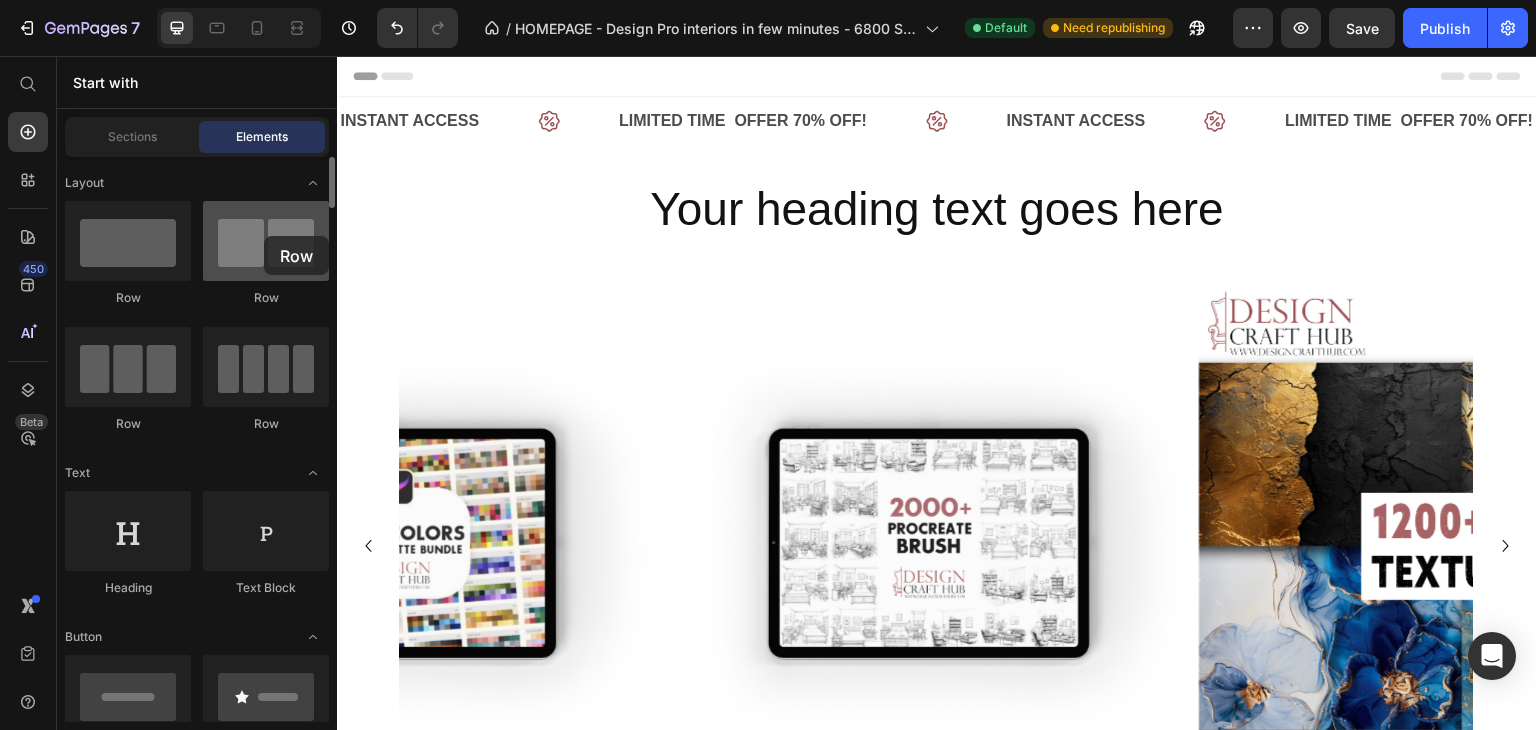 drag, startPoint x: 244, startPoint y: 265, endPoint x: 249, endPoint y: 237, distance: 28.442924 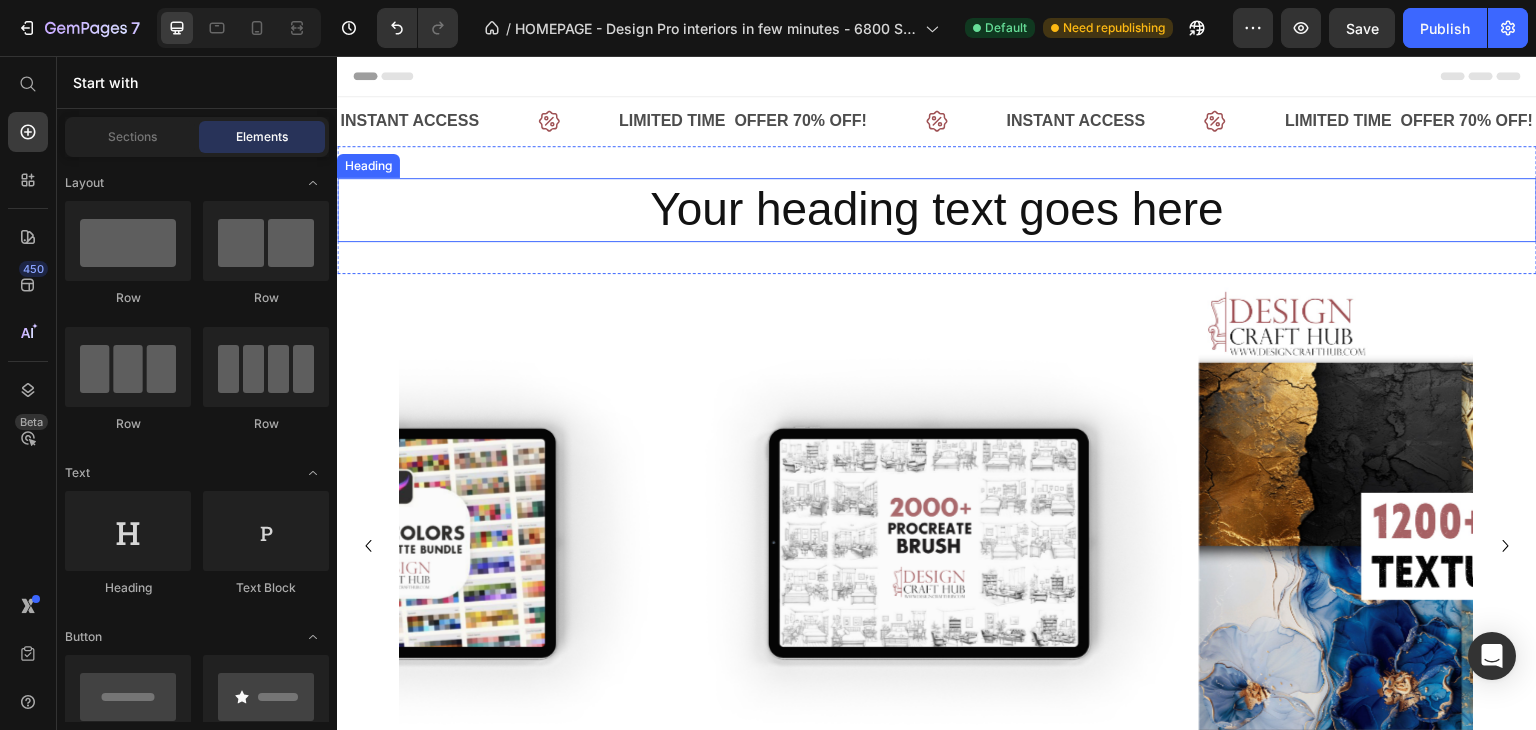 click on "Your heading text goes here" at bounding box center [937, 210] 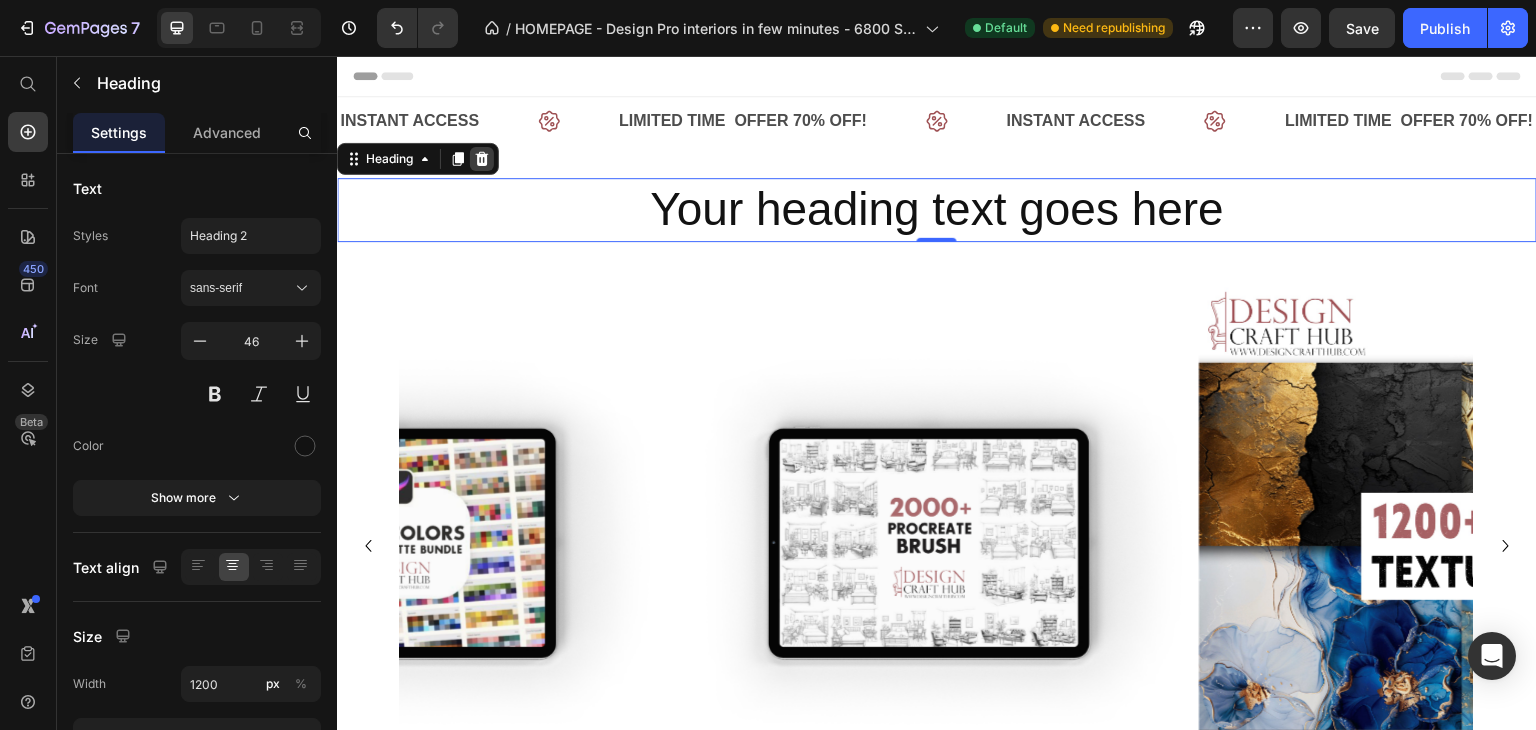 click at bounding box center [482, 159] 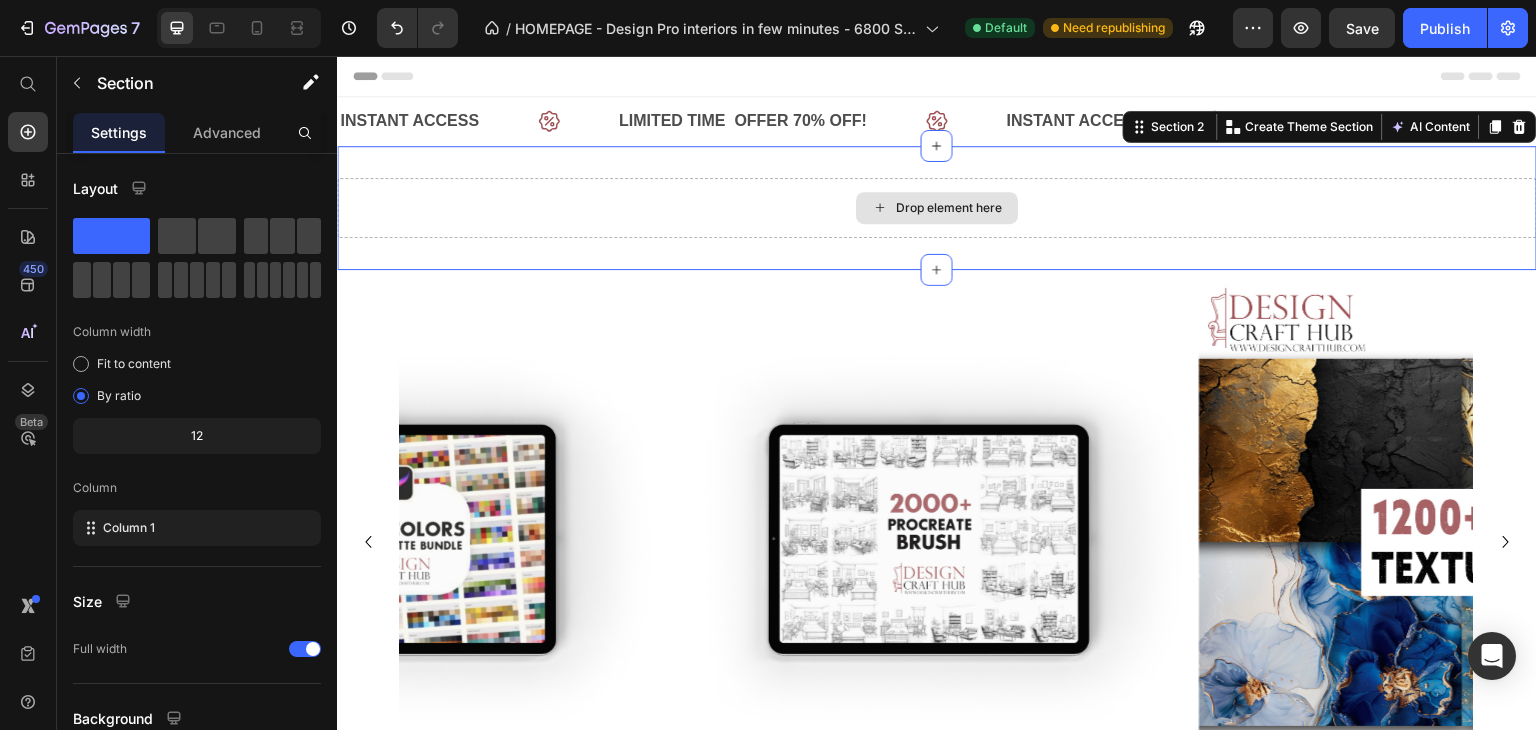 click on "Drop element here" at bounding box center [937, 208] 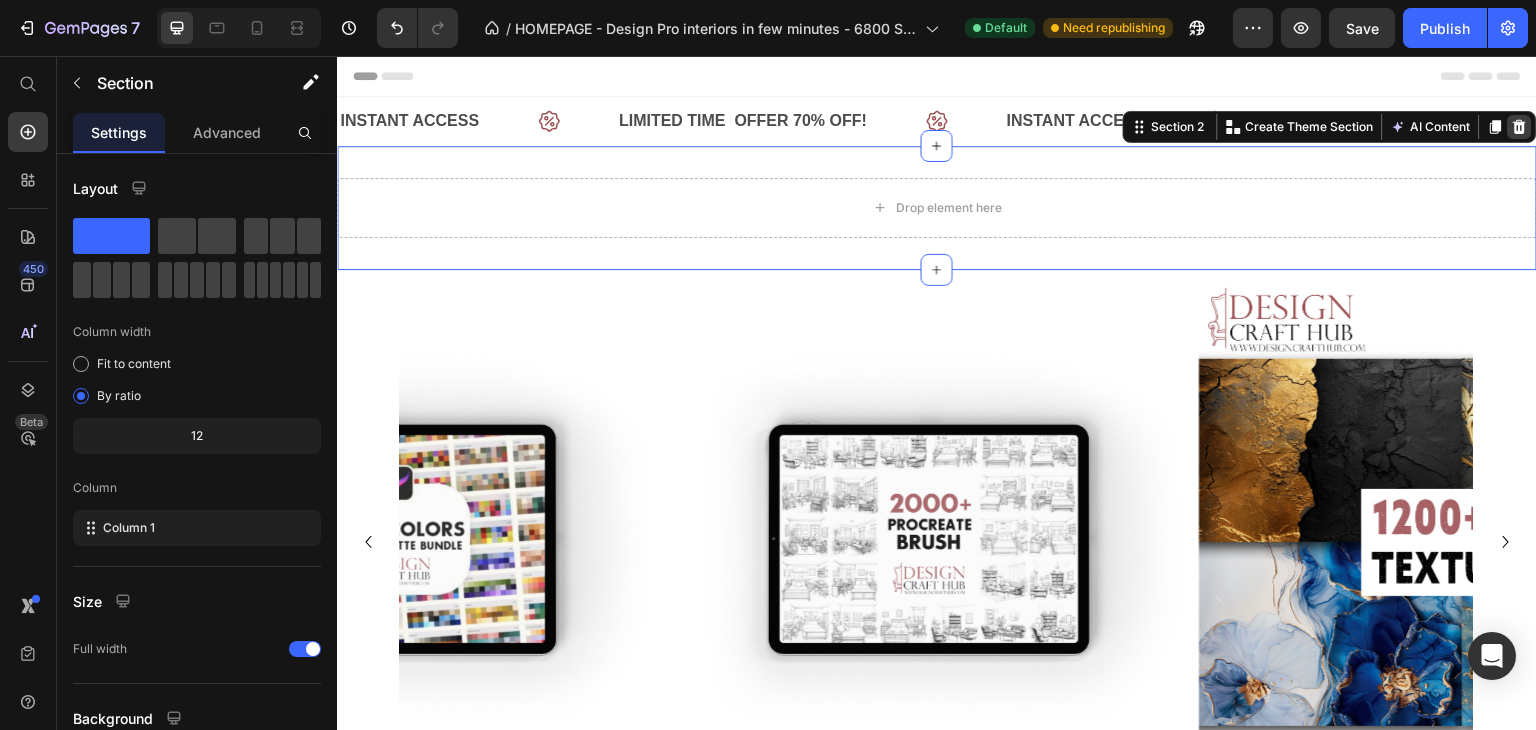 click 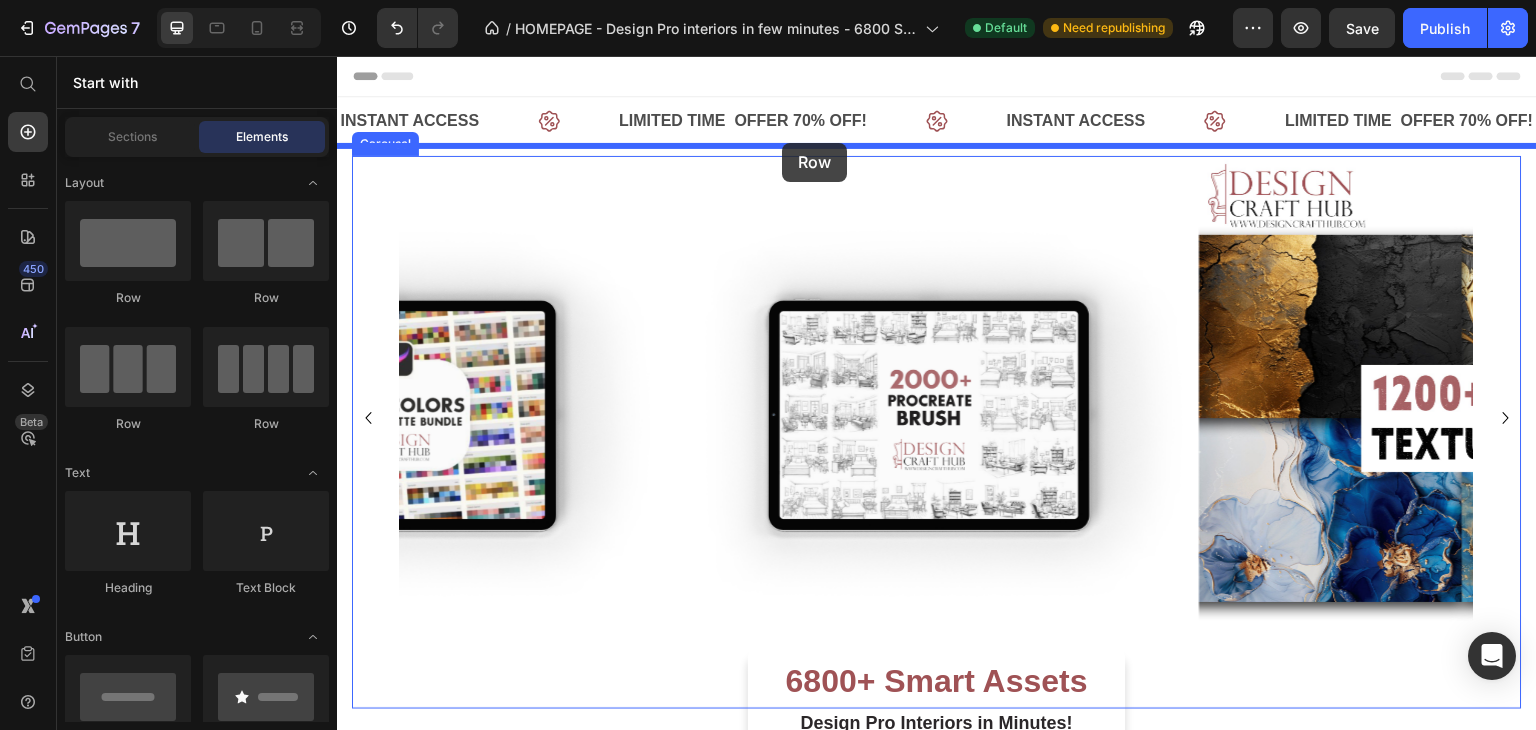 drag, startPoint x: 447, startPoint y: 333, endPoint x: 784, endPoint y: 141, distance: 387.85693 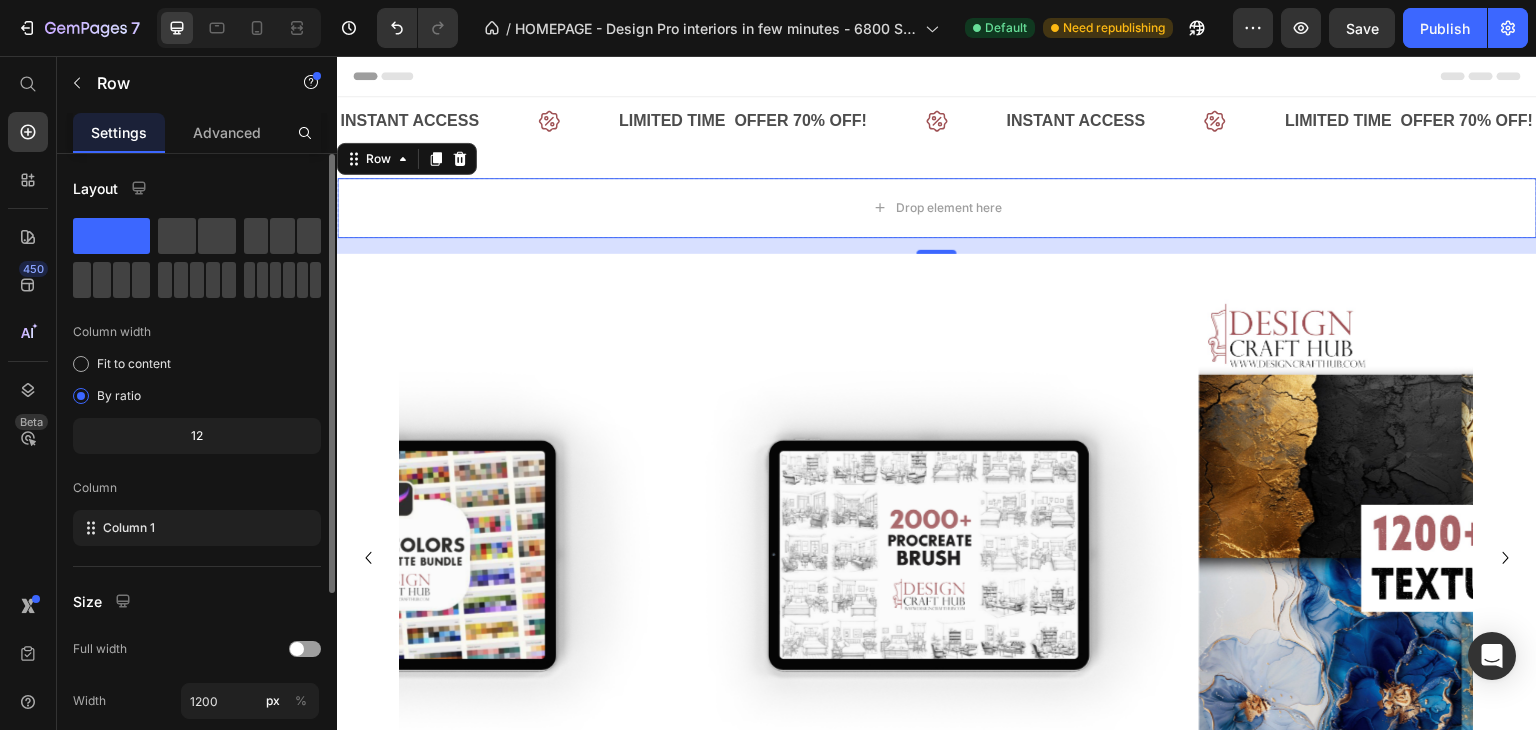 click on "12" 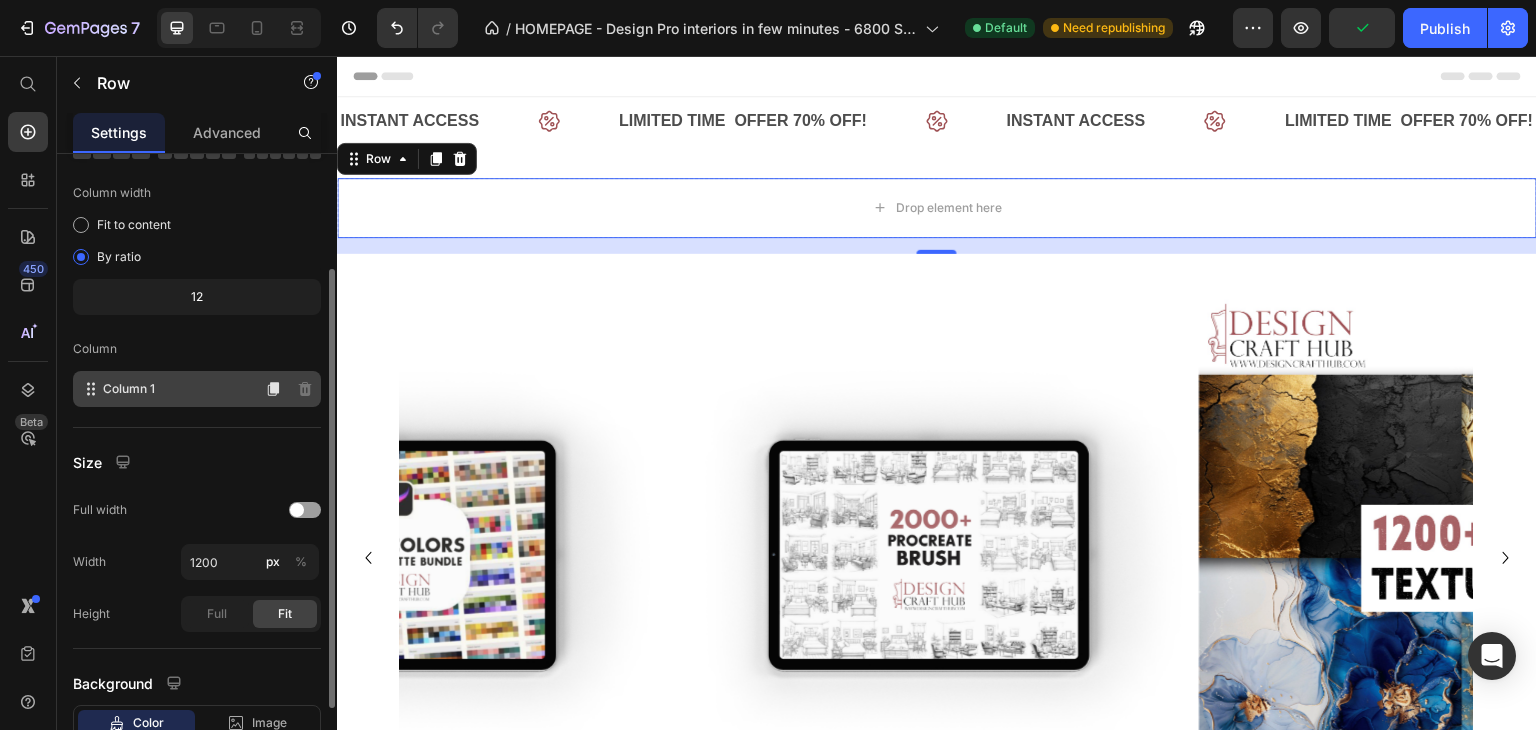 scroll, scrollTop: 150, scrollLeft: 0, axis: vertical 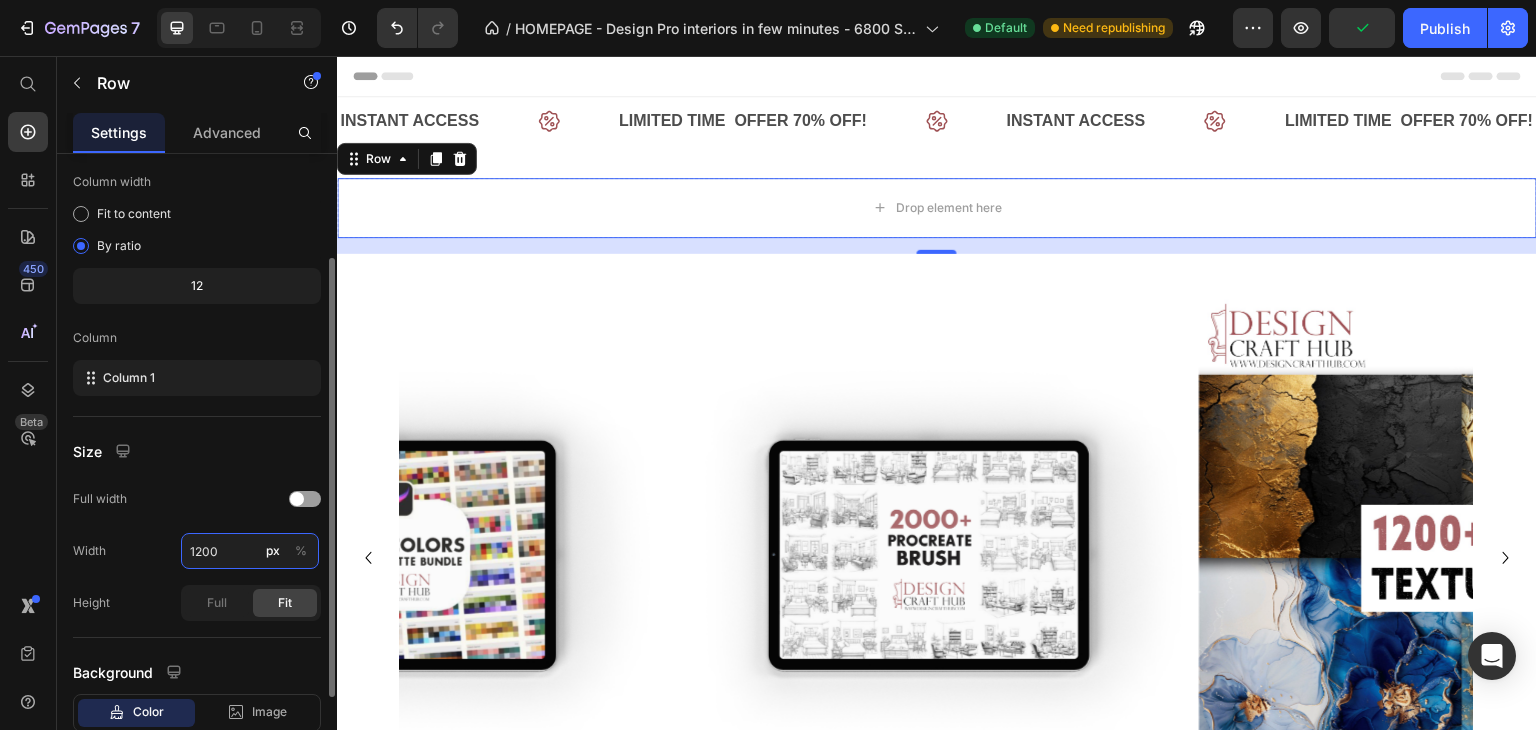 click on "1200" at bounding box center [250, 551] 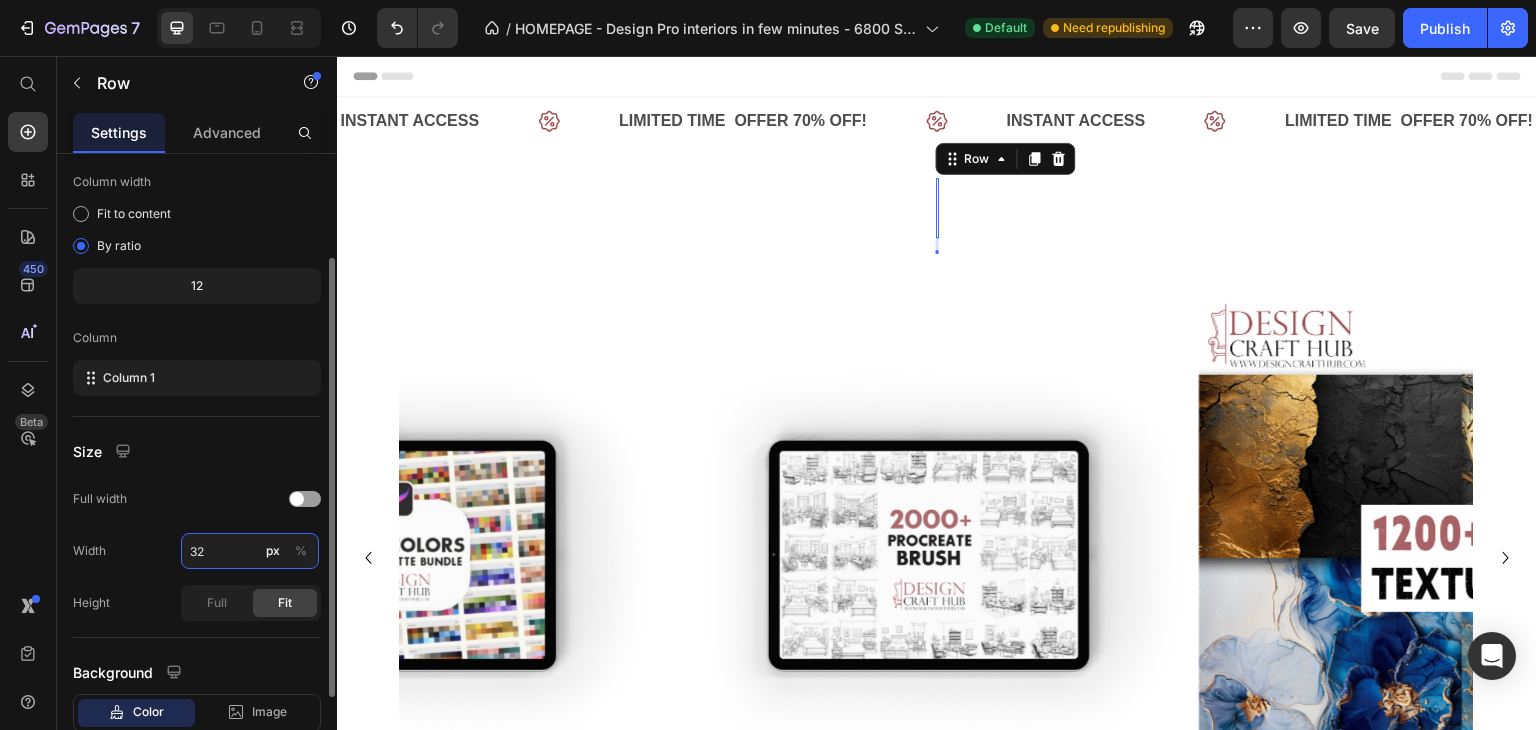 type on "3" 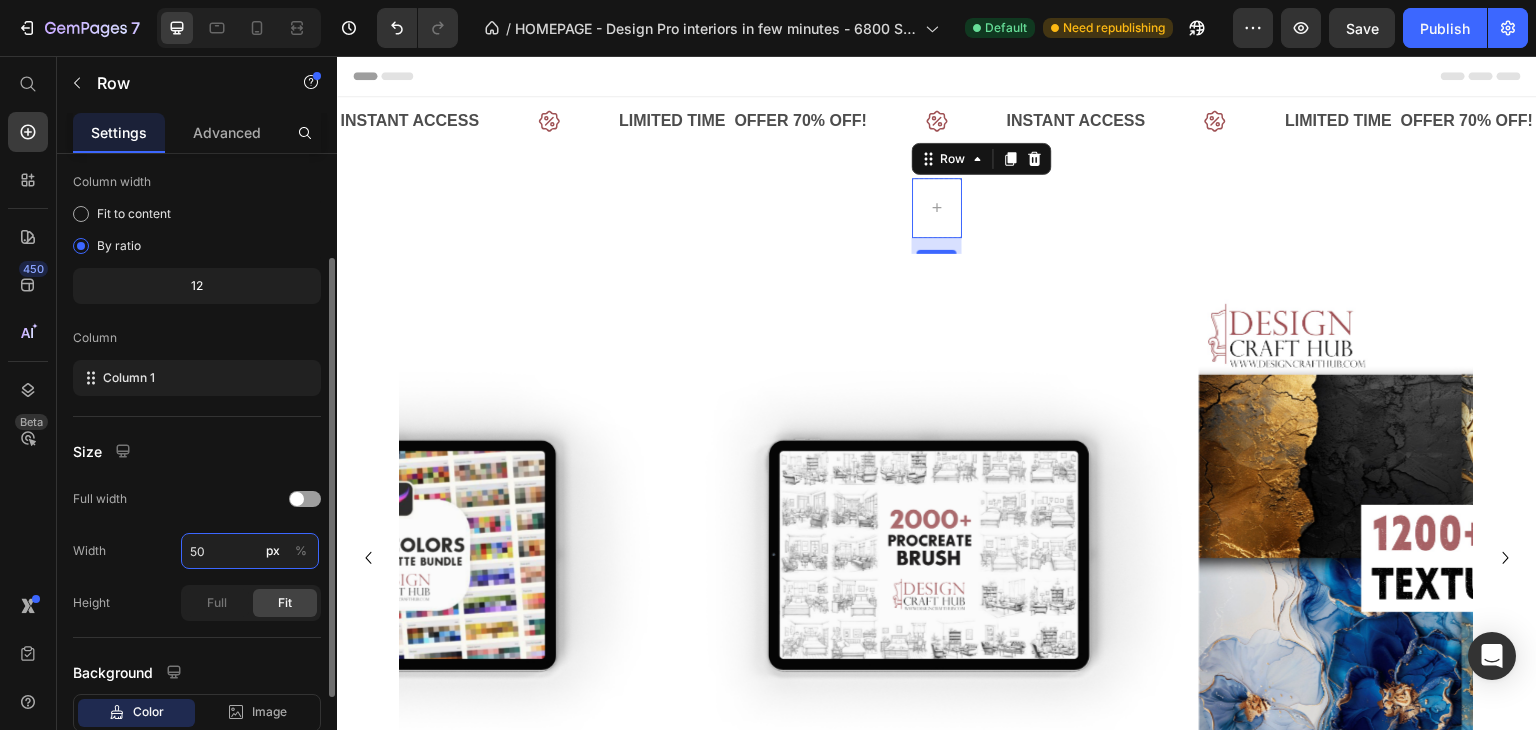 type on "5" 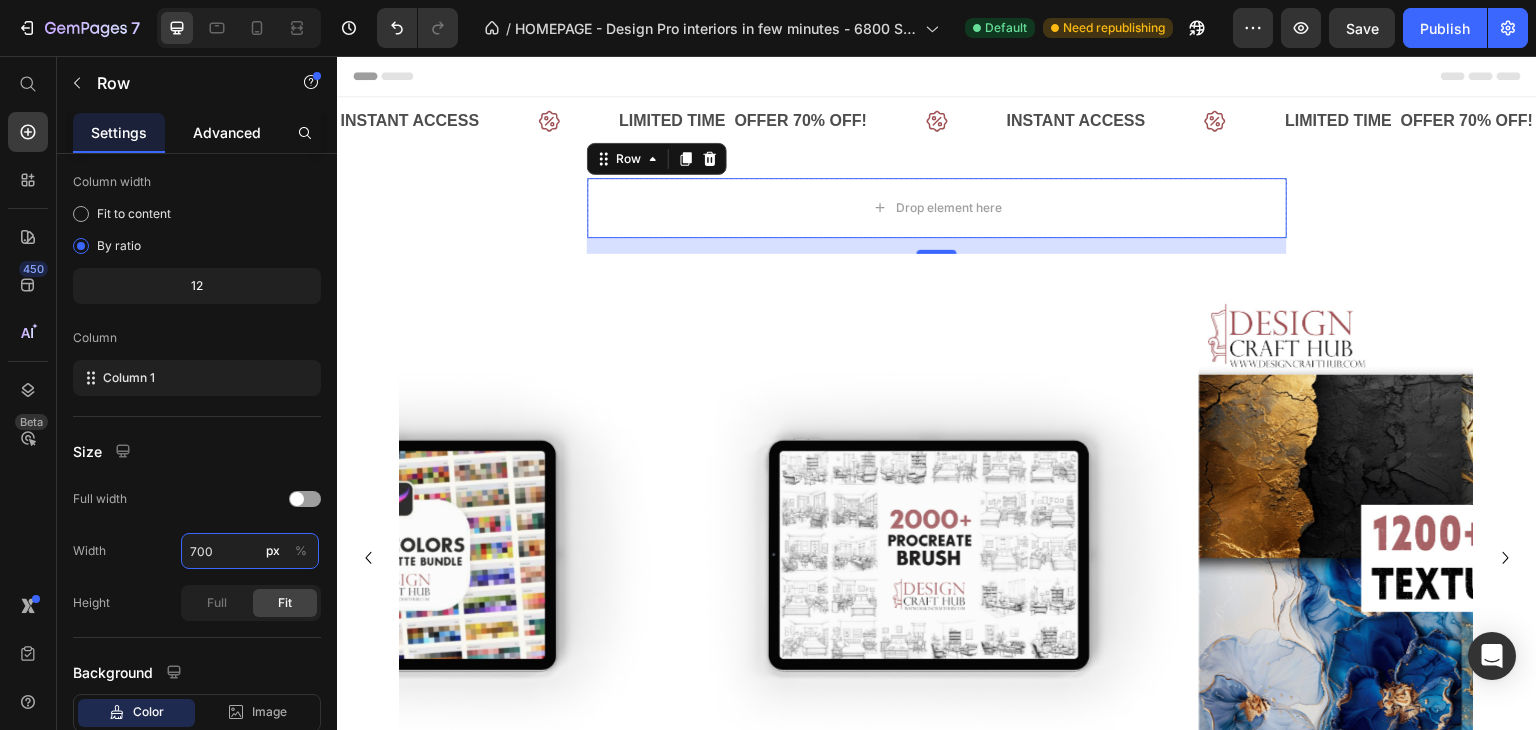 type on "700" 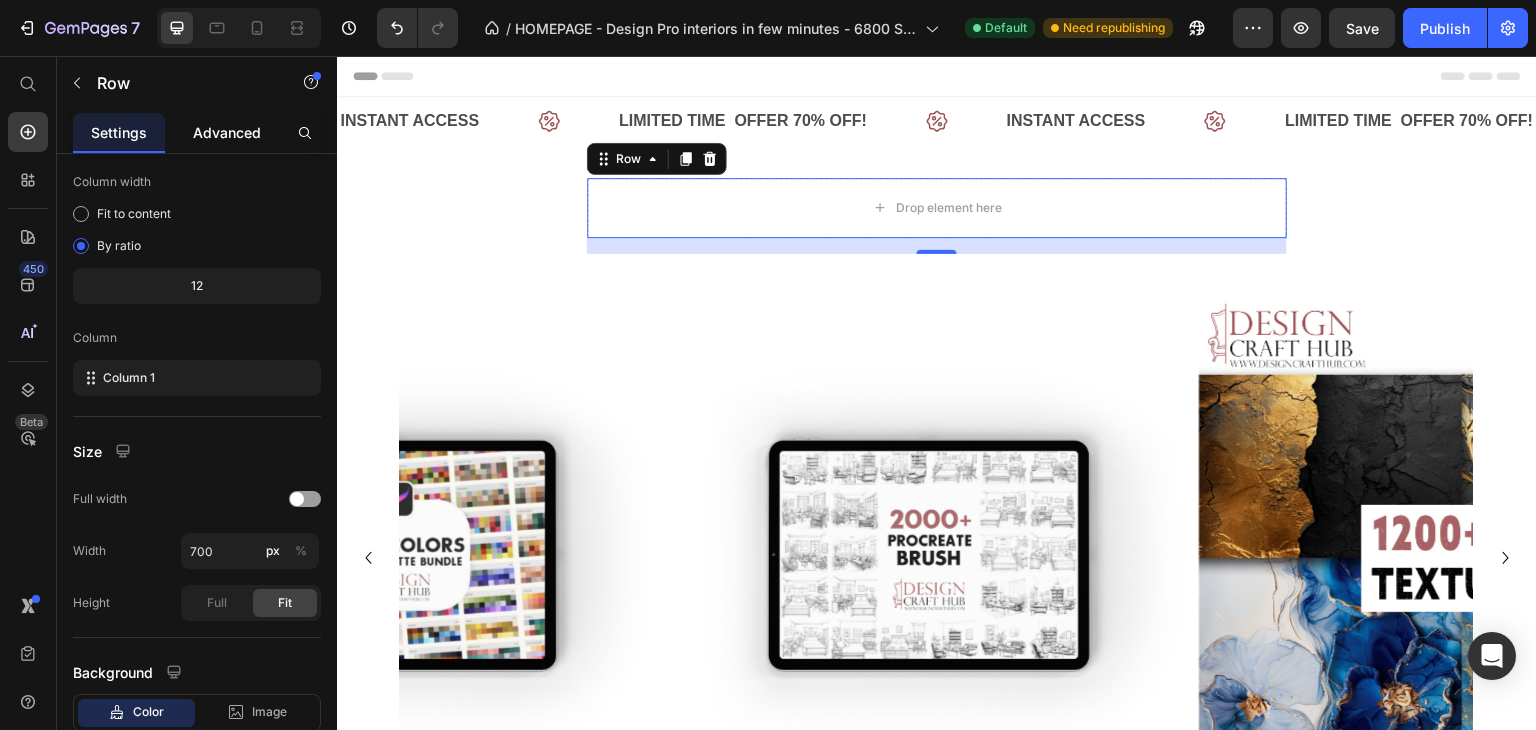 click on "Advanced" at bounding box center [227, 132] 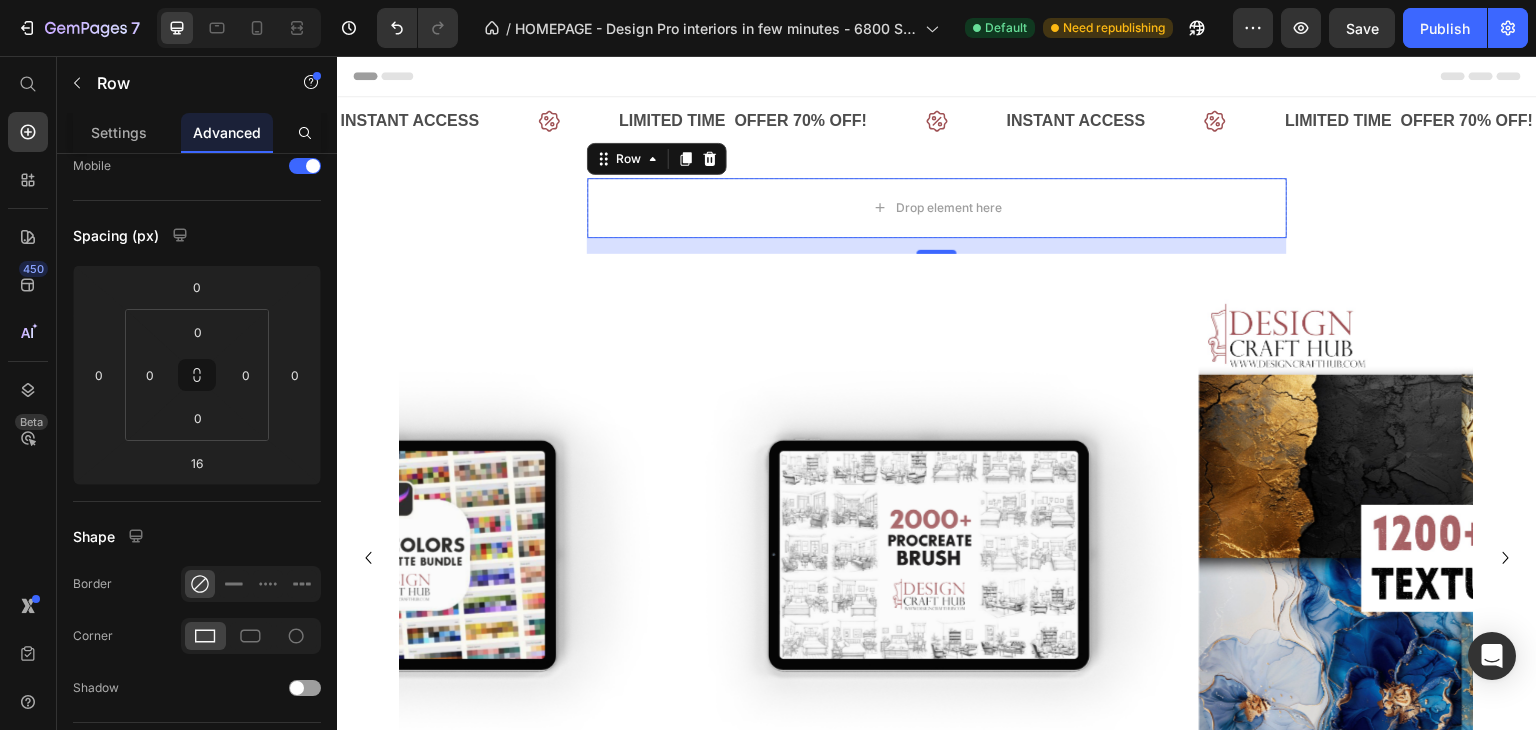 scroll, scrollTop: 0, scrollLeft: 0, axis: both 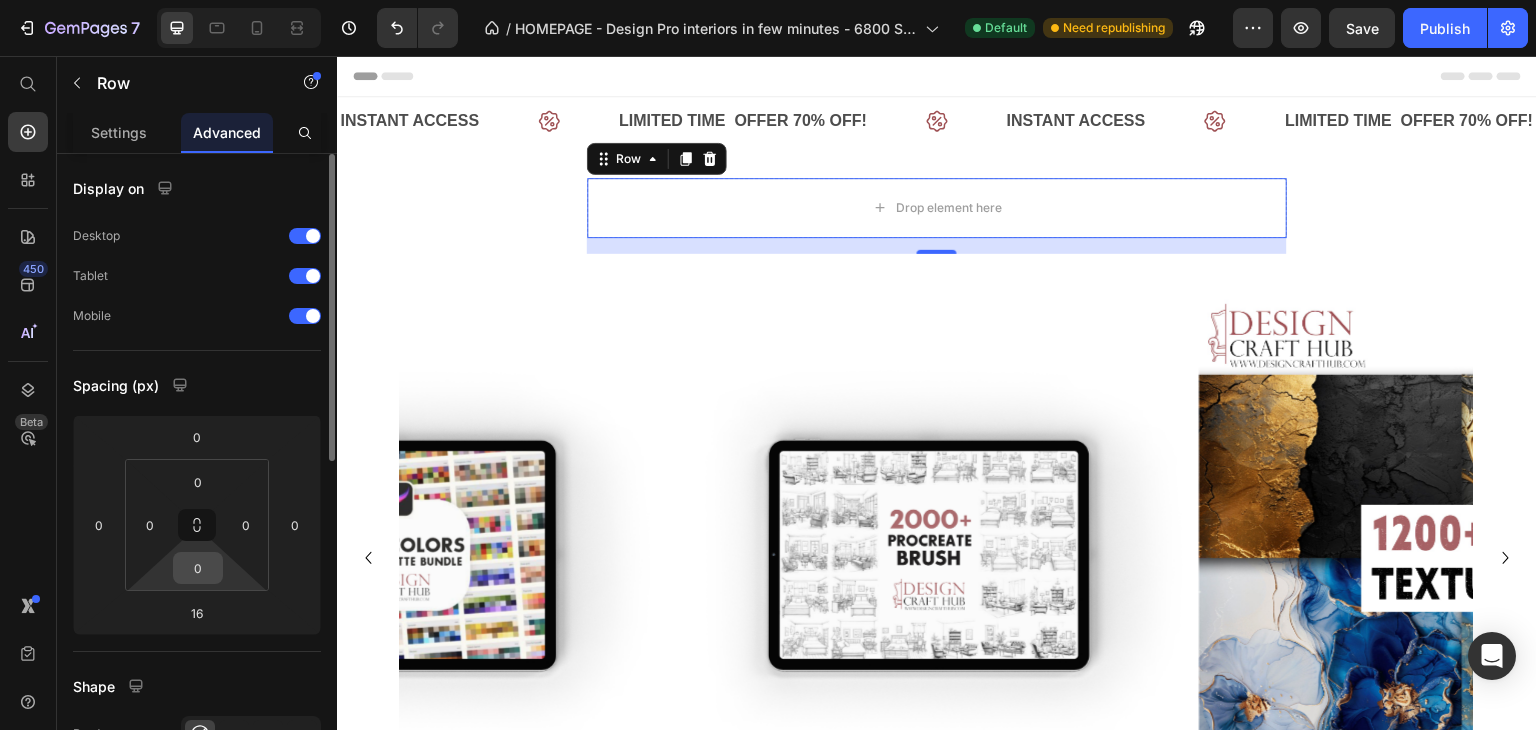 click on "0" at bounding box center [198, 568] 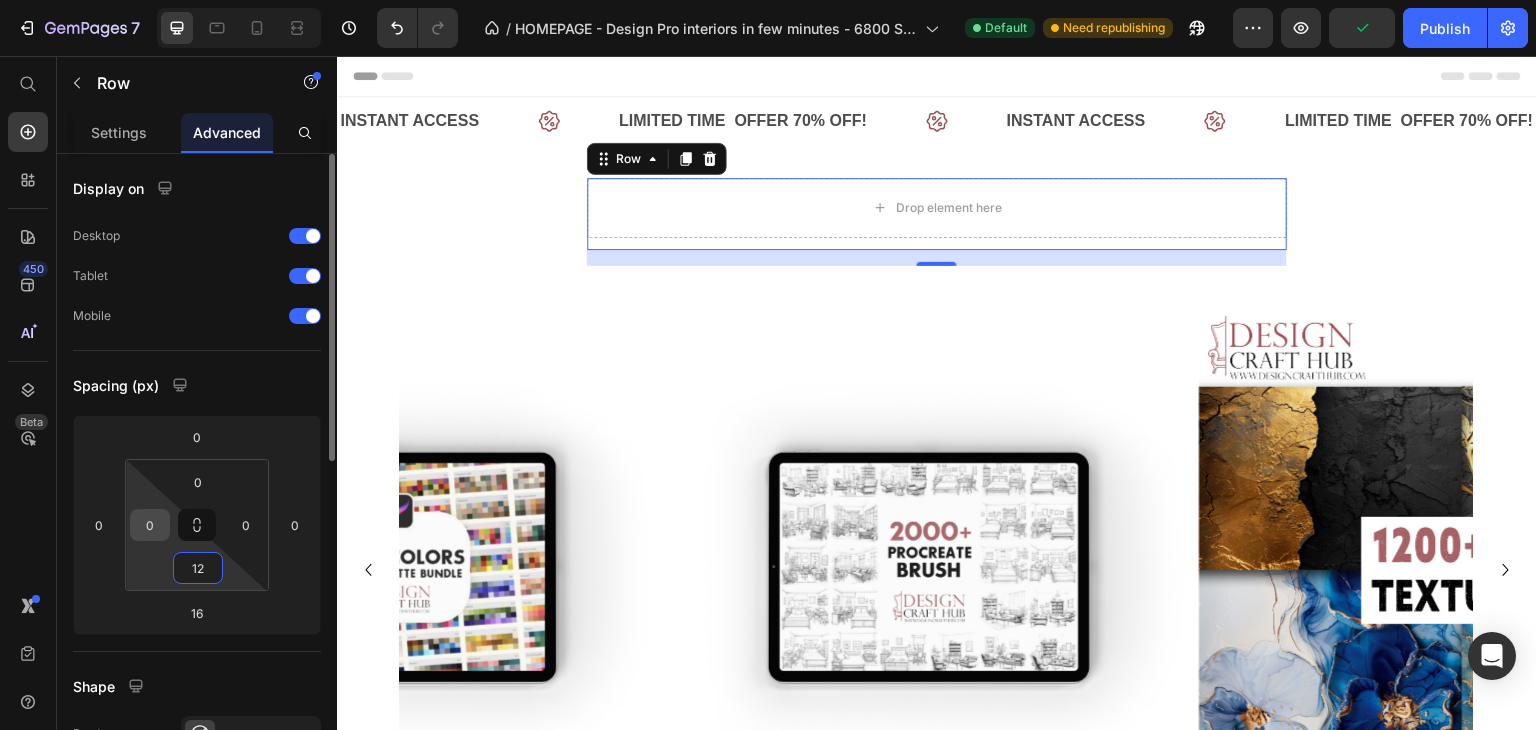 type on "12" 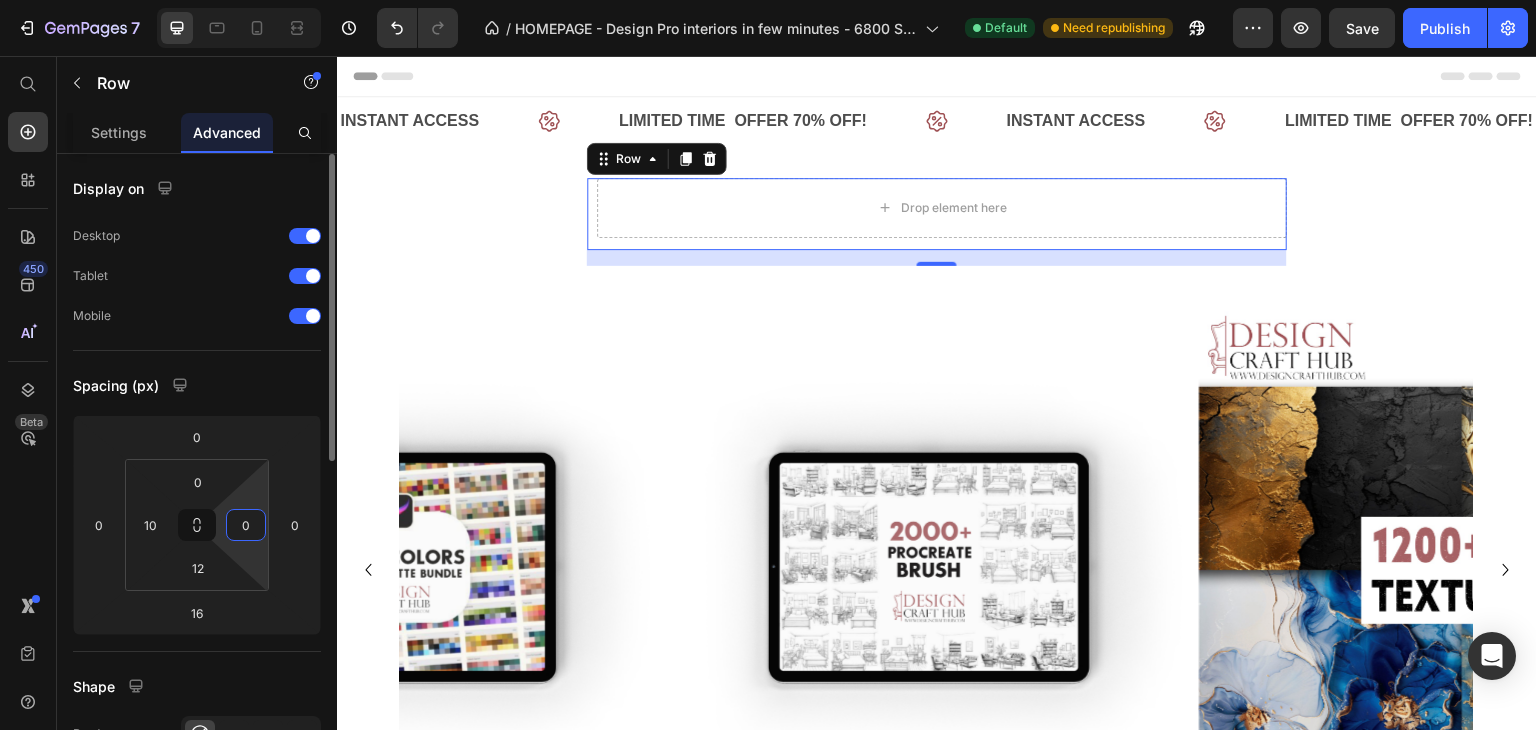 click on "0" at bounding box center (246, 525) 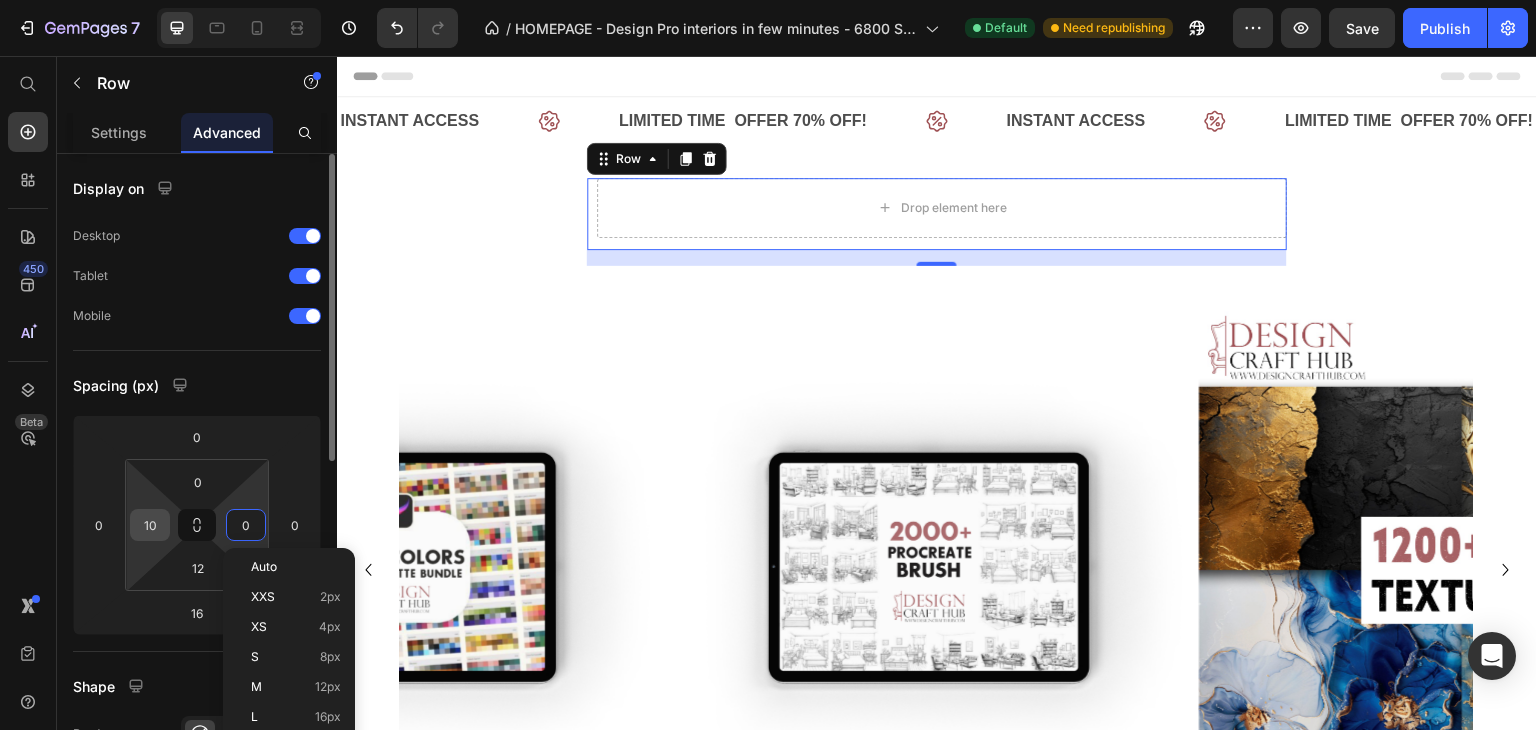 click on "10" at bounding box center (150, 525) 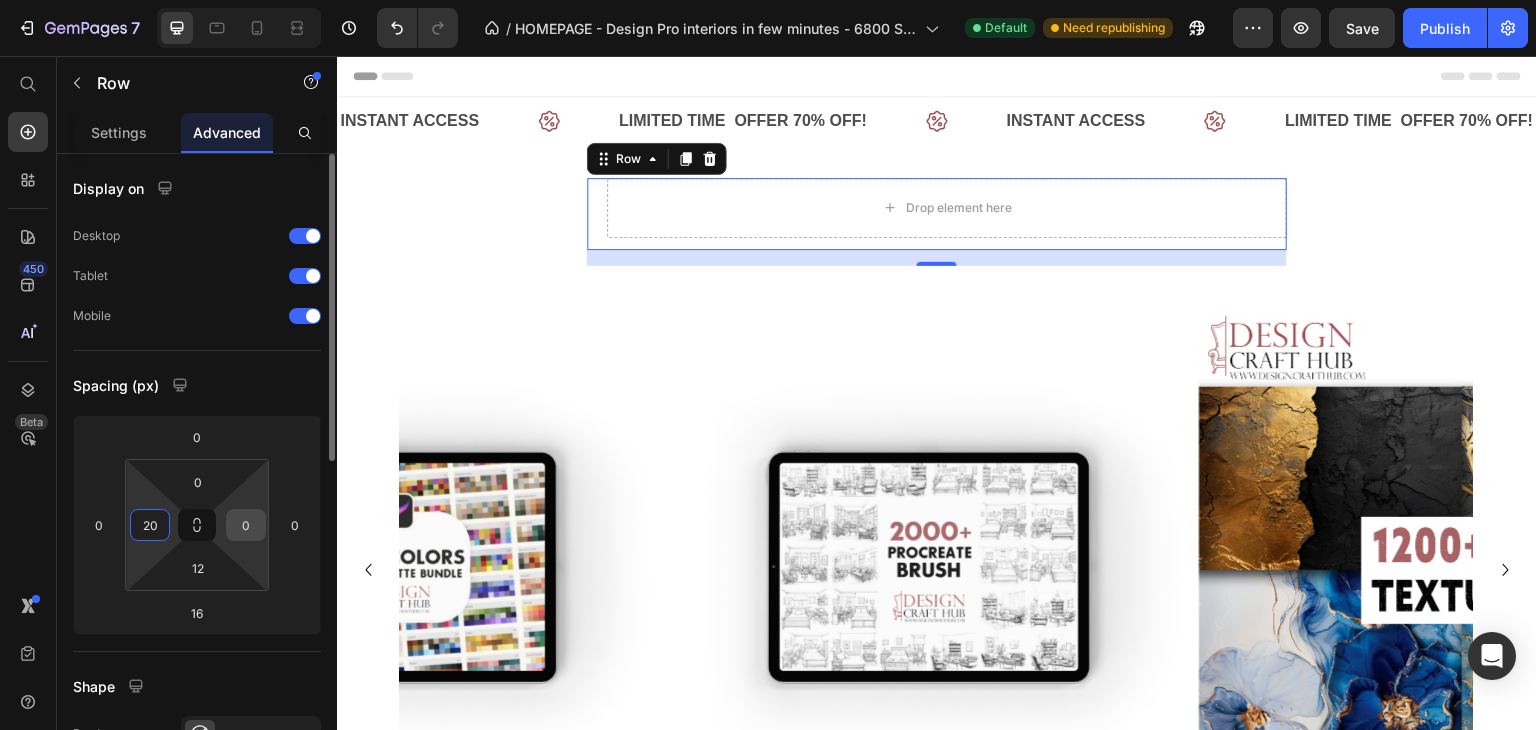 click on "0" at bounding box center (246, 525) 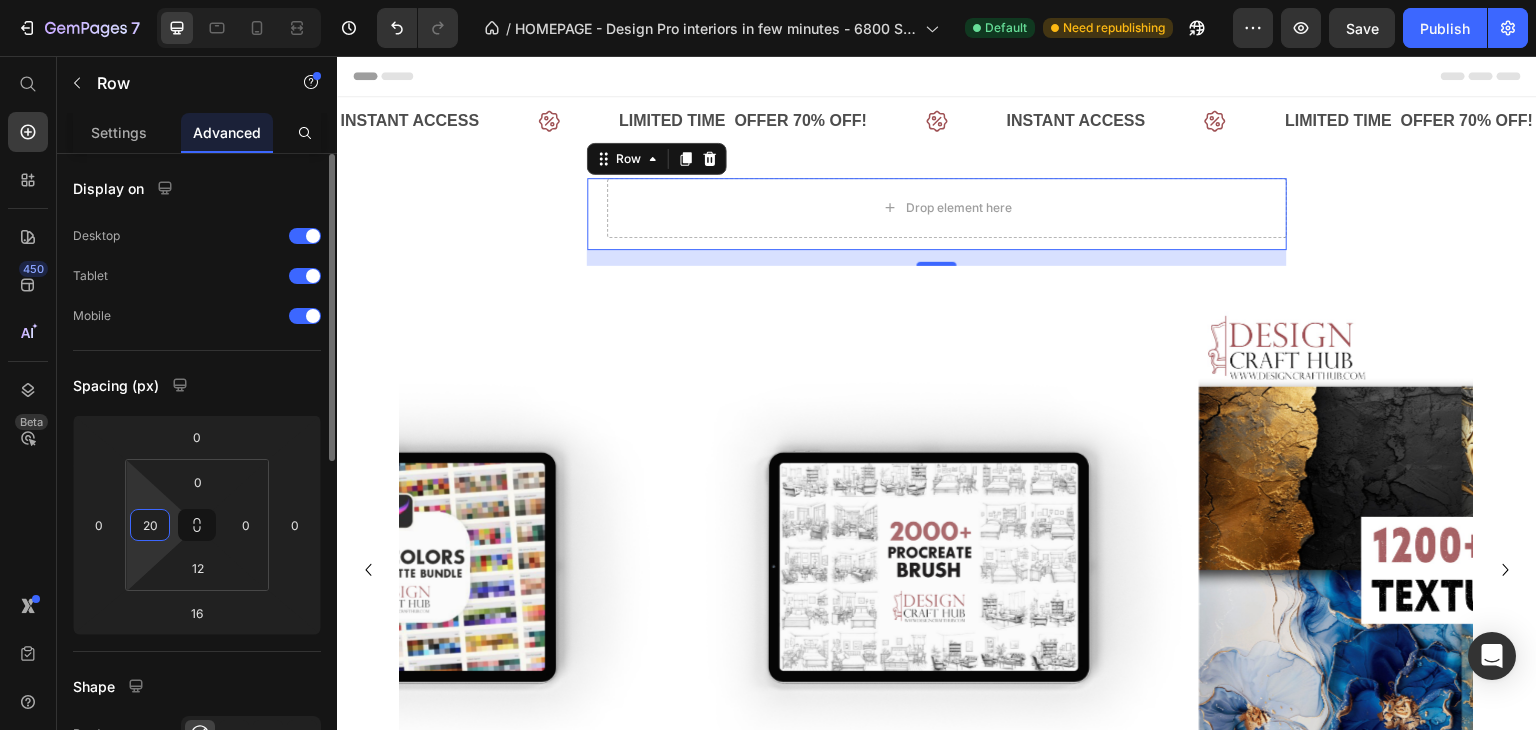 click on "20" at bounding box center [150, 525] 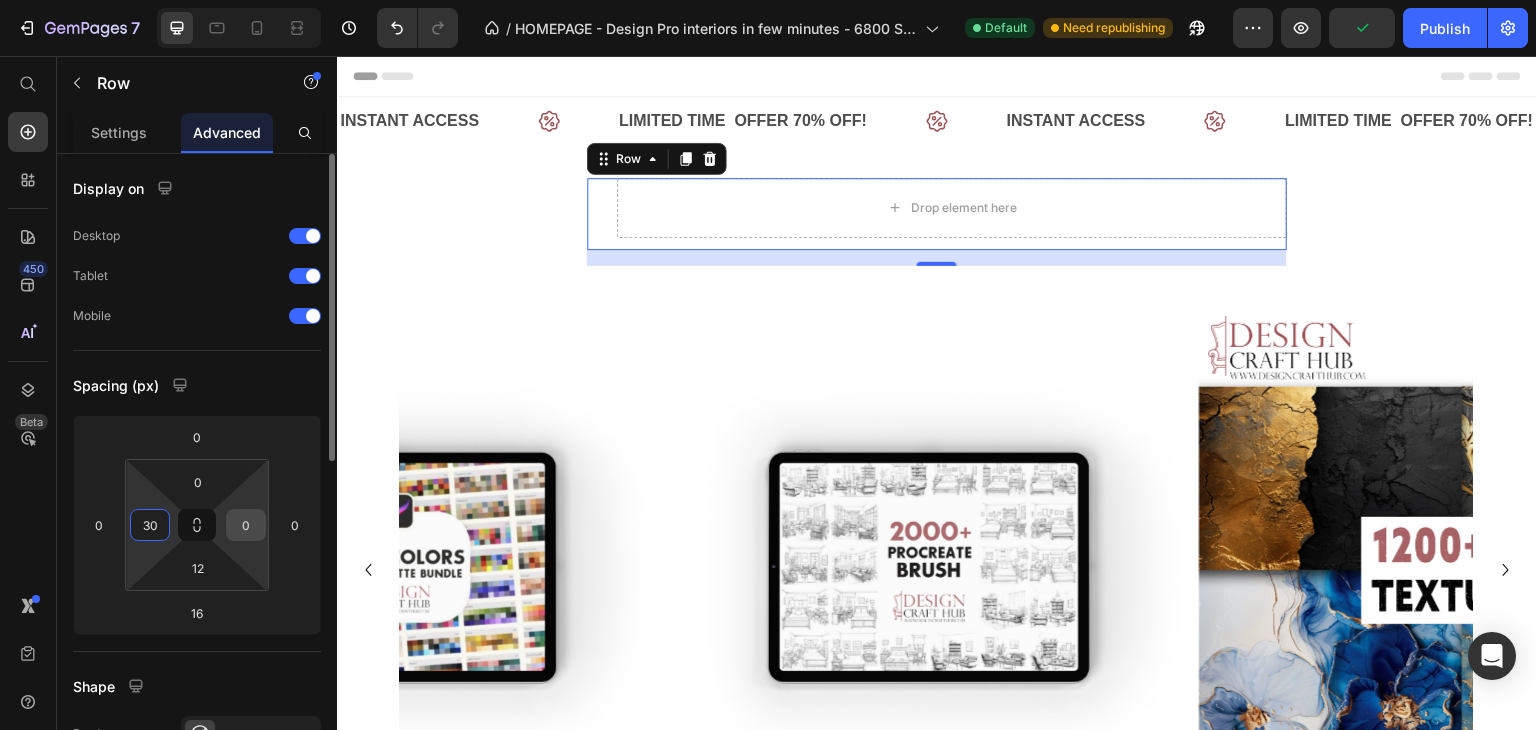 type on "30" 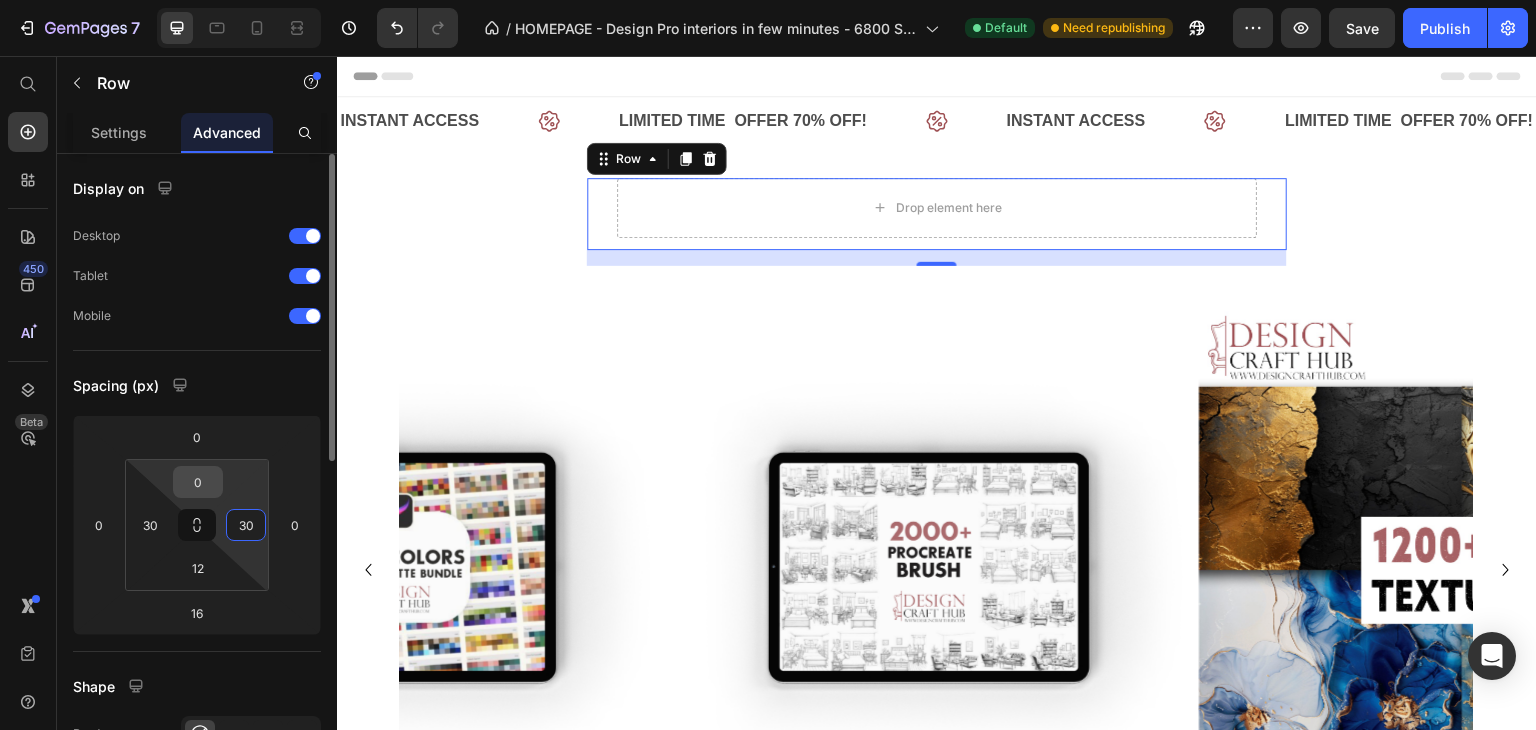 type on "30" 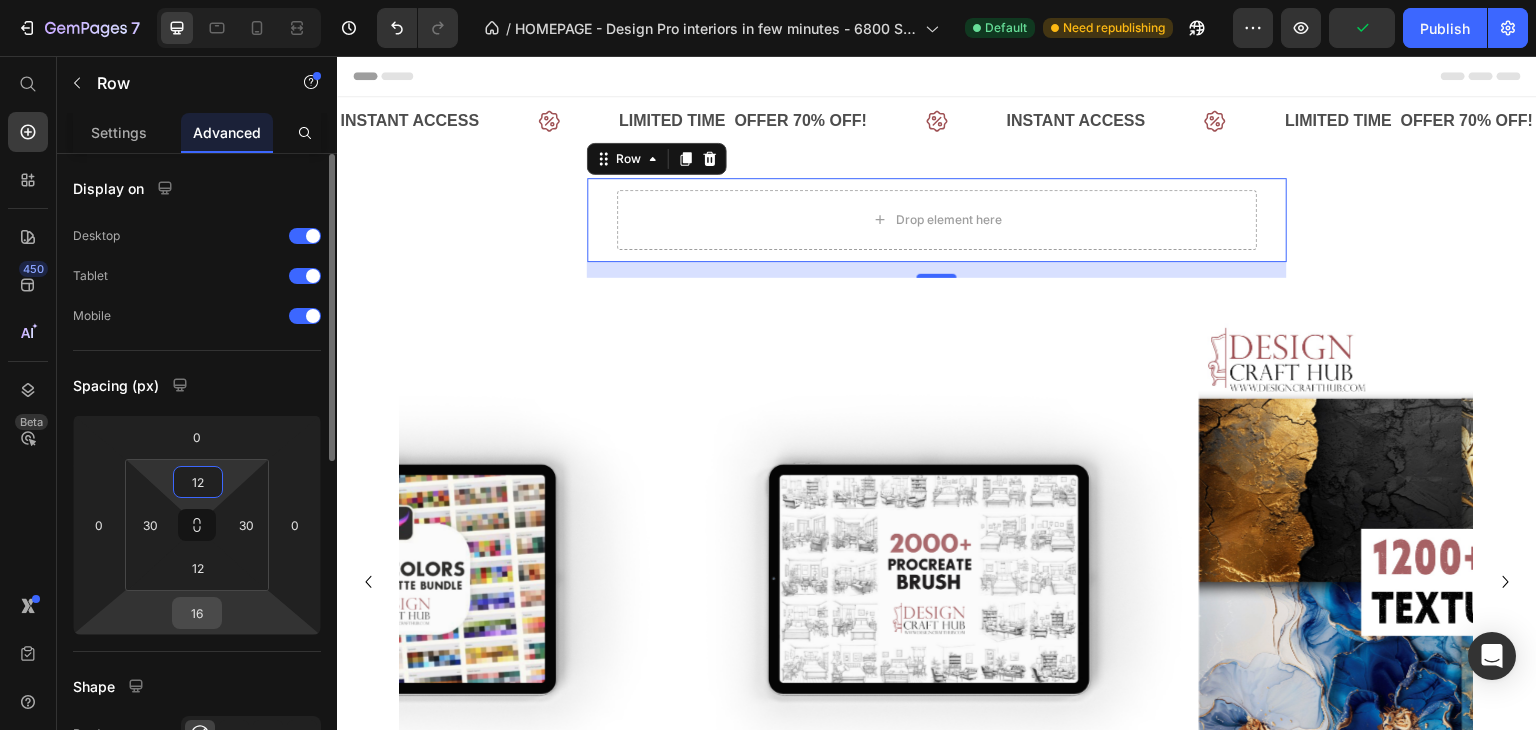 type on "12" 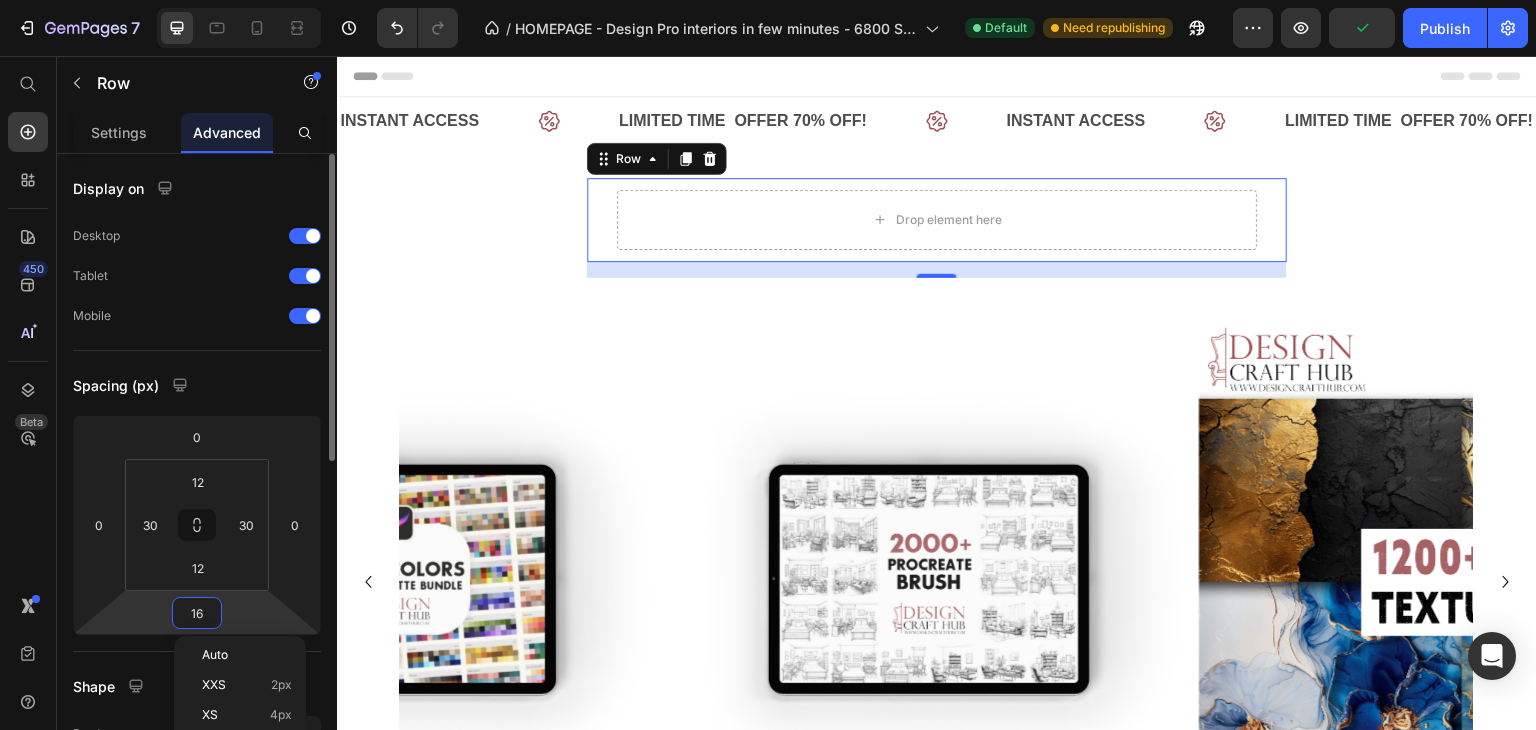 type on "5" 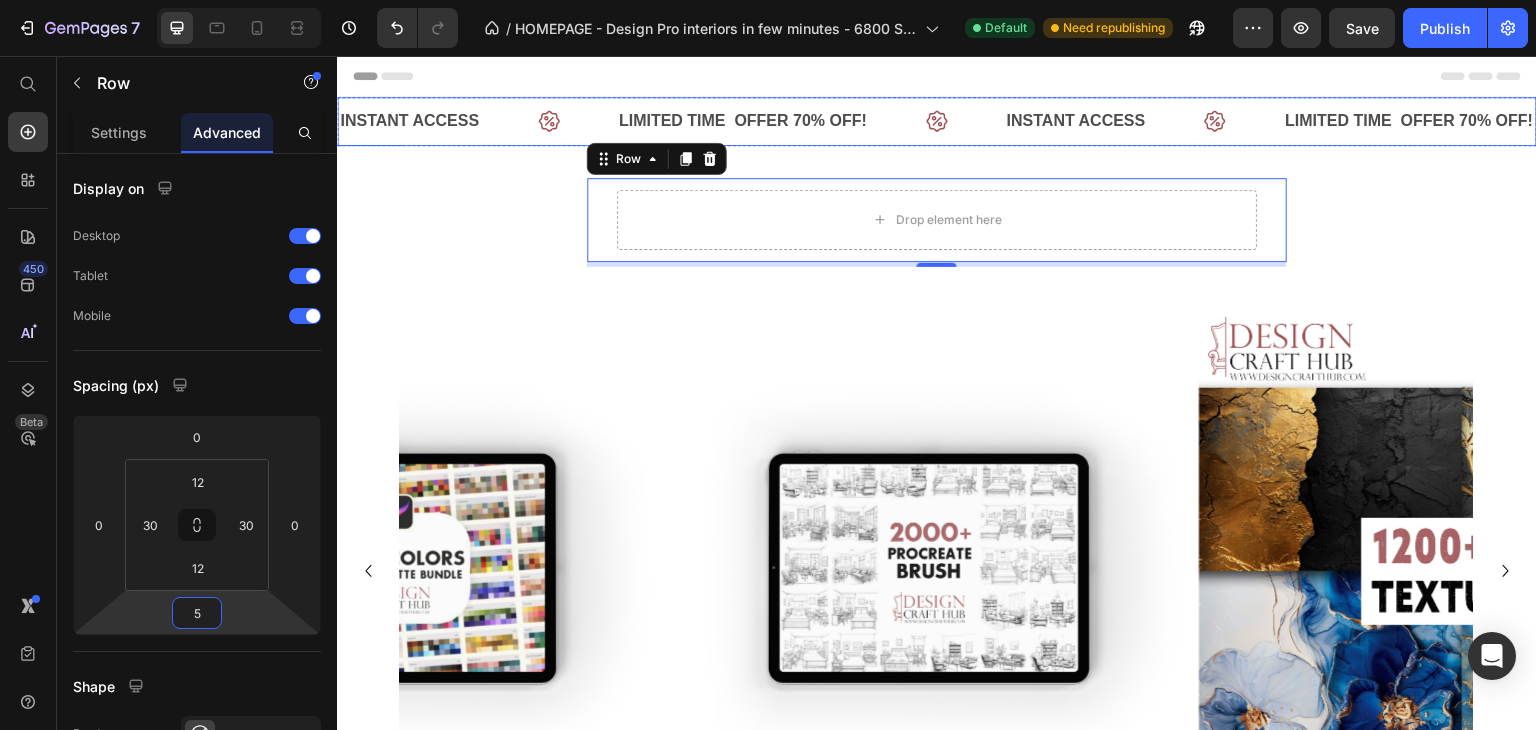 click on "INSTANT ACCESS Text" at bounding box center (477, 121) 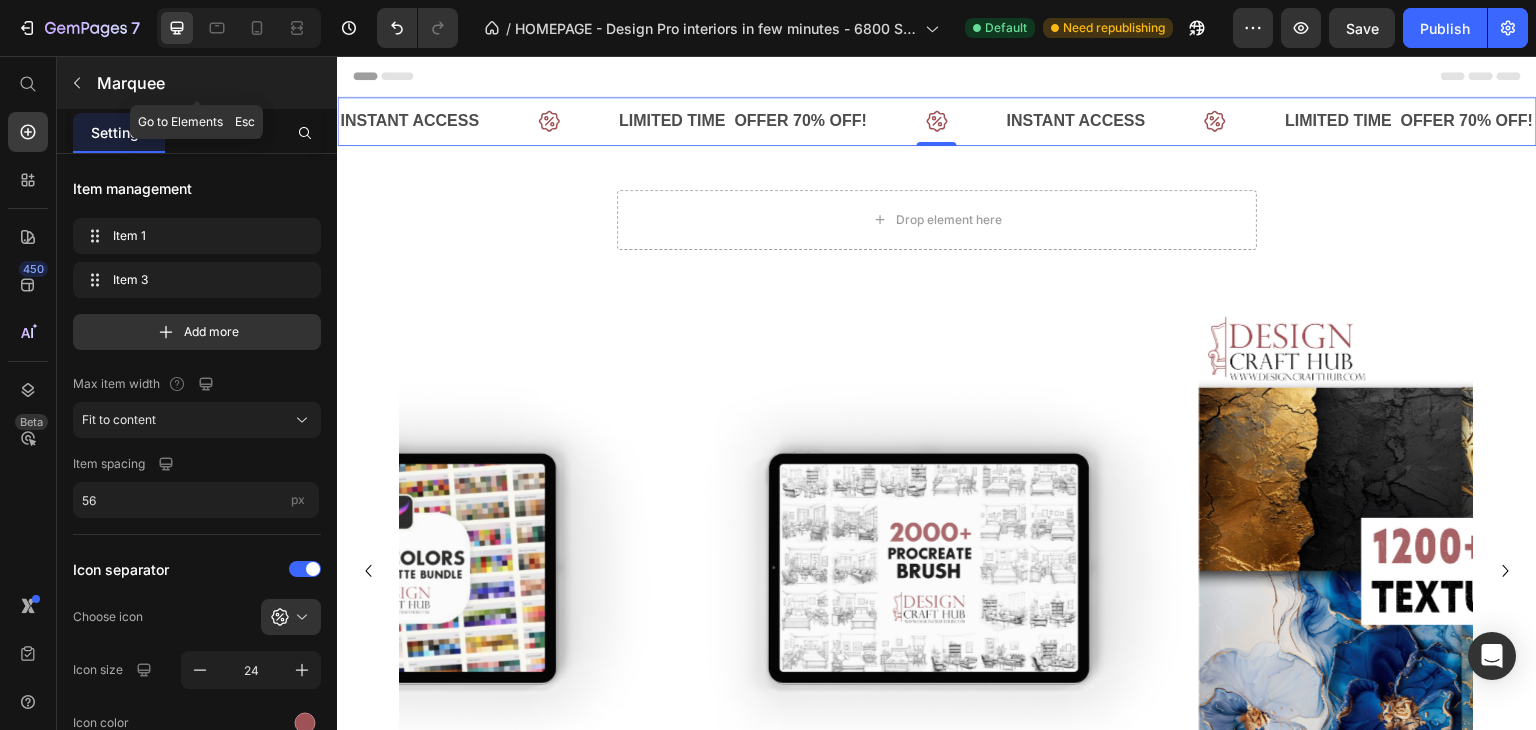 click 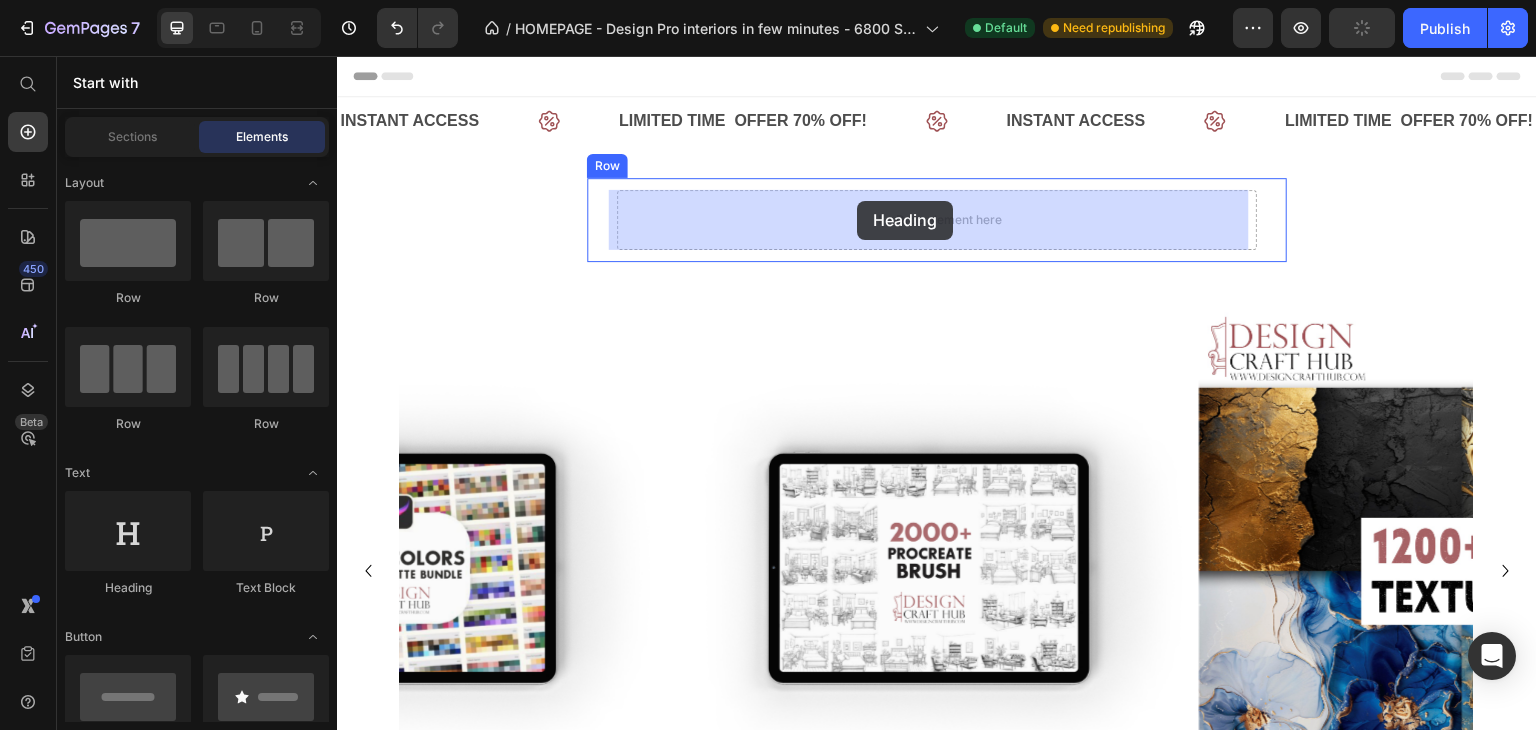 drag, startPoint x: 497, startPoint y: 589, endPoint x: 842, endPoint y: 245, distance: 487.19708 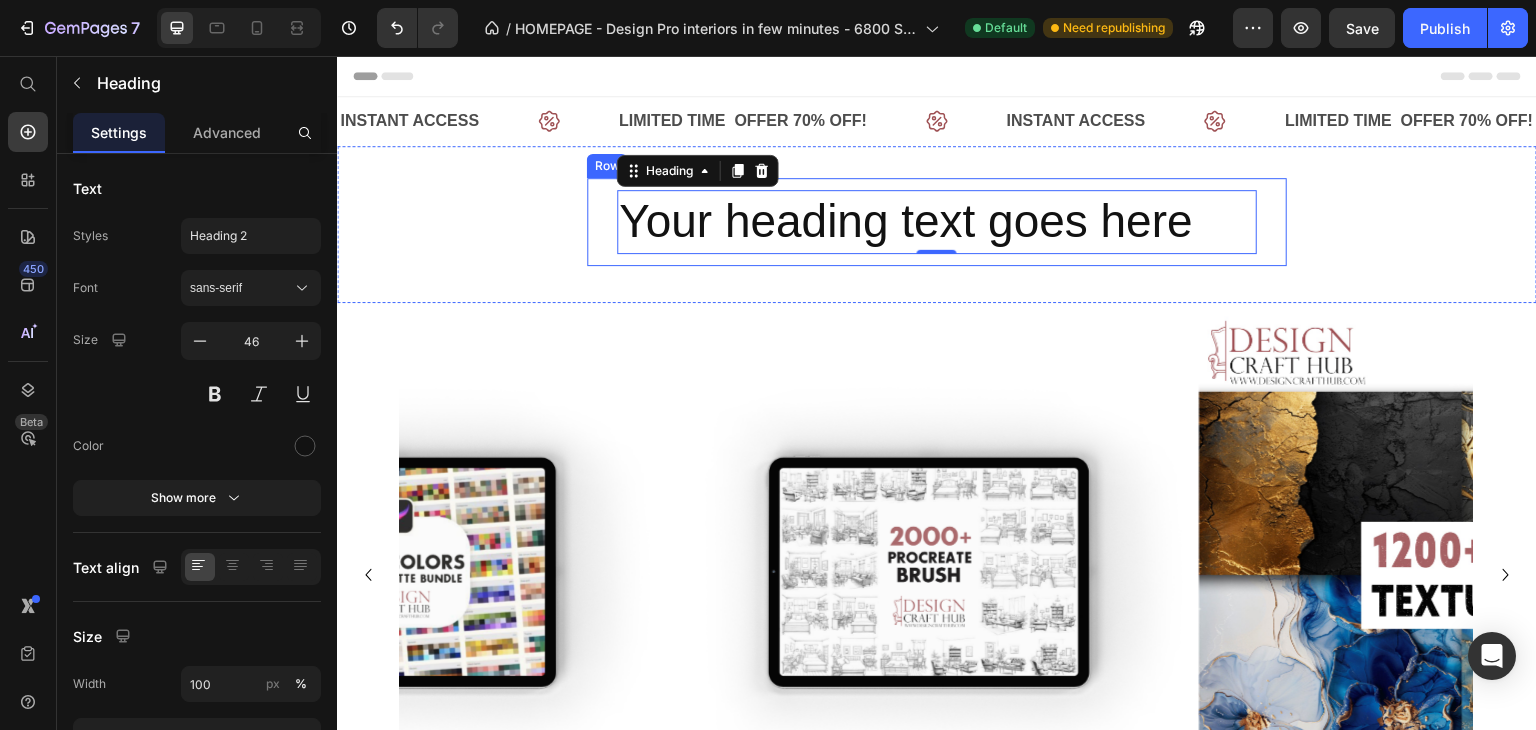 click on "Your heading text goes here Heading   0 Row" at bounding box center (937, 222) 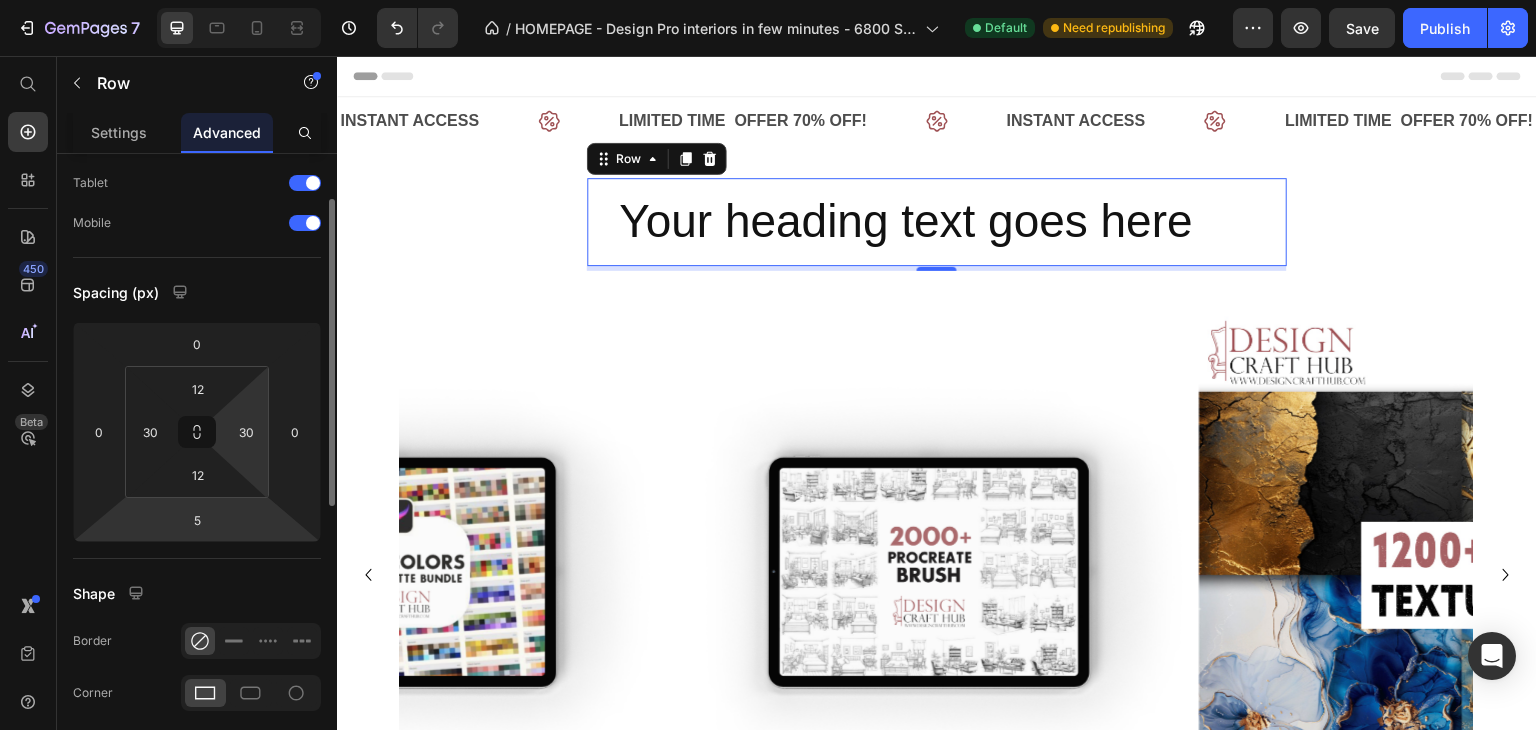 scroll, scrollTop: 0, scrollLeft: 0, axis: both 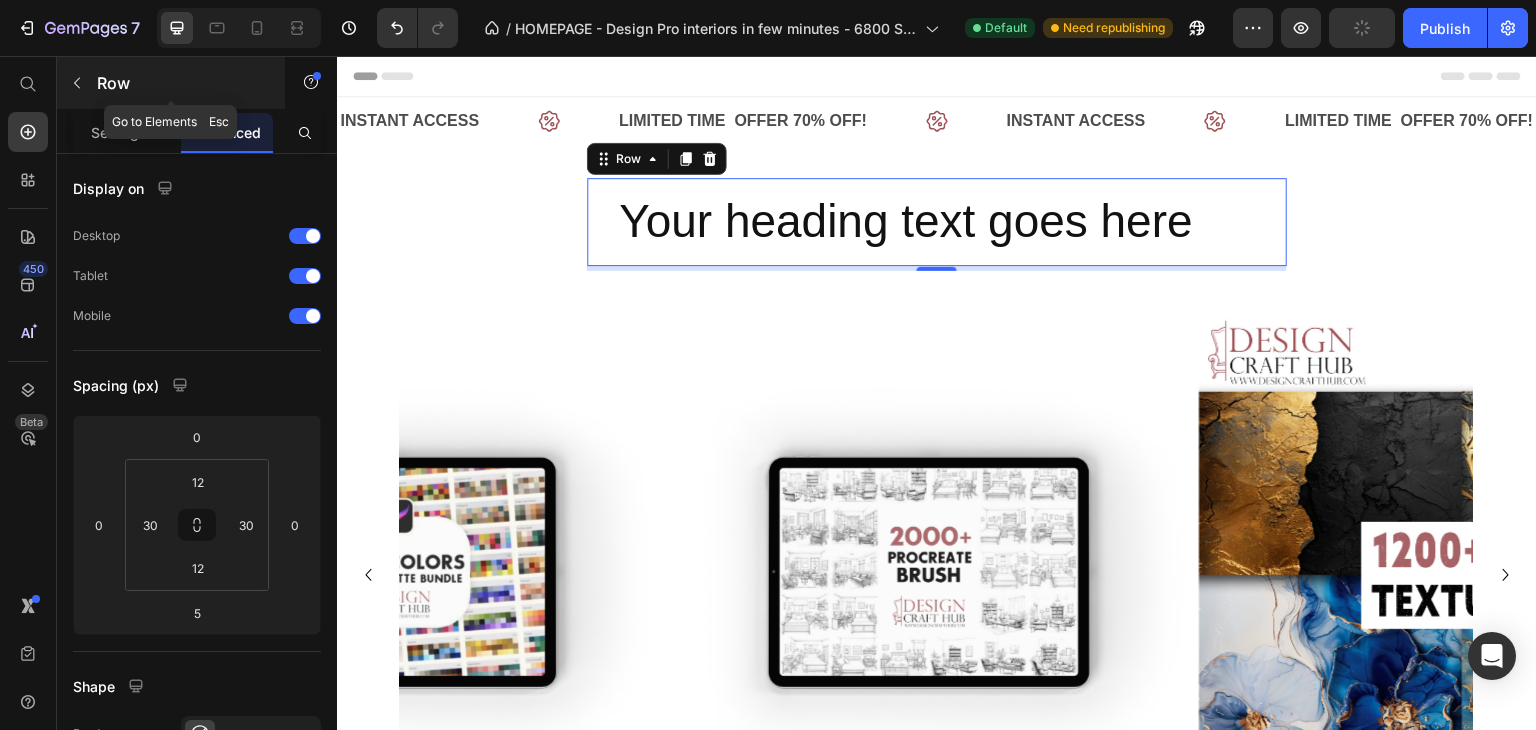 click 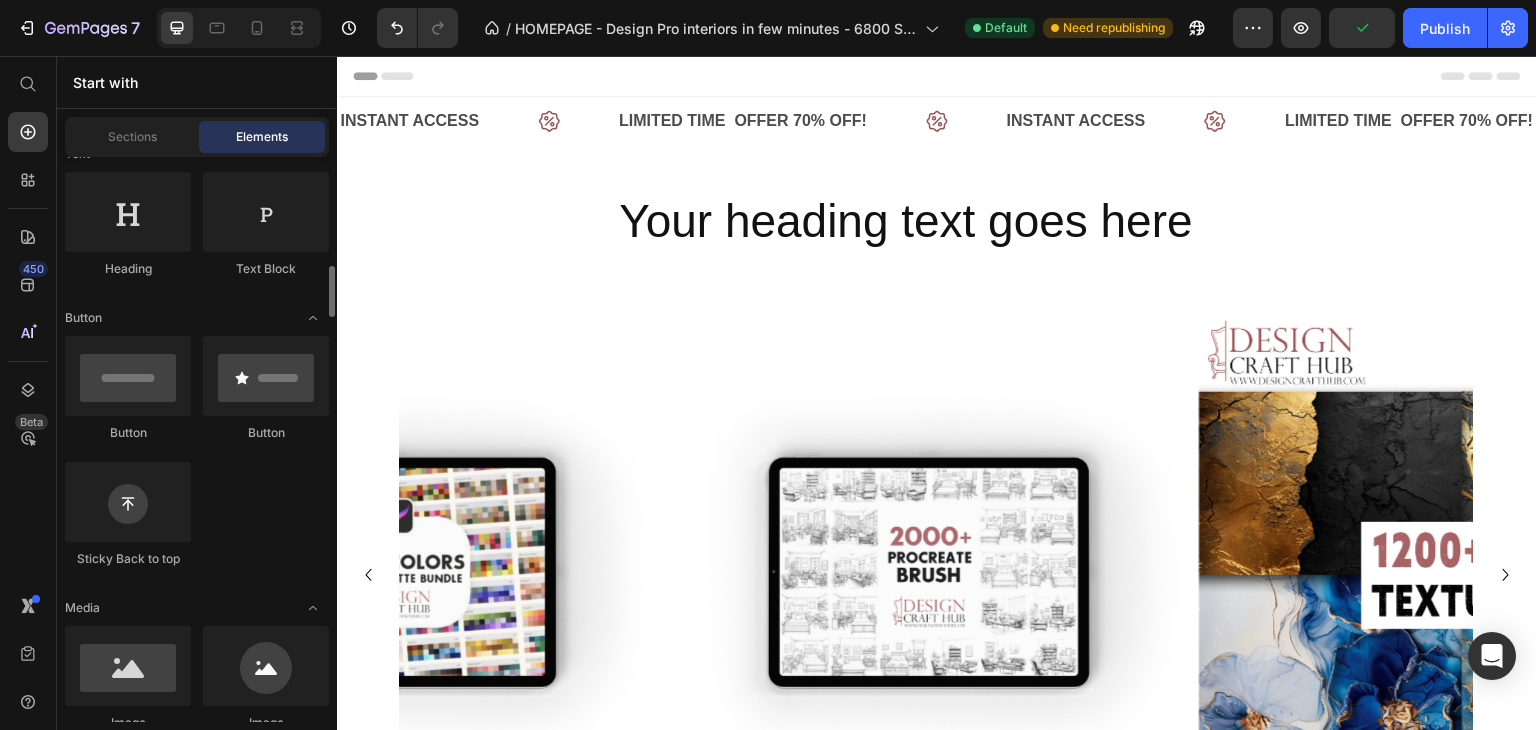 scroll, scrollTop: 404, scrollLeft: 0, axis: vertical 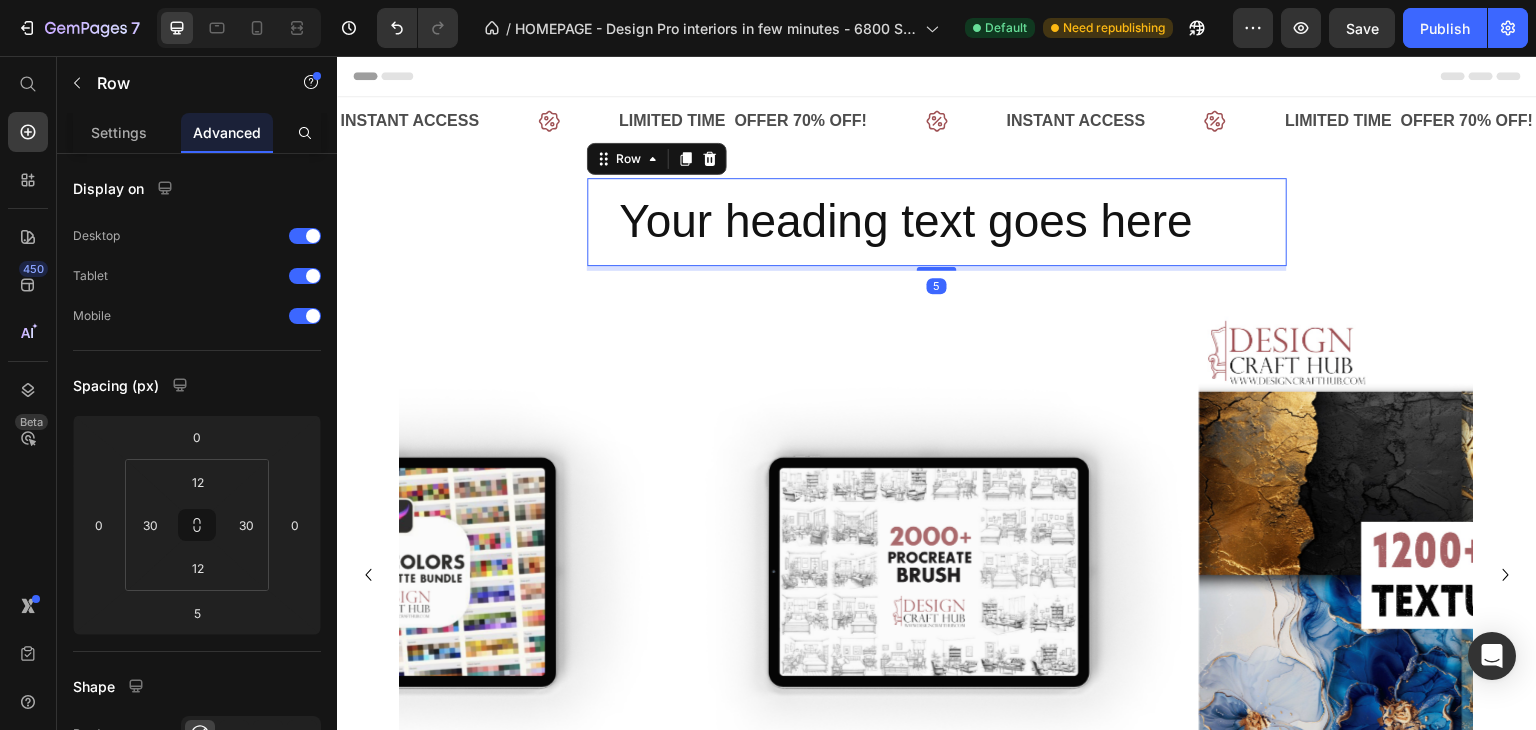 click on "Your heading text goes here Heading Row   5" at bounding box center [937, 222] 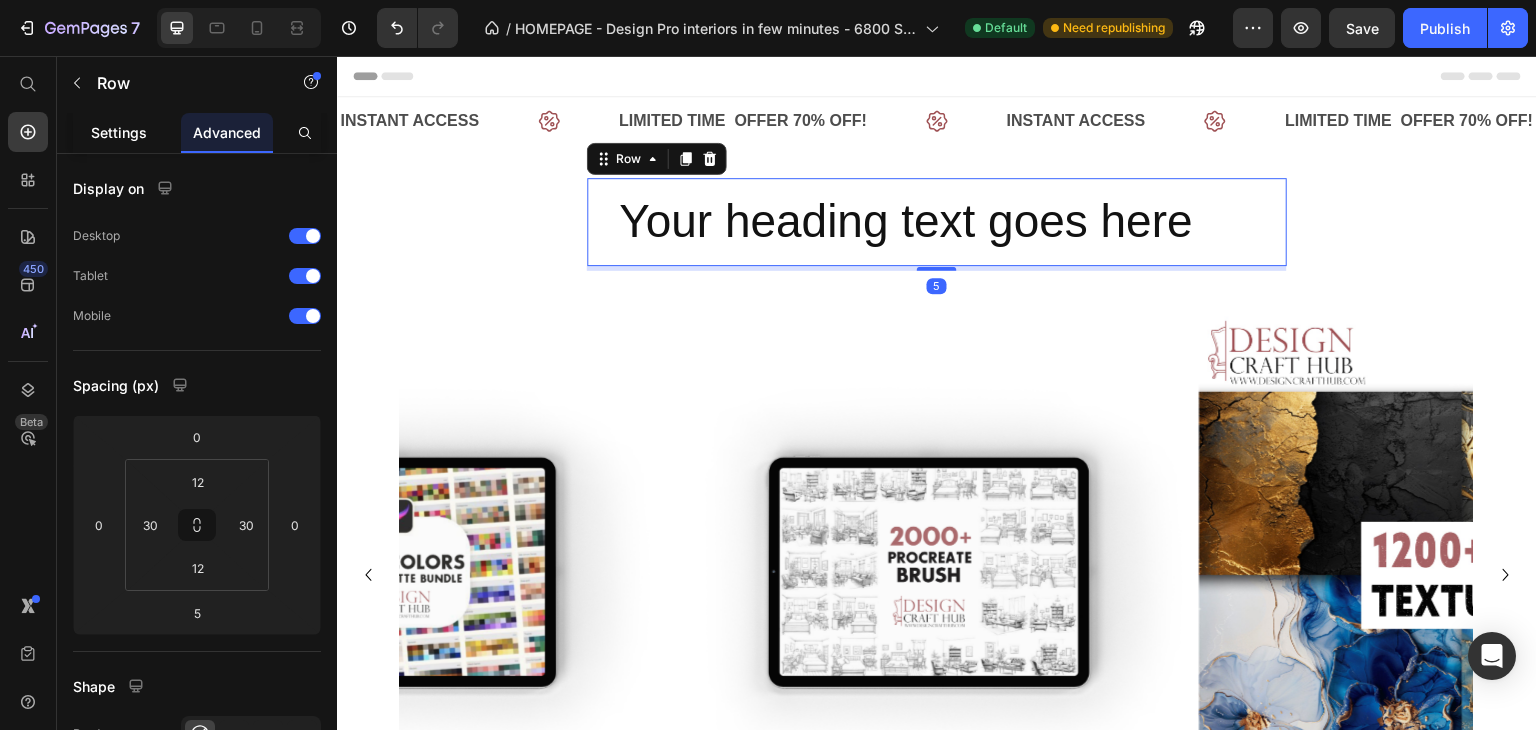 drag, startPoint x: 230, startPoint y: 366, endPoint x: 133, endPoint y: 137, distance: 248.69661 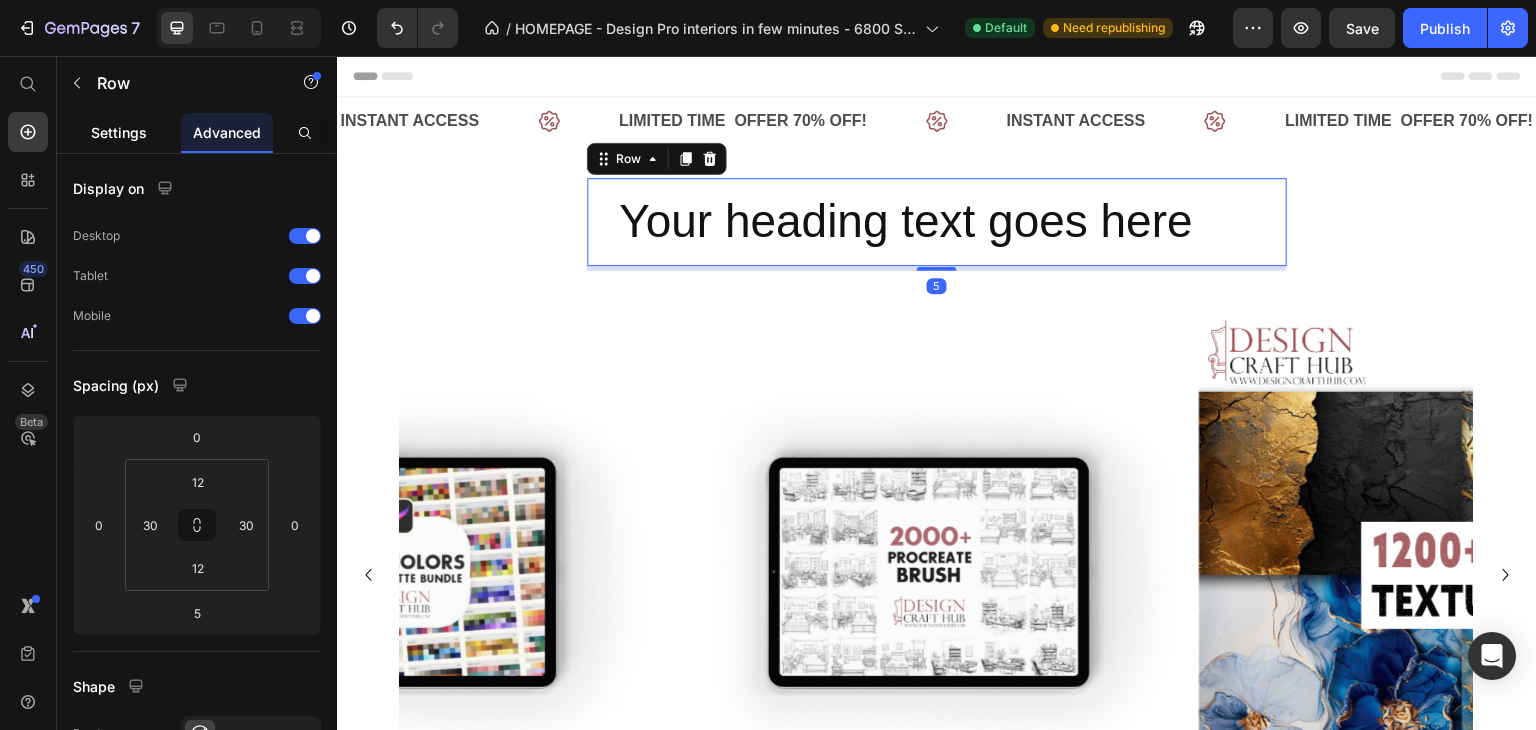 click on "Settings" at bounding box center (119, 132) 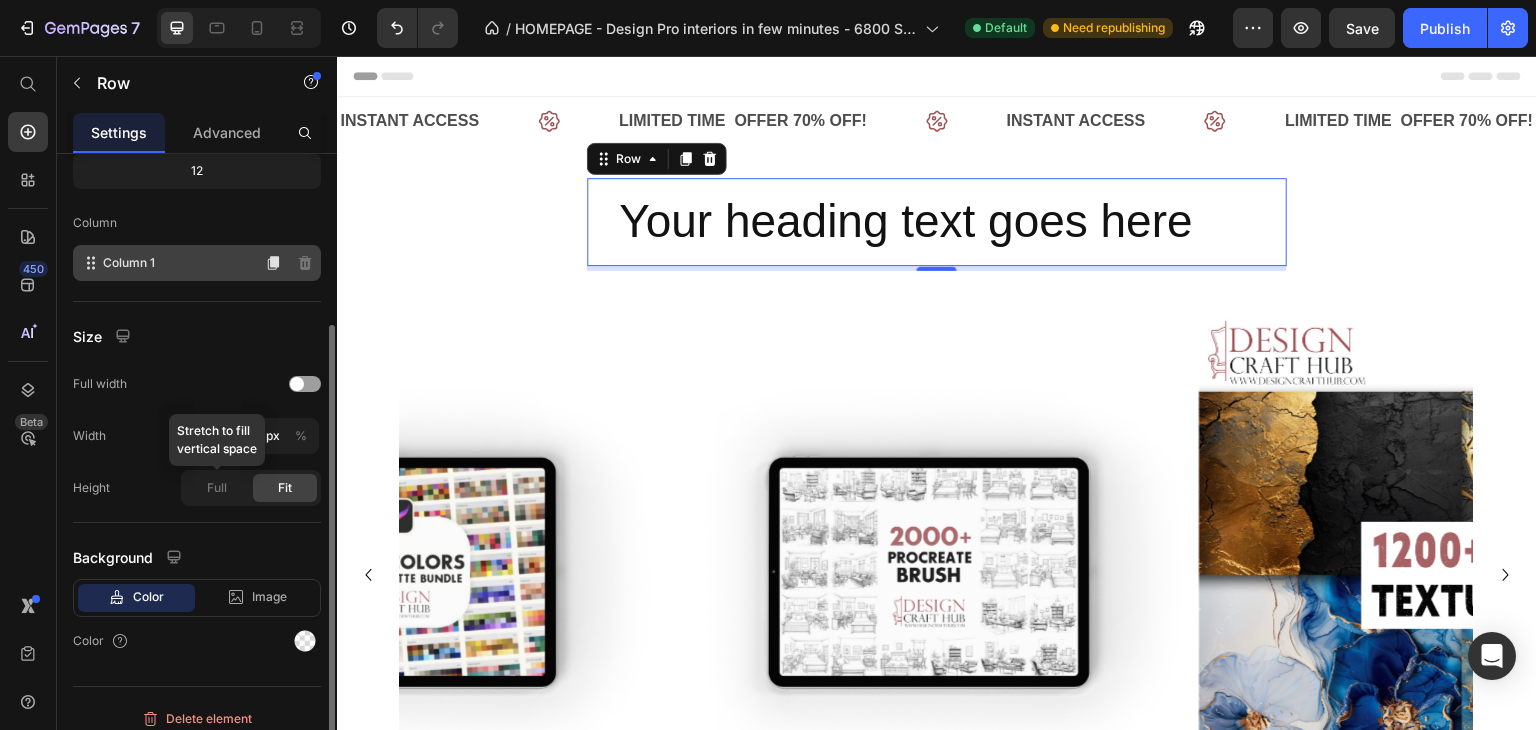 scroll, scrollTop: 277, scrollLeft: 0, axis: vertical 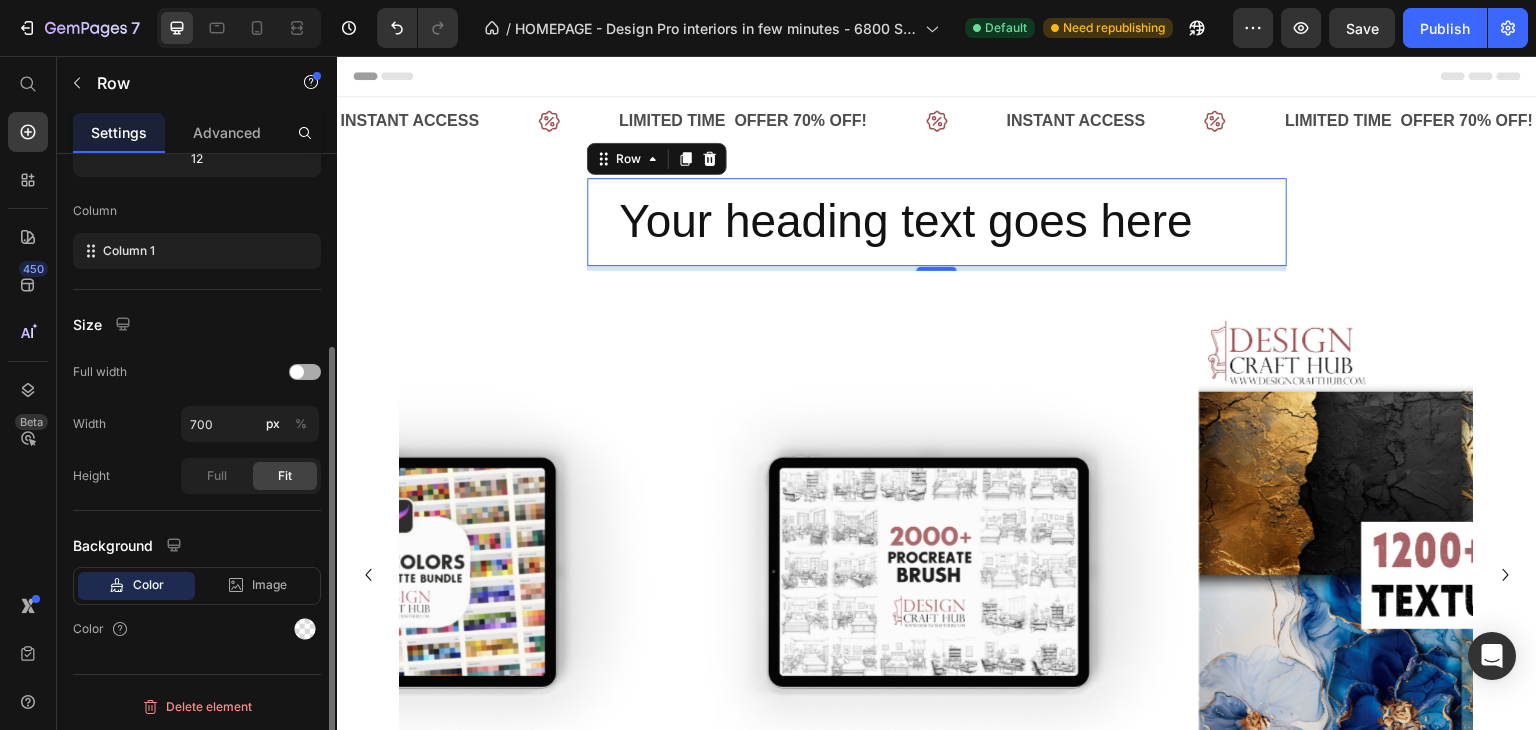 click at bounding box center [297, 372] 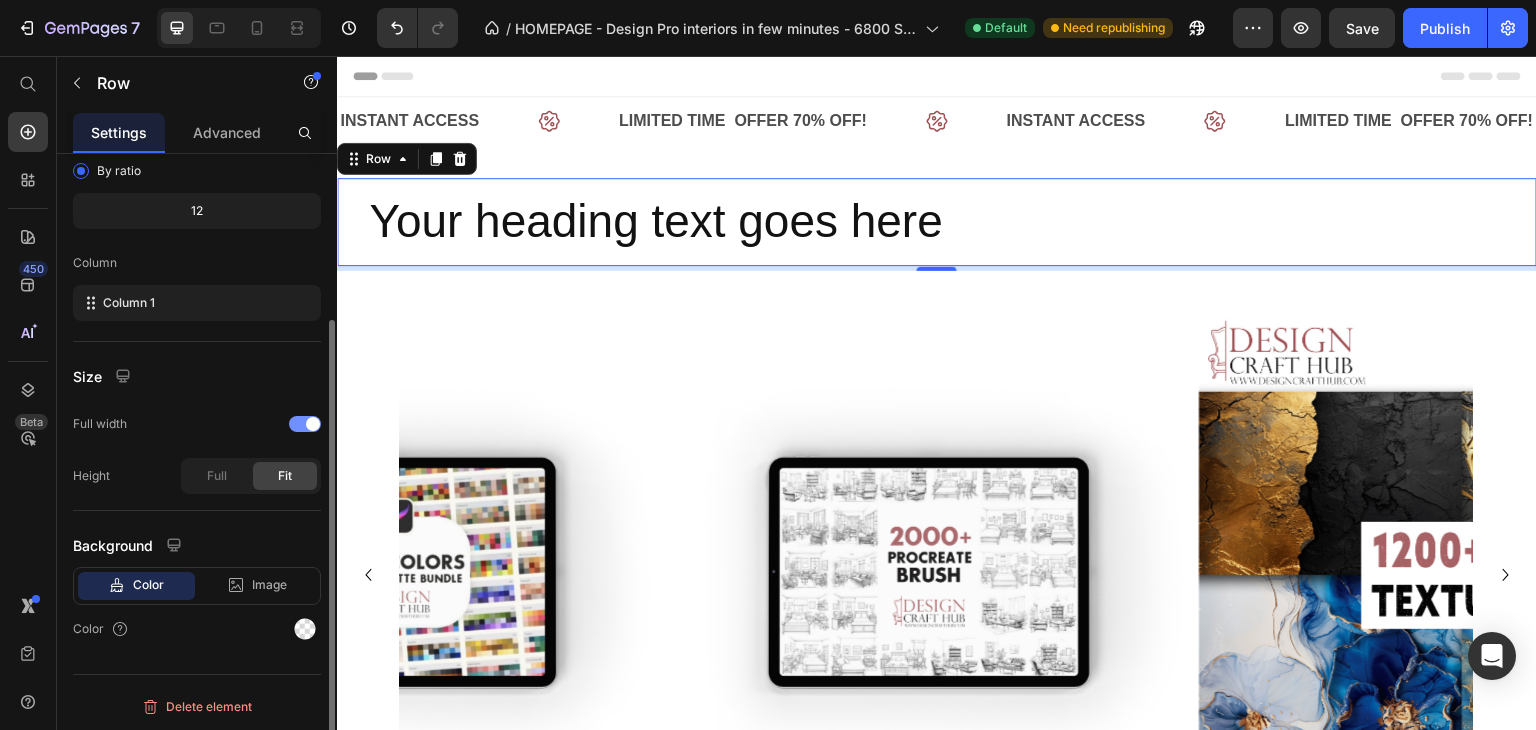 click at bounding box center [313, 424] 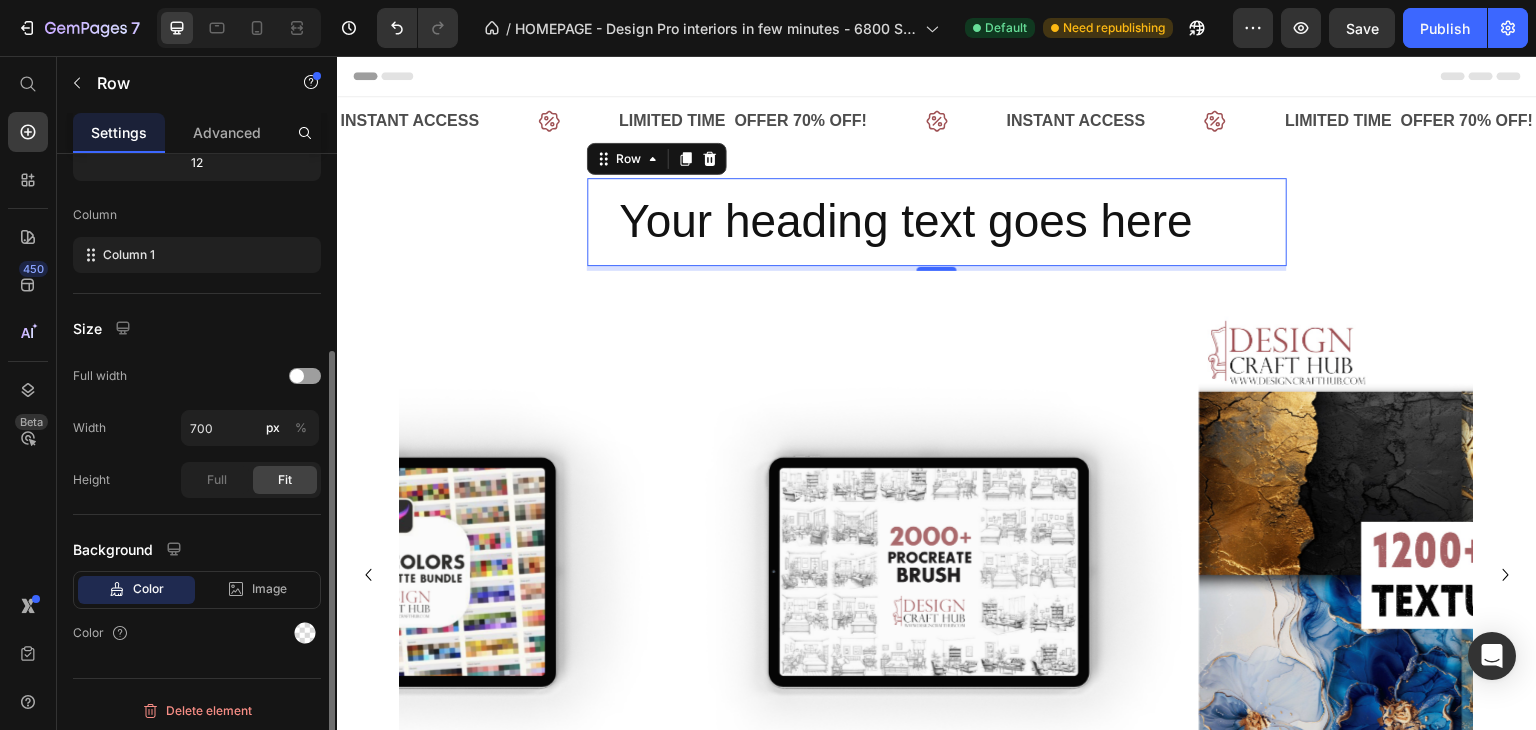 scroll, scrollTop: 277, scrollLeft: 0, axis: vertical 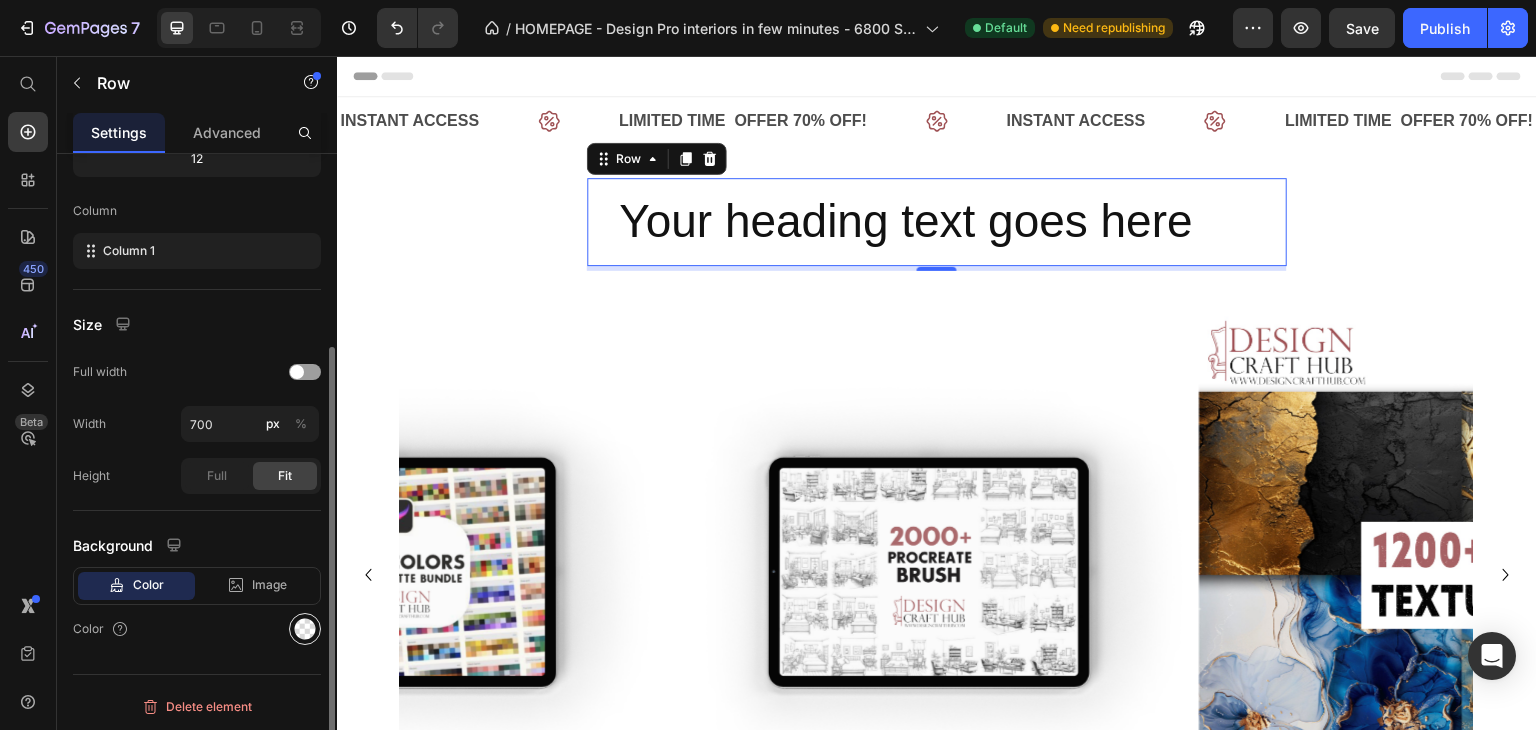 click at bounding box center (305, 629) 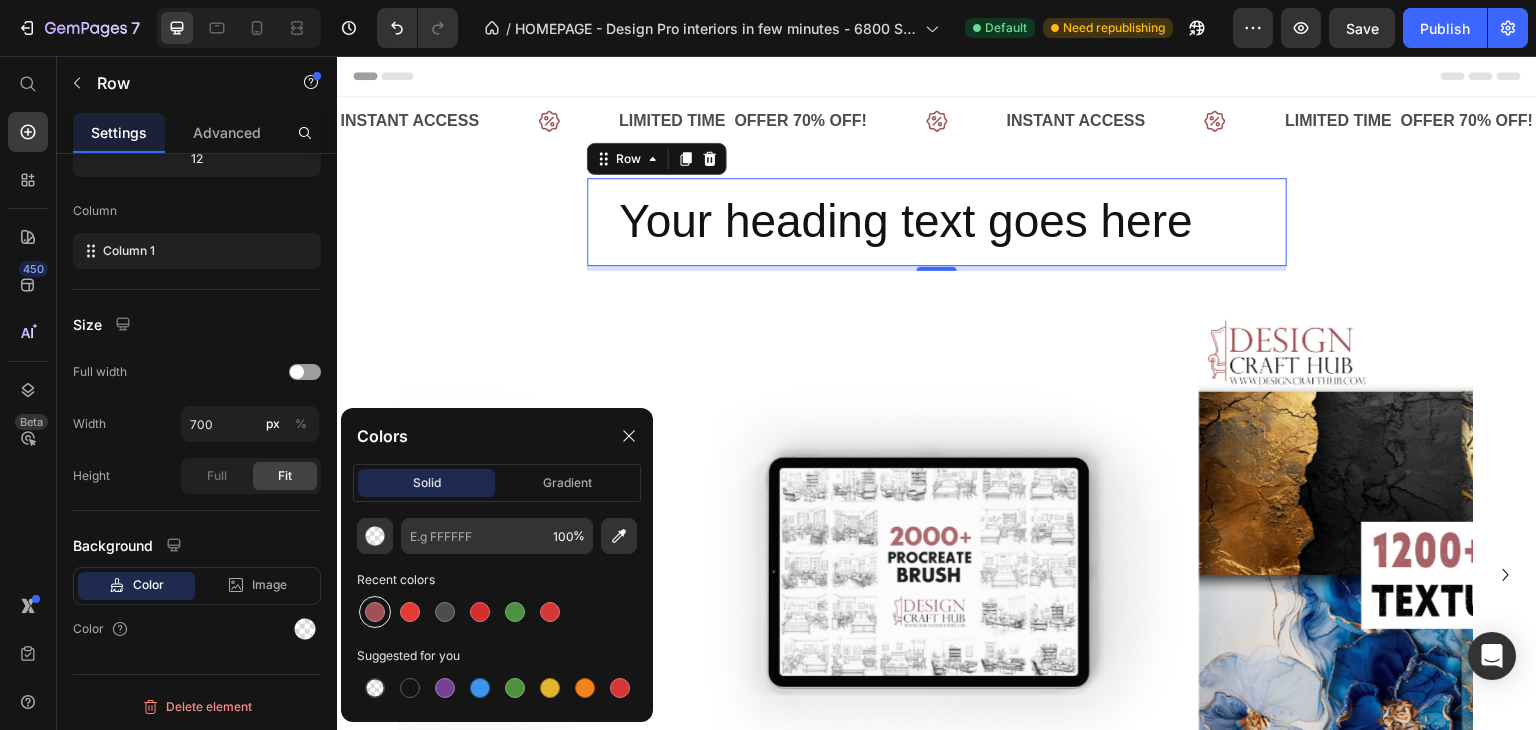 click at bounding box center [375, 612] 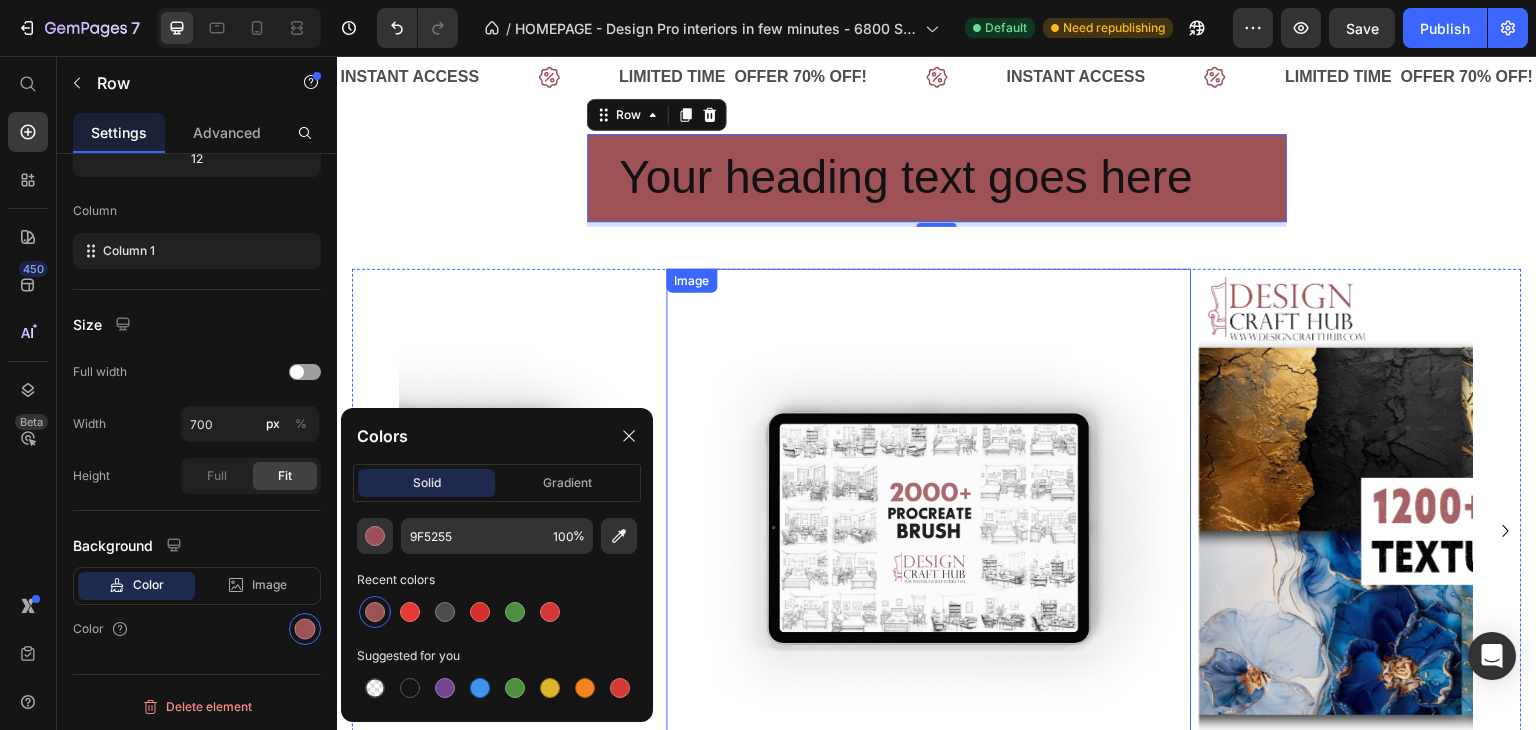 scroll, scrollTop: 16, scrollLeft: 0, axis: vertical 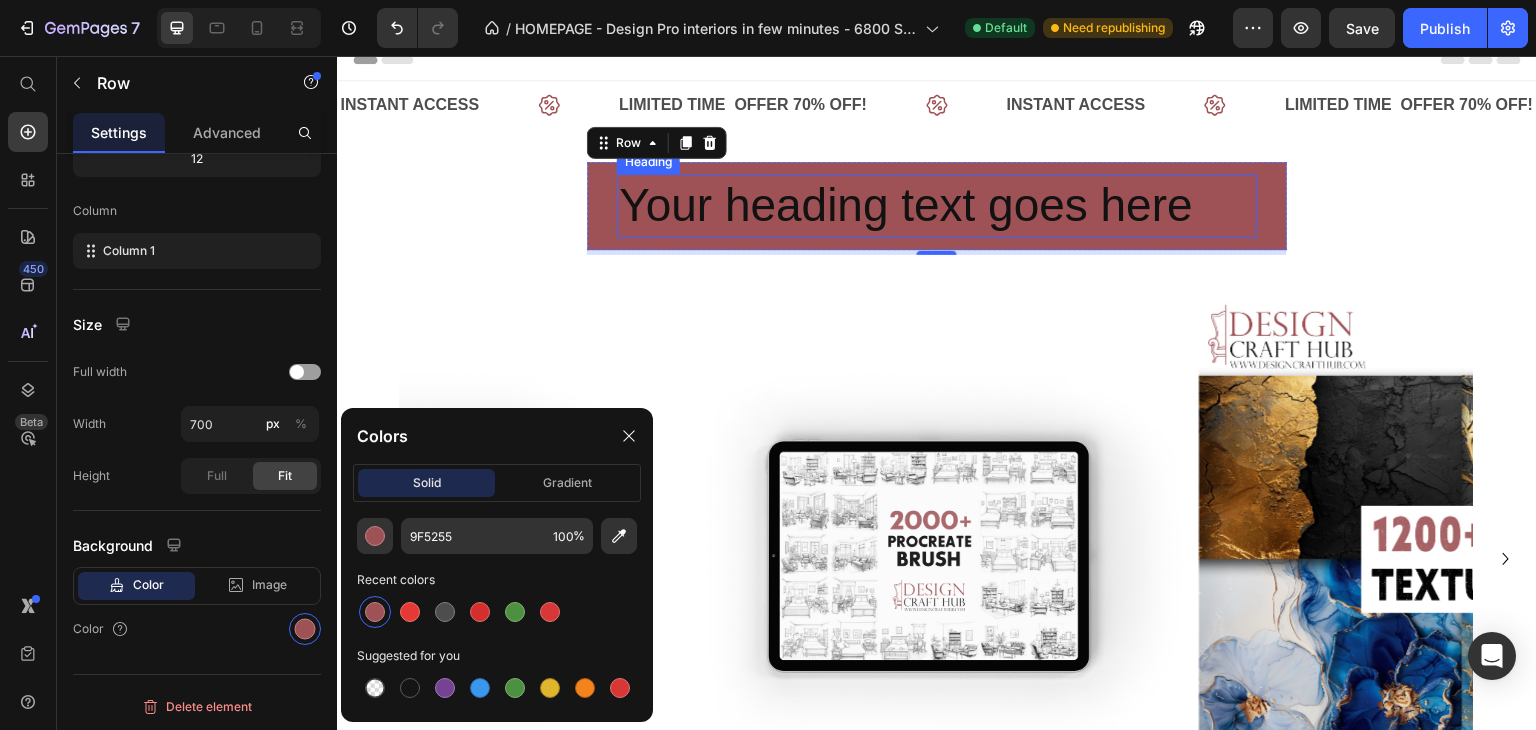click on "Your heading text goes here" at bounding box center [937, 206] 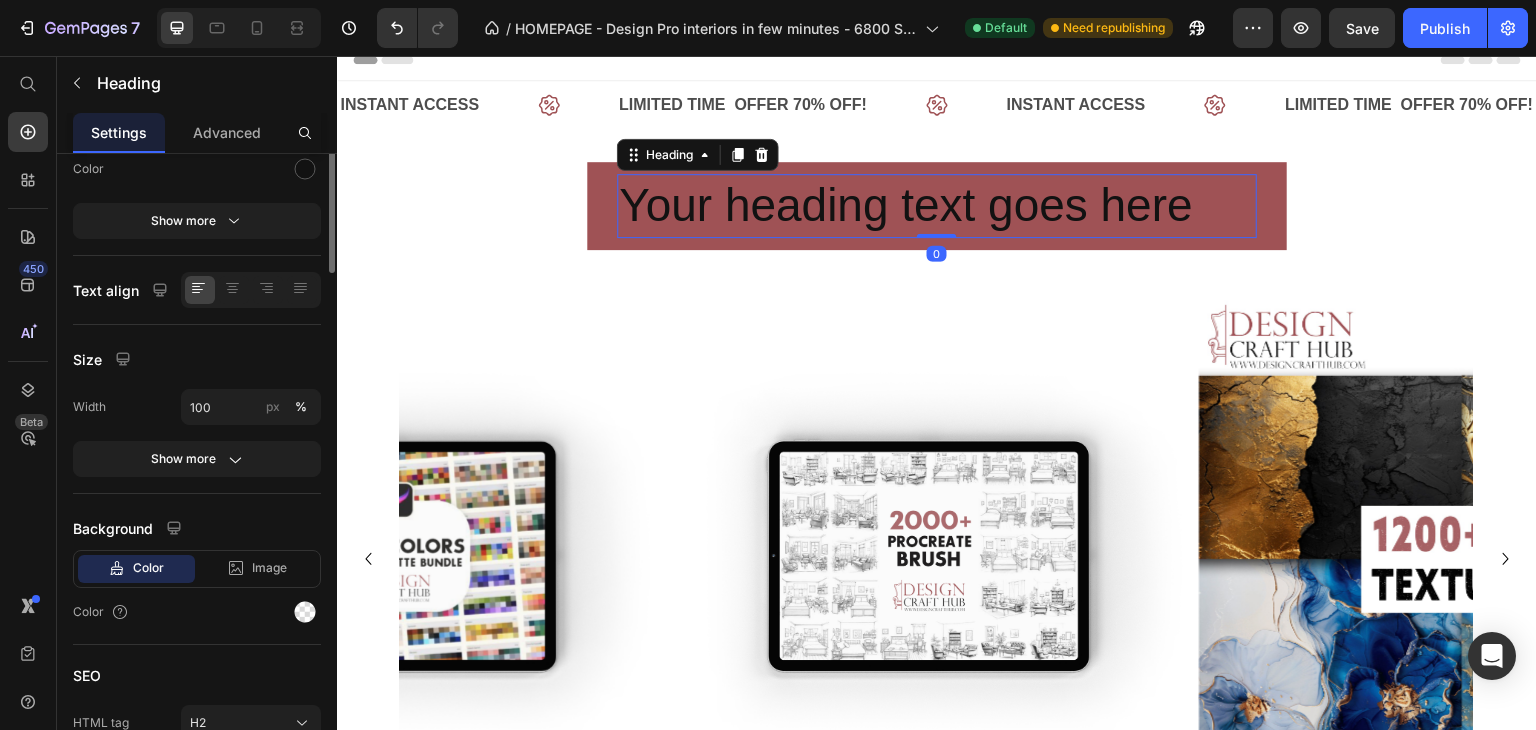 scroll, scrollTop: 0, scrollLeft: 0, axis: both 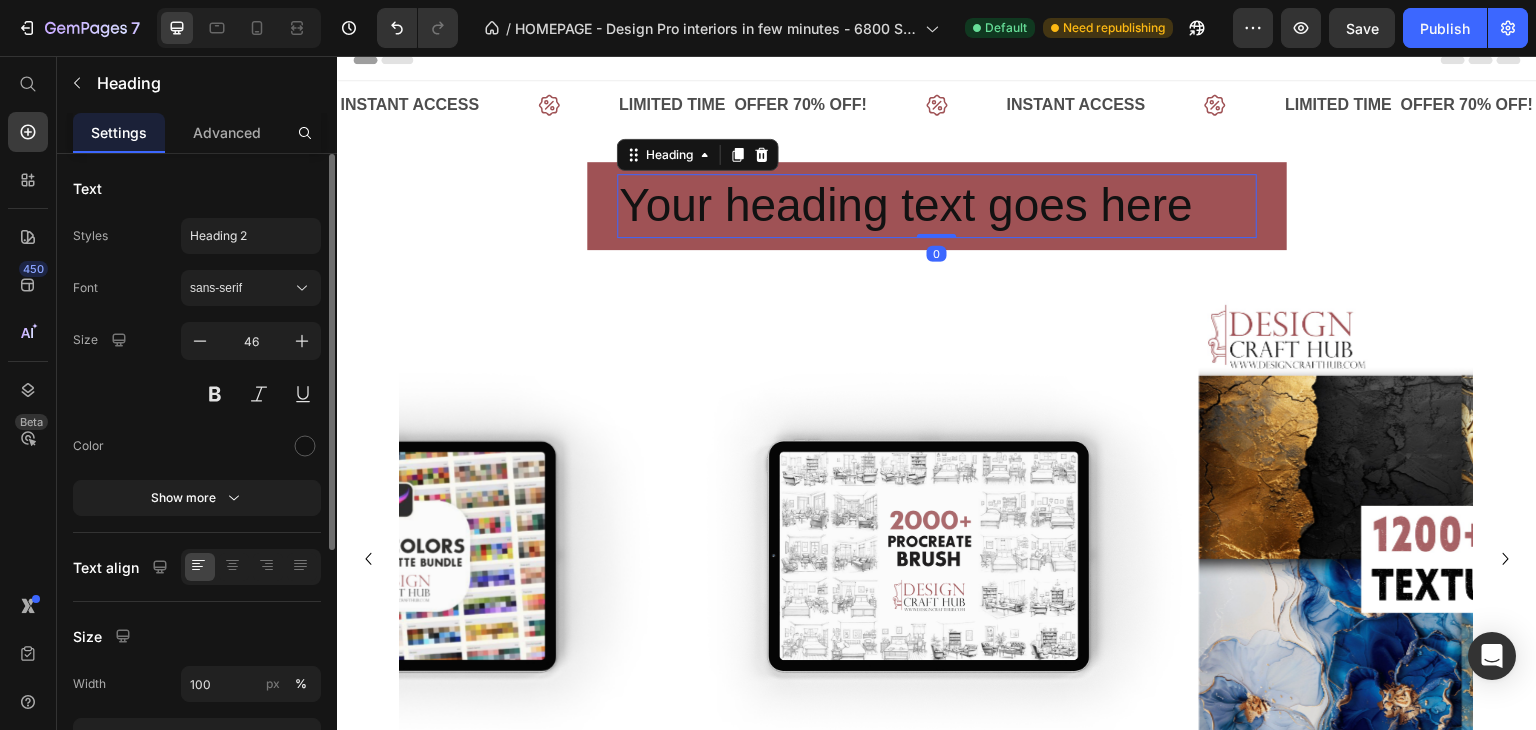 click on "Your heading text goes here" at bounding box center (937, 206) 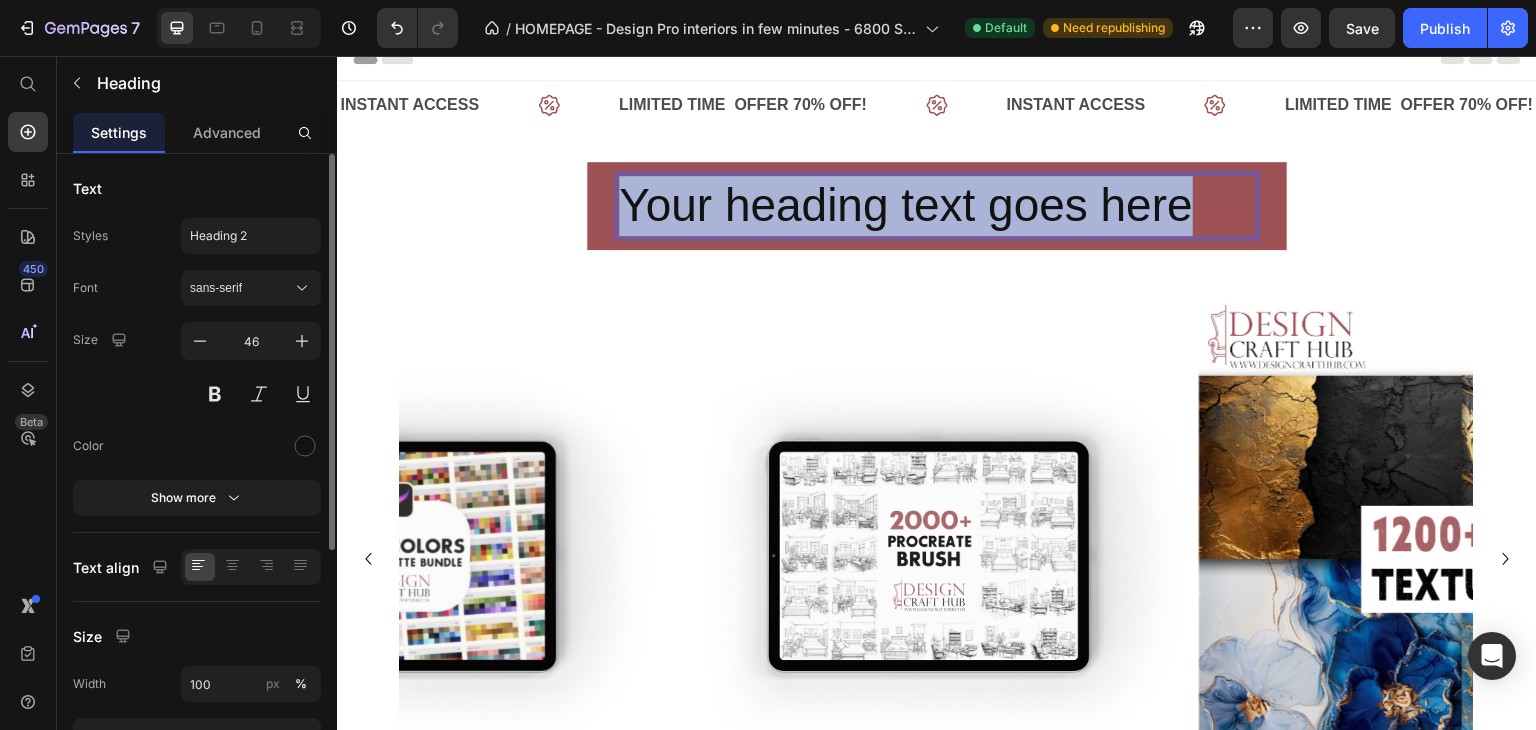 click on "Your heading text goes here" at bounding box center (937, 206) 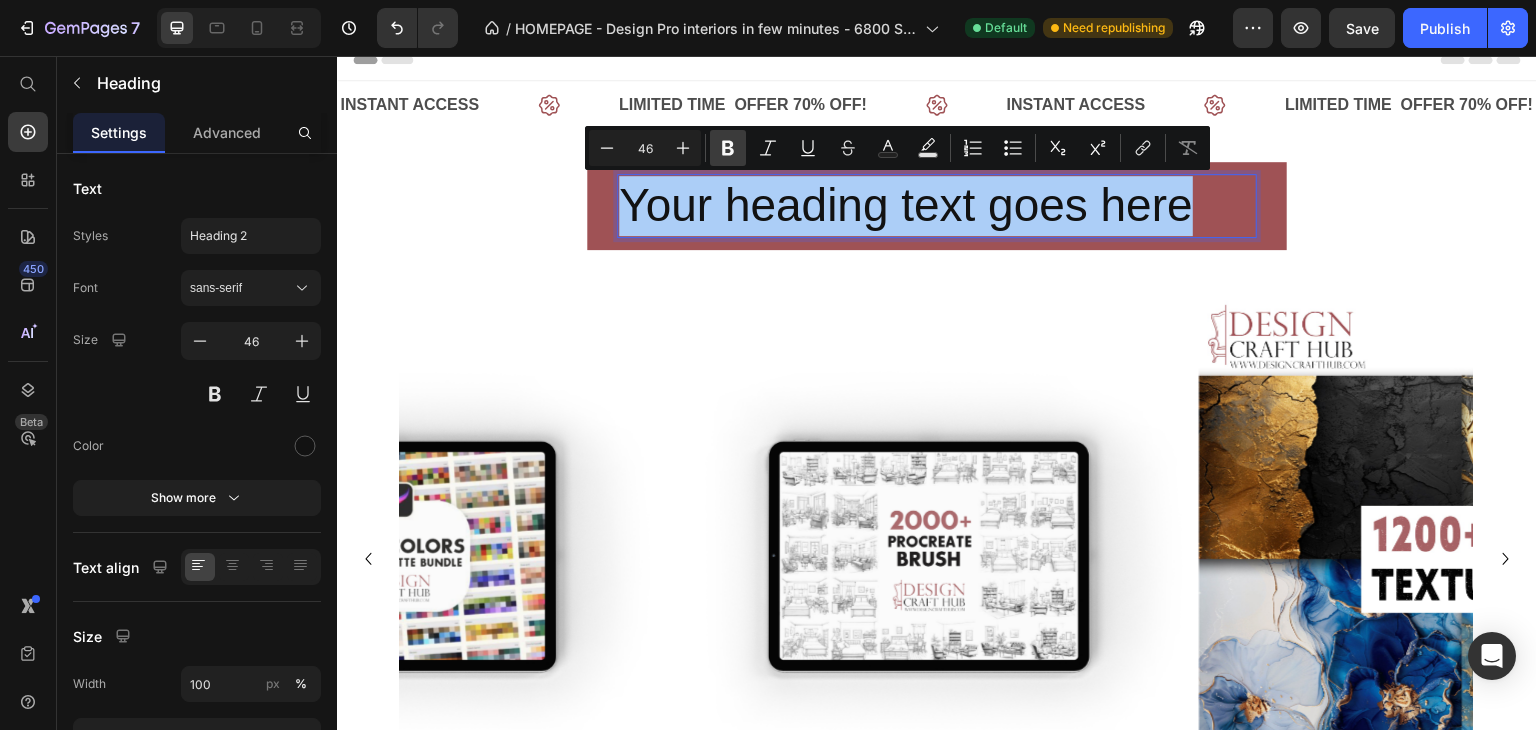 click 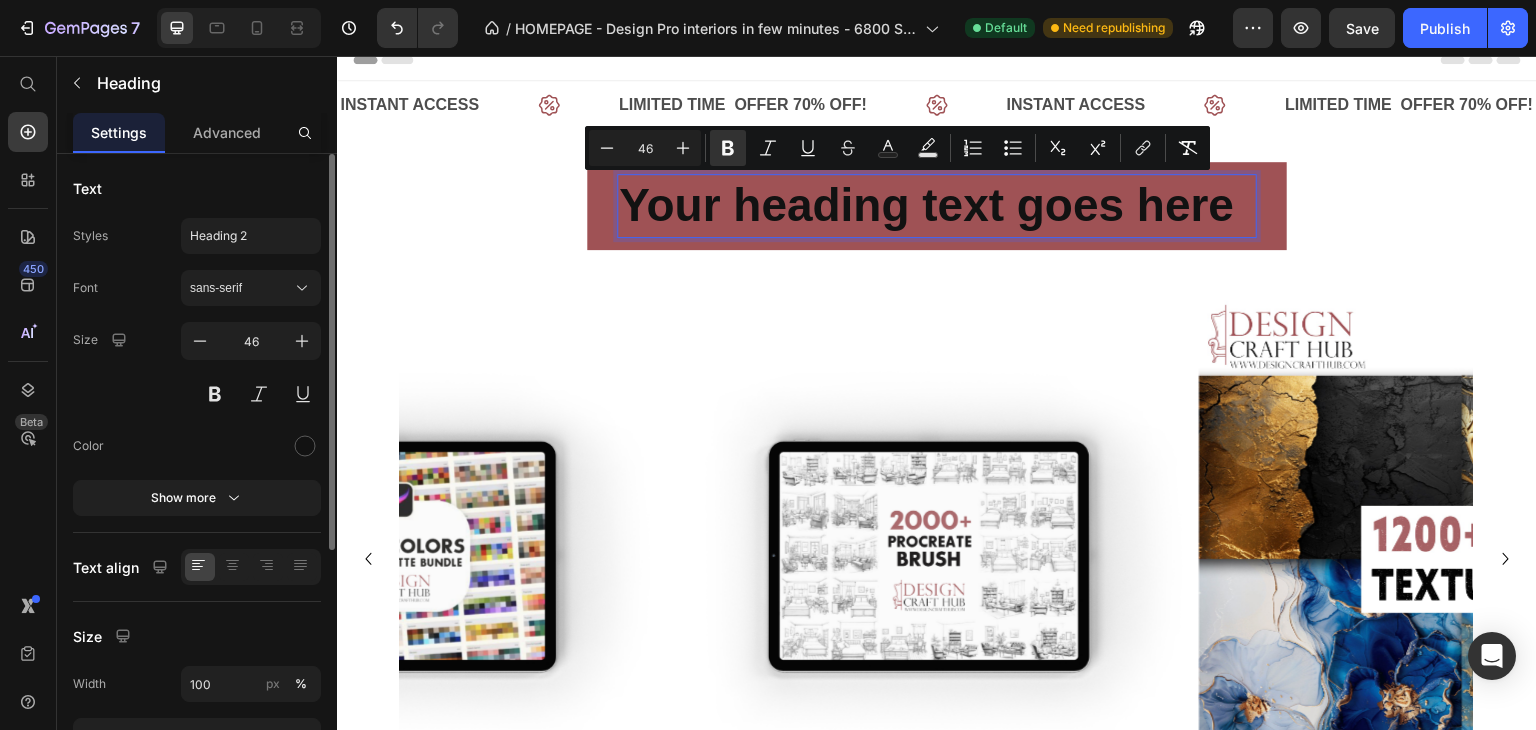 click on "Text" at bounding box center [197, 188] 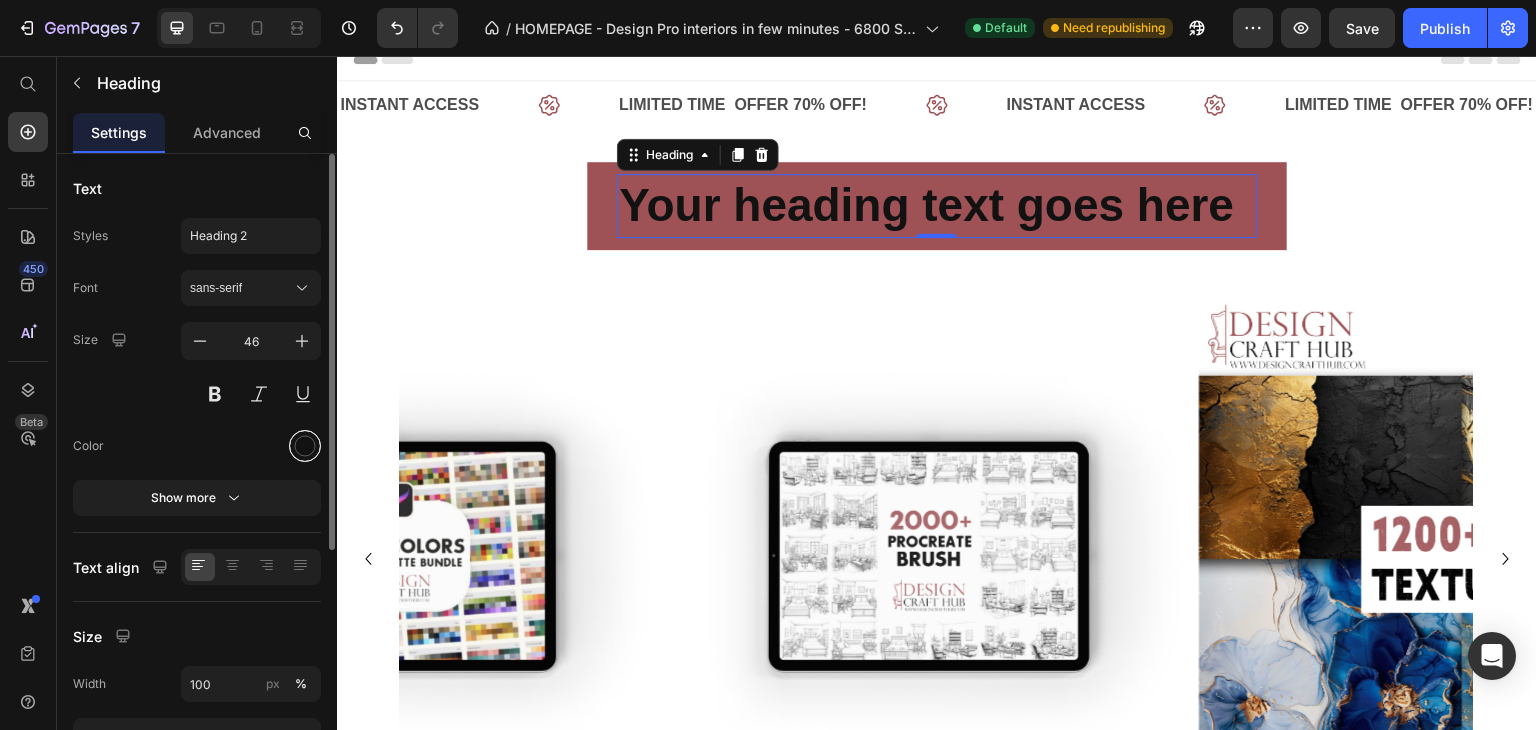 click at bounding box center (305, 446) 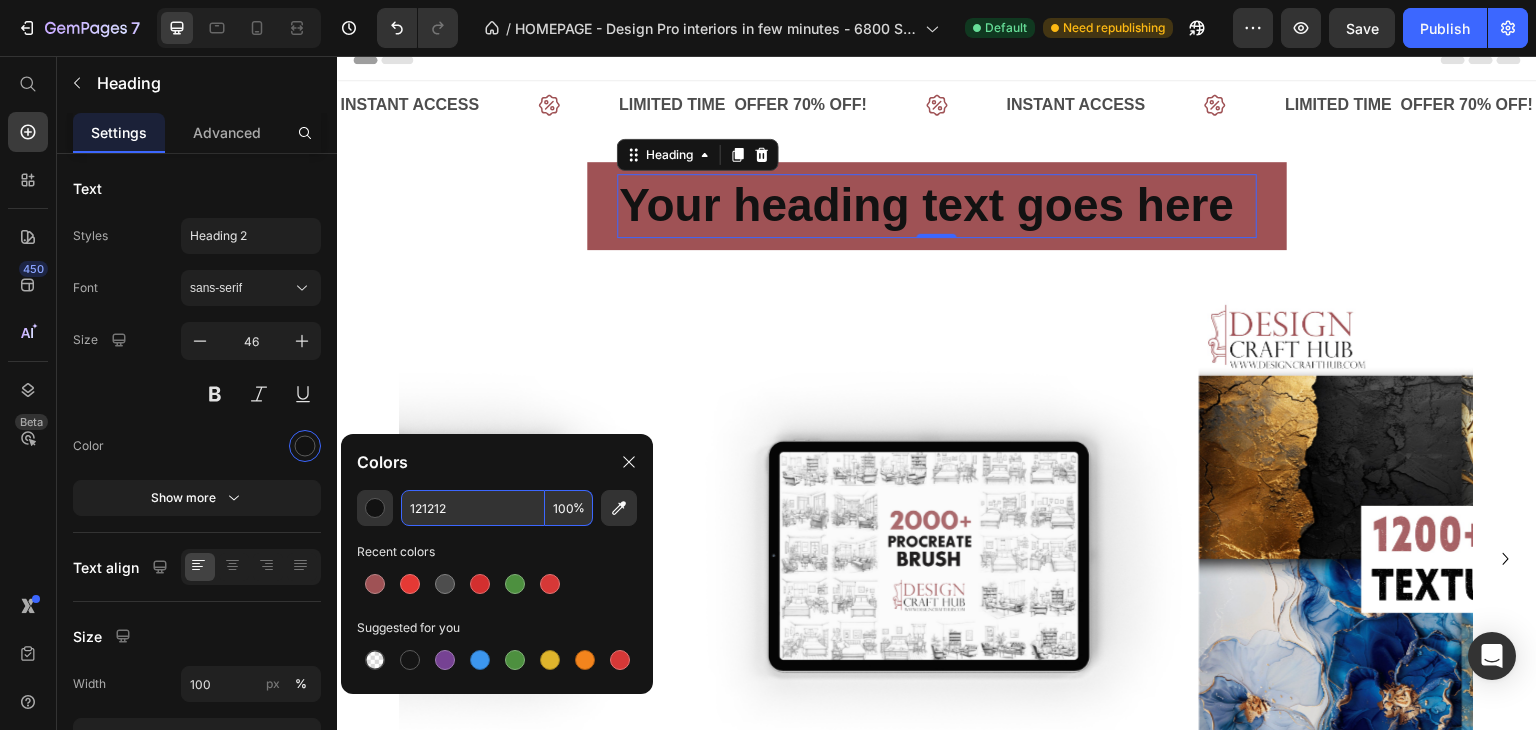 click on "121212" at bounding box center (473, 508) 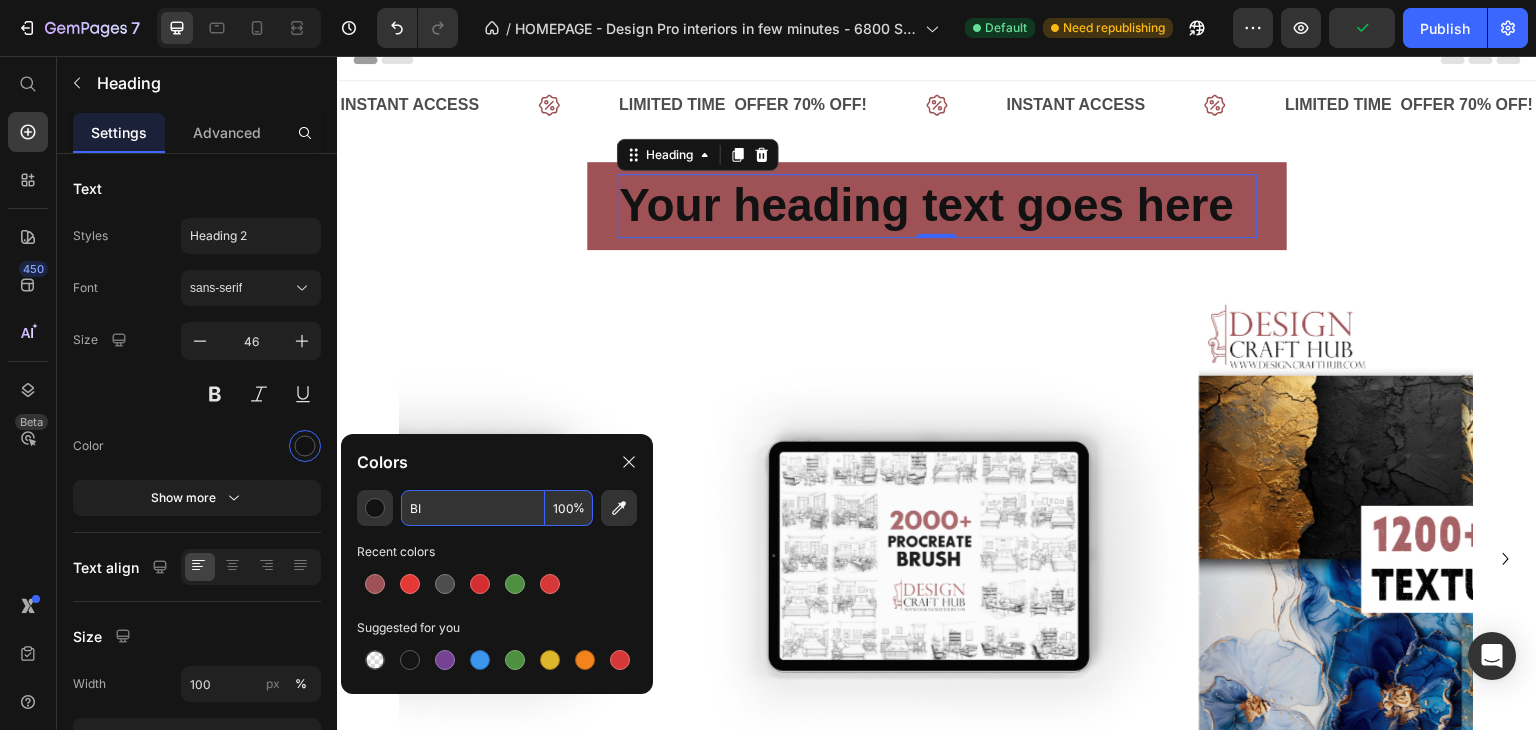 type on "B" 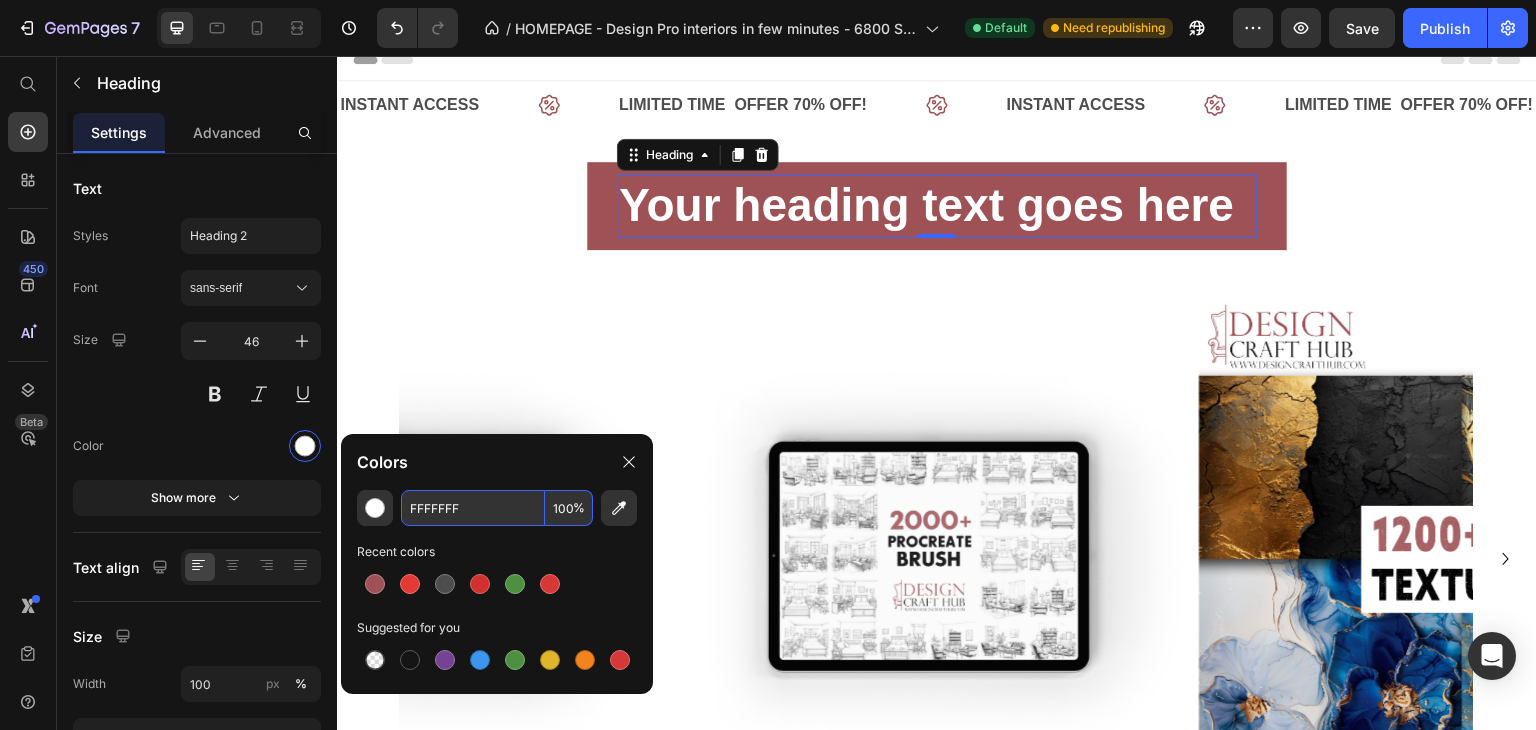 type on "FFFFFF" 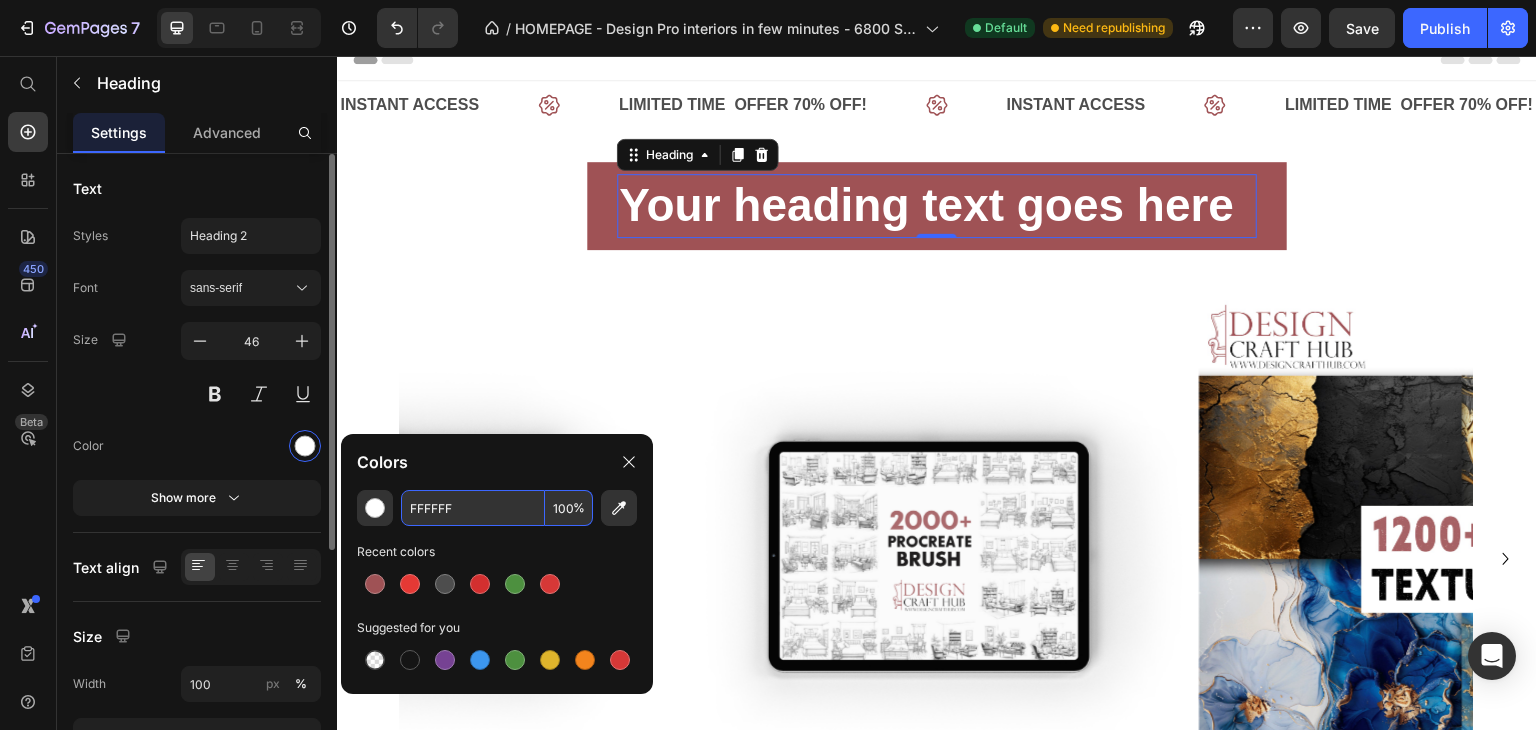 click on "Size 46" at bounding box center [197, 367] 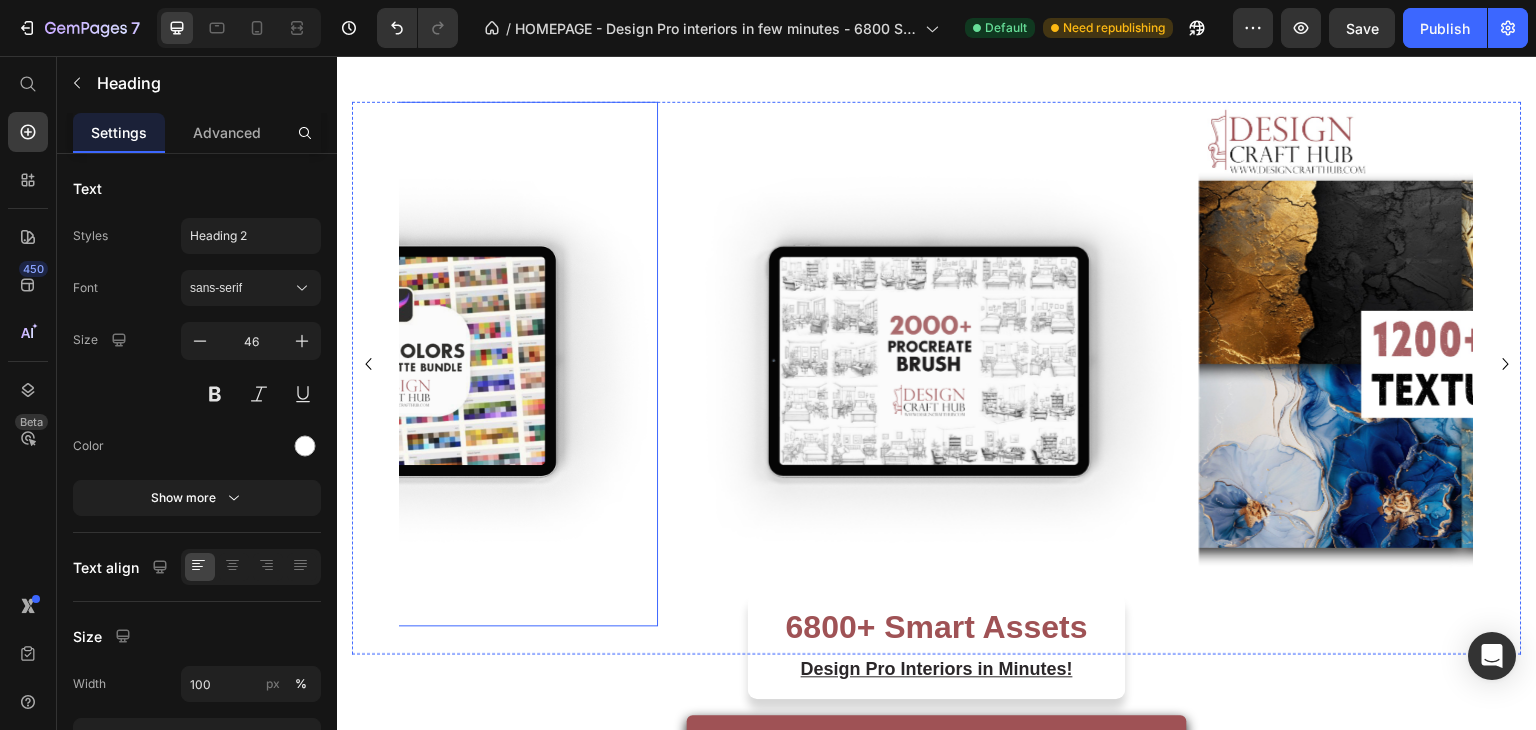 scroll, scrollTop: 0, scrollLeft: 0, axis: both 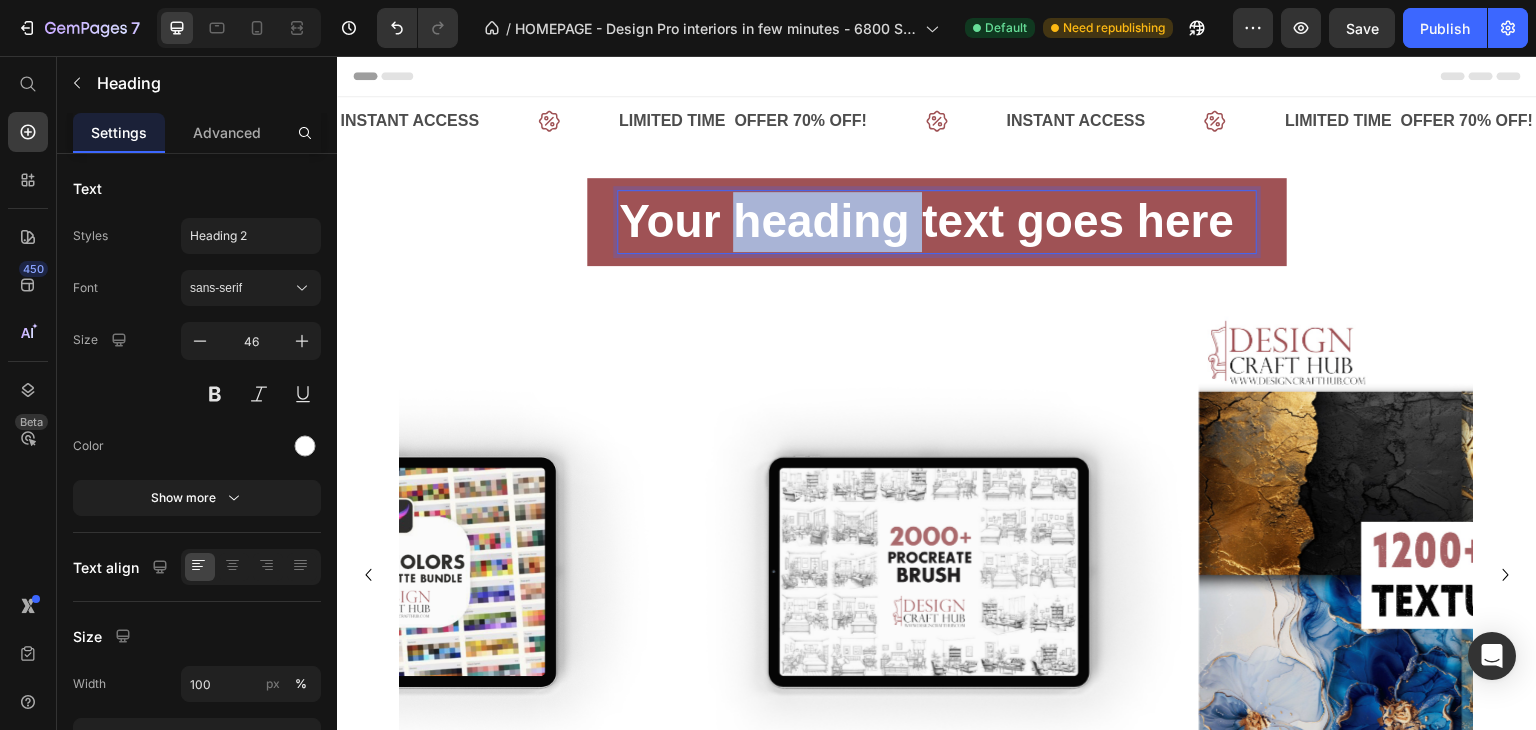 click on "Your heading text goes here" at bounding box center (926, 221) 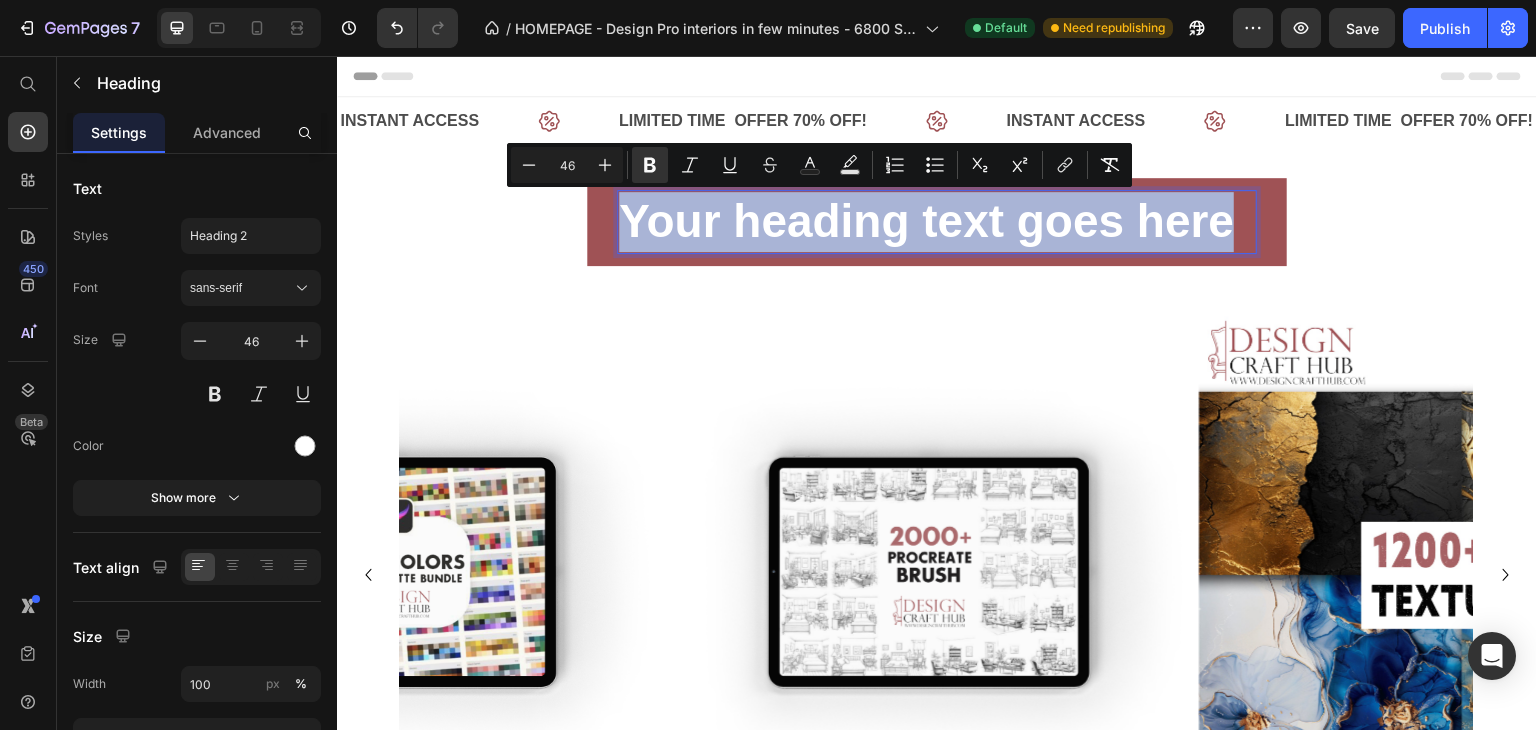 click on "Your heading text goes here" at bounding box center [926, 221] 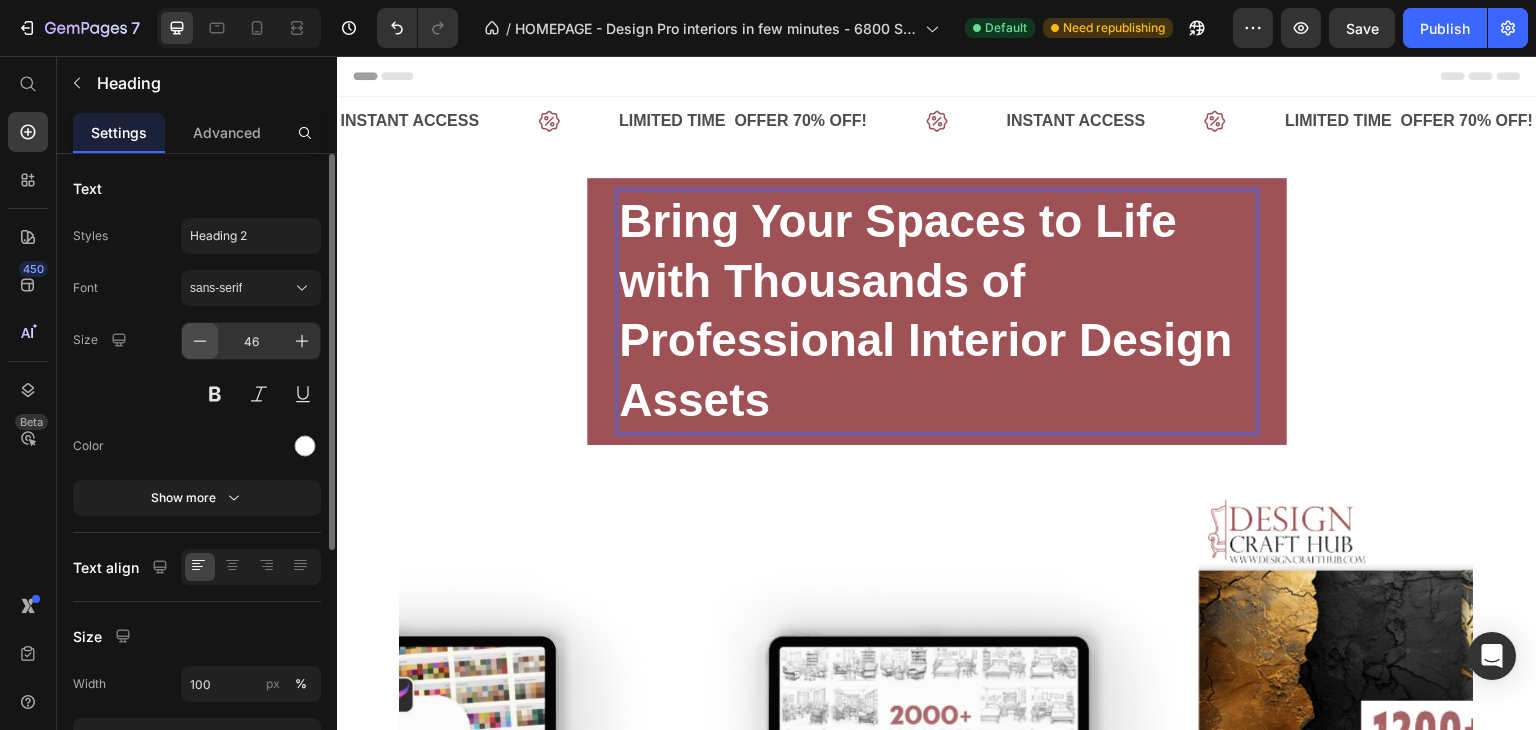 click 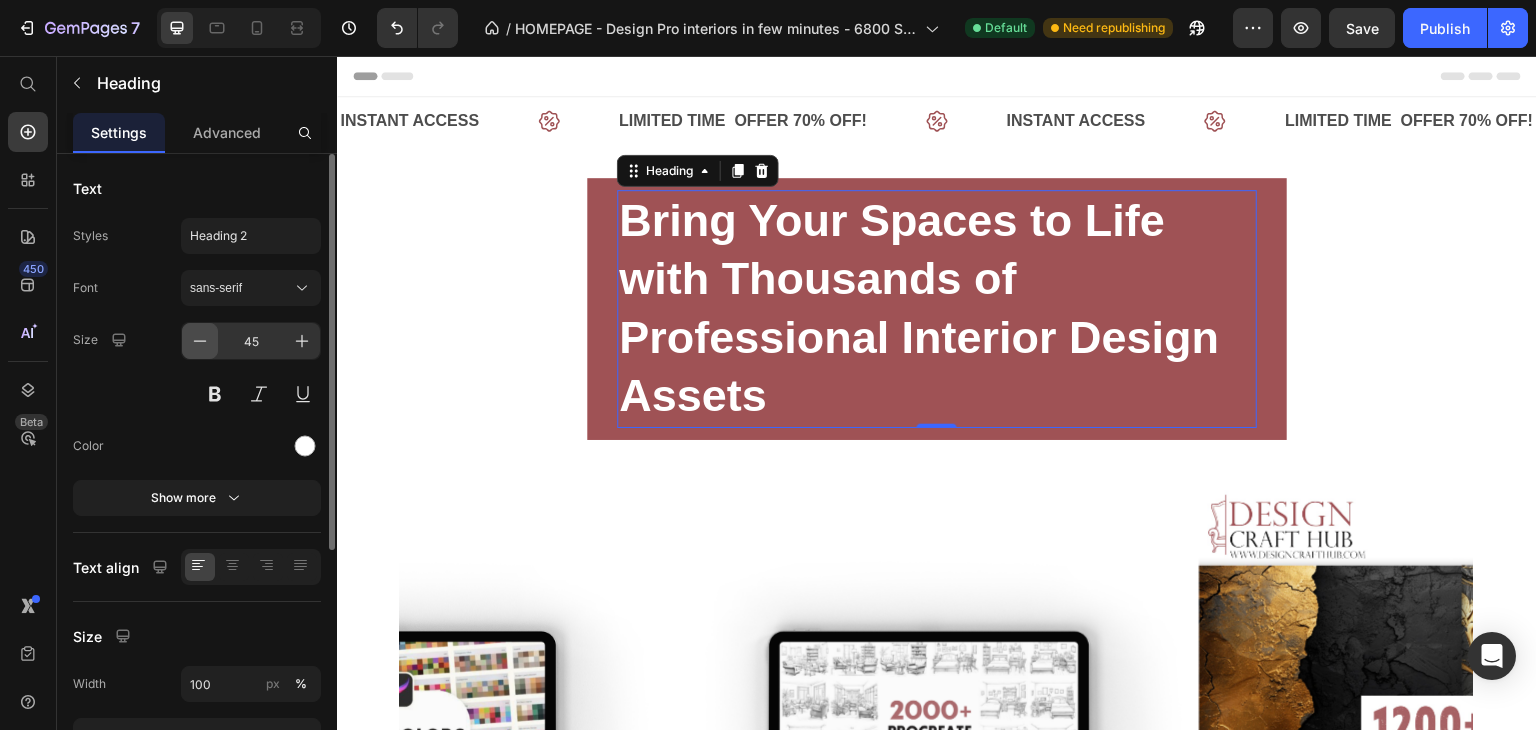 click 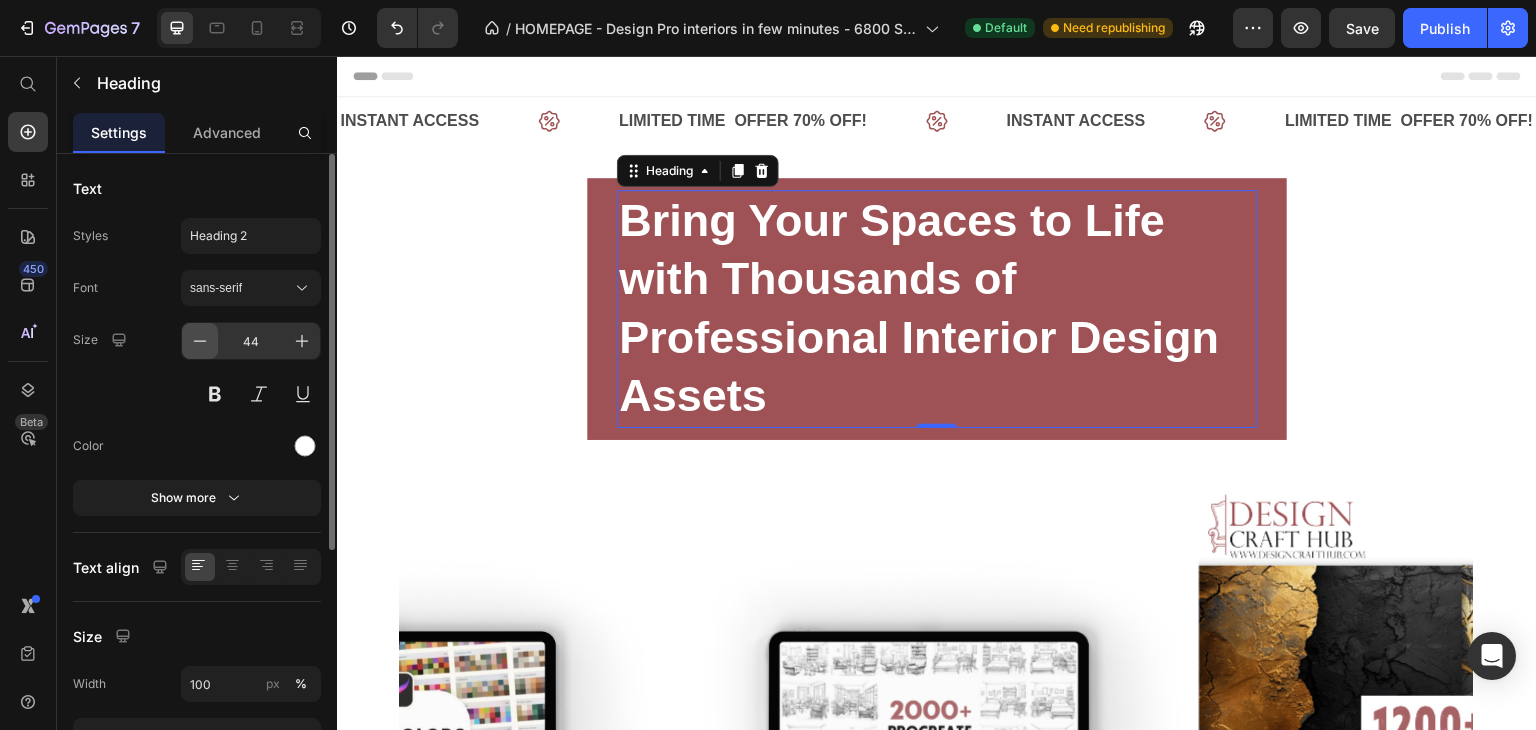 click 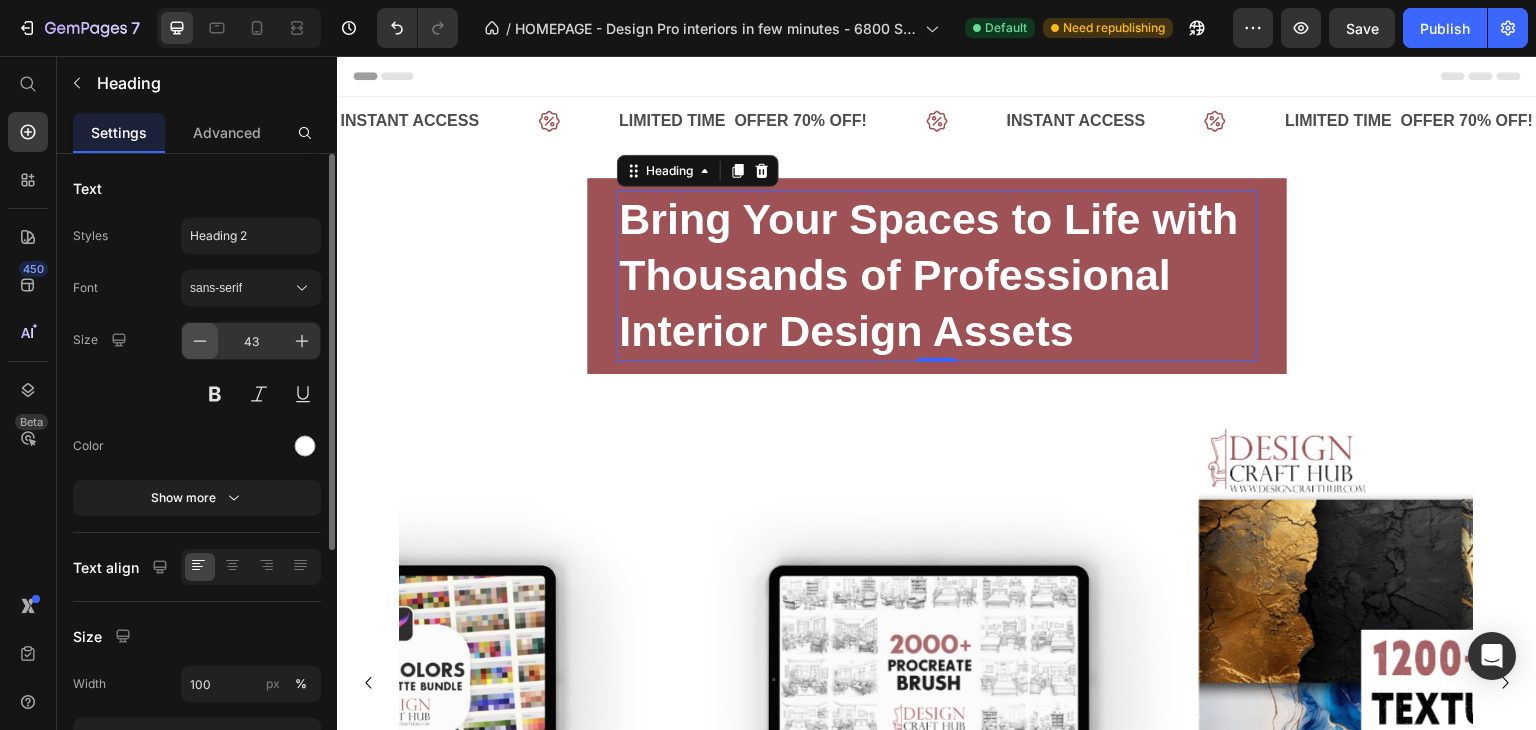 click 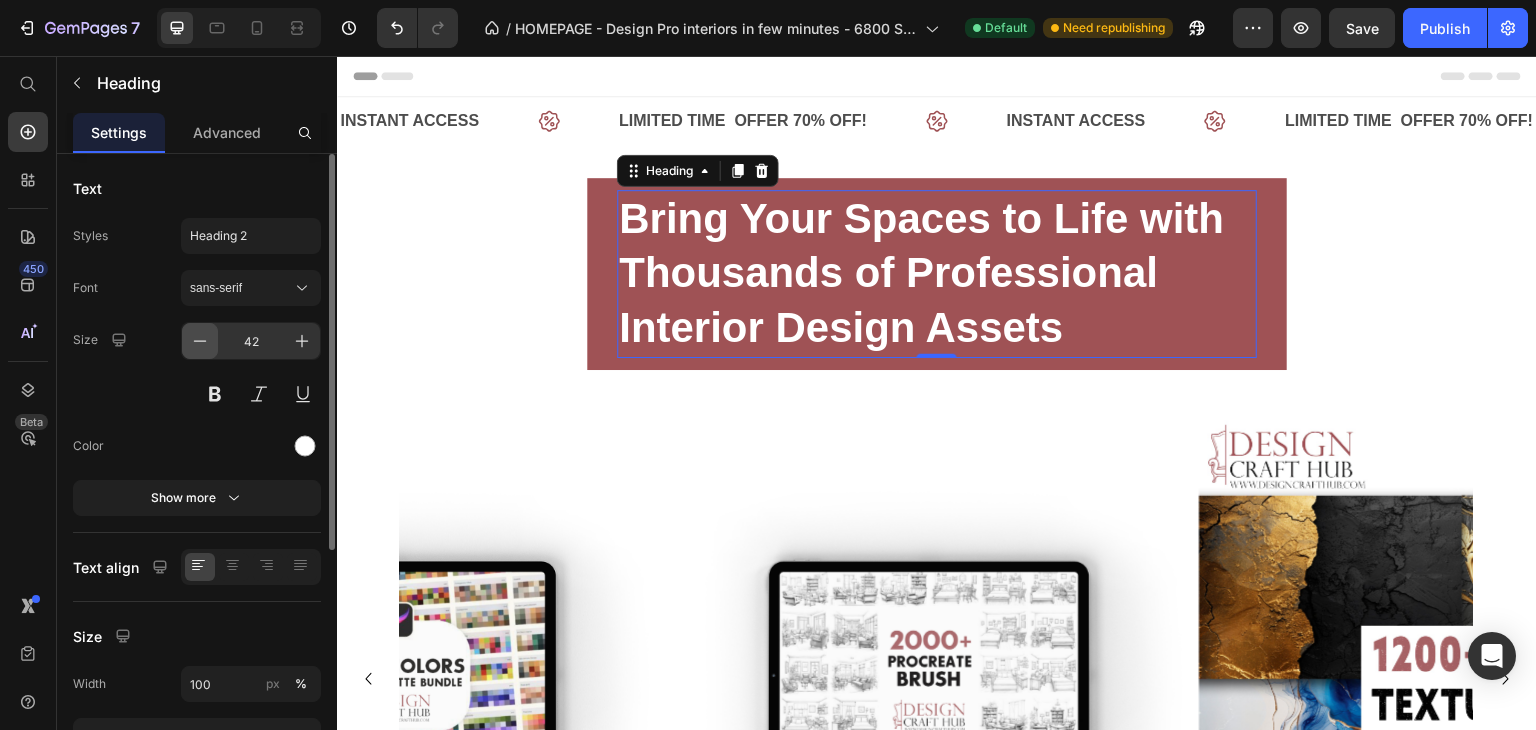 click 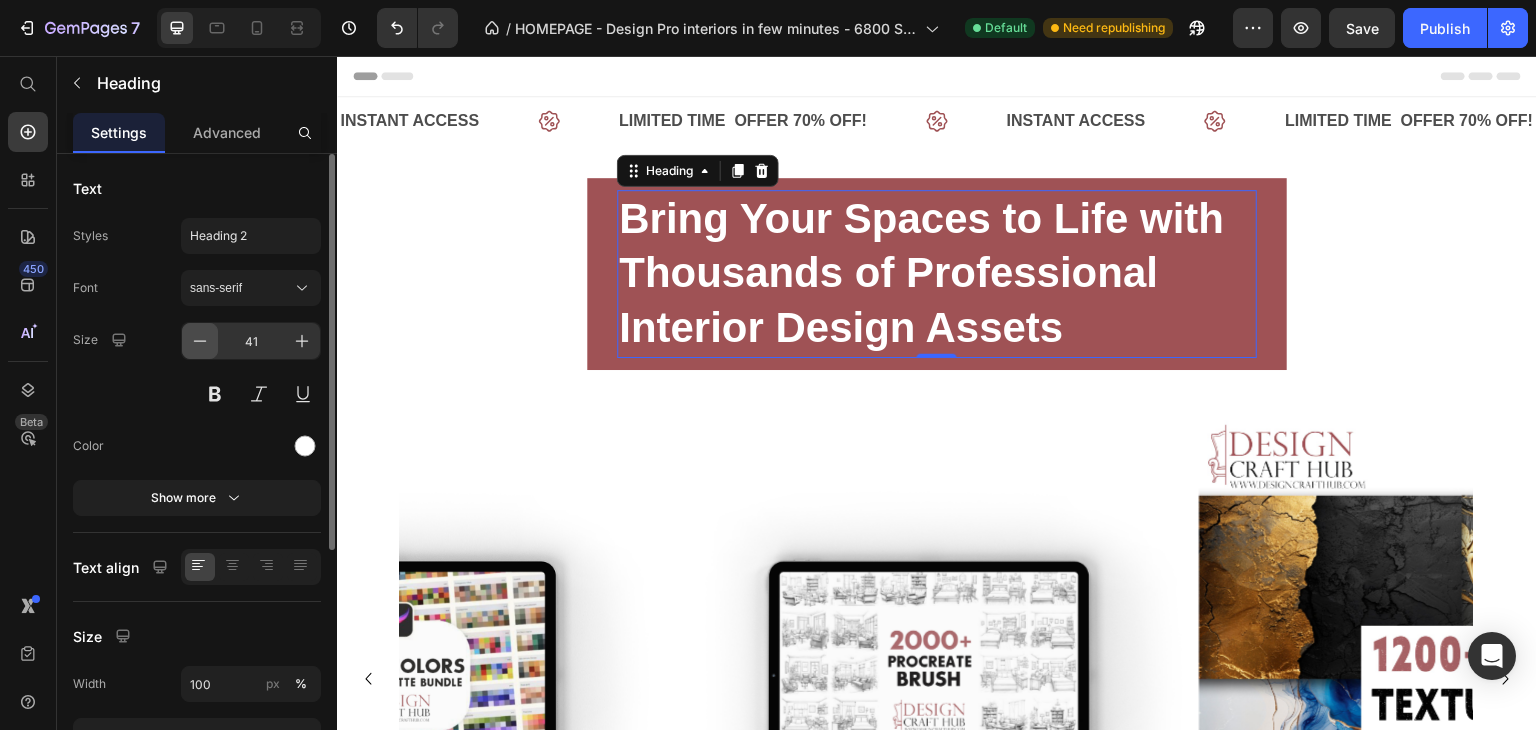 click 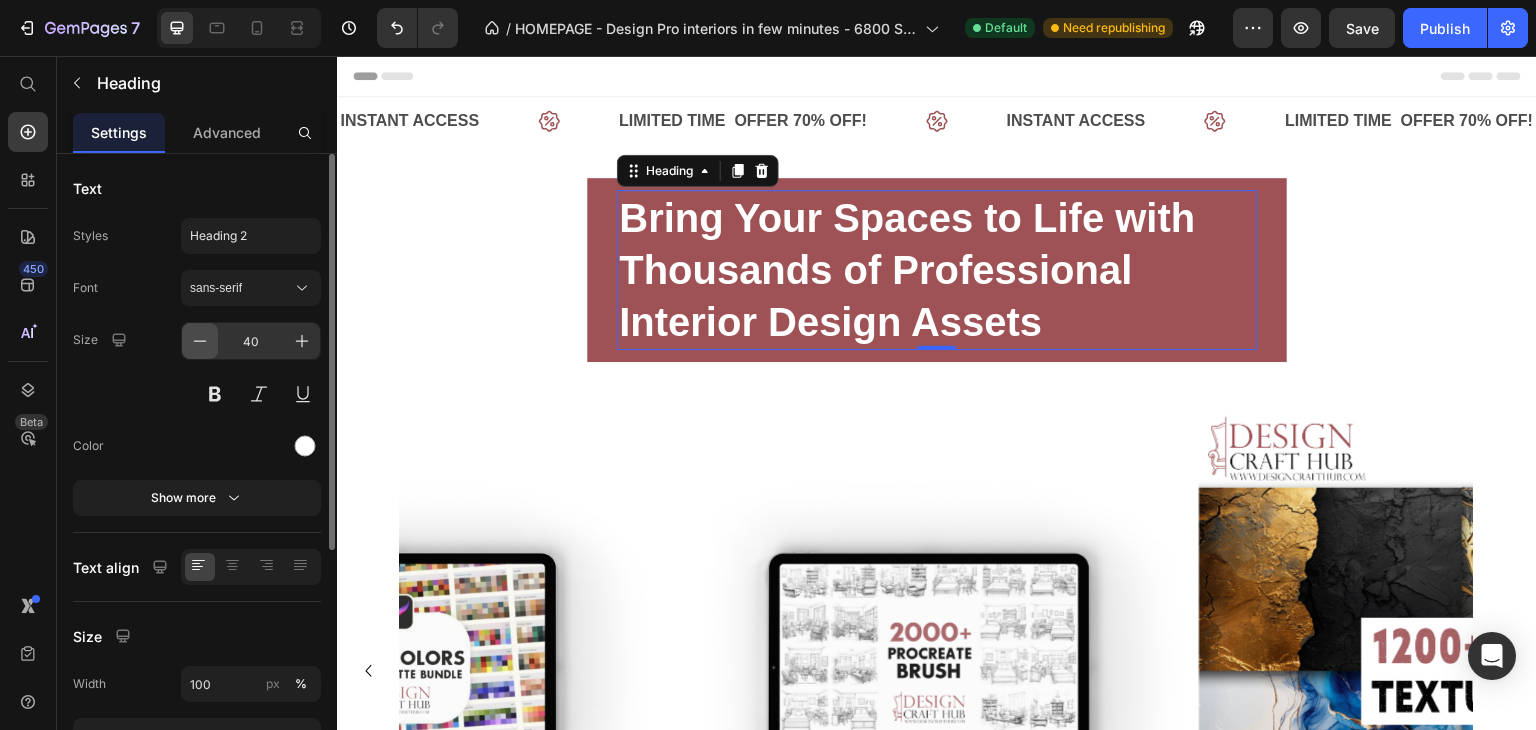 click 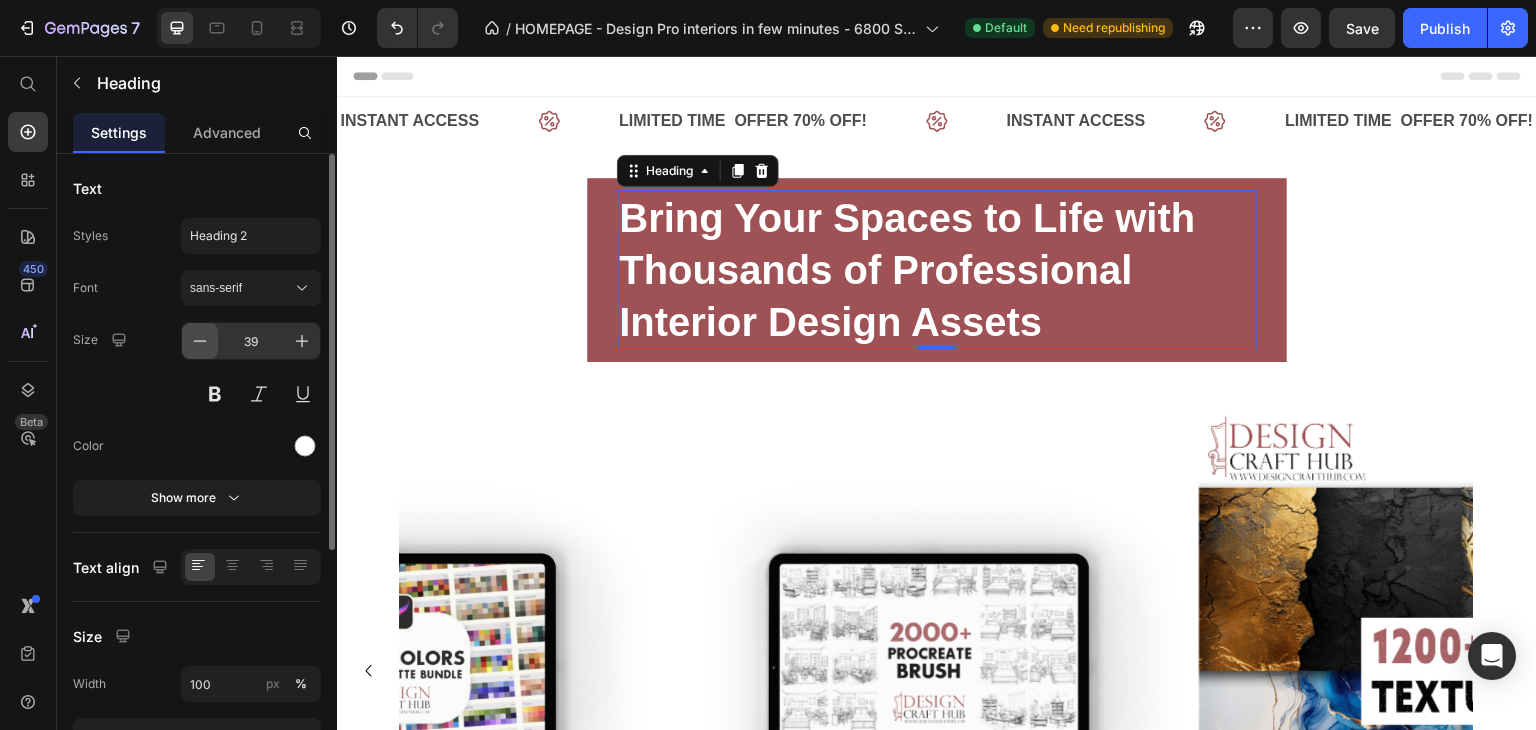click 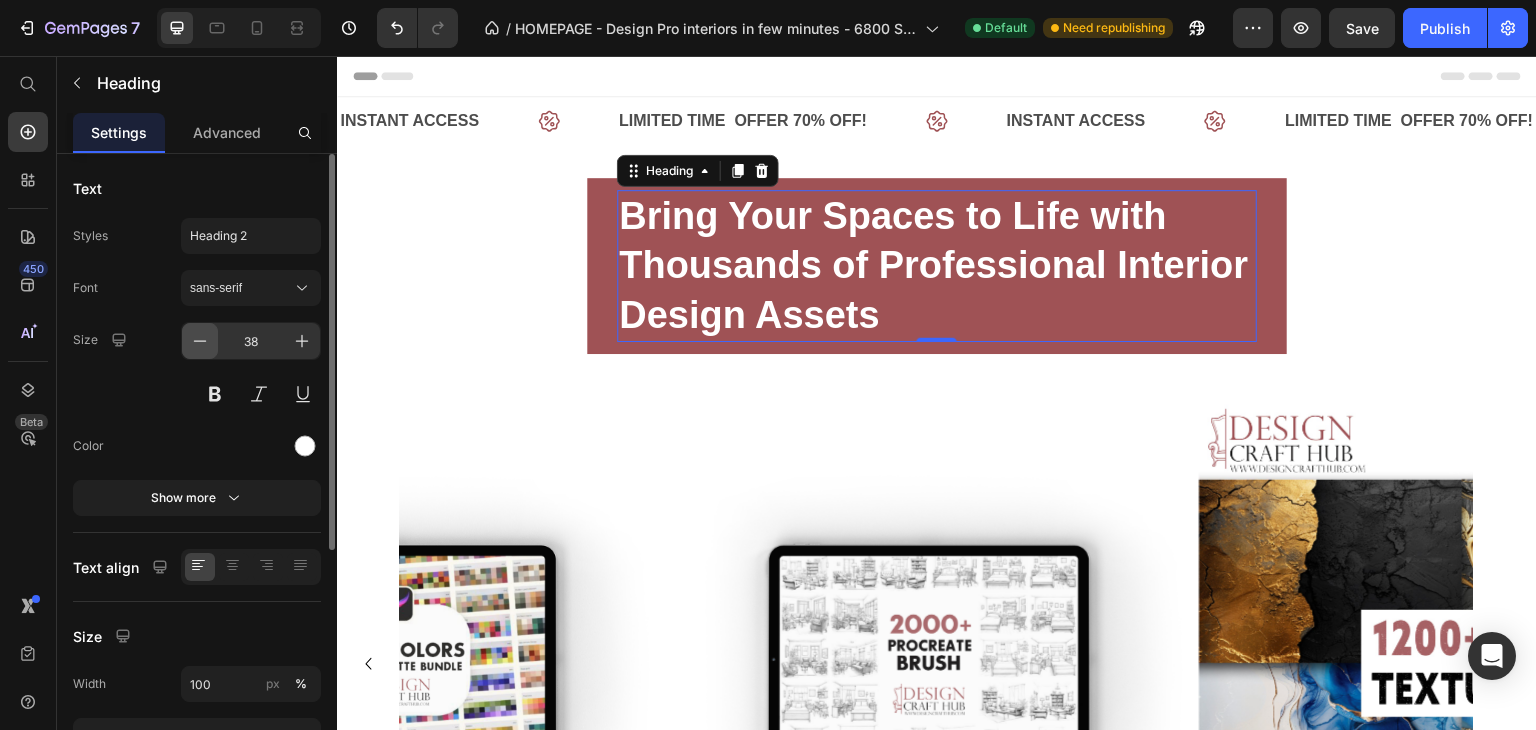 click 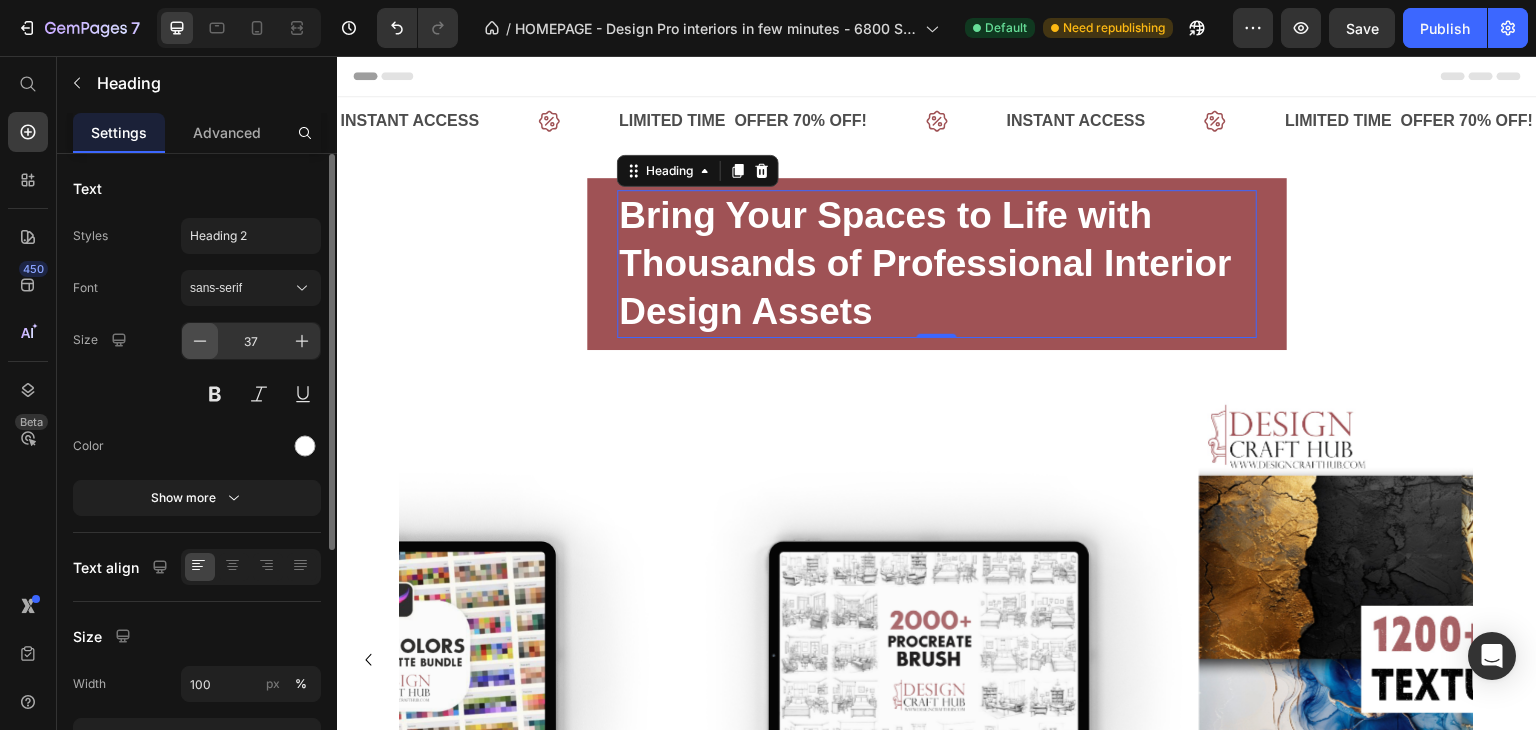 click 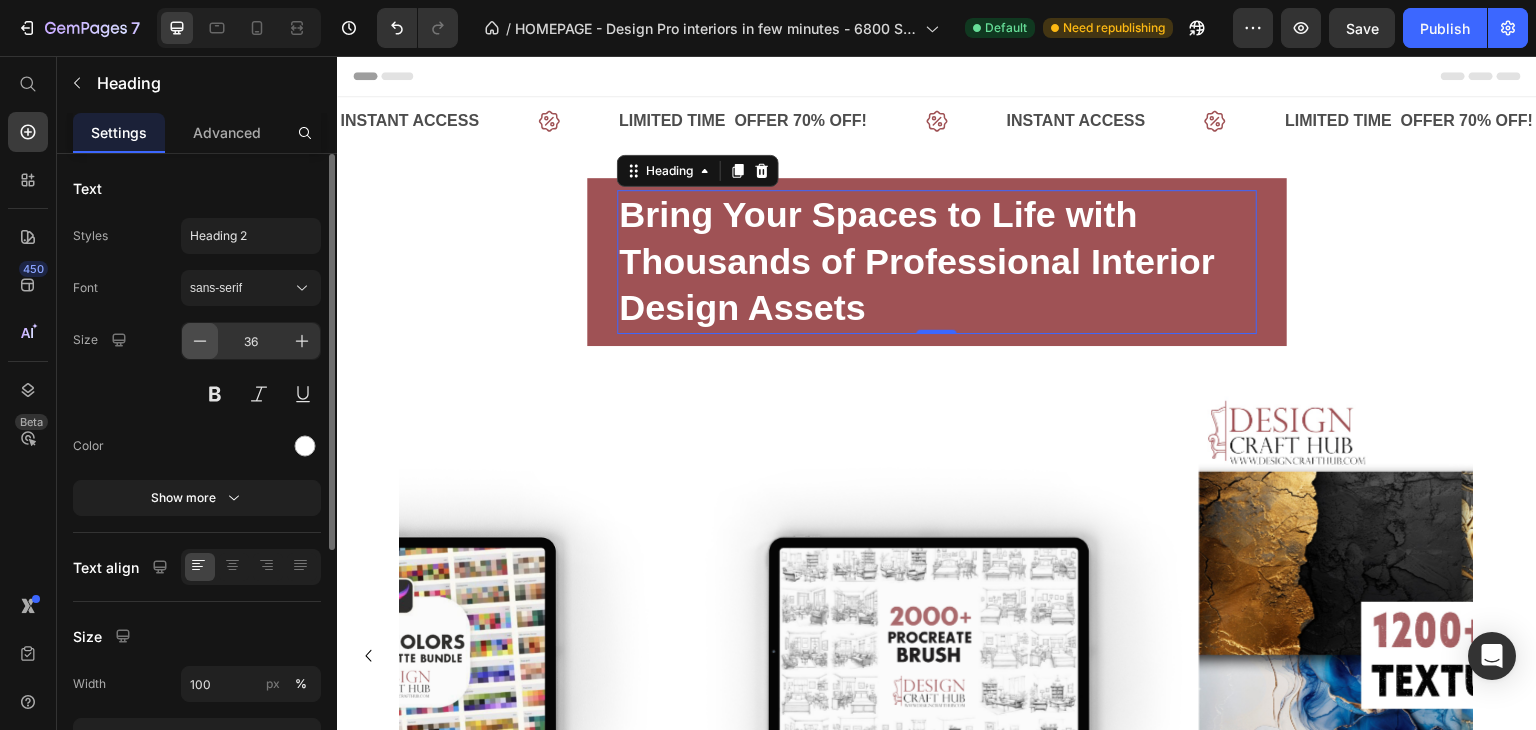 click 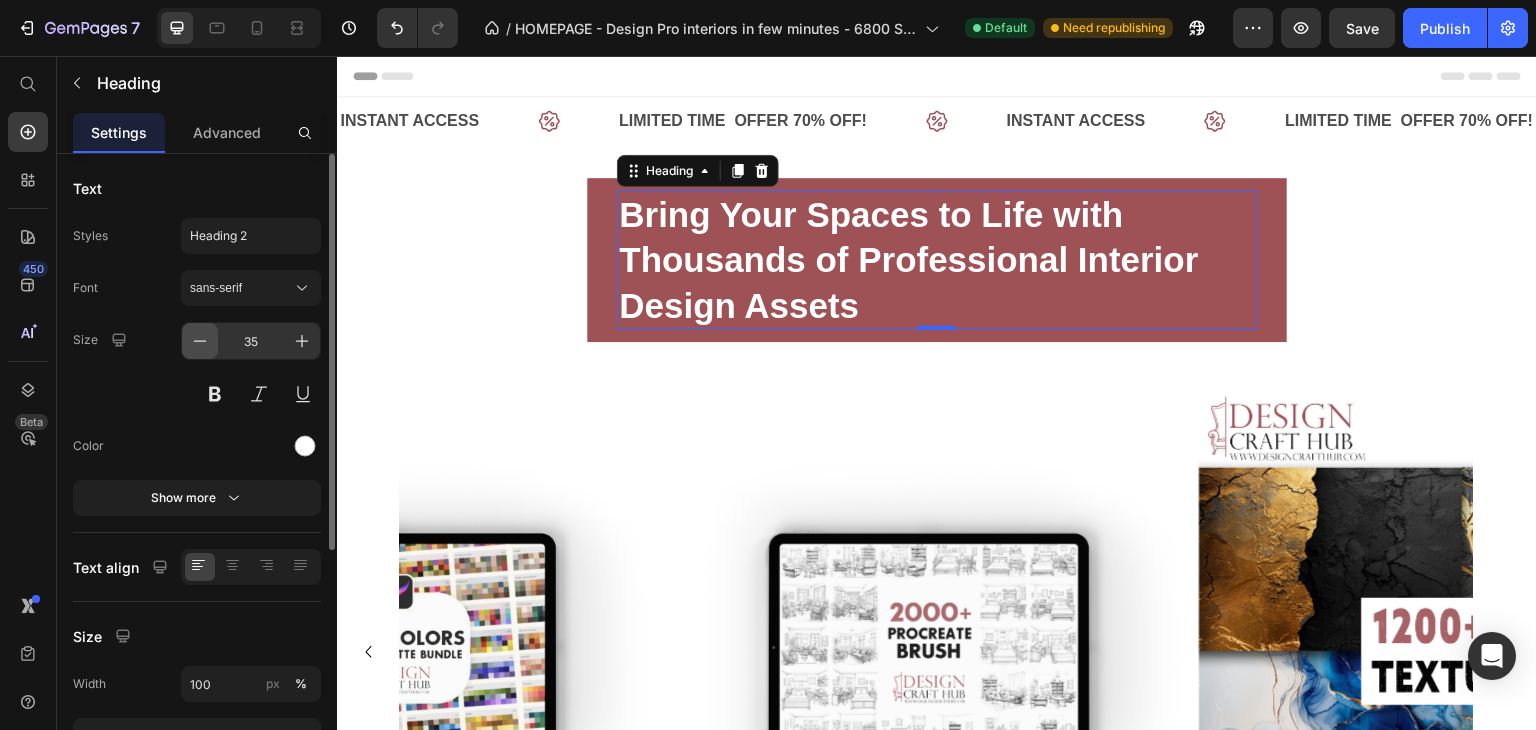click 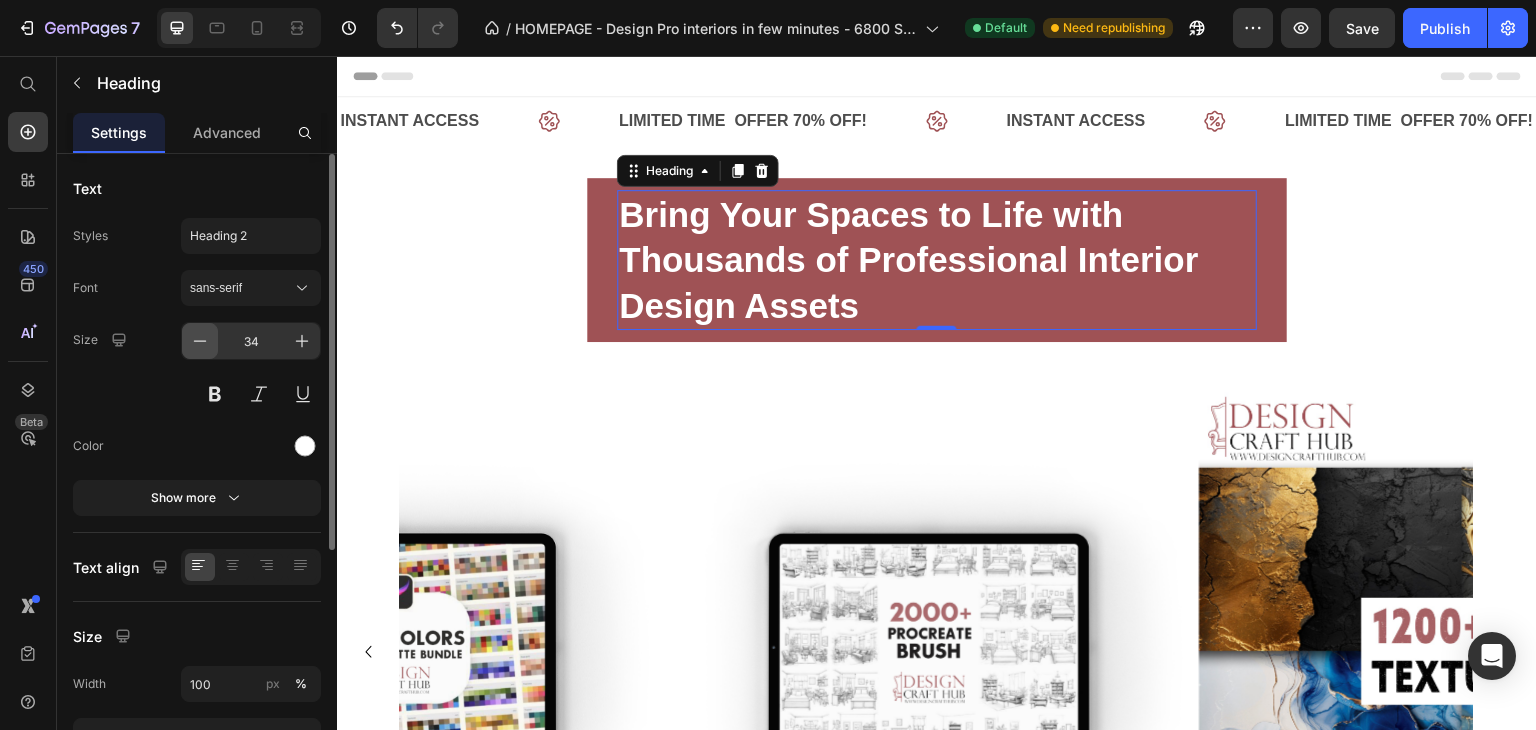 click 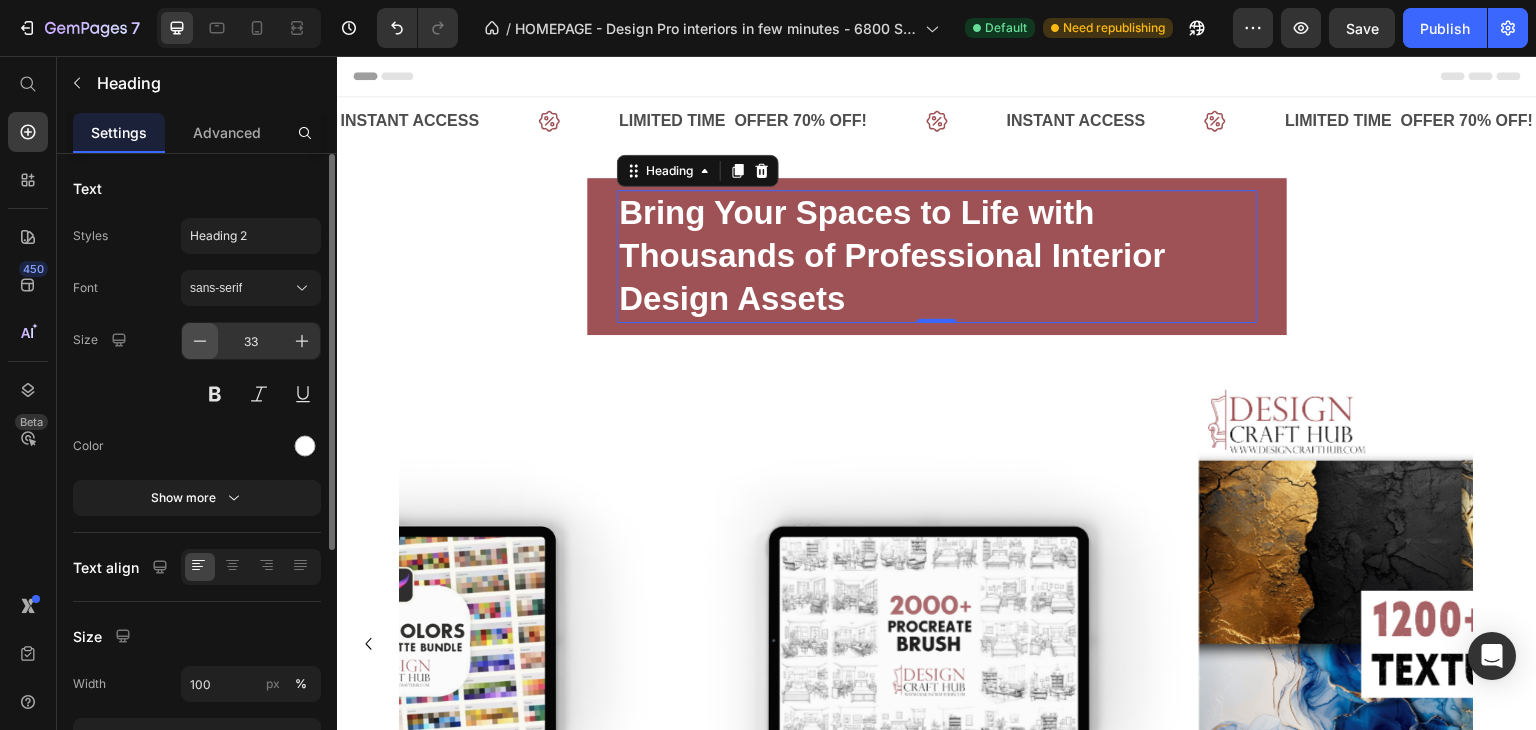 click 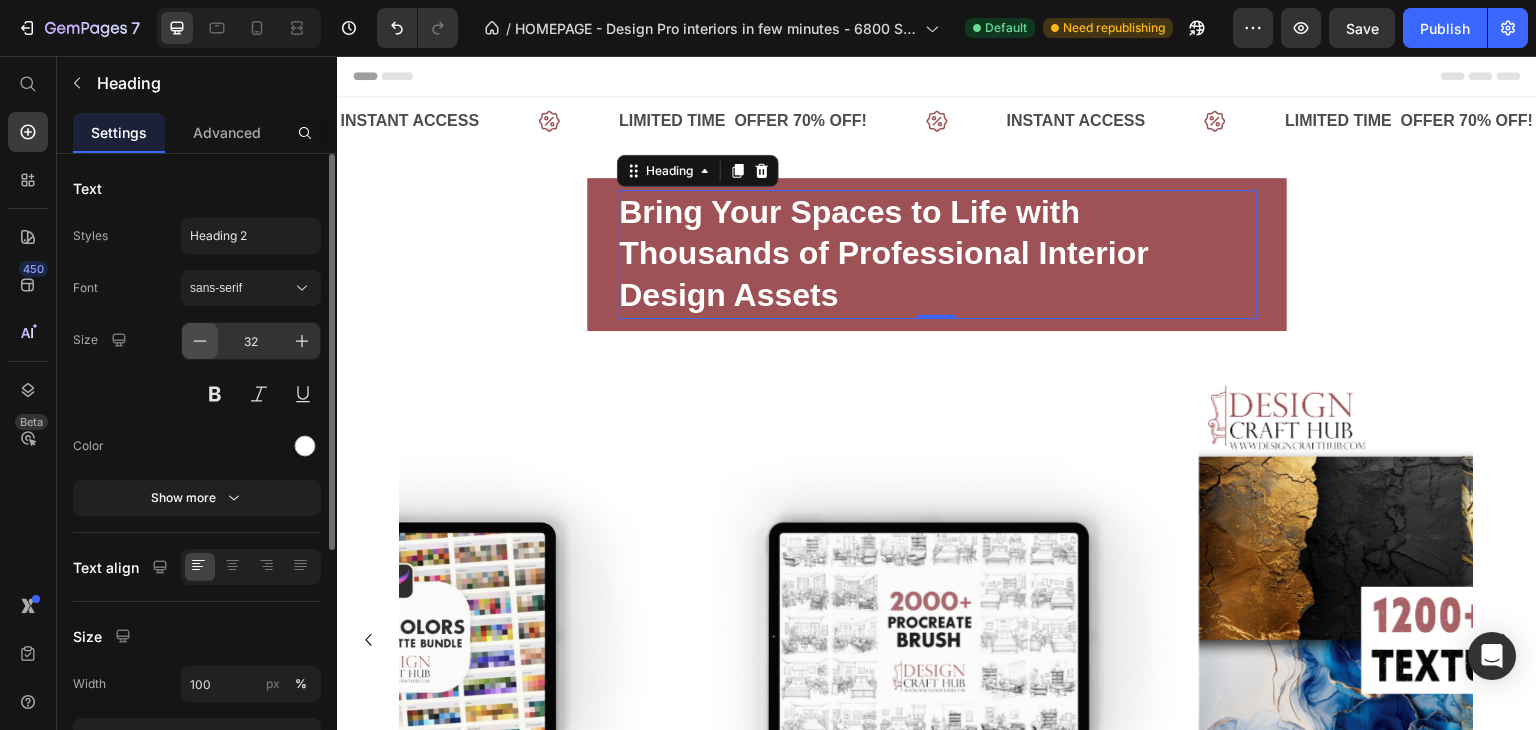 click 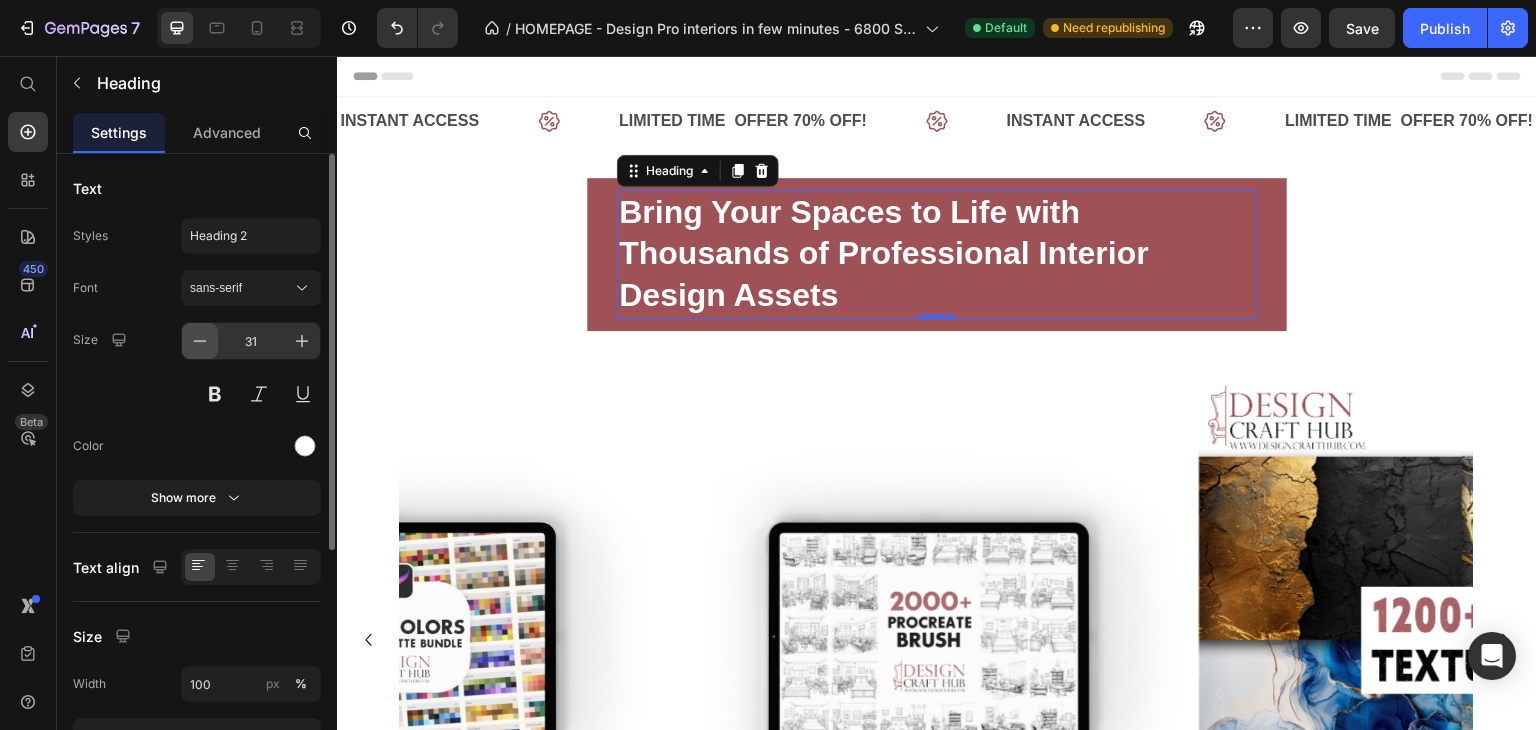 click 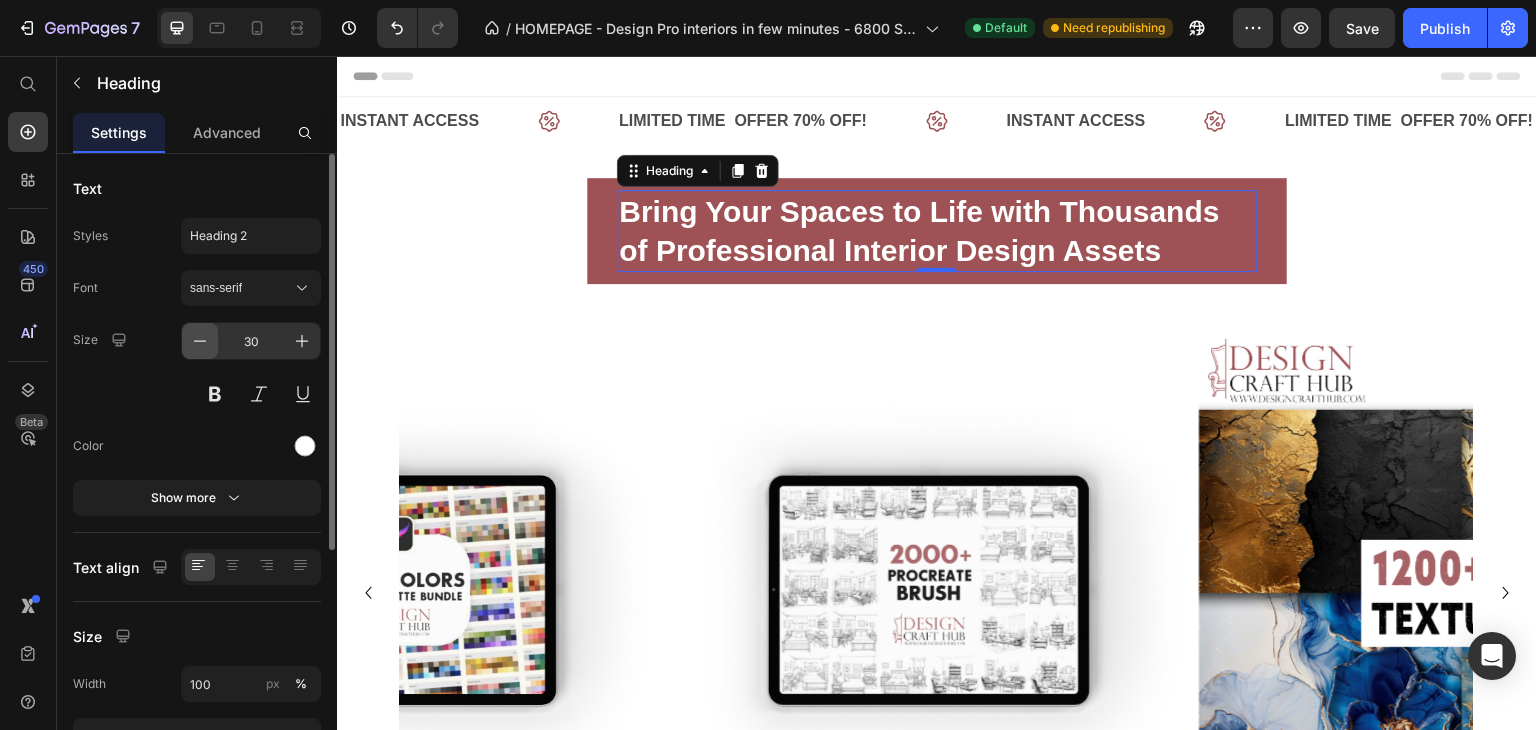 click 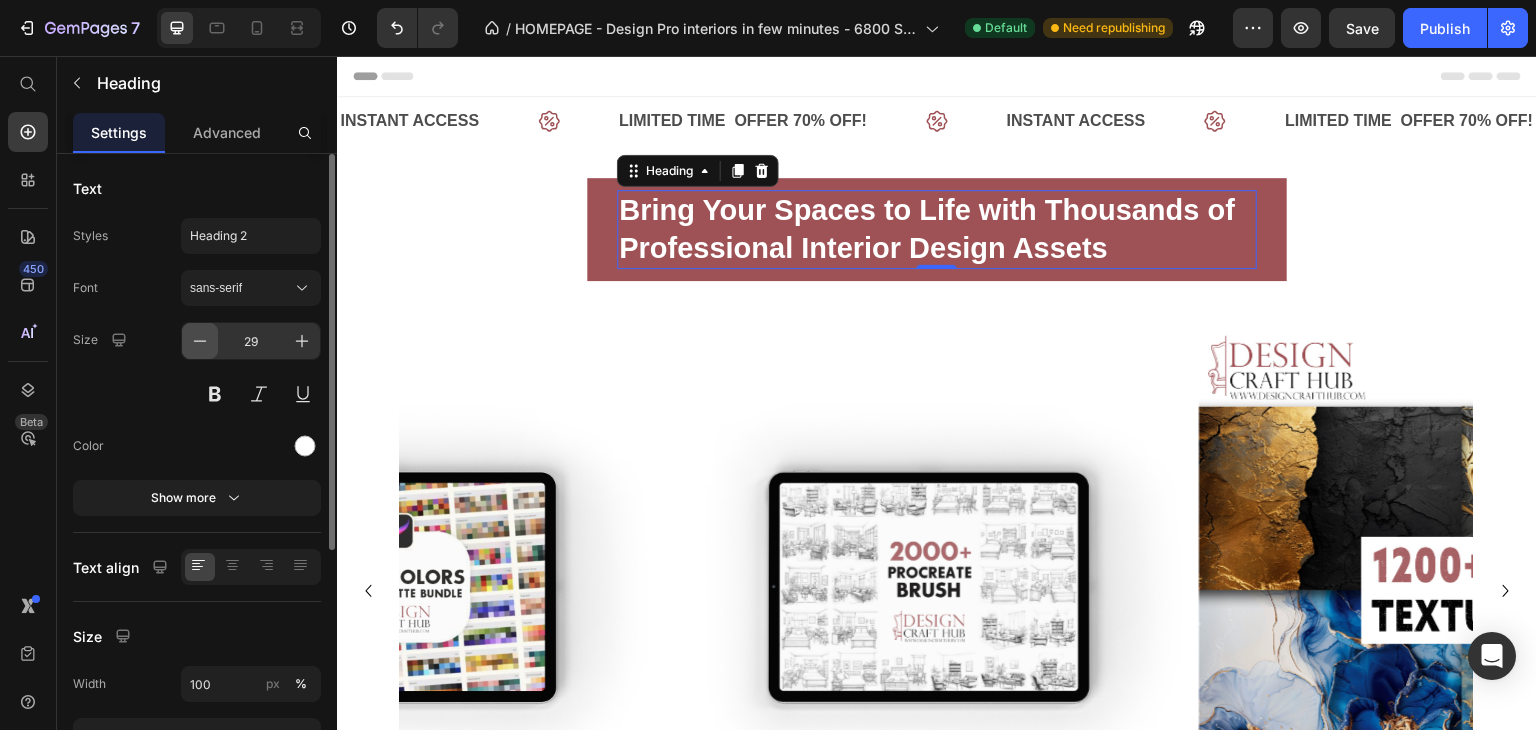 click 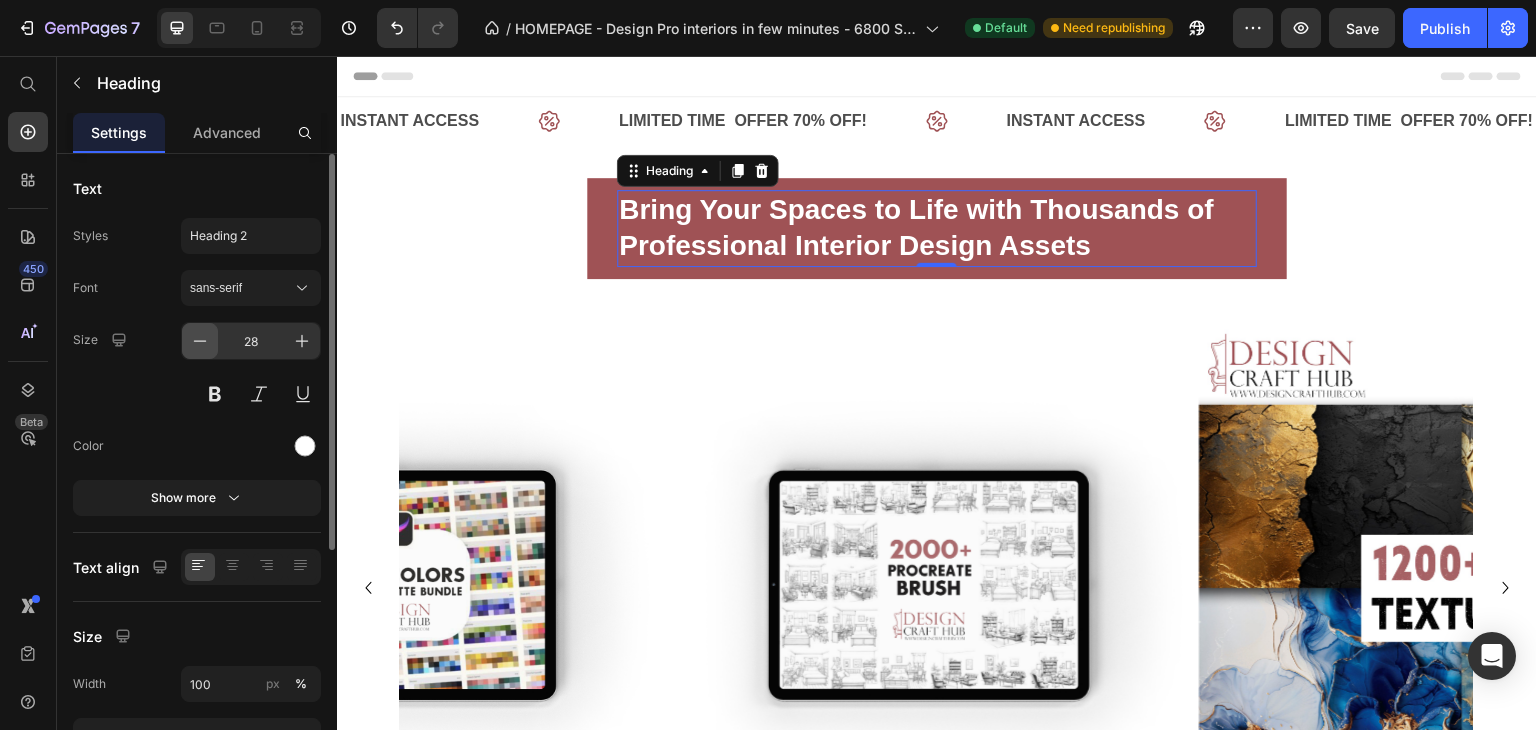 click 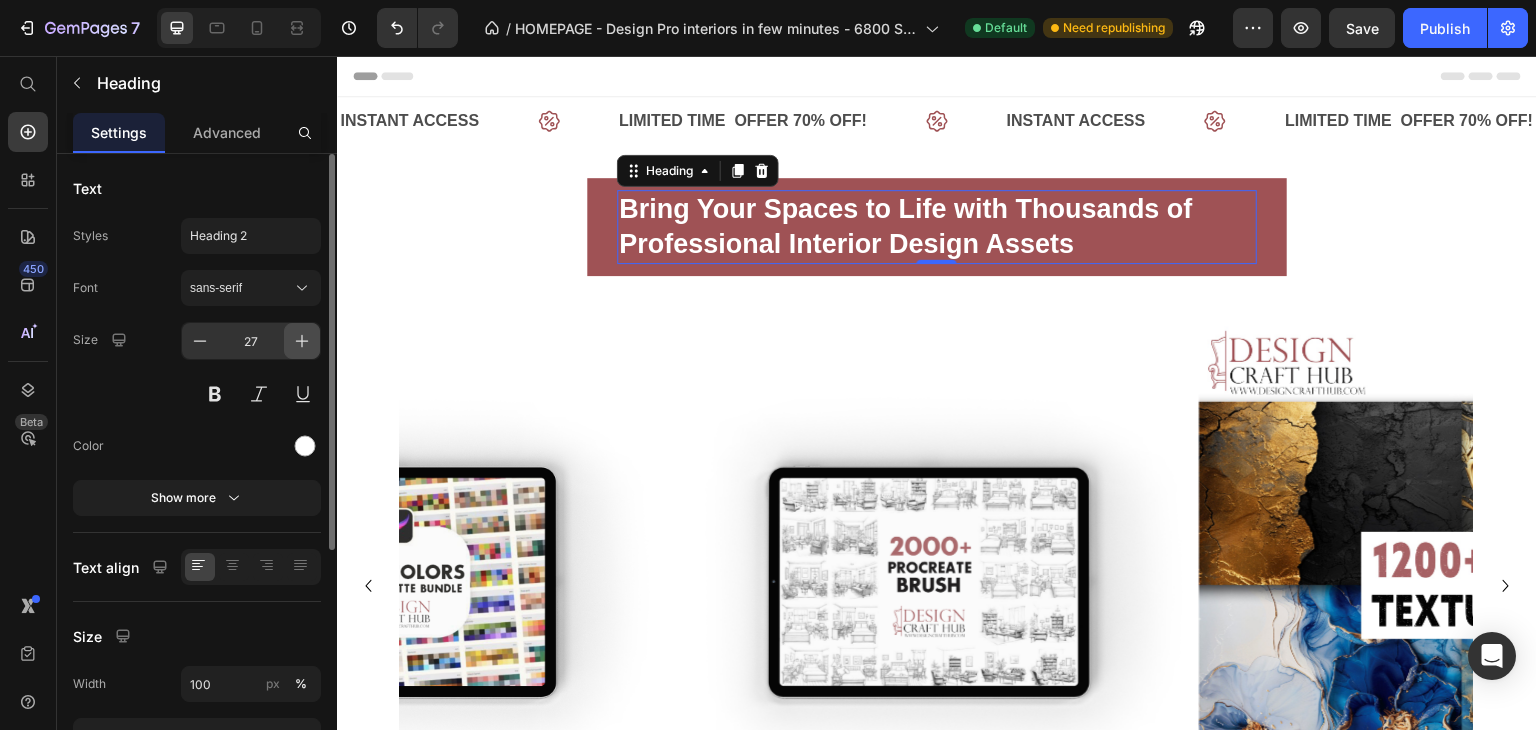 click 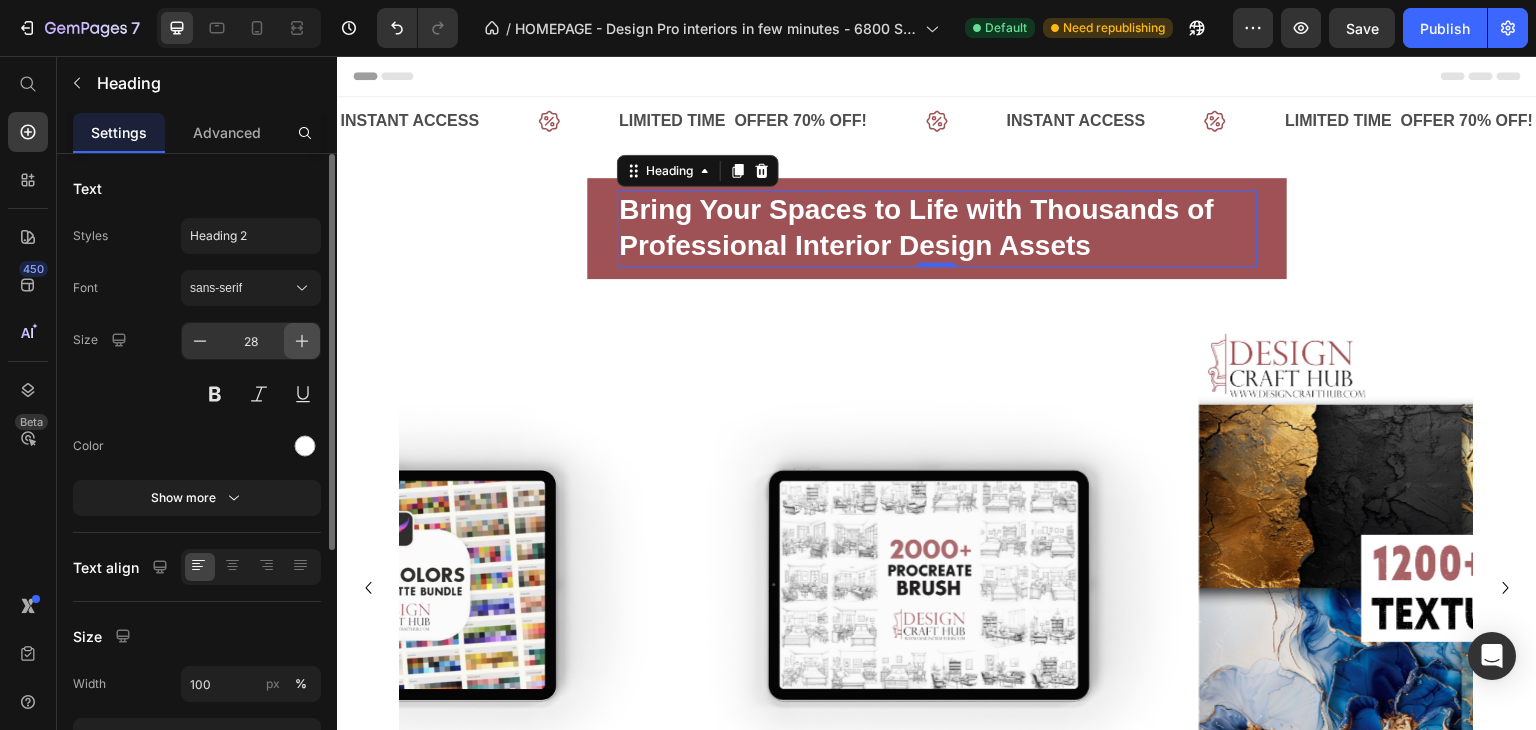 click 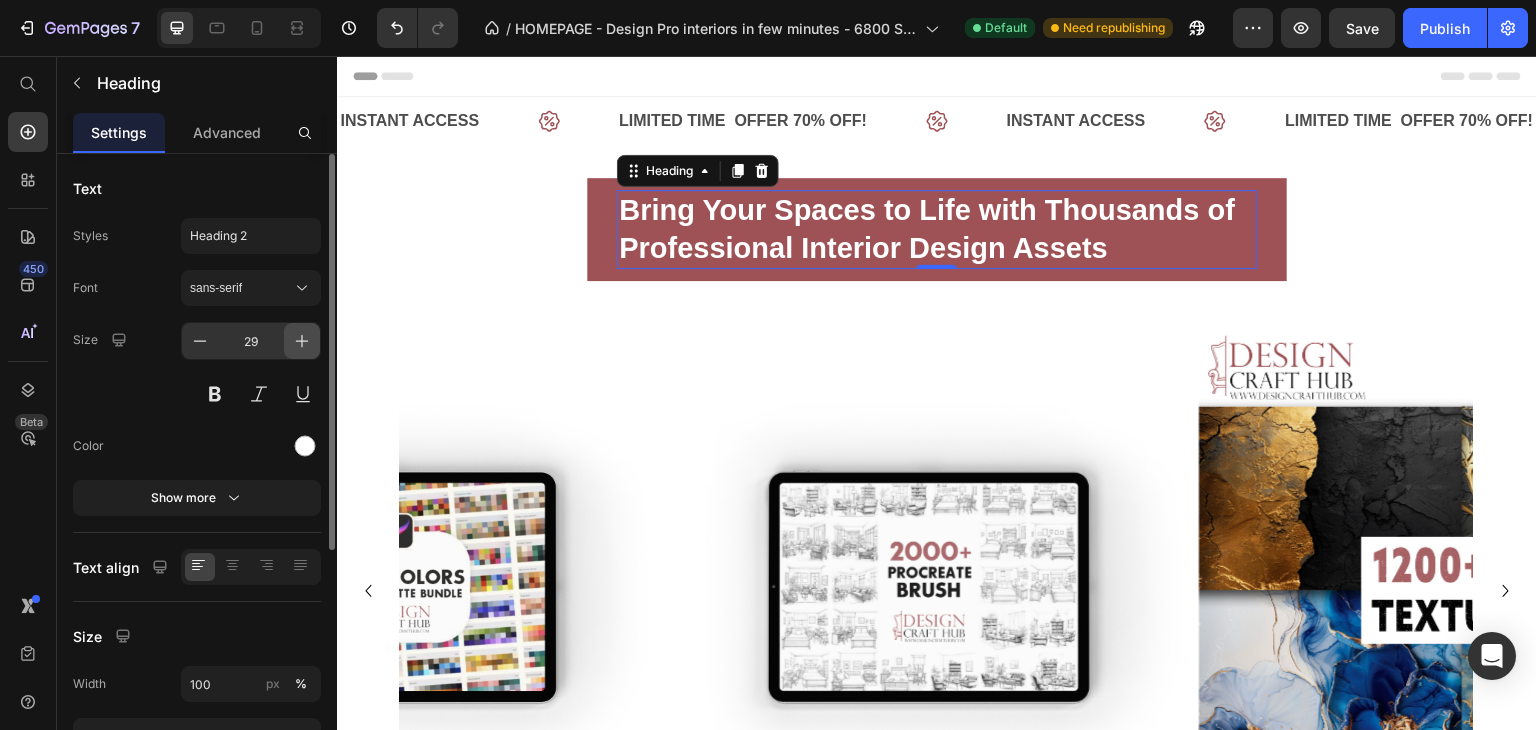 click 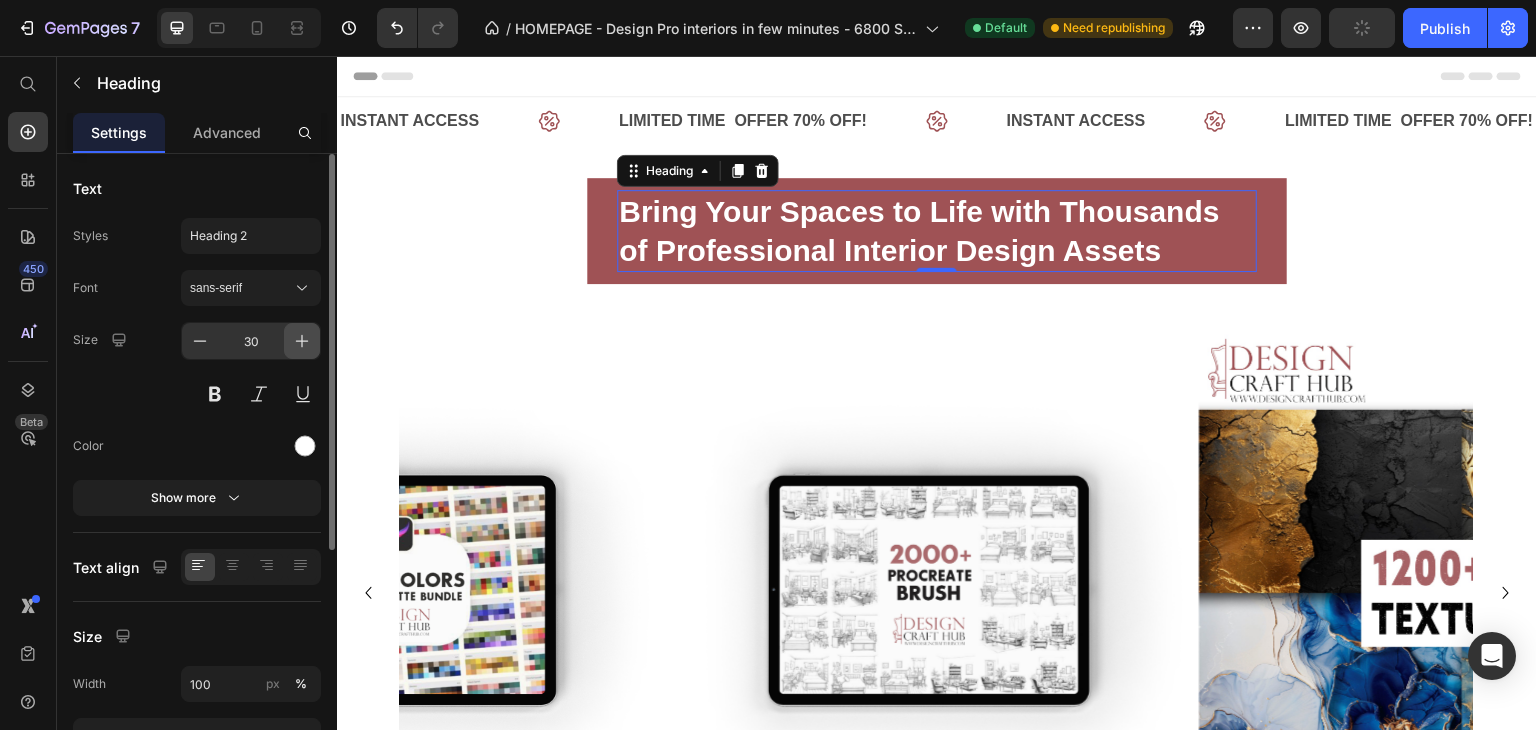 click 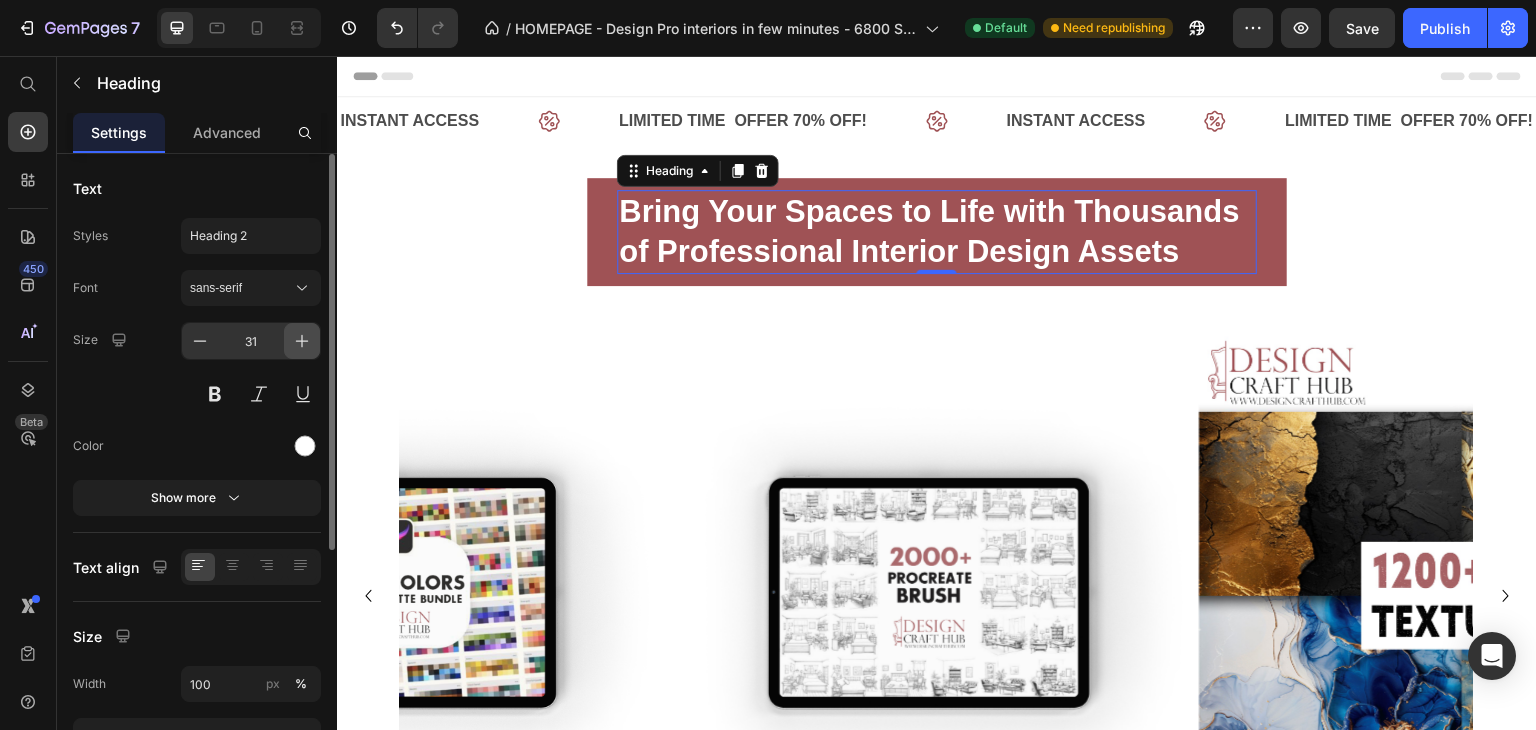 click 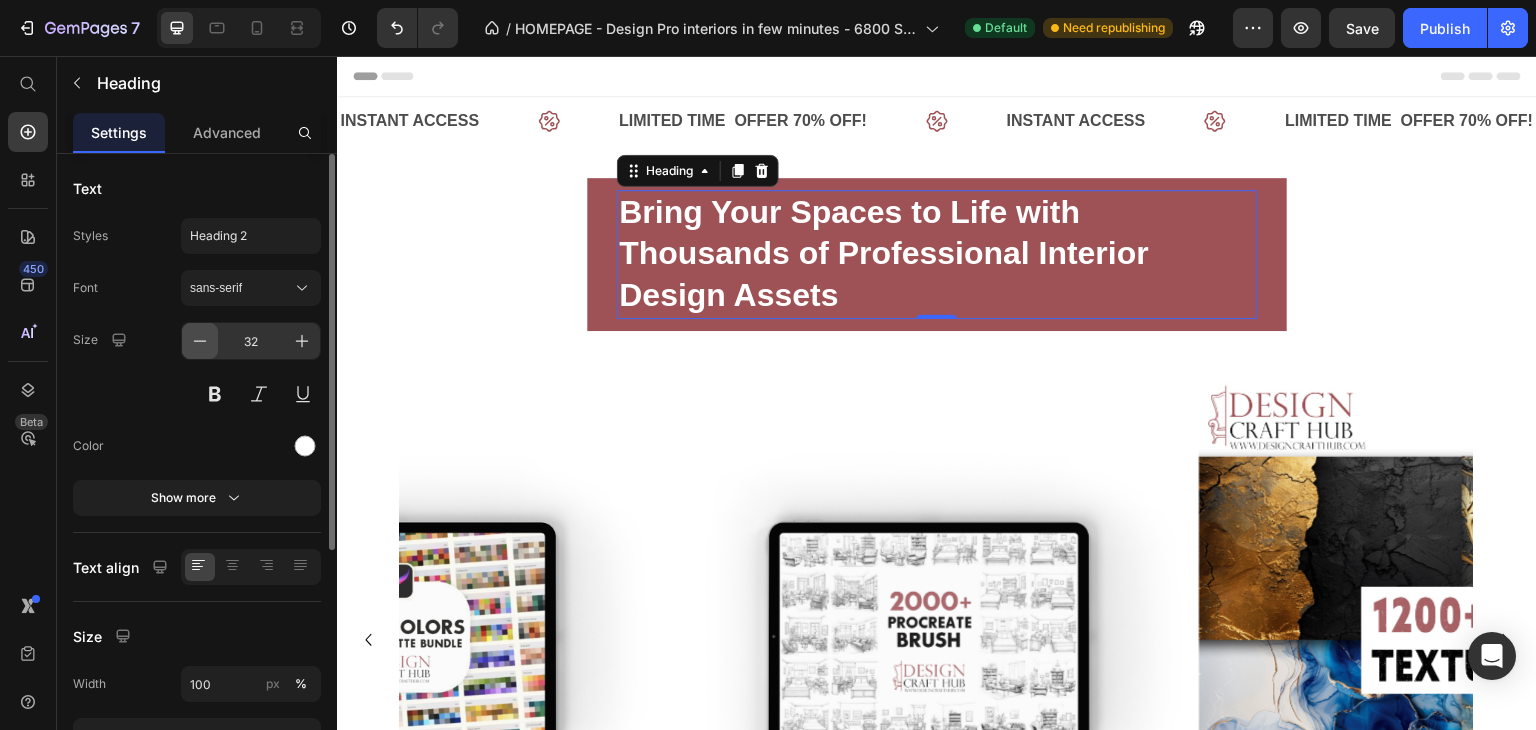 click 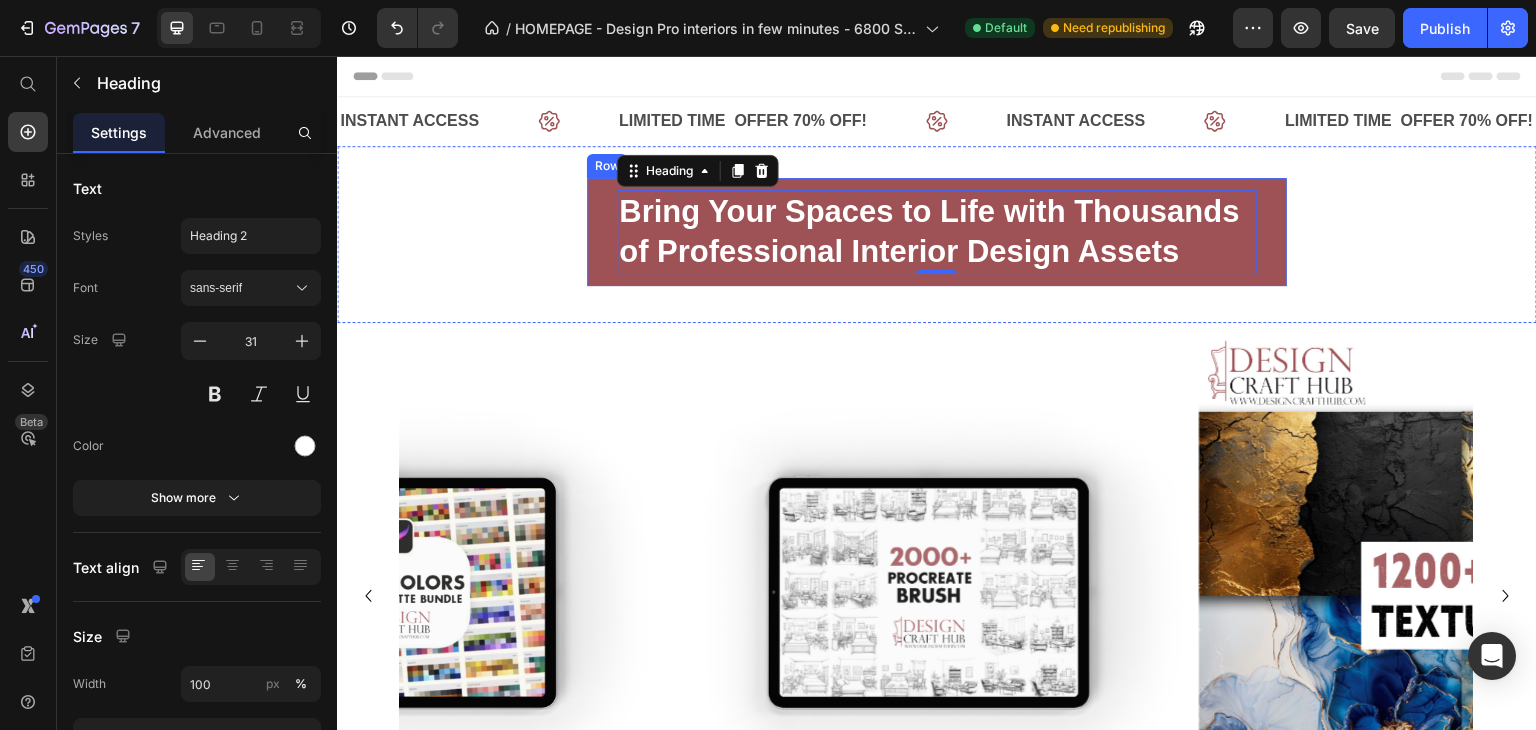 click on "⁠⁠⁠⁠⁠⁠⁠ Bring Your Spaces to Life with Thousands of Professional Interior Design Assets Heading   0 Row" at bounding box center (937, 232) 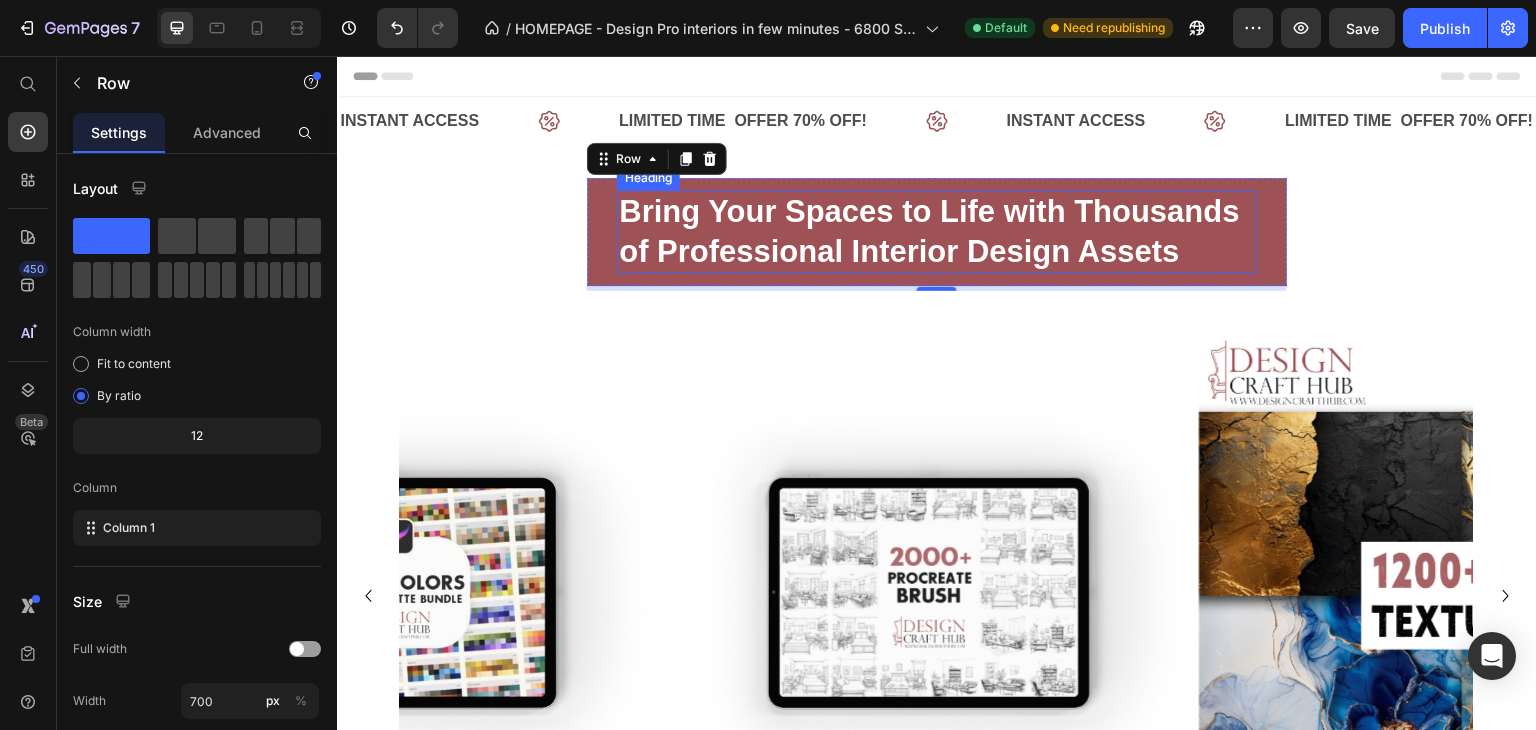 click on "Bring Your Spaces to Life with Thousands of Professional Interior Design Assets" at bounding box center [929, 231] 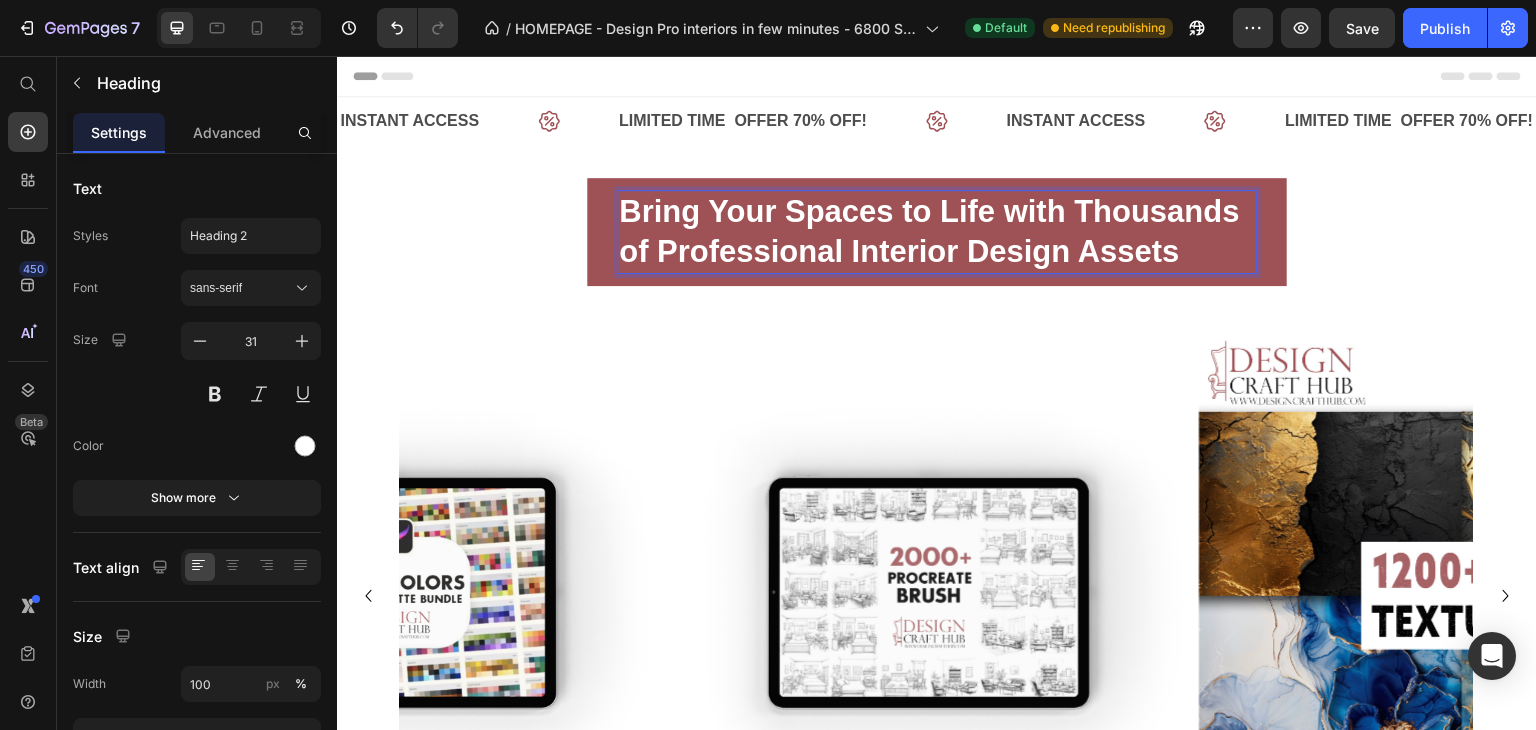 click on "Bring Your Spaces to Life with Thousands of Professional Interior Design Assets" at bounding box center [929, 231] 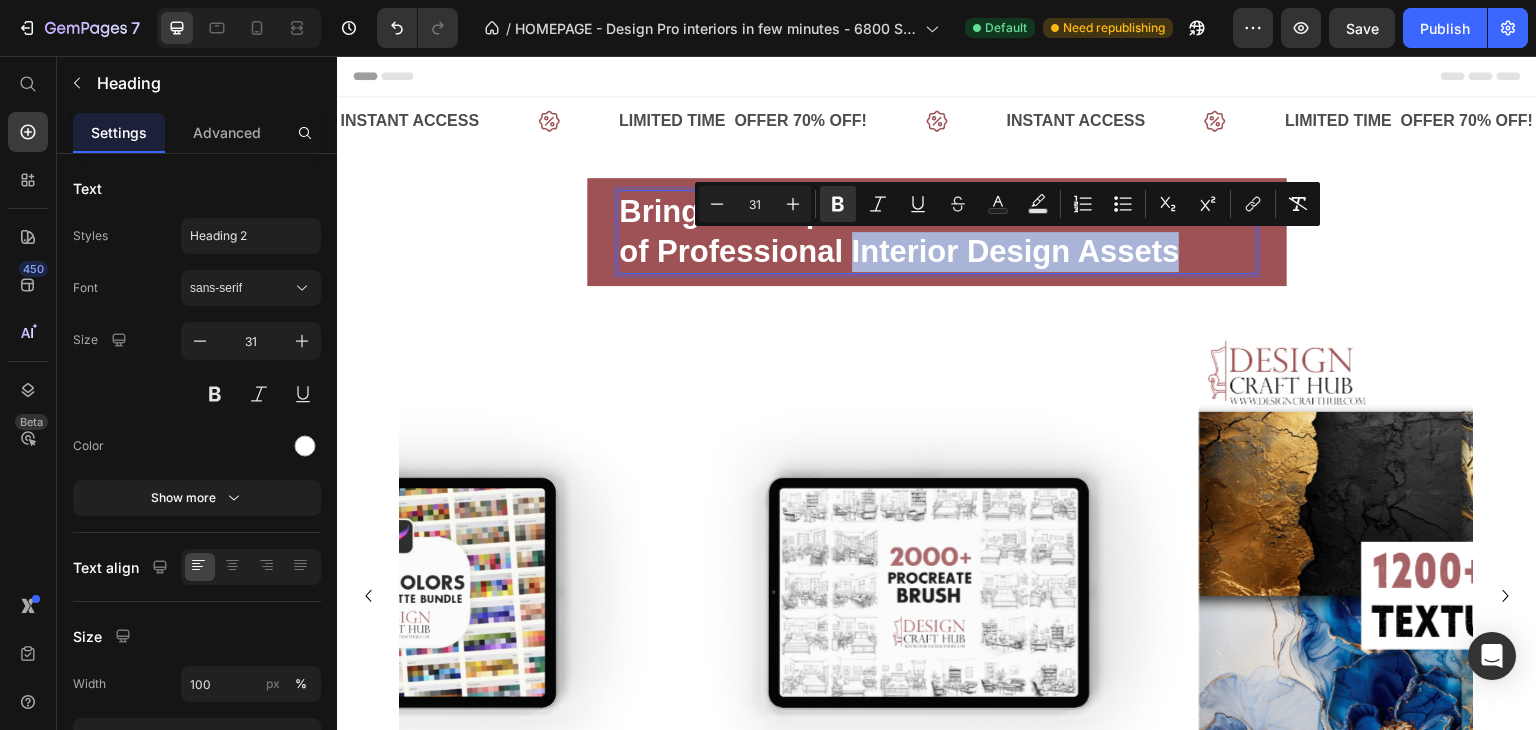drag, startPoint x: 1166, startPoint y: 255, endPoint x: 844, endPoint y: 264, distance: 322.12576 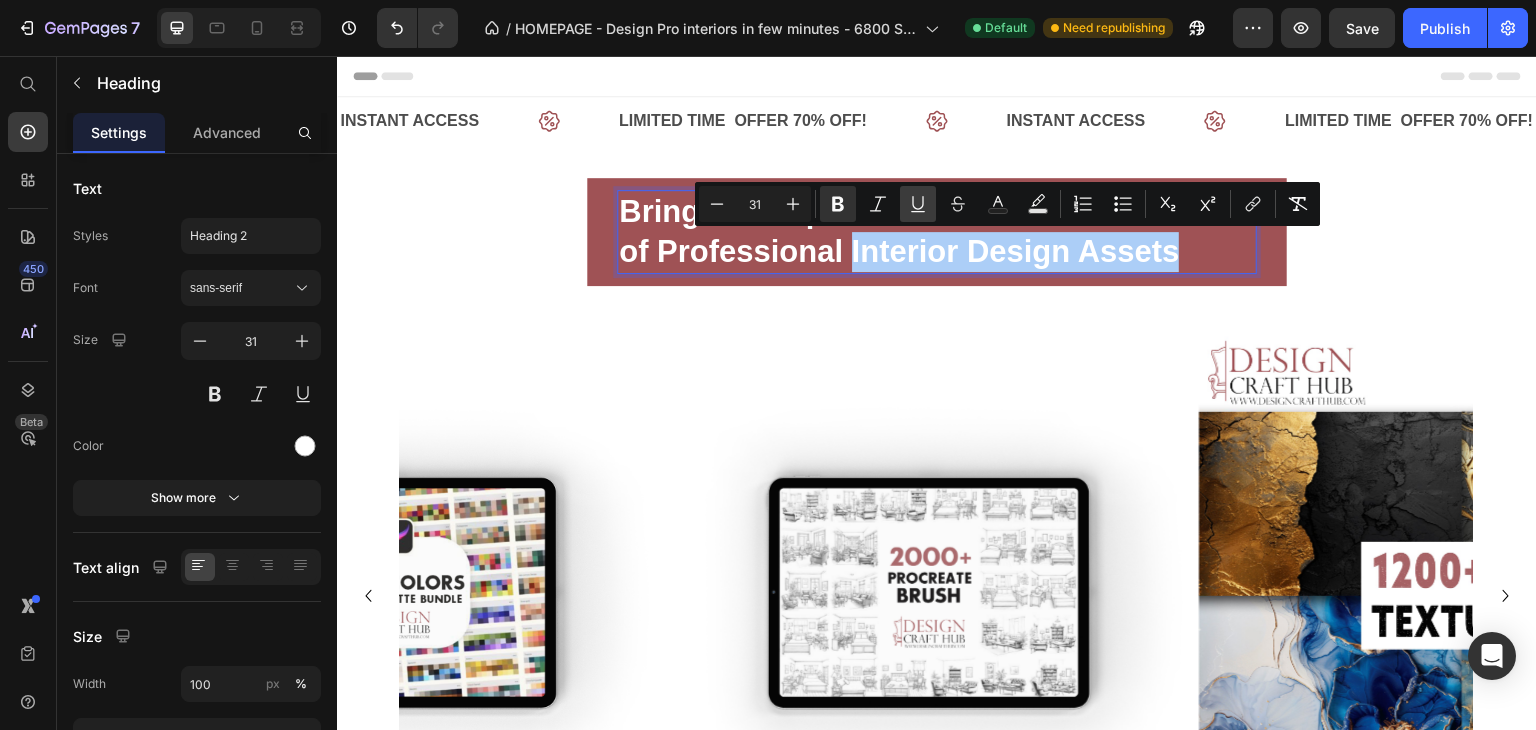 click 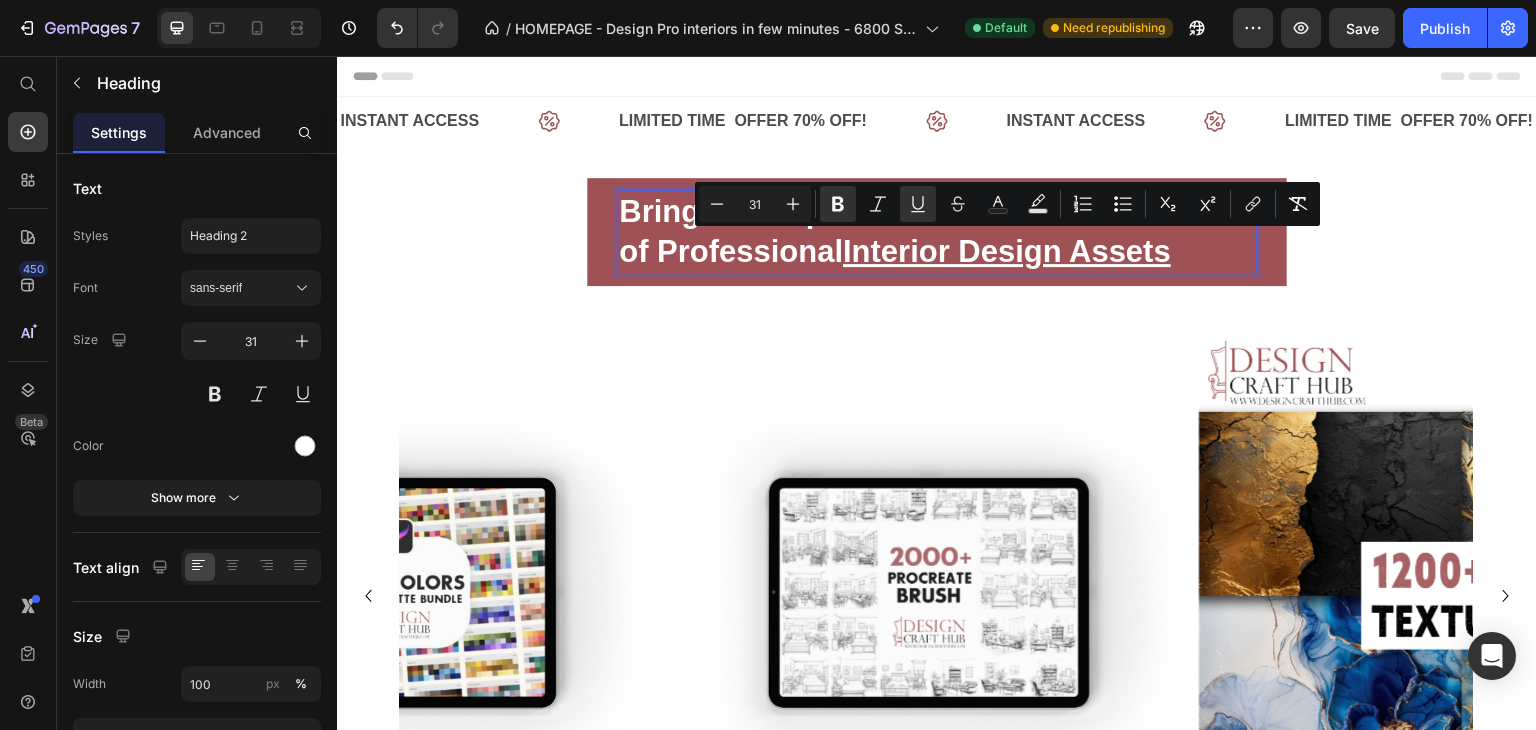 click on "Bring Your Spaces to Life with Thousands of Professional  Interior Design Assets" at bounding box center [937, 232] 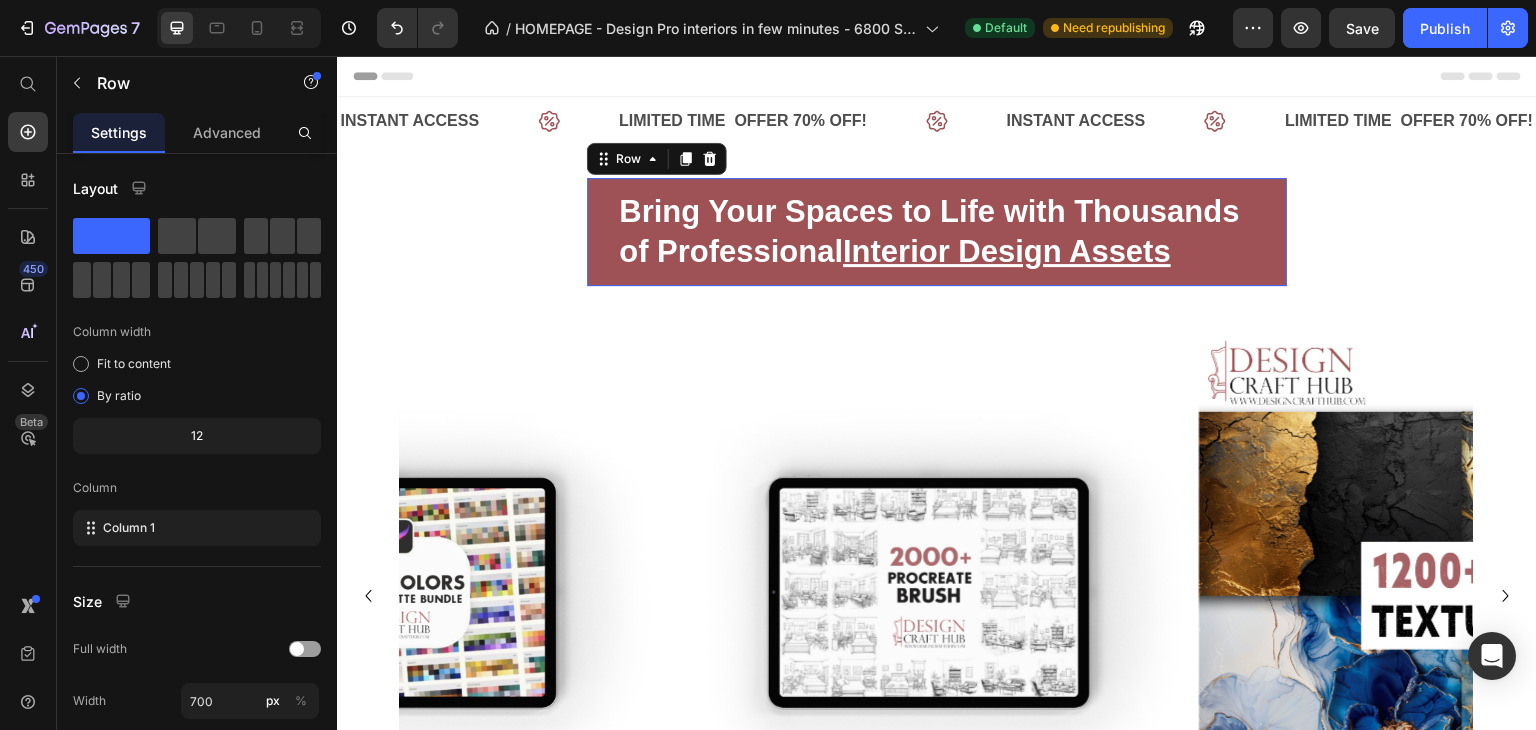 click on "⁠⁠⁠⁠⁠⁠⁠ Bring Your Spaces to Life with Thousands of Professional  Interior Design Assets Heading Row   0" at bounding box center (937, 232) 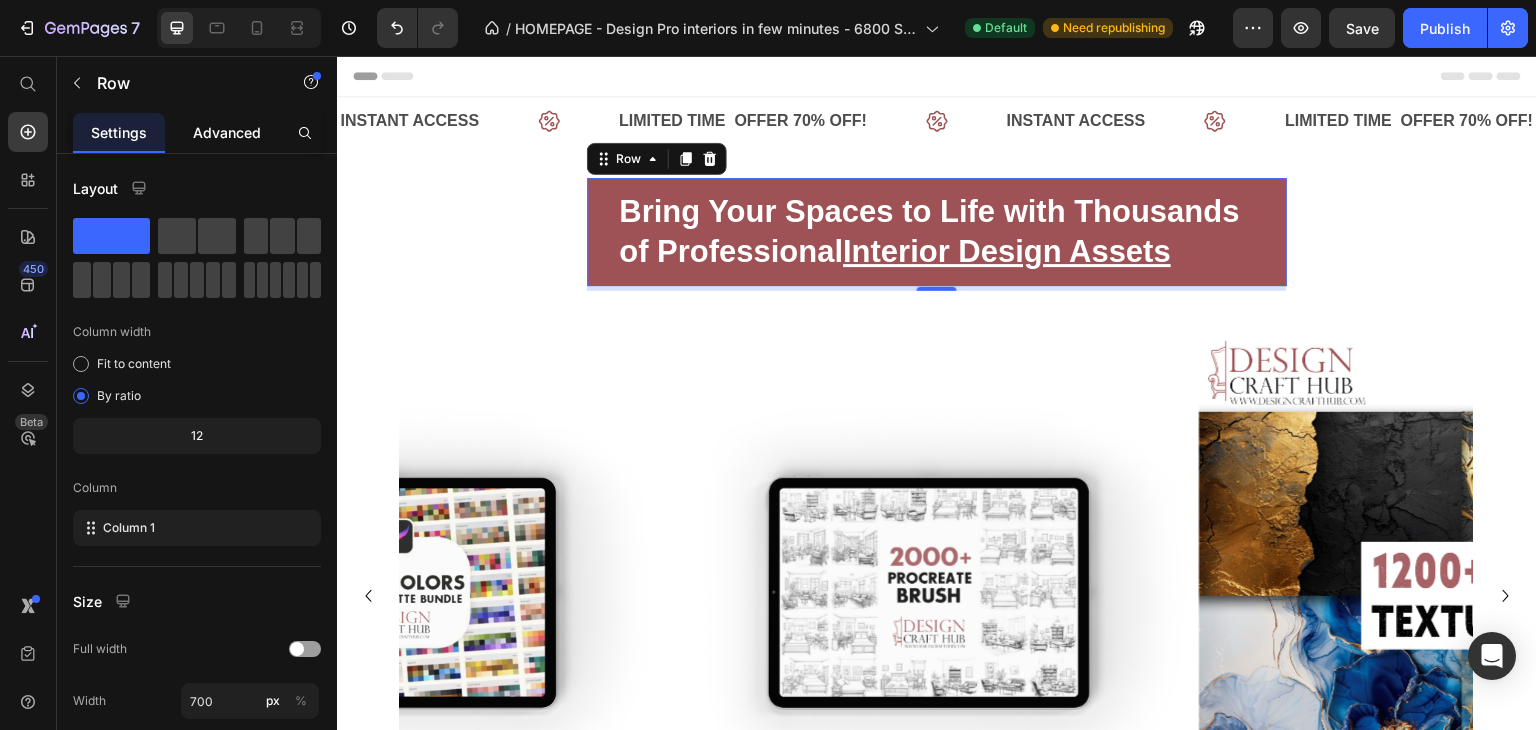 click on "Advanced" at bounding box center [227, 132] 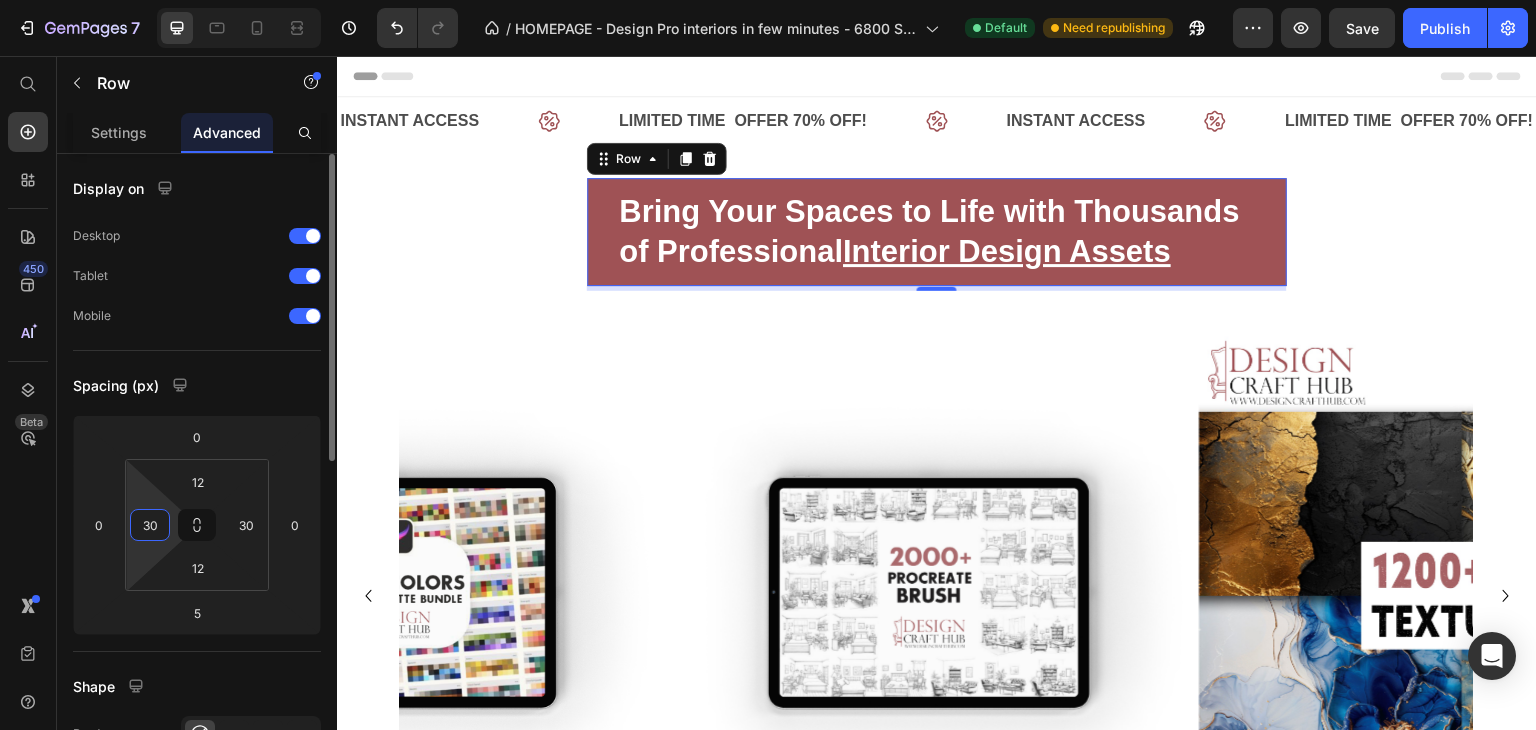 click on "30" at bounding box center [150, 525] 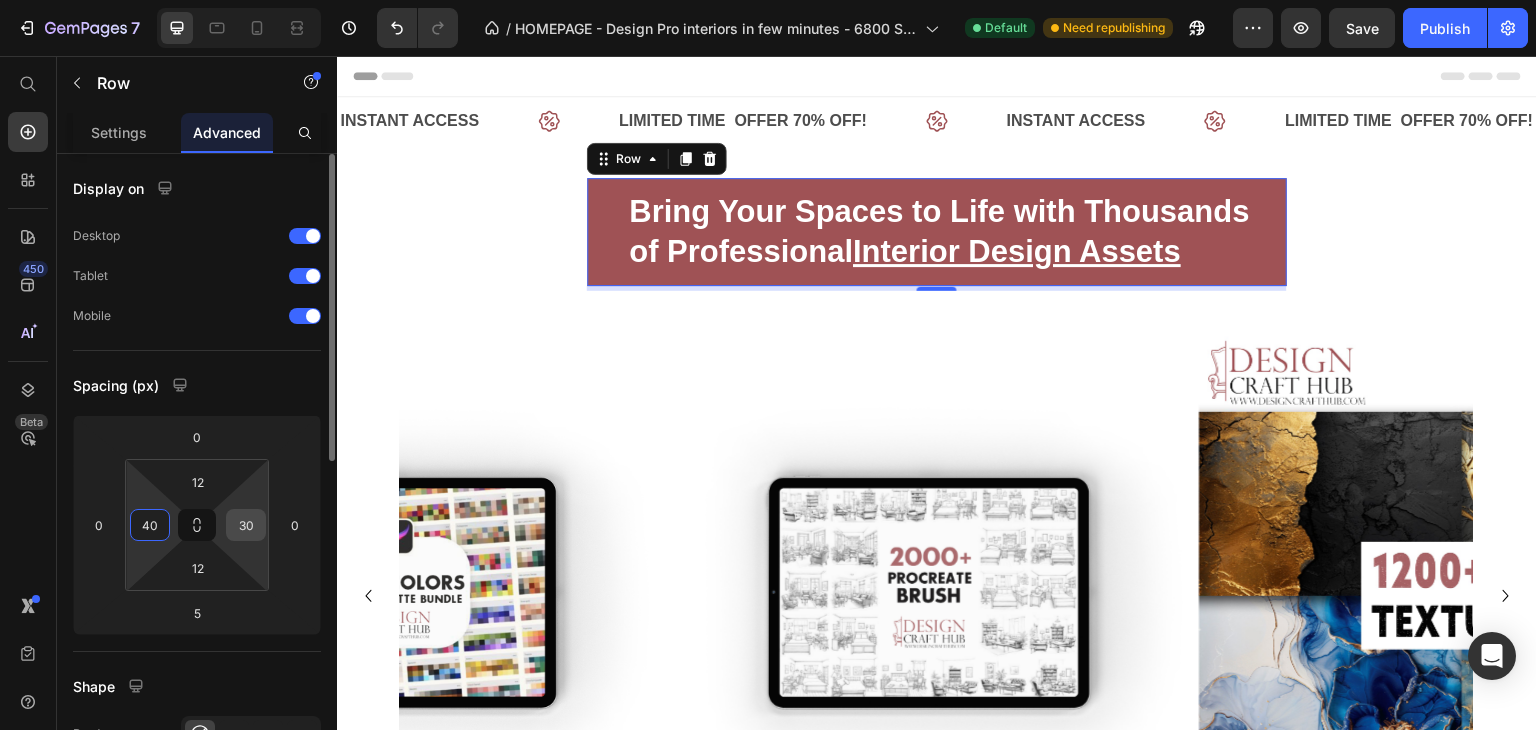 type on "40" 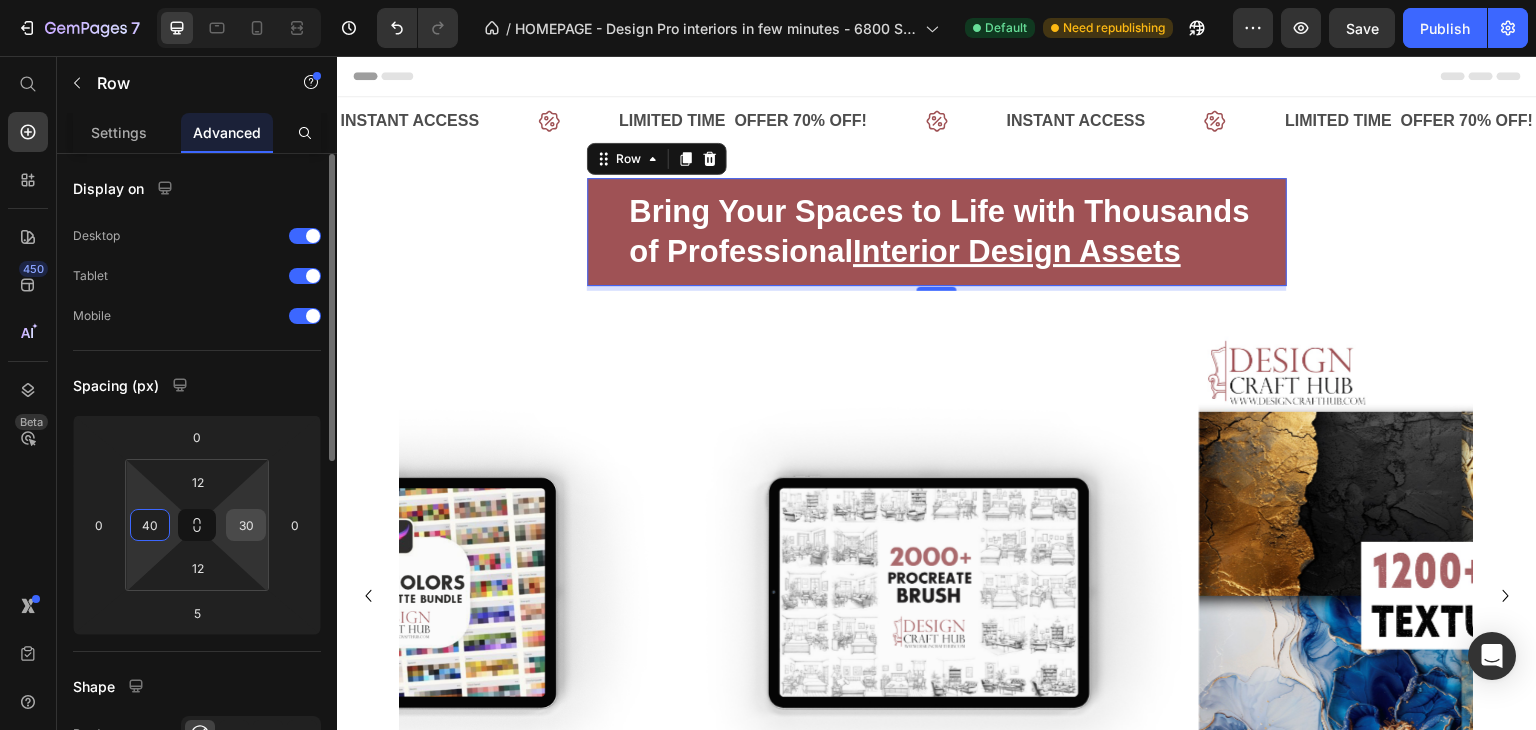 click on "30" at bounding box center (246, 525) 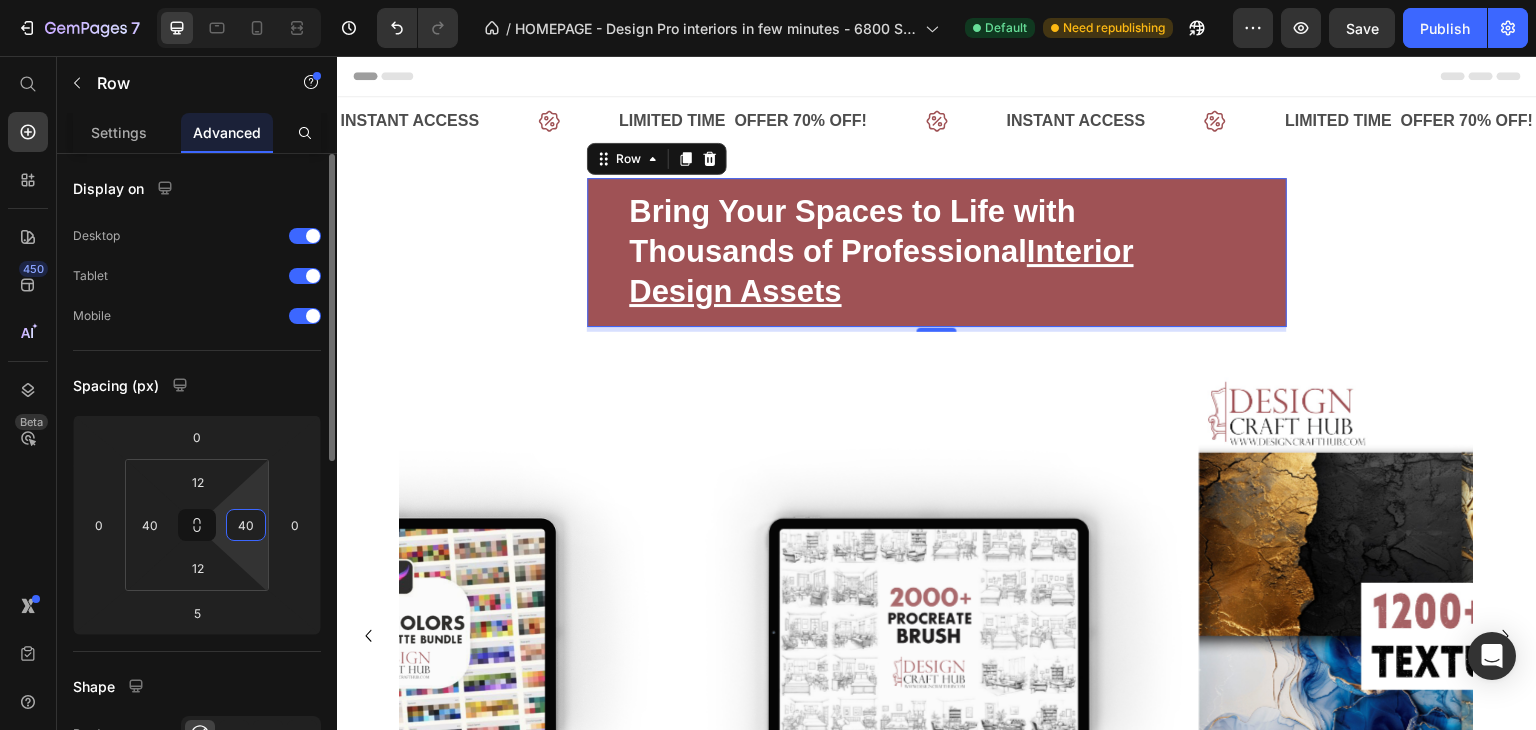 type on "4" 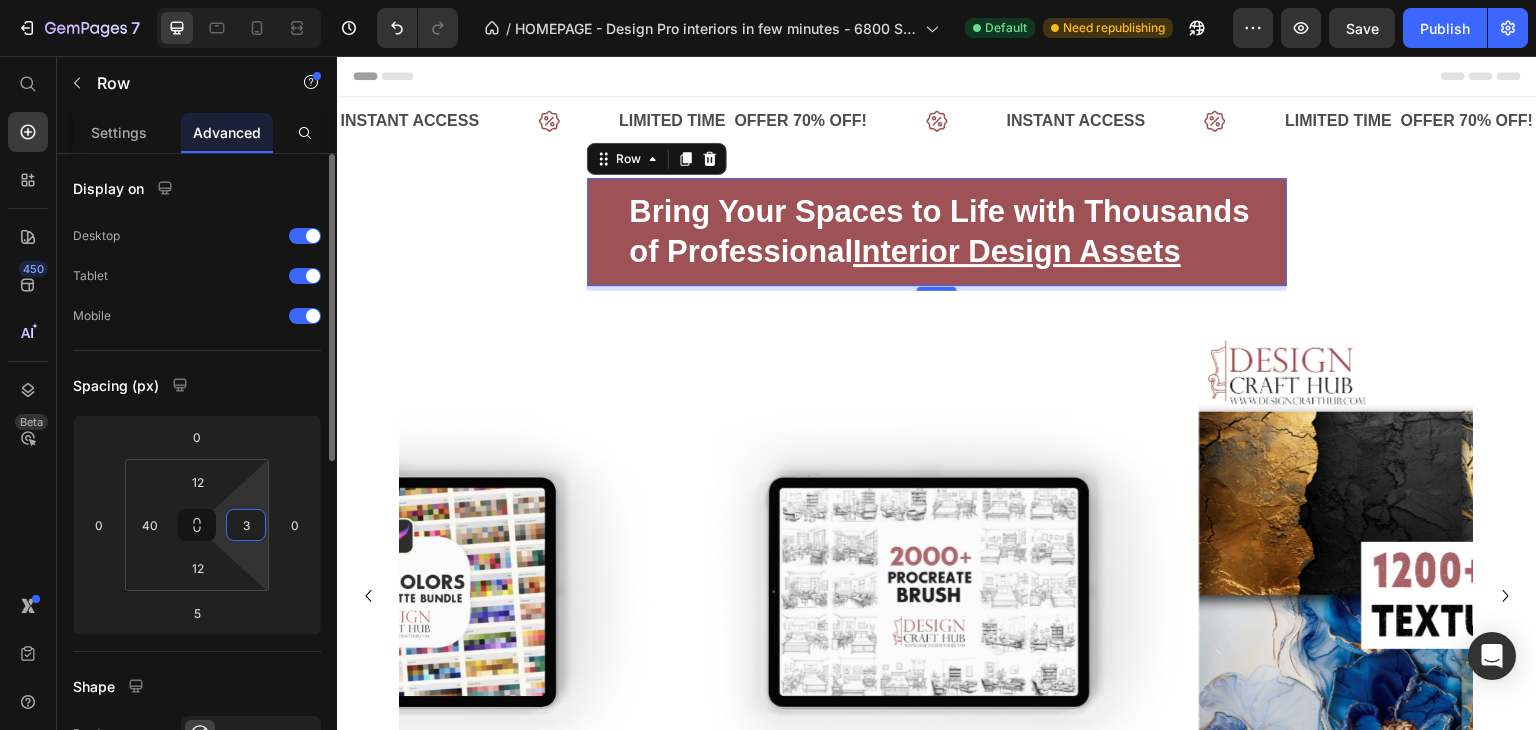 type on "30" 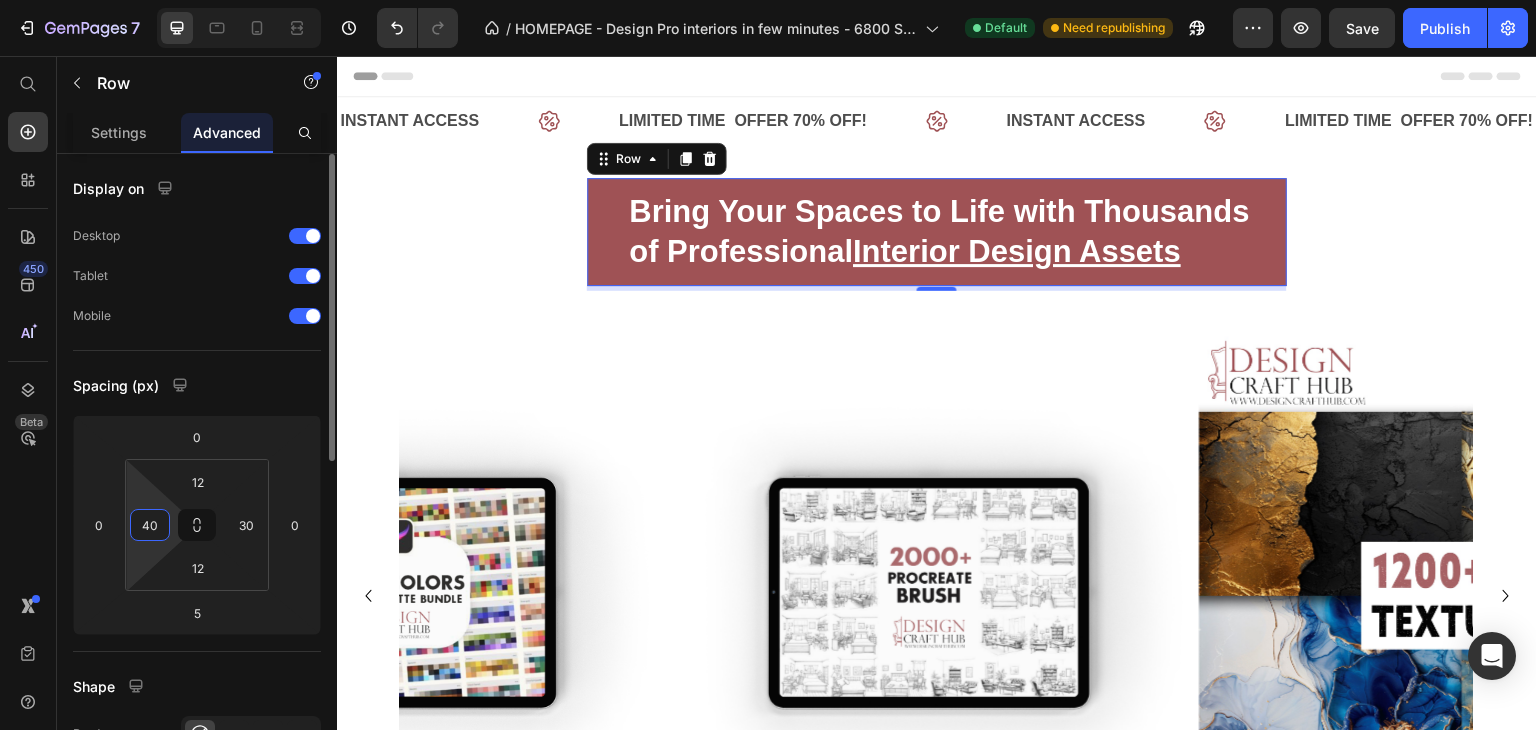 click on "40" at bounding box center (150, 525) 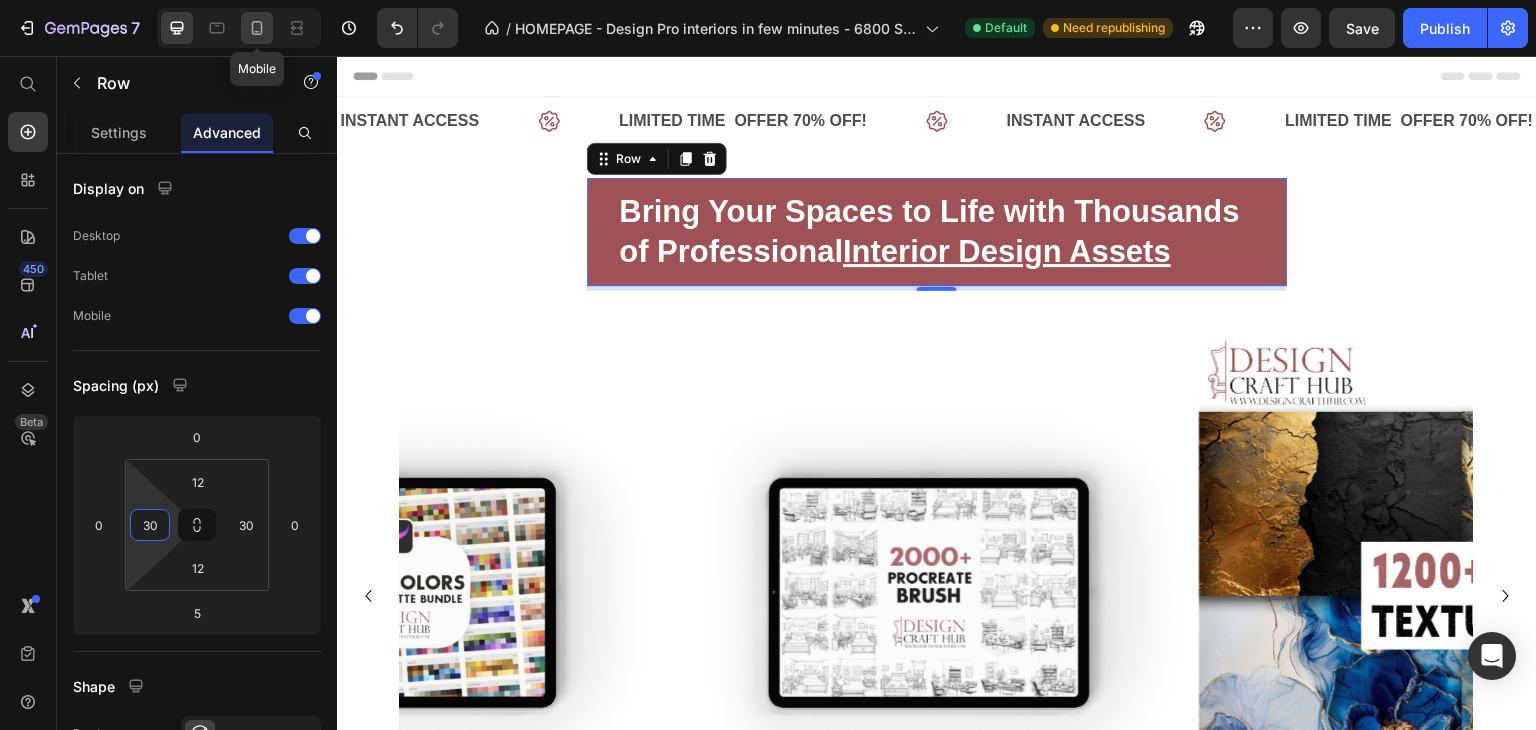 type on "30" 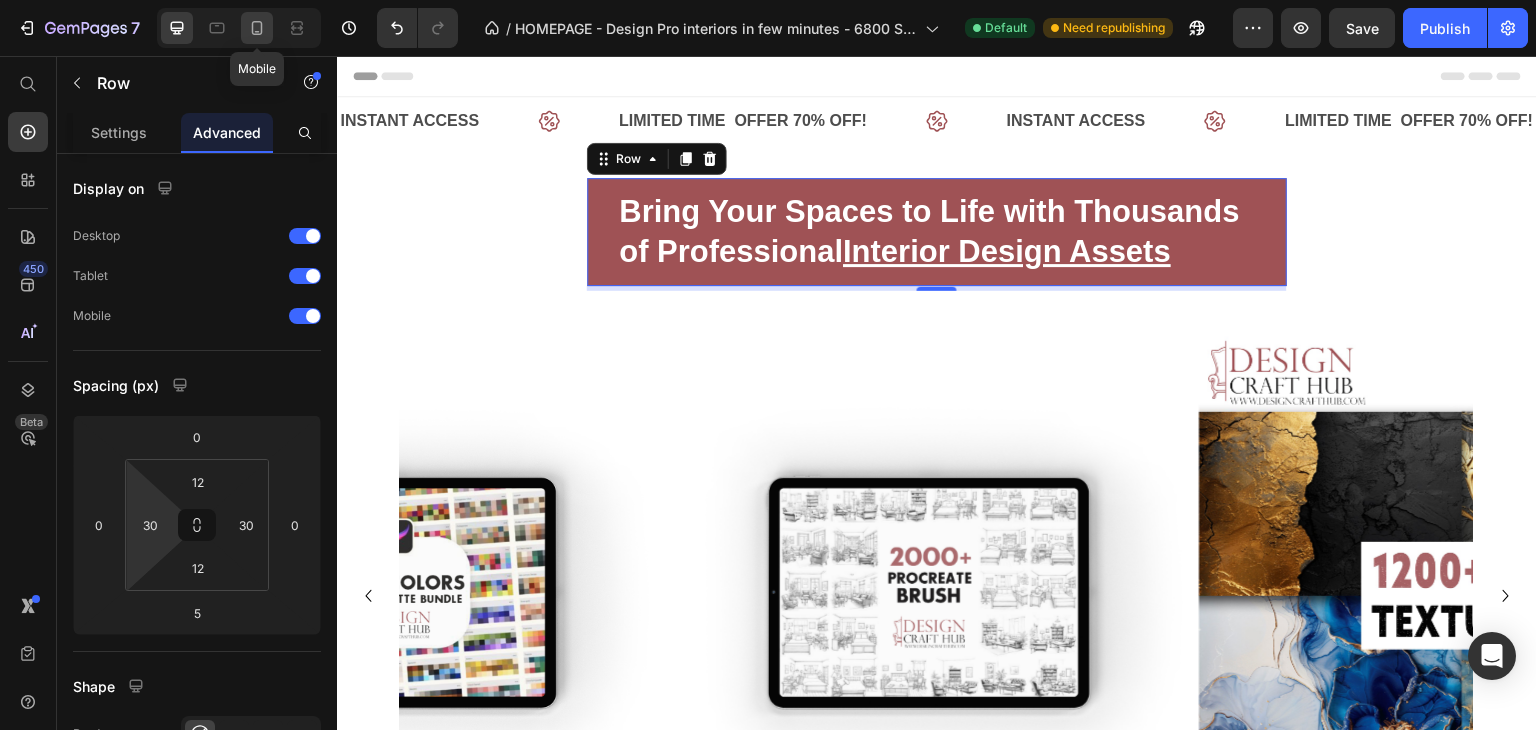 click 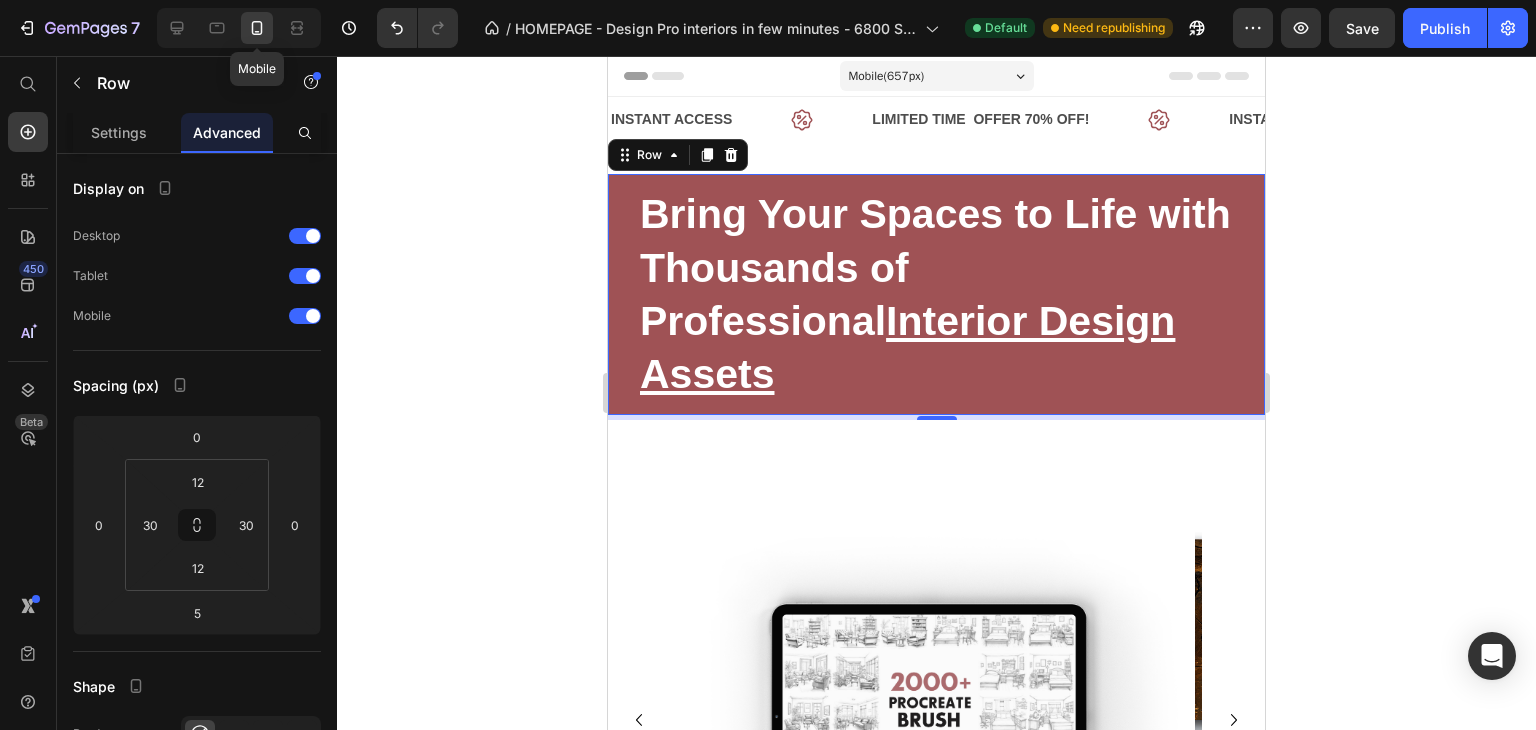 scroll, scrollTop: 48, scrollLeft: 0, axis: vertical 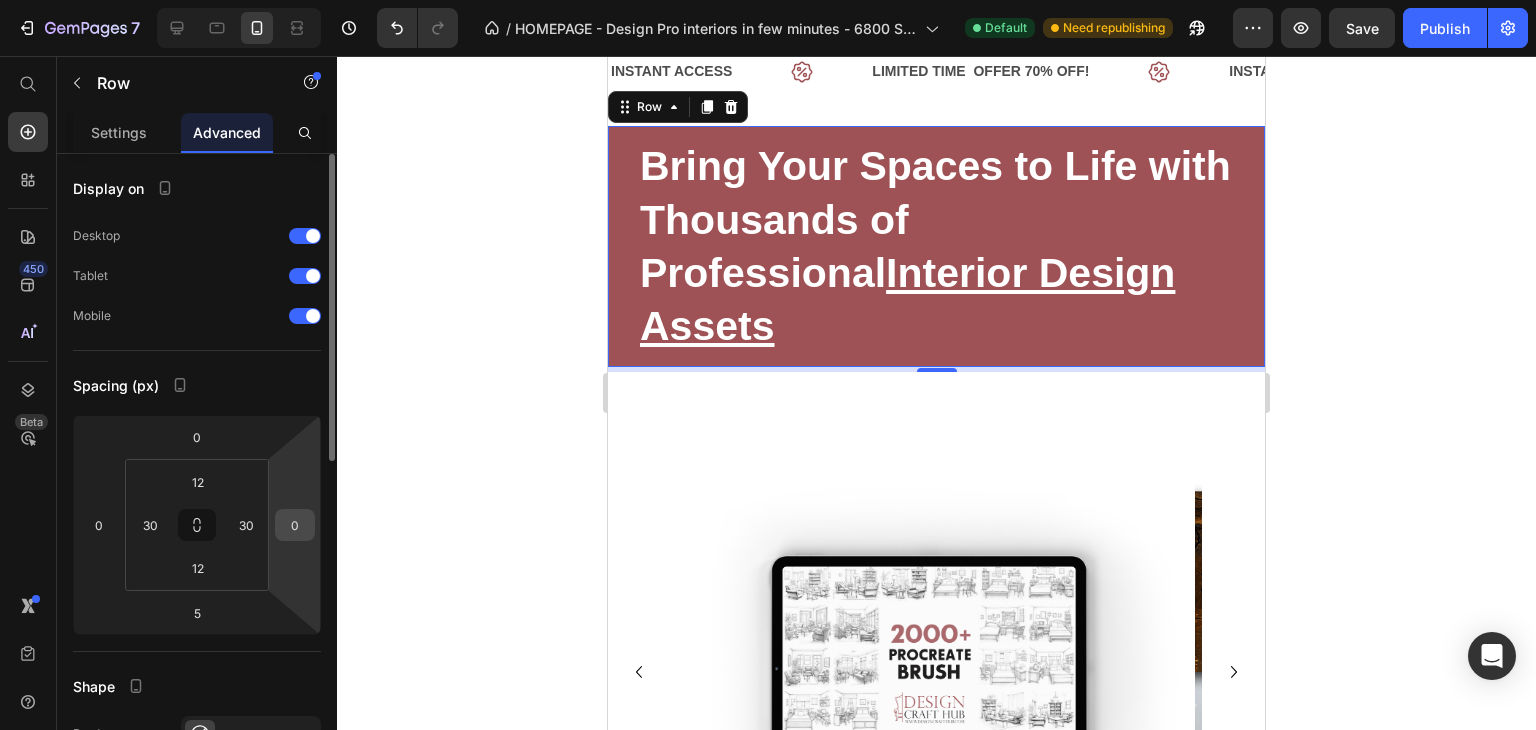 click on "0" at bounding box center (295, 525) 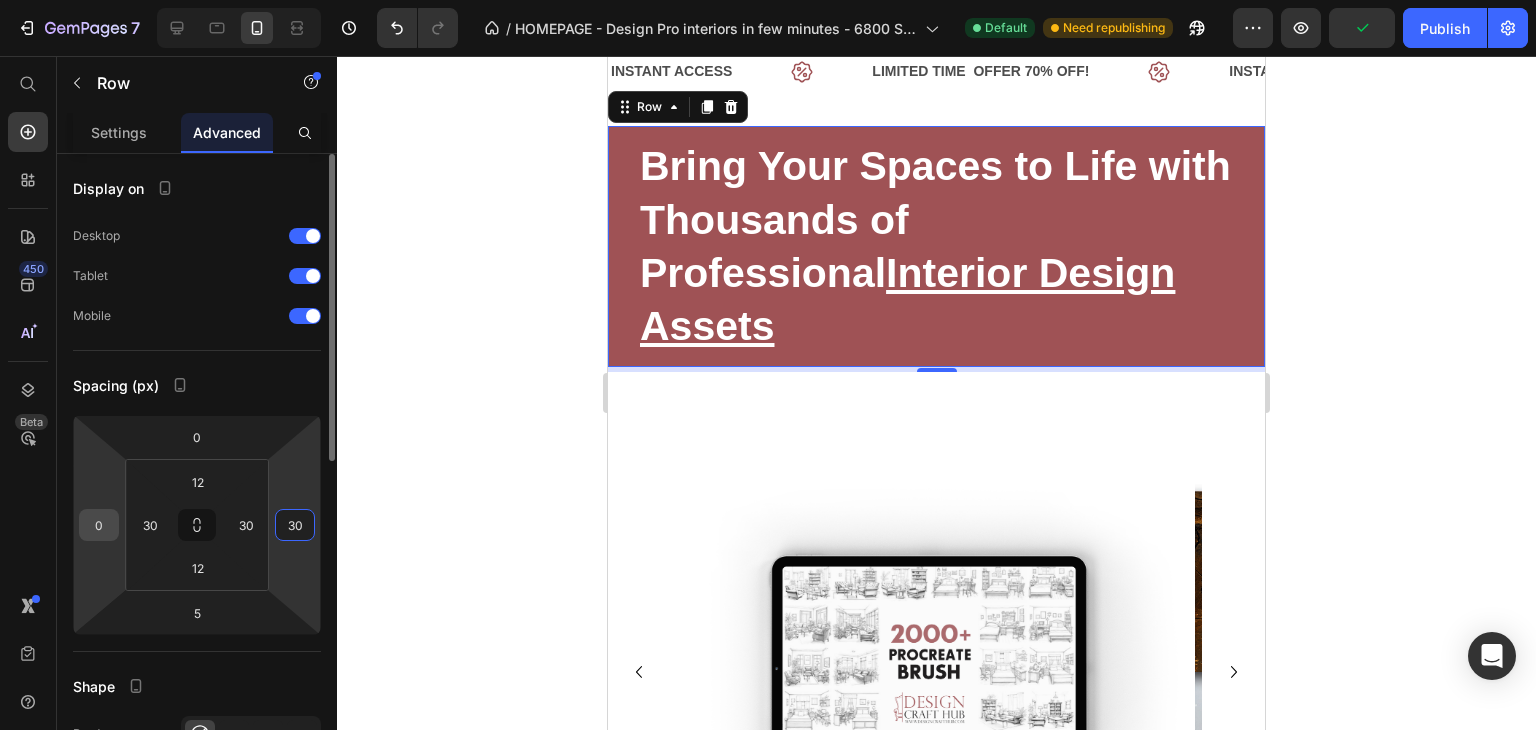 type on "30" 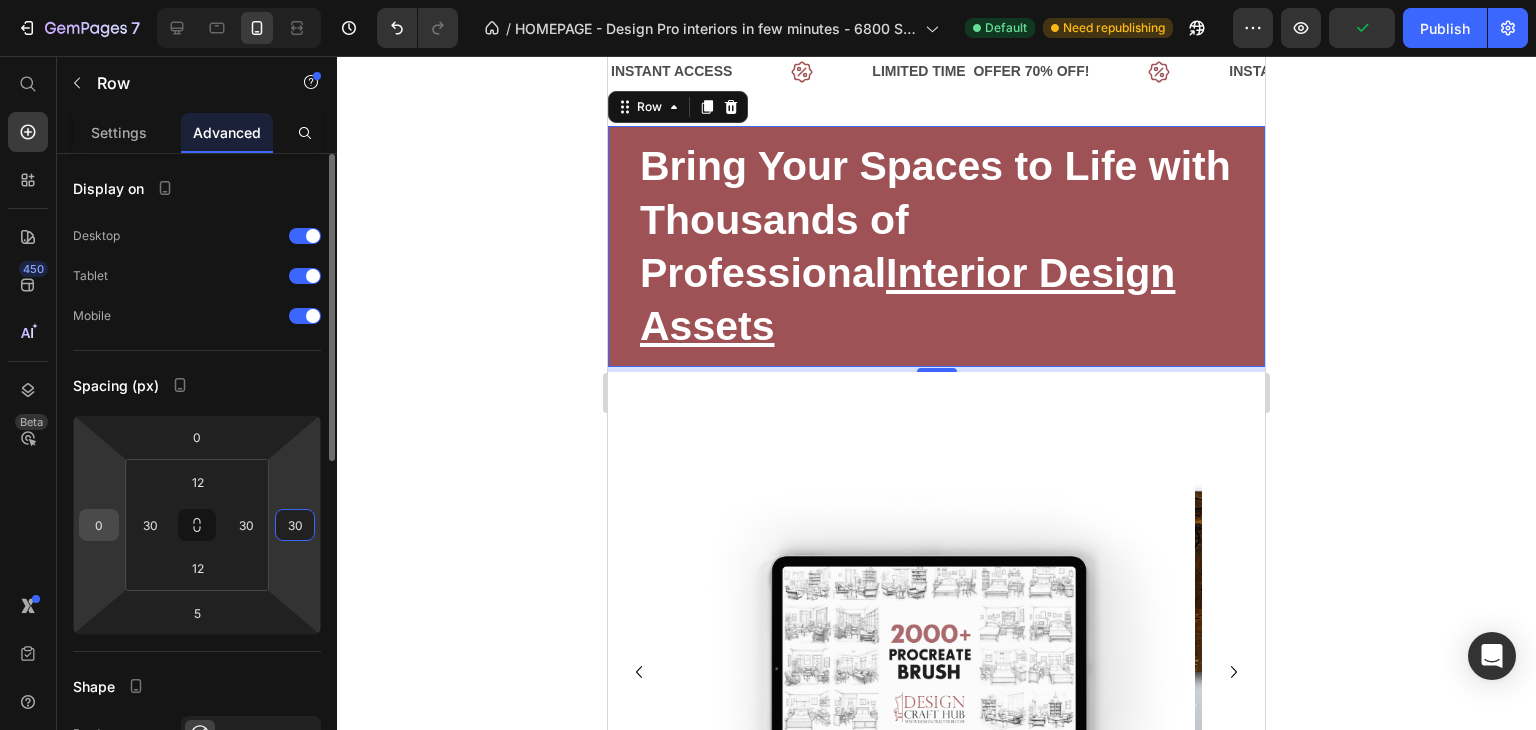 click on "0" at bounding box center [99, 525] 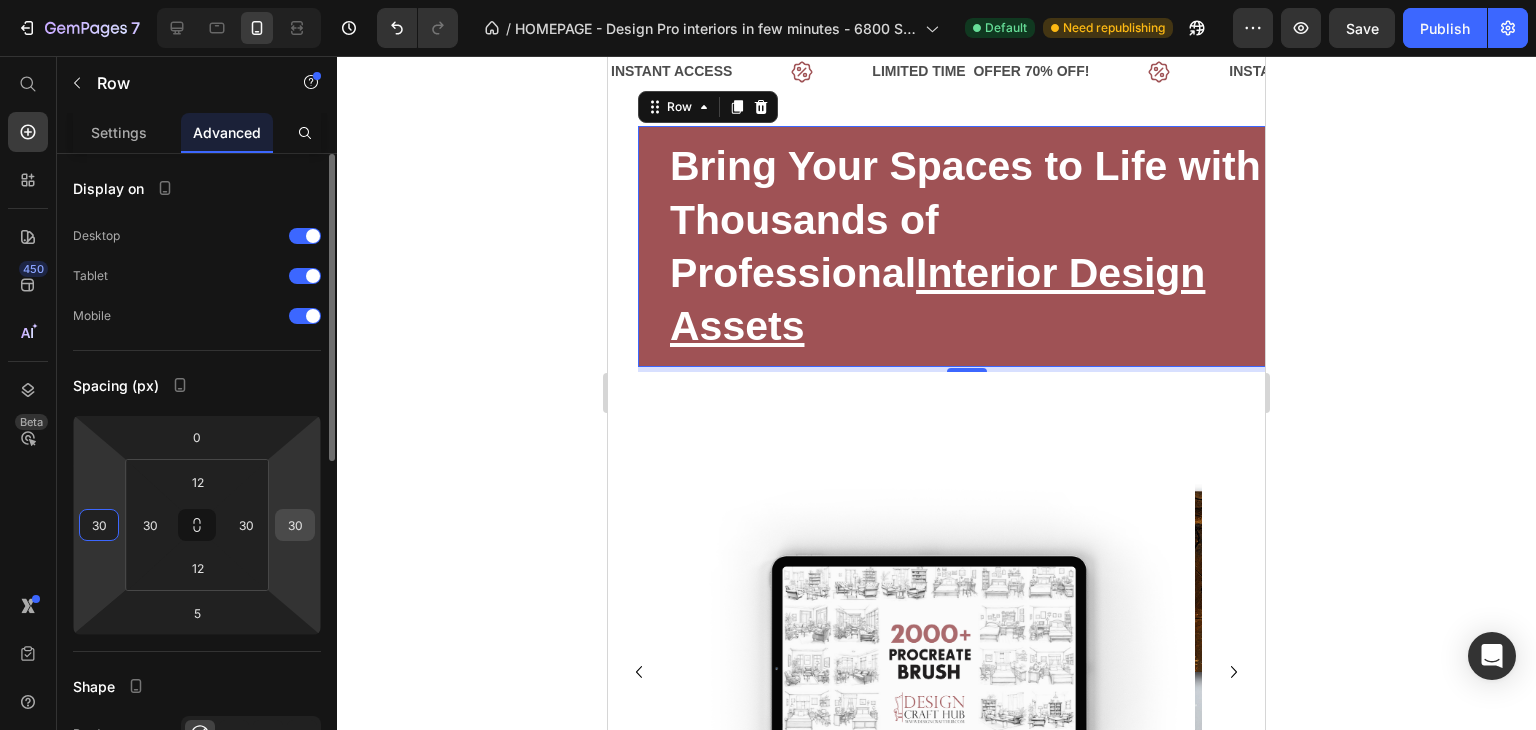 type on "30" 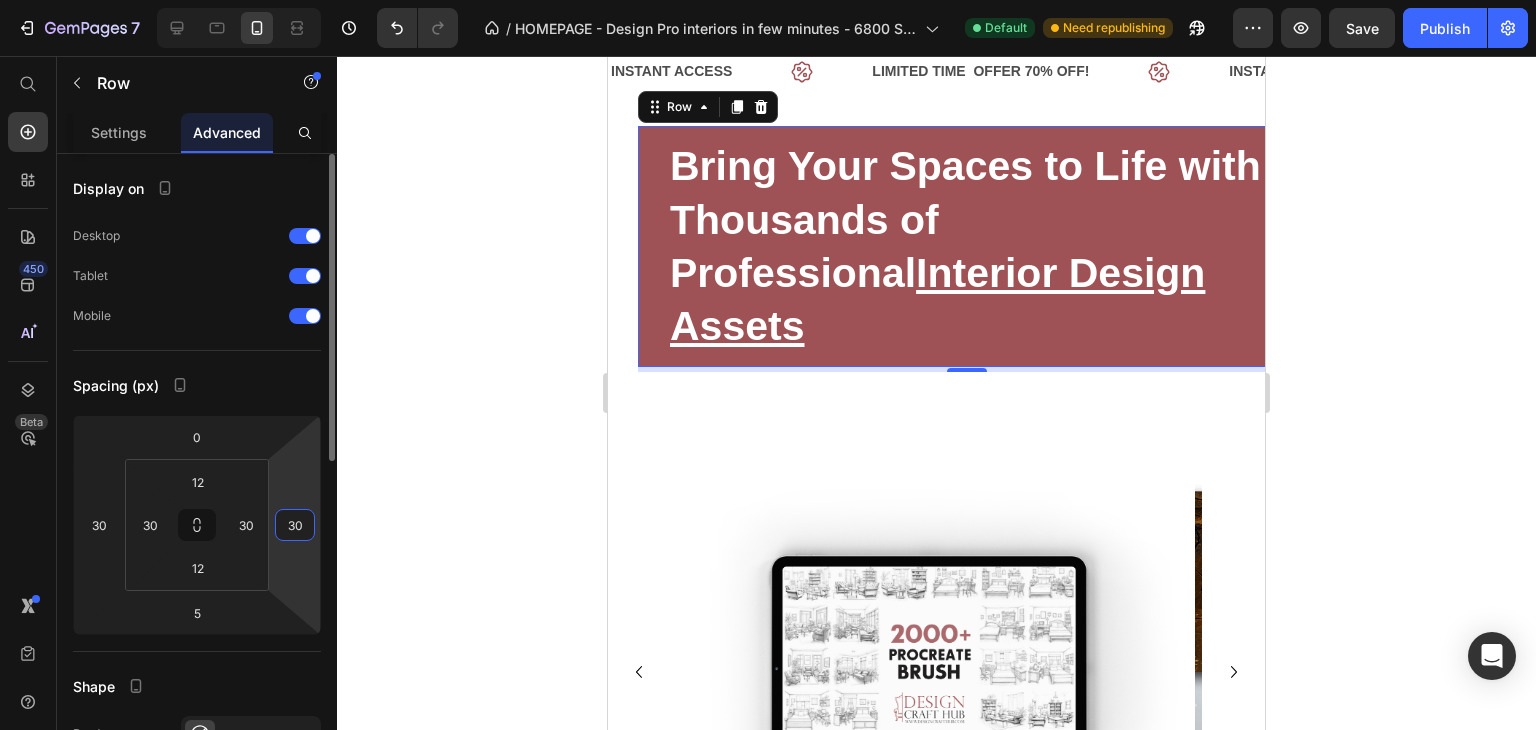 click on "30" at bounding box center (295, 525) 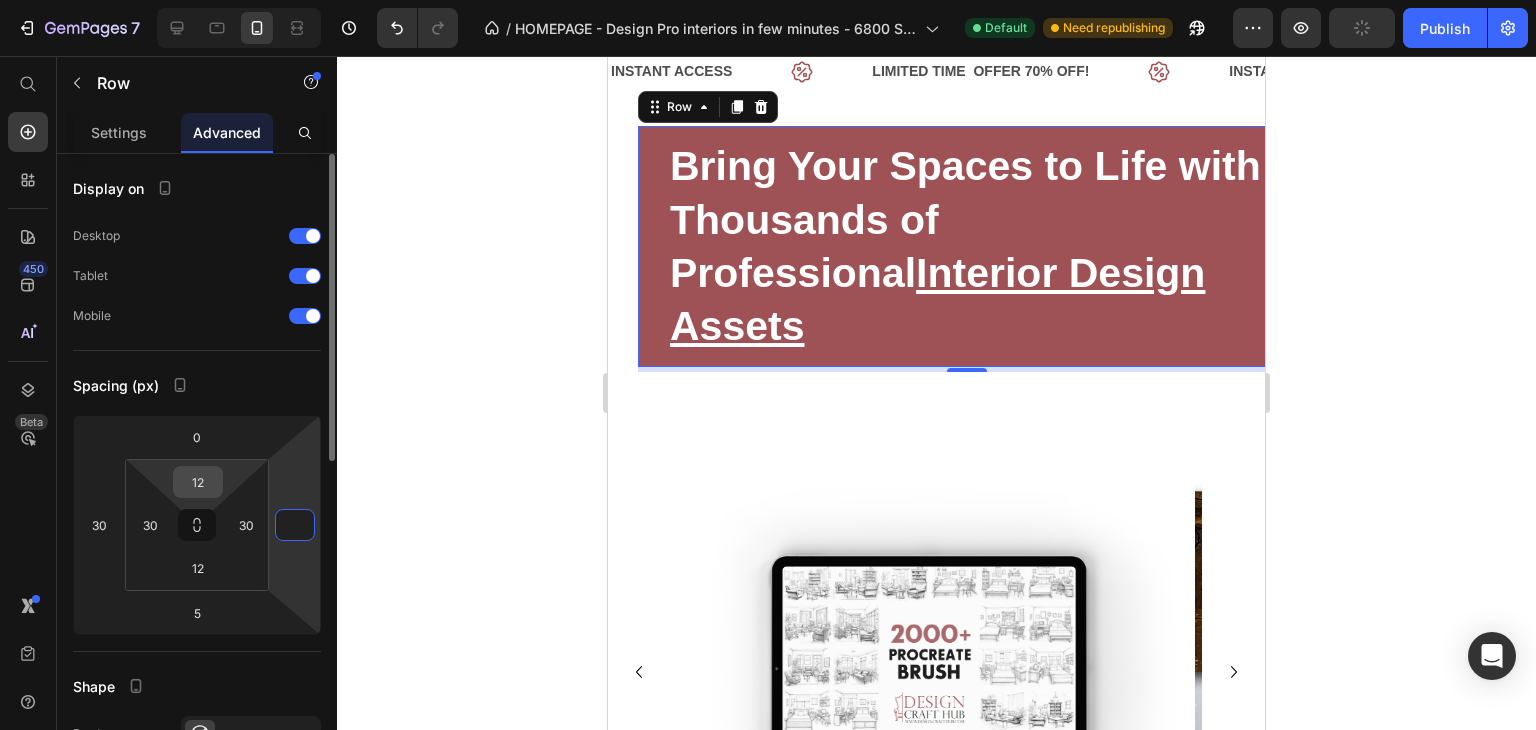 type on "0" 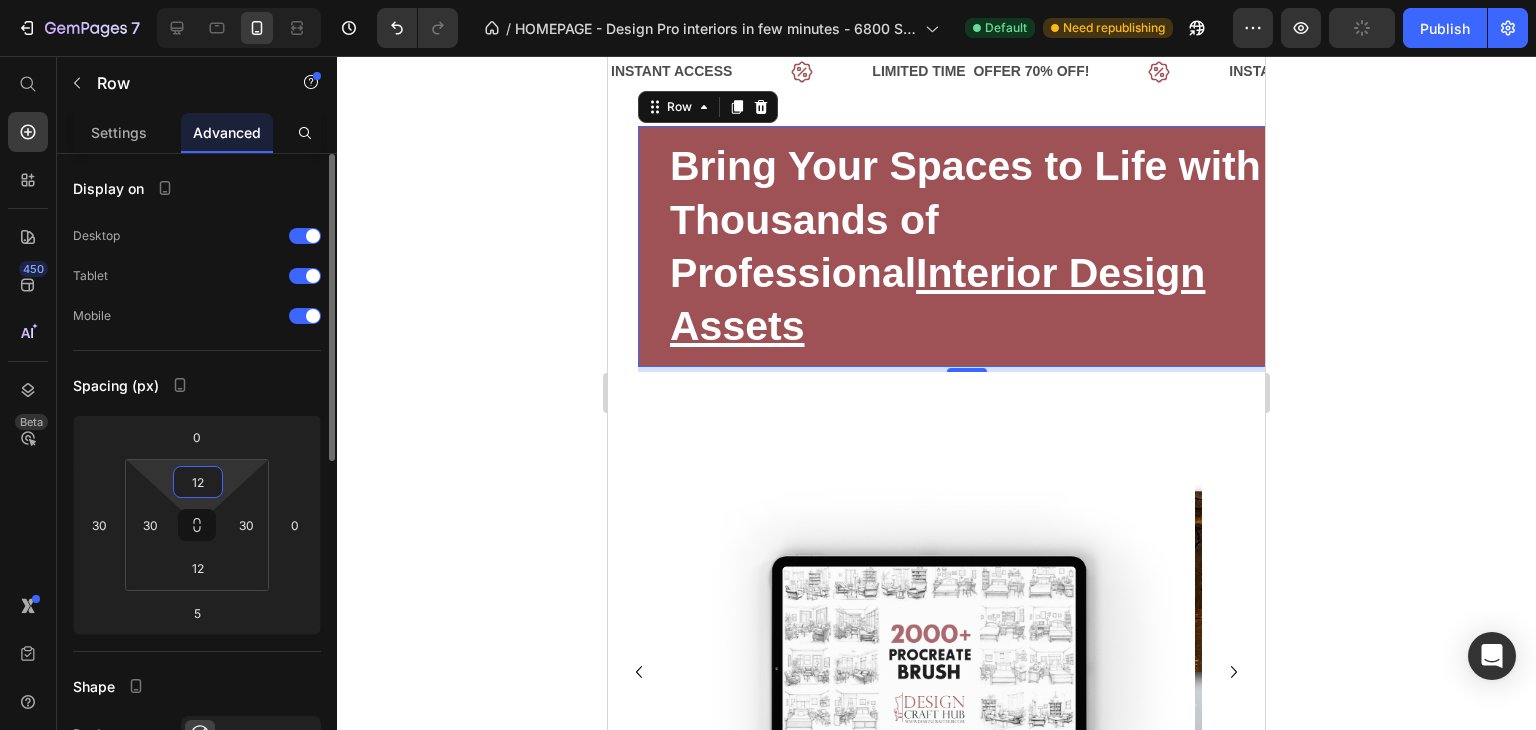 click on "12" at bounding box center (198, 482) 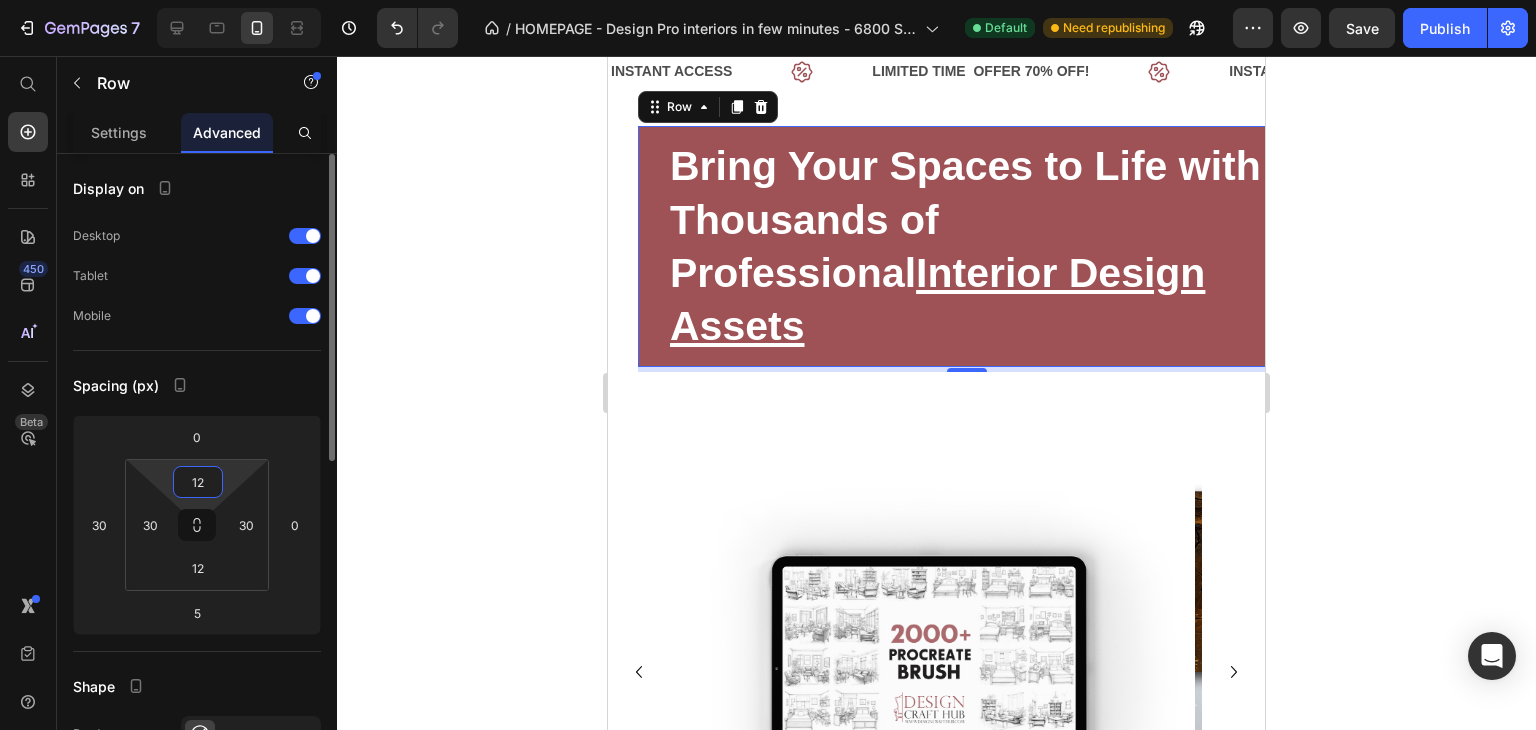 type on "1" 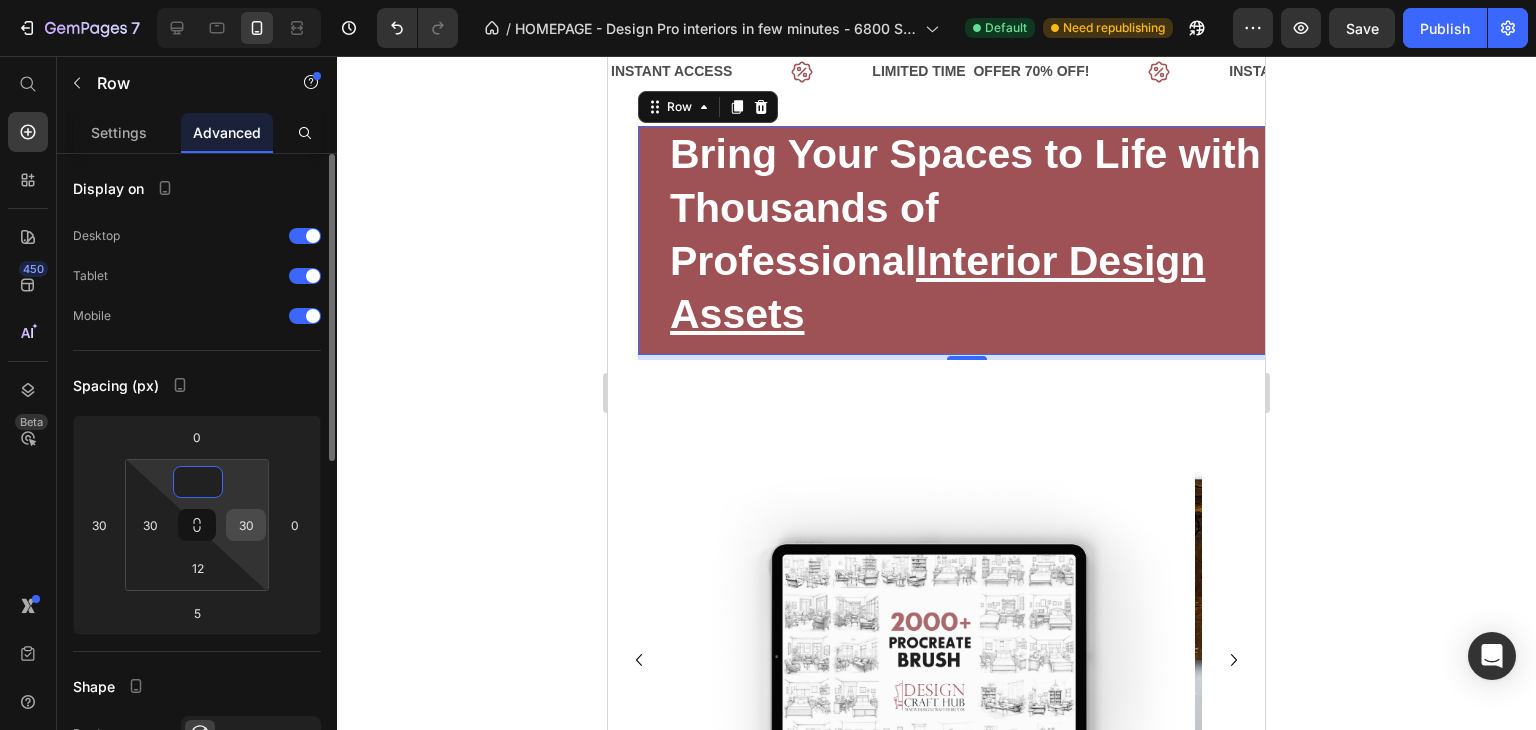 type on "0" 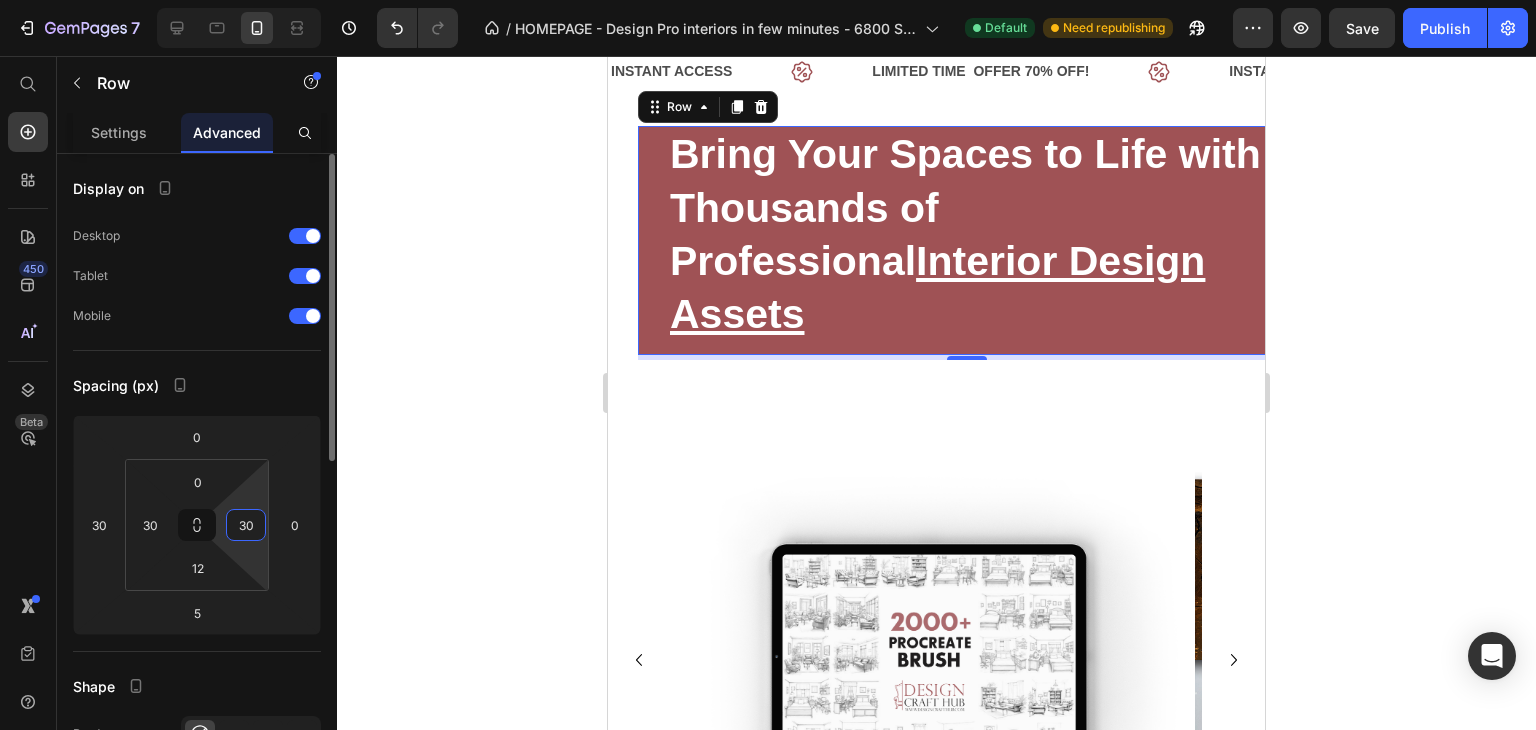 click on "30" at bounding box center (246, 525) 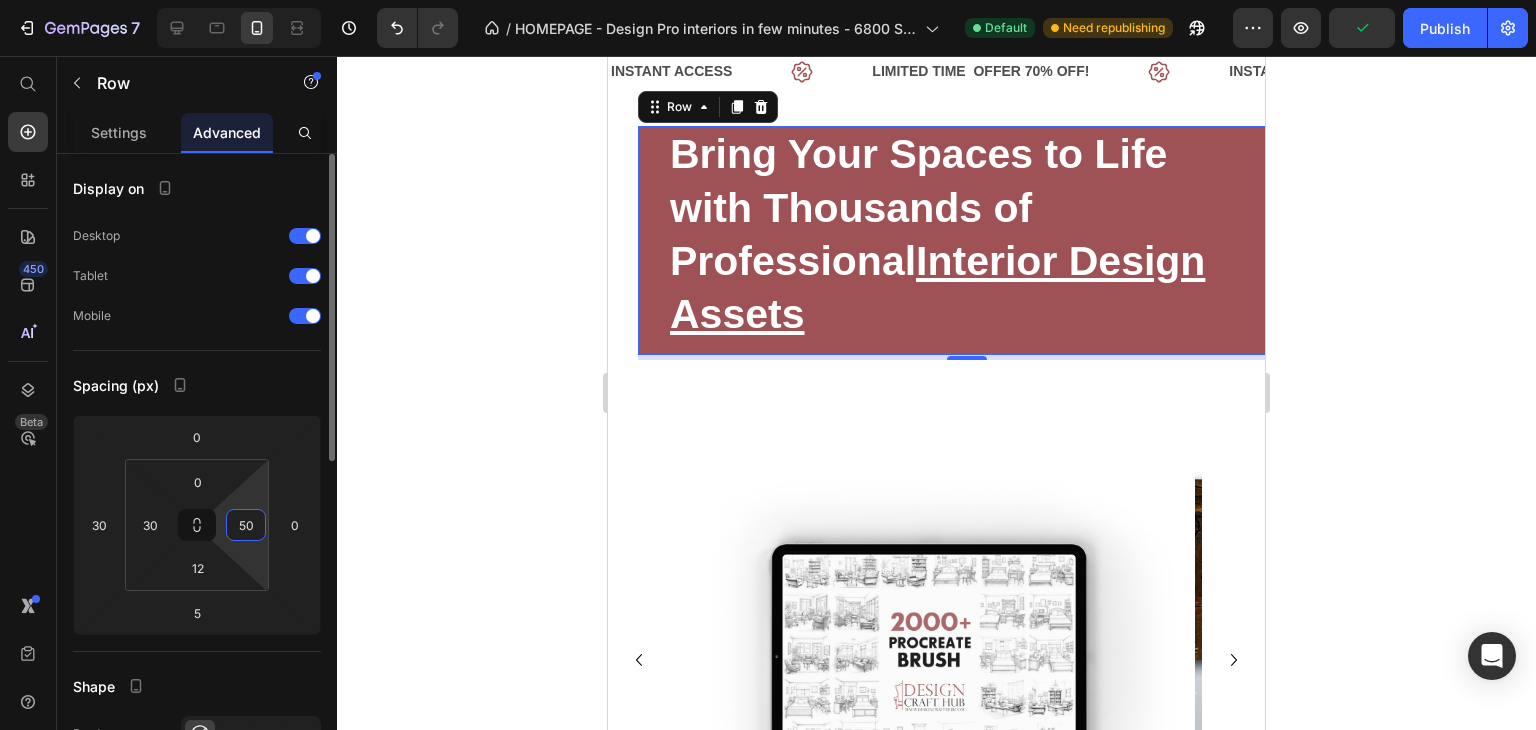 type on "5" 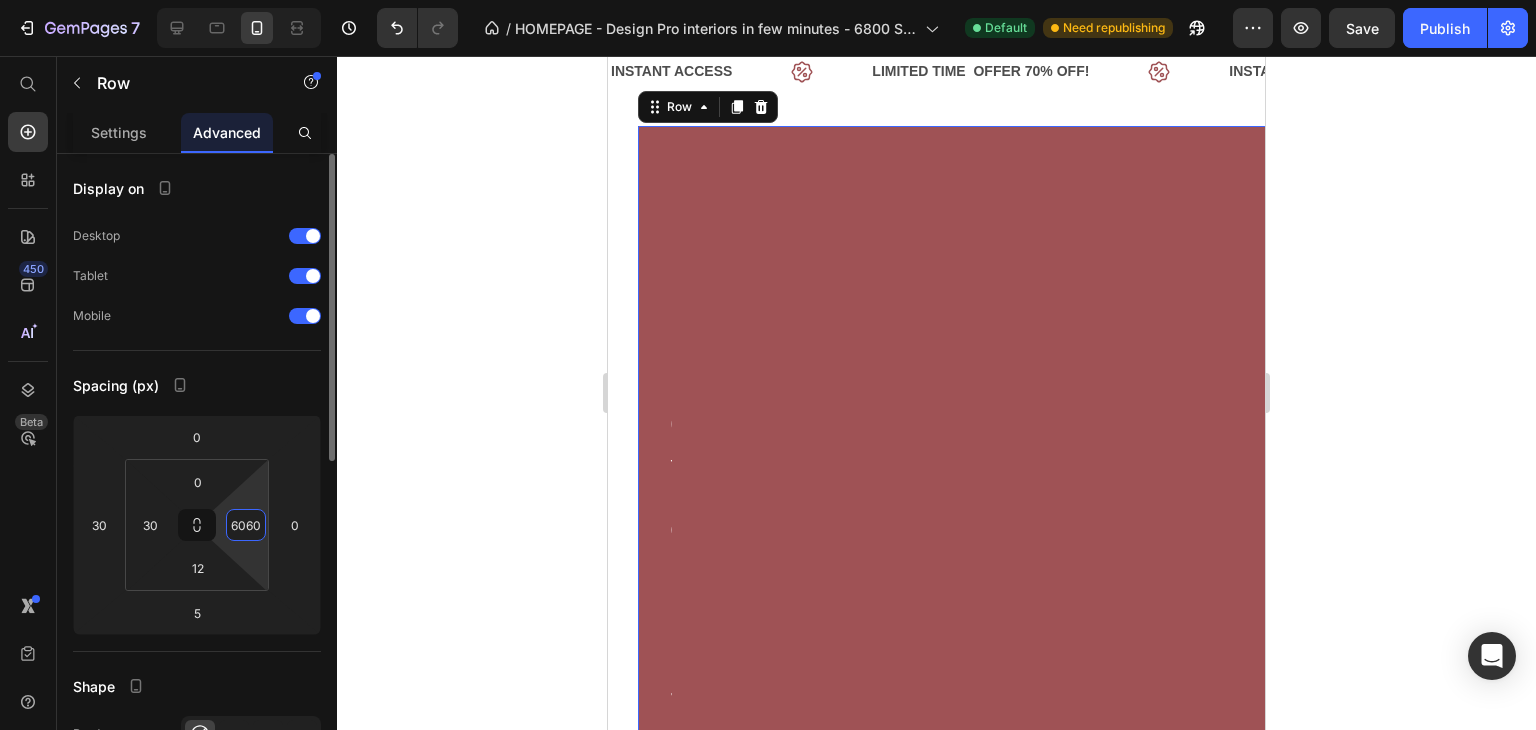 scroll, scrollTop: 0, scrollLeft: 0, axis: both 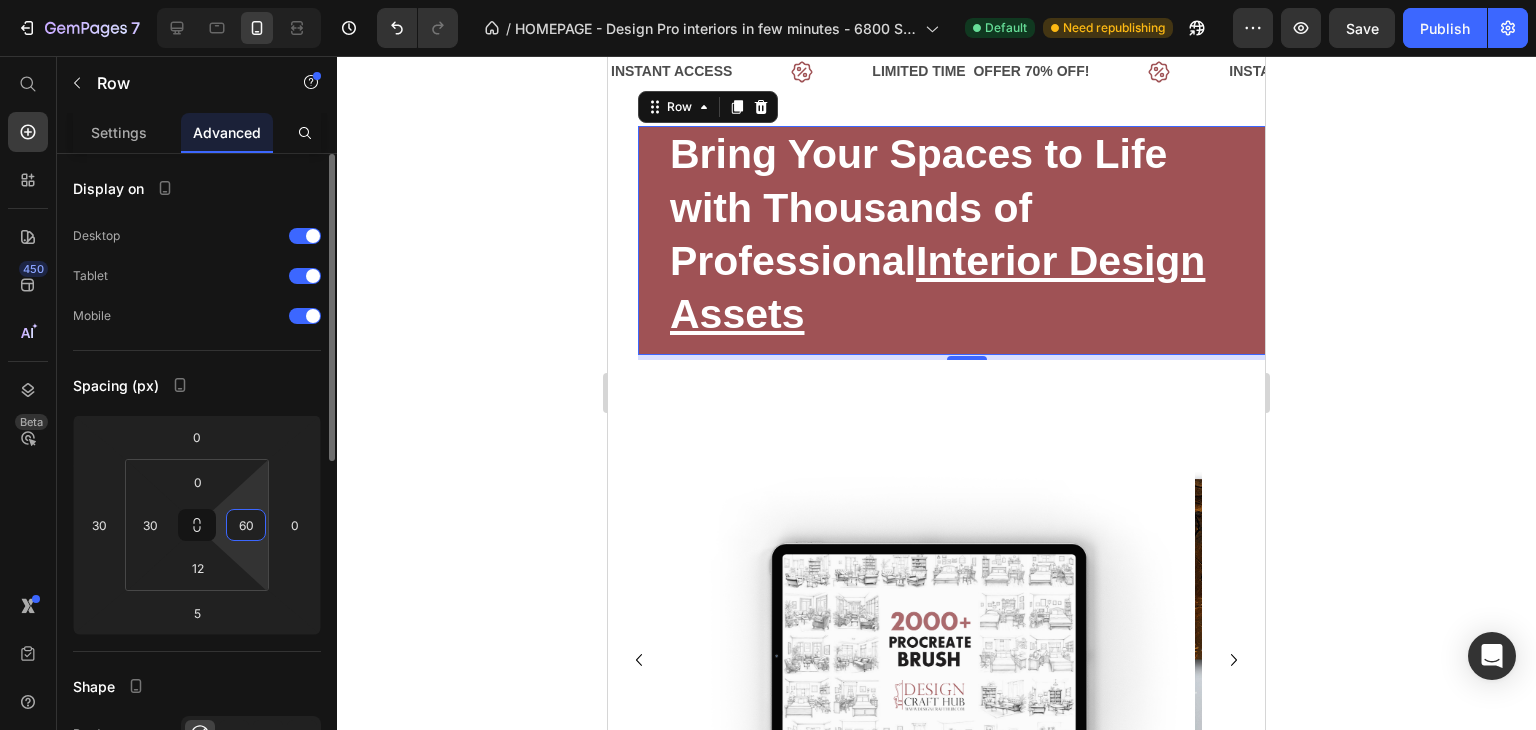type on "6" 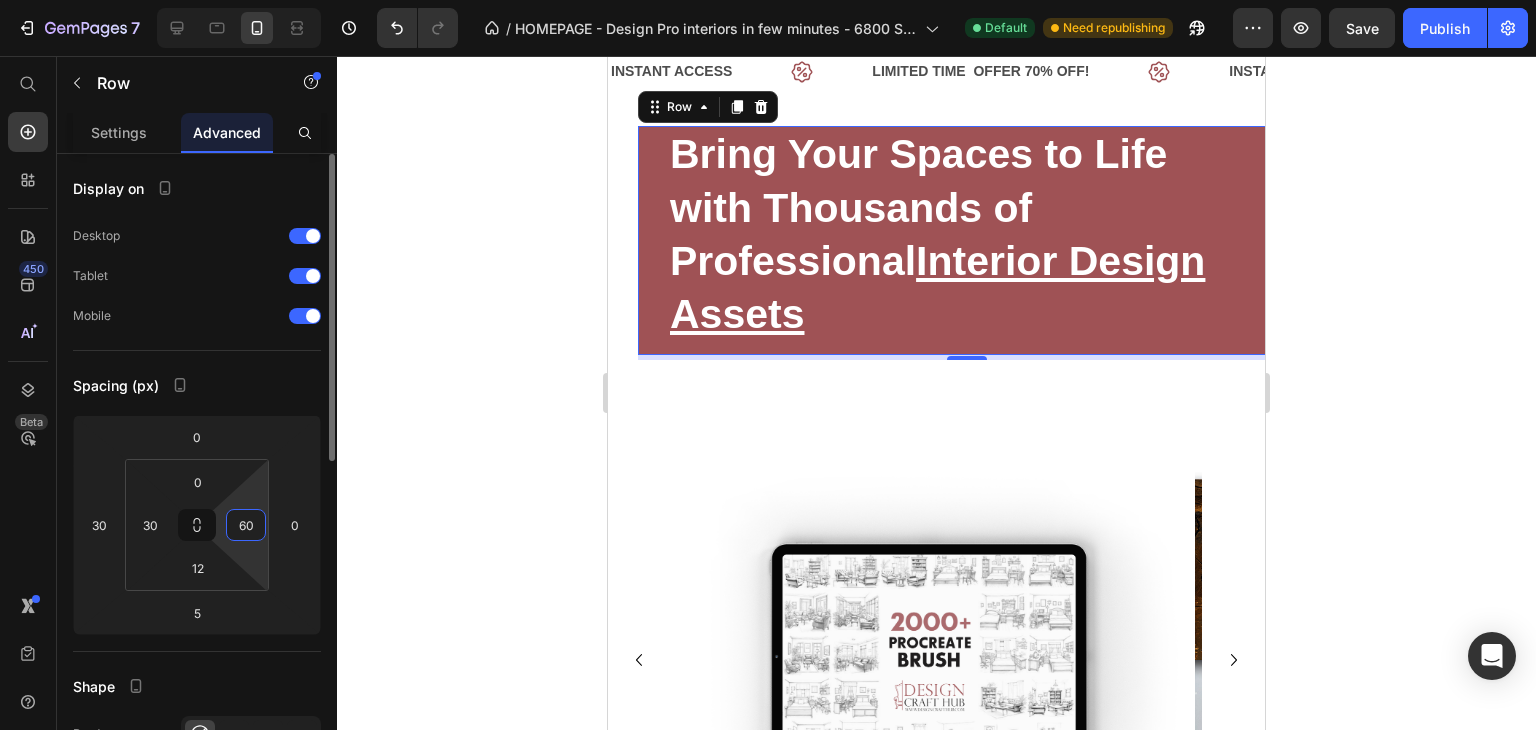 type on "6" 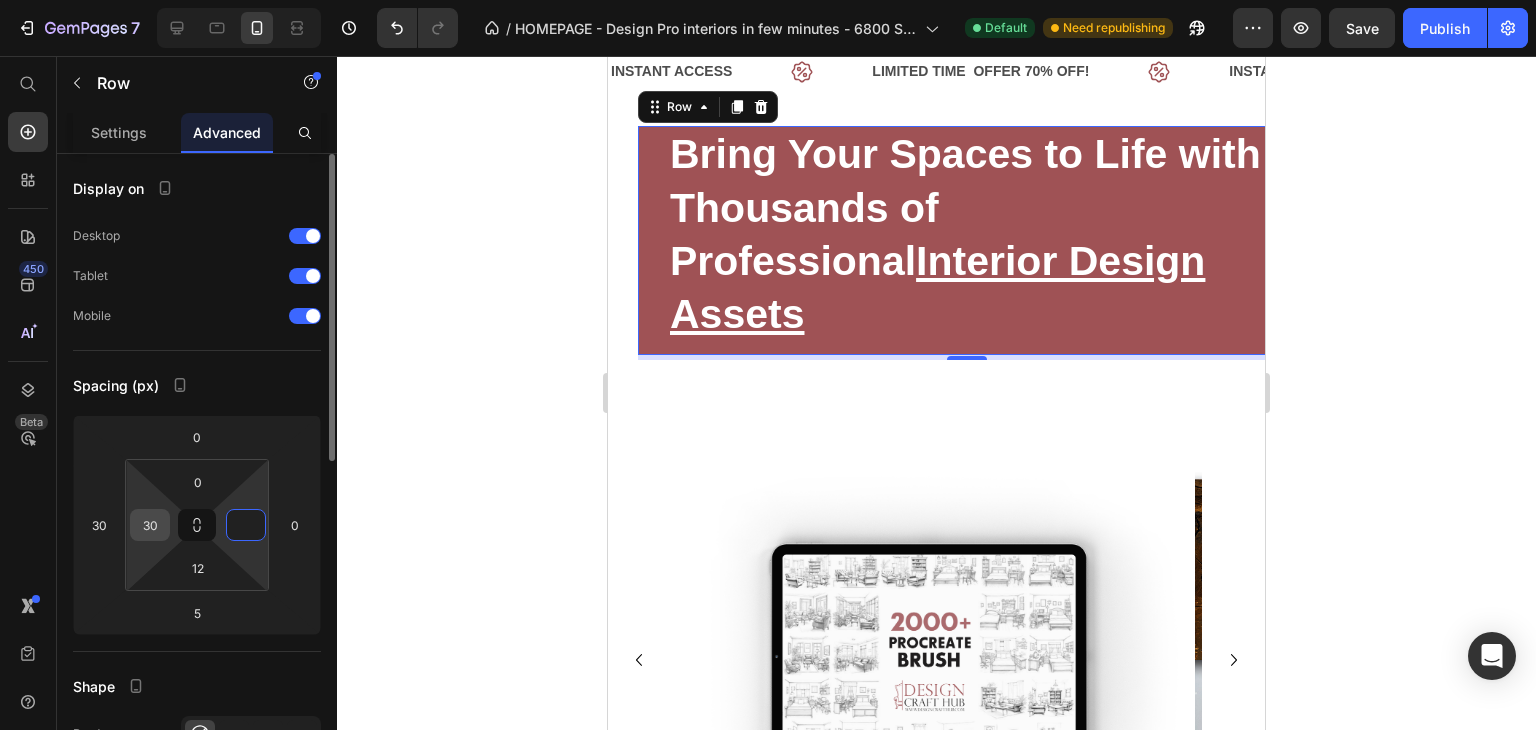 type on "0" 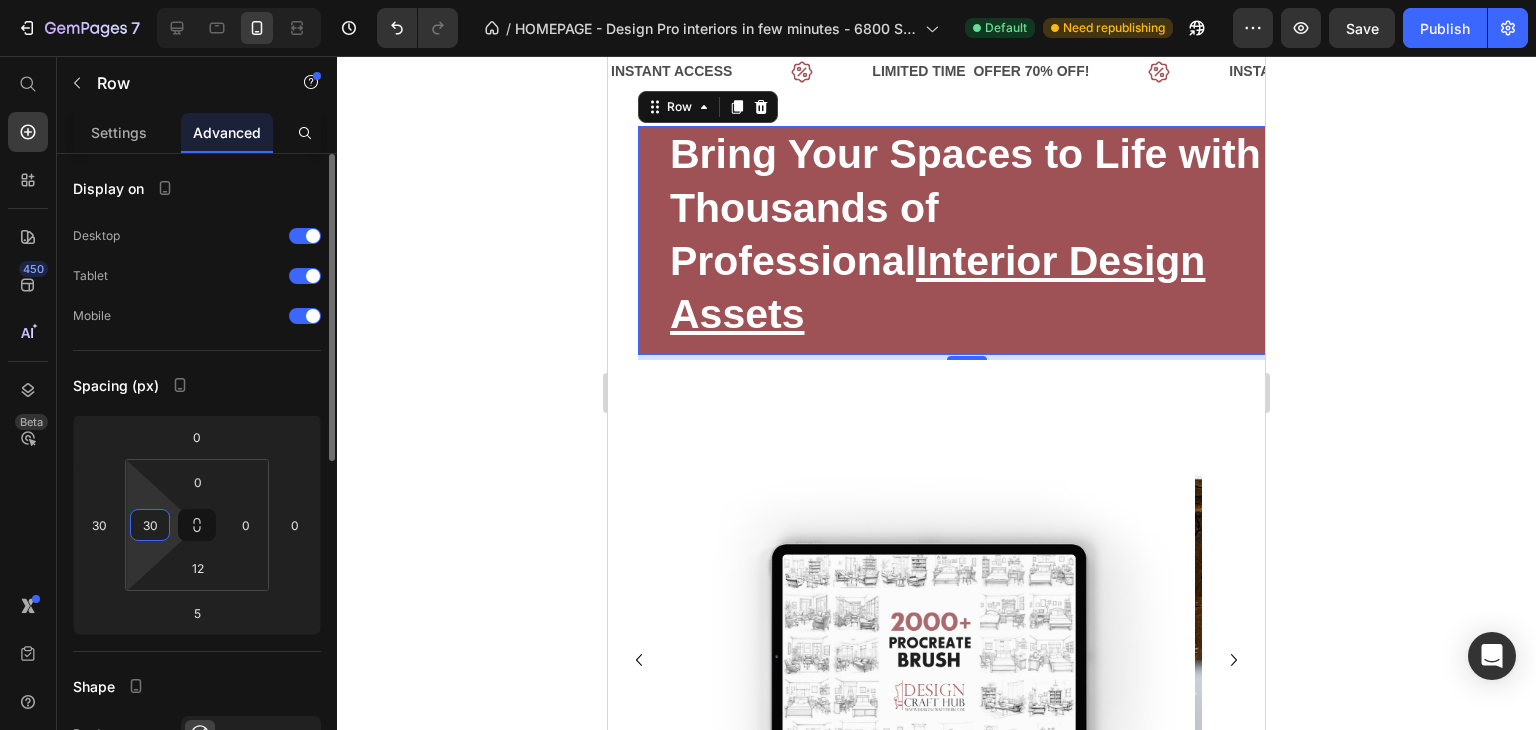 click on "30" at bounding box center [150, 525] 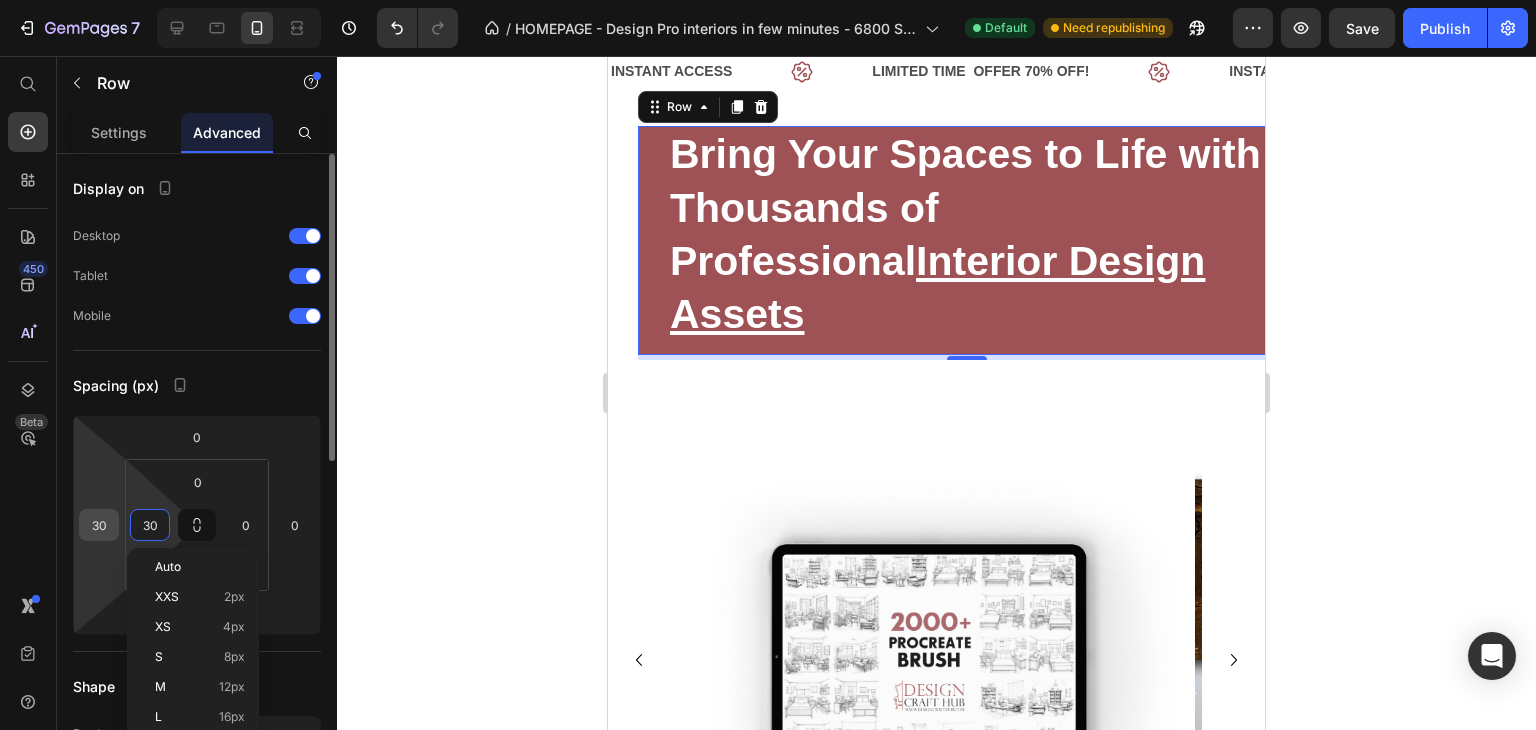 click on "30" at bounding box center (99, 525) 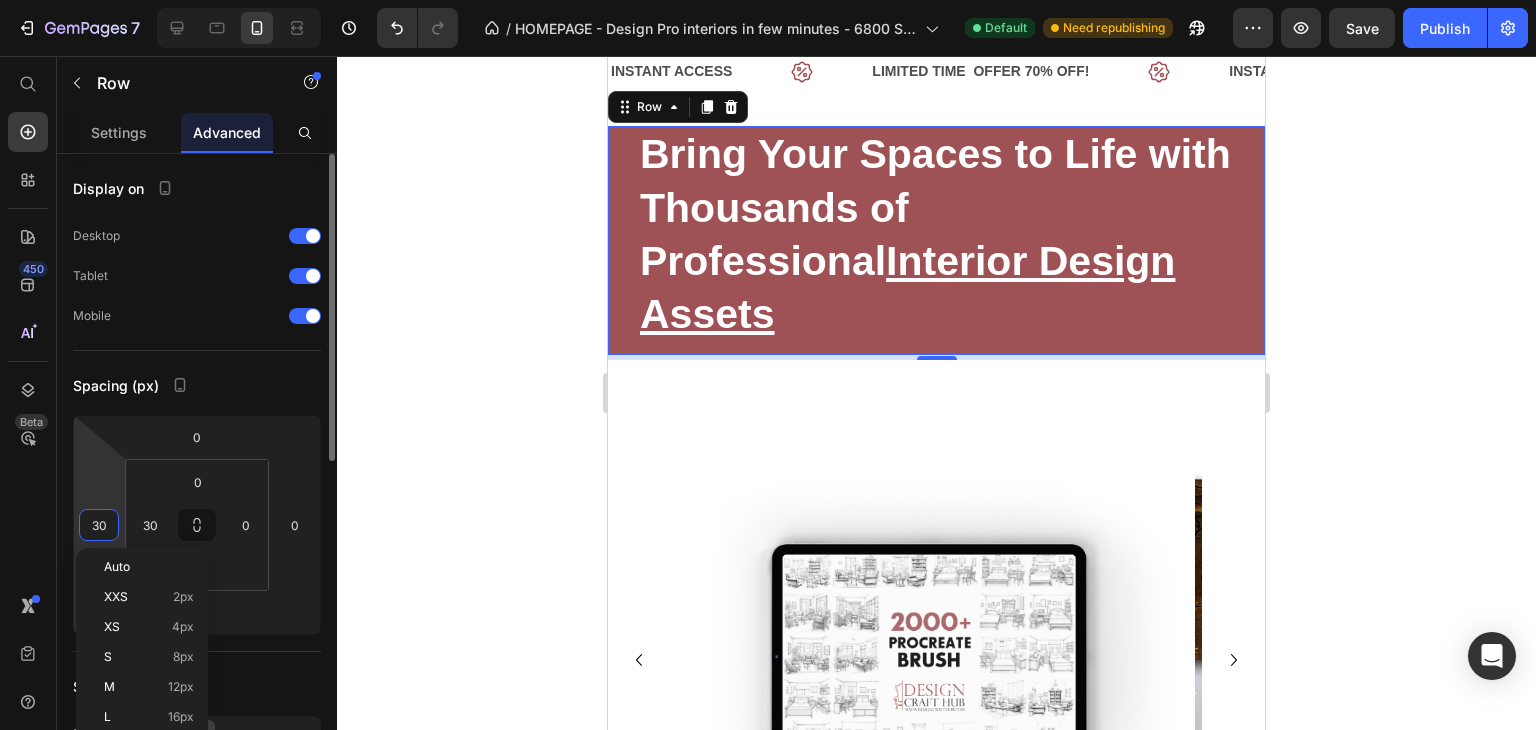 type 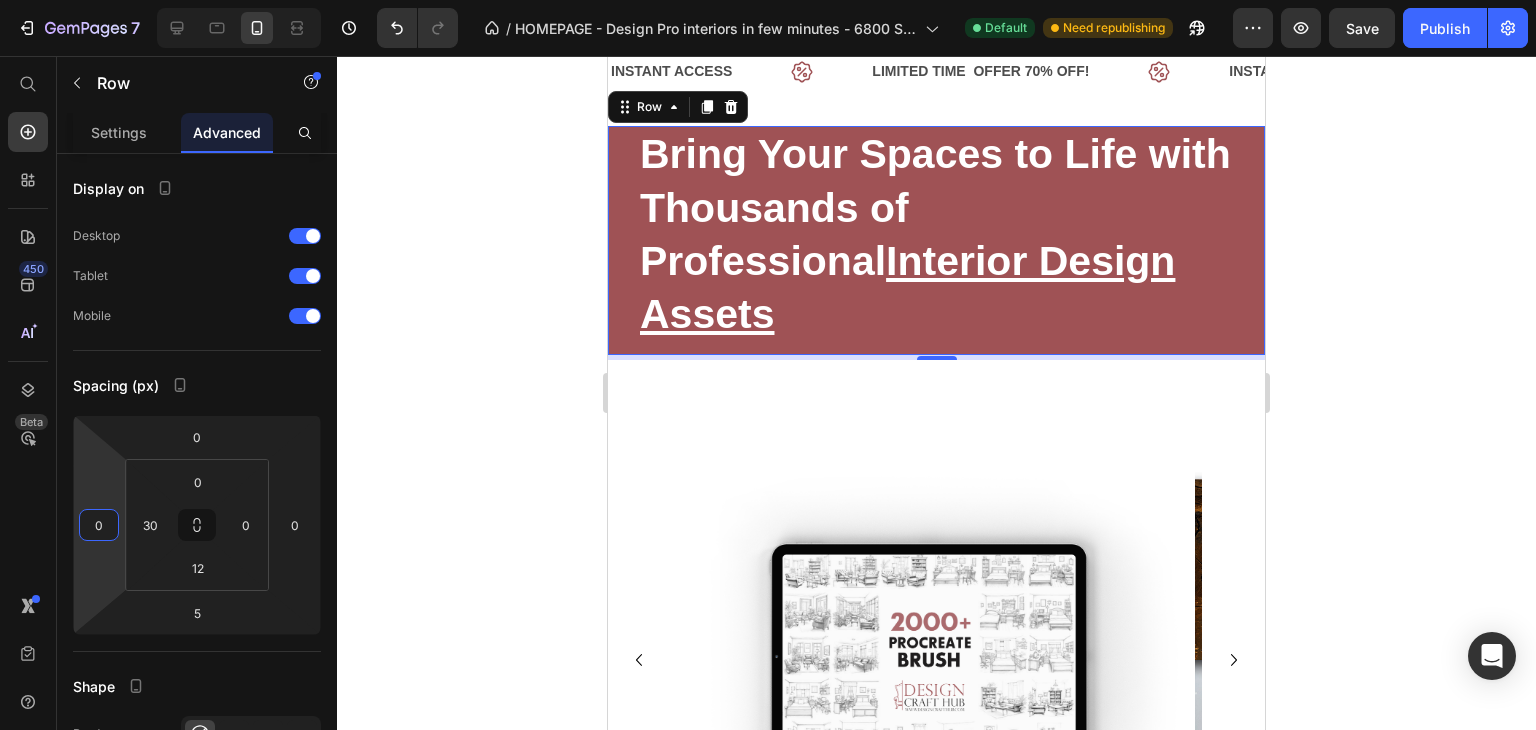 click 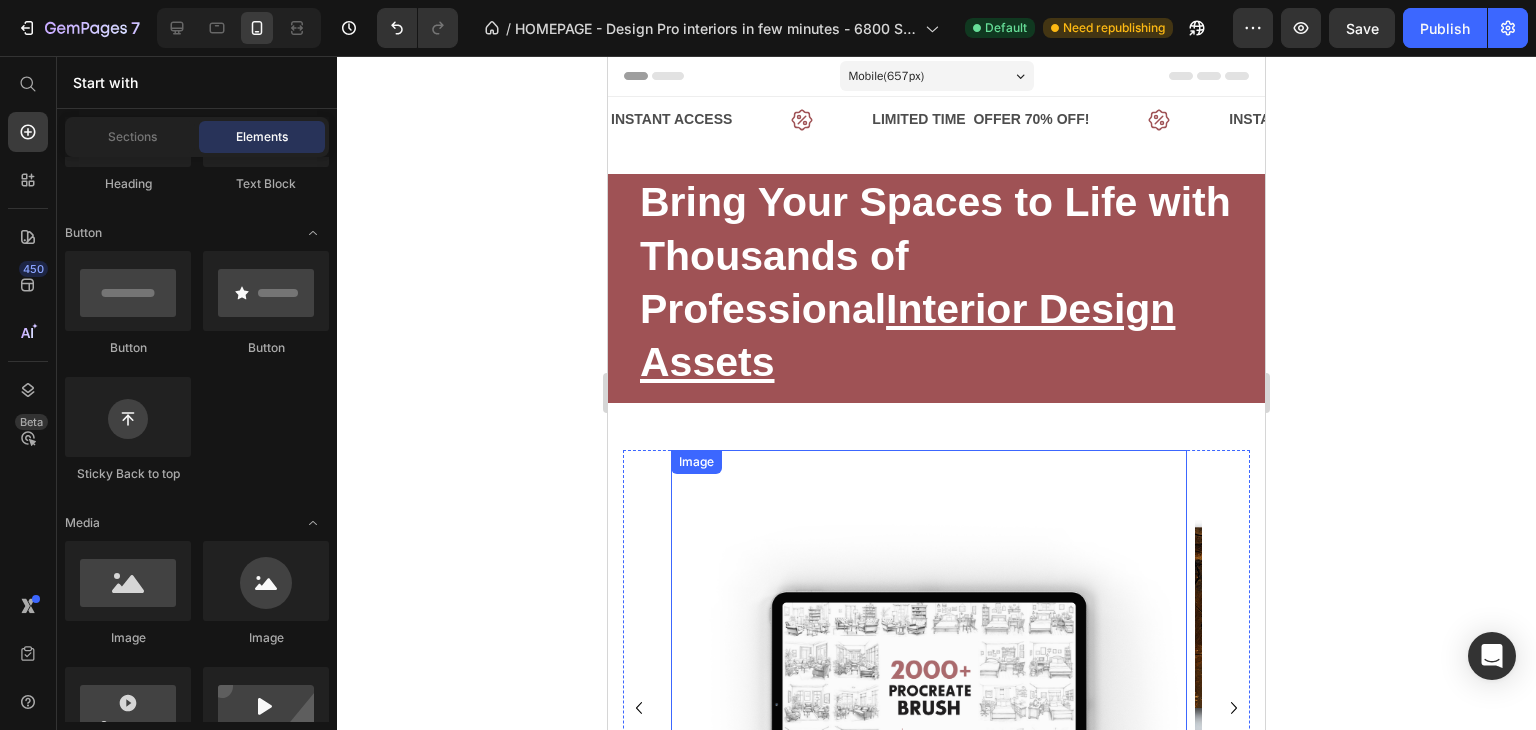 scroll, scrollTop: 111, scrollLeft: 0, axis: vertical 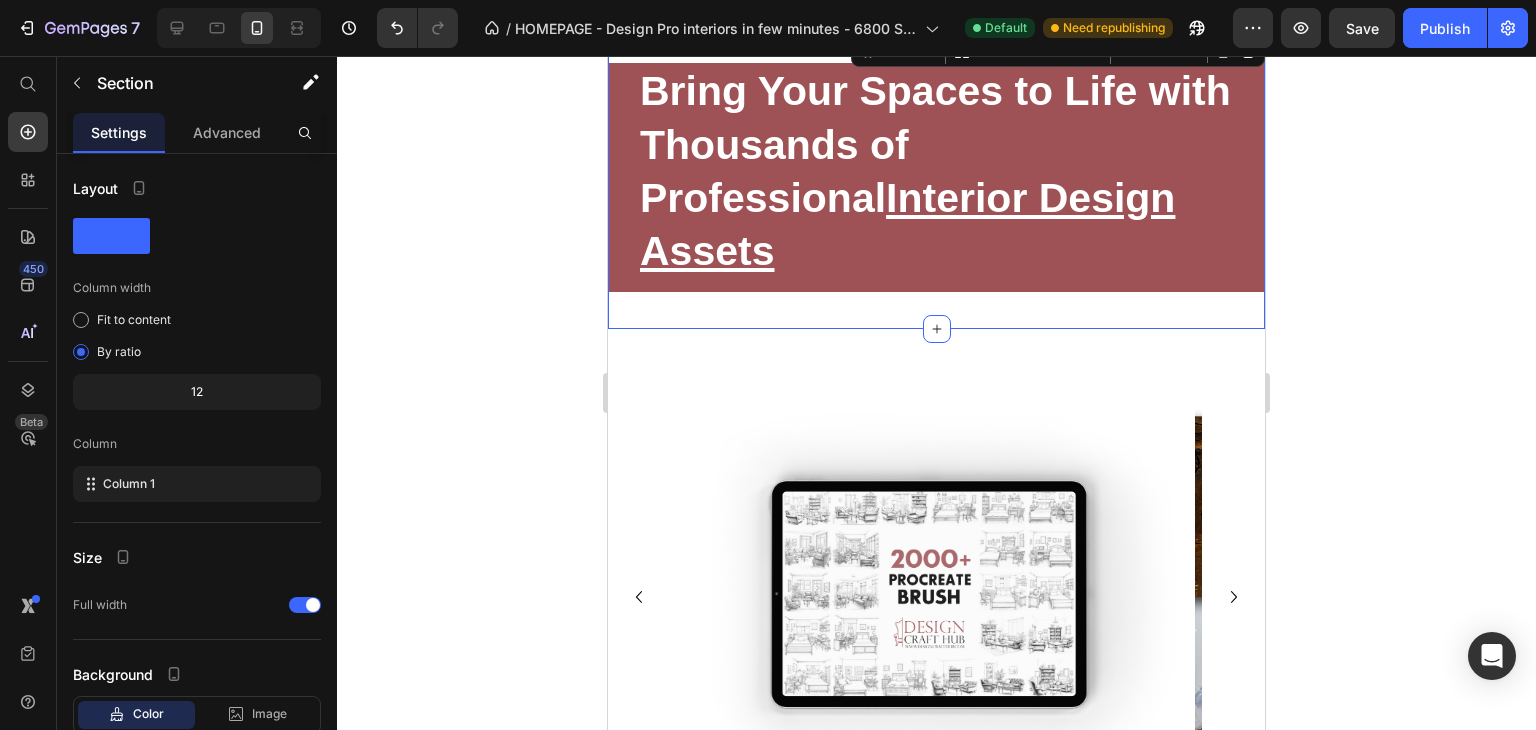 click on "⁠⁠⁠⁠⁠⁠⁠ Bring Your Spaces to Life with Thousands of Professional  Interior Design Assets Heading Row Section 2   You can create reusable sections Create Theme Section AI Content Write with GemAI What would you like to describe here? Tone and Voice Persuasive Product Show more Generate" at bounding box center [936, 180] 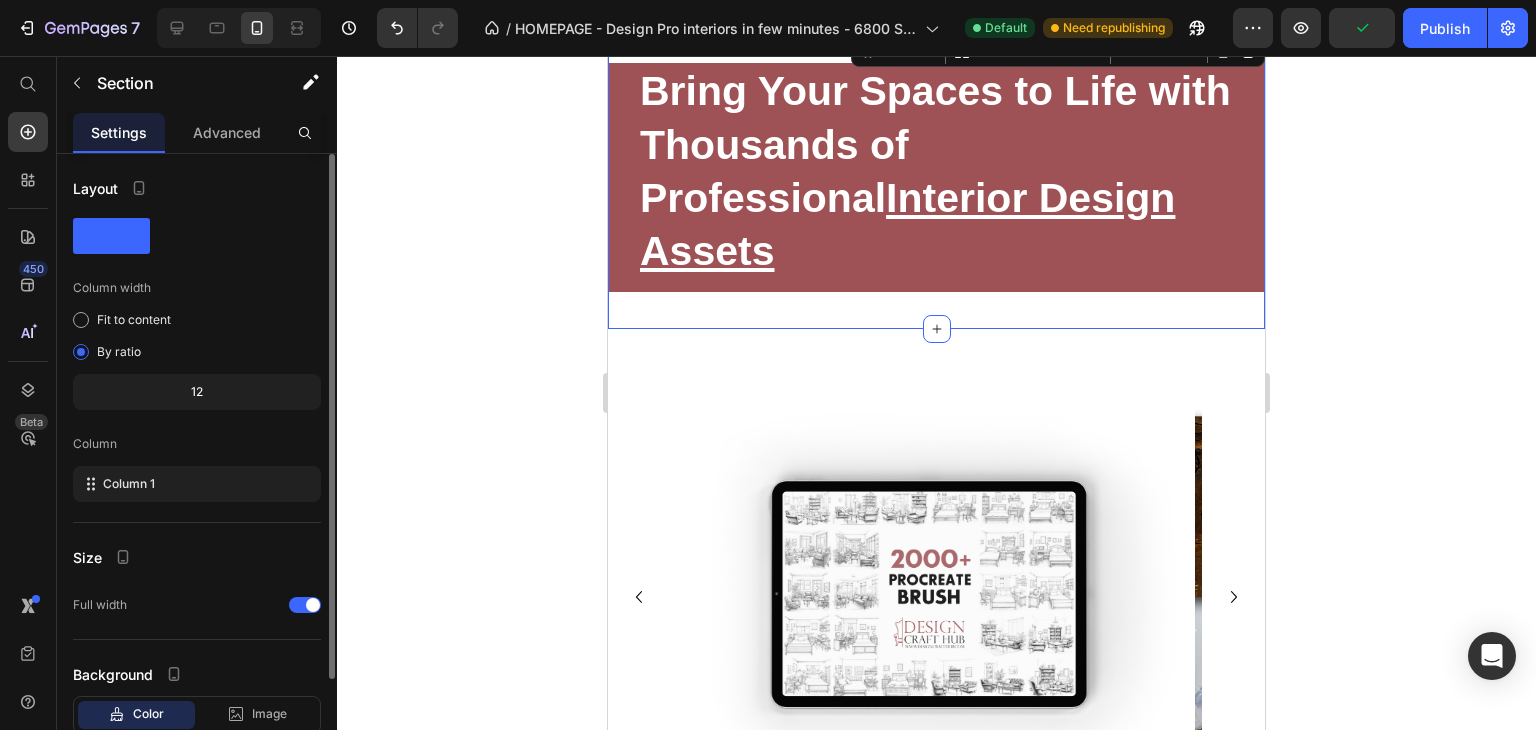 scroll, scrollTop: 129, scrollLeft: 0, axis: vertical 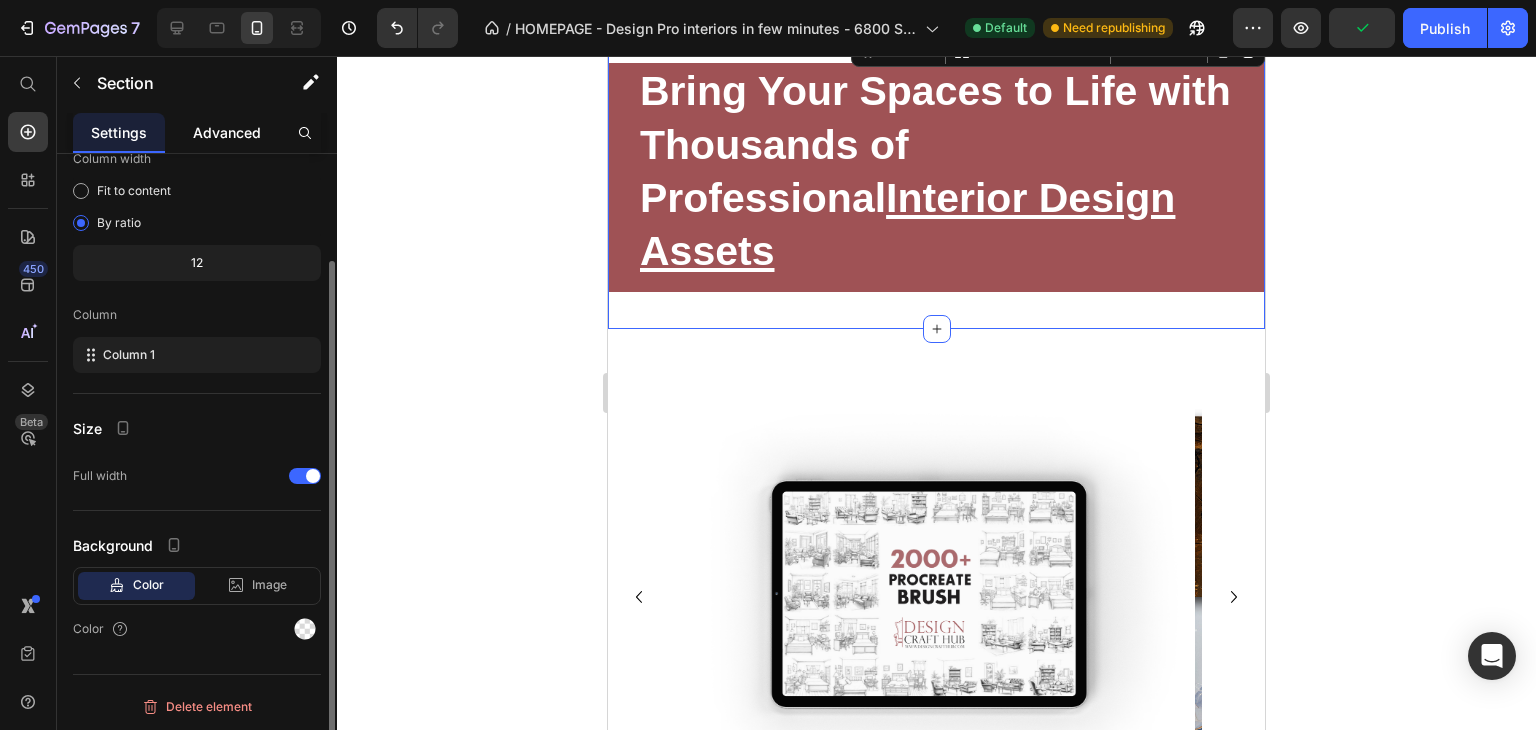 click on "Advanced" at bounding box center (227, 132) 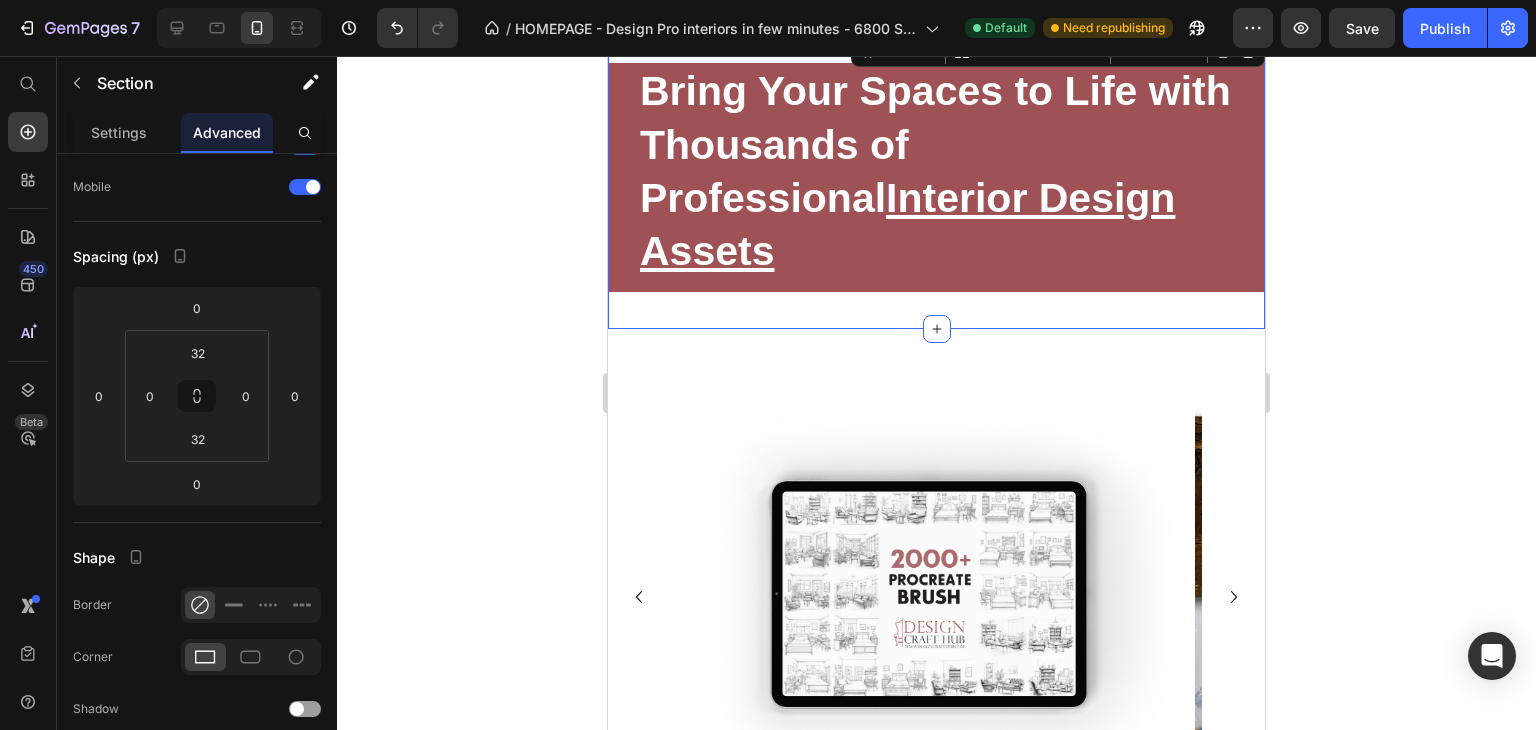 scroll, scrollTop: 0, scrollLeft: 0, axis: both 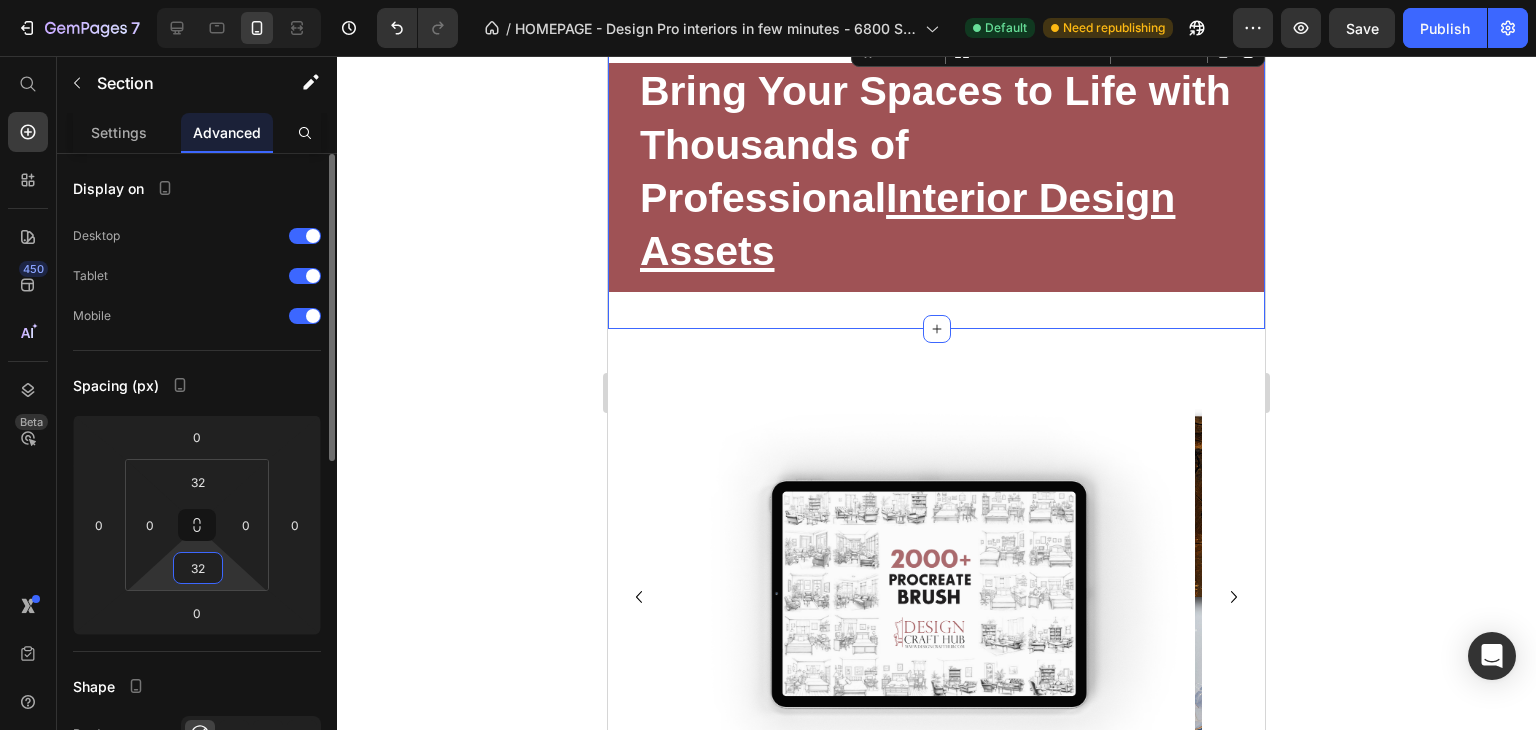 click on "32" at bounding box center (198, 568) 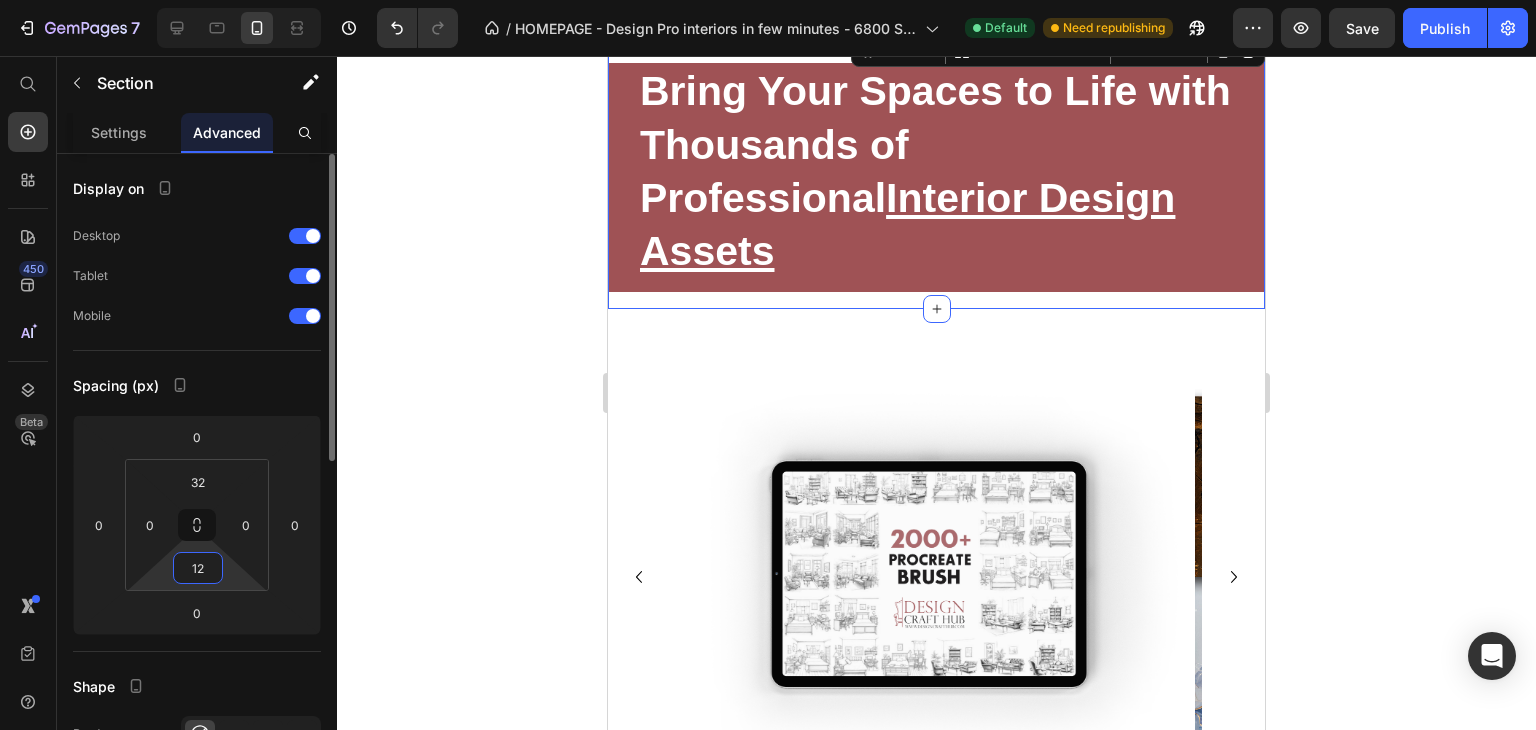 type on "1" 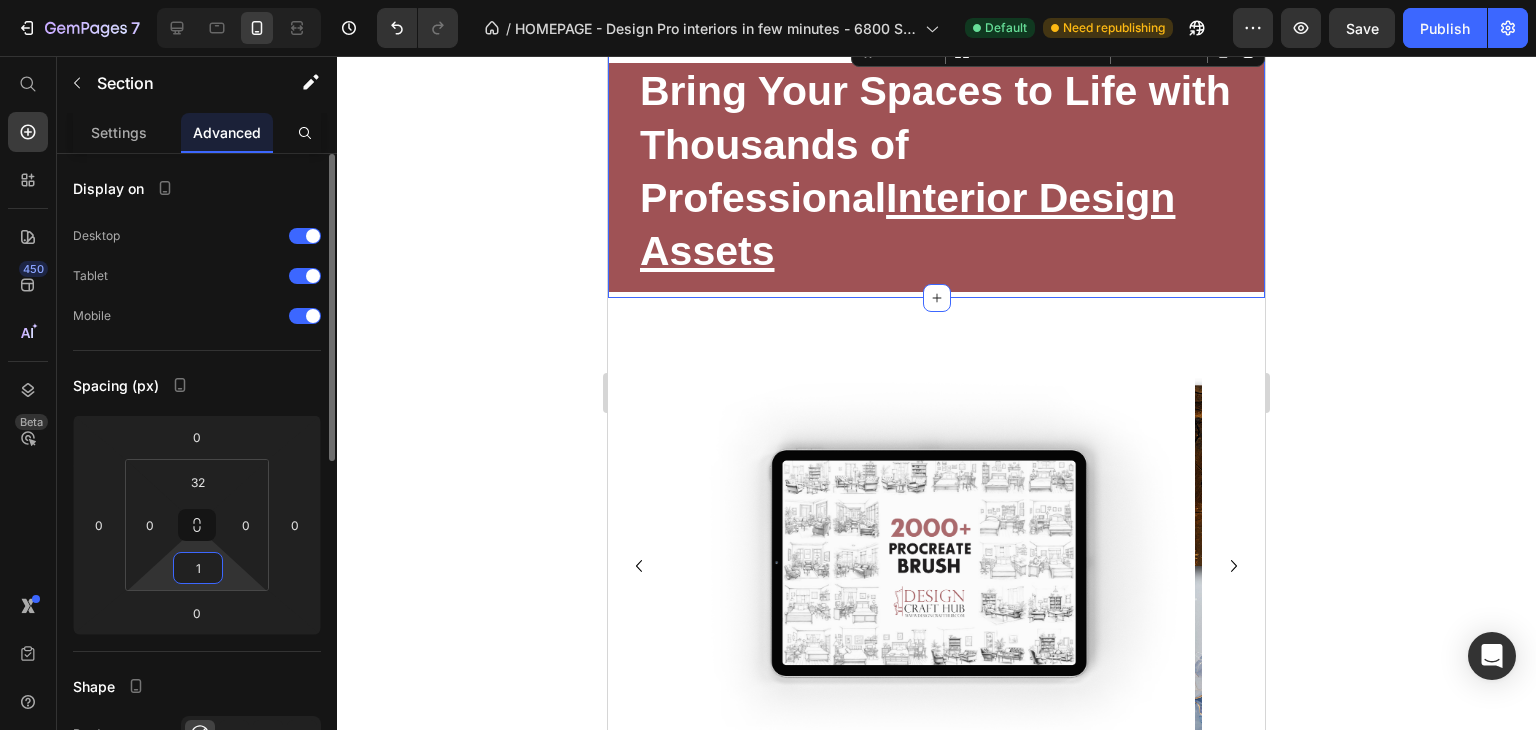 type 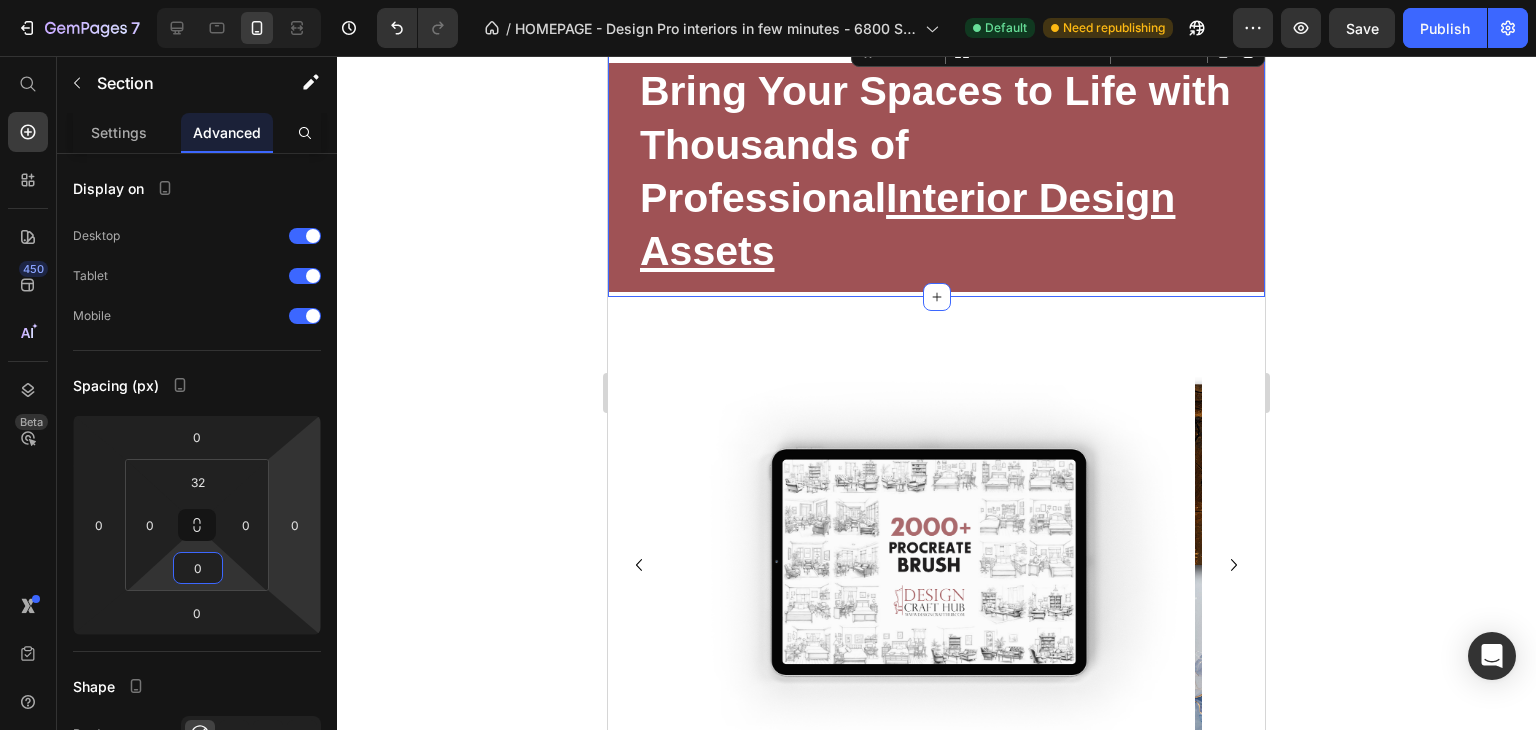 click 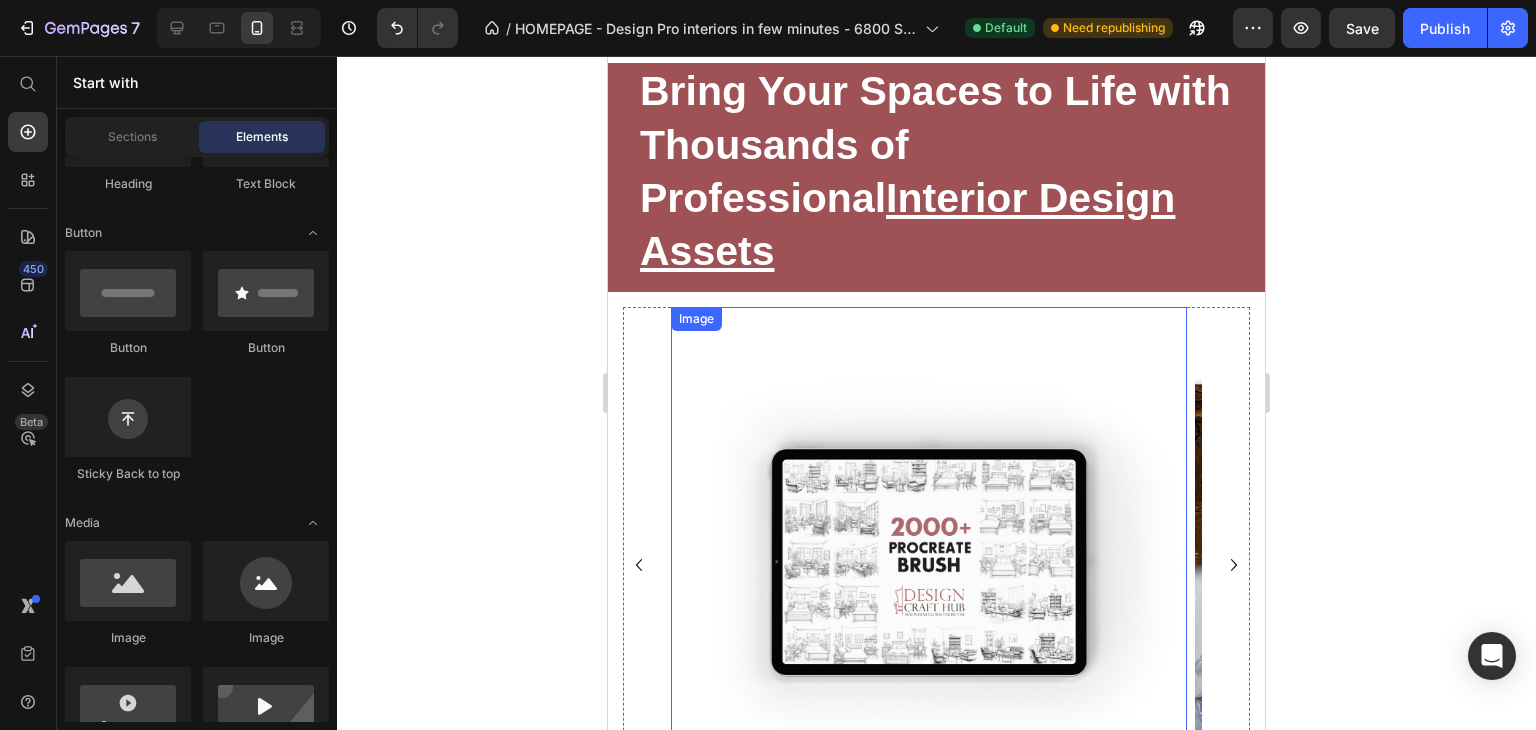 scroll, scrollTop: 0, scrollLeft: 0, axis: both 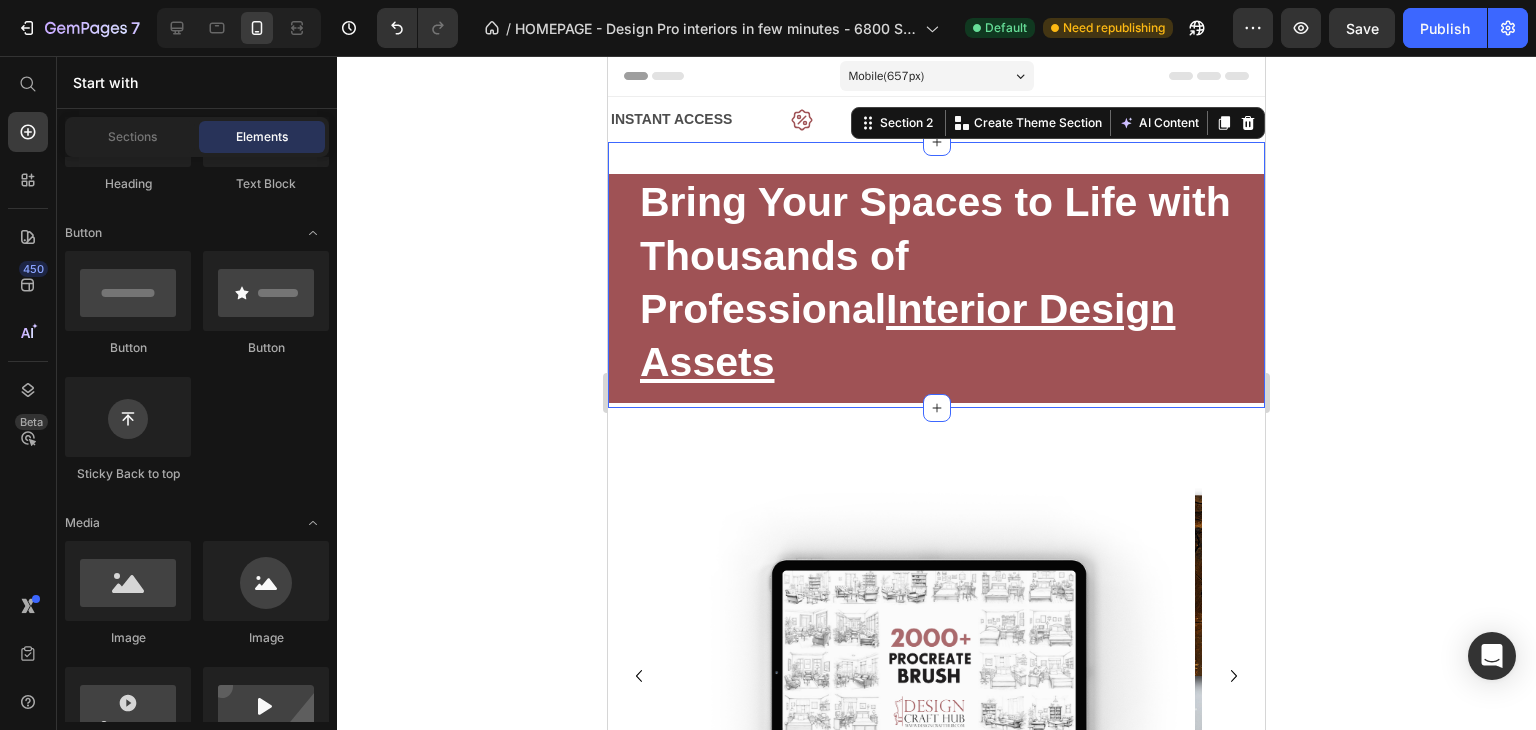 click on "⁠⁠⁠⁠⁠⁠⁠ Bring Your Spaces to Life with Thousands of Professional  Interior Design Assets Heading Row Section 2   You can create reusable sections Create Theme Section AI Content Write with GemAI What would you like to describe here? Tone and Voice Persuasive Product Design Pro Interiors in Minutes - With Our 6800+ Smart Assets! Show more Generate" at bounding box center [936, 275] 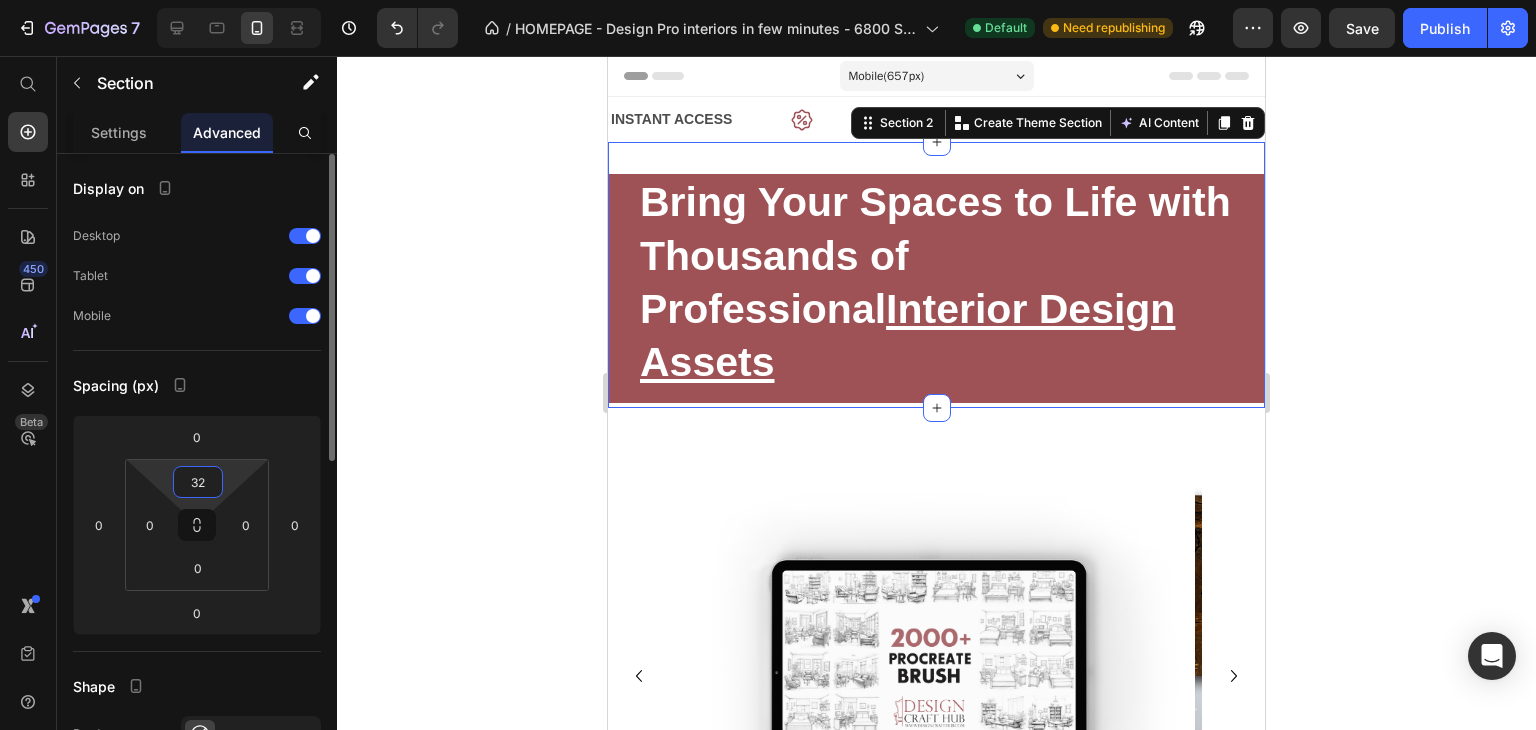 click on "32" at bounding box center (198, 482) 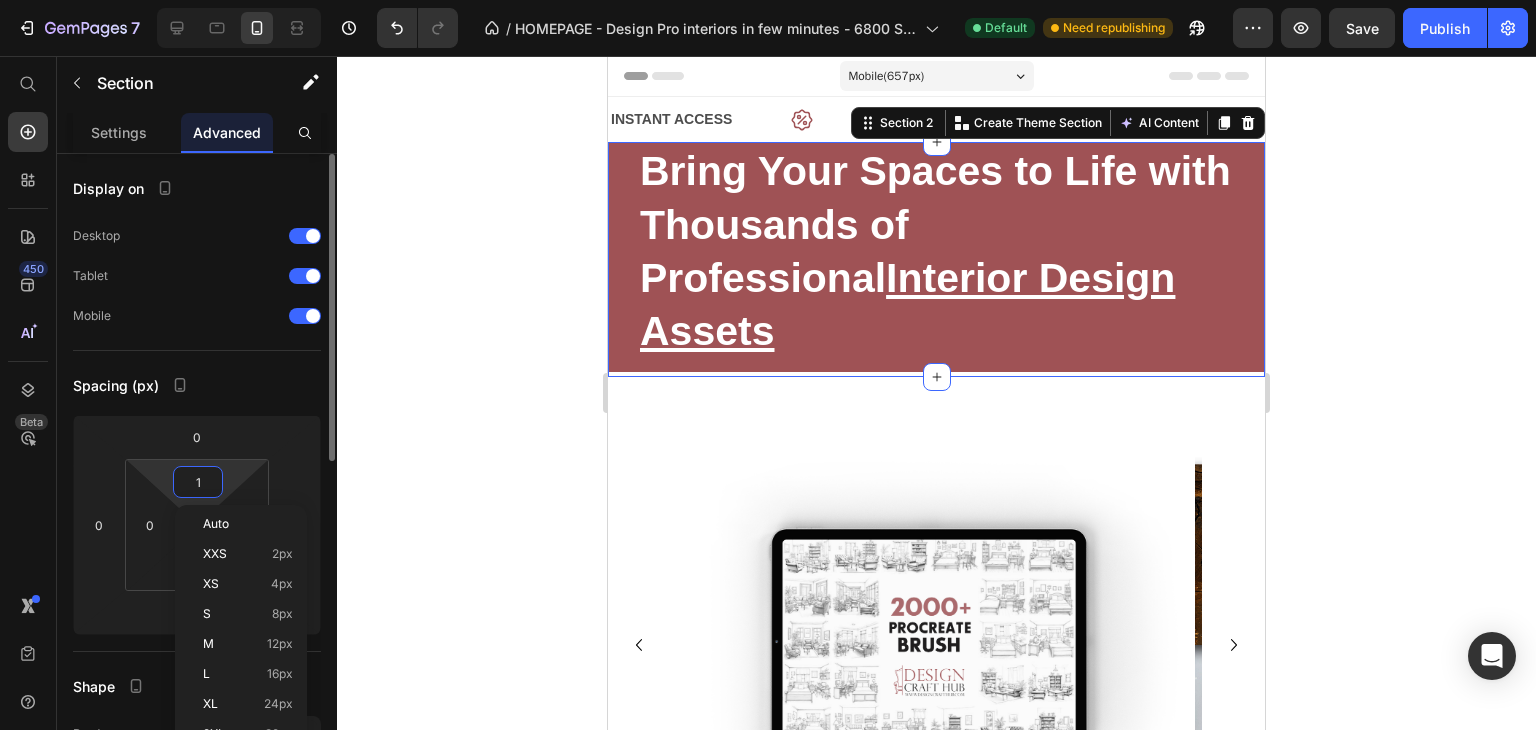 type on "10" 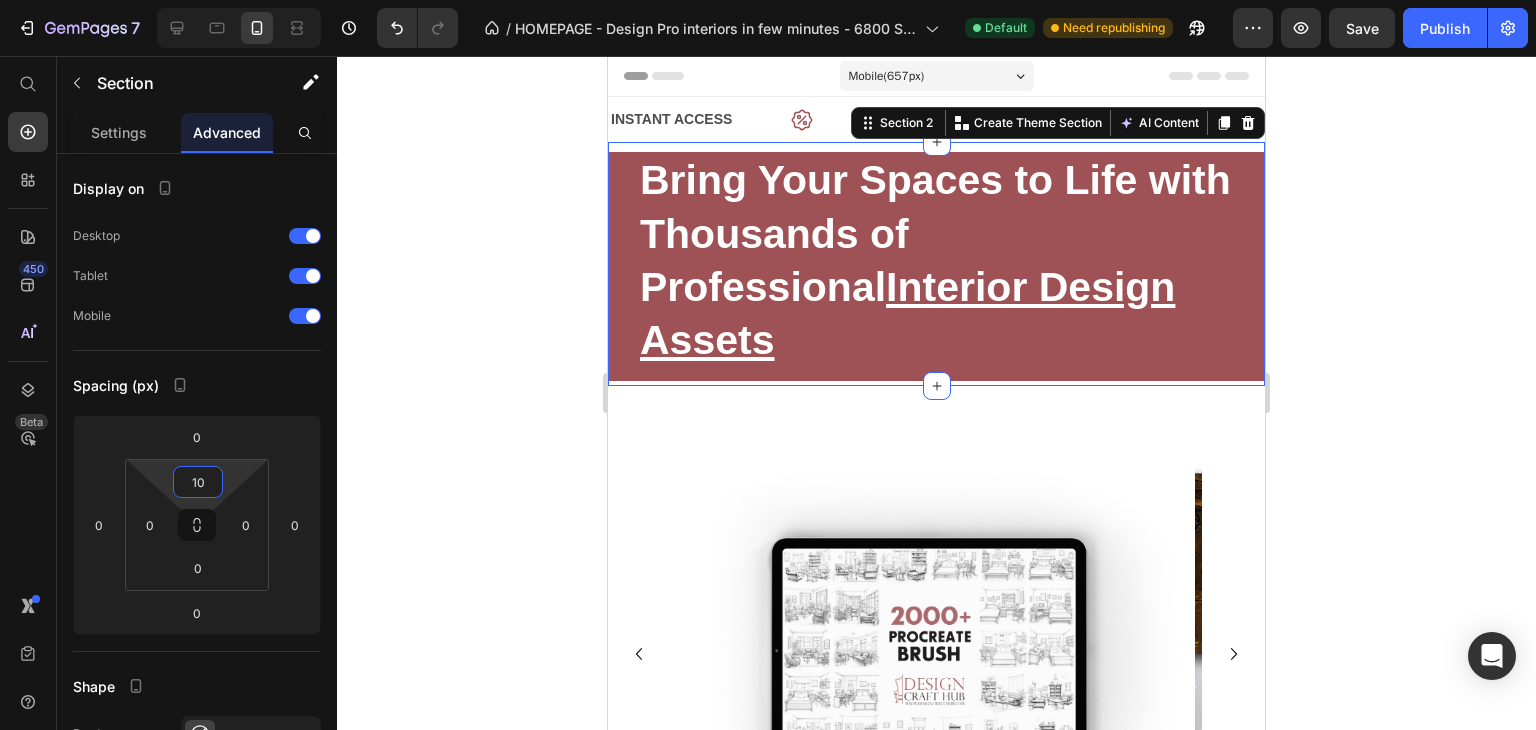 click 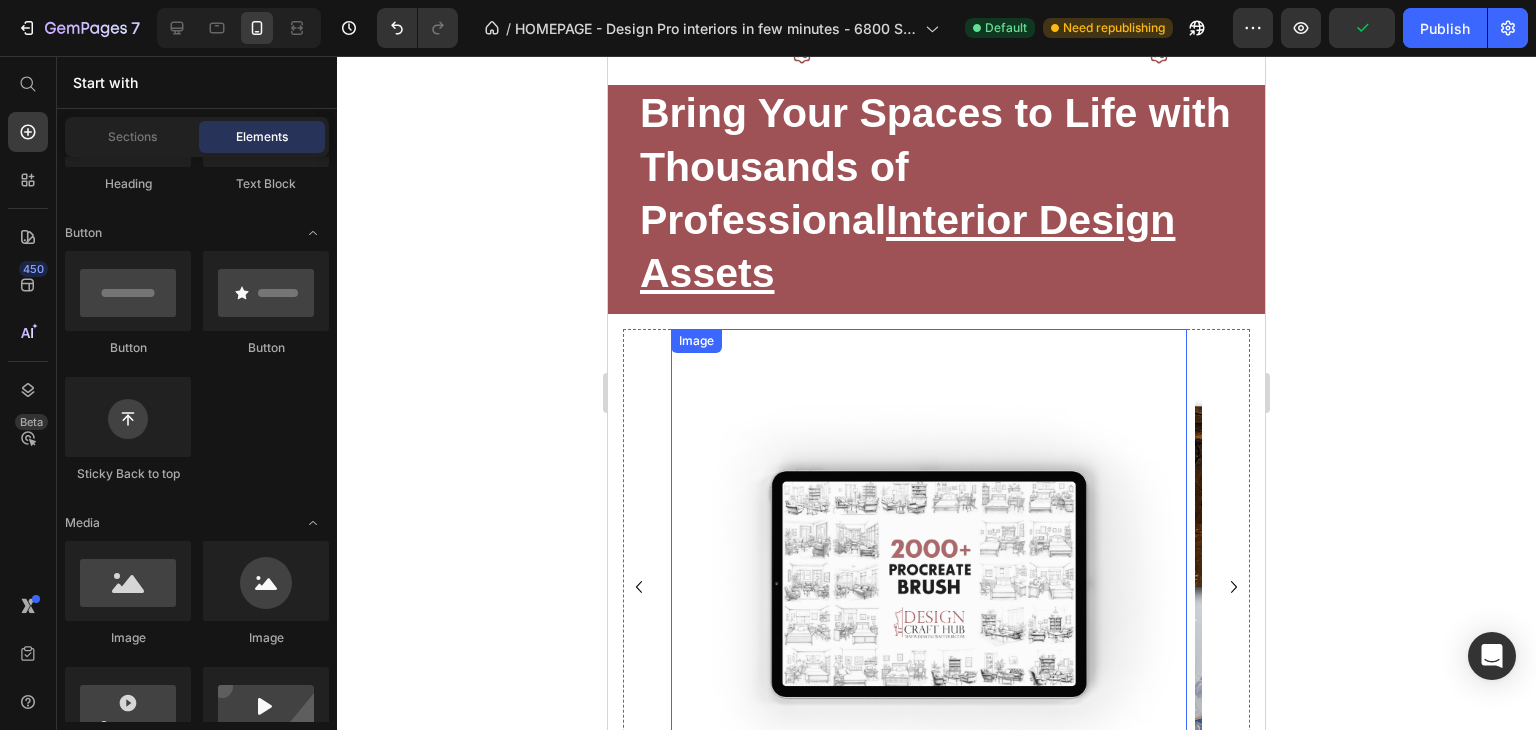 scroll, scrollTop: 0, scrollLeft: 0, axis: both 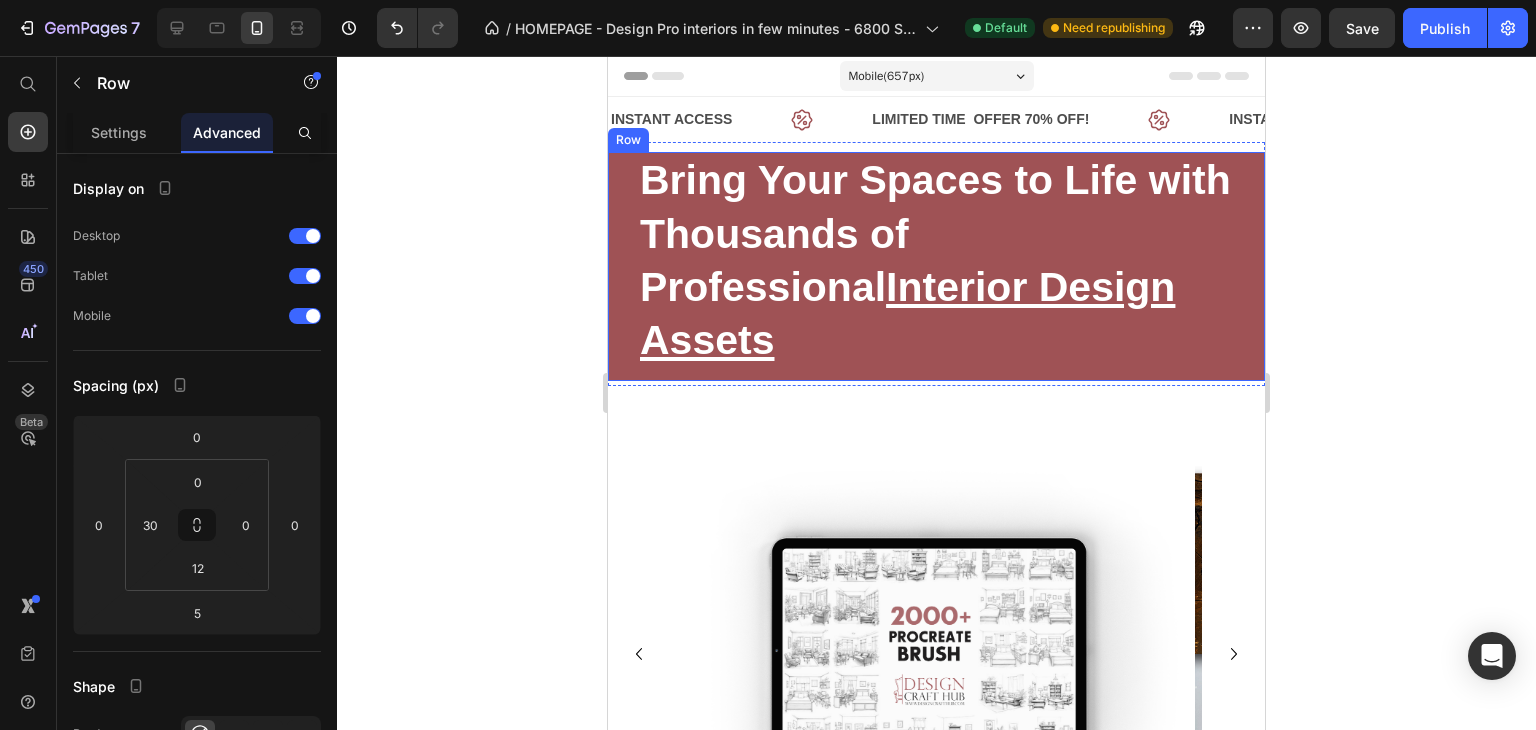 click on "⁠⁠⁠⁠⁠⁠⁠ Bring Your Spaces to Life with Thousands of Professional  Interior Design Assets Heading Row" at bounding box center [936, 266] 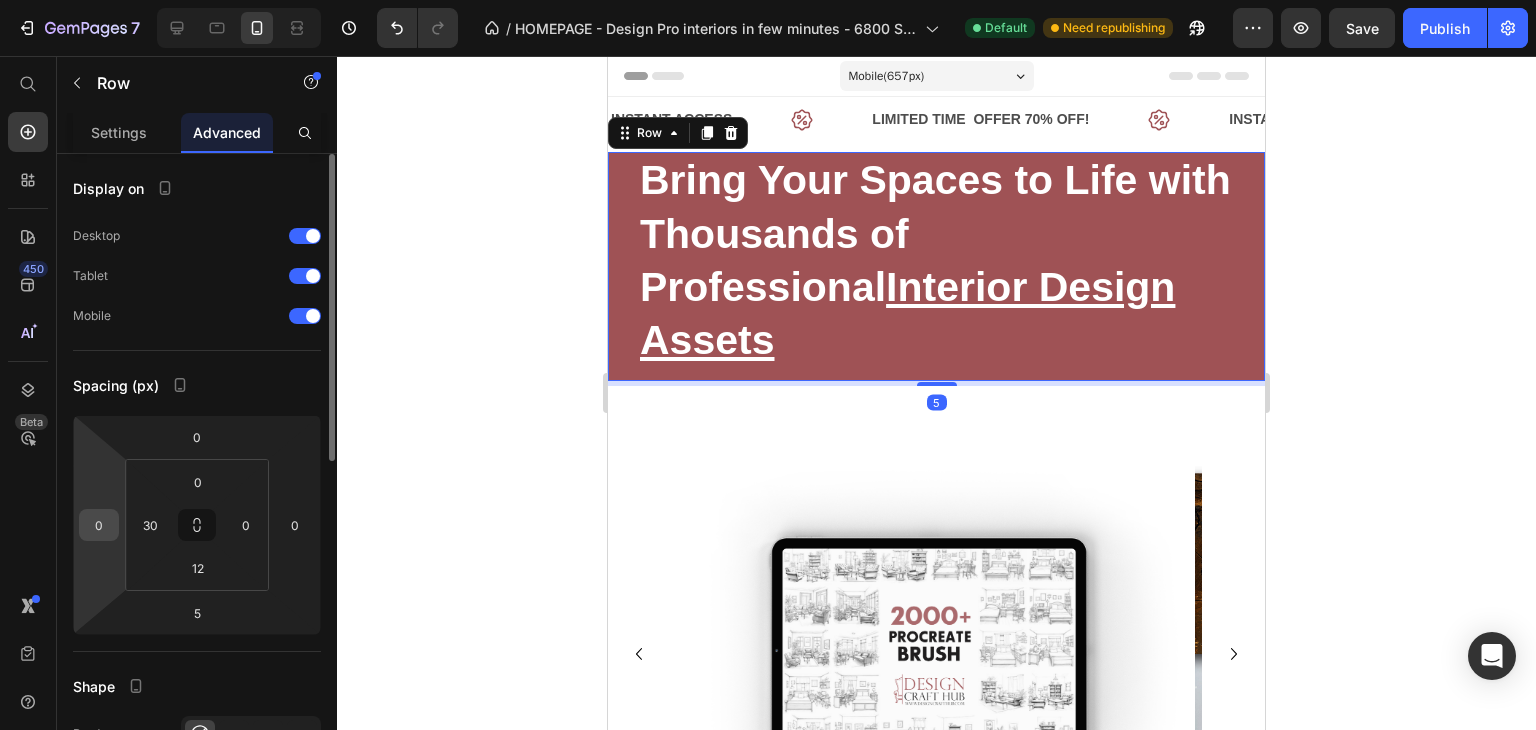 click on "0" at bounding box center (99, 525) 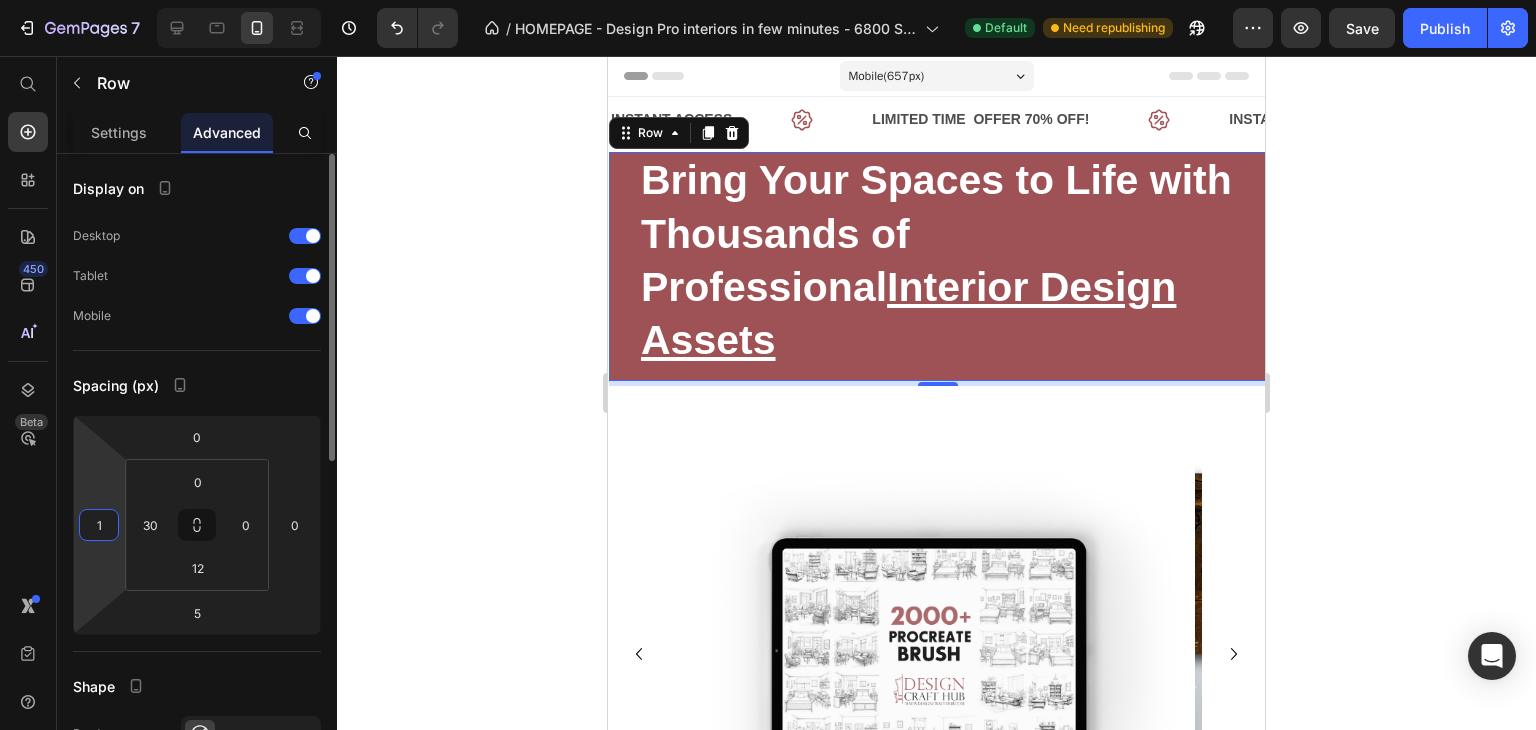 type on "10" 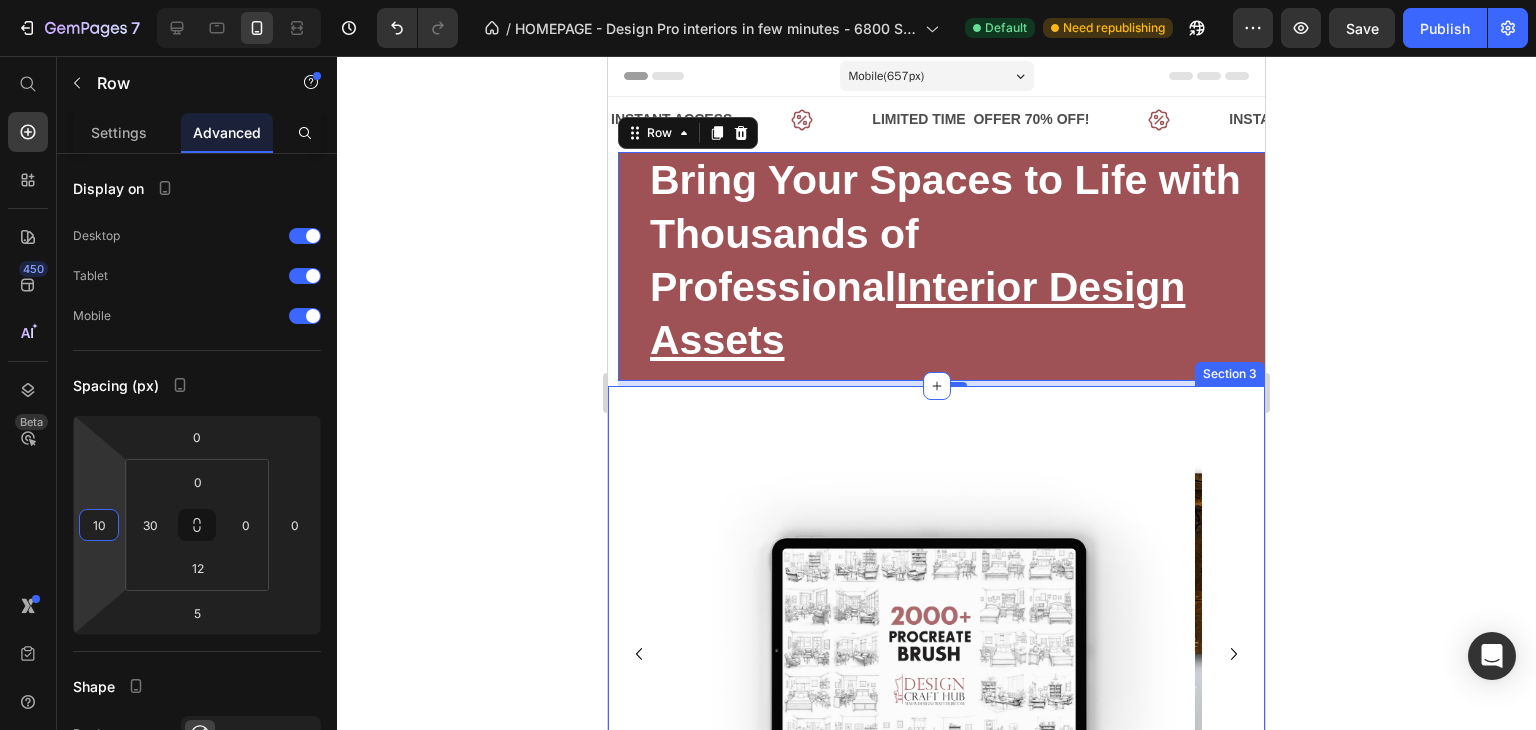 click 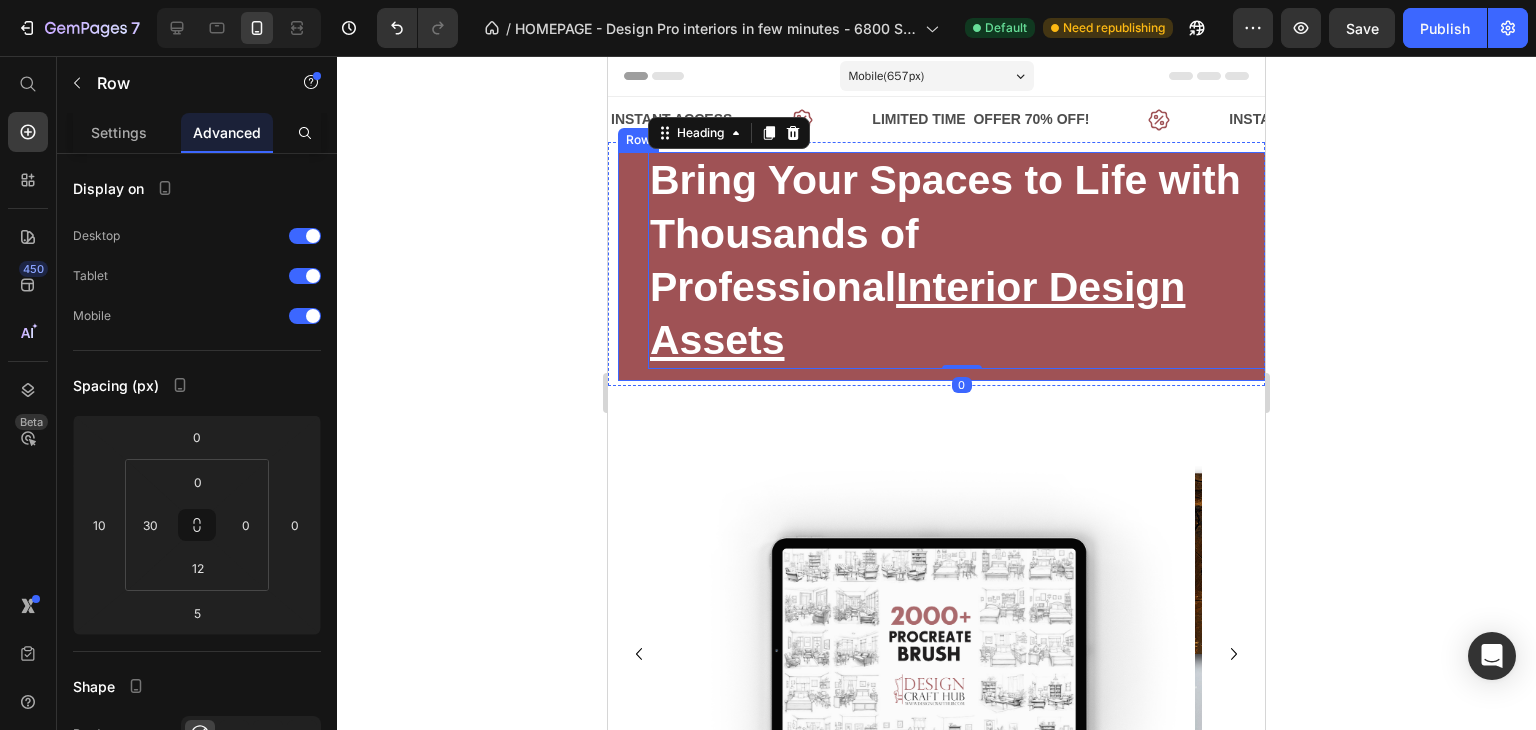 click on "⁠⁠⁠⁠⁠⁠⁠ Bring Your Spaces to Life with Thousands of Professional  Interior Design Assets Heading   0 Row" at bounding box center [946, 266] 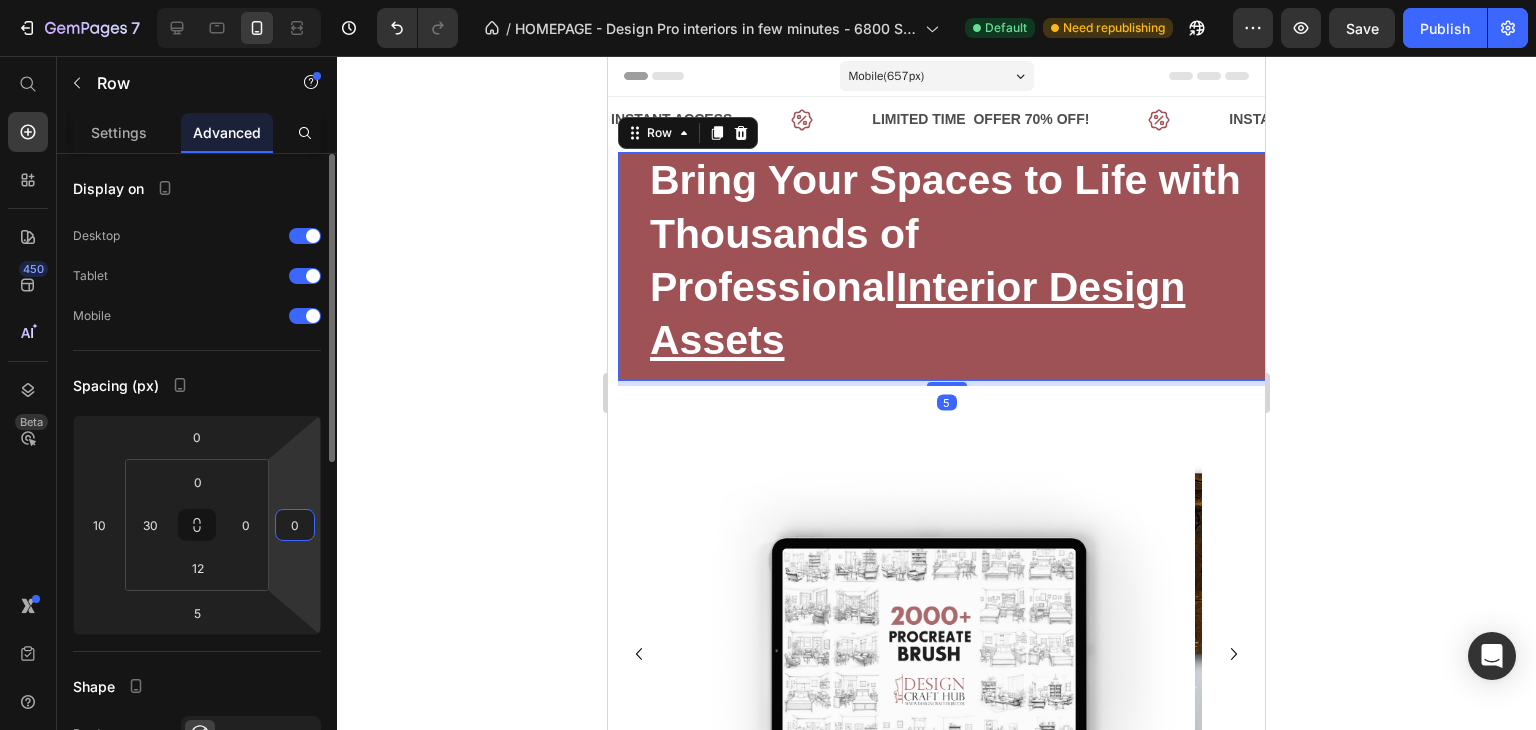click on "0" at bounding box center (295, 525) 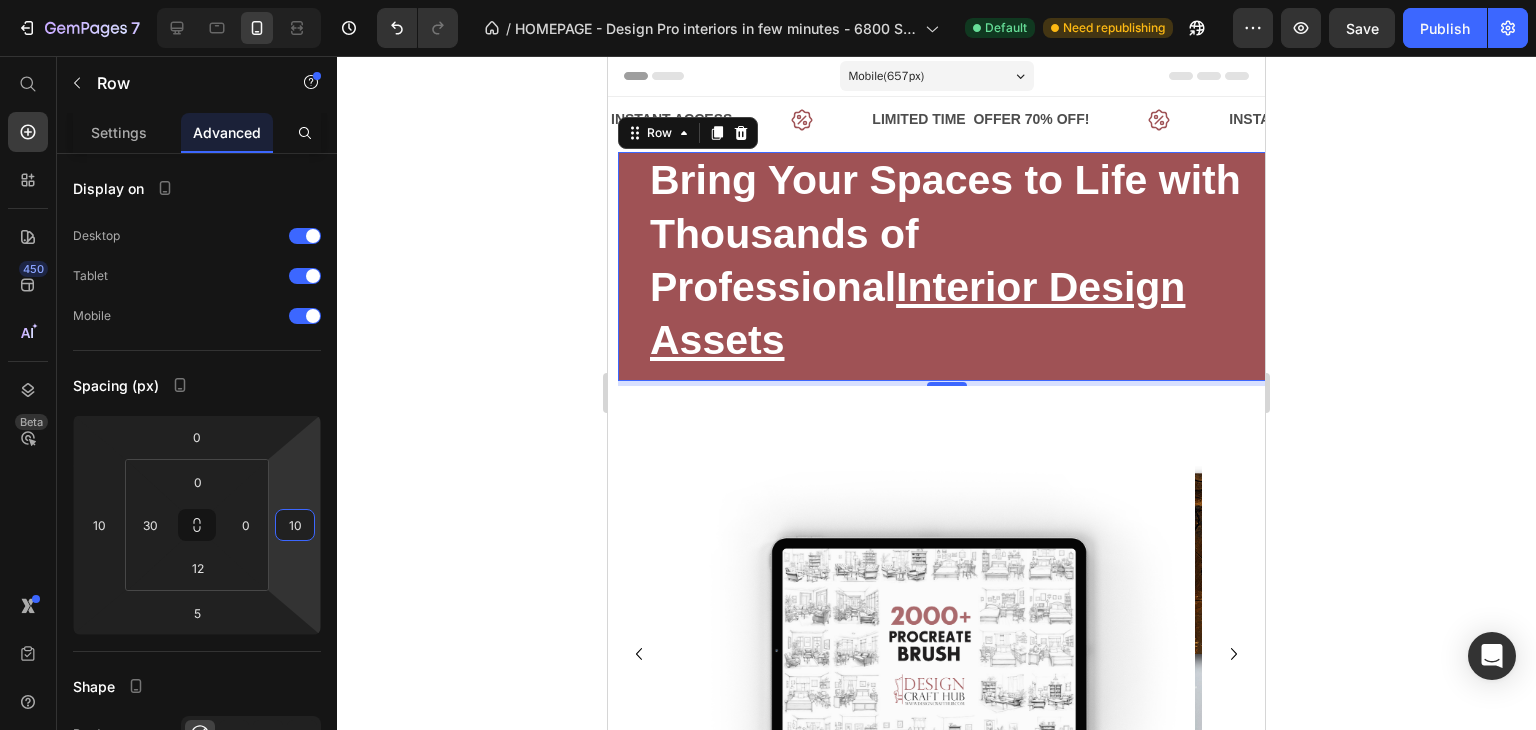 type on "10" 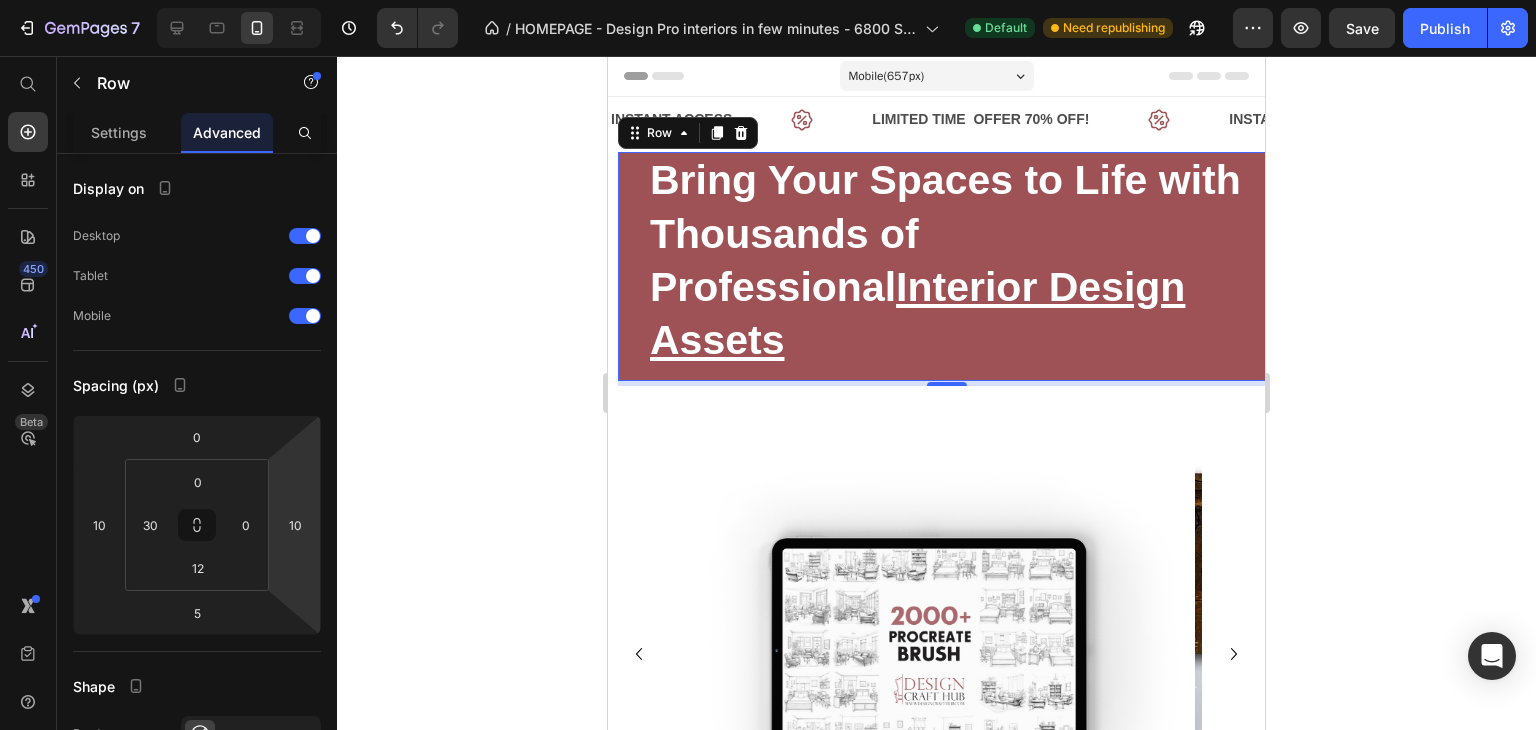 click 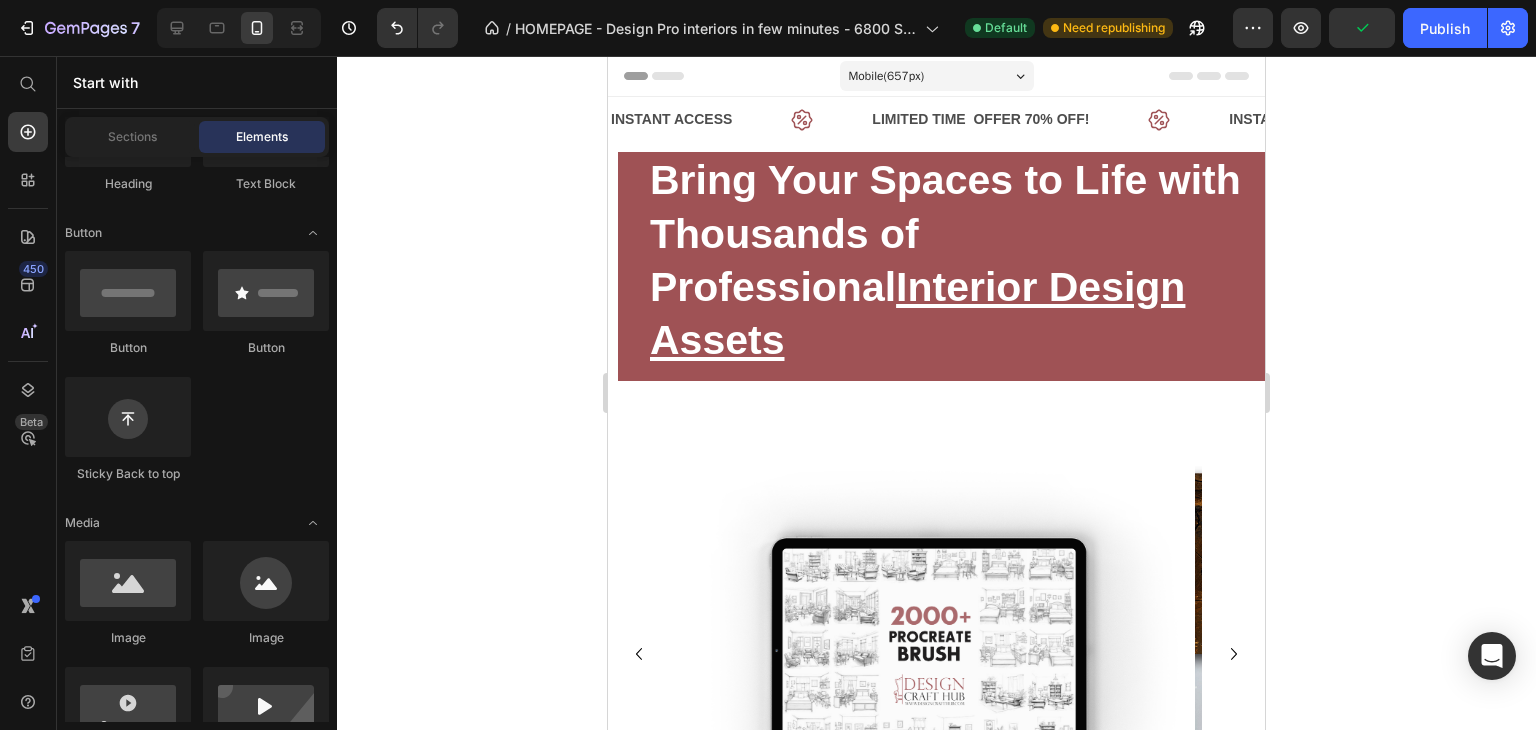 click 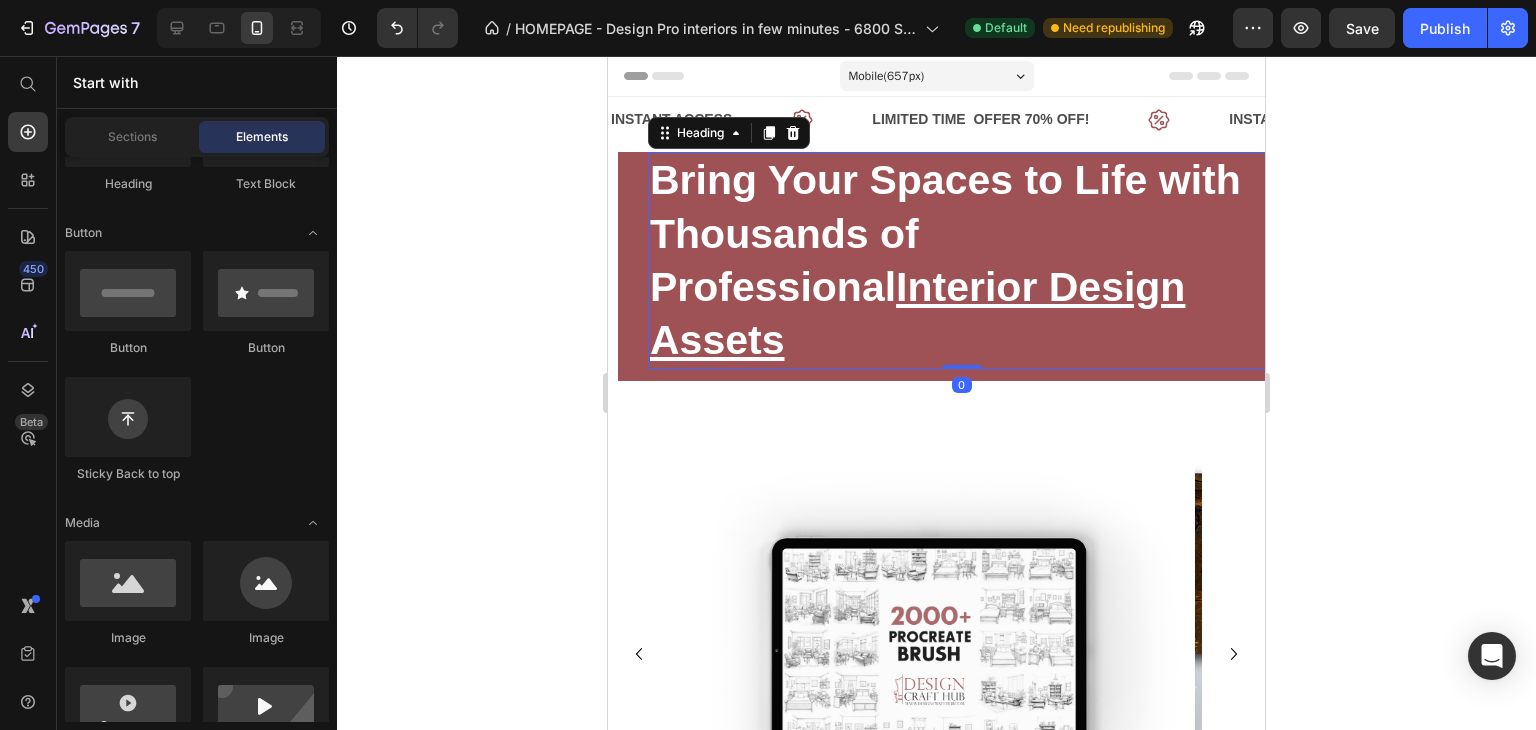 click on "Bring Your Spaces to Life with Thousands of Professional  Interior Design Assets" at bounding box center [945, 260] 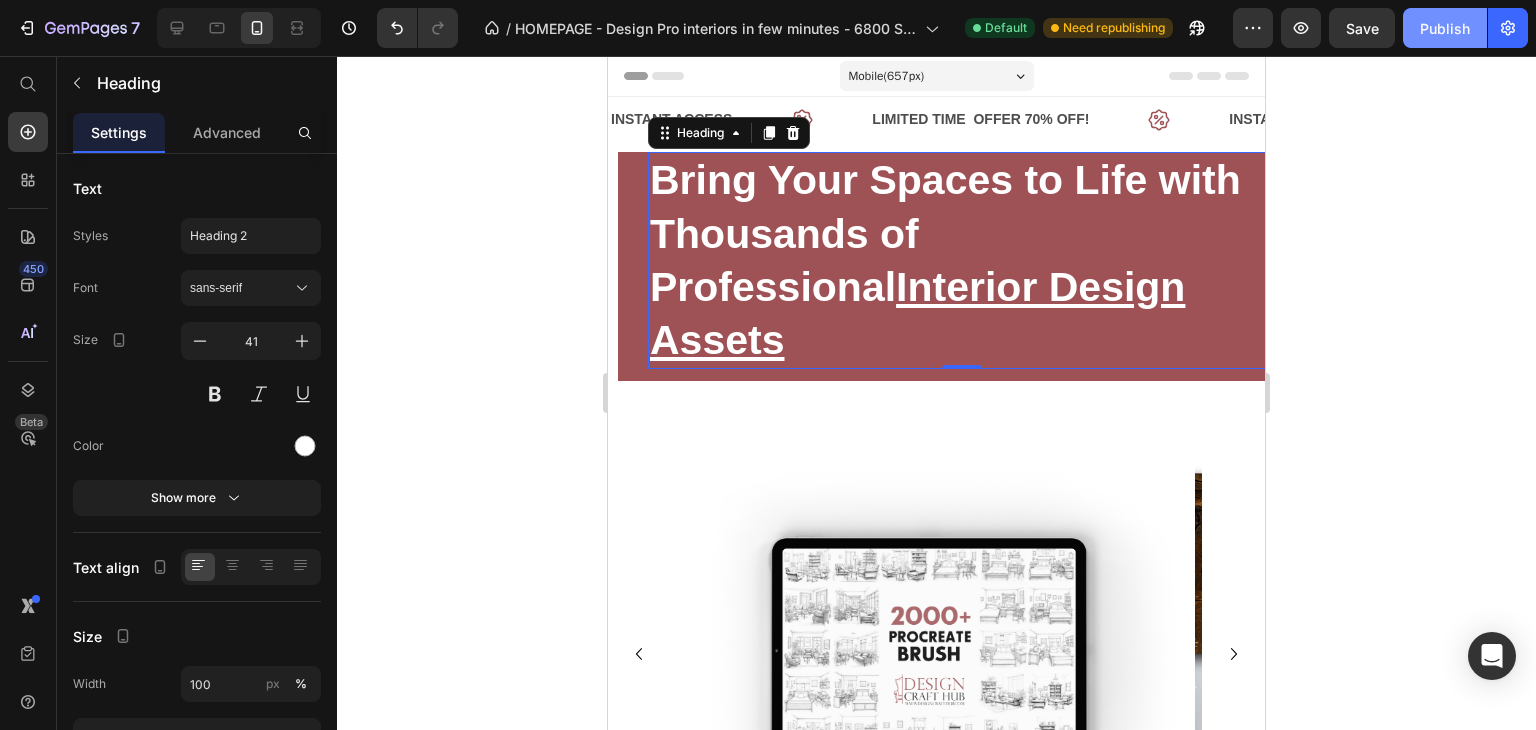 click on "Publish" 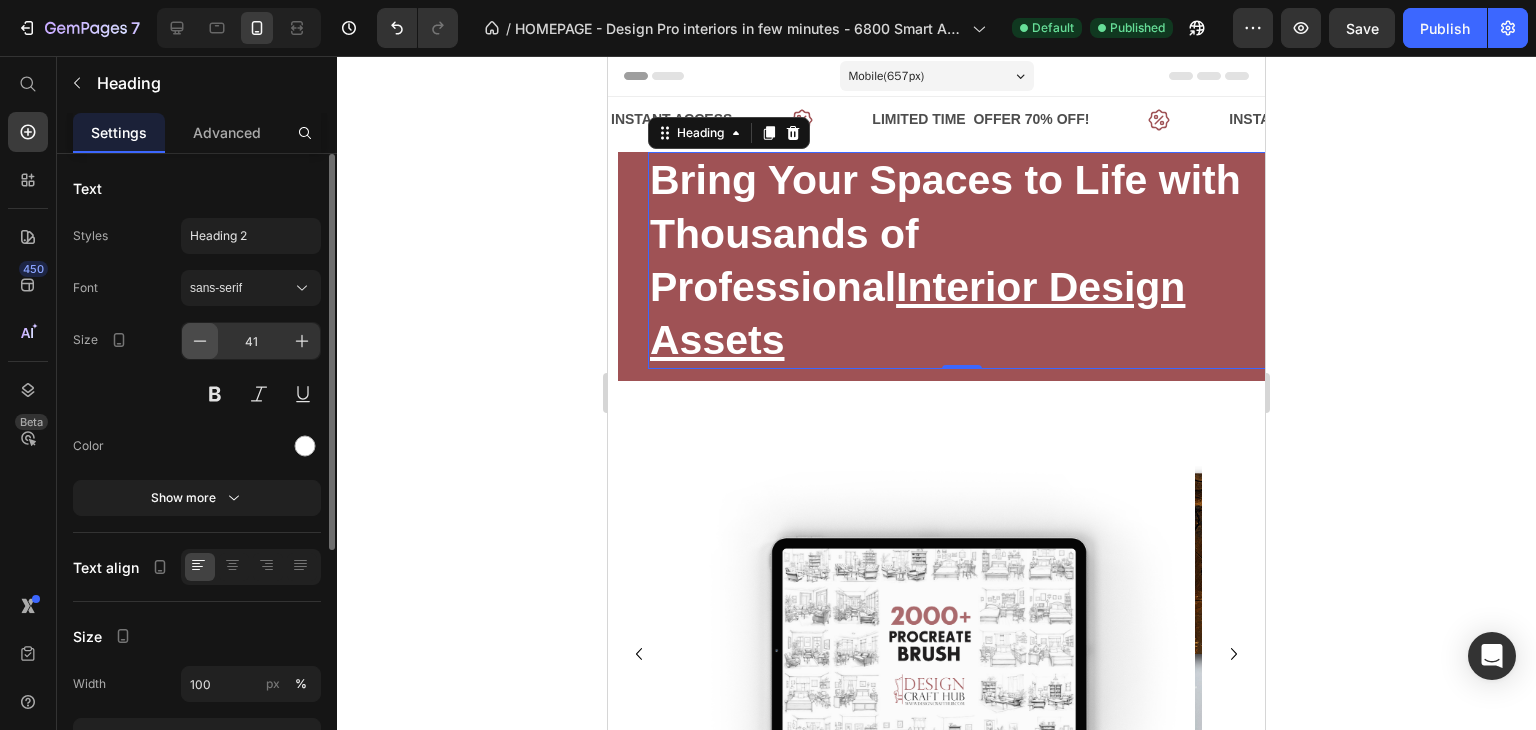 click 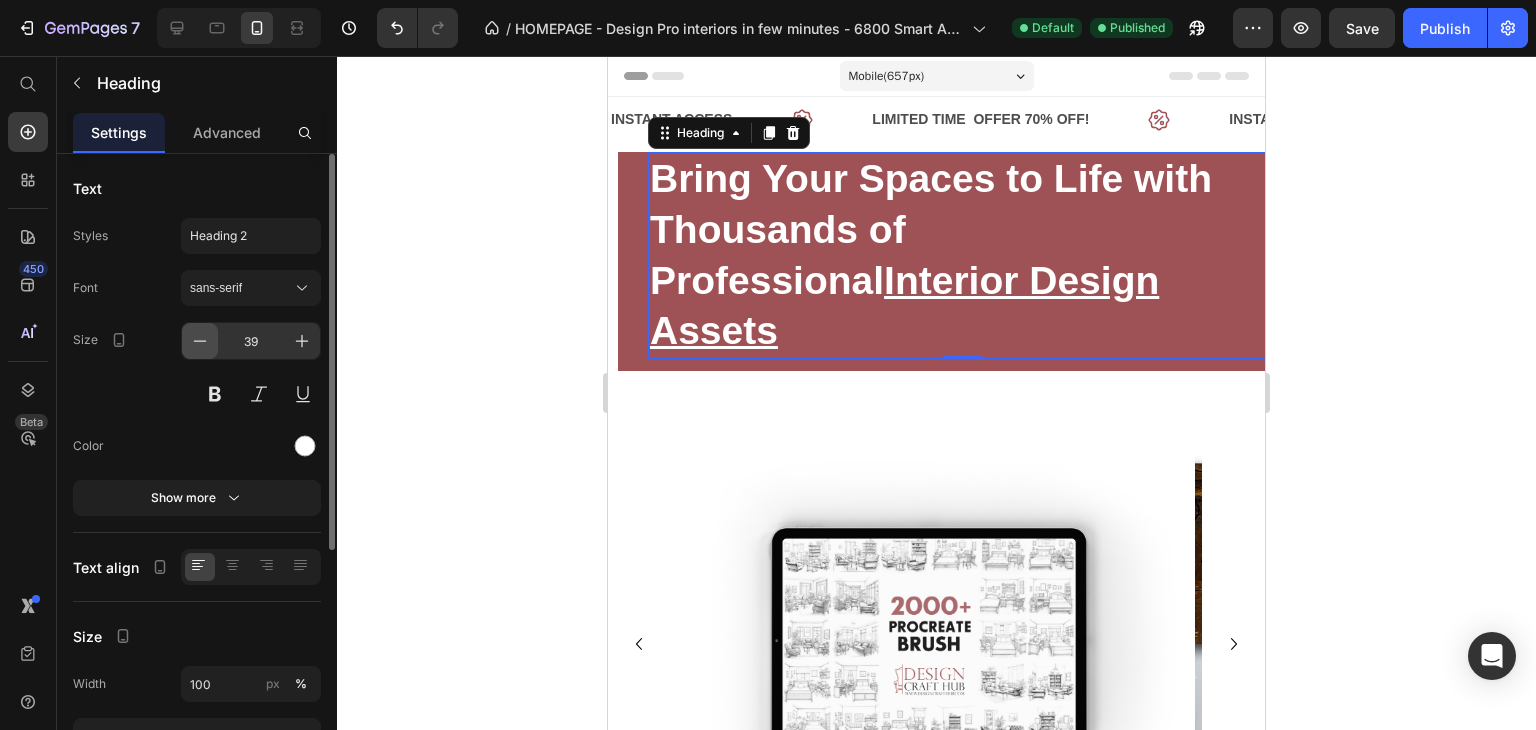 click 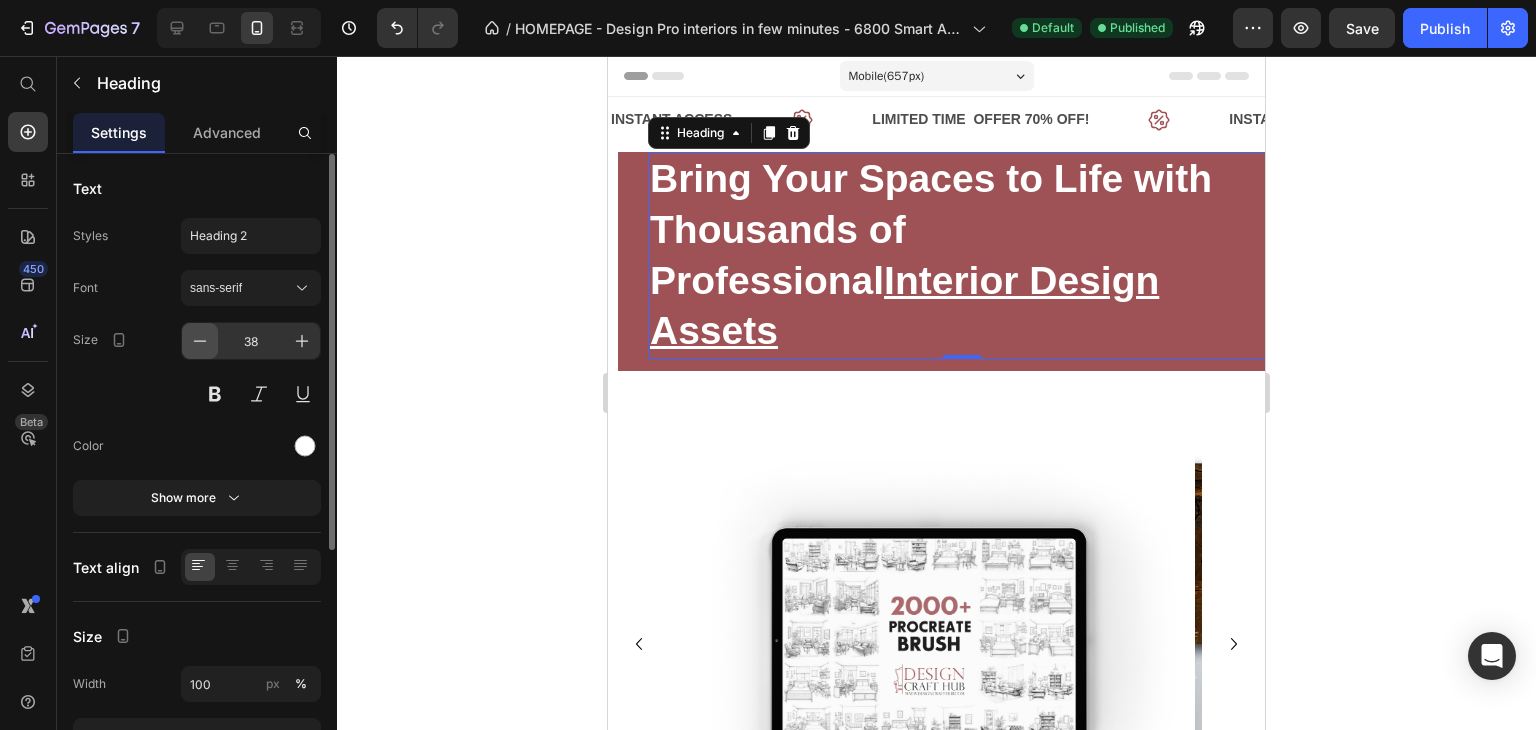 click 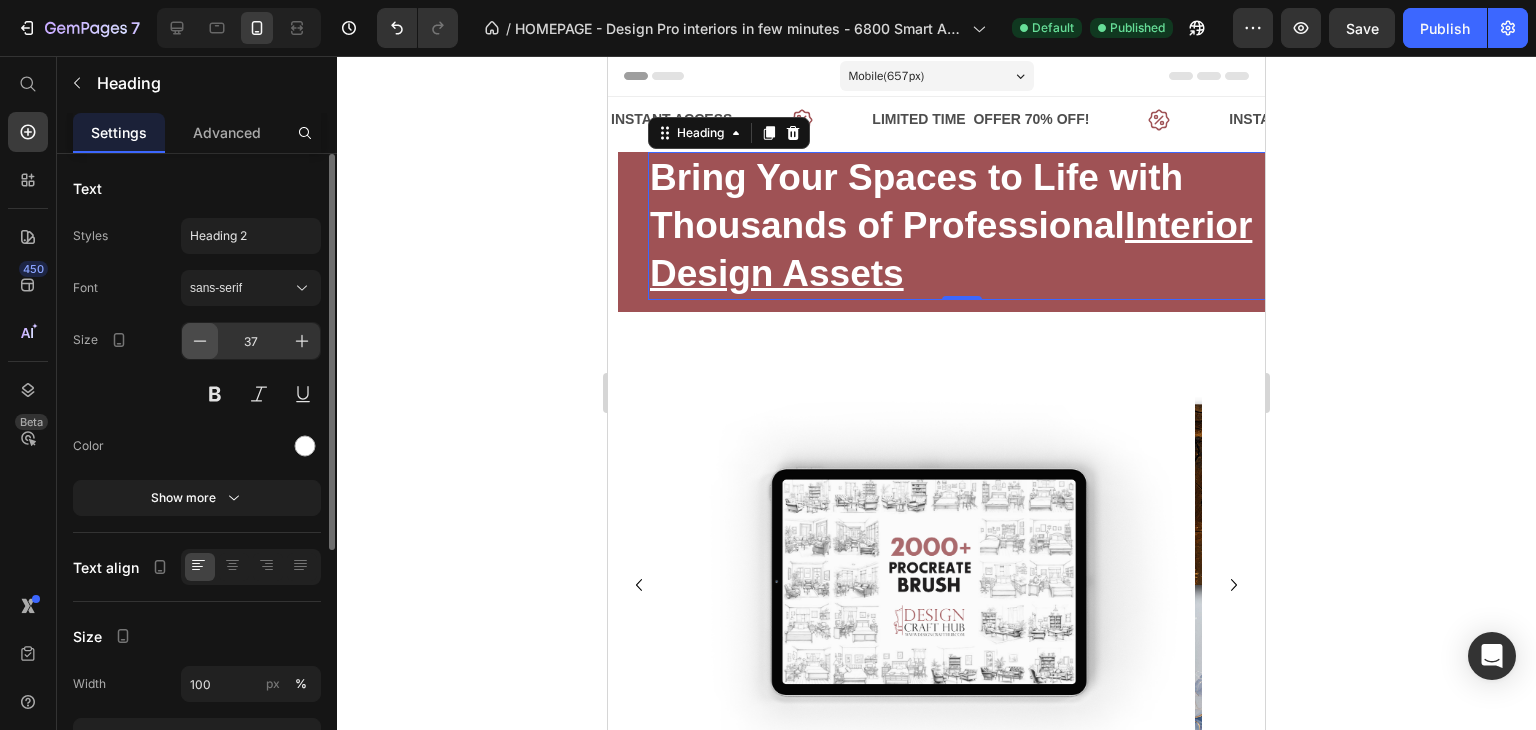 click 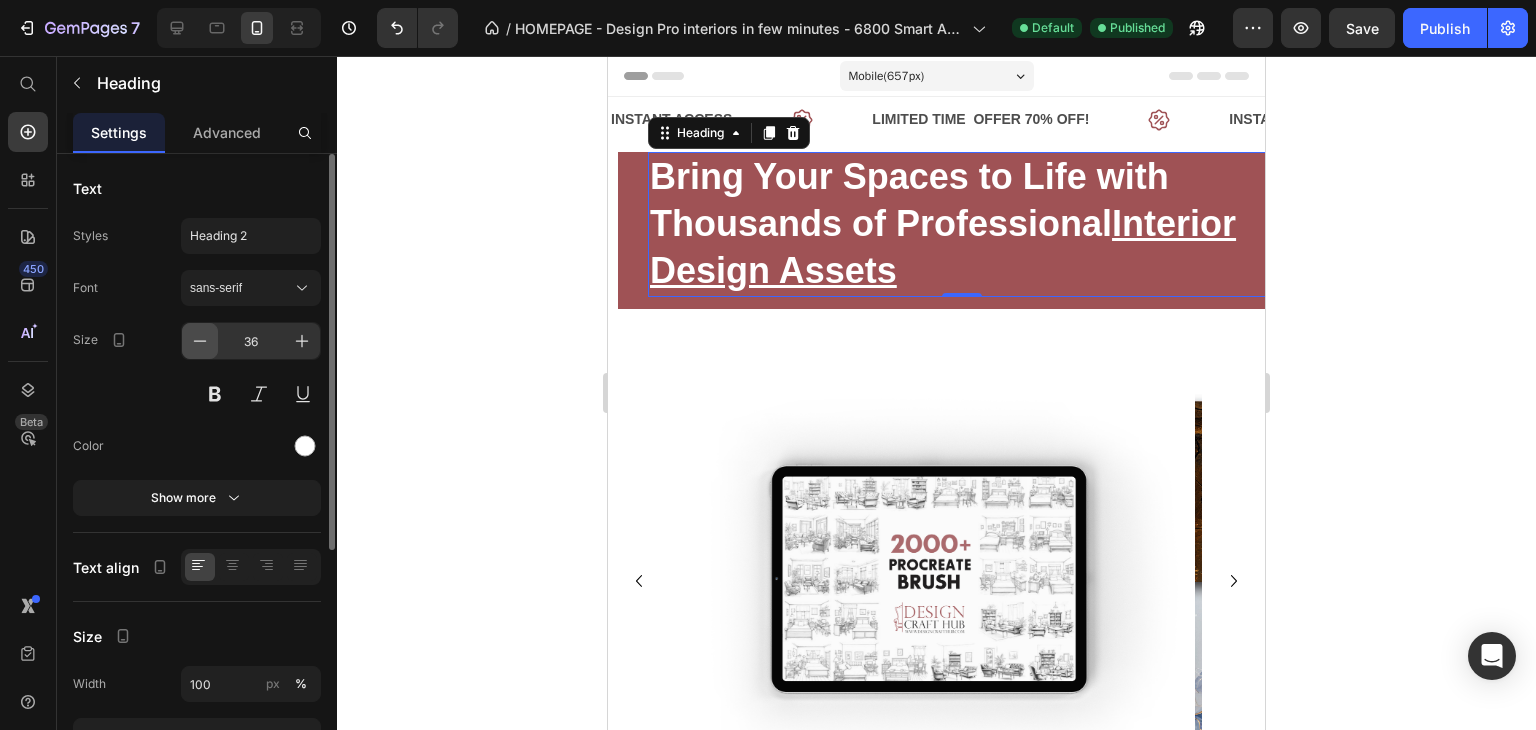 click 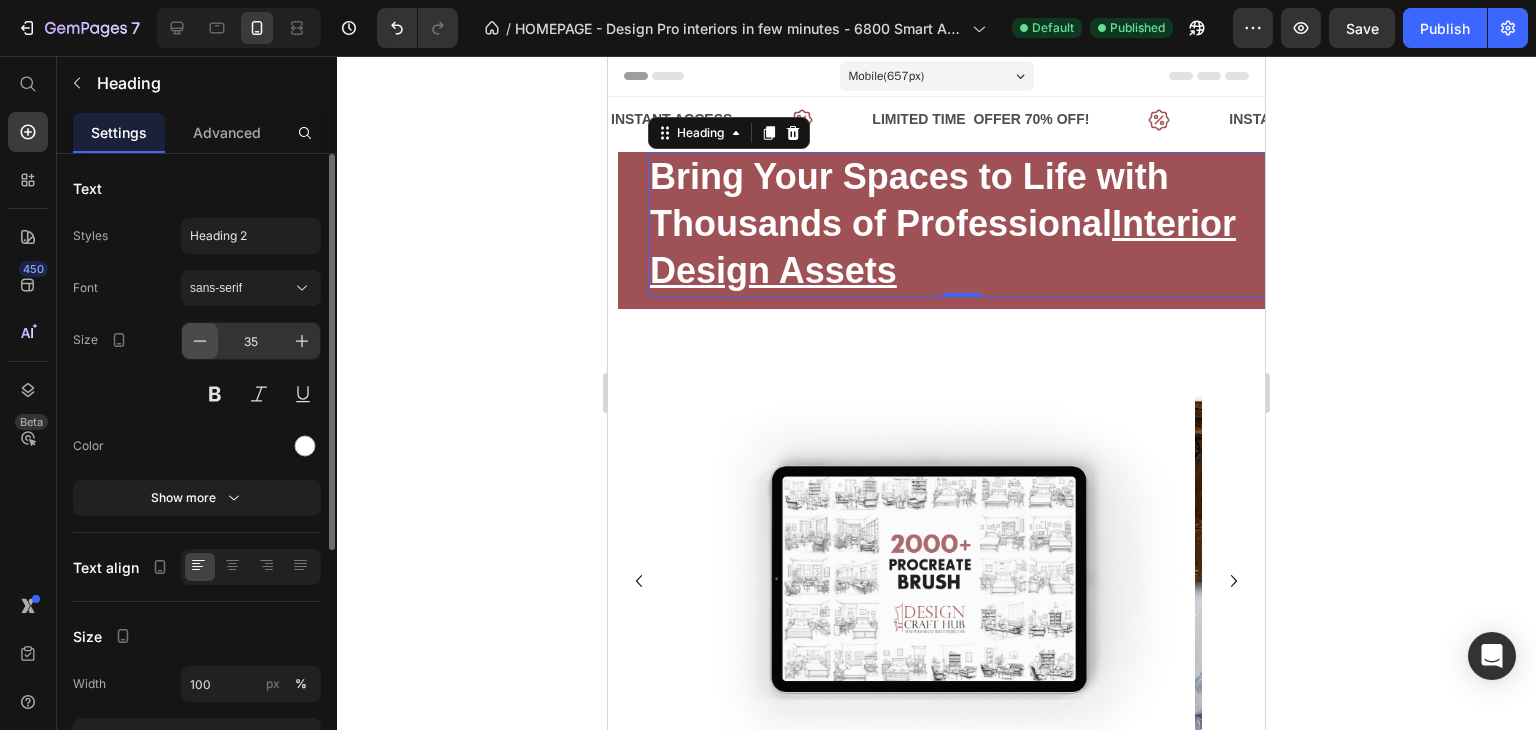 click 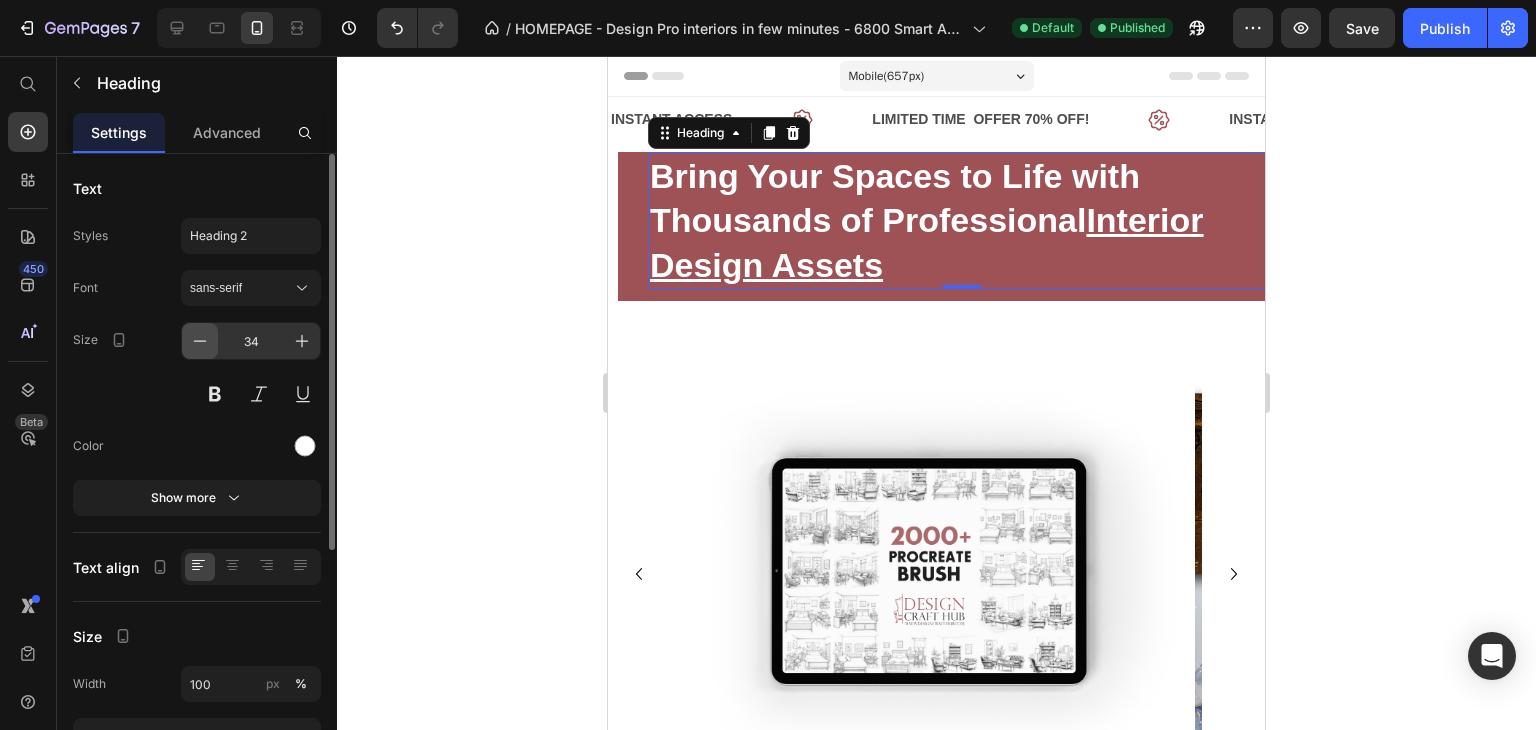 click 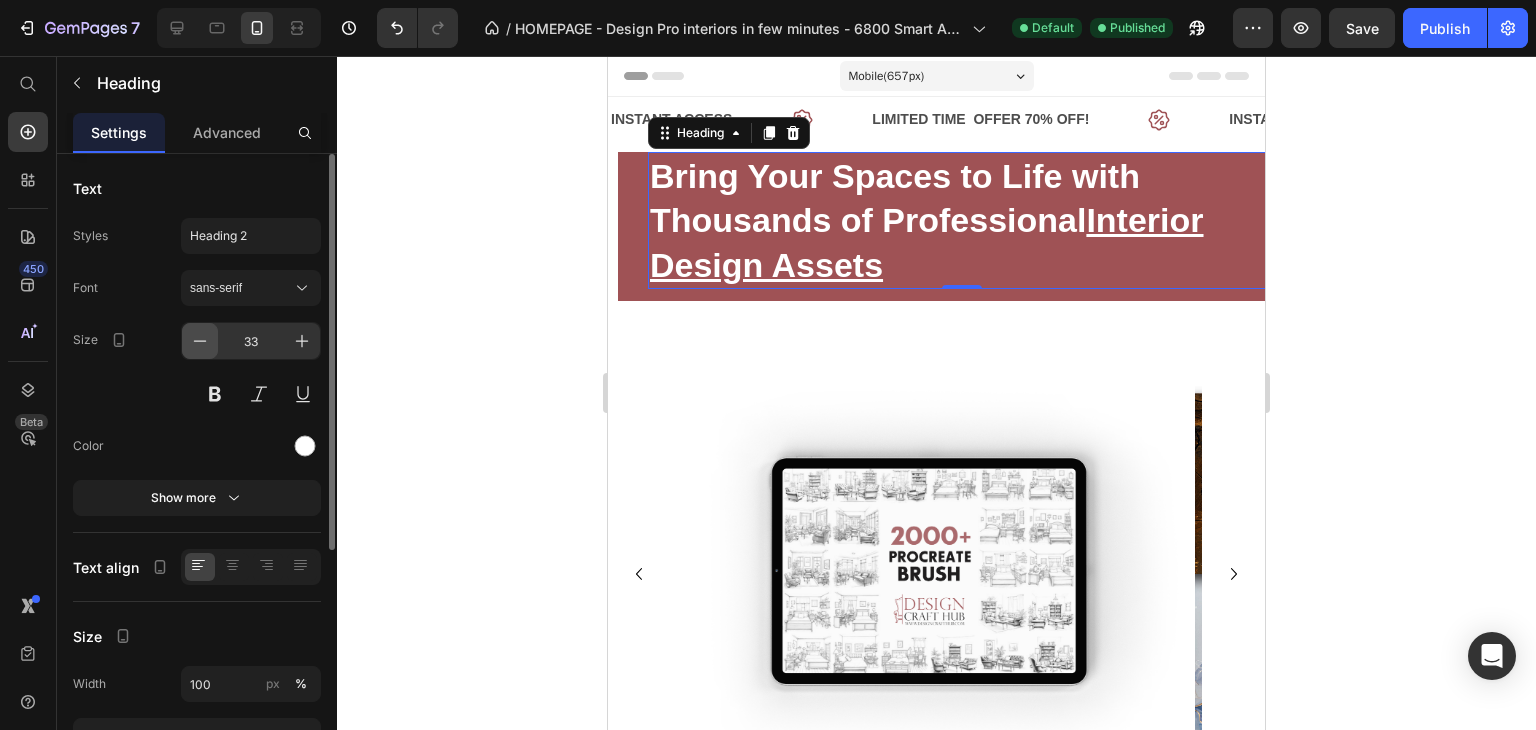 click 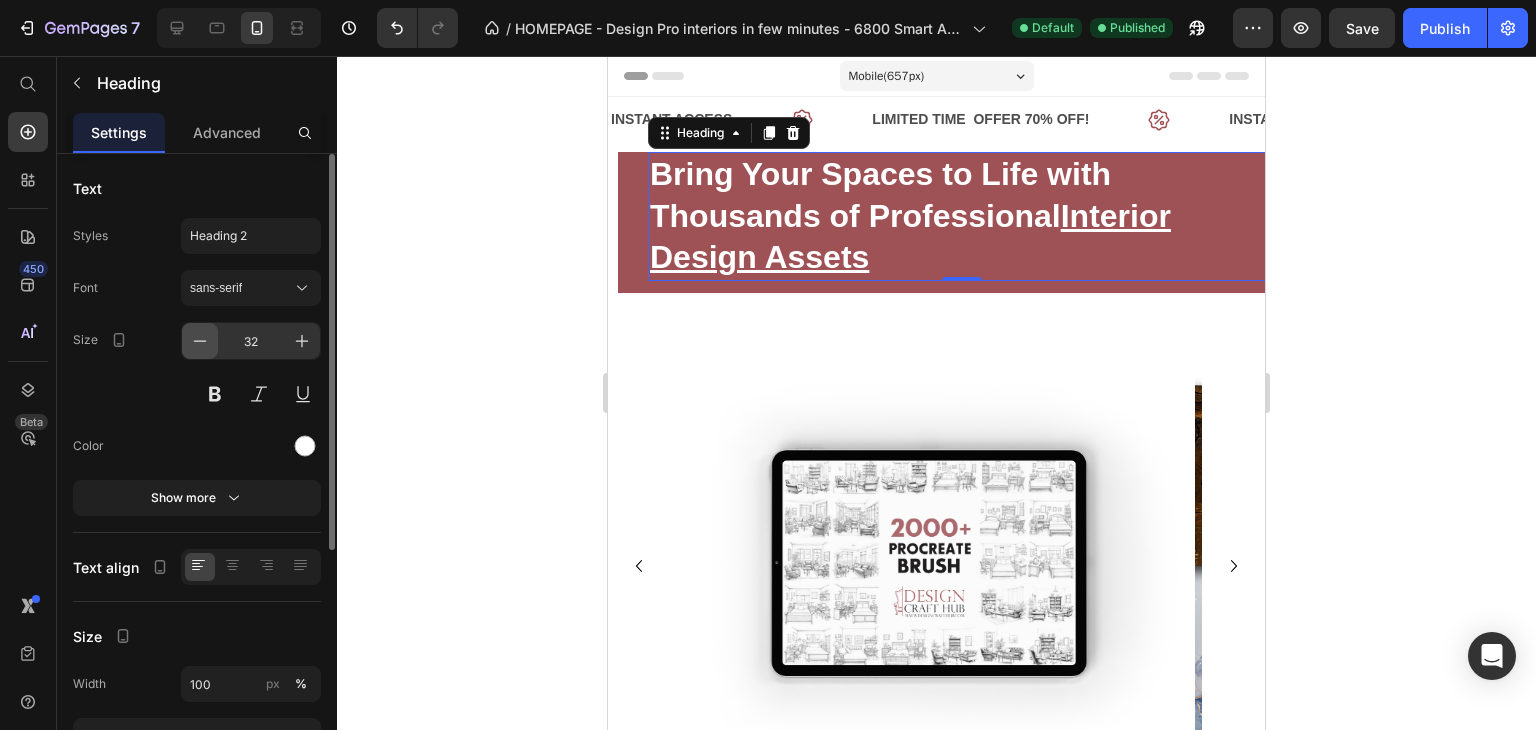 click 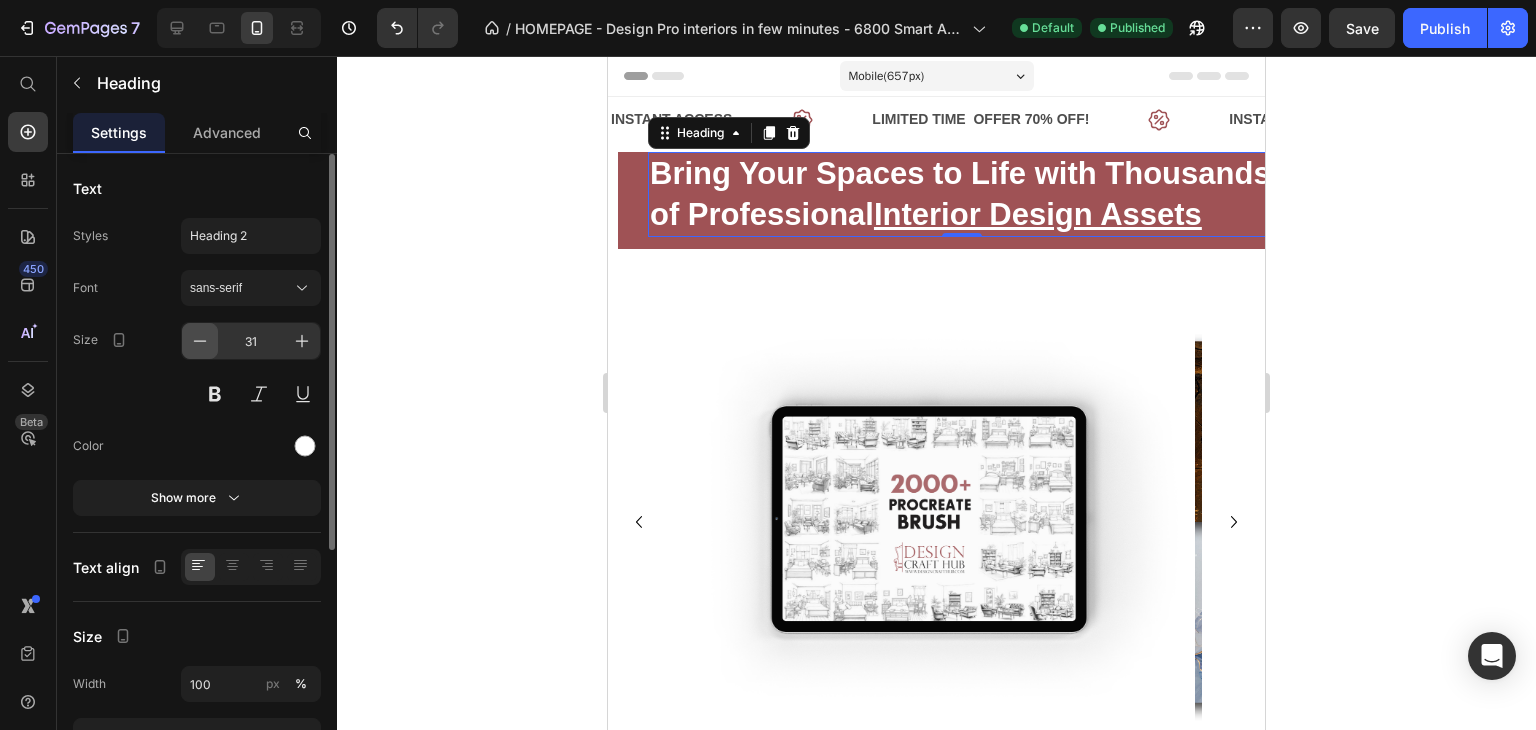 click 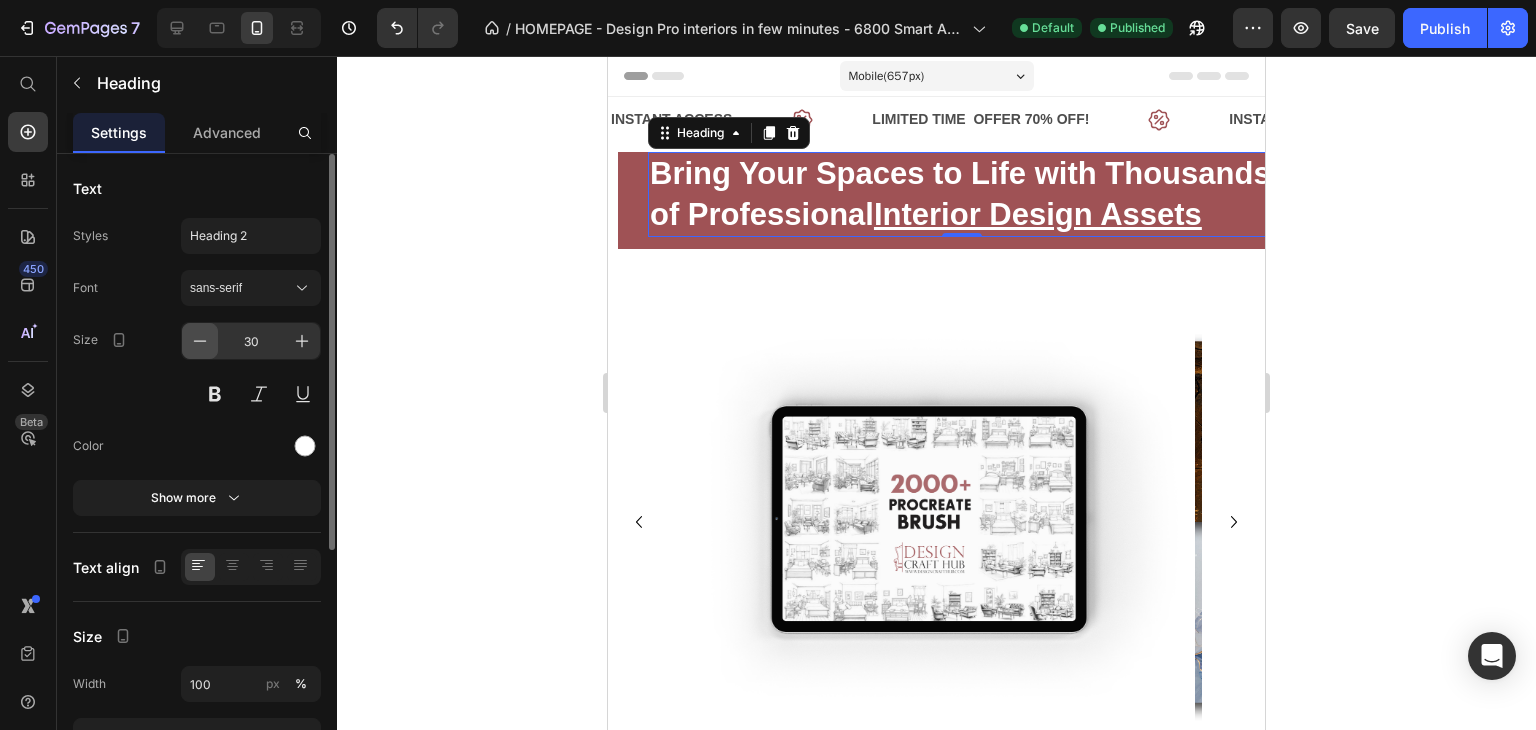 click 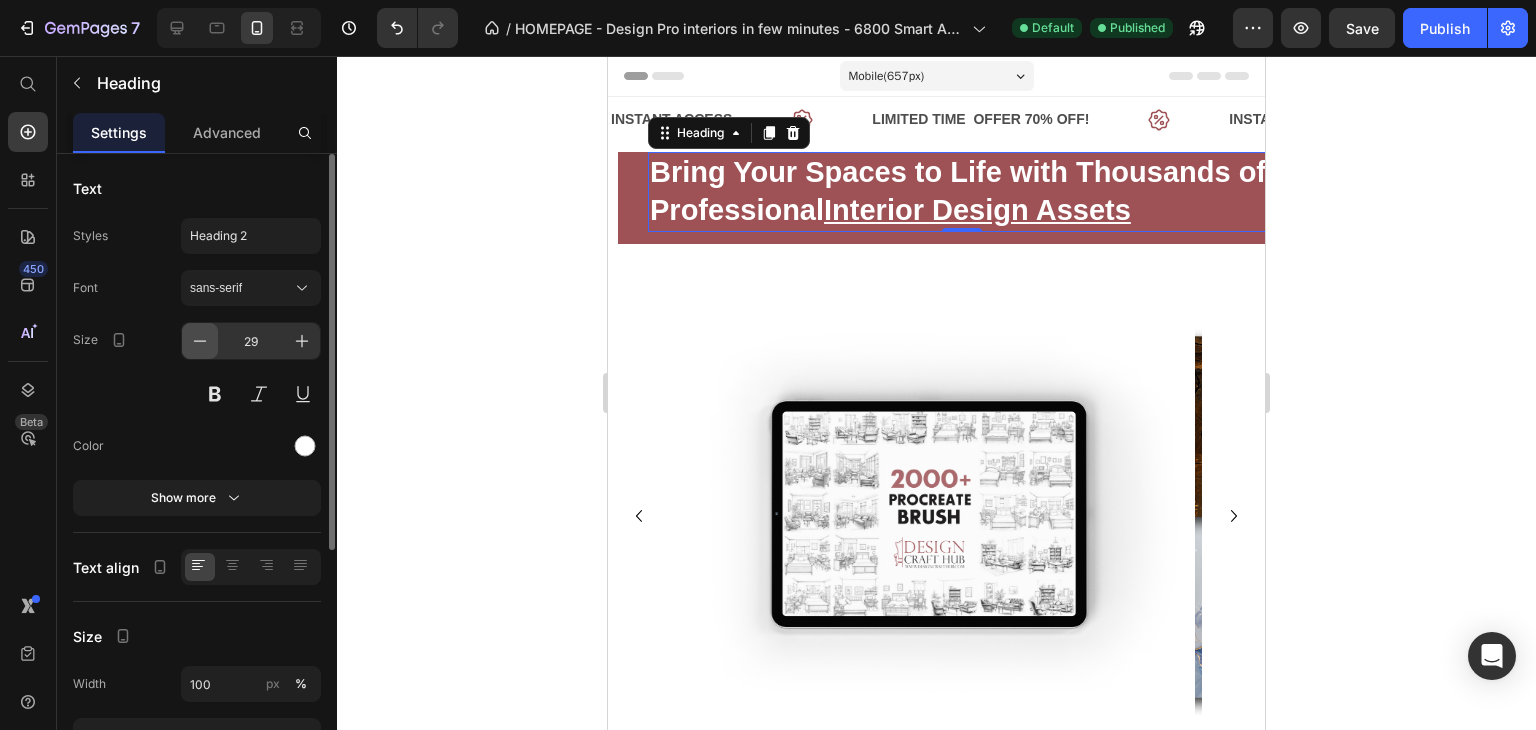 click 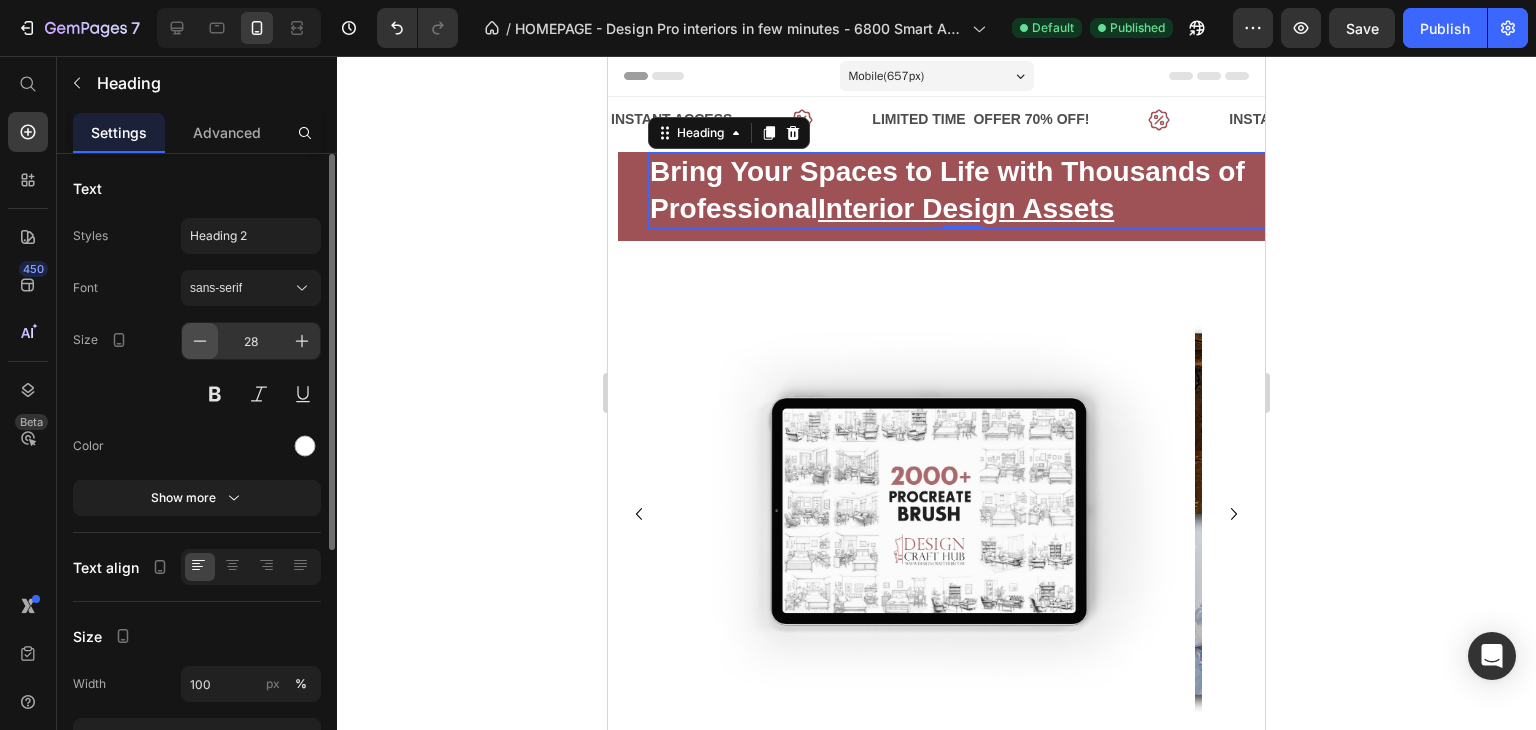 click 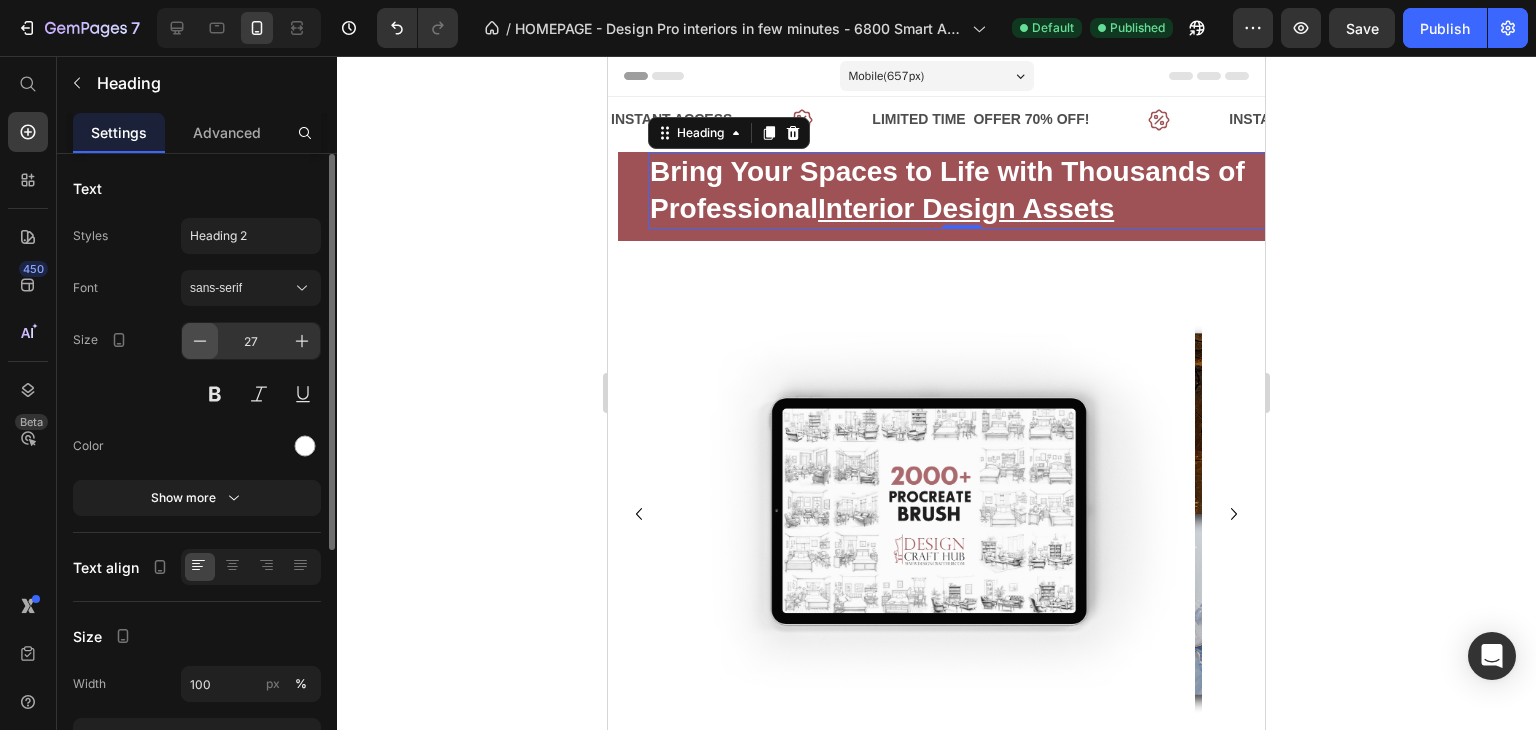click 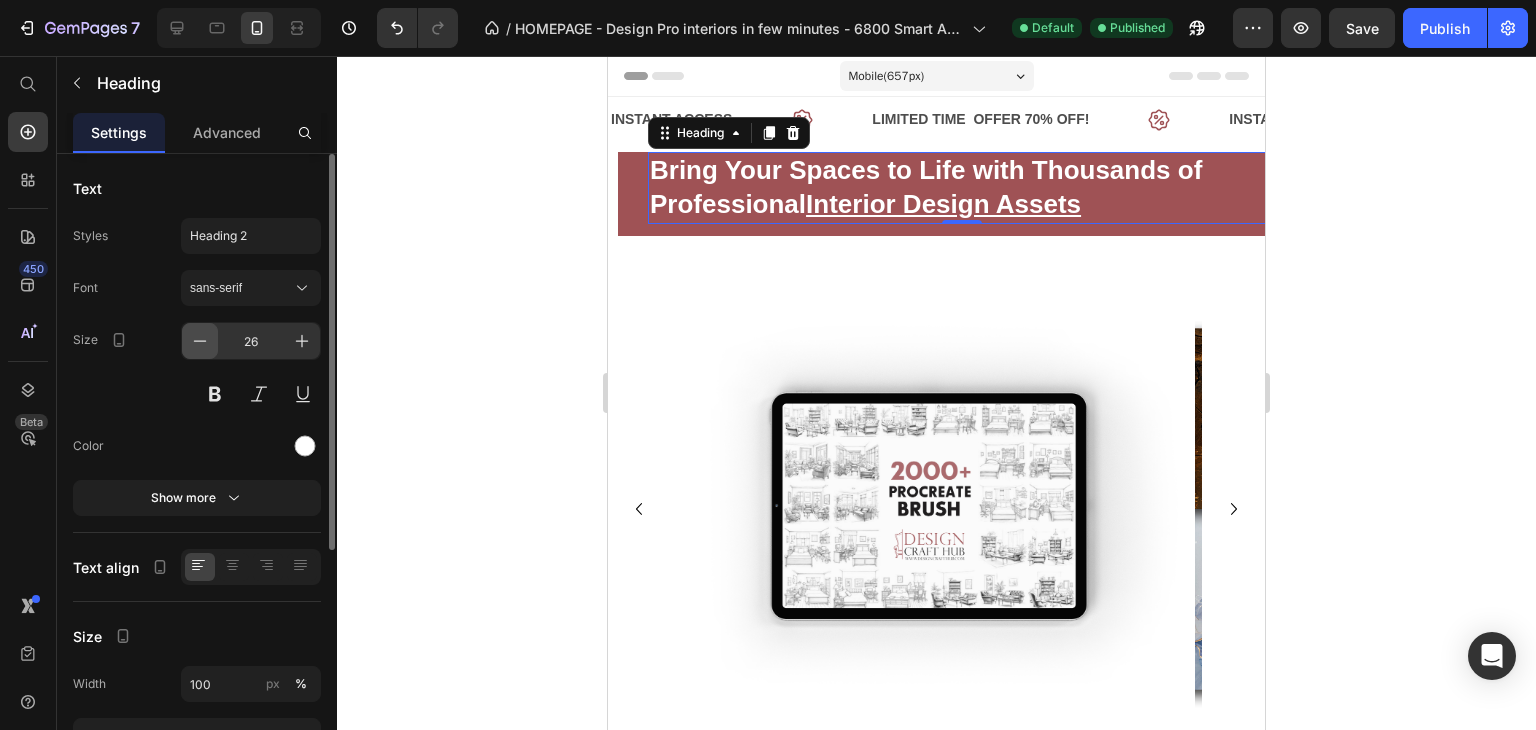 click 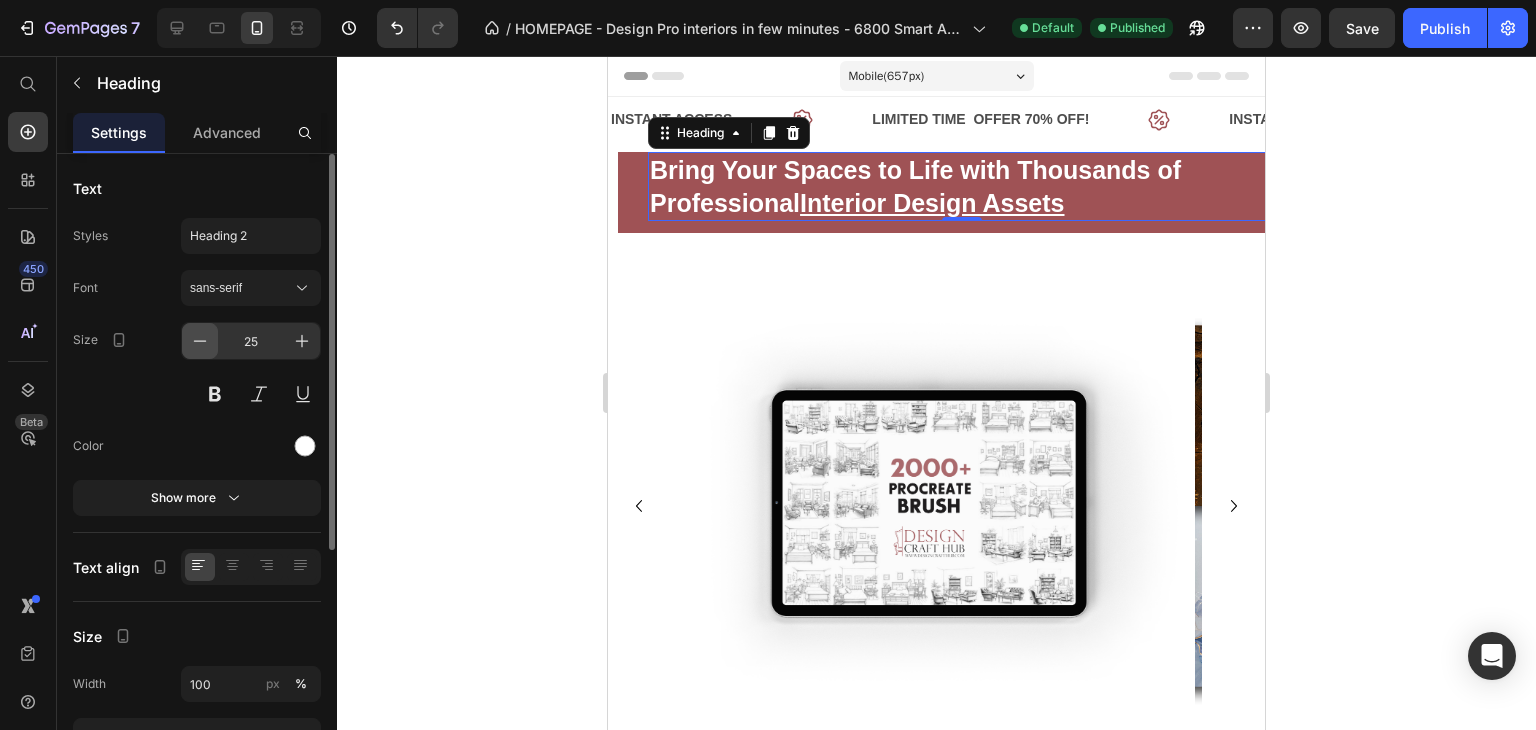 click 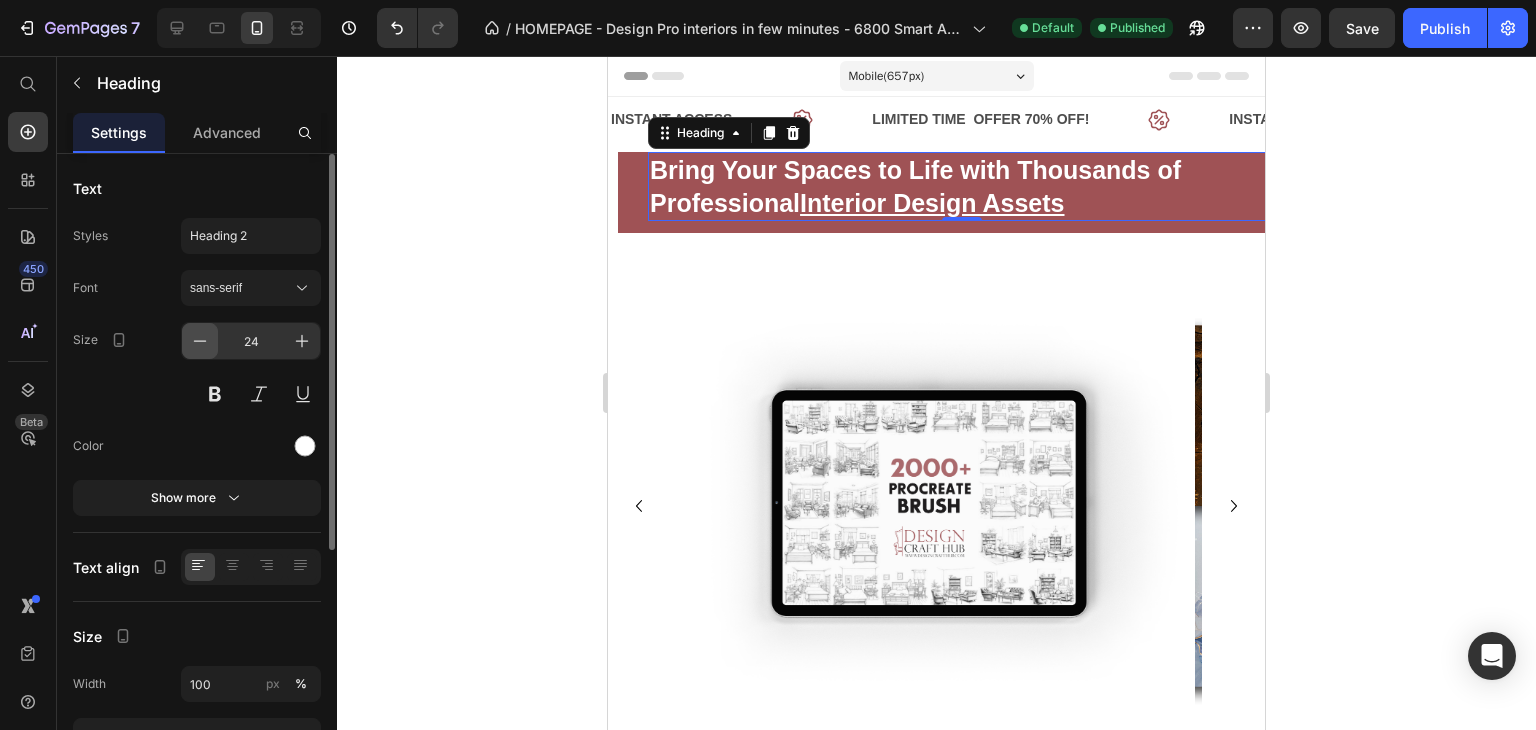 click 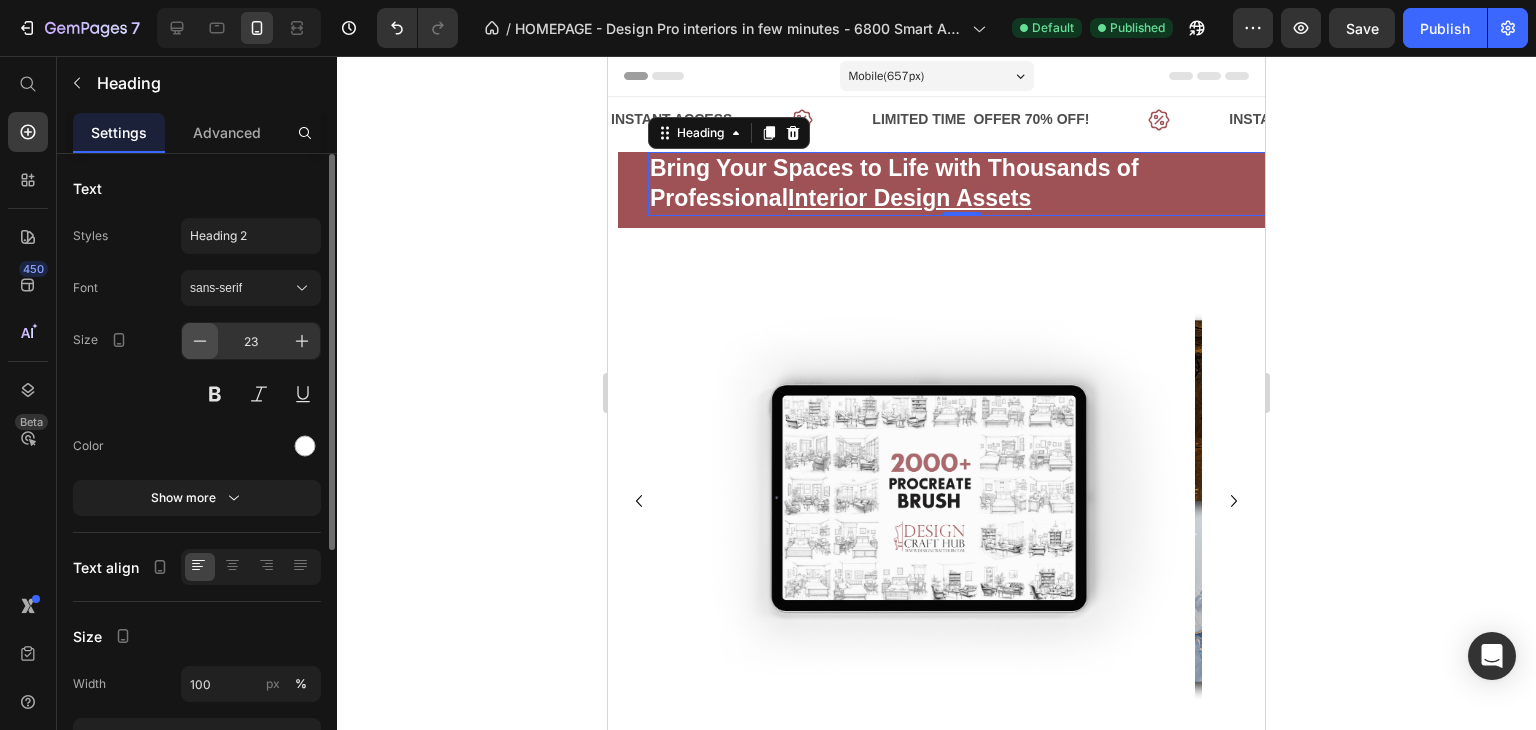 click 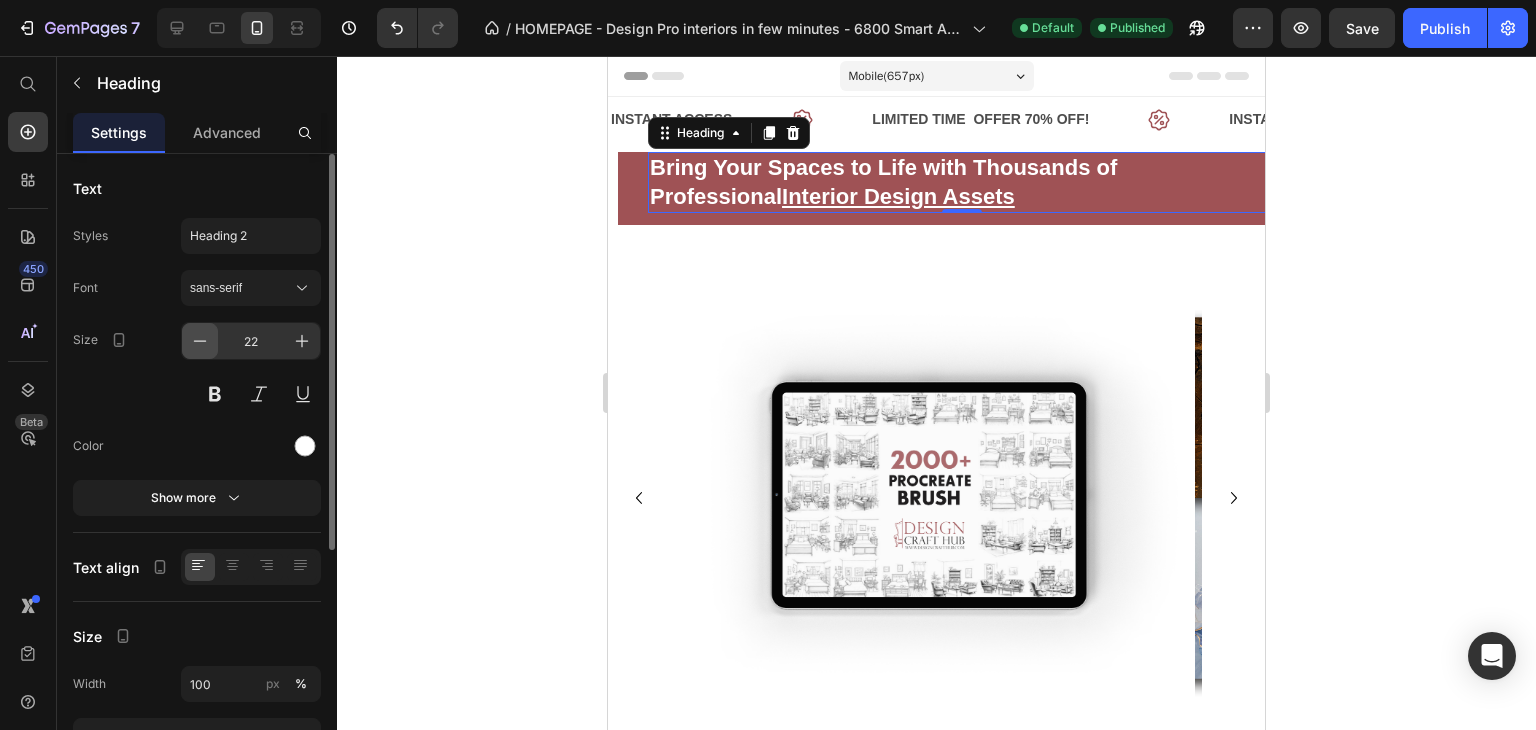 click 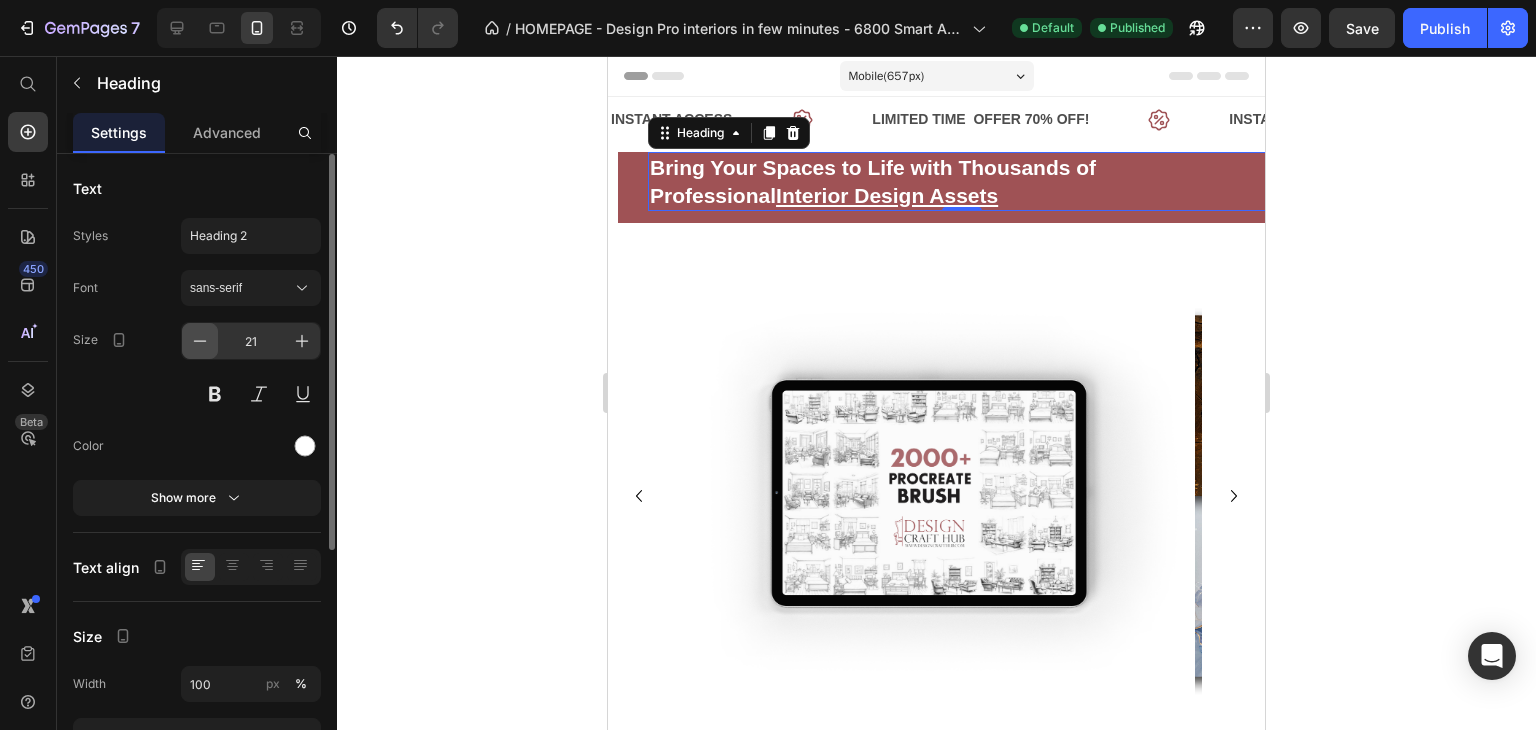 click 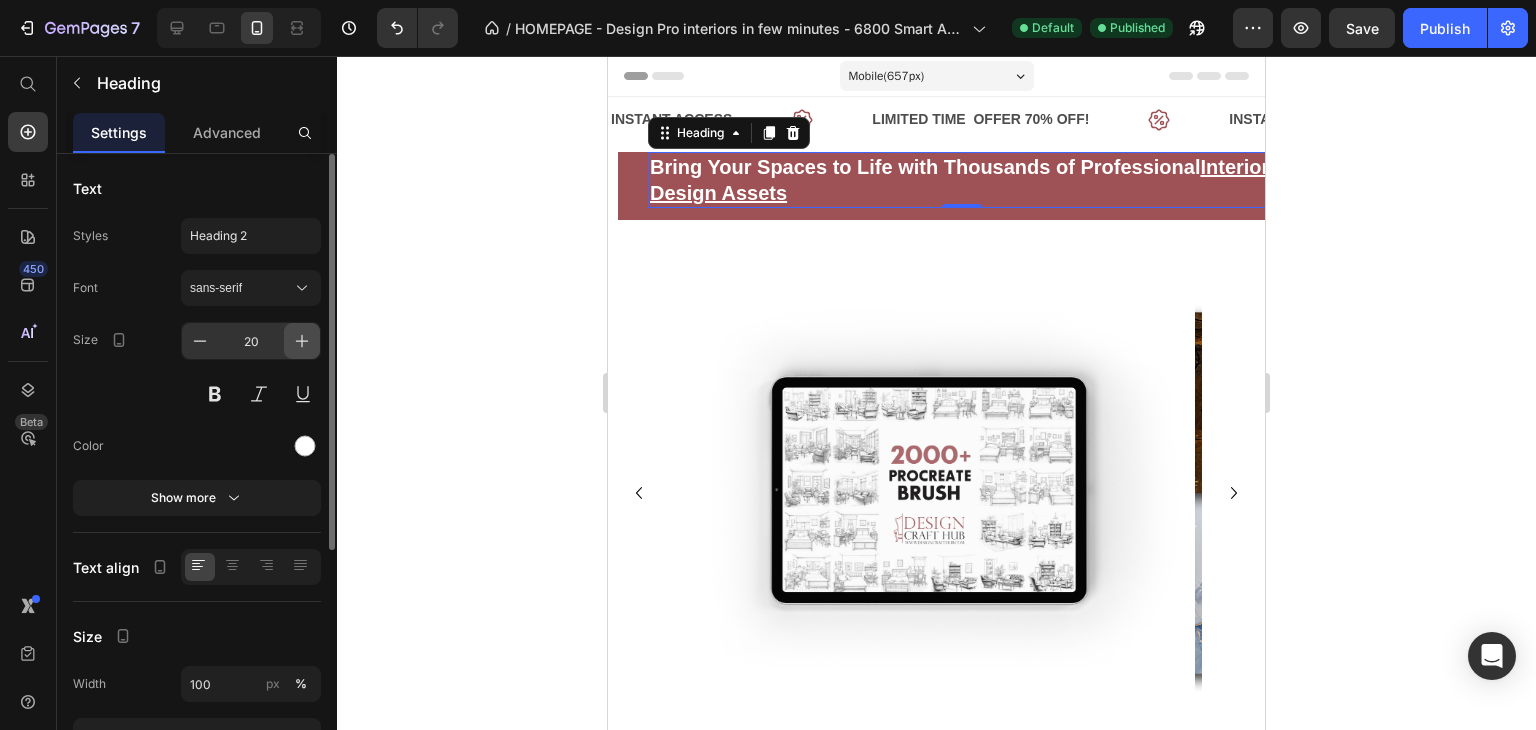 click 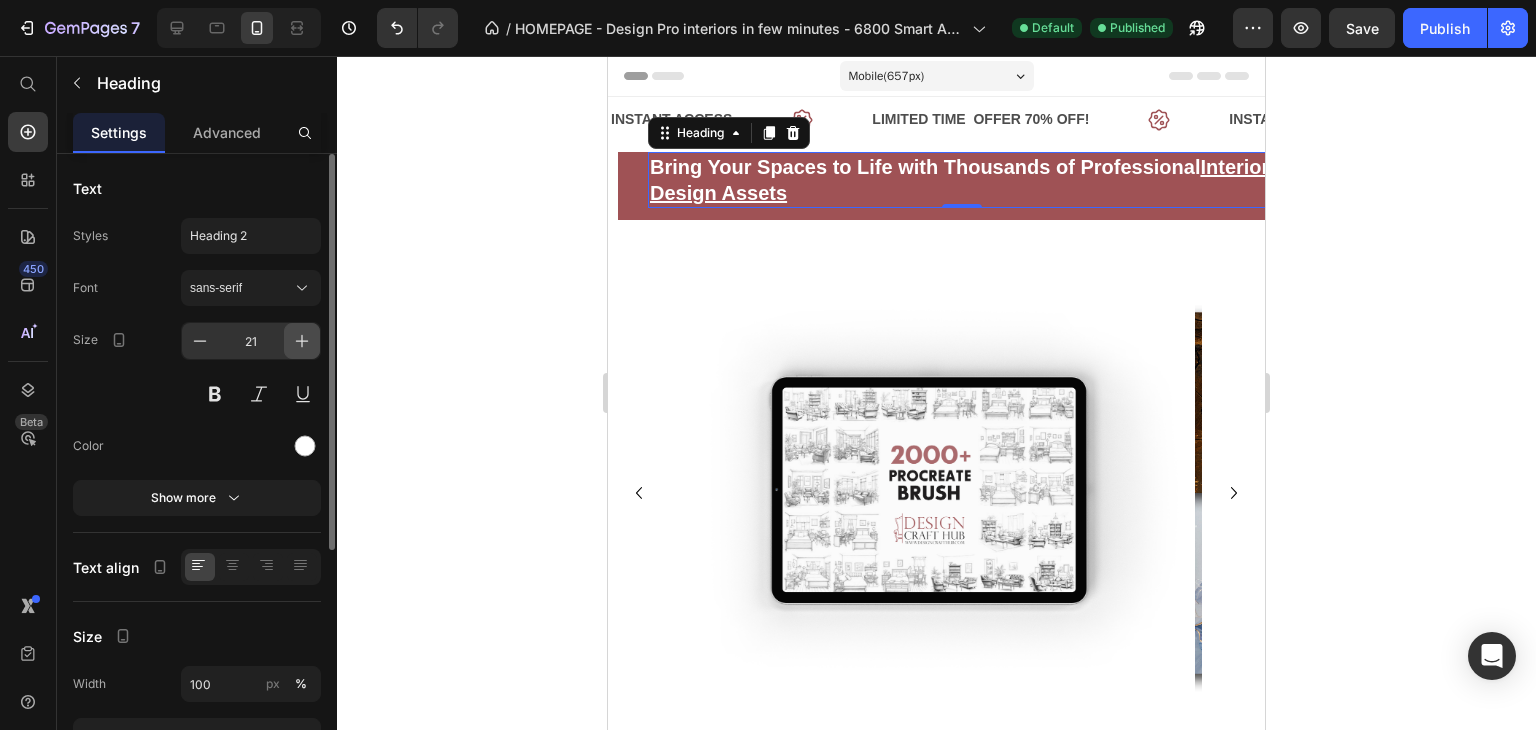 click 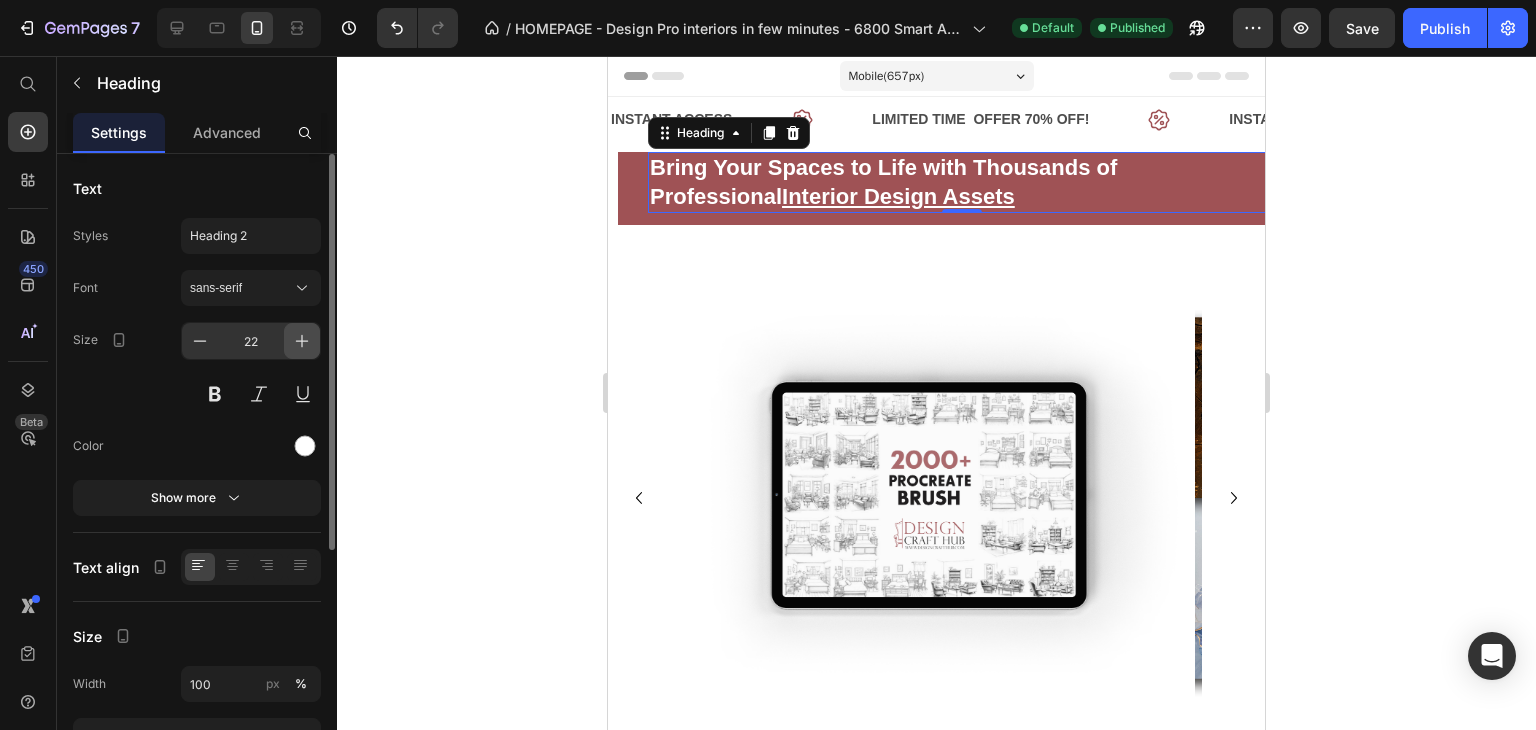 click 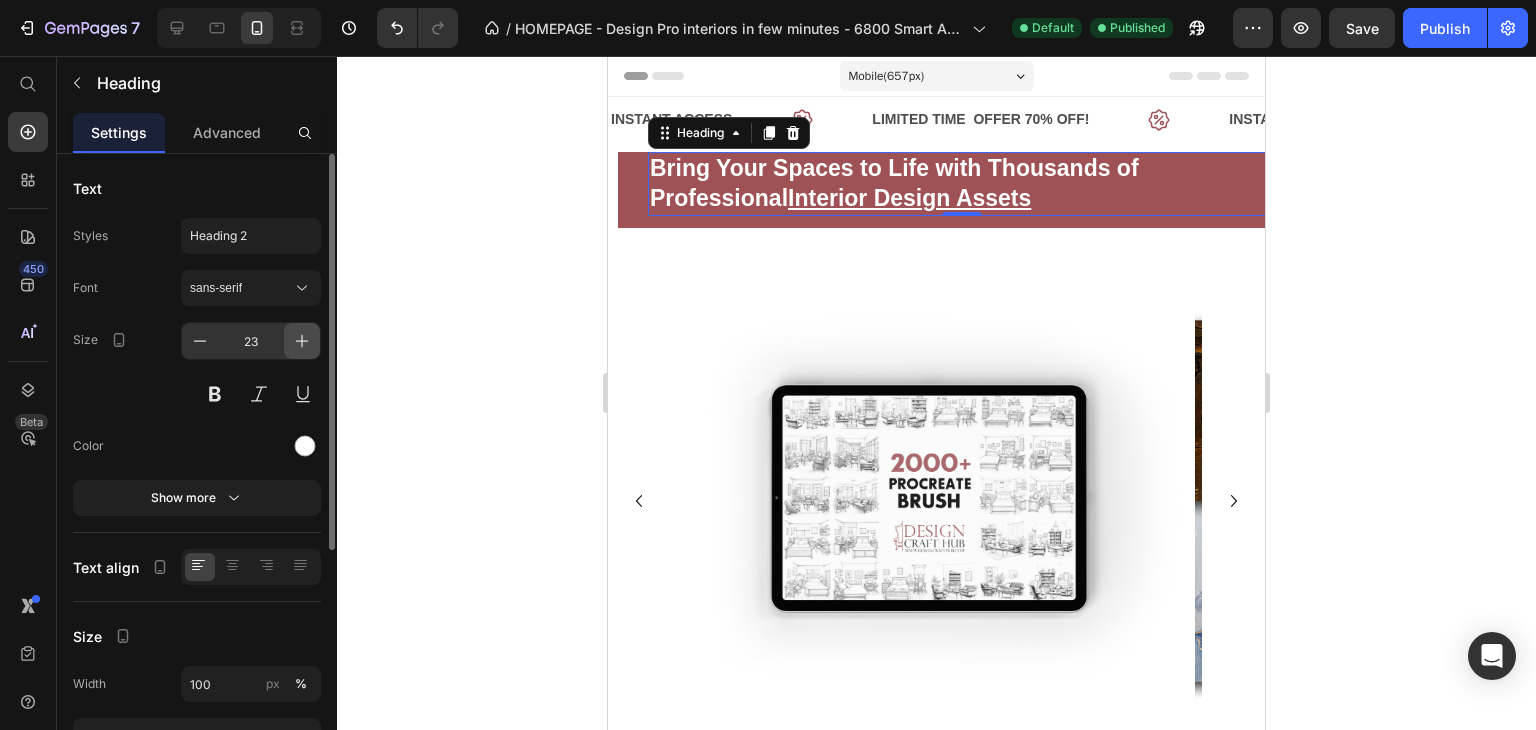 click 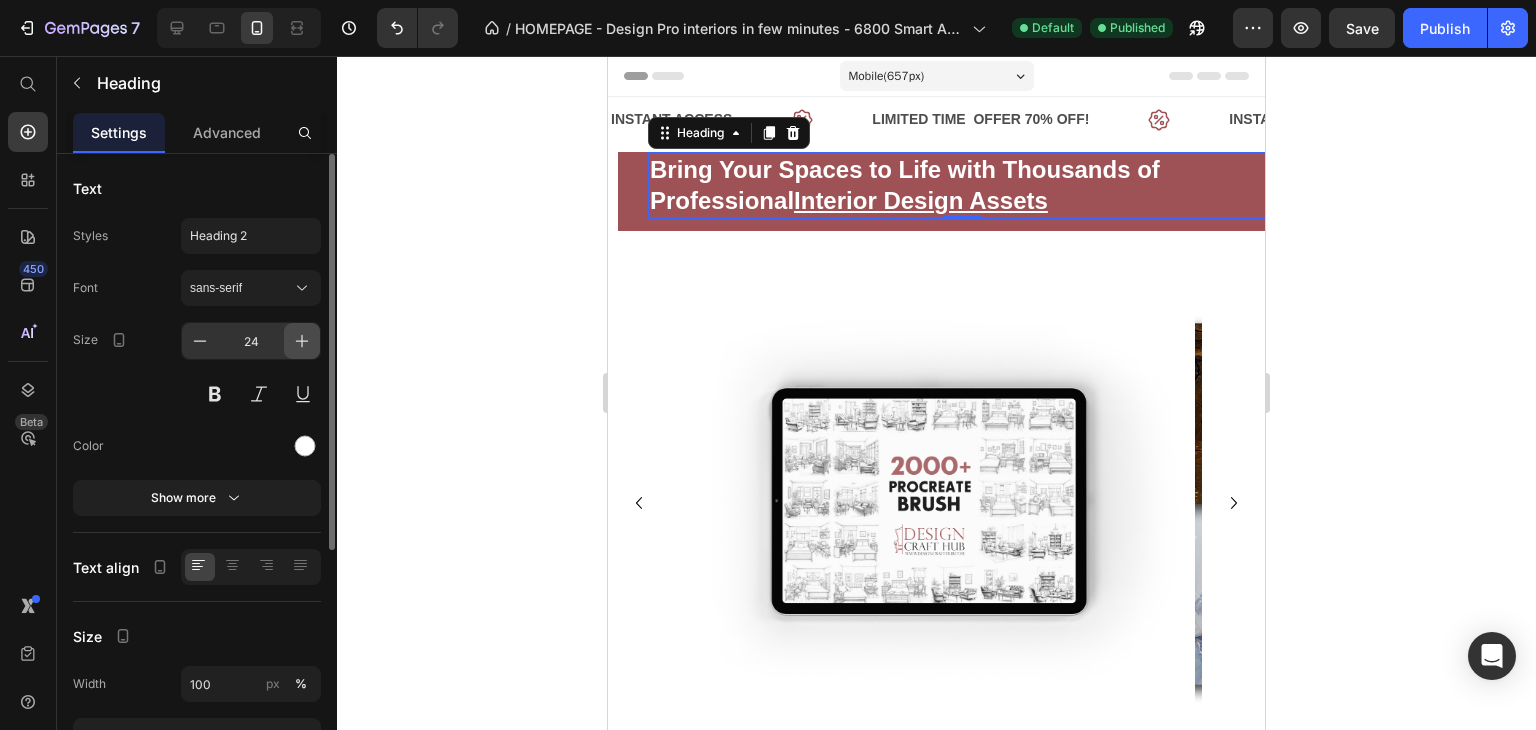 click 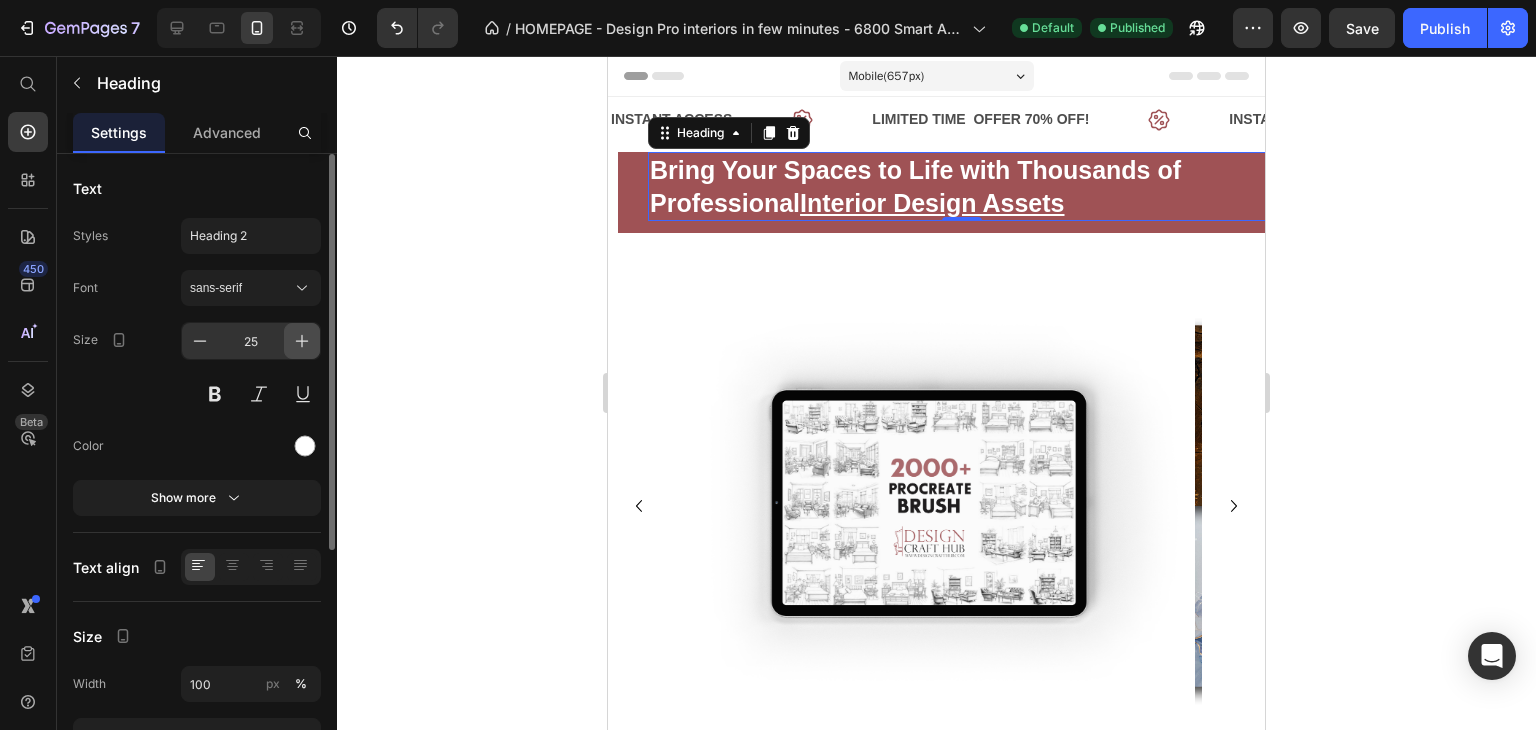 click 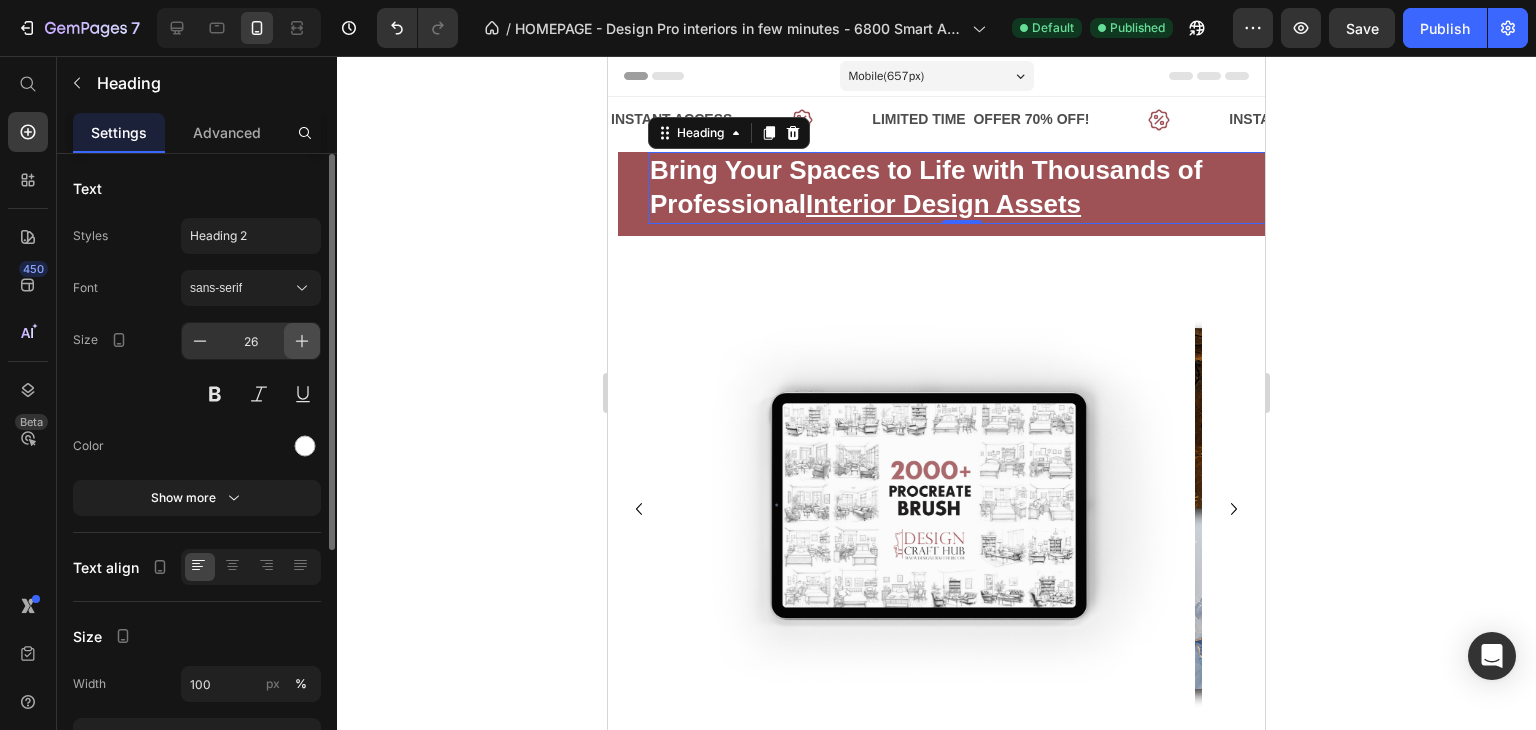 click 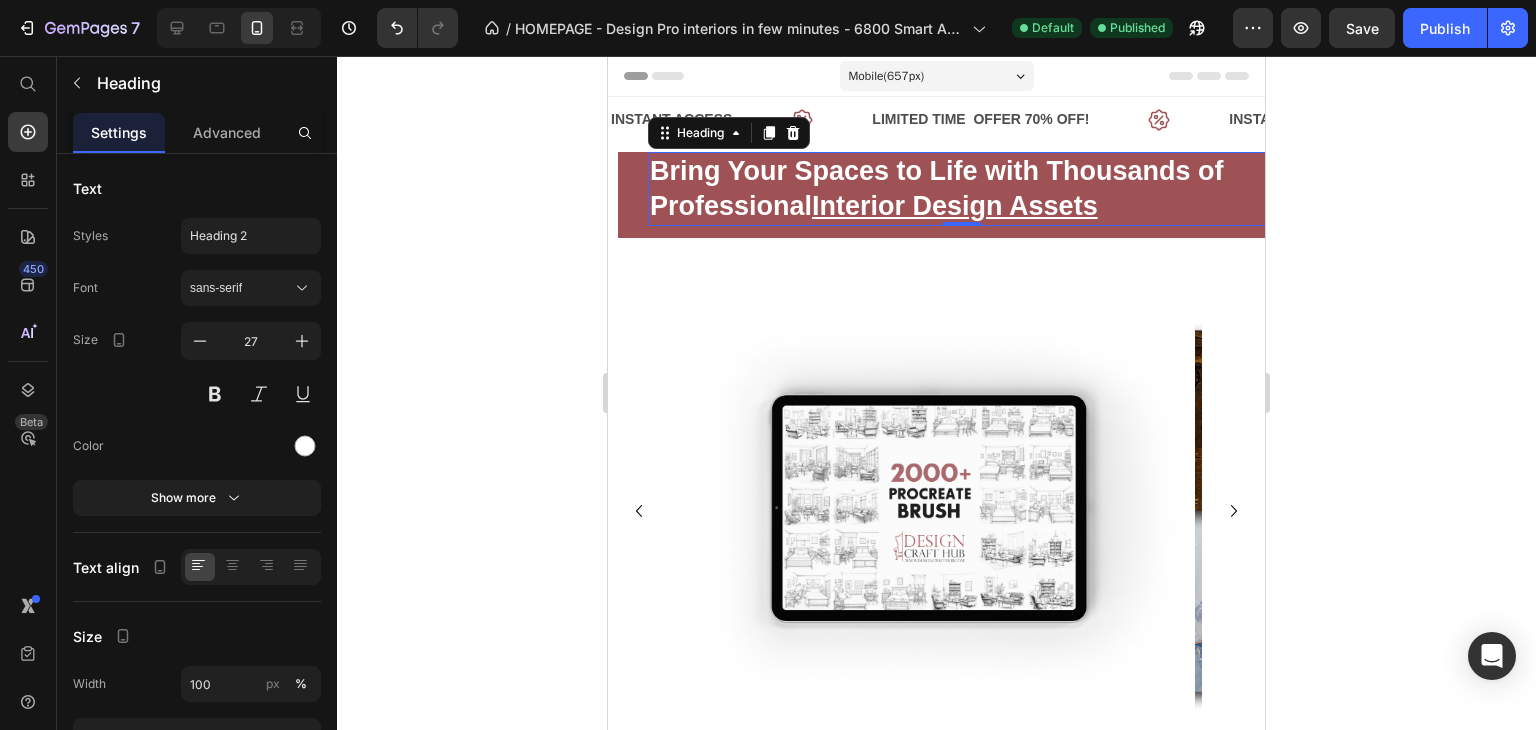 click 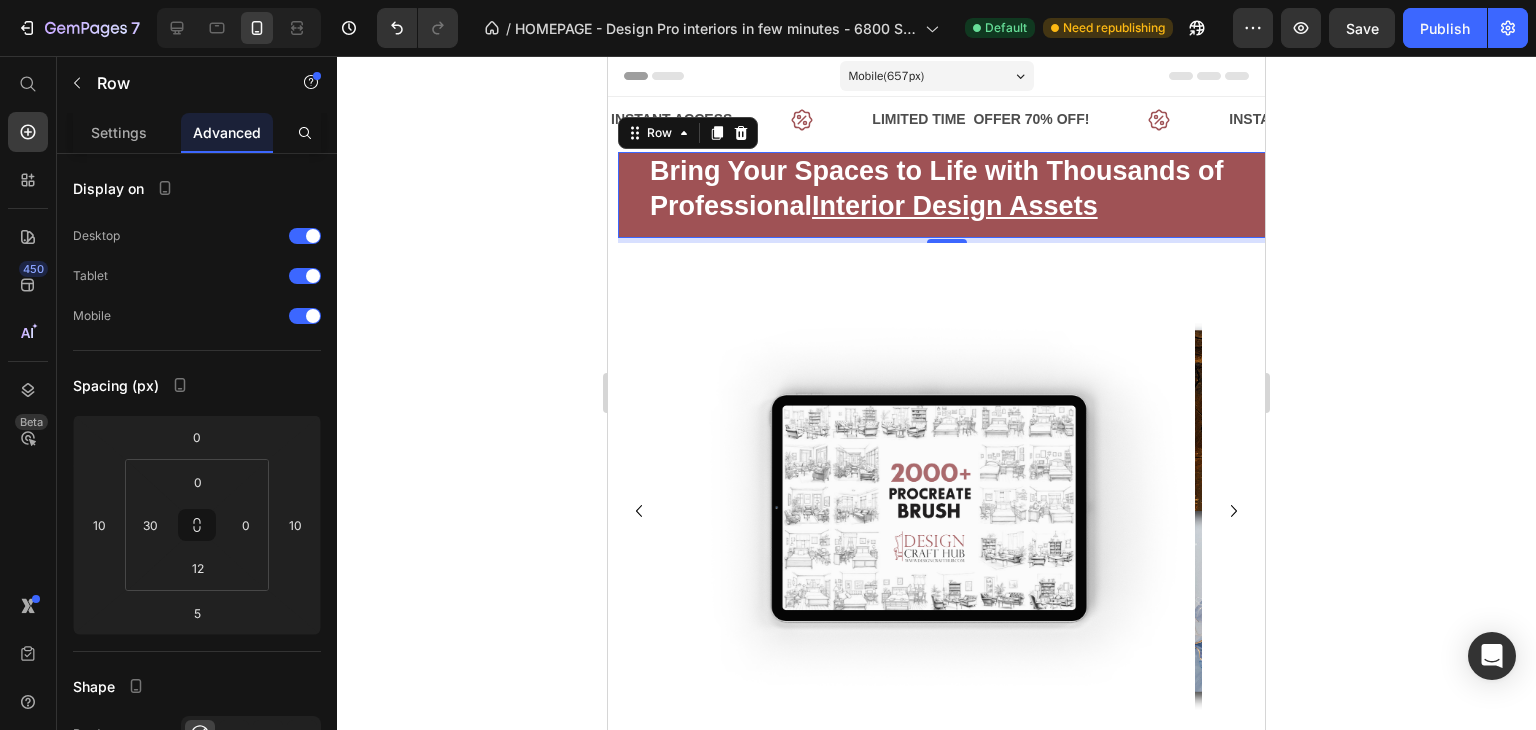 click on "⁠⁠⁠⁠⁠⁠⁠ Bring Your Spaces to Life with Thousands of Professional  Interior Design Assets Heading Row   0" at bounding box center [946, 195] 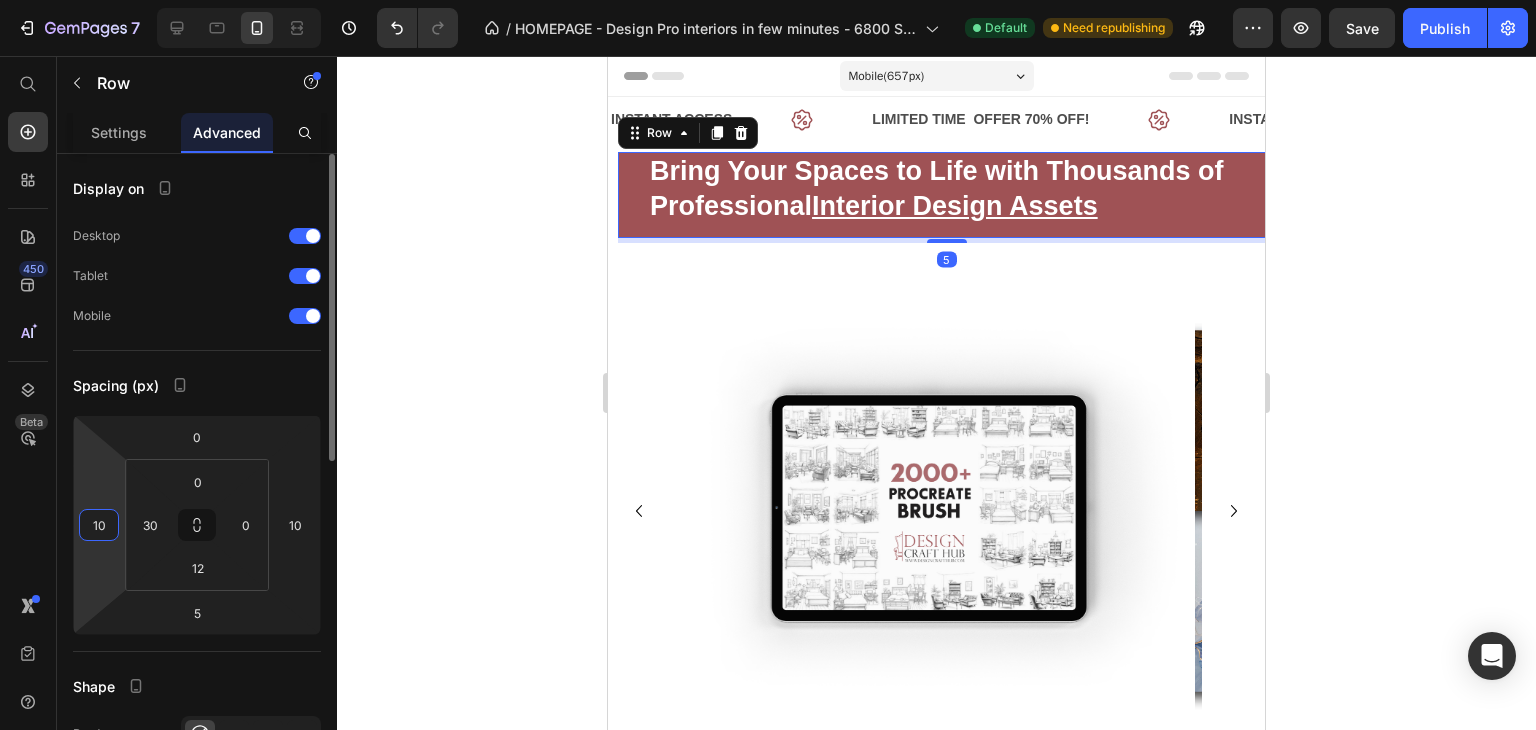 click on "10" at bounding box center [99, 525] 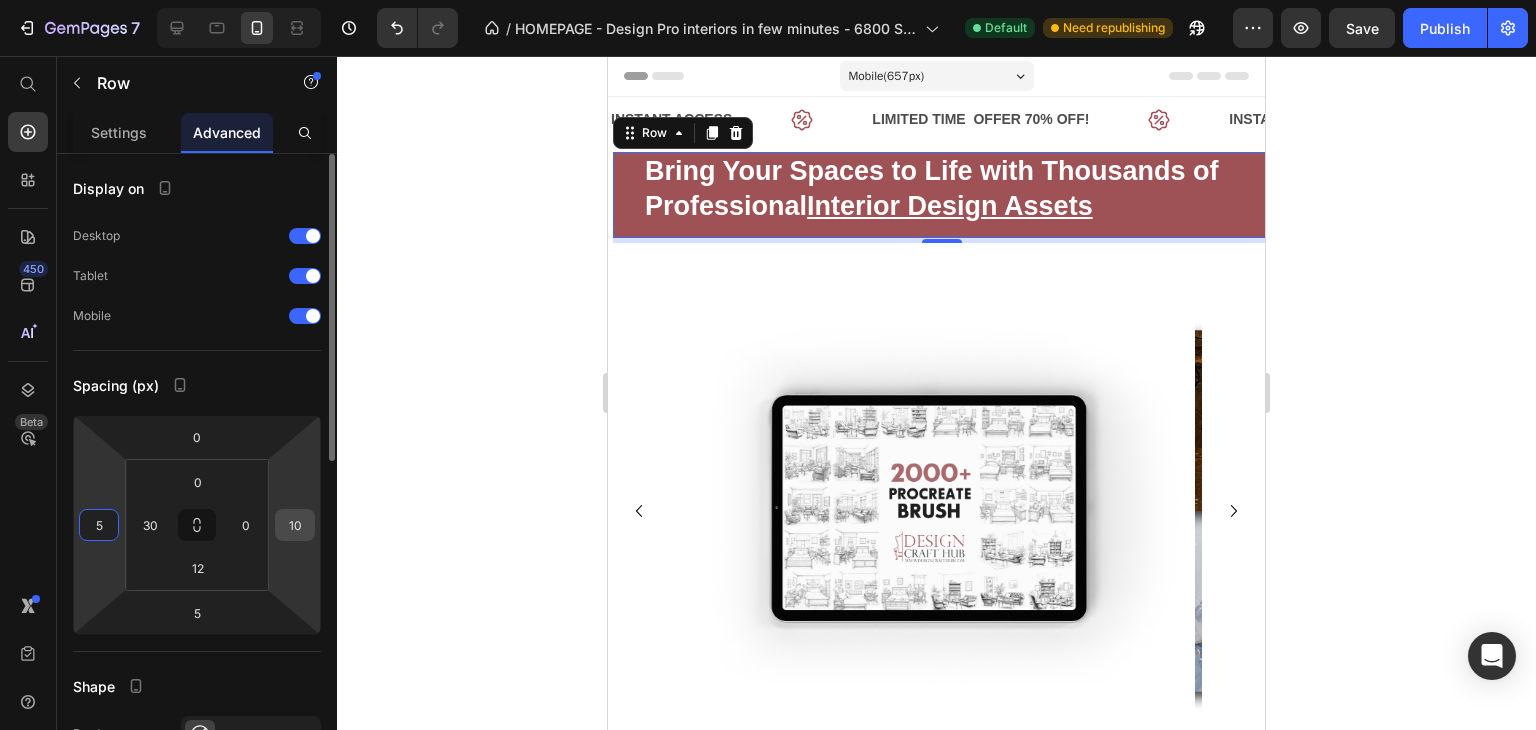 type on "5" 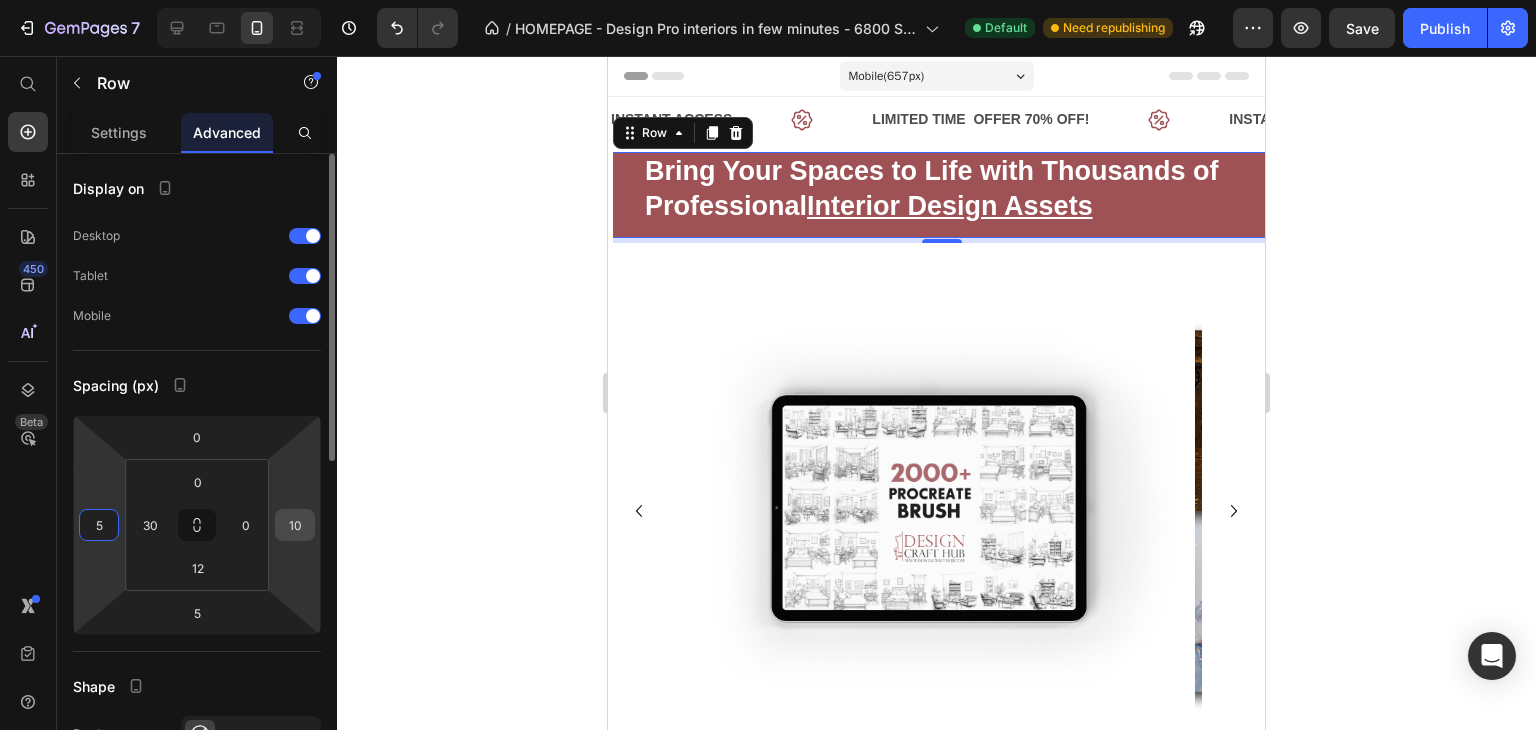 click on "10" at bounding box center (295, 525) 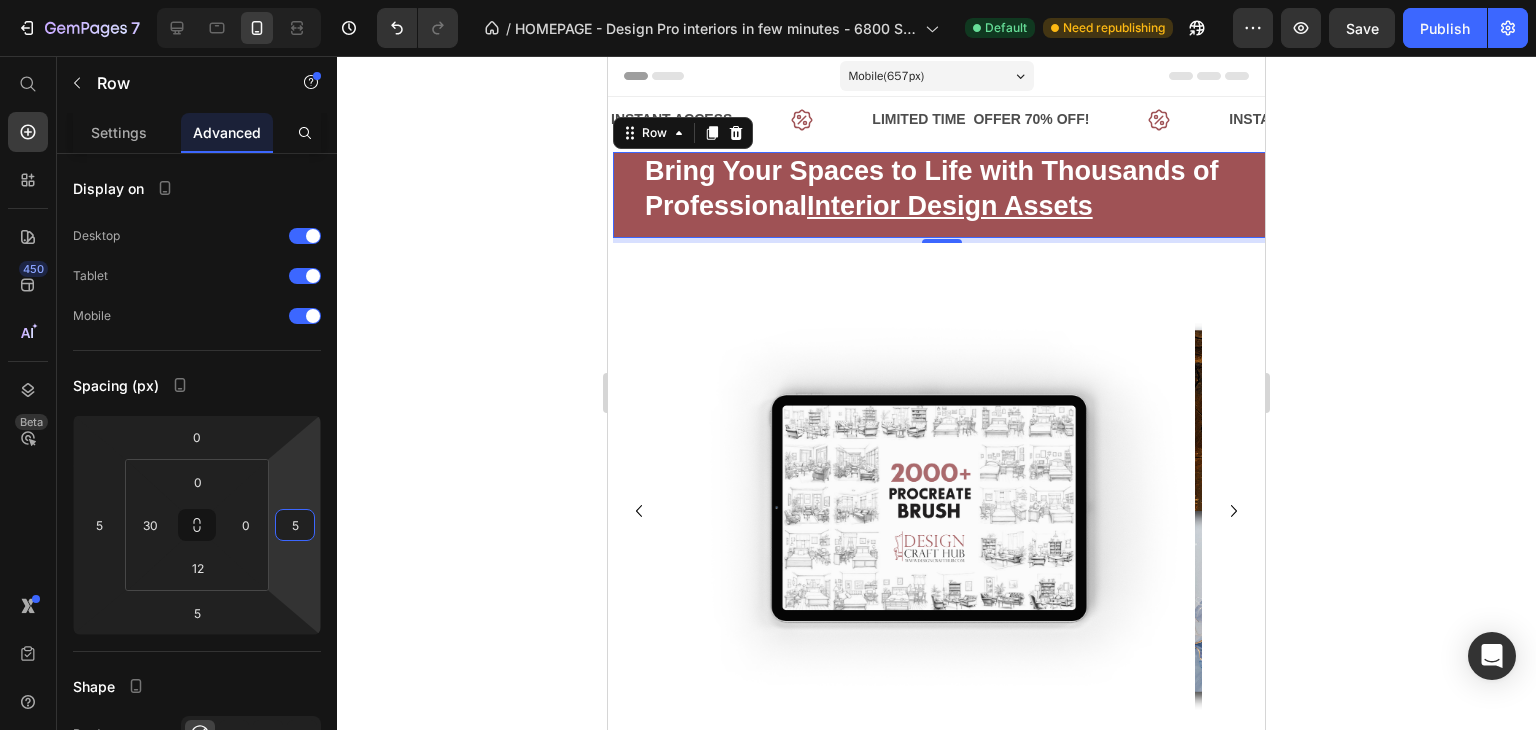 type on "5" 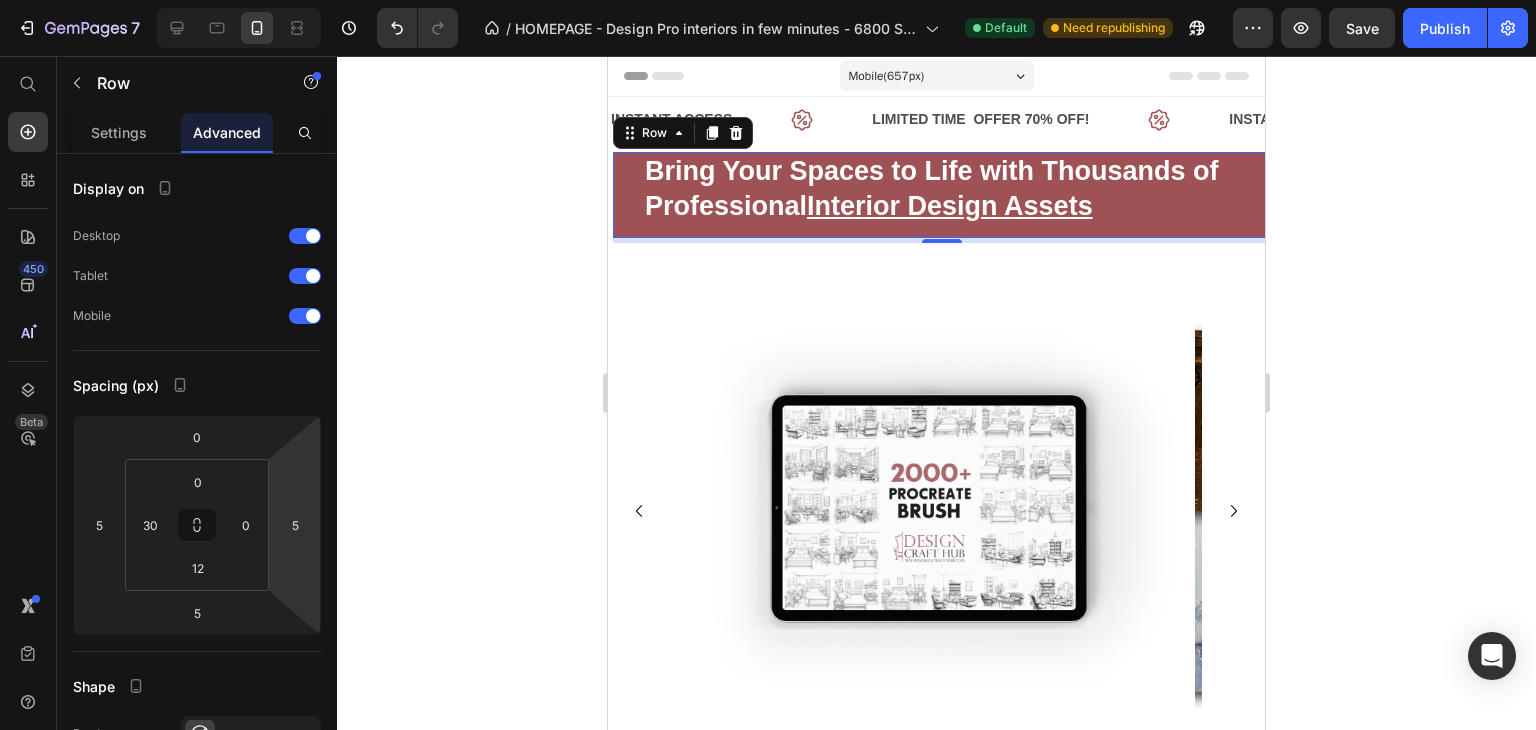 click 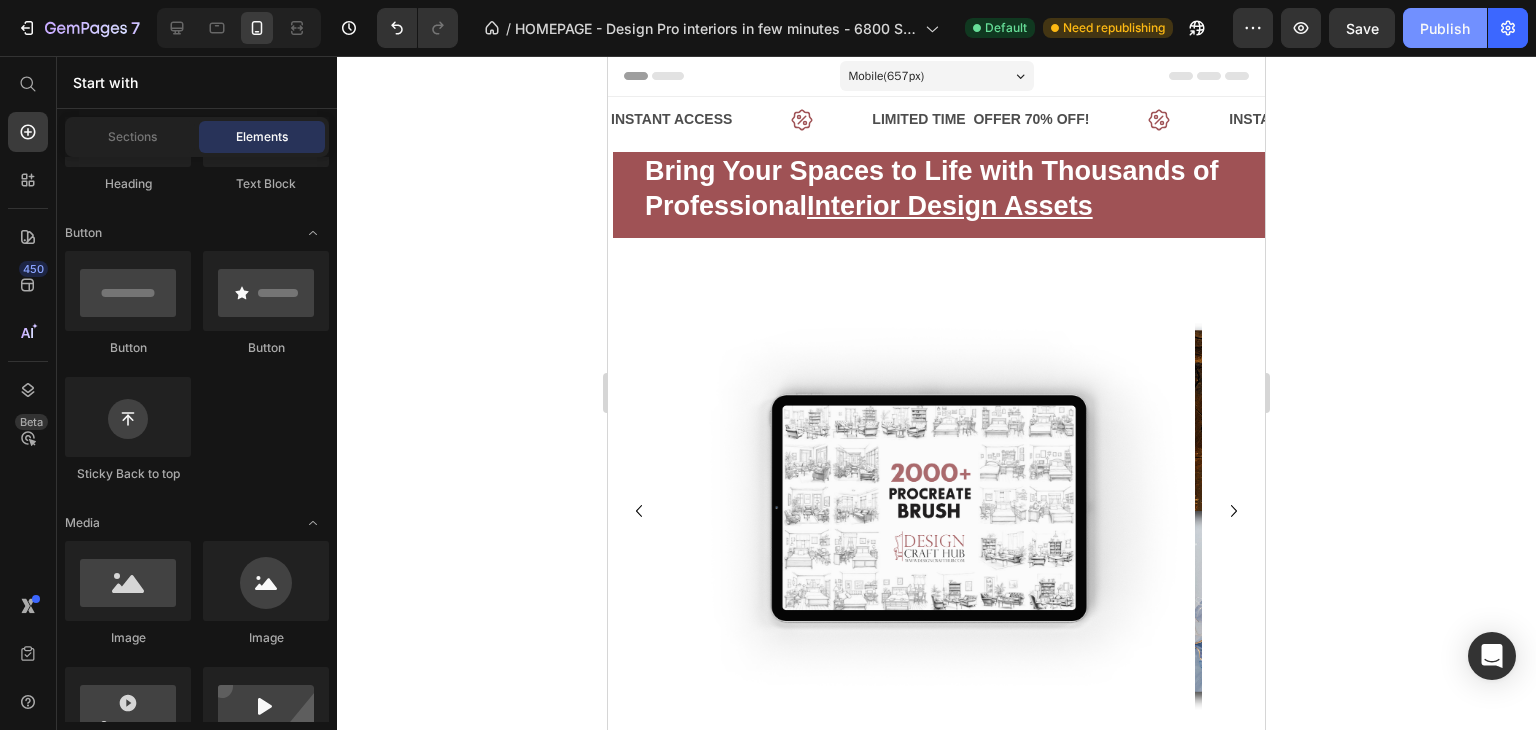 click on "Publish" at bounding box center [1445, 28] 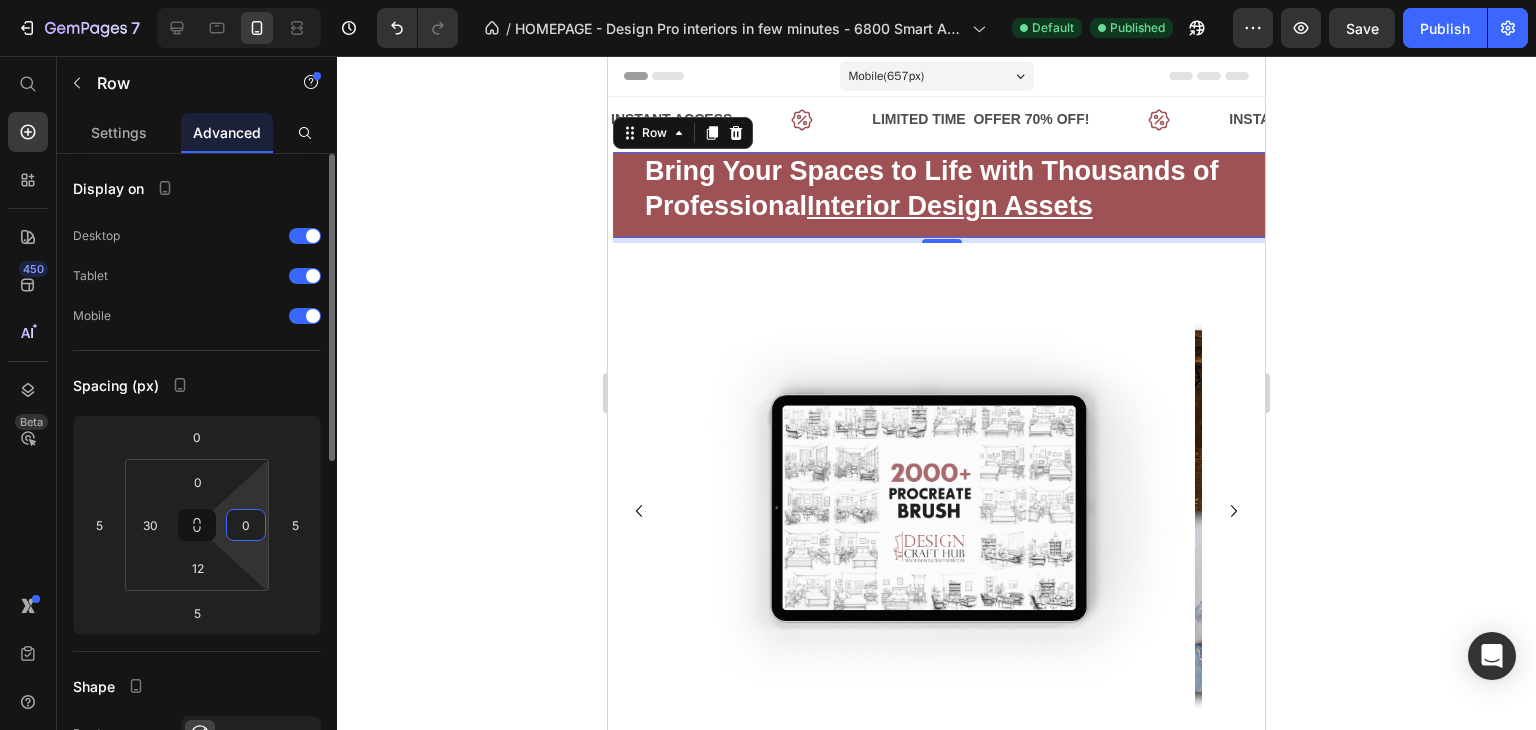 click on "0" at bounding box center (246, 525) 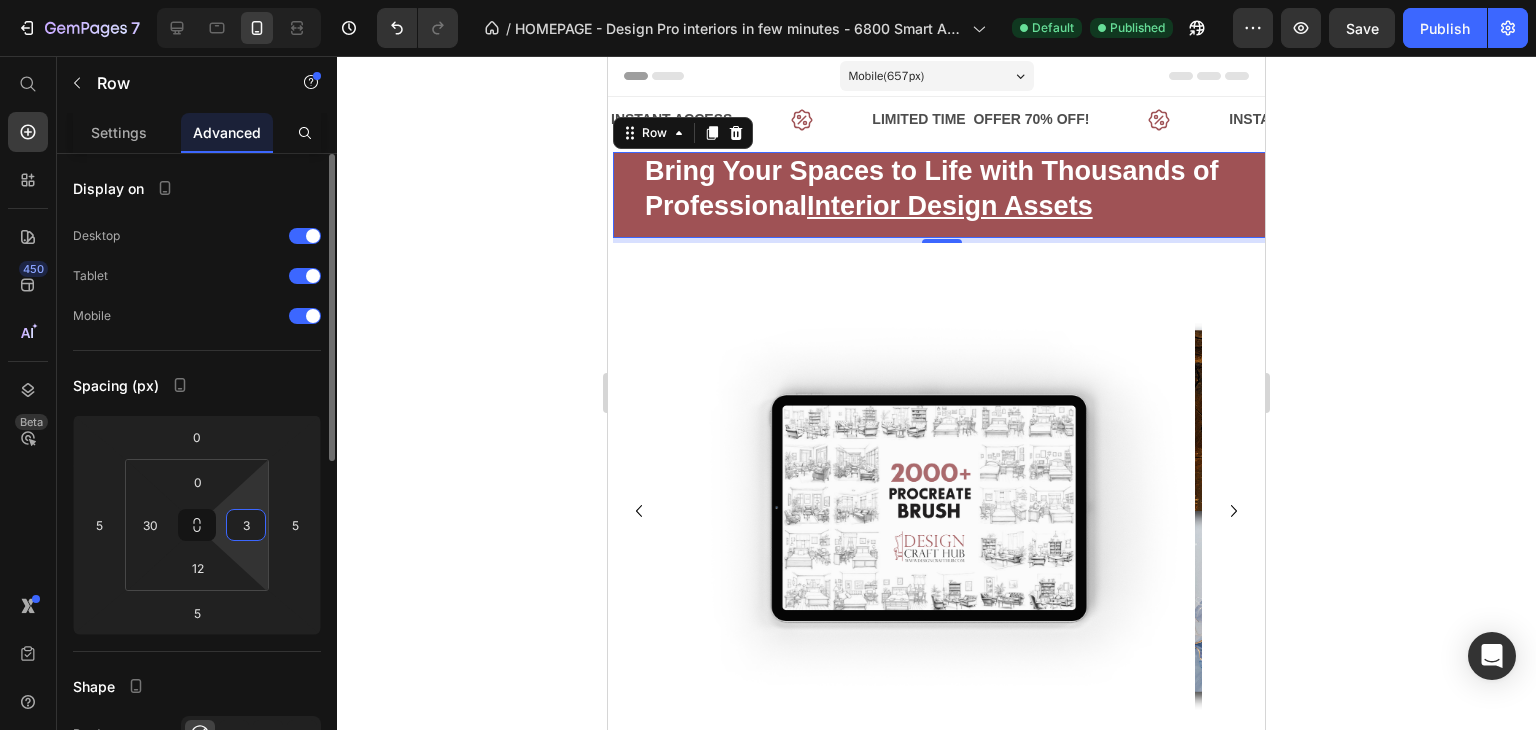 type on "30" 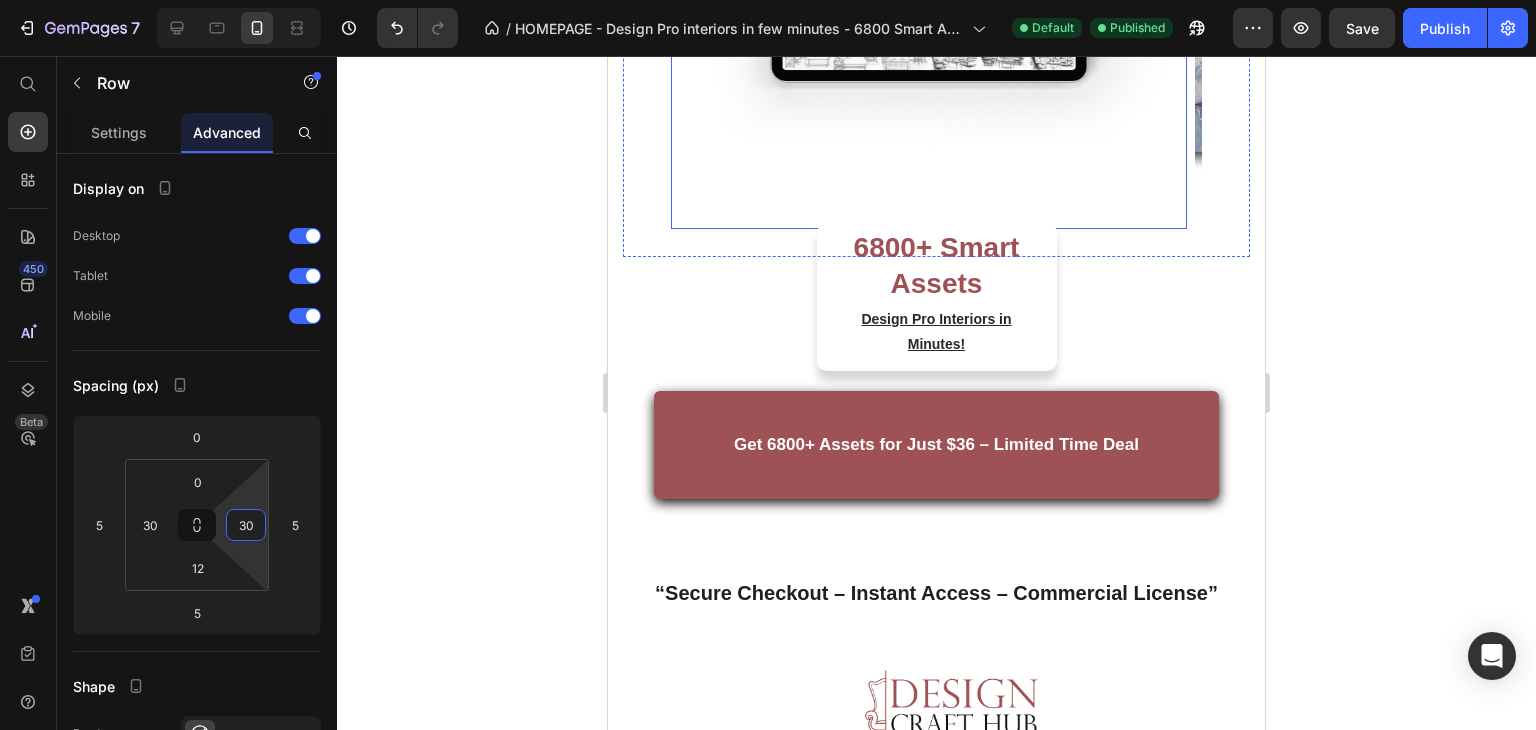 scroll, scrollTop: 512, scrollLeft: 0, axis: vertical 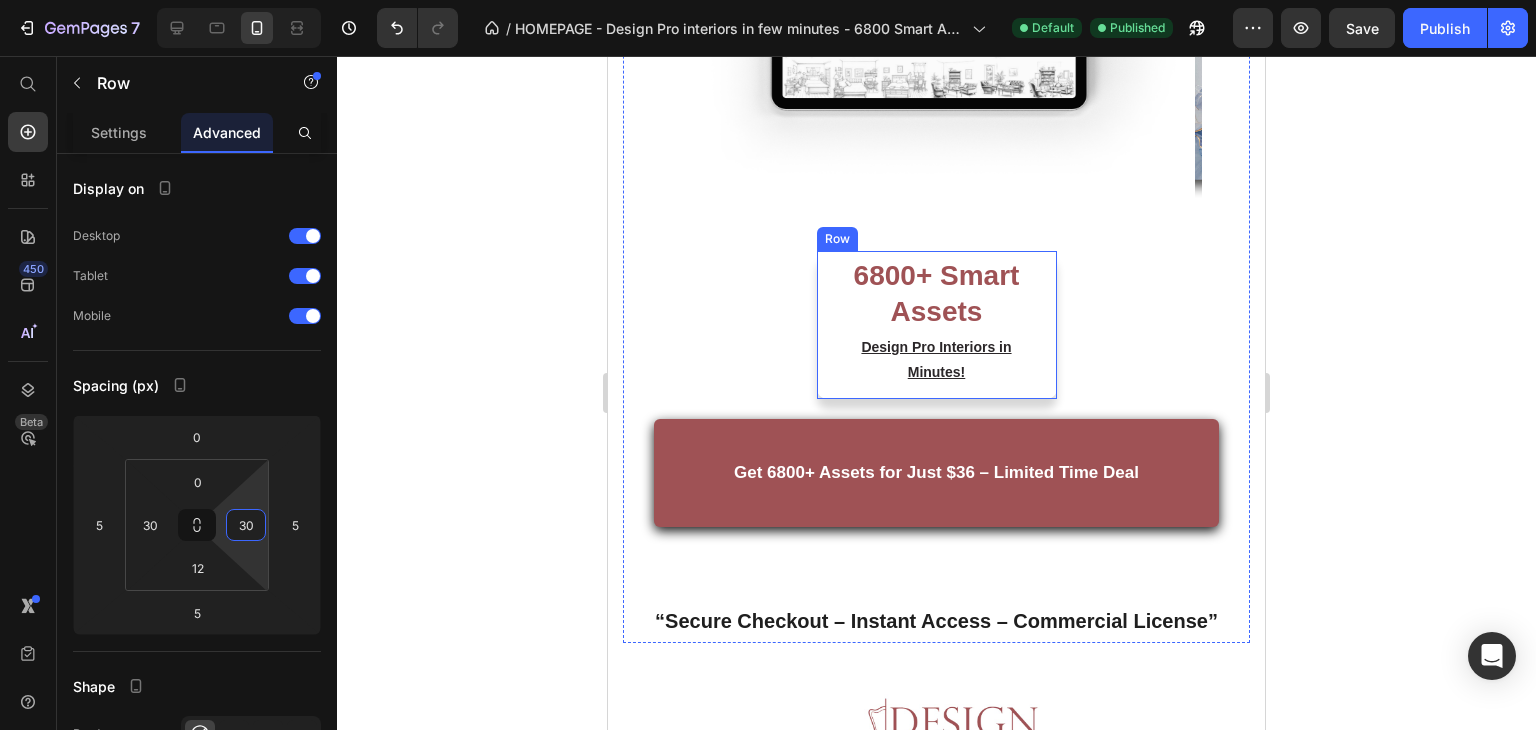 click on "6800+ Smart Assets Heading Design Pro Interiors in Minutes! Text block Row" at bounding box center [937, 325] 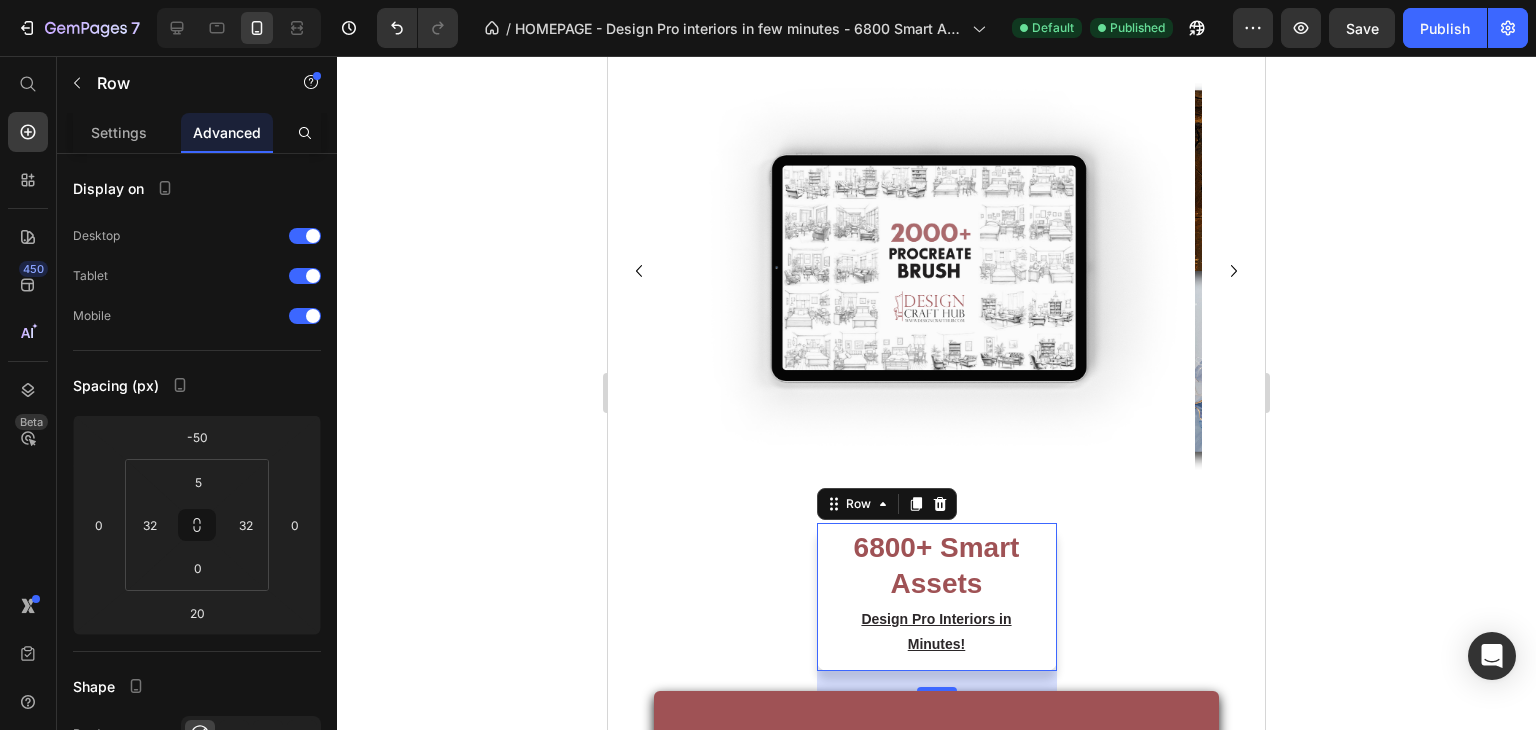 scroll, scrollTop: 0, scrollLeft: 0, axis: both 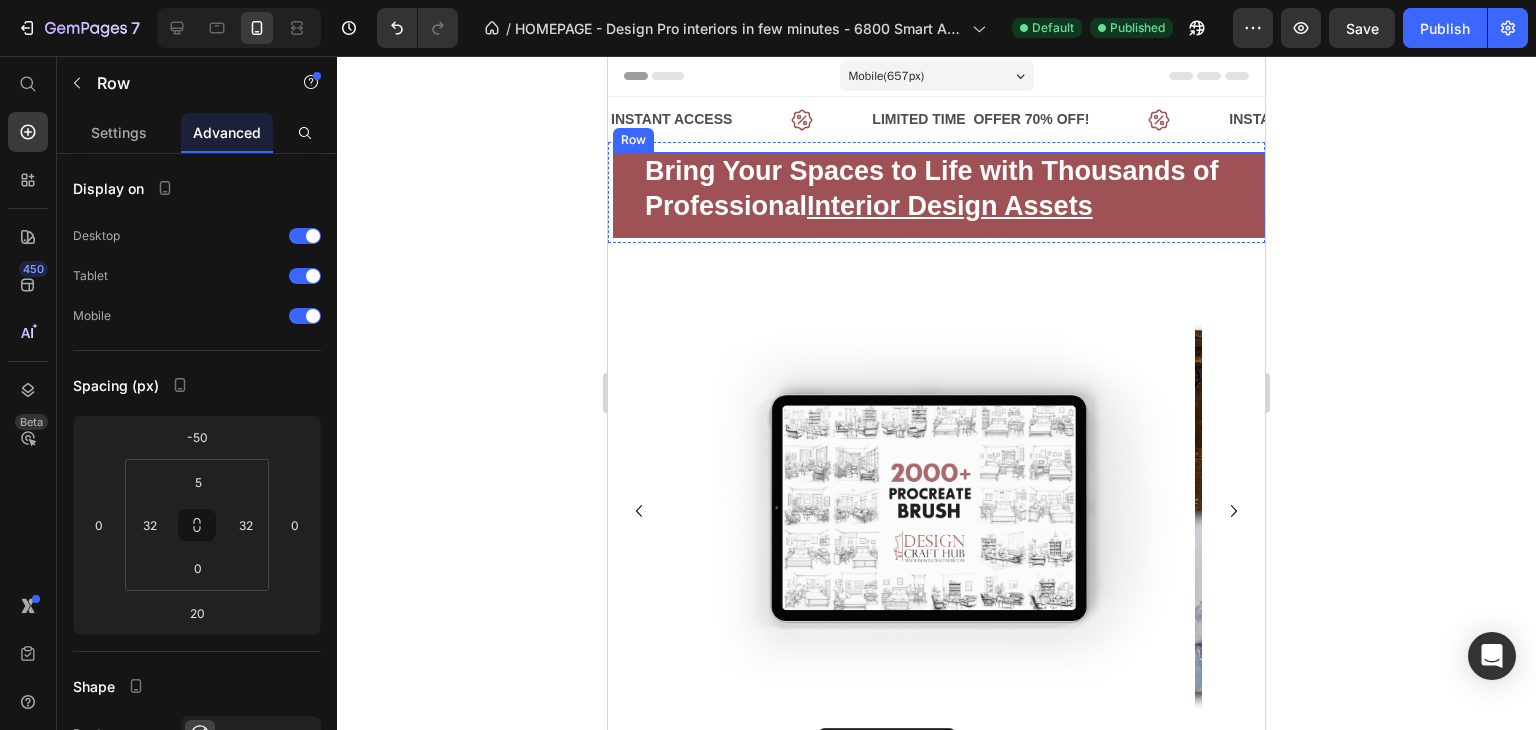 click on "Bring Your Spaces to Life with Thousands of Professional  Interior Design Assets Heading Row" at bounding box center (941, 195) 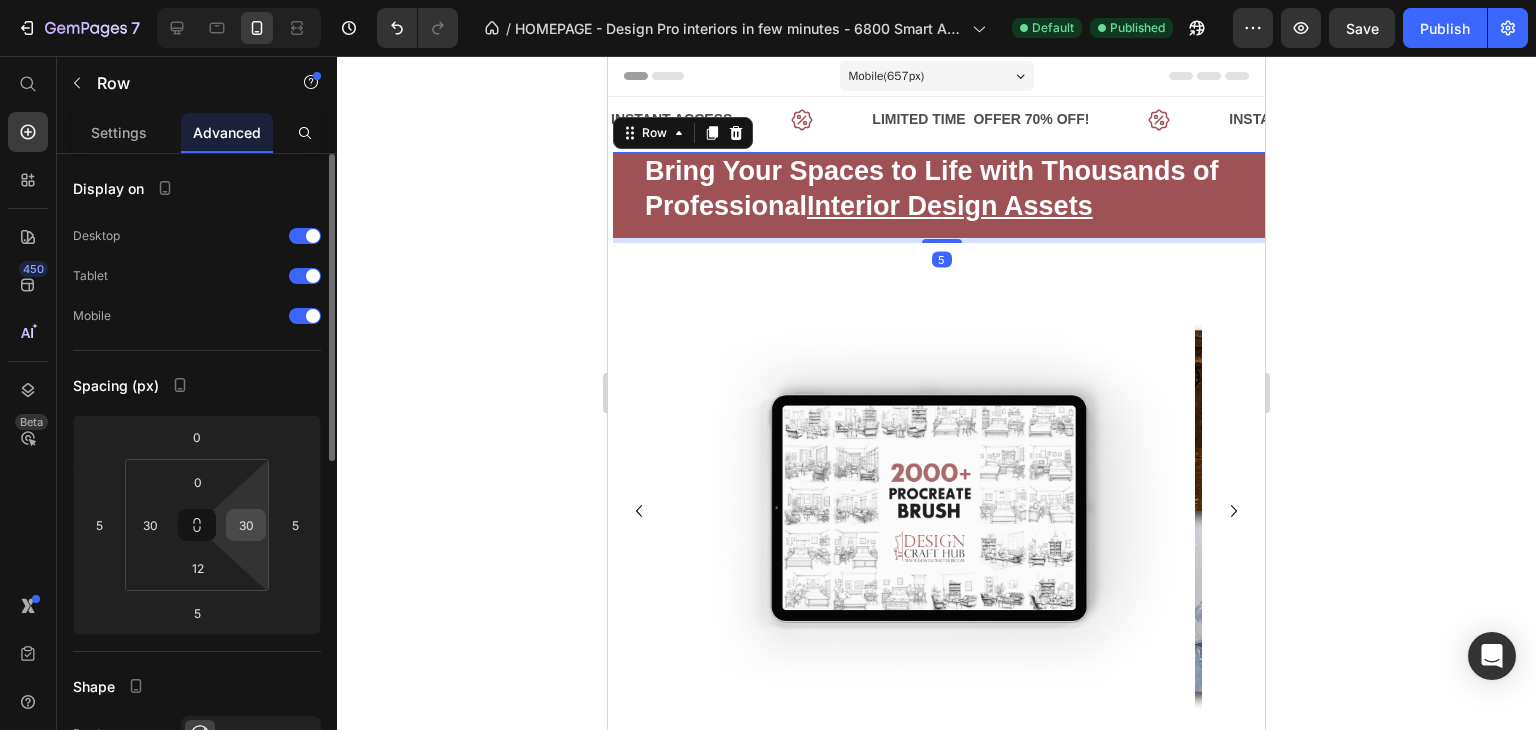 click on "30" at bounding box center (246, 525) 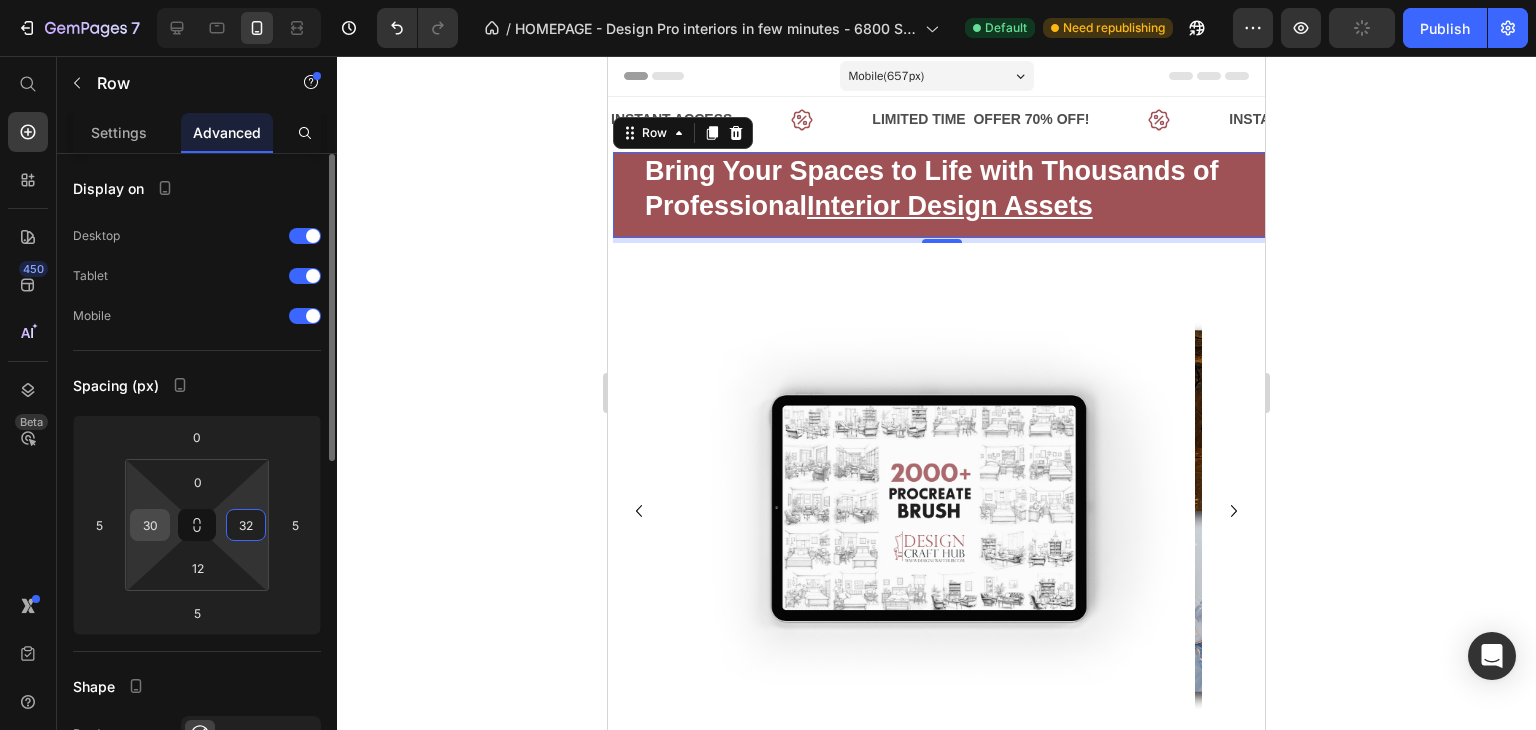 type on "32" 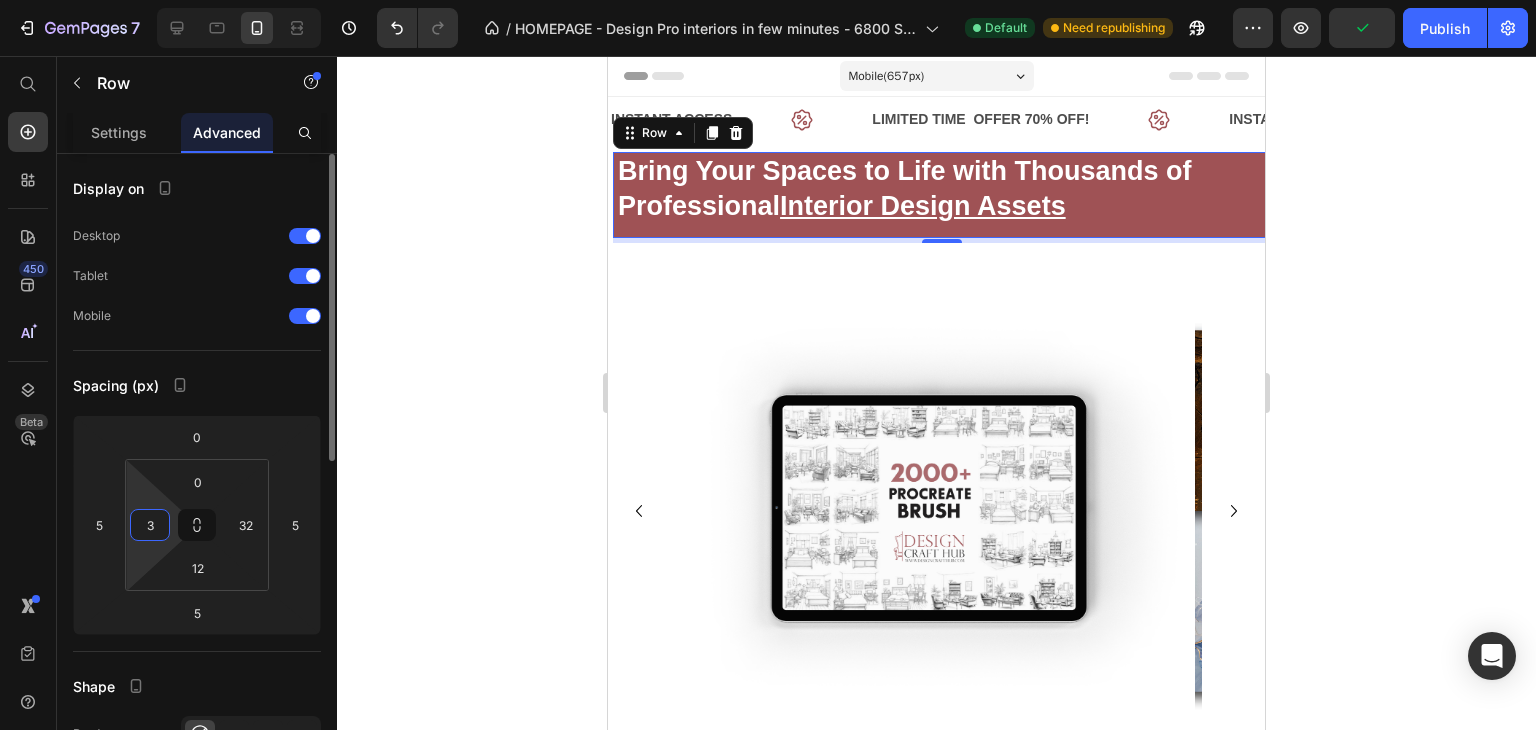 type on "32" 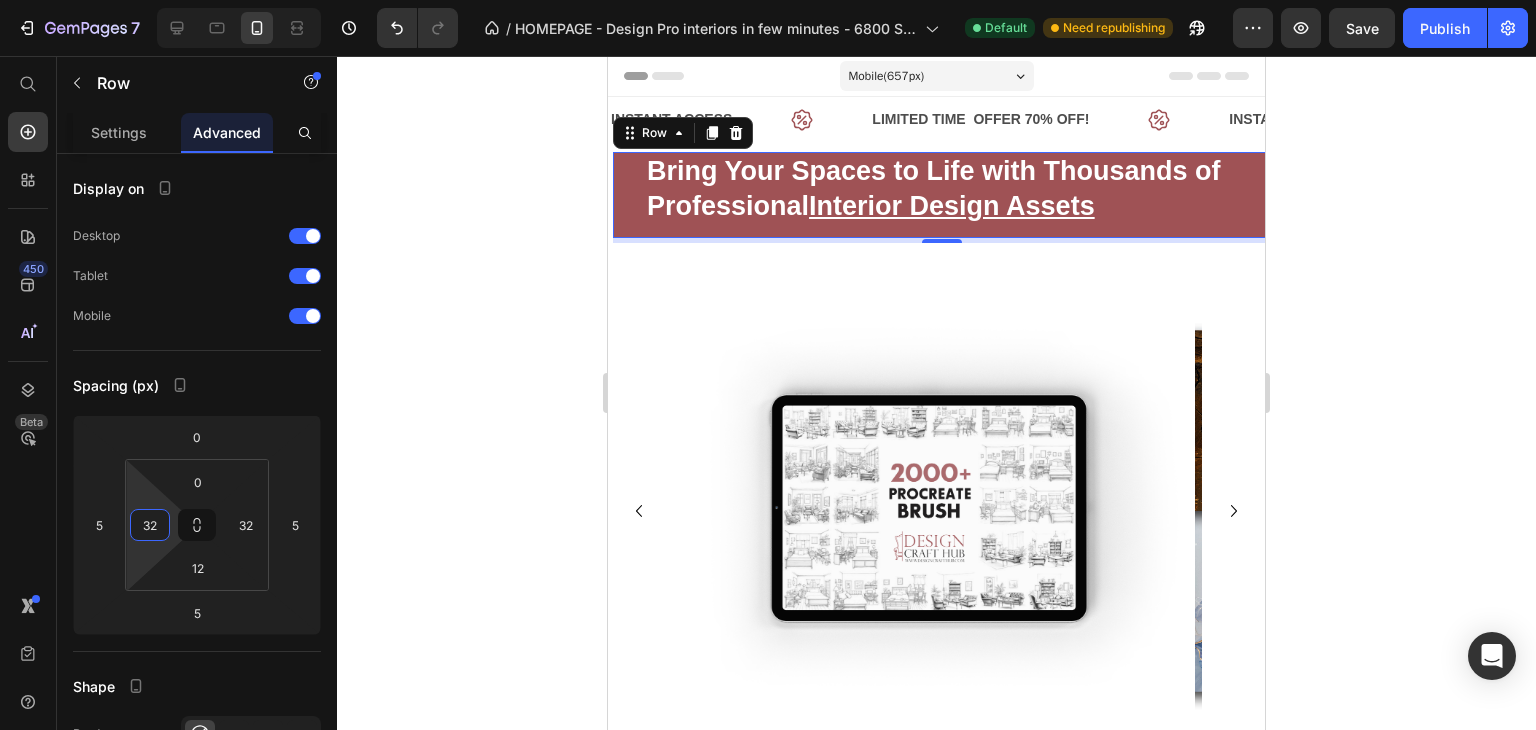 click 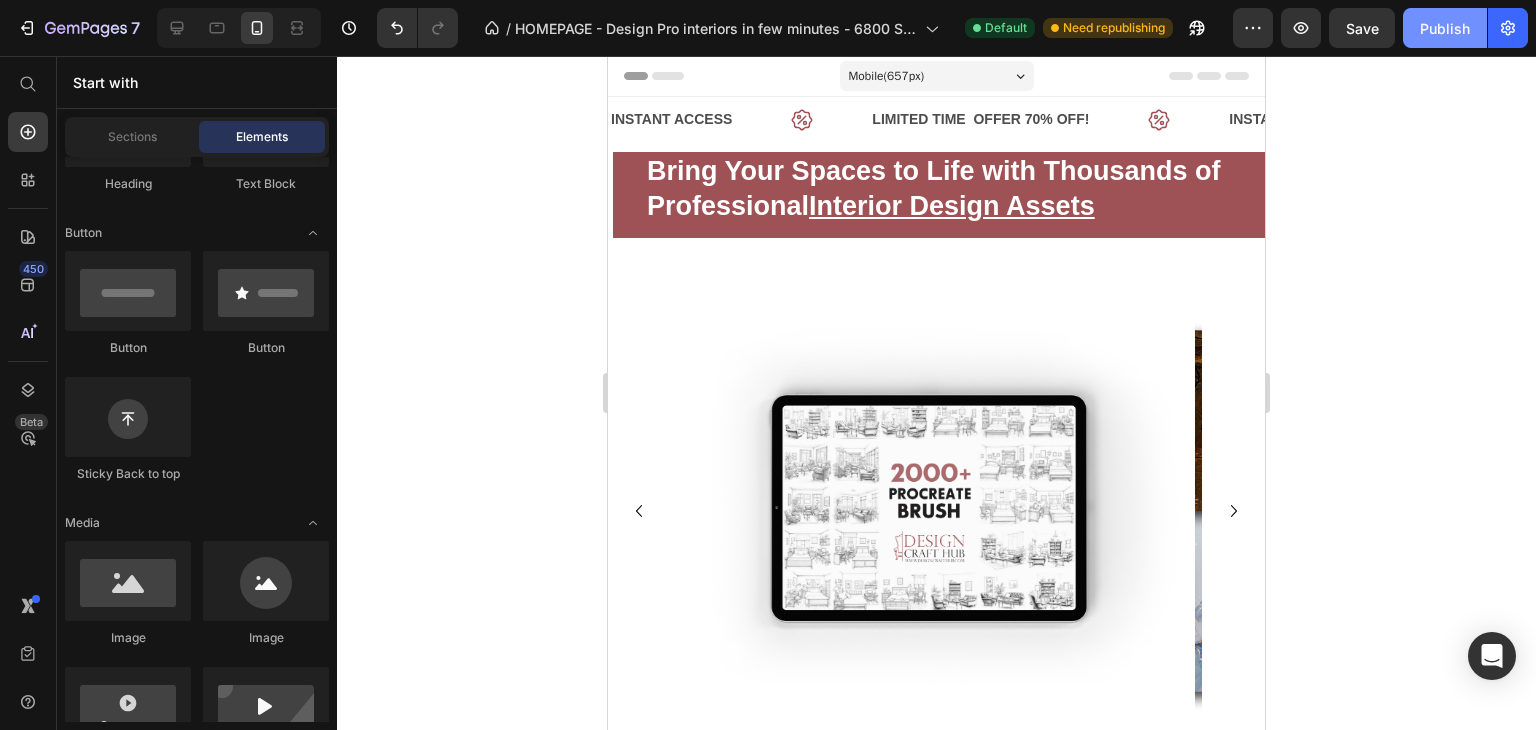 click on "Publish" 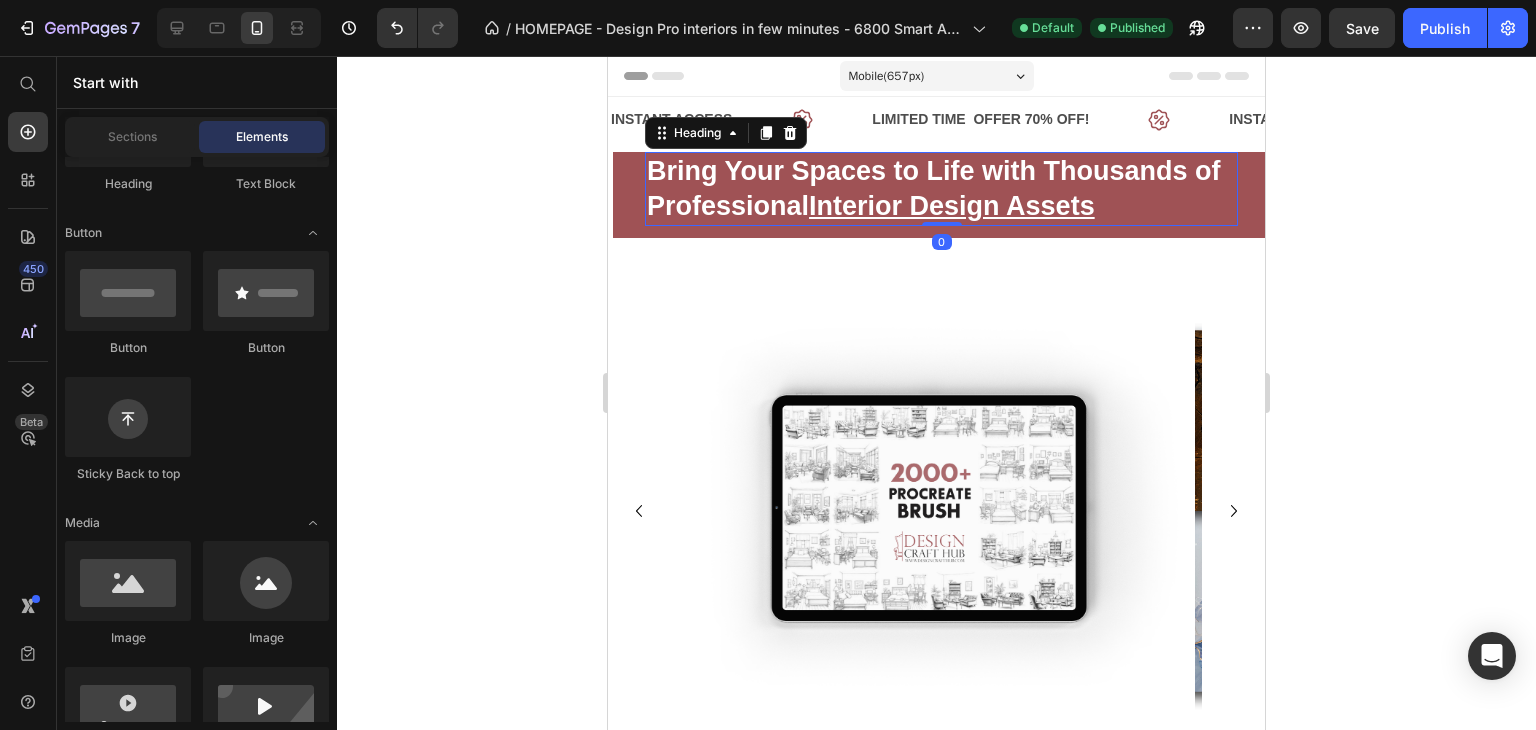 click on "Bring Your Spaces to Life with Thousands of Professional  Interior Design Assets" at bounding box center [941, 189] 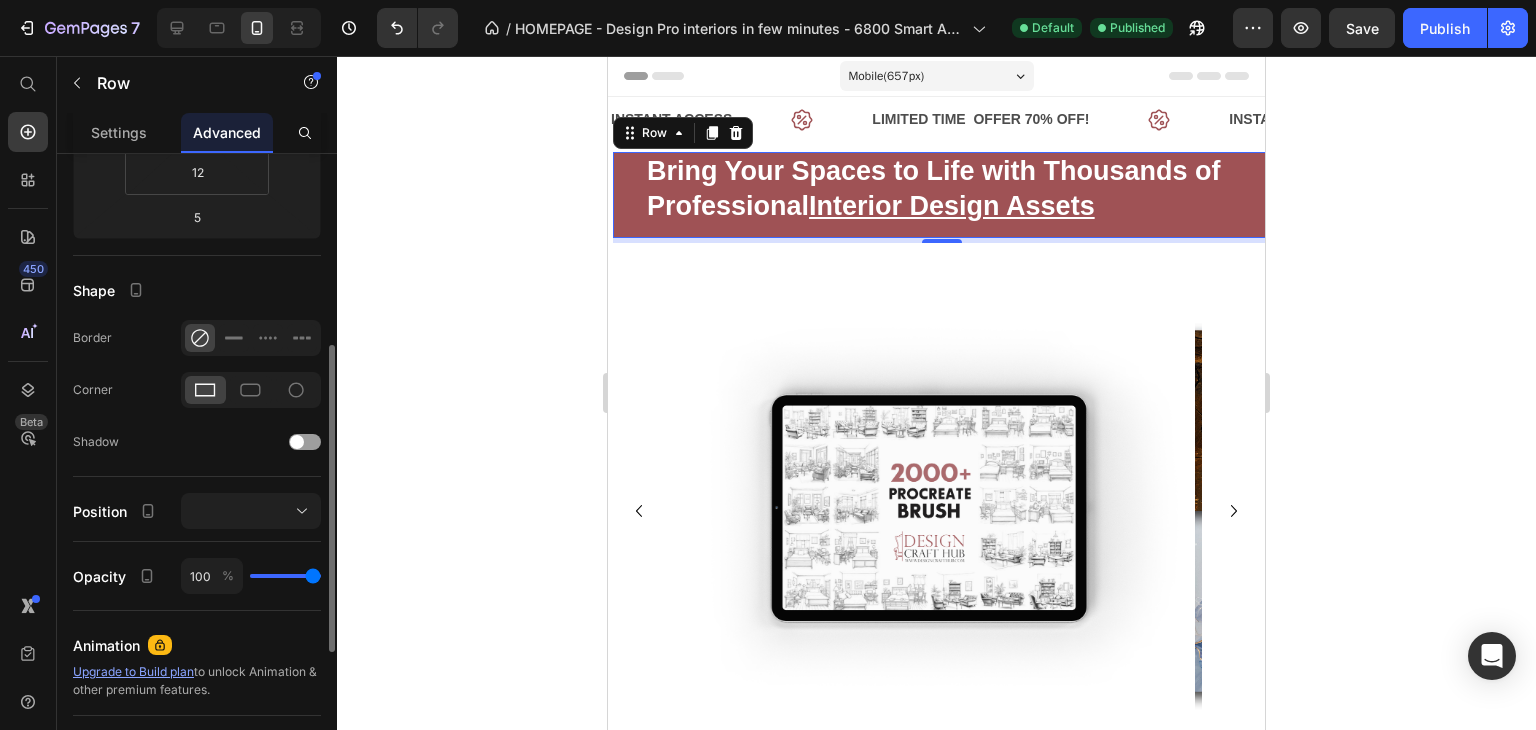 scroll, scrollTop: 395, scrollLeft: 0, axis: vertical 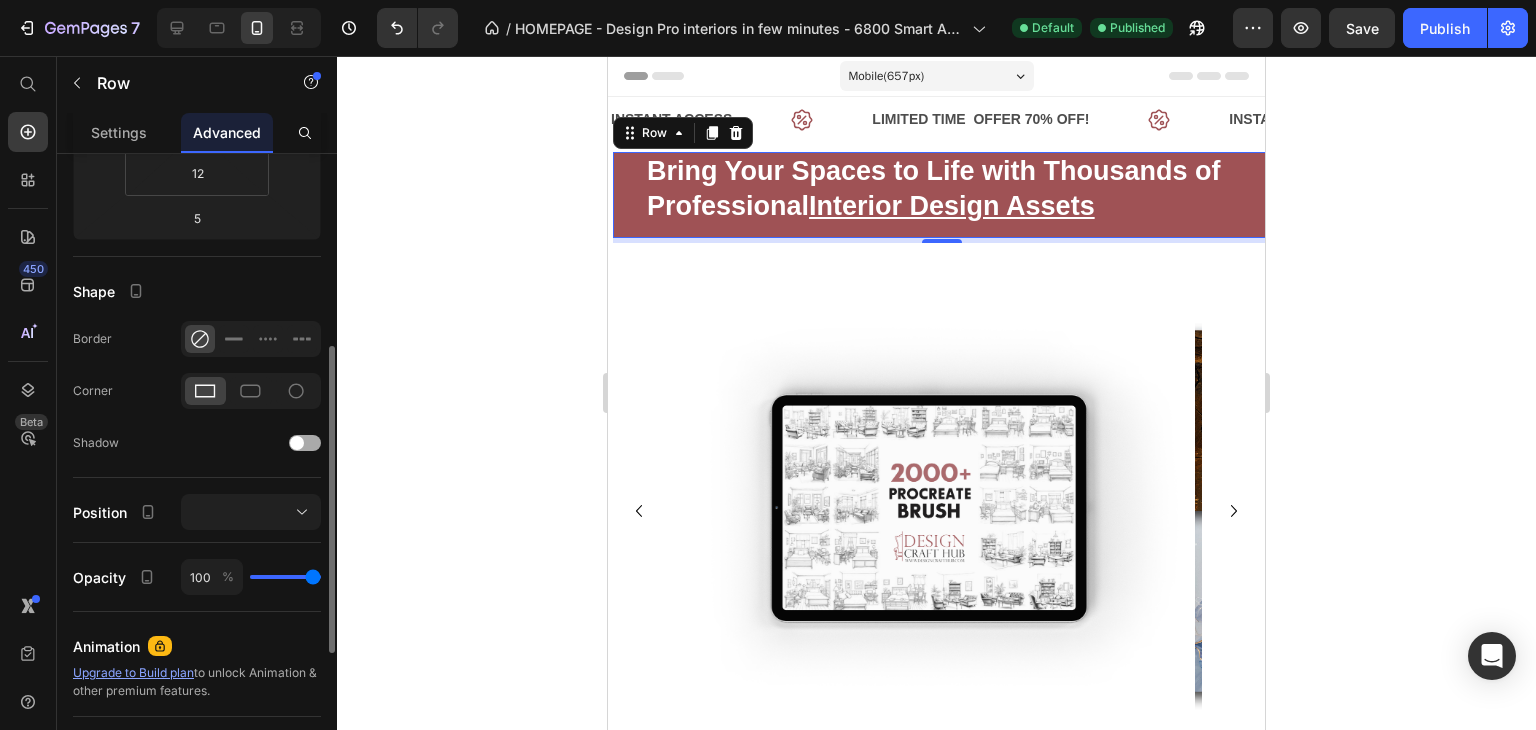 click at bounding box center (297, 443) 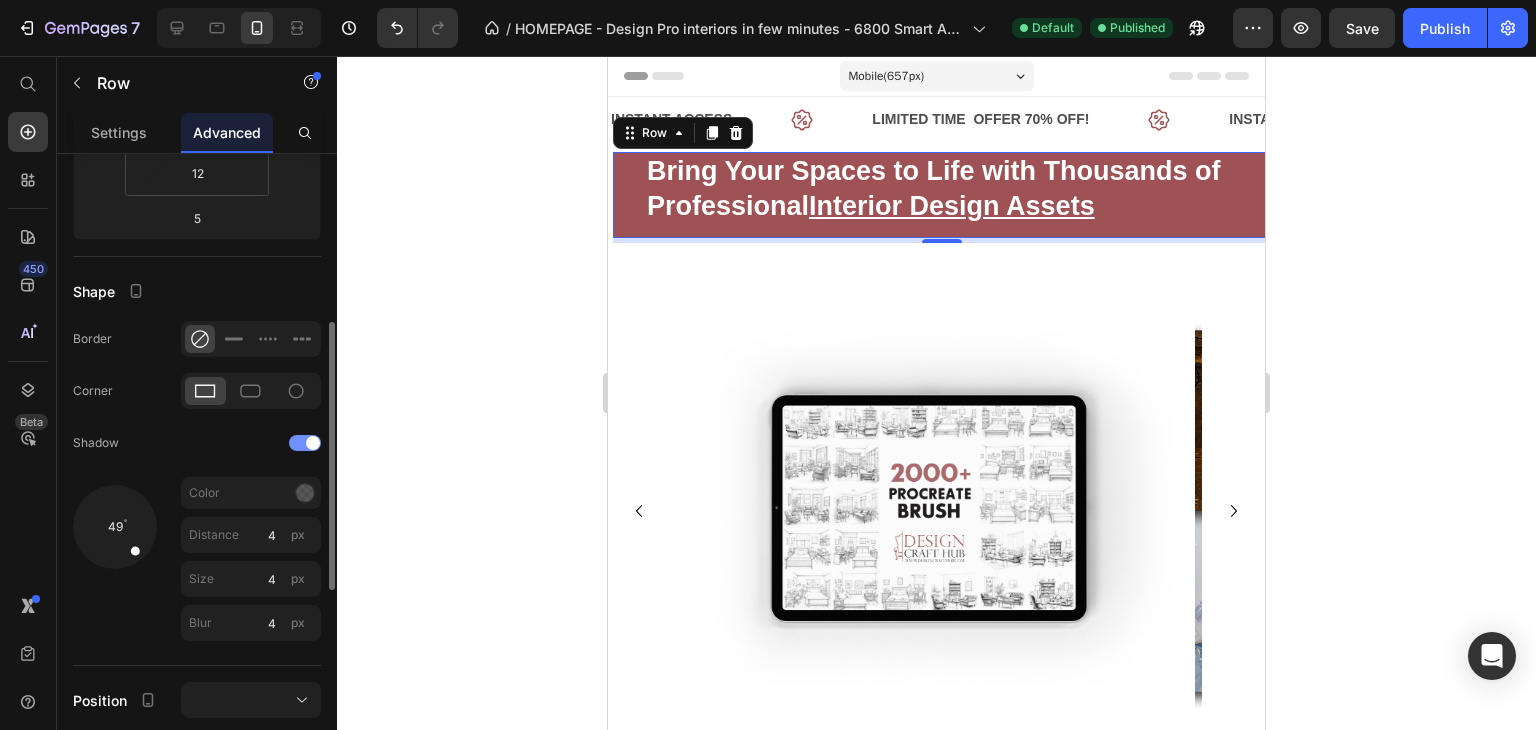 click at bounding box center [313, 443] 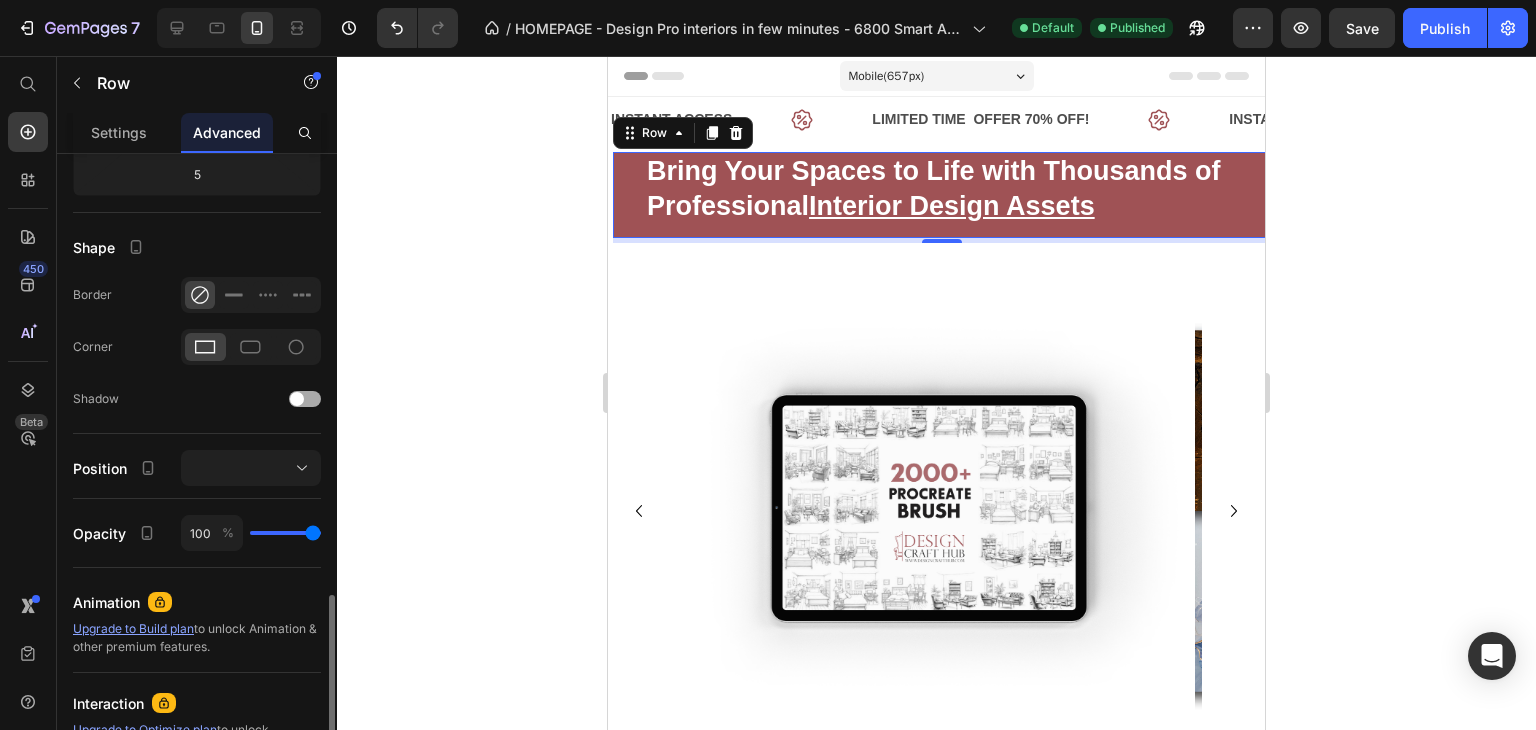 scroll, scrollTop: 592, scrollLeft: 0, axis: vertical 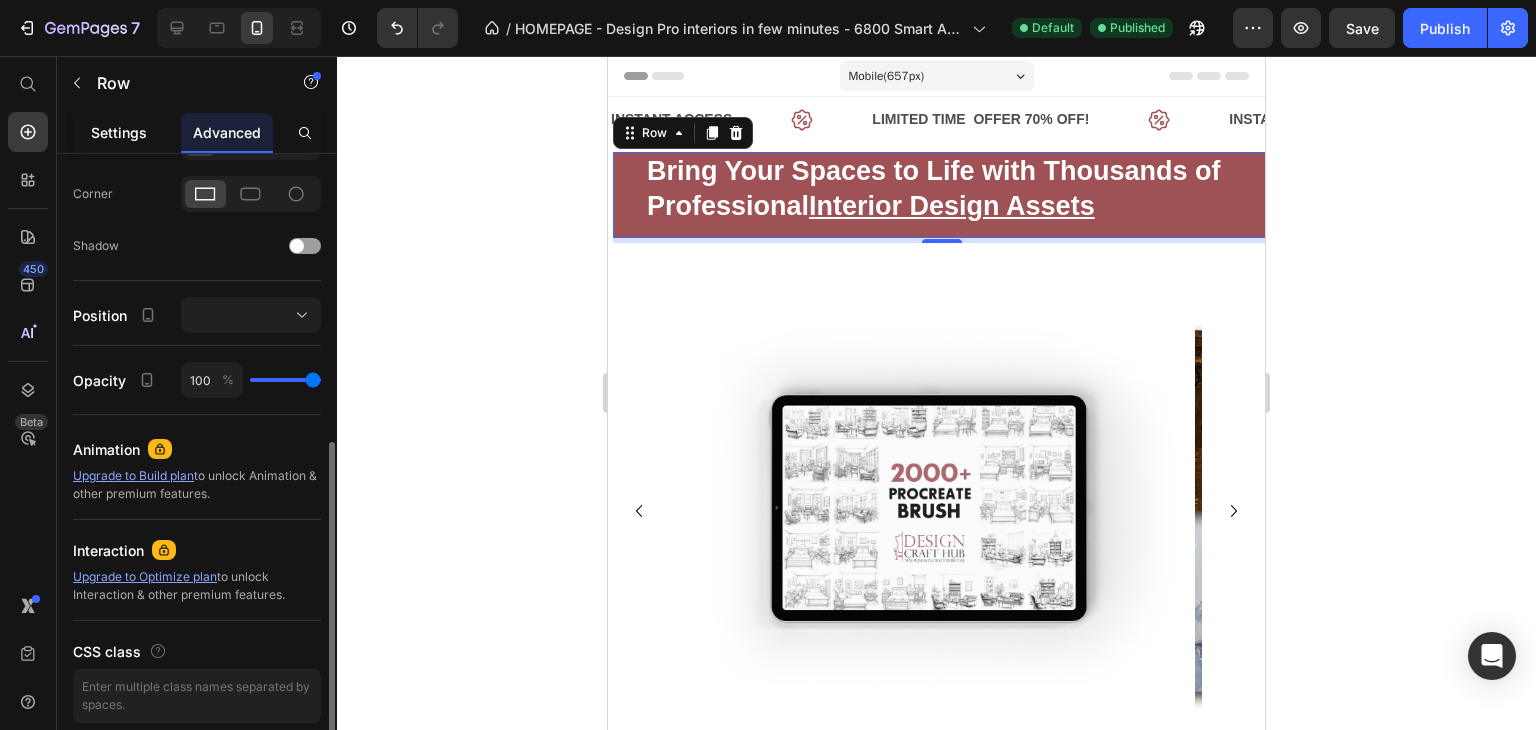 click on "Settings" at bounding box center [119, 132] 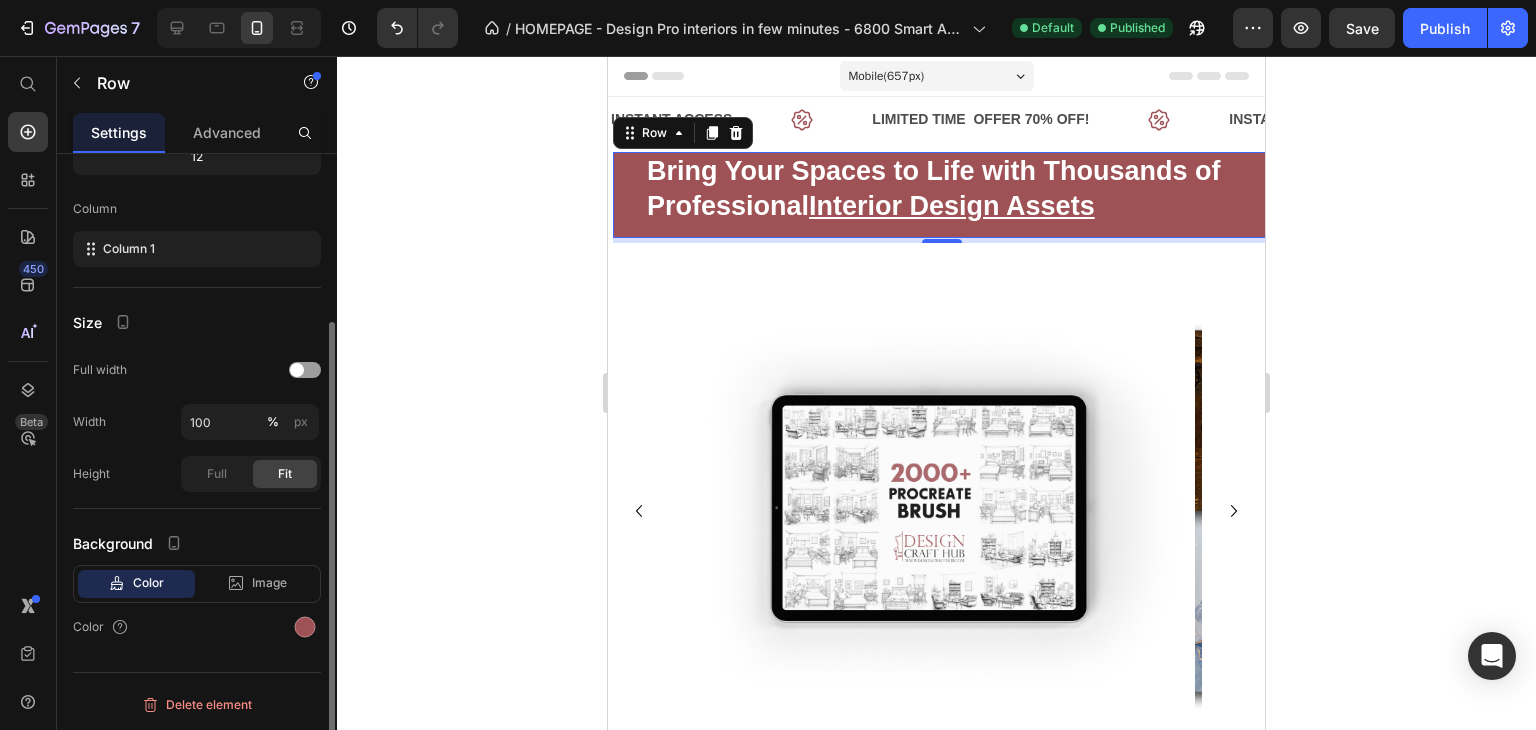 scroll, scrollTop: 0, scrollLeft: 0, axis: both 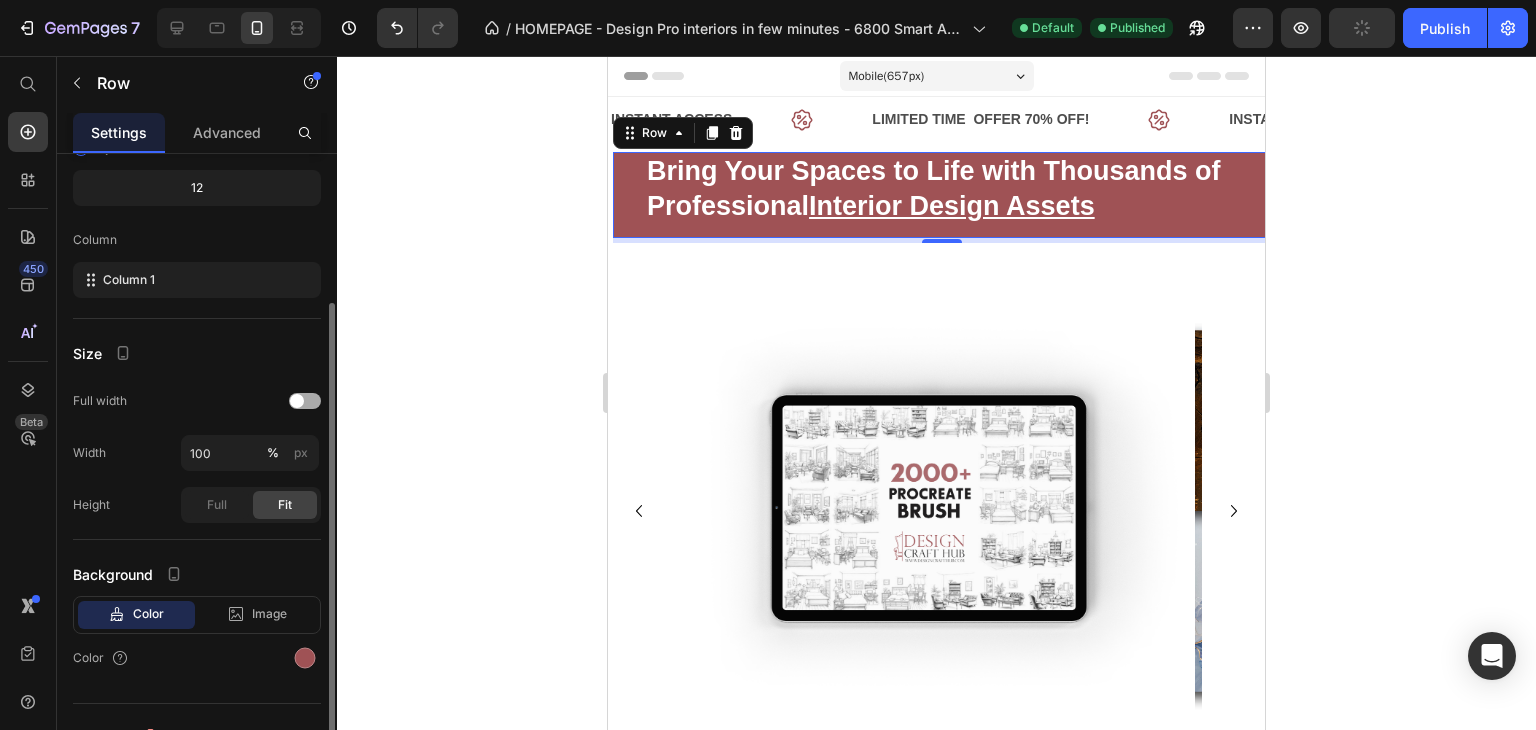 click at bounding box center (305, 401) 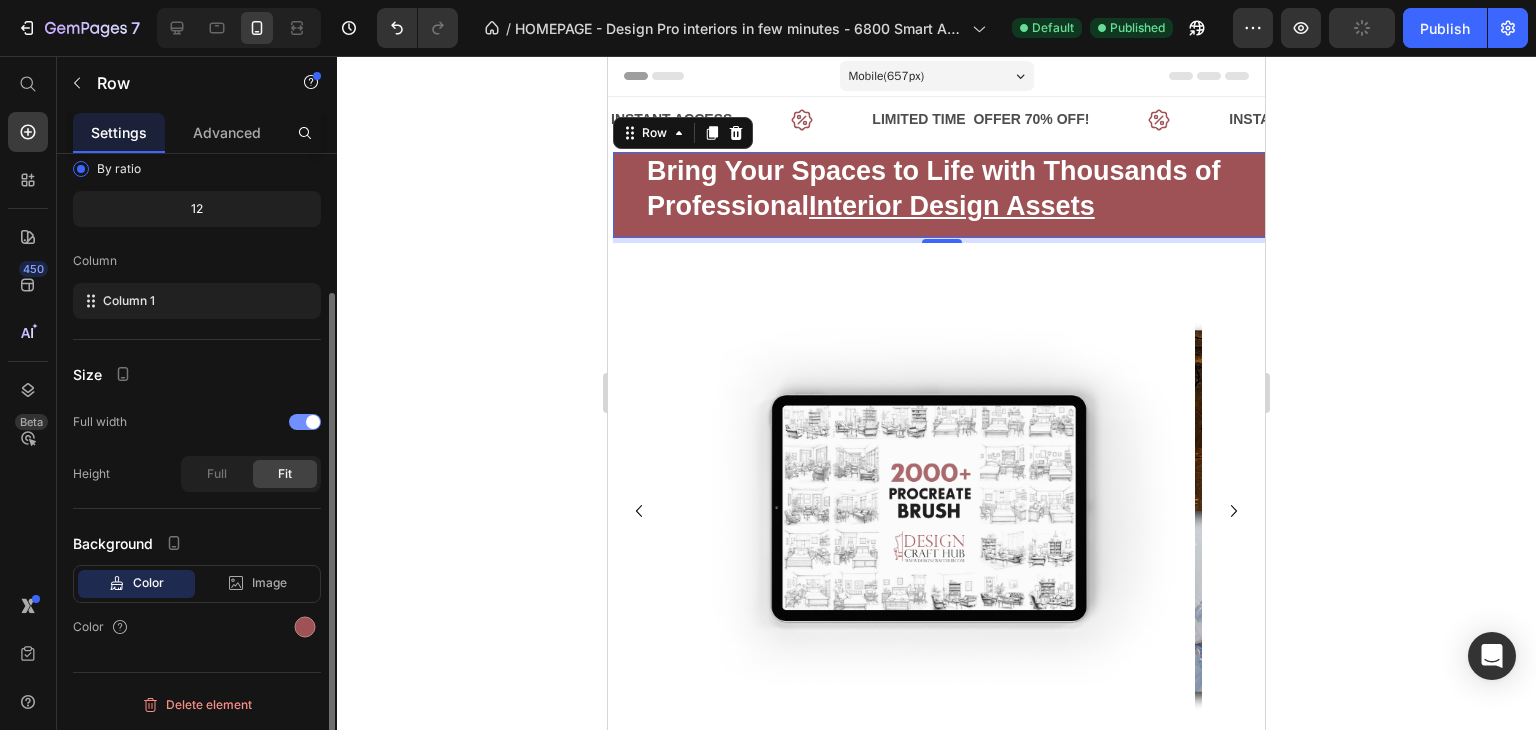 scroll, scrollTop: 181, scrollLeft: 0, axis: vertical 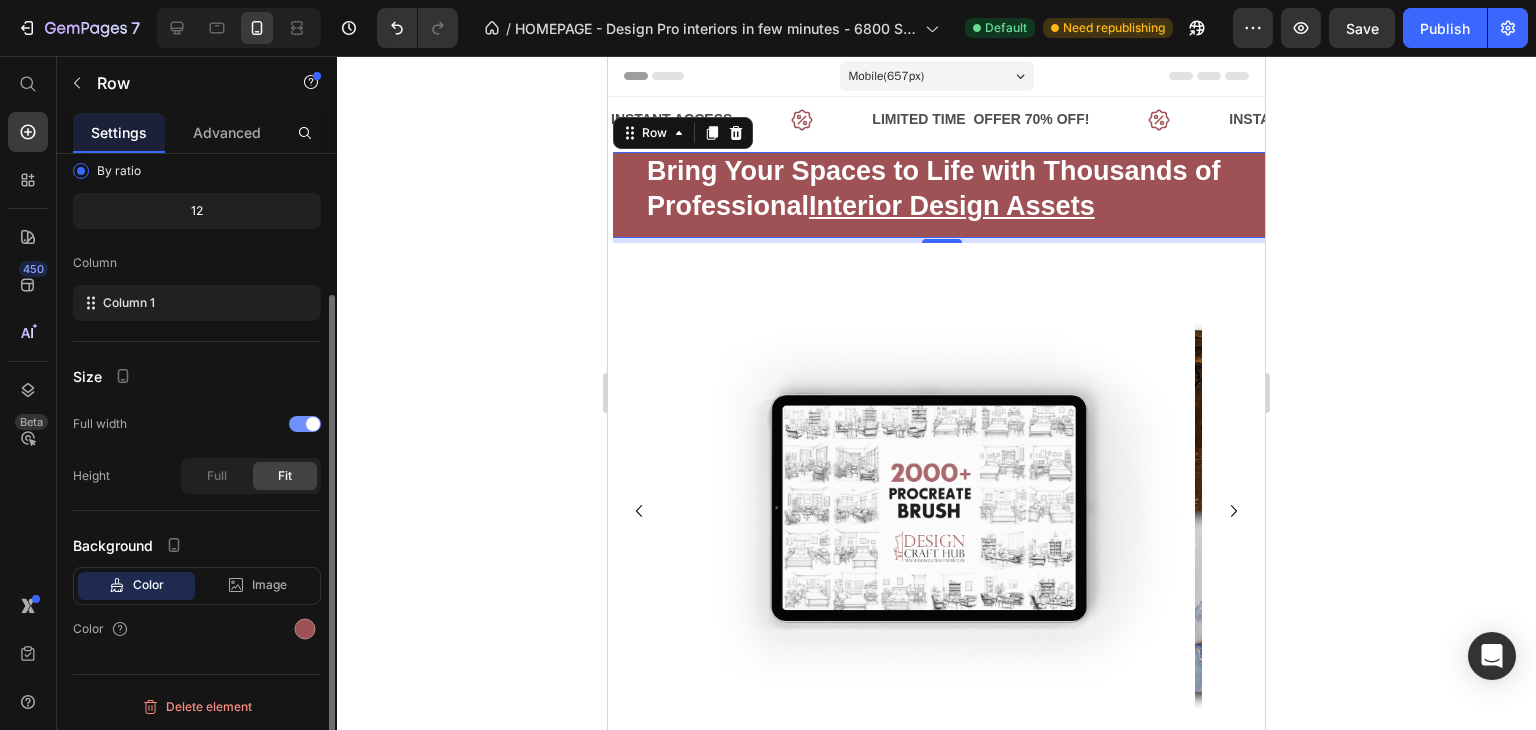 click at bounding box center [313, 424] 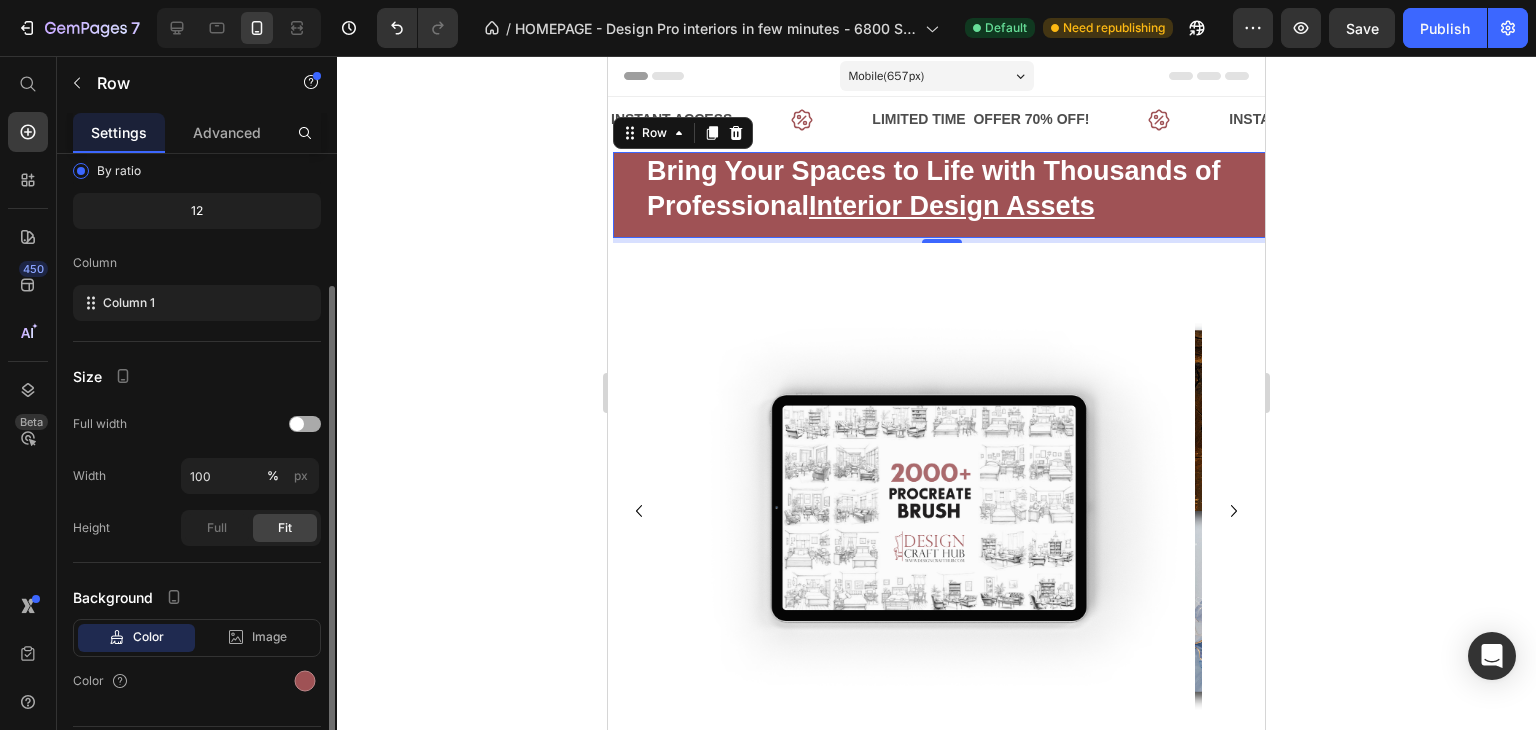 click at bounding box center (305, 424) 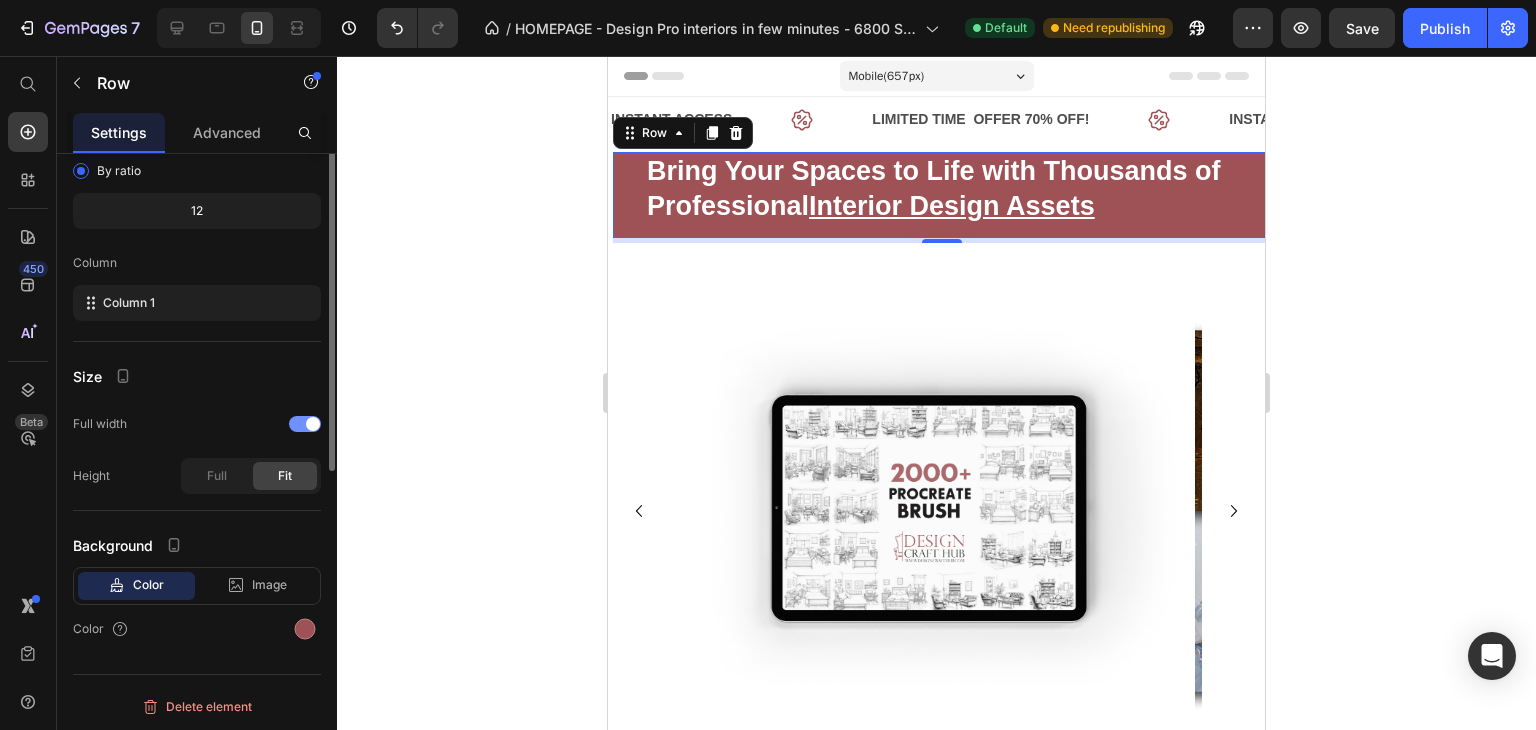 scroll, scrollTop: 0, scrollLeft: 0, axis: both 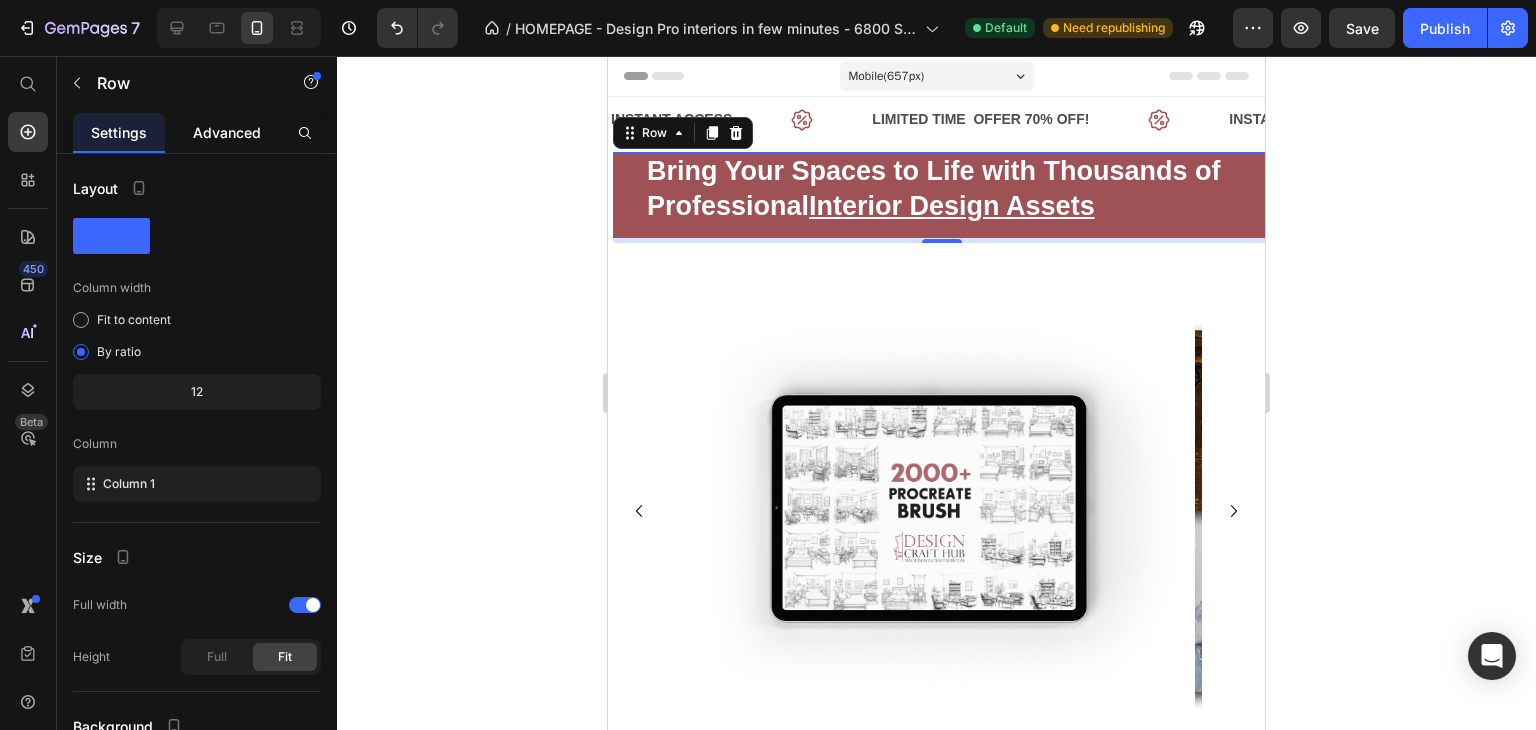 click on "Advanced" at bounding box center [227, 132] 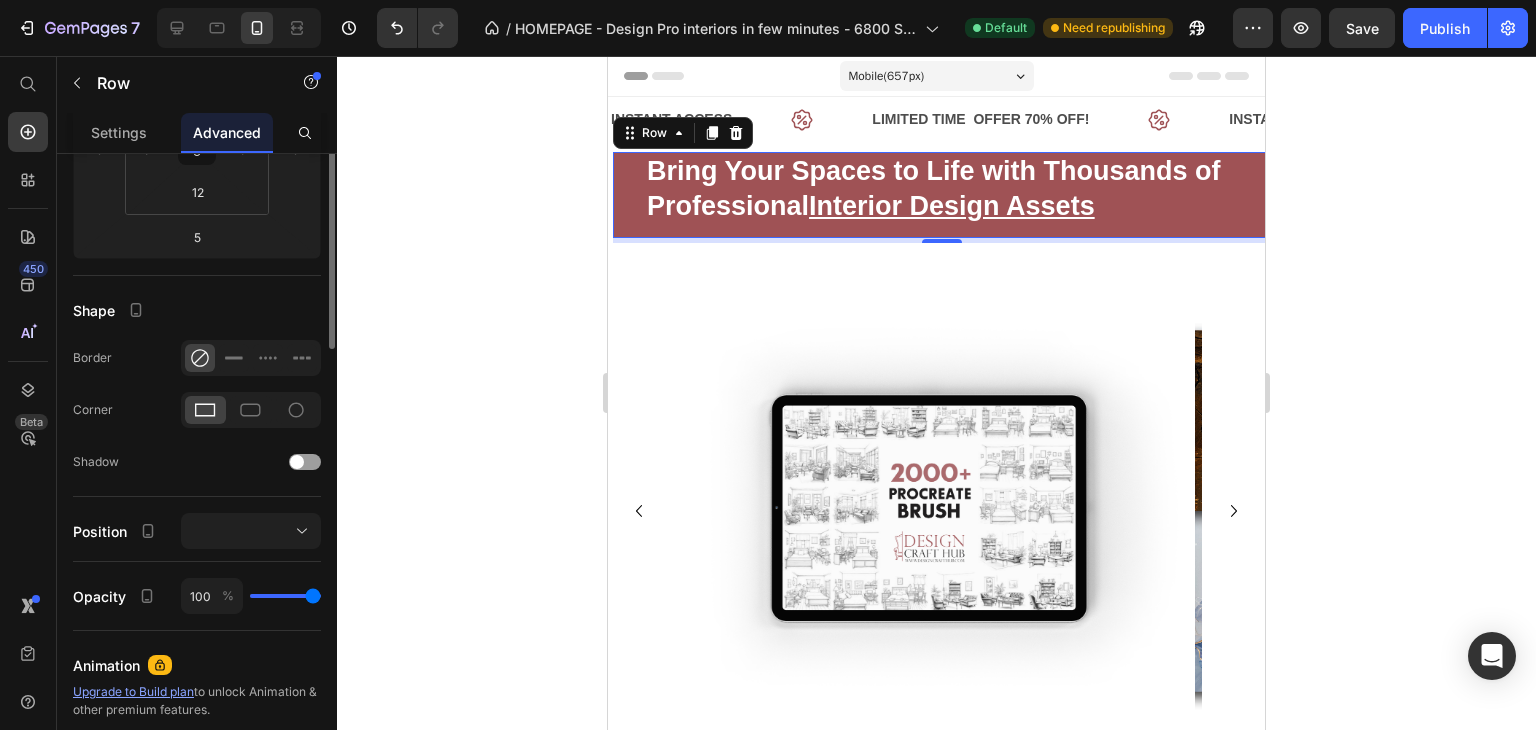 scroll, scrollTop: 165, scrollLeft: 0, axis: vertical 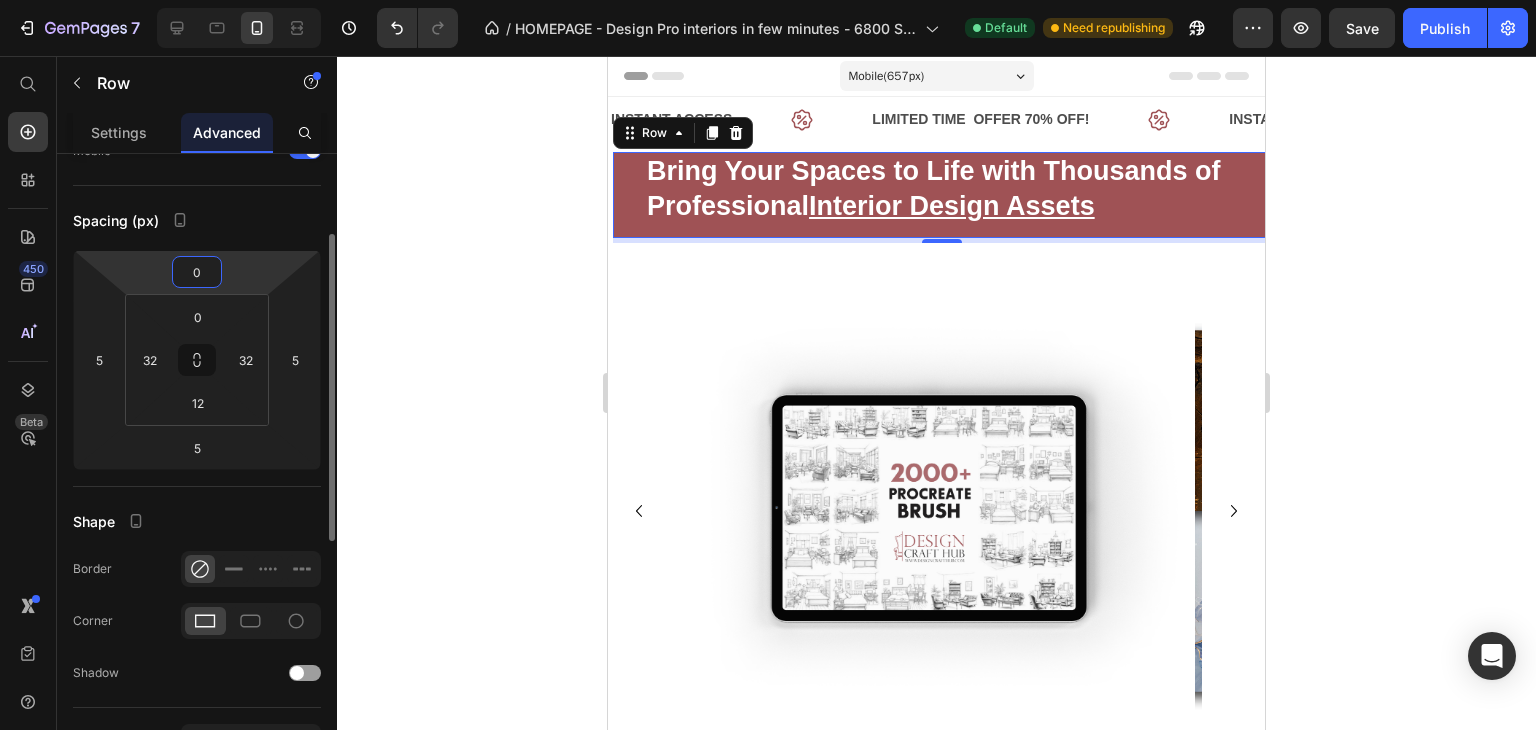 click on "0" at bounding box center [197, 272] 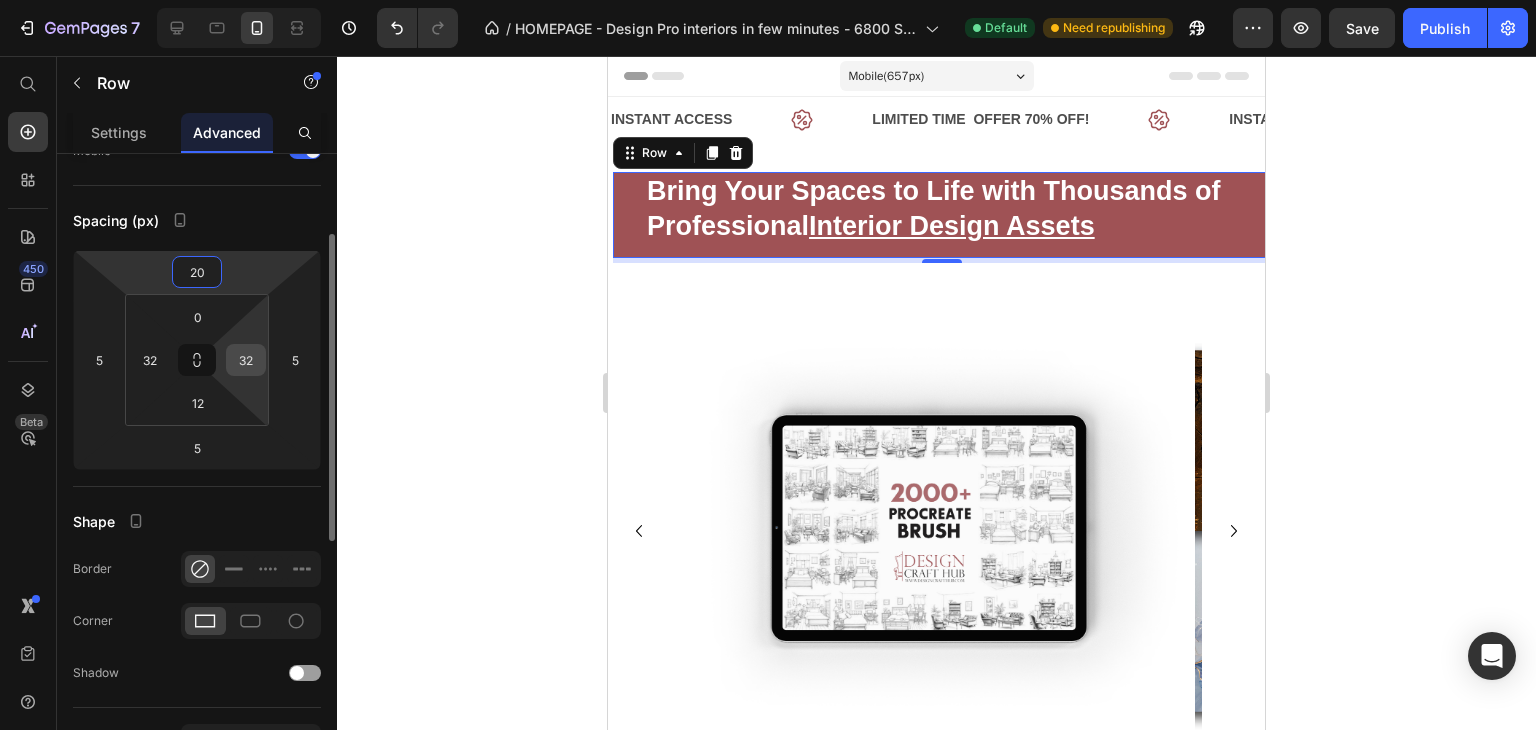 type on "20" 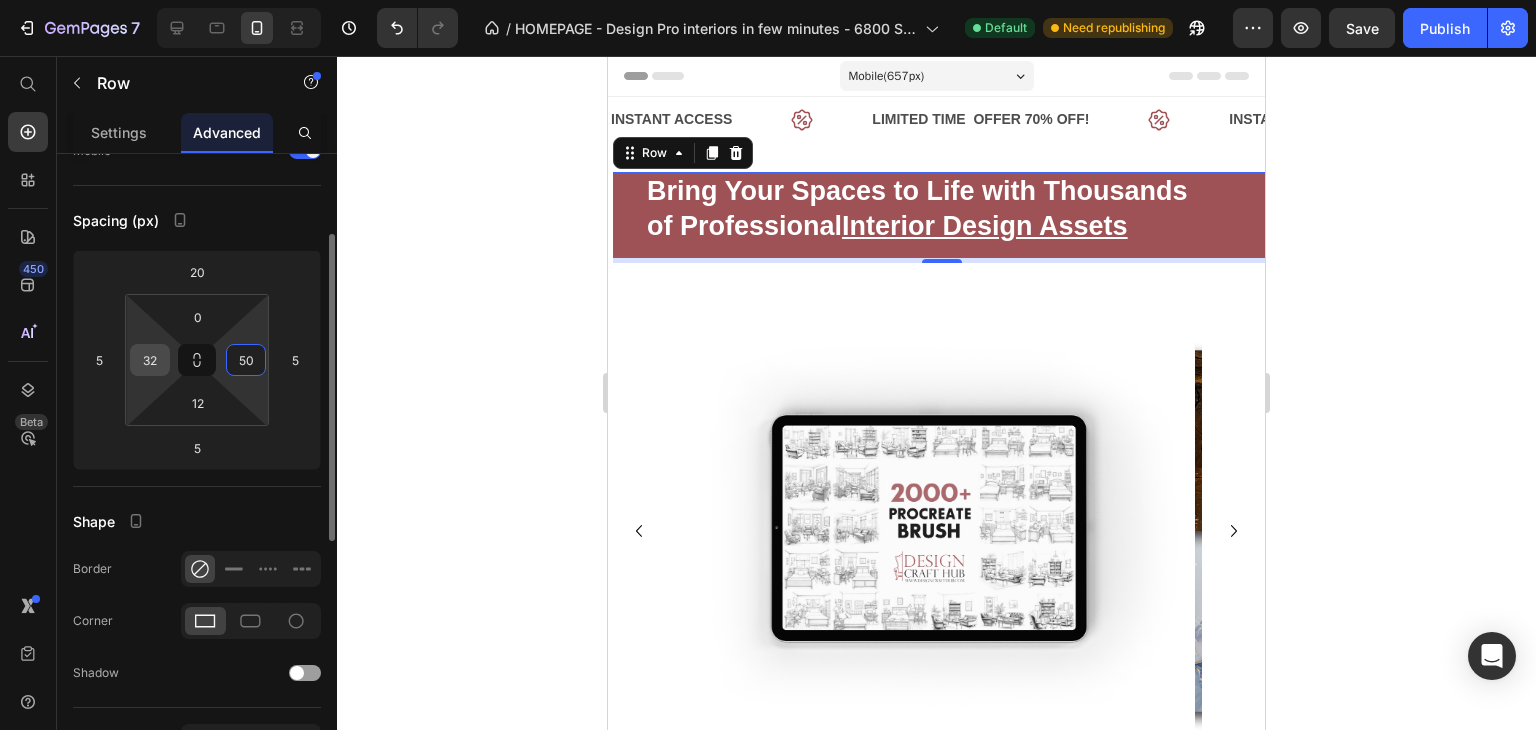 type on "50" 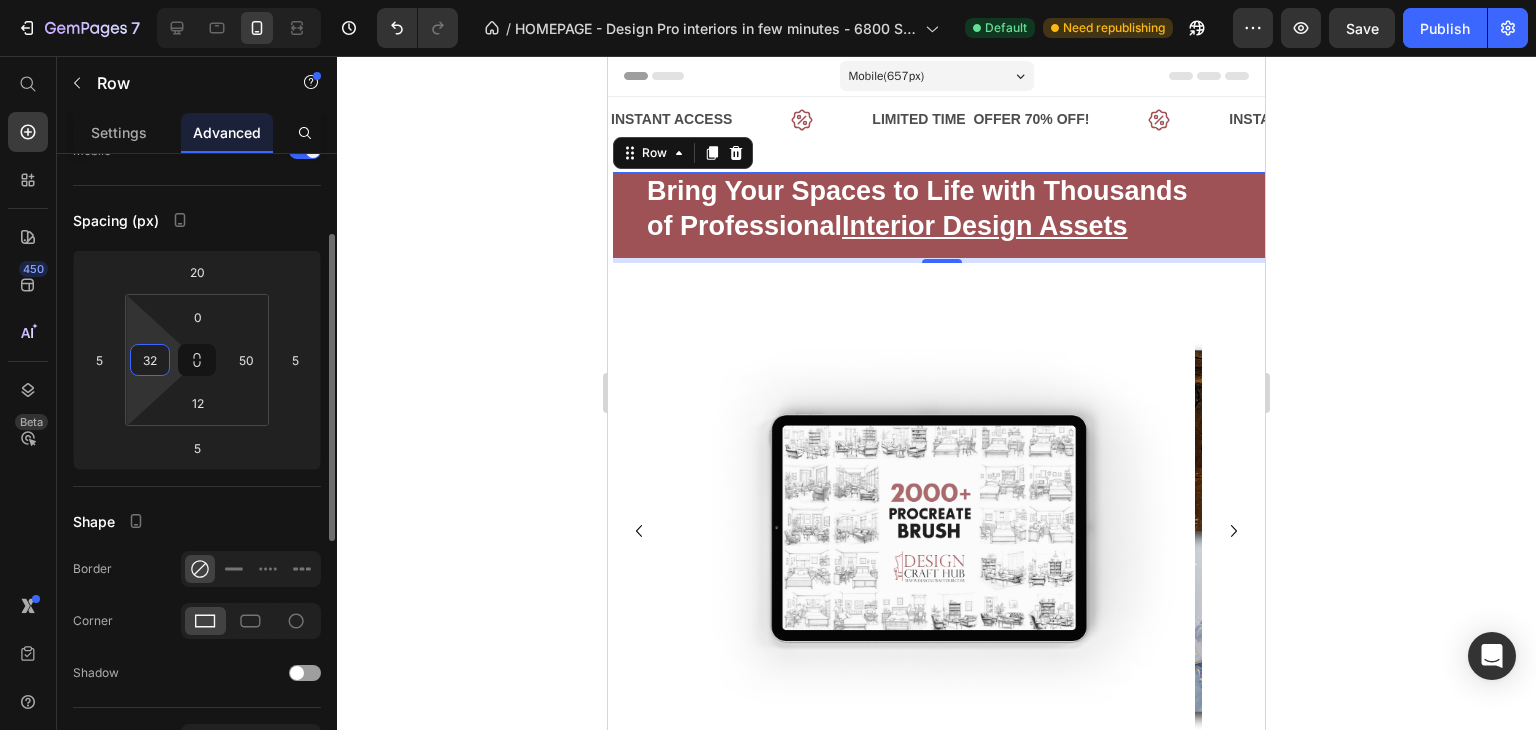 click on "32" at bounding box center (150, 360) 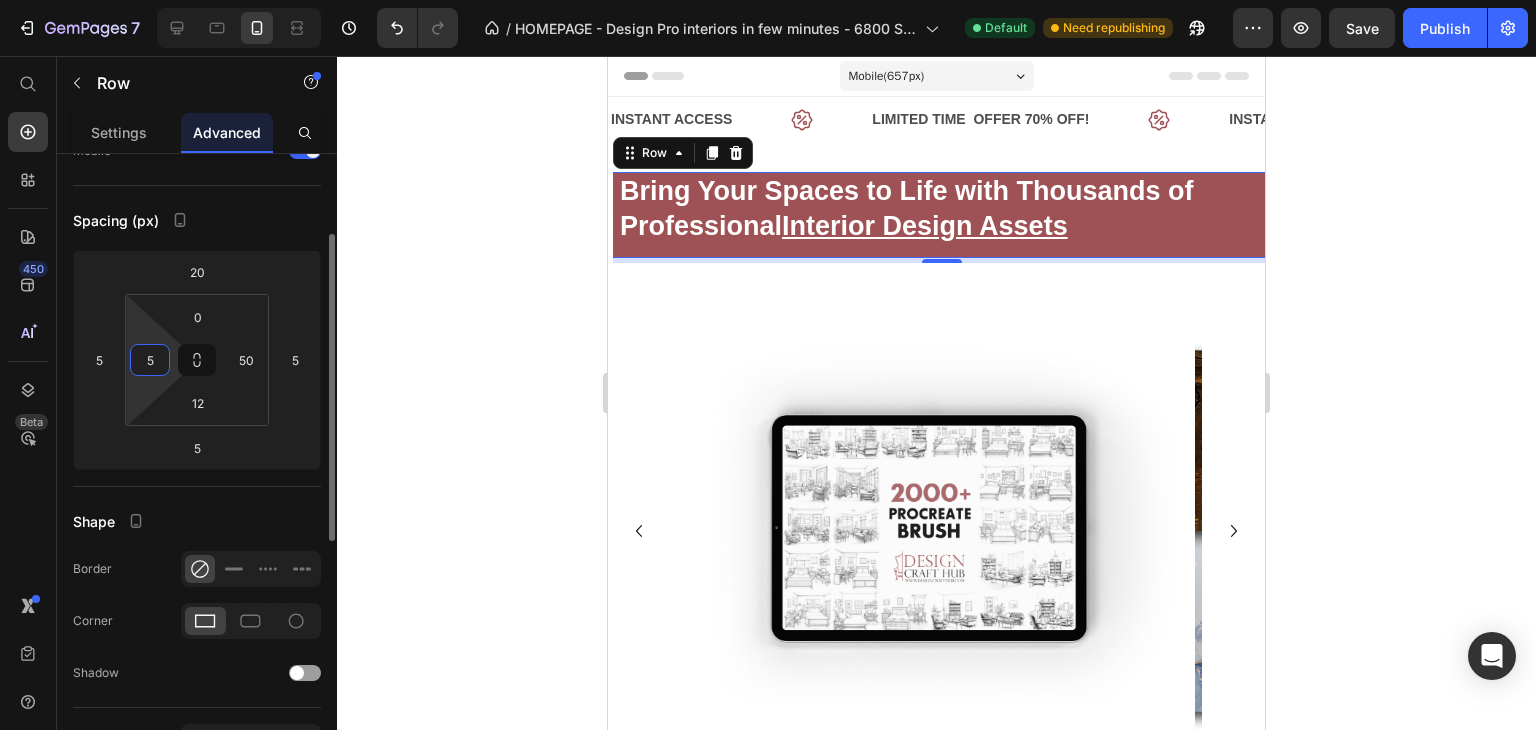 type on "50" 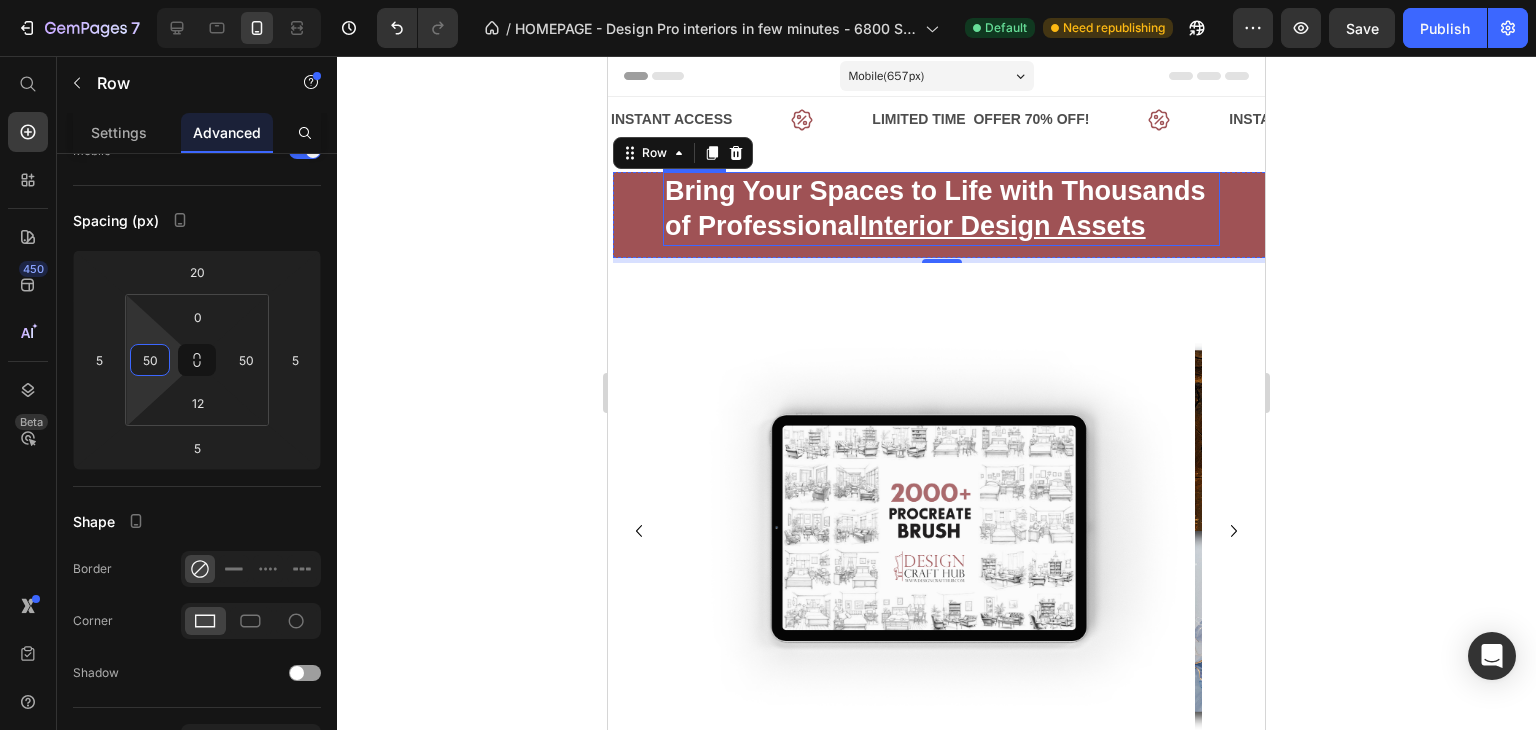 click on "Interior Design Assets" at bounding box center [1003, 226] 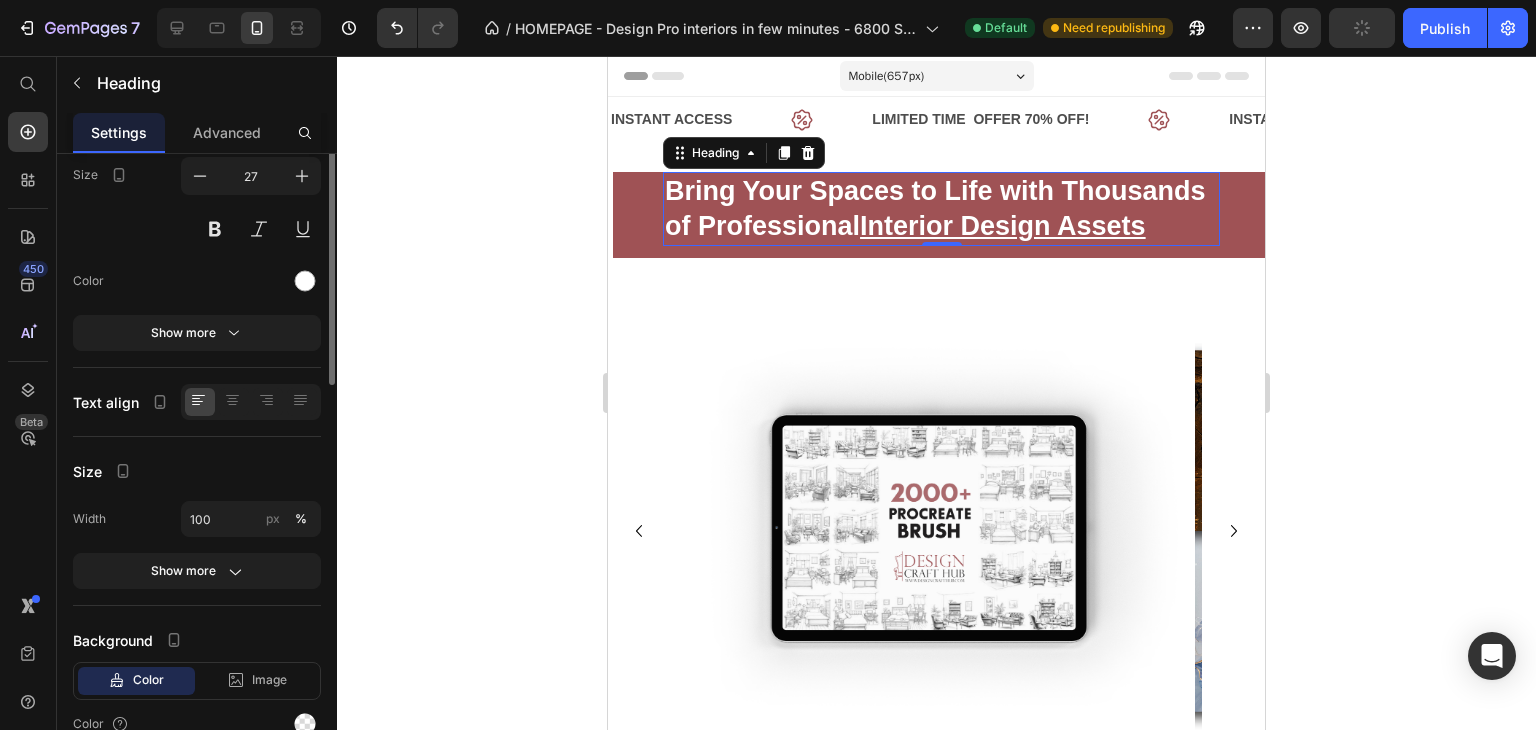 scroll, scrollTop: 0, scrollLeft: 0, axis: both 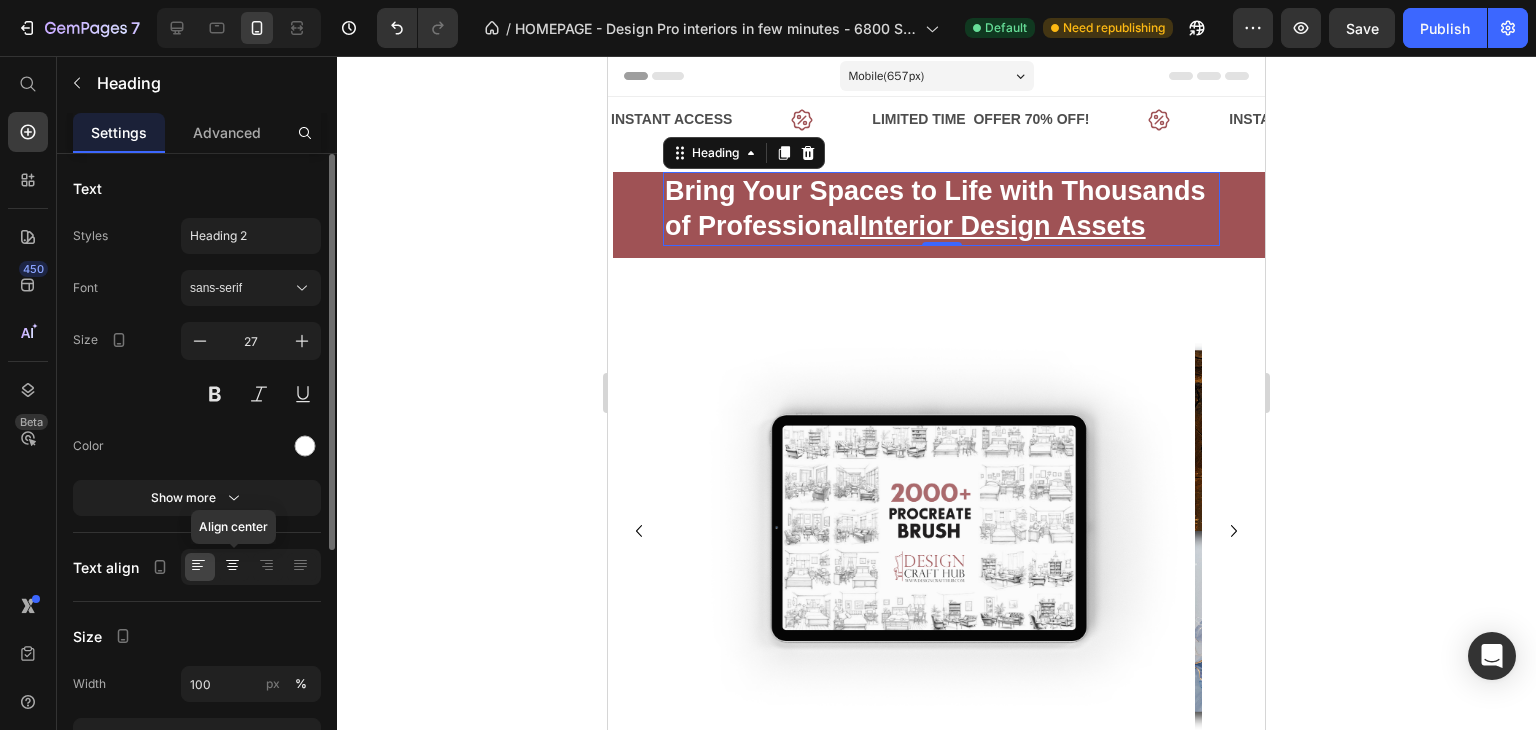 click 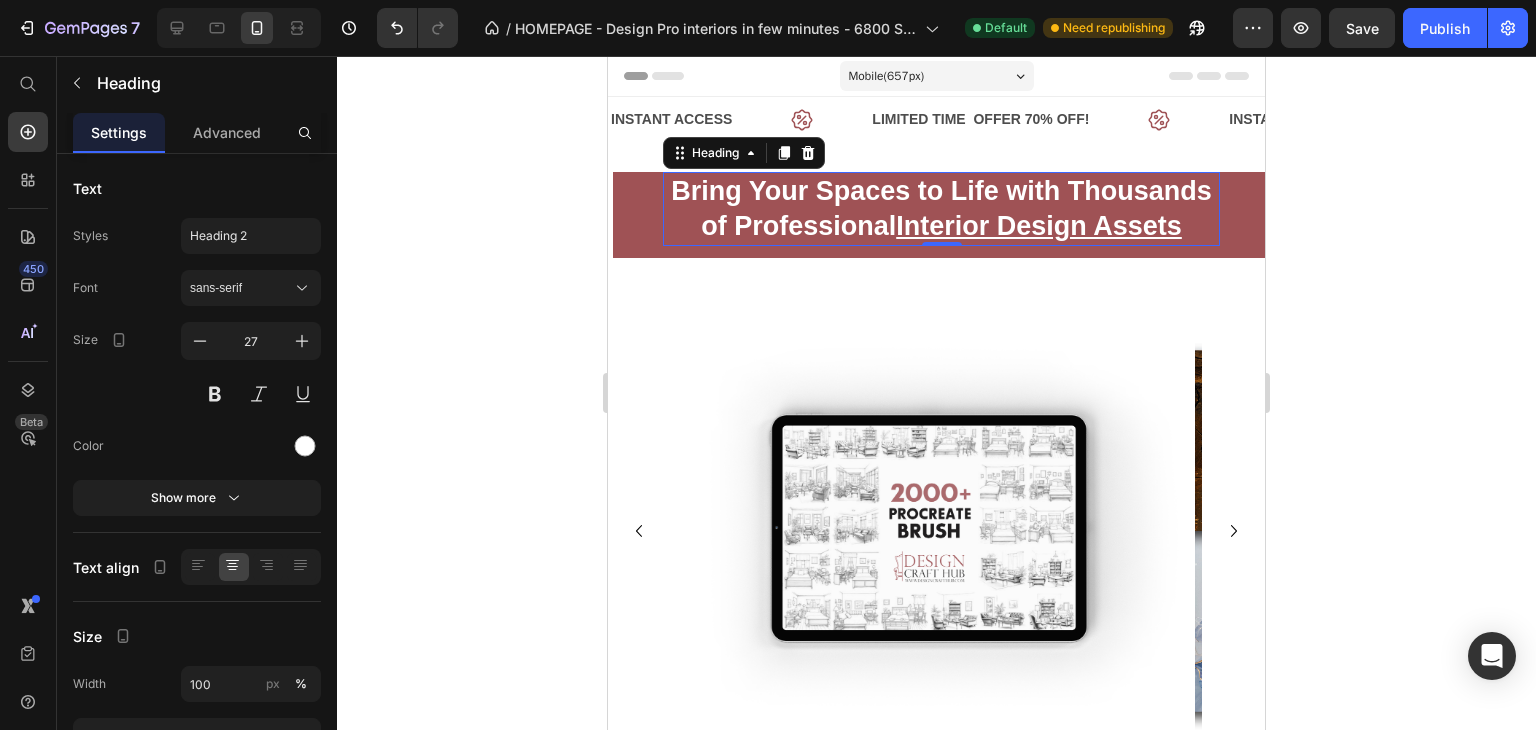 click 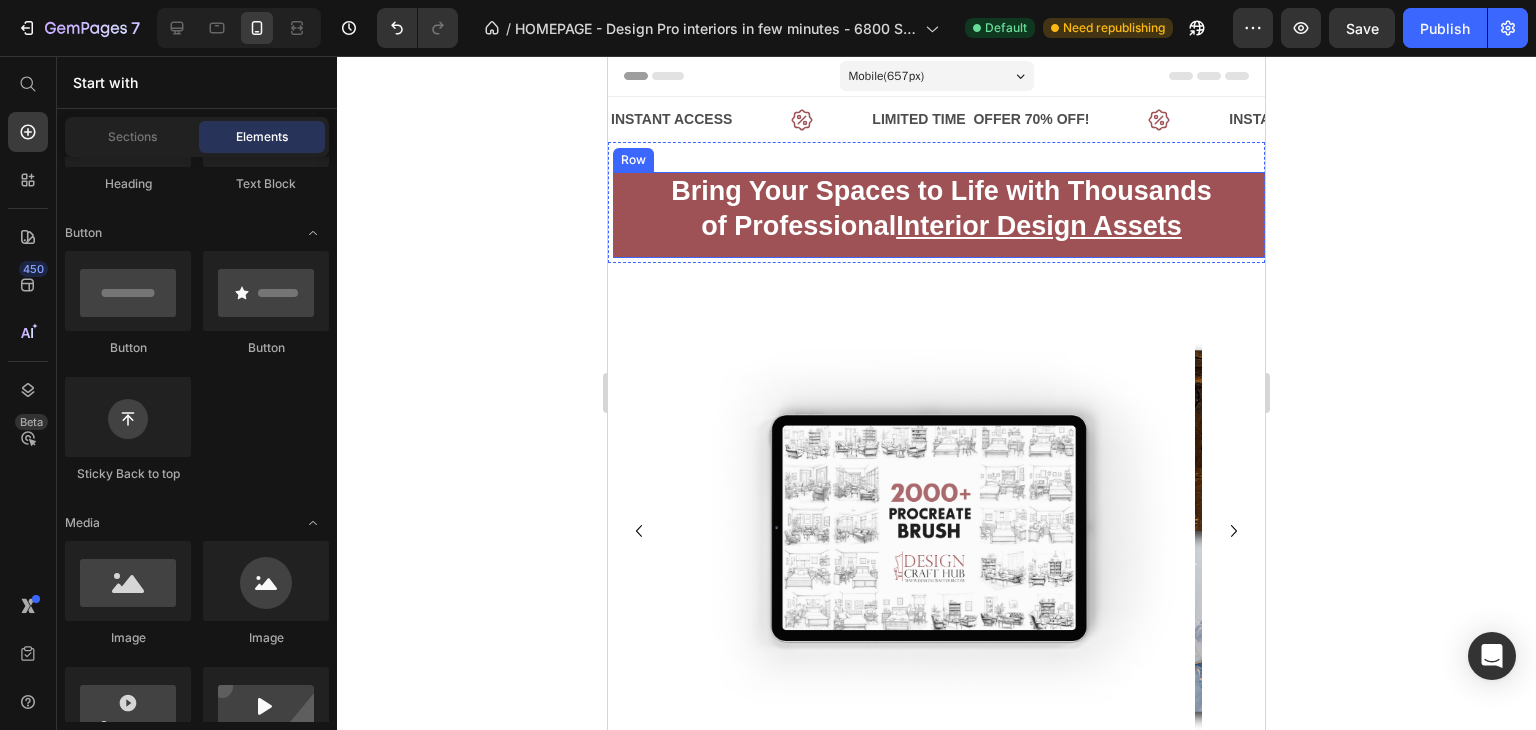 click on "Bring Your Spaces to Life with Thousands of Professional  Interior Design Assets Heading Row" at bounding box center [941, 215] 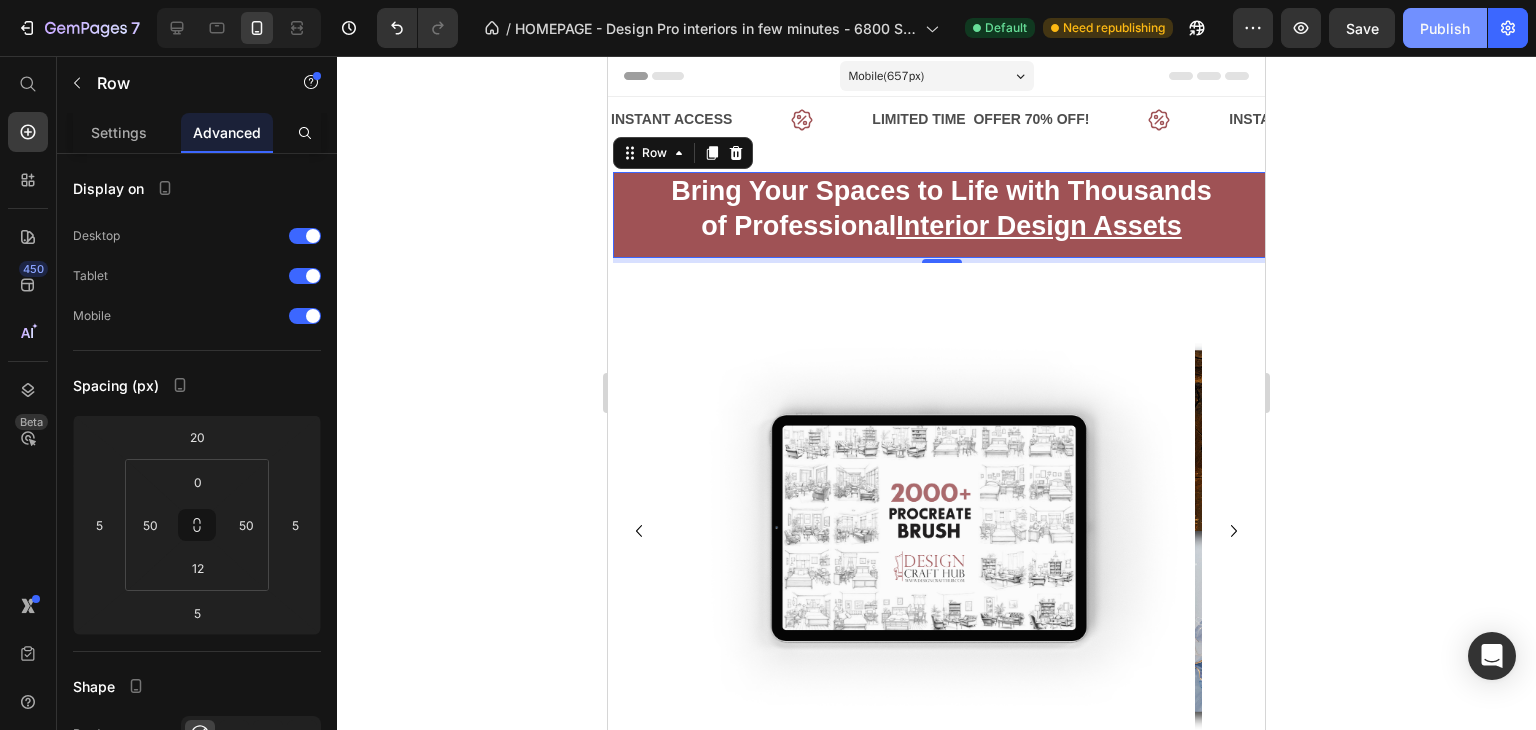 click on "Publish" at bounding box center [1445, 28] 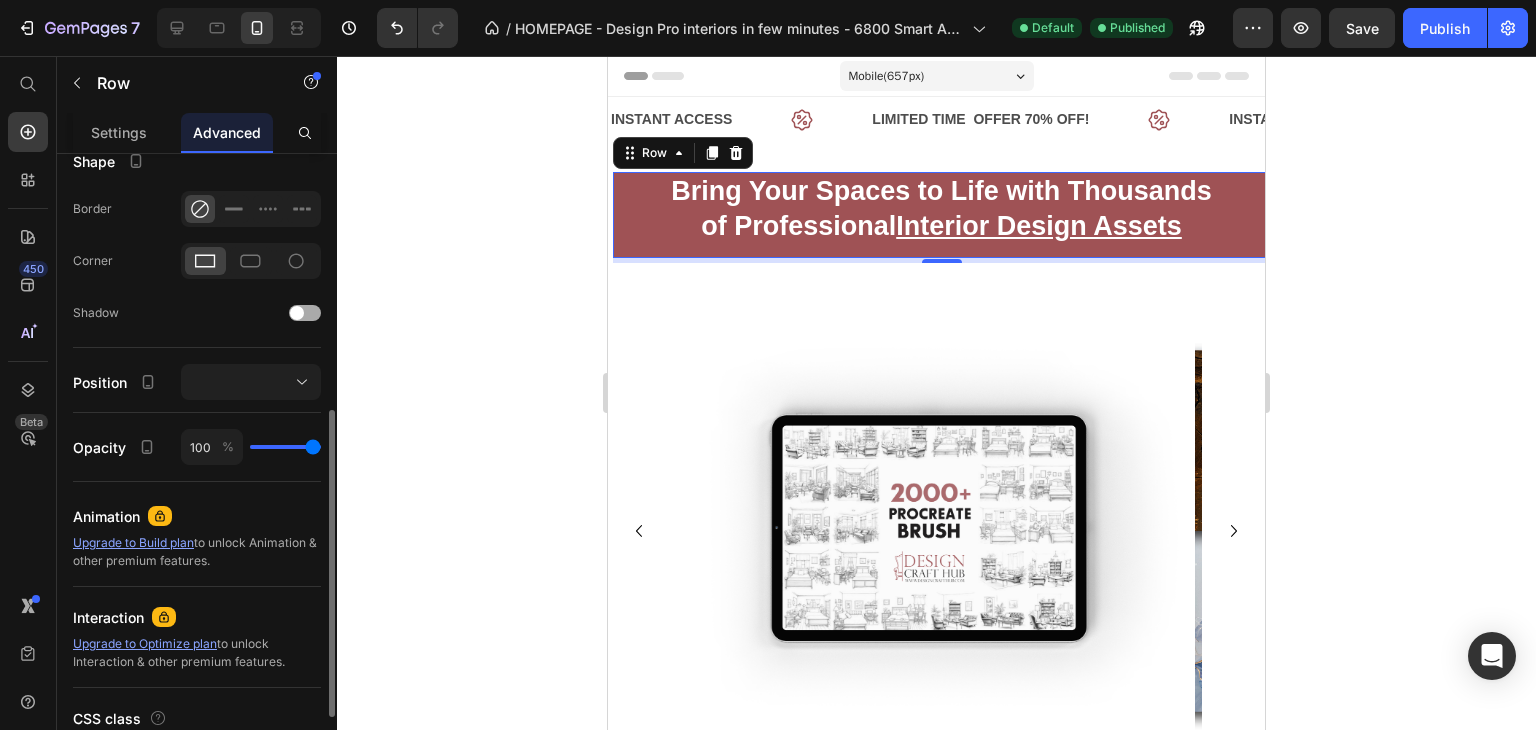 scroll, scrollTop: 525, scrollLeft: 0, axis: vertical 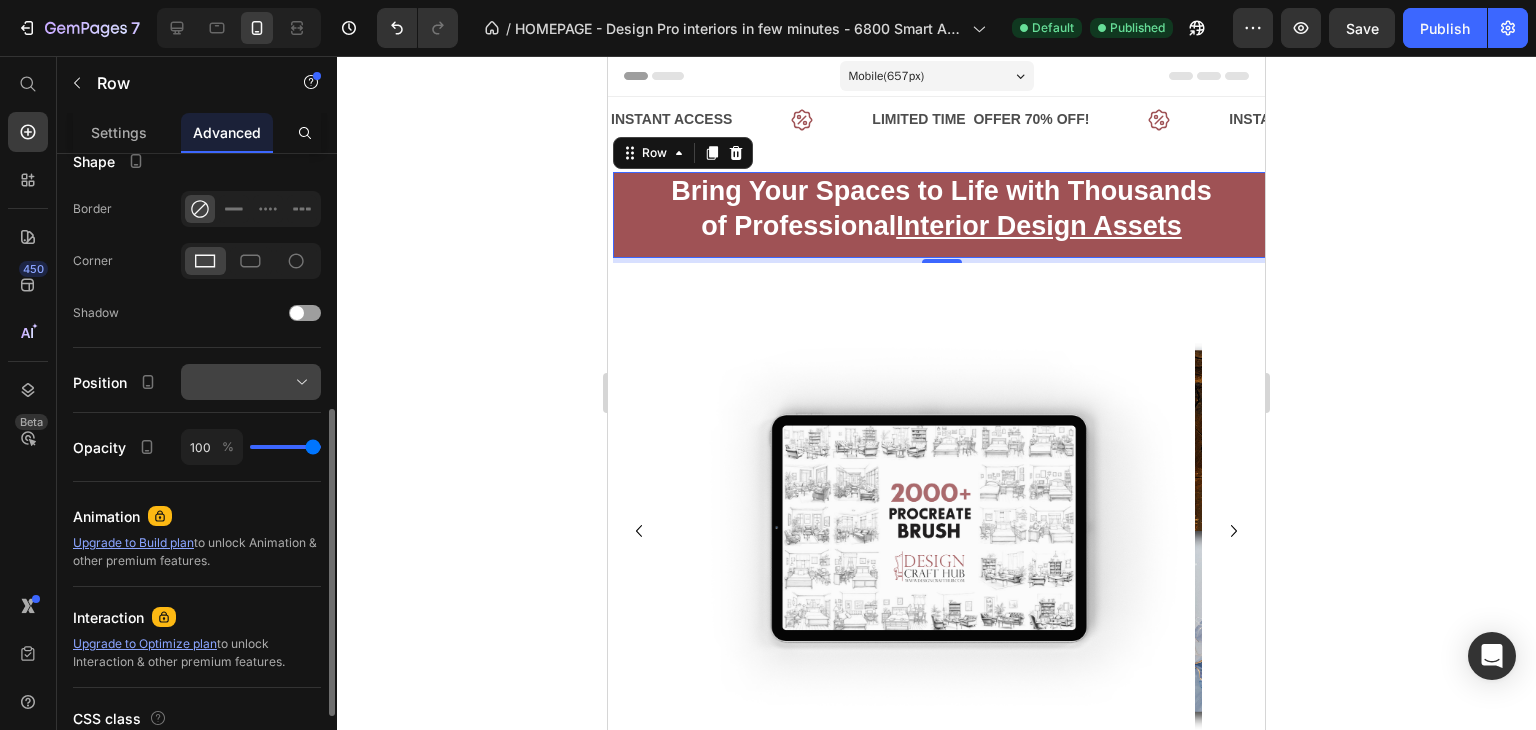 click at bounding box center (251, 382) 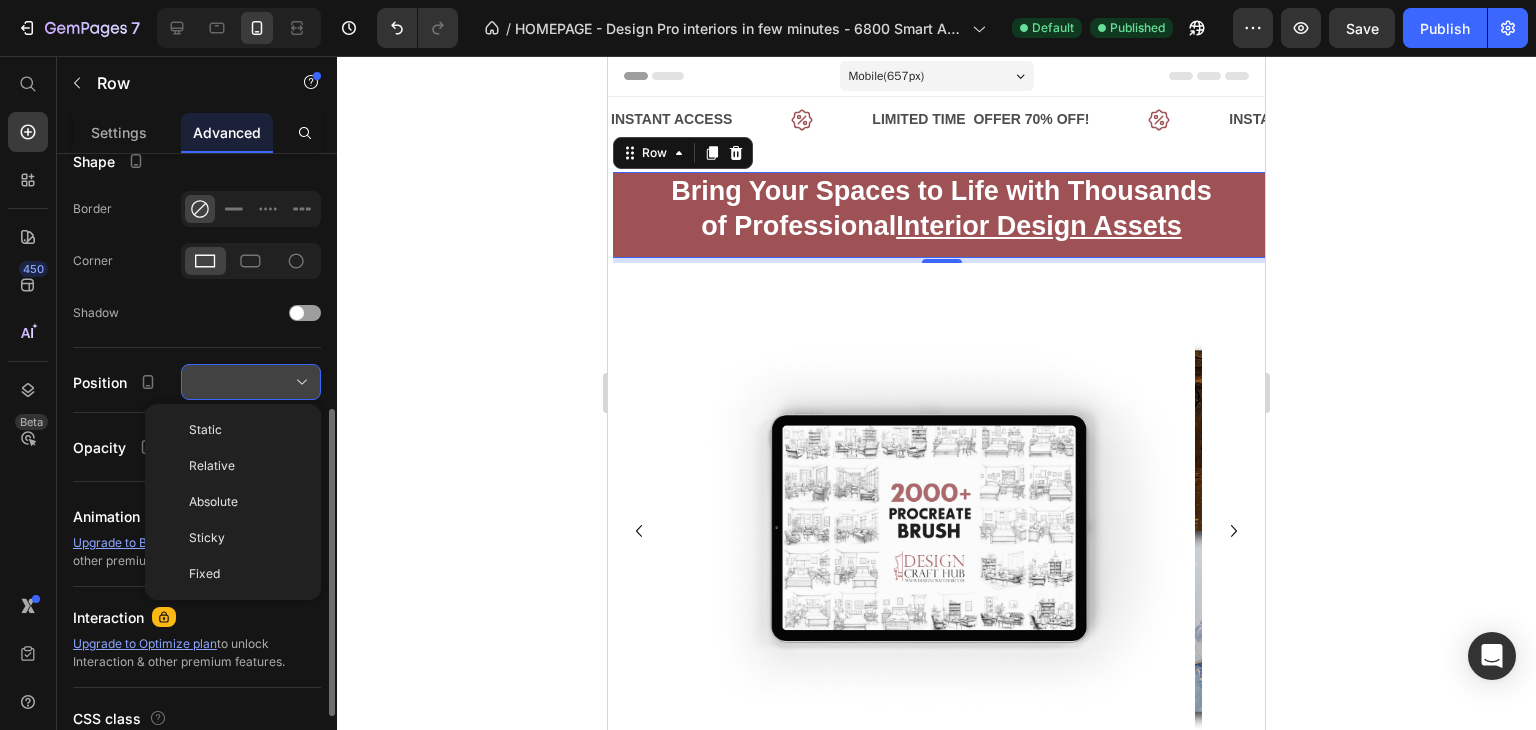 click at bounding box center [251, 382] 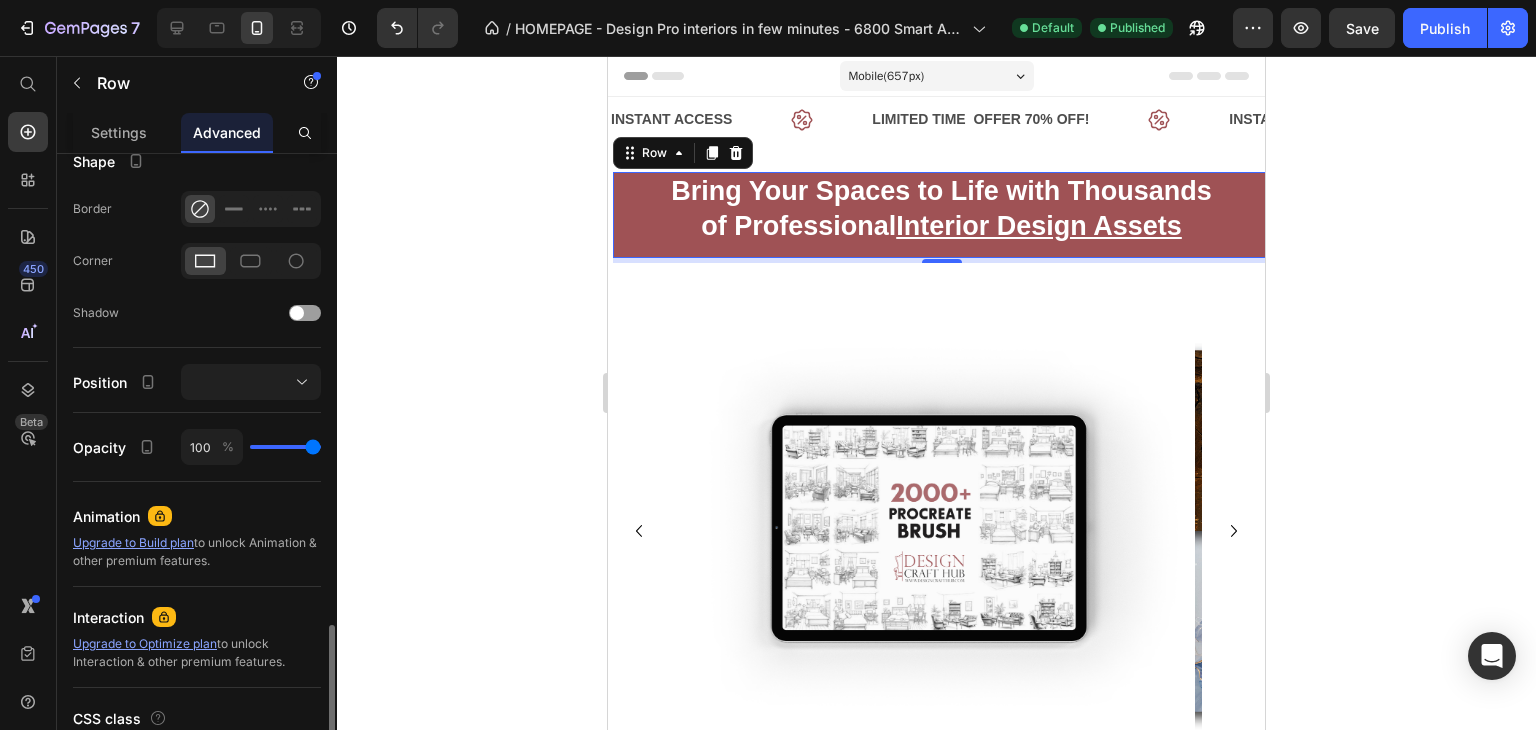 scroll, scrollTop: 670, scrollLeft: 0, axis: vertical 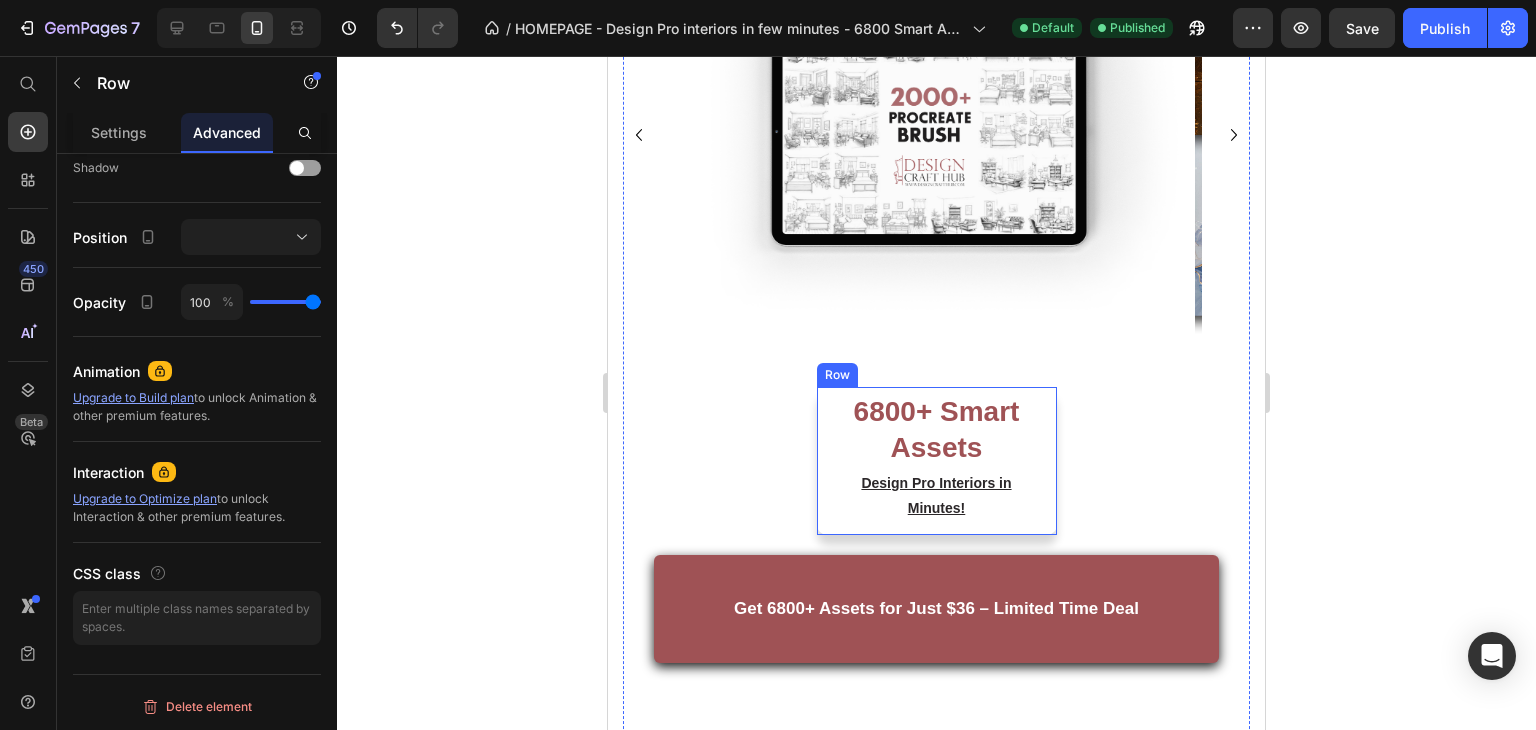 click on "6800+ Smart Assets Heading Design Pro Interiors in Minutes! Text block Row" at bounding box center (937, 461) 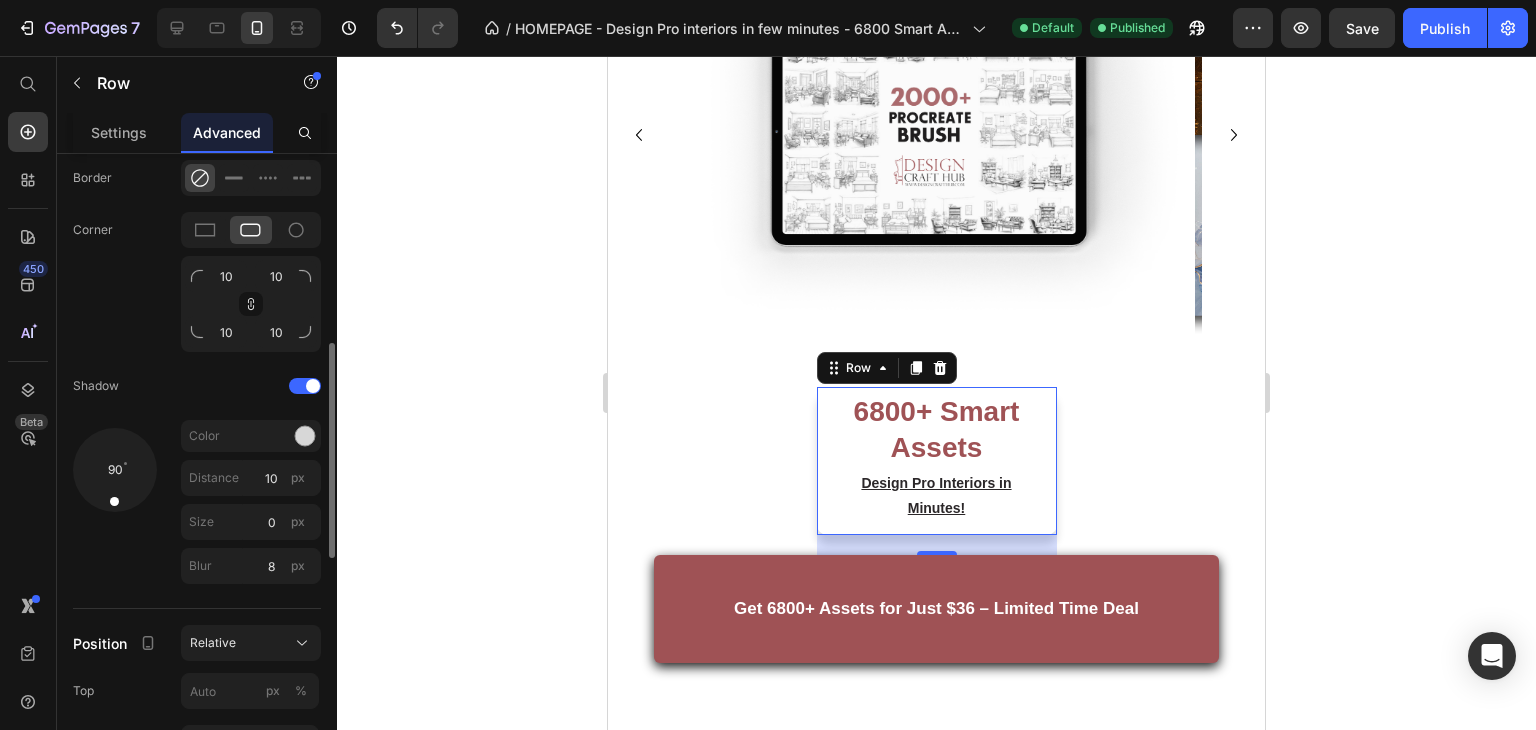 scroll, scrollTop: 556, scrollLeft: 0, axis: vertical 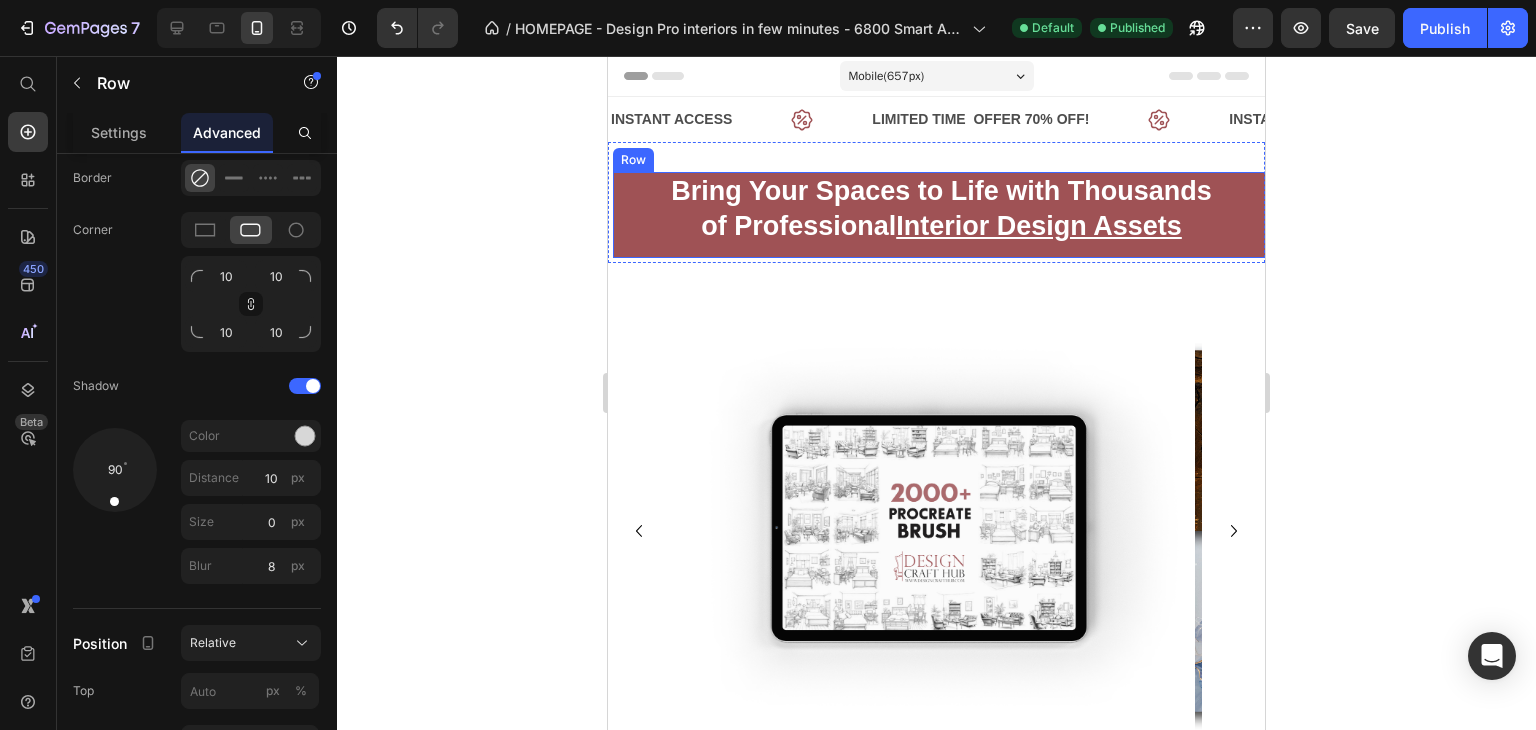 click on "Bring Your Spaces to Life with Thousands of Professional  Interior Design Assets Heading Row" at bounding box center (941, 215) 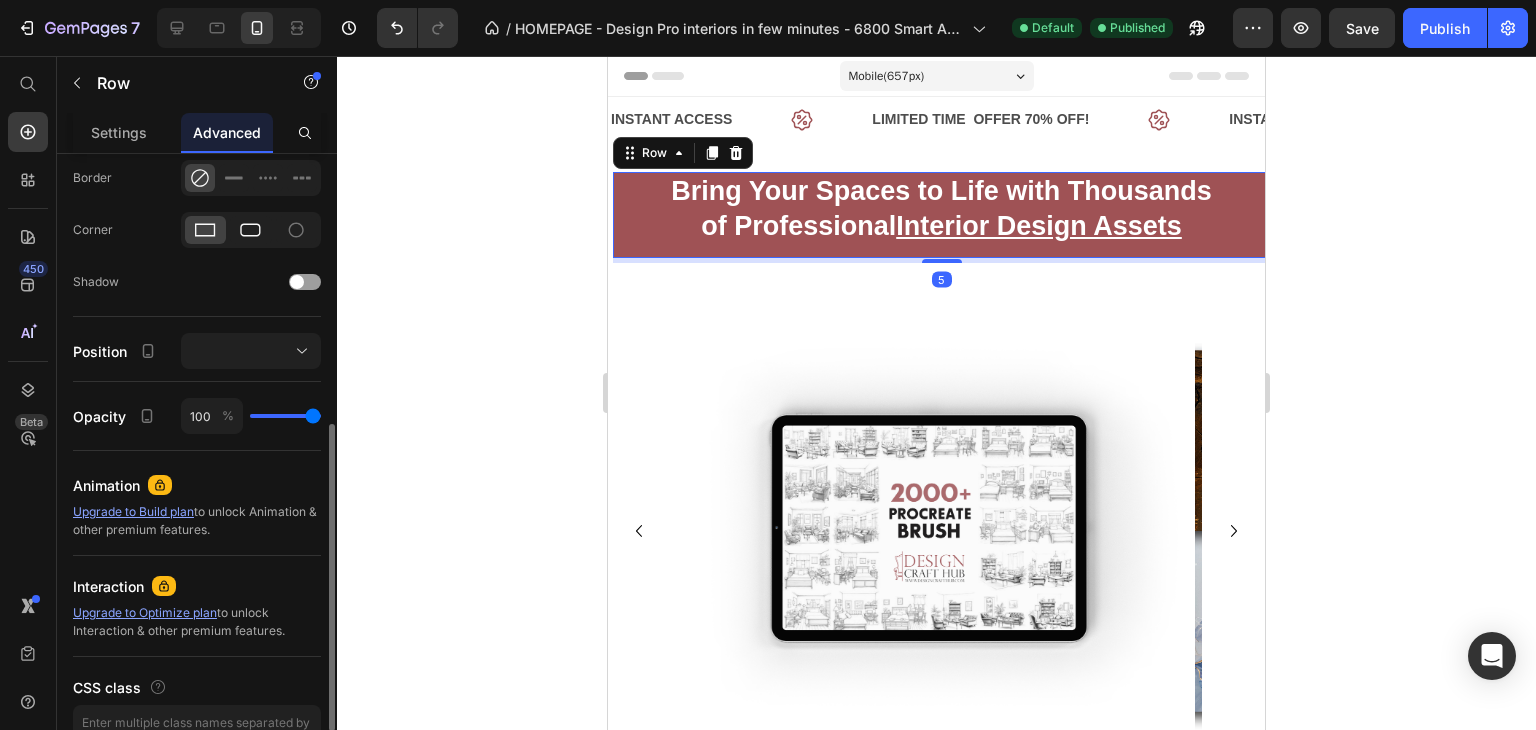 click 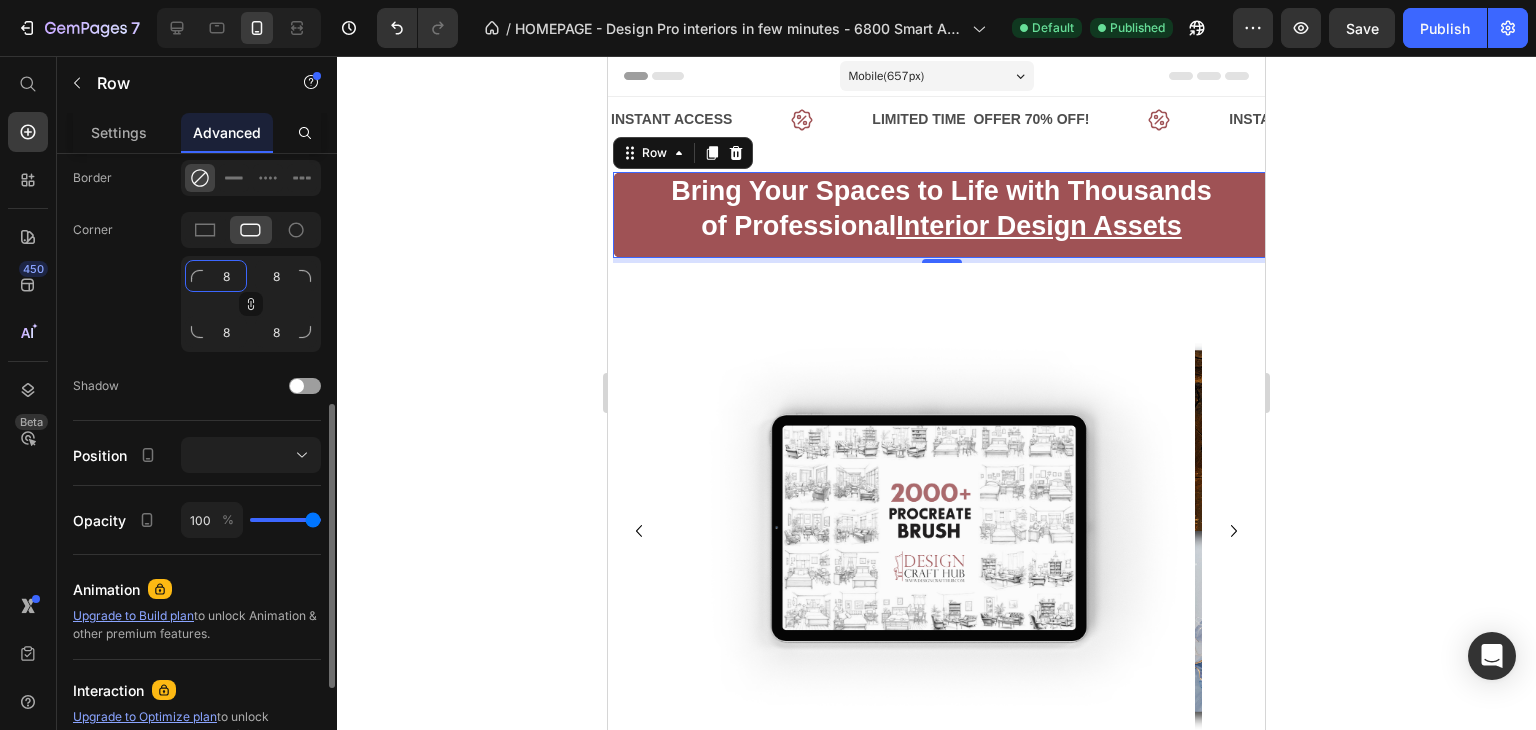 click on "8" 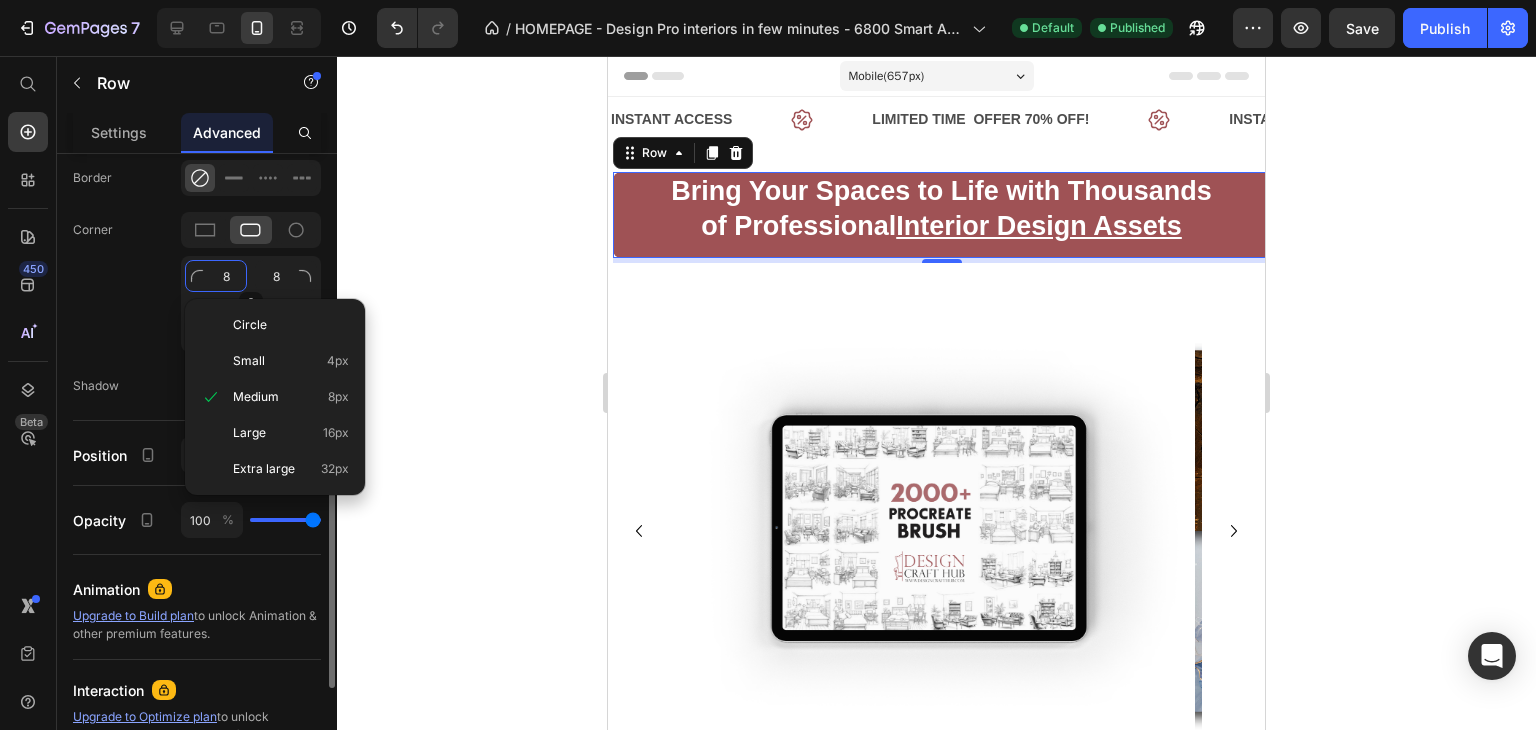type on "1" 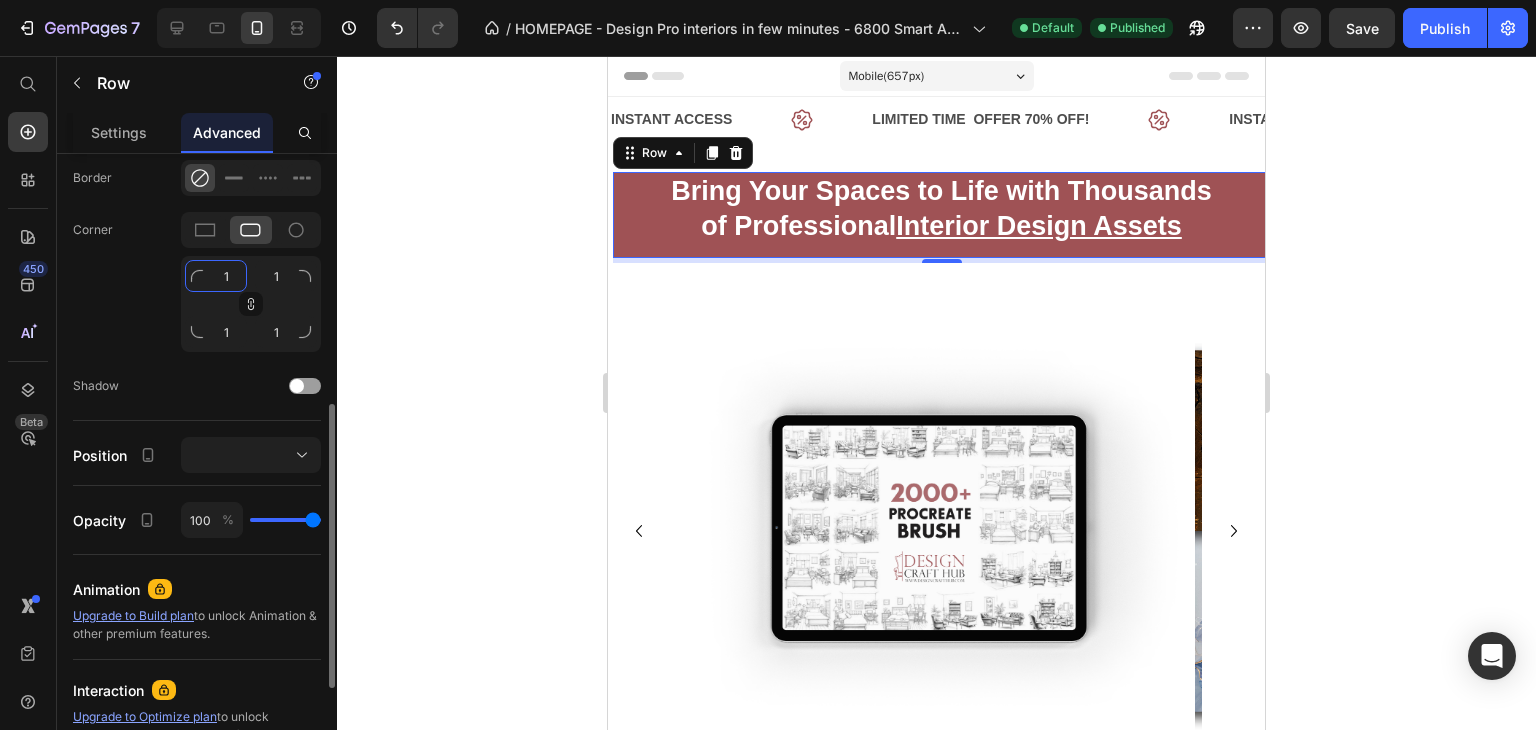 type on "10" 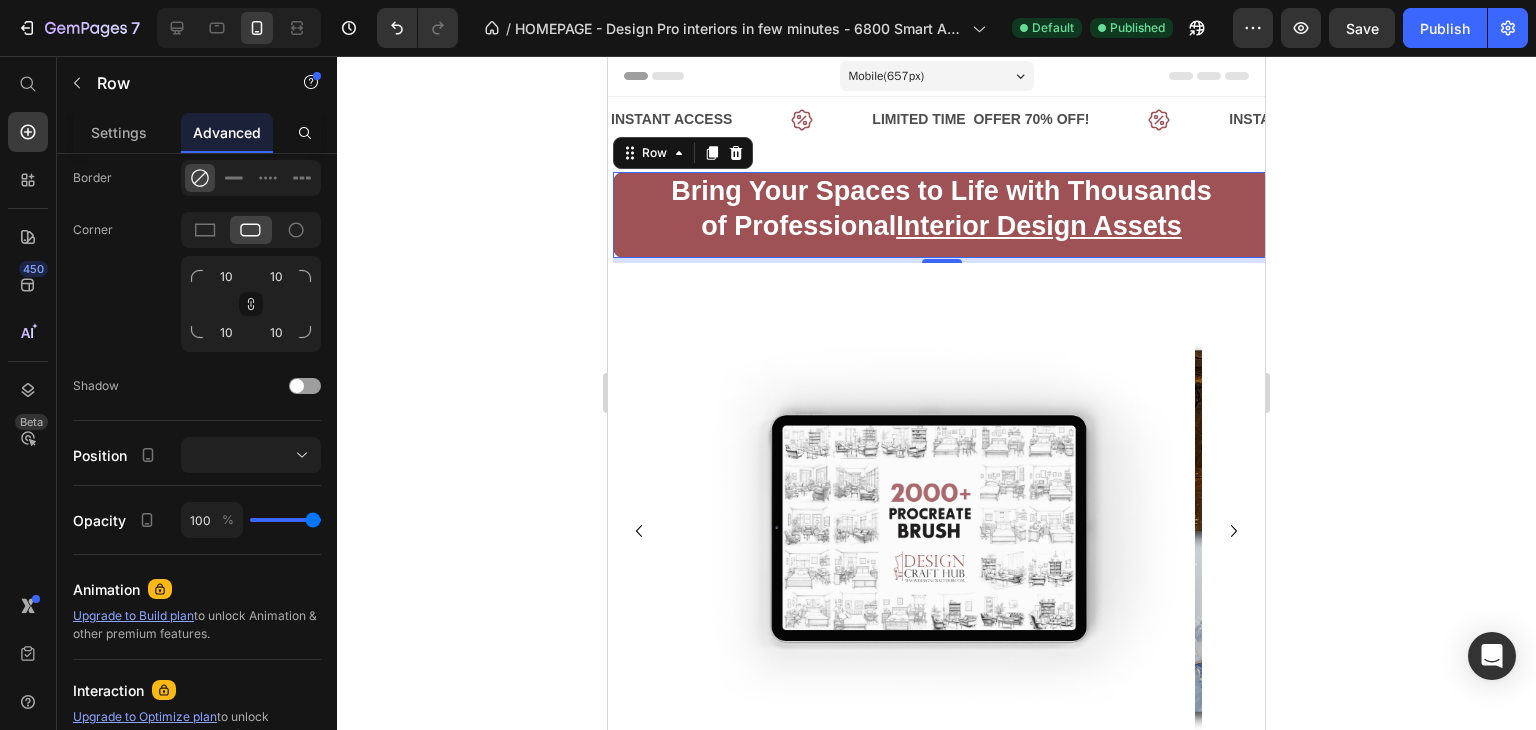 click 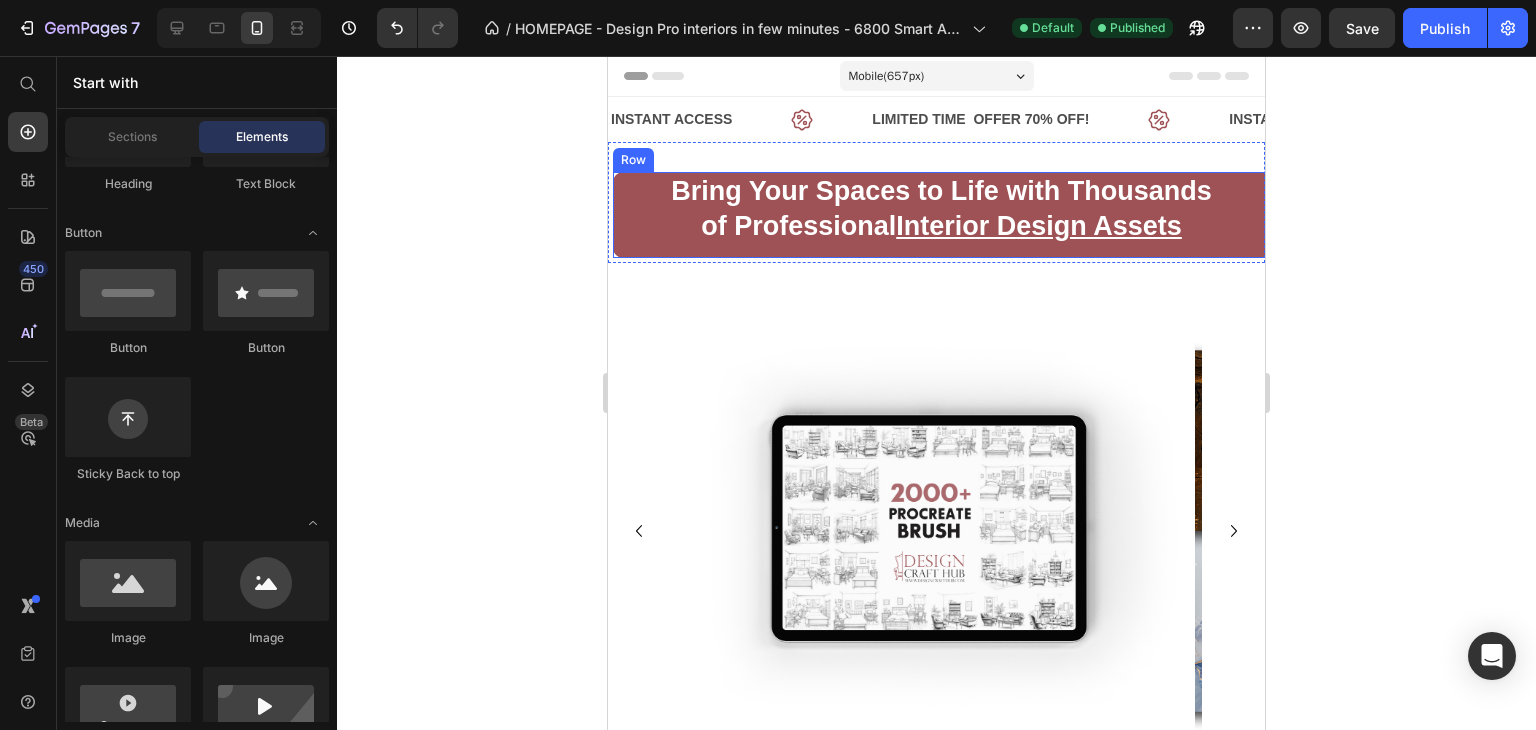 click on "Bring Your Spaces to Life with Thousands of Professional  Interior Design Assets Heading Row" at bounding box center (941, 215) 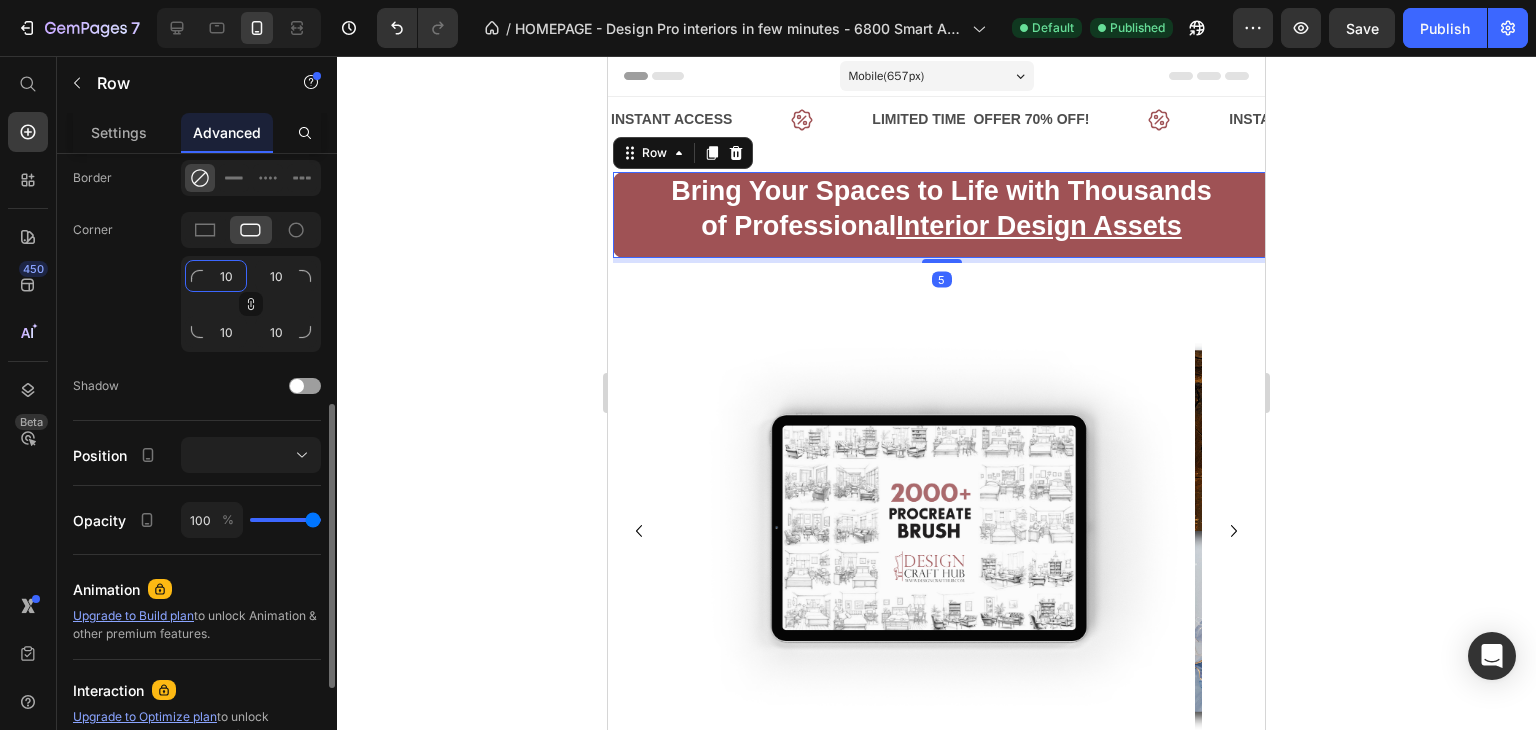 click on "10" 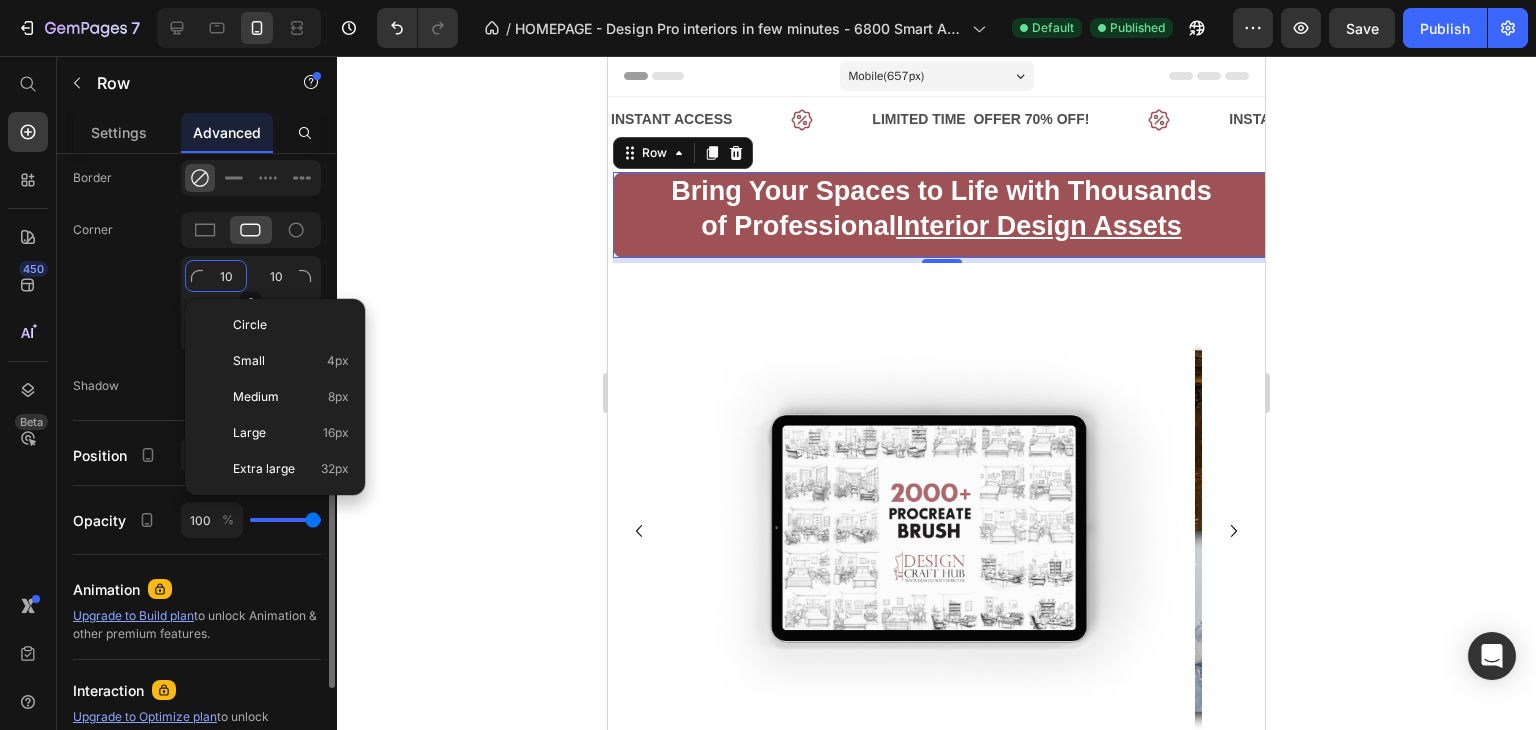 type on "2" 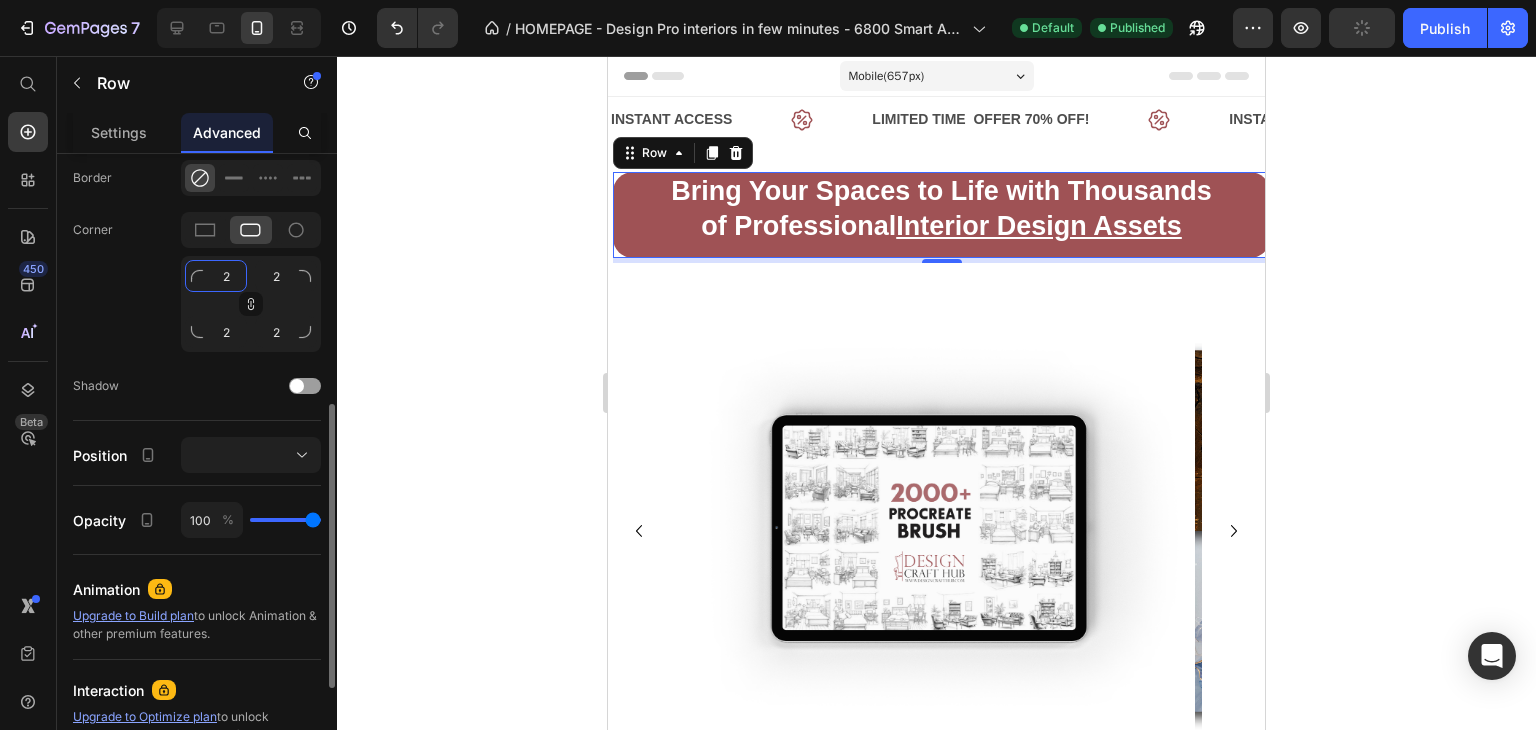 type on "20" 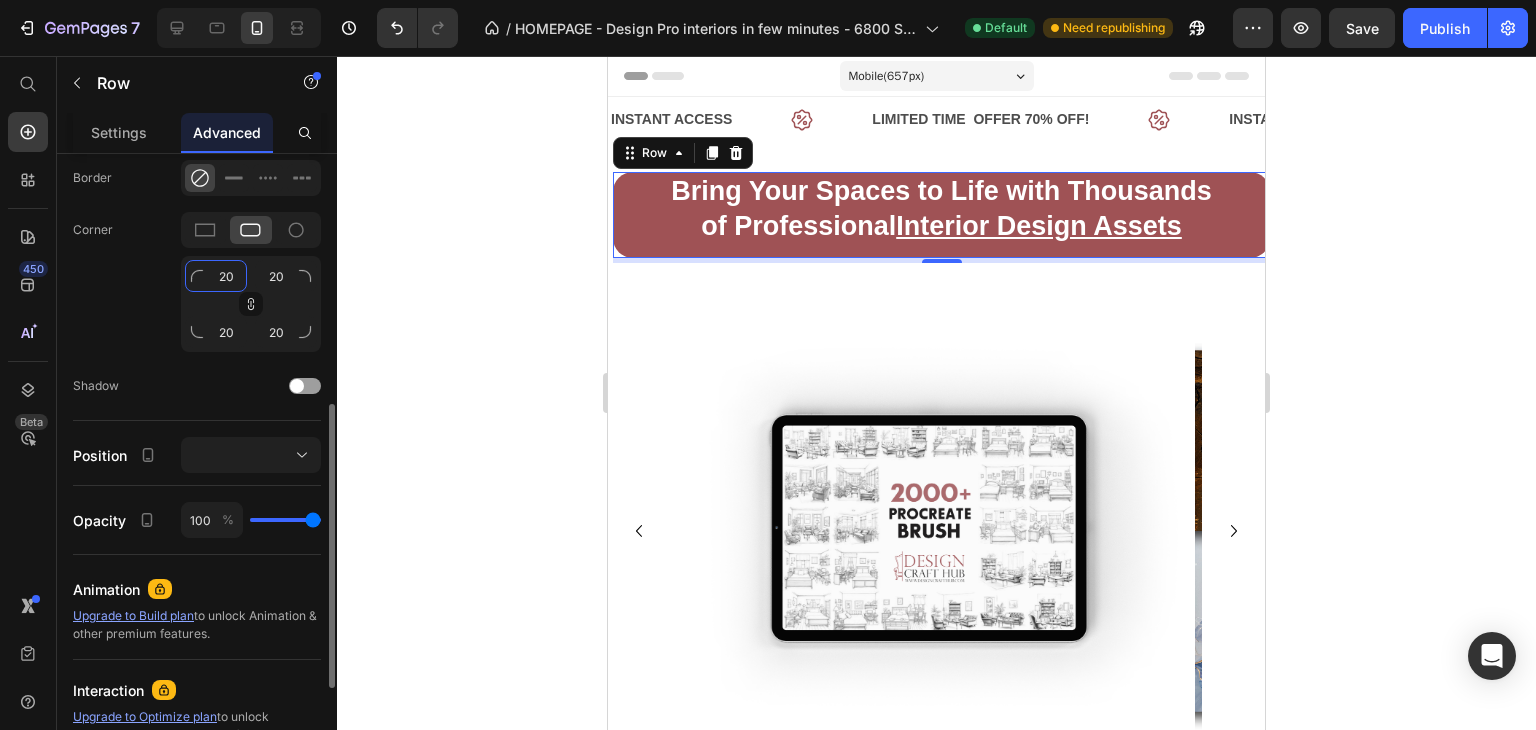 click on "20" 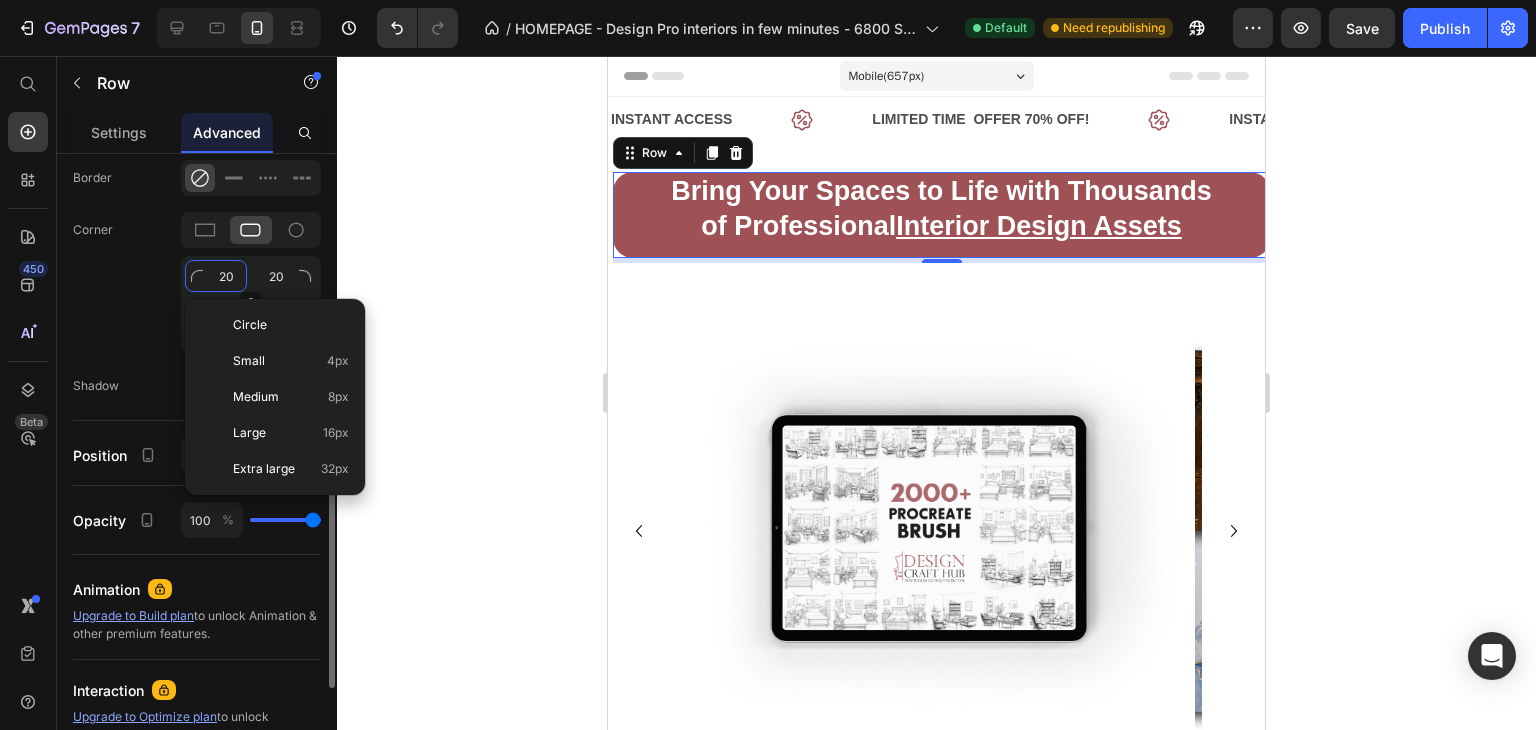click on "20" 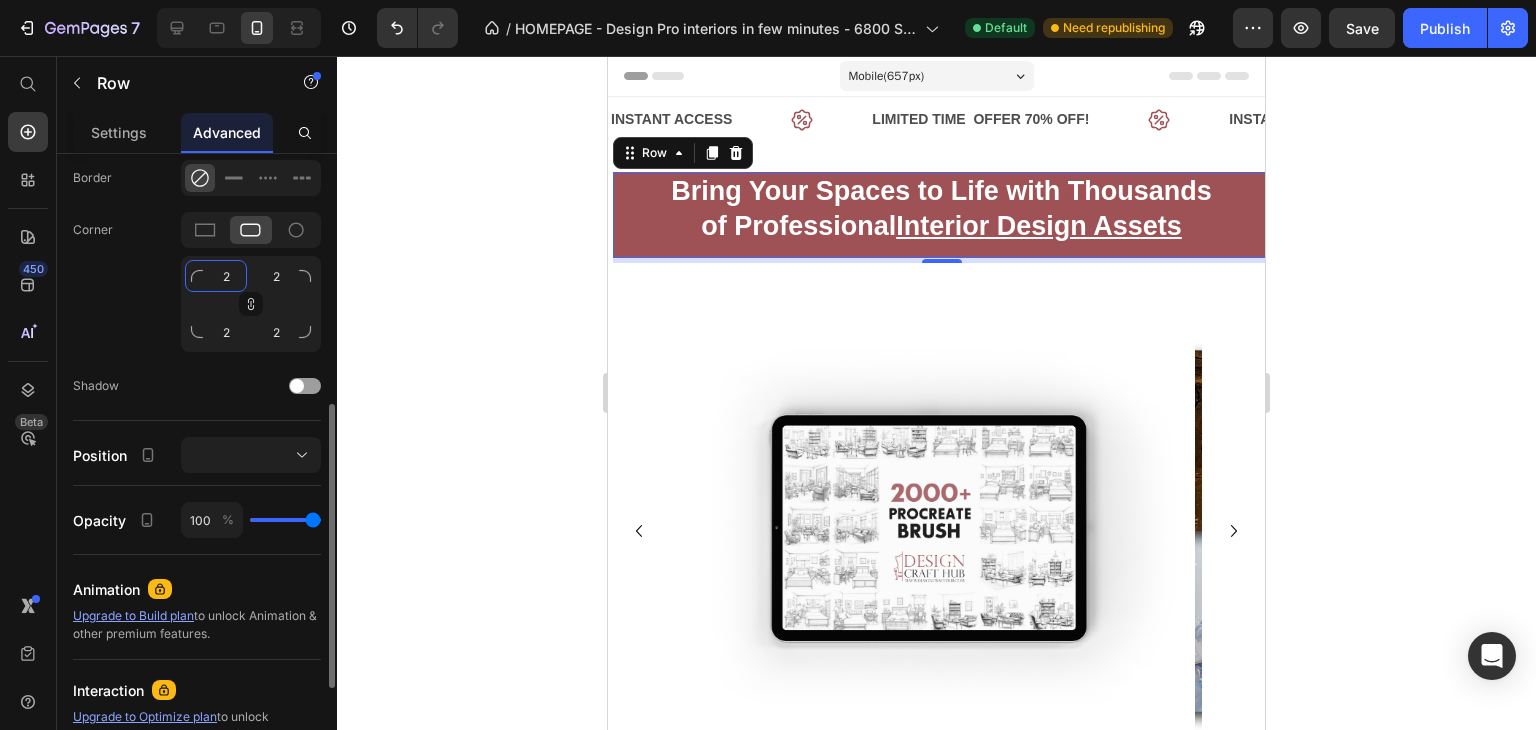 type 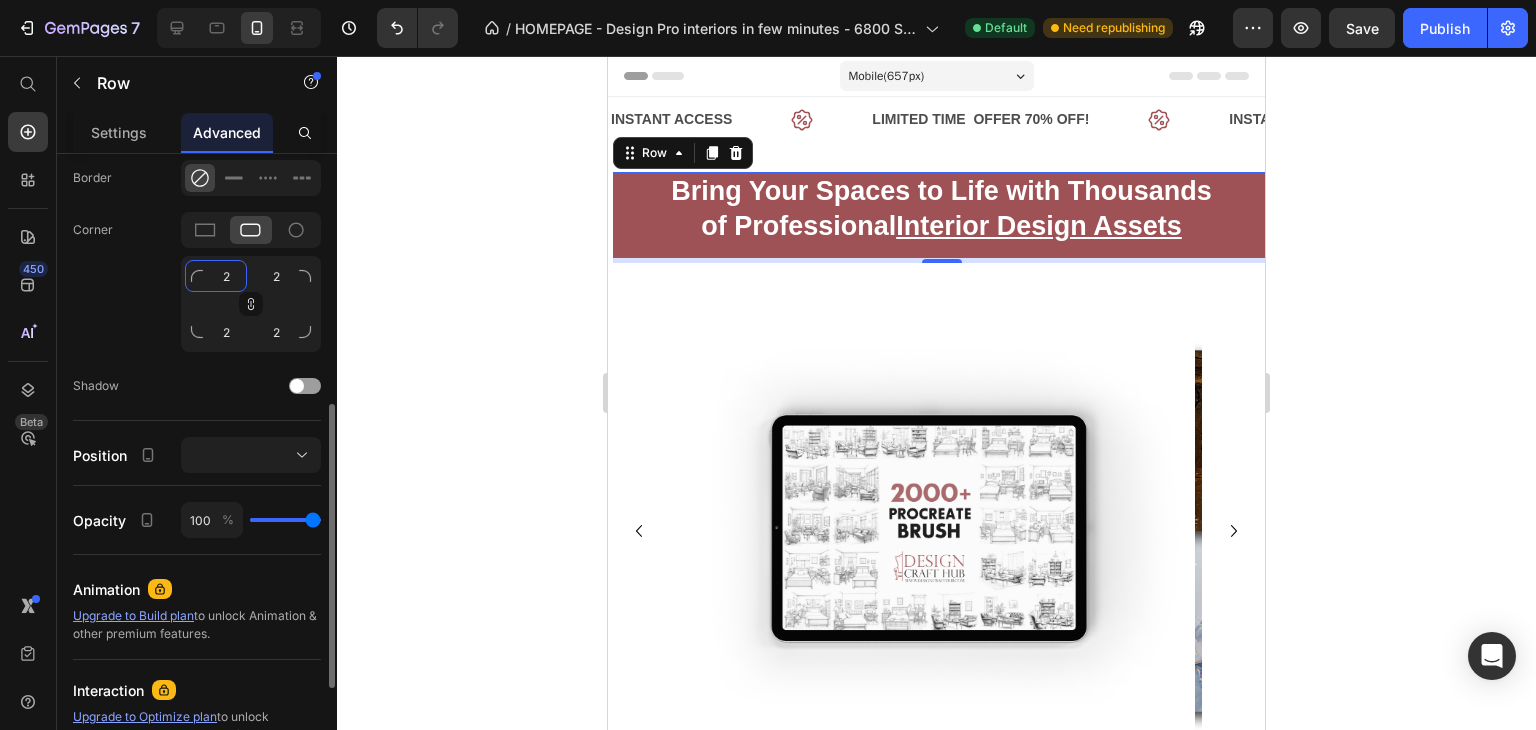 type 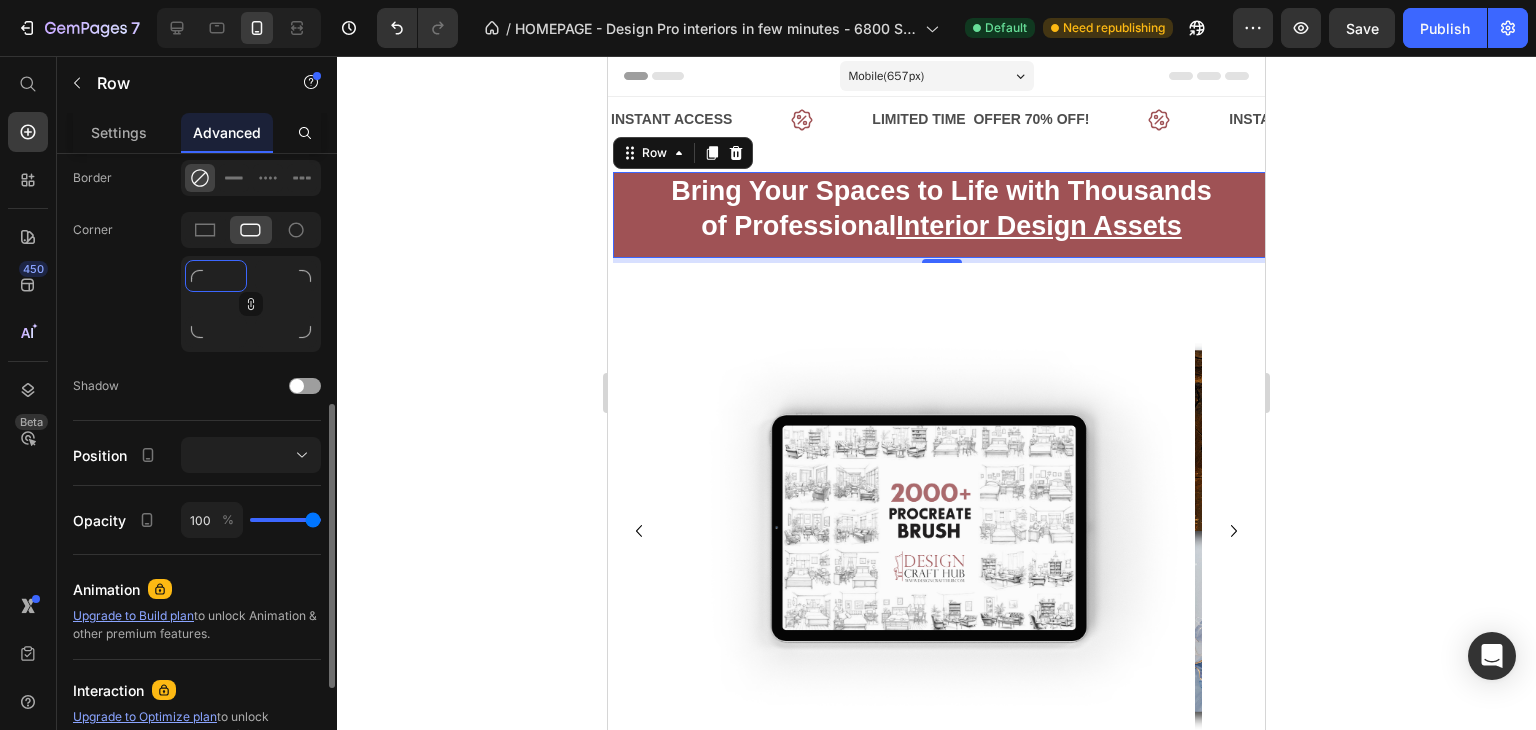 type on "1" 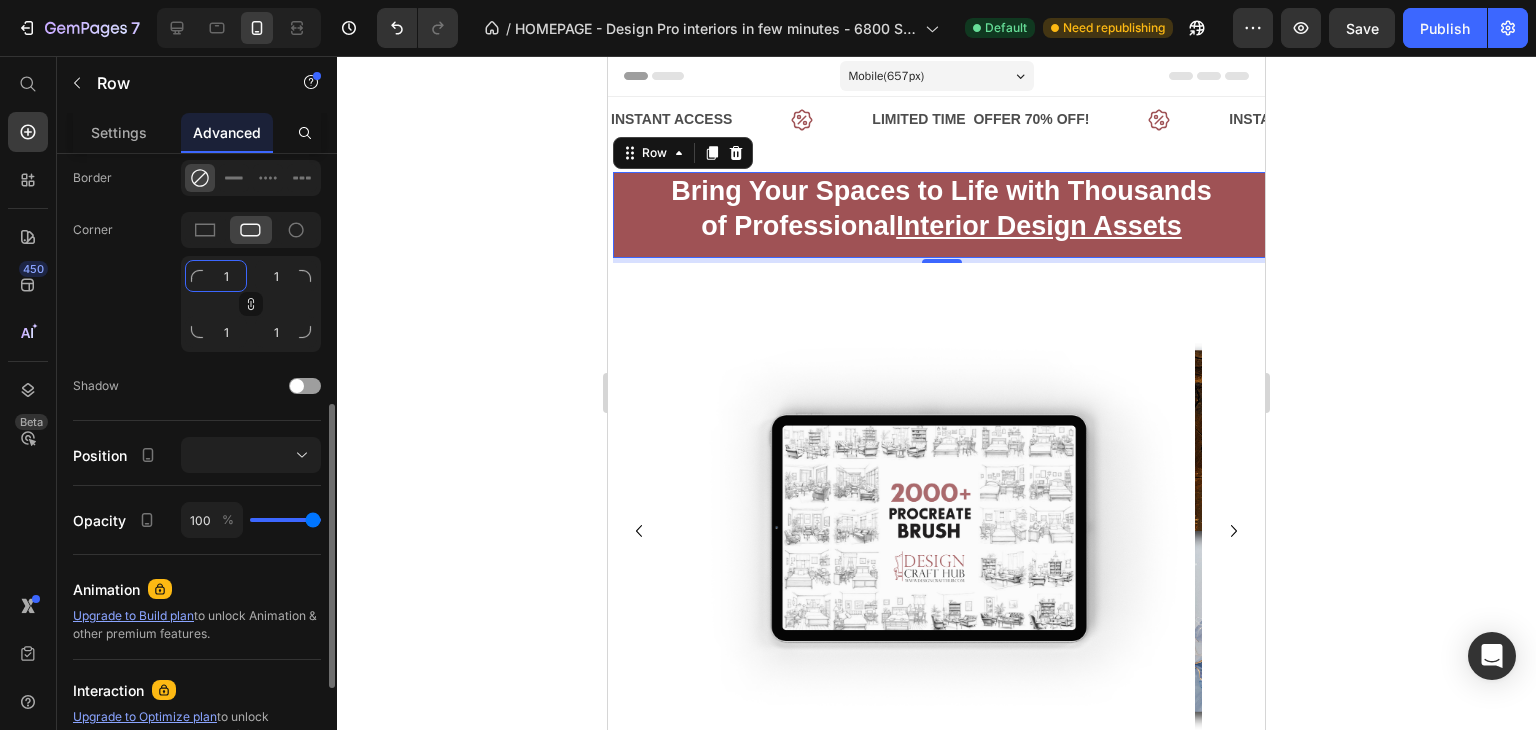 type on "15" 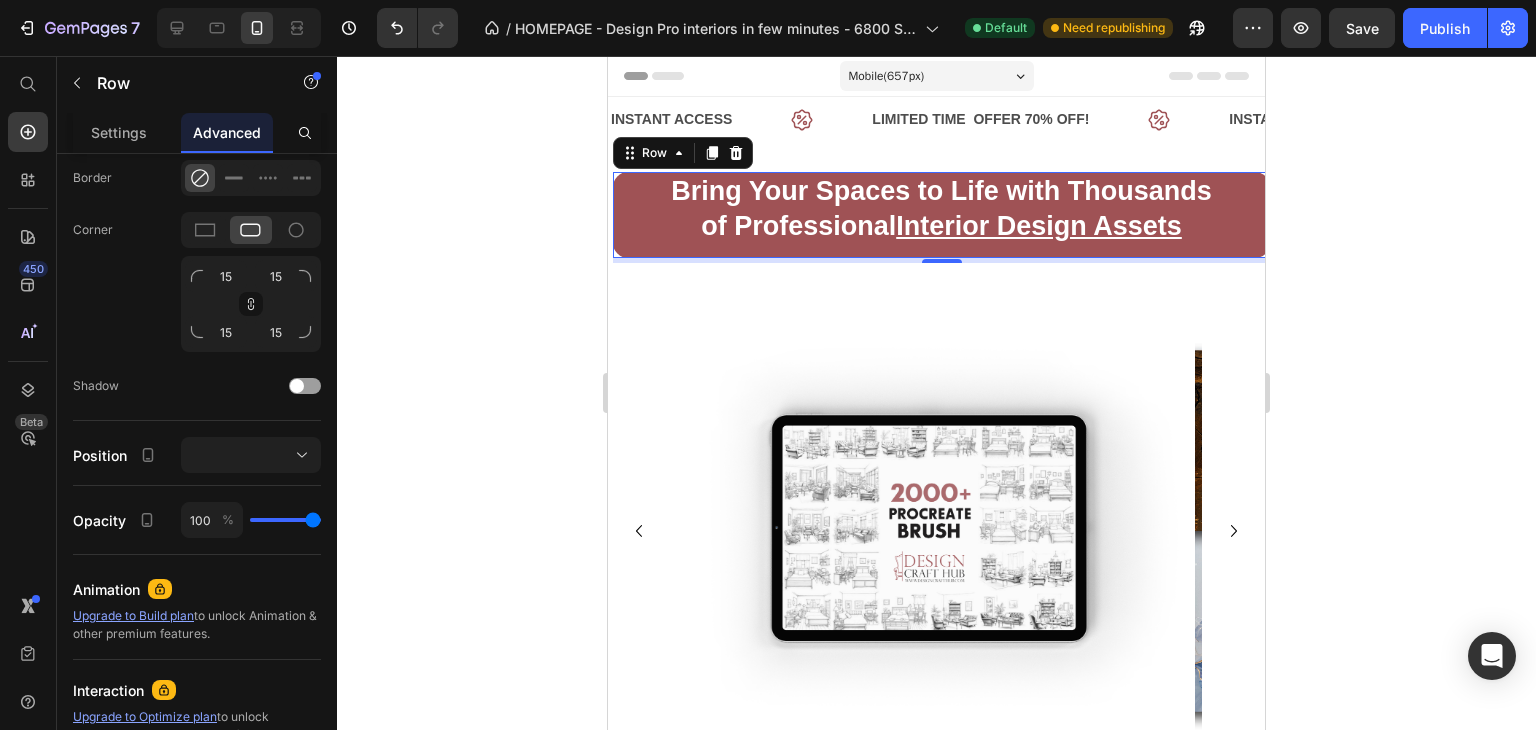 click 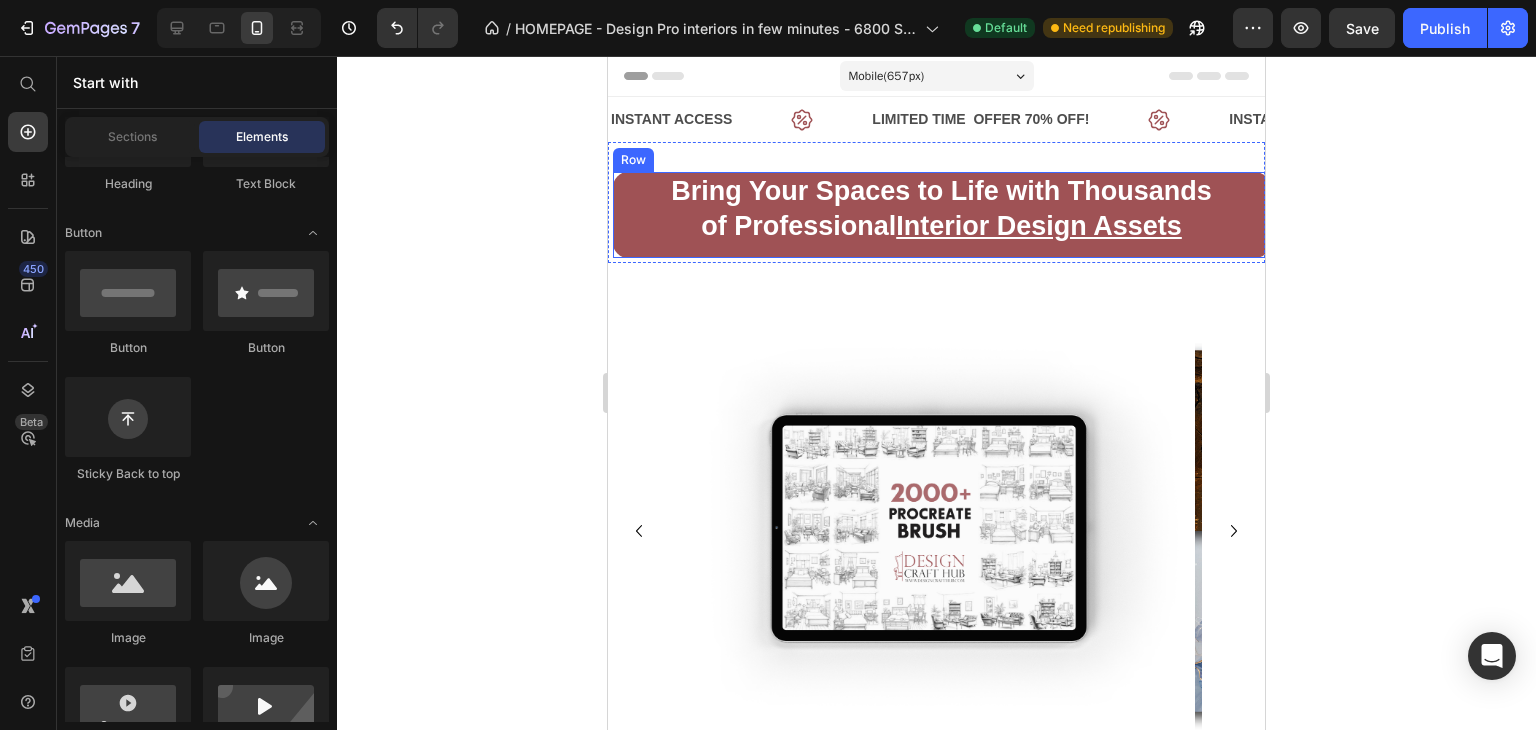 click on "Bring Your Spaces to Life with Thousands of Professional  Interior Design Assets Heading Row" at bounding box center (941, 215) 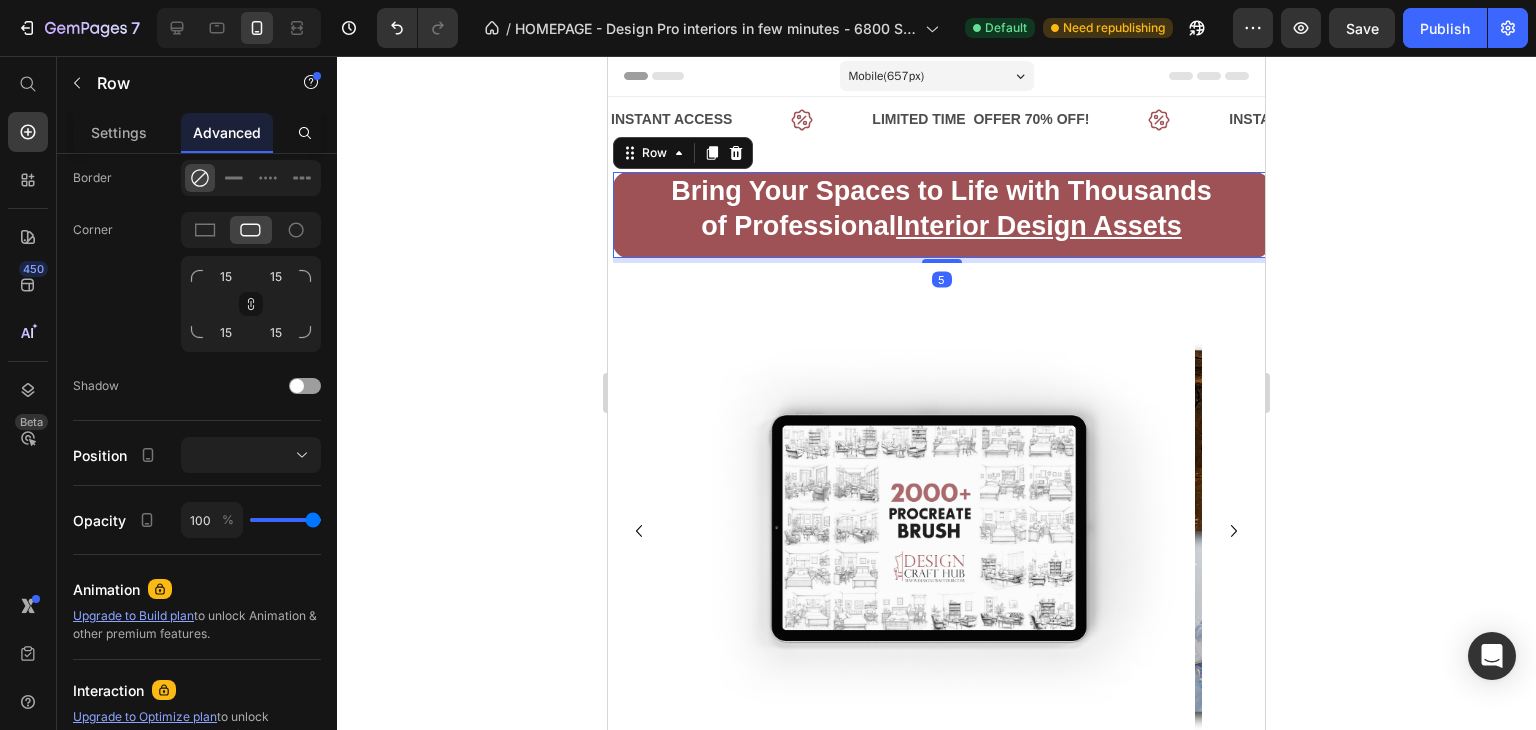 scroll, scrollTop: 0, scrollLeft: 0, axis: both 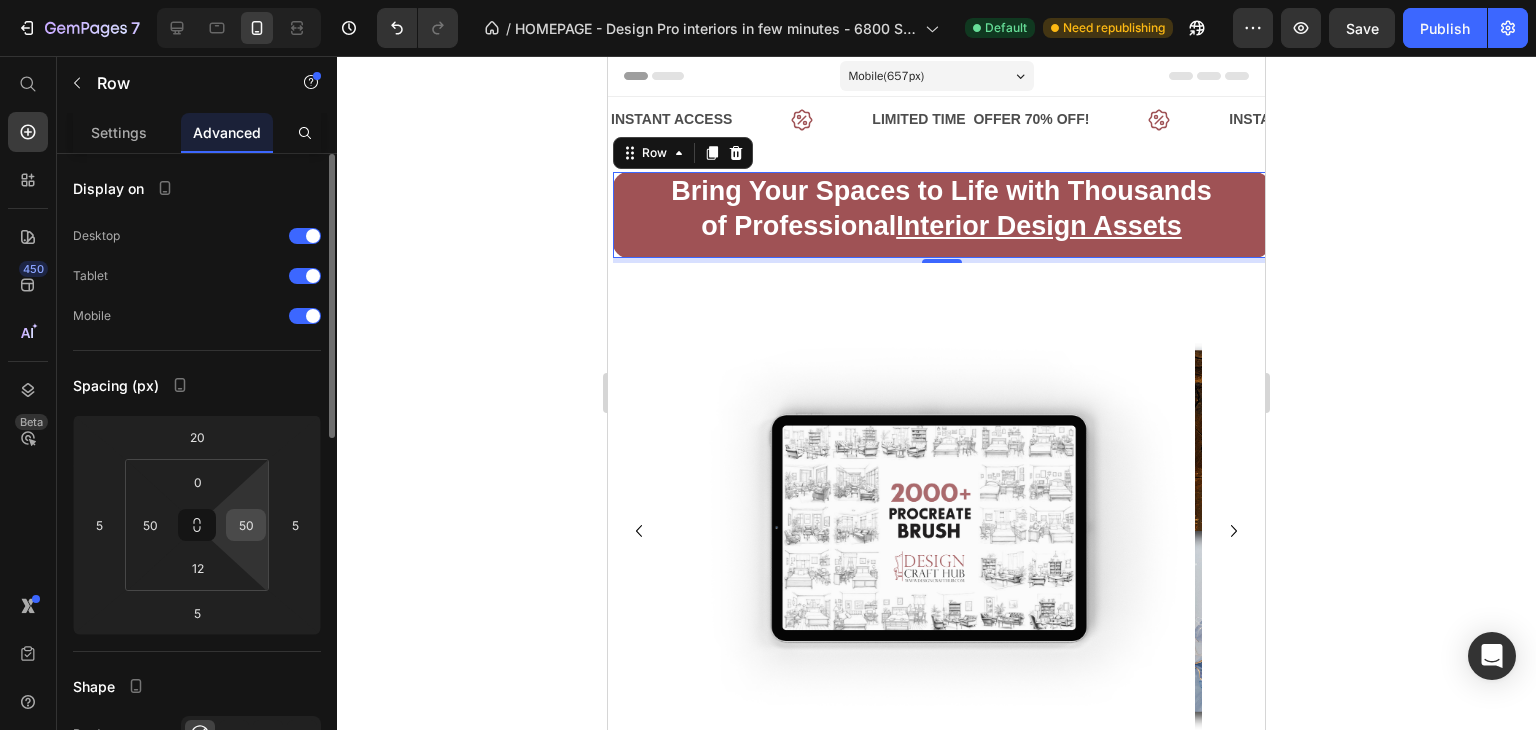 click on "50" at bounding box center (246, 525) 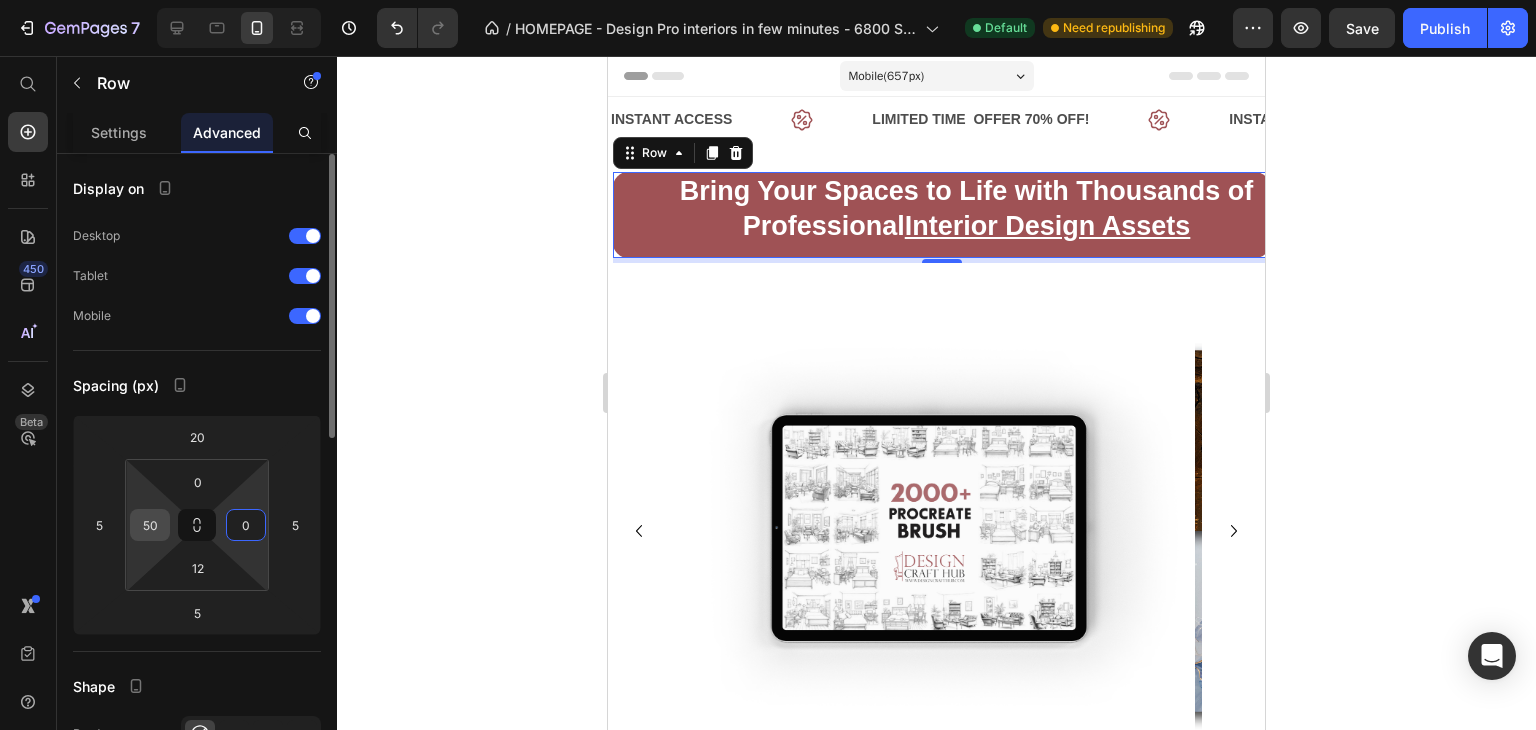 type on "0" 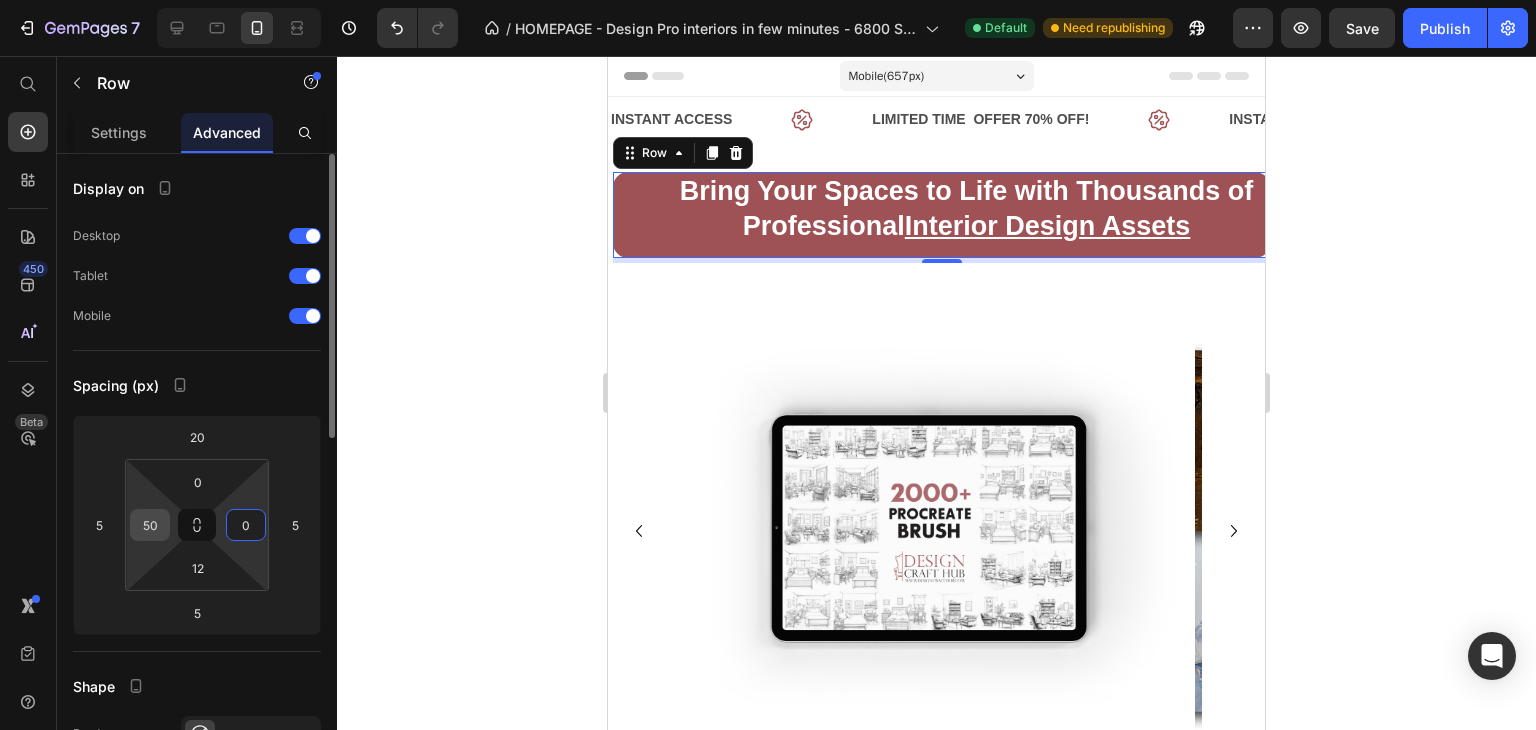 click on "50" at bounding box center [150, 525] 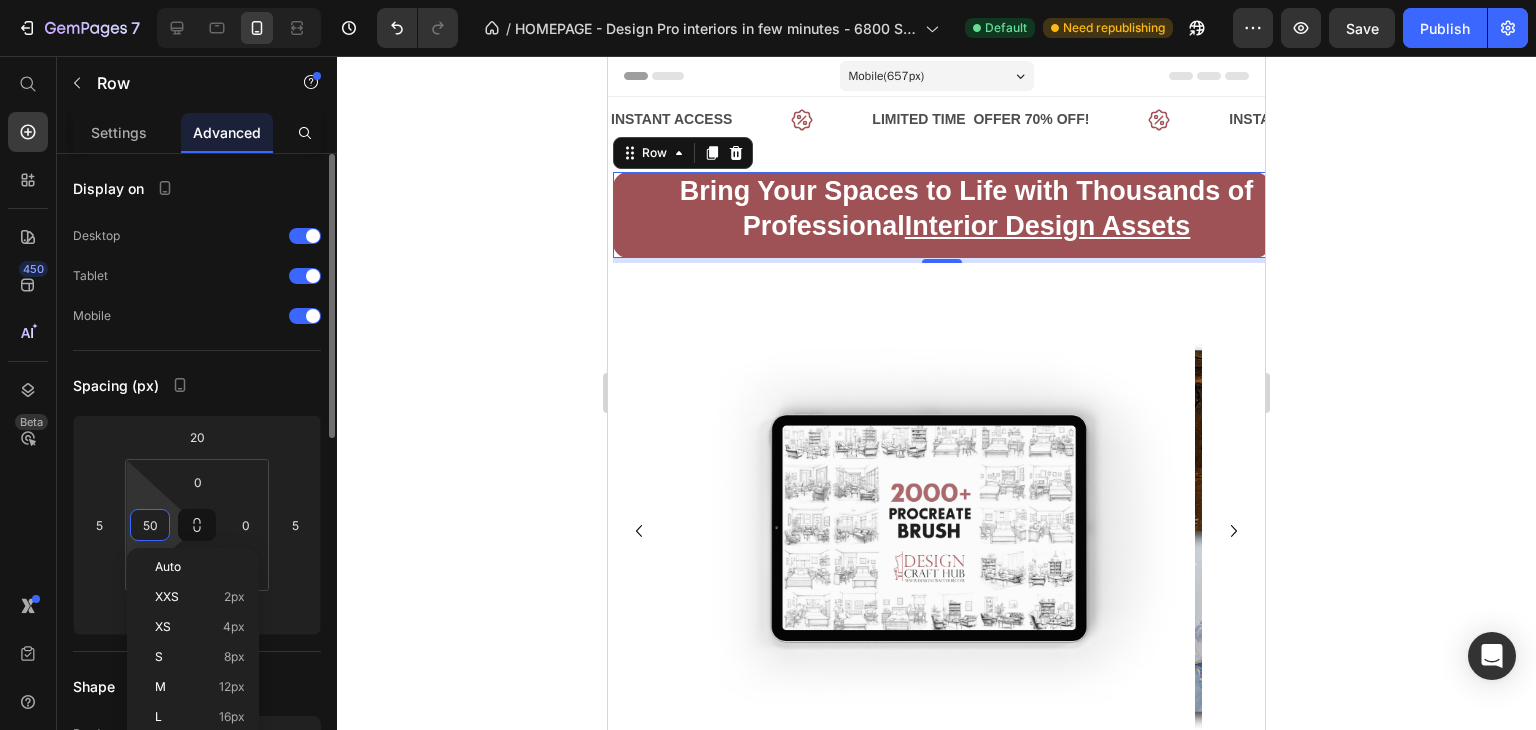 click on "50" at bounding box center [150, 525] 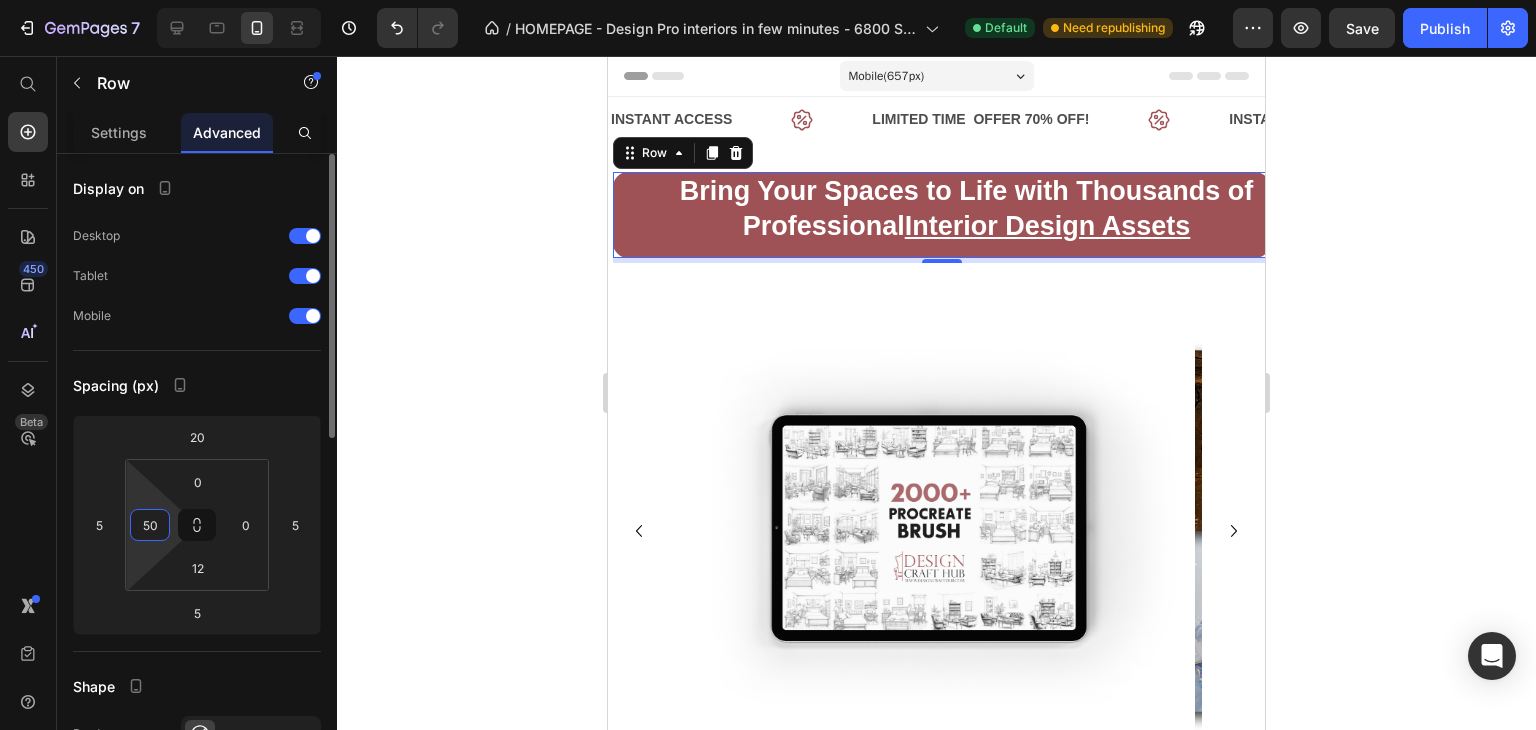 click on "50" at bounding box center (150, 525) 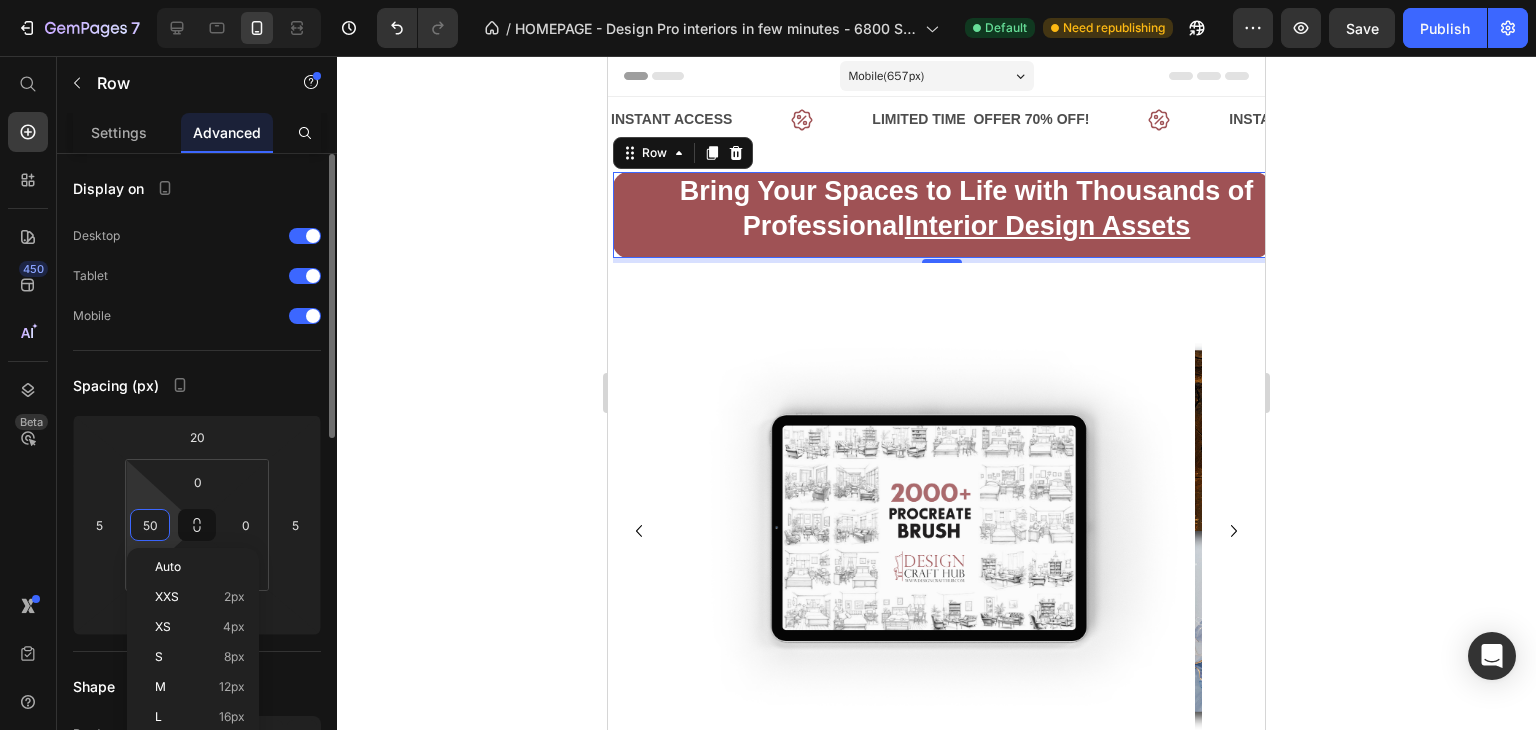click on "50" at bounding box center [150, 525] 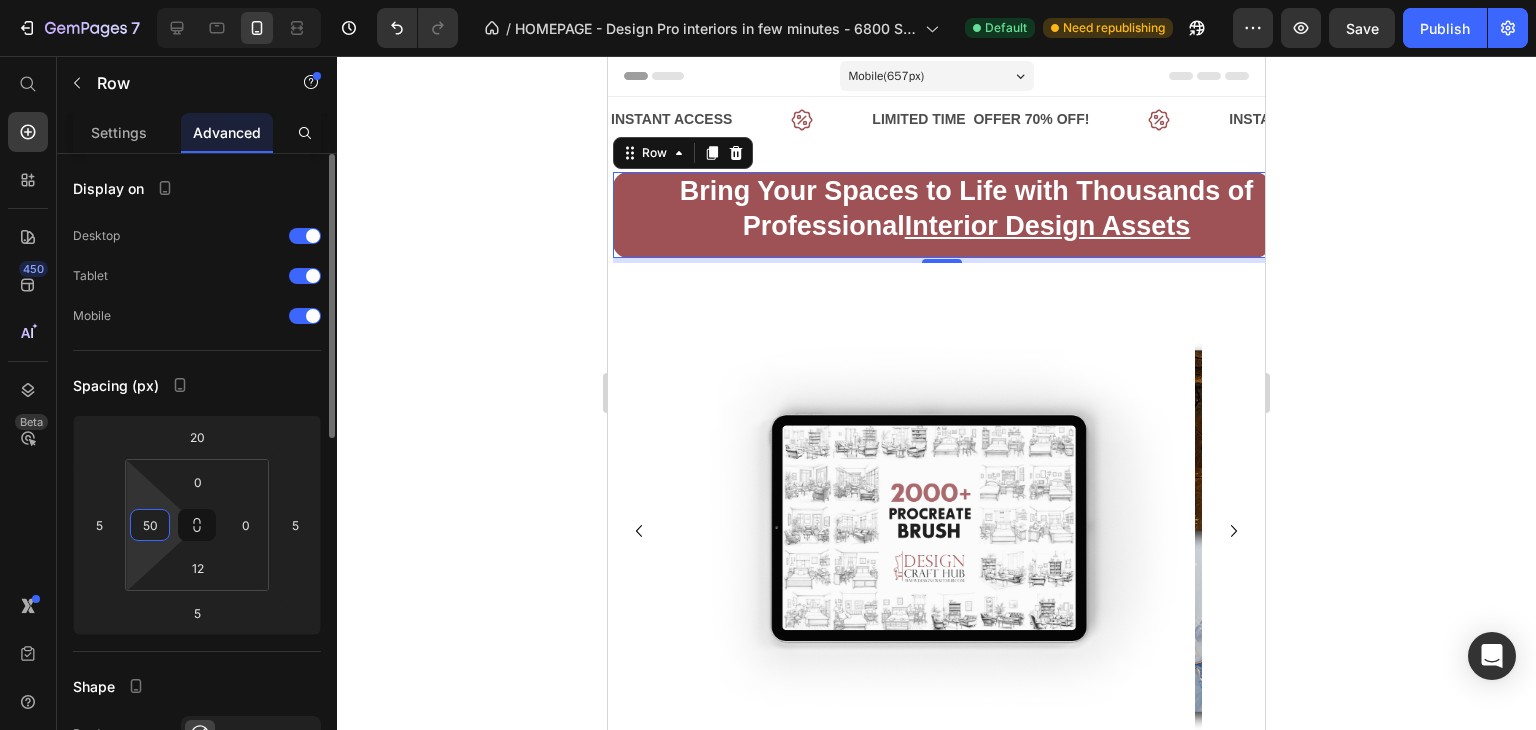 click on "50" at bounding box center (150, 525) 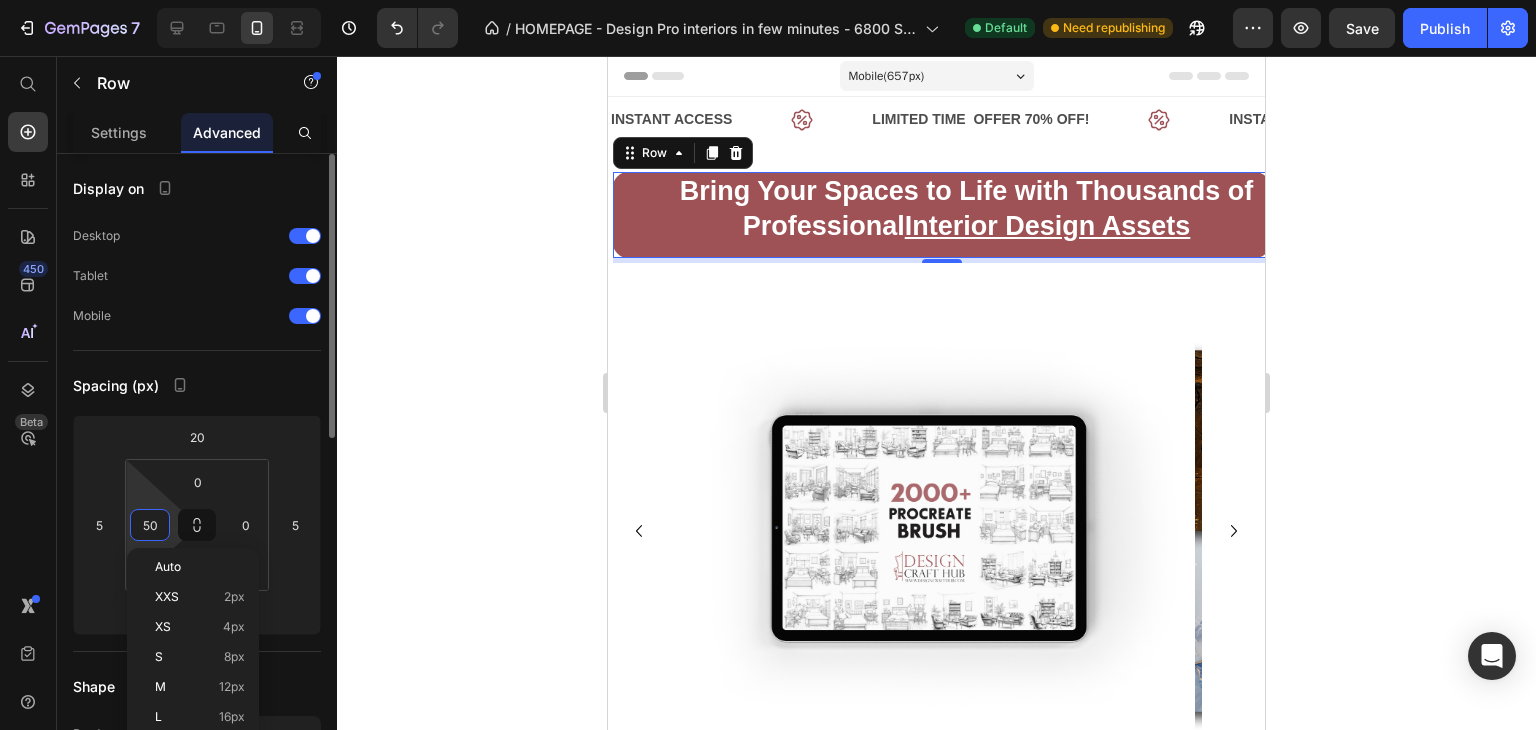 type on "0" 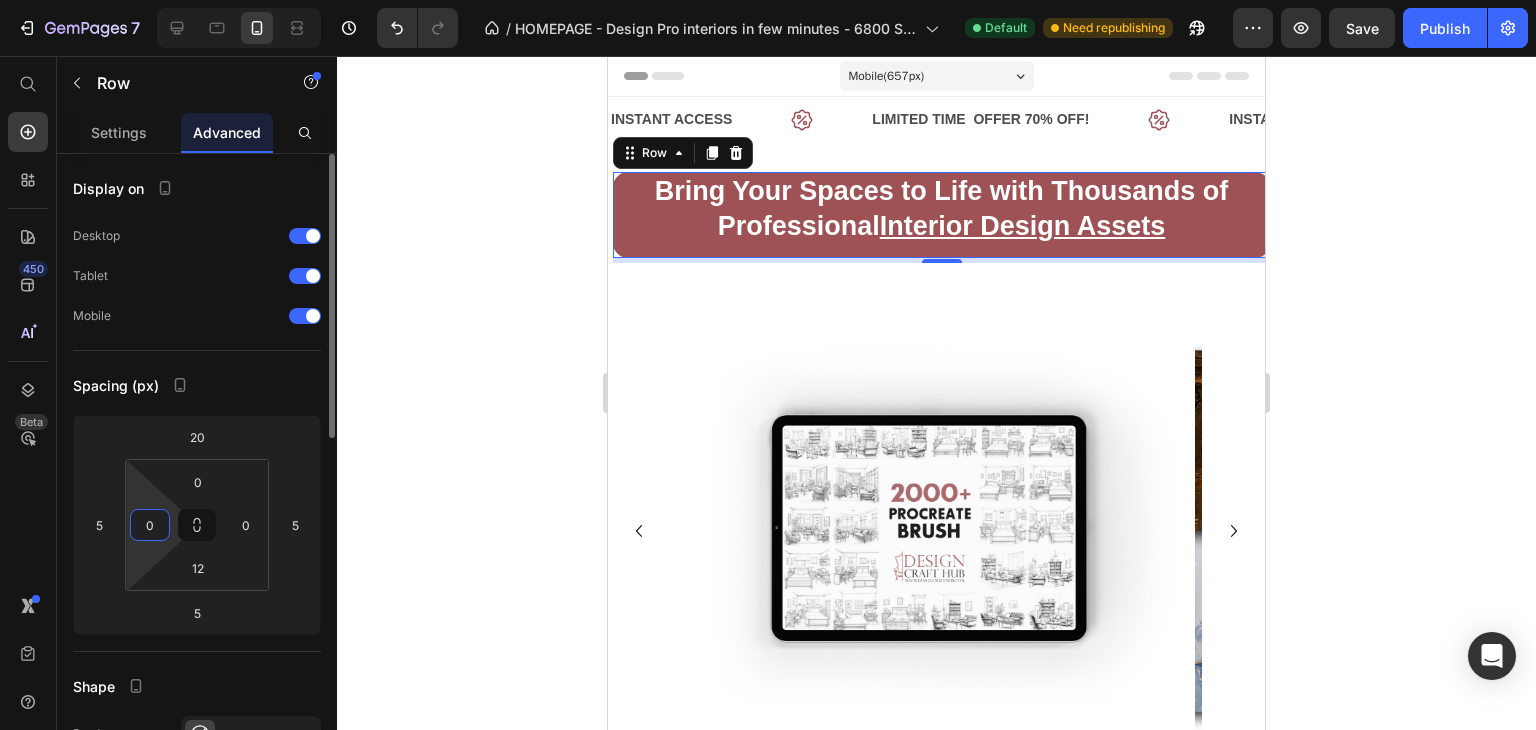 click on "0" at bounding box center (150, 525) 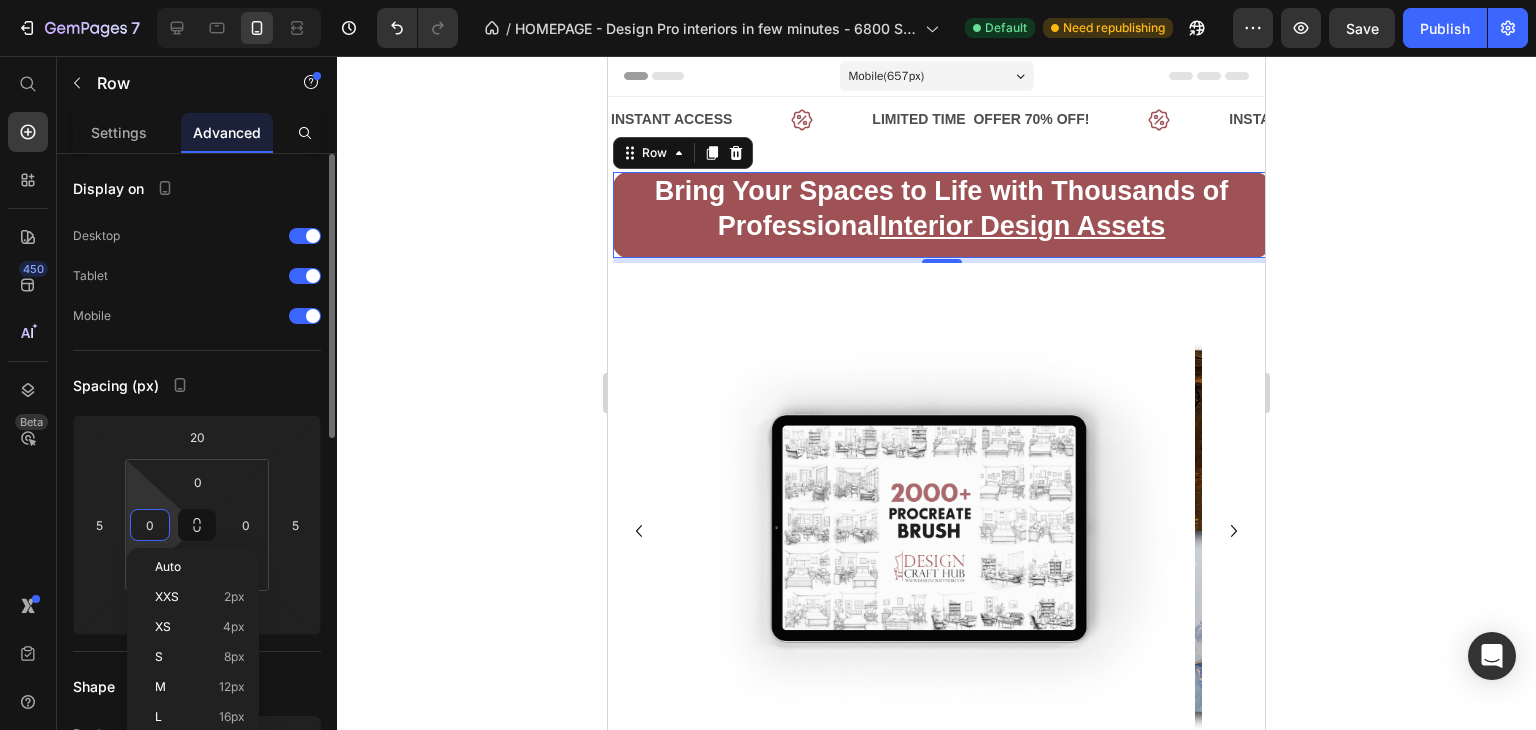 click on "0" at bounding box center [150, 525] 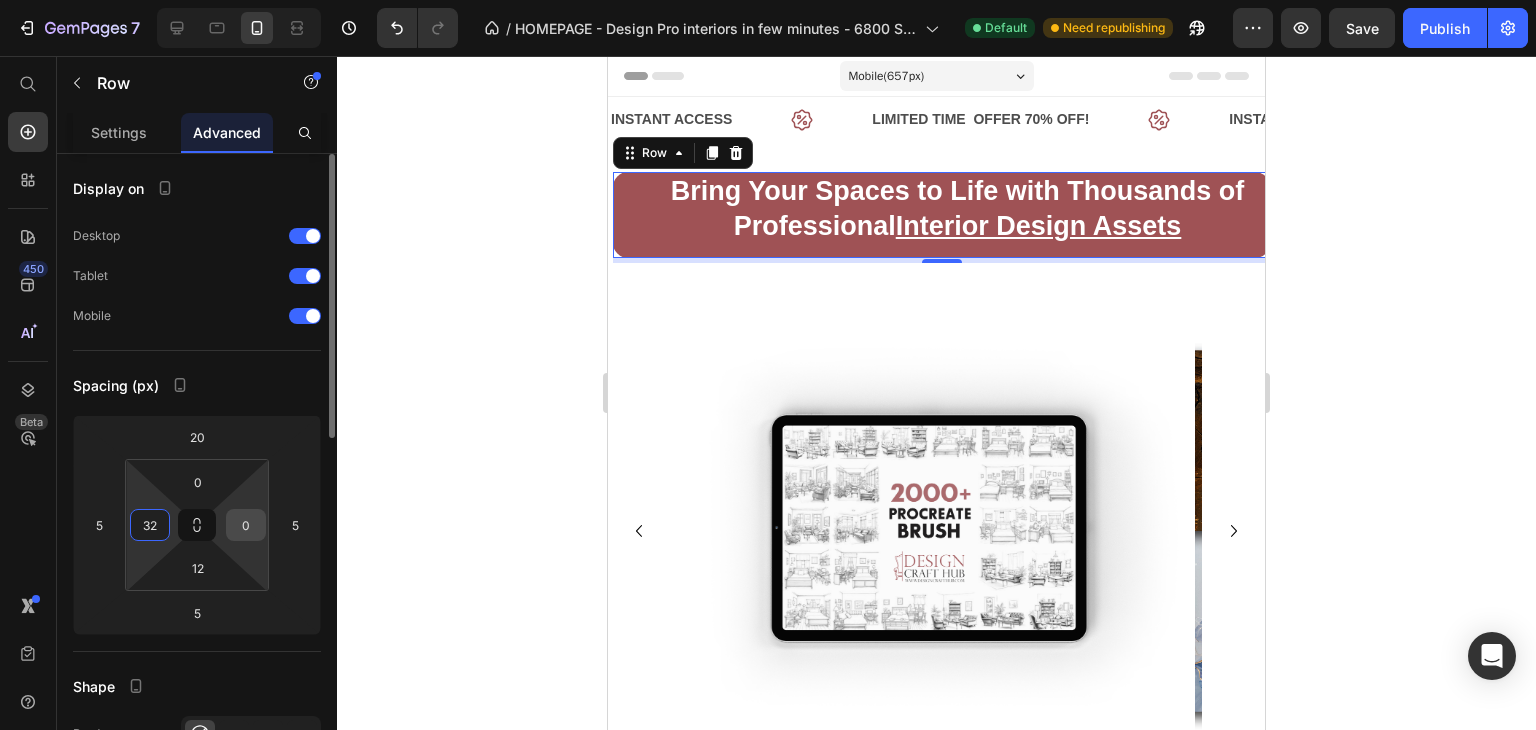 type on "32" 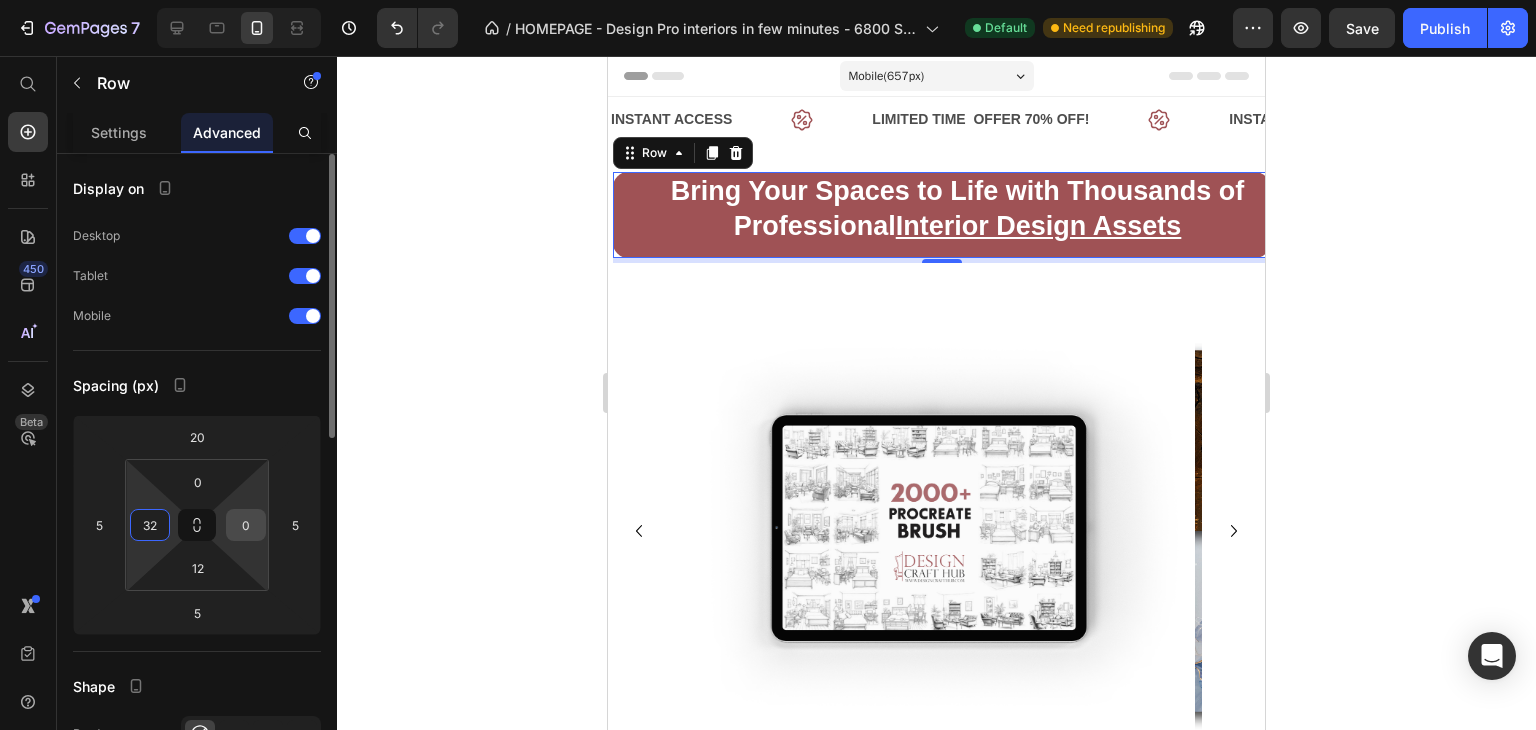 click on "0" at bounding box center (246, 525) 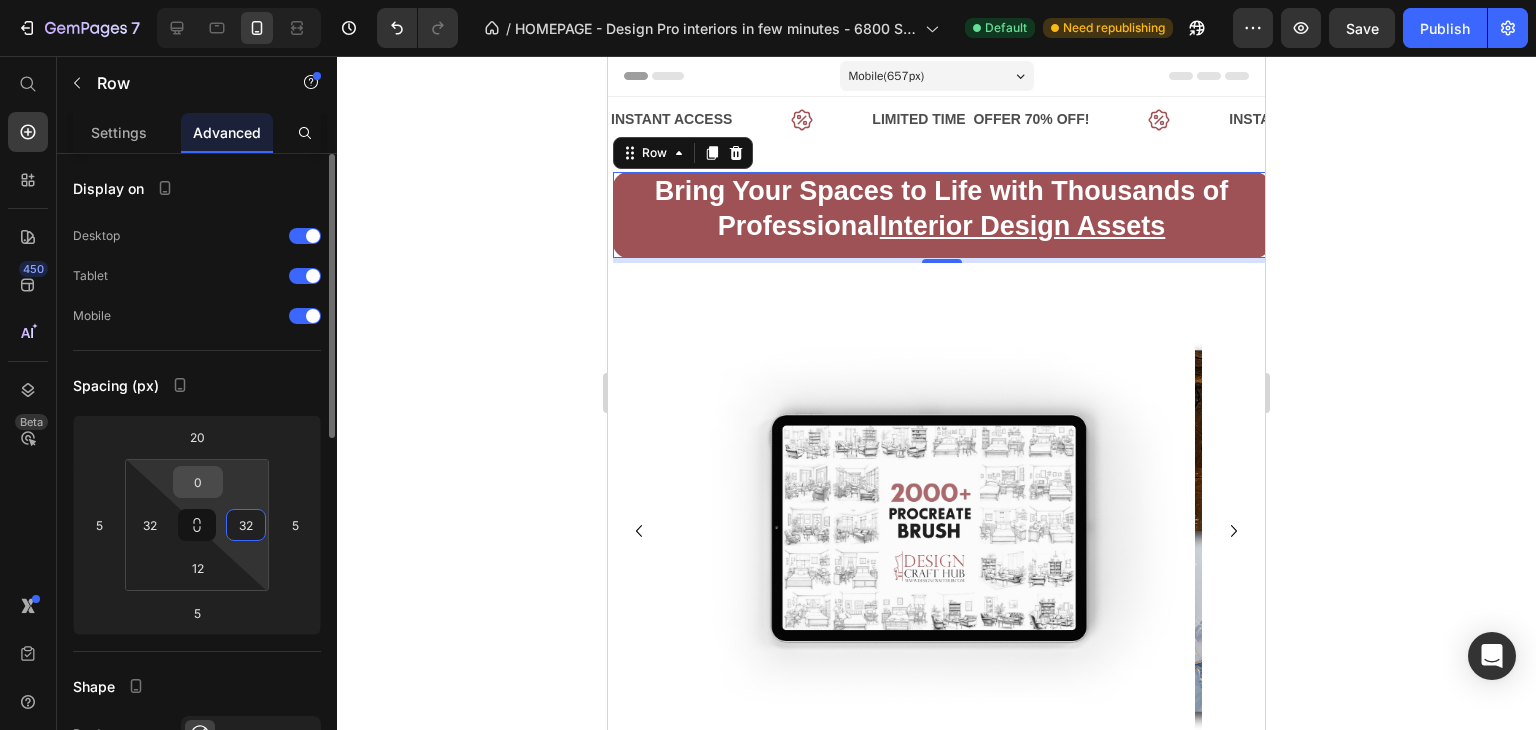 type on "32" 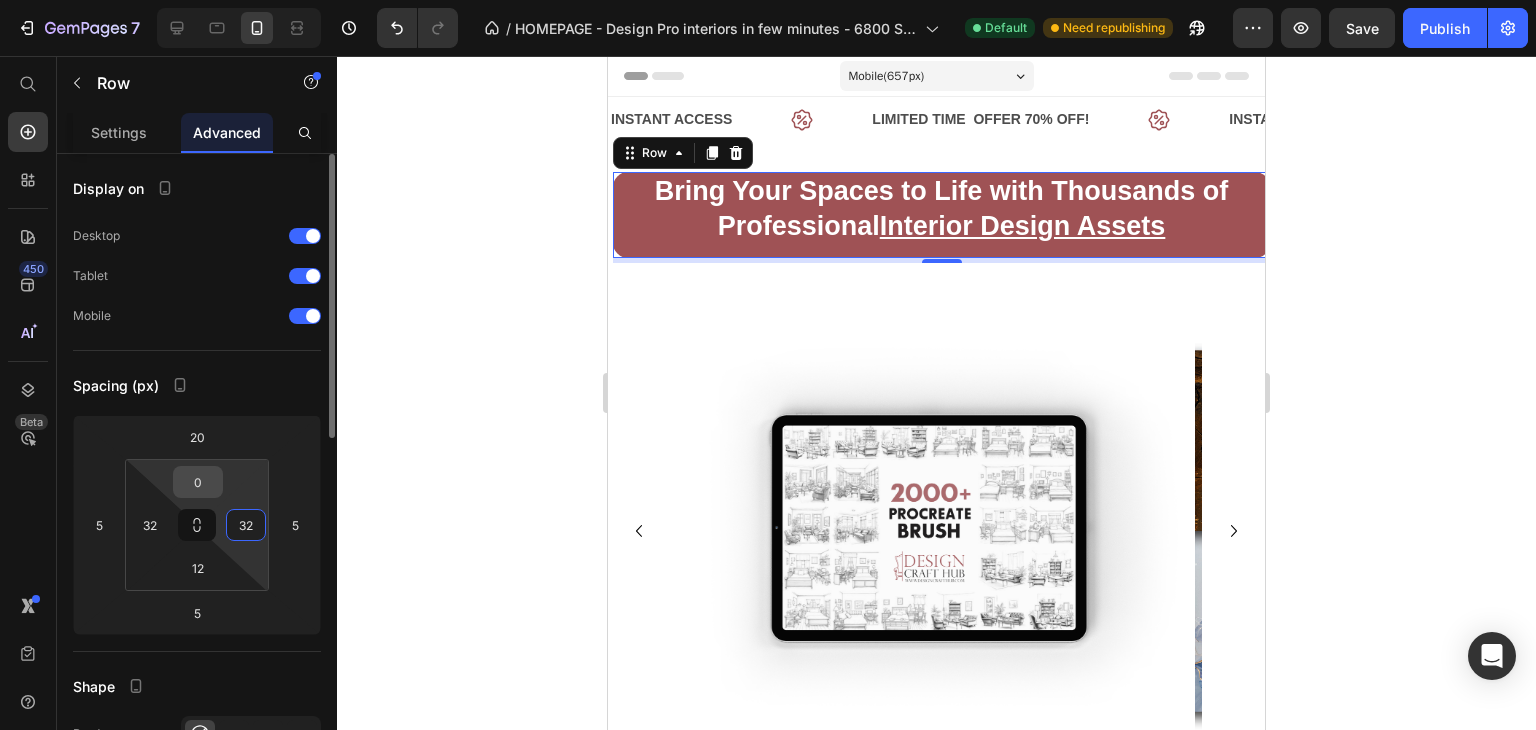 click on "0" at bounding box center [198, 482] 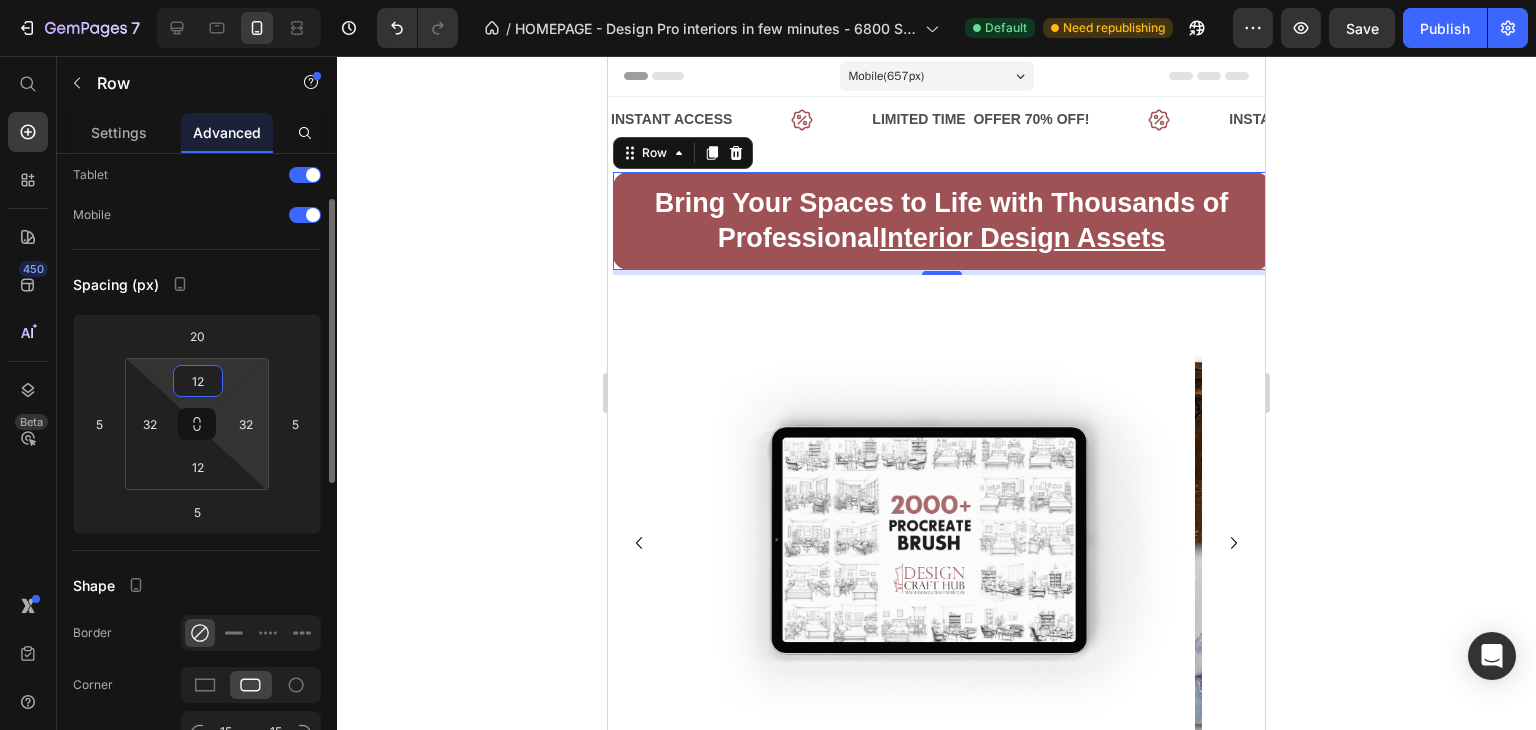 scroll, scrollTop: 101, scrollLeft: 0, axis: vertical 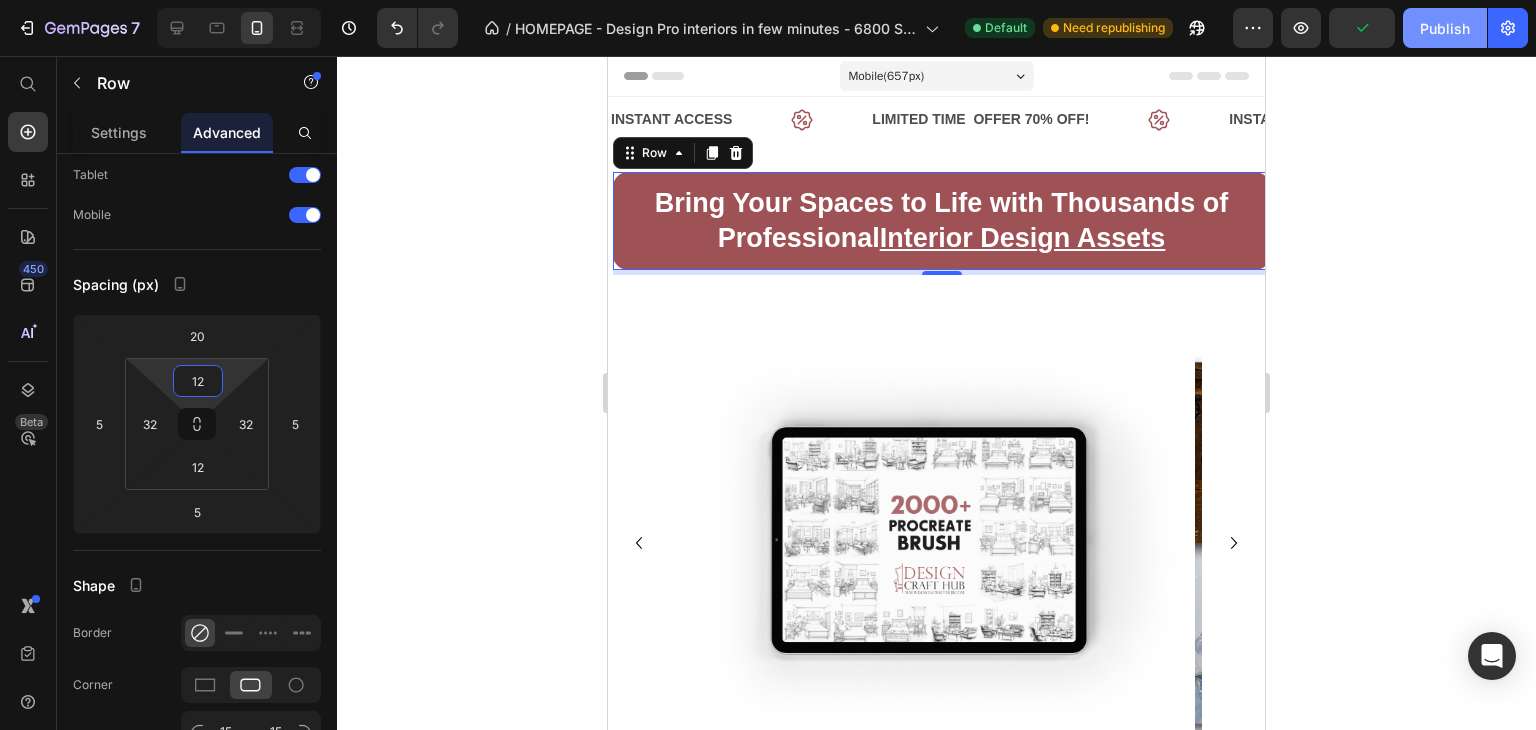 type on "12" 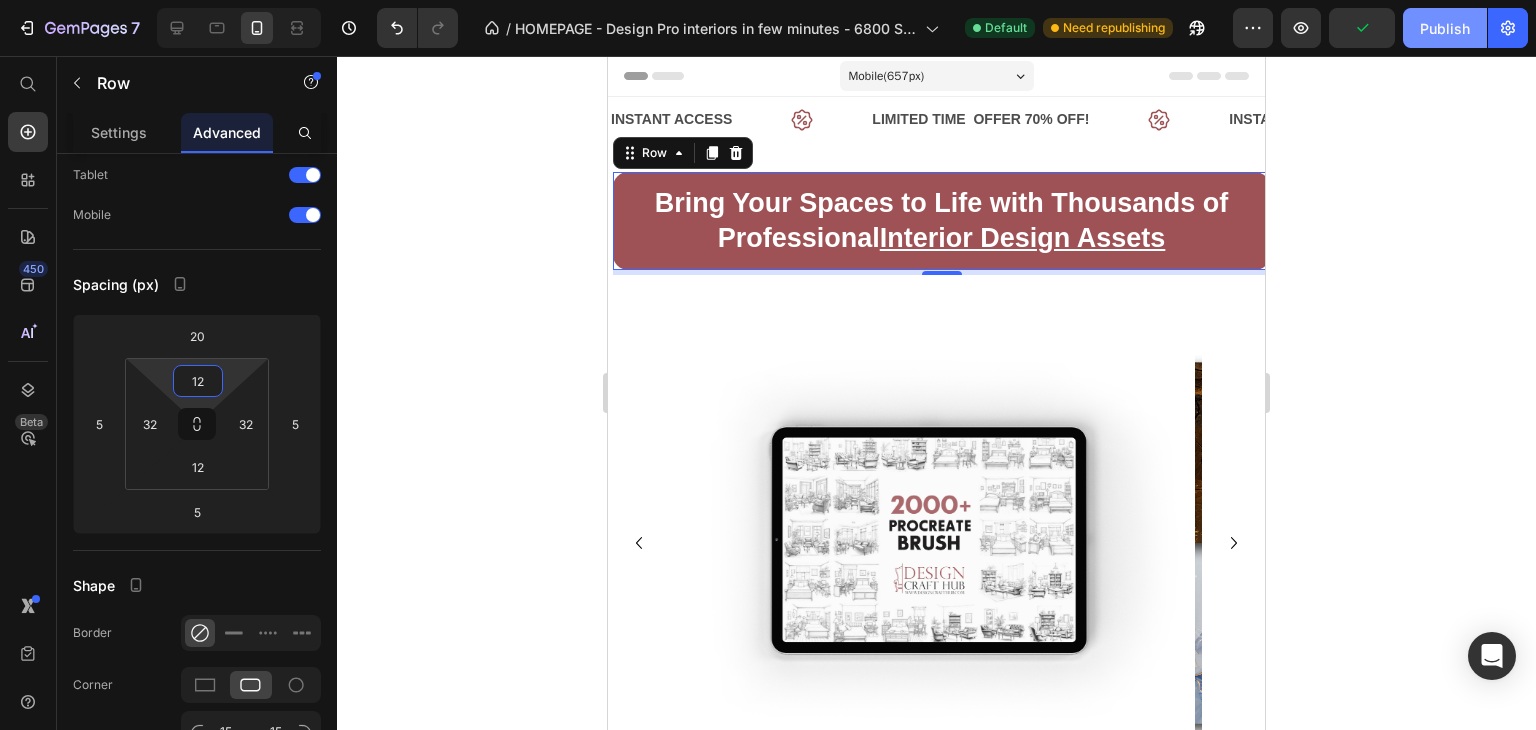 click on "Publish" at bounding box center (1445, 28) 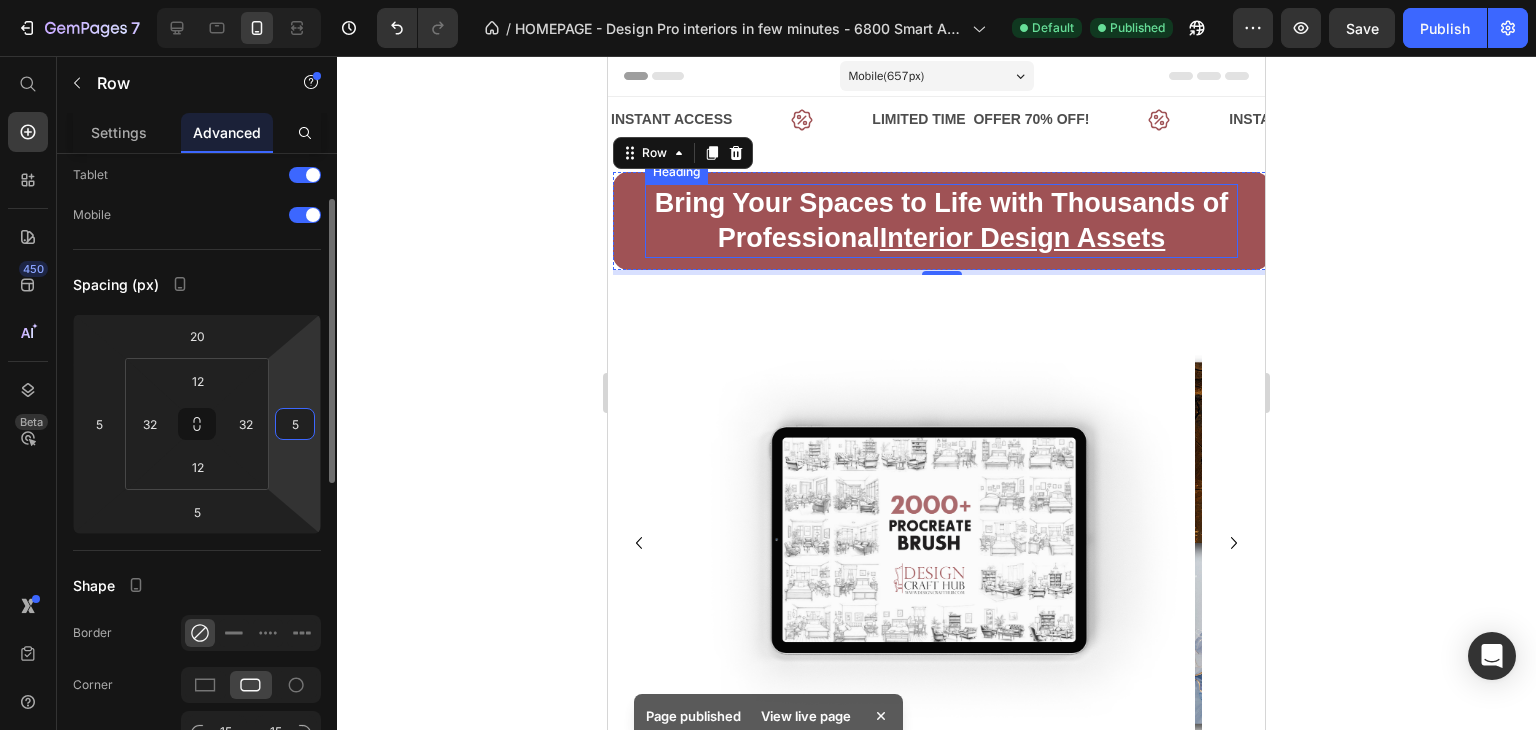 click on "5" at bounding box center (295, 424) 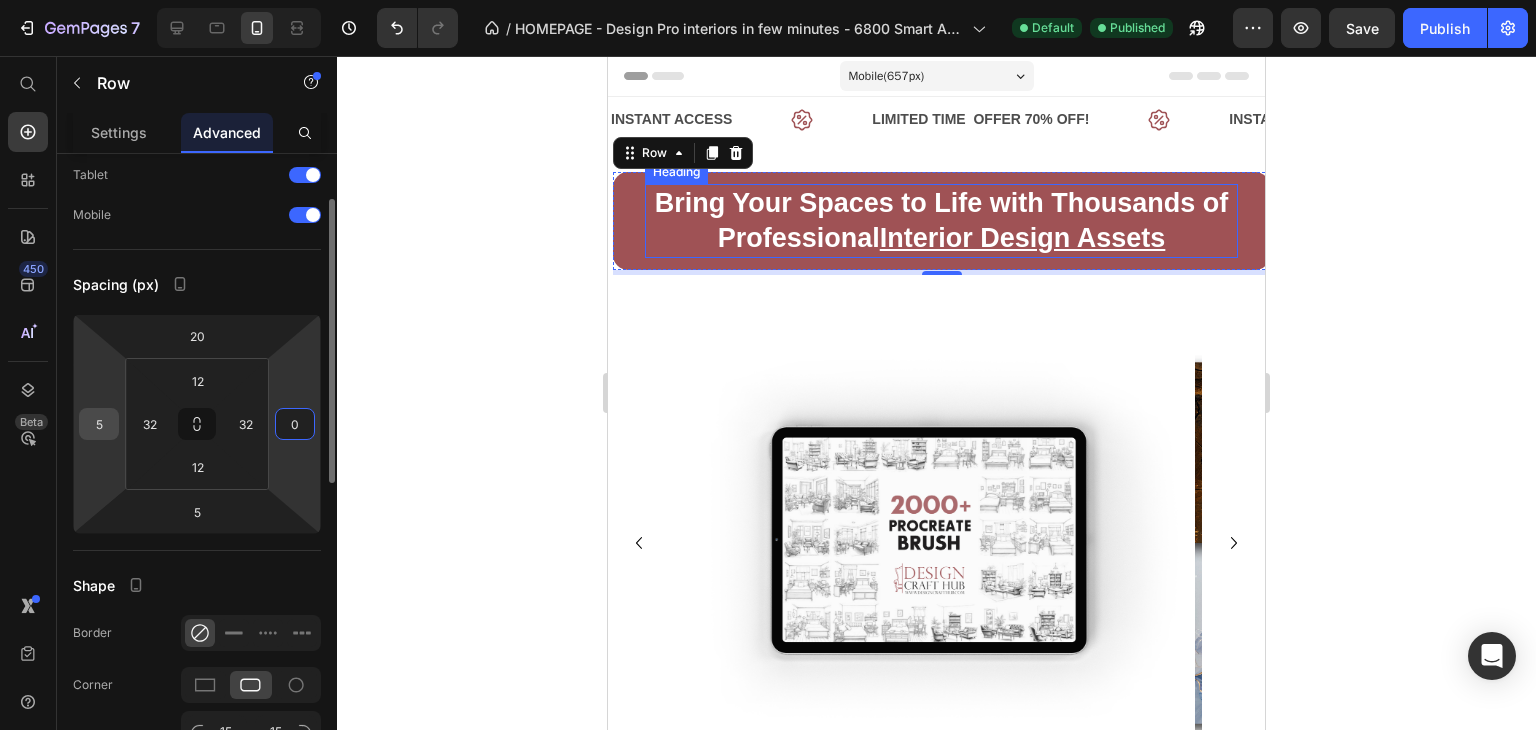 type on "0" 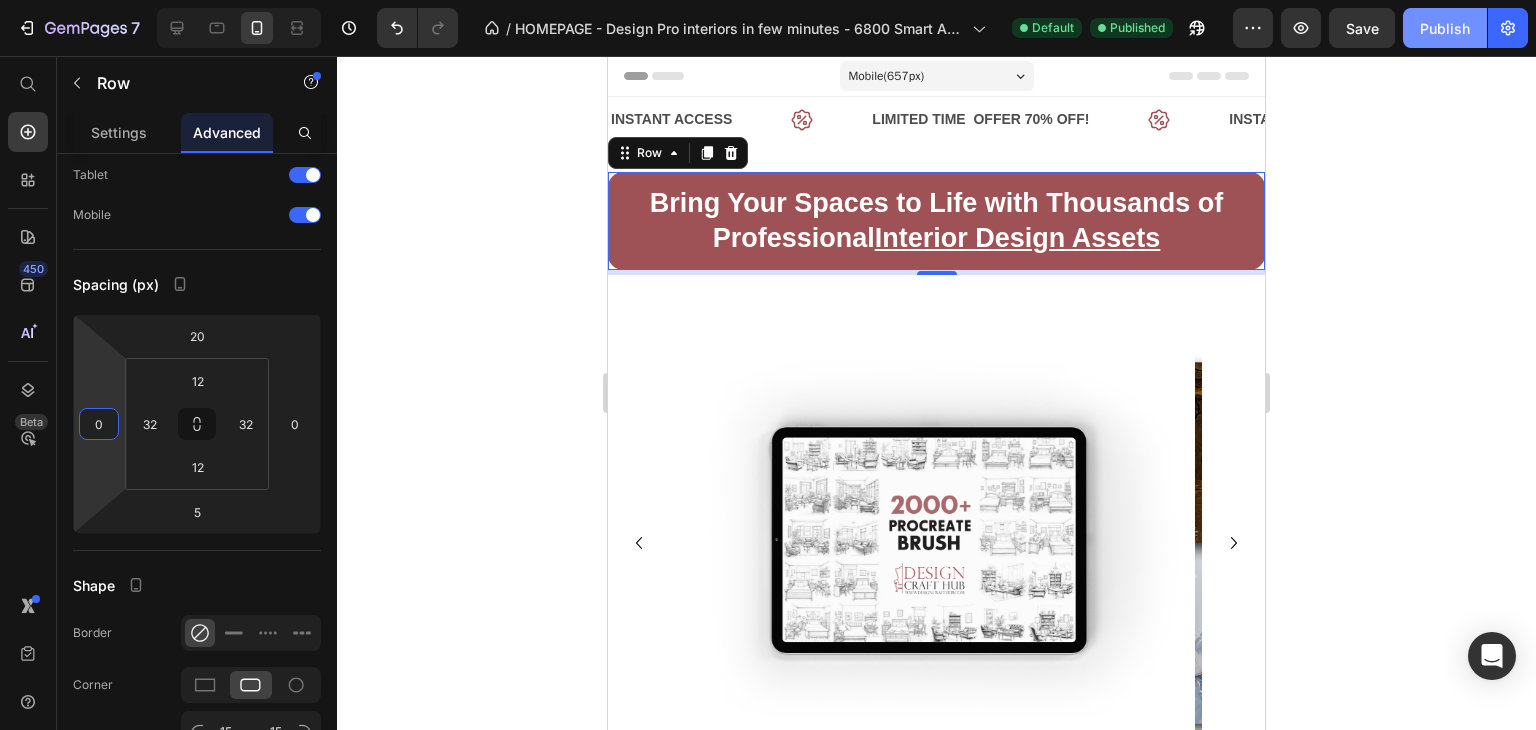 type on "0" 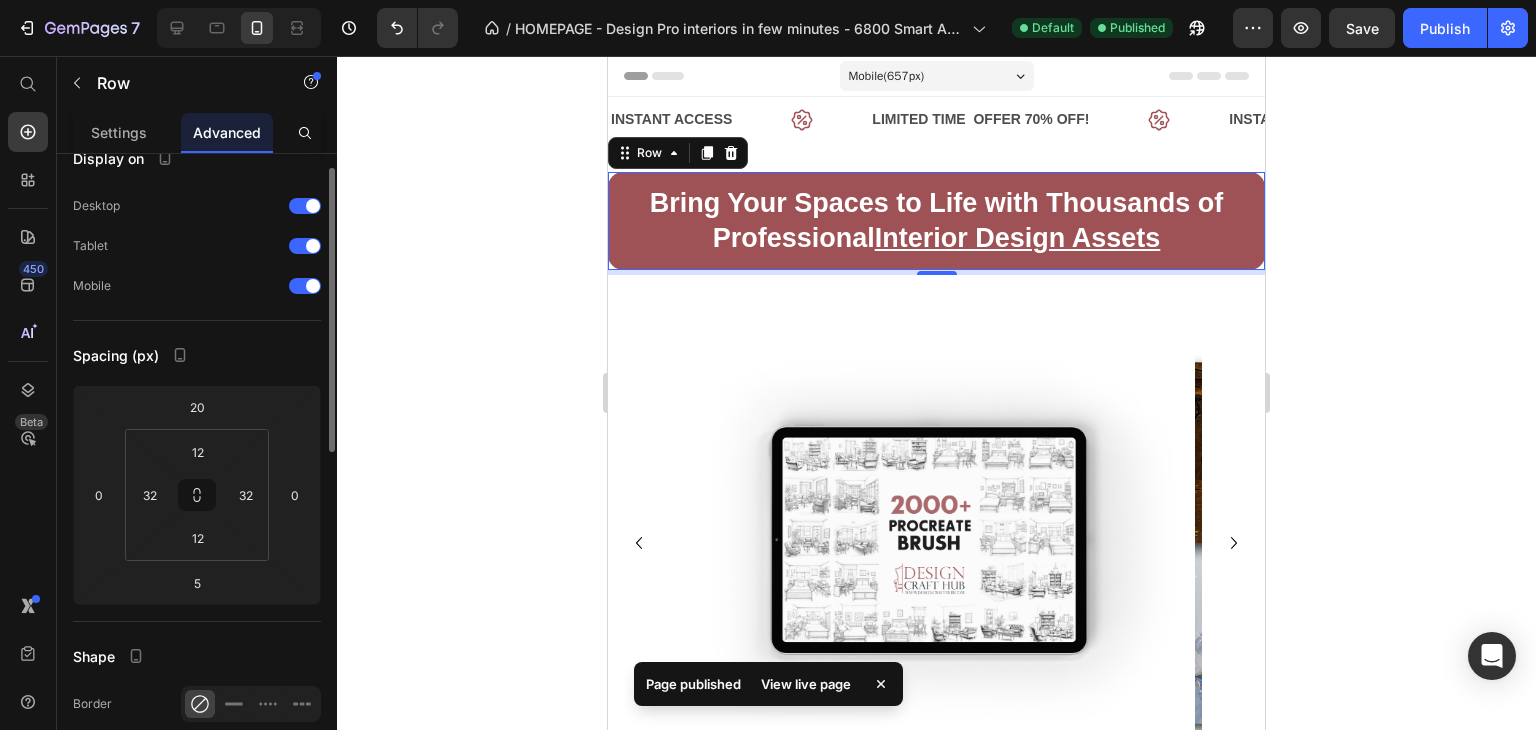 scroll, scrollTop: 31, scrollLeft: 0, axis: vertical 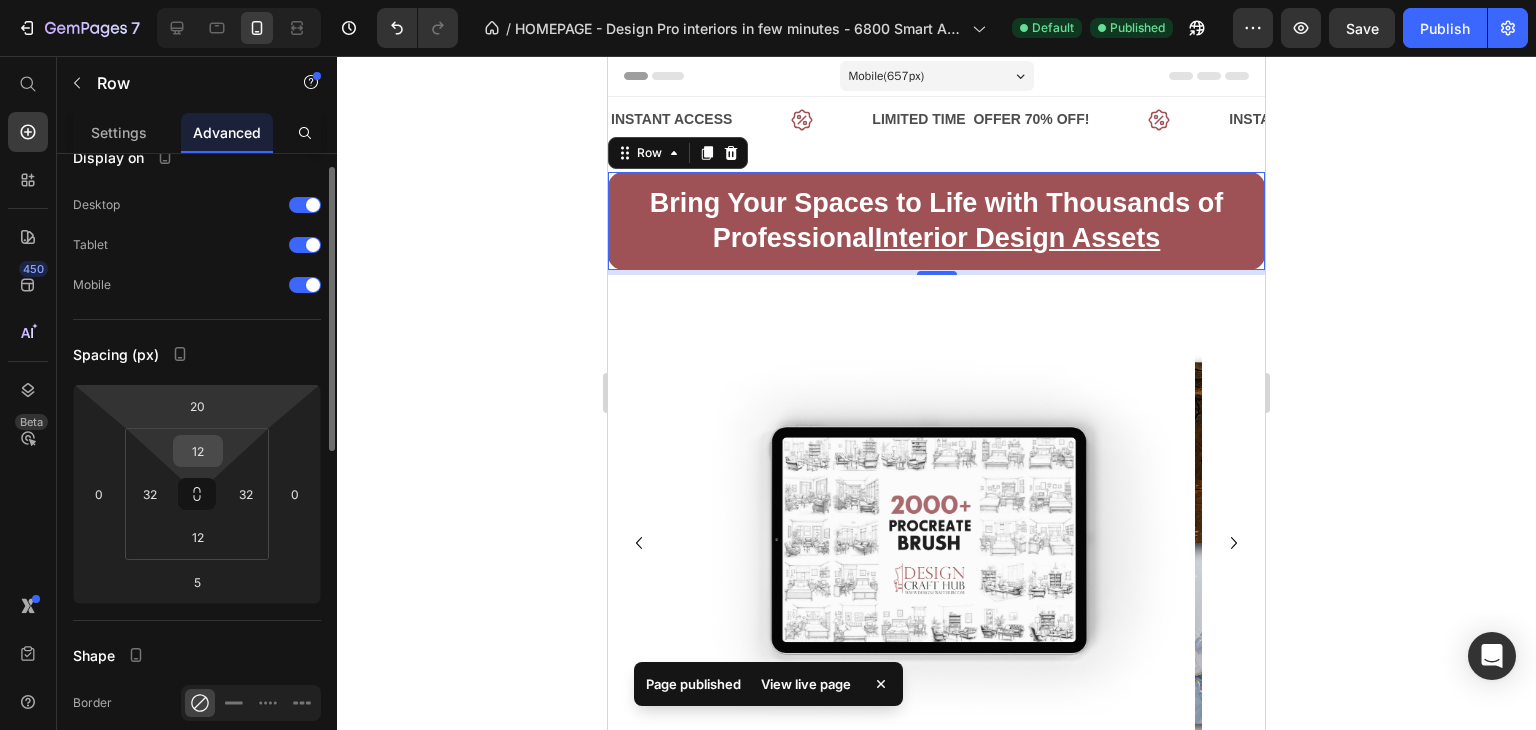 click on "12" at bounding box center (198, 451) 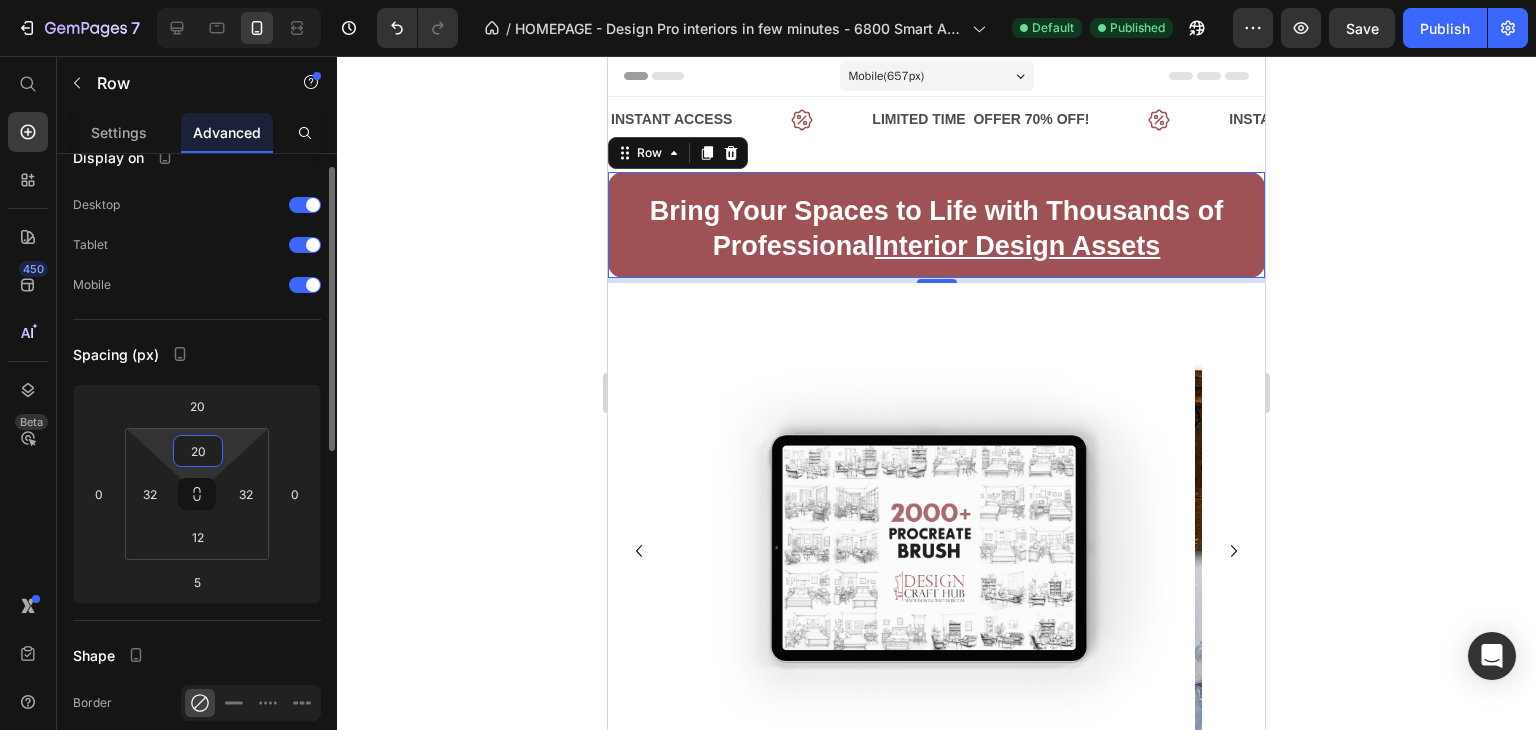 type on "2" 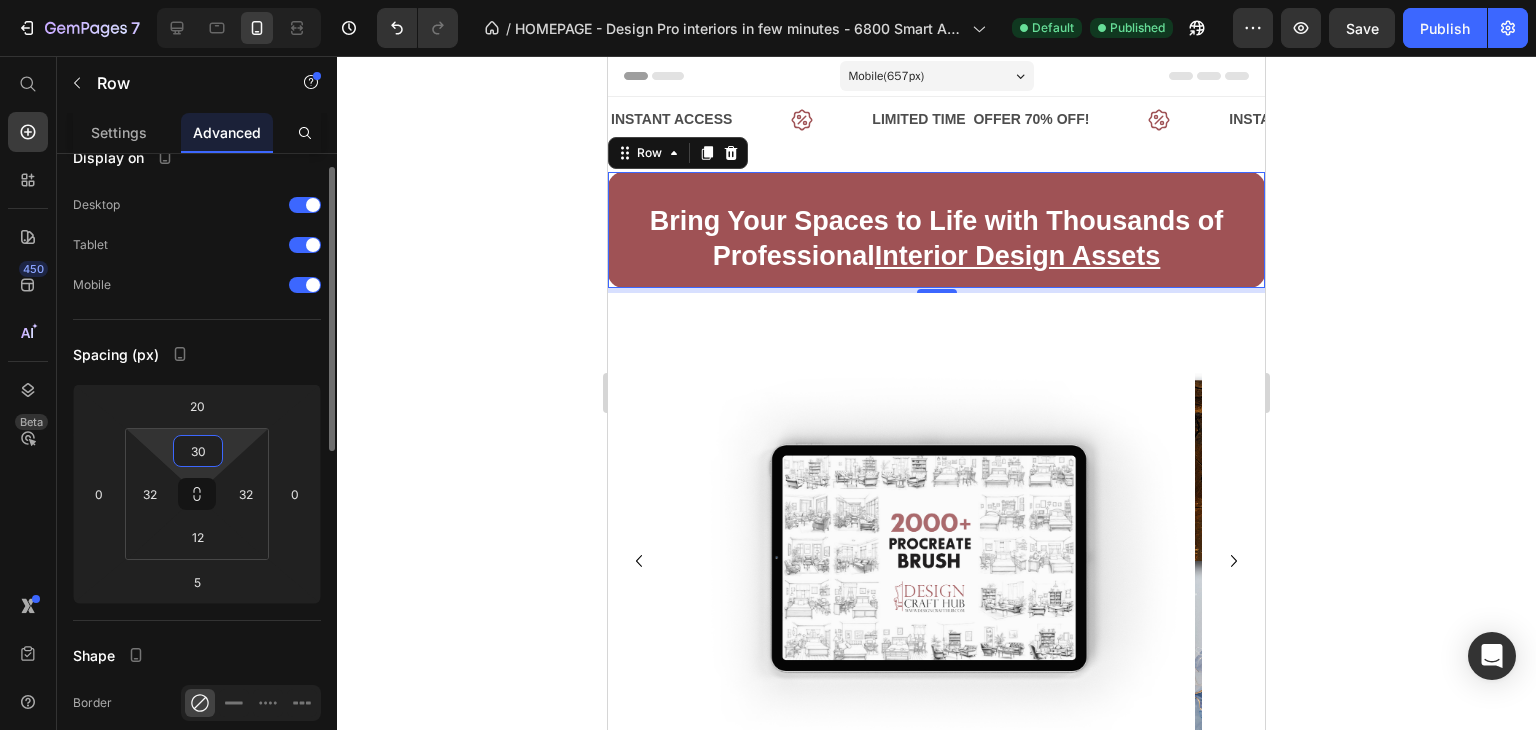 type on "3" 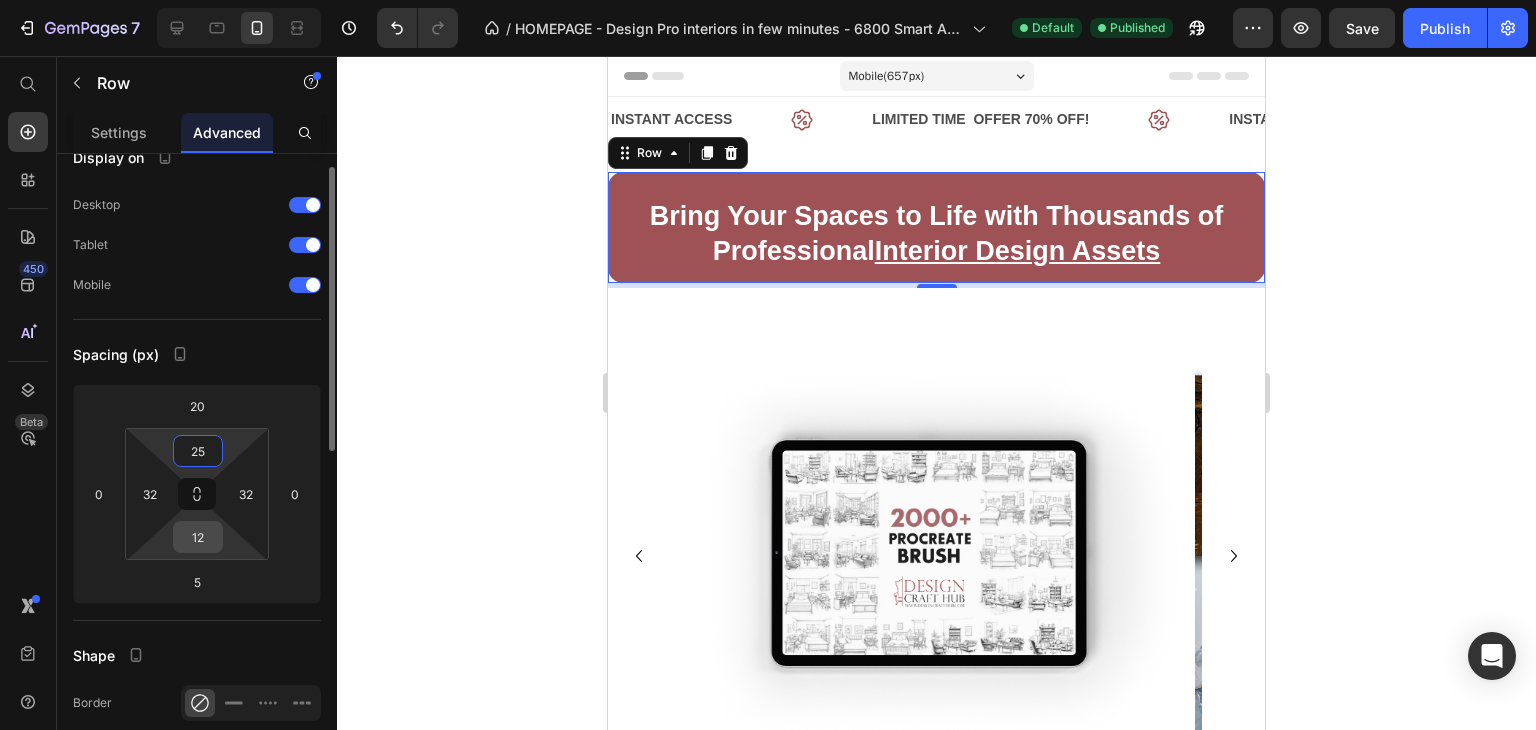 type on "25" 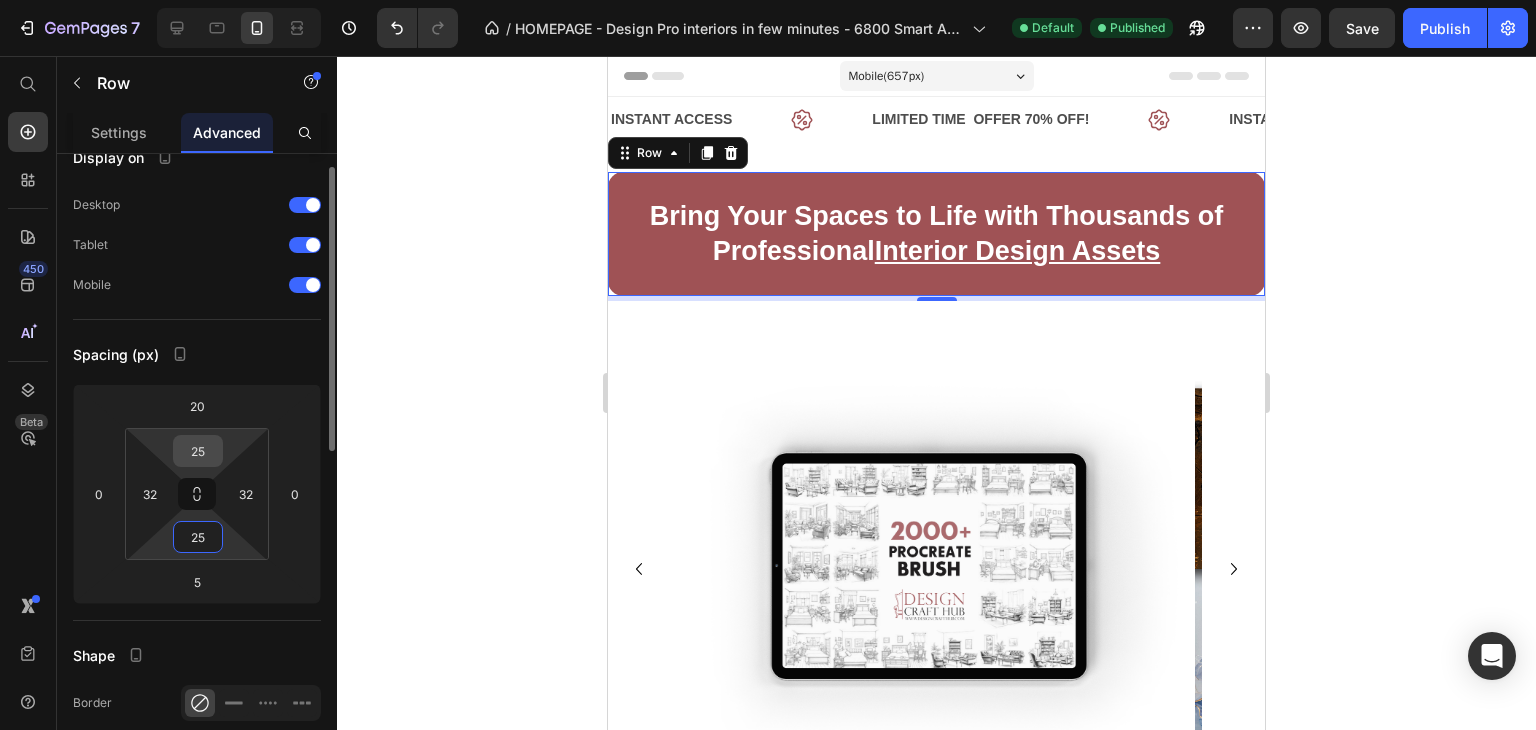 type on "25" 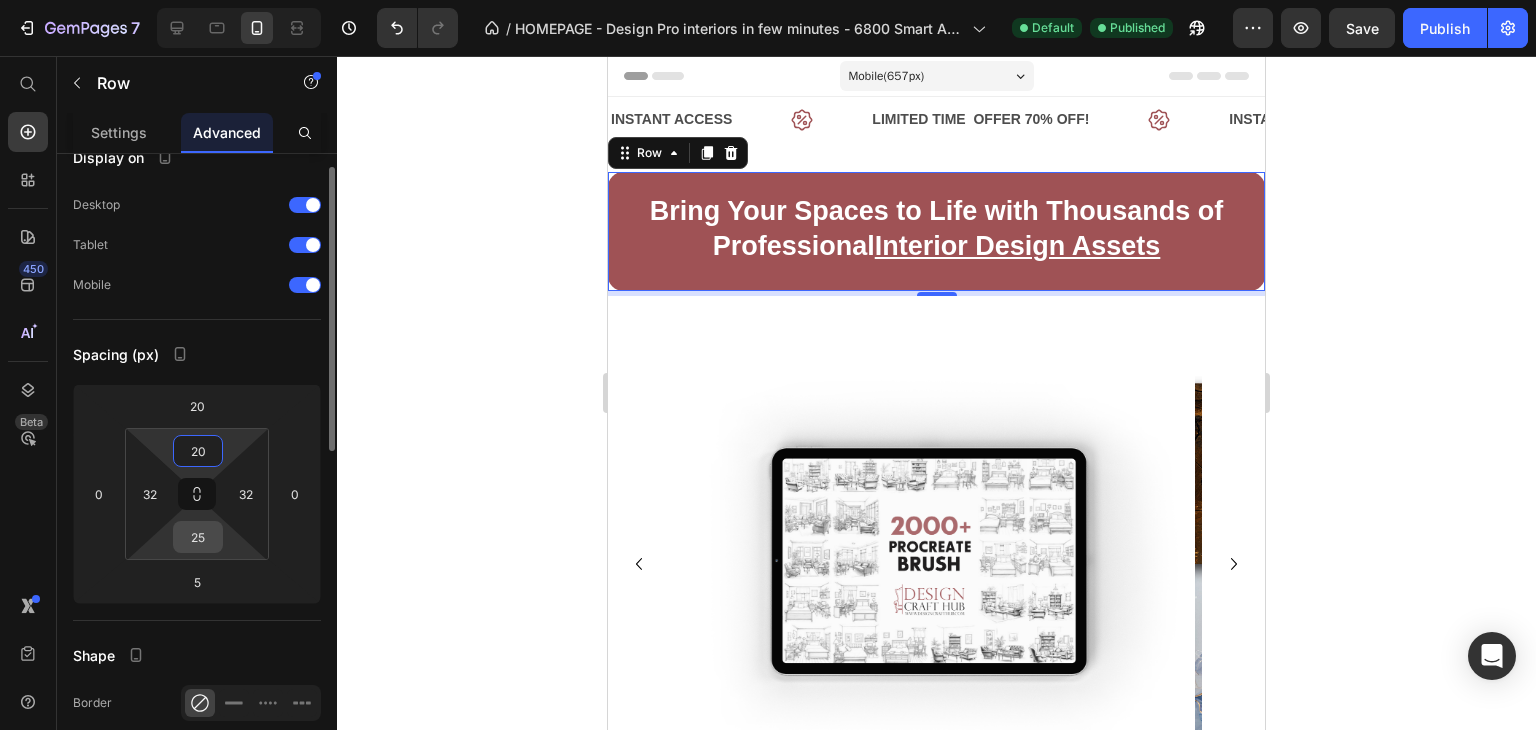 type on "20" 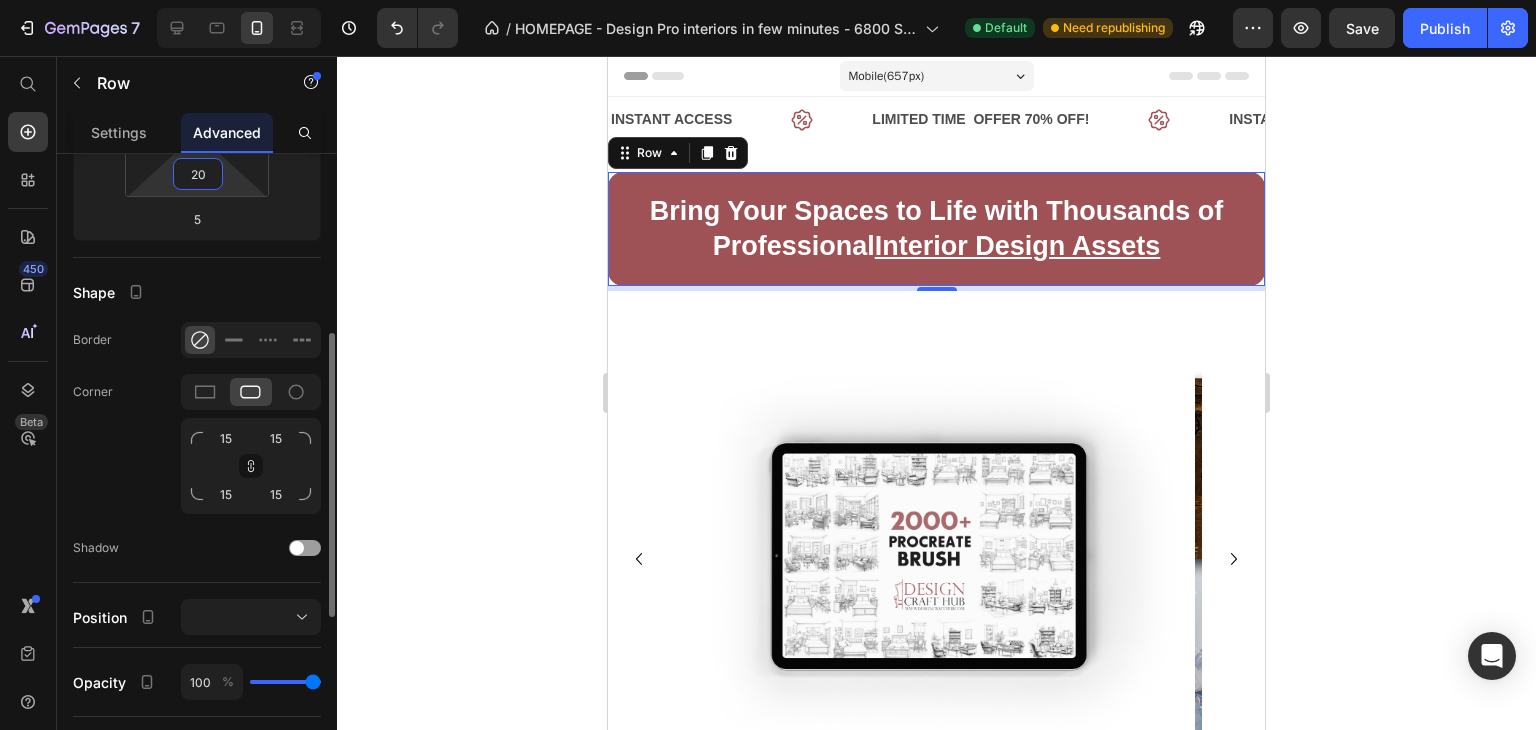 scroll, scrollTop: 395, scrollLeft: 0, axis: vertical 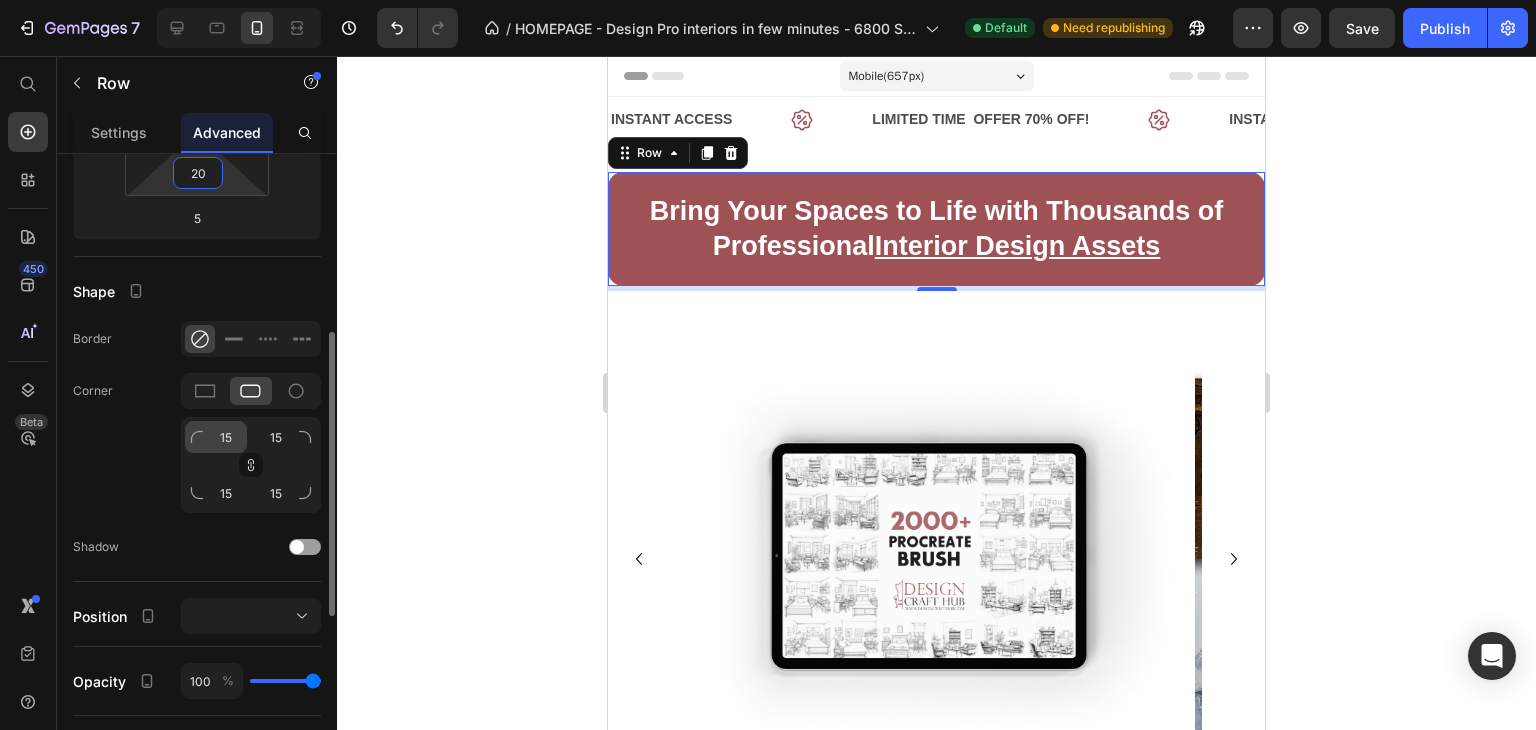 type on "20" 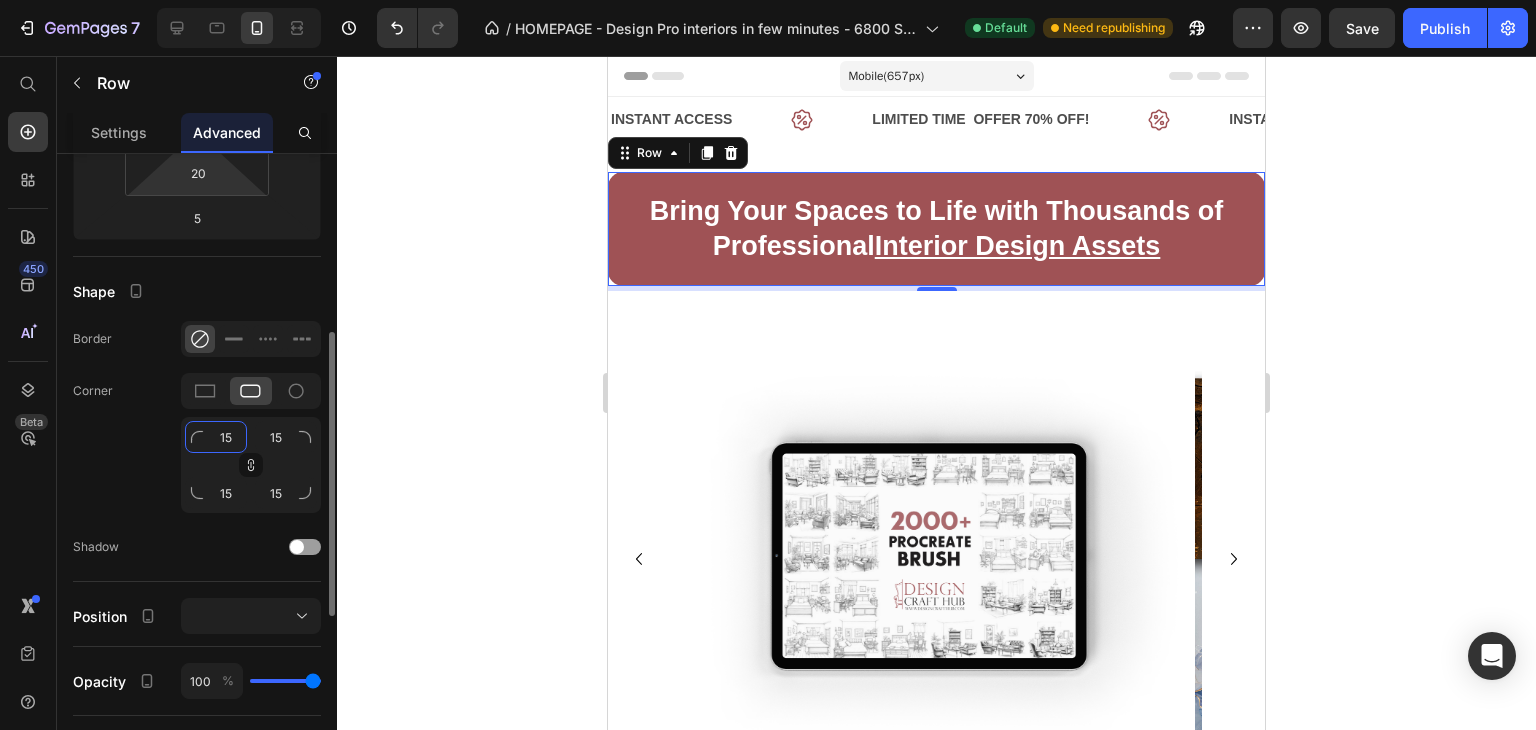 click on "15" 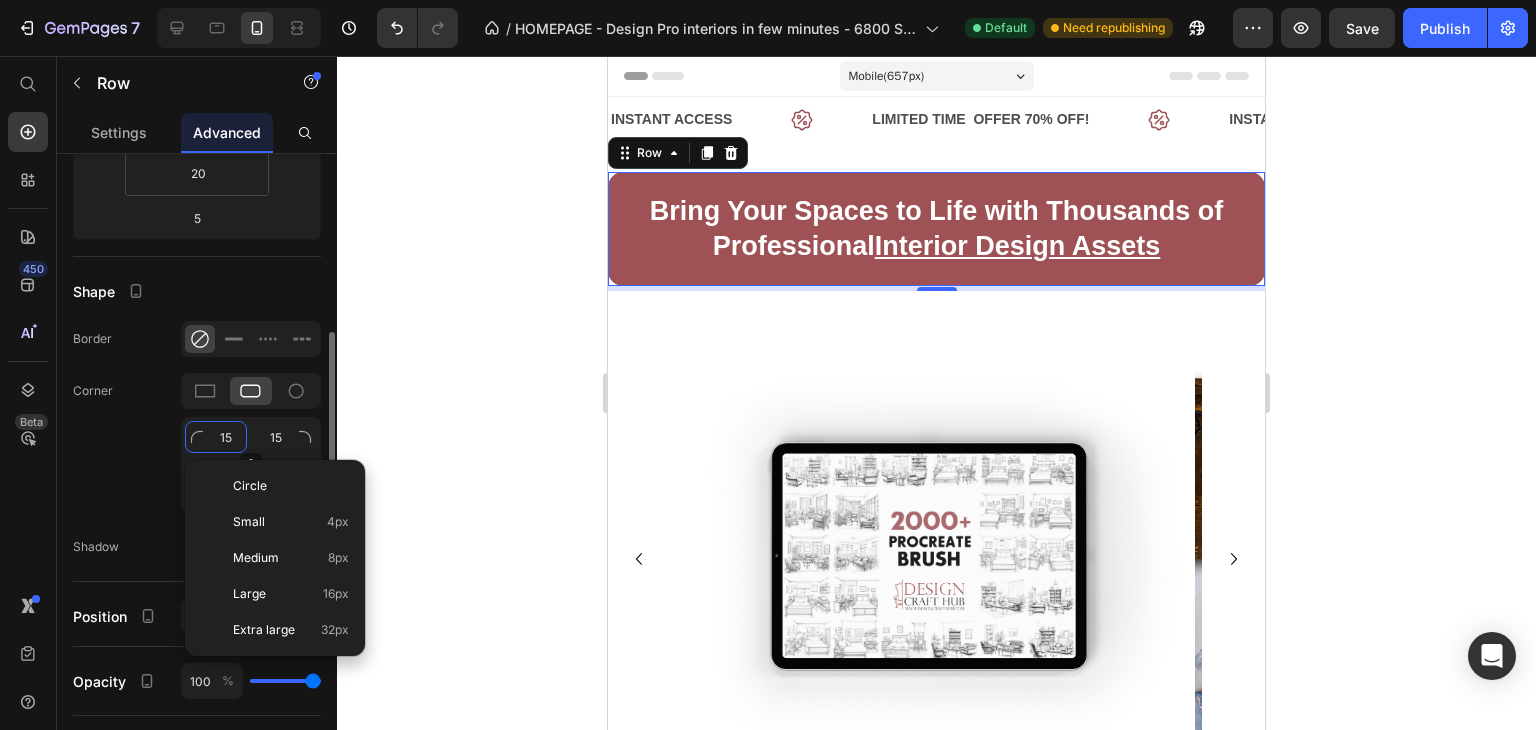 type on "2" 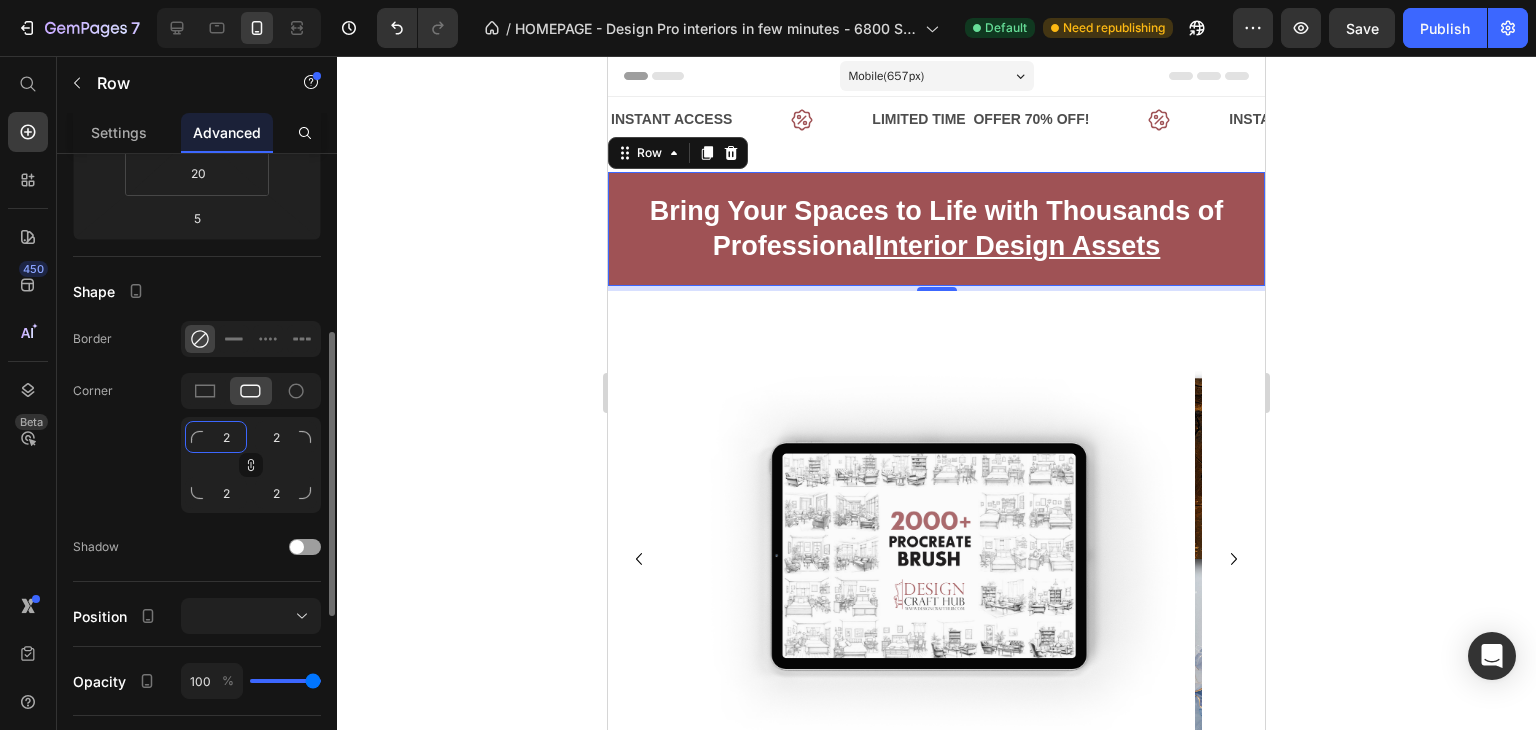 type on "20" 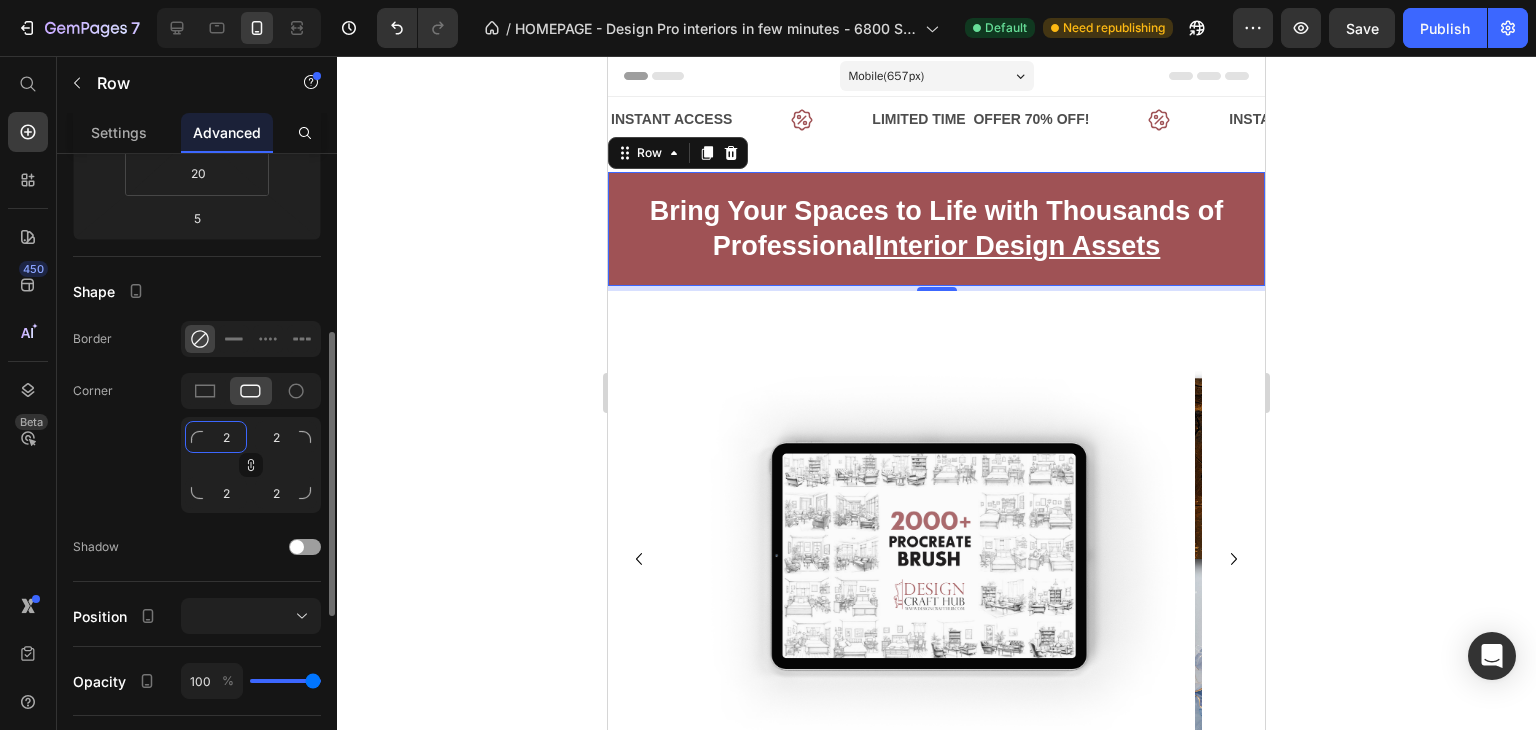 type on "20" 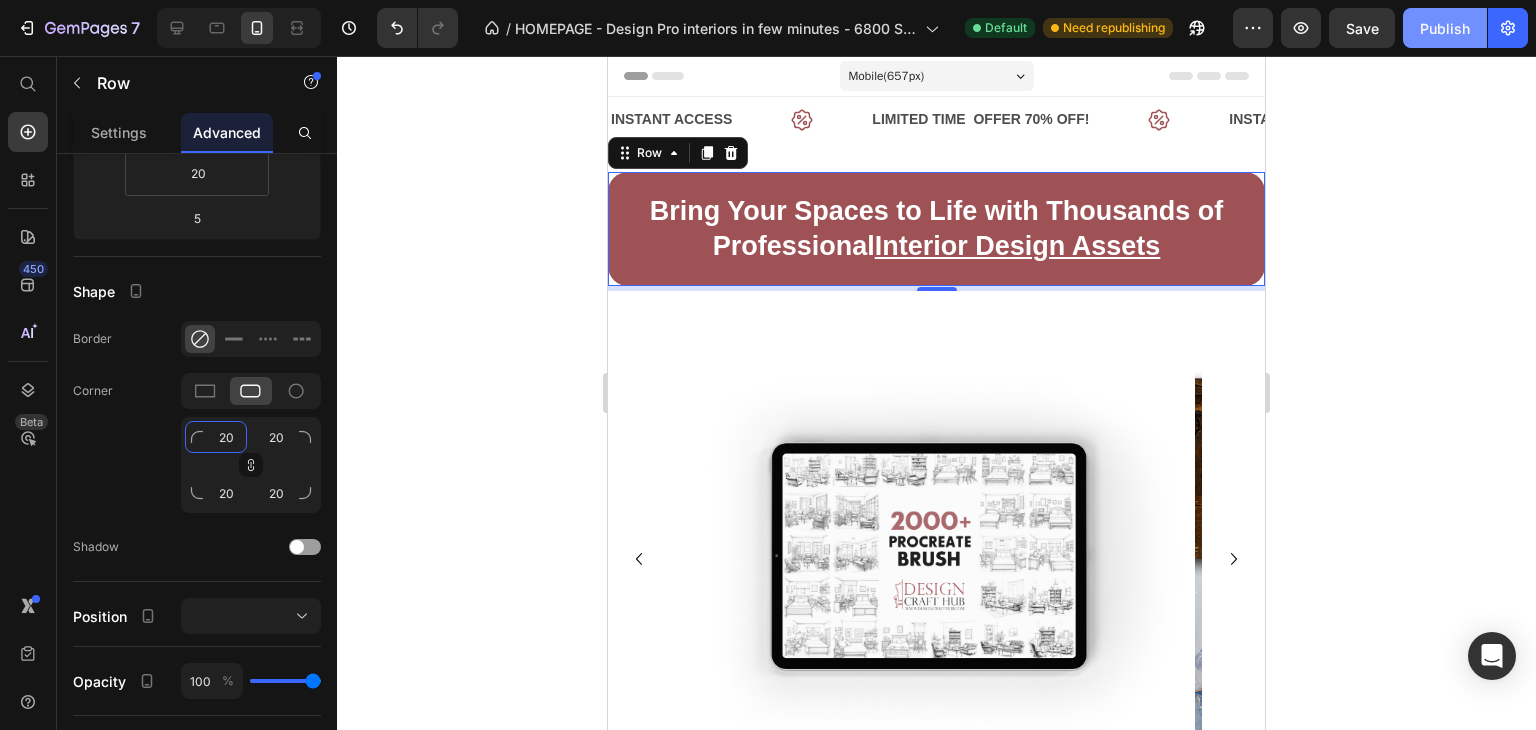 type on "20" 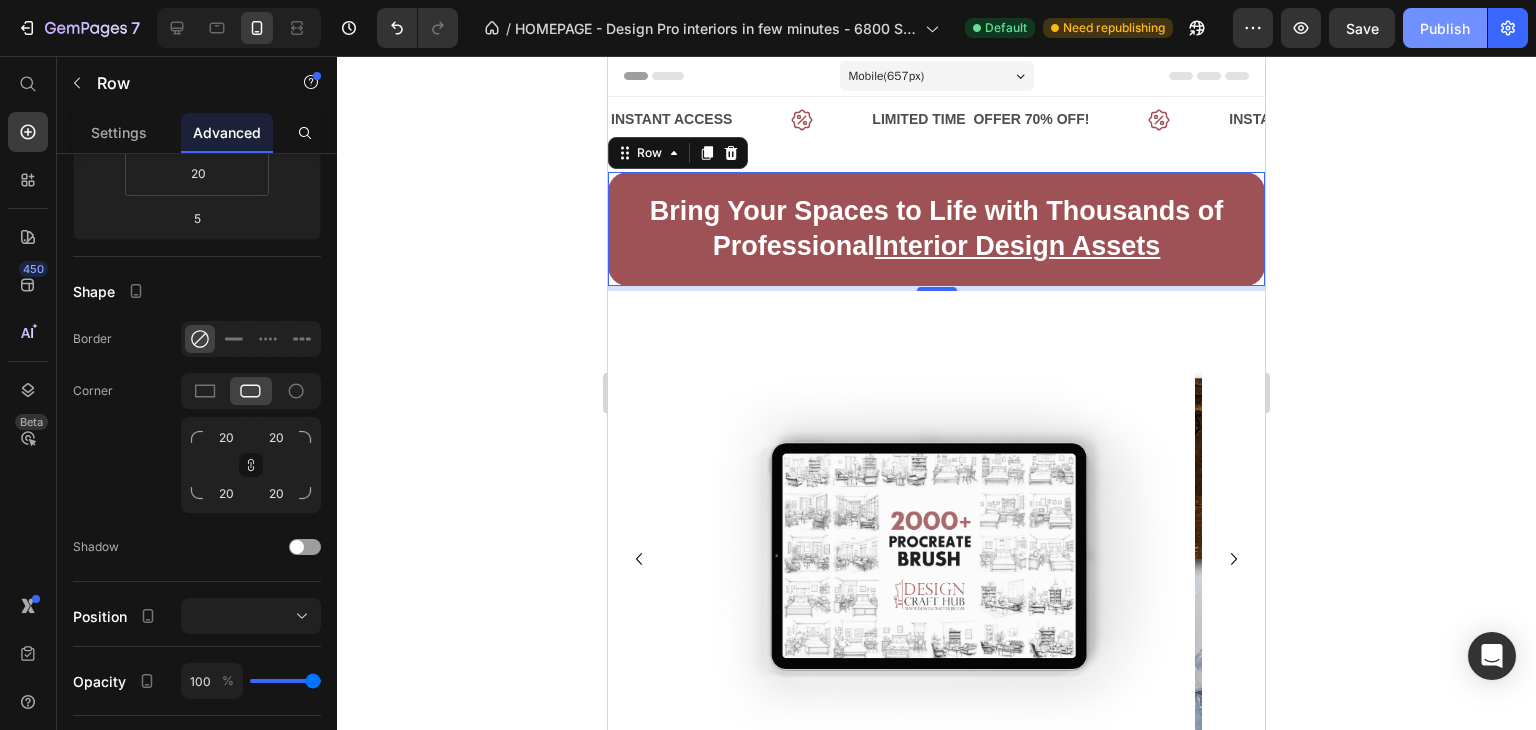 click on "Publish" at bounding box center [1445, 28] 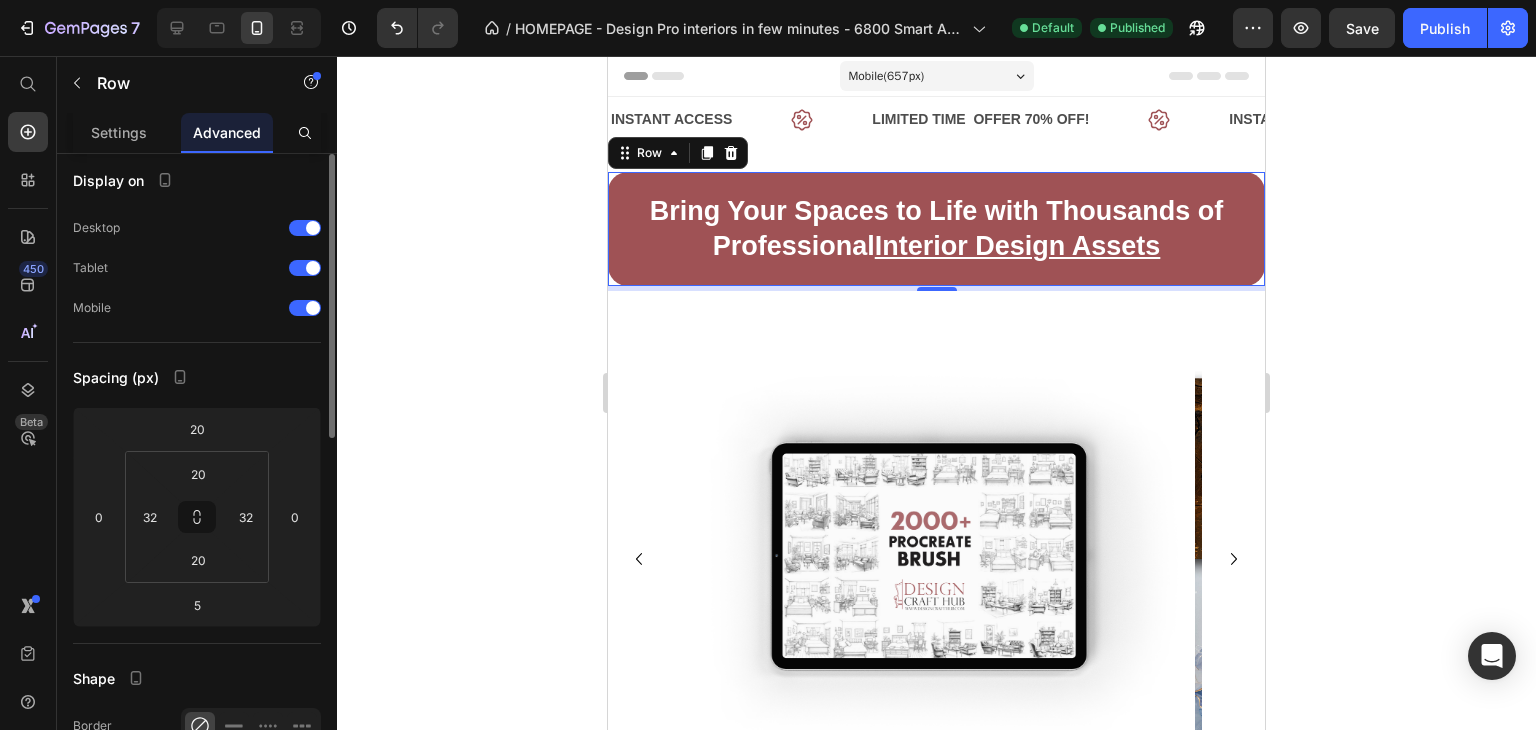 scroll, scrollTop: 1, scrollLeft: 0, axis: vertical 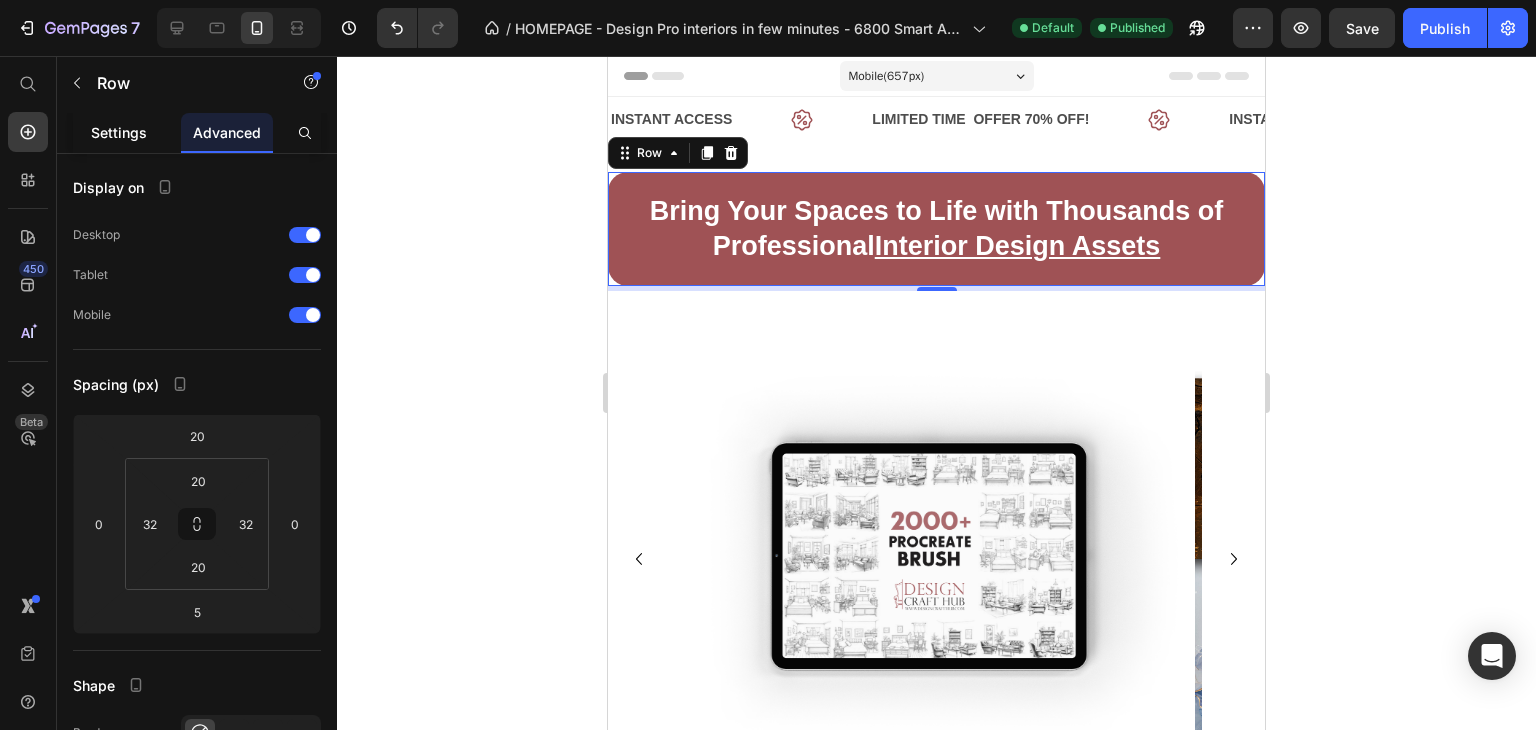 click on "Settings" at bounding box center [119, 132] 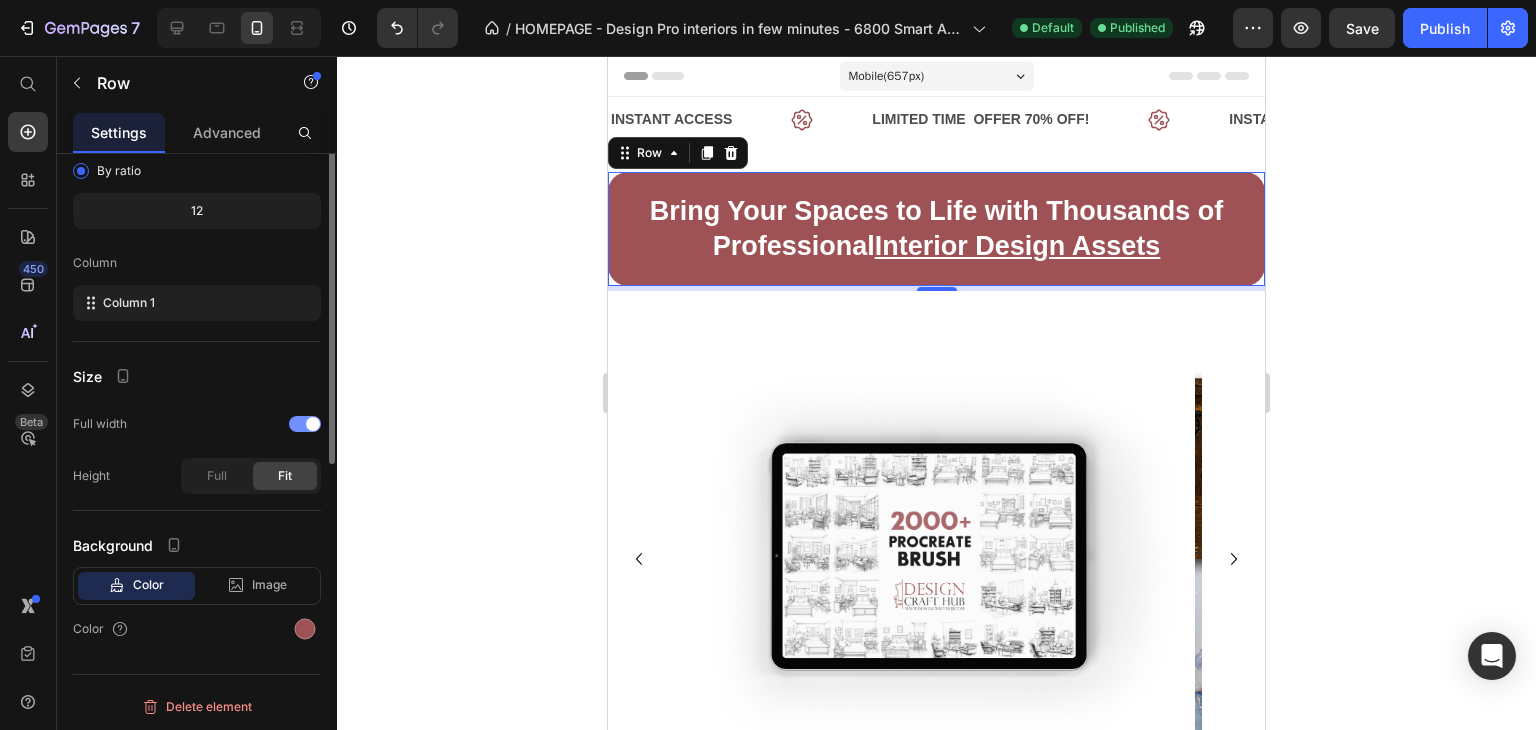 scroll, scrollTop: 0, scrollLeft: 0, axis: both 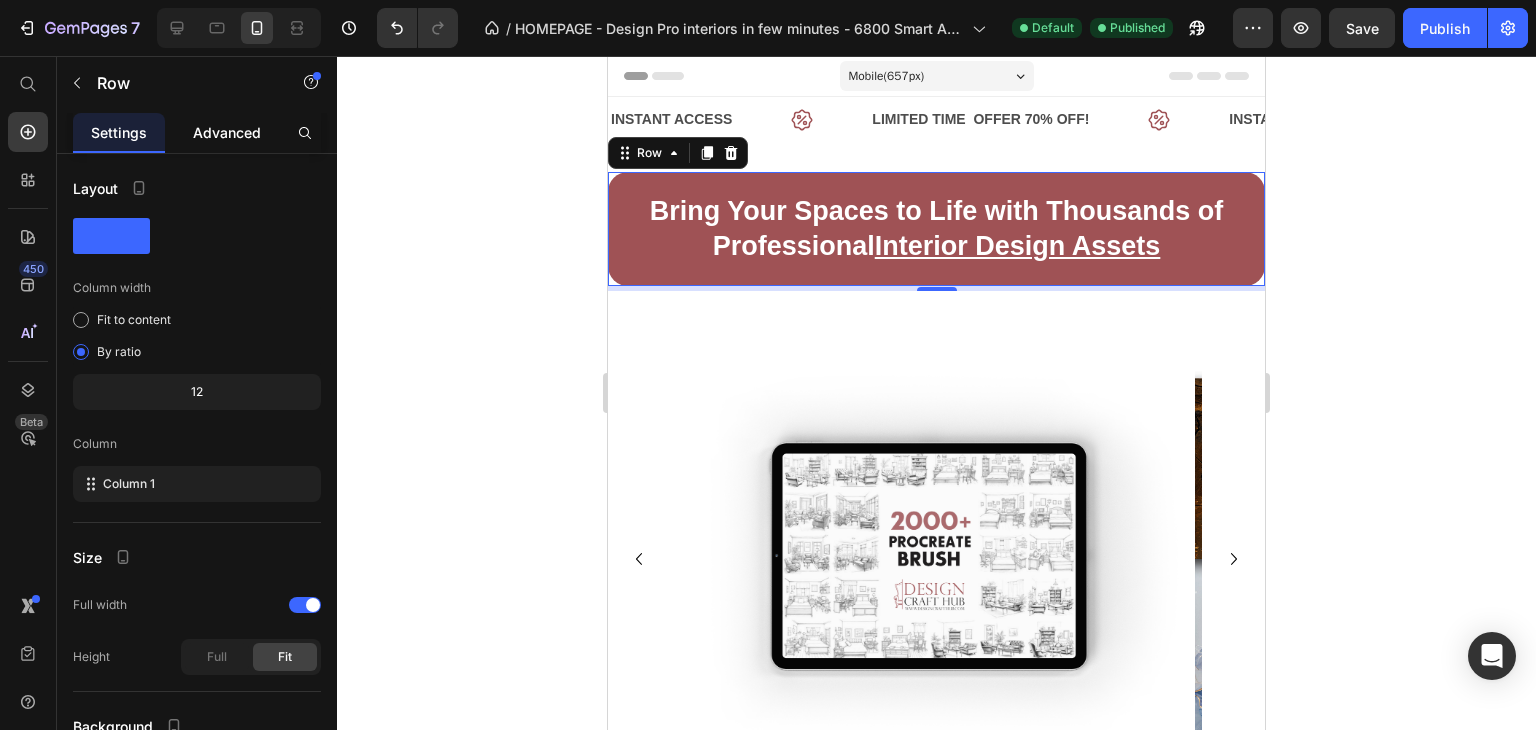 click on "Advanced" at bounding box center (227, 132) 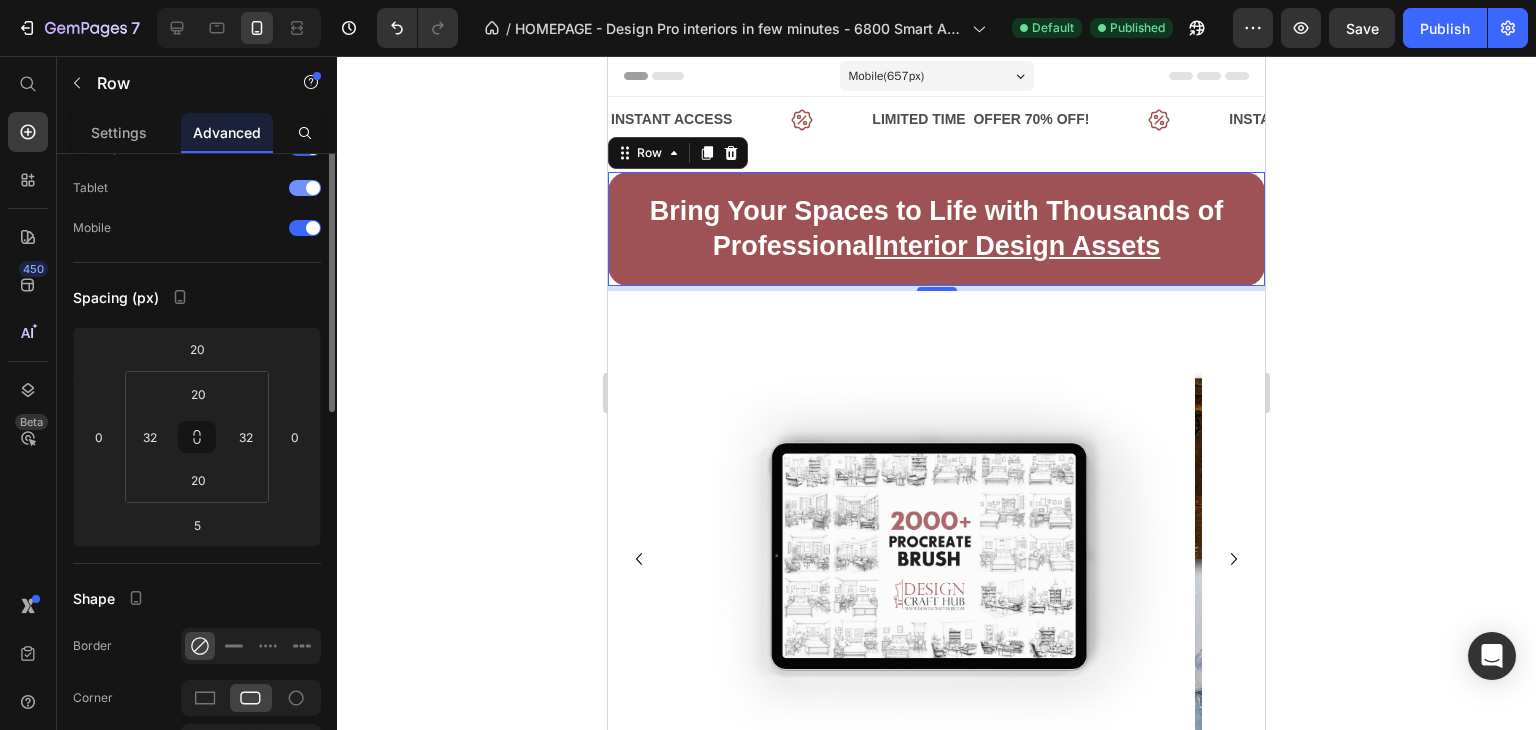 scroll, scrollTop: 0, scrollLeft: 0, axis: both 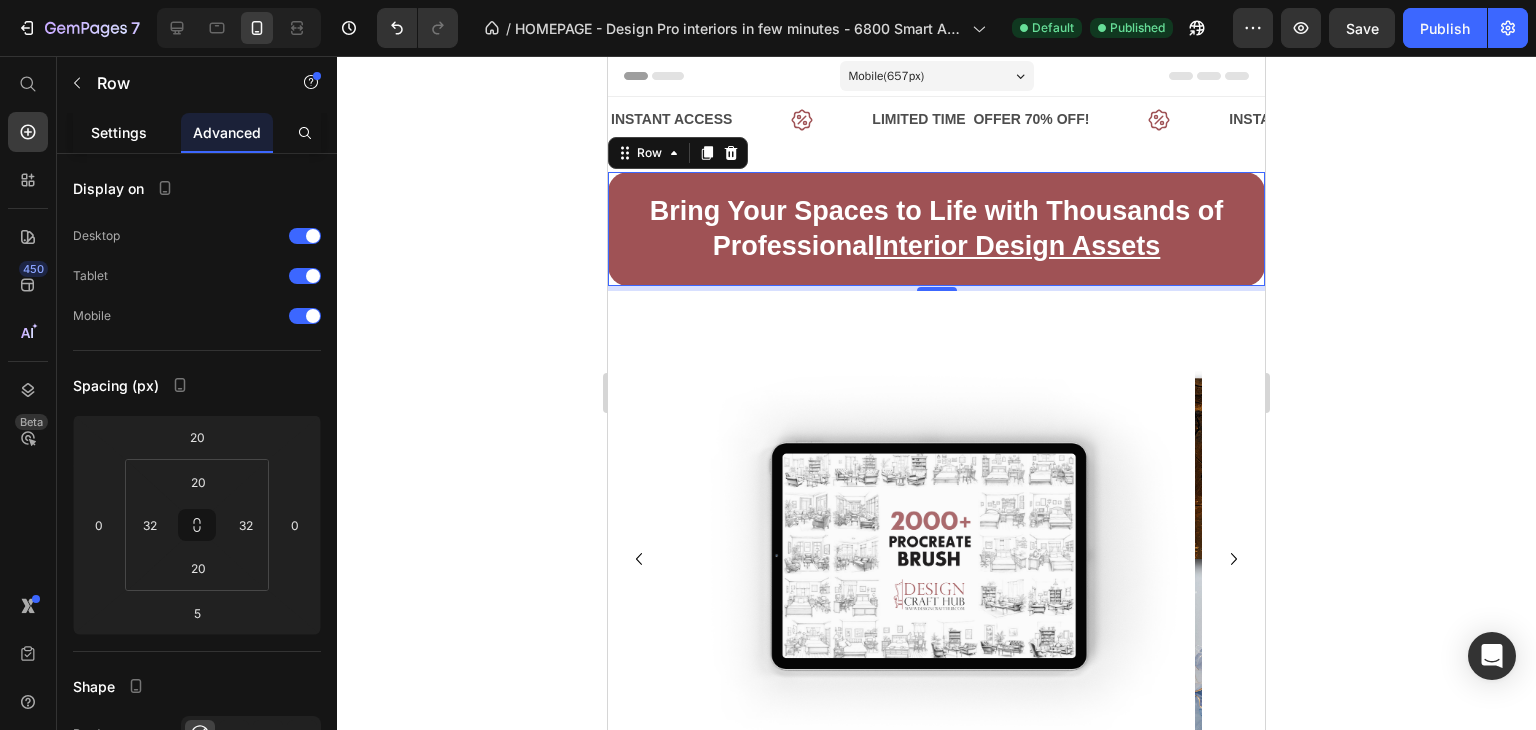 click on "Settings" 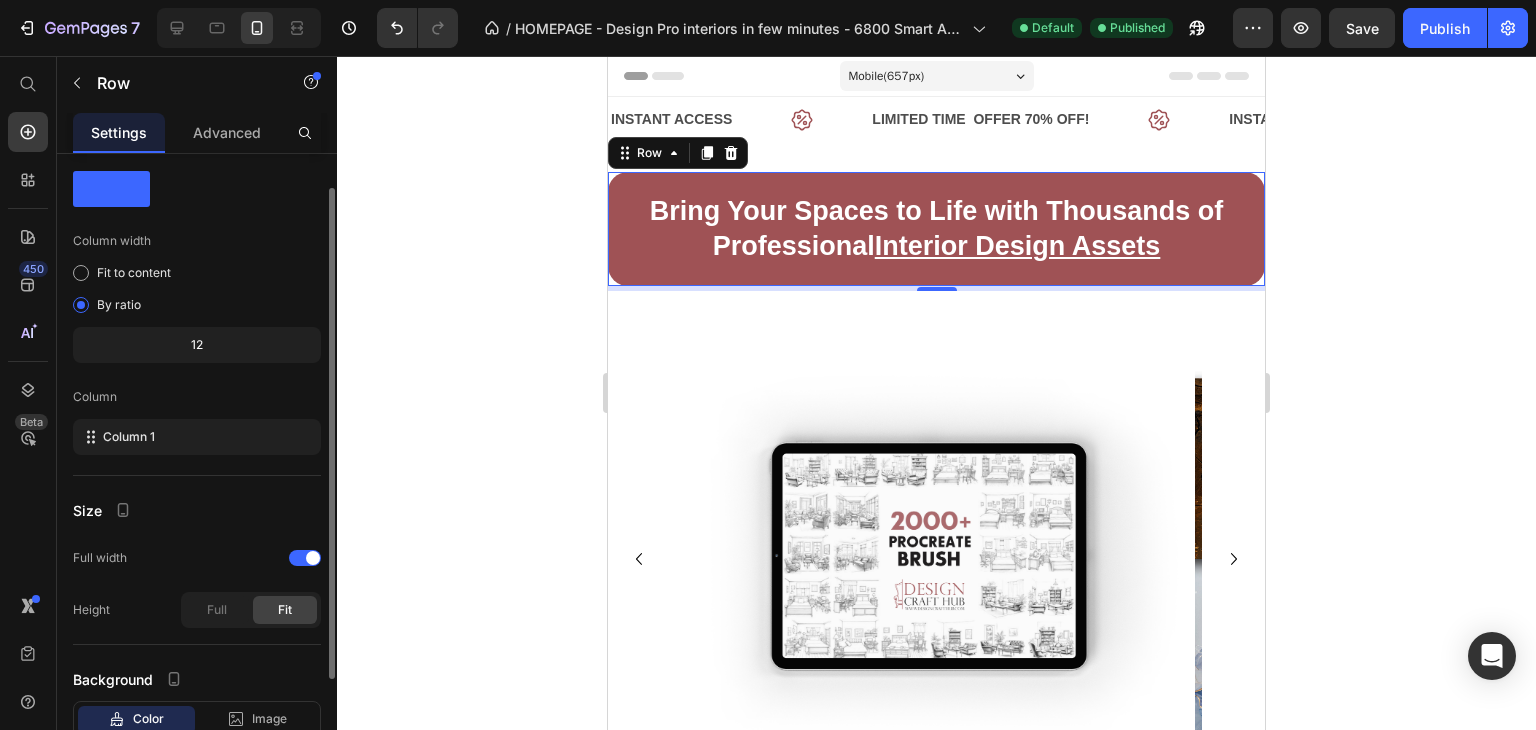 scroll, scrollTop: 48, scrollLeft: 0, axis: vertical 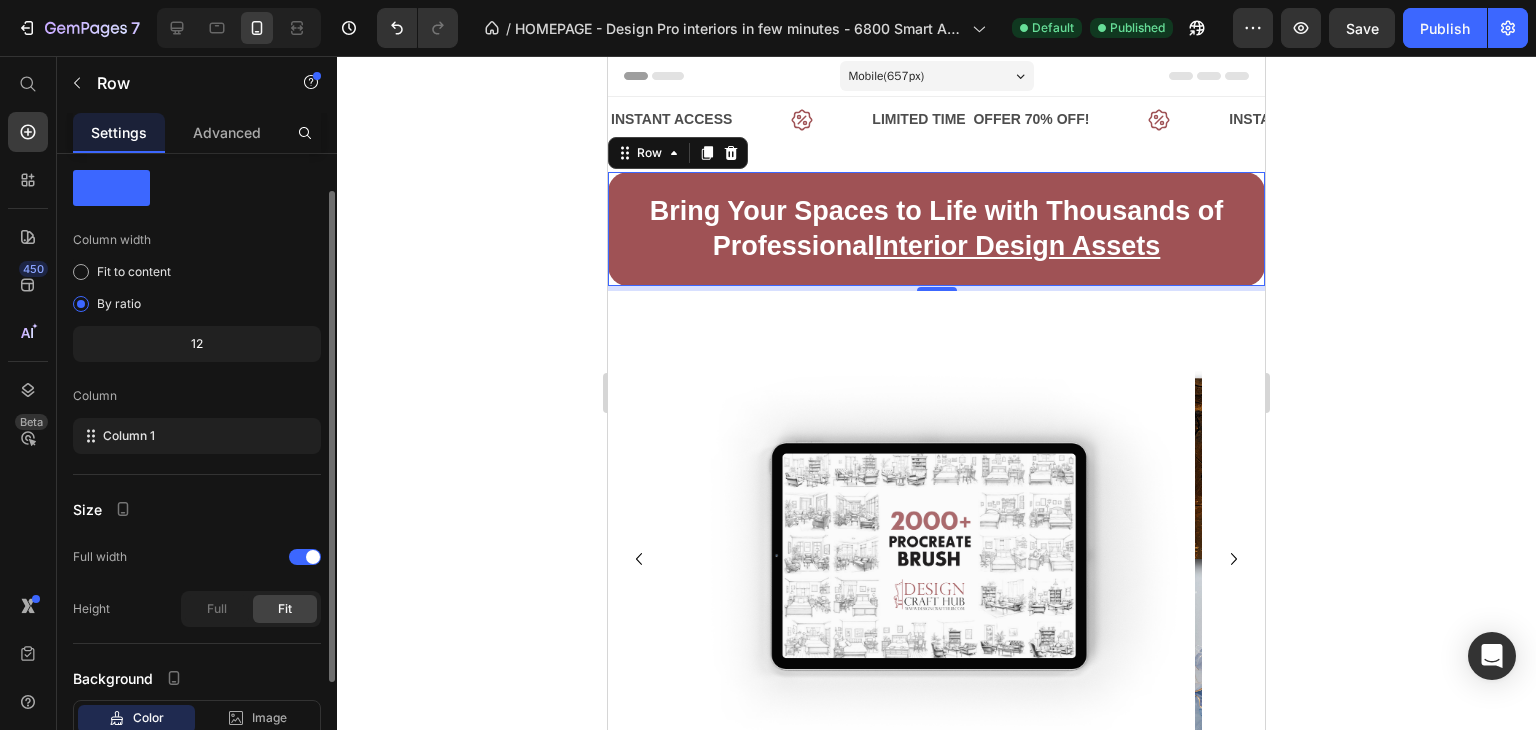 click on "12" 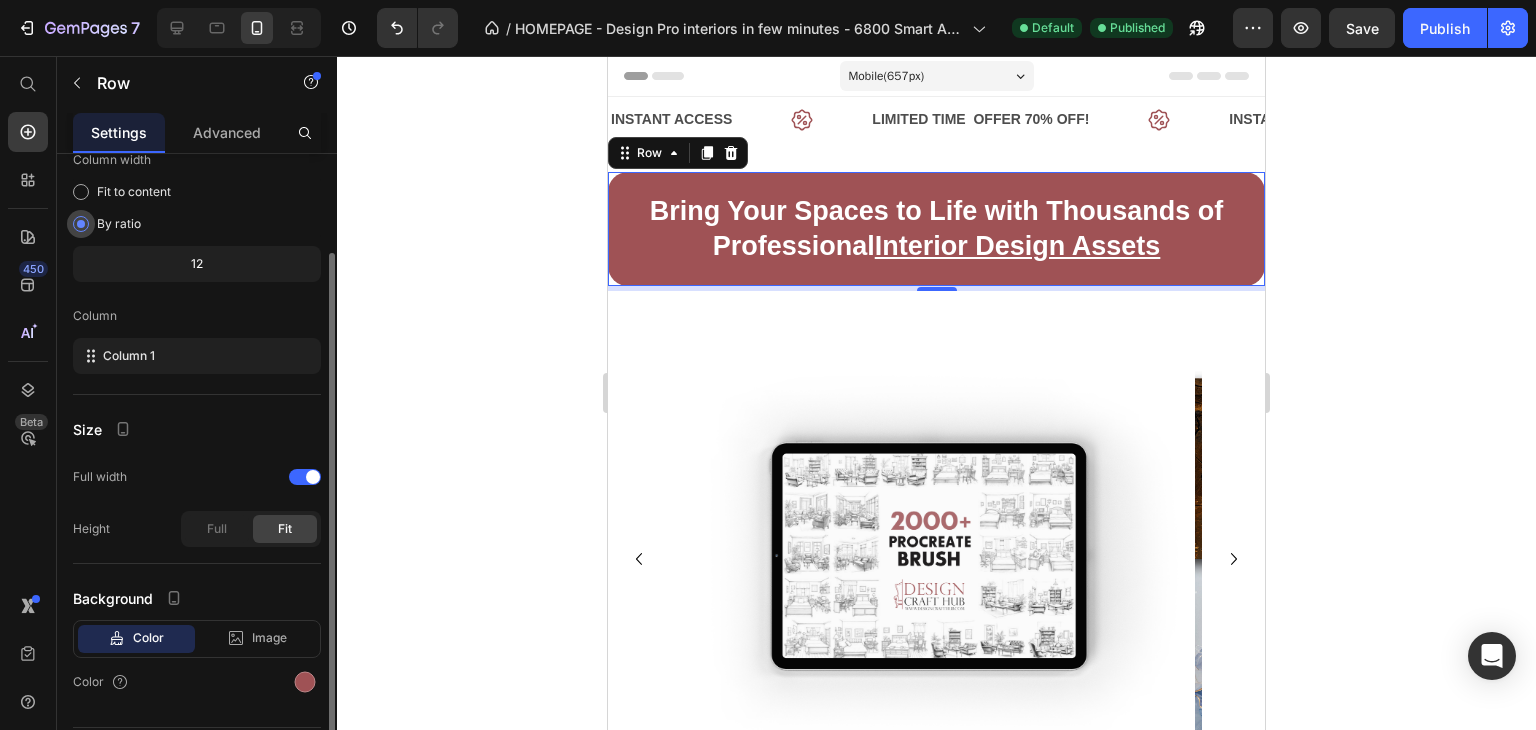 scroll, scrollTop: 181, scrollLeft: 0, axis: vertical 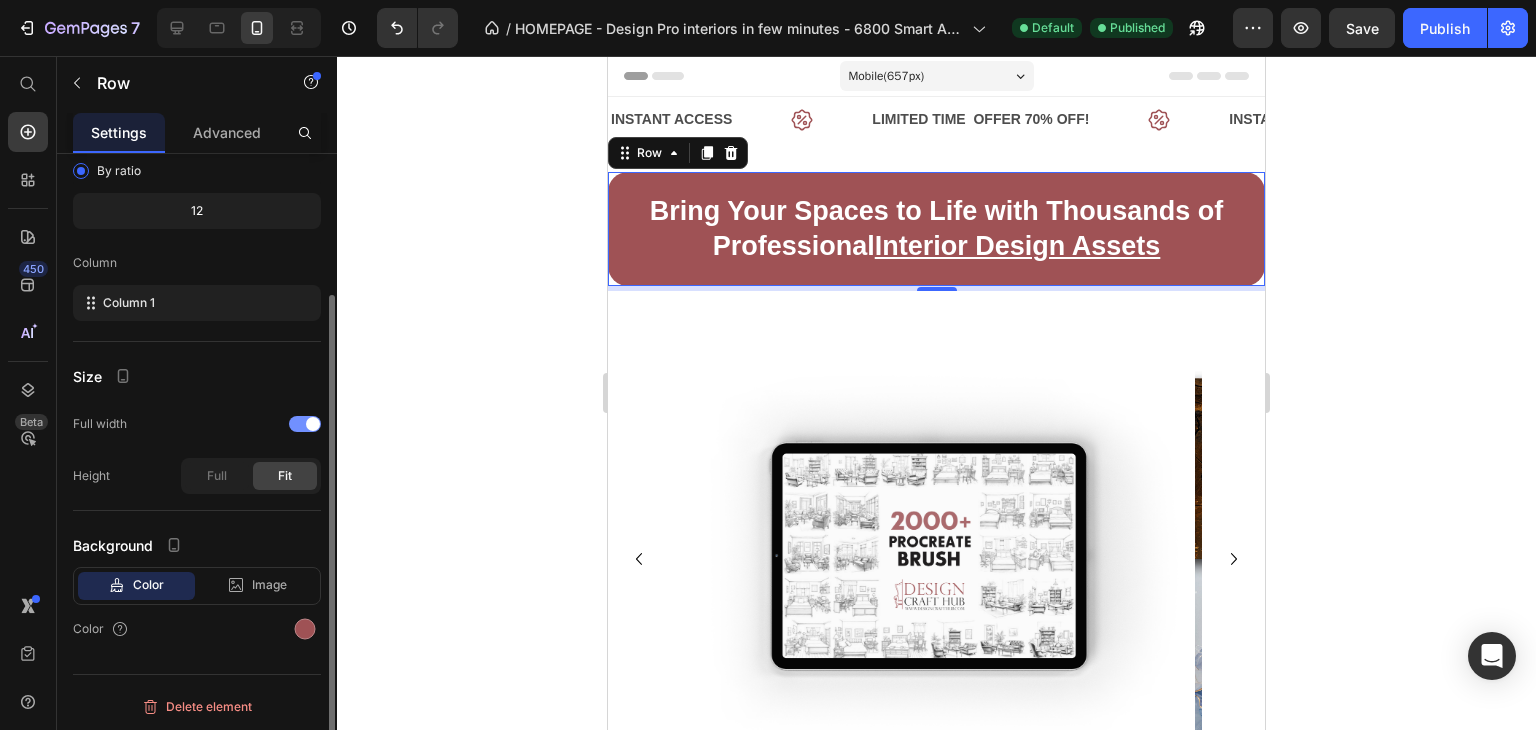 click at bounding box center [313, 424] 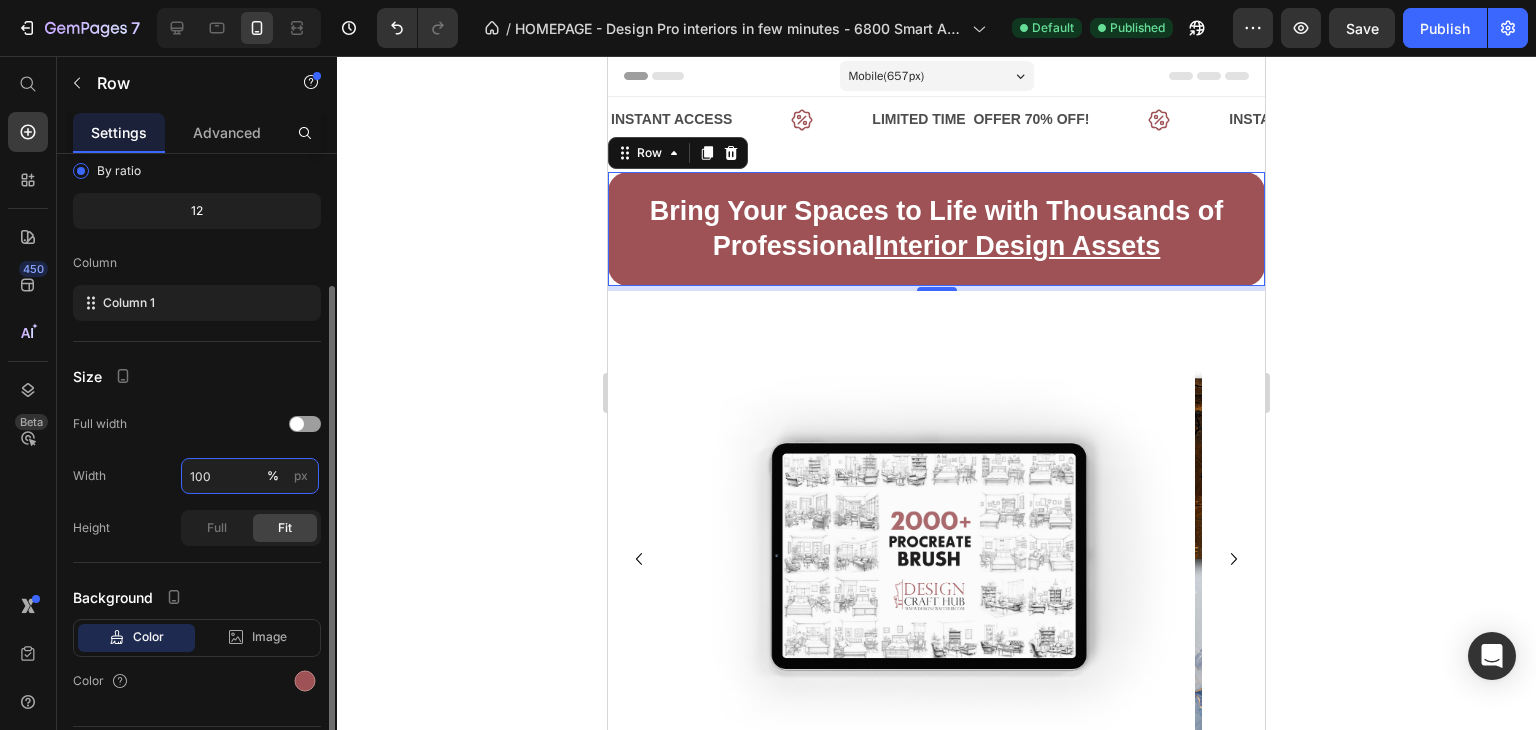 click on "100" at bounding box center (250, 476) 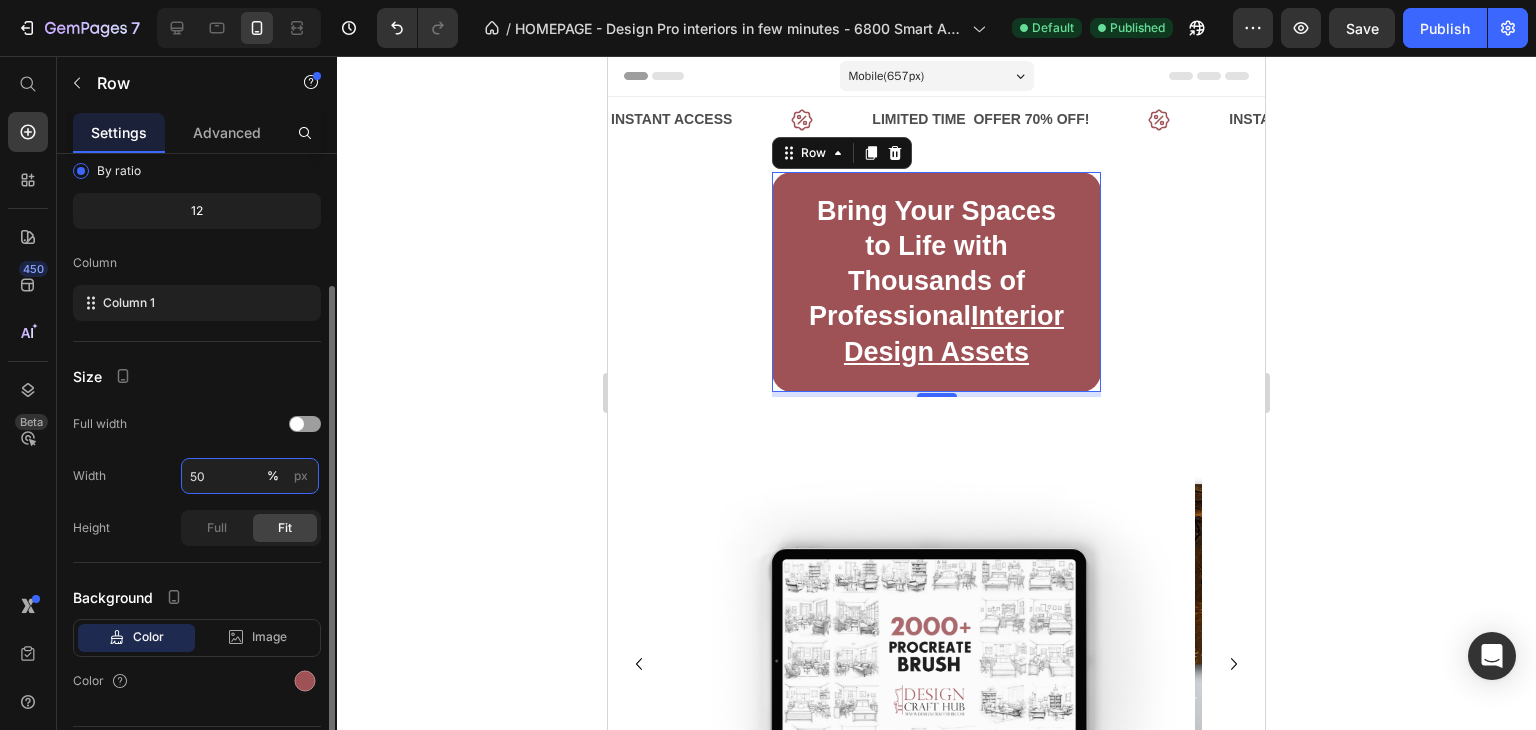 type on "5" 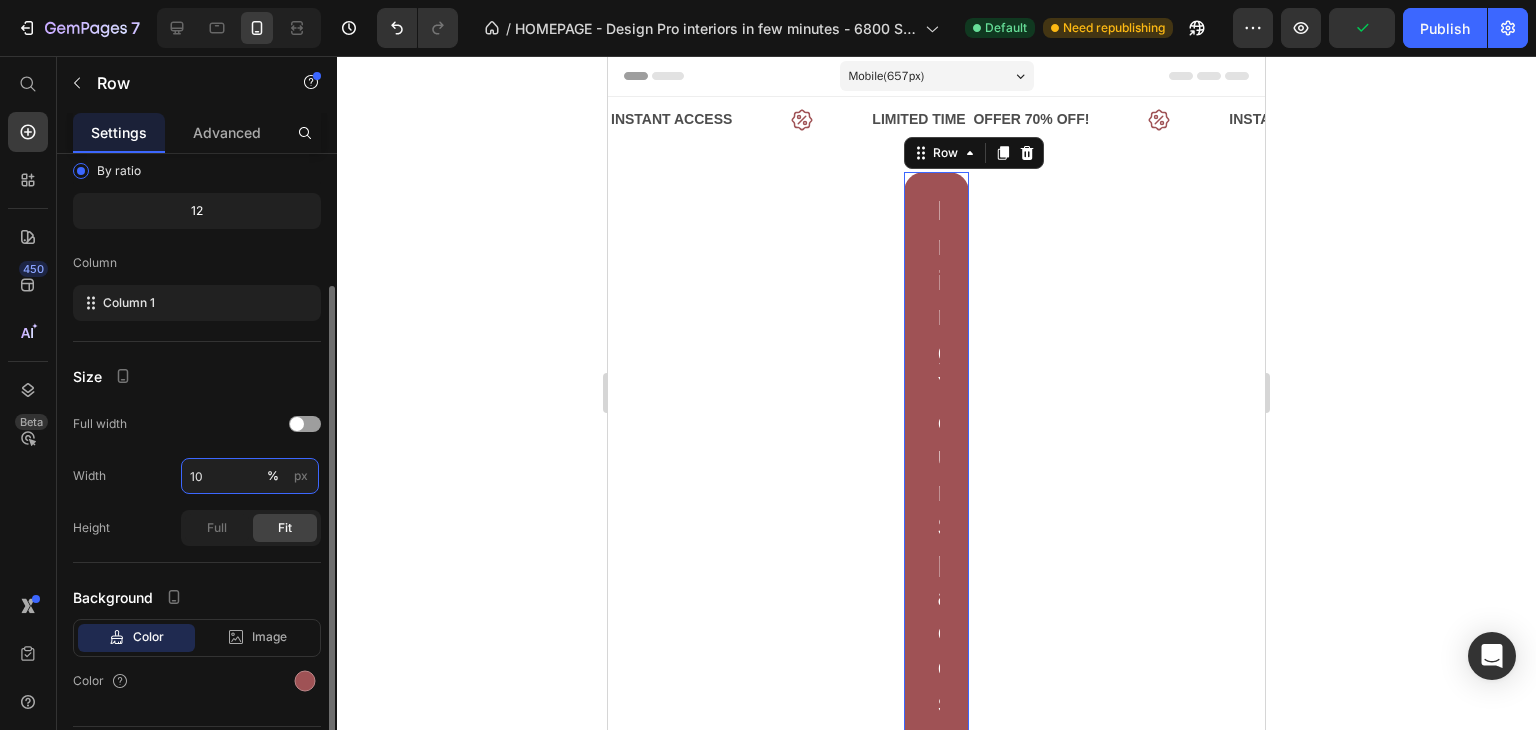 type on "1" 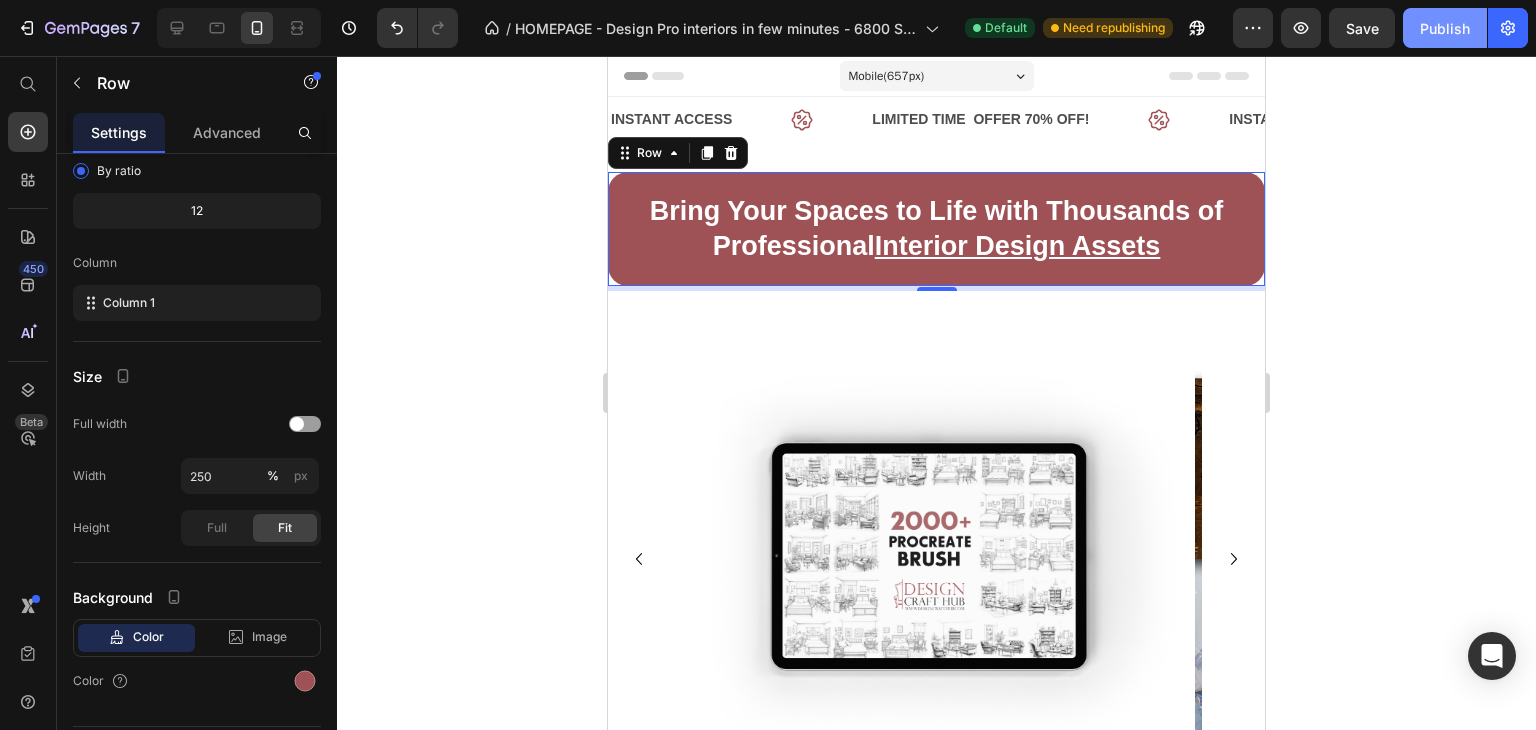 click on "Publish" at bounding box center (1445, 28) 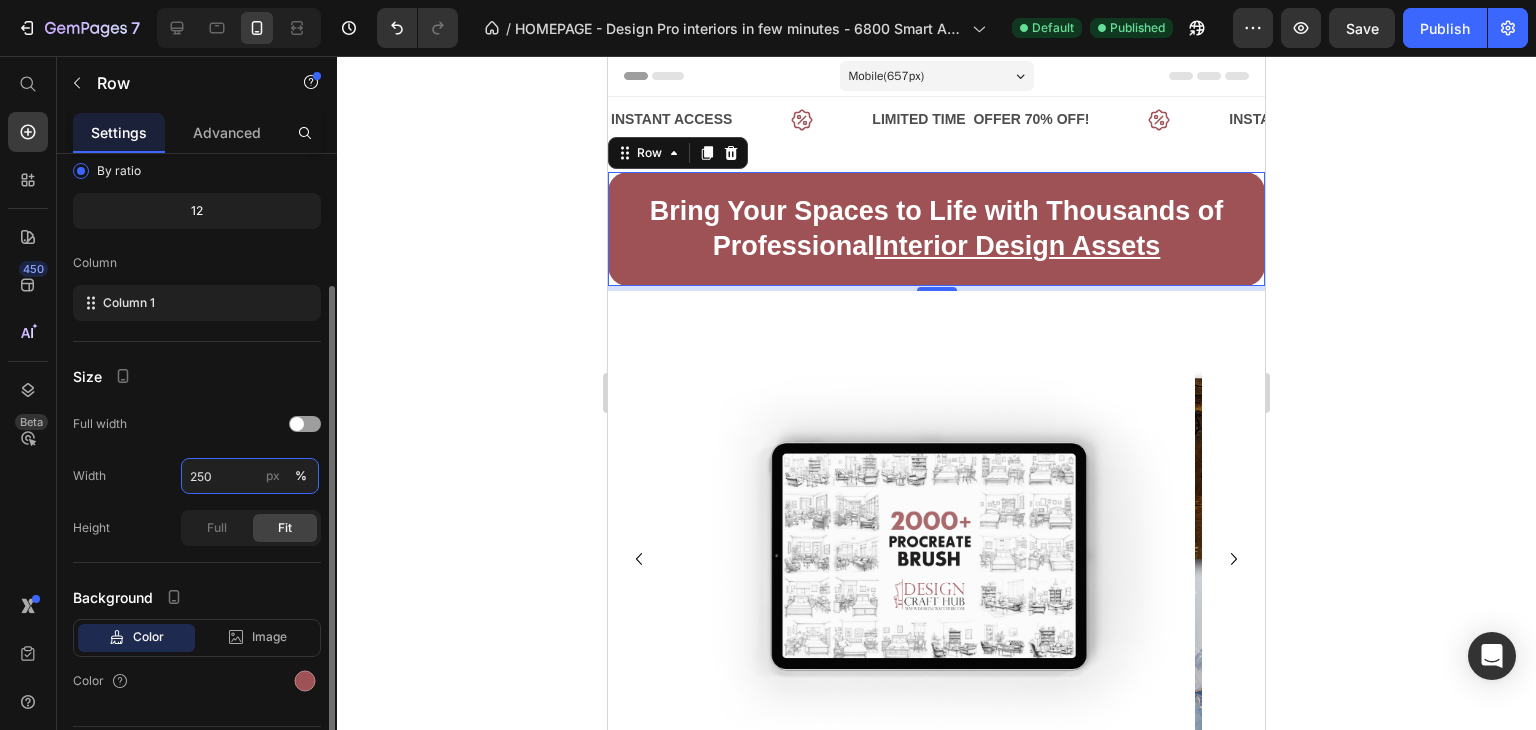click on "250" at bounding box center [250, 476] 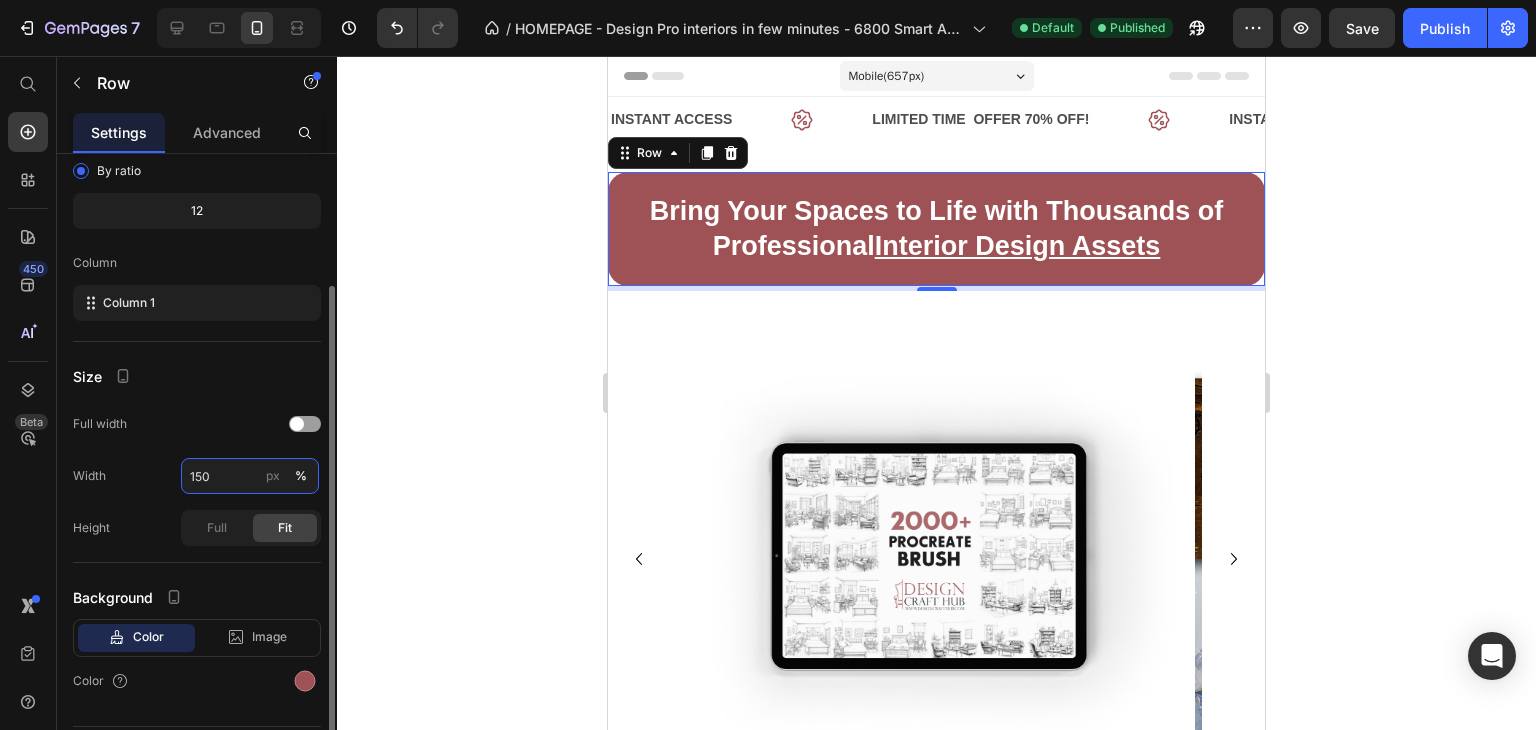 click on "150" at bounding box center [250, 476] 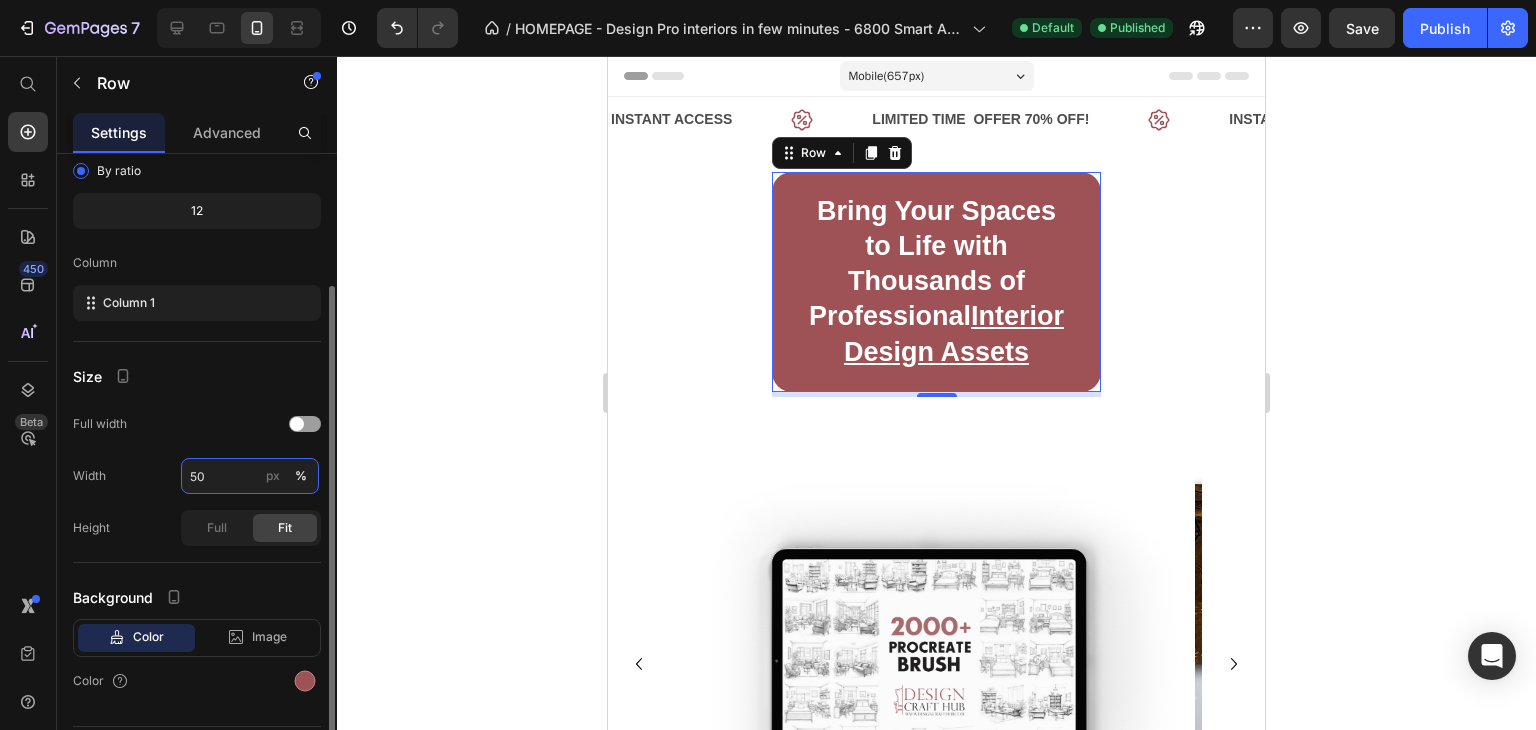 type on "5" 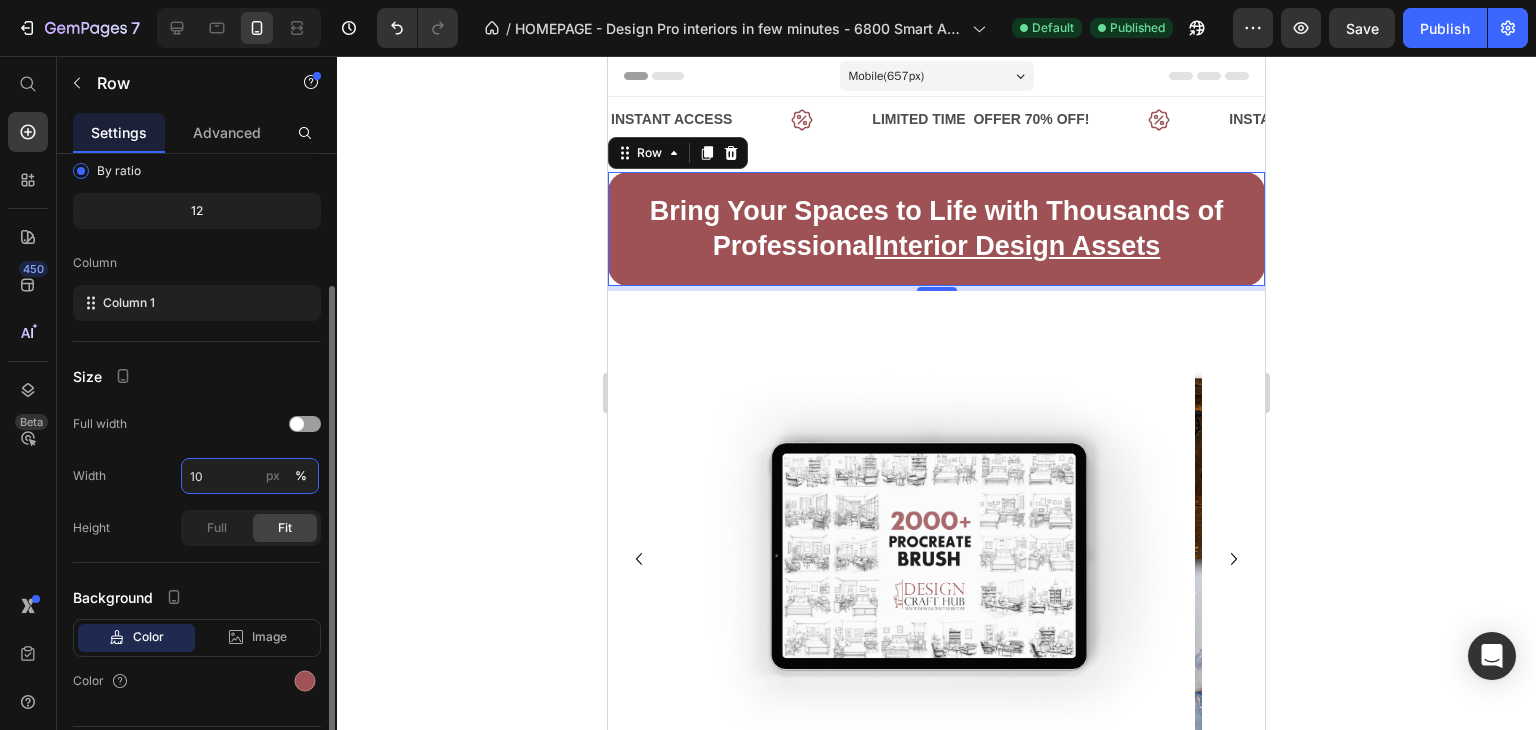 type on "1" 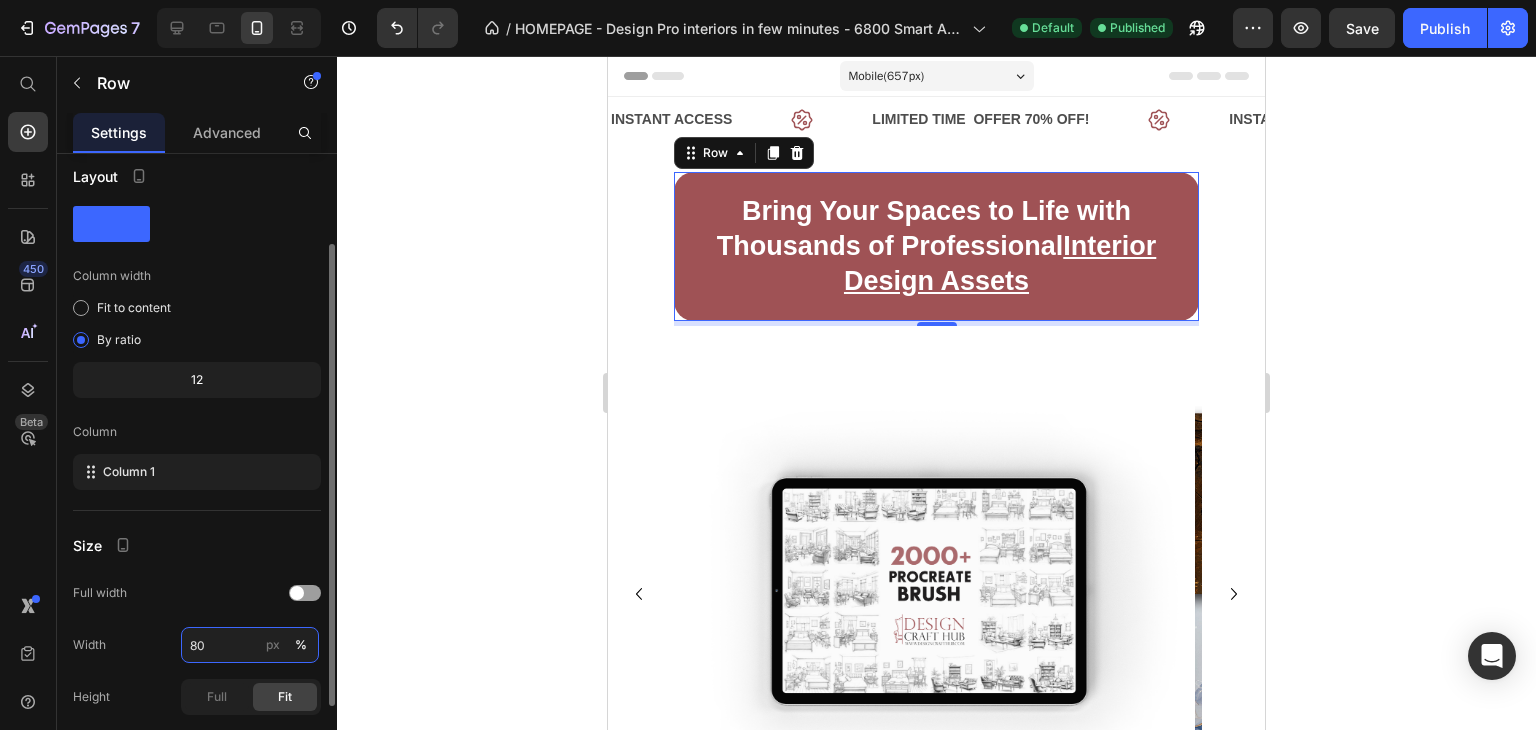 scroll, scrollTop: 0, scrollLeft: 0, axis: both 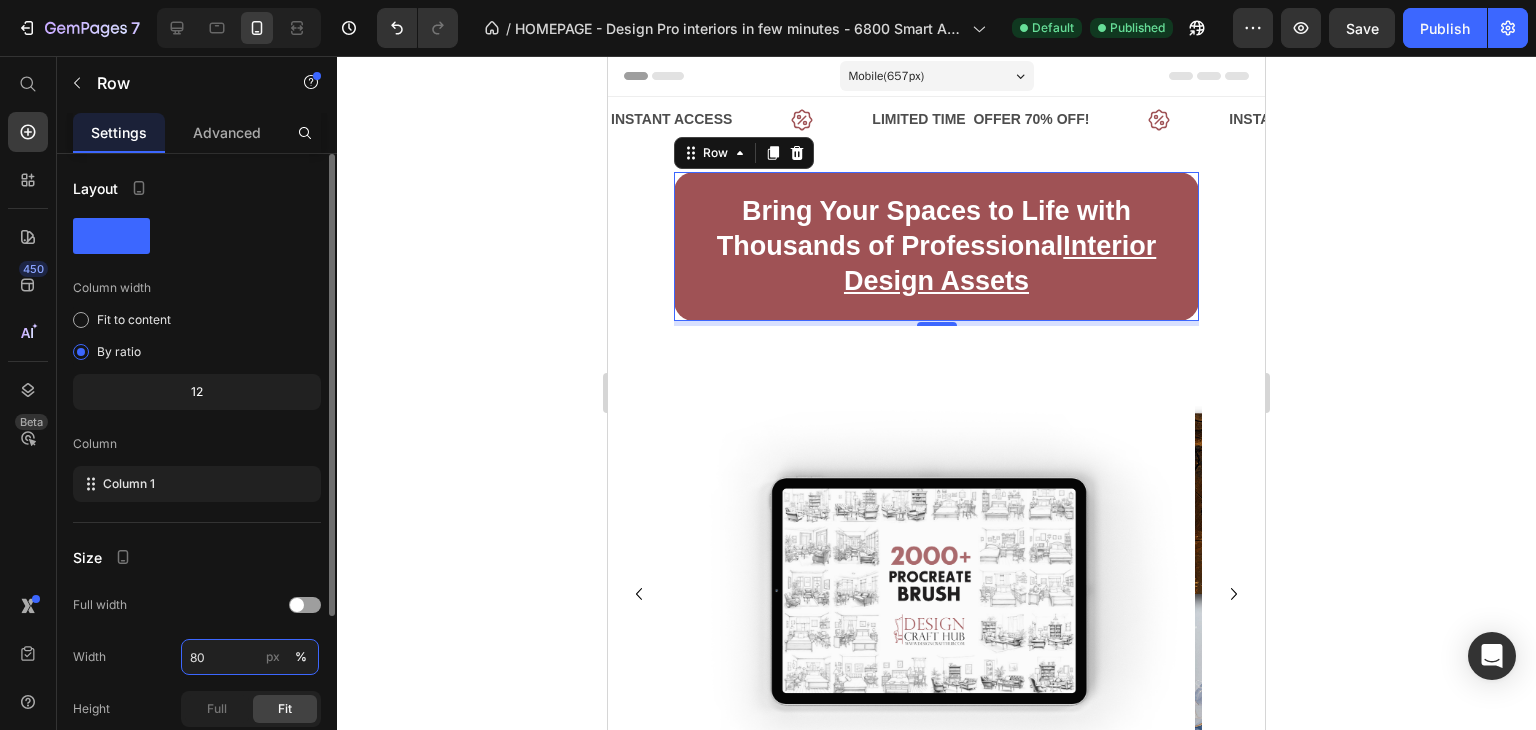 click on "80" at bounding box center [250, 657] 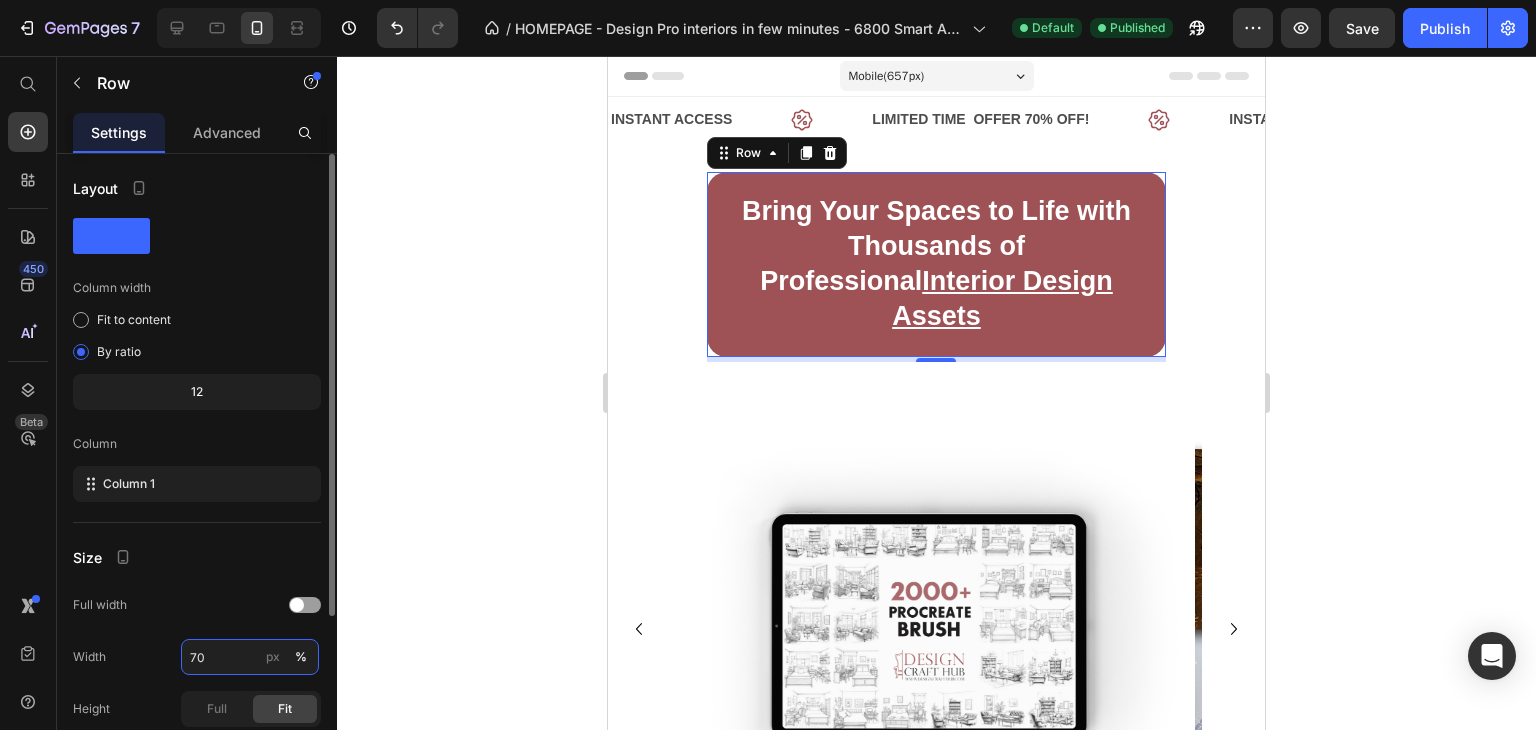 click on "70" at bounding box center (250, 657) 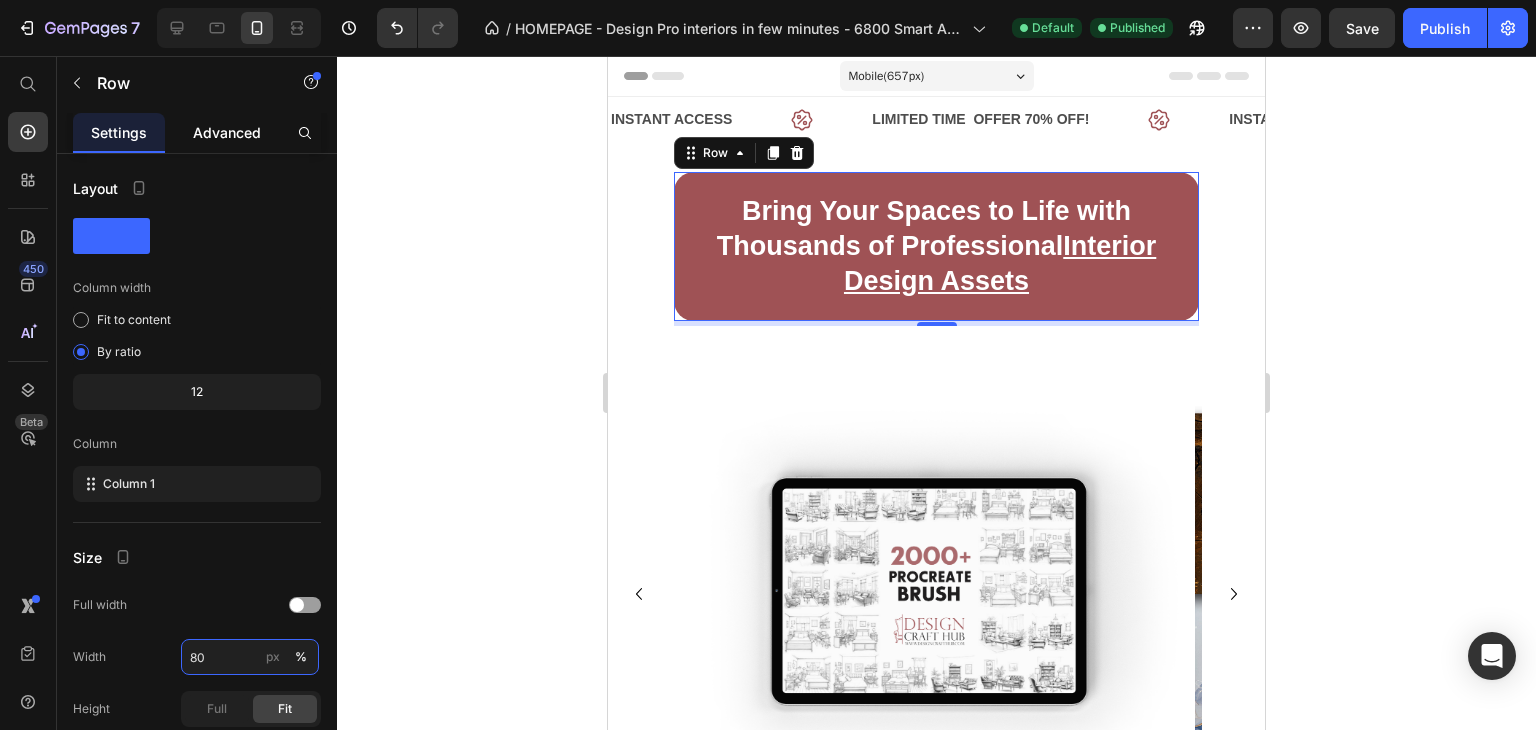 type on "80" 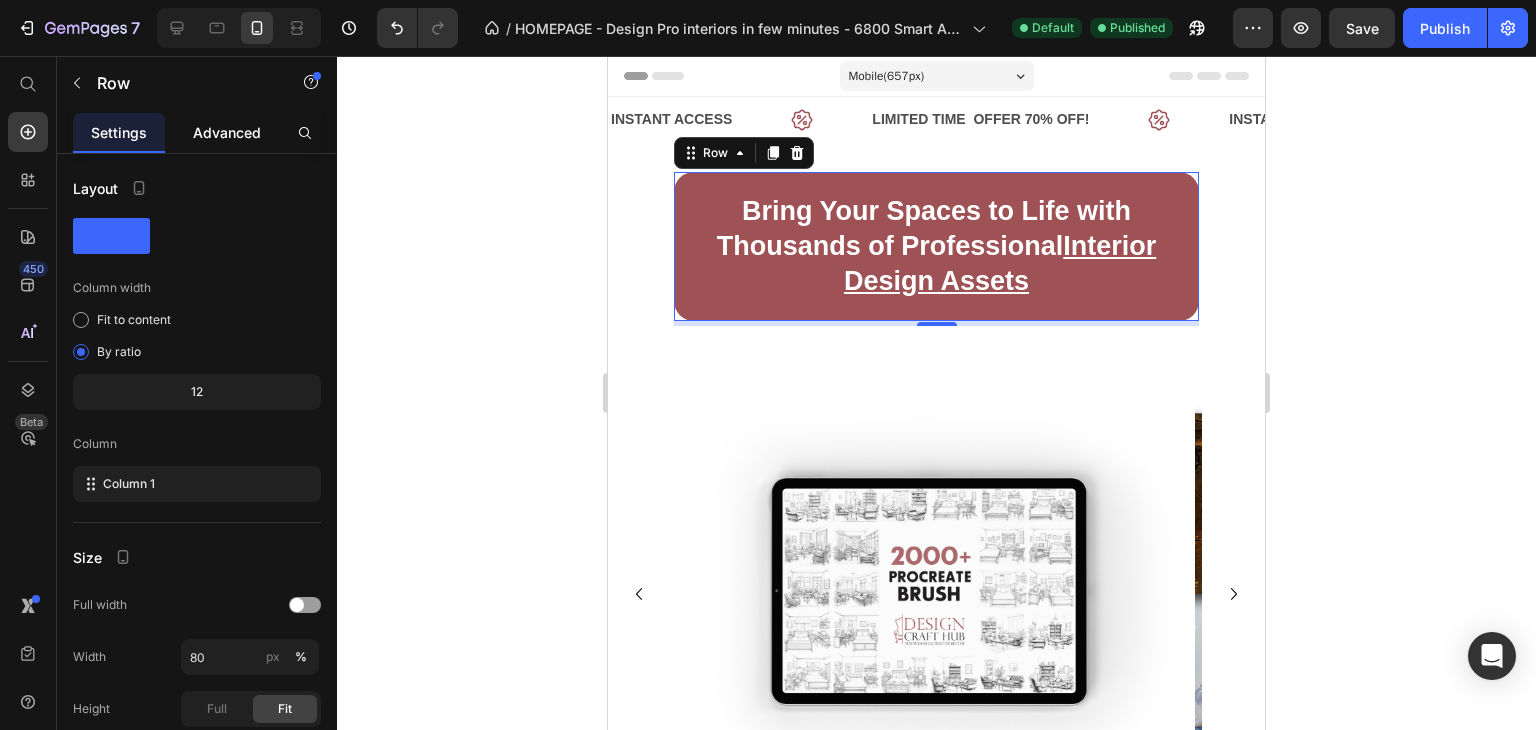 click on "Advanced" 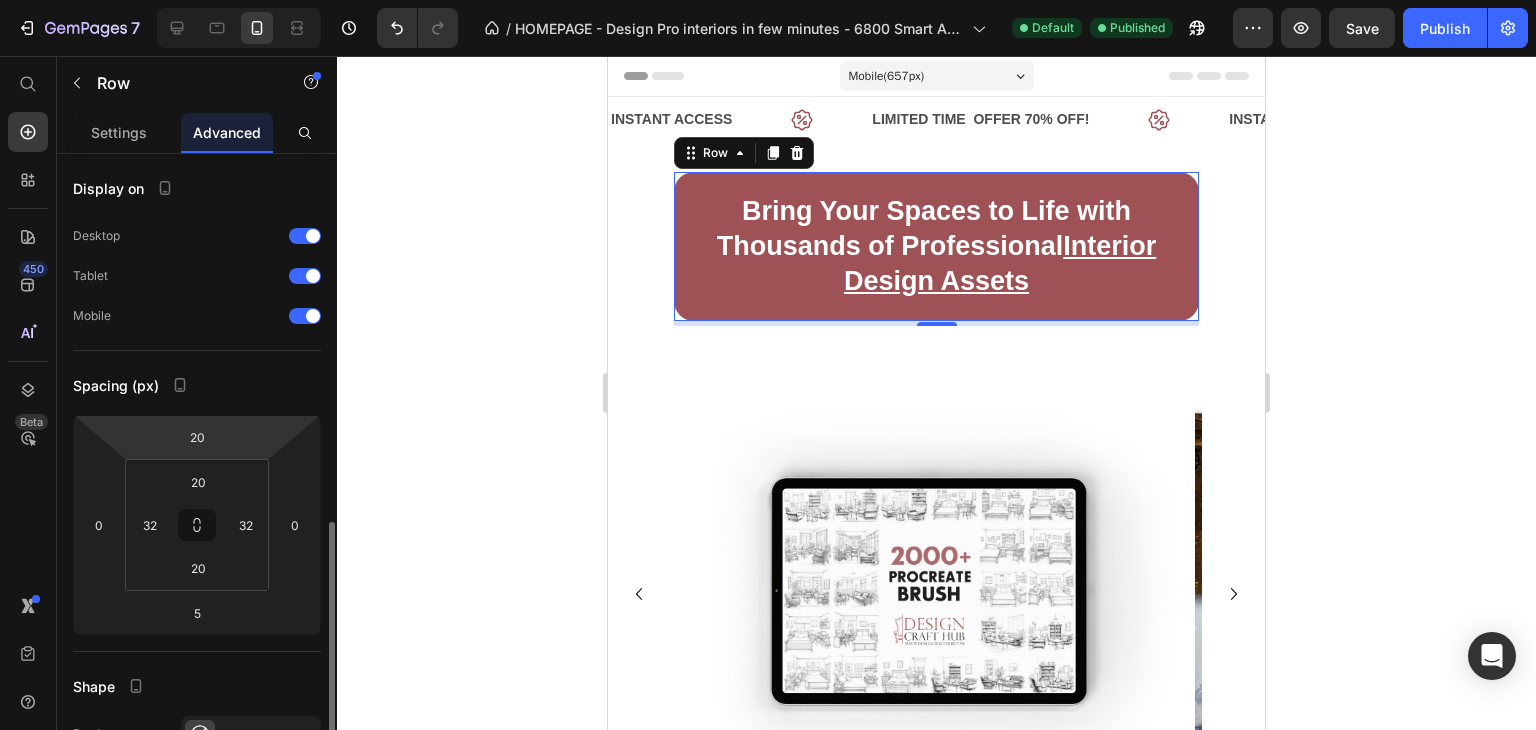 scroll, scrollTop: 273, scrollLeft: 0, axis: vertical 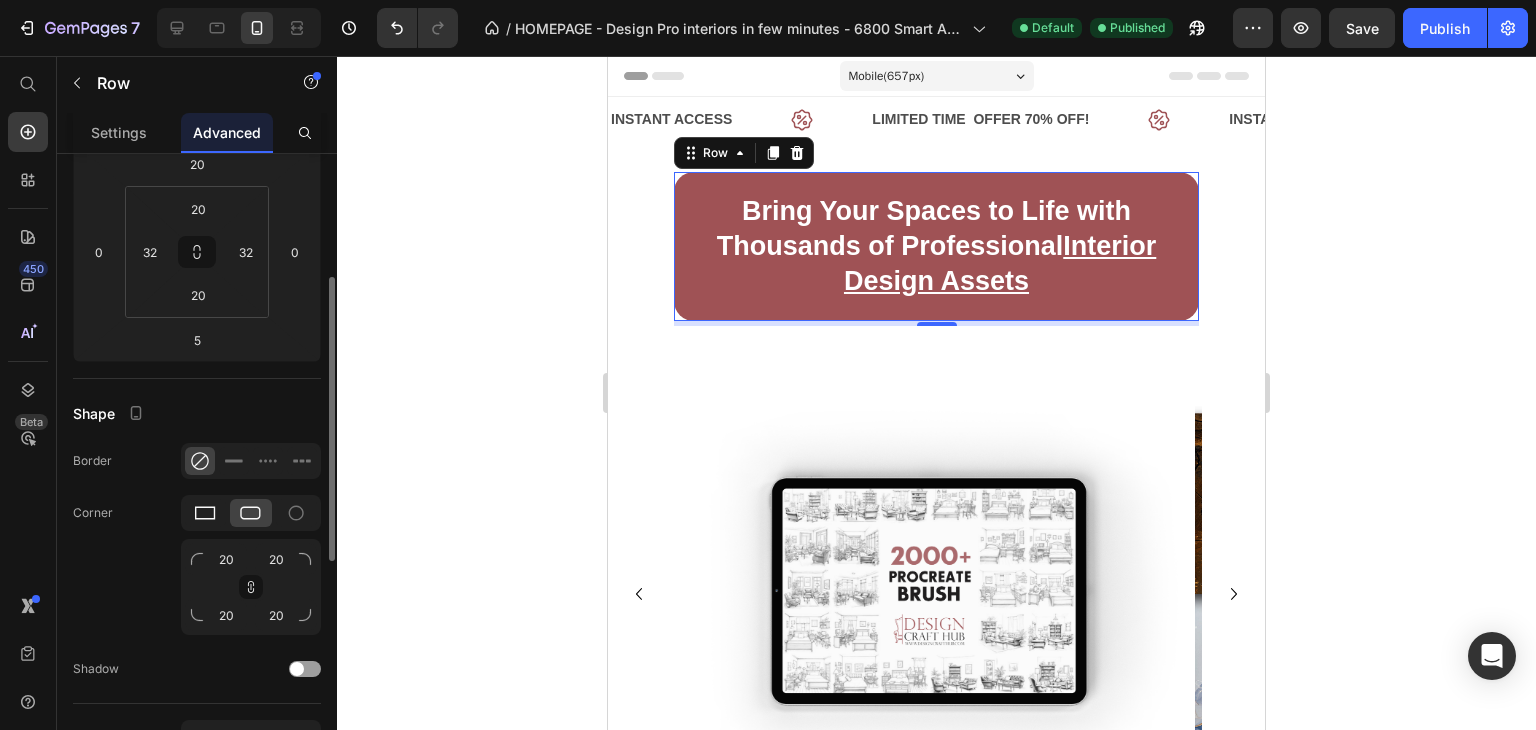 click 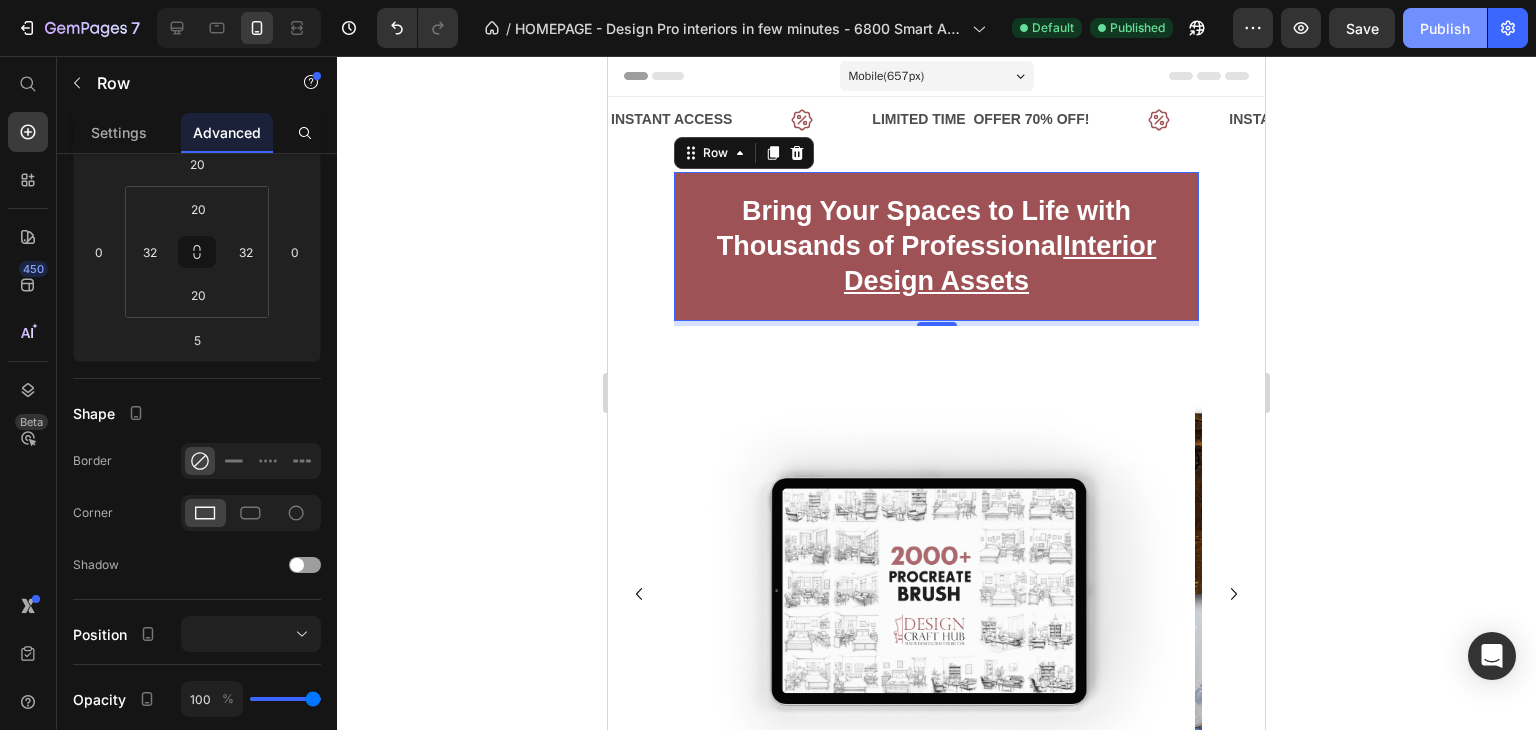 click on "Publish" at bounding box center (1445, 28) 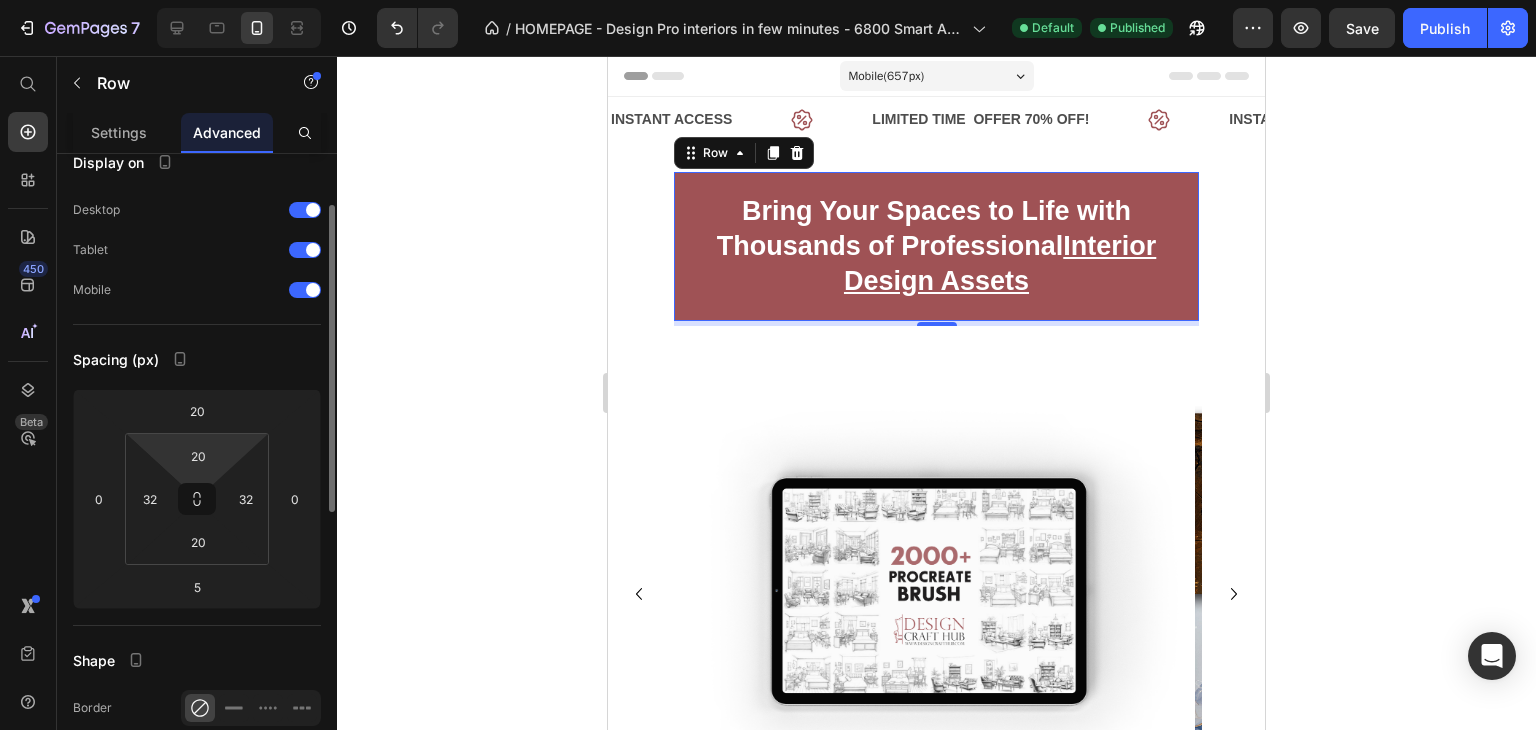 scroll, scrollTop: 8, scrollLeft: 0, axis: vertical 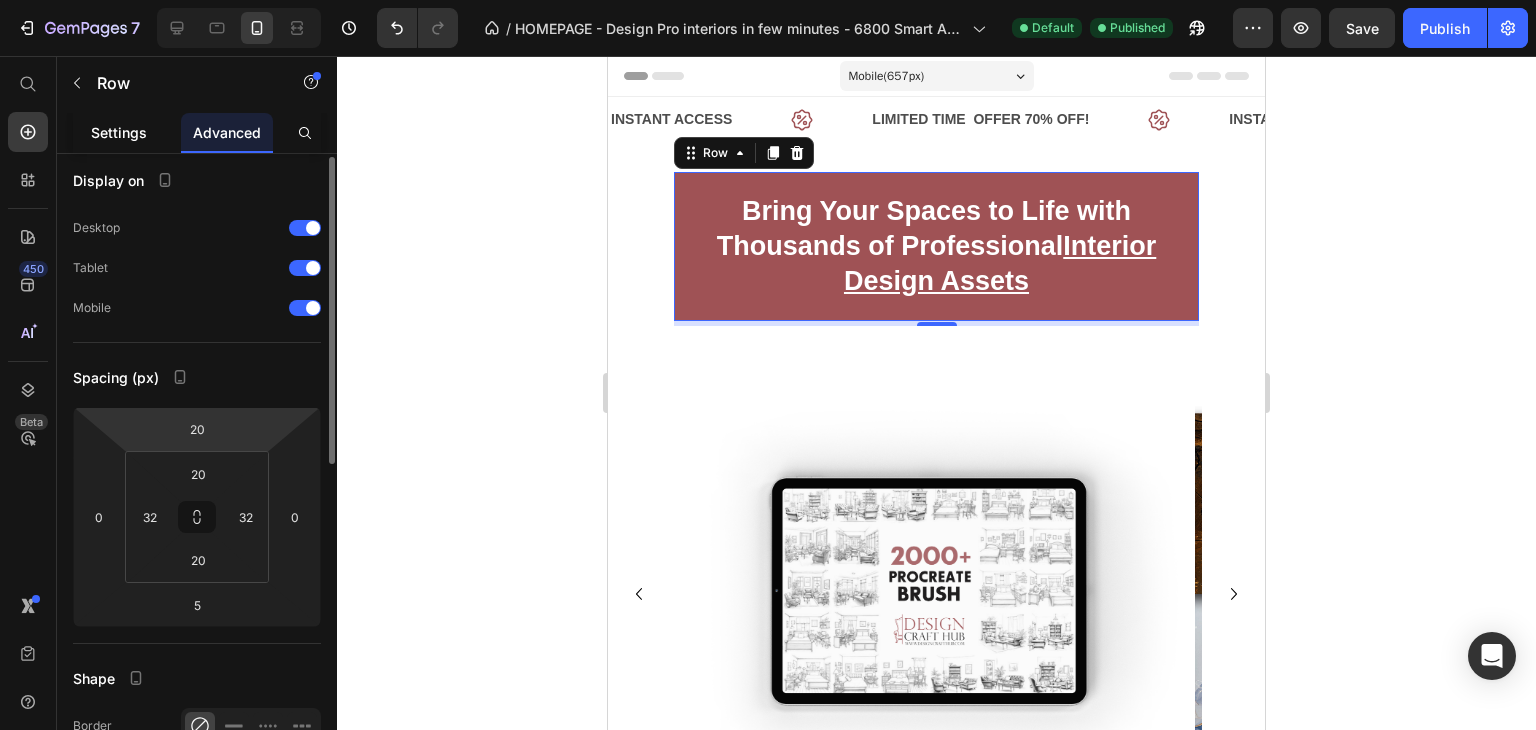 click on "Settings" at bounding box center [119, 132] 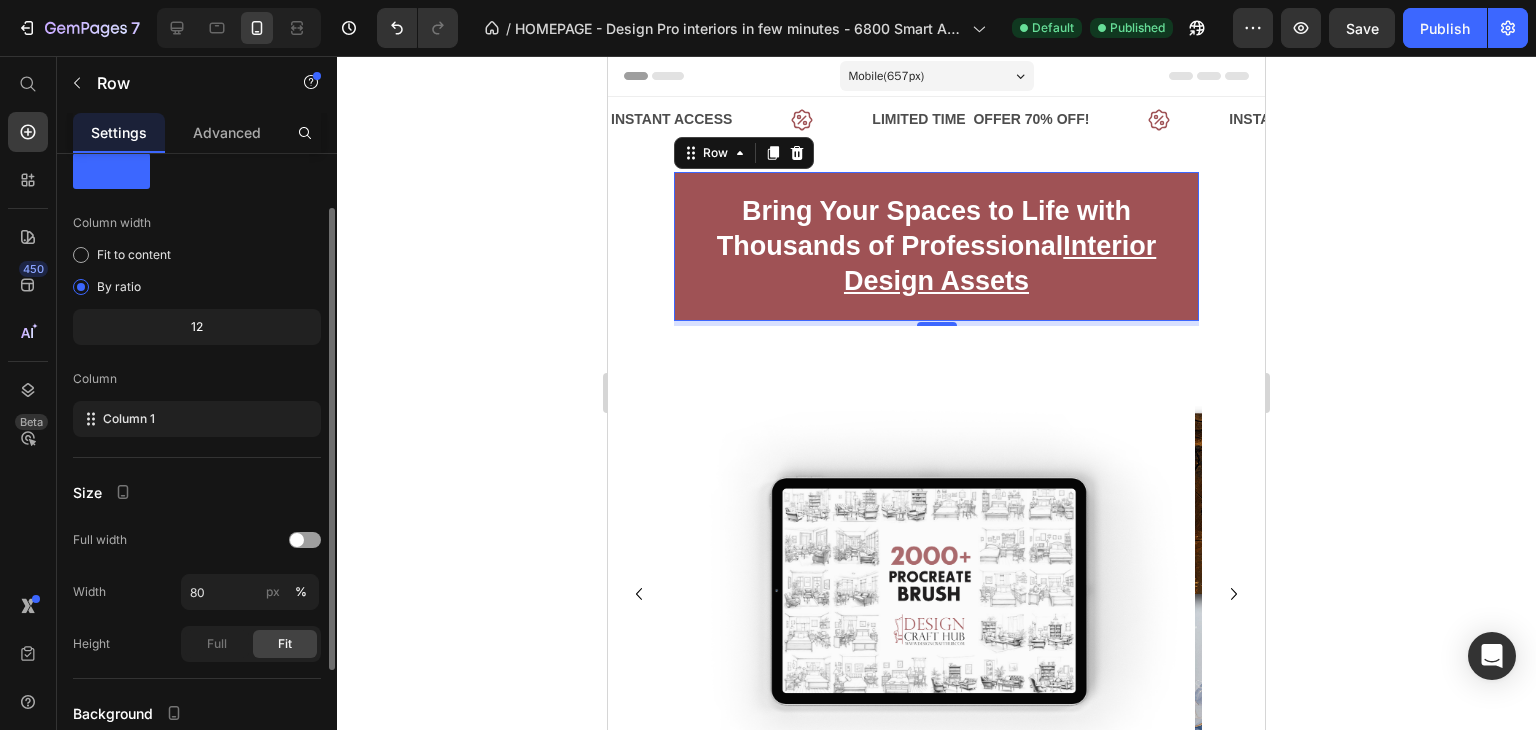 scroll, scrollTop: 69, scrollLeft: 0, axis: vertical 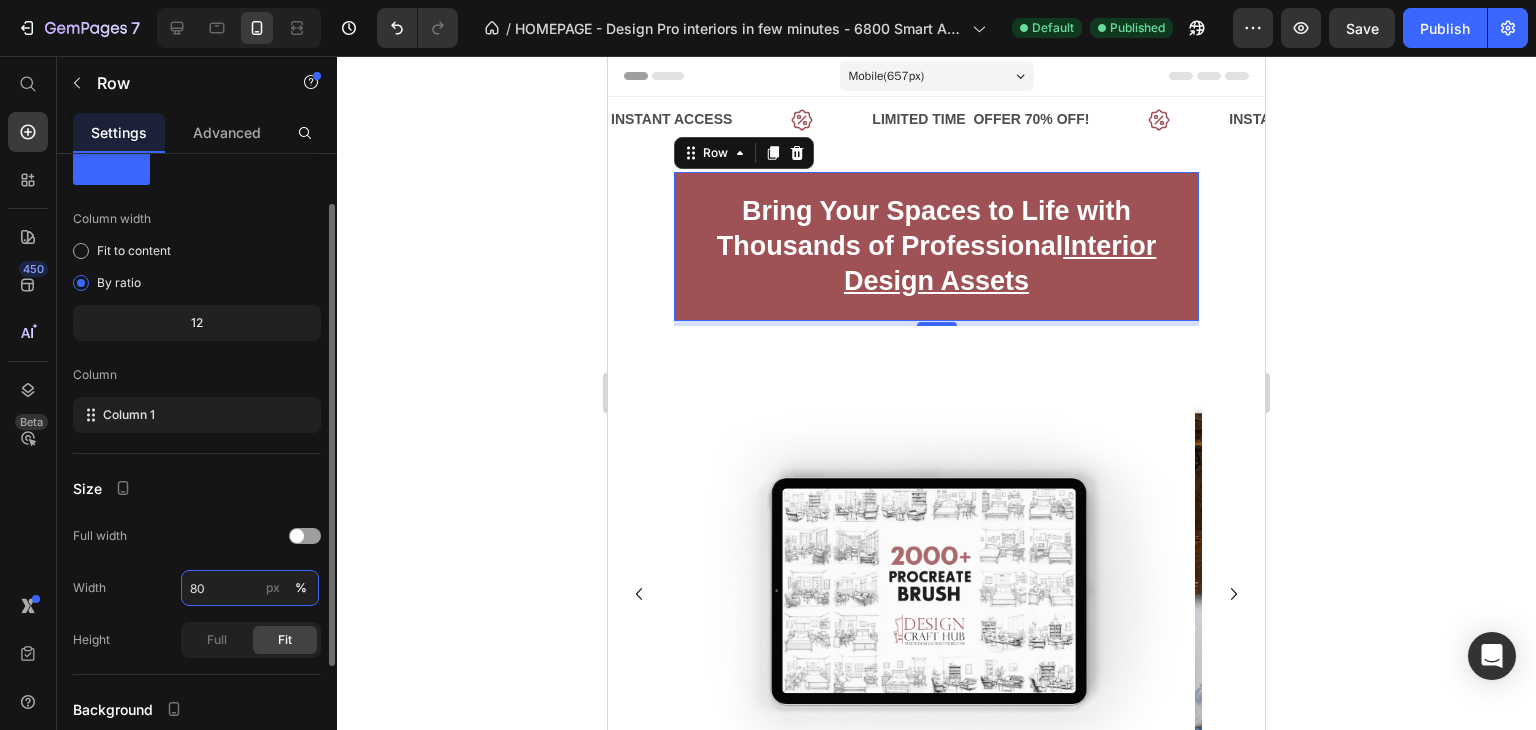 click on "80" at bounding box center (250, 588) 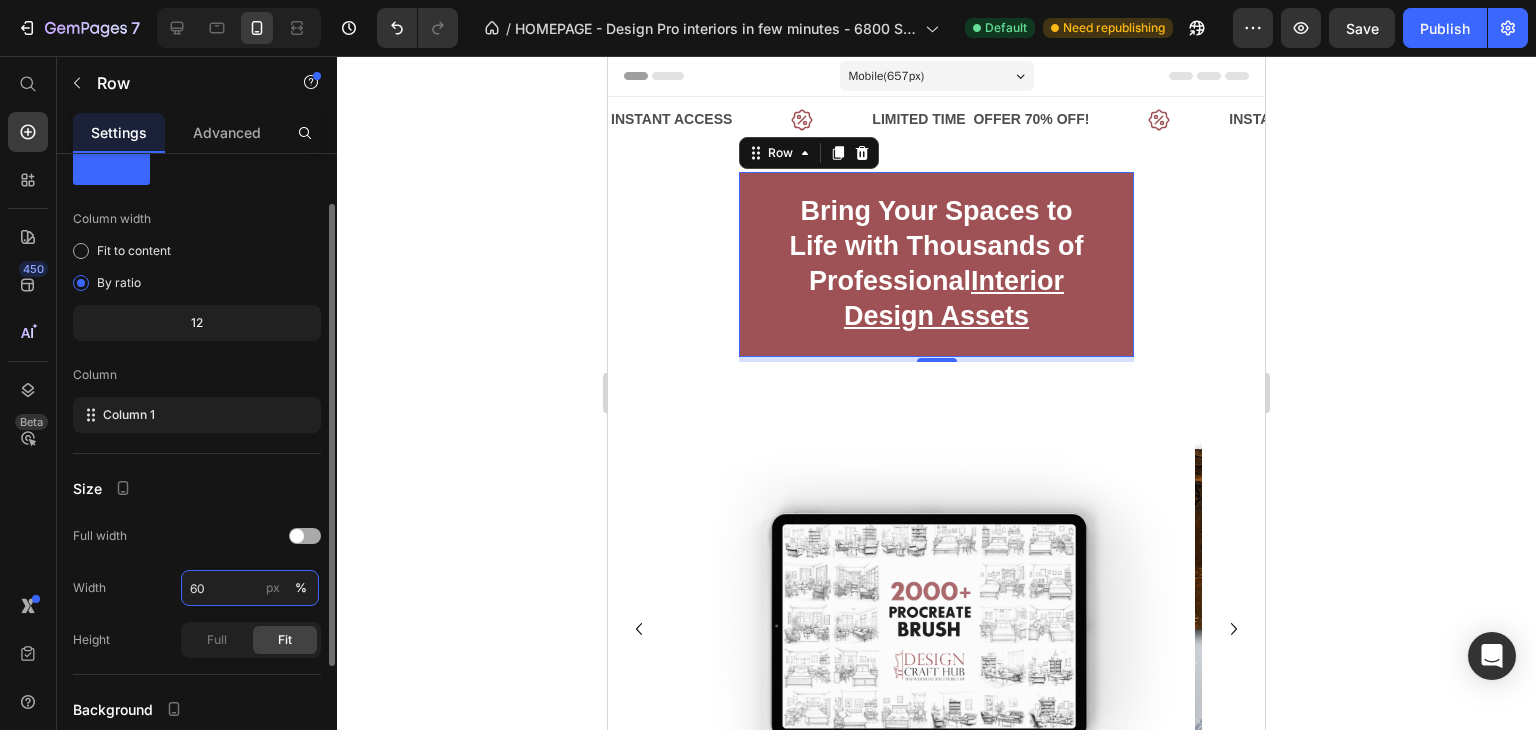 scroll, scrollTop: 233, scrollLeft: 0, axis: vertical 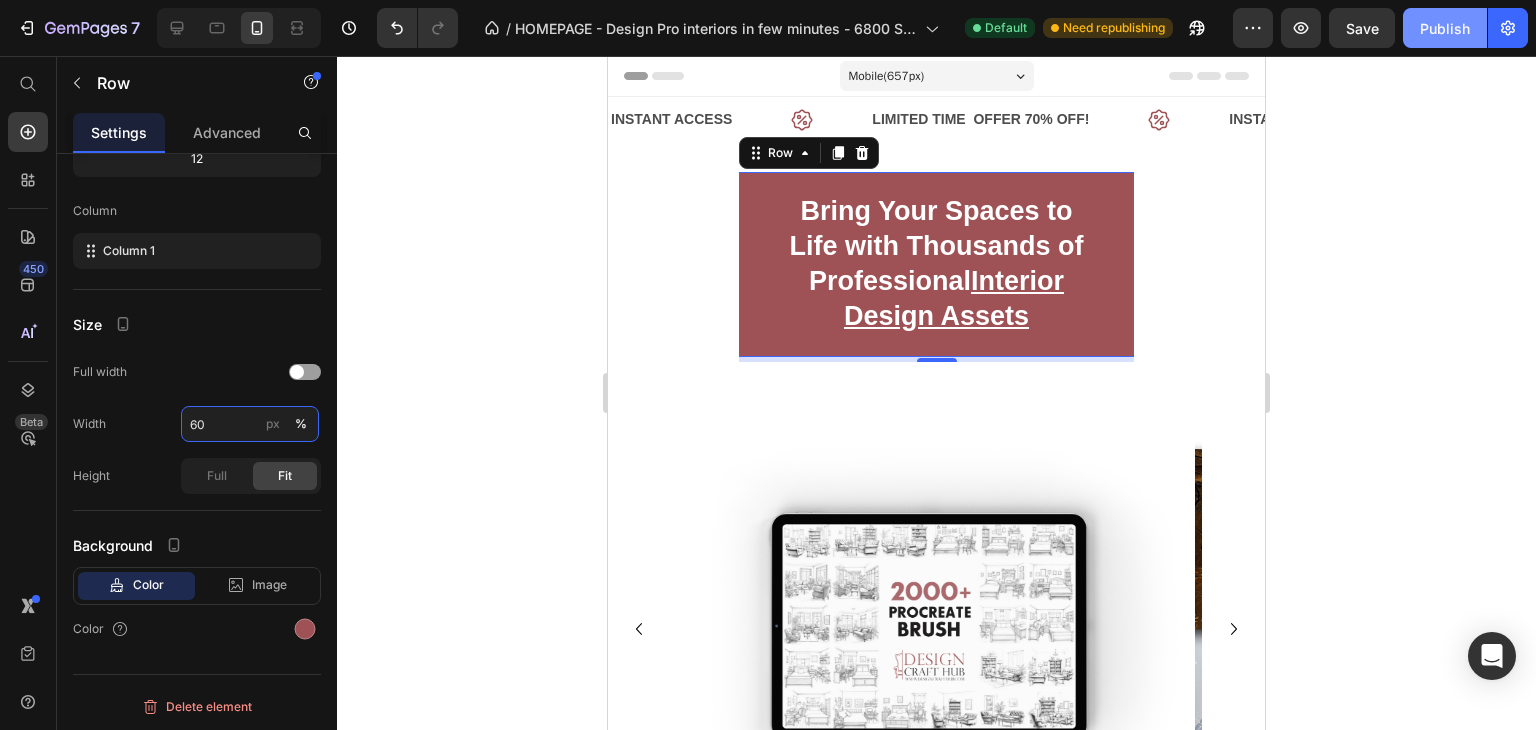 type on "60" 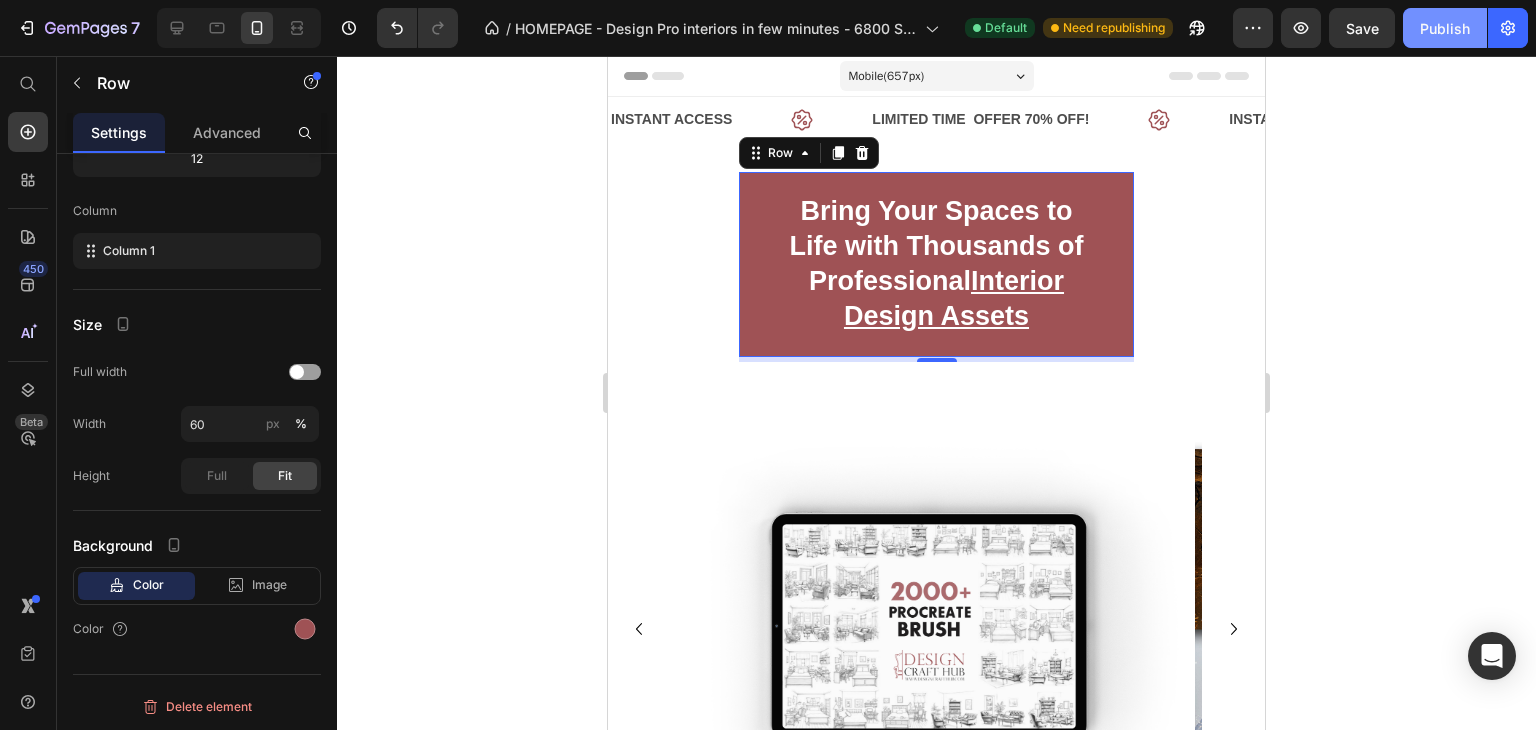 click on "Publish" at bounding box center (1445, 28) 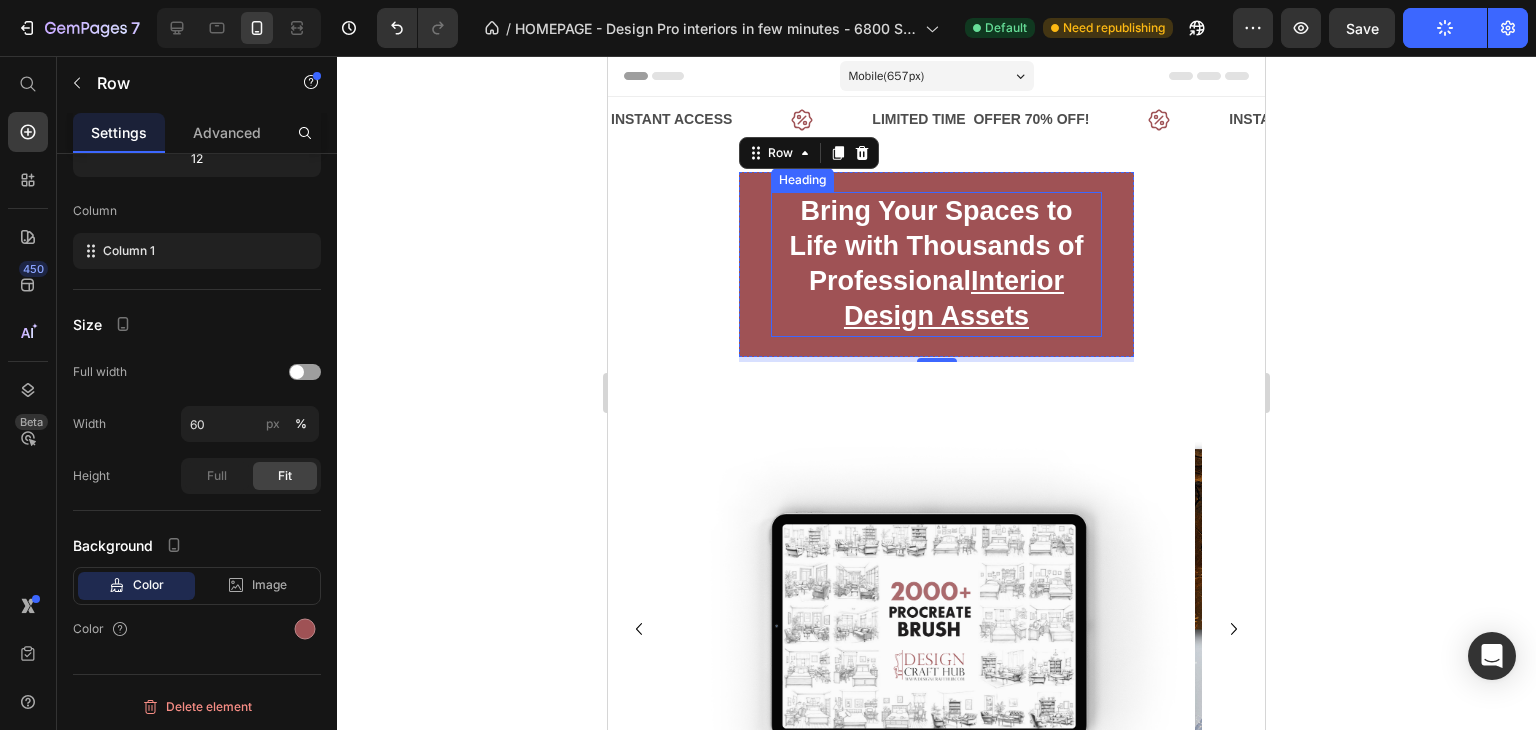click on "Interior Design Assets" at bounding box center (954, 298) 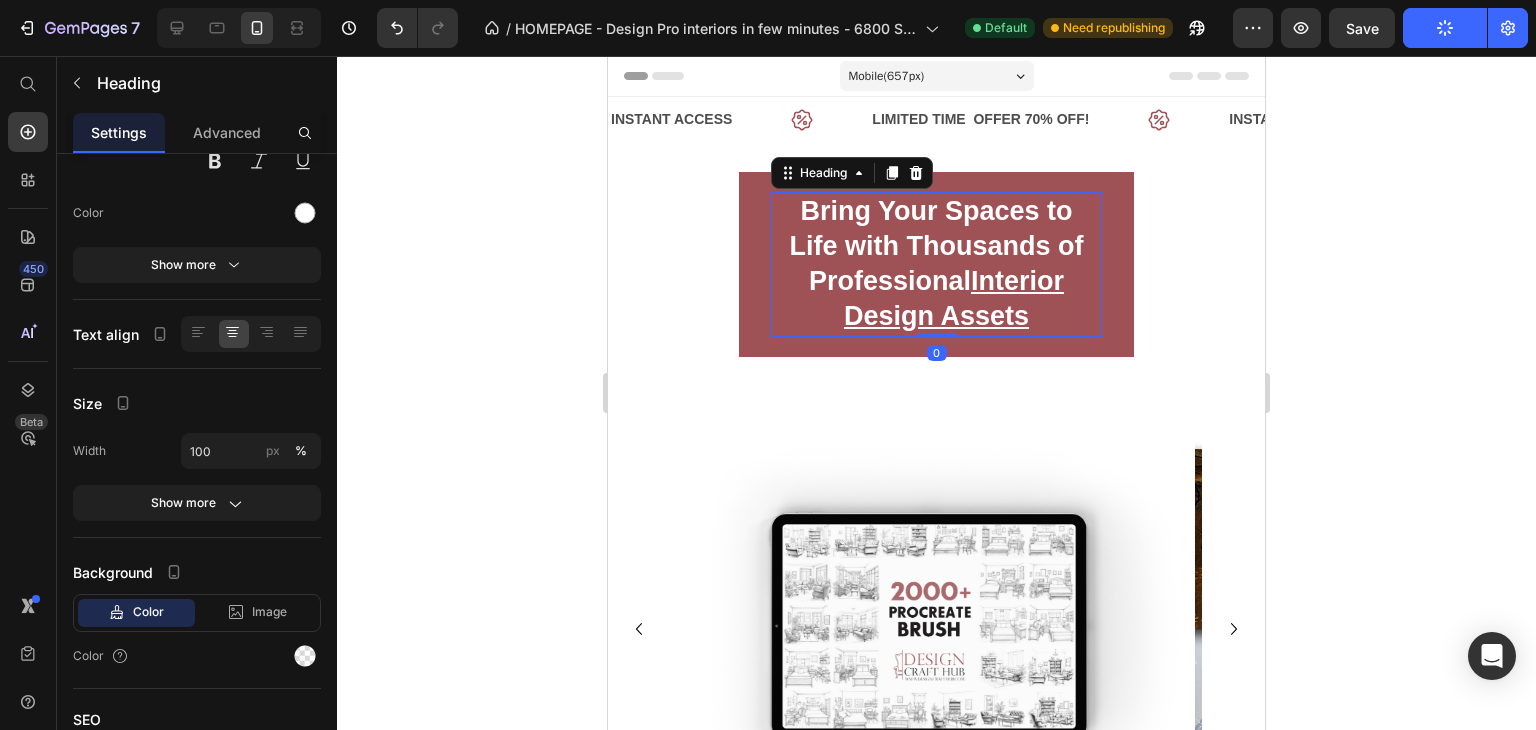 scroll, scrollTop: 0, scrollLeft: 0, axis: both 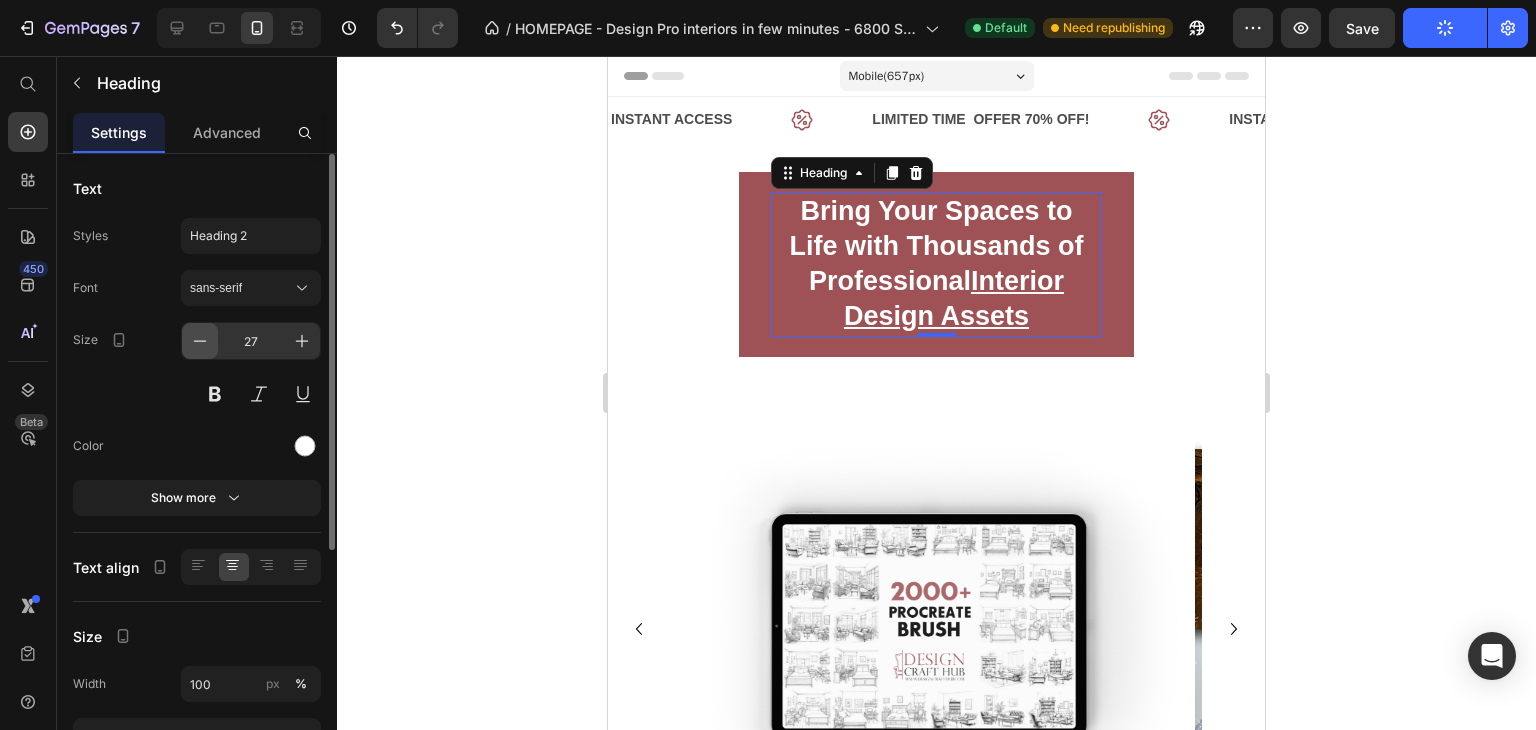 click at bounding box center [200, 341] 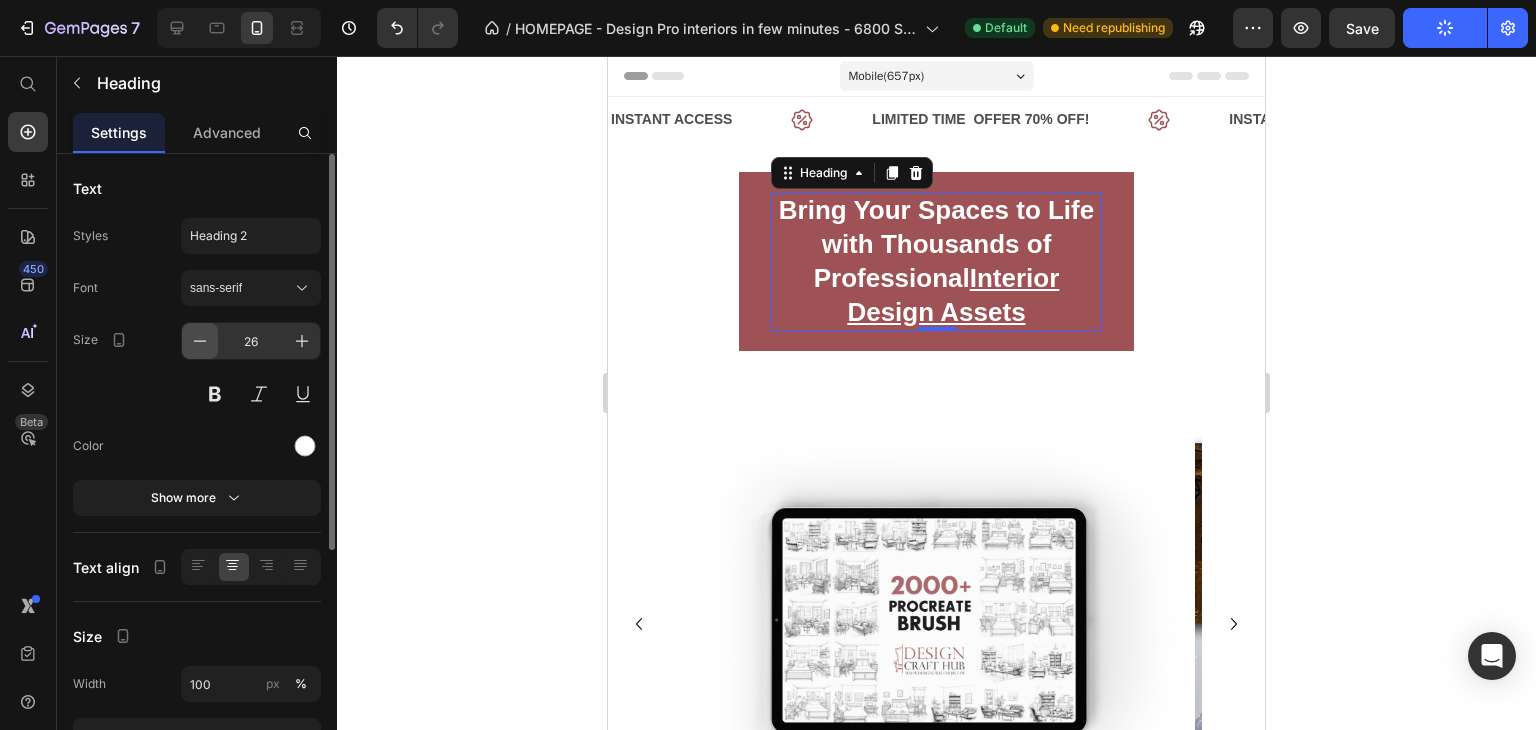 click at bounding box center (200, 341) 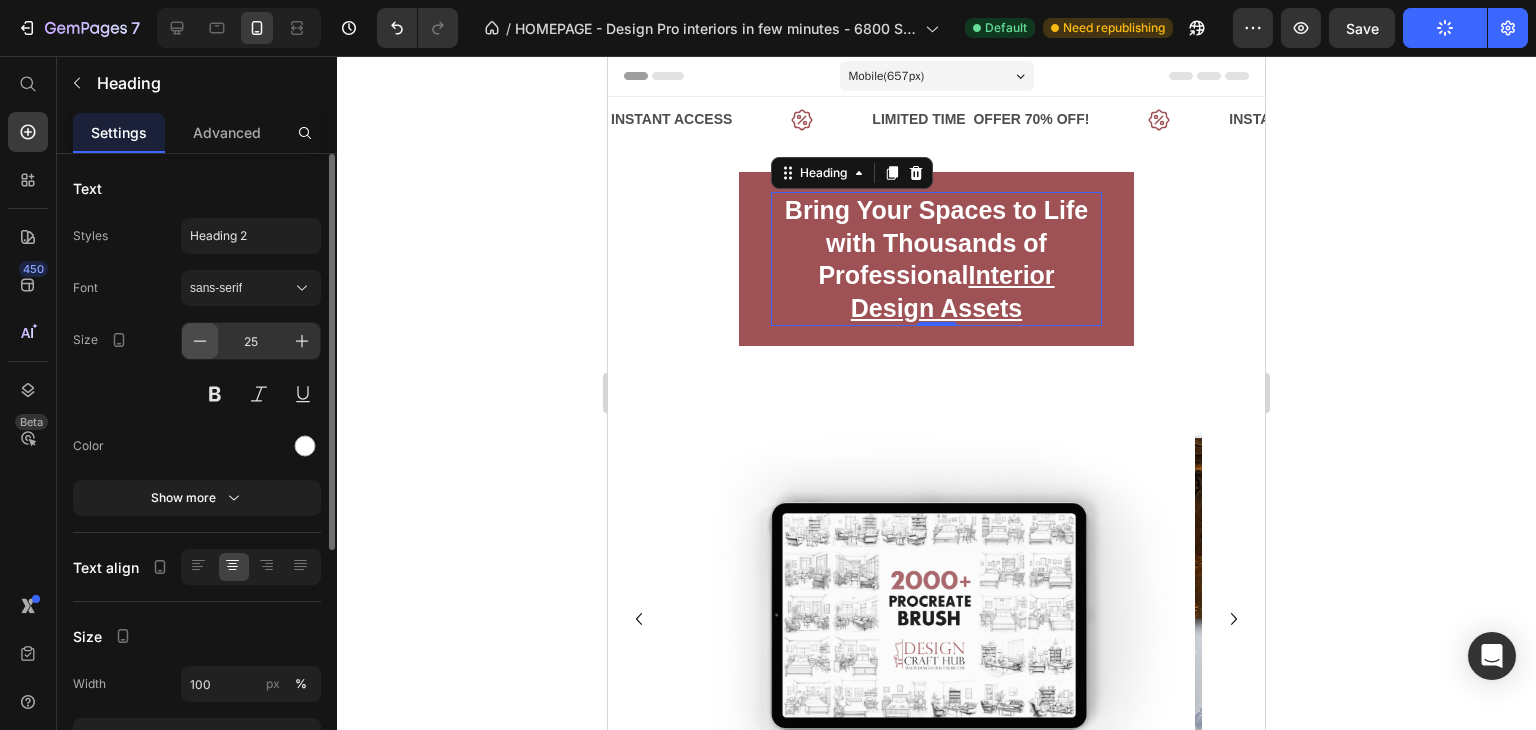 click at bounding box center (200, 341) 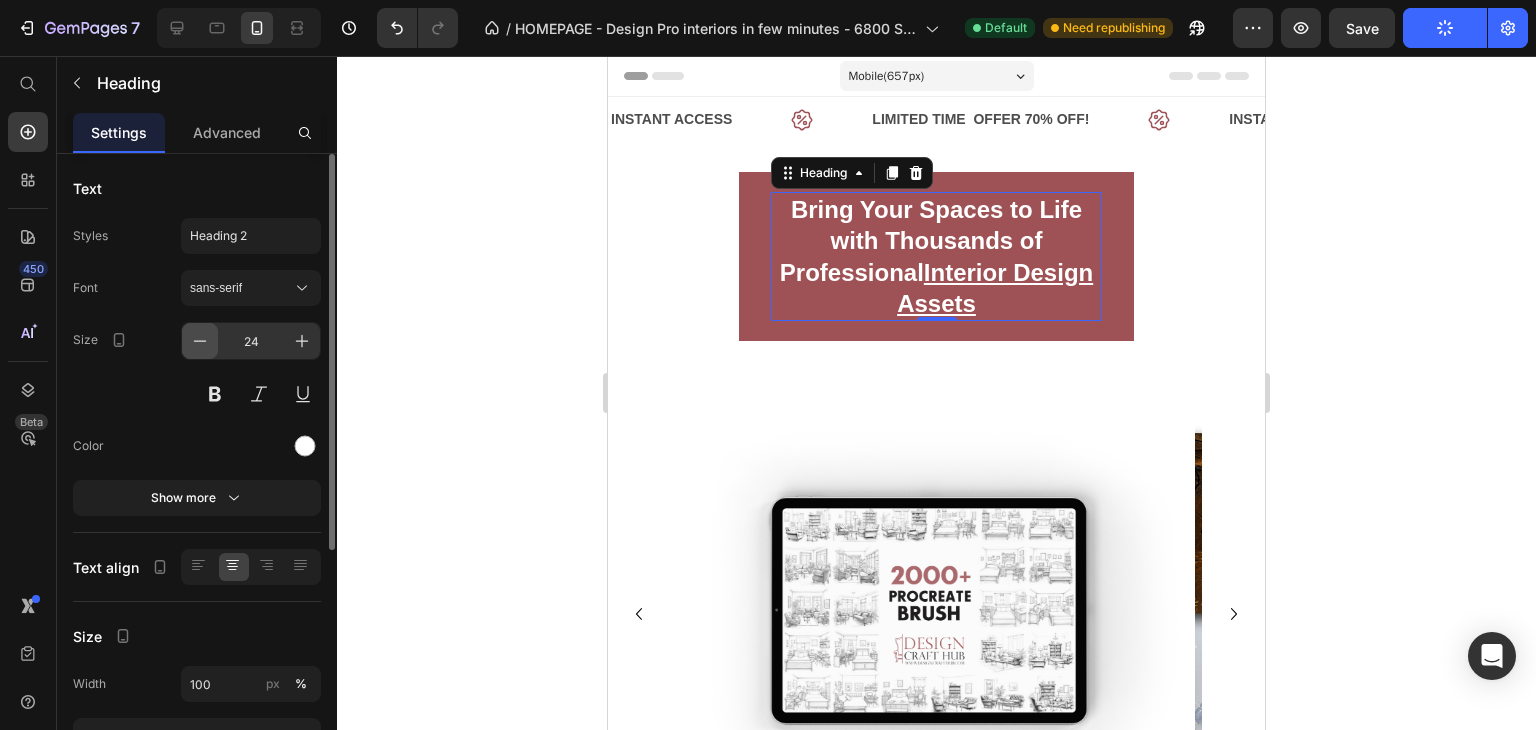 click at bounding box center (200, 341) 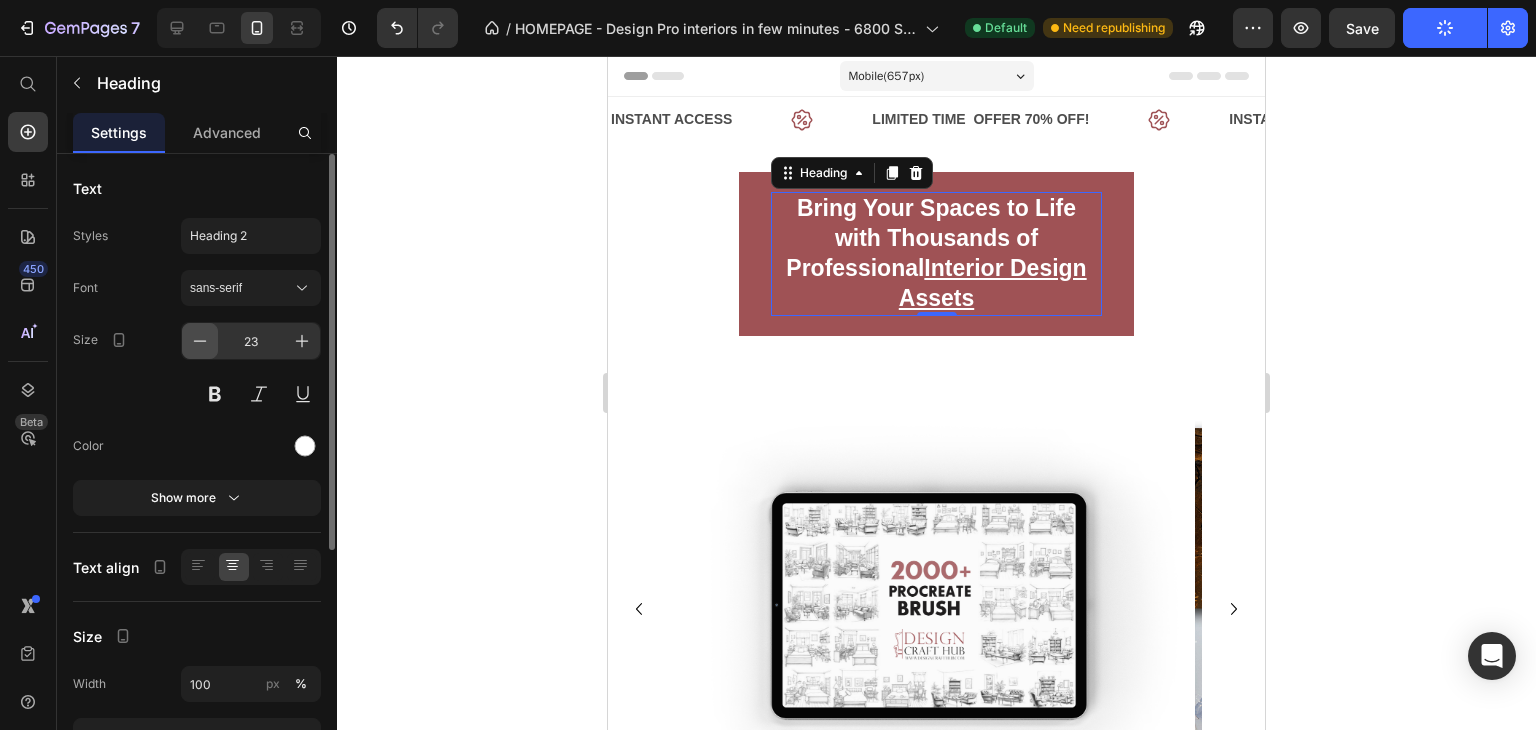 click at bounding box center [200, 341] 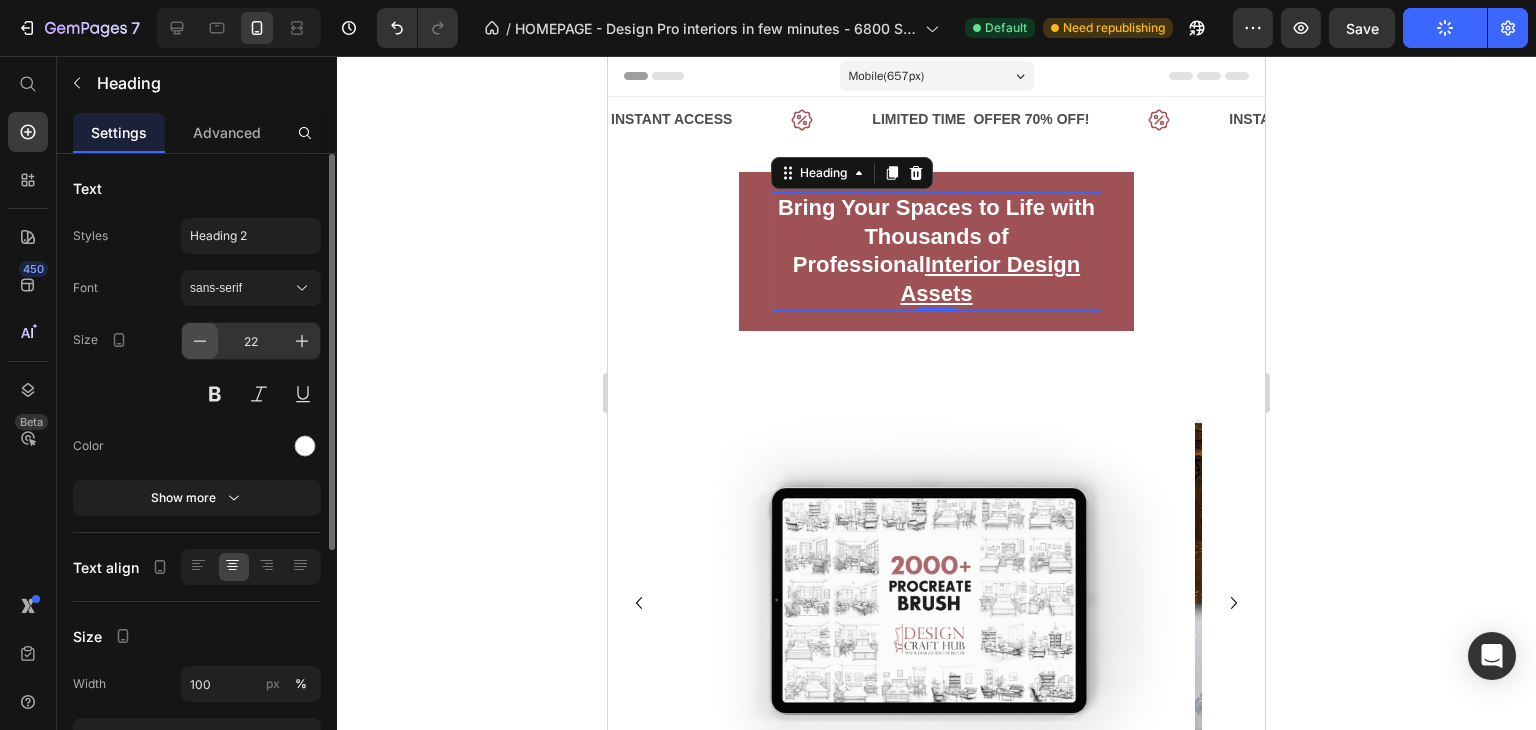 click at bounding box center [200, 341] 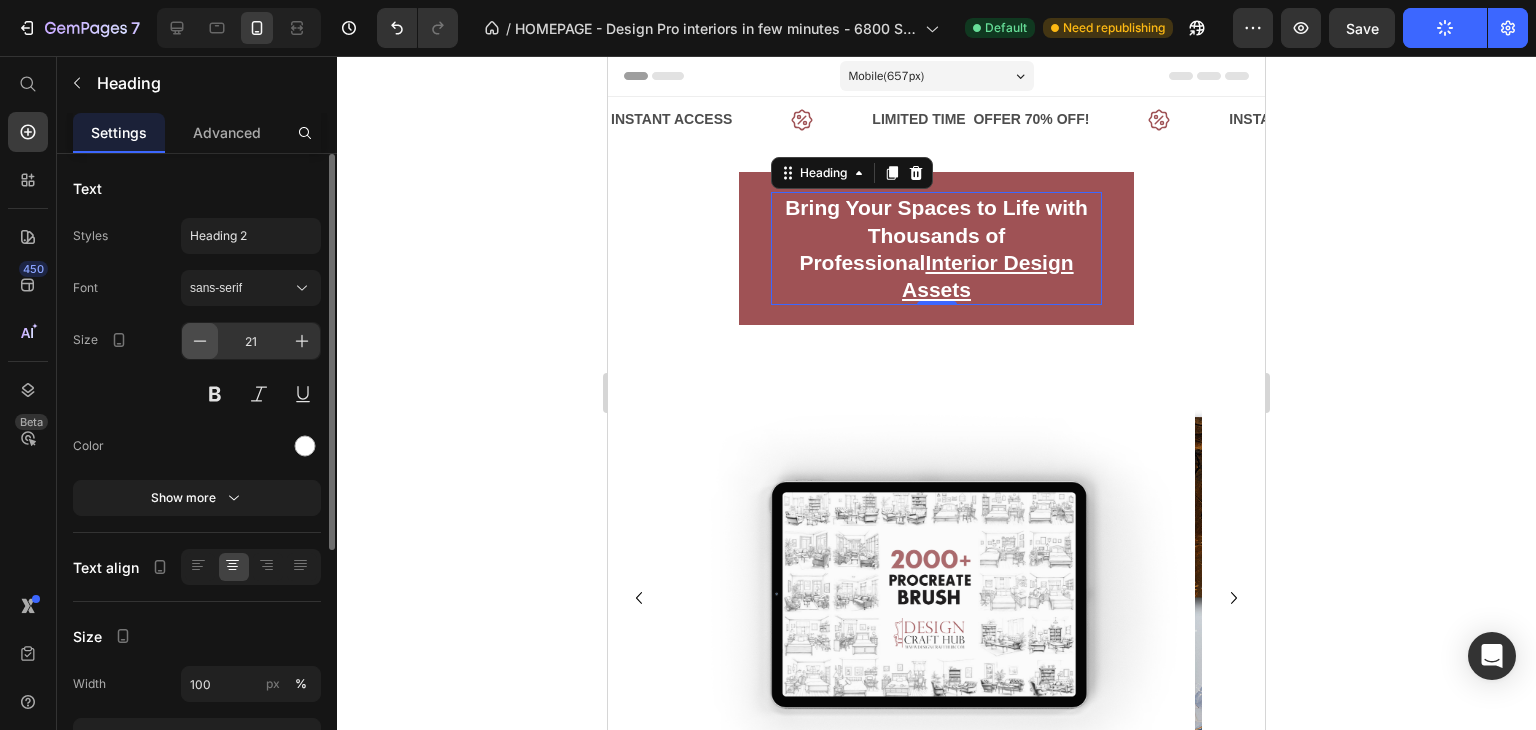 click at bounding box center [200, 341] 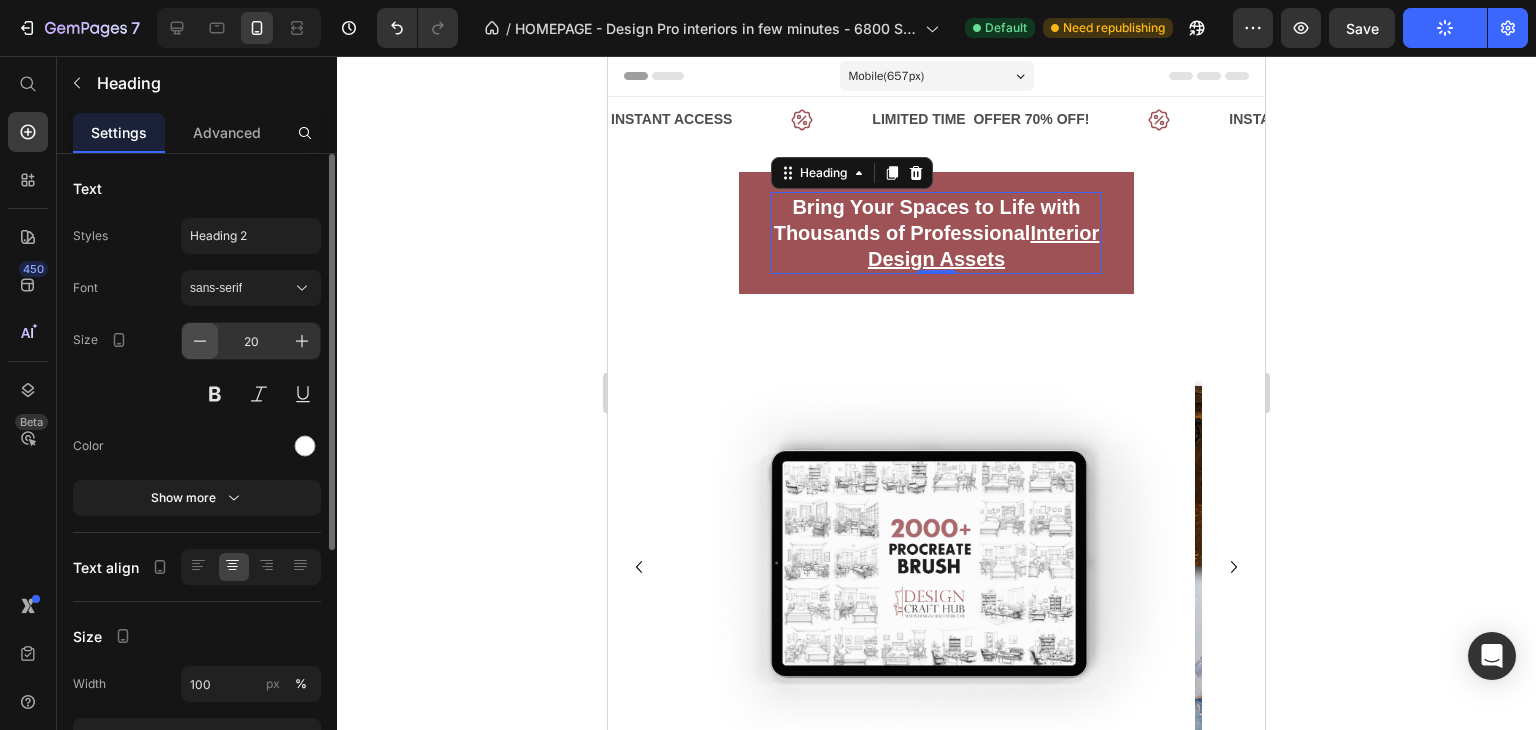 click at bounding box center (200, 341) 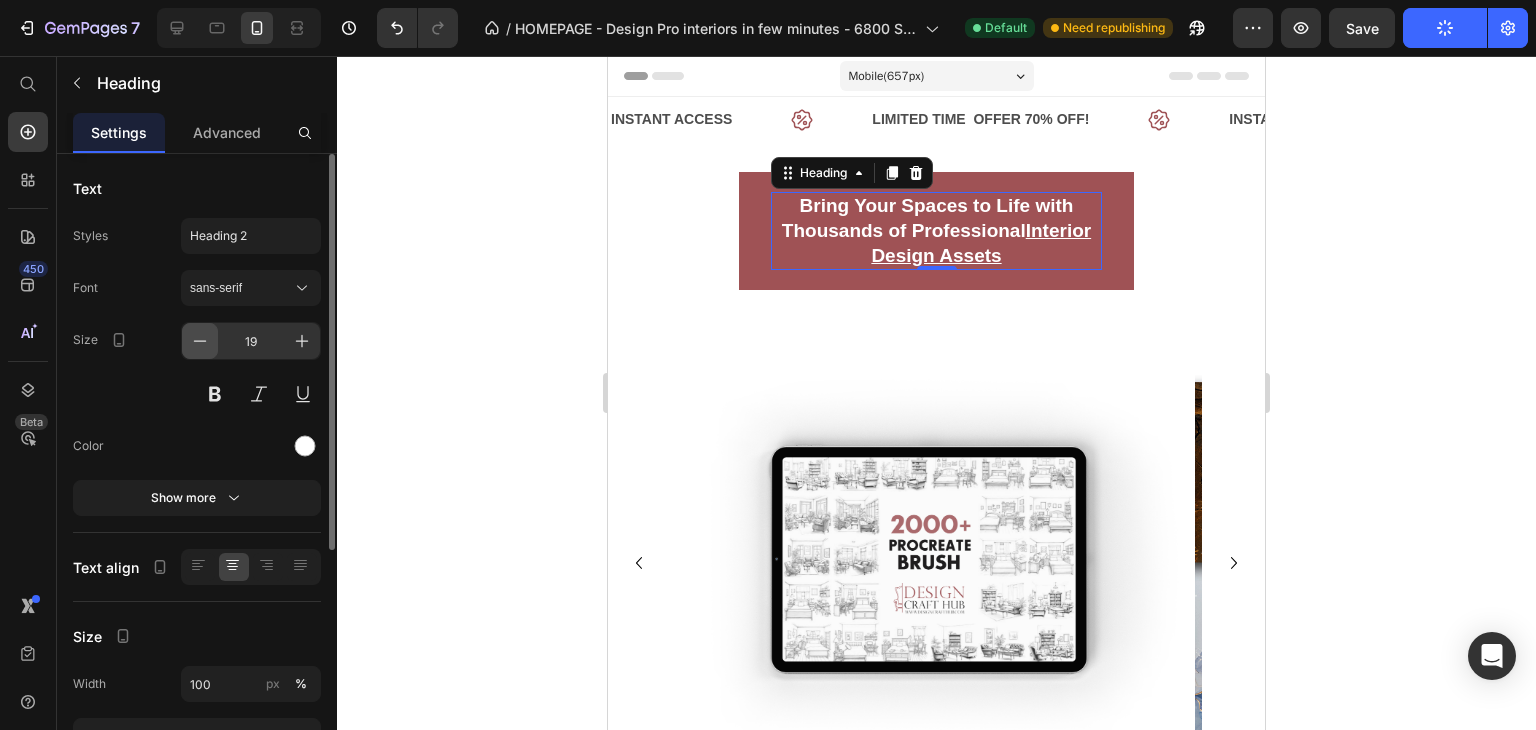click at bounding box center (200, 341) 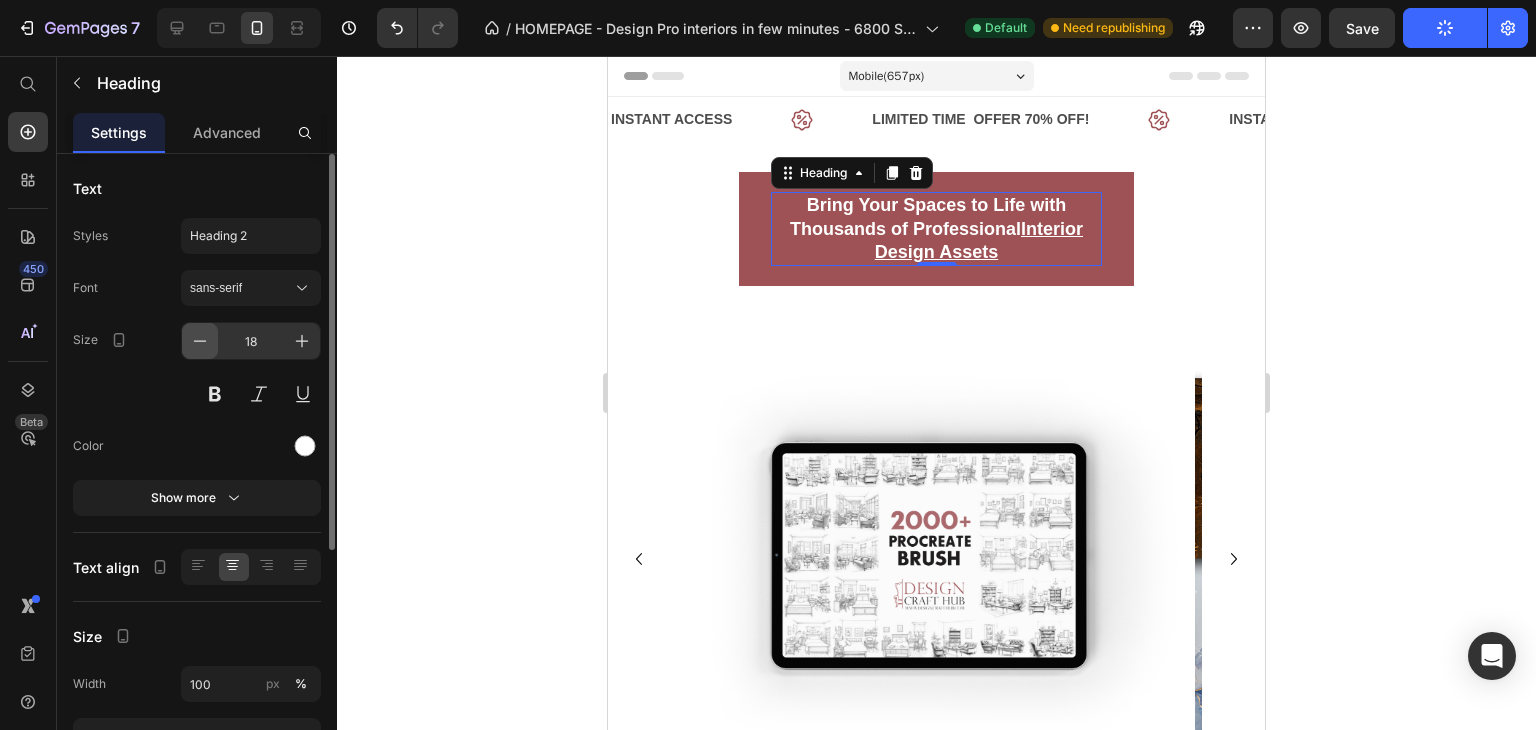 click at bounding box center [200, 341] 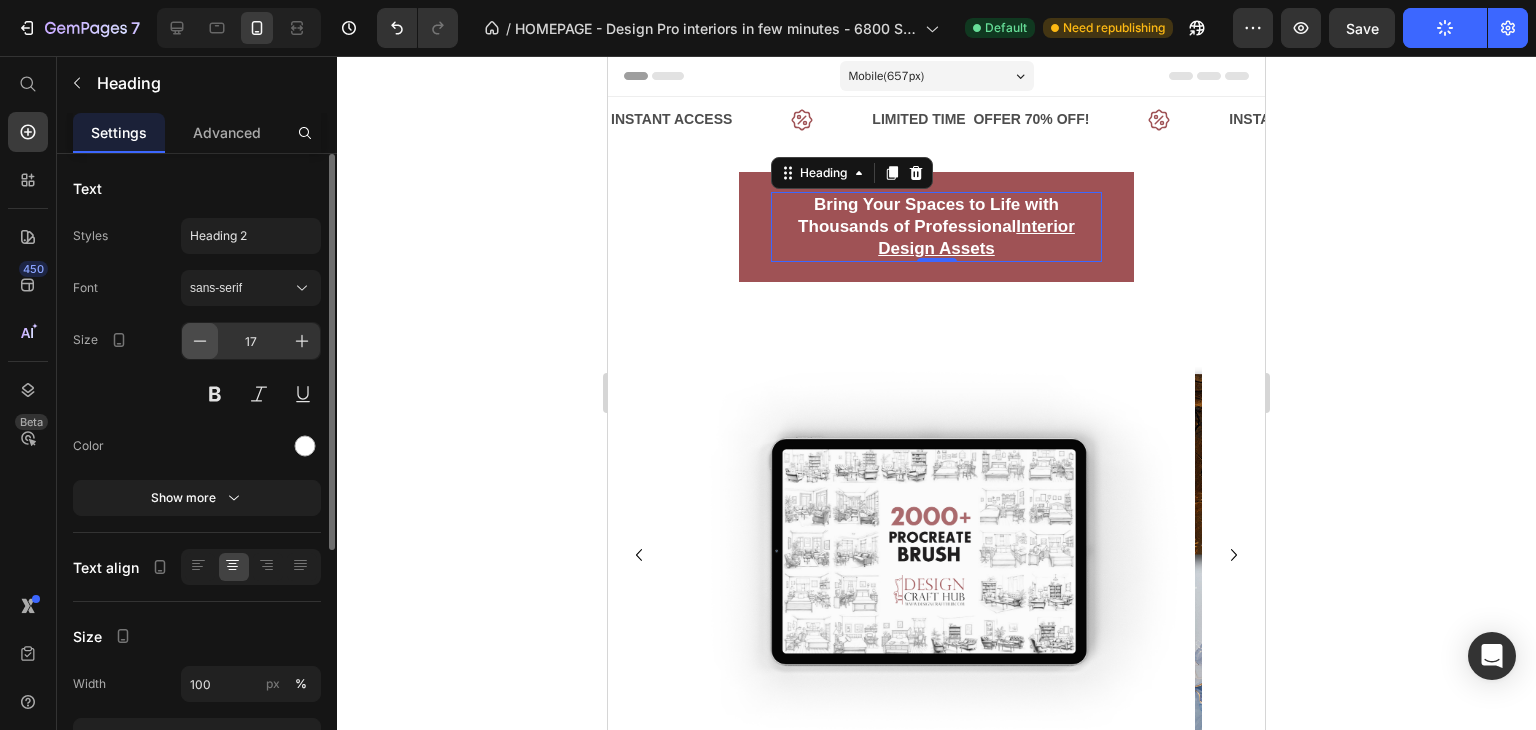 click at bounding box center [200, 341] 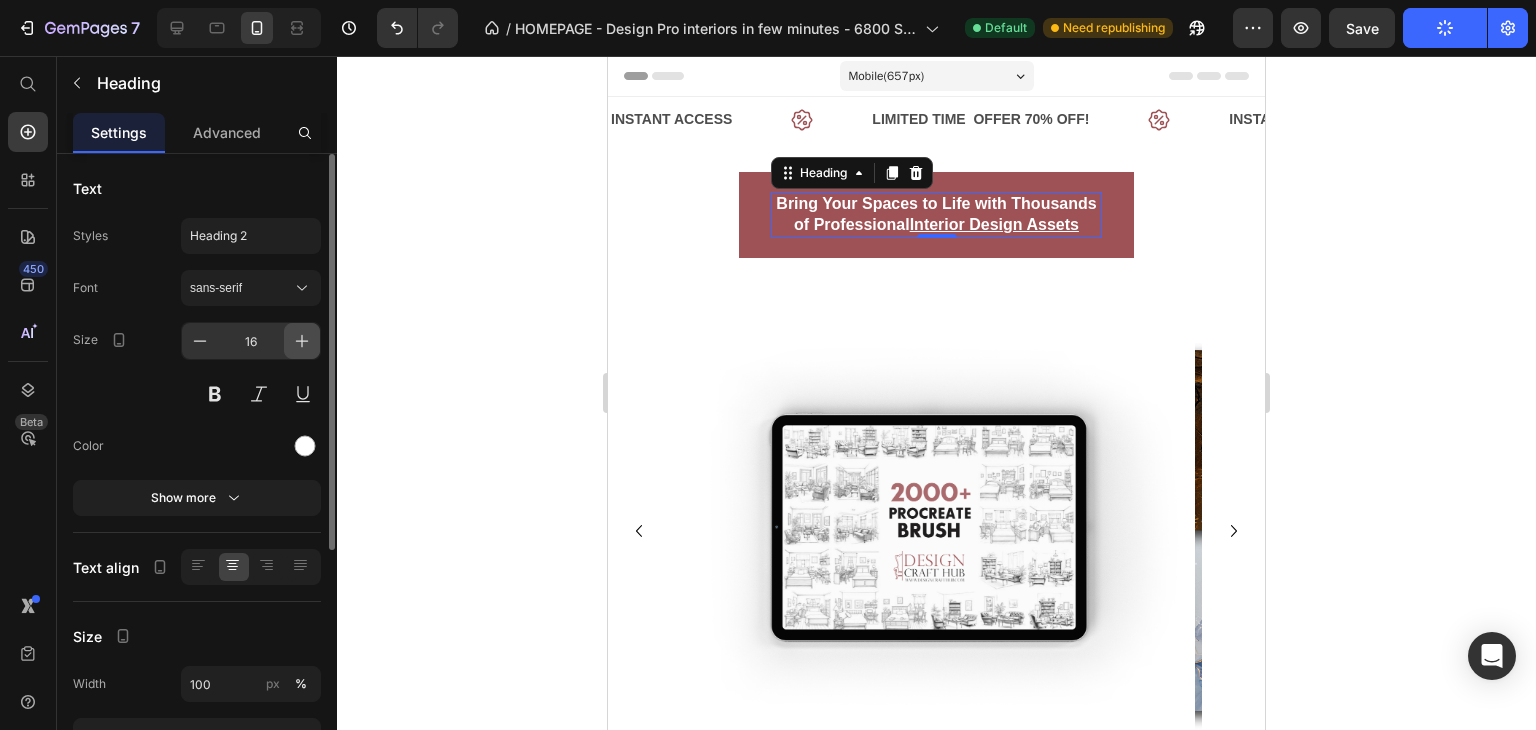 click 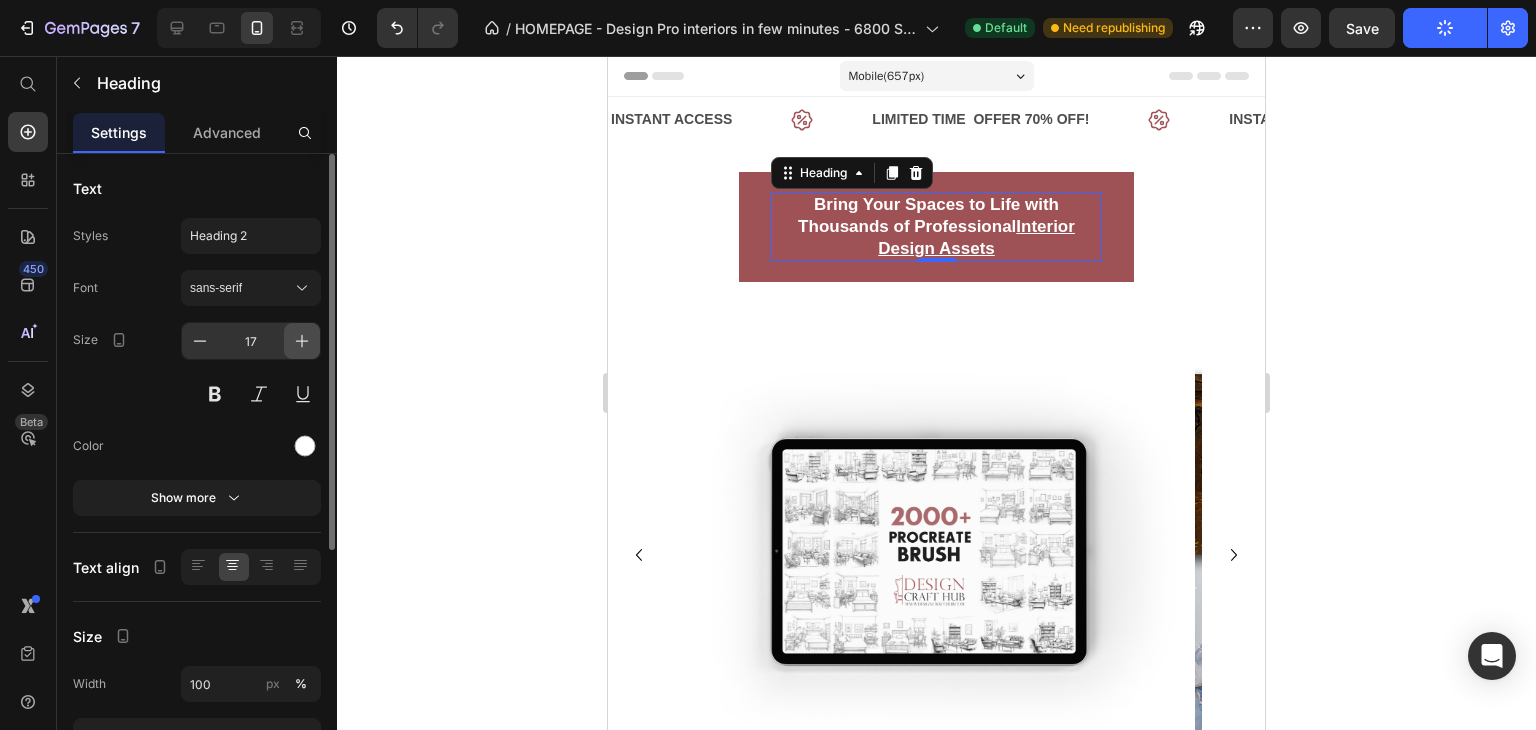 click 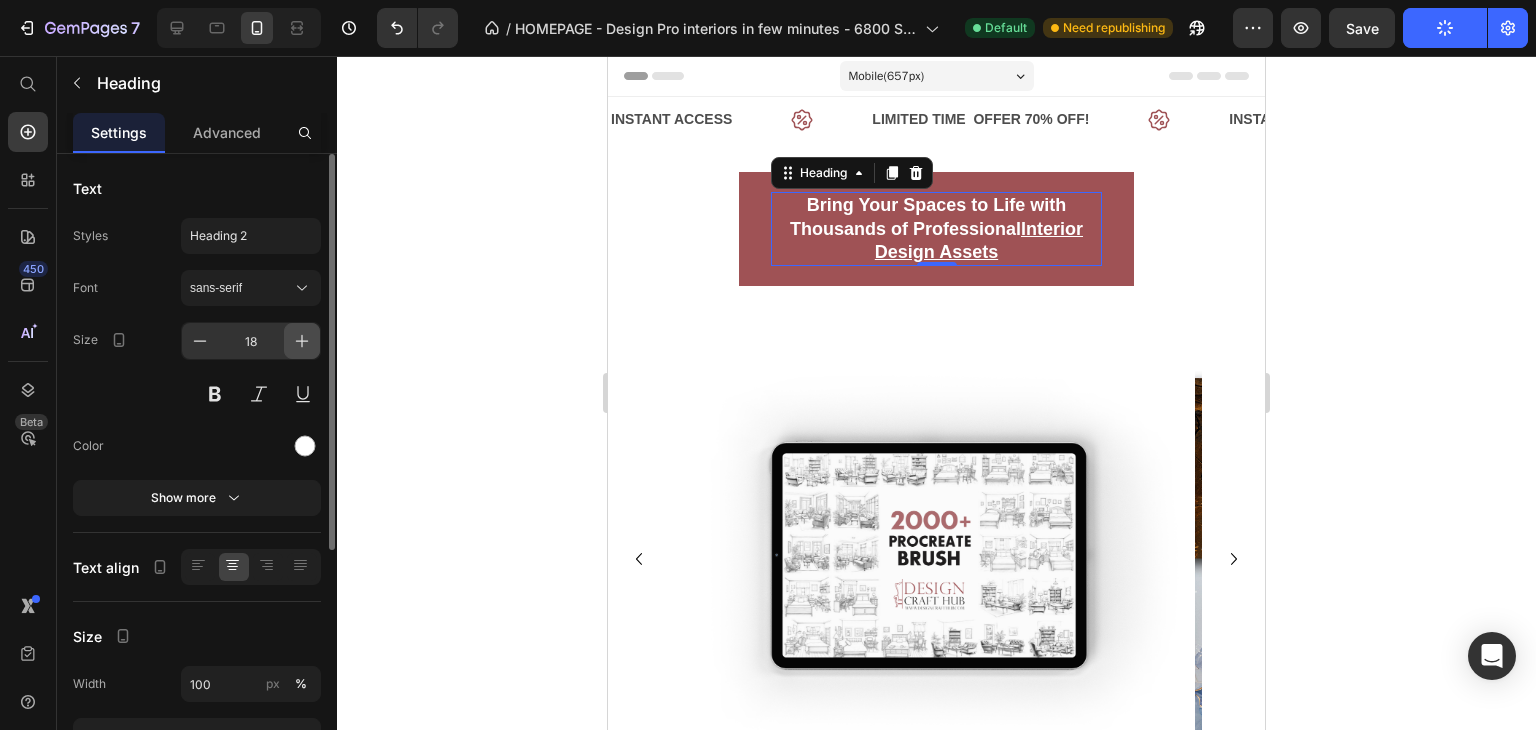 click 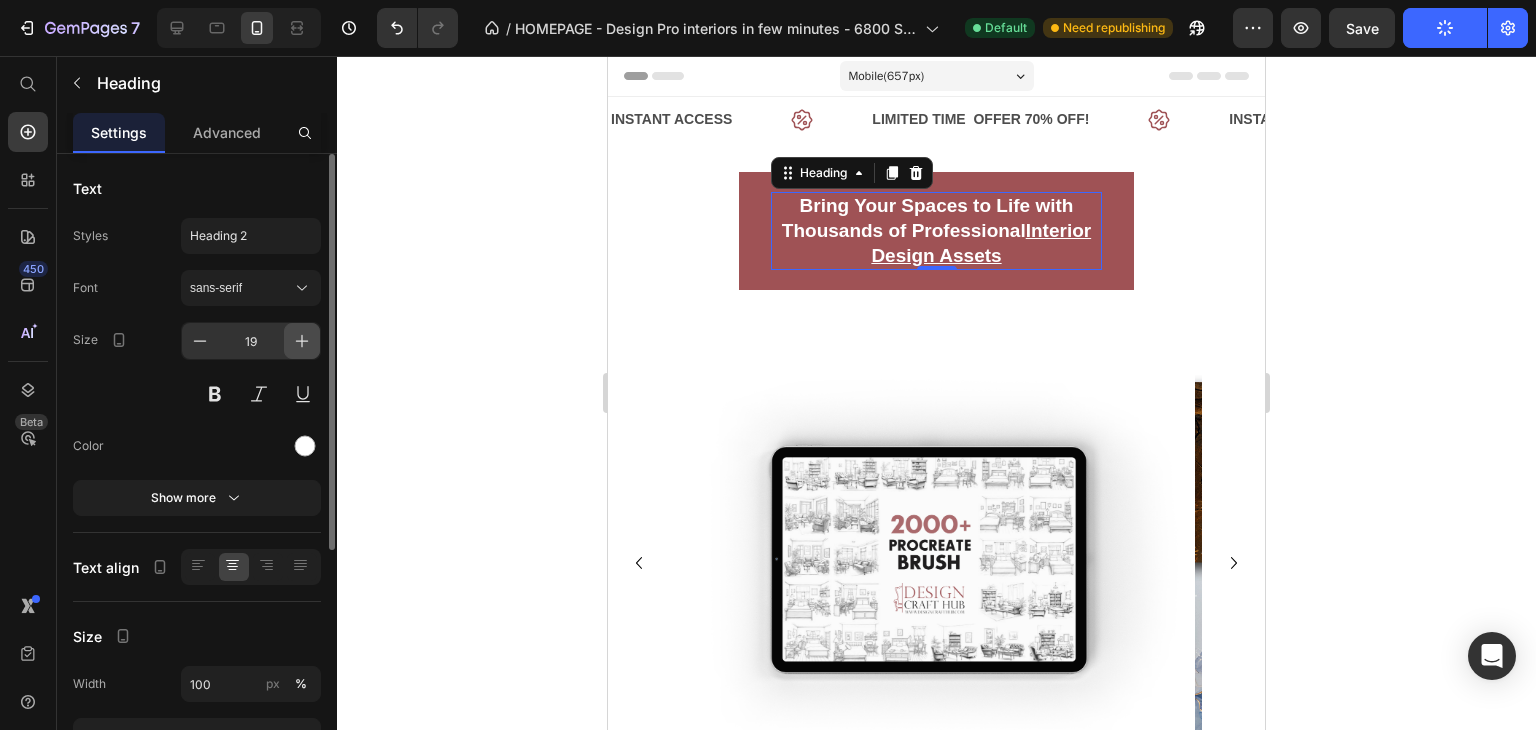 click 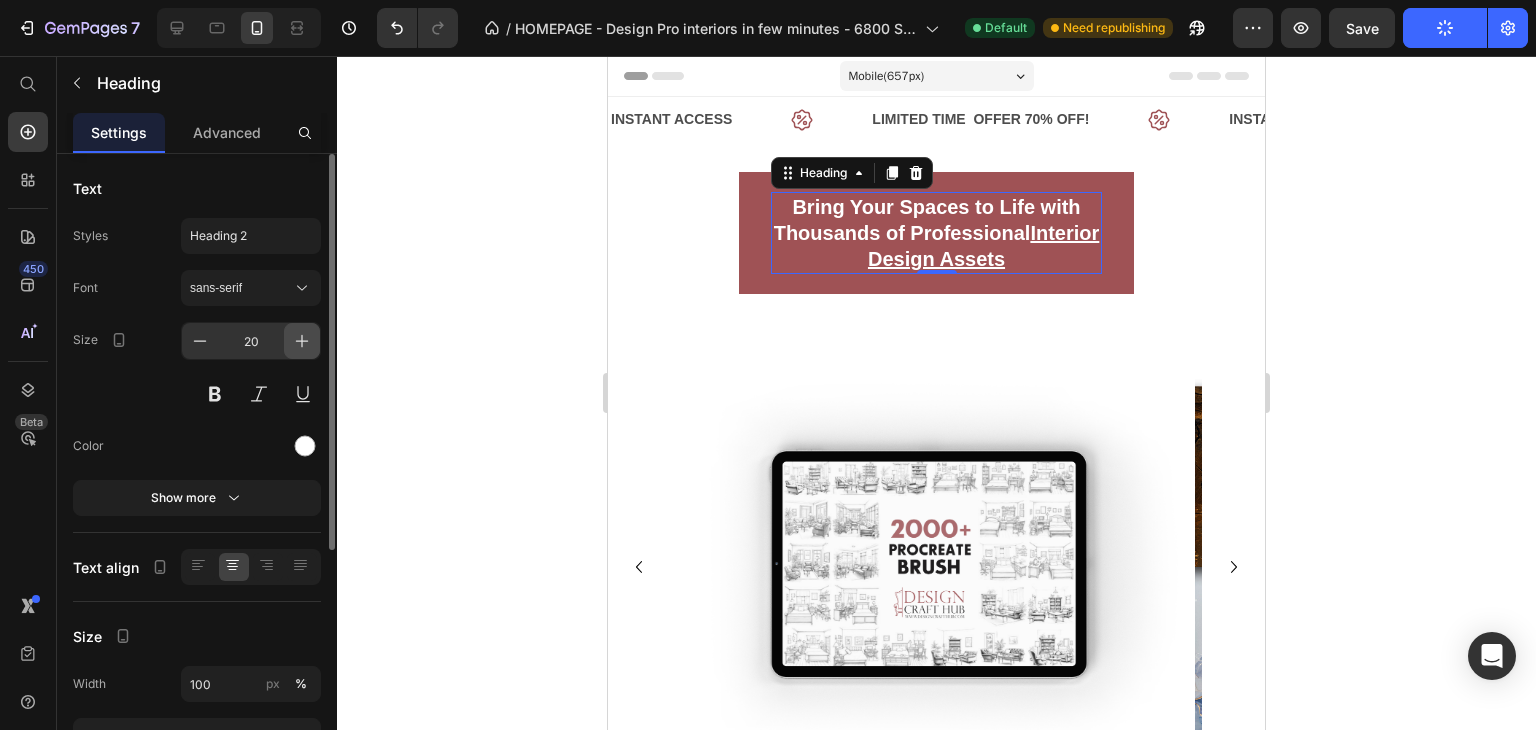 click 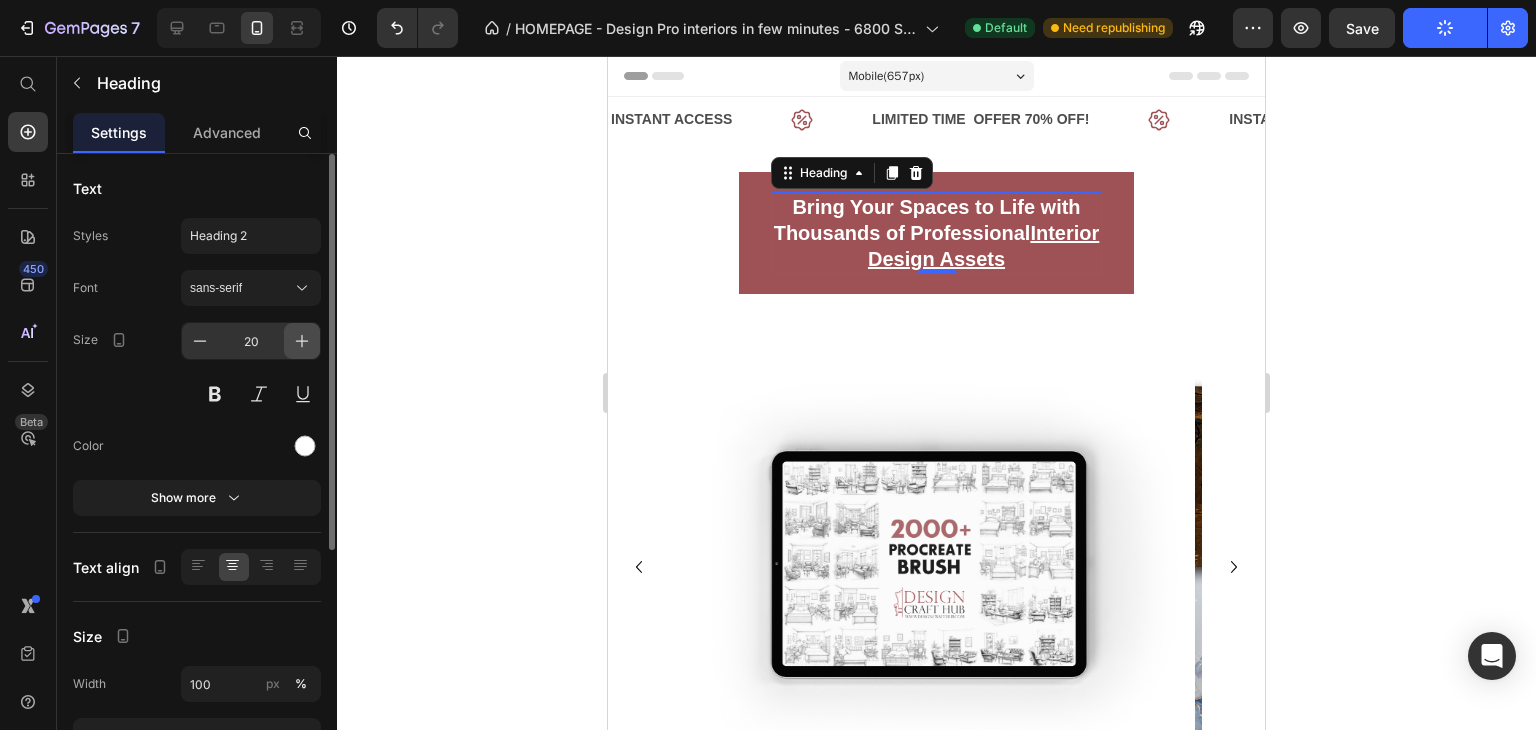 type on "21" 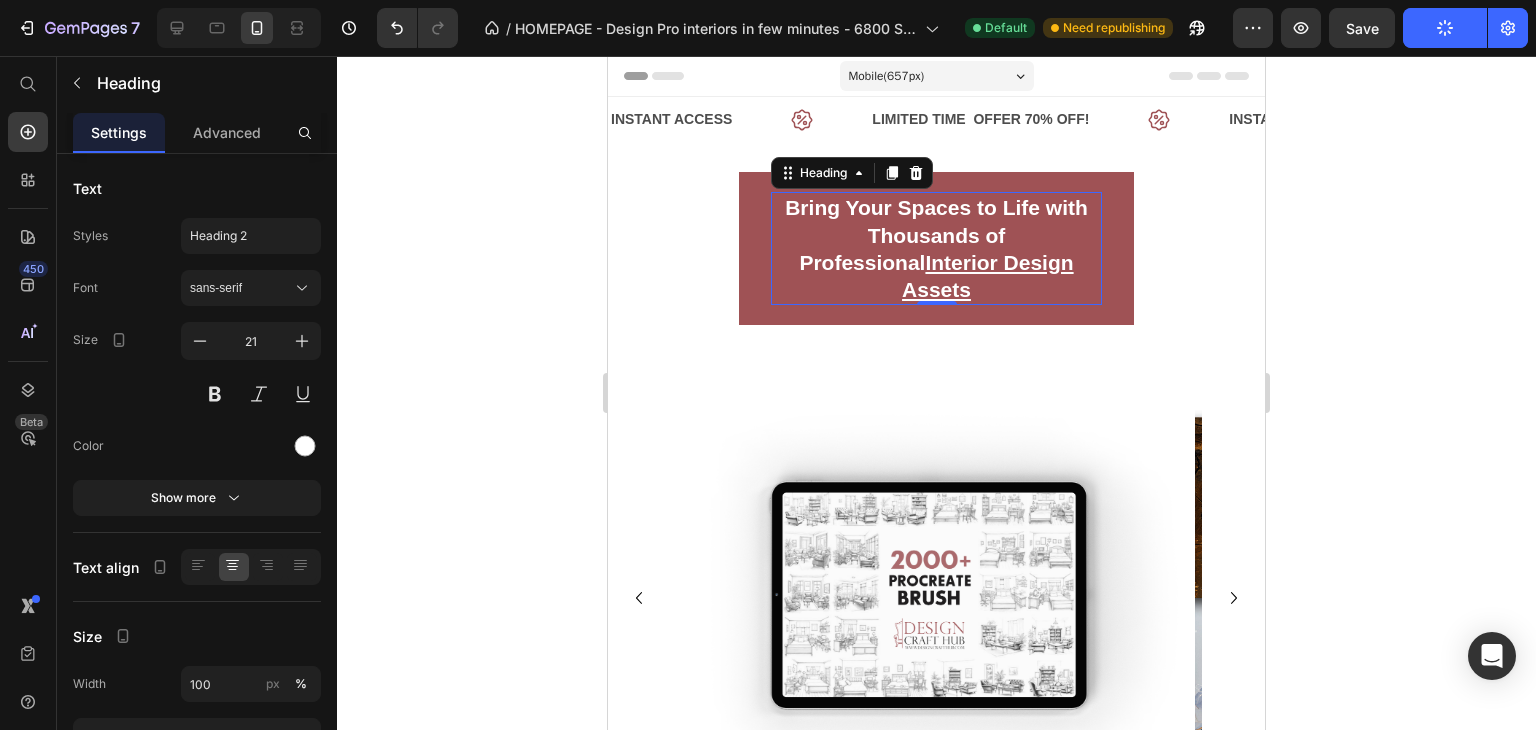 click 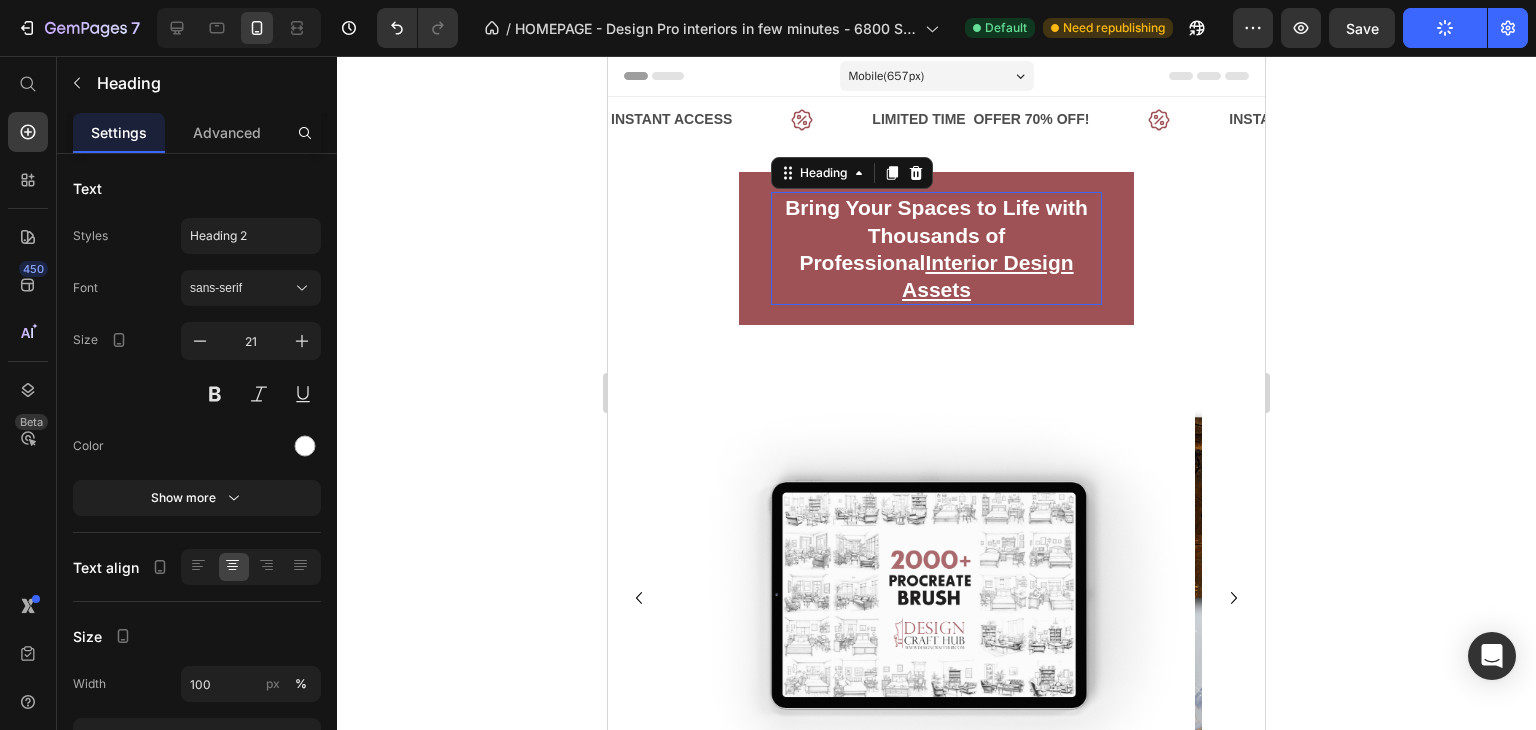 click on "Bring Your Spaces to Life with Thousands of Professional  Interior Design Assets" at bounding box center (936, 248) 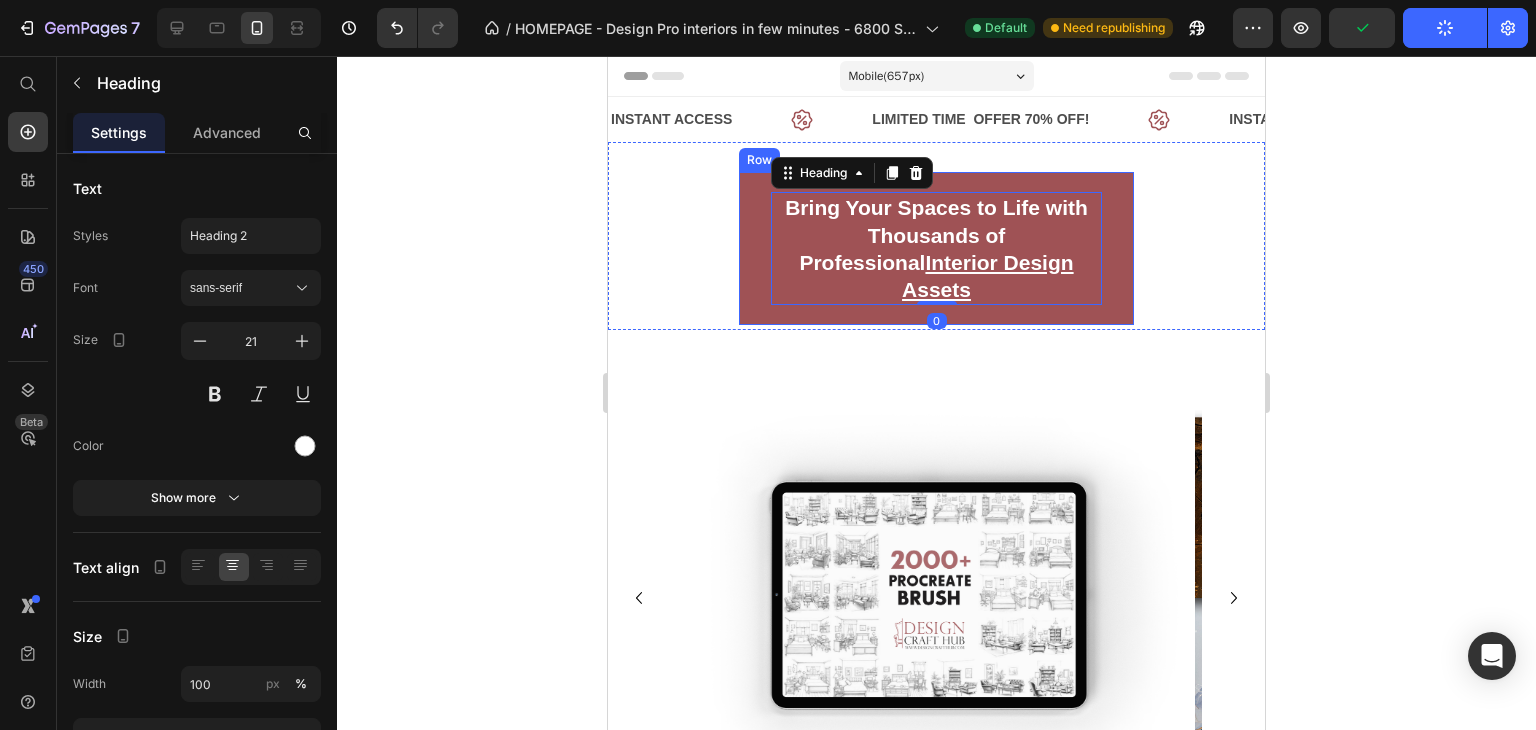click on "Bring Your Spaces to Life with Thousands of Professional  Interior Design Assets Heading   0 Row" at bounding box center [936, 248] 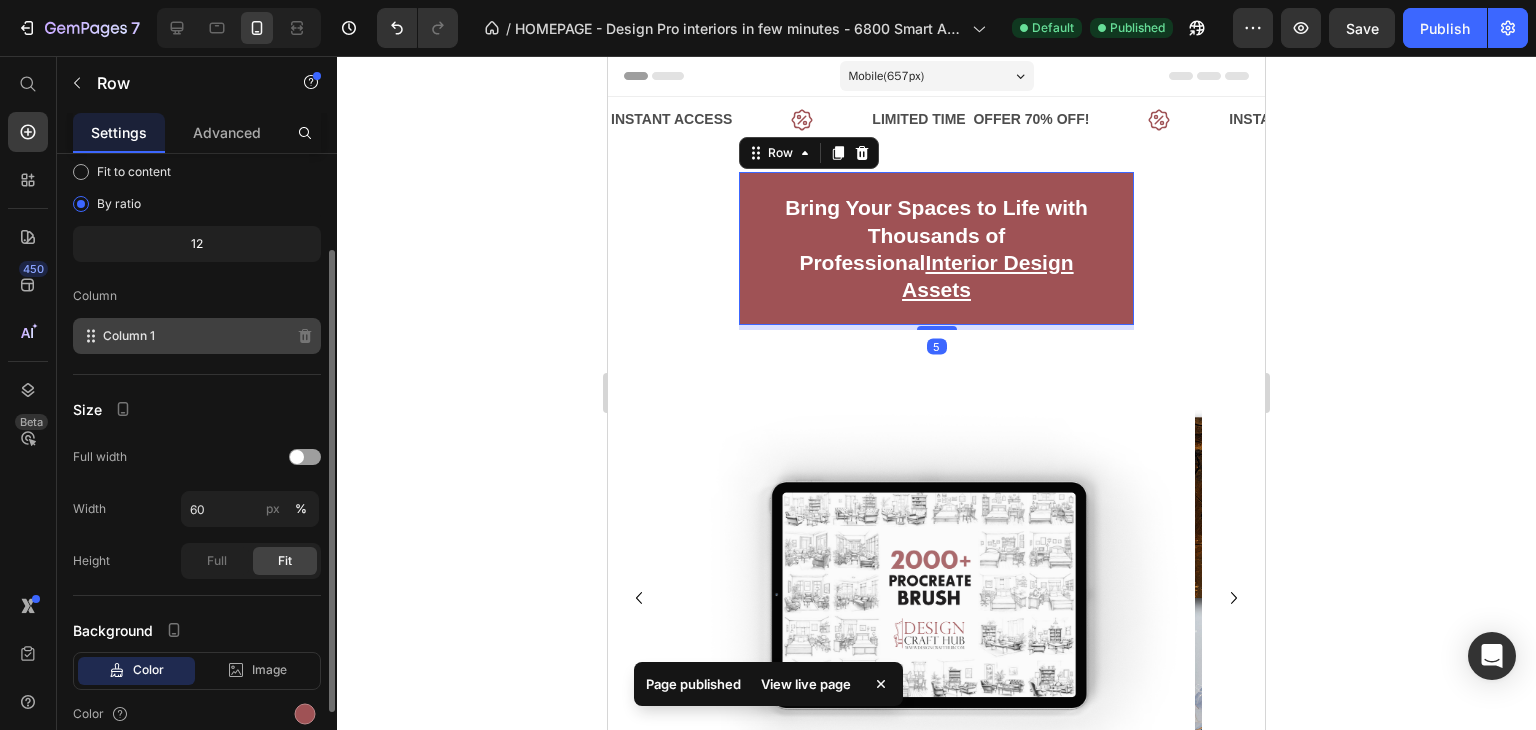 scroll, scrollTop: 233, scrollLeft: 0, axis: vertical 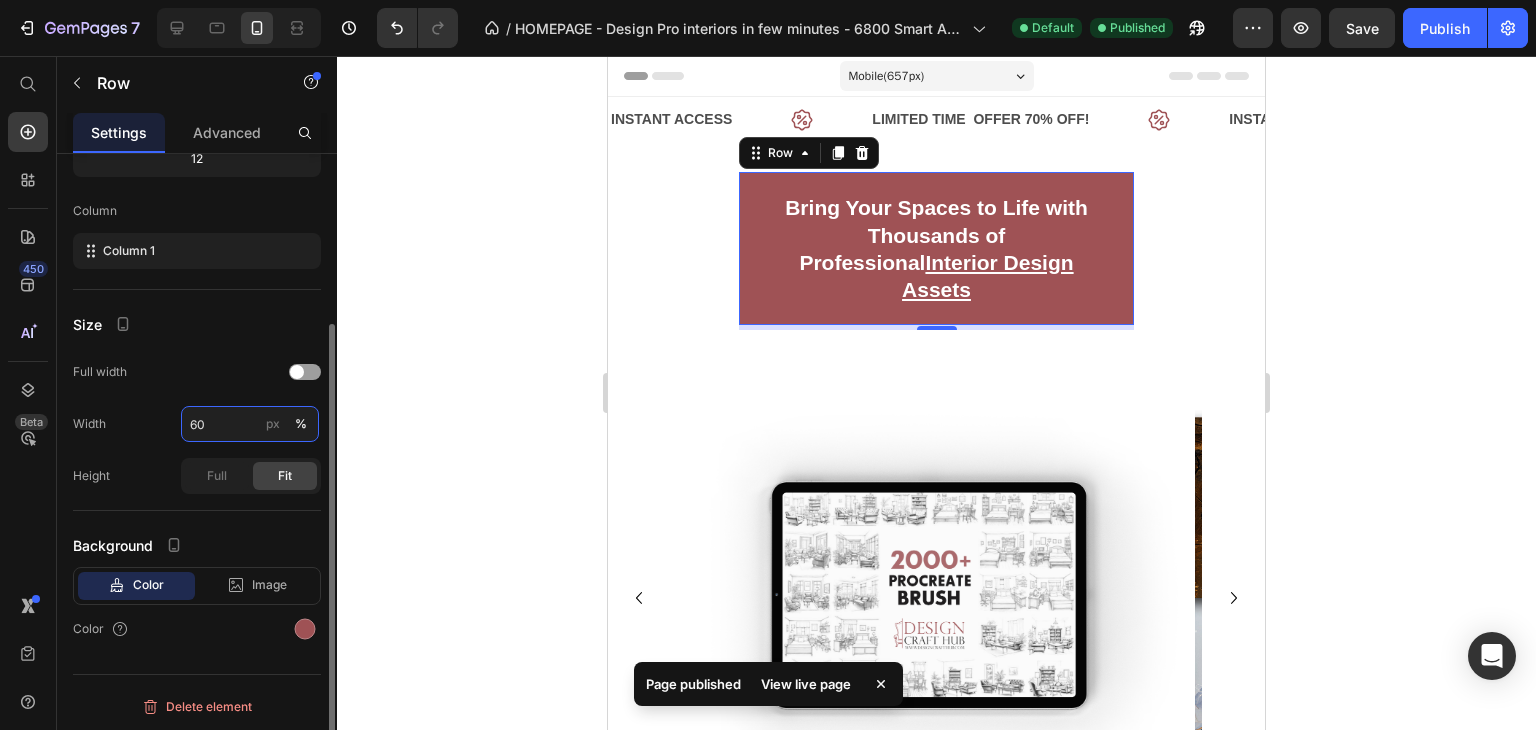 click on "60" at bounding box center [250, 424] 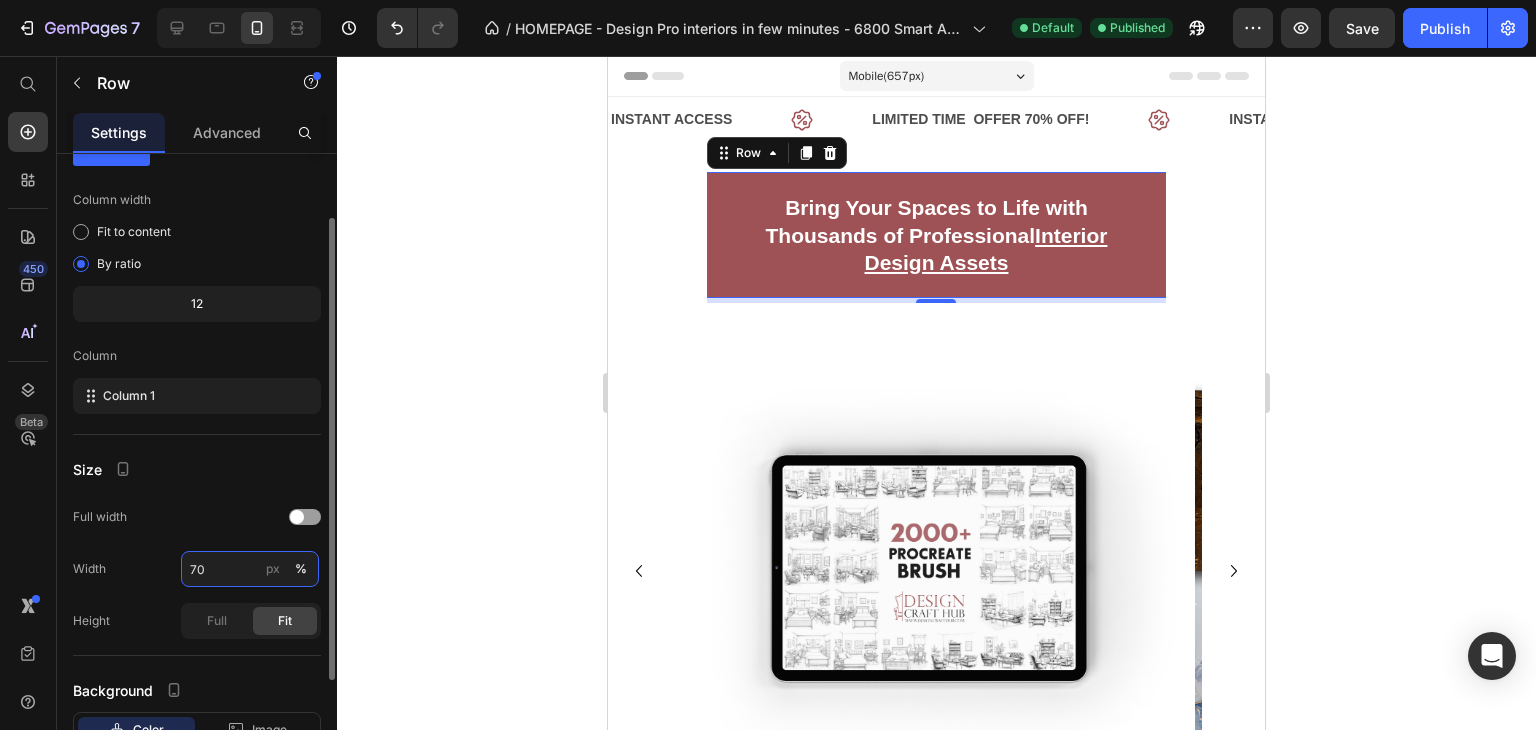 scroll, scrollTop: 87, scrollLeft: 0, axis: vertical 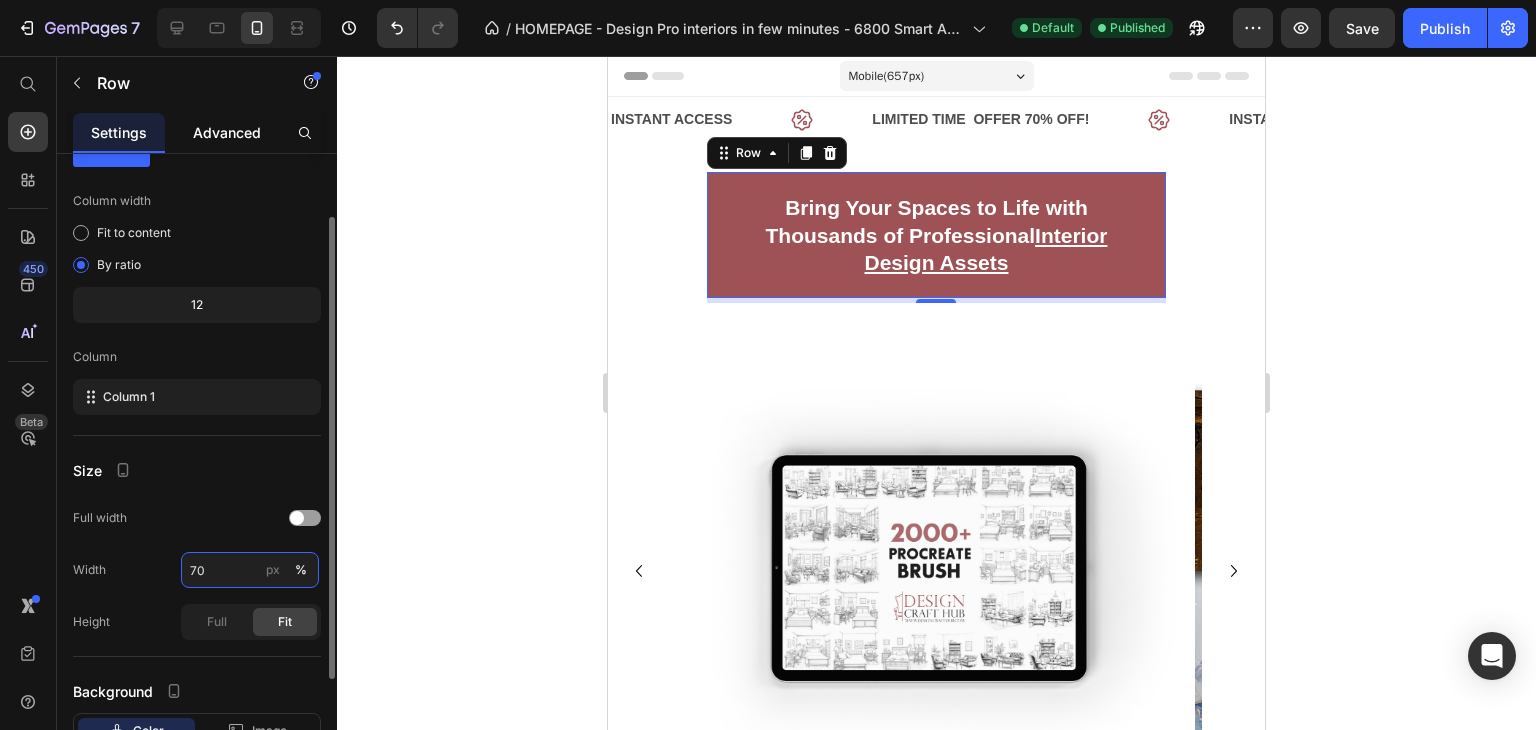 type on "70" 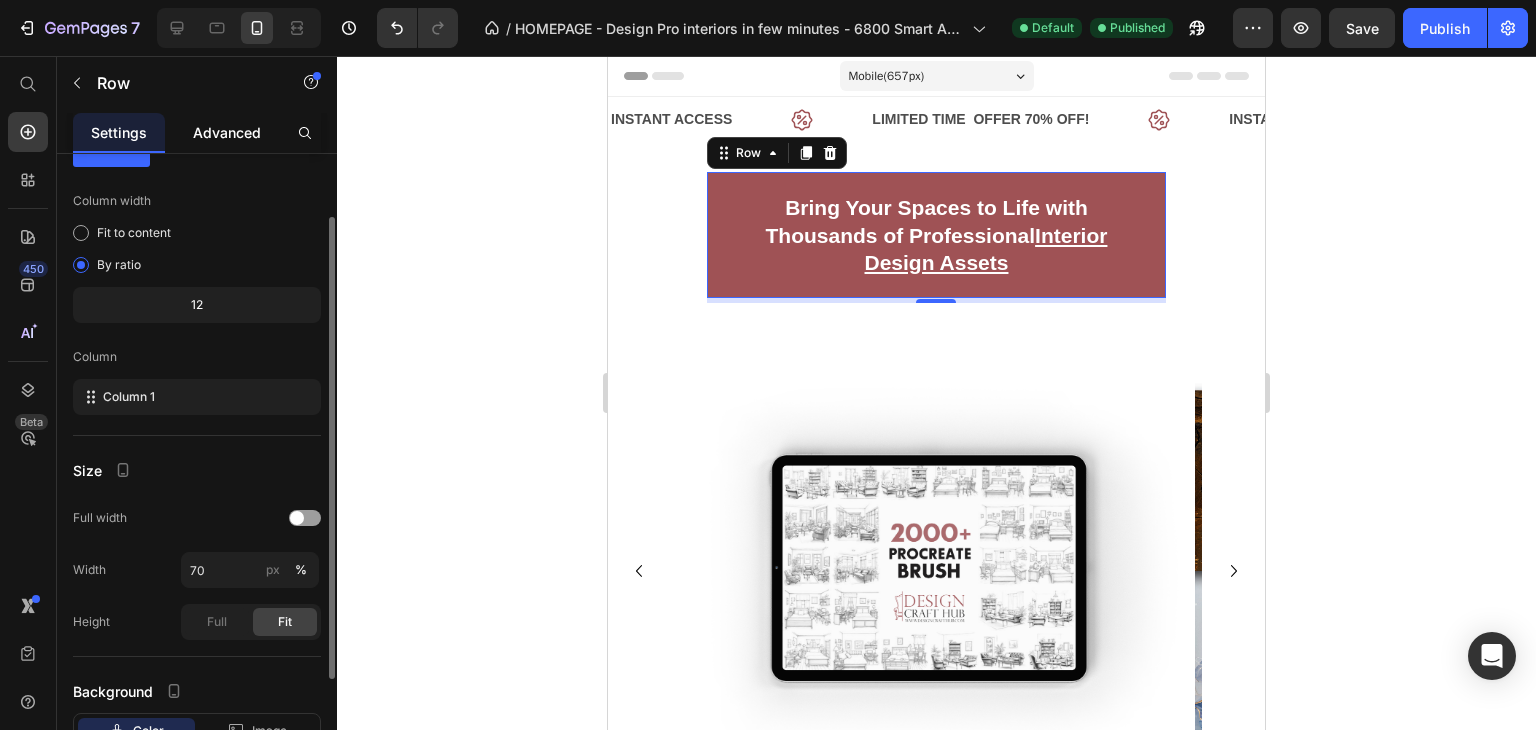 click on "Advanced" at bounding box center (227, 132) 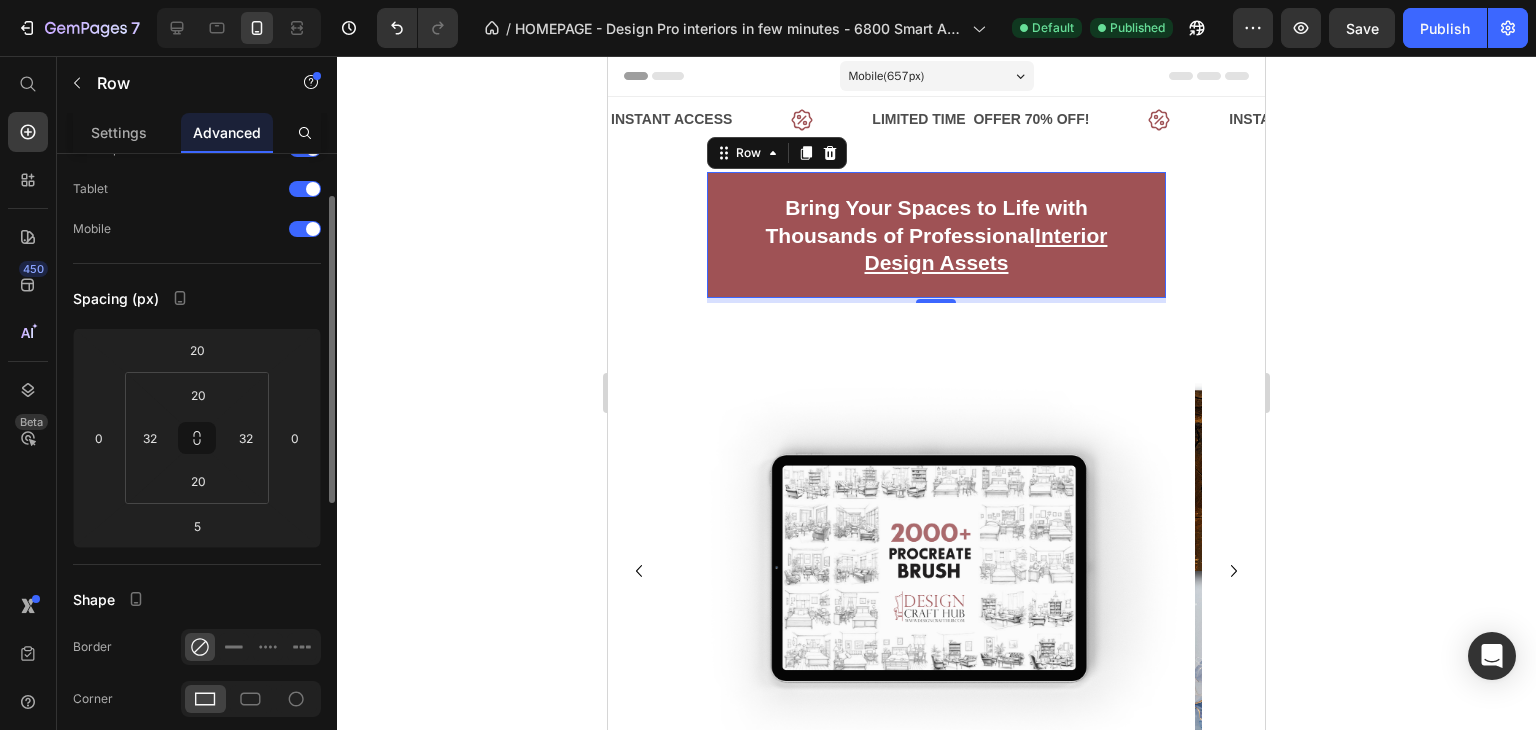 scroll, scrollTop: 0, scrollLeft: 0, axis: both 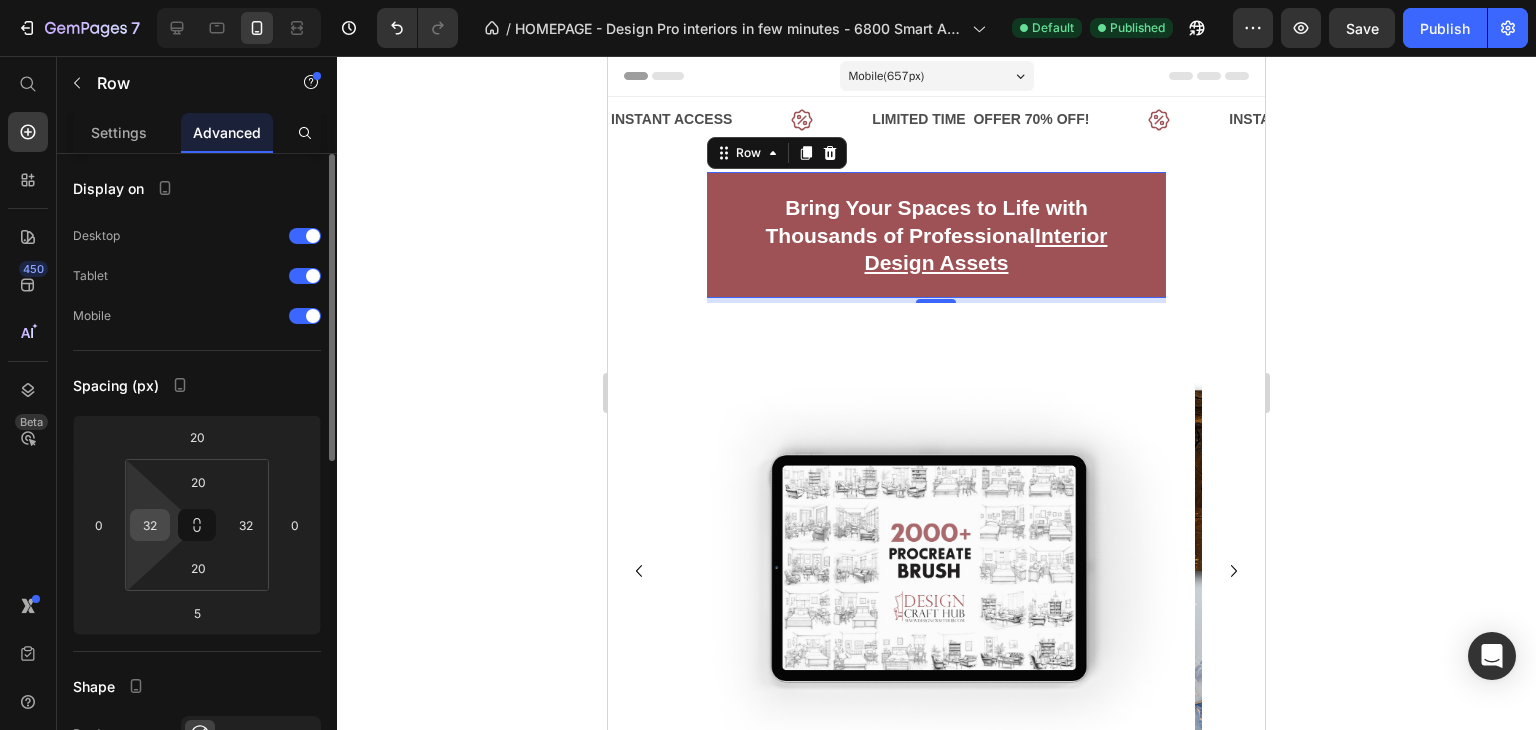 click on "32" at bounding box center (150, 525) 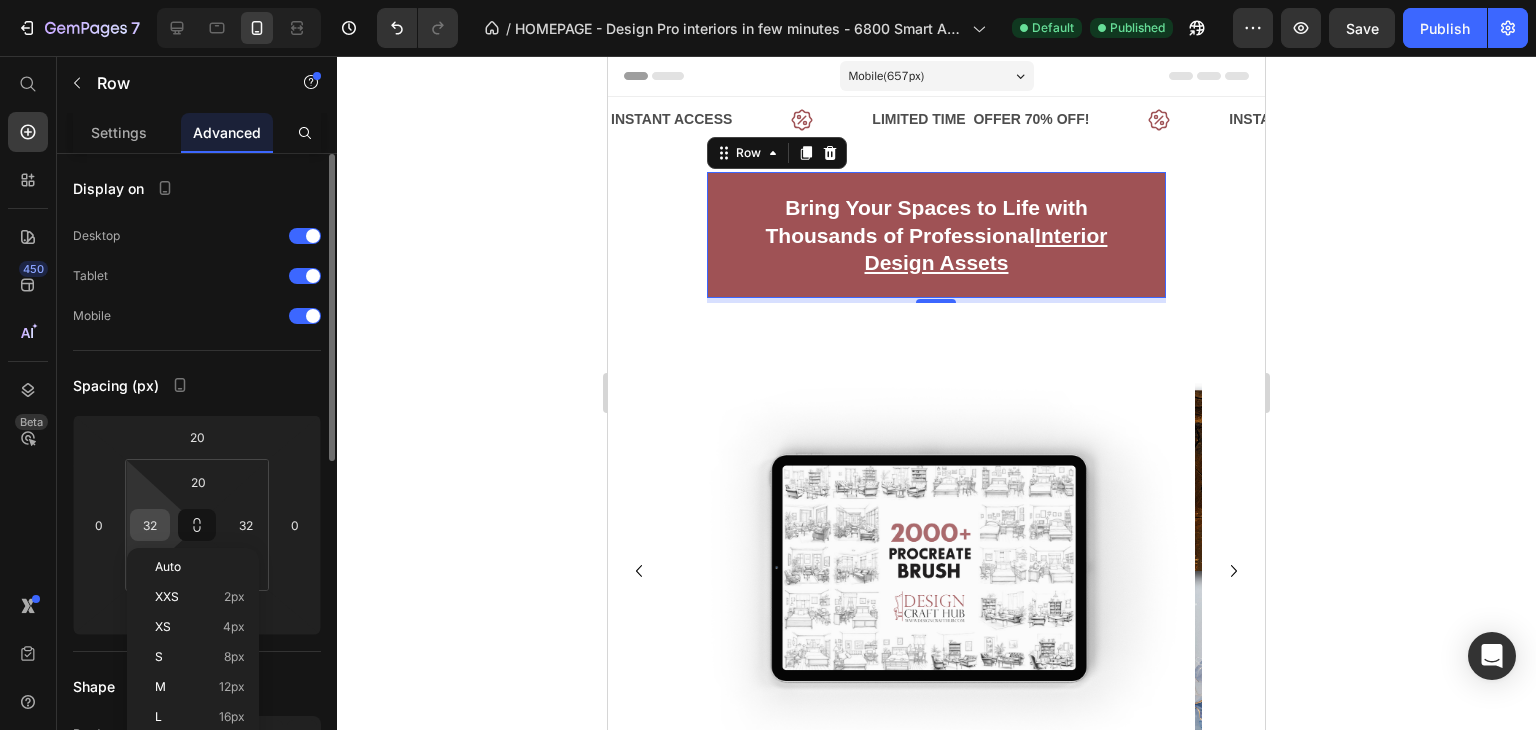 click on "32" at bounding box center [150, 525] 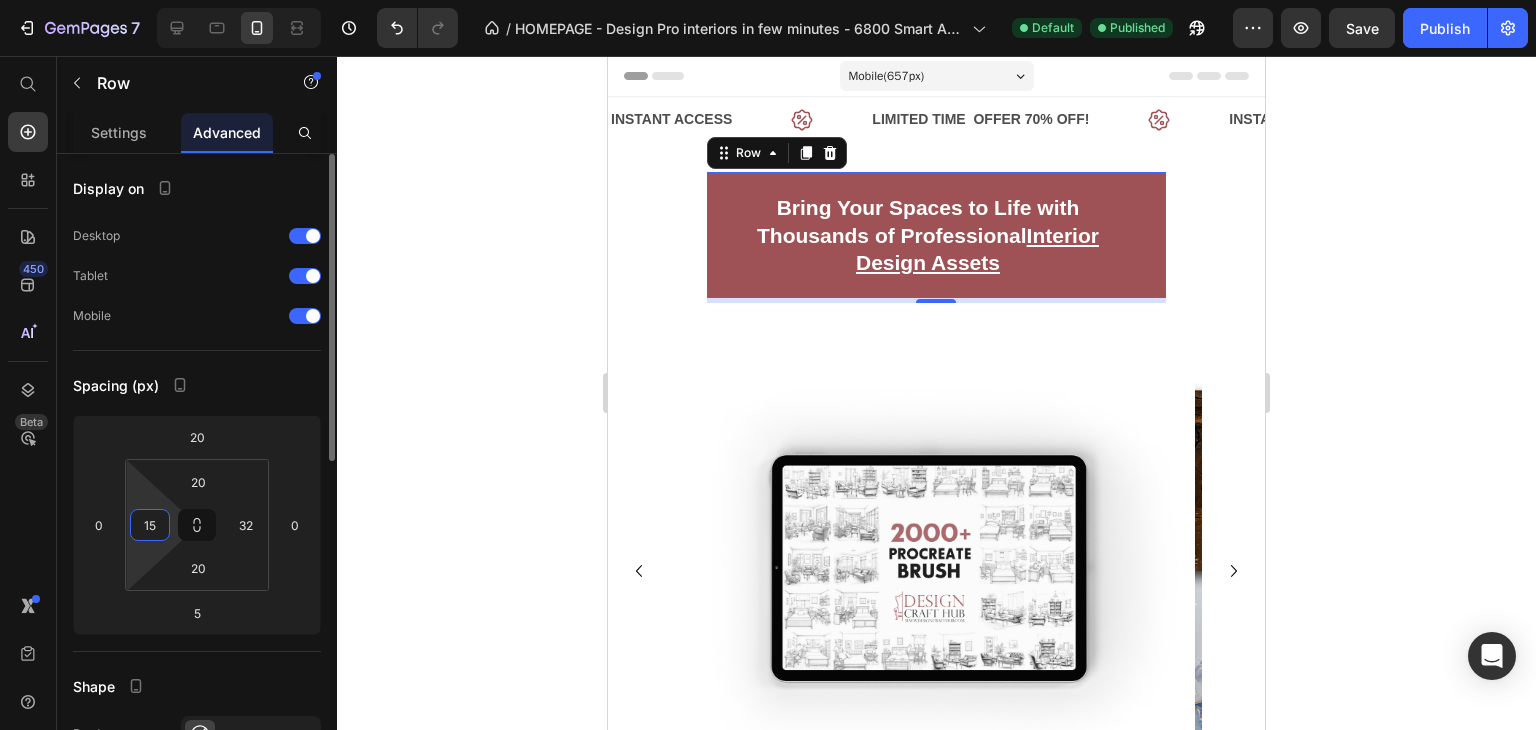 click on "15" at bounding box center [150, 525] 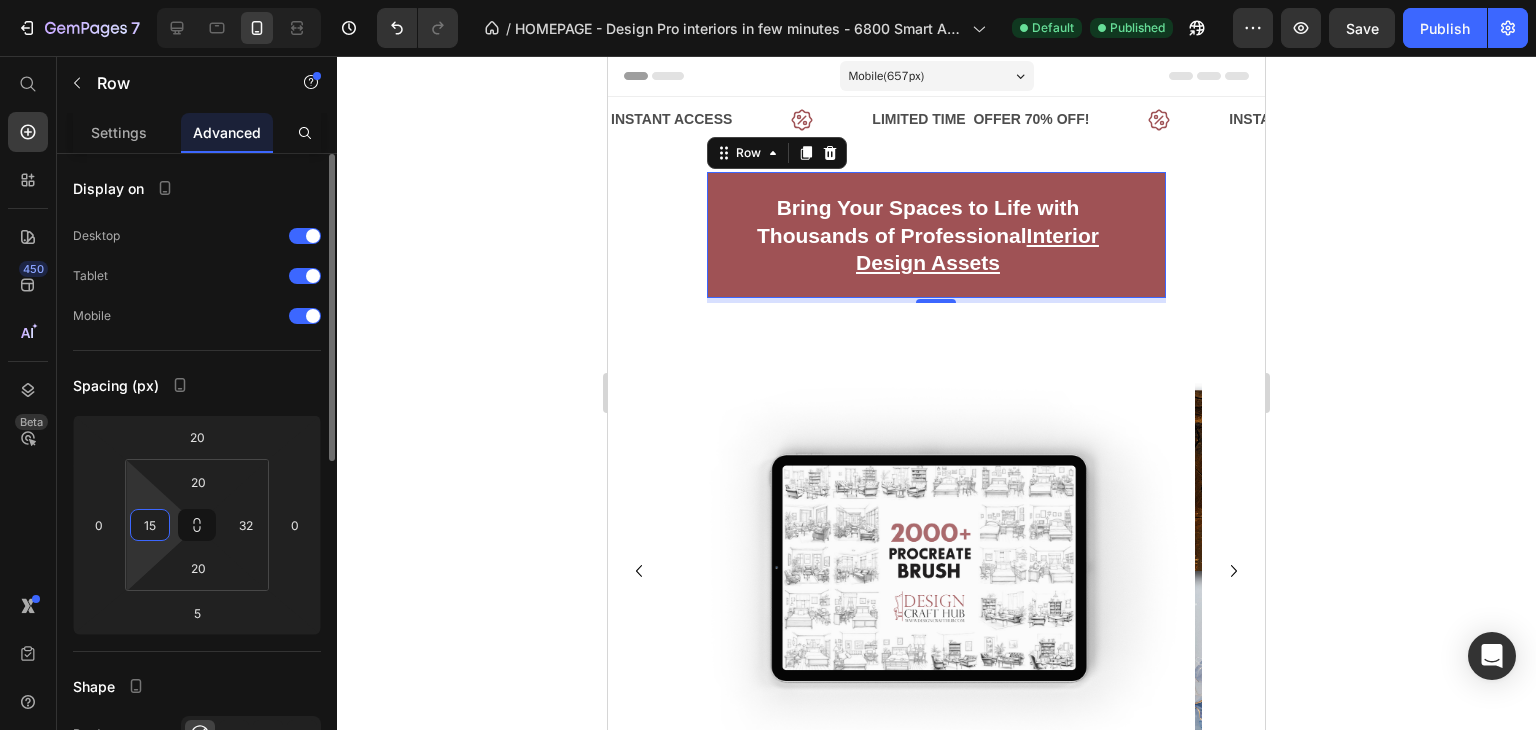 click on "15" at bounding box center [150, 525] 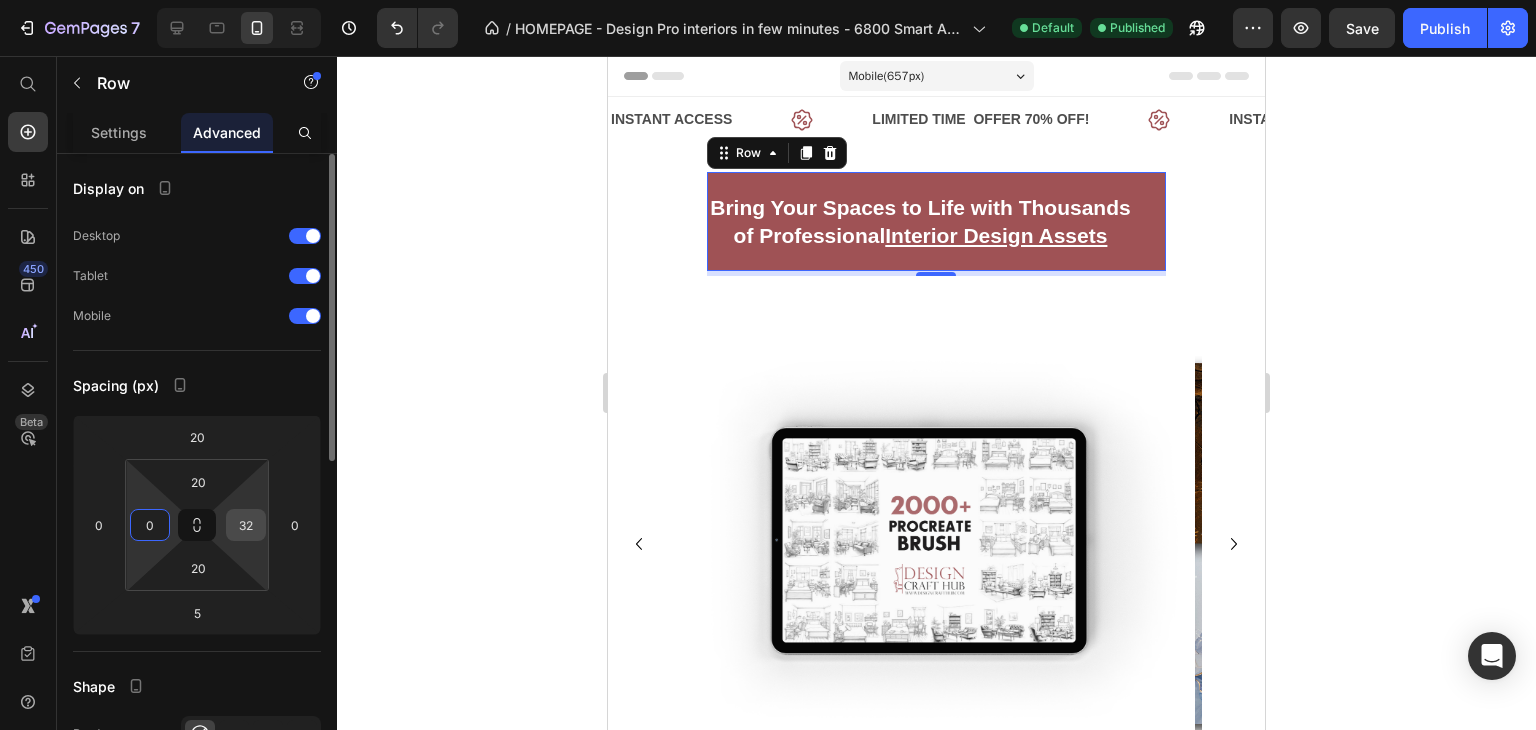 type on "0" 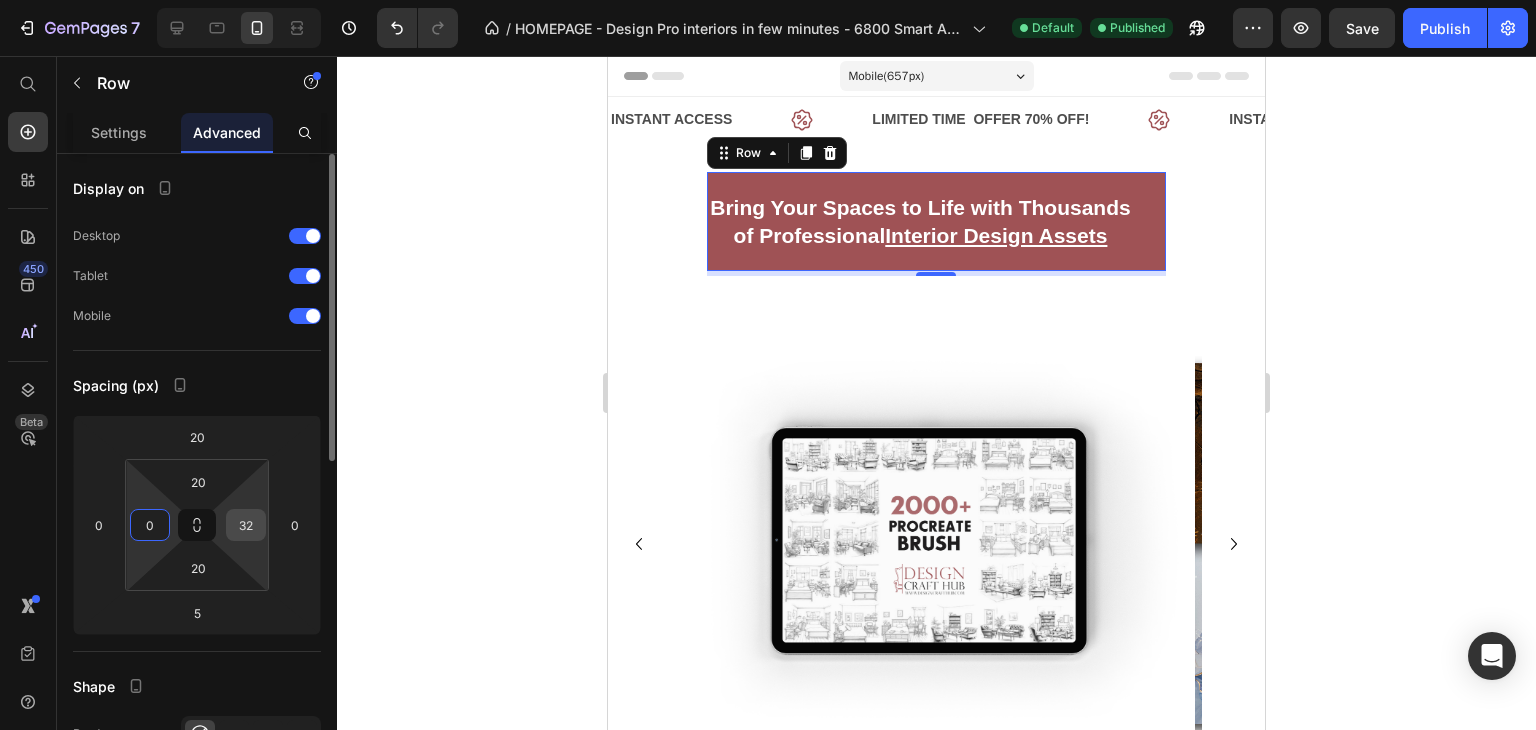 click on "32" at bounding box center (246, 525) 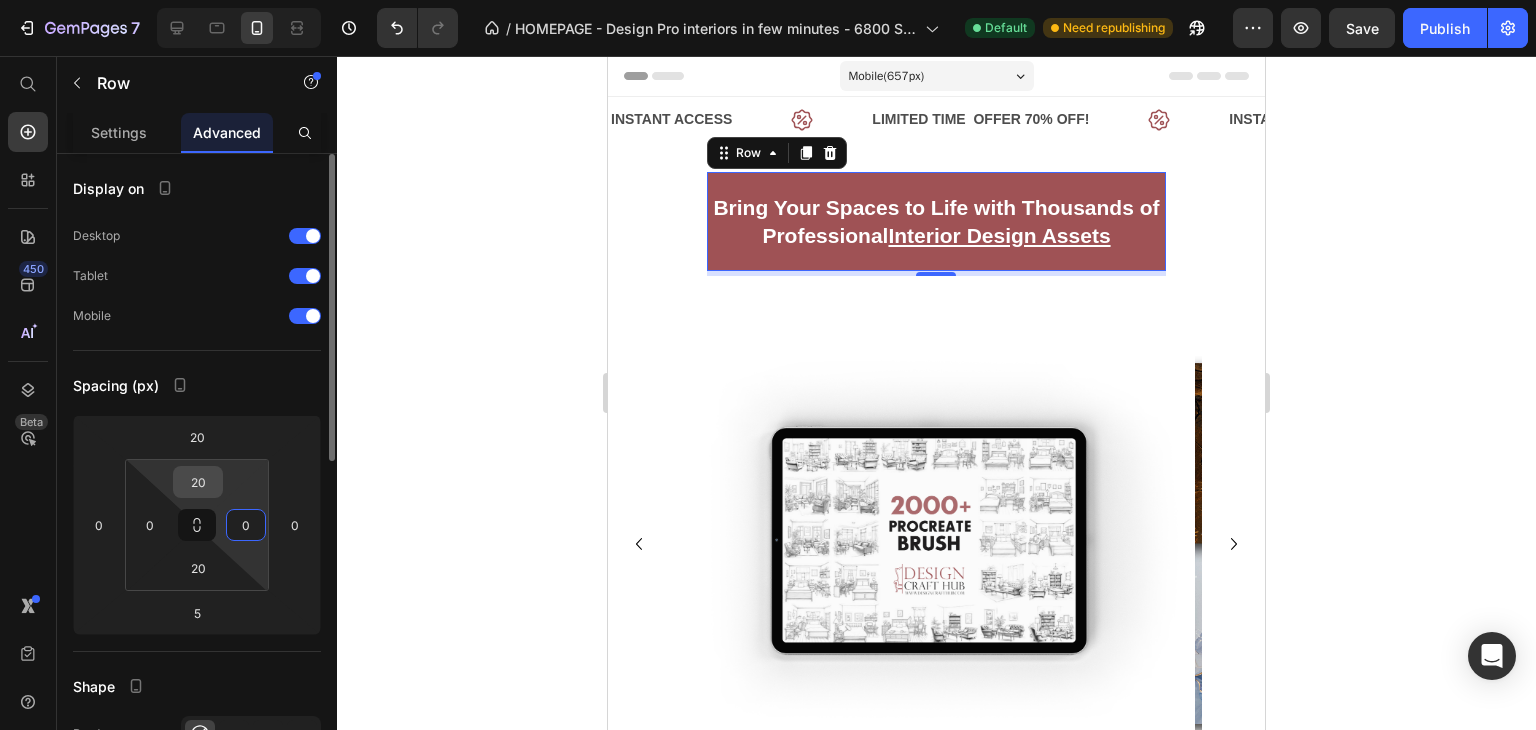 type on "0" 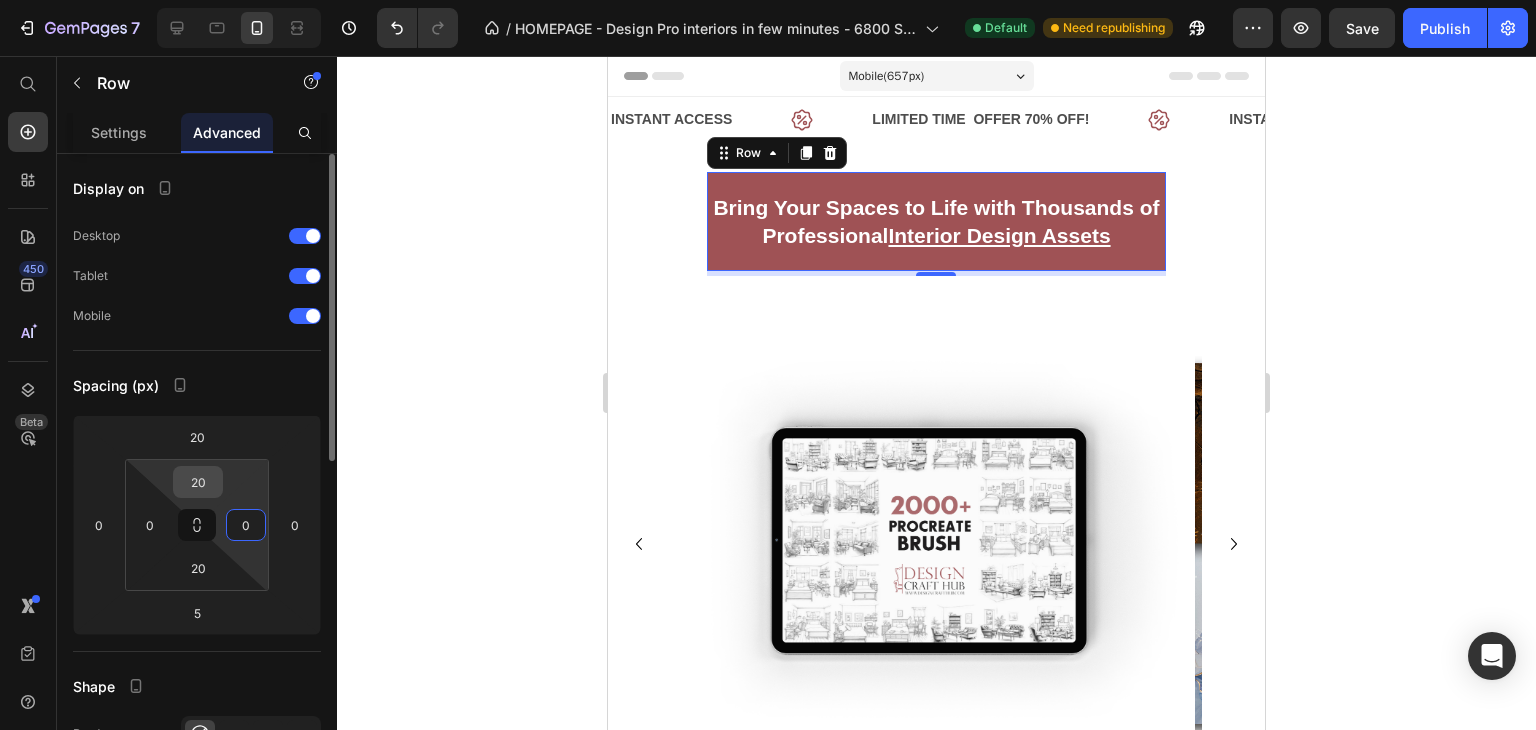 click on "20" at bounding box center [198, 482] 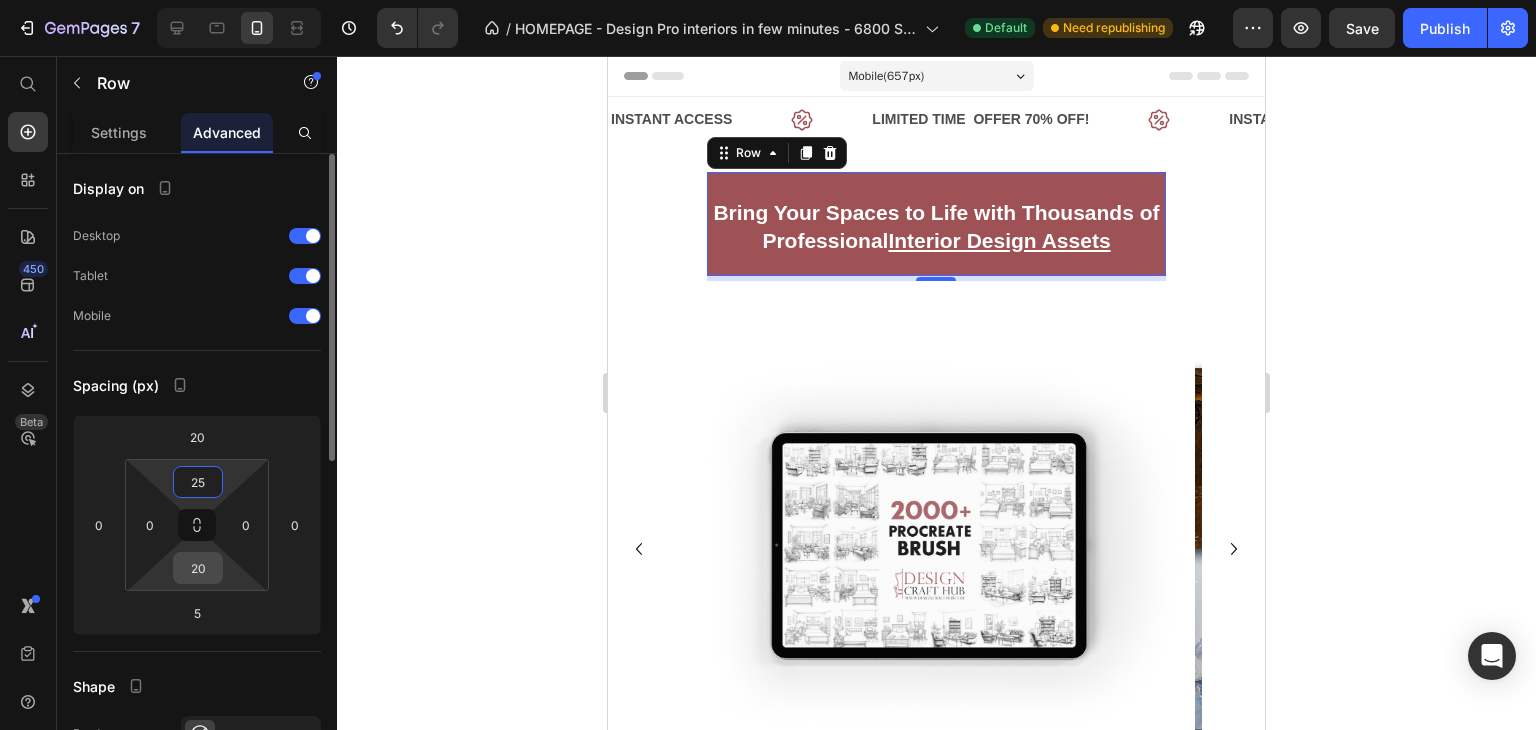 type on "25" 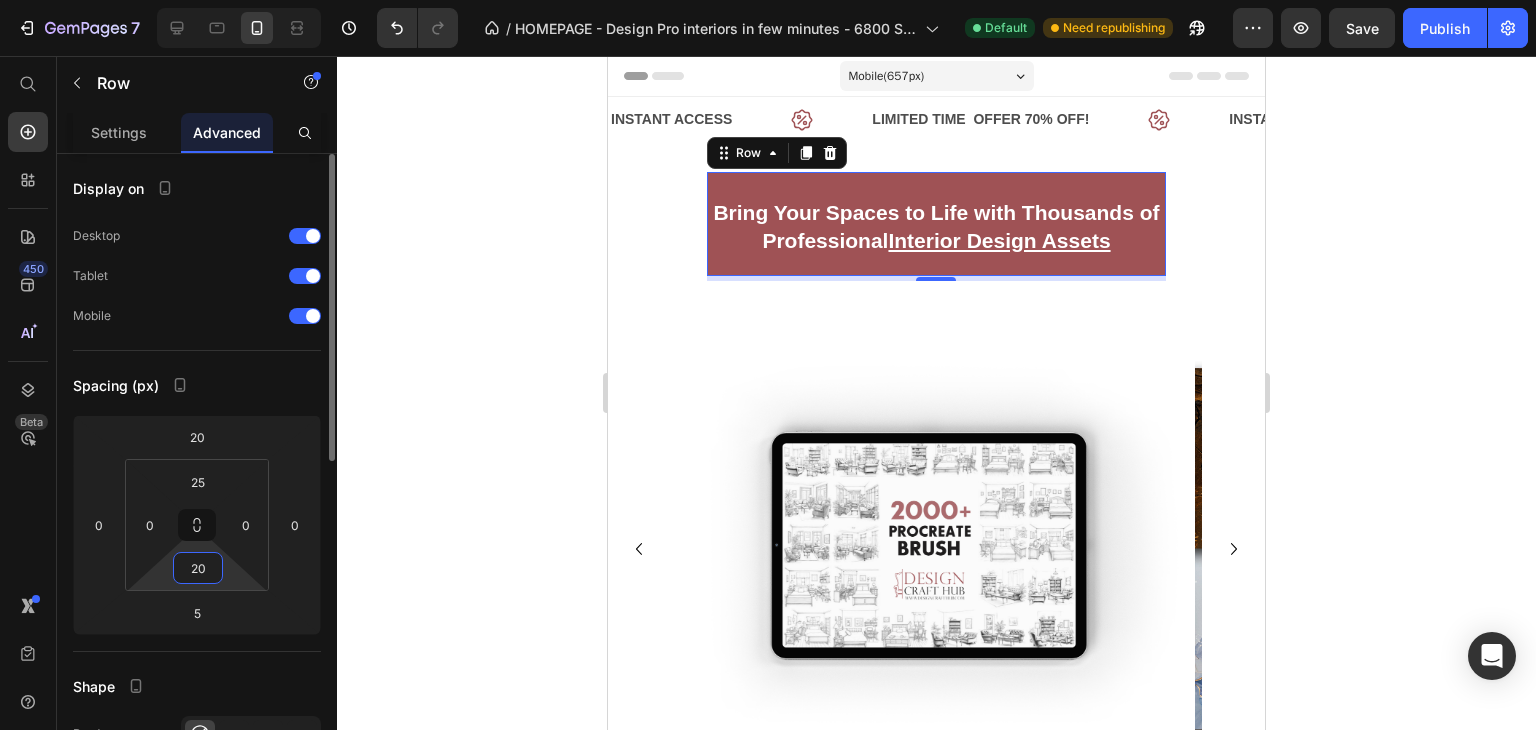 click on "20" at bounding box center [198, 568] 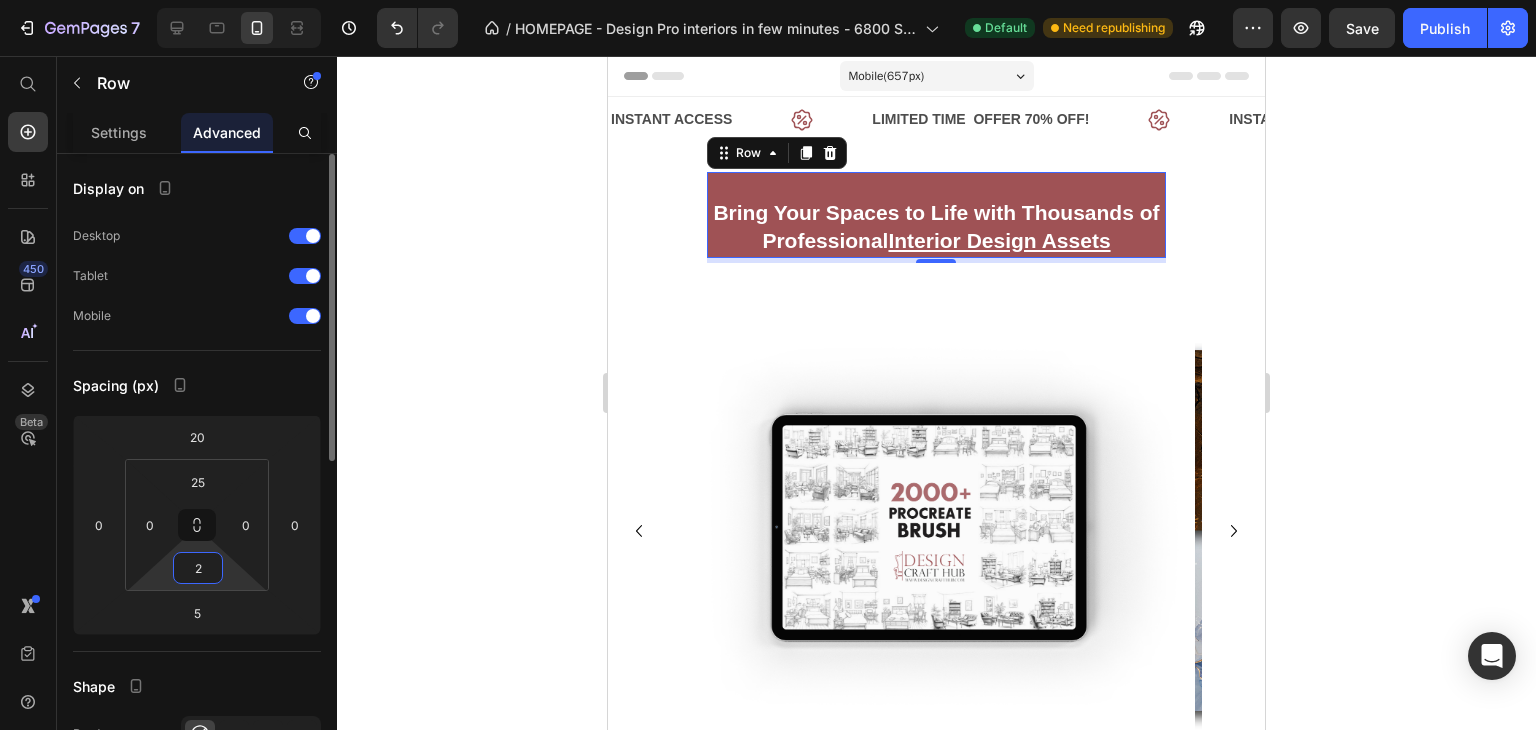 type on "25" 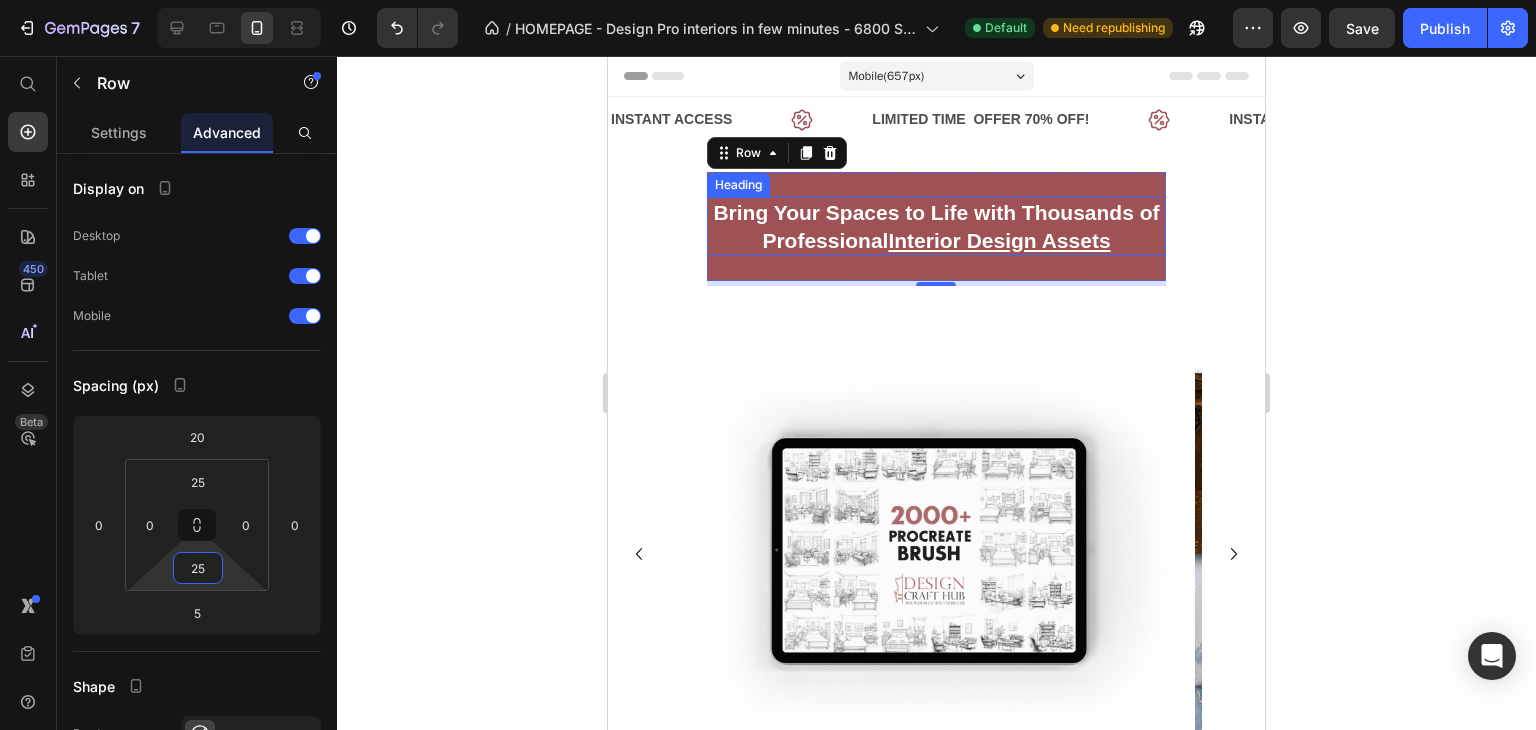 click on "Interior Design Assets" at bounding box center (999, 240) 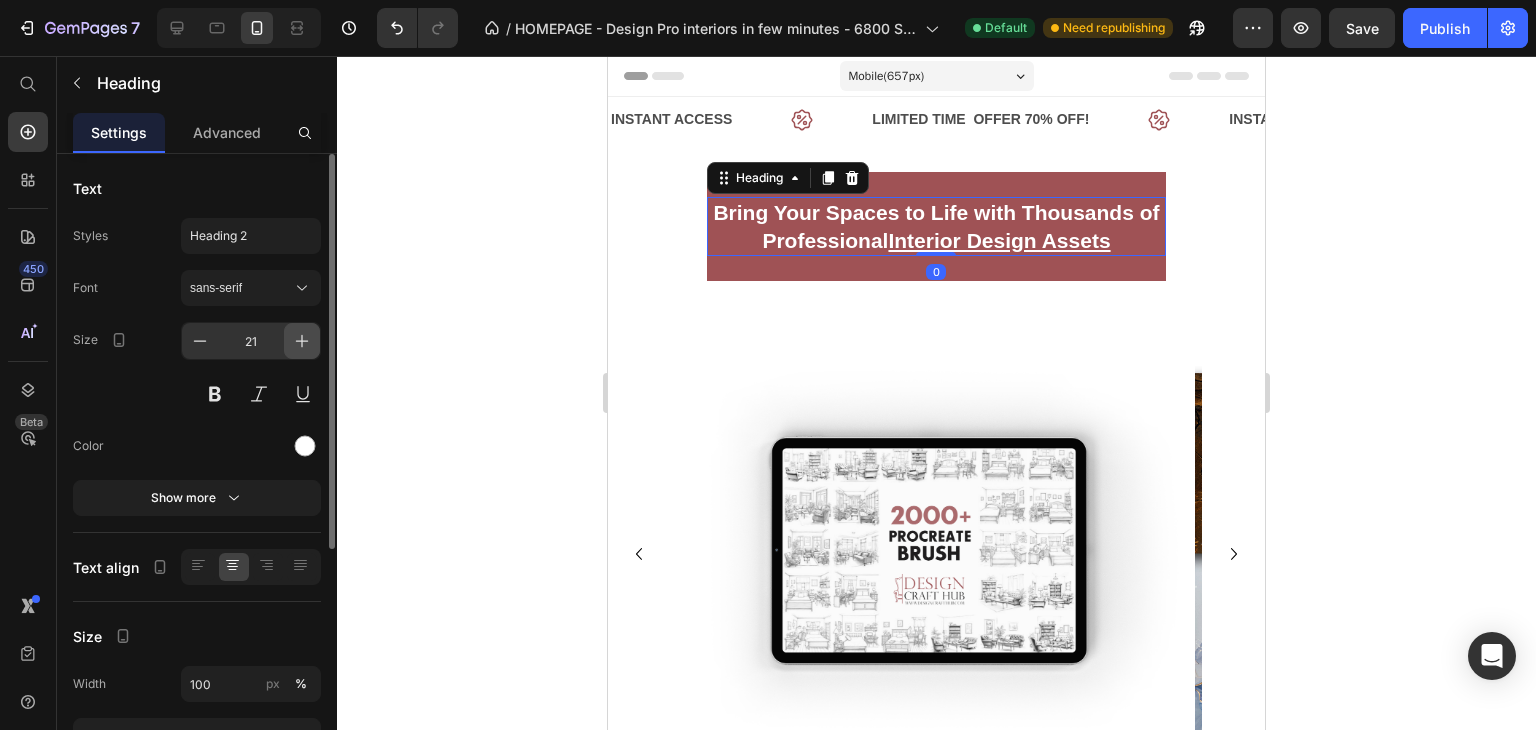 click at bounding box center (302, 341) 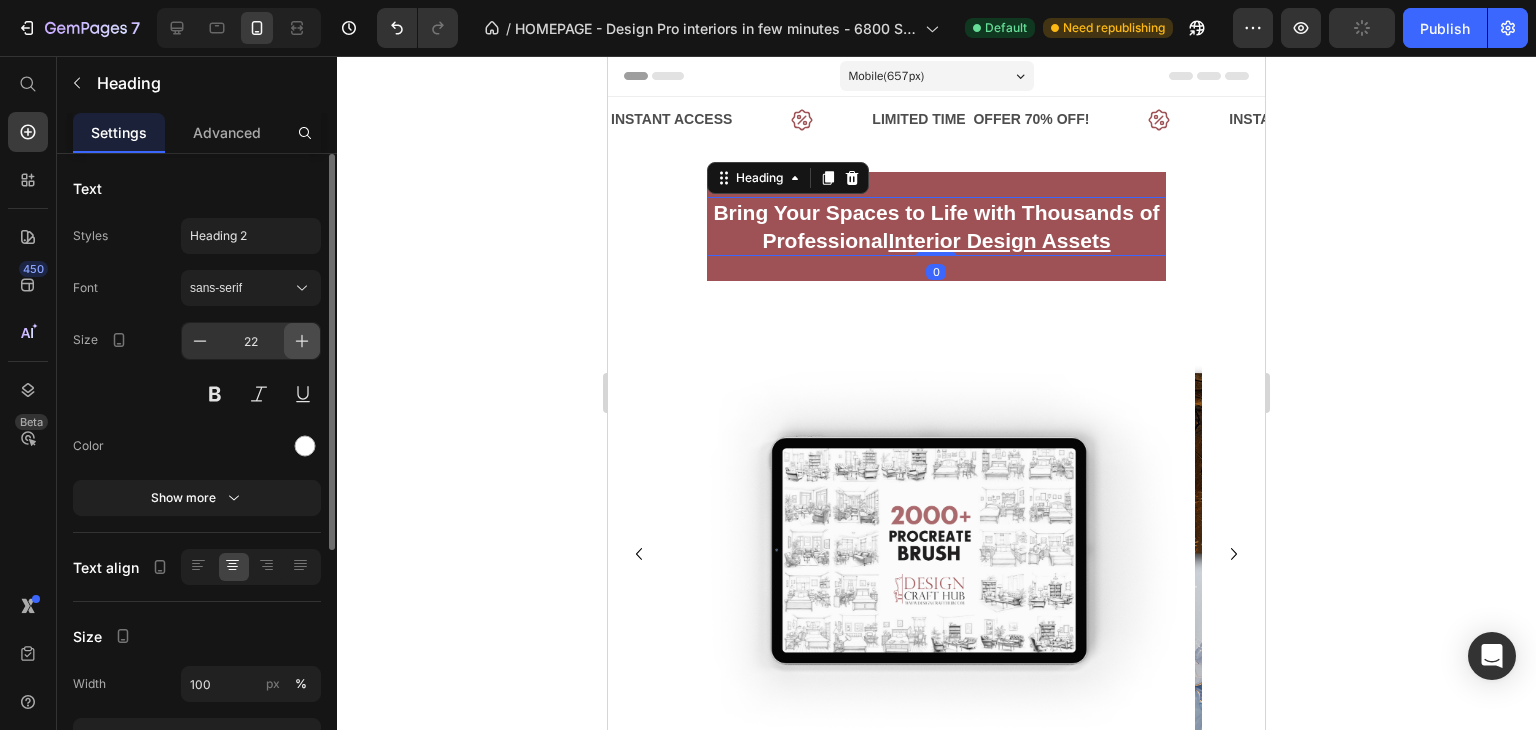 click at bounding box center (302, 341) 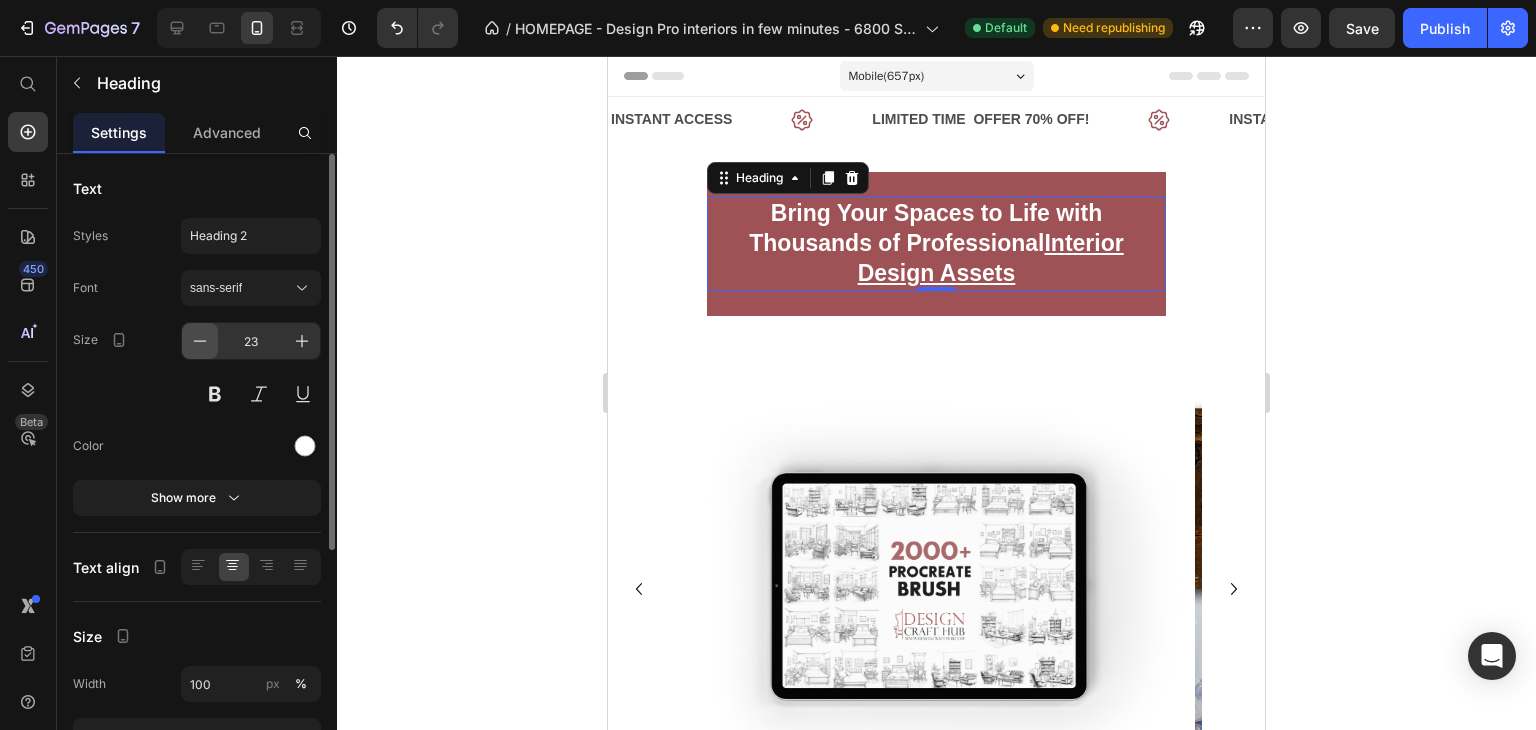 click 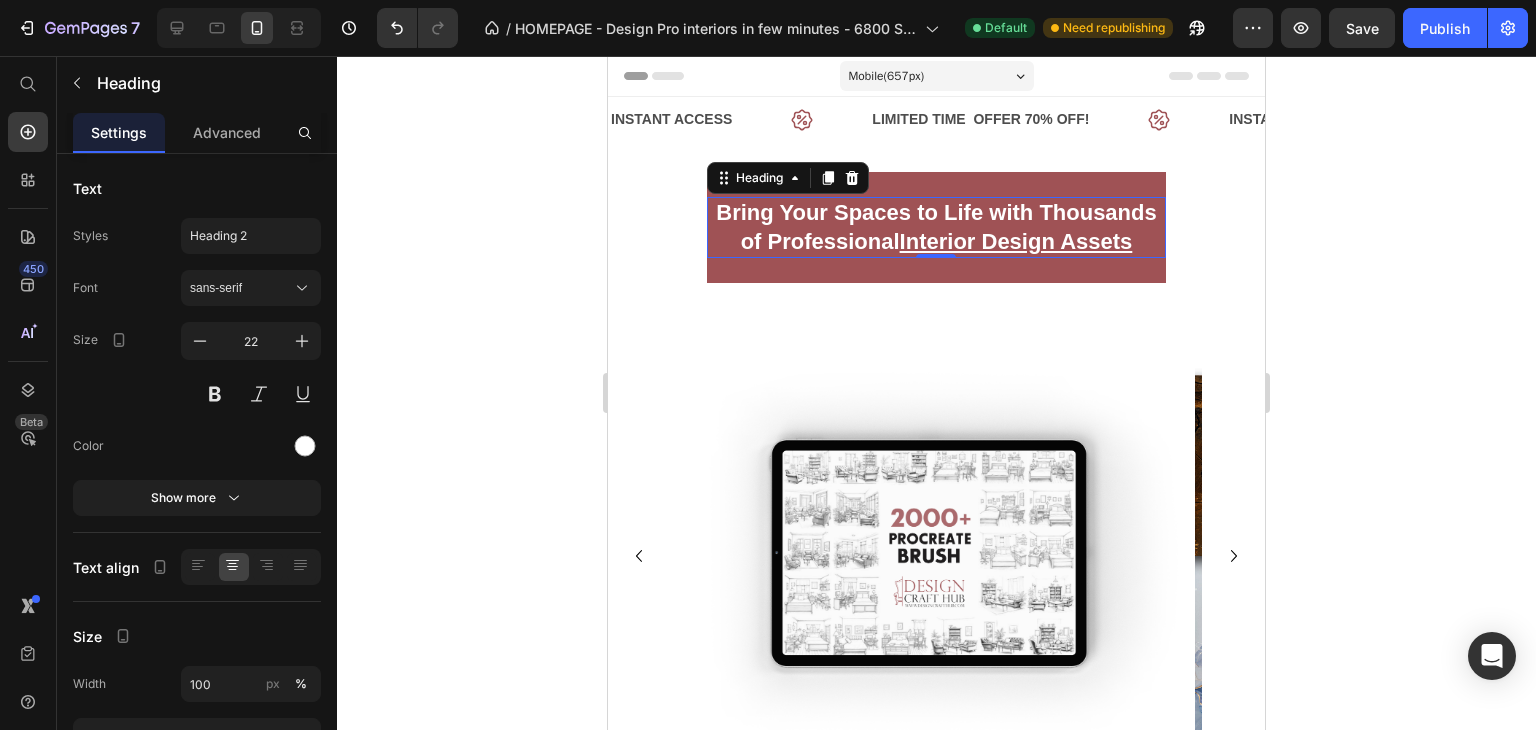 click 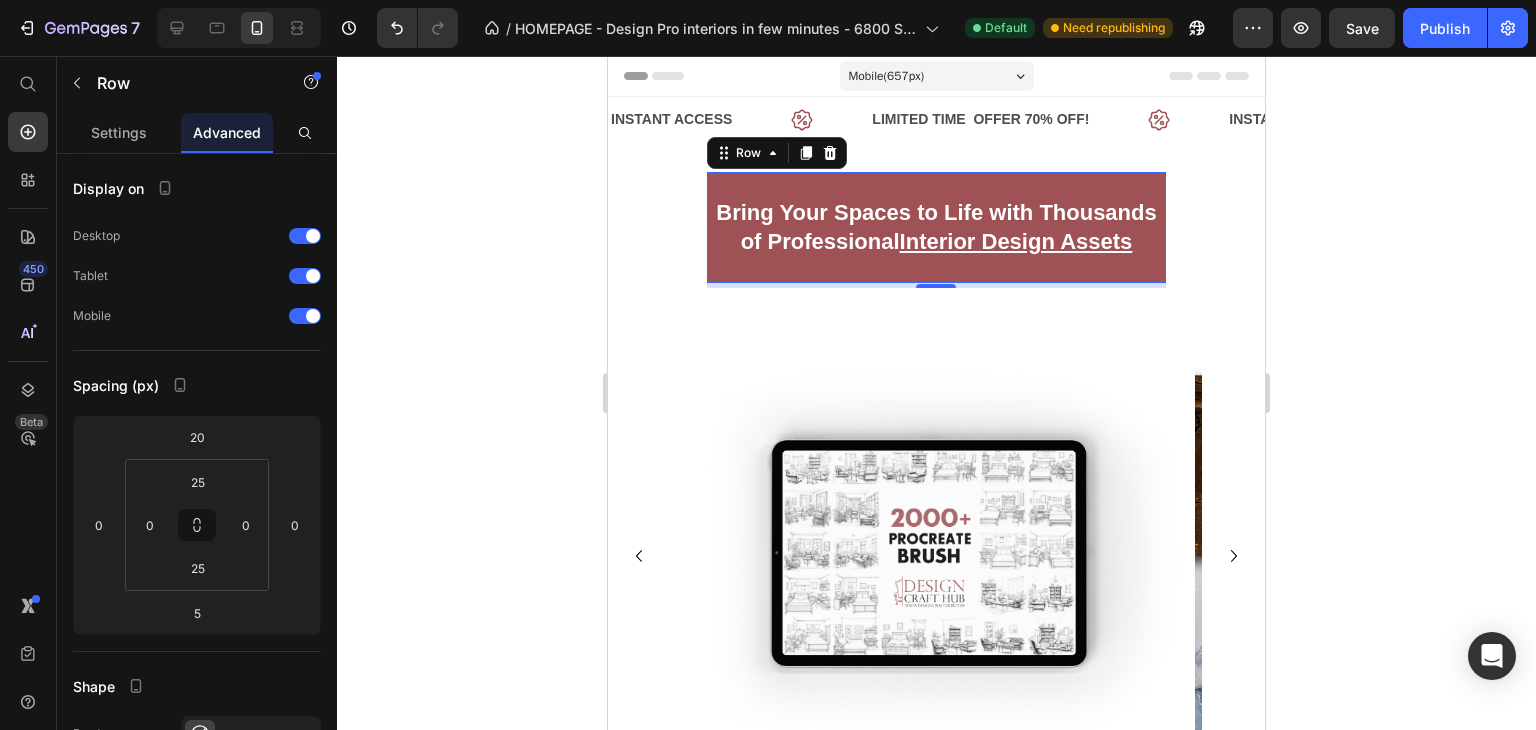 click on "Bring Your Spaces to Life with Thousands of Professional  Interior Design Assets Heading Row   0" at bounding box center [937, 227] 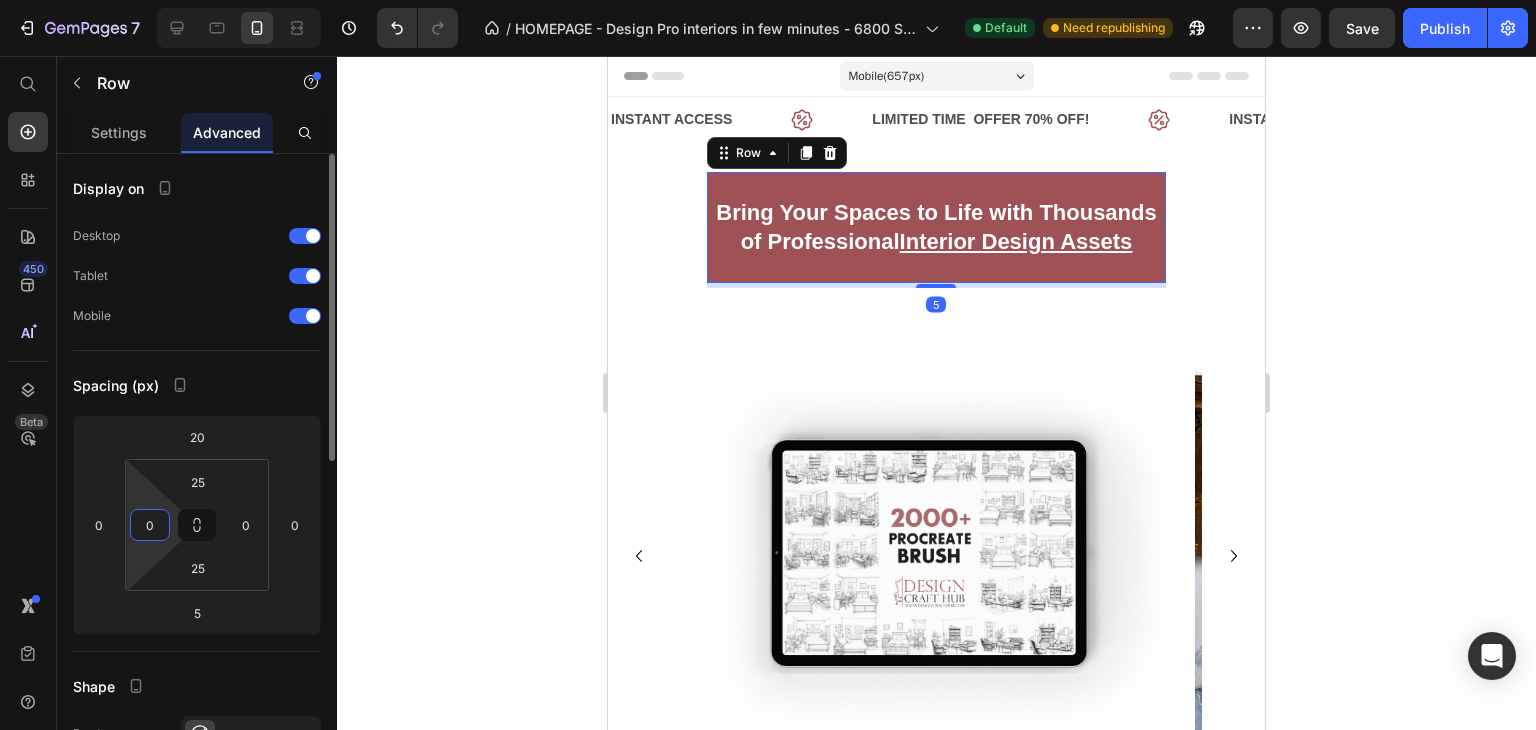 click on "0" at bounding box center (150, 525) 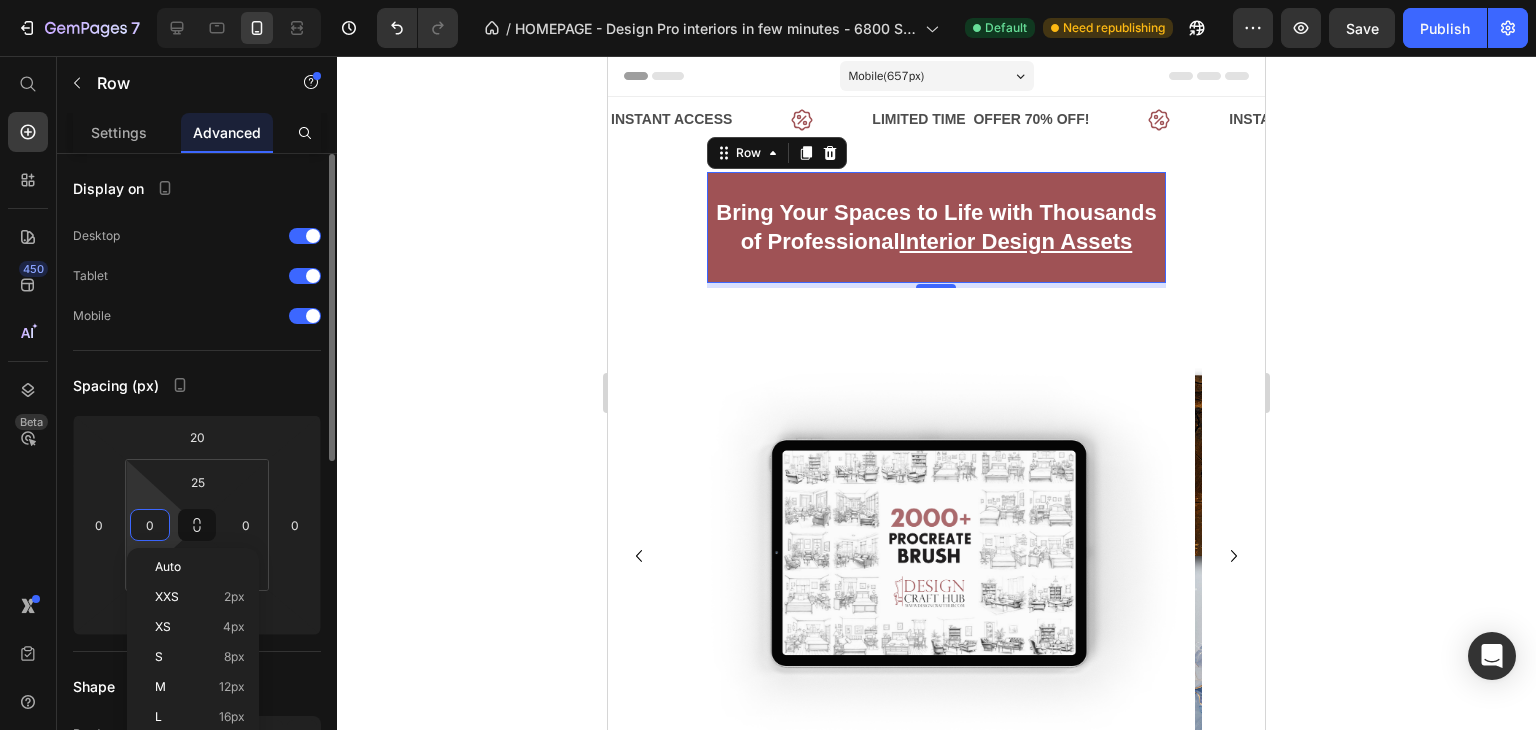 type on "5" 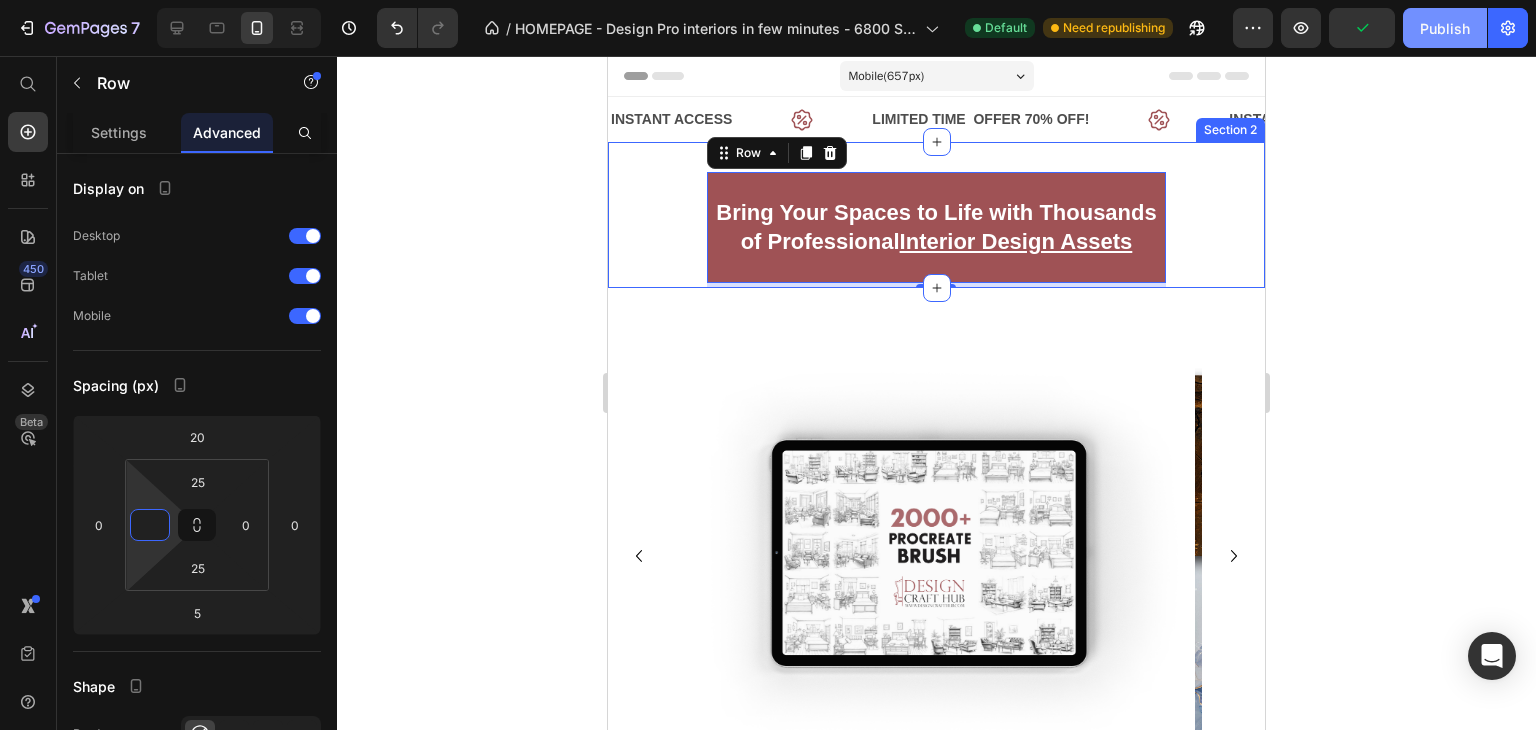 type on "0" 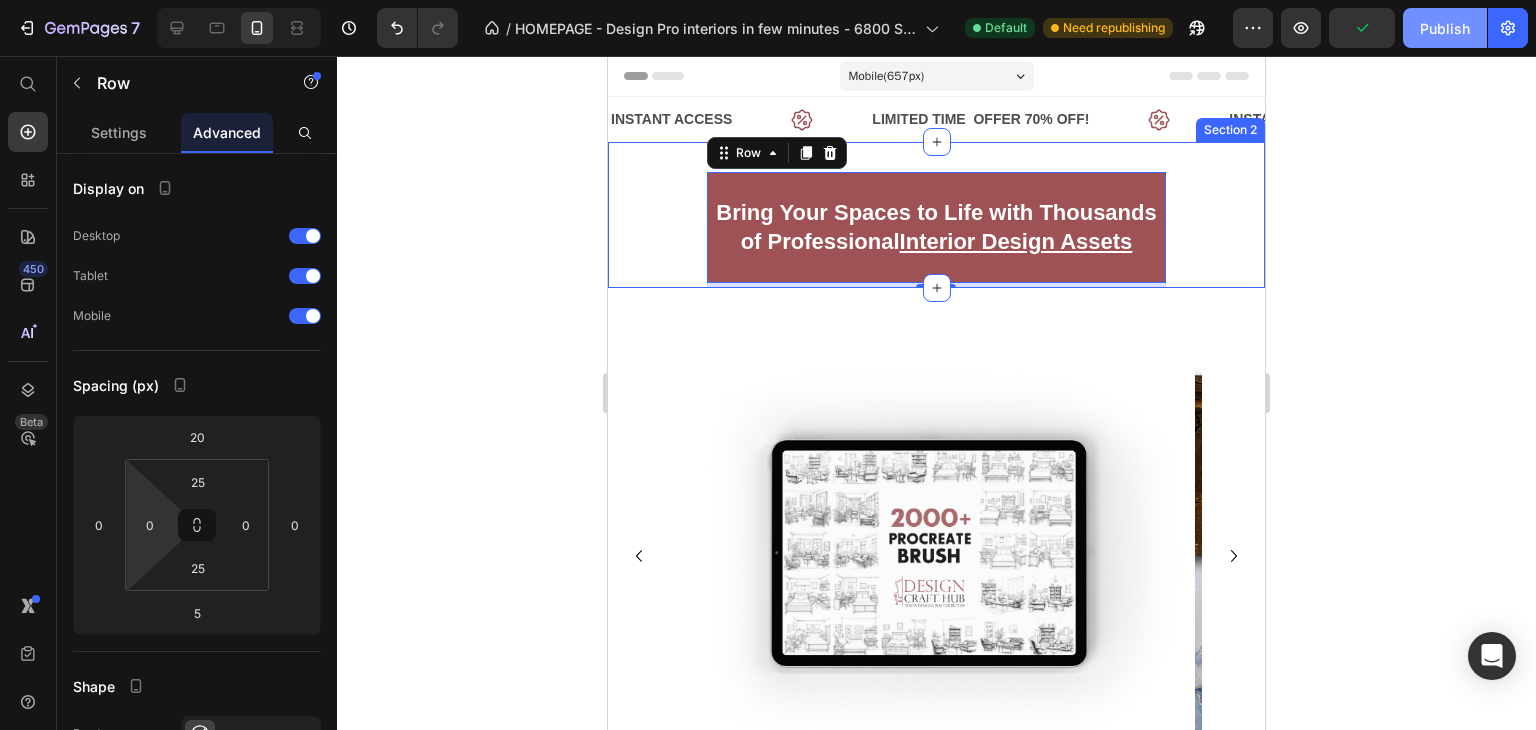 click on "Publish" at bounding box center [1445, 28] 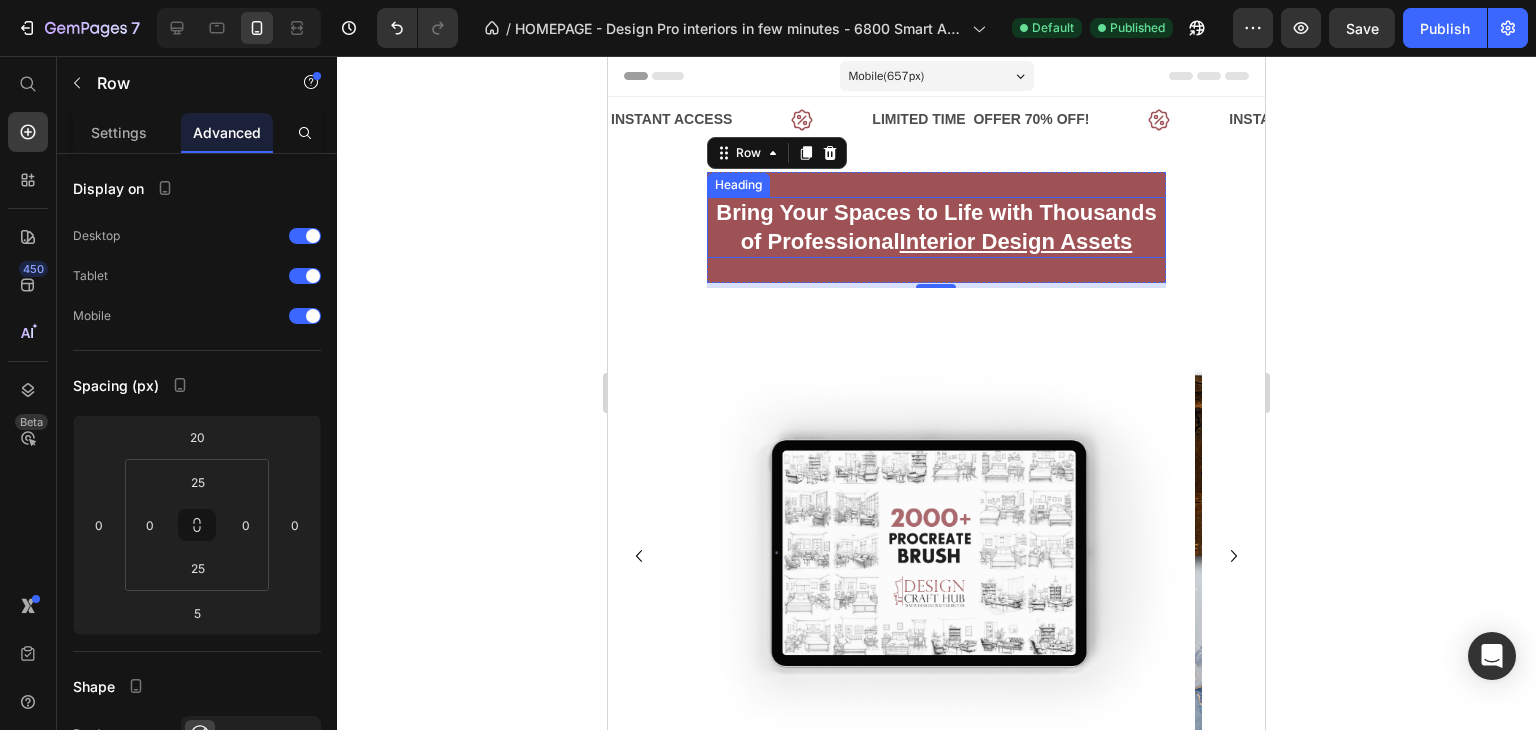 click on "Interior Design Assets" at bounding box center [1016, 241] 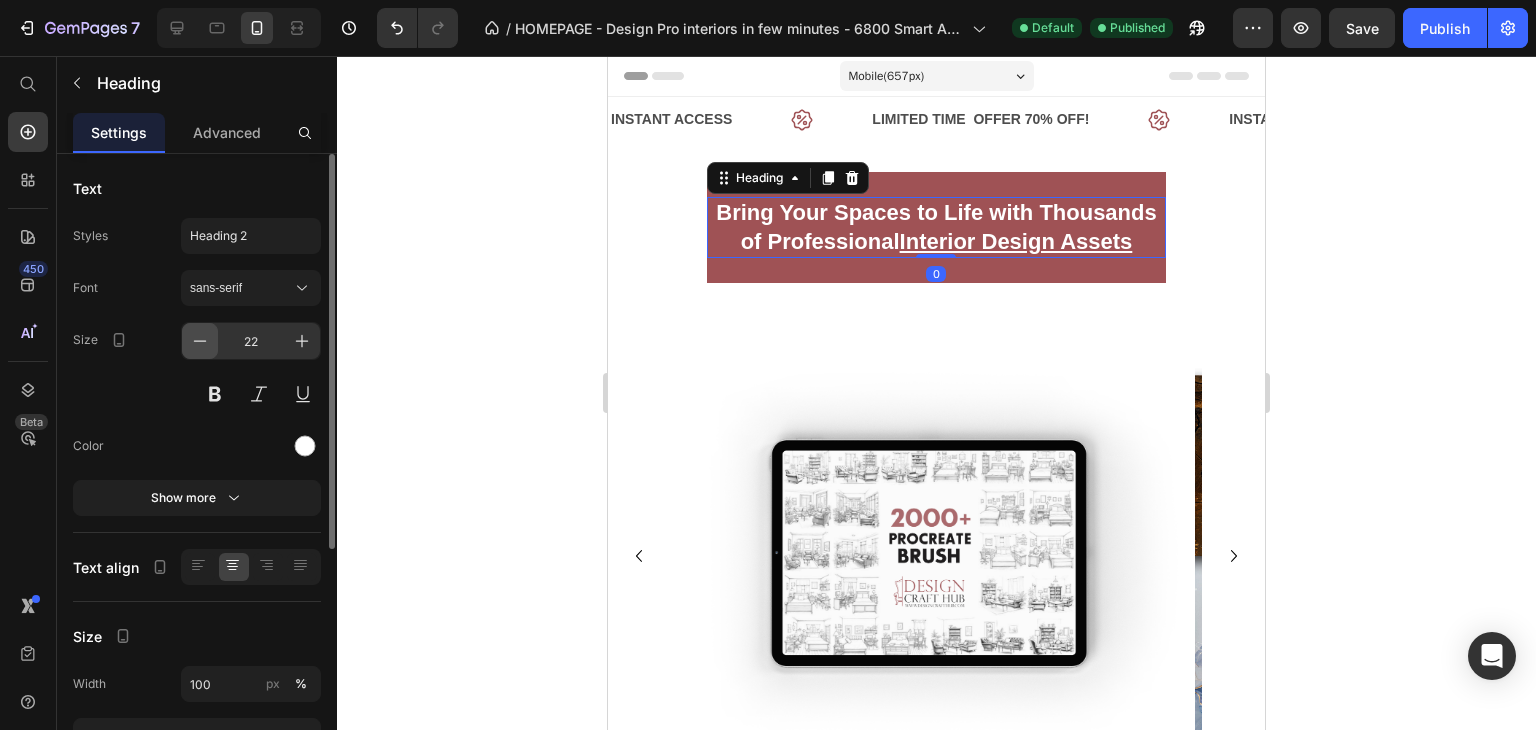click 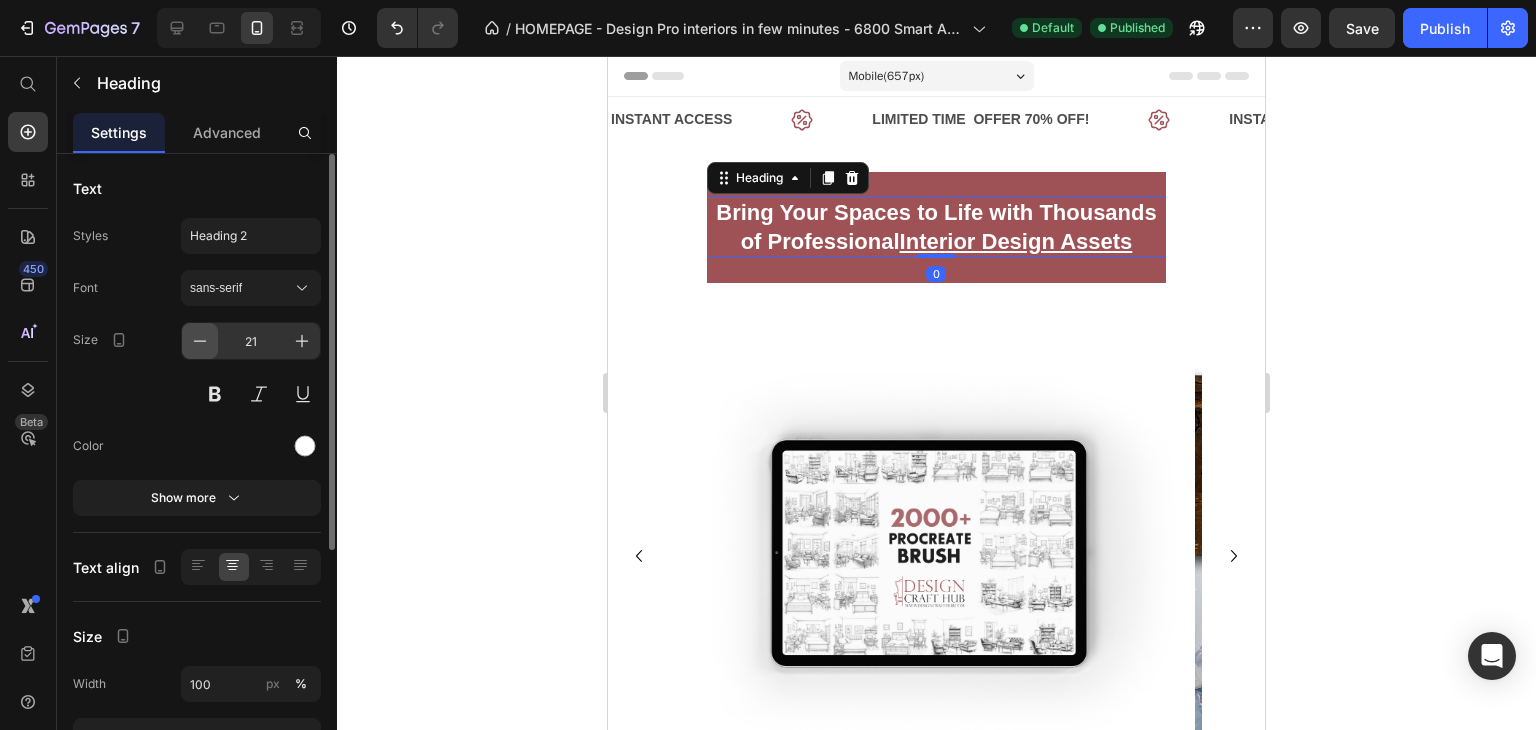click 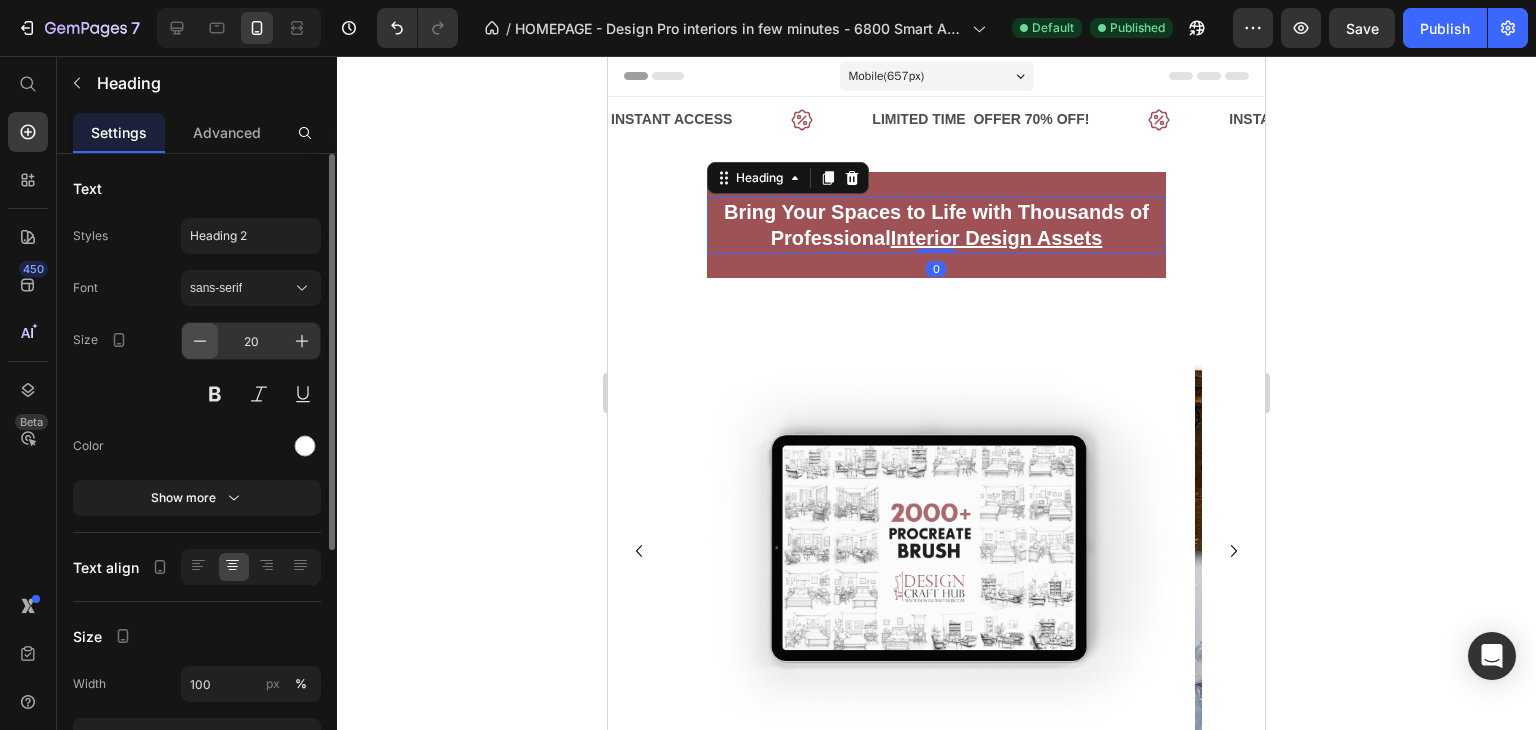 click 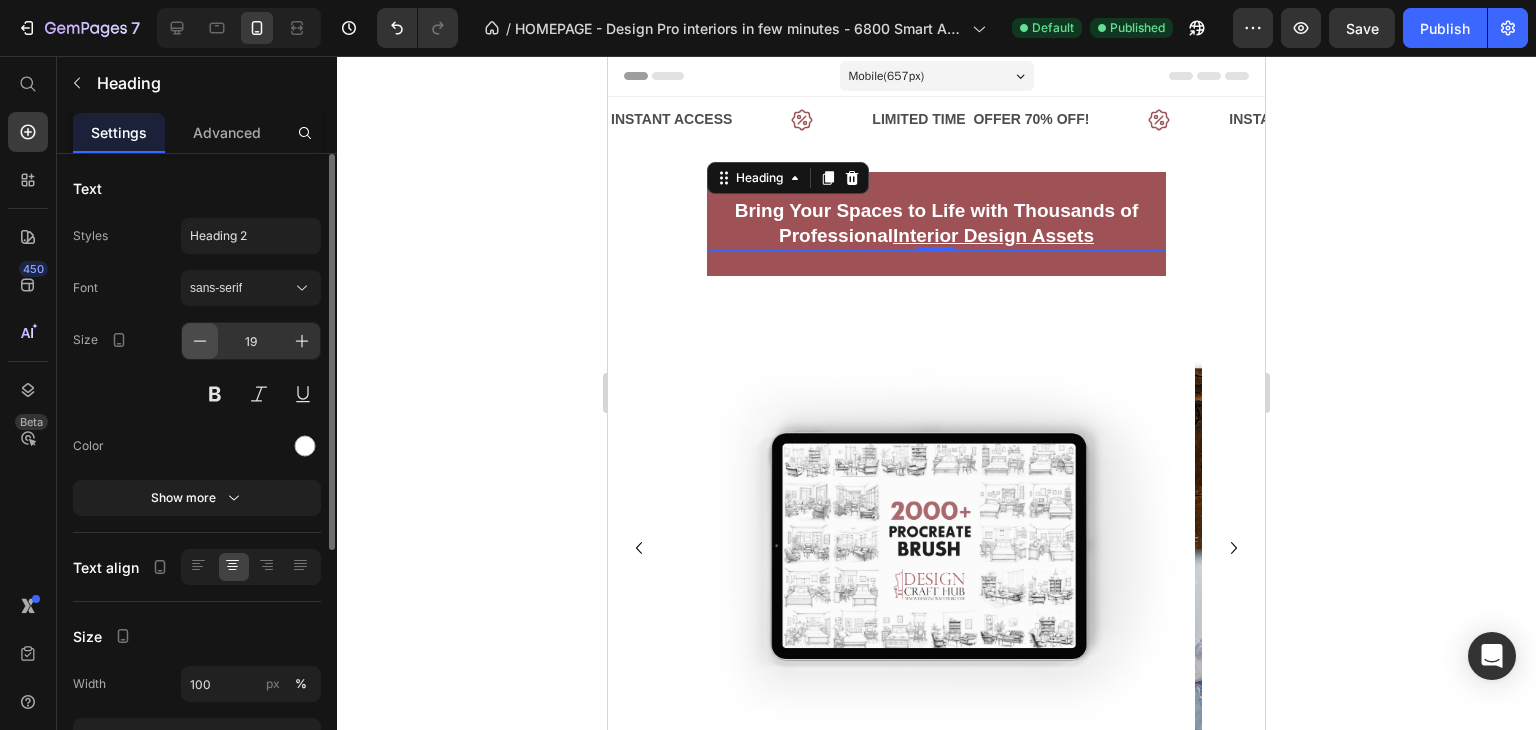 click 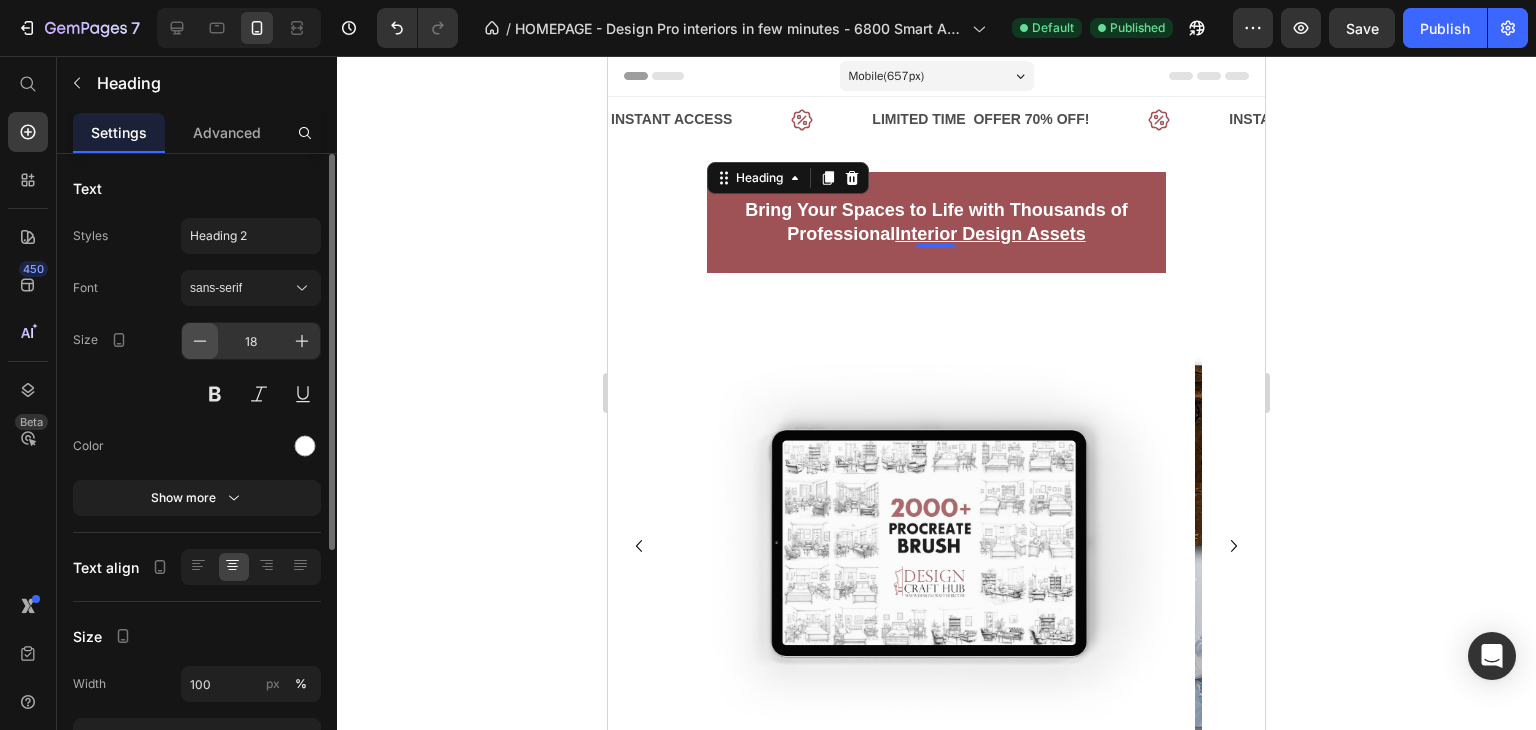 click 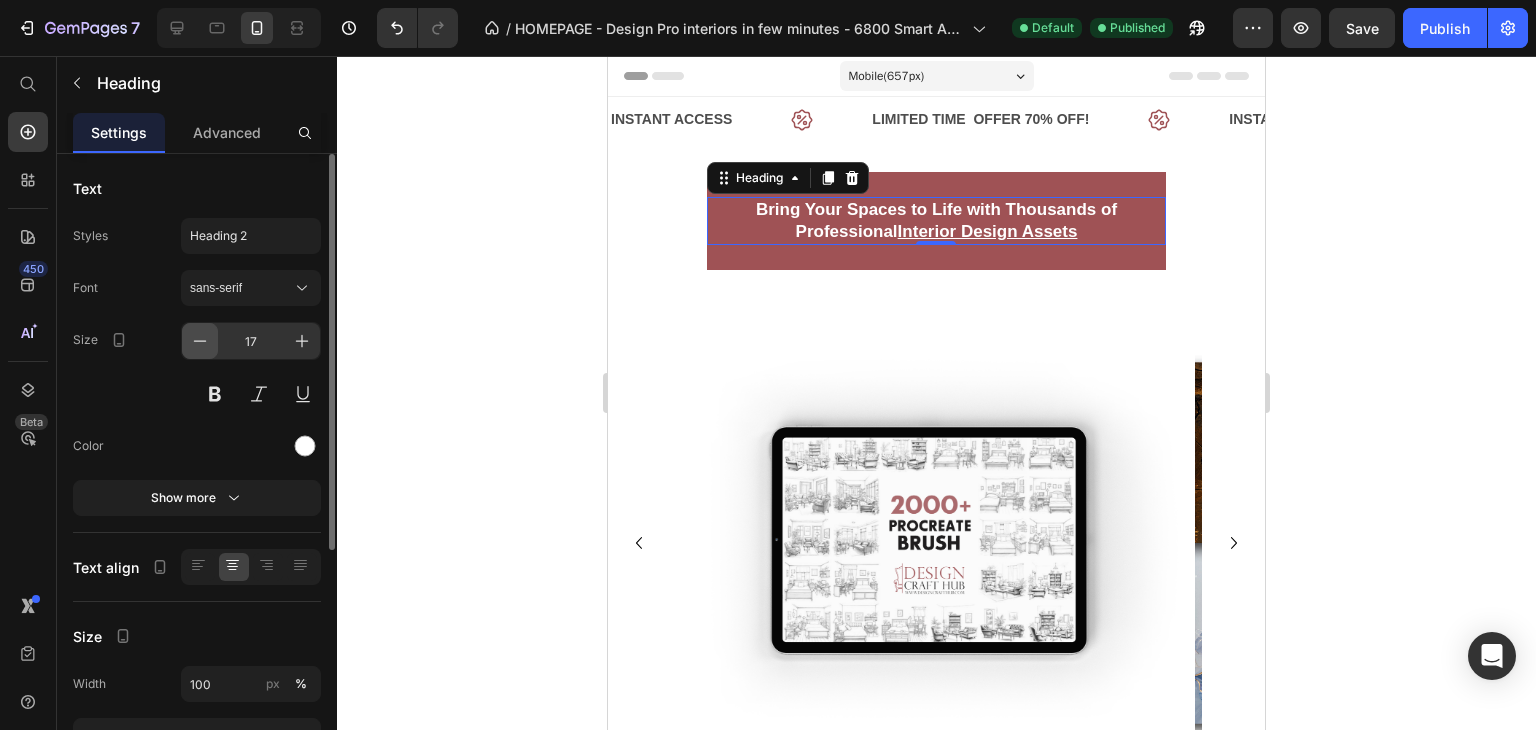 click 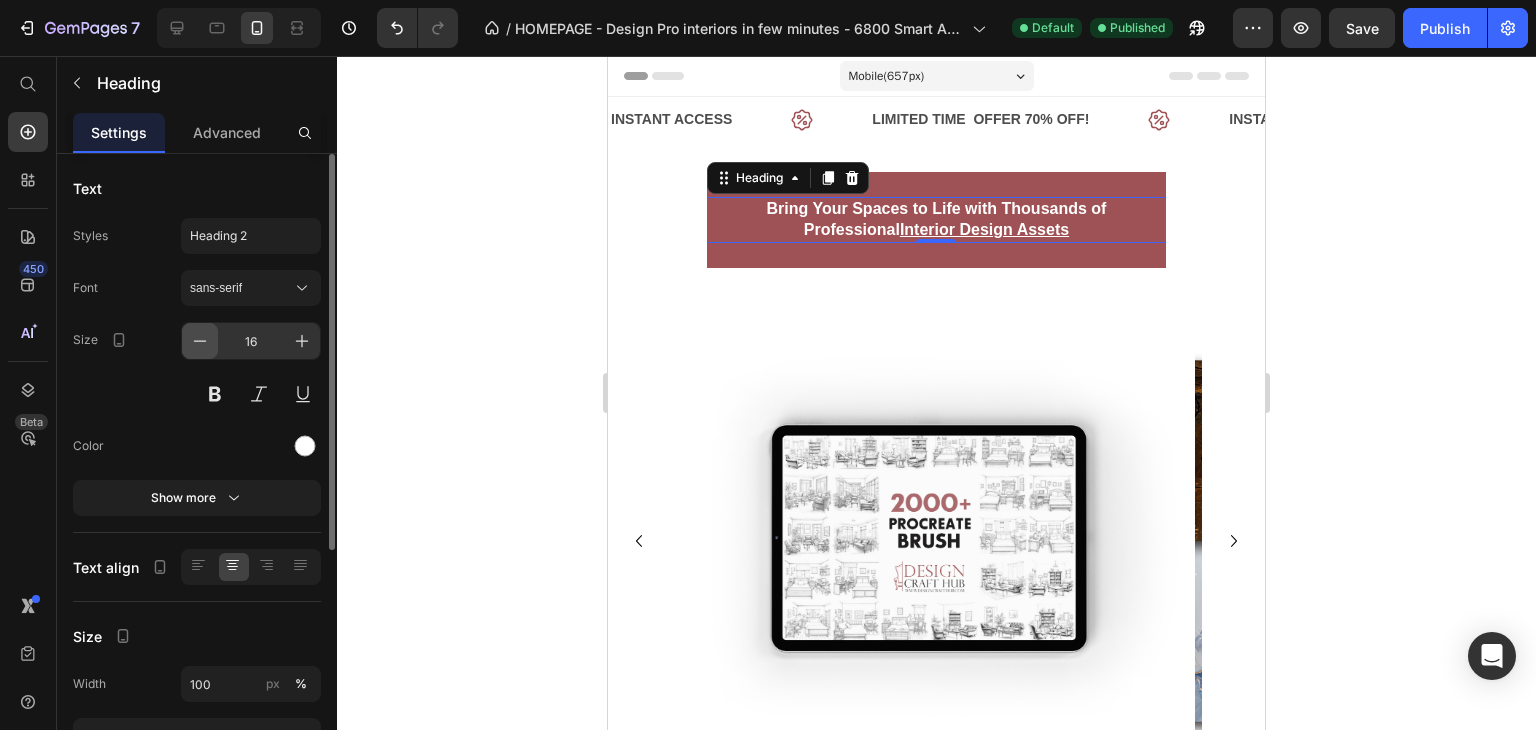 click 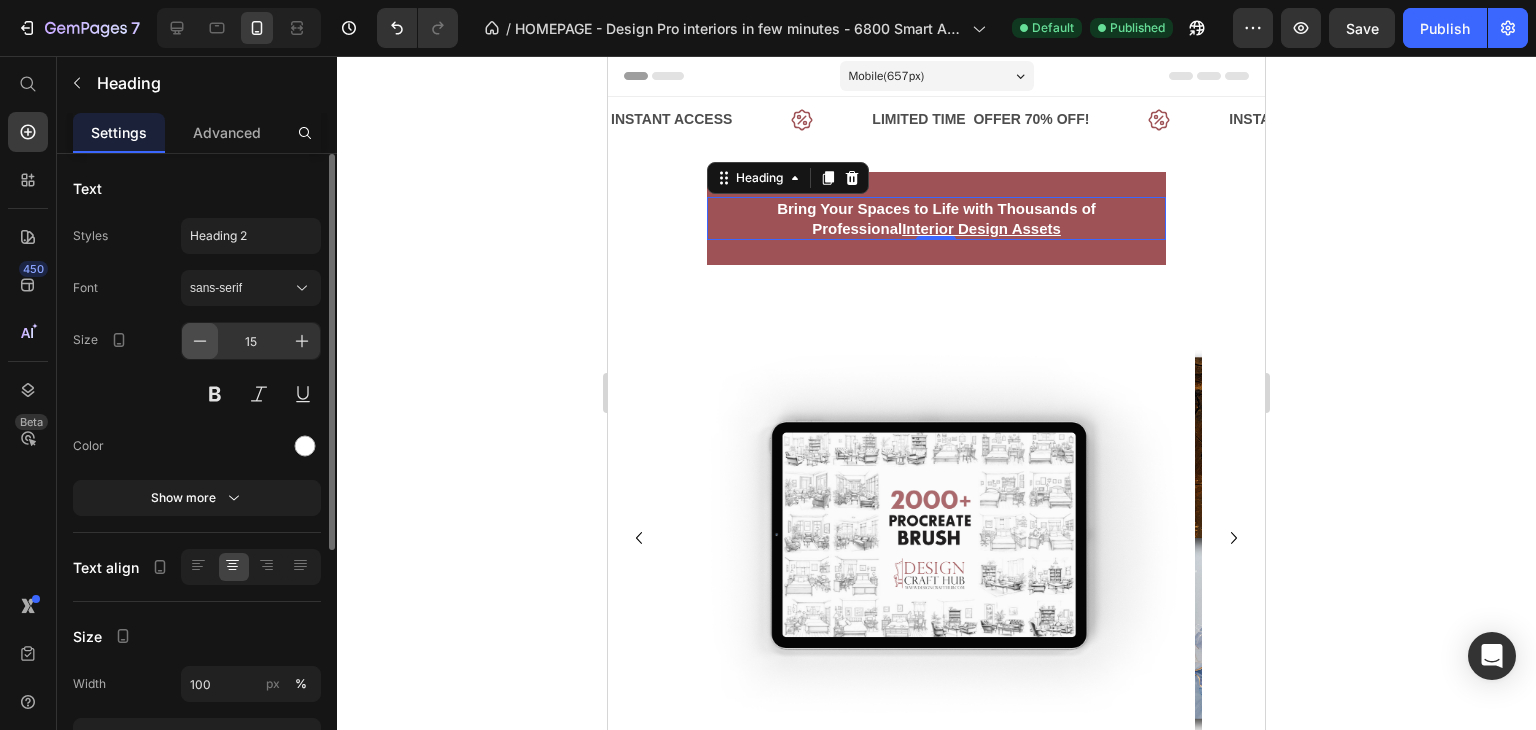 click 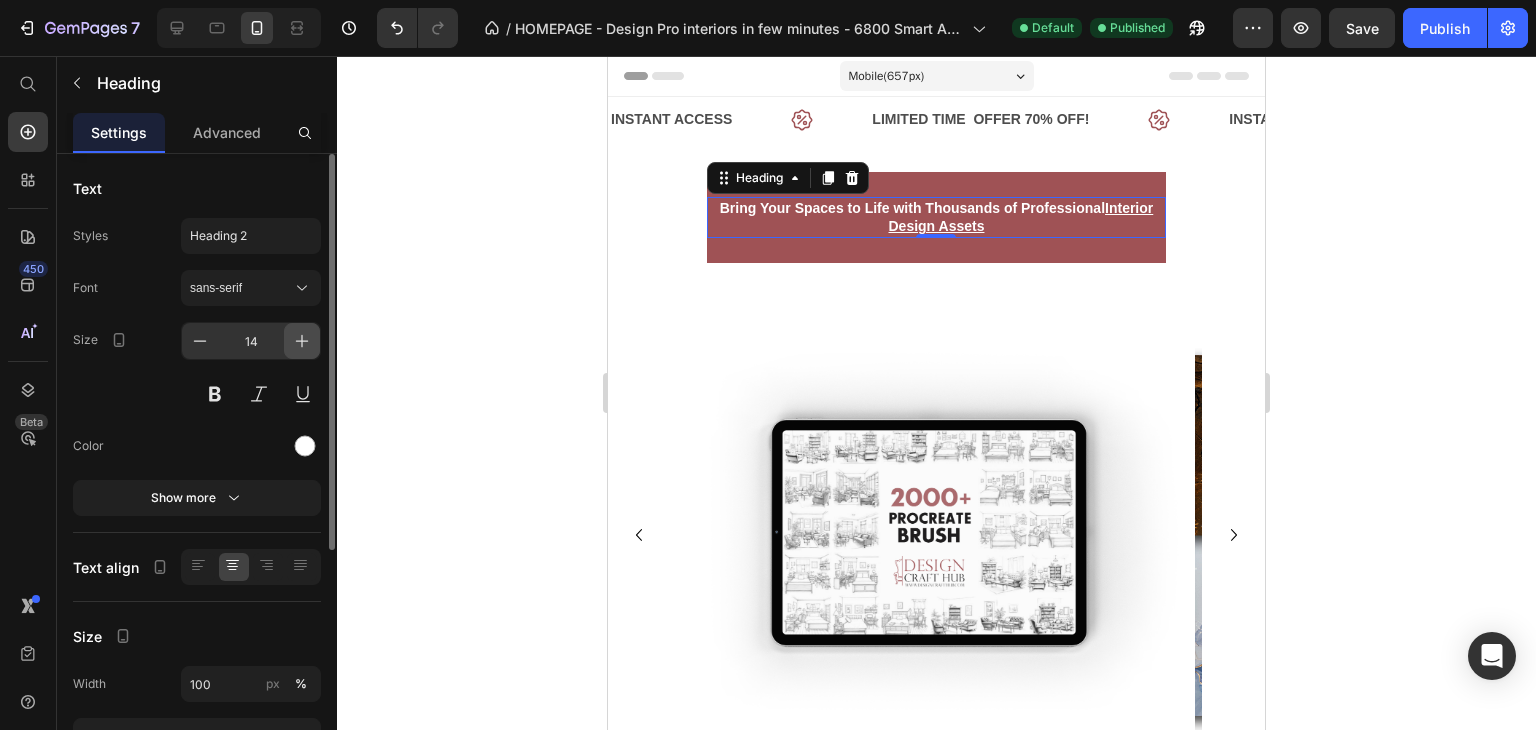 click 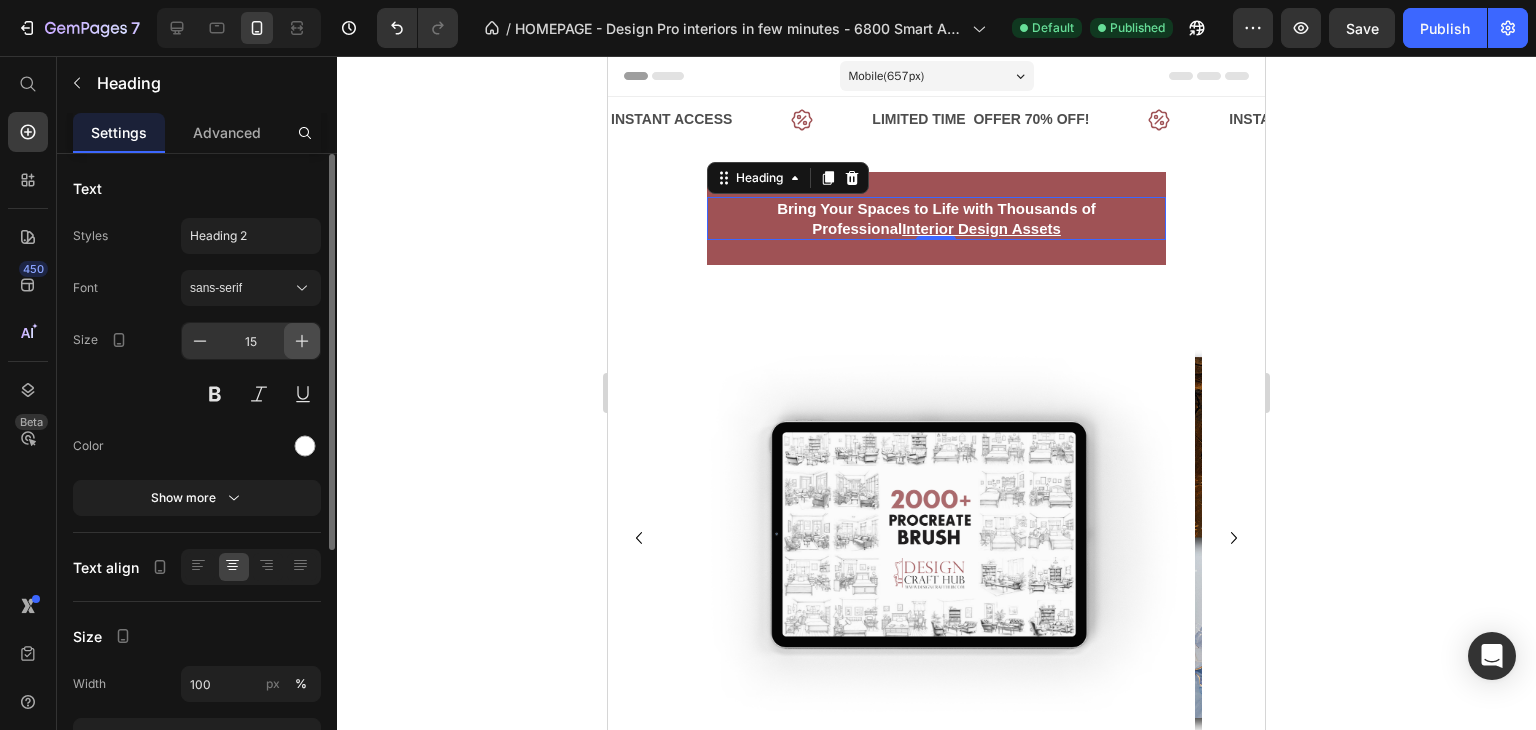click 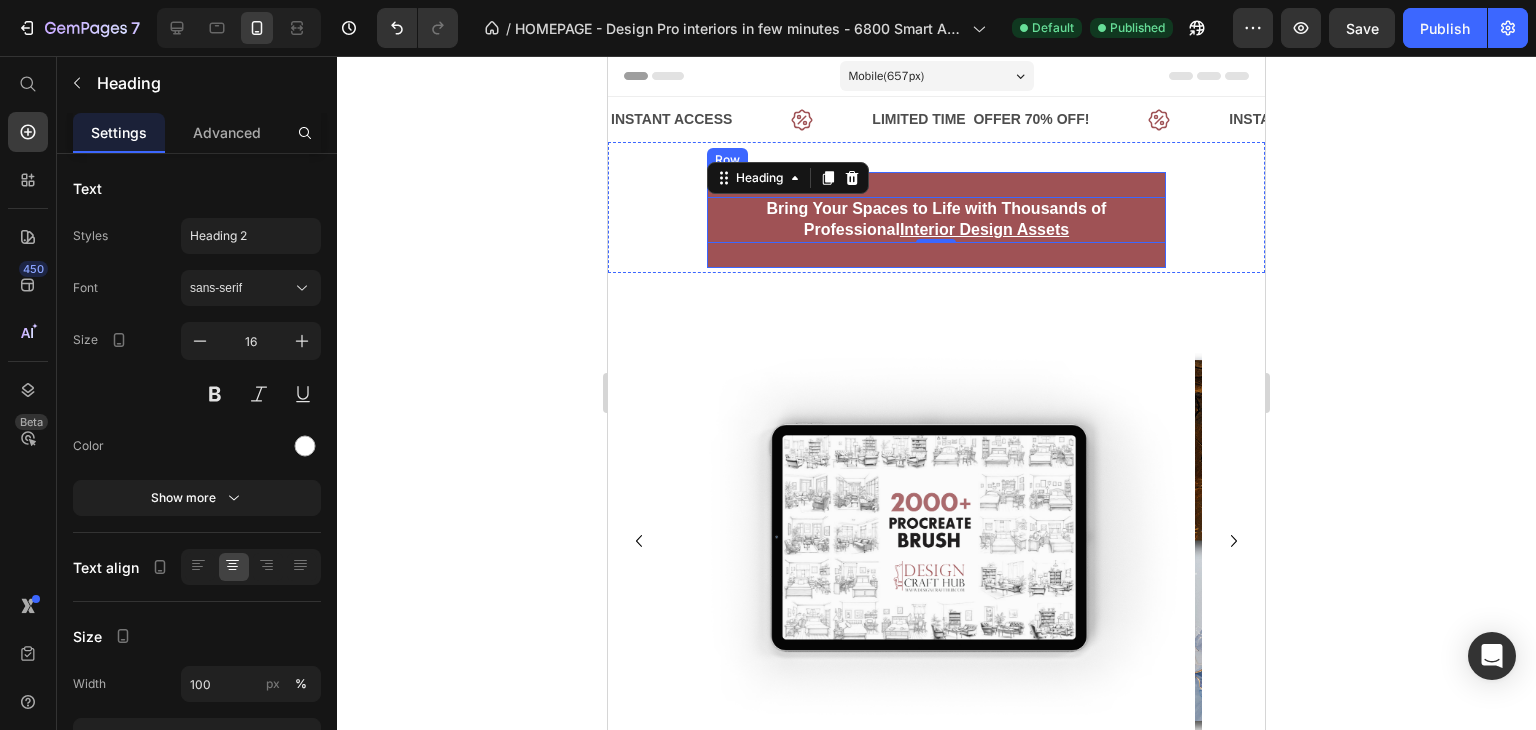 click on "Bring Your Spaces to Life with Thousands of Professional  Interior Design Assets Heading   0 Row" at bounding box center [937, 220] 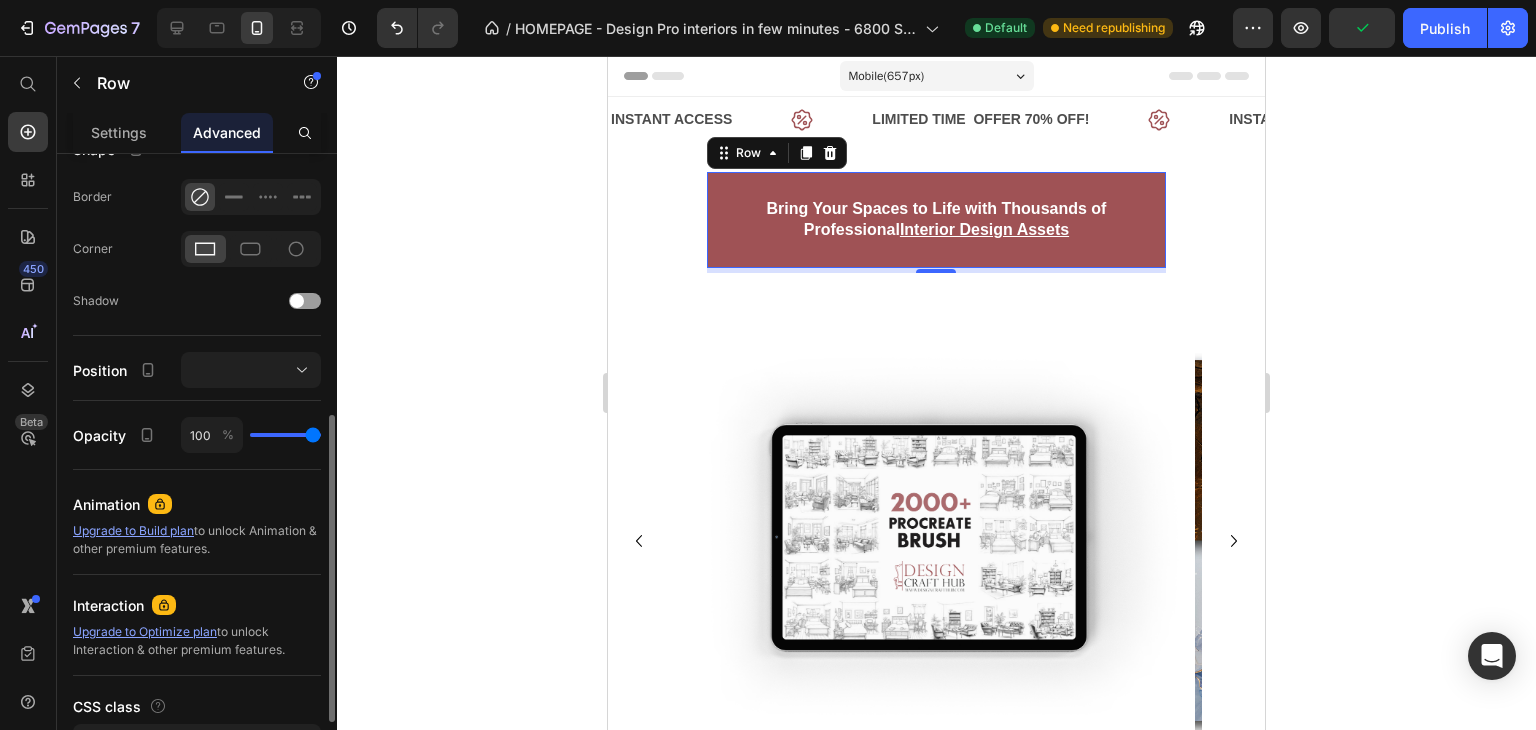 scroll, scrollTop: 0, scrollLeft: 0, axis: both 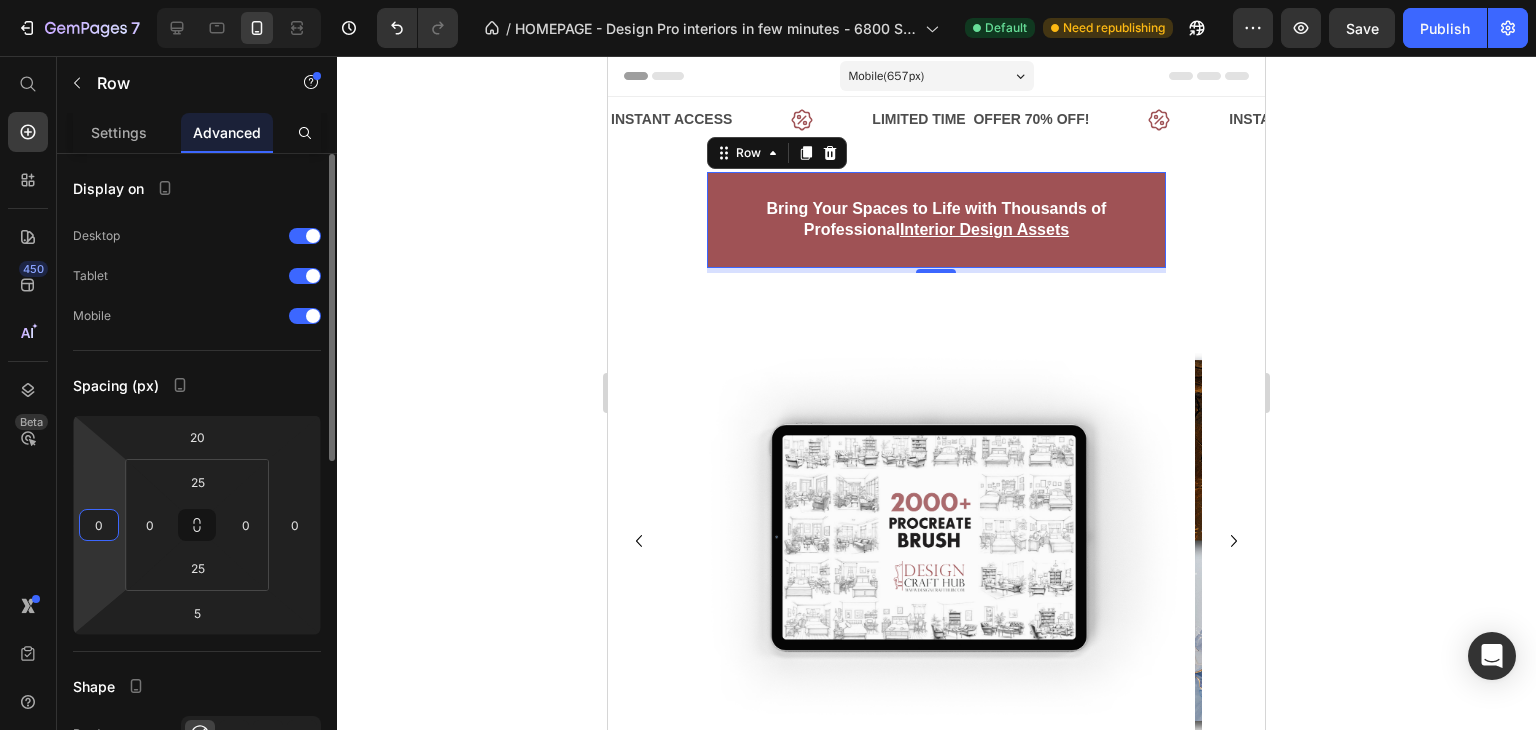 click on "0" at bounding box center [99, 525] 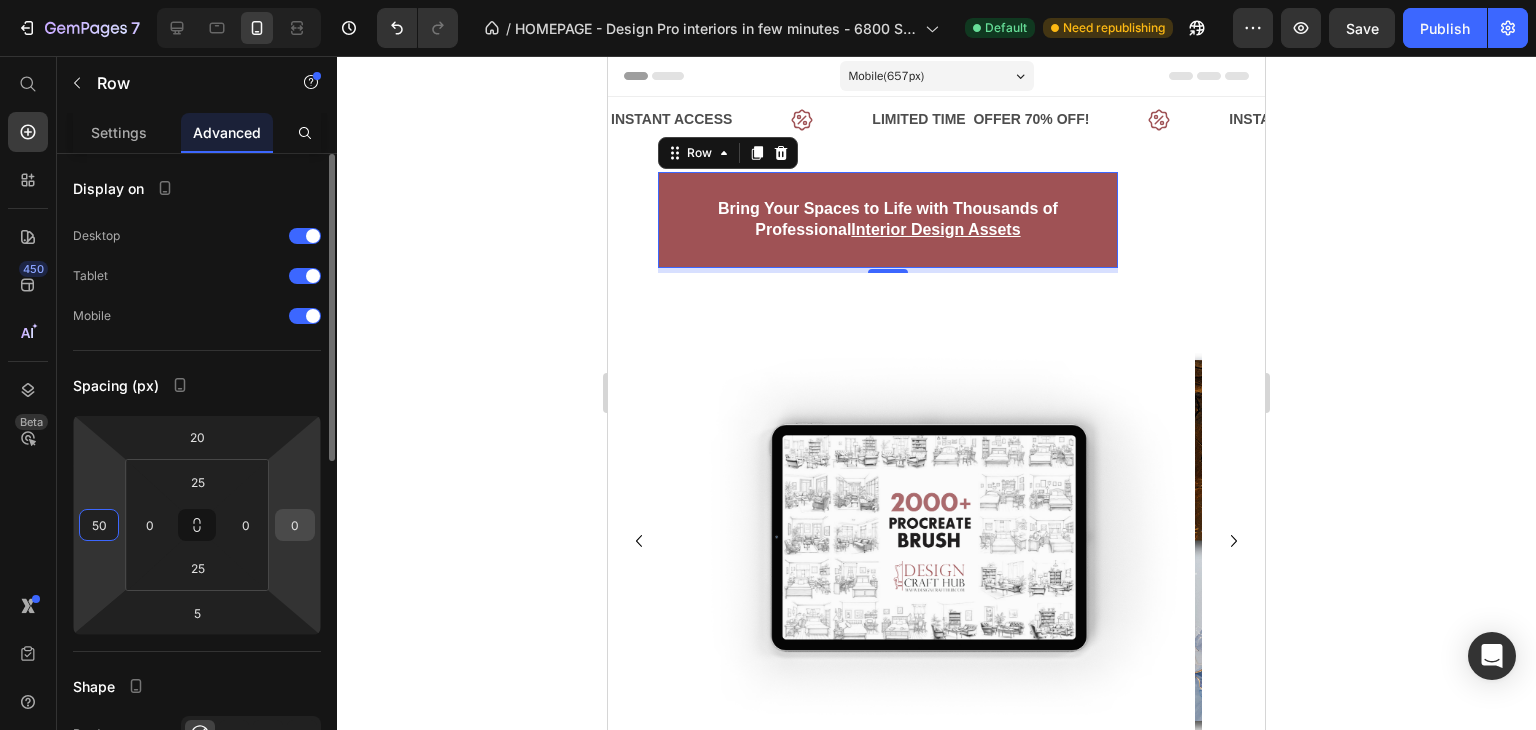 type on "50" 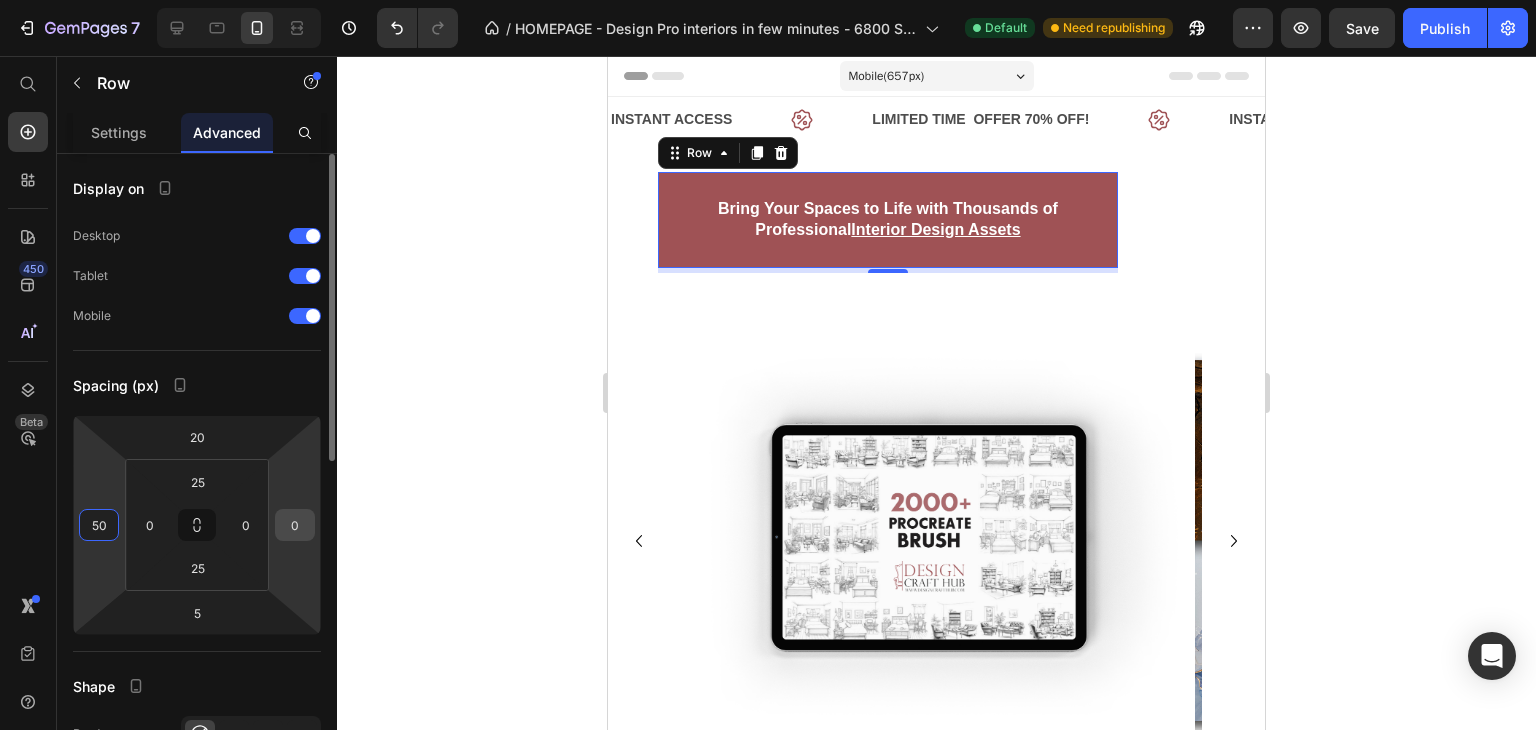 click on "0" at bounding box center [295, 525] 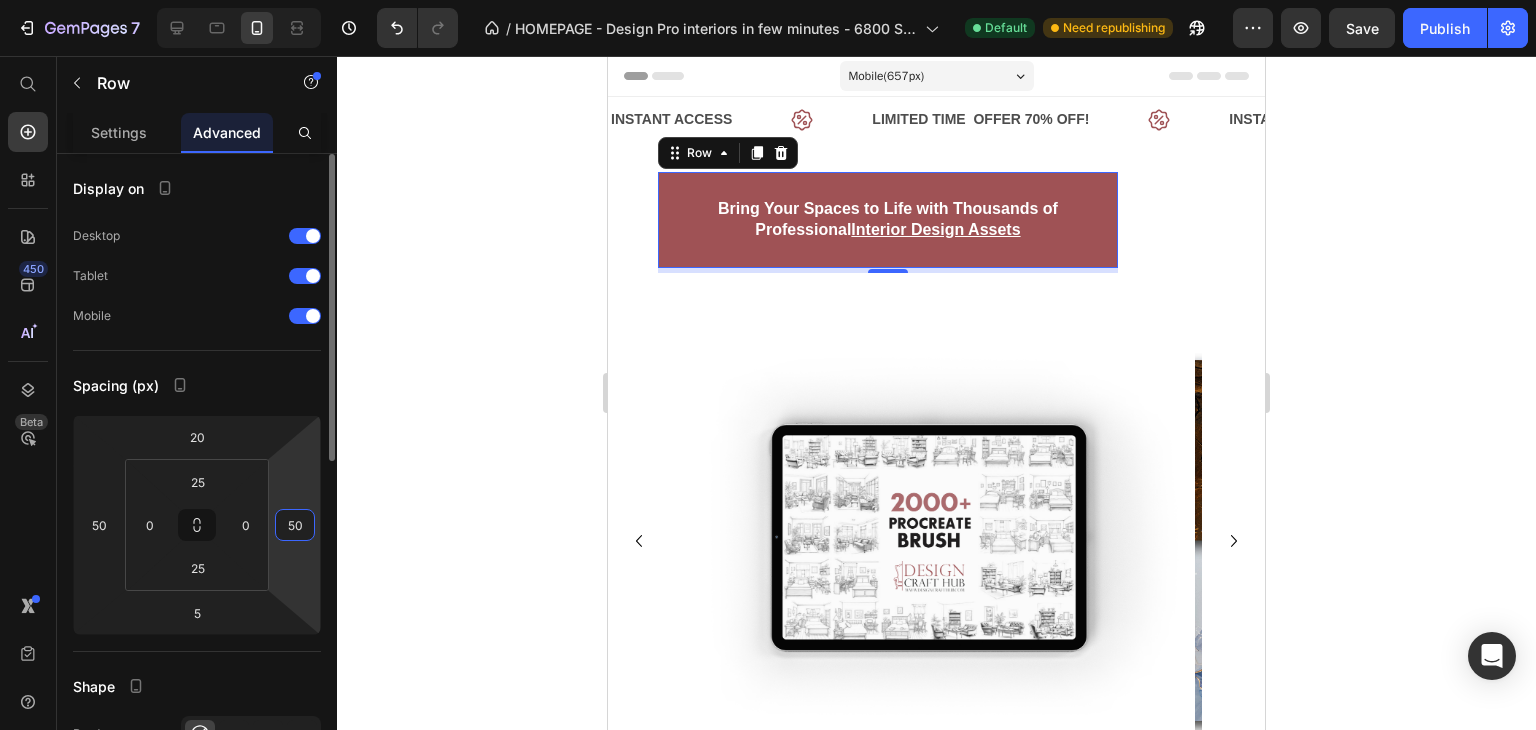 type on "5" 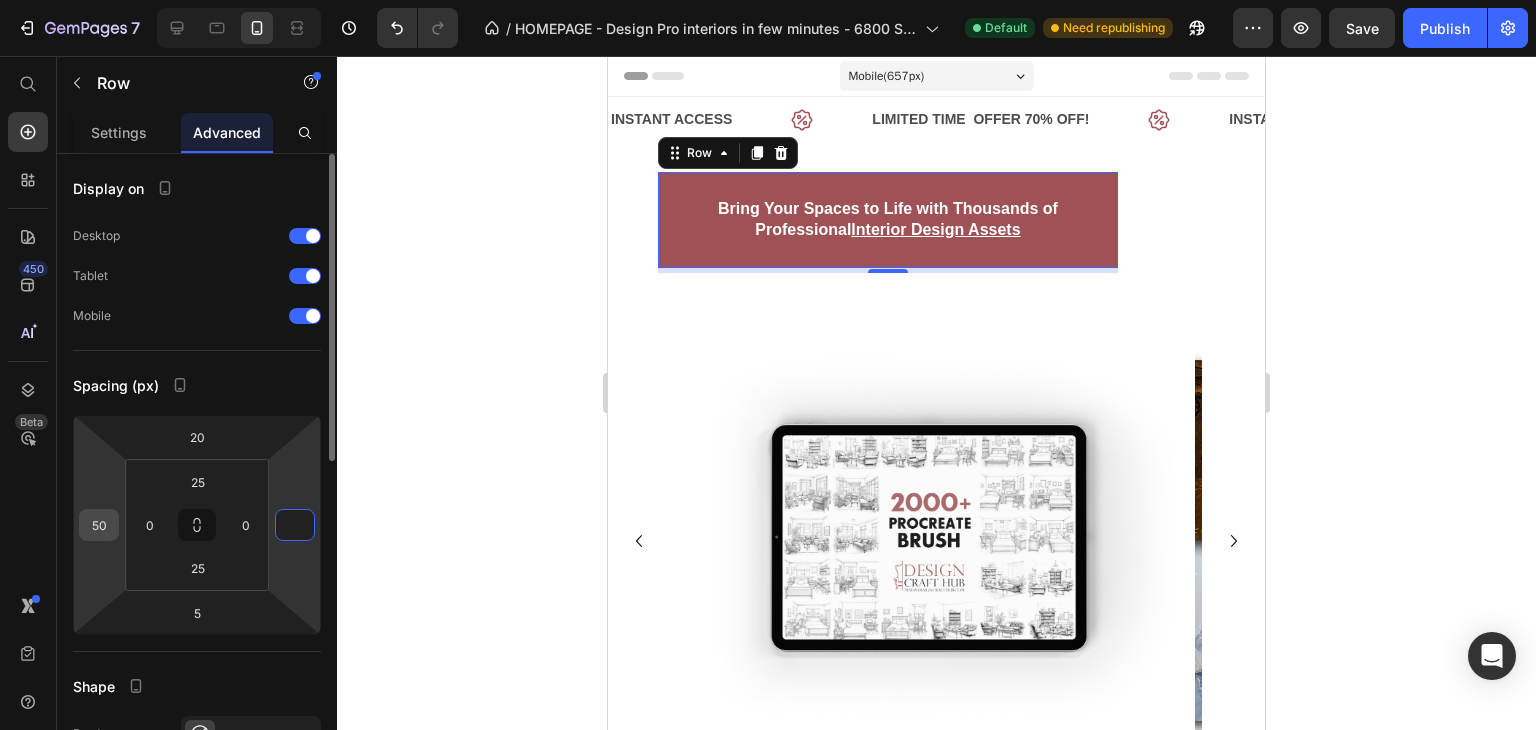 click on "50" at bounding box center [99, 525] 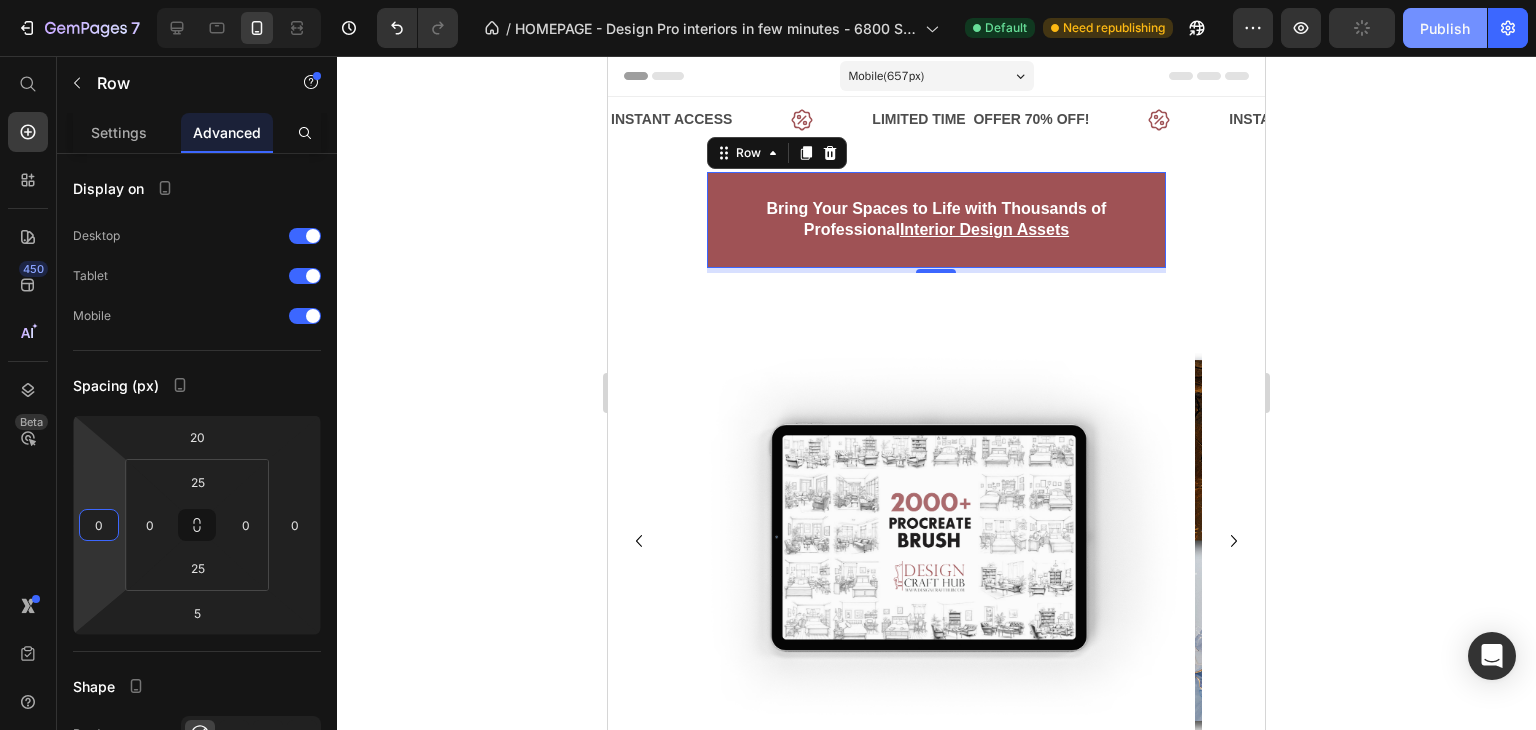 type on "0" 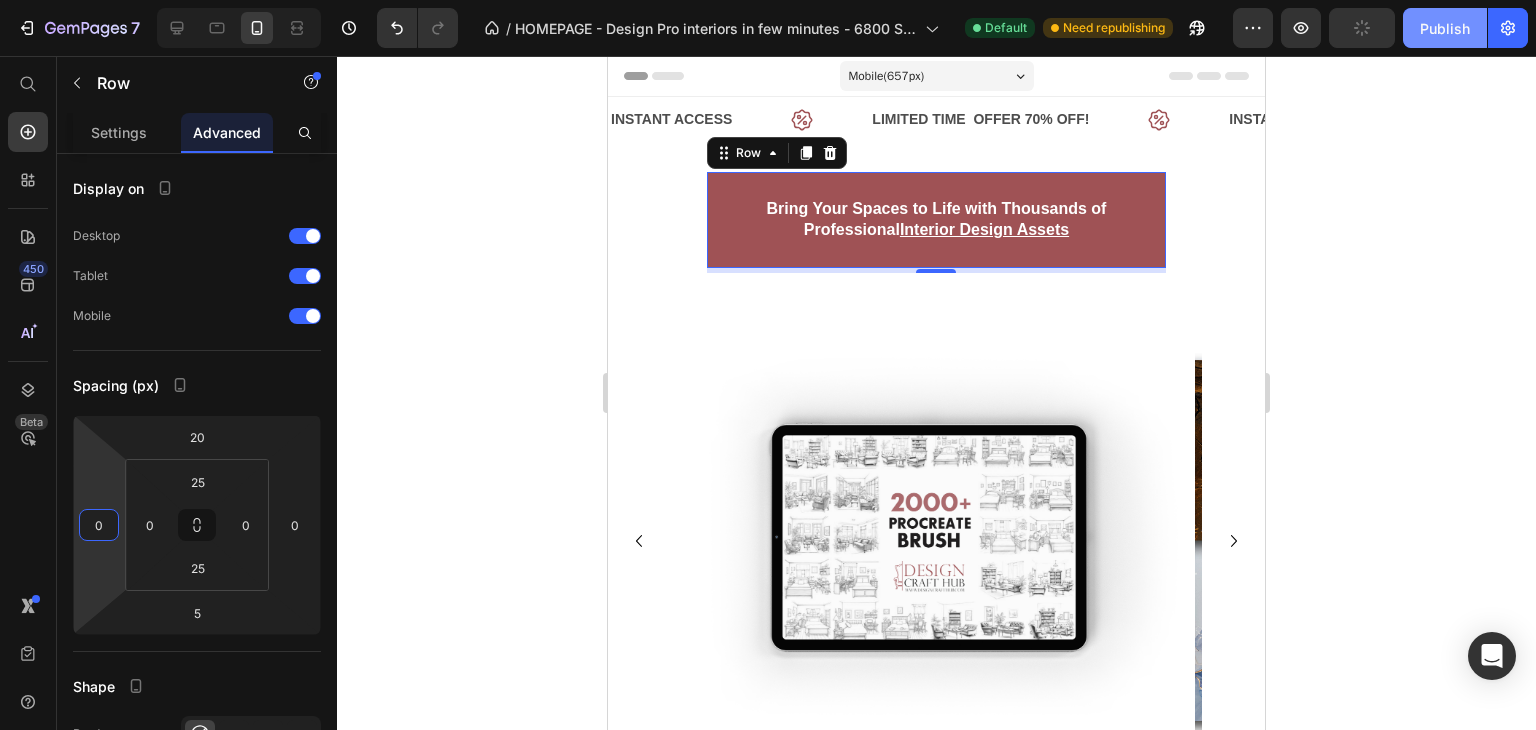 click on "Publish" at bounding box center (1445, 28) 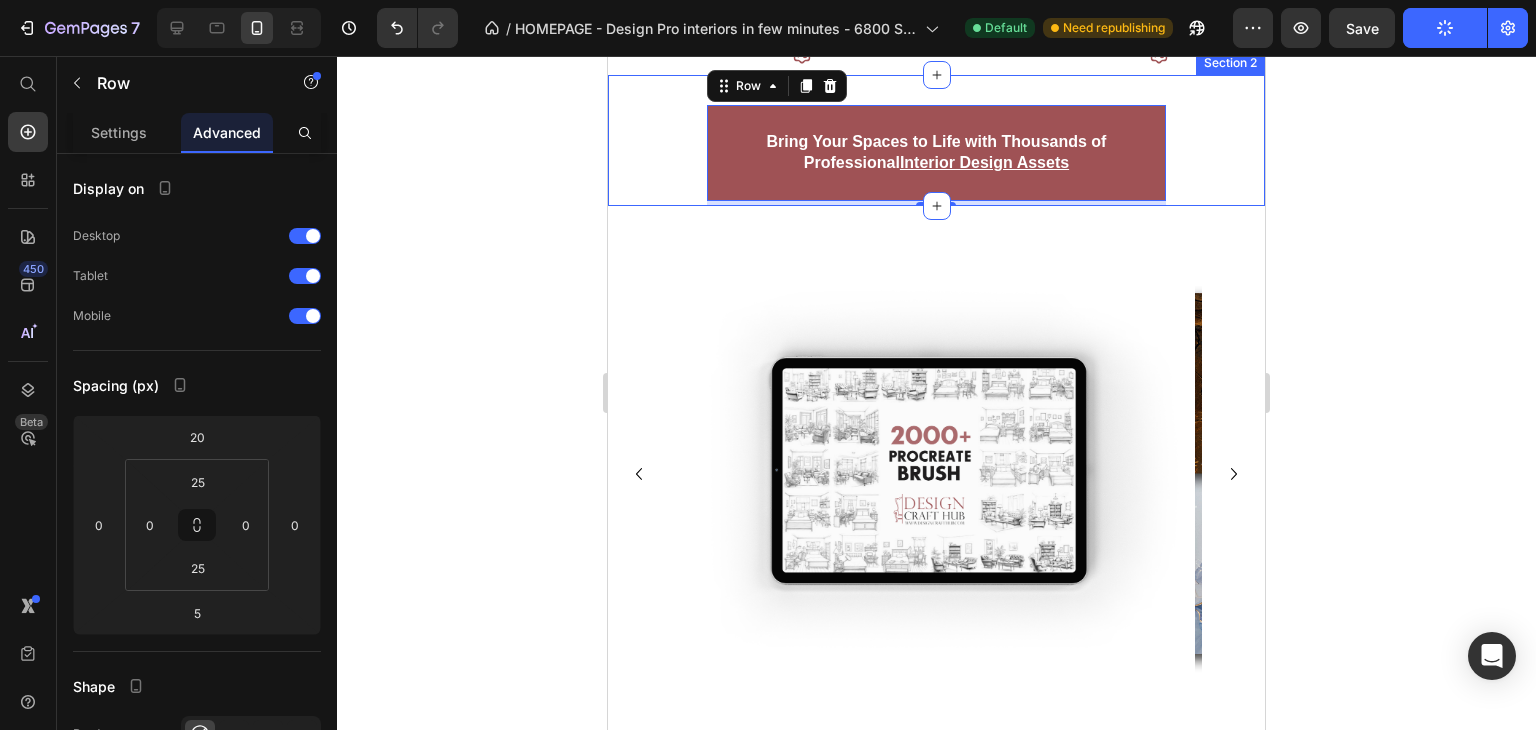 scroll, scrollTop: 68, scrollLeft: 0, axis: vertical 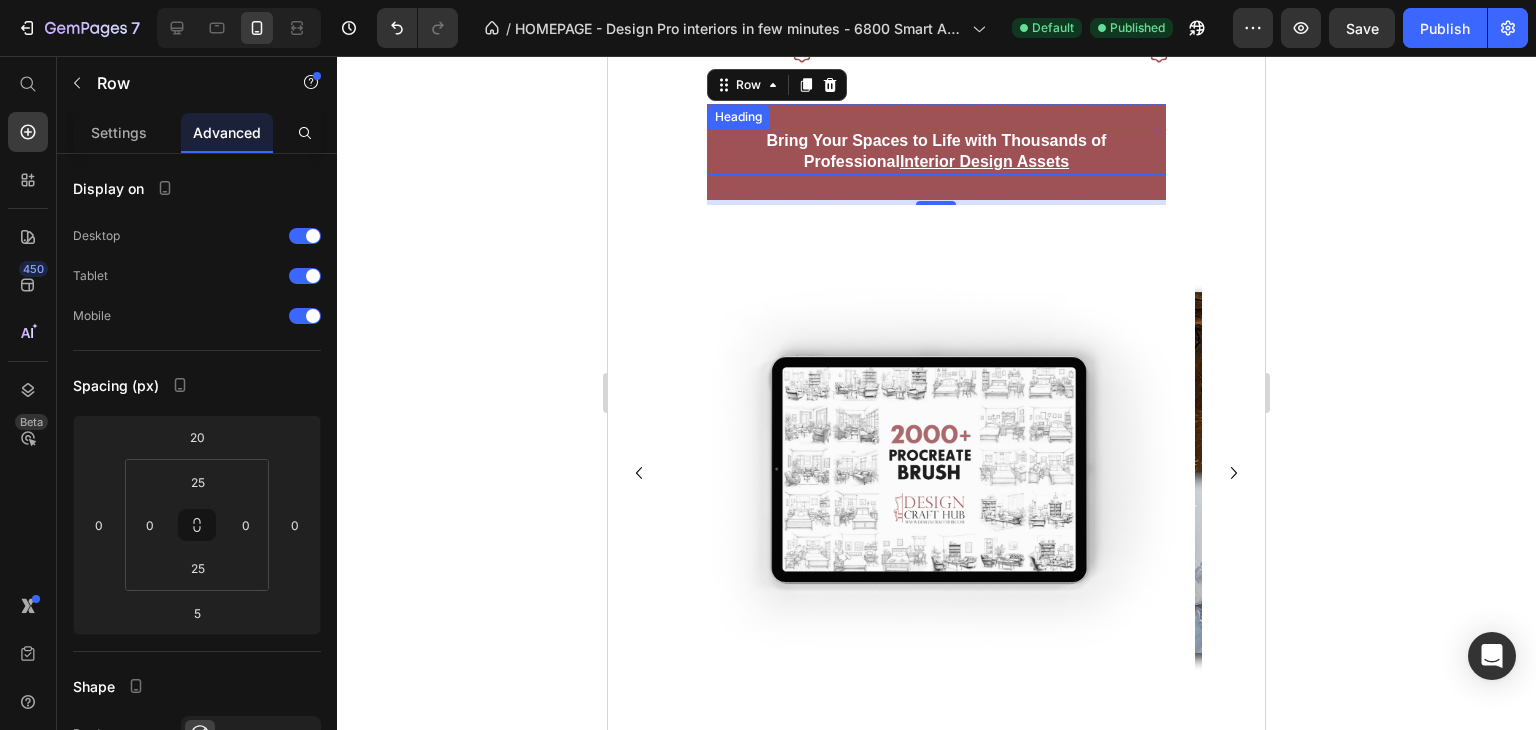click on "Bring Your Spaces to Life with Thousands of Professional  Interior Design Assets" at bounding box center [937, 151] 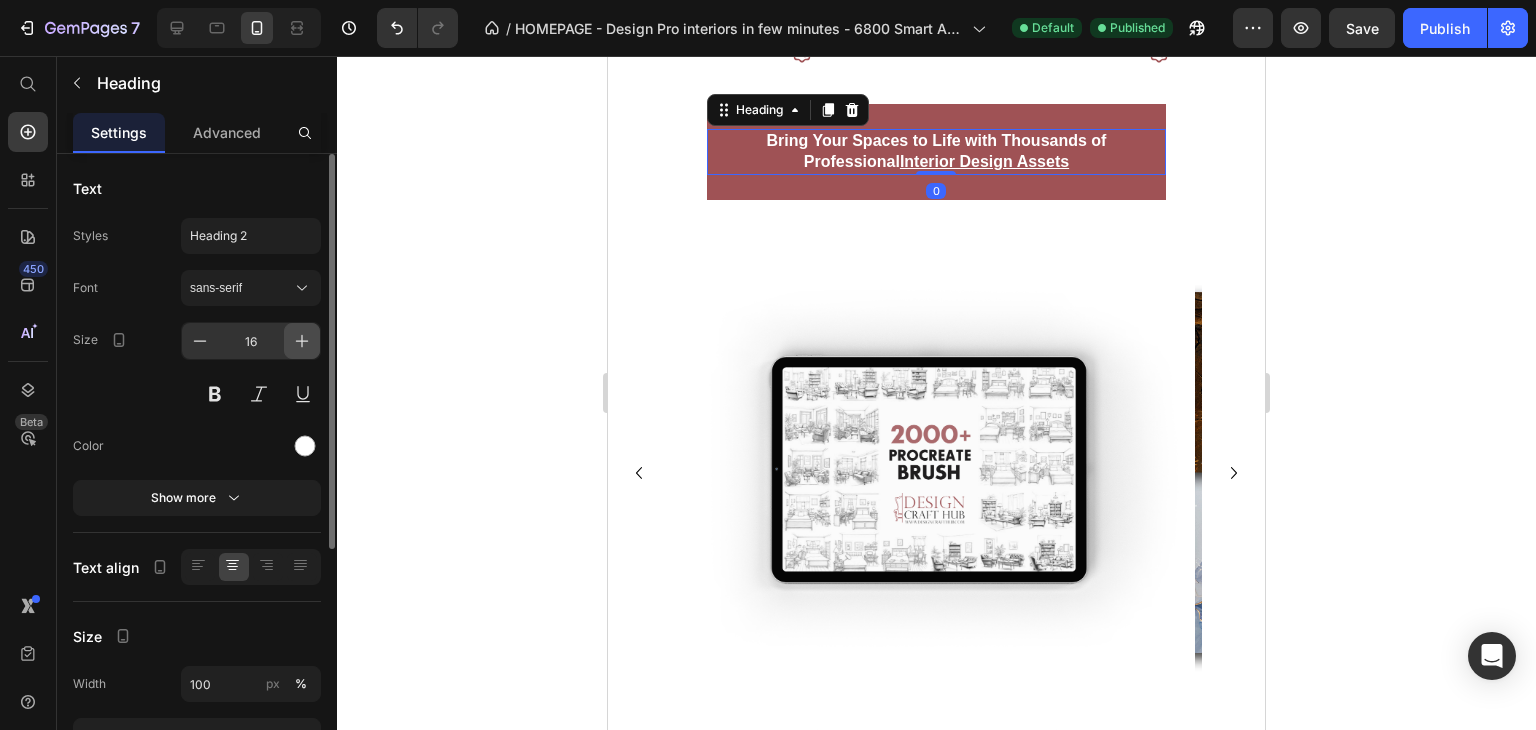 click 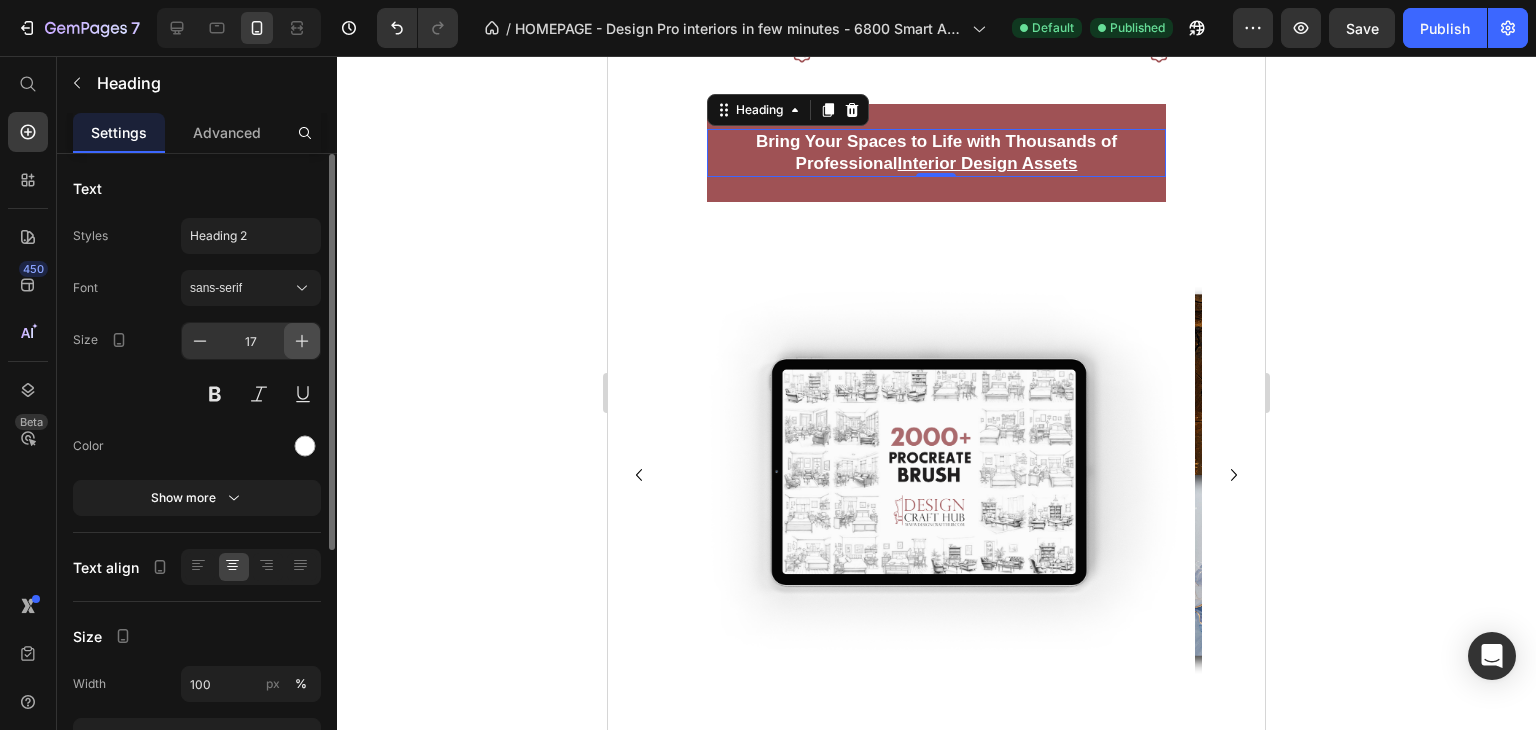 click 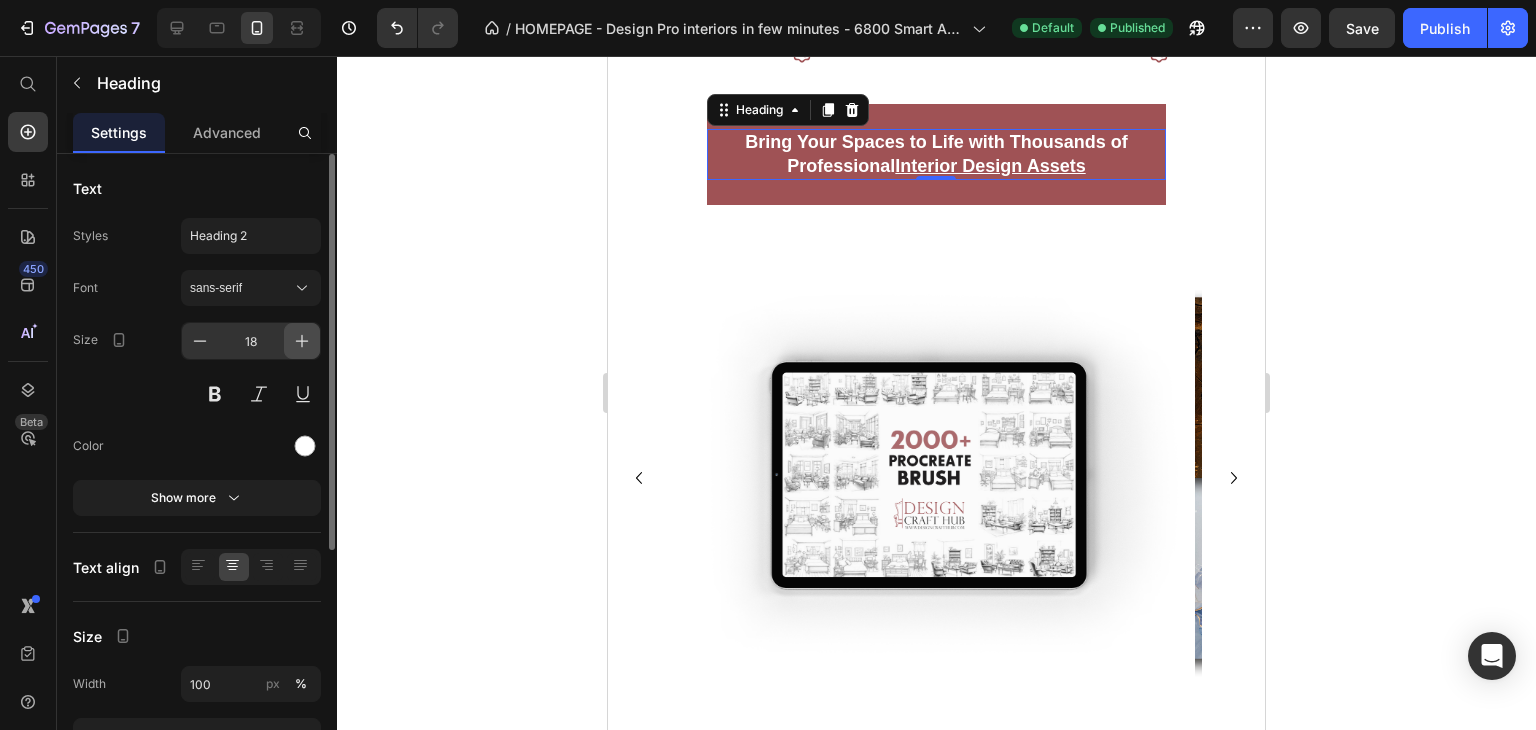 click 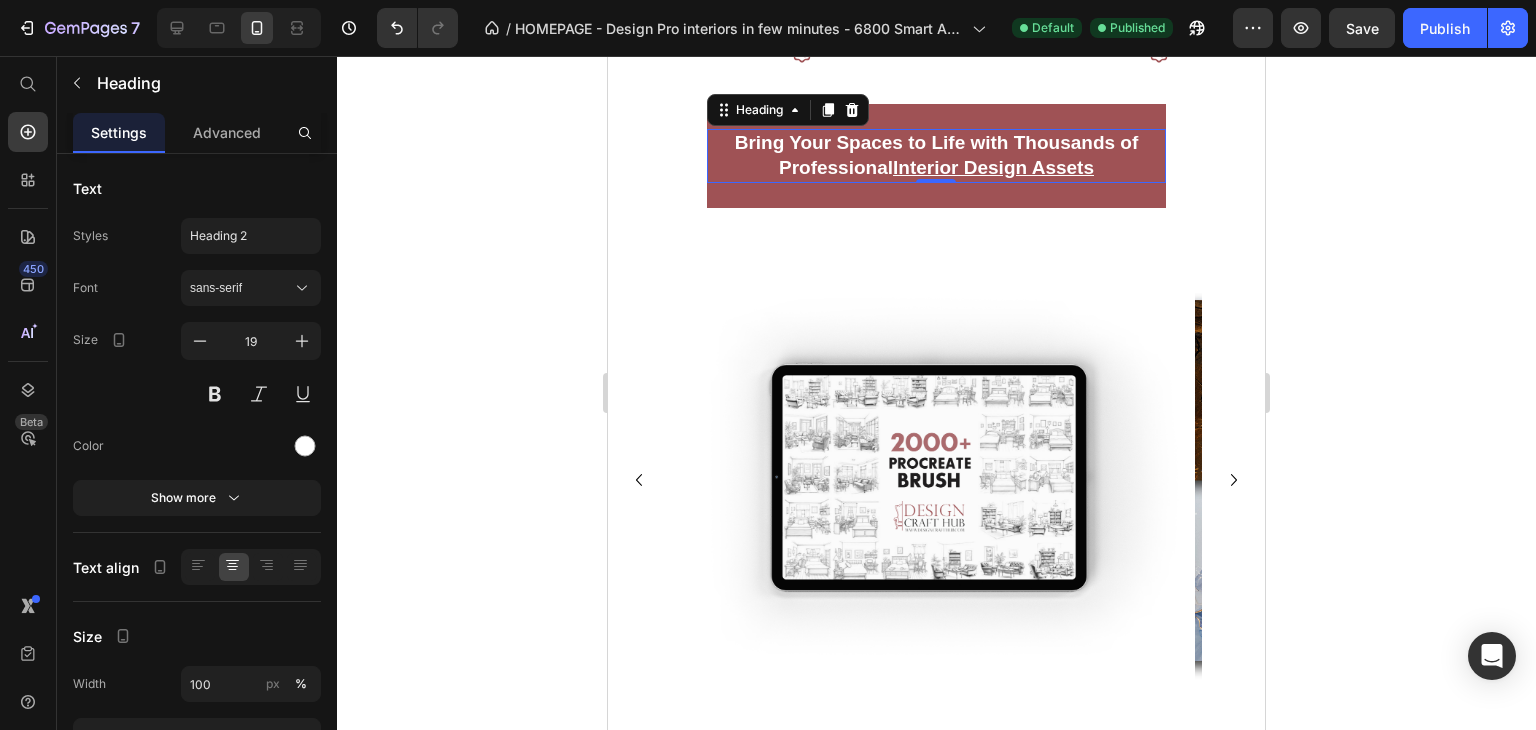 click 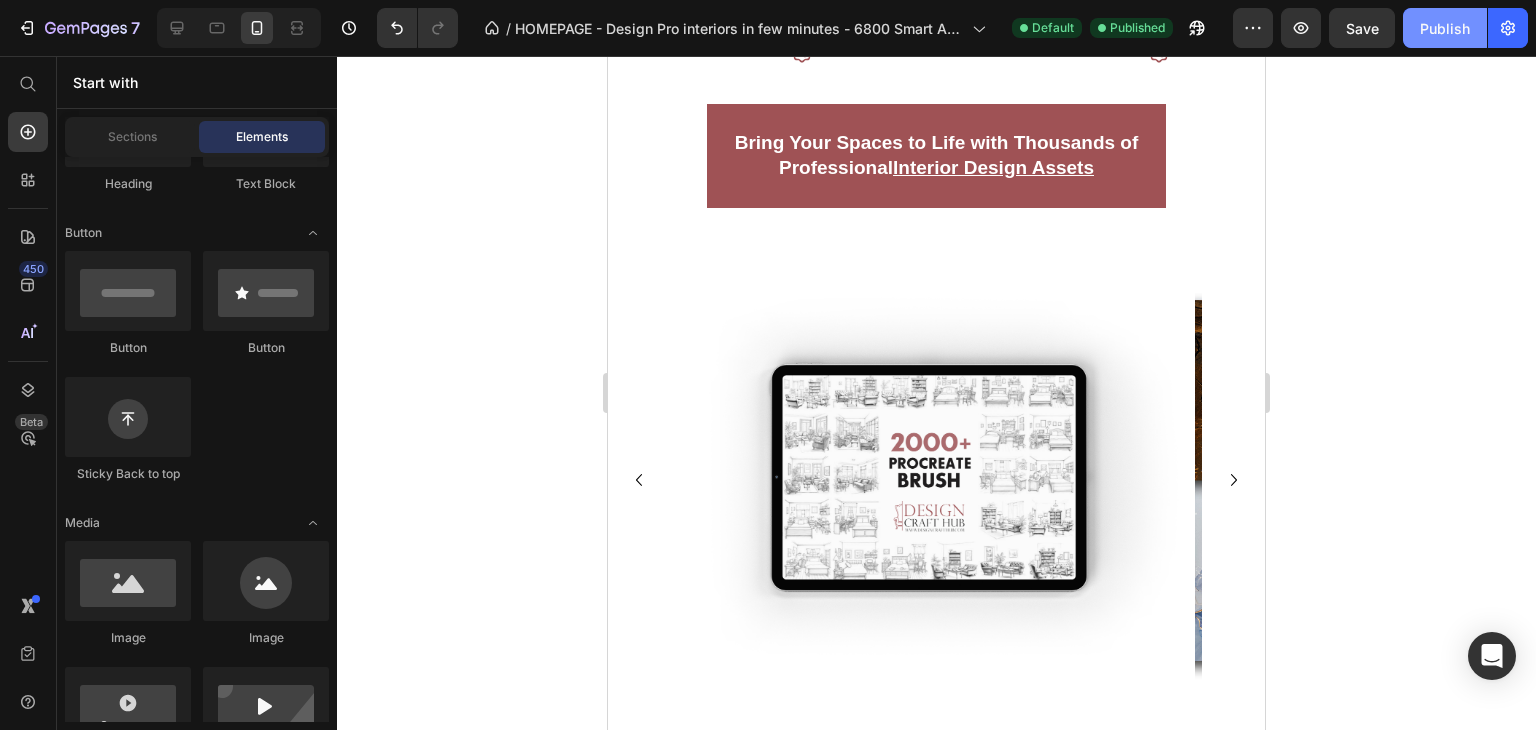 click on "Publish" at bounding box center (1445, 28) 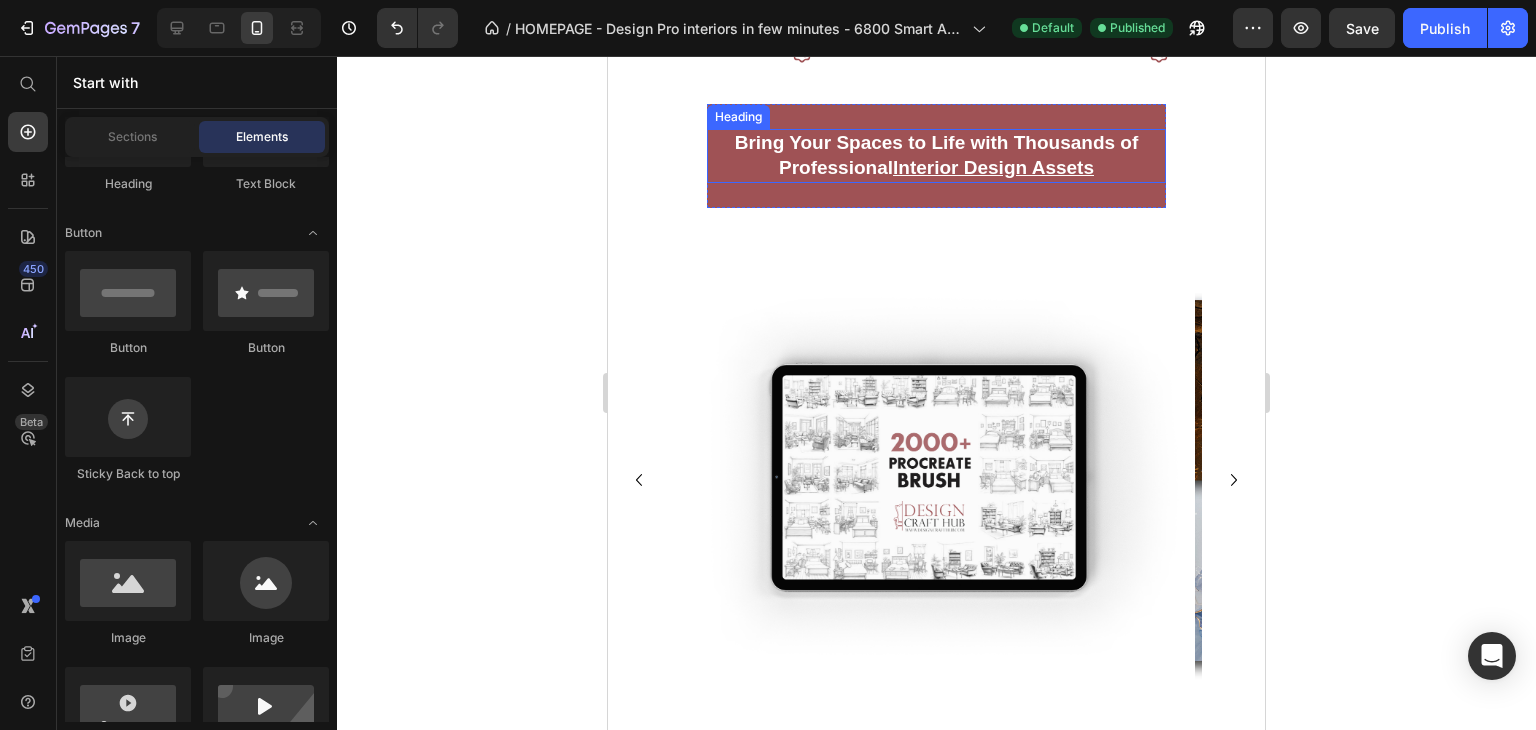 click on "Interior Design Assets" at bounding box center [993, 167] 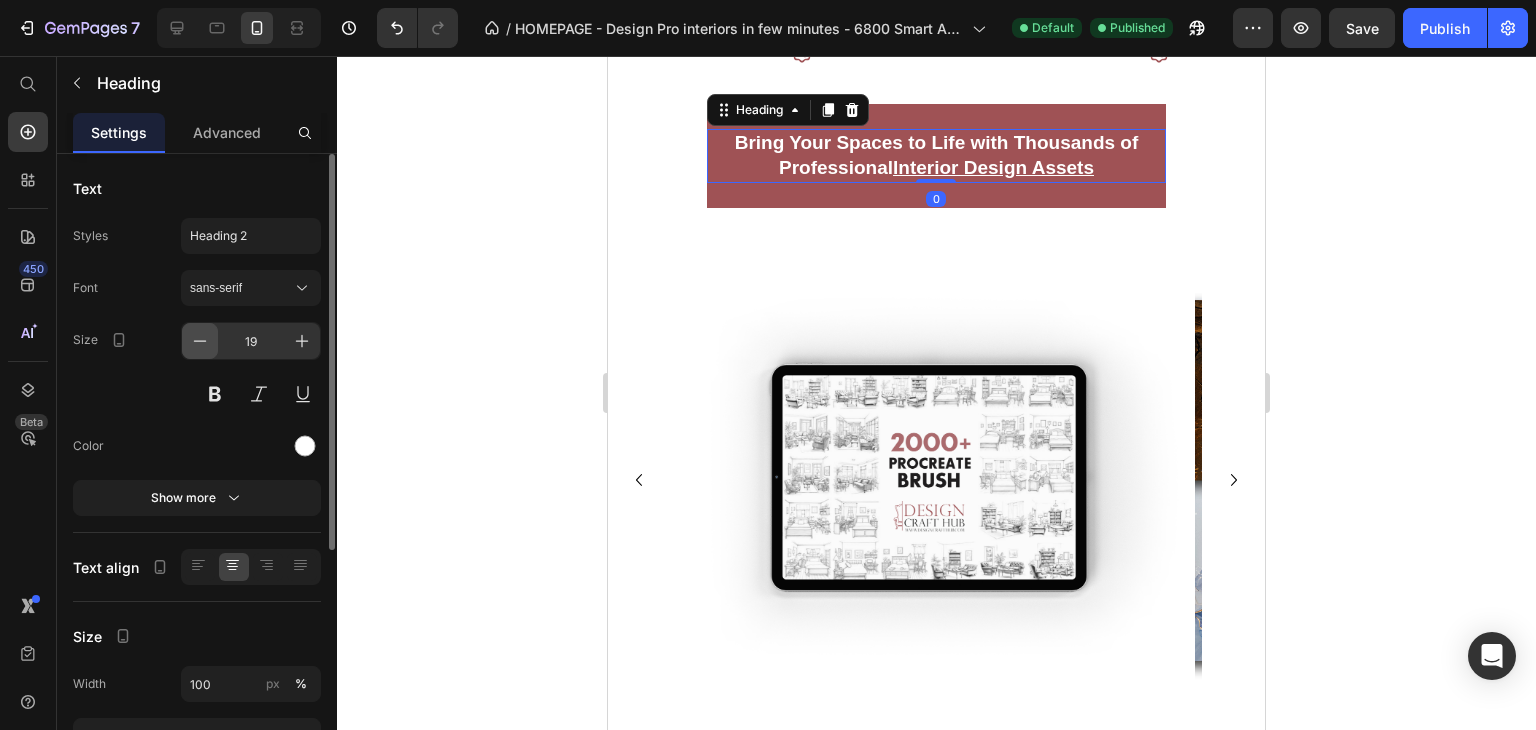 click at bounding box center [200, 341] 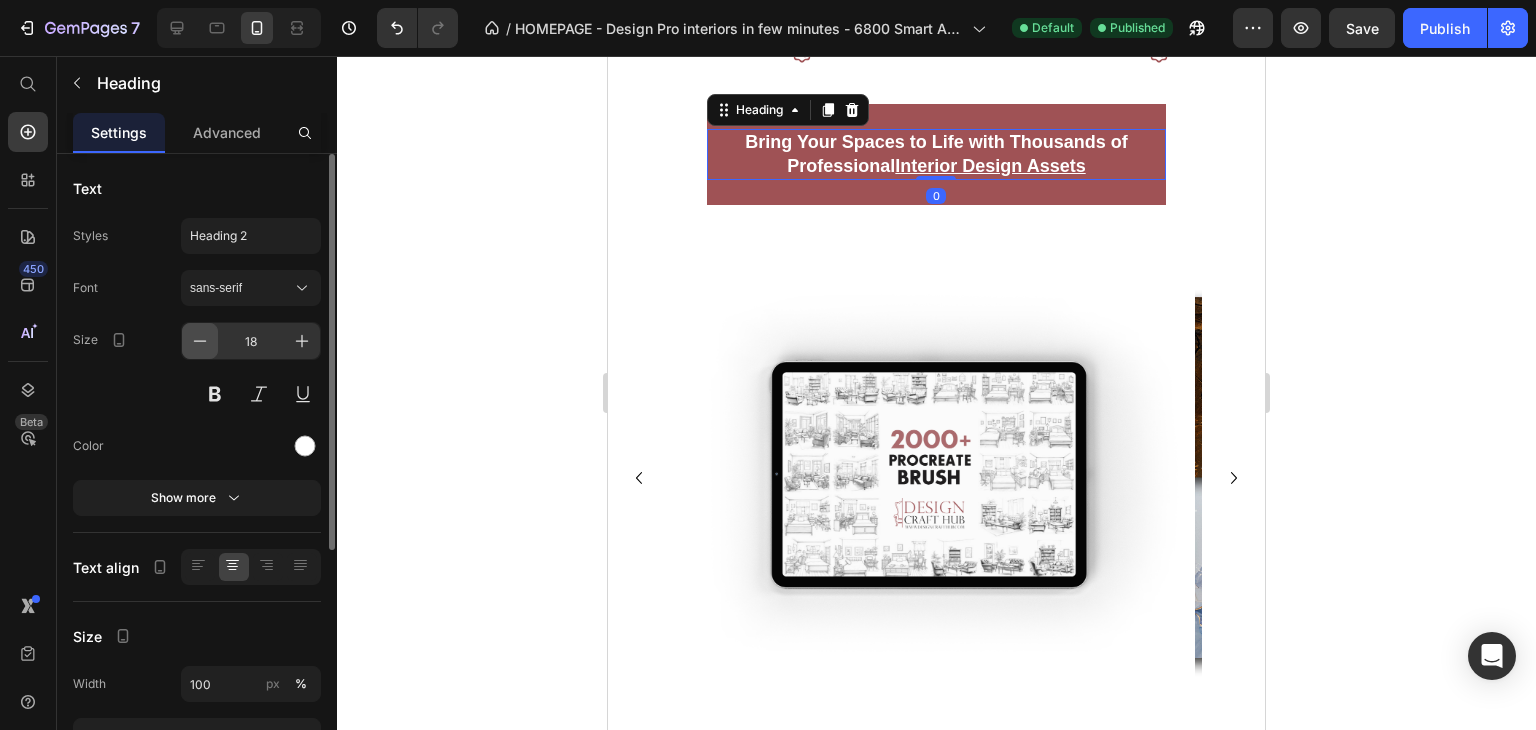click at bounding box center [200, 341] 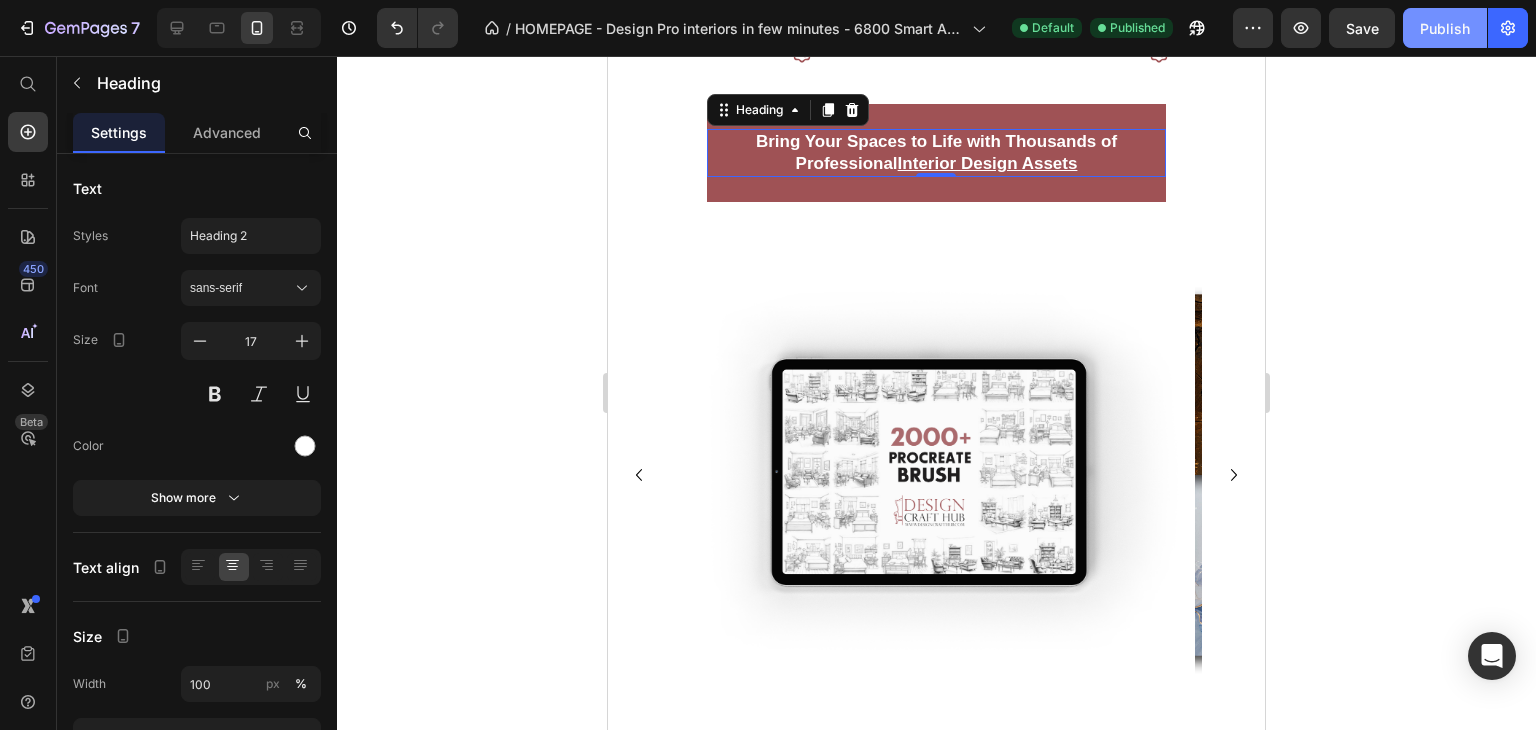 click on "Publish" at bounding box center [1445, 28] 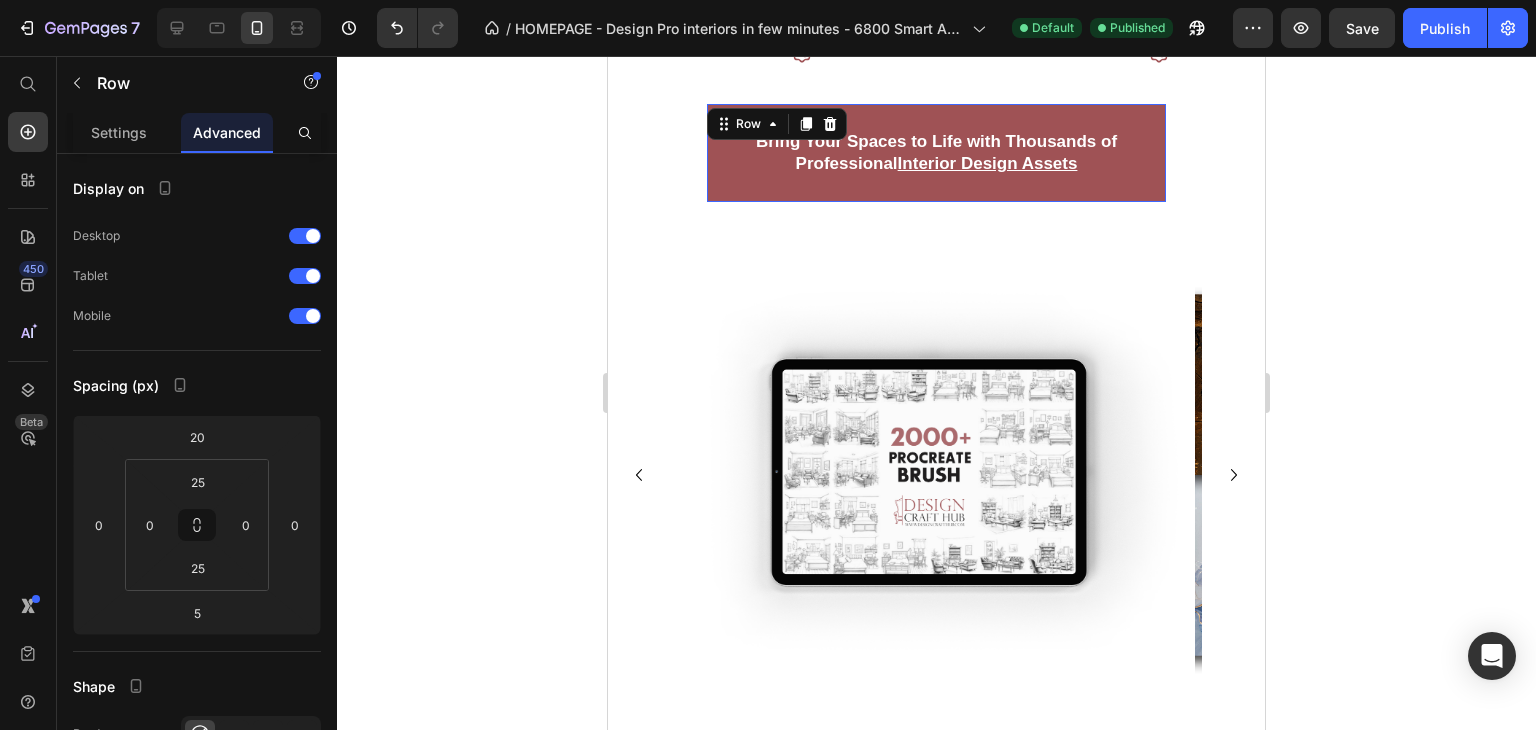 click on "Bring Your Spaces to Life with Thousands of Professional  Interior Design Assets Heading Row   0" at bounding box center [937, 153] 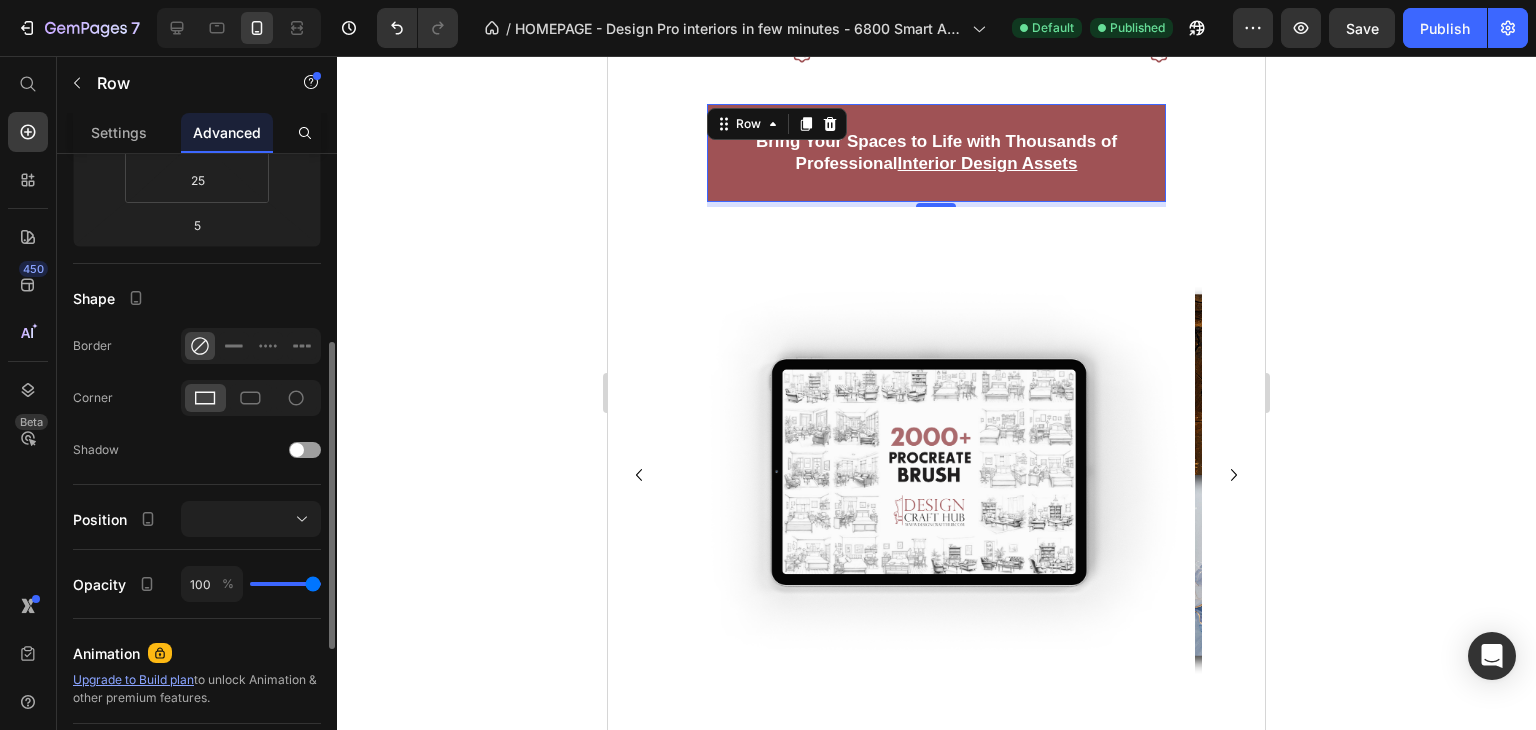 scroll, scrollTop: 389, scrollLeft: 0, axis: vertical 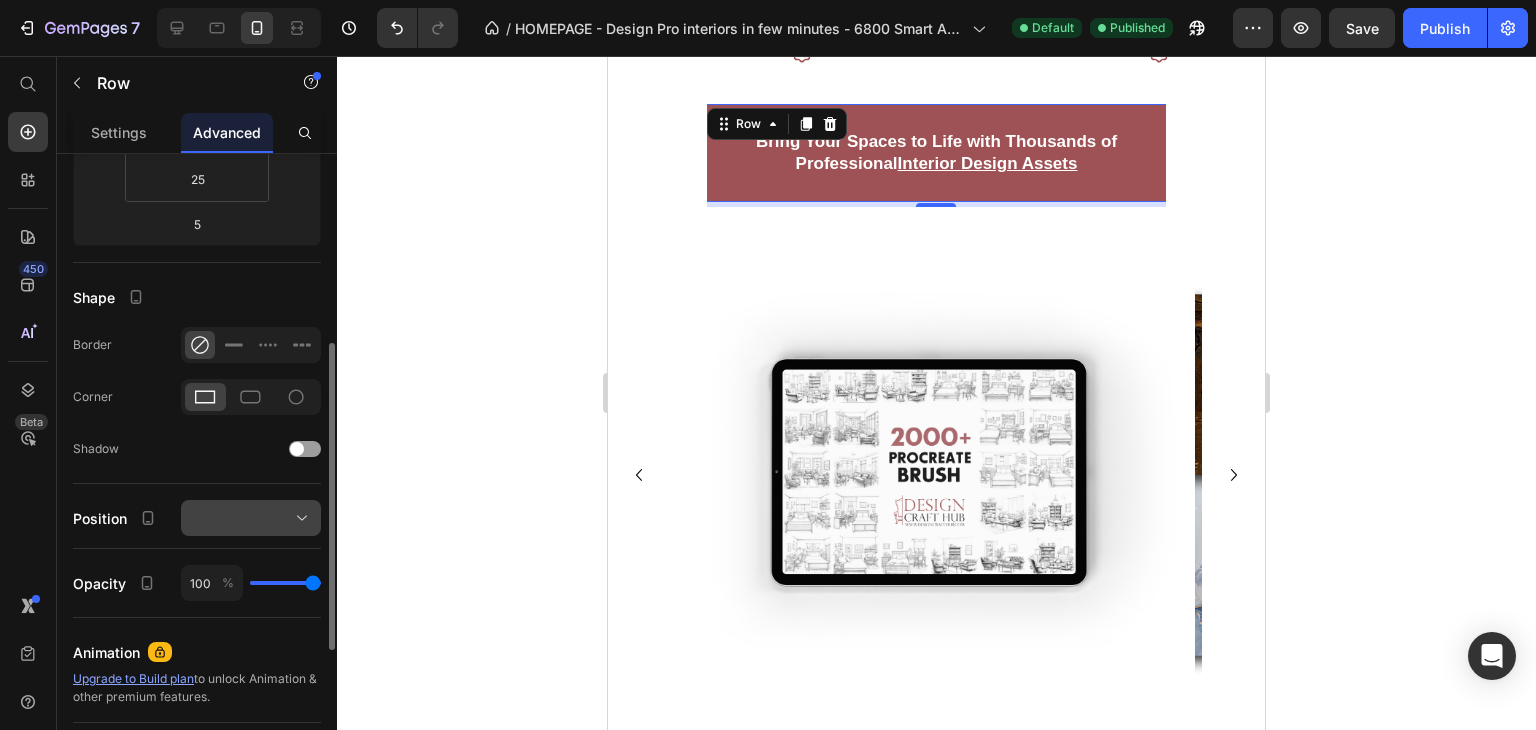 click at bounding box center (251, 518) 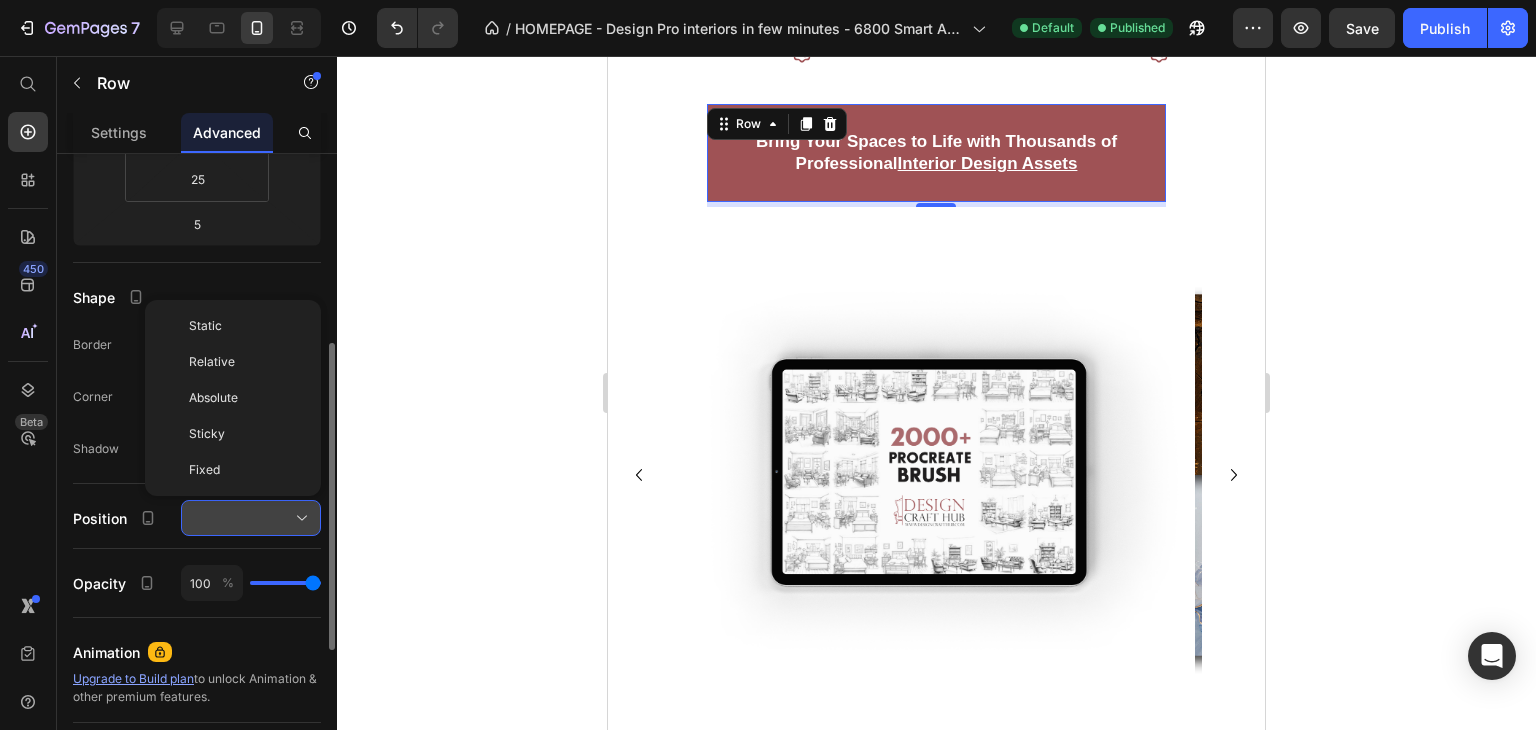 click at bounding box center [251, 518] 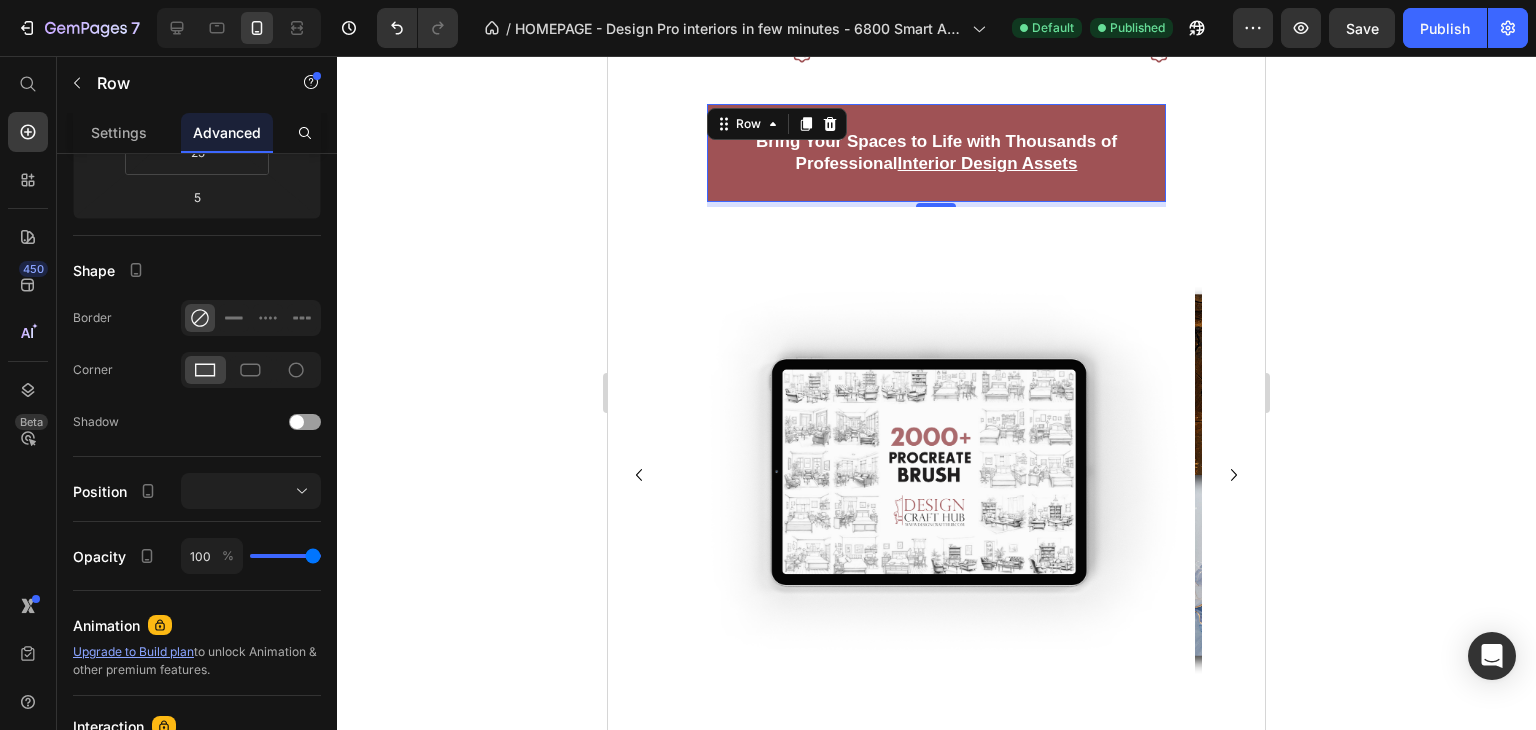 scroll, scrollTop: 0, scrollLeft: 0, axis: both 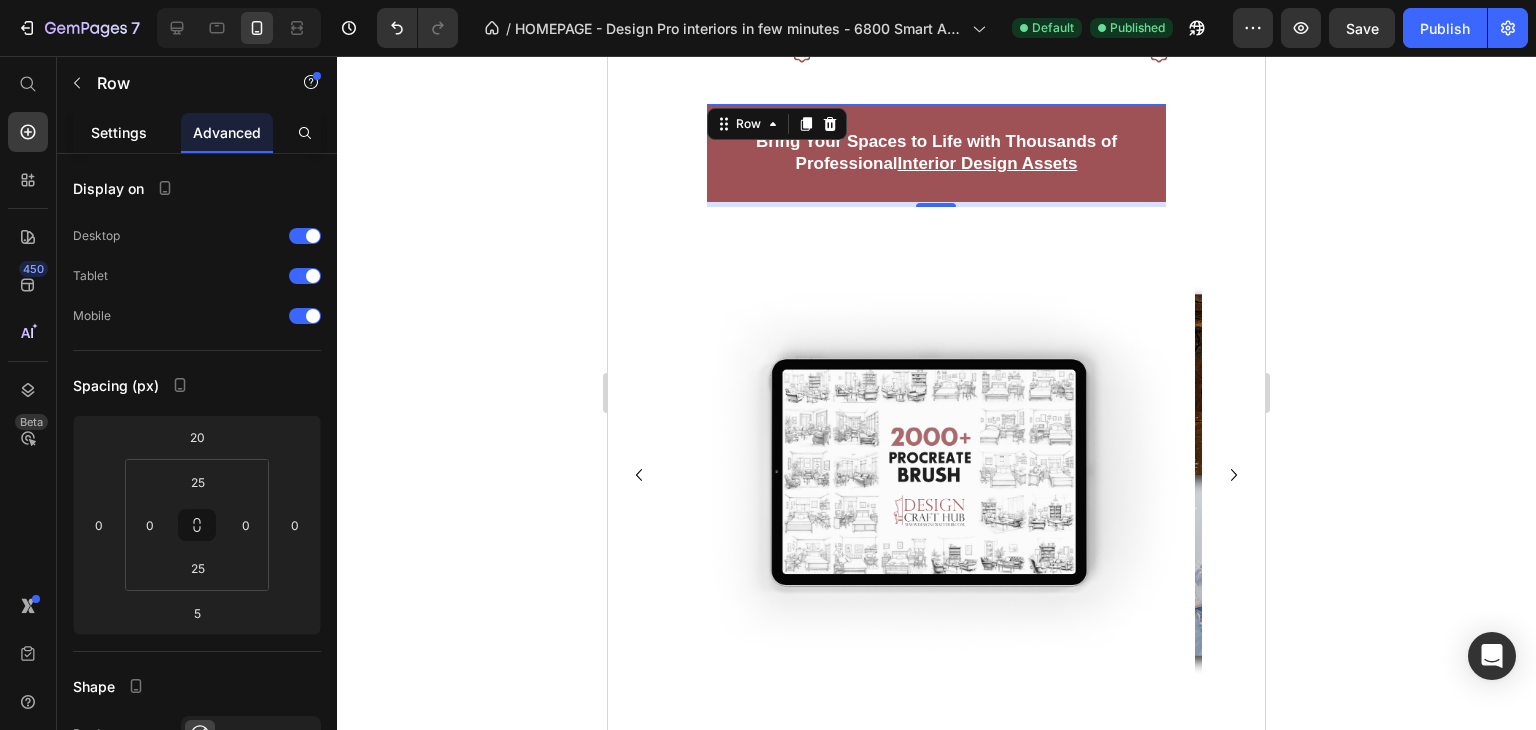 click on "Settings" at bounding box center (119, 132) 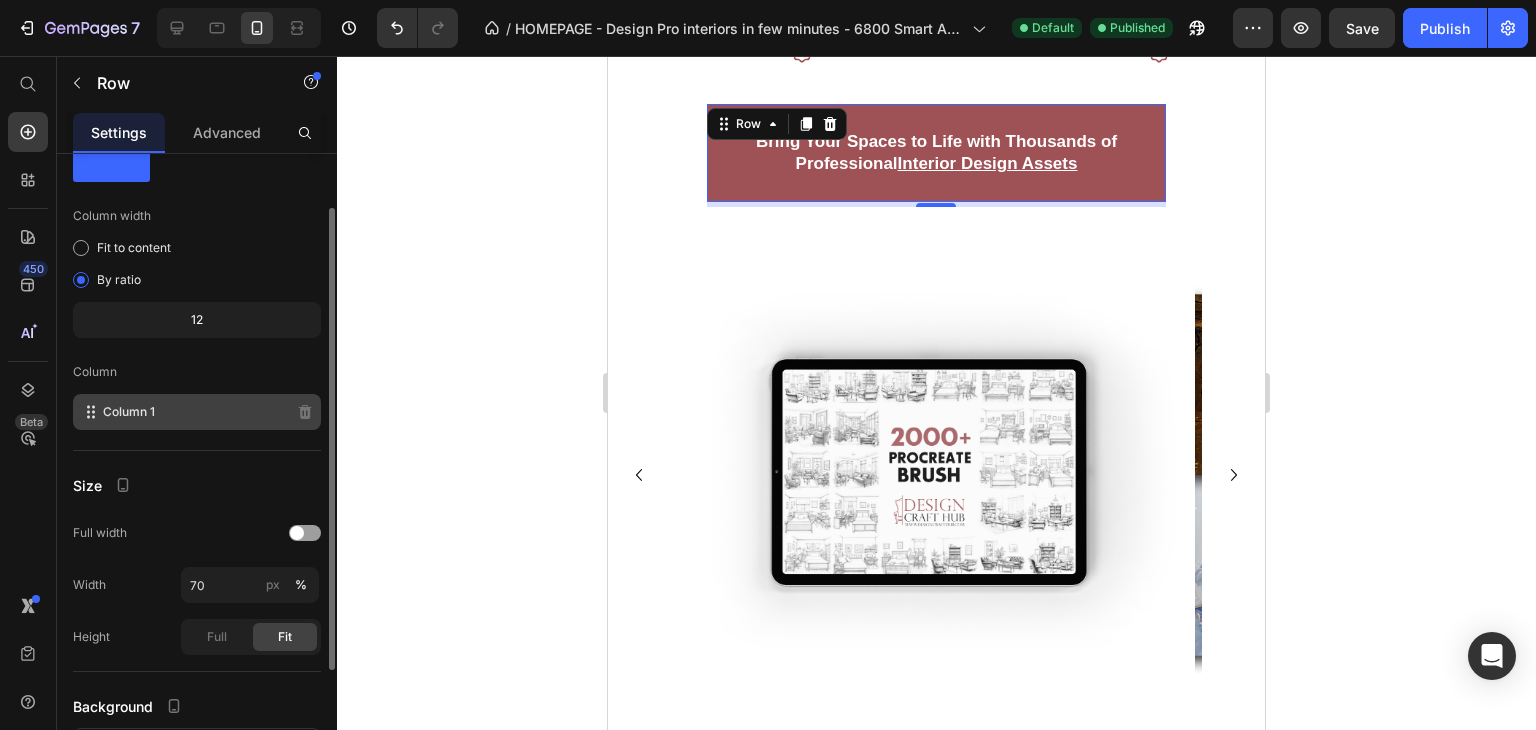 scroll, scrollTop: 73, scrollLeft: 0, axis: vertical 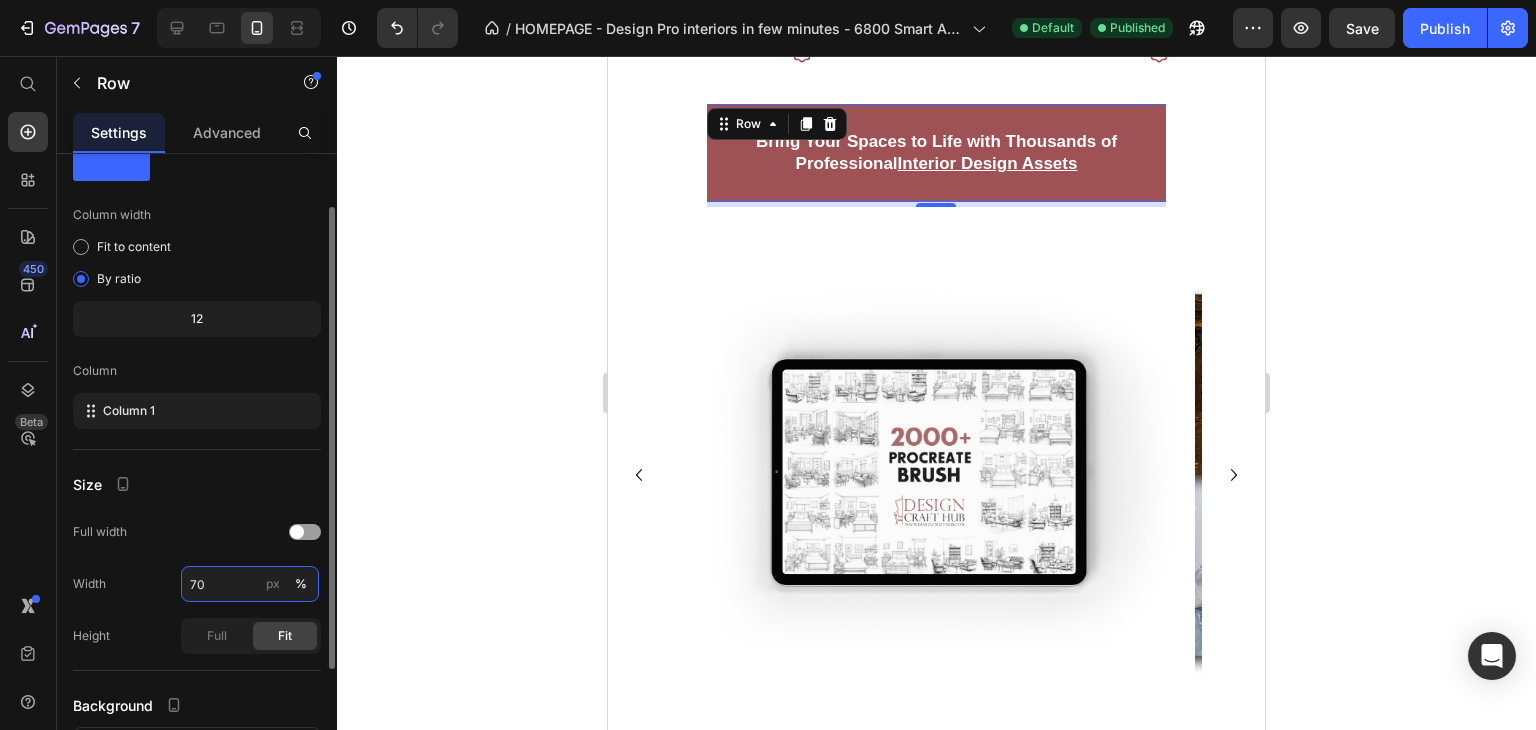 click on "70" at bounding box center (250, 584) 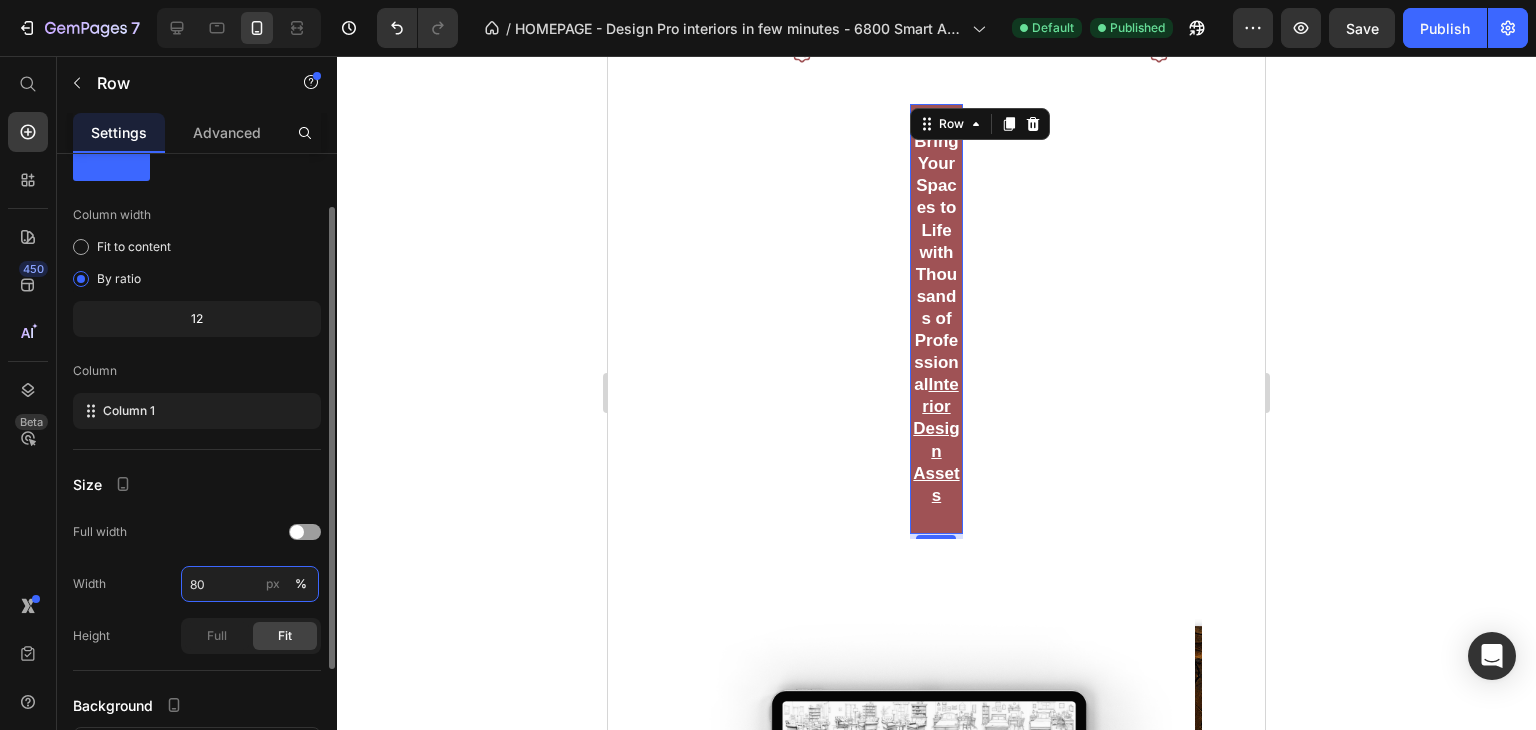 type on "8" 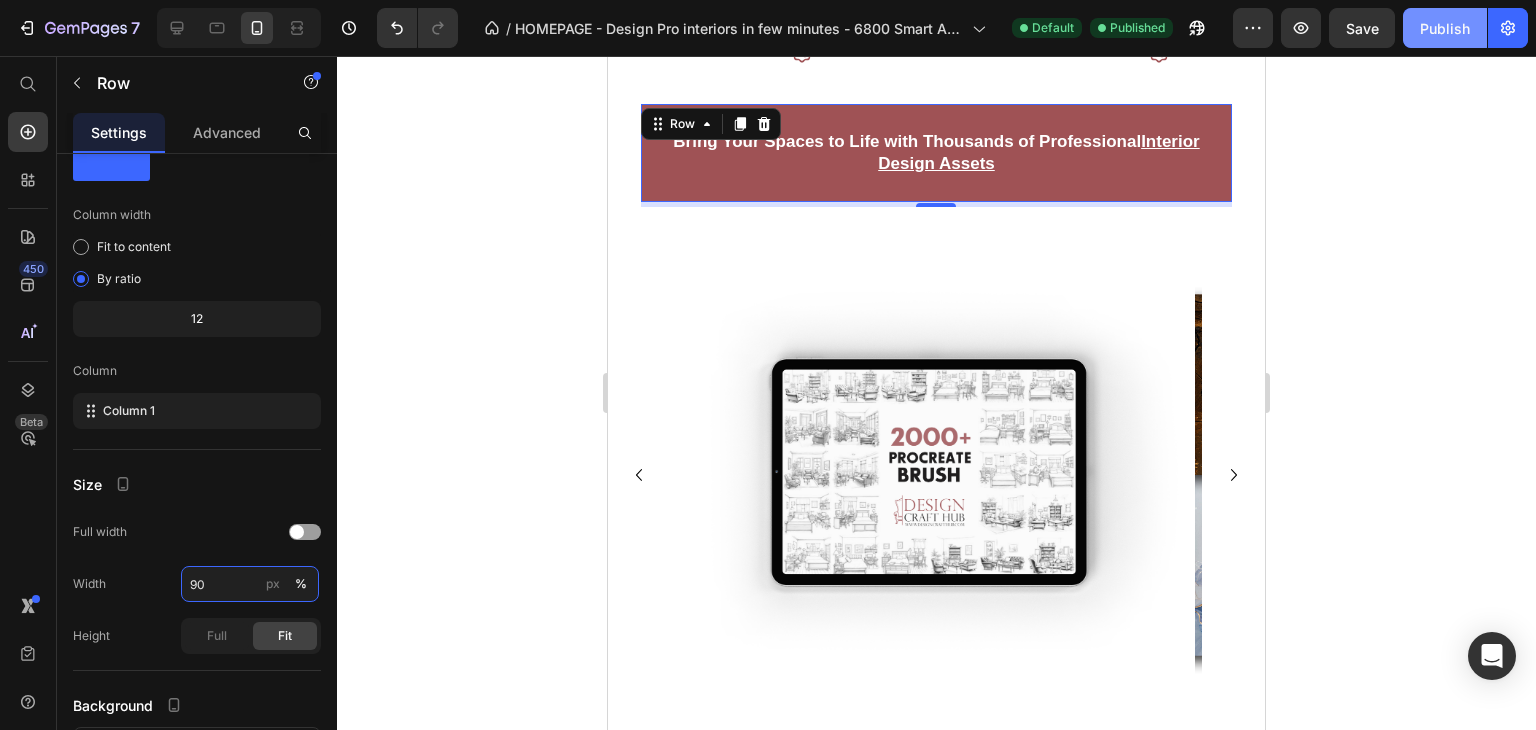 type on "90" 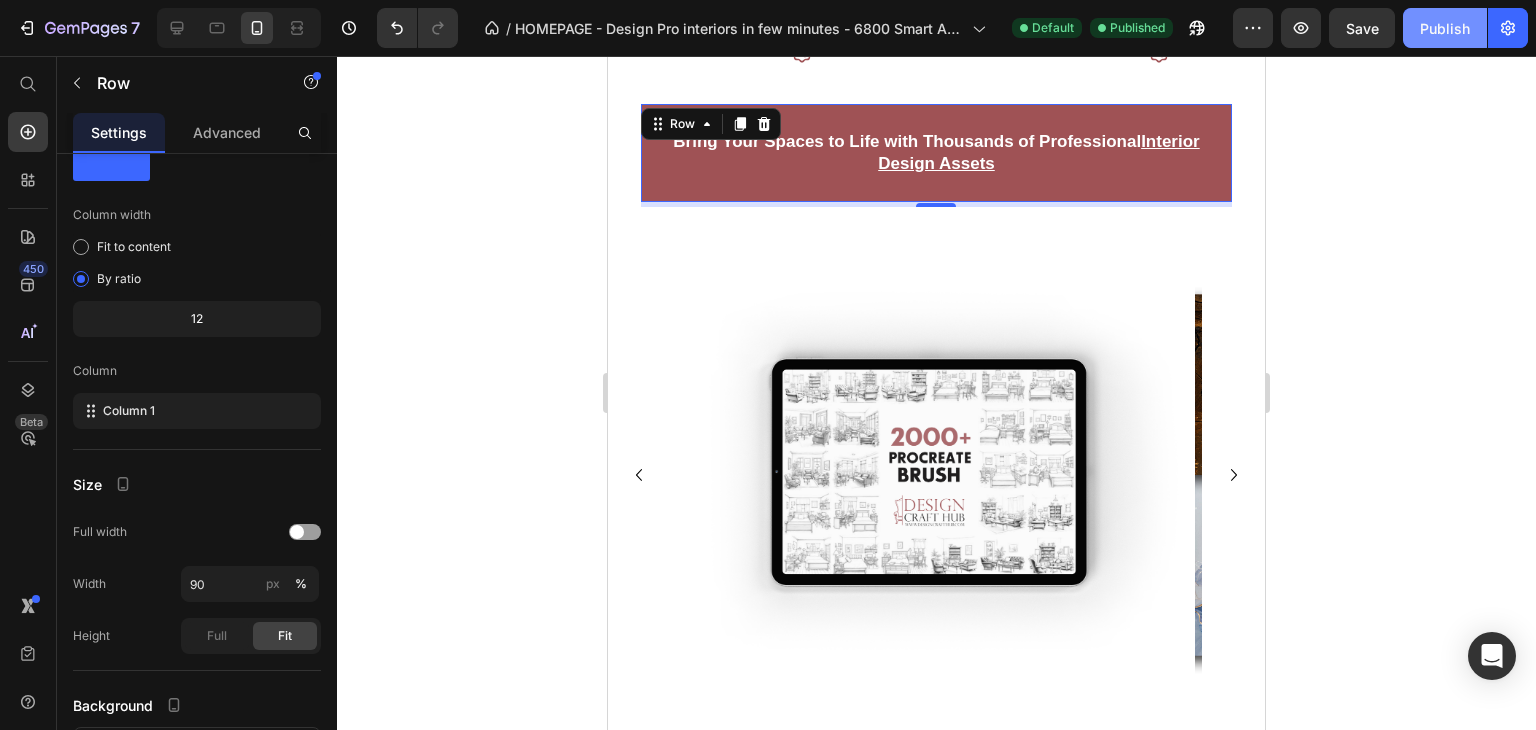 click on "Publish" at bounding box center (1445, 28) 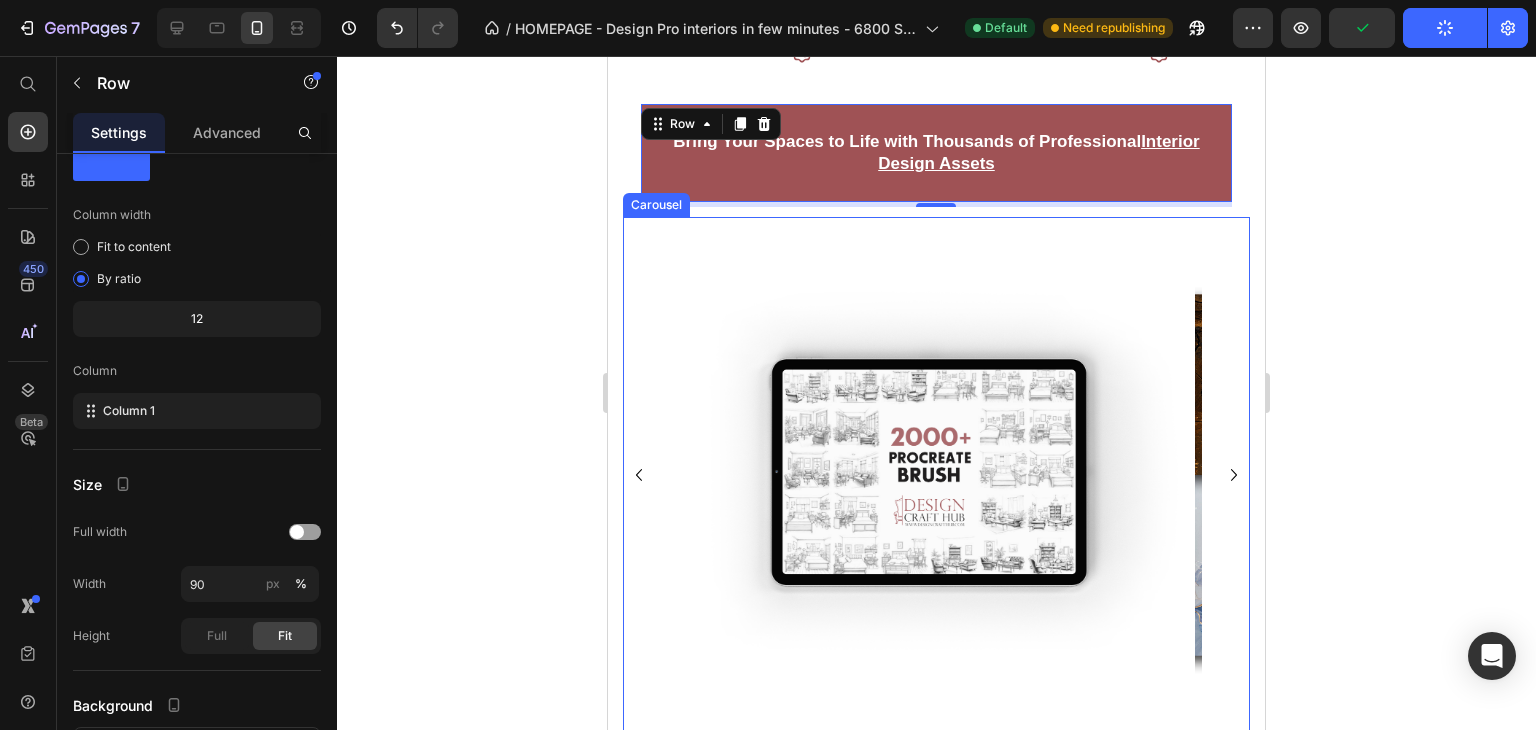 scroll, scrollTop: 0, scrollLeft: 0, axis: both 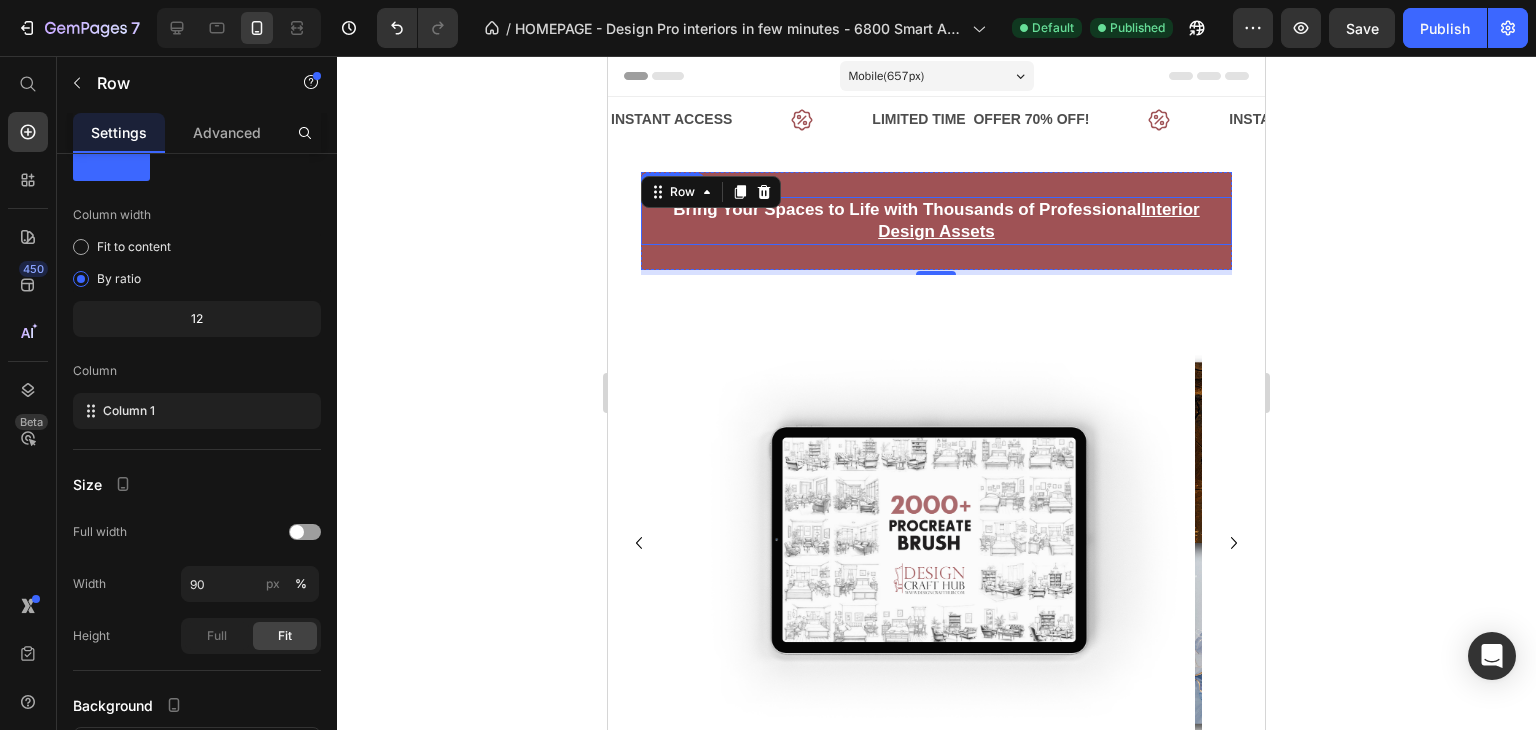 click on "Bring Your Spaces to Life with Thousands of Professional  Interior Design Assets" at bounding box center (936, 221) 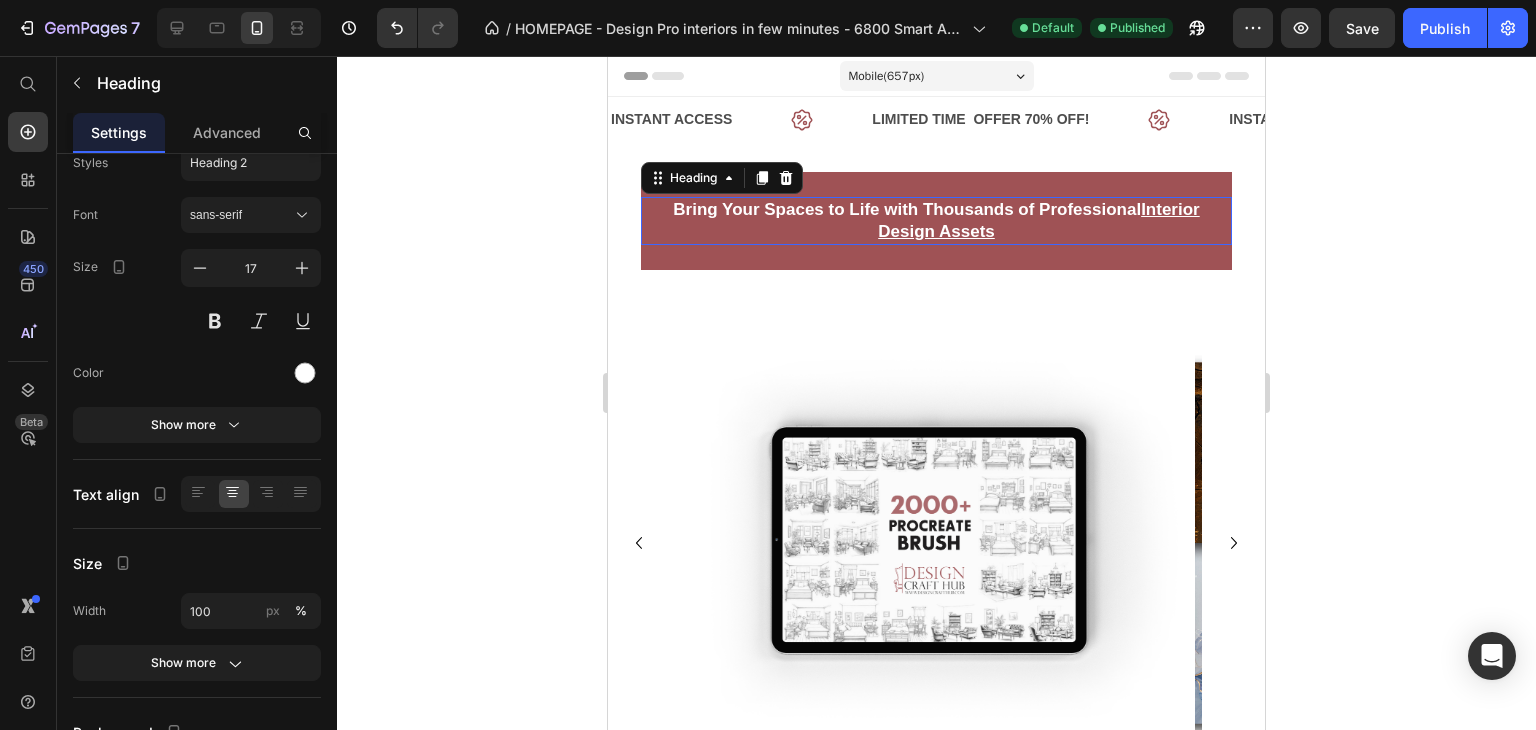 scroll, scrollTop: 0, scrollLeft: 0, axis: both 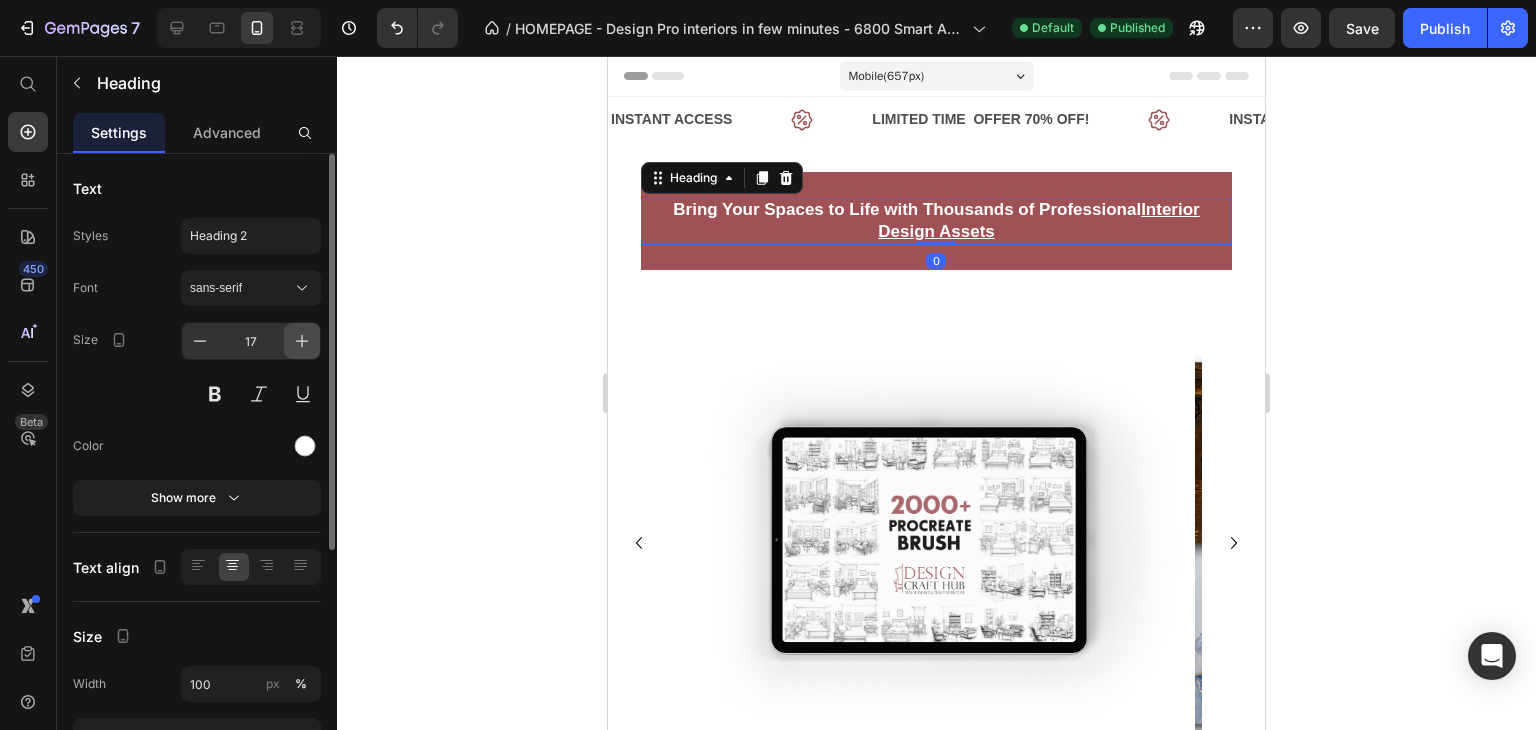 click 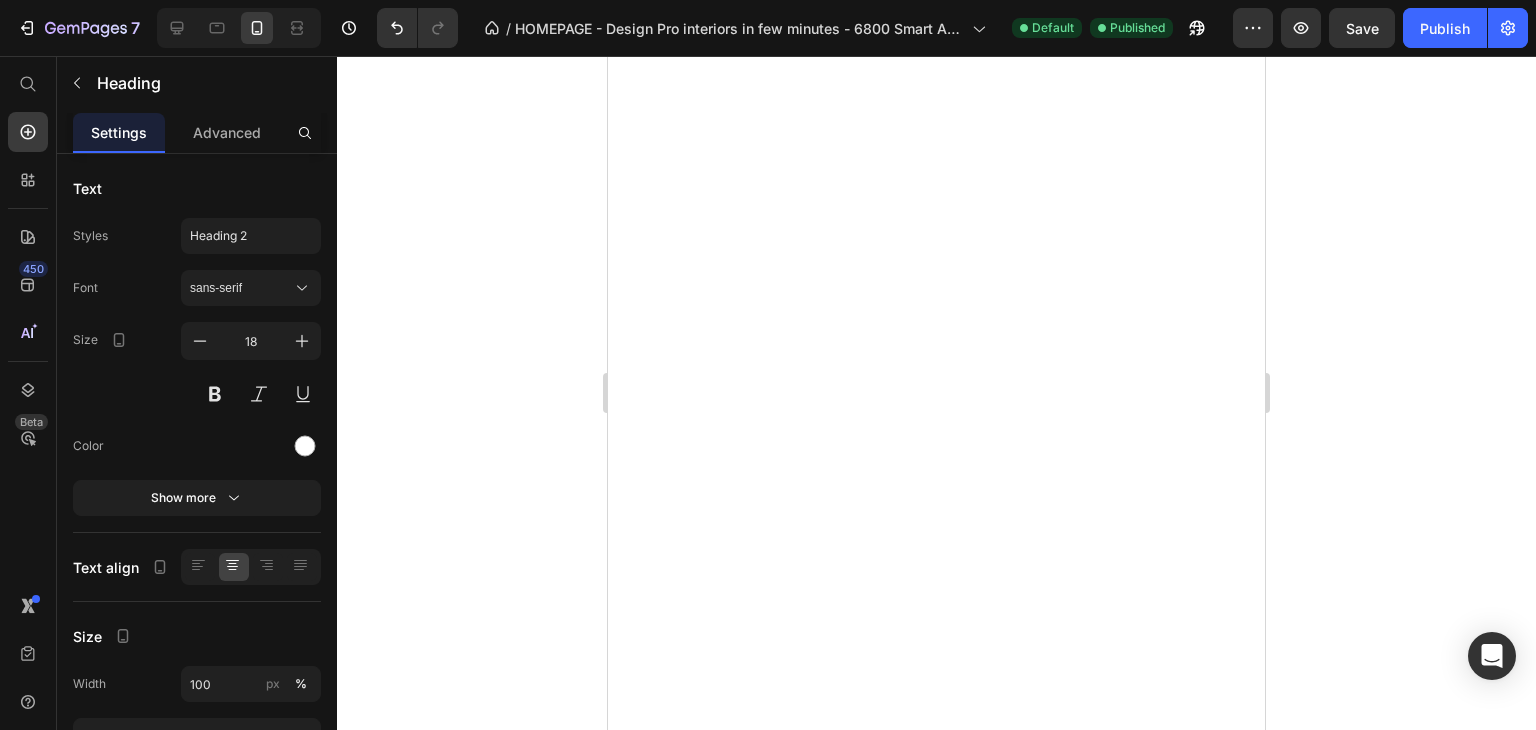 scroll, scrollTop: 0, scrollLeft: 0, axis: both 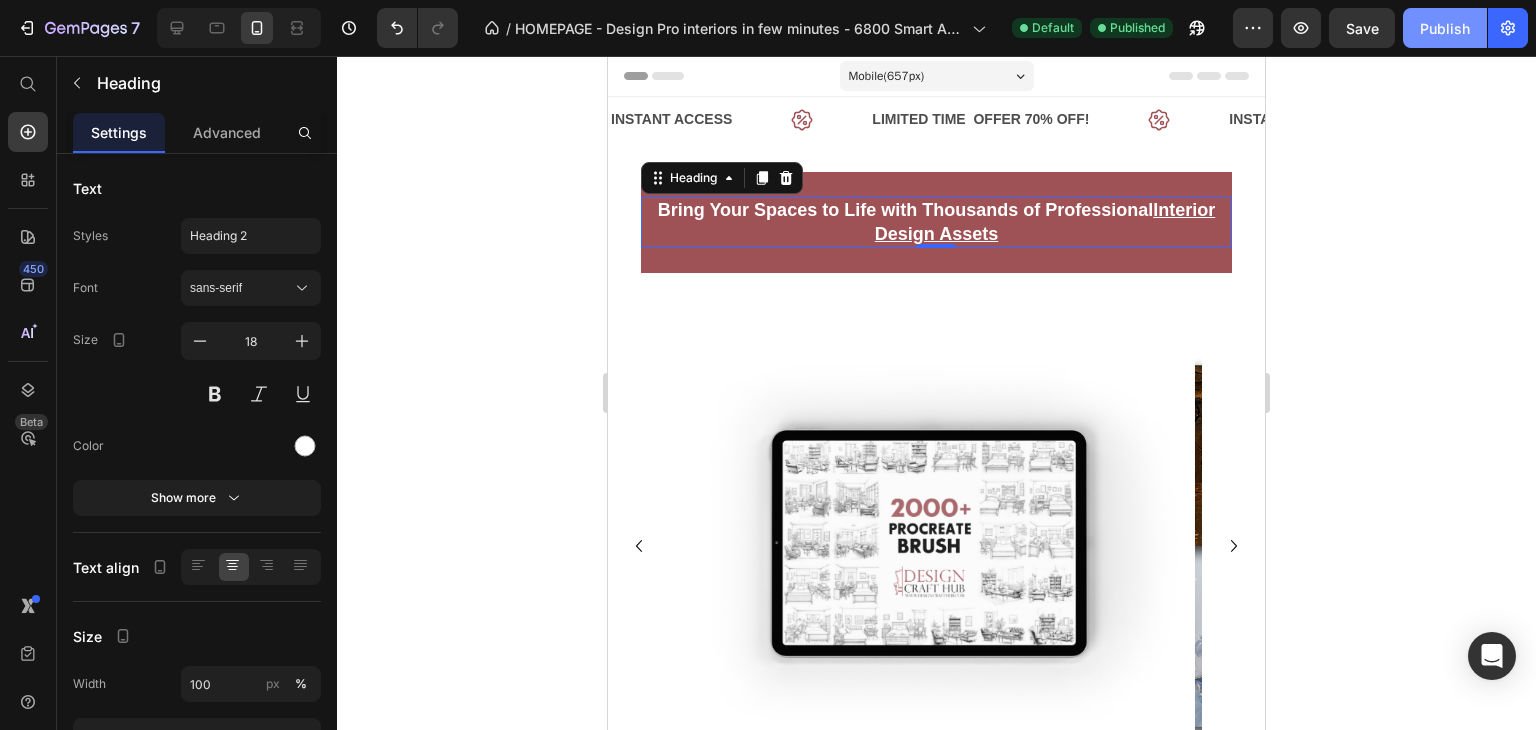 click on "Publish" at bounding box center (1445, 28) 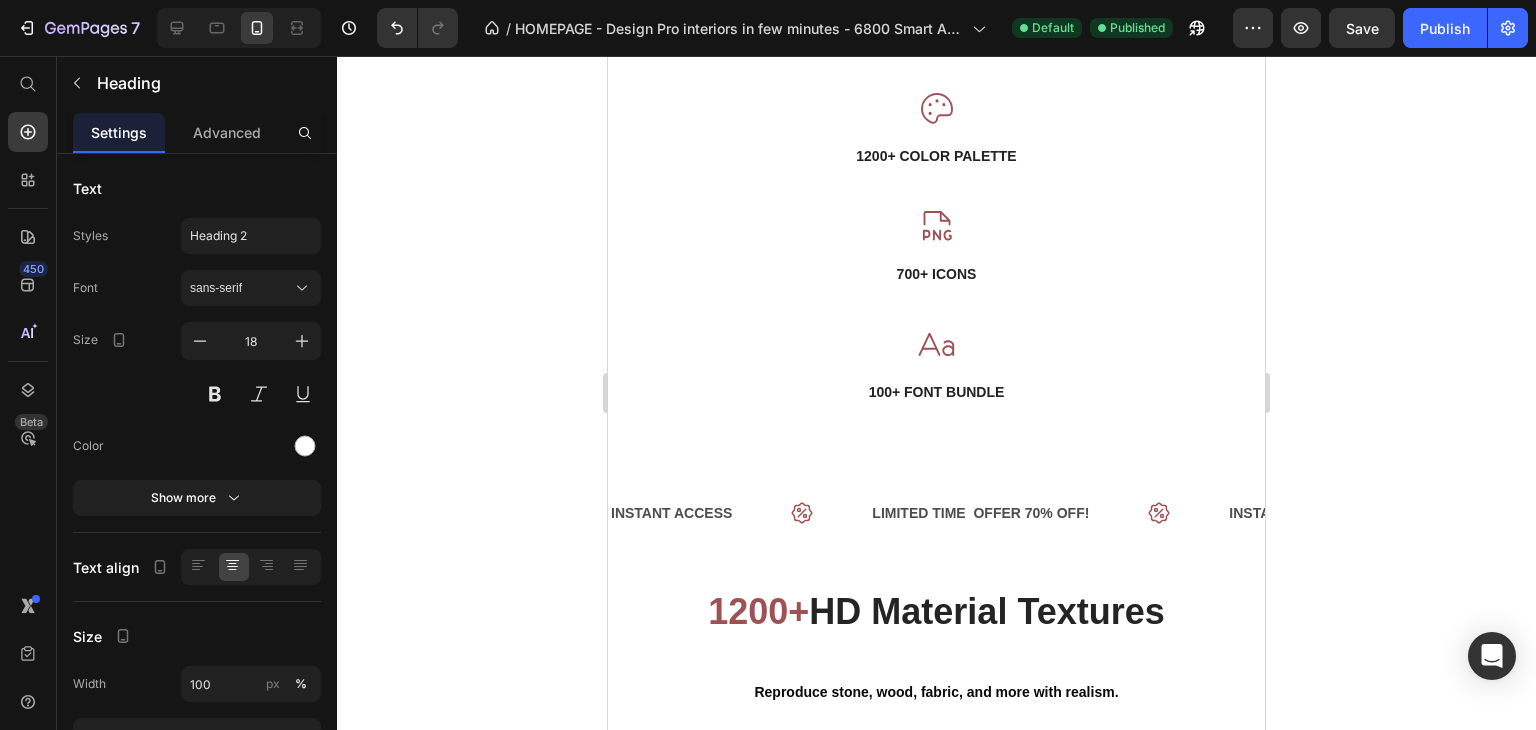 scroll, scrollTop: 4592, scrollLeft: 0, axis: vertical 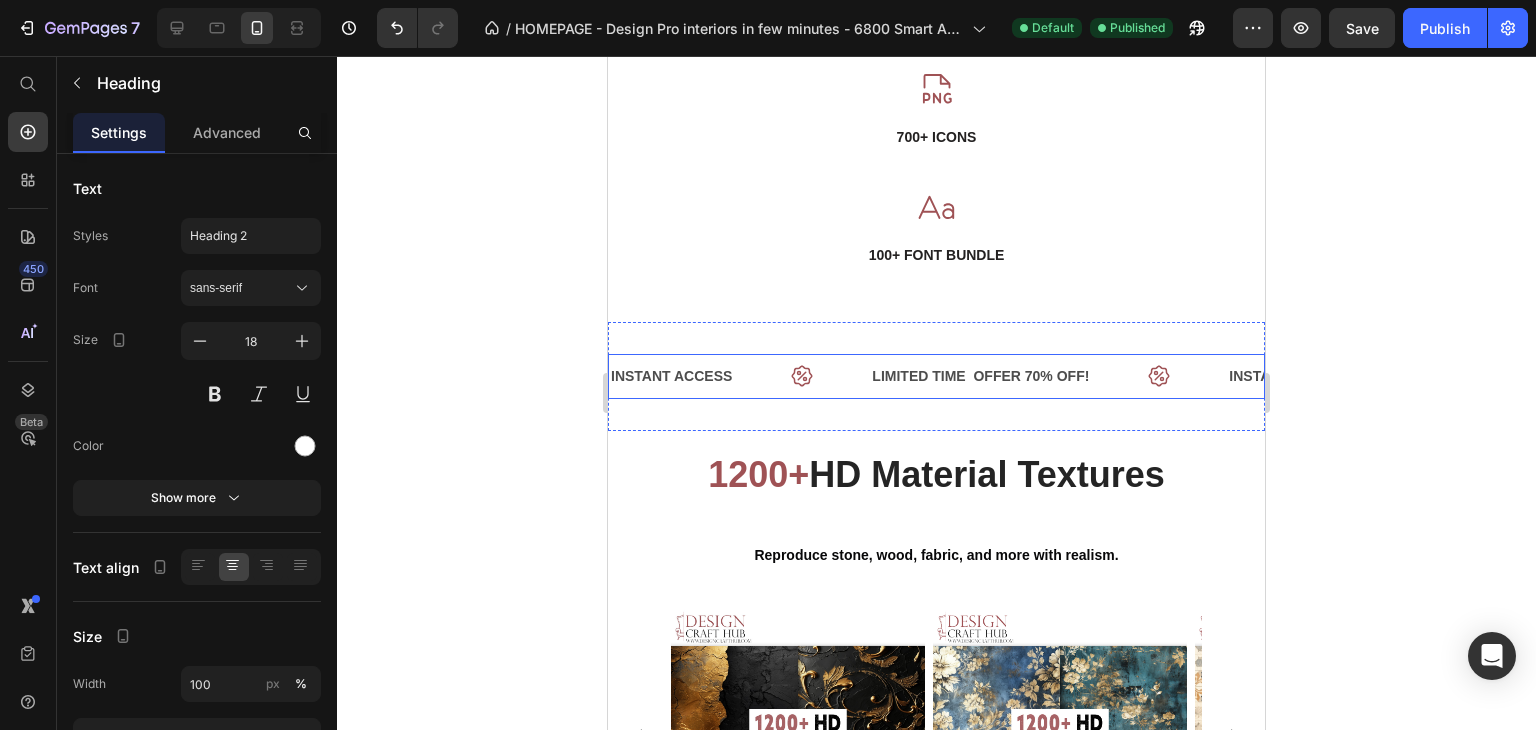 click on "LIMITED TIME  OFFER 70% OFF! Text" at bounding box center (1048, 376) 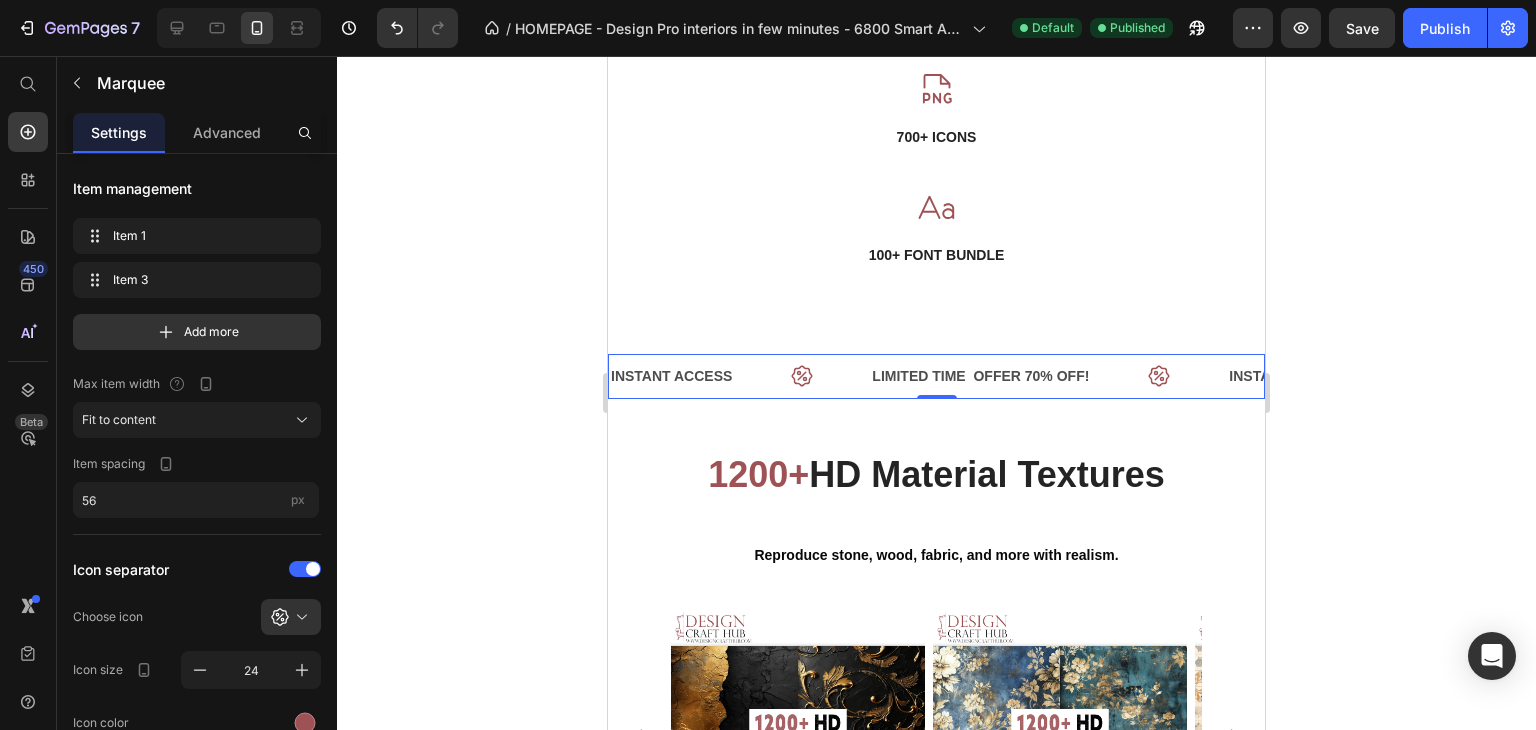 click on "LIMITED TIME  OFFER 70% OFF! Text" at bounding box center [1048, 376] 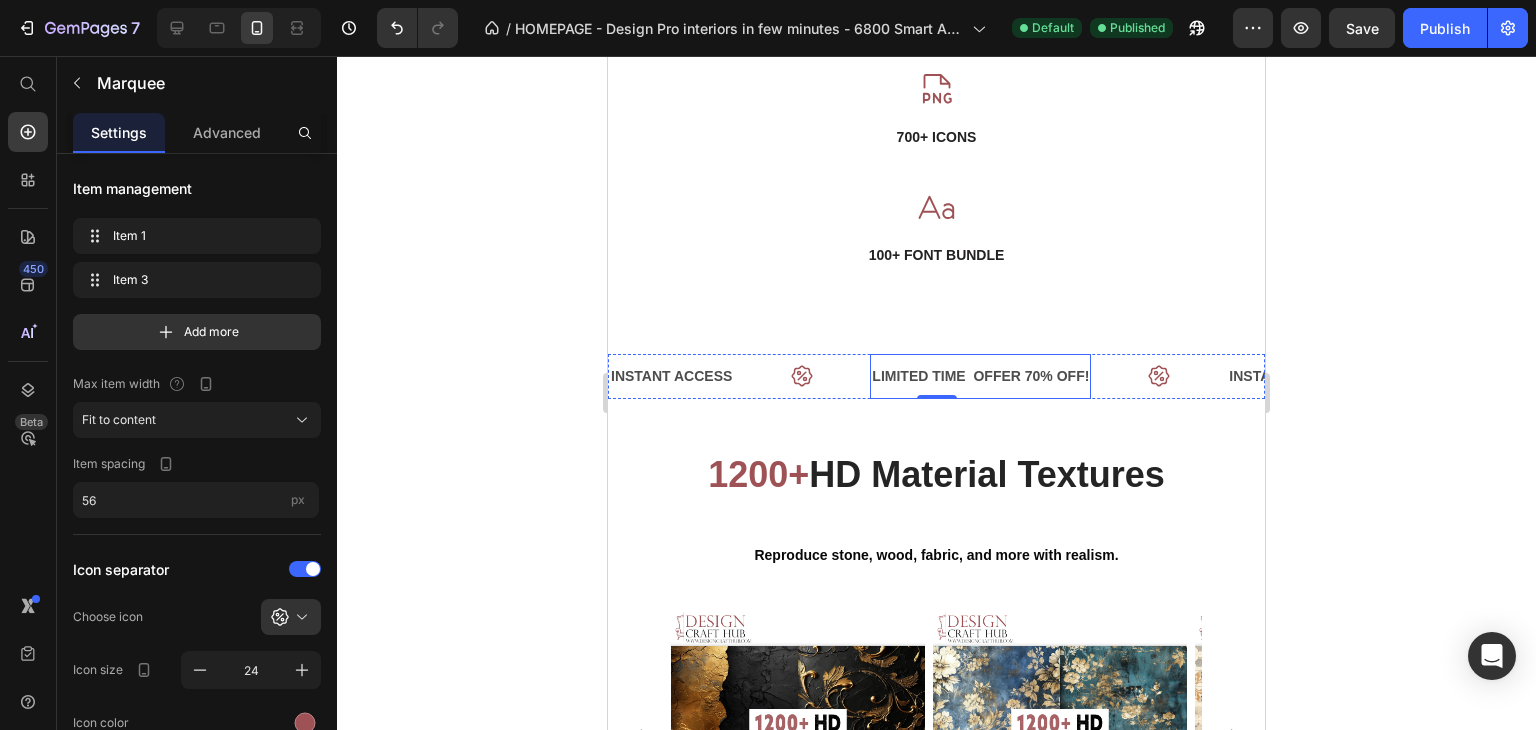 click on "LIMITED TIME  OFFER 70% OFF!" at bounding box center (980, 376) 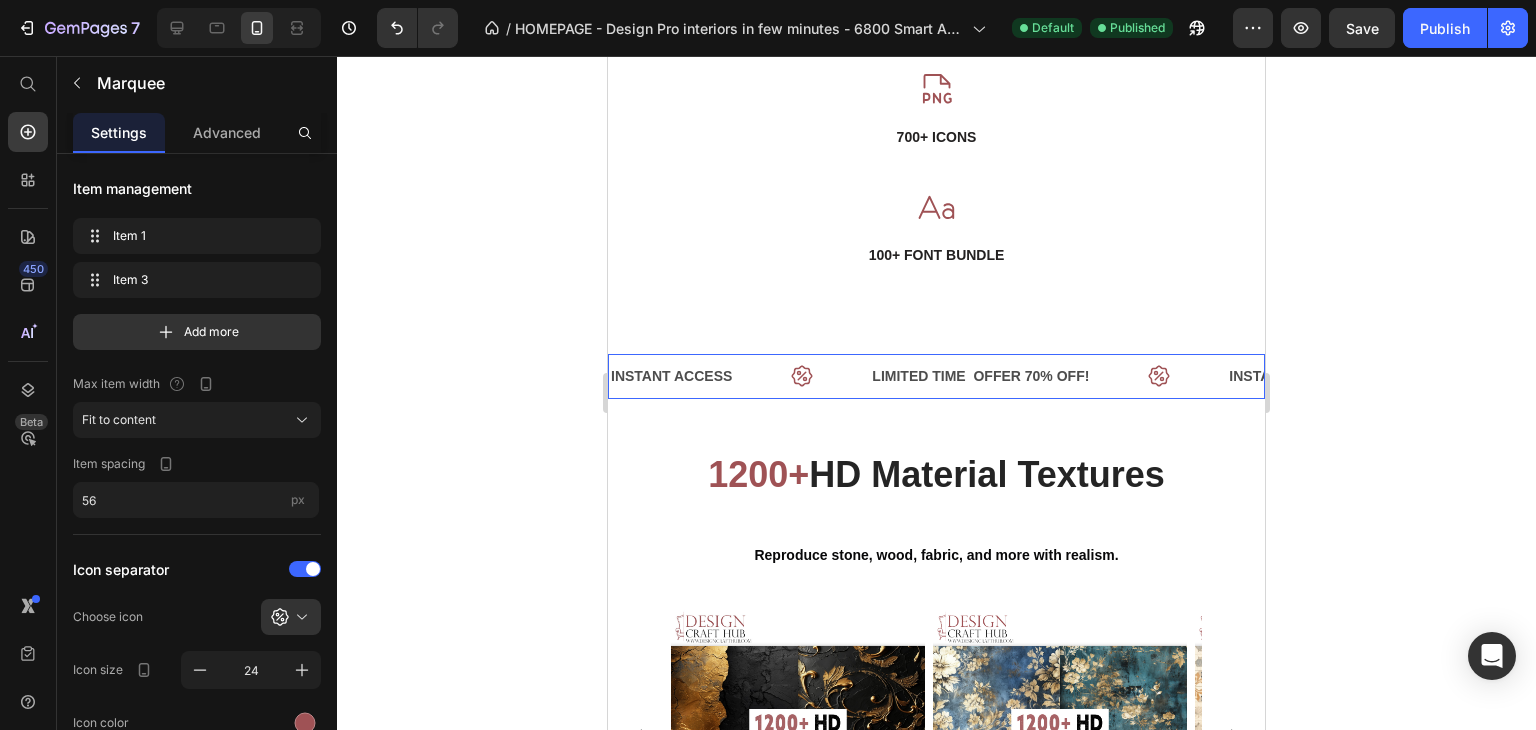 click on "INSTANT ACCESS Text" at bounding box center (739, 376) 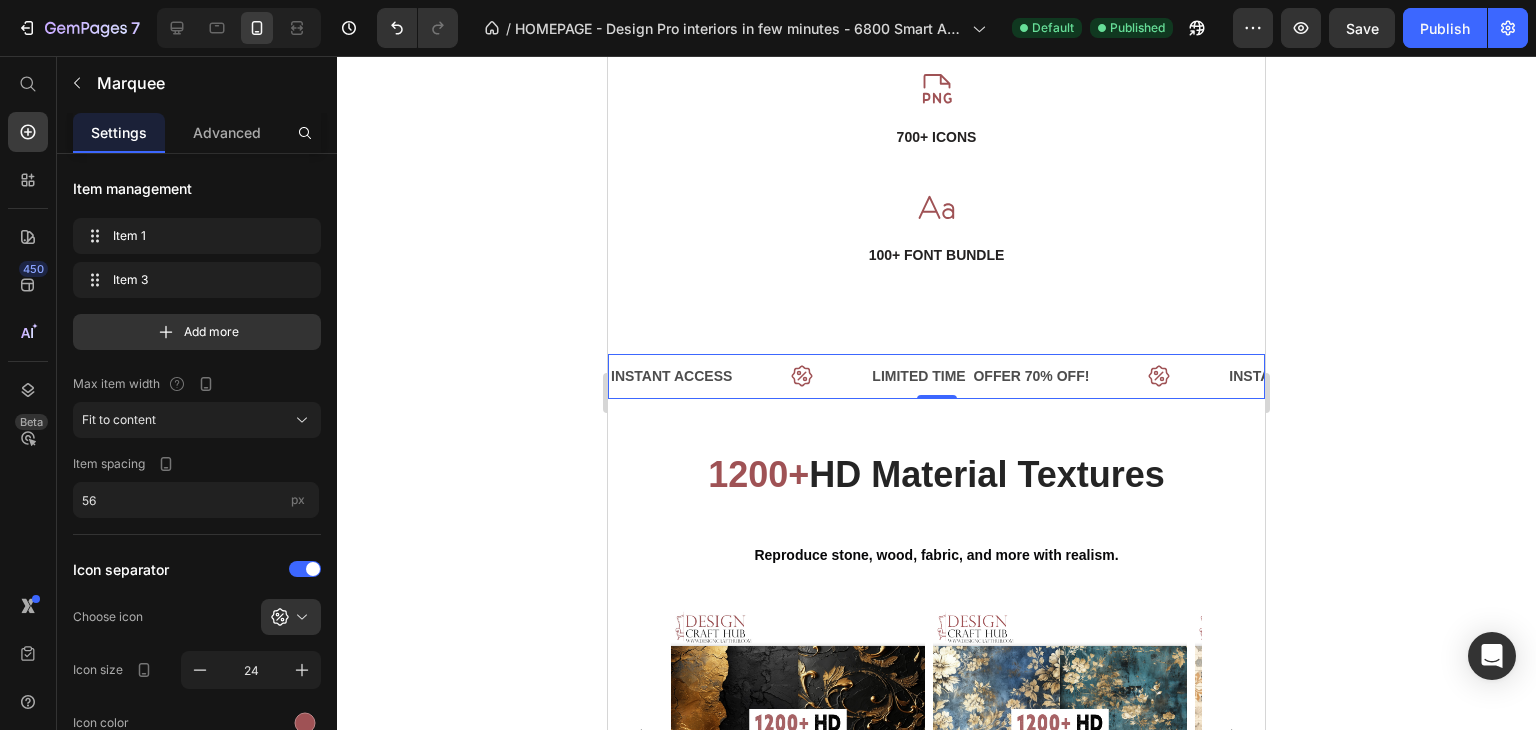 click on "INSTANT ACCESS Text" at bounding box center (739, 376) 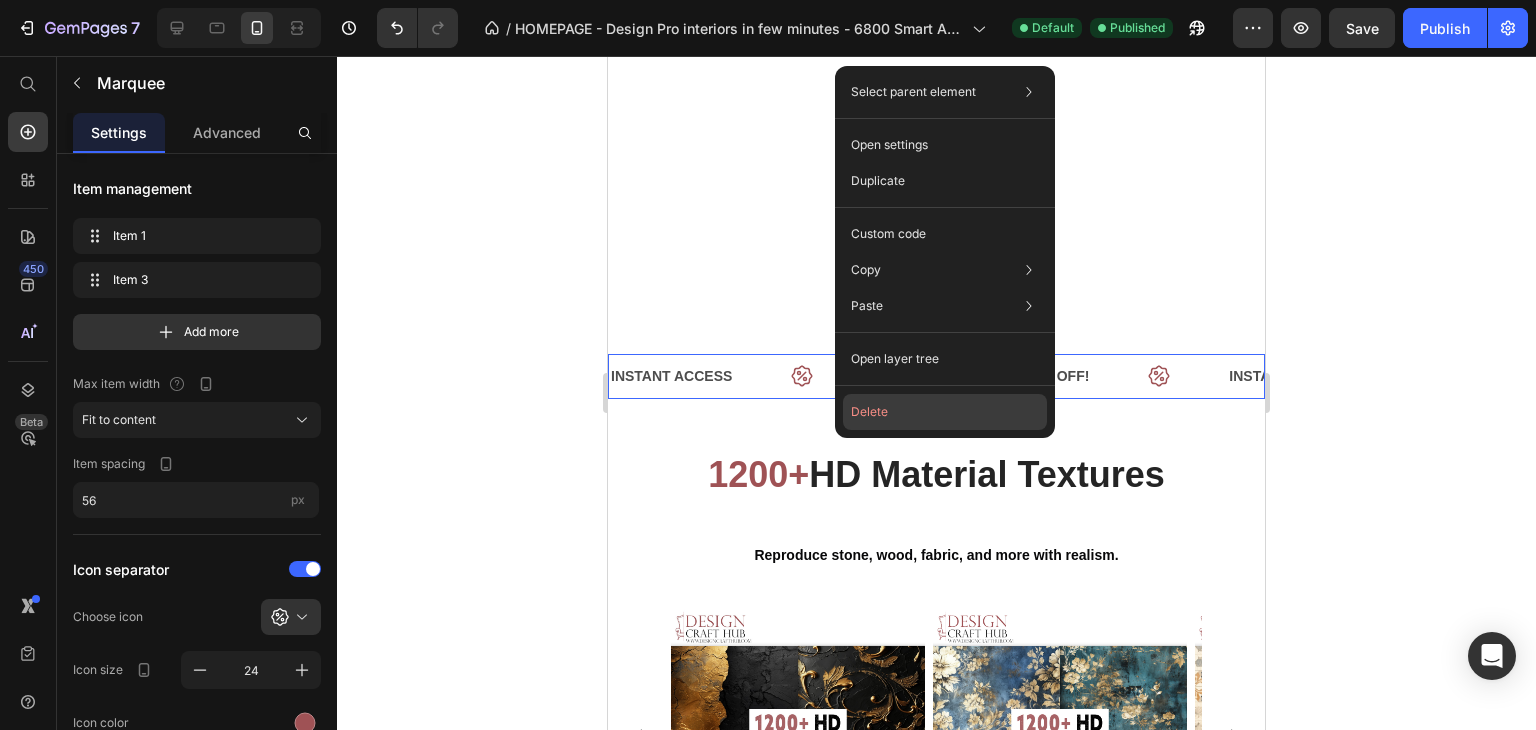 click on "Delete" 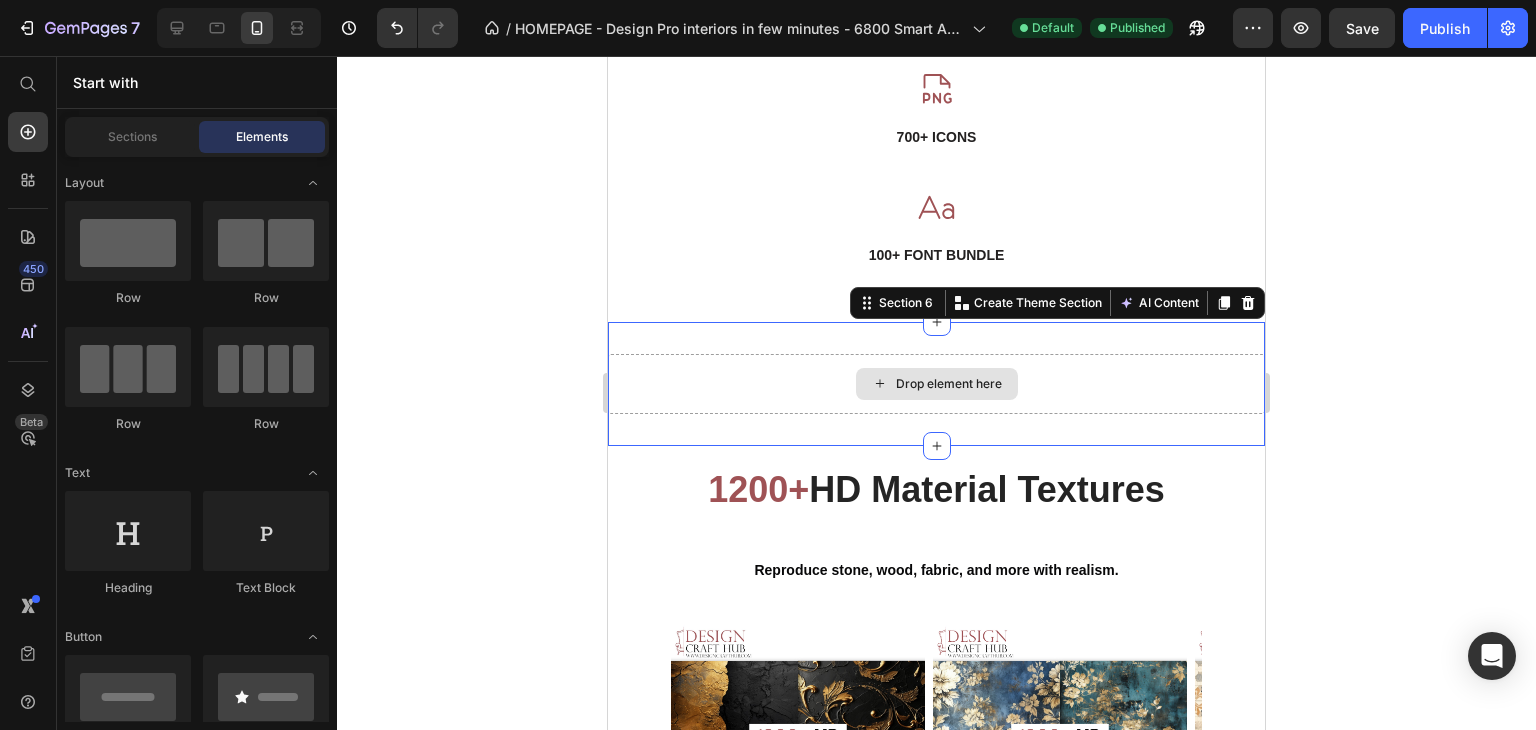 click on "Drop element here" at bounding box center [936, 384] 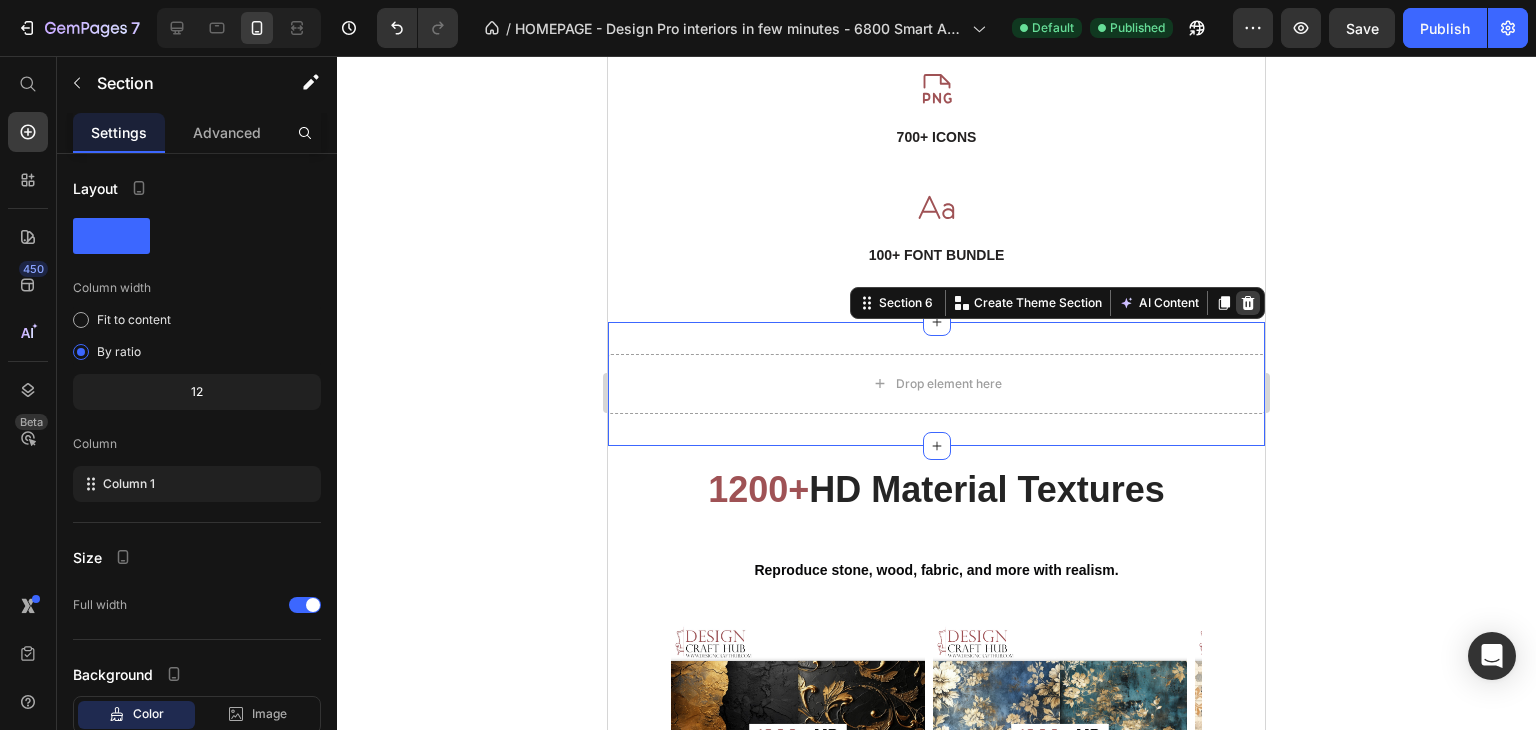 click 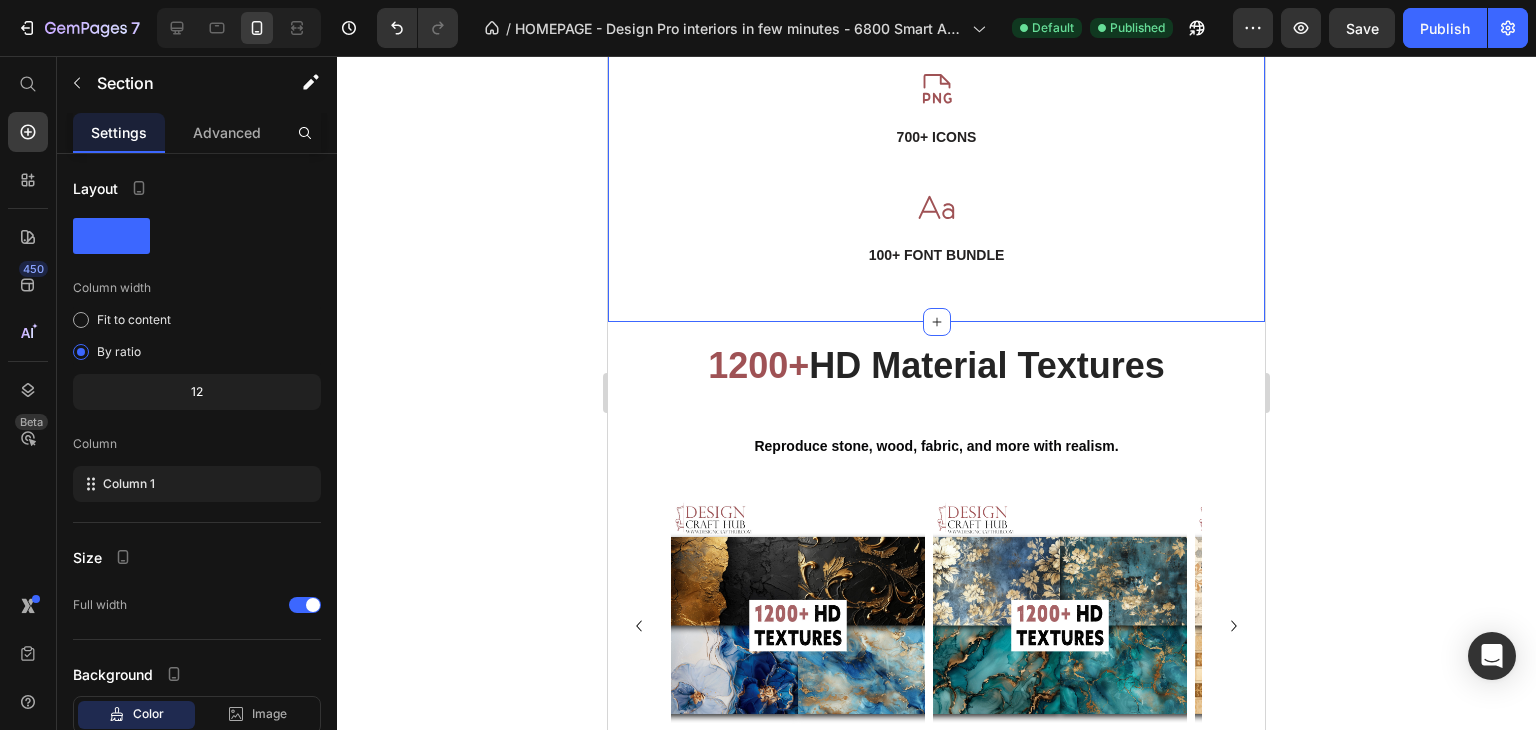 click on "6800+ Smart Assets Heading " The only company in the world with 6,800 exclusive interior design assets! " Text Block
Icon 2000+ Procreate Brushes & stamps Text Block Row Row
Icon 1200+ HD Material Textures Text Block
Icon 1100+ Png assets Text Block
Icon 600+ Texture Brush Text Block Image
Icon 1200+ Color Palette Text Block
Icon 700+ icons Text Block
Icon 100+ Font Bundle Text Block Row Row" at bounding box center (936, -465) 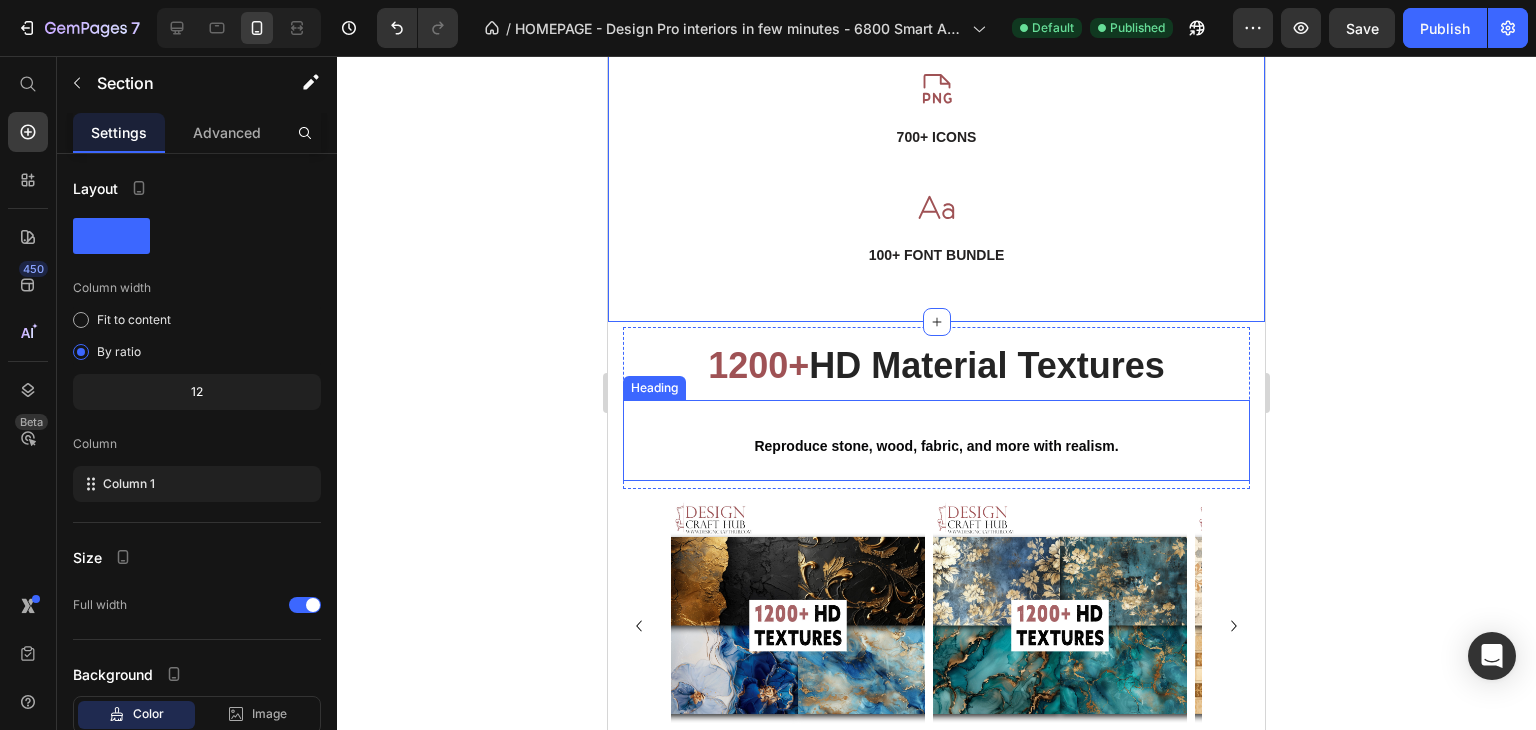 click 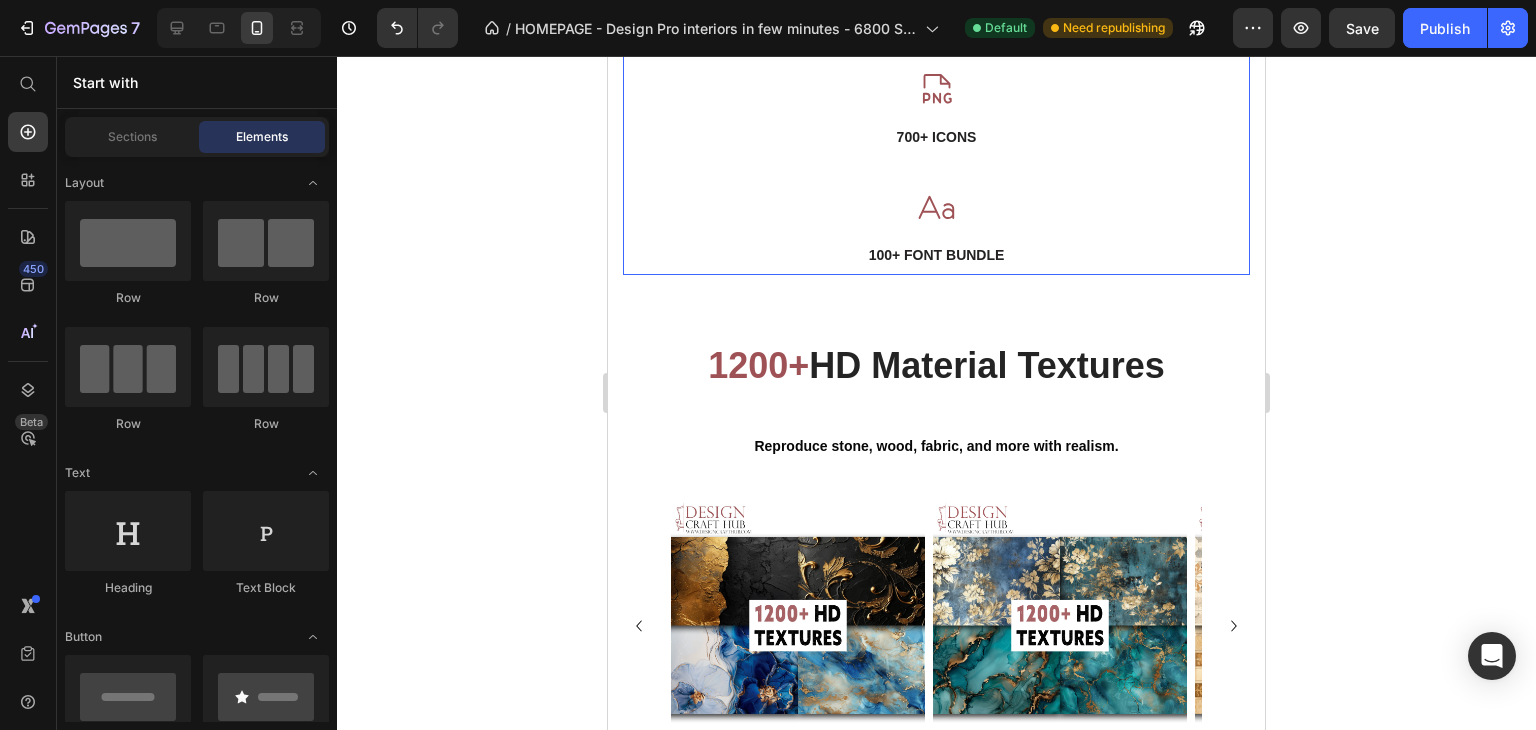 click on "Icon 1200+ Color Palette Text Block
Icon 700+ icons Text Block
Icon 100+ Font Bundle Text Block" at bounding box center (936, 113) 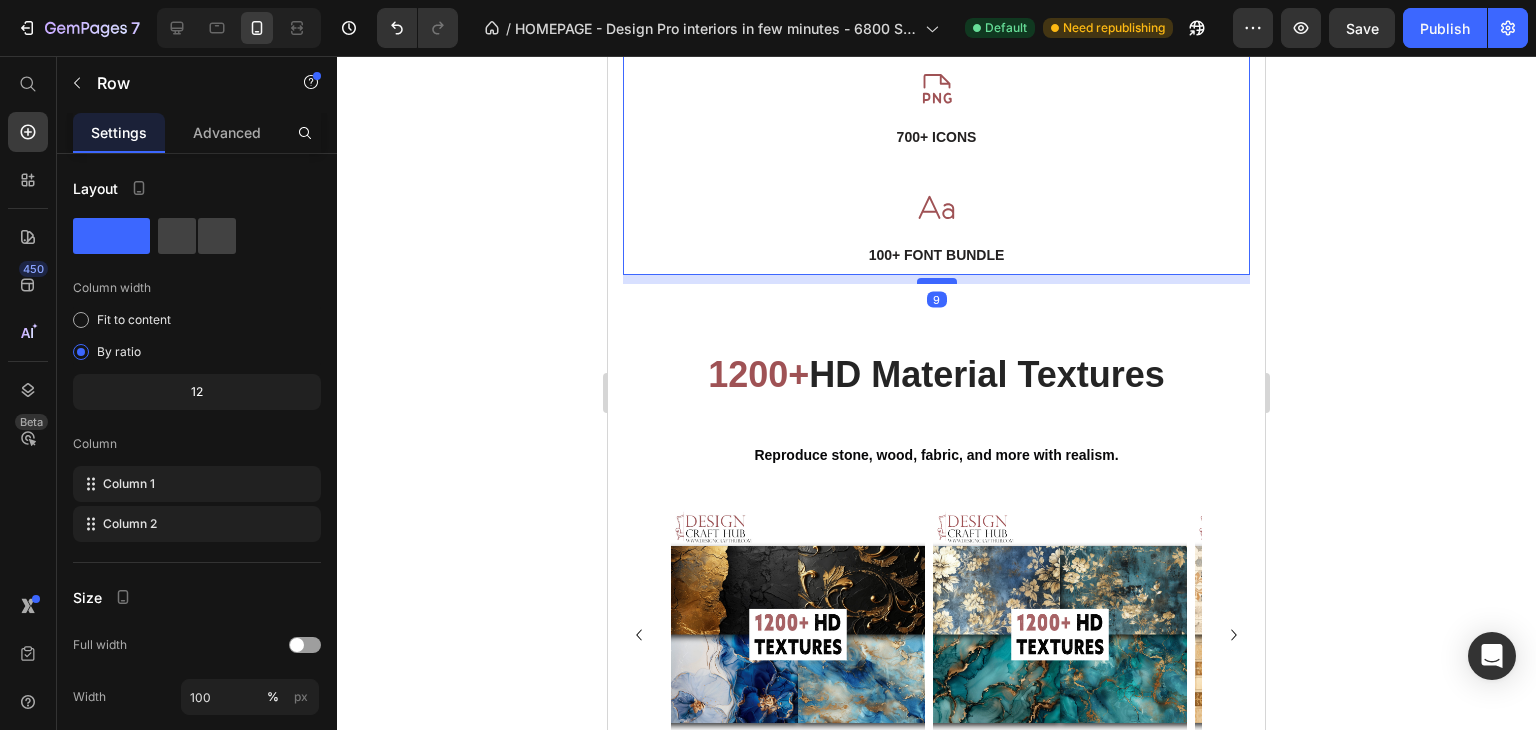 click at bounding box center (937, 281) 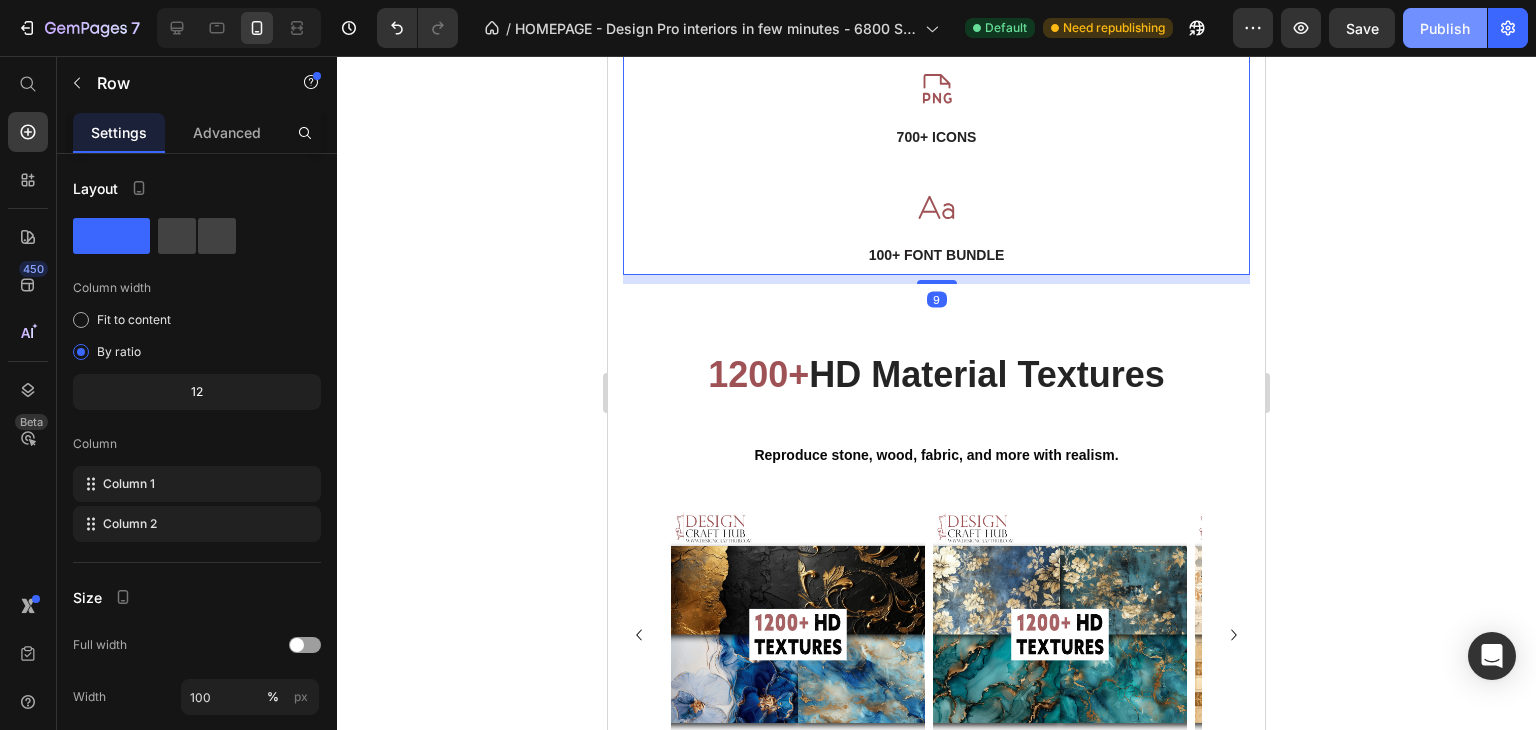 click on "Publish" at bounding box center [1445, 28] 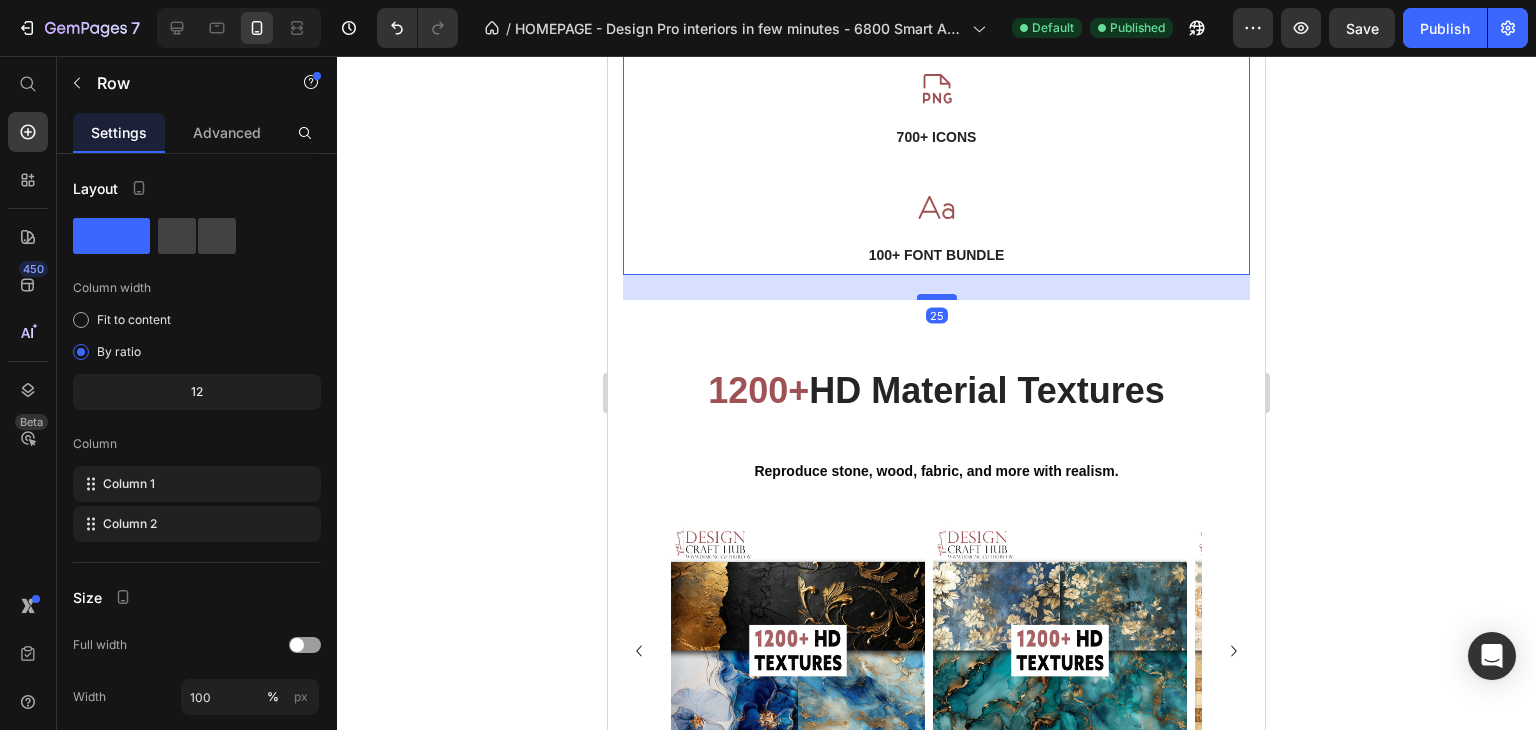 drag, startPoint x: 936, startPoint y: 278, endPoint x: 933, endPoint y: 294, distance: 16.27882 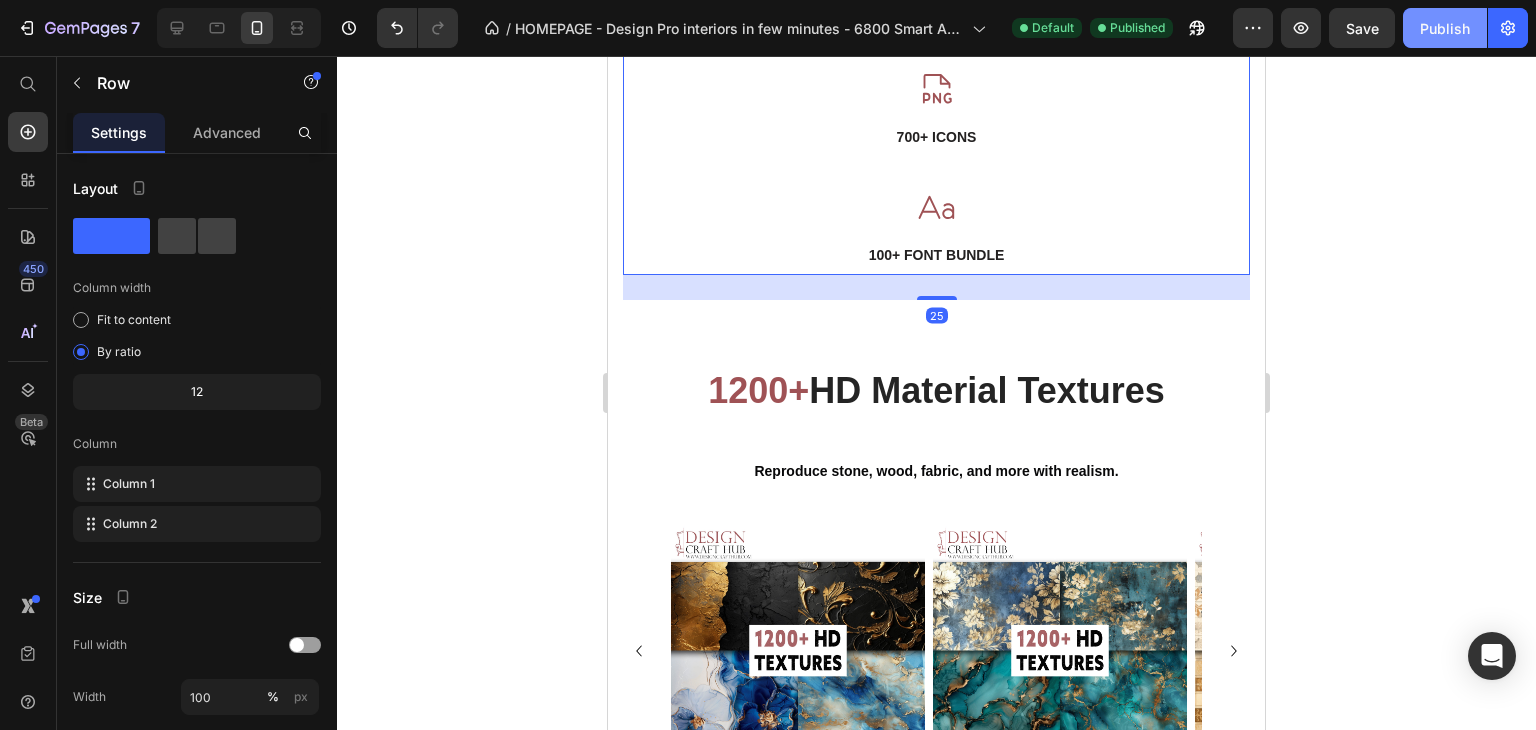 click on "Publish" 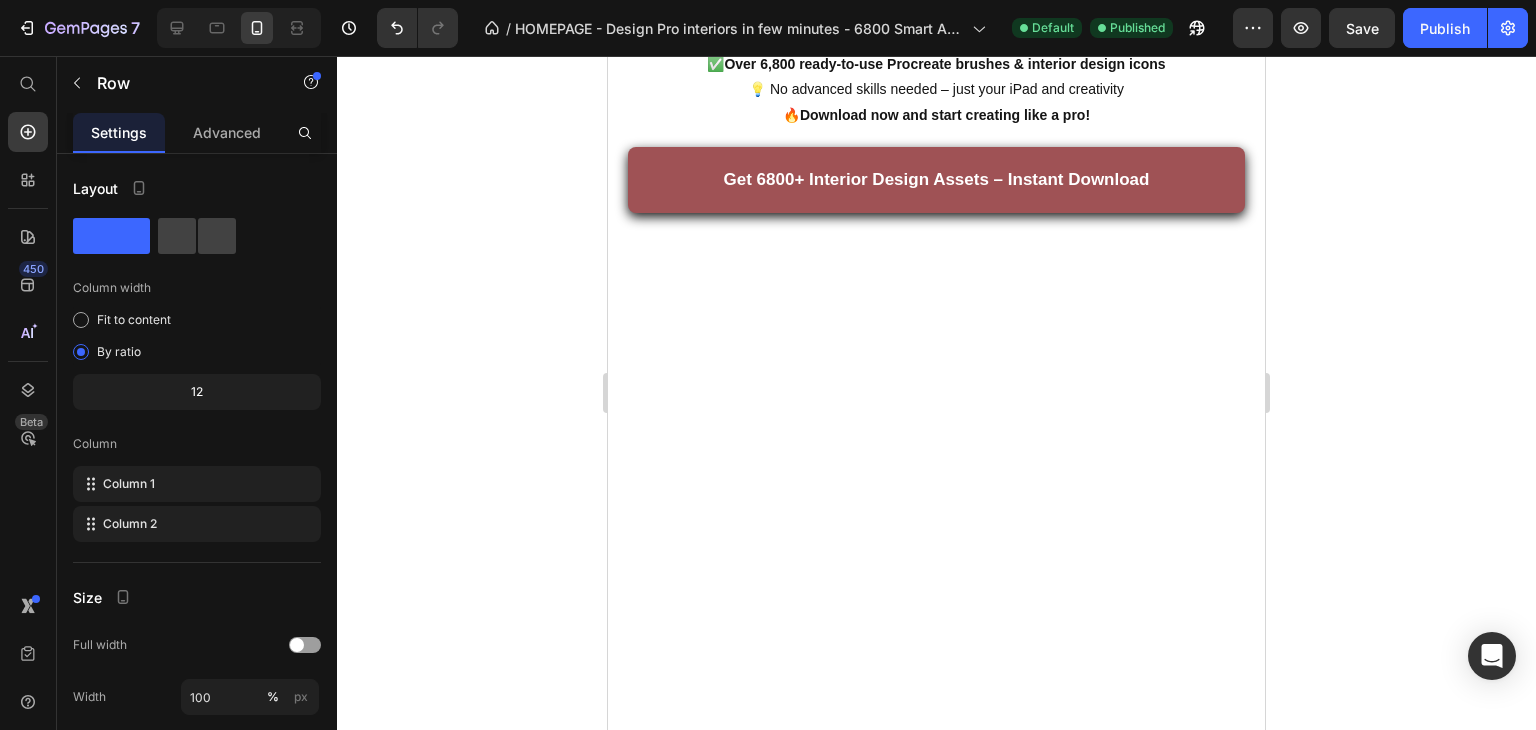scroll, scrollTop: 6724, scrollLeft: 0, axis: vertical 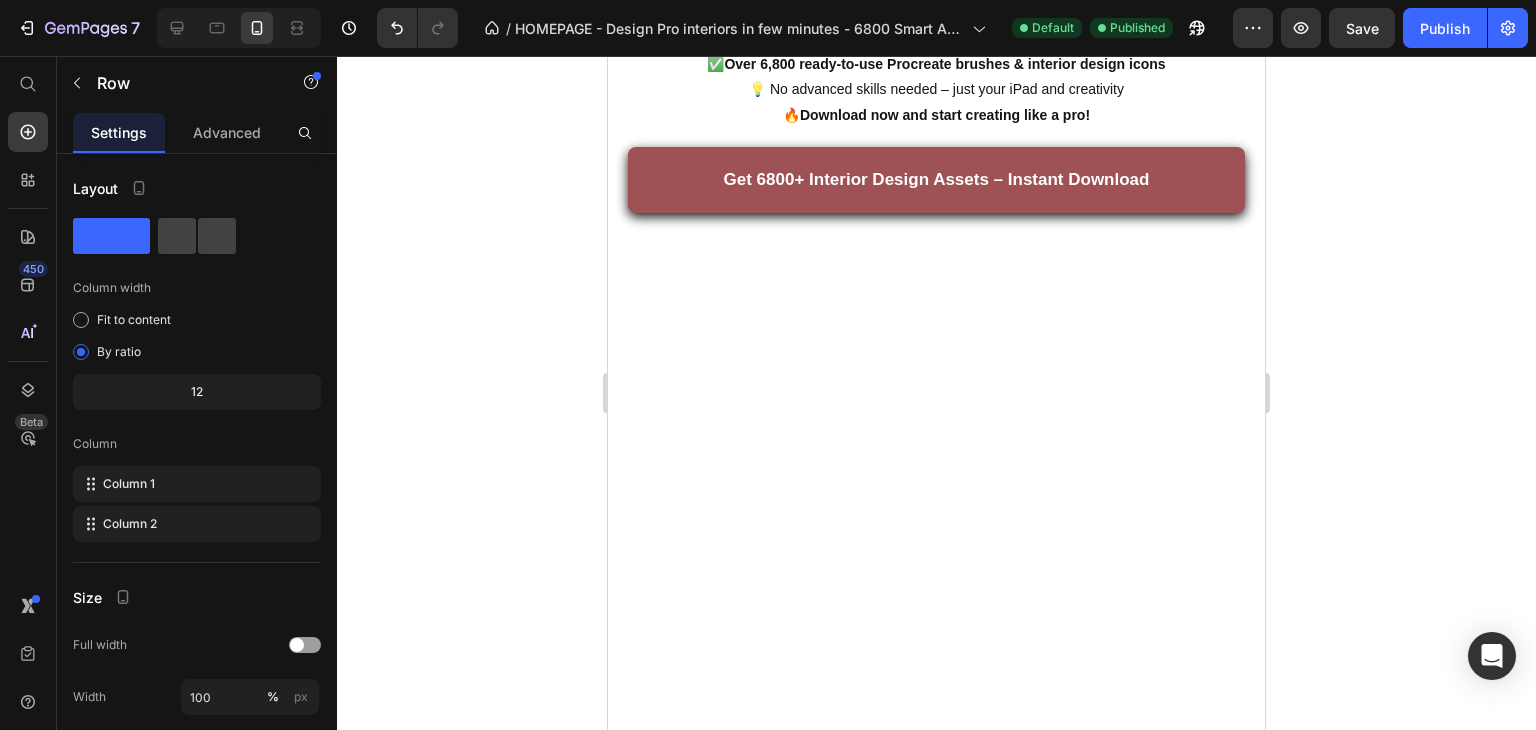 click on "From Flat Floor Plan to Stunning Interior in Minutes" at bounding box center [954, -290] 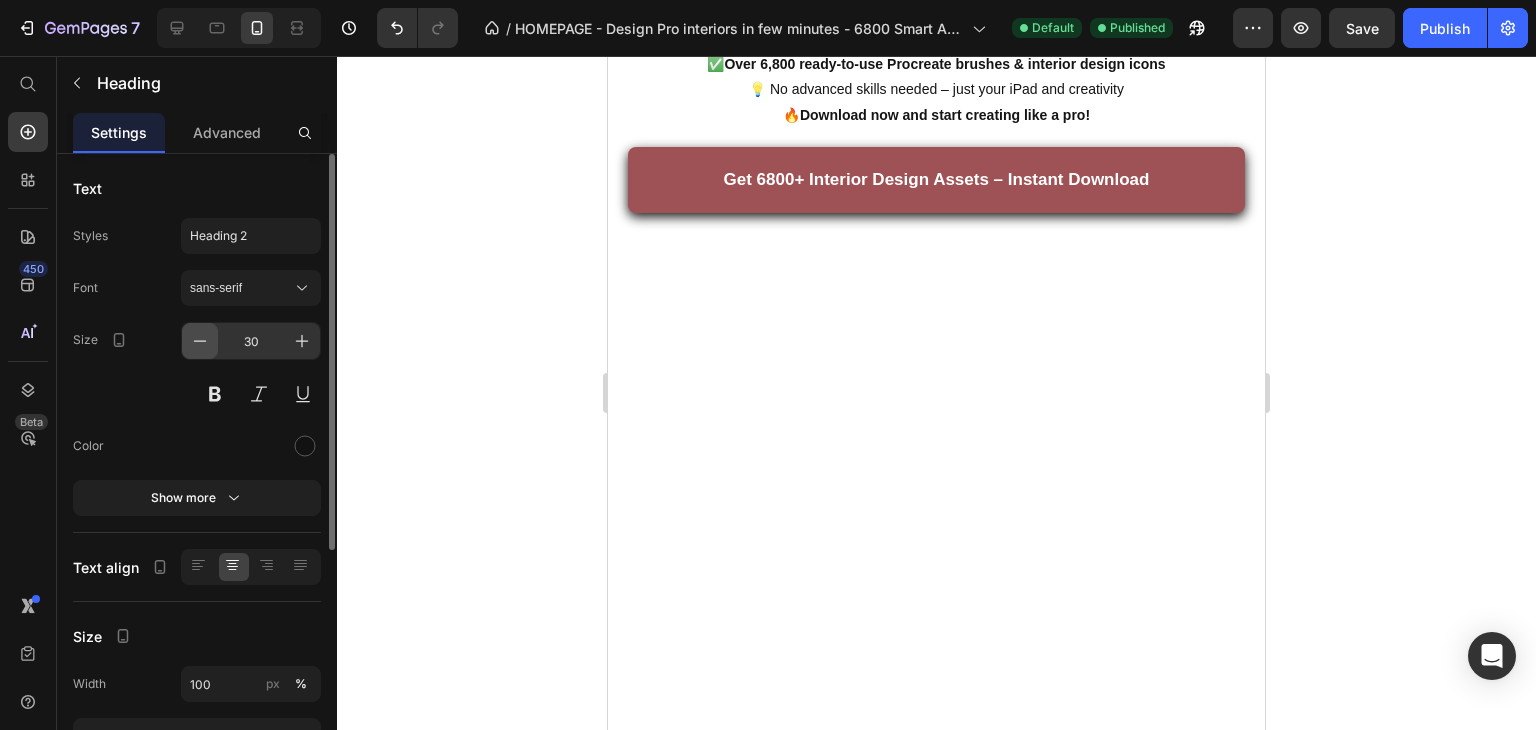 click 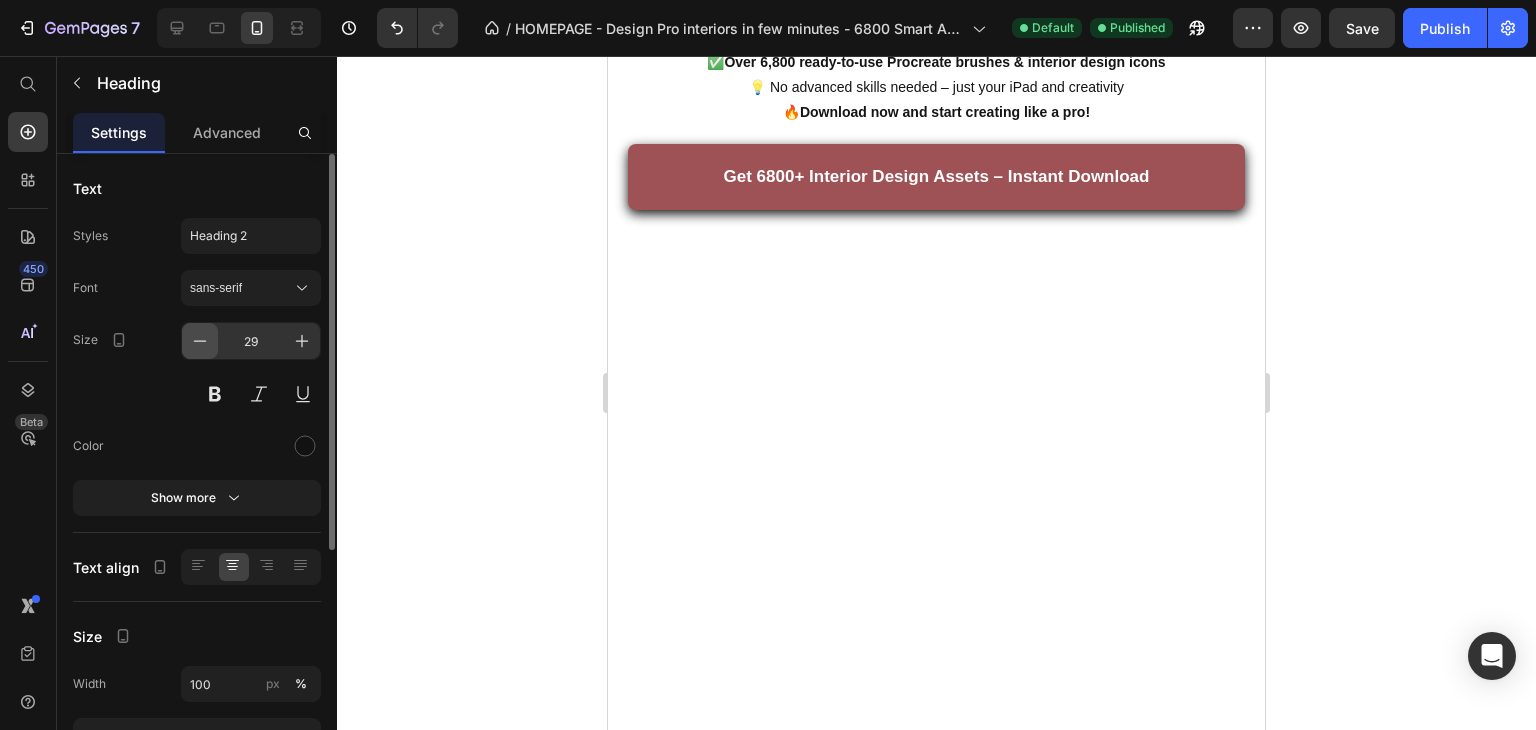 click 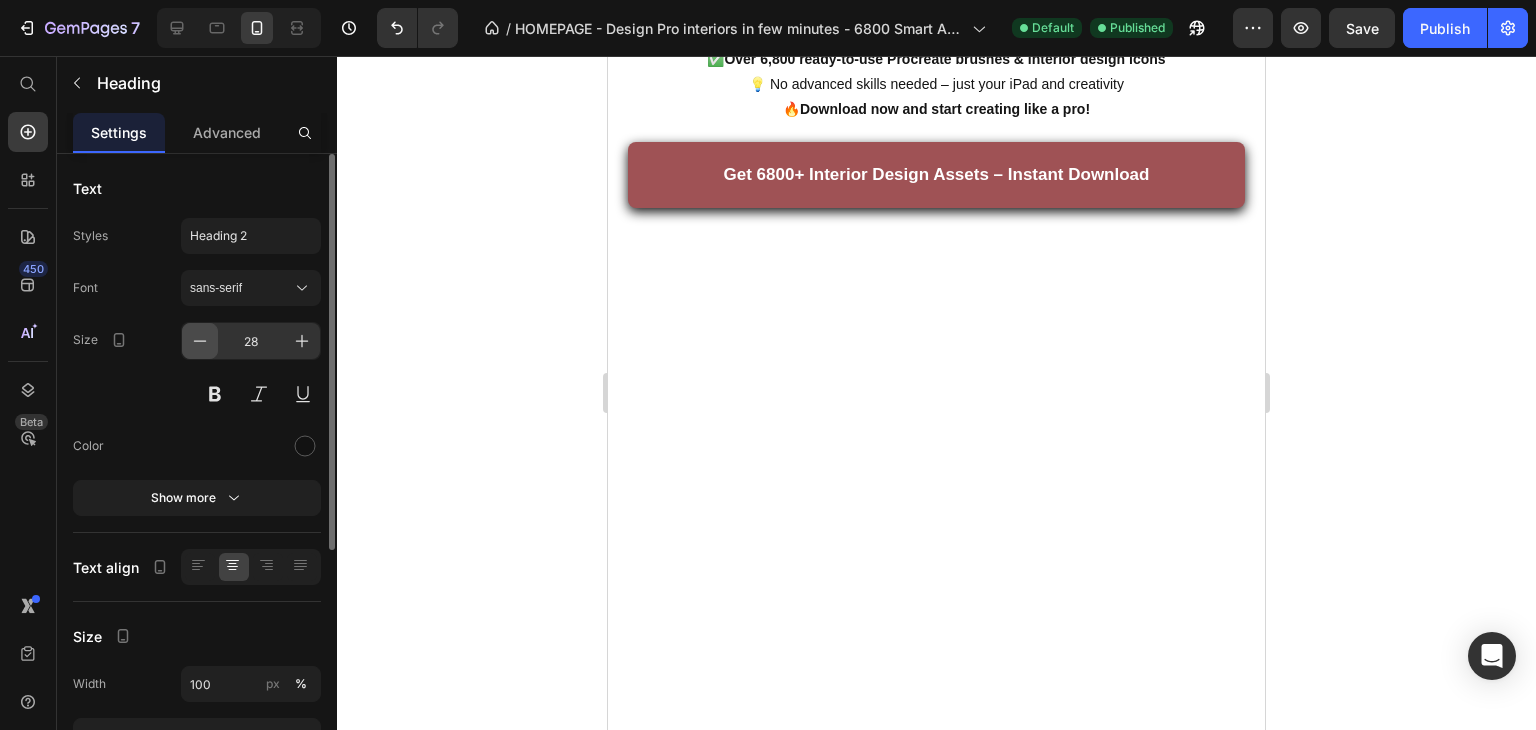 click 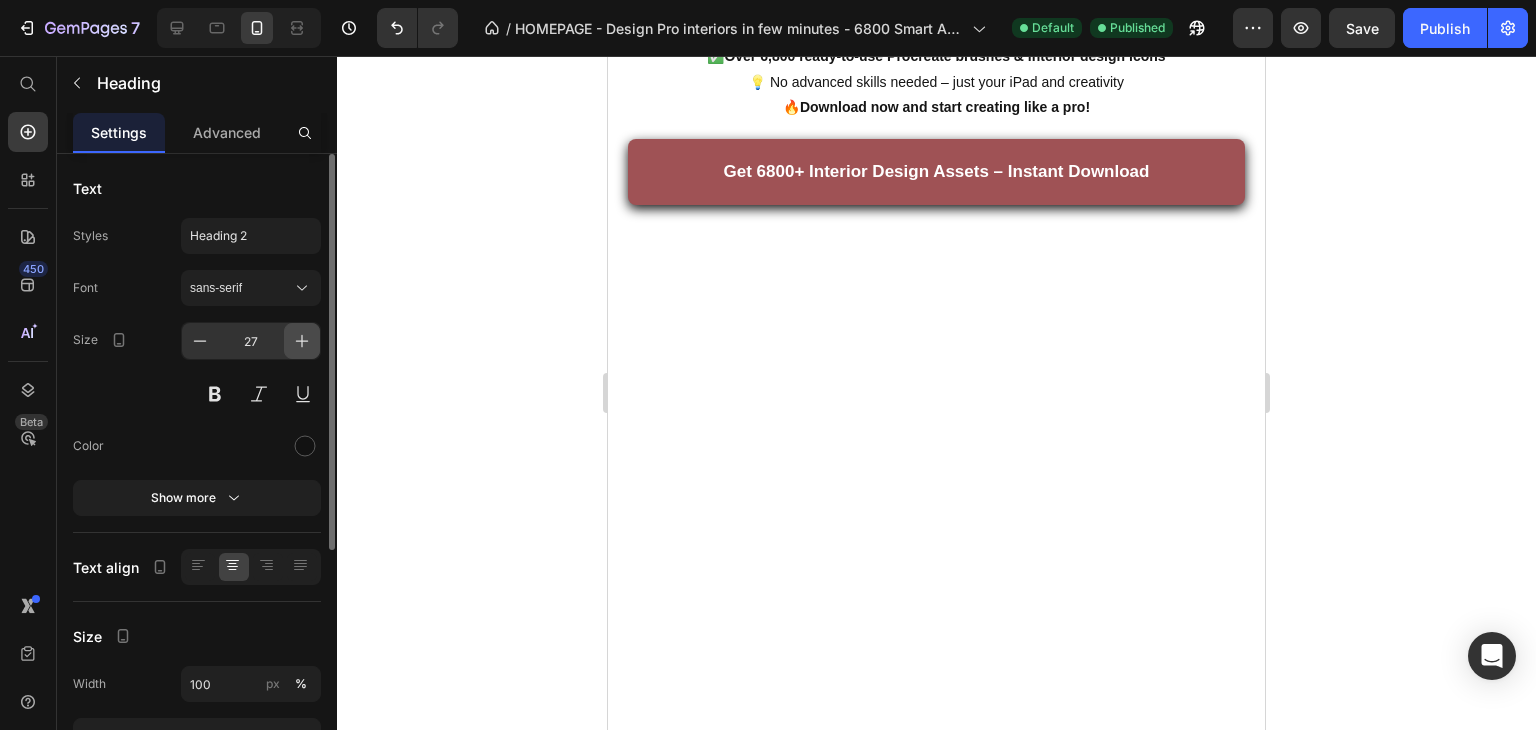 click 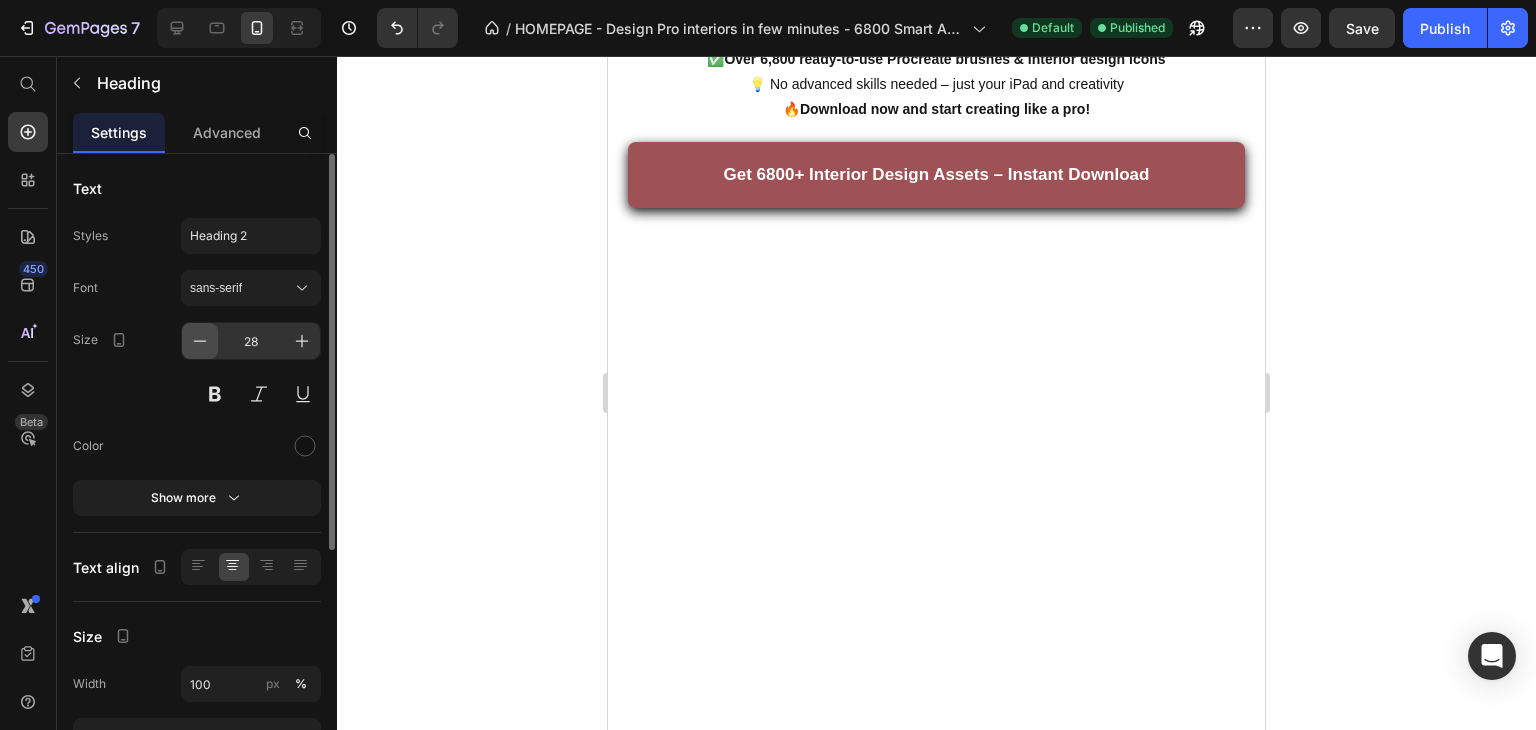 click 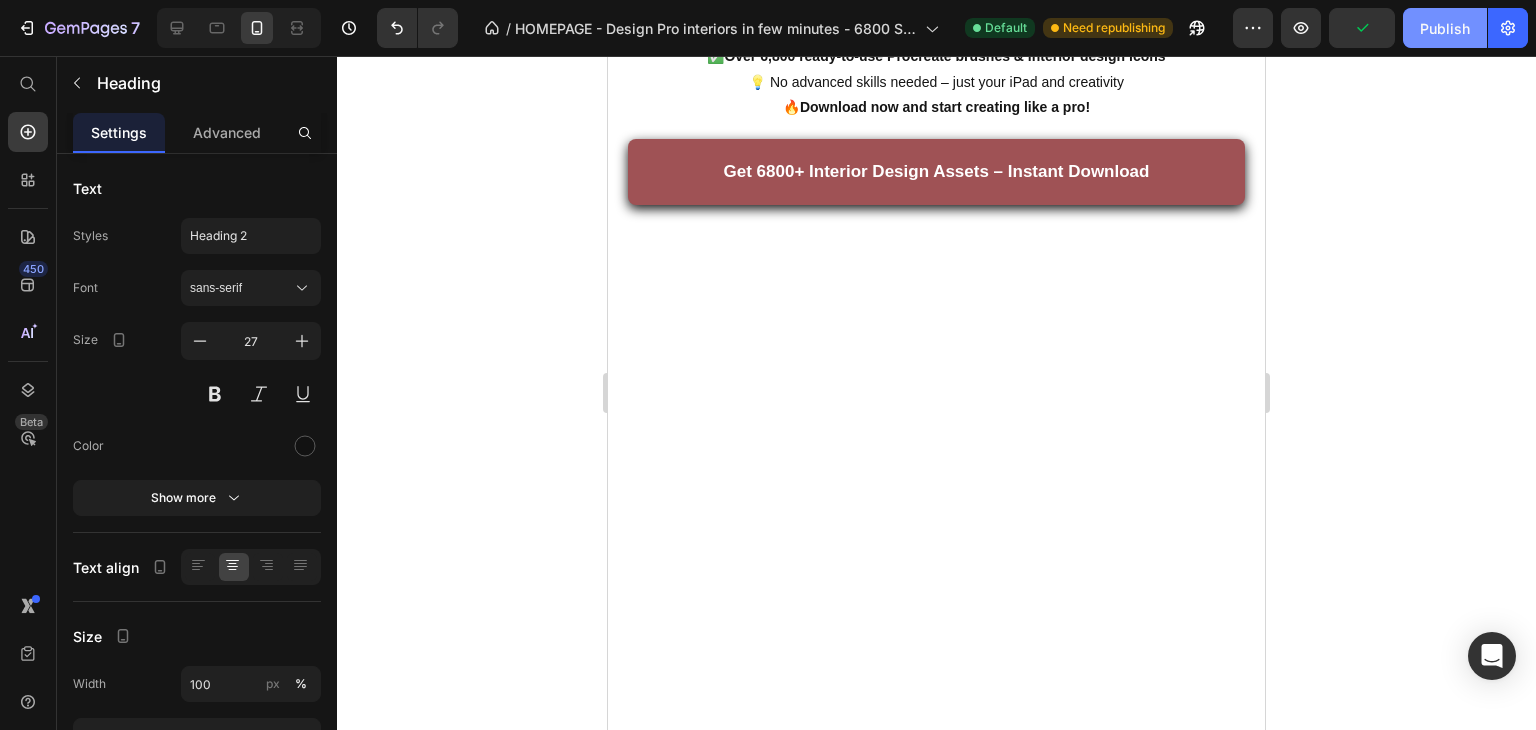 click on "Publish" at bounding box center (1445, 28) 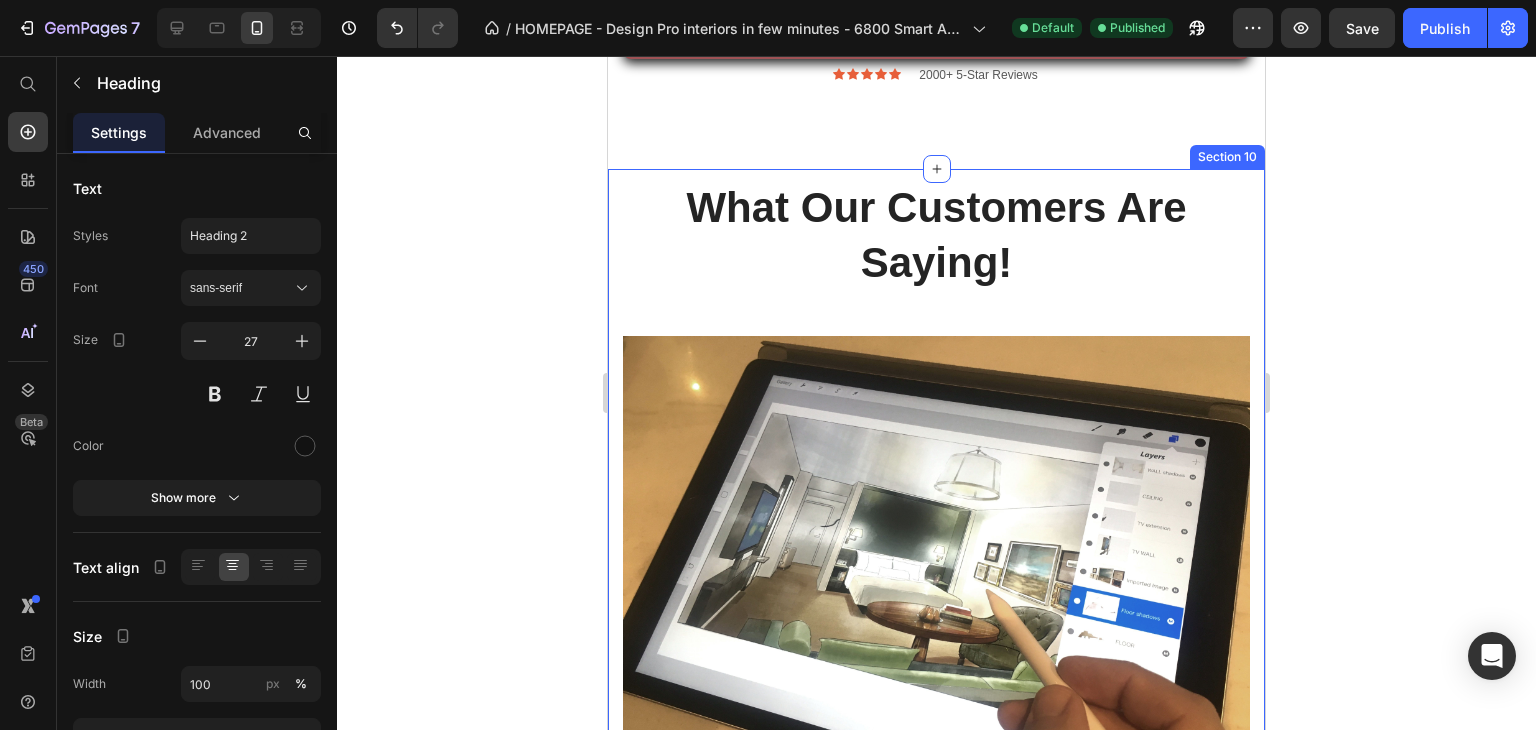 scroll, scrollTop: 8971, scrollLeft: 0, axis: vertical 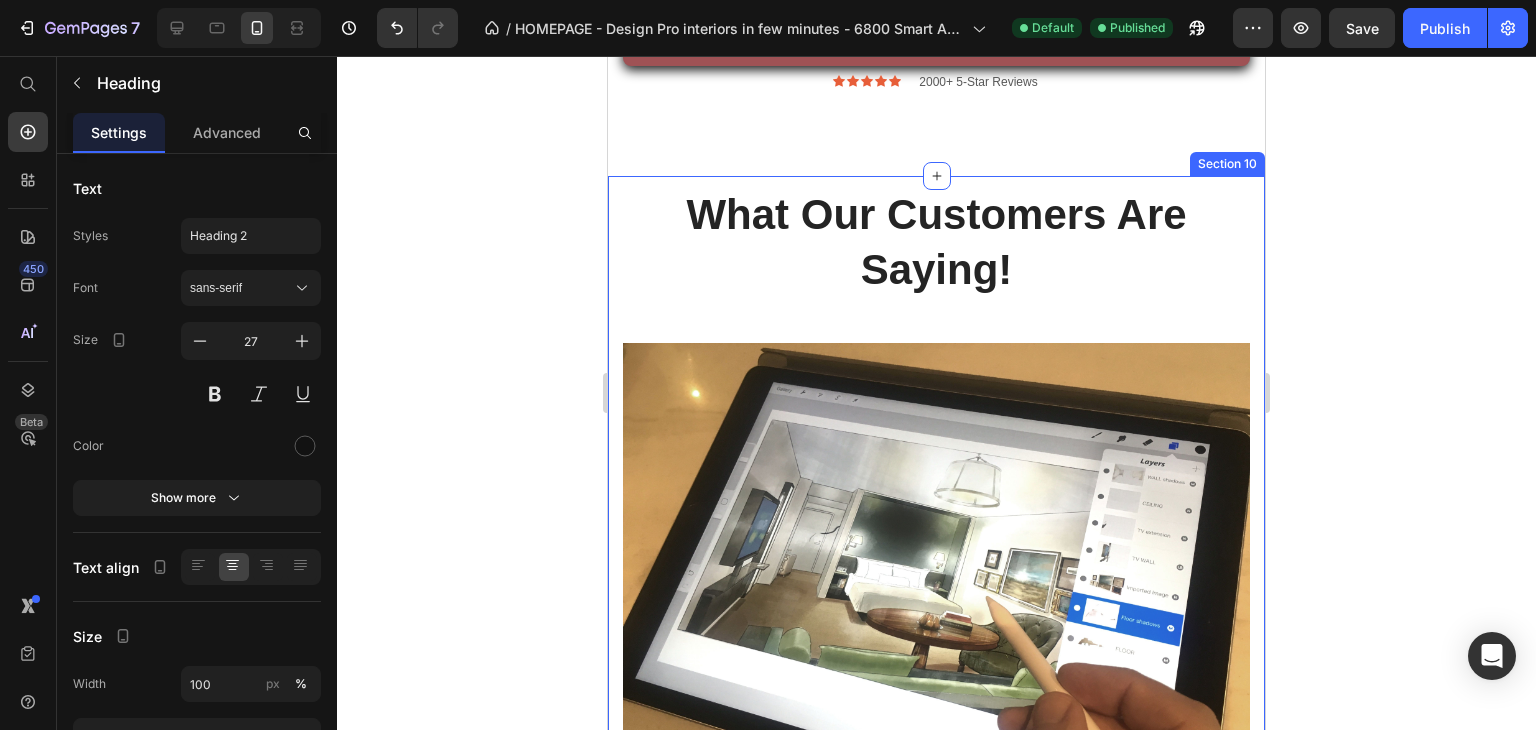 click on "What Our Customers Are Saying!" at bounding box center [936, 242] 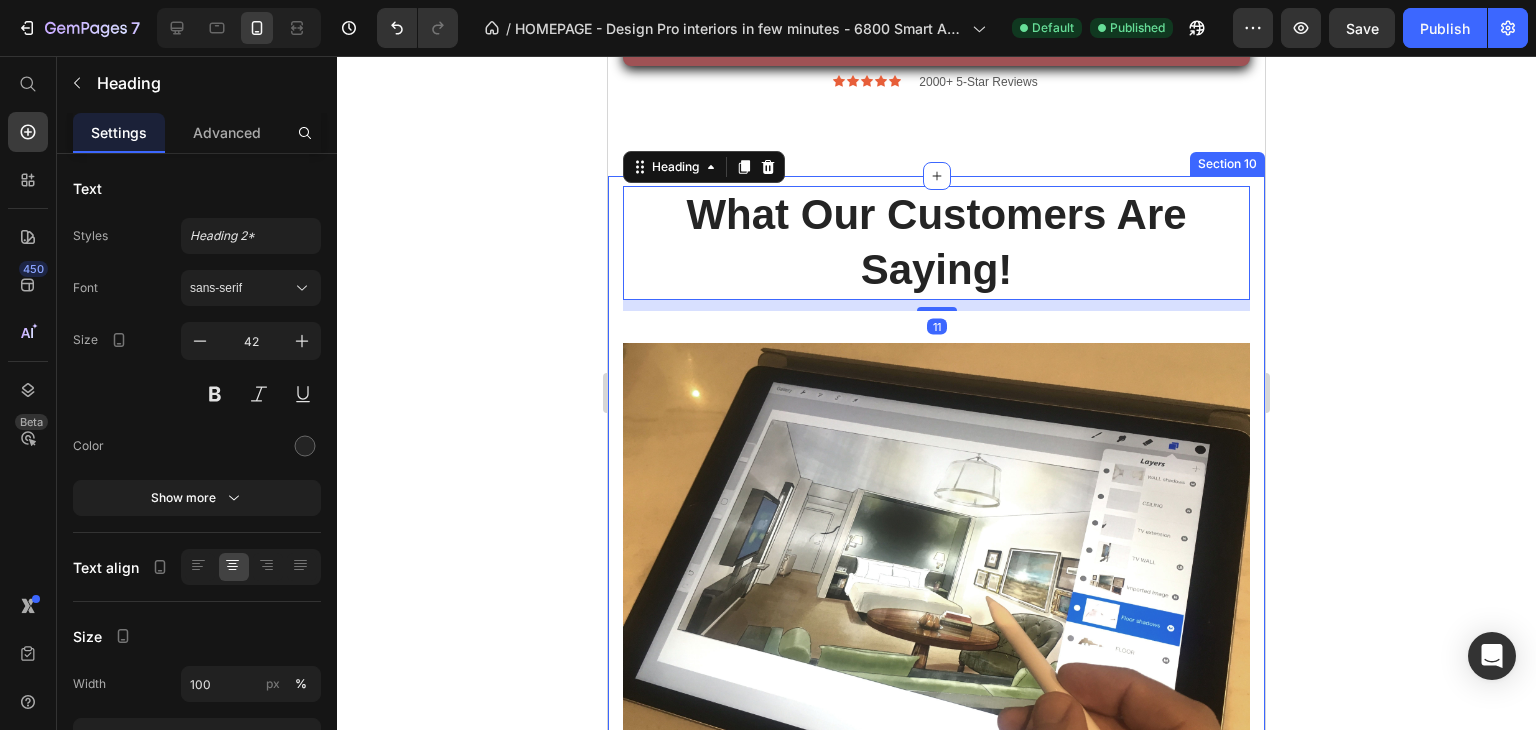 click on "What Our Customers Are Saying! Heading   11 Row Image                Icon                Icon                Icon                Icon
Icon Icon List Hoz Mike H. Text block "Working with DesignCraftHub was an outstanding experience. They turned my vision into a refined, functional, and welcoming space. Every detail was thoughtfully considered—from color selection to lighting. I've received so many compliments from guests—it truly feels like a whole new home!" Text block Row Image                Icon                Icon                Icon                Icon
Icon Icon List Hoz Peter P. Text block "I never imagined my home could reflect my personality so well.  DesignCraftHub  listened carefully to my needs and created an environment where I truly feel at home. Creative, attentive, and clearly passionate about design. Highly recommended!" Text block Row Image                Icon                Icon                Icon                Icon
Icon Icon List Hoz" at bounding box center (936, 1030) 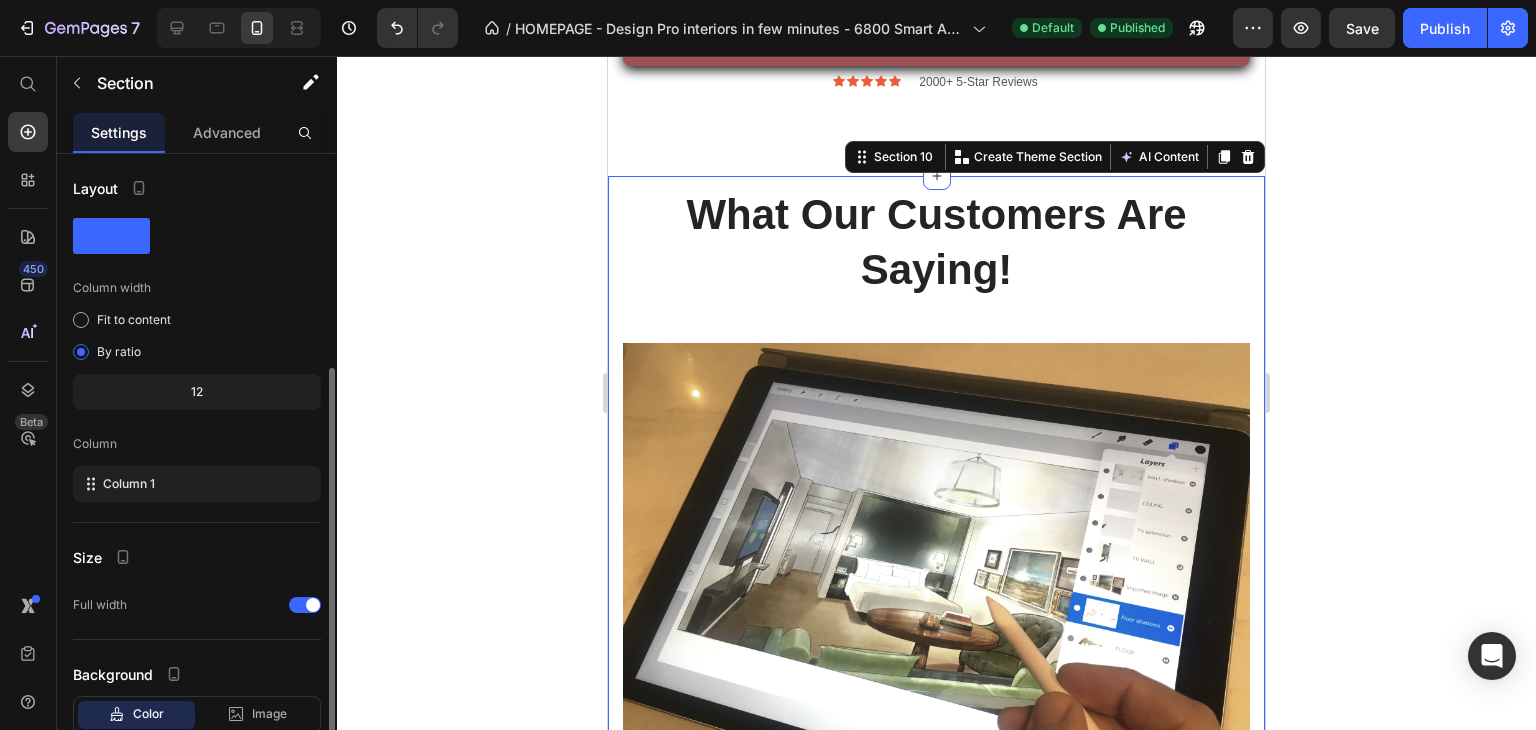 scroll, scrollTop: 129, scrollLeft: 0, axis: vertical 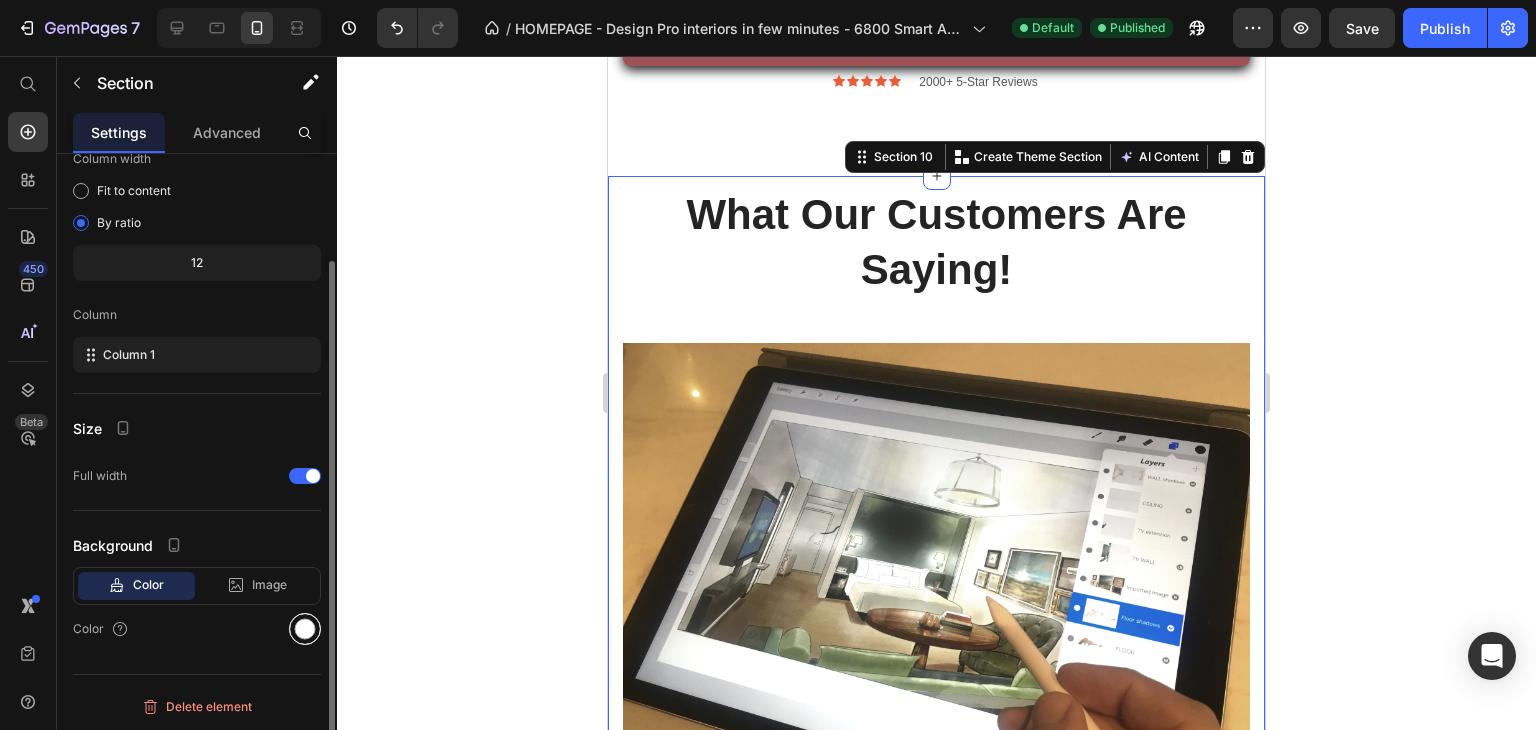 click at bounding box center [305, 629] 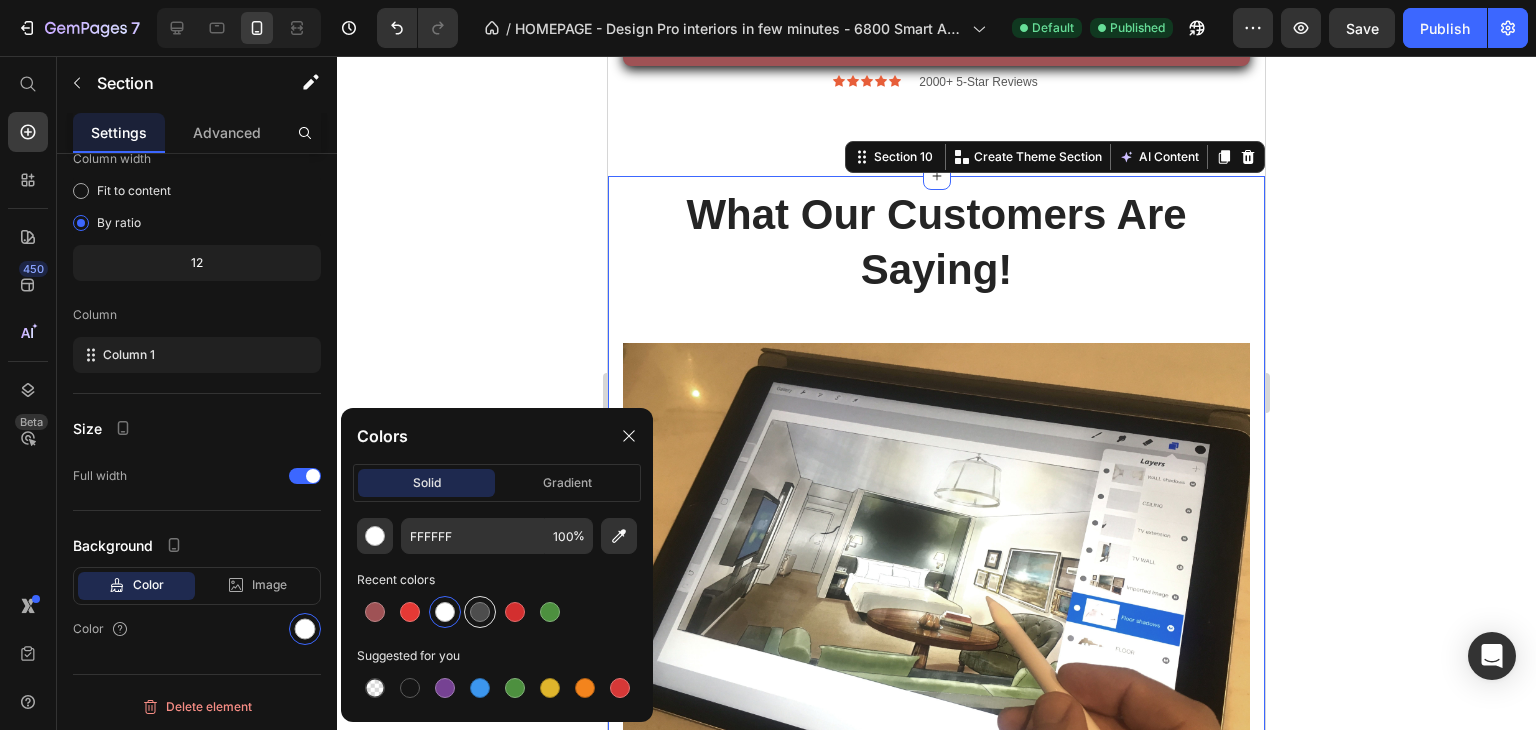 click at bounding box center (480, 612) 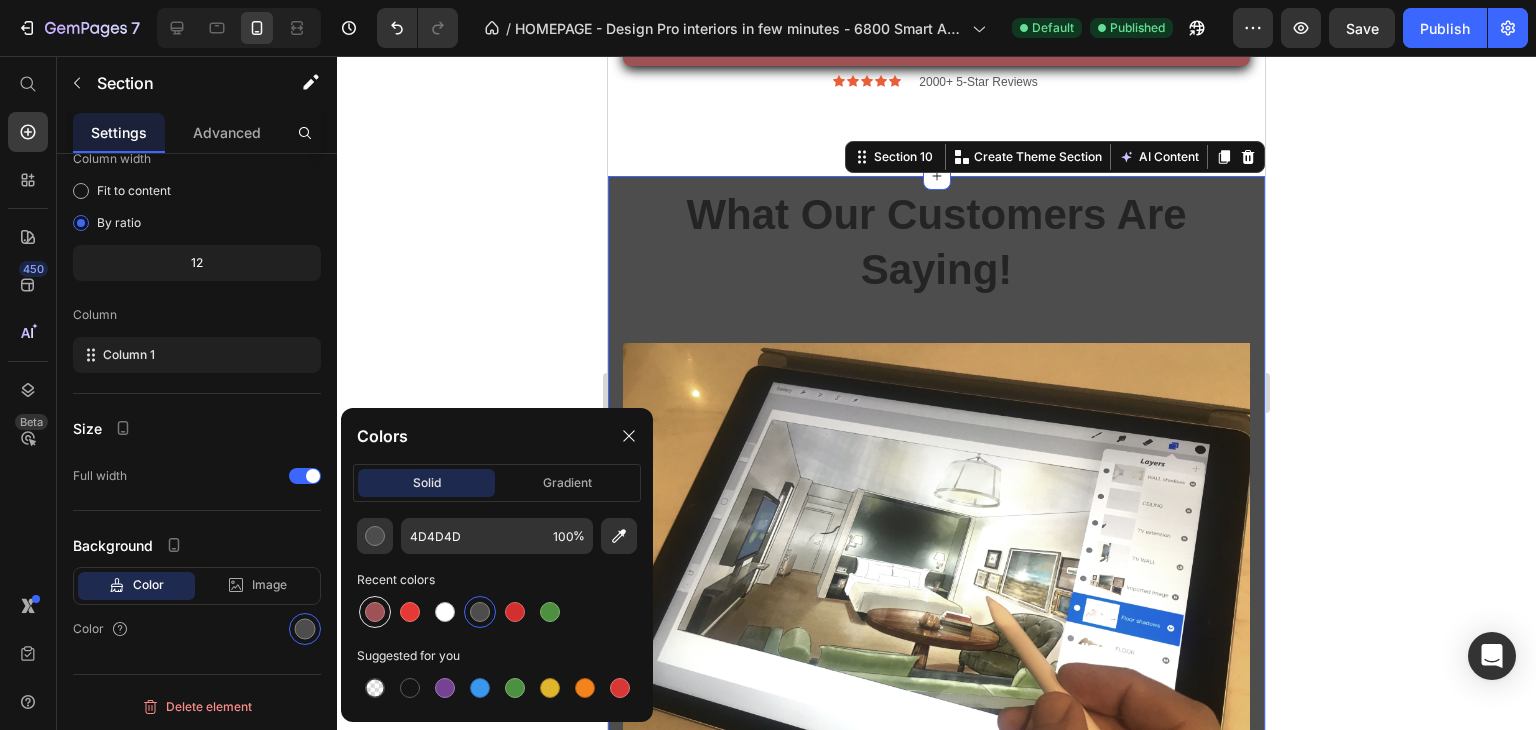 click at bounding box center [375, 612] 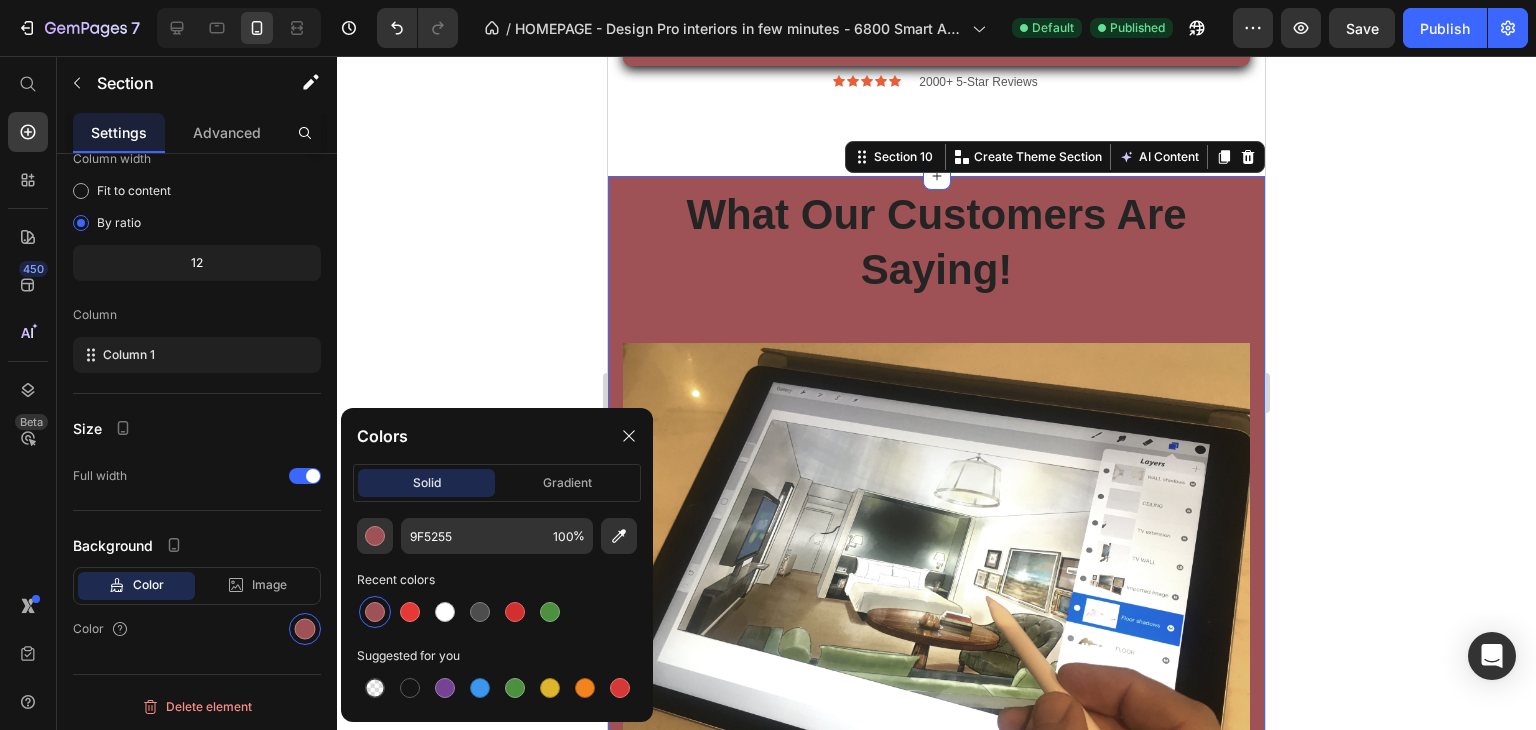 click 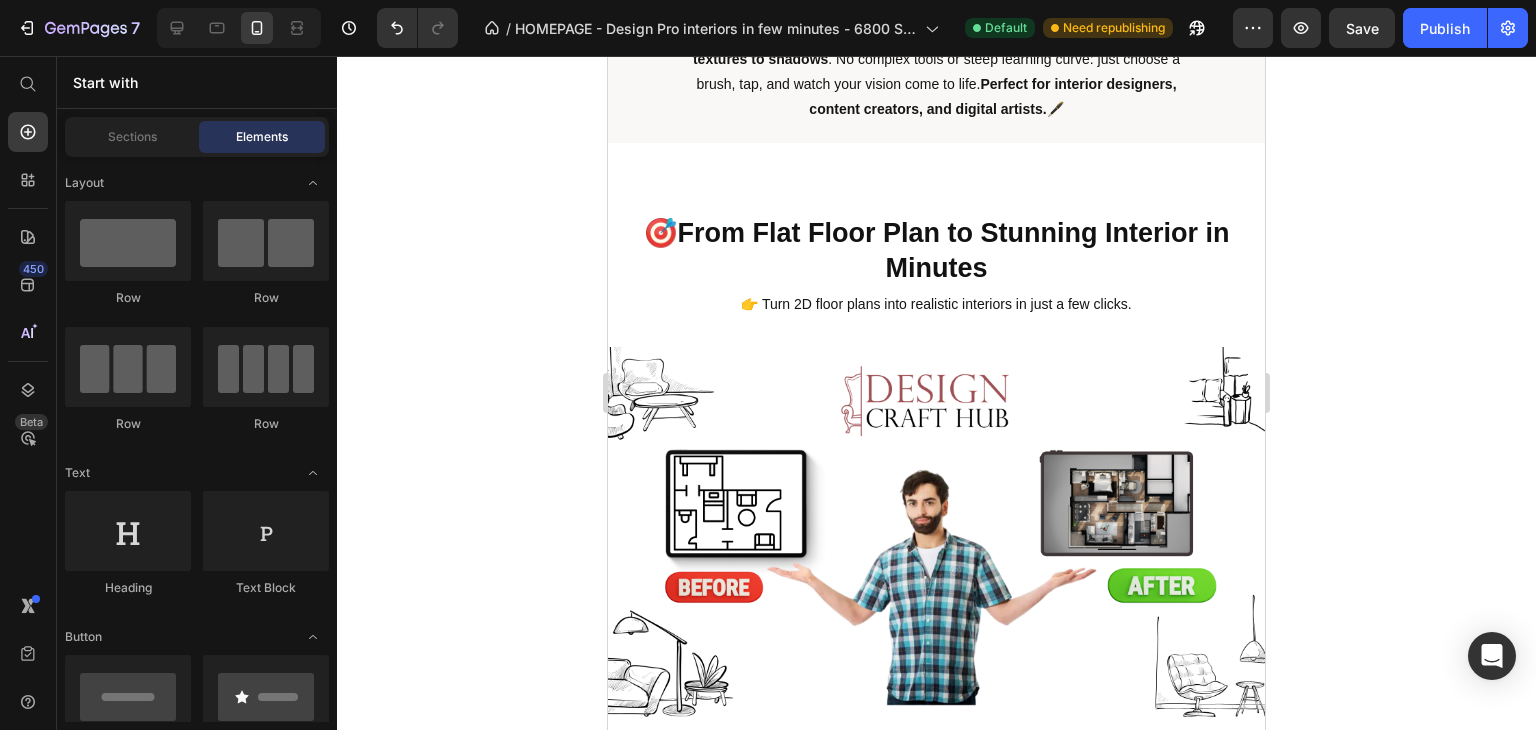 scroll, scrollTop: 6178, scrollLeft: 0, axis: vertical 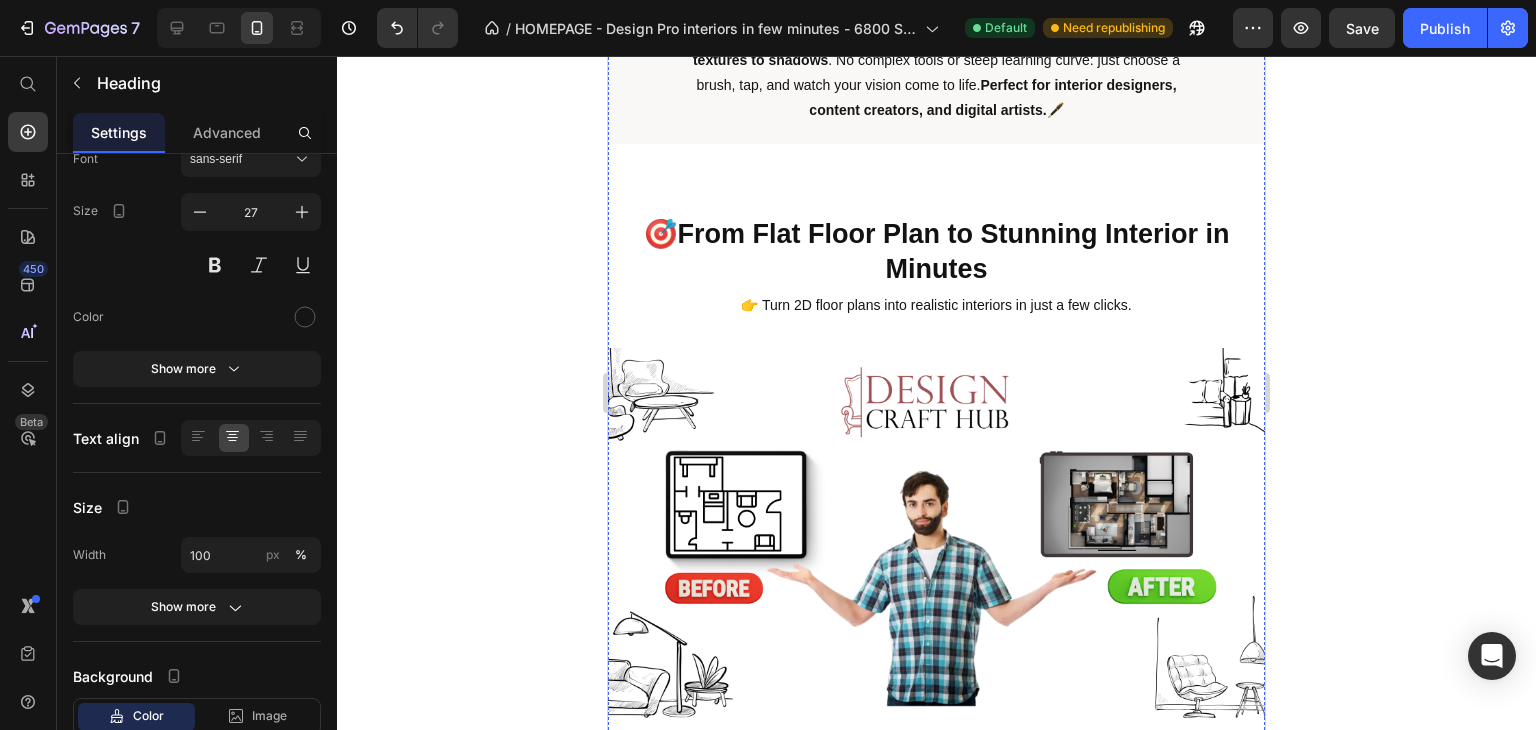 click on "Paint Stunning Interiors with Just a Tap.🤏" at bounding box center (936, -29) 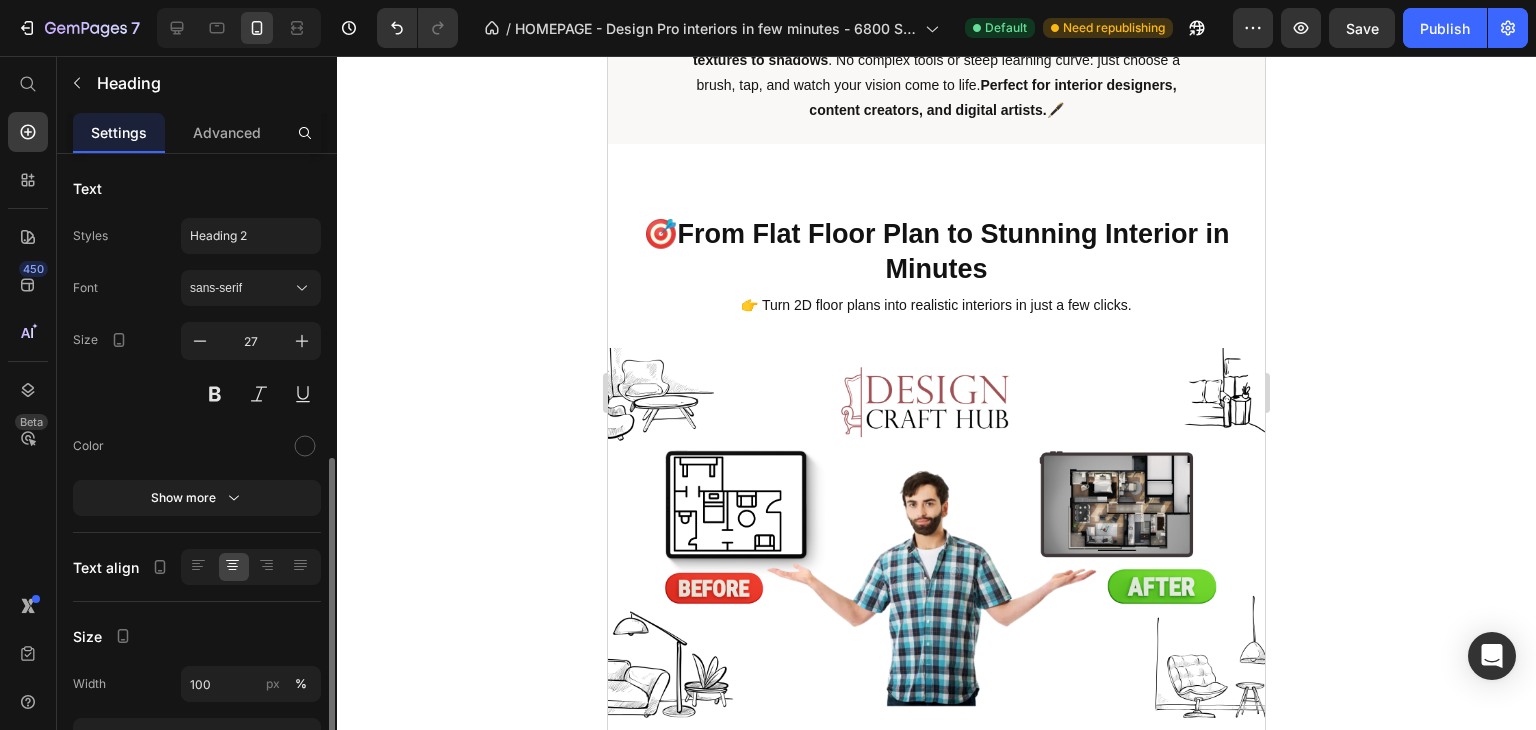 scroll, scrollTop: 376, scrollLeft: 0, axis: vertical 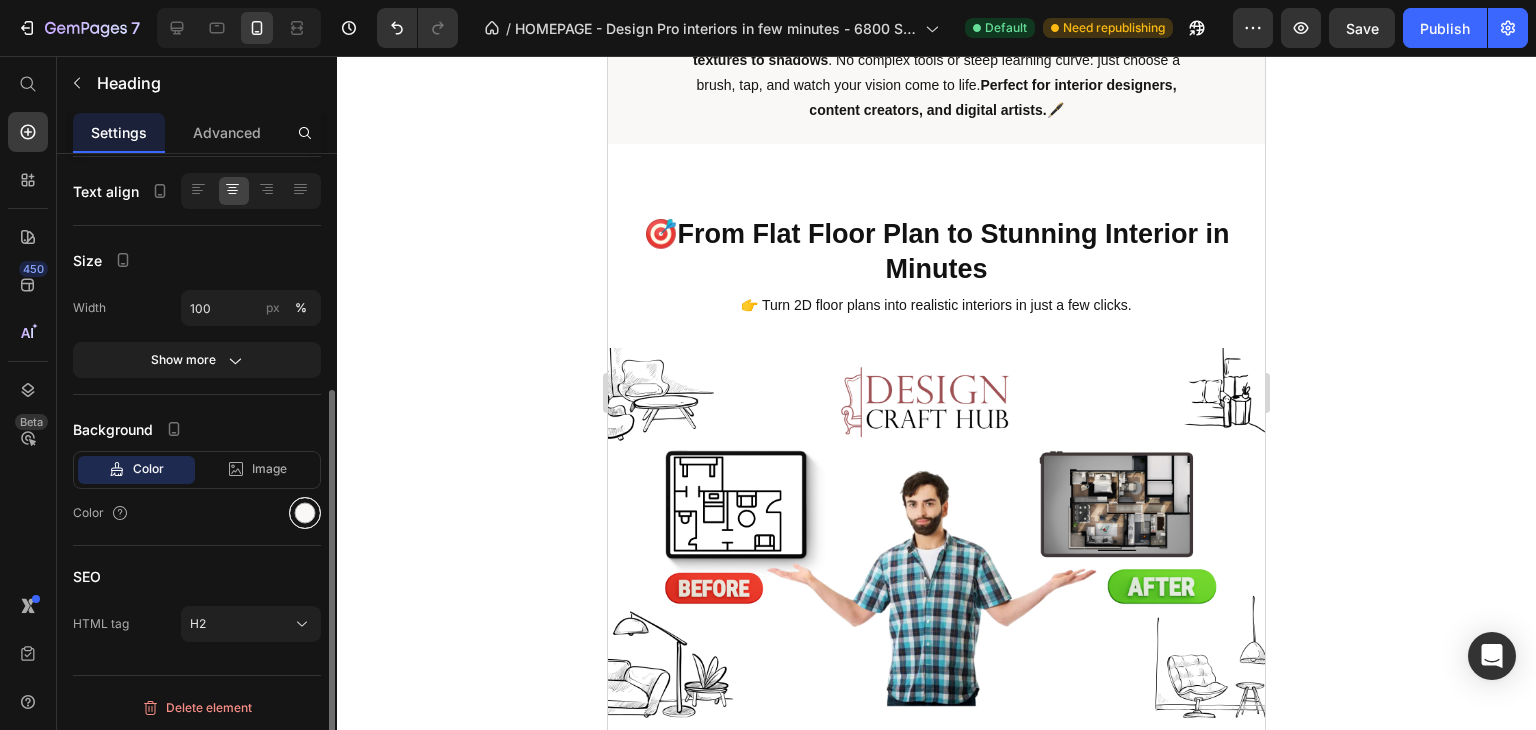 click at bounding box center (305, 513) 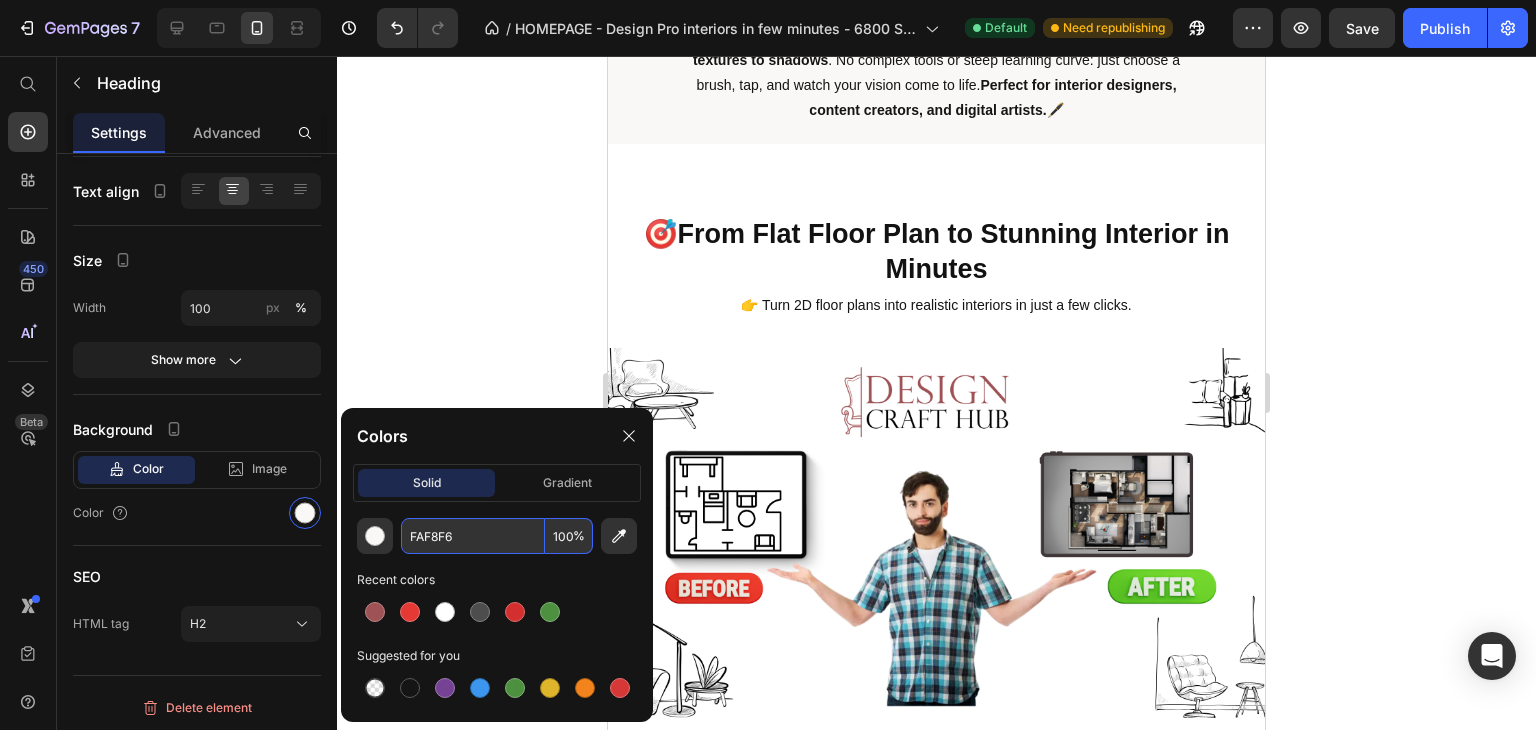 click on "FAF8F6" at bounding box center [473, 536] 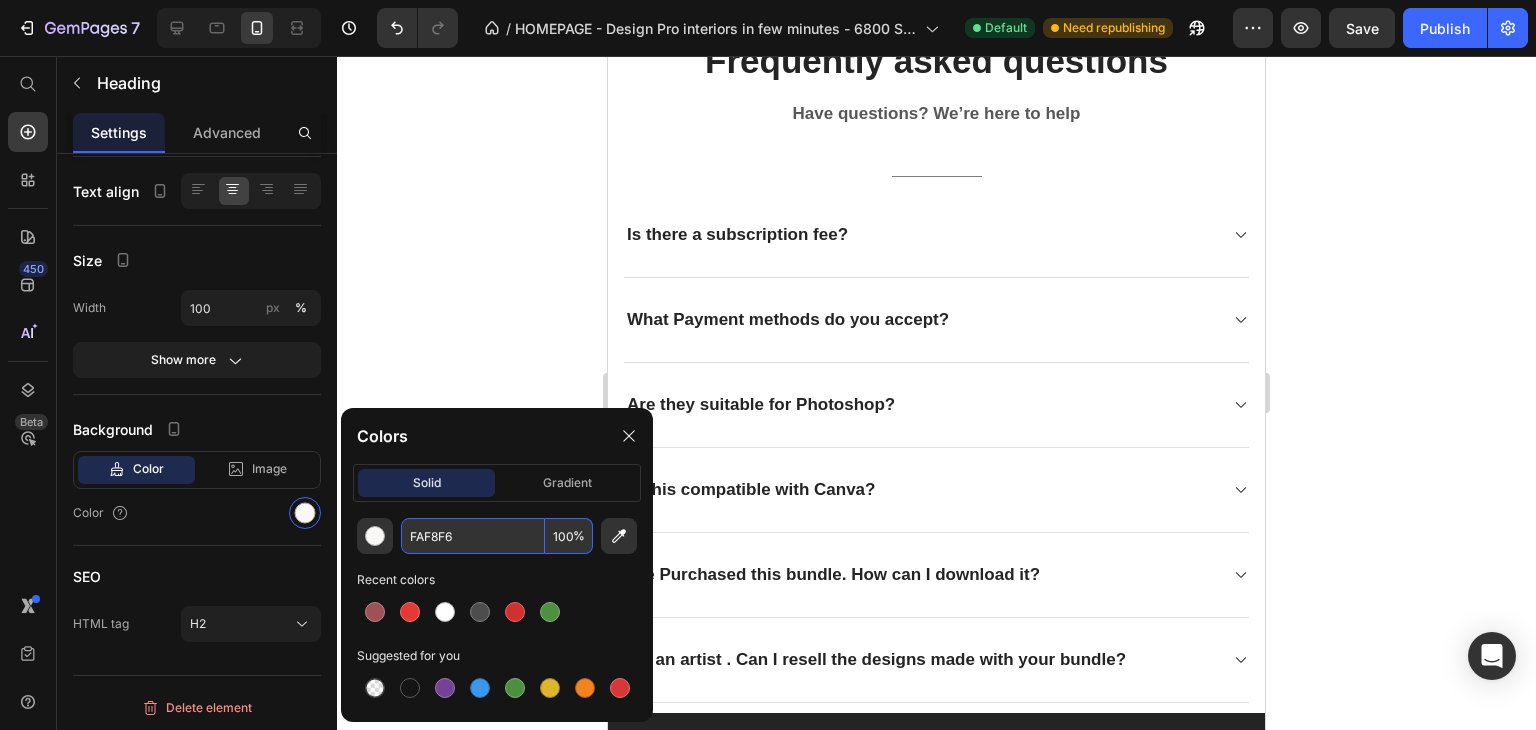 scroll, scrollTop: 10816, scrollLeft: 0, axis: vertical 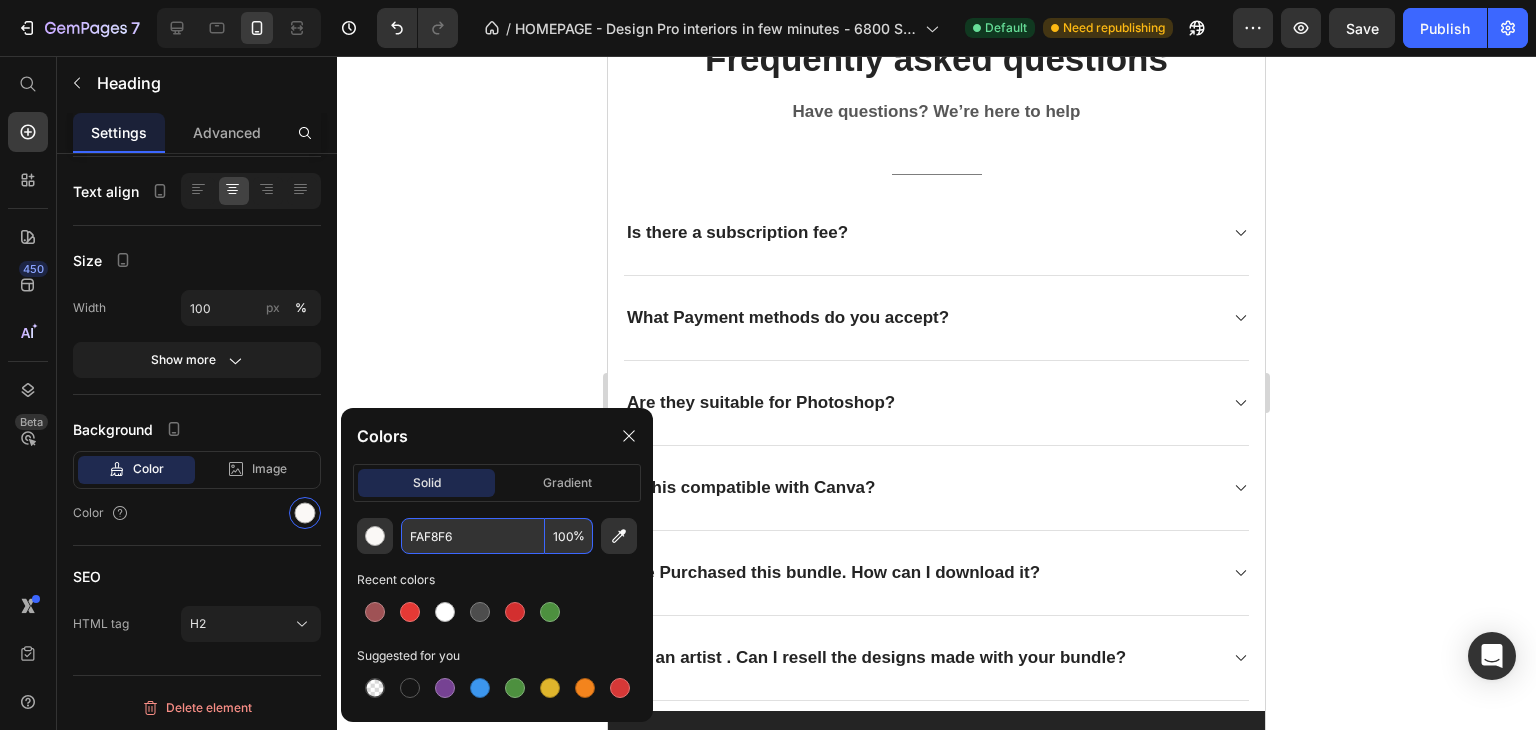 click on "Image                Icon                Icon                Icon                Icon
Icon Icon List Hoz Kristi E. Text block "Professional, punctual, and with impeccable taste. The entire project was managed with precision, staying on budget and on schedule. The interior designer offered smart solutions even for the trickiest spaces. The result? A perfect blend of style and comfort." Text block Row" at bounding box center [936, -114] 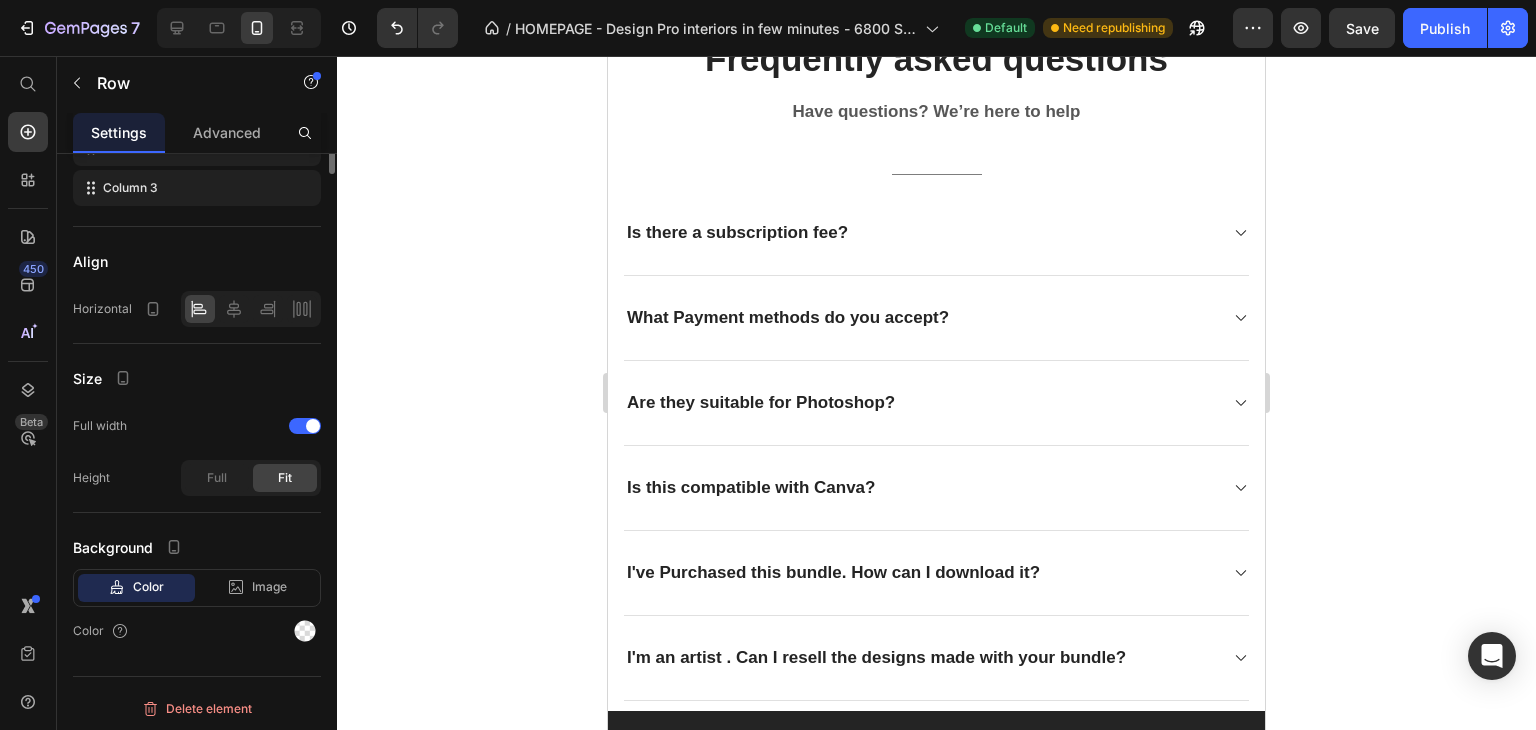 scroll, scrollTop: 0, scrollLeft: 0, axis: both 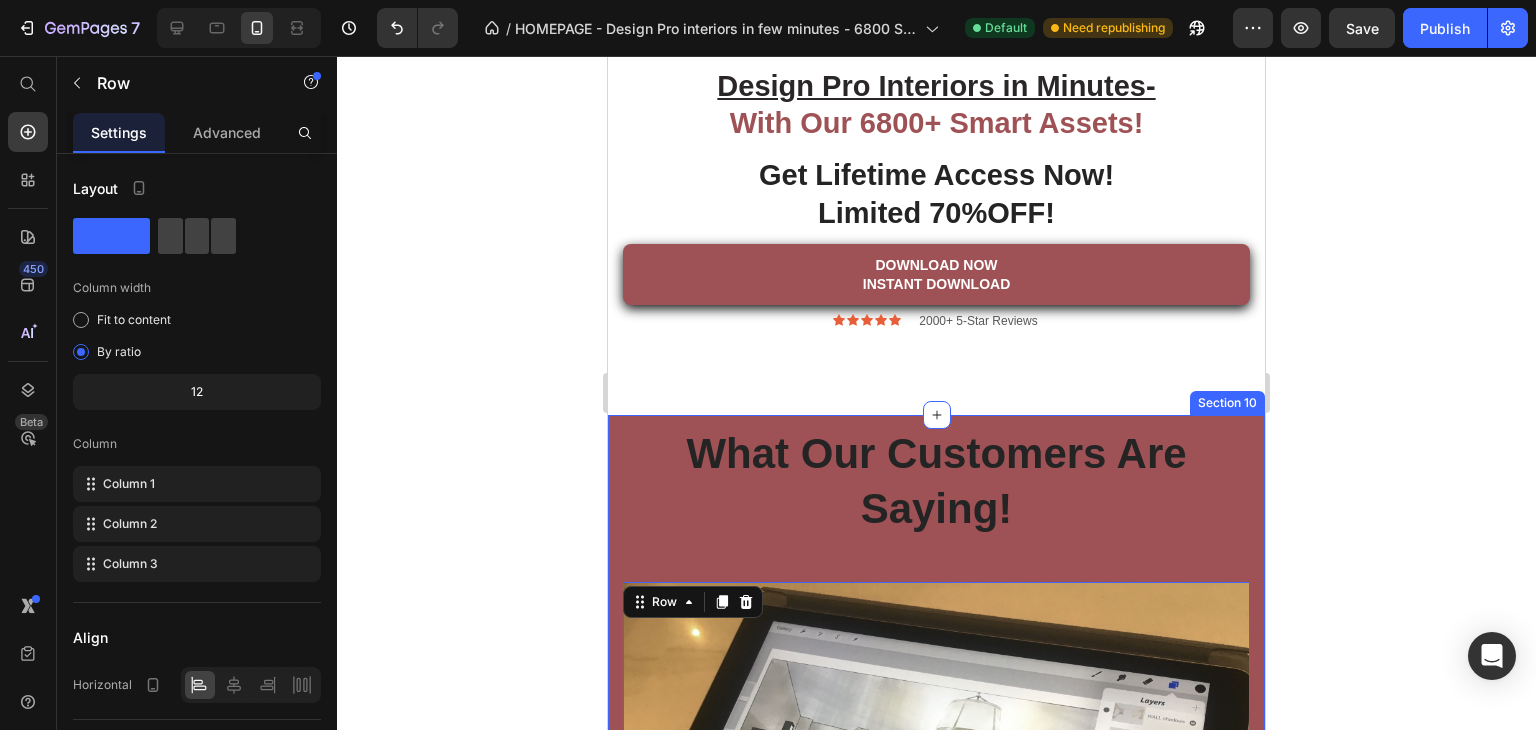 click on "What Our Customers Are Saying! Heading Row Image                Icon                Icon                Icon                Icon
Icon Icon List Hoz Mike H. Text block "Working with DesignCraftHub was an outstanding experience. They turned my vision into a refined, functional, and welcoming space. Every detail was thoughtfully considered—from color selection to lighting. I've received so many compliments from guests—it truly feels like a whole new home!" Text block Row Image                Icon                Icon                Icon                Icon
Icon Icon List Hoz Peter P. Text block "I never imagined my home could reflect my personality so well.  DesignCraftHub  listened carefully to my needs and created an environment where I truly feel at home. Creative, attentive, and clearly passionate about design. Highly recommended!" Text block Row Image                Icon                Icon                Icon                Icon
Icon Icon List Hoz Row Row" at bounding box center (936, 1269) 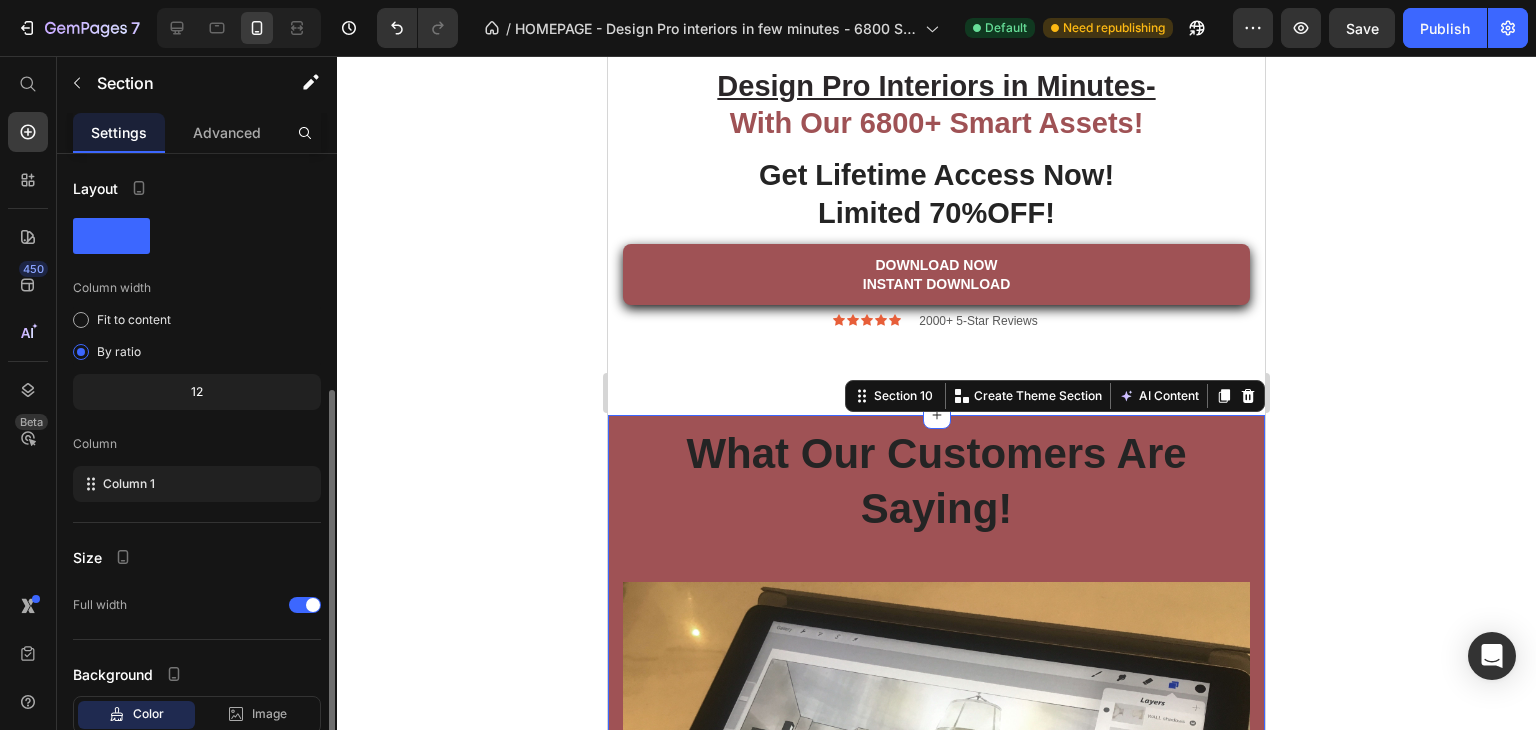 scroll, scrollTop: 129, scrollLeft: 0, axis: vertical 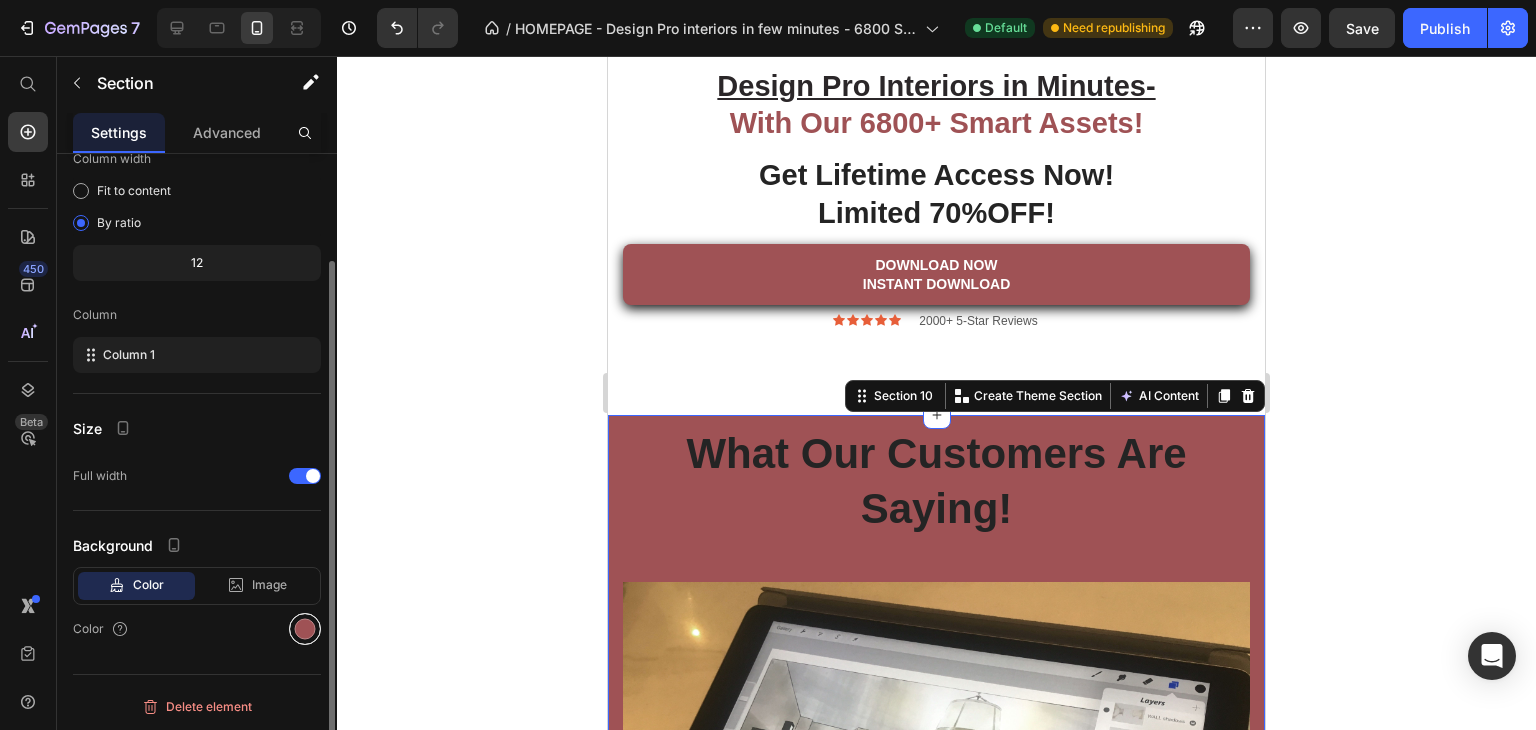 click at bounding box center [305, 629] 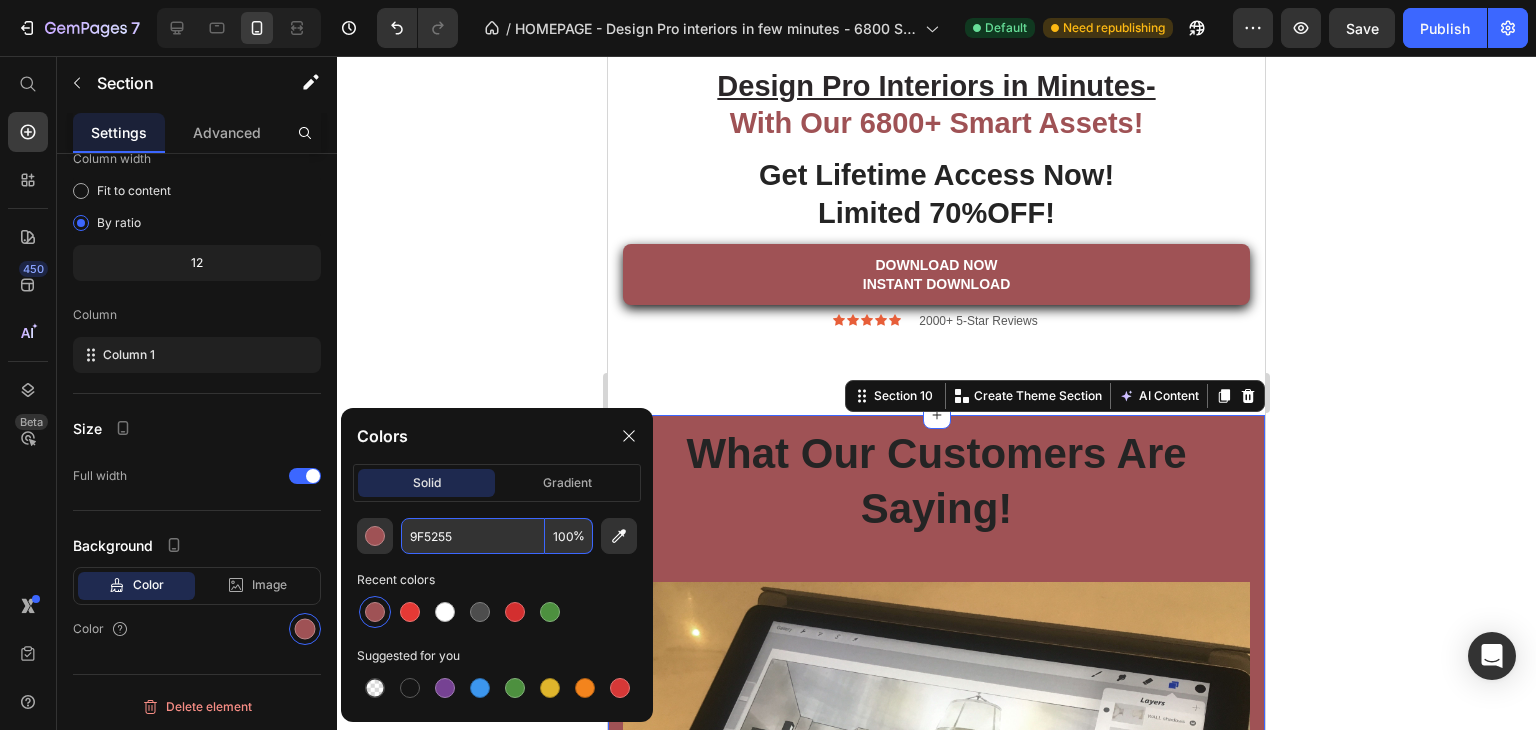click on "9F5255" at bounding box center (473, 536) 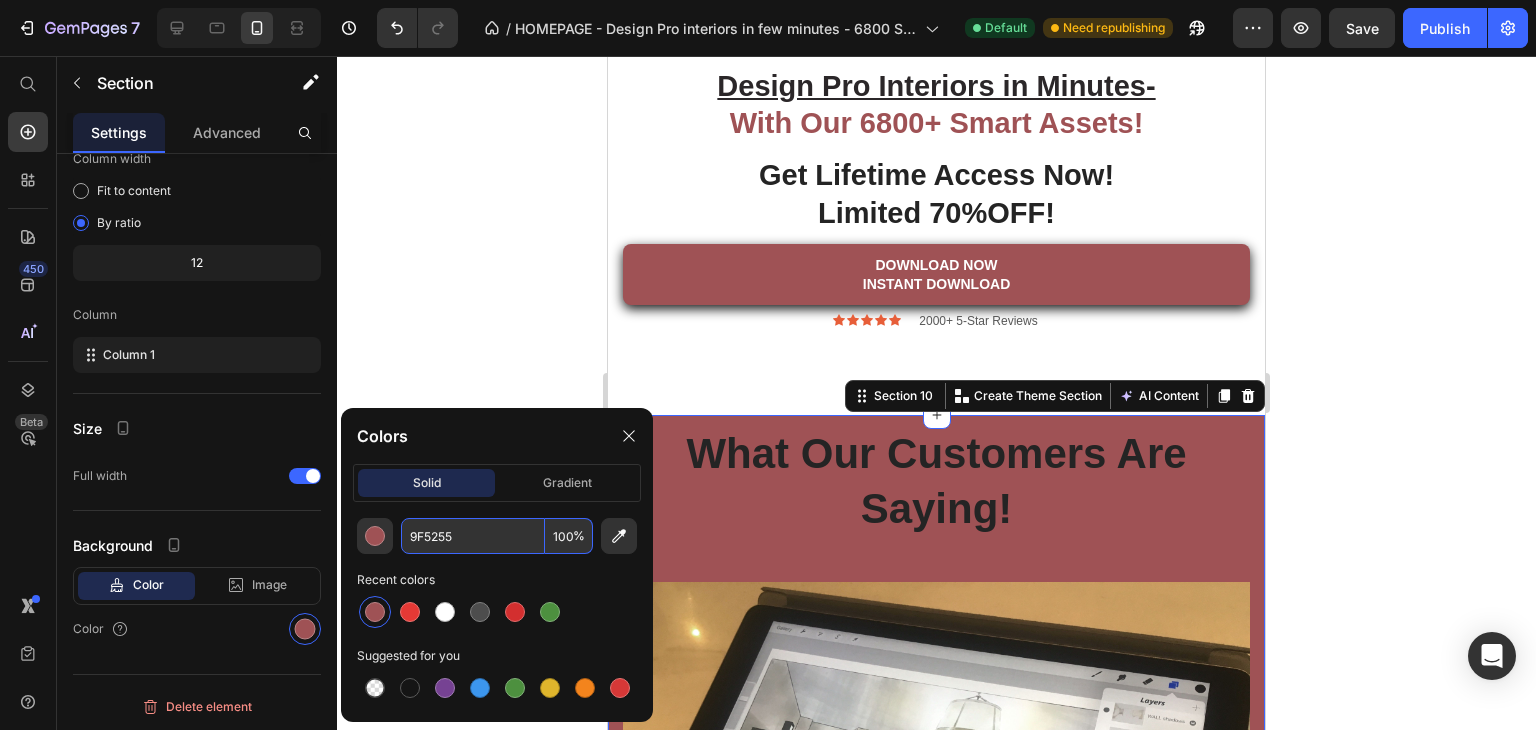 paste on "FAF8F6" 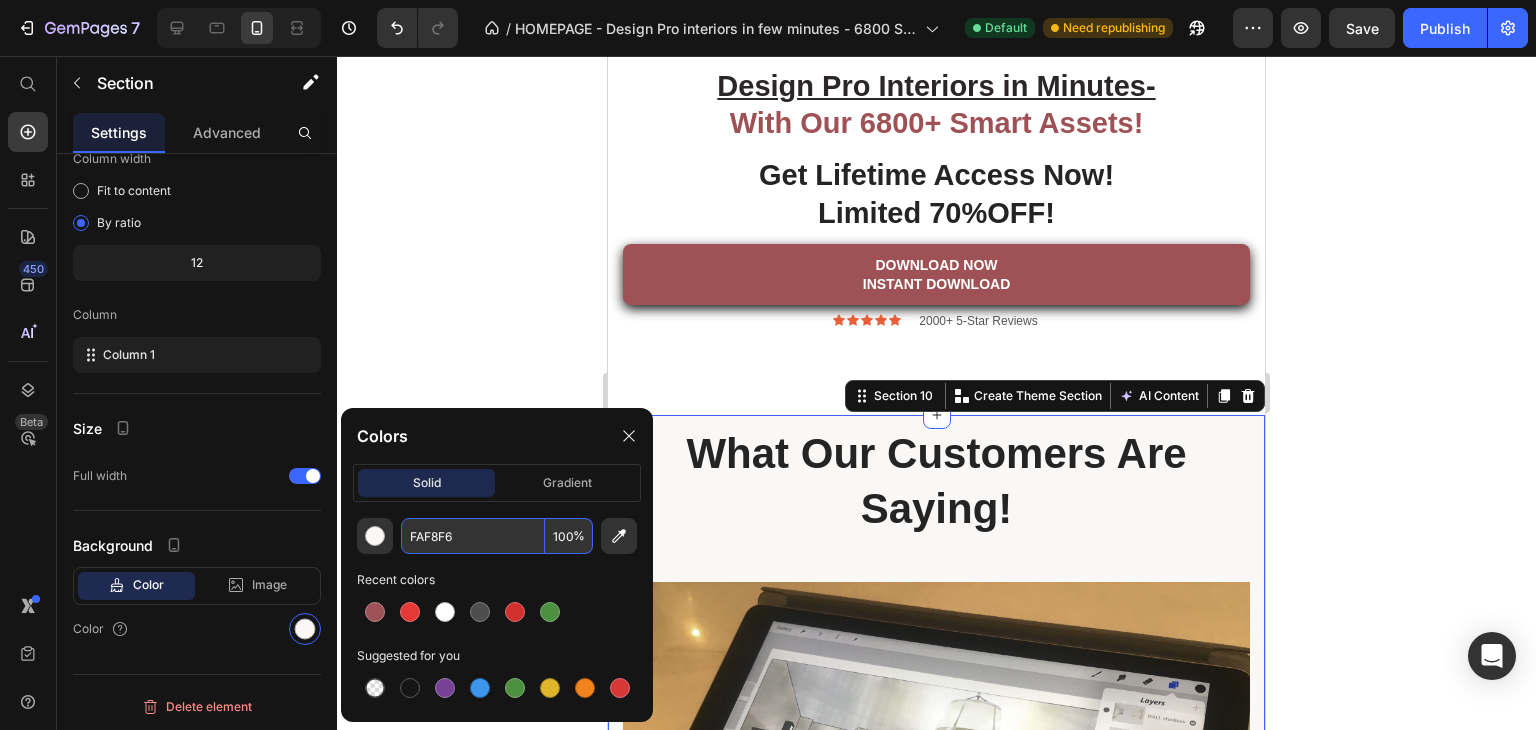 type on "FAF8F6" 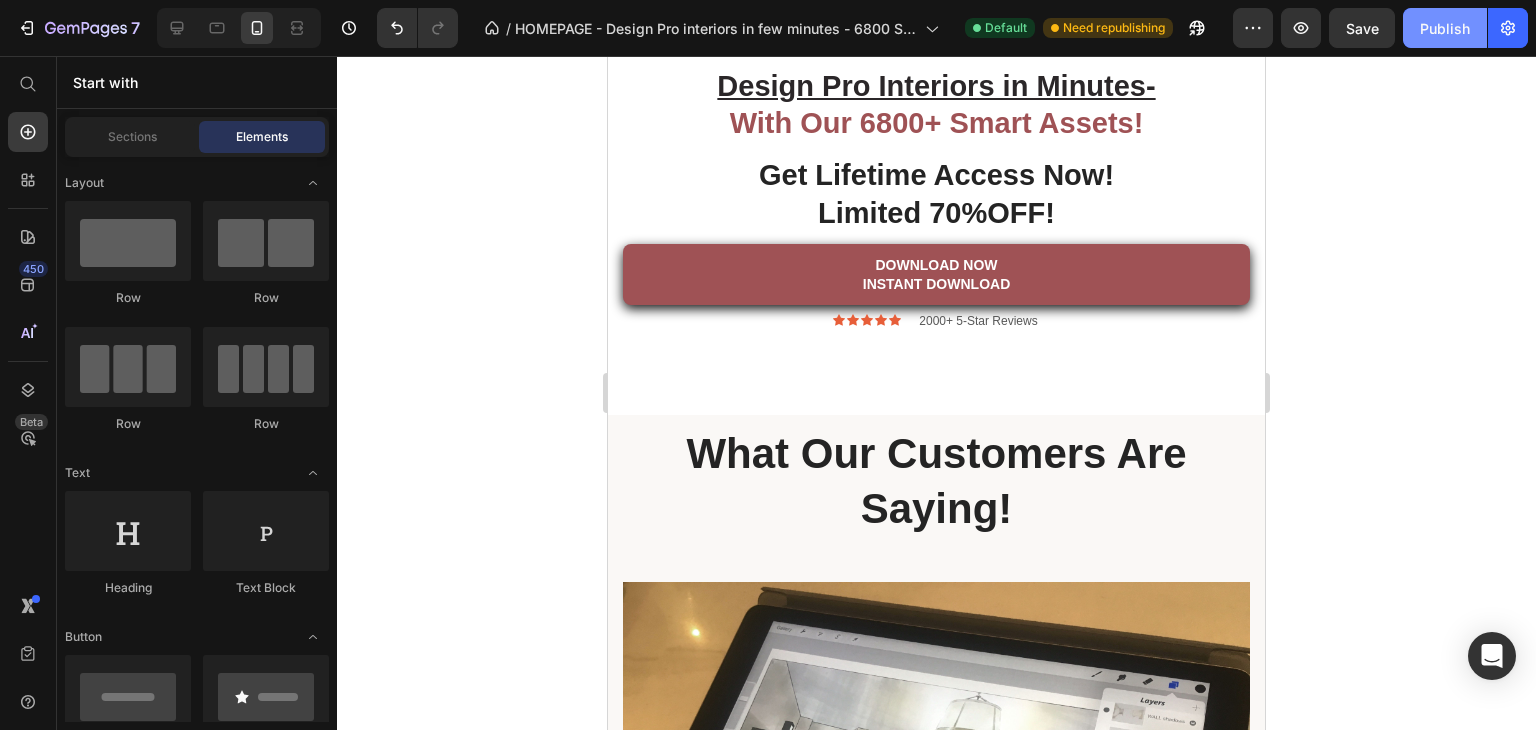 click on "Publish" at bounding box center (1445, 28) 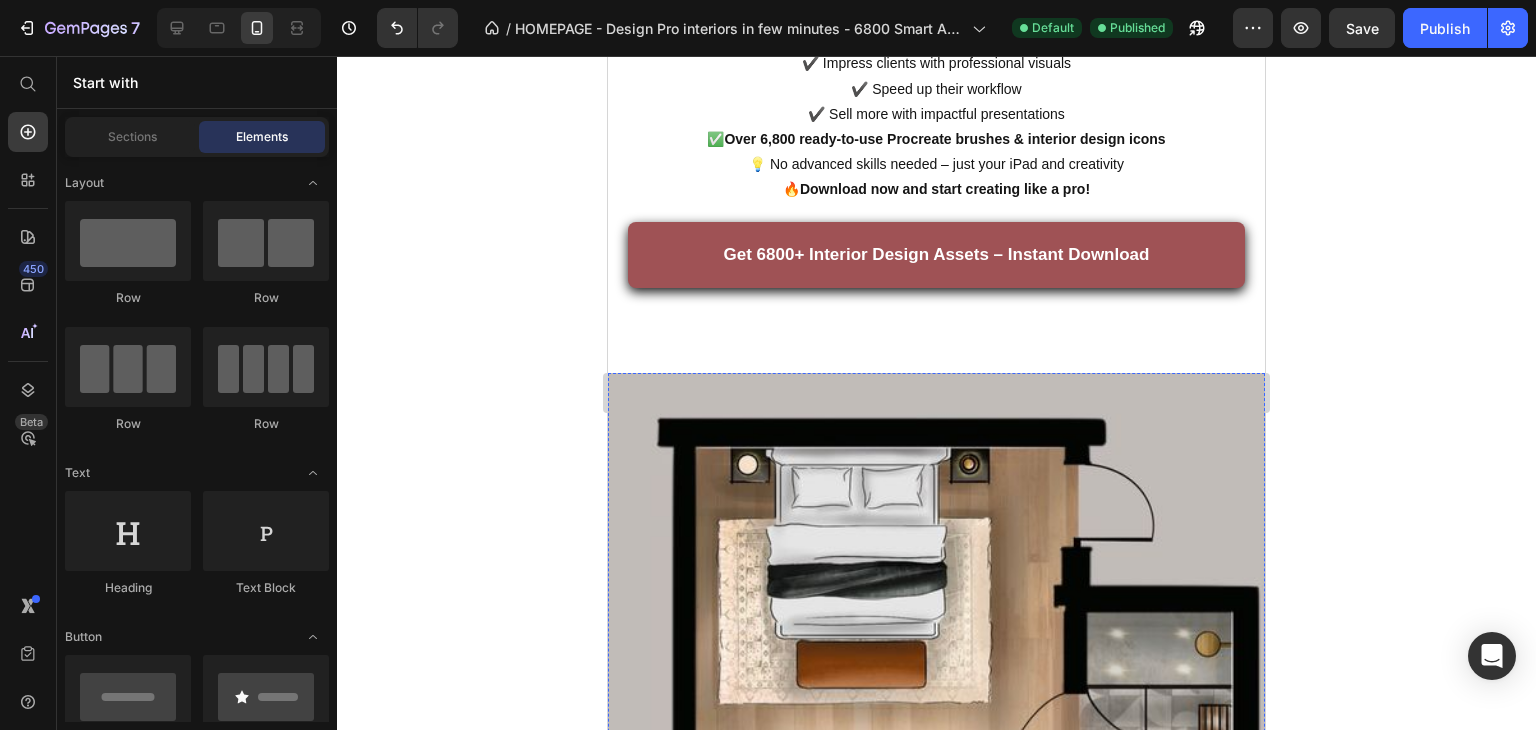 scroll, scrollTop: 7009, scrollLeft: 0, axis: vertical 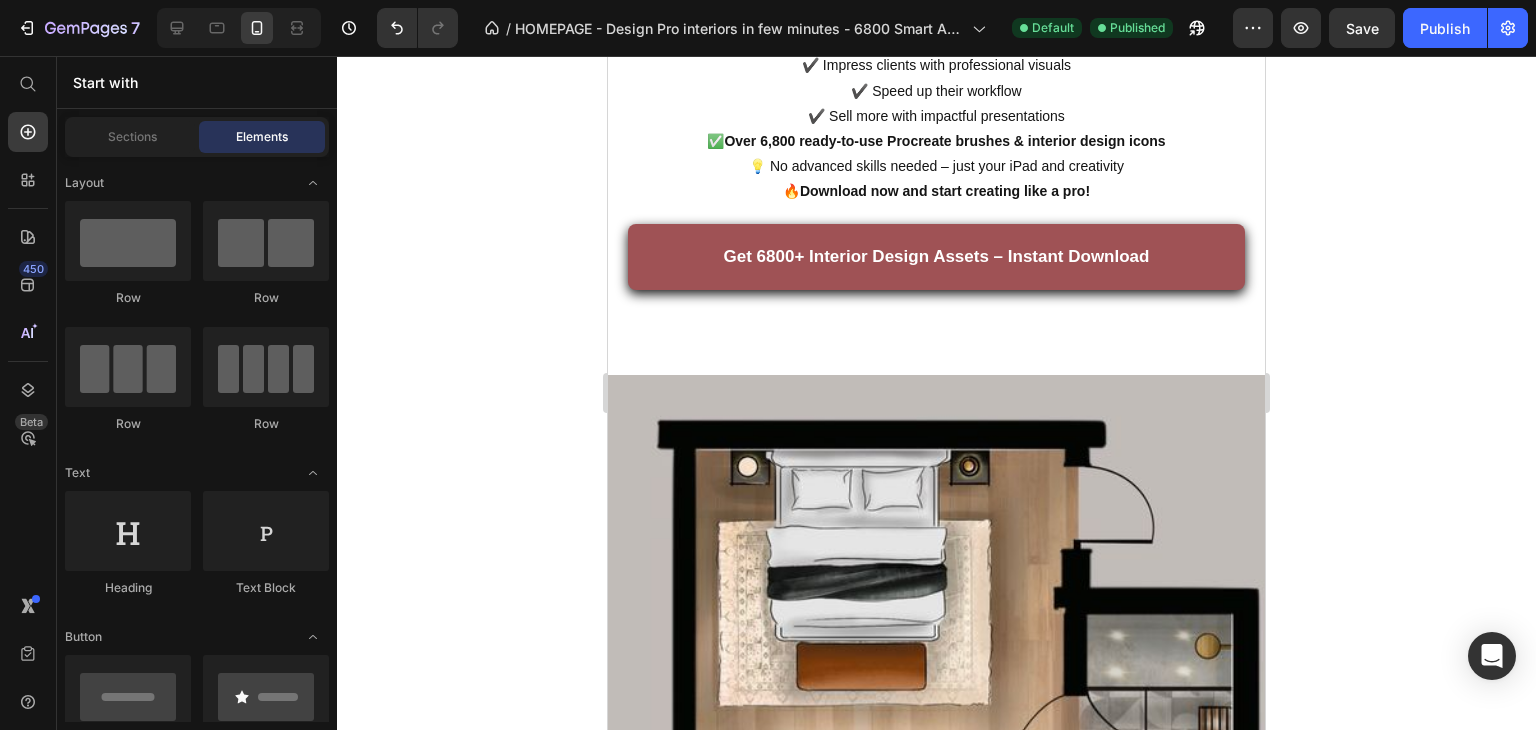 click on "👉 Turn 2D floor plans into realistic interiors in just a few clicks." at bounding box center (936, -526) 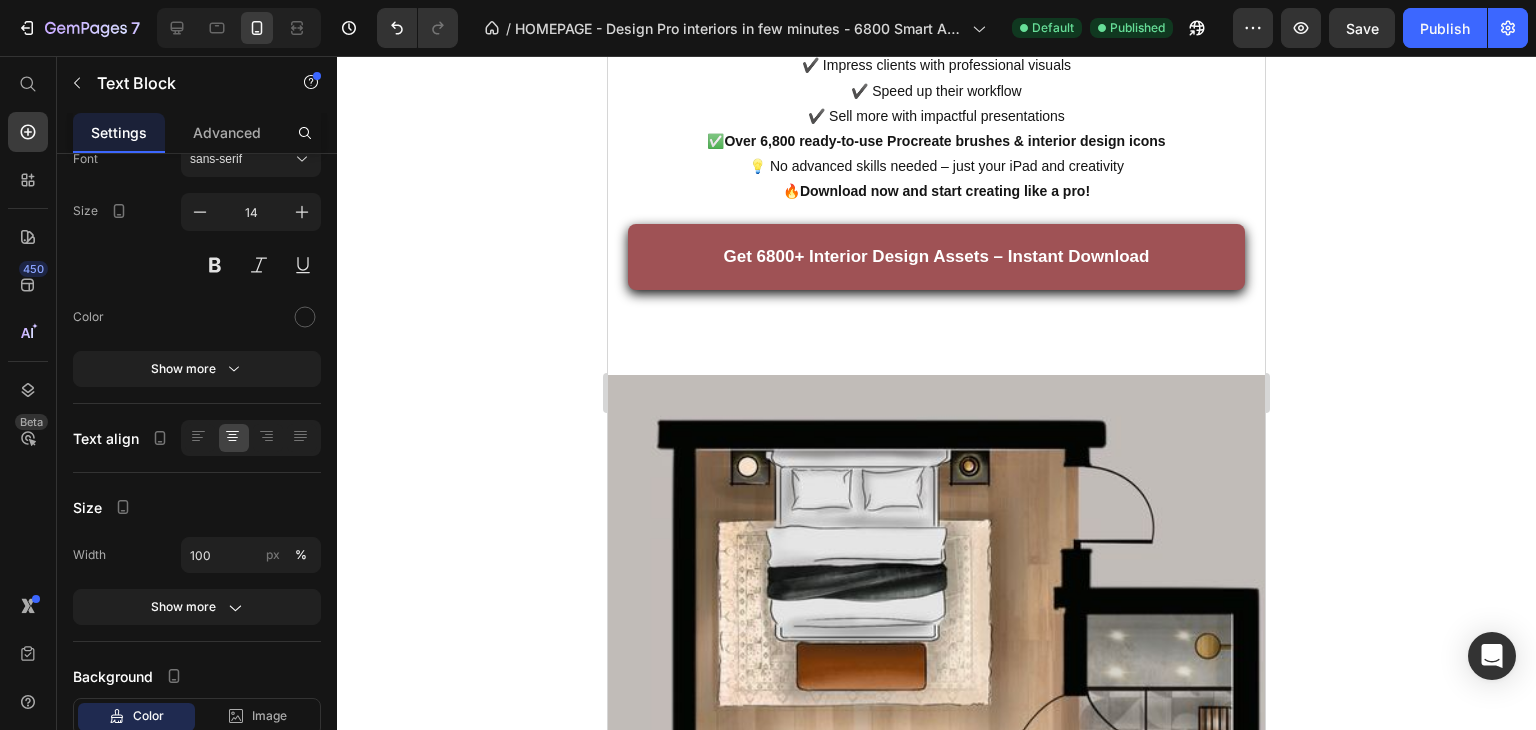 scroll, scrollTop: 0, scrollLeft: 0, axis: both 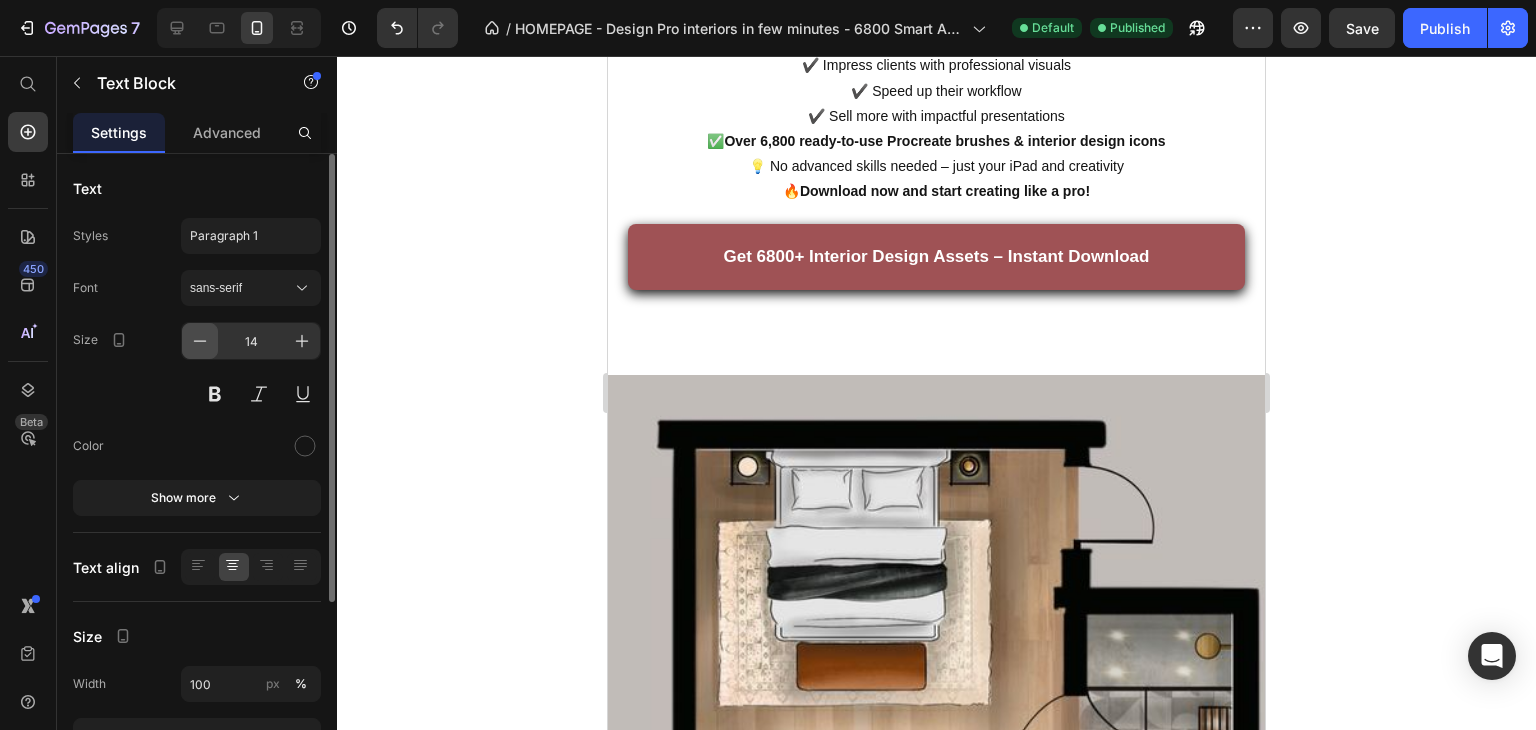 click 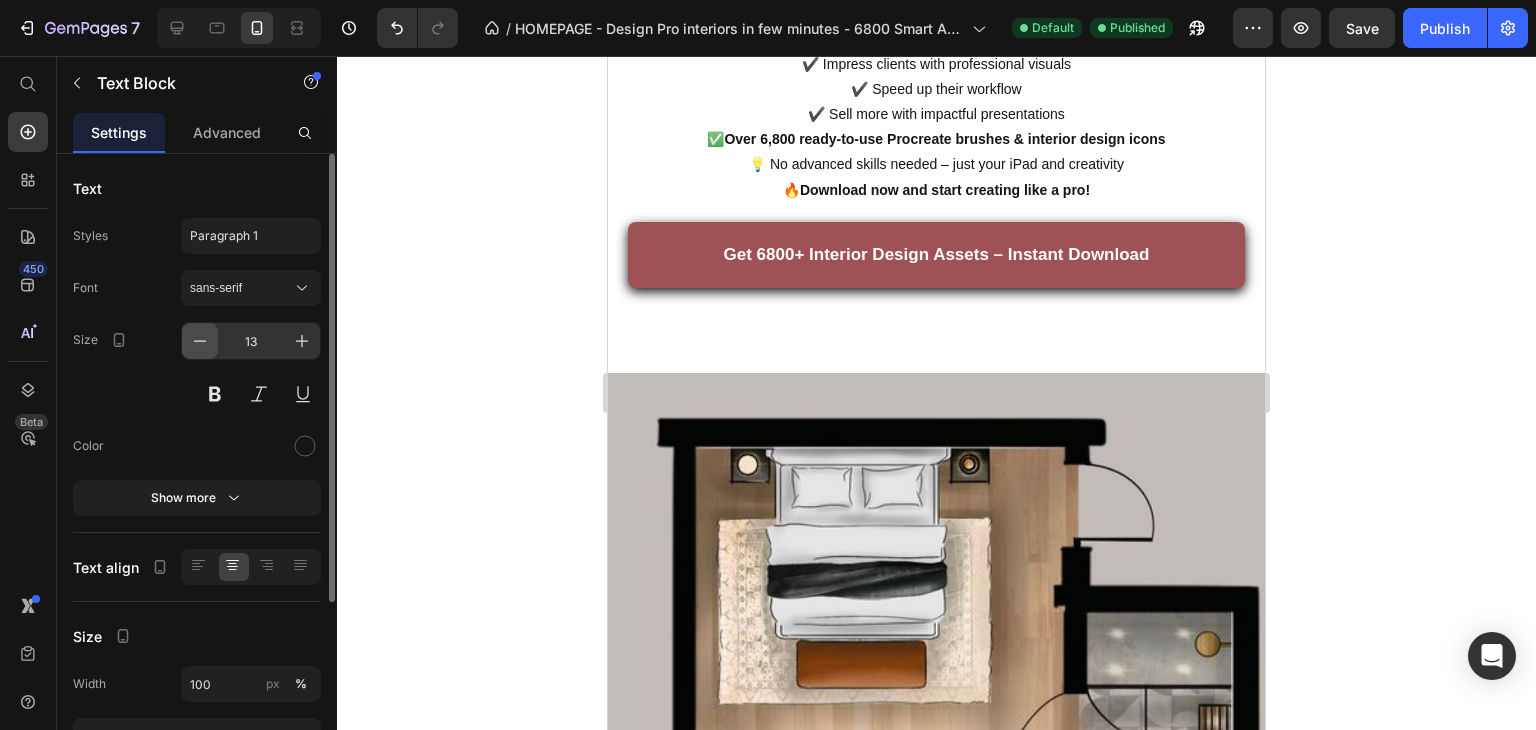 click 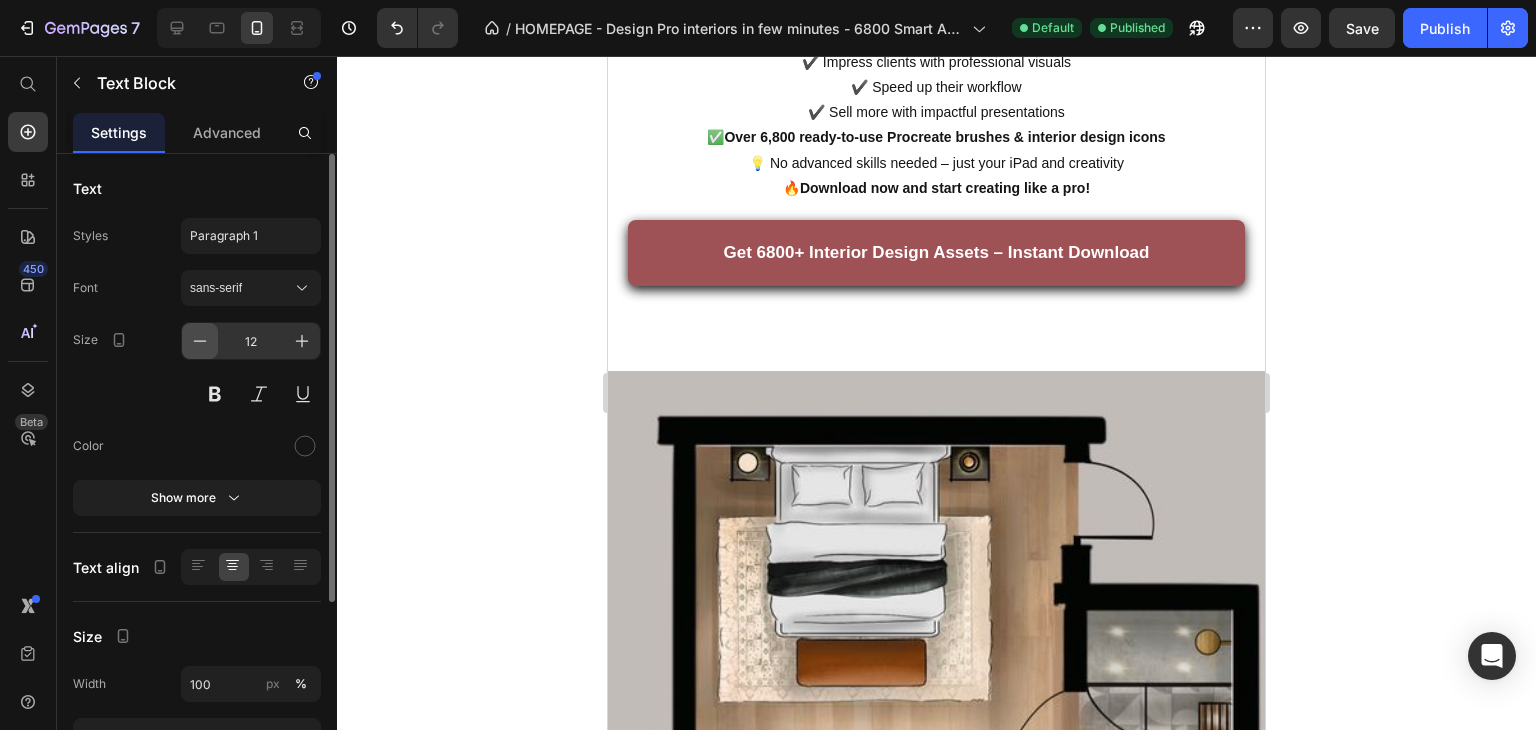 click 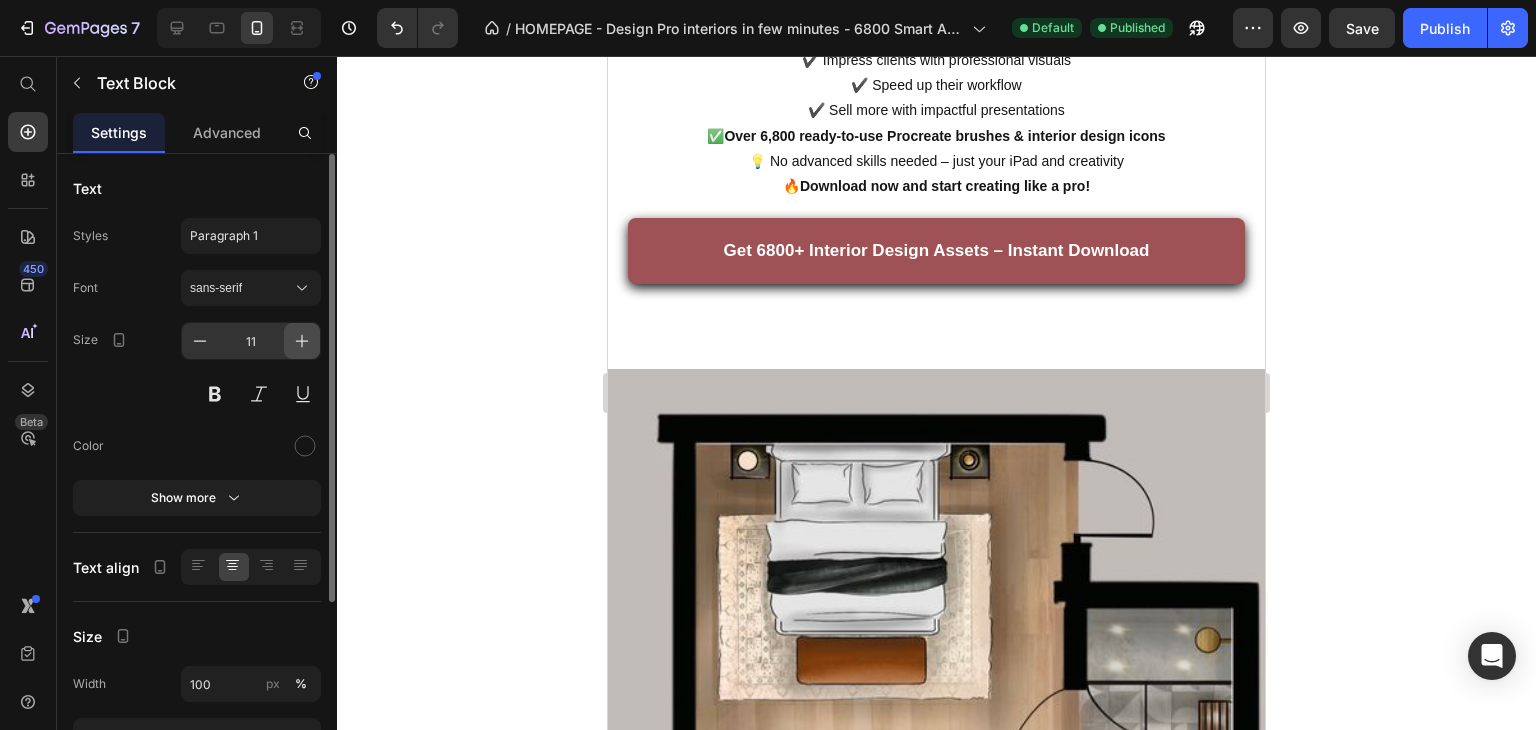 click 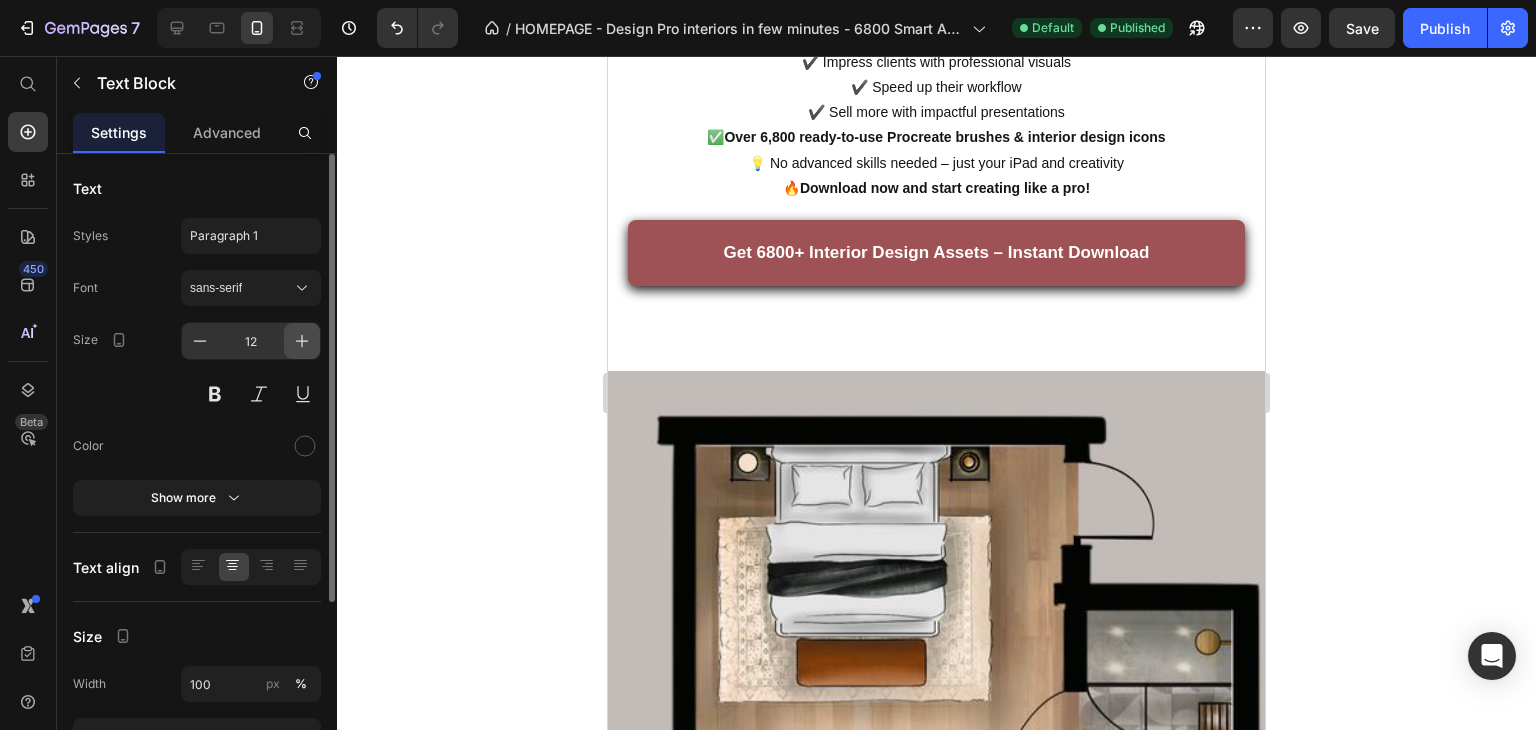 click 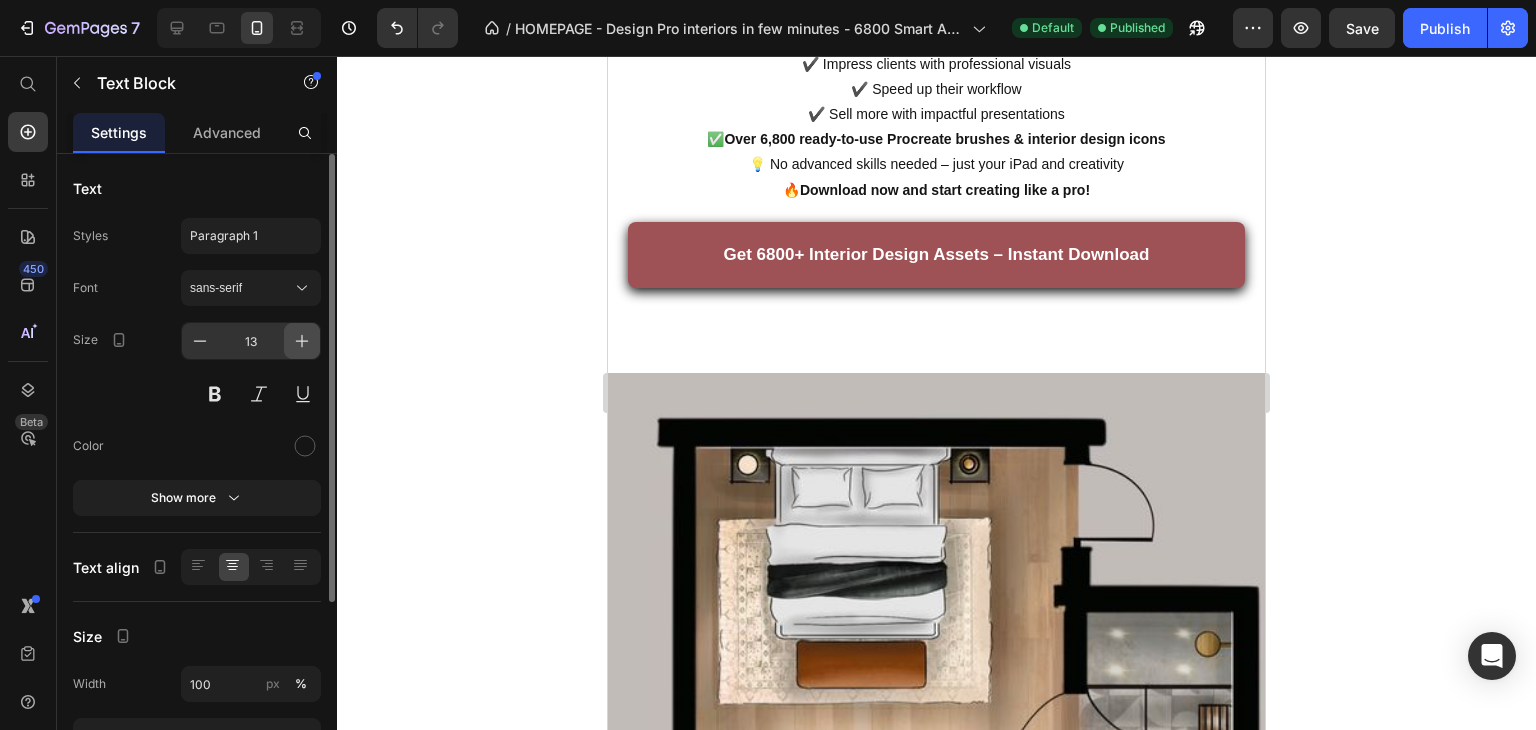 click 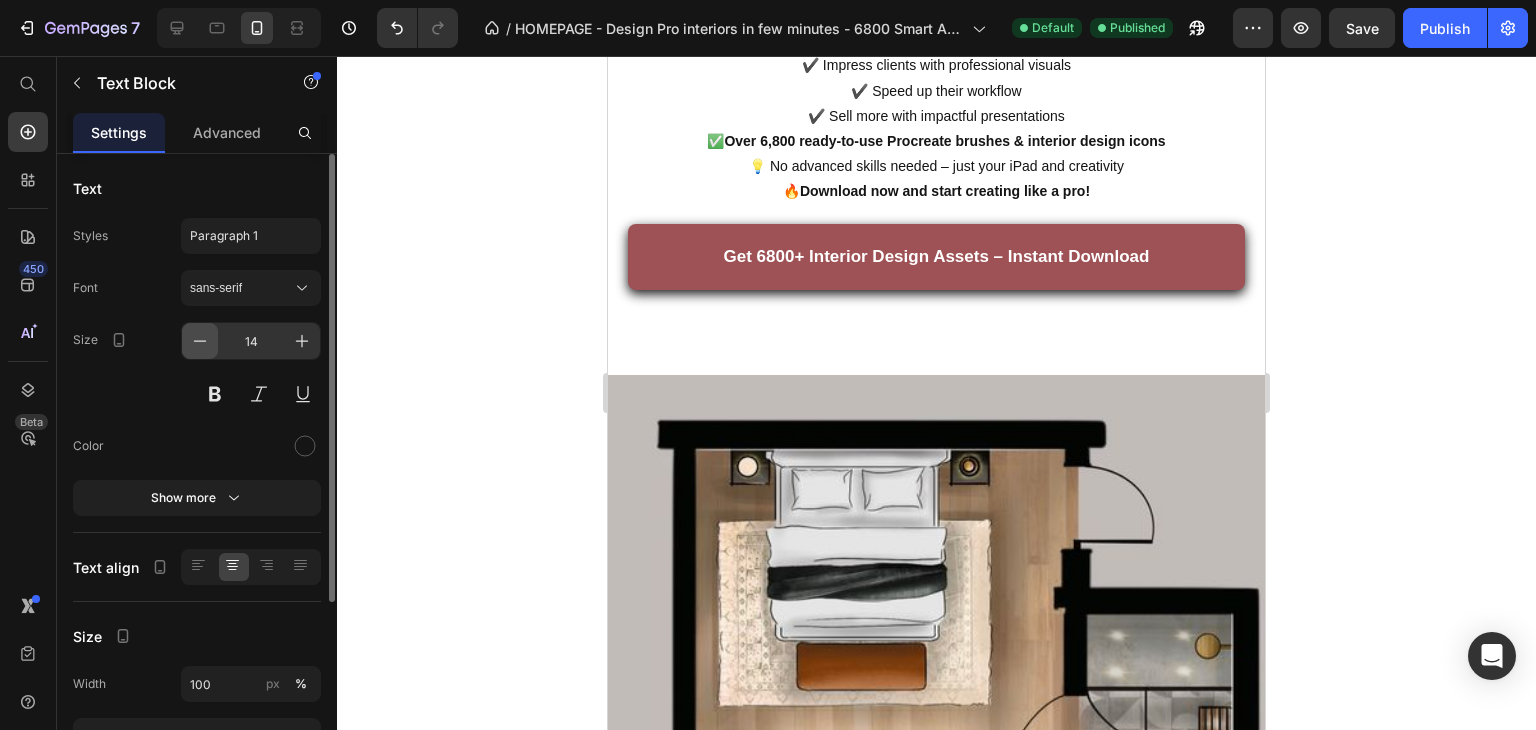 click 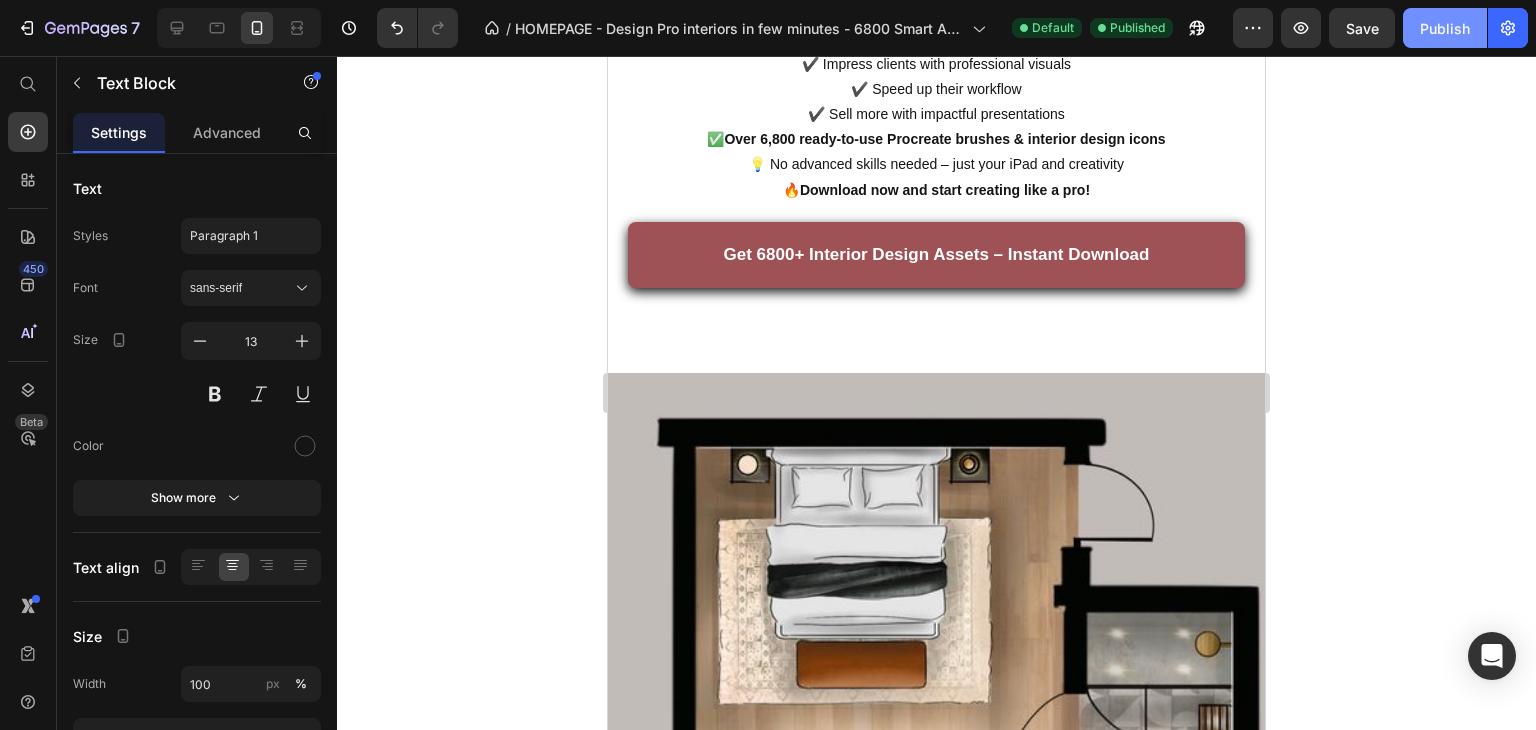 click on "Publish" at bounding box center (1445, 28) 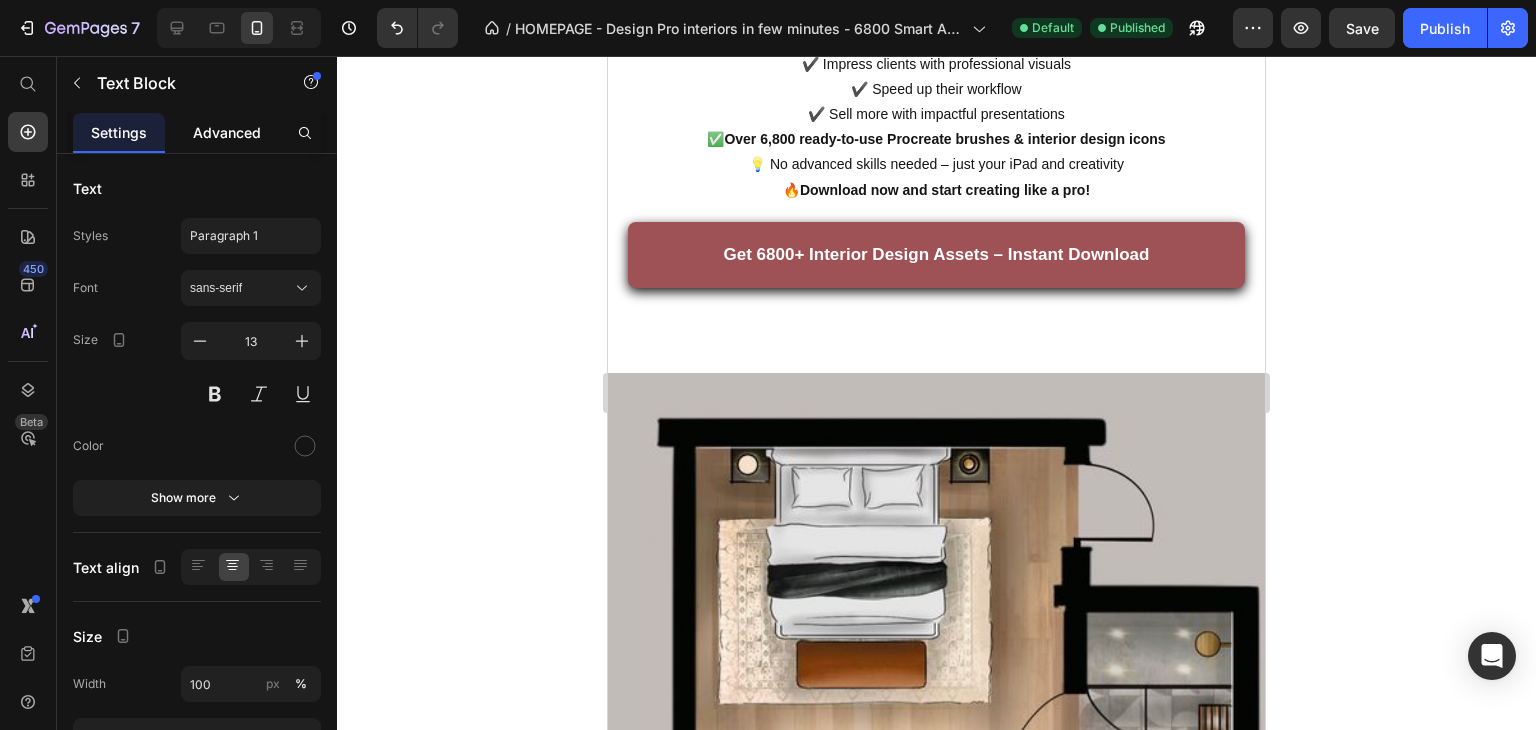 click on "Advanced" 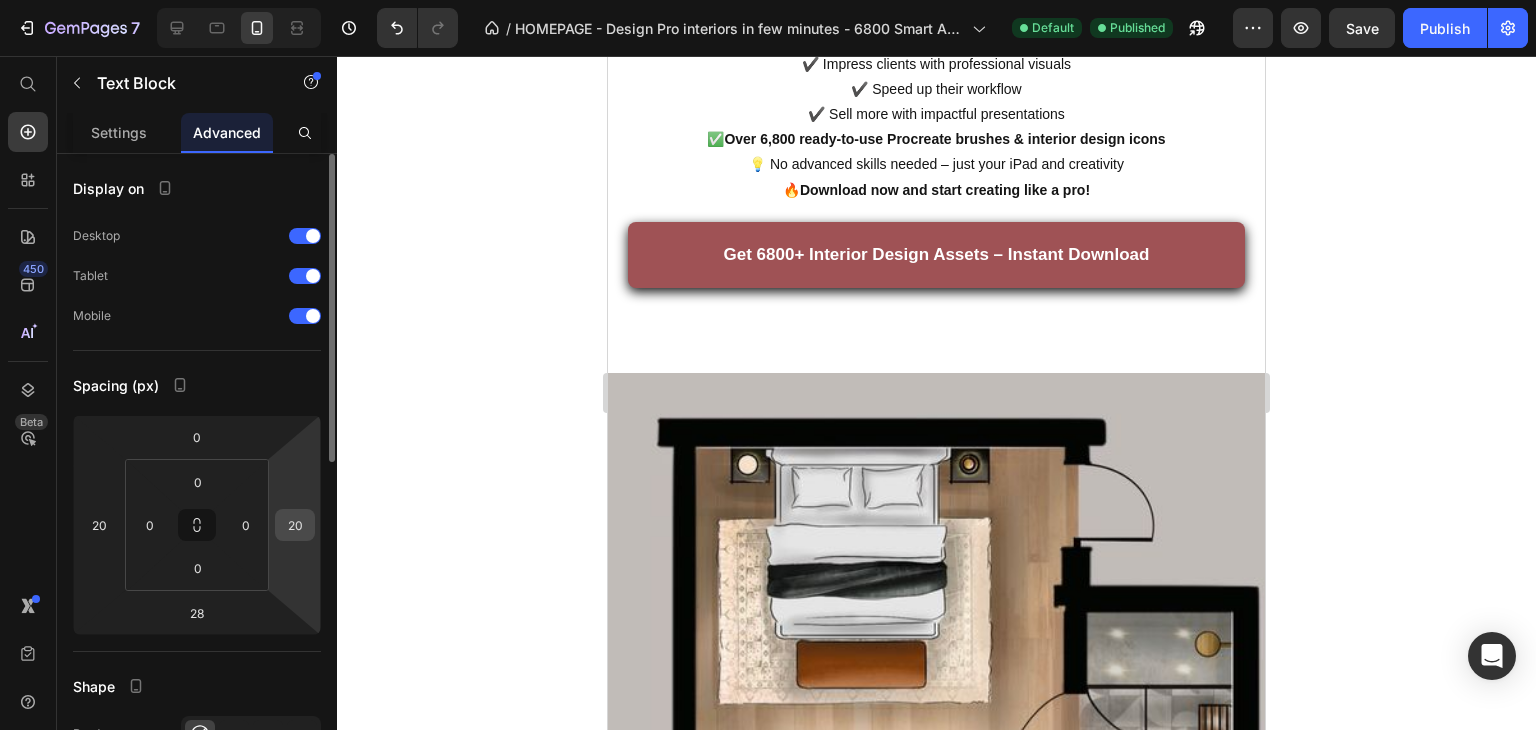 click on "20" at bounding box center [295, 525] 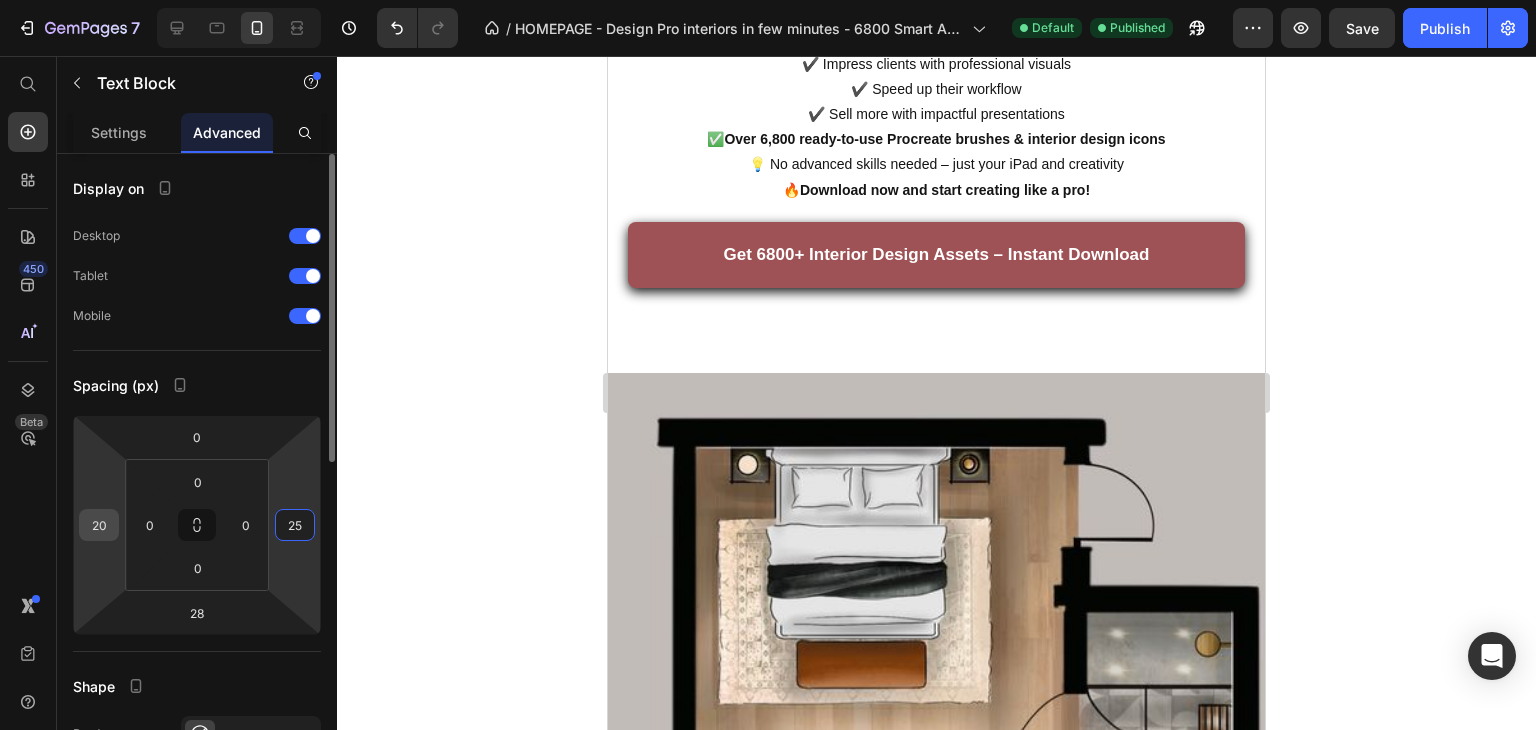 type on "25" 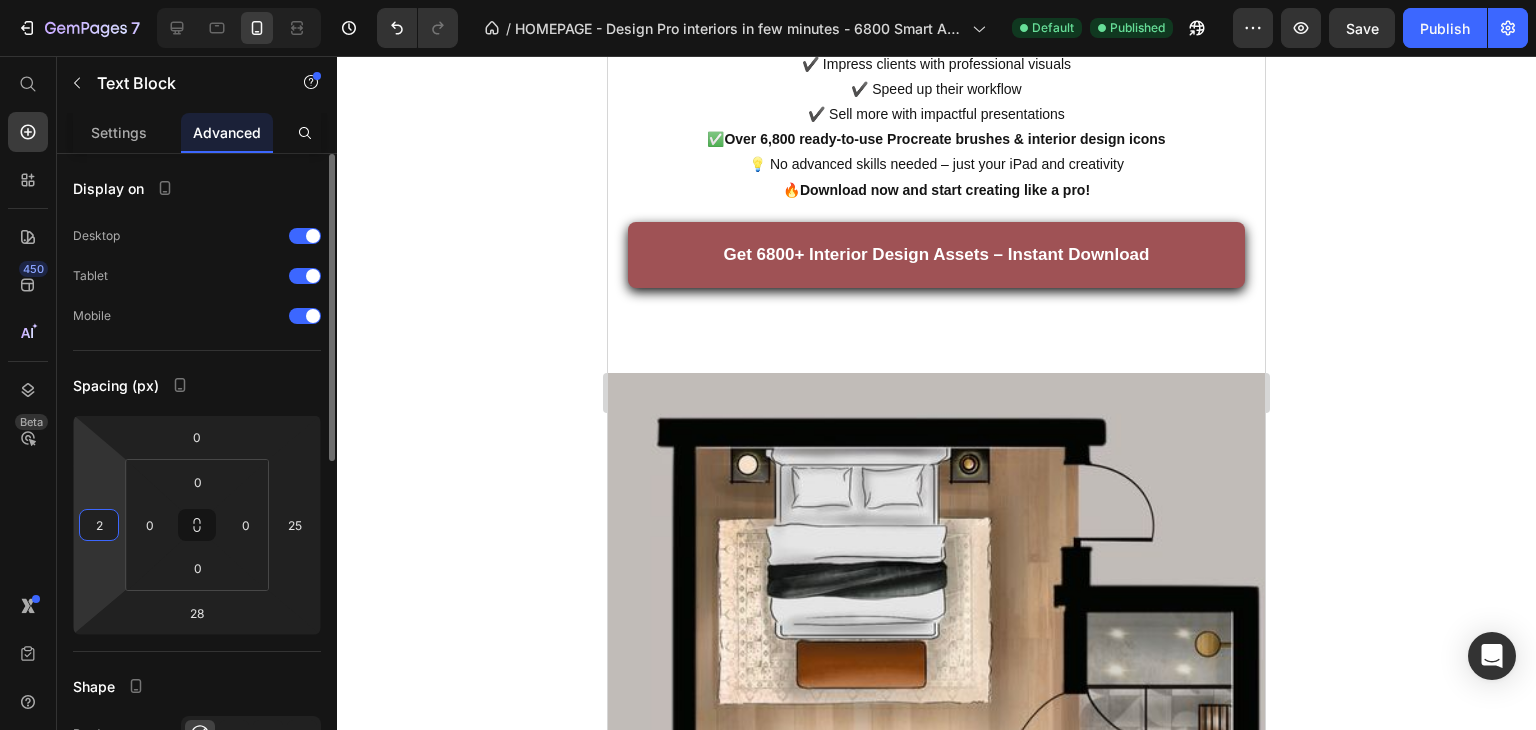 type on "25" 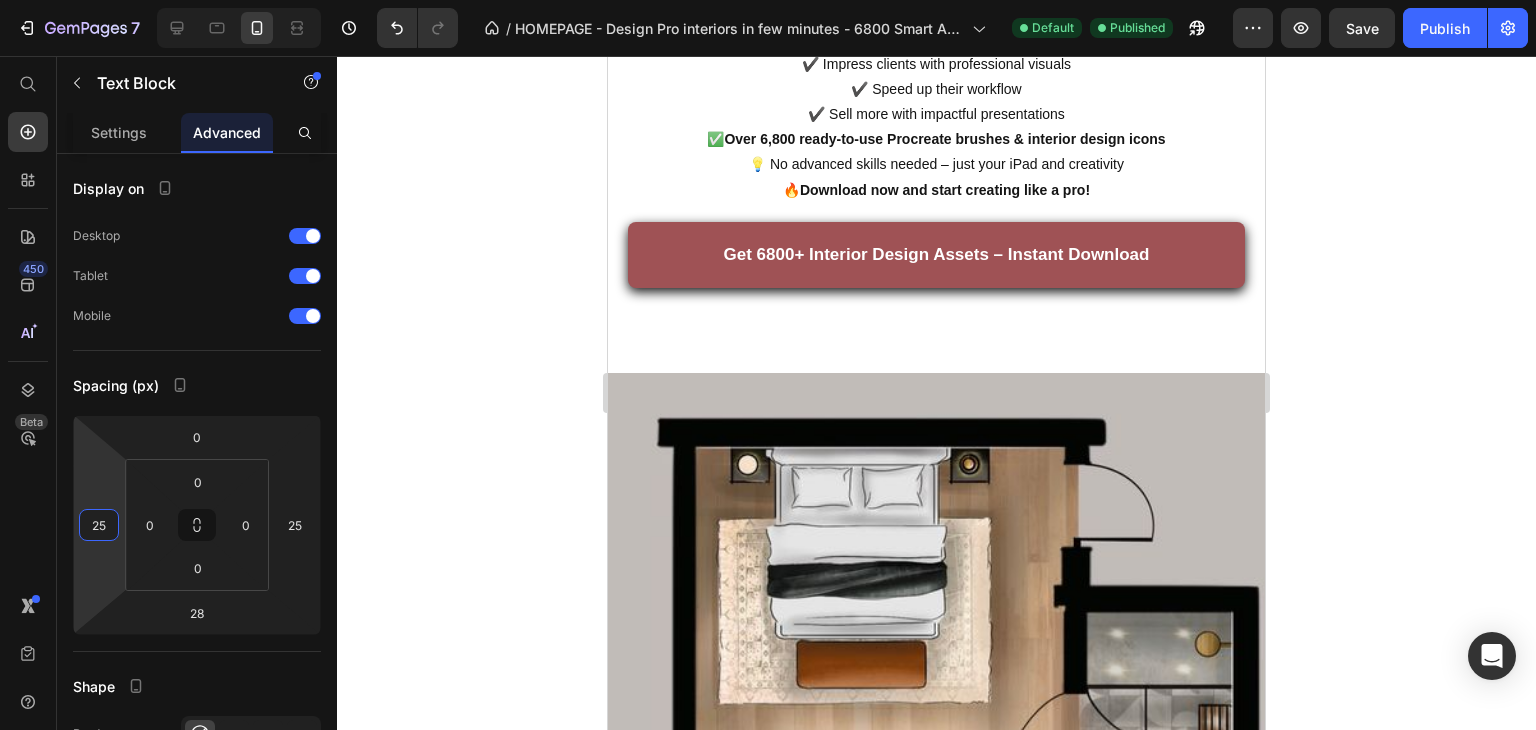 click on "From Flat Floor Plan to Stunning Interior in Minutes" at bounding box center [954, -580] 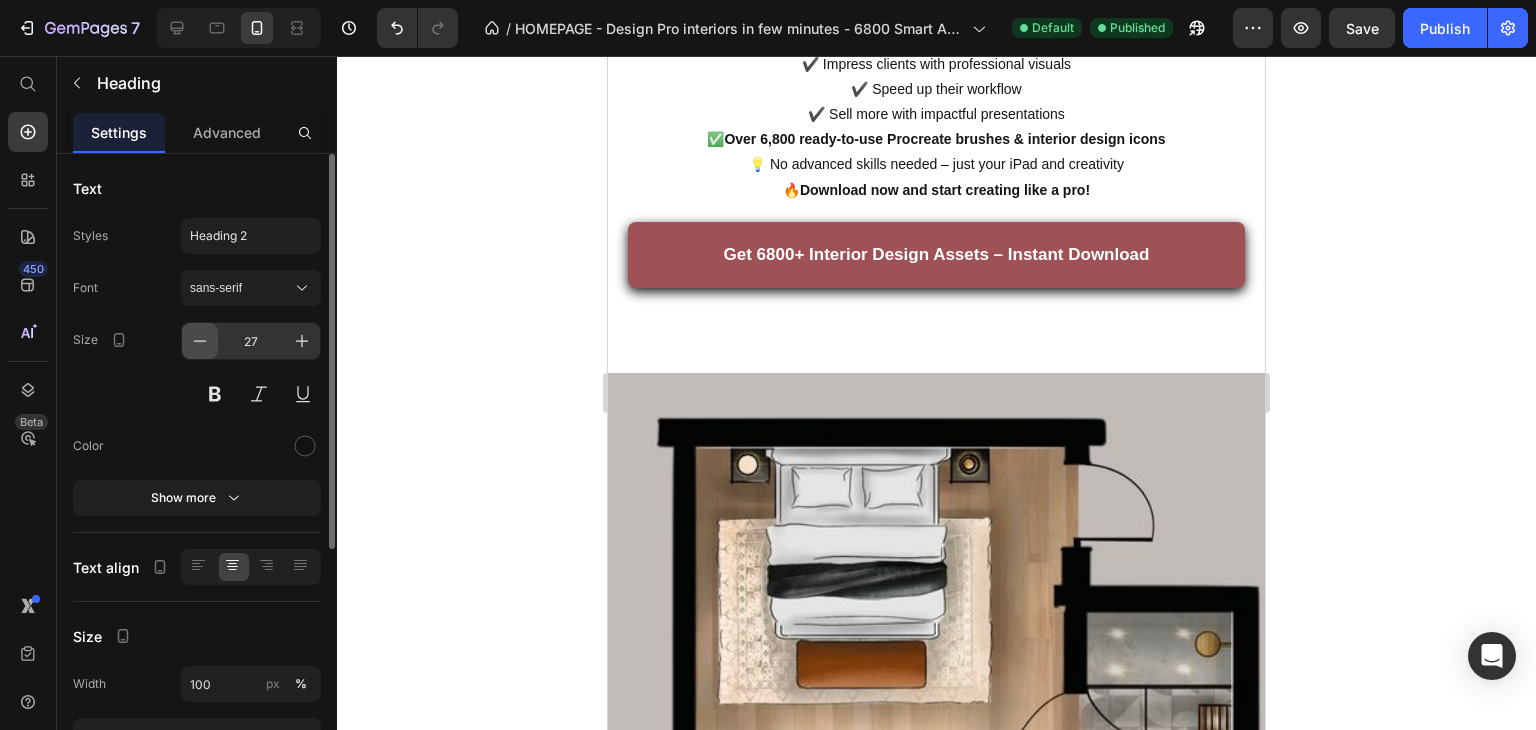 click 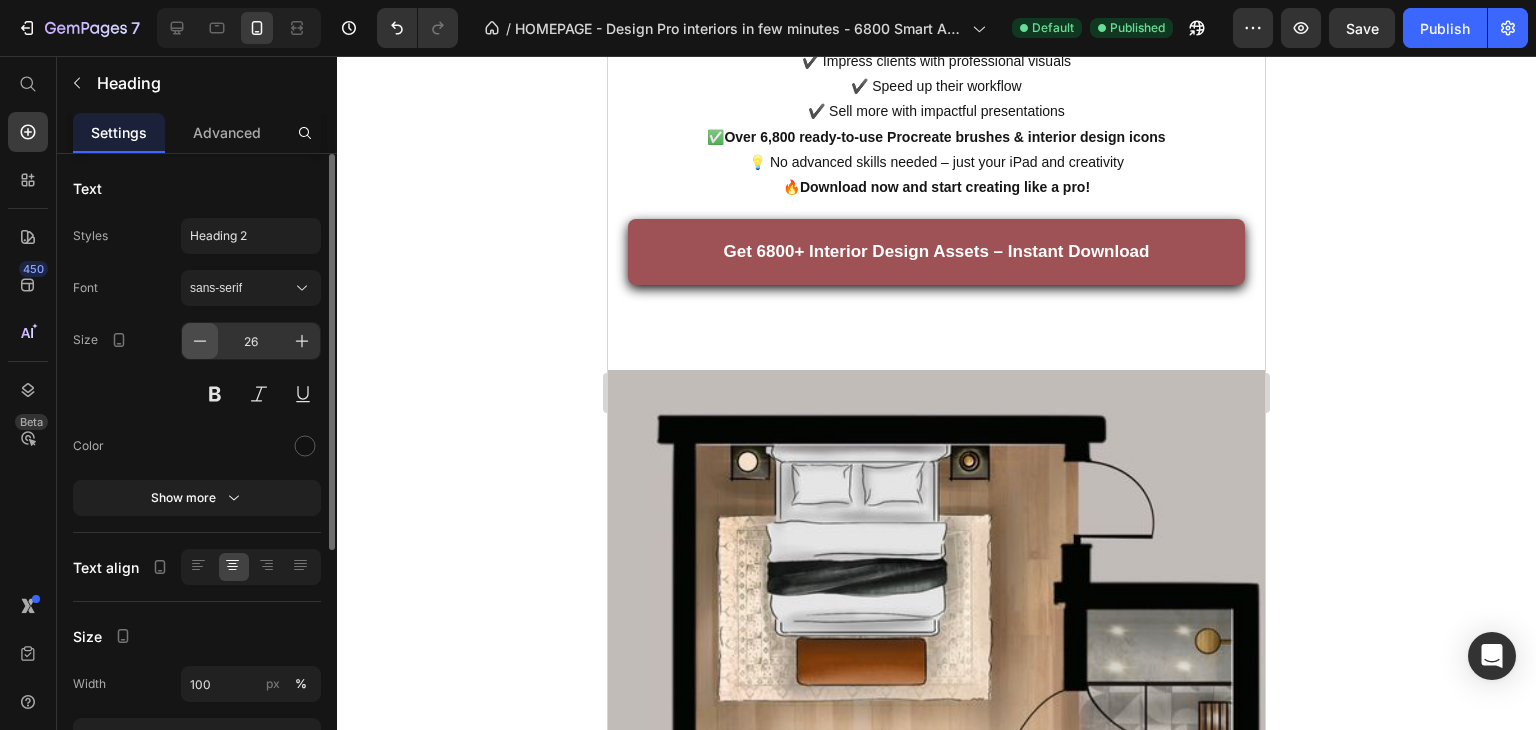 click 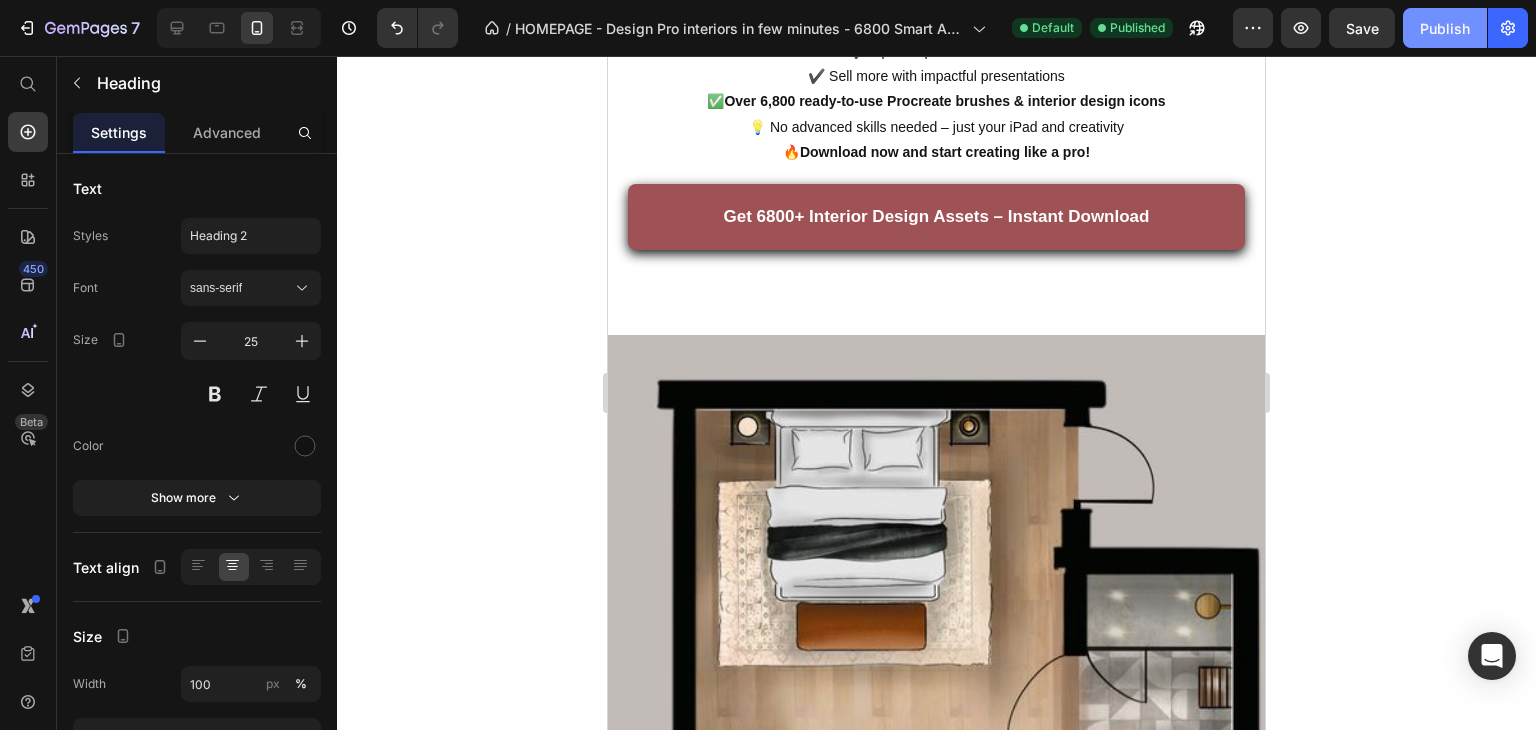 click on "Publish" at bounding box center [1445, 28] 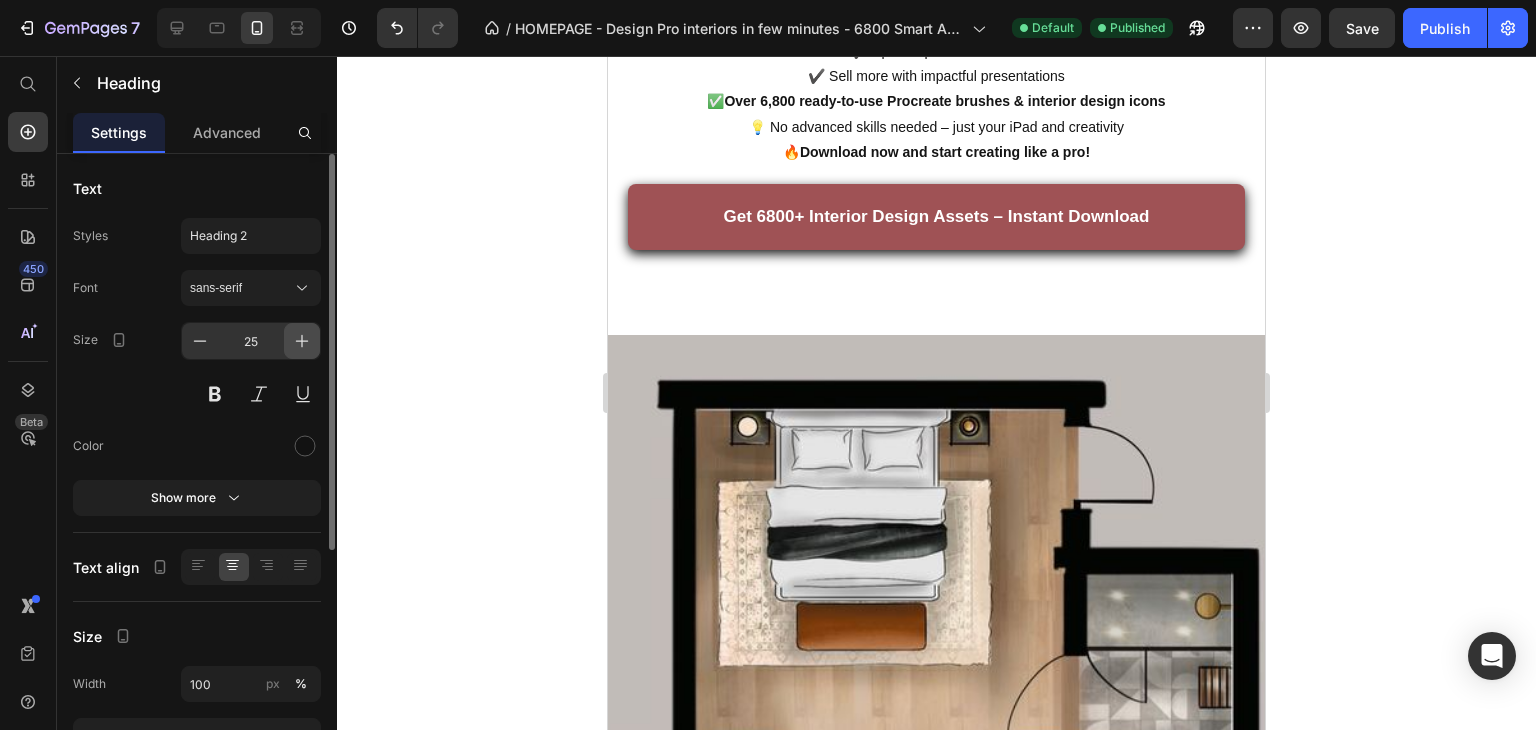 click 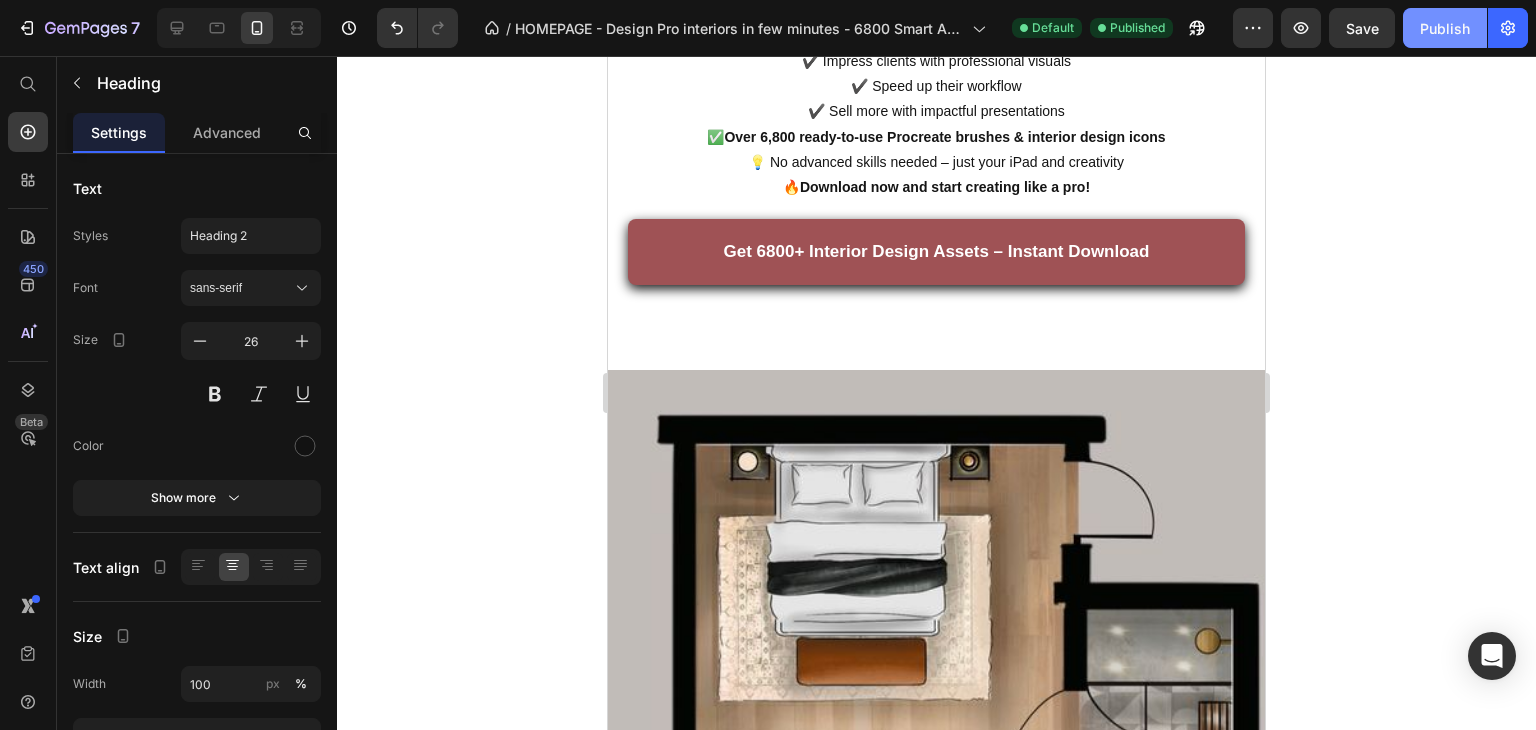 click on "Publish" at bounding box center (1445, 28) 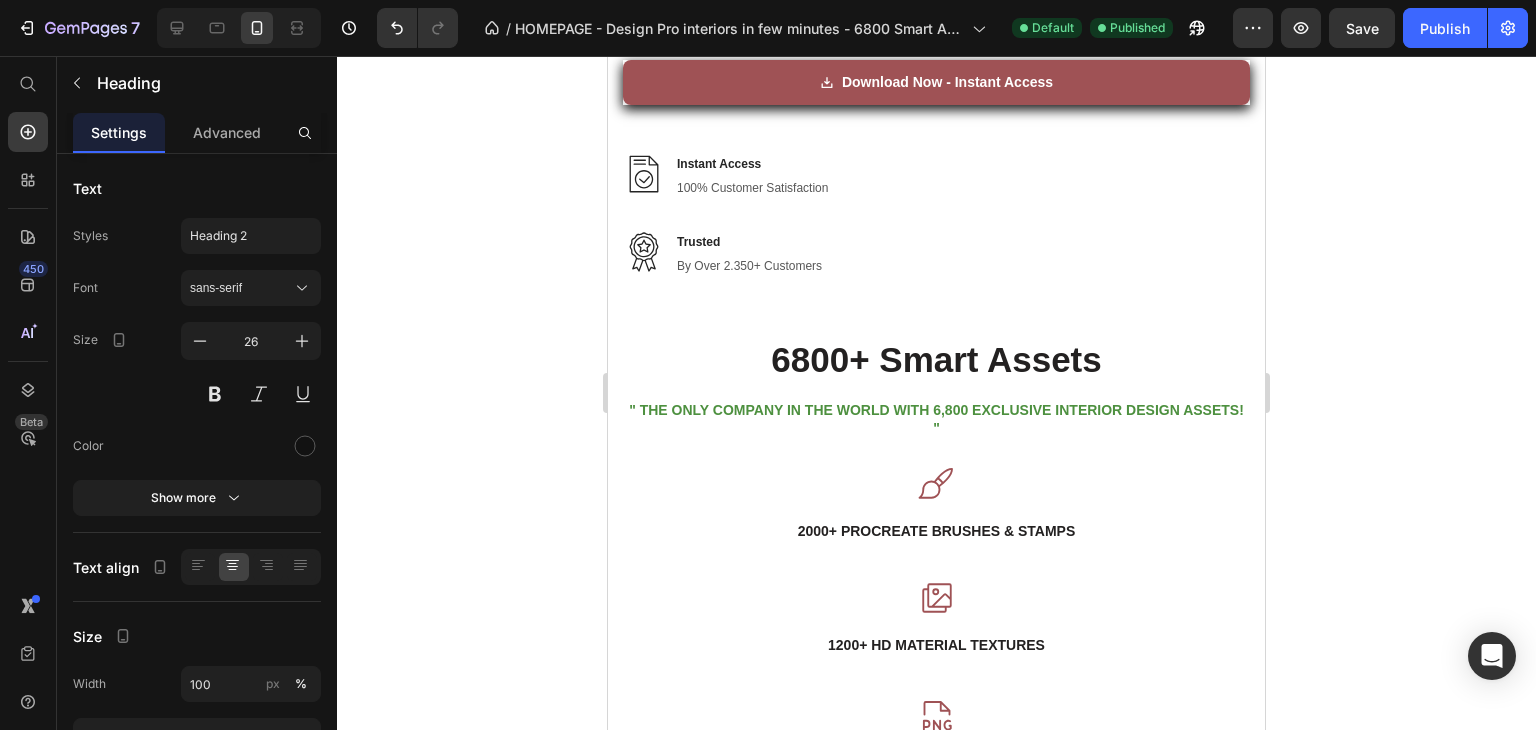 scroll, scrollTop: 2977, scrollLeft: 0, axis: vertical 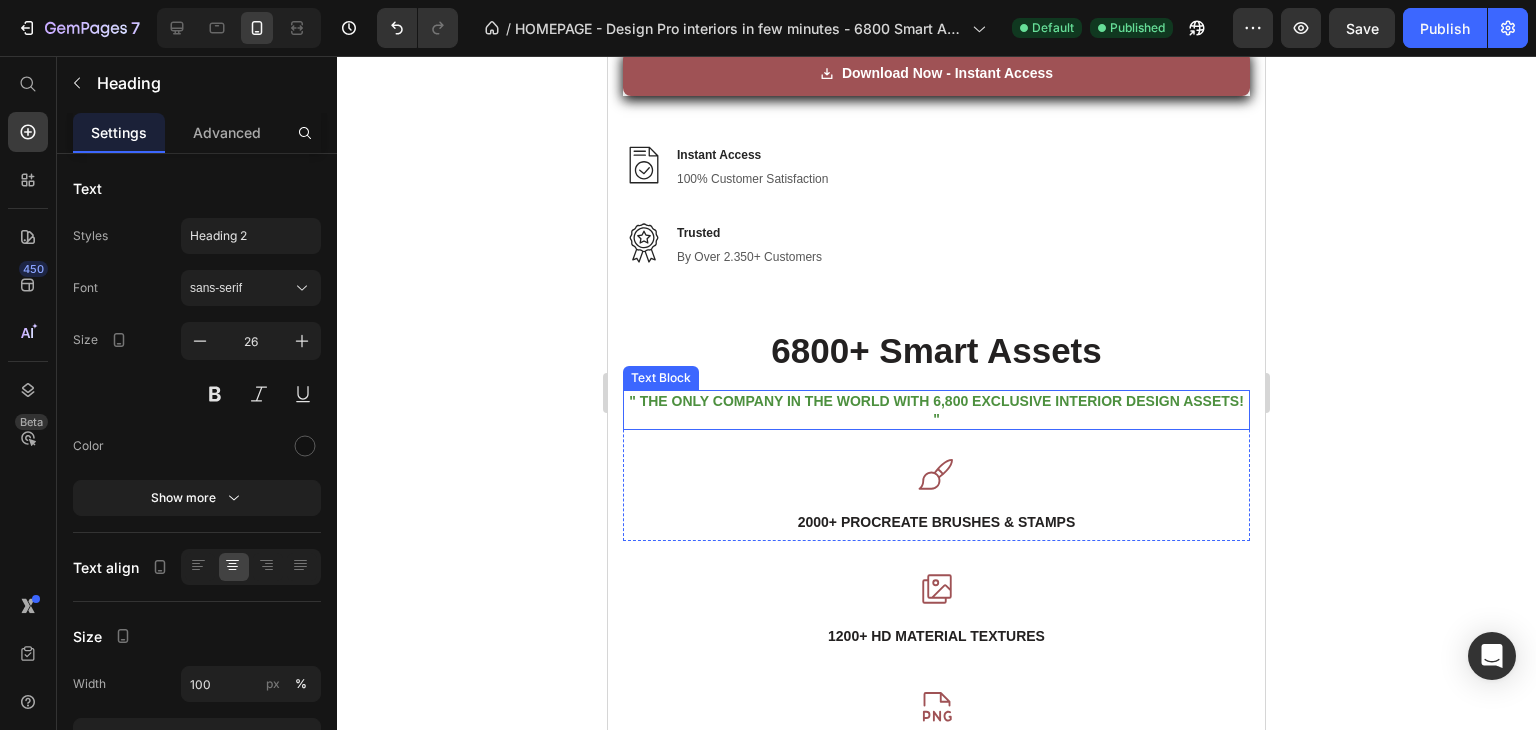 click on "" The only company in the world with 6,800 exclusive interior design assets! "" at bounding box center (936, 410) 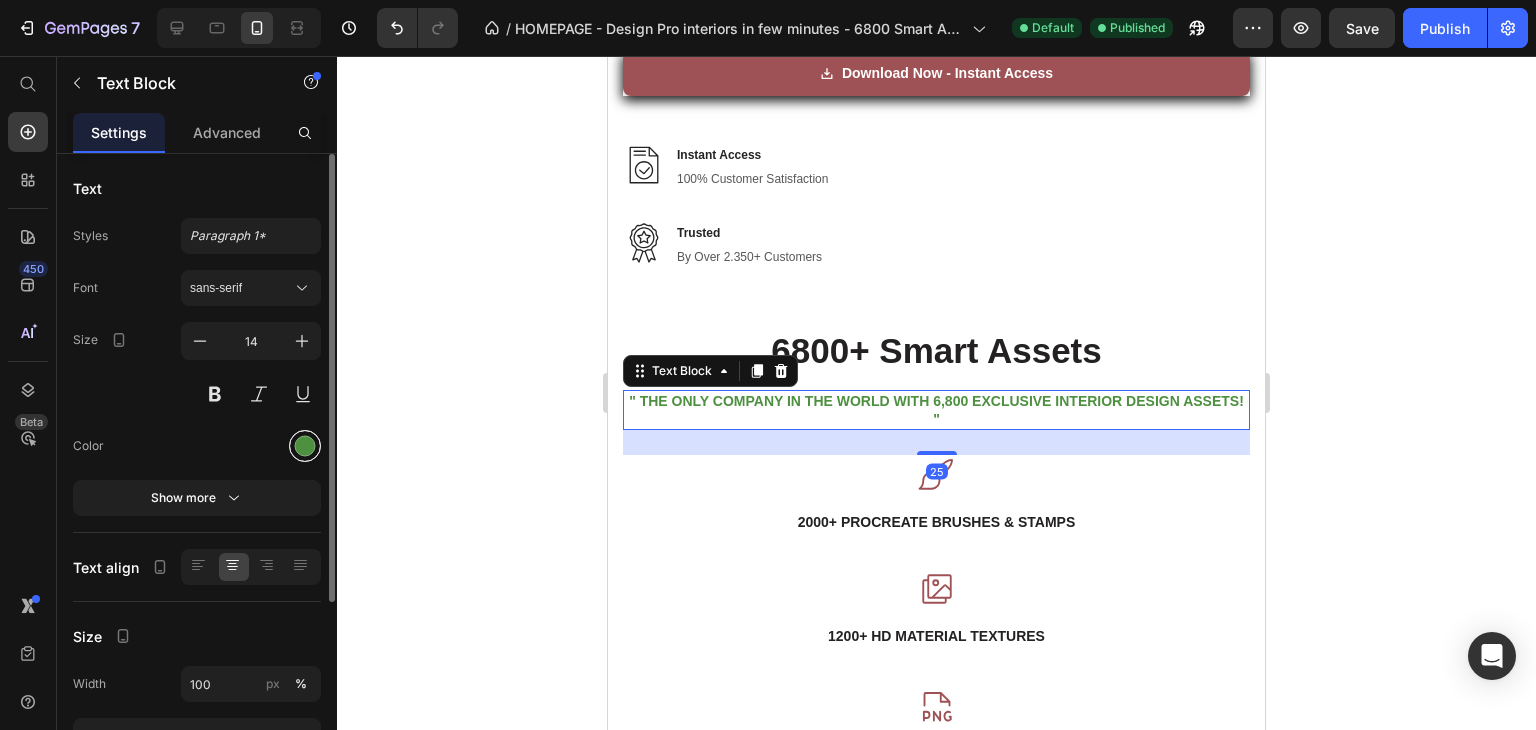 click at bounding box center (305, 446) 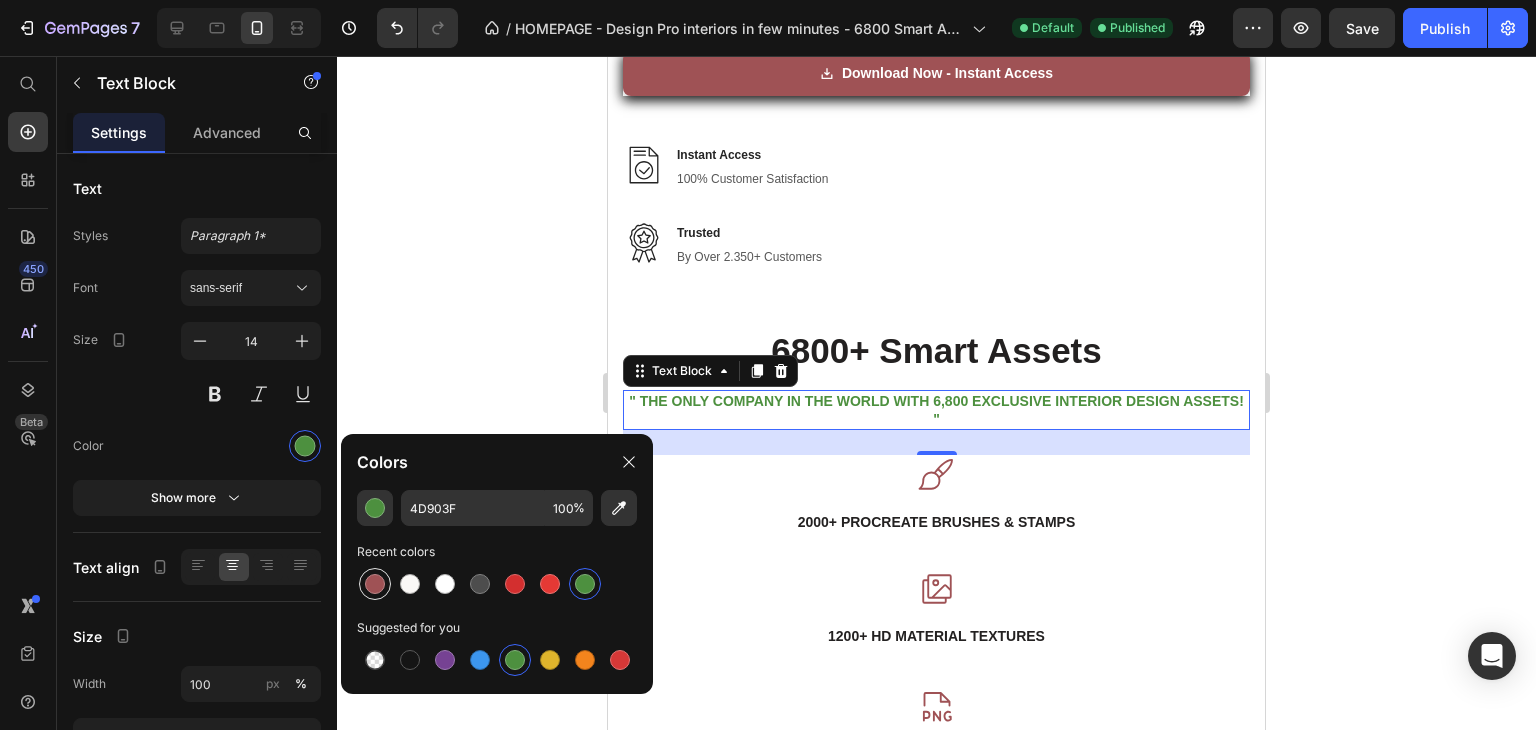click at bounding box center (375, 584) 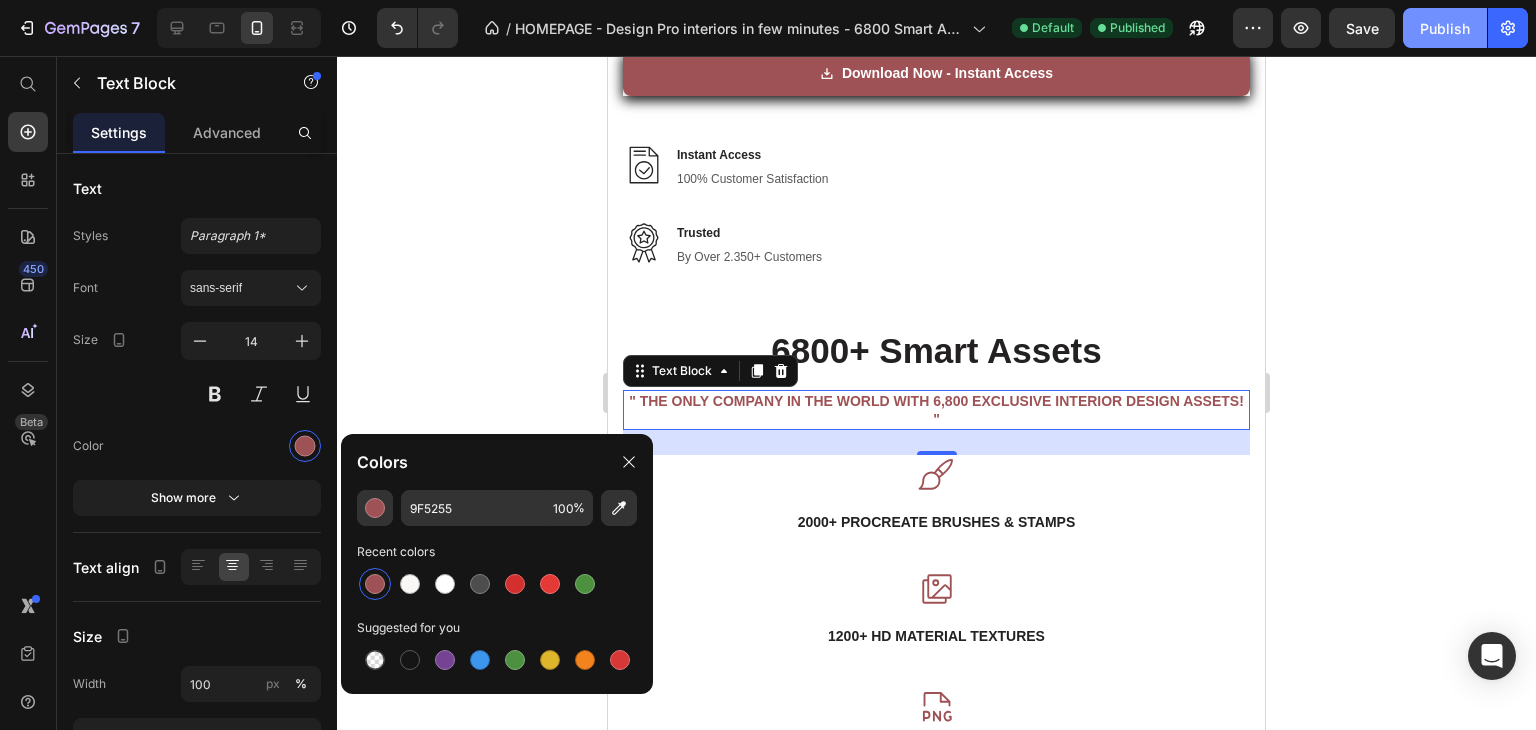 click on "Publish" at bounding box center (1445, 28) 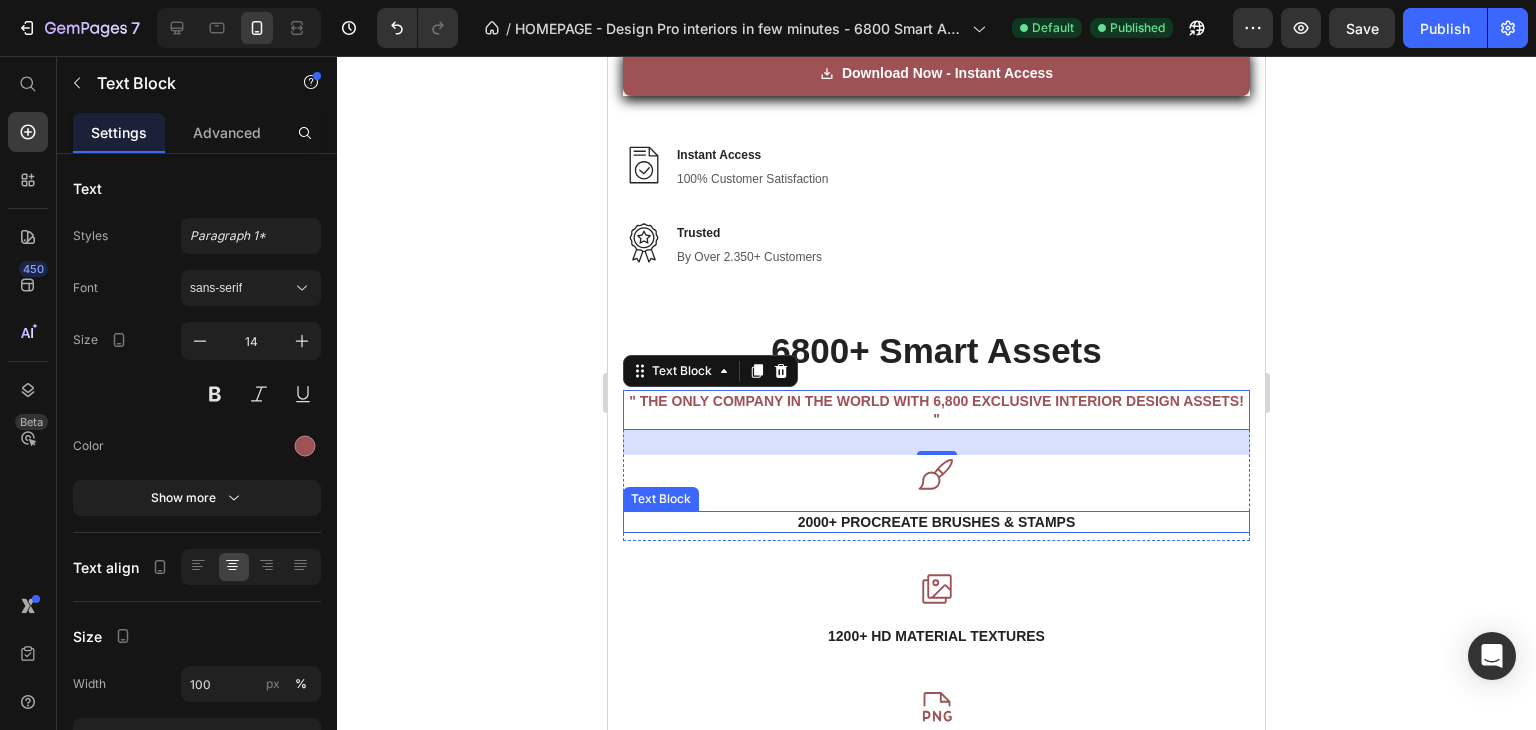 click on "2000+ Procreate Brushes & stamps" at bounding box center (936, 522) 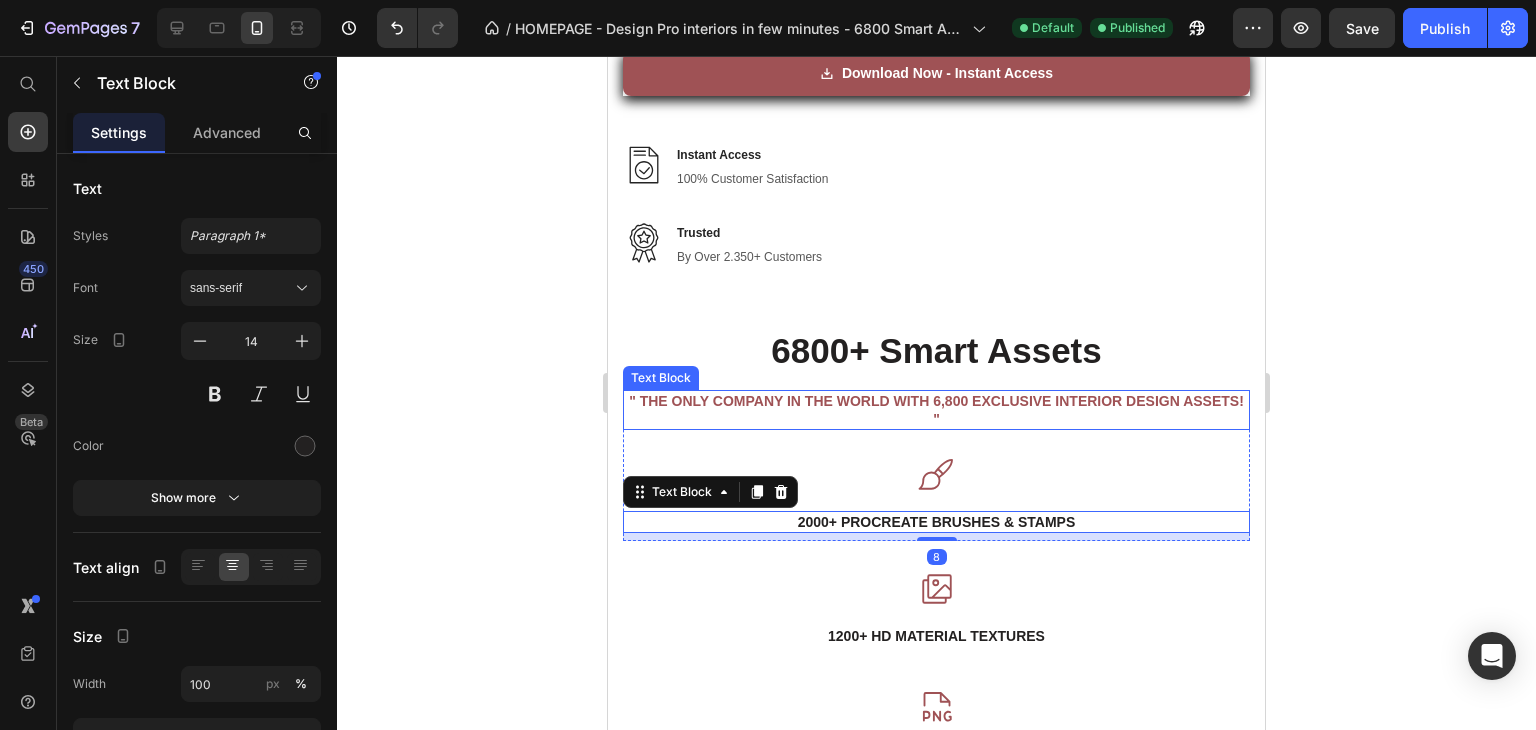 click on "" The only company in the world with 6,800 exclusive interior design assets! "" at bounding box center [936, 410] 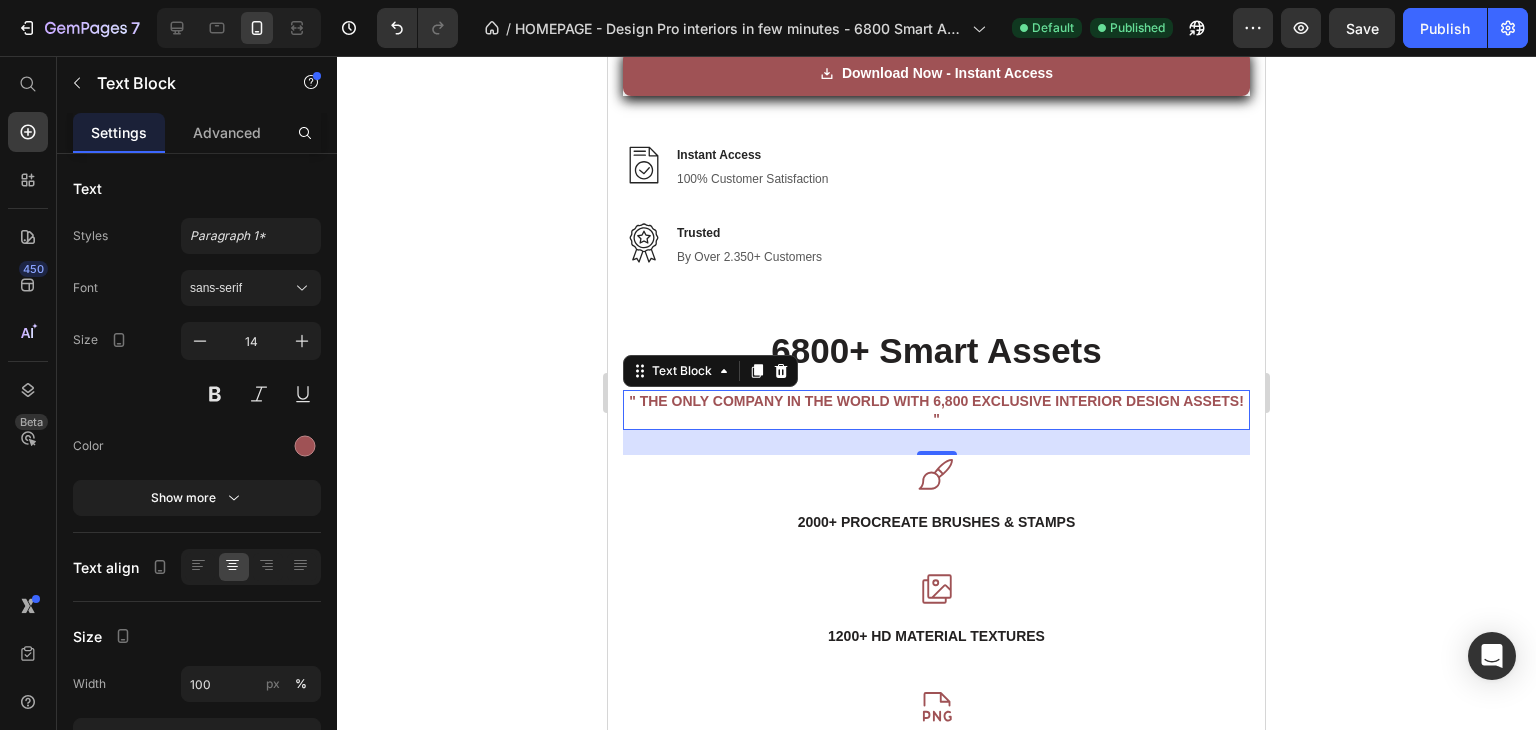 click 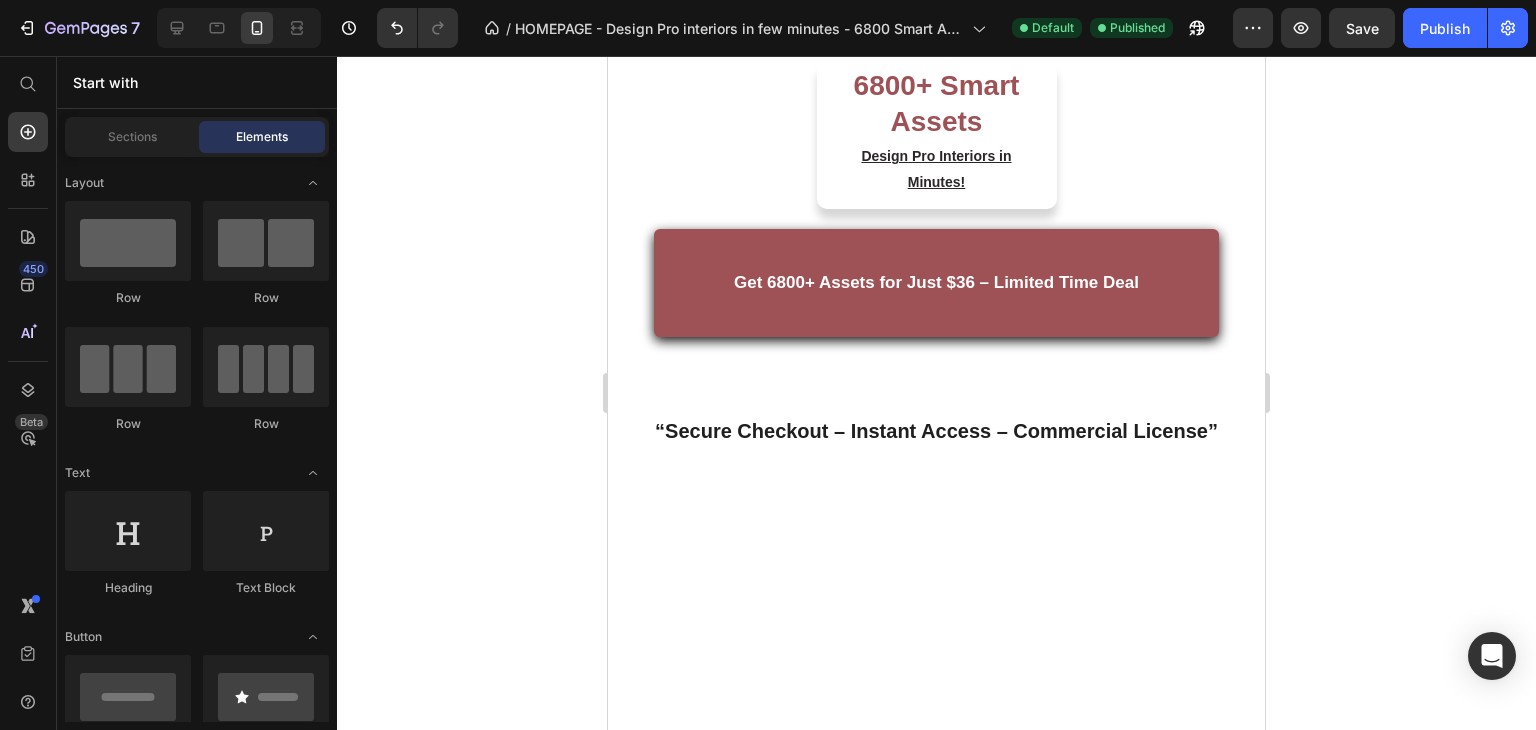 scroll, scrollTop: 742, scrollLeft: 0, axis: vertical 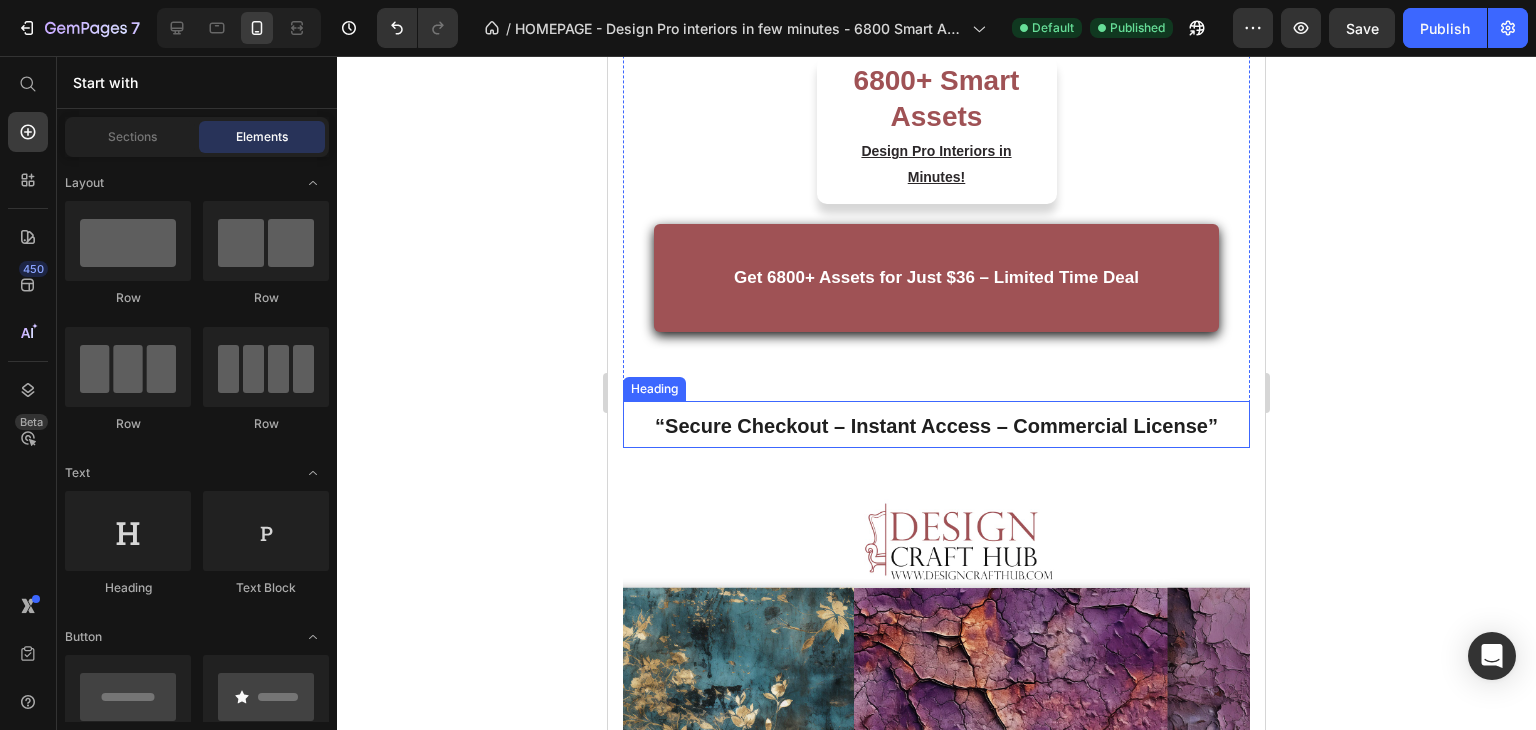 click on "“Secure Checkout – Instant Access – Commercial License”" at bounding box center (936, 426) 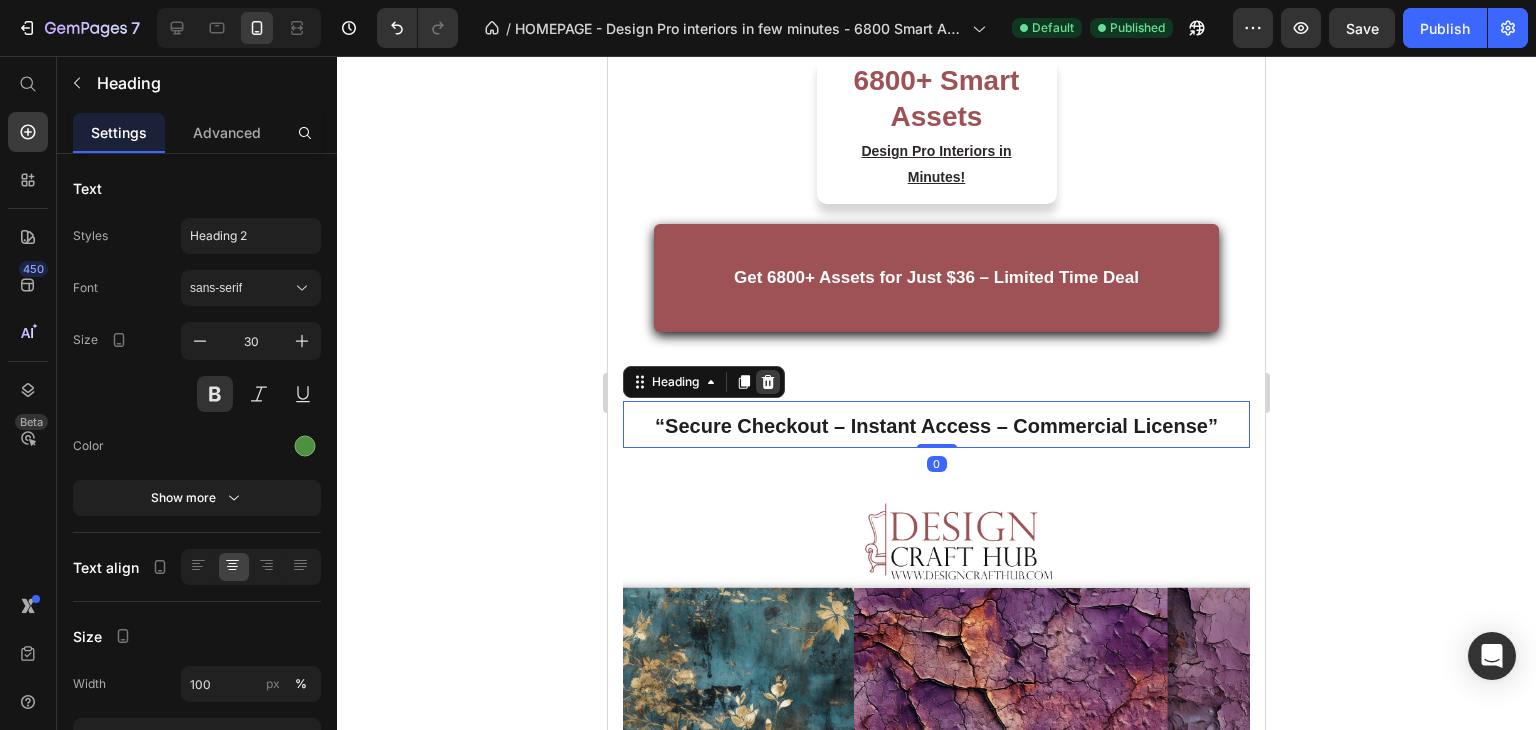 click 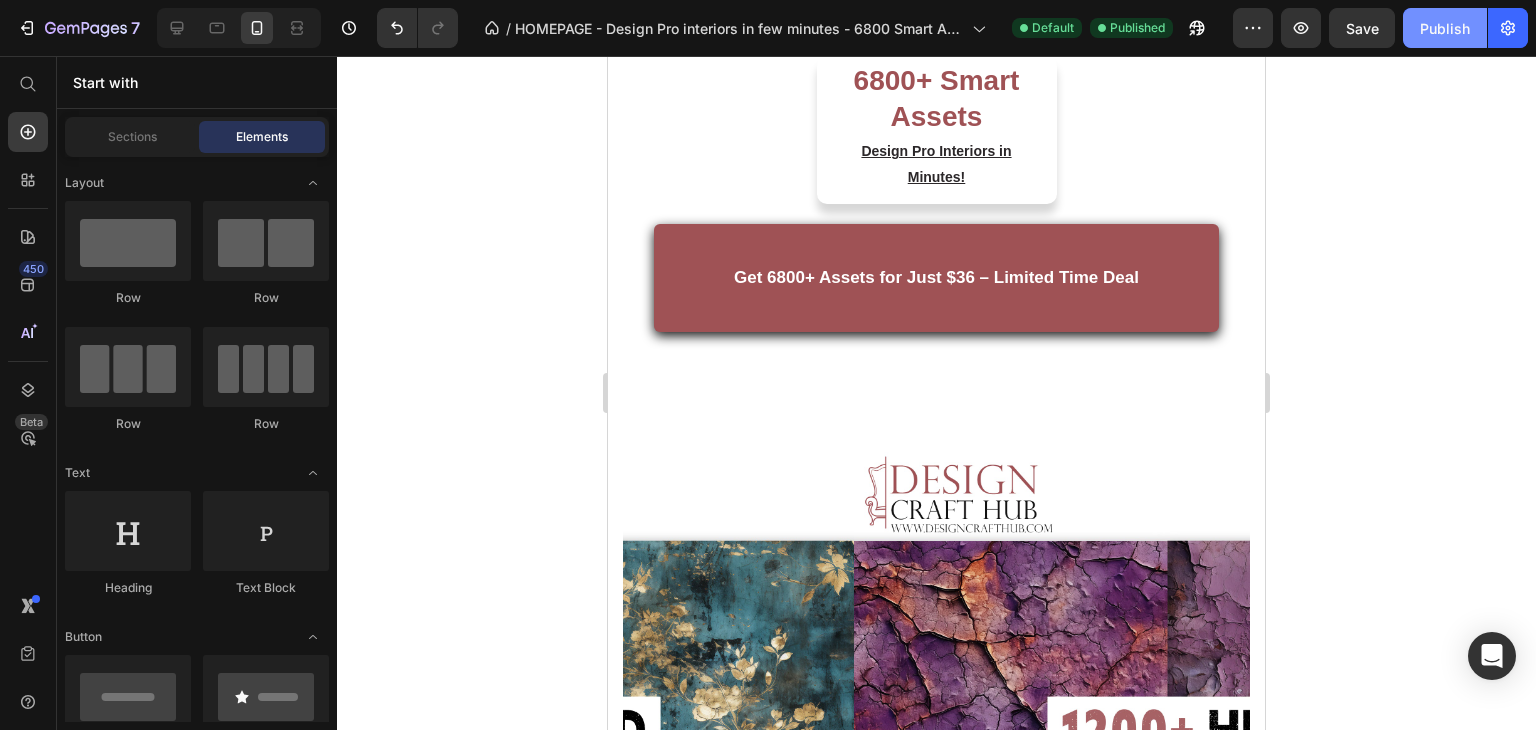 click on "Publish" at bounding box center (1445, 28) 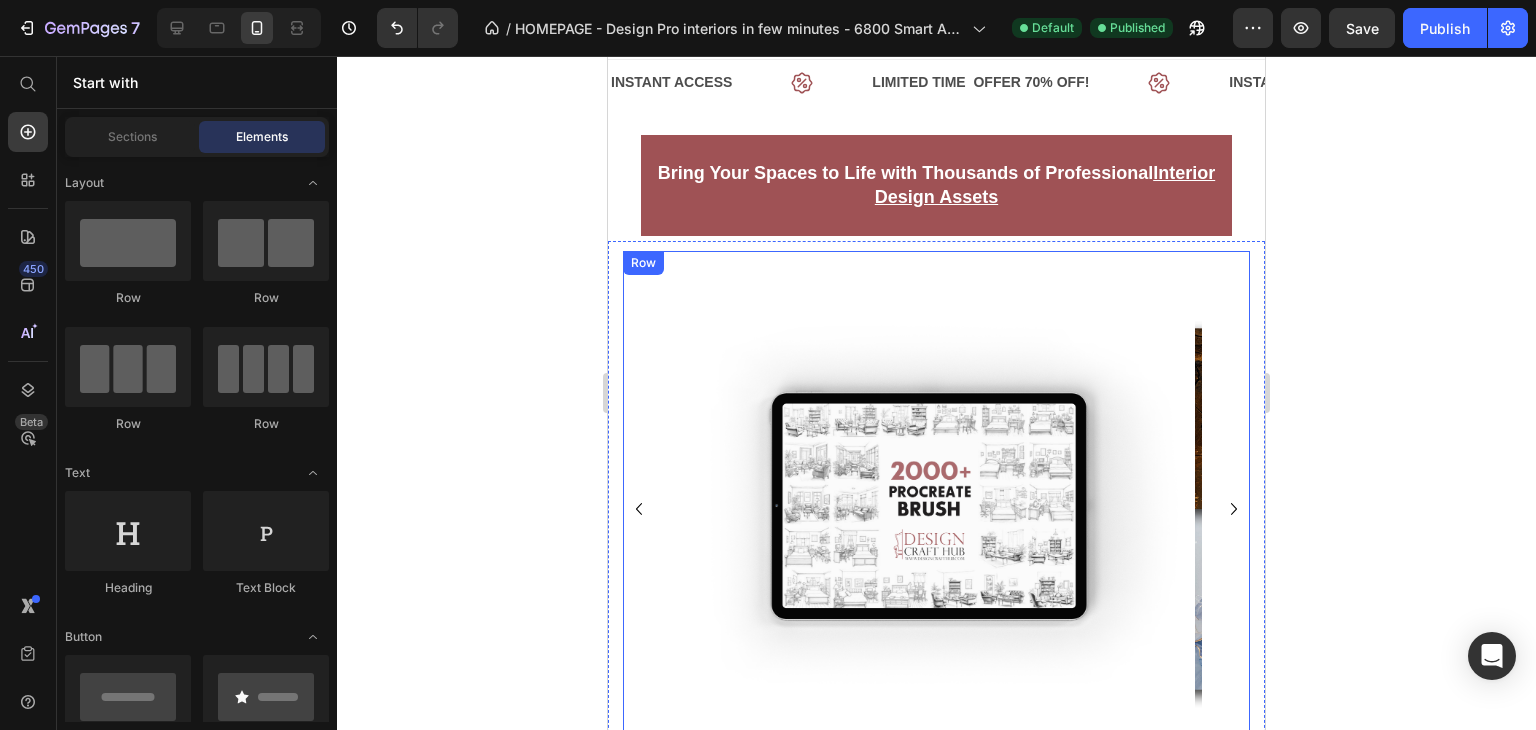 scroll, scrollTop: 0, scrollLeft: 0, axis: both 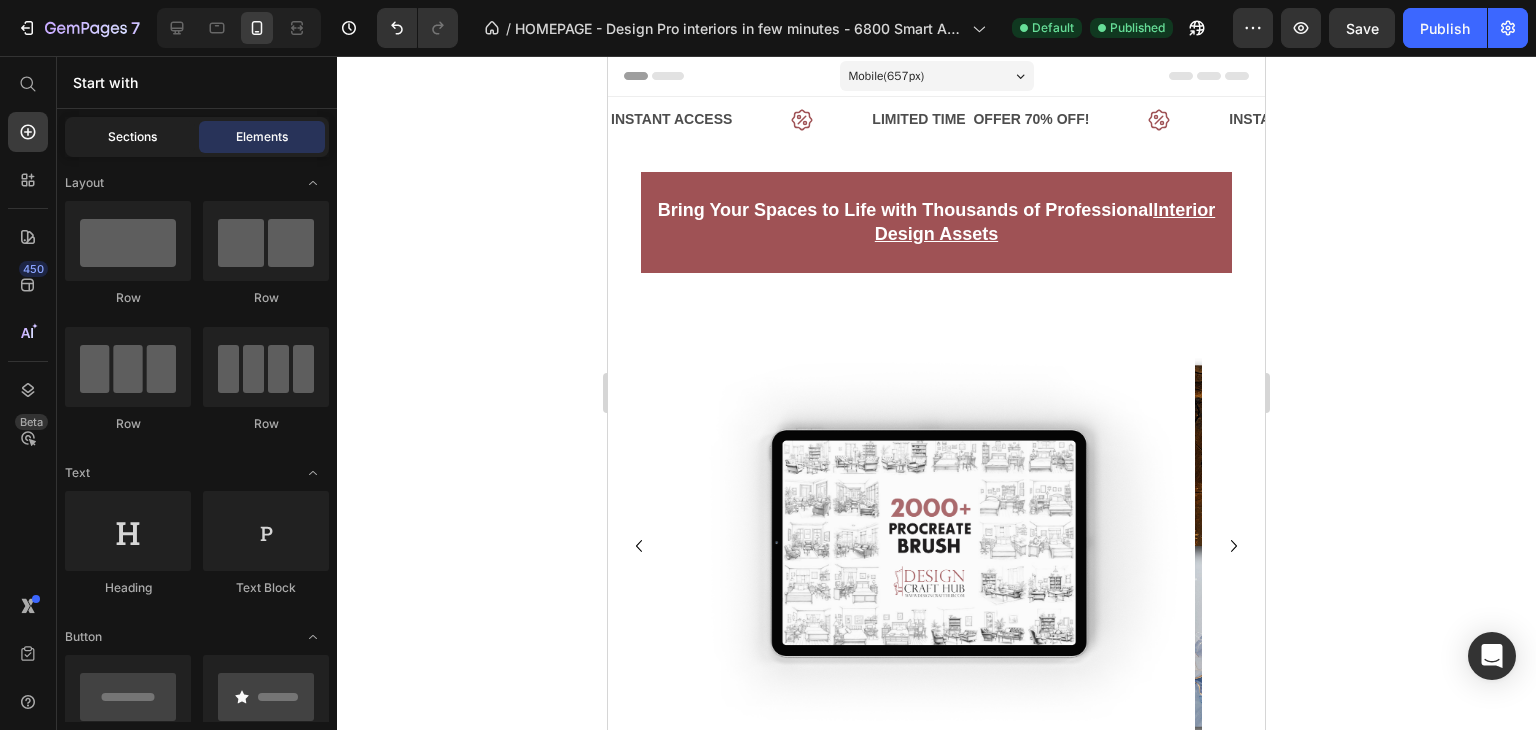 click on "Sections" at bounding box center (132, 137) 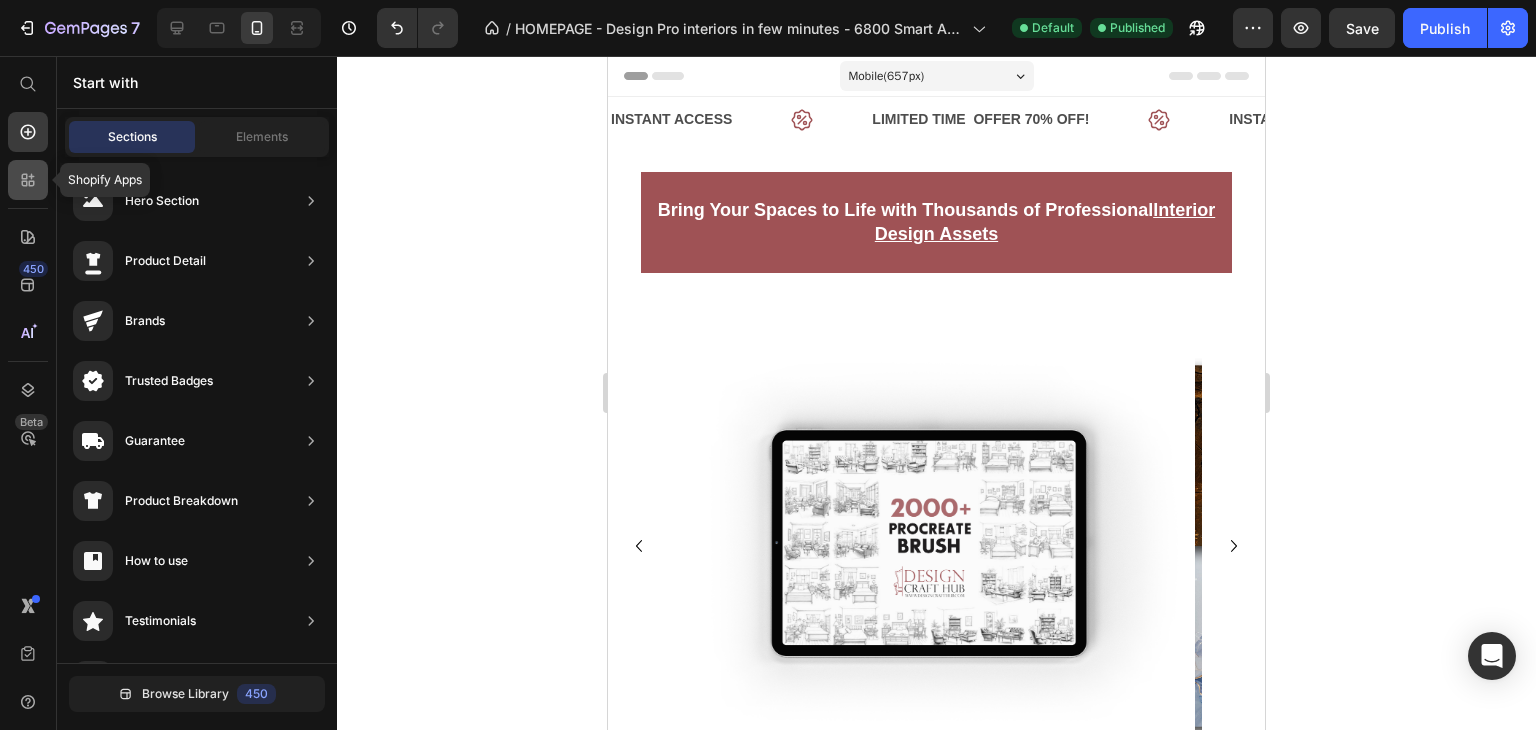 click 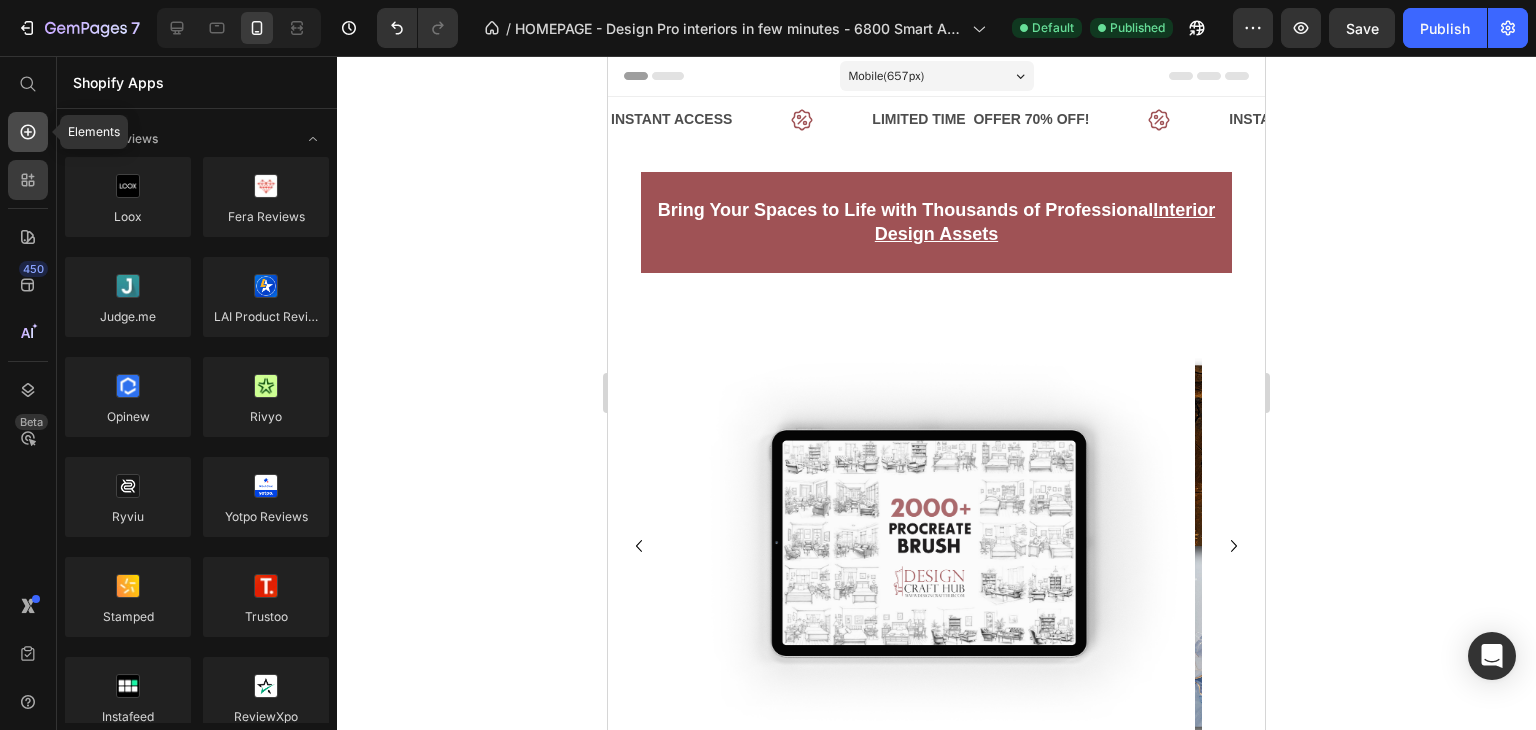 click 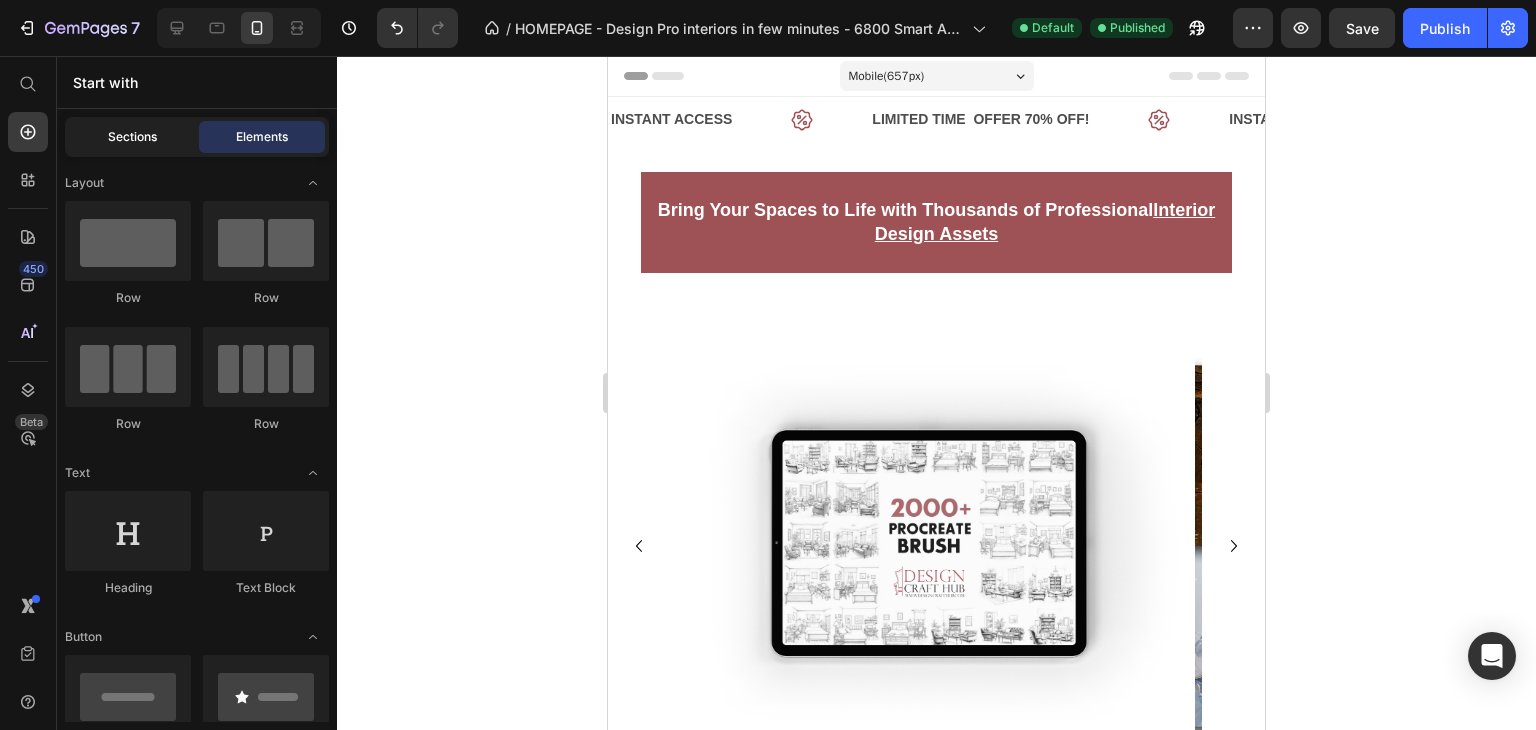 click on "Sections" at bounding box center (132, 137) 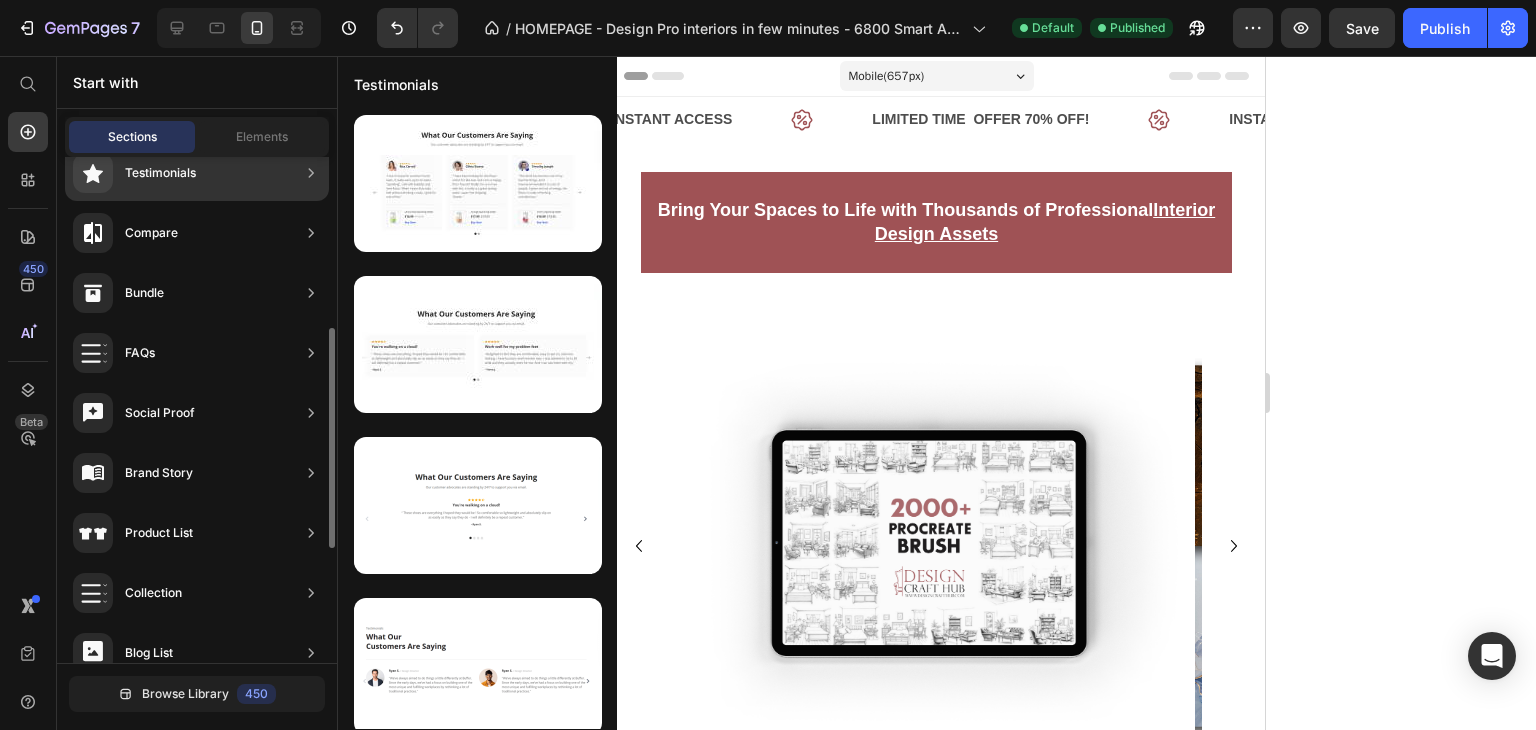 scroll, scrollTop: 654, scrollLeft: 0, axis: vertical 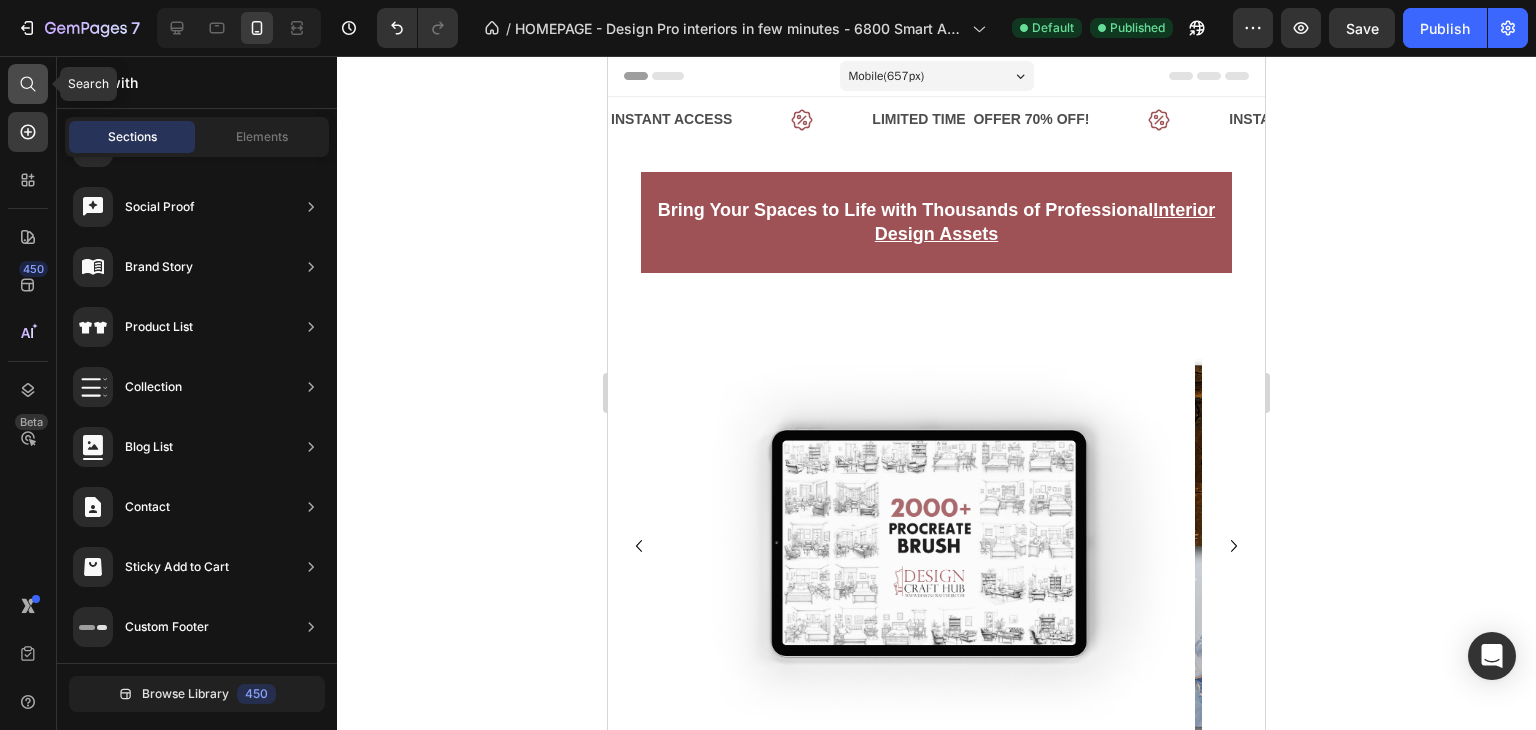 click 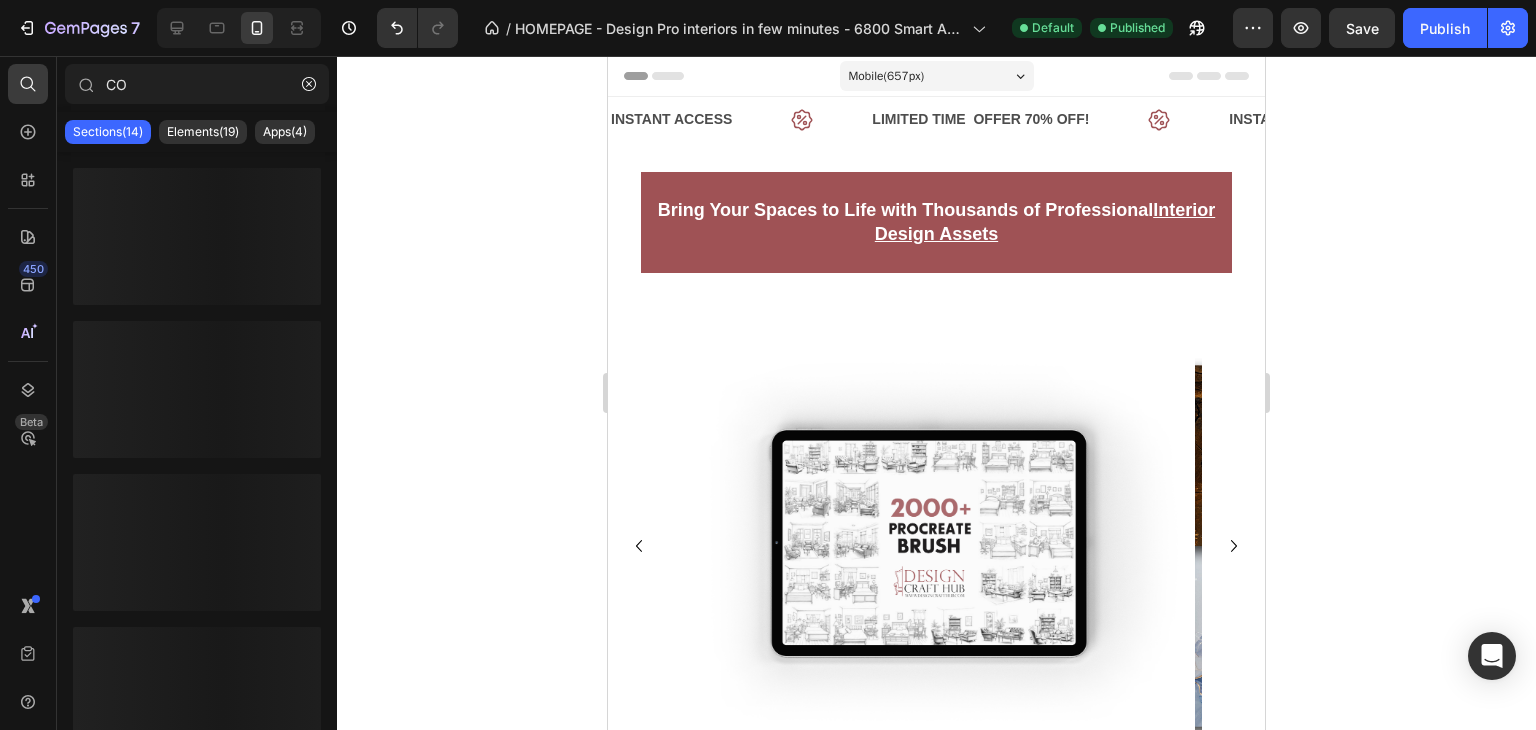 type on "C" 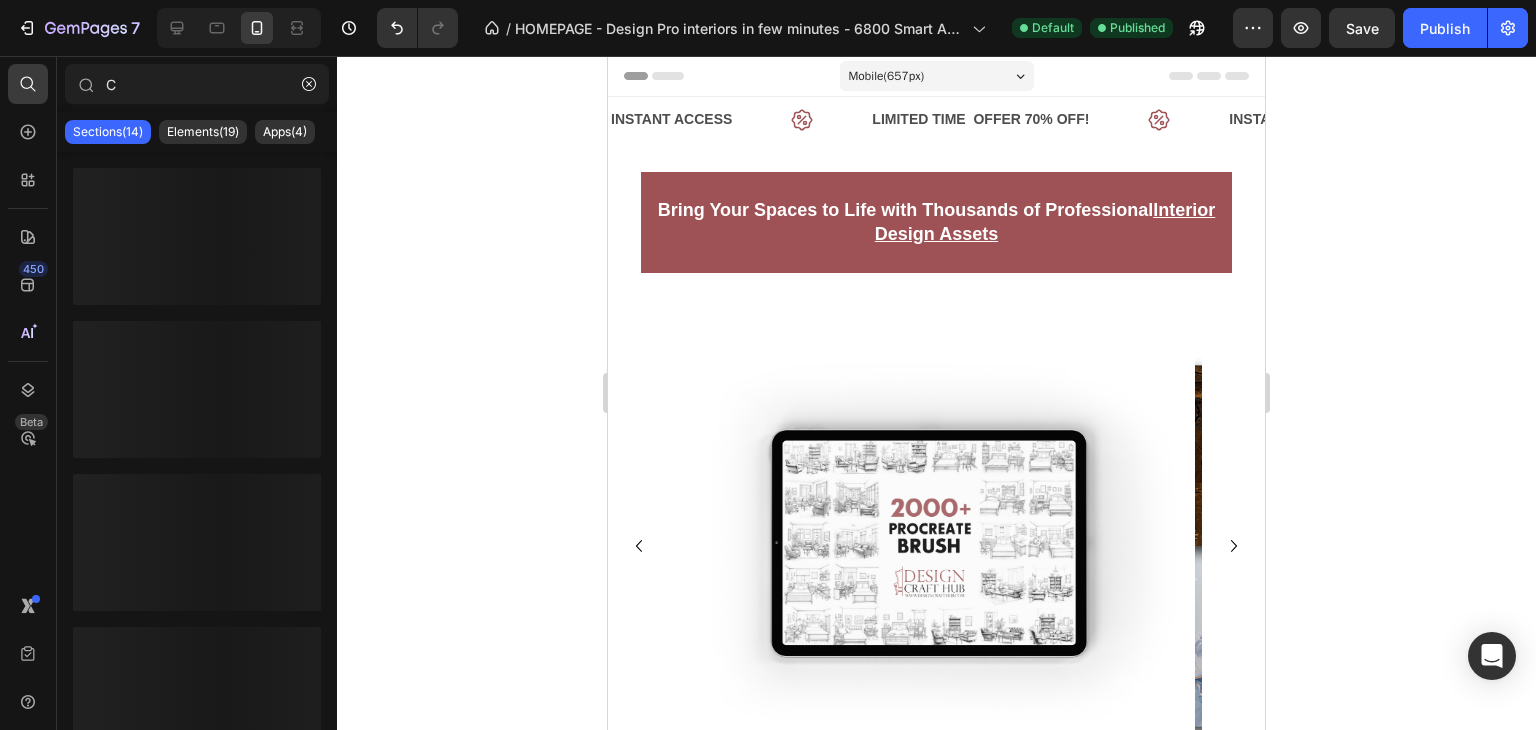 type 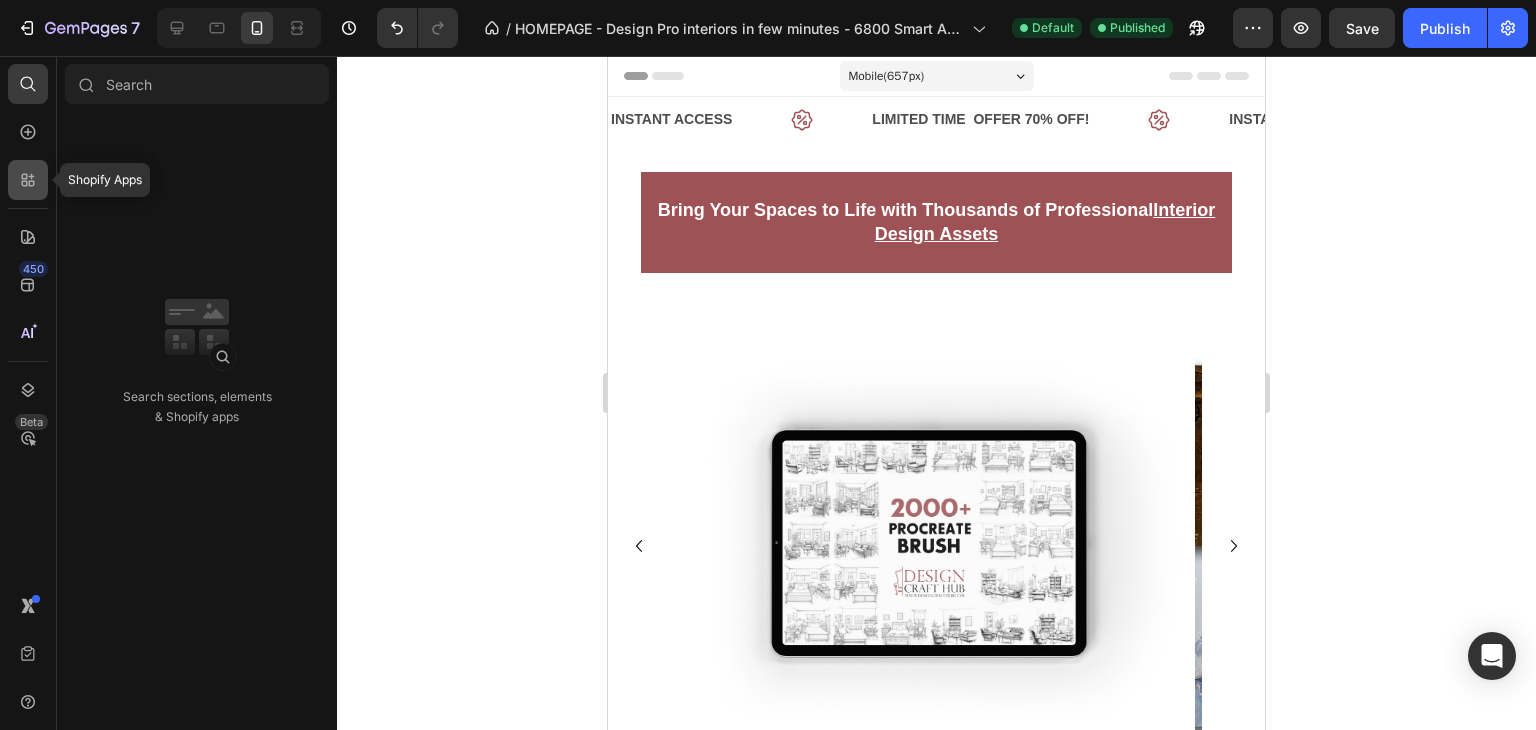 click 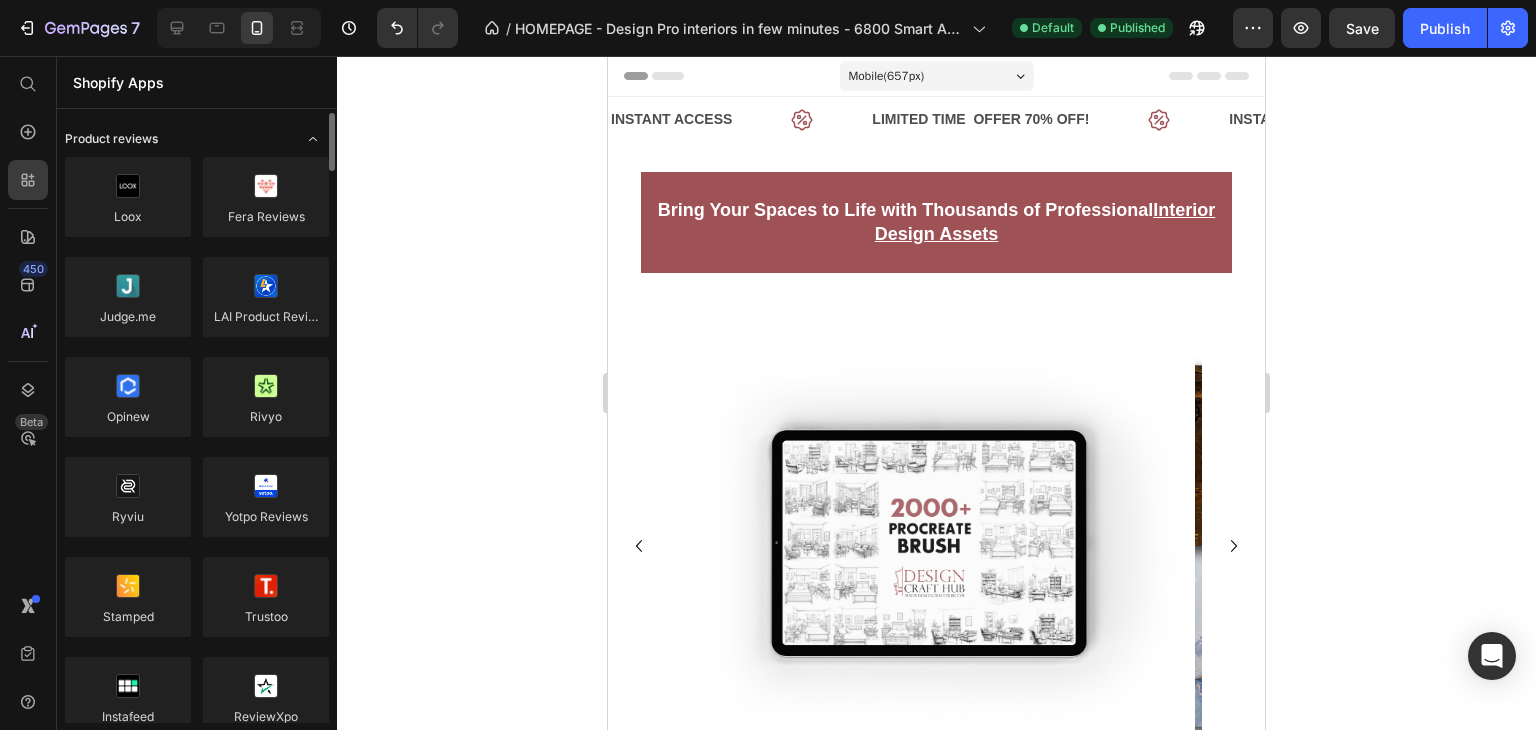 click 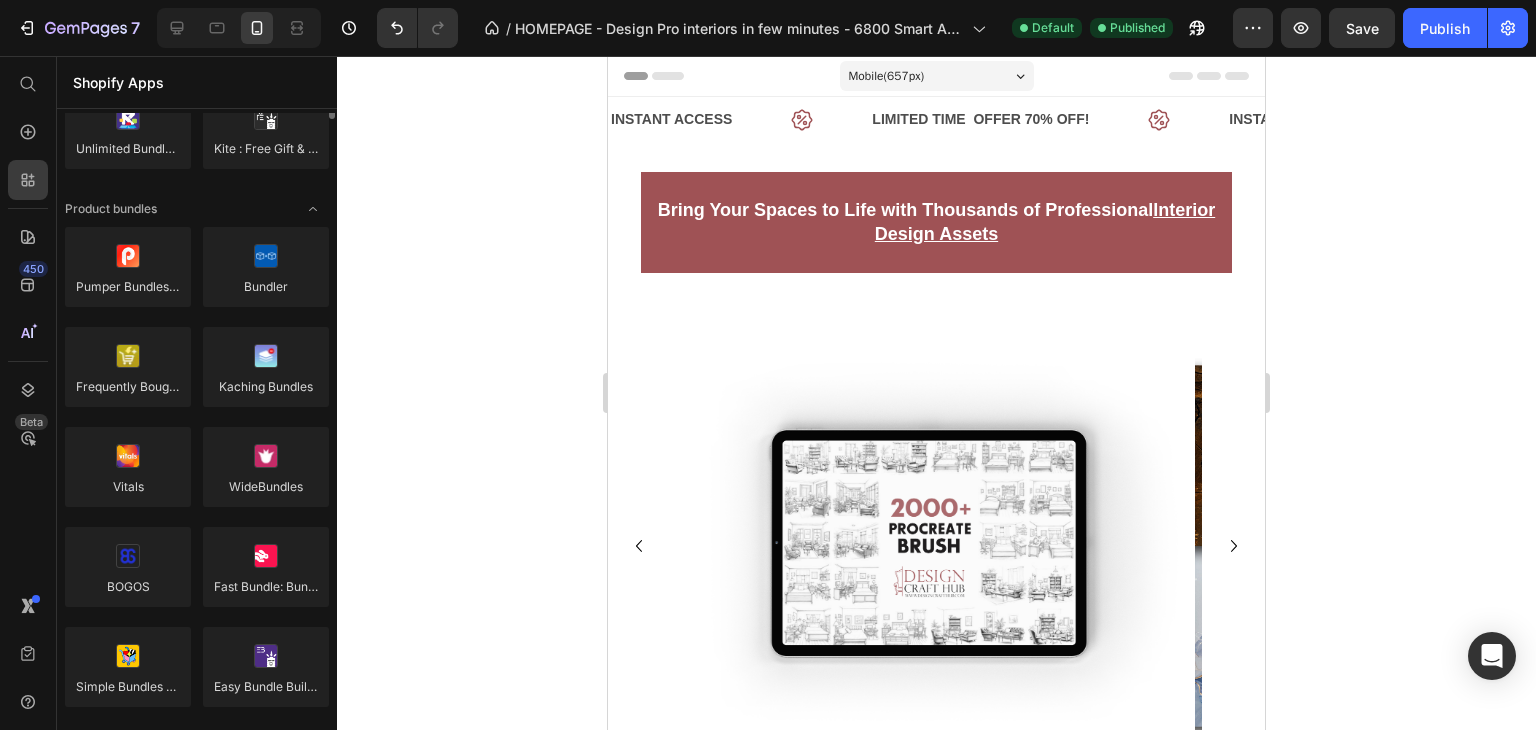 scroll, scrollTop: 0, scrollLeft: 0, axis: both 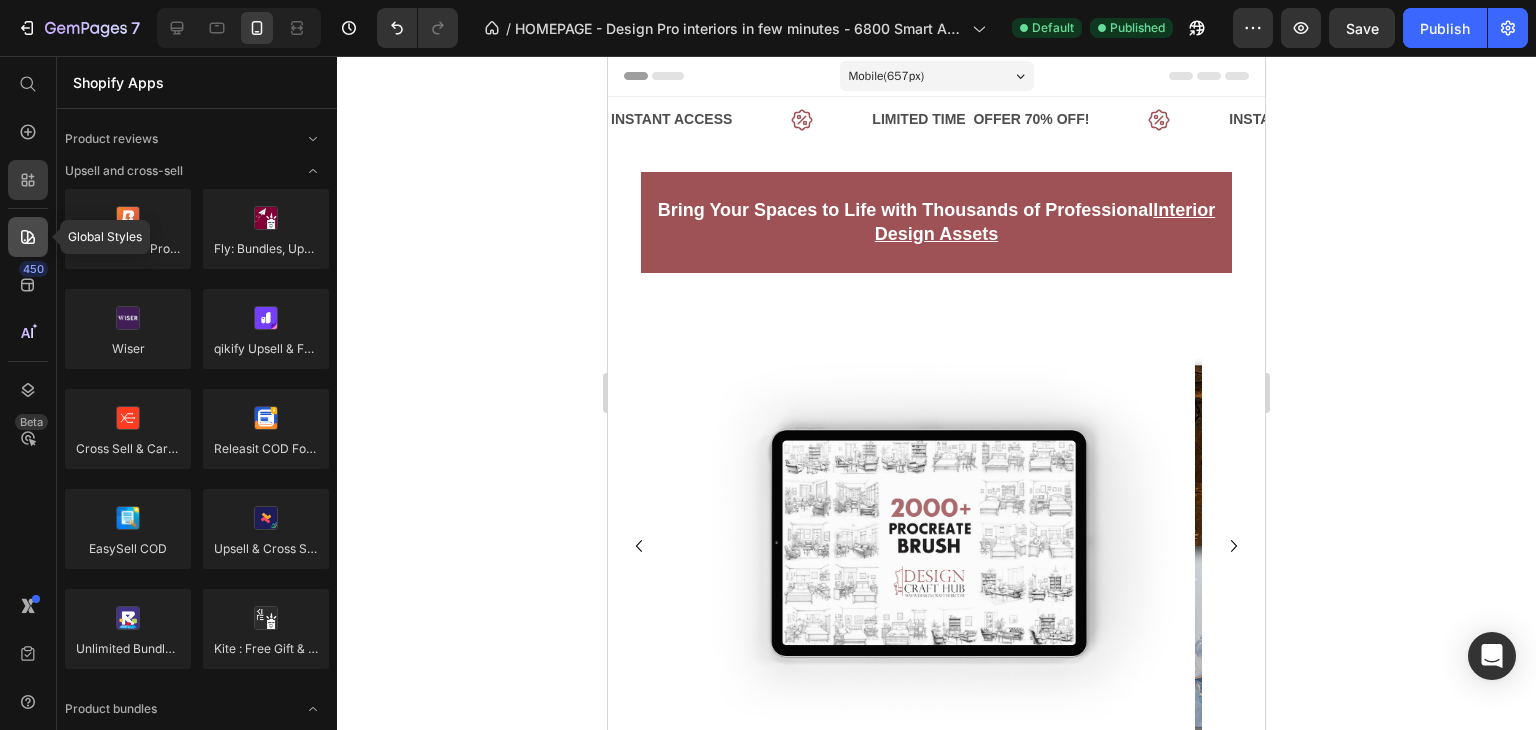 click 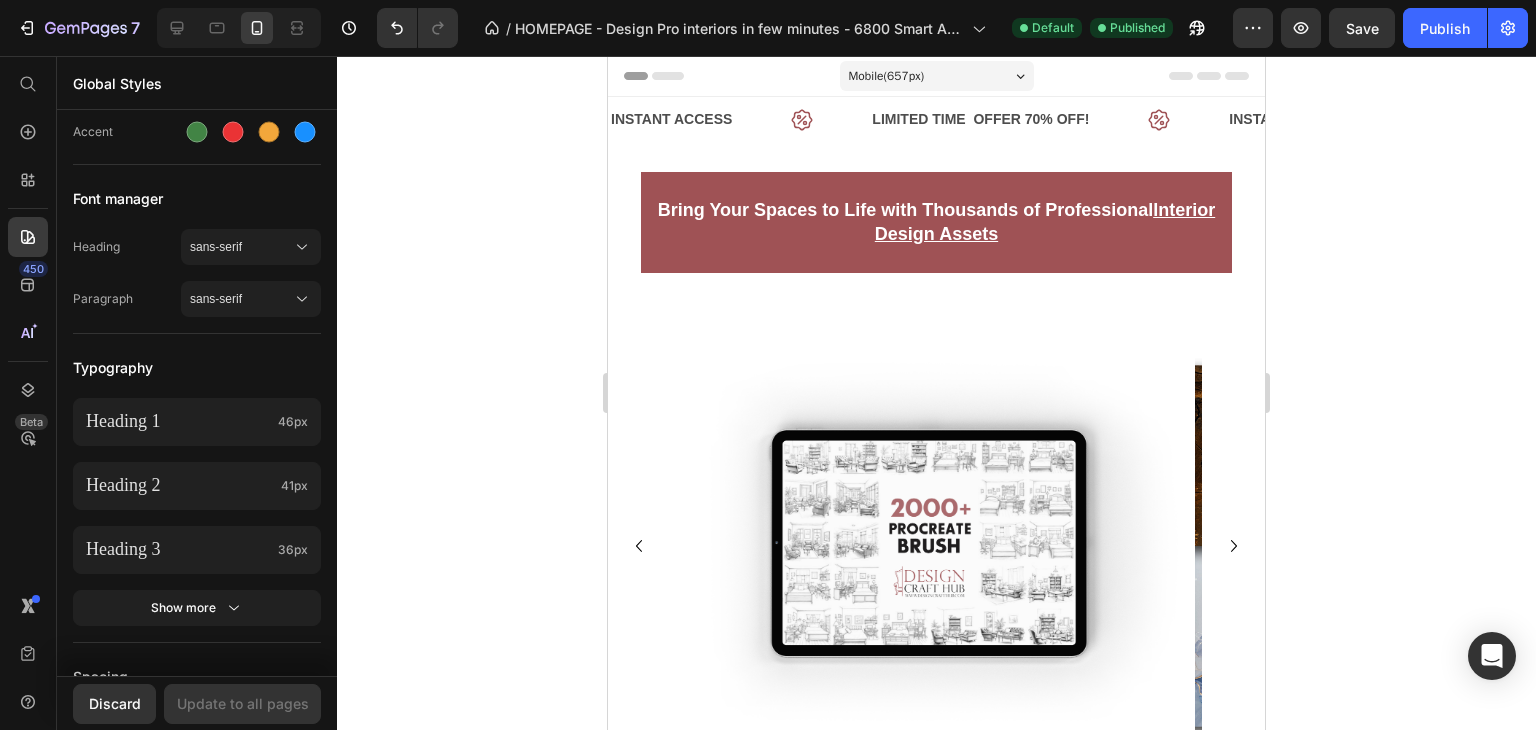 scroll, scrollTop: 0, scrollLeft: 0, axis: both 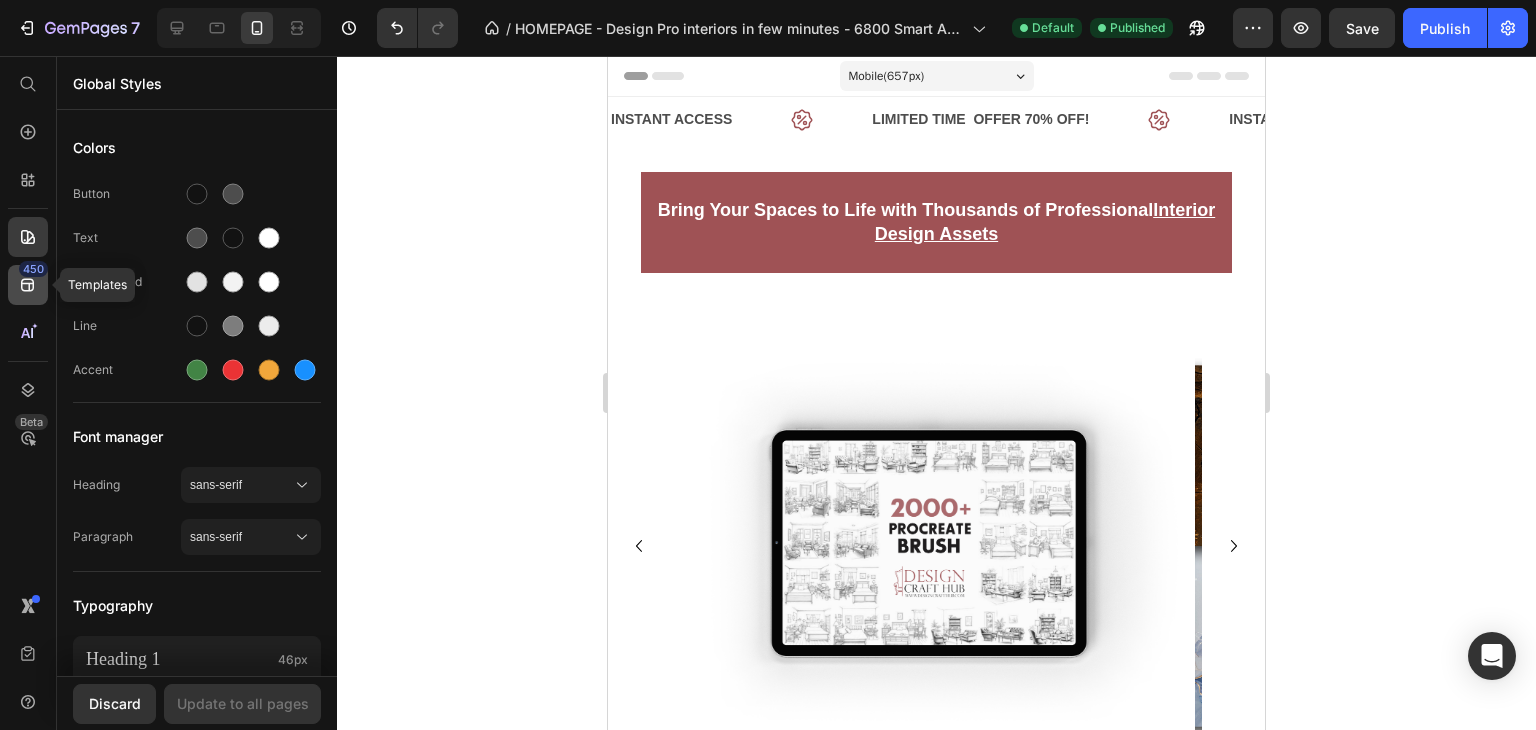 click 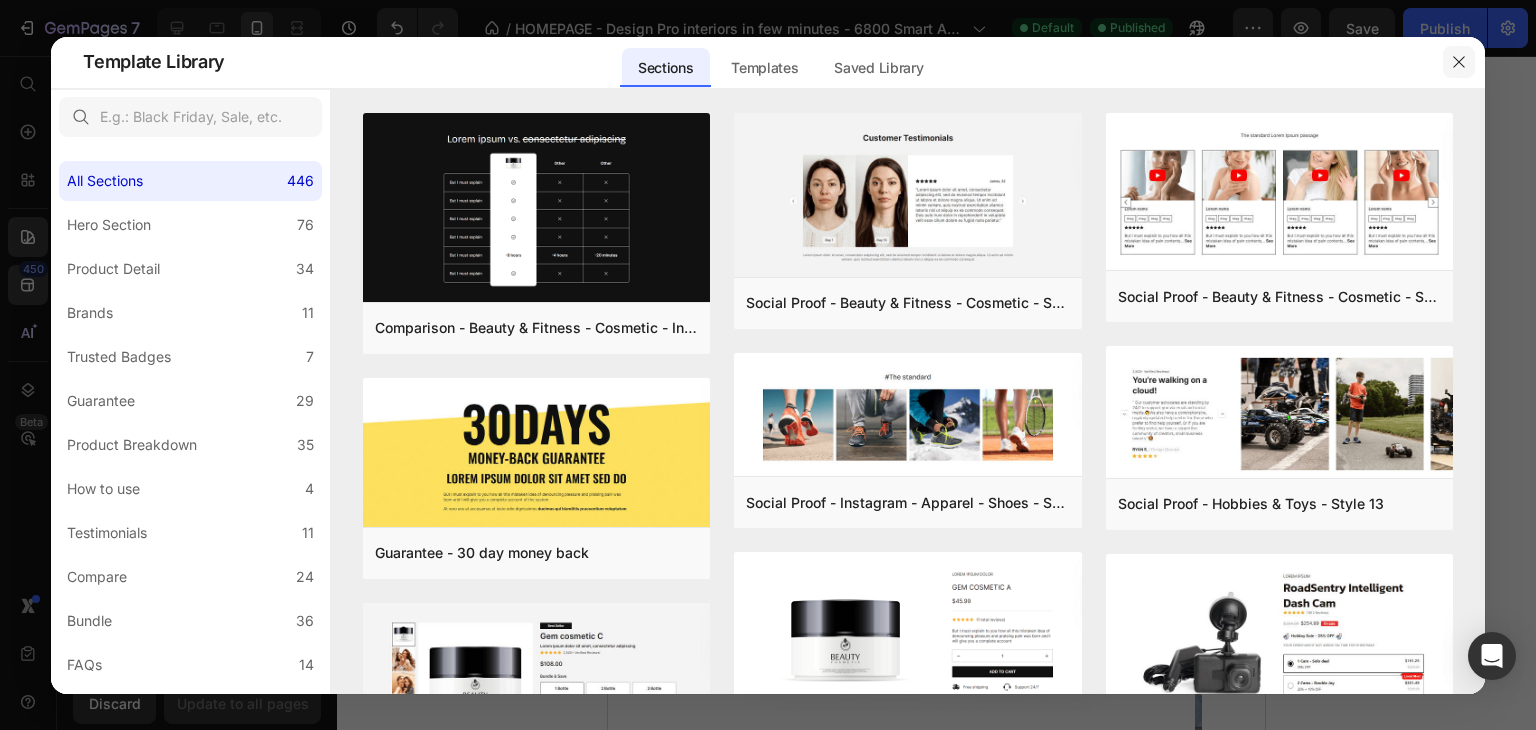 click 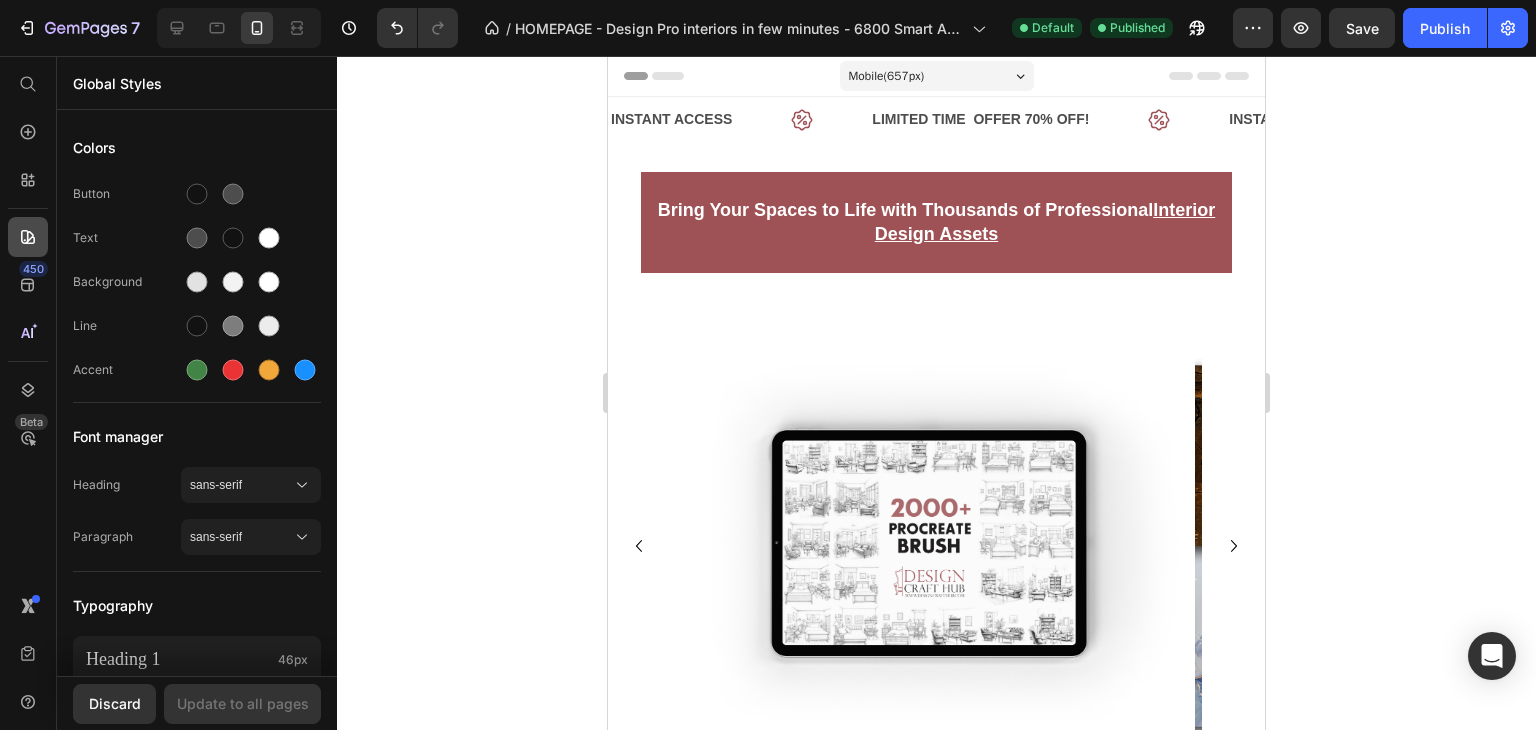 click 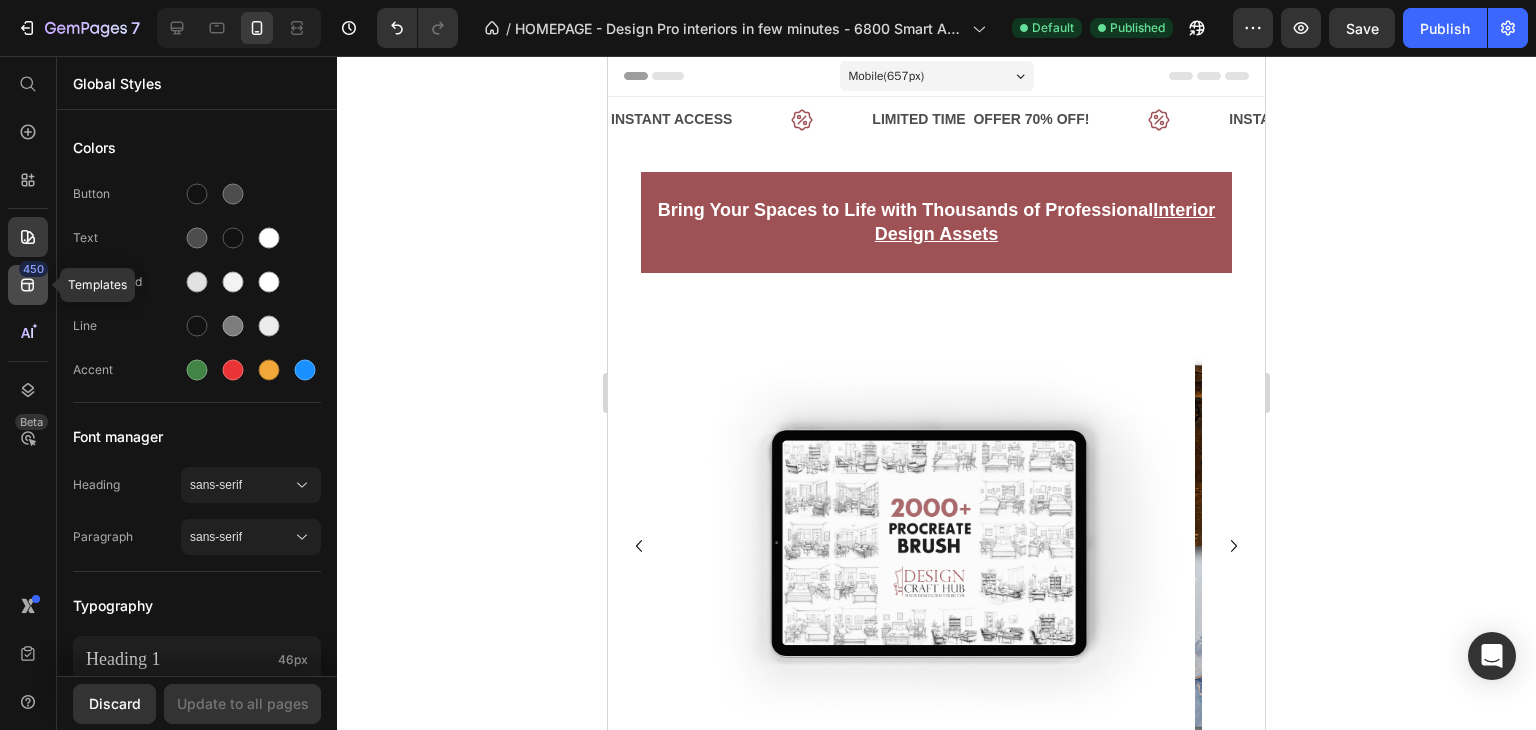 click 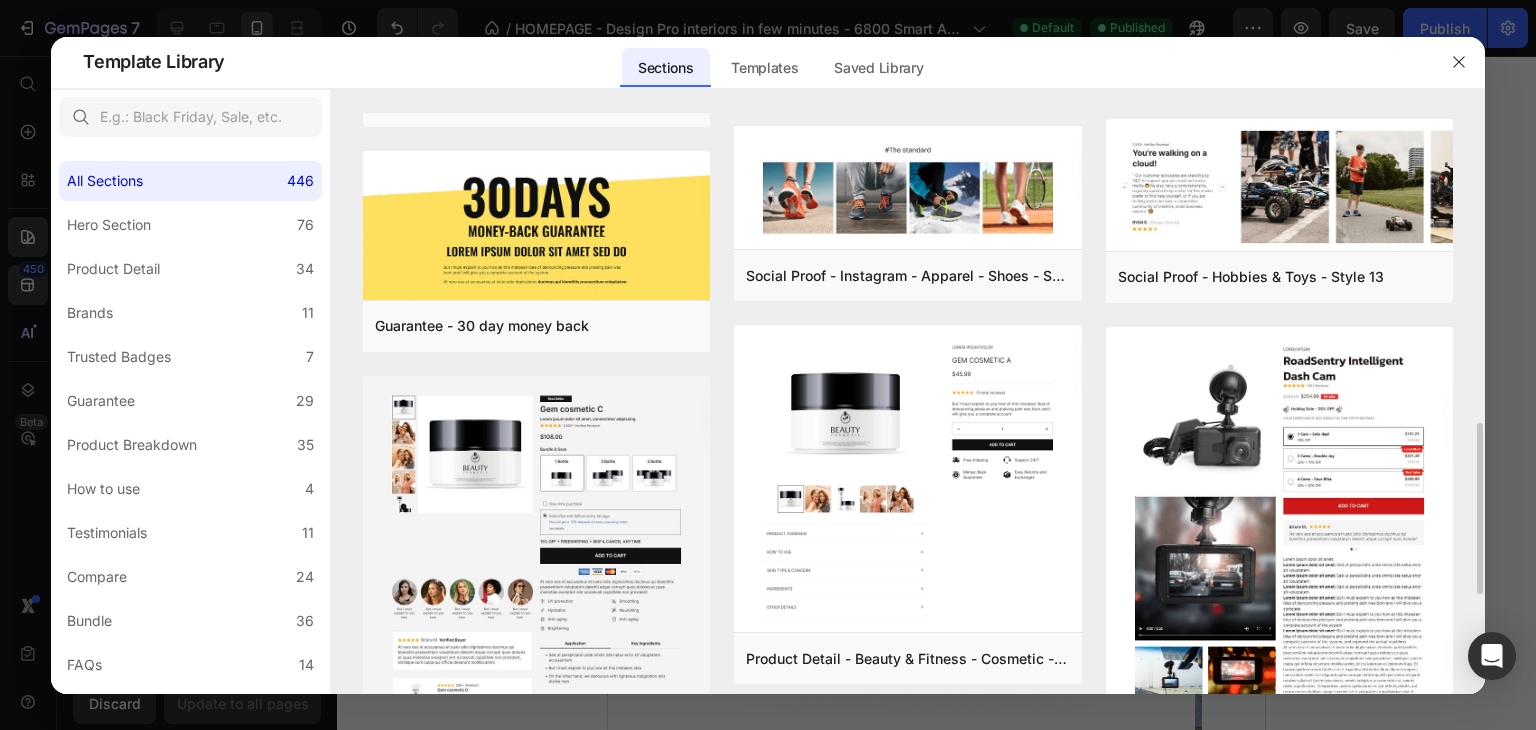 scroll, scrollTop: 0, scrollLeft: 0, axis: both 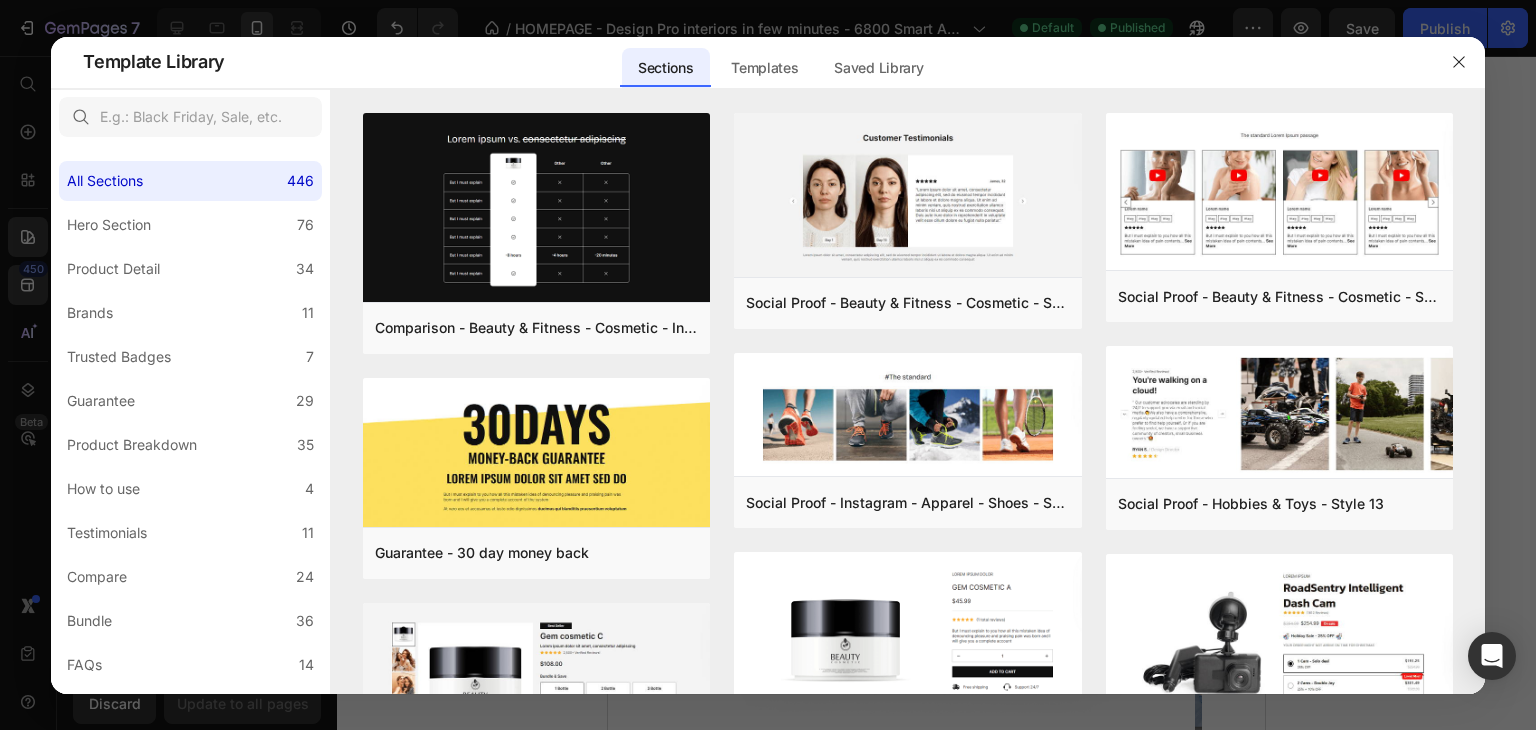 click 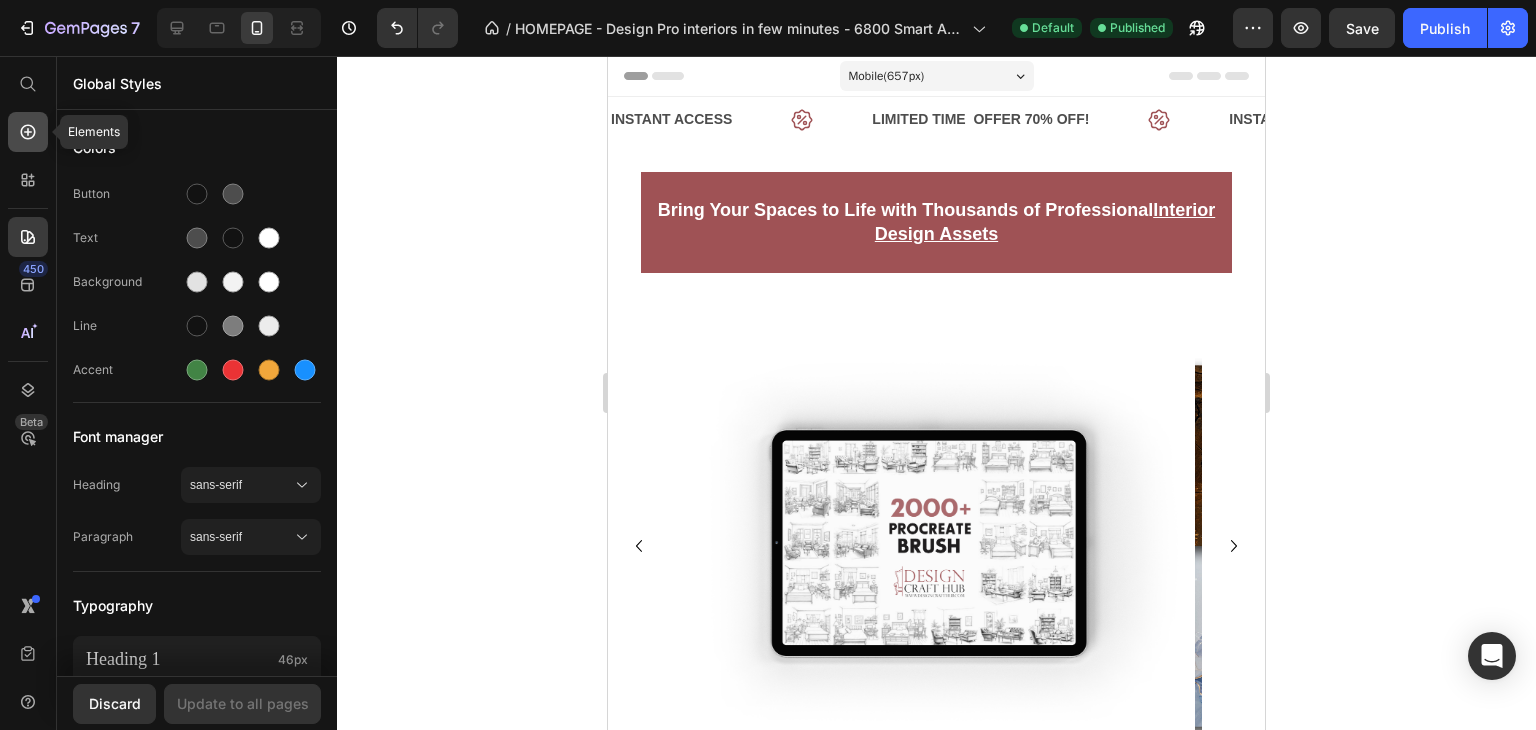 click 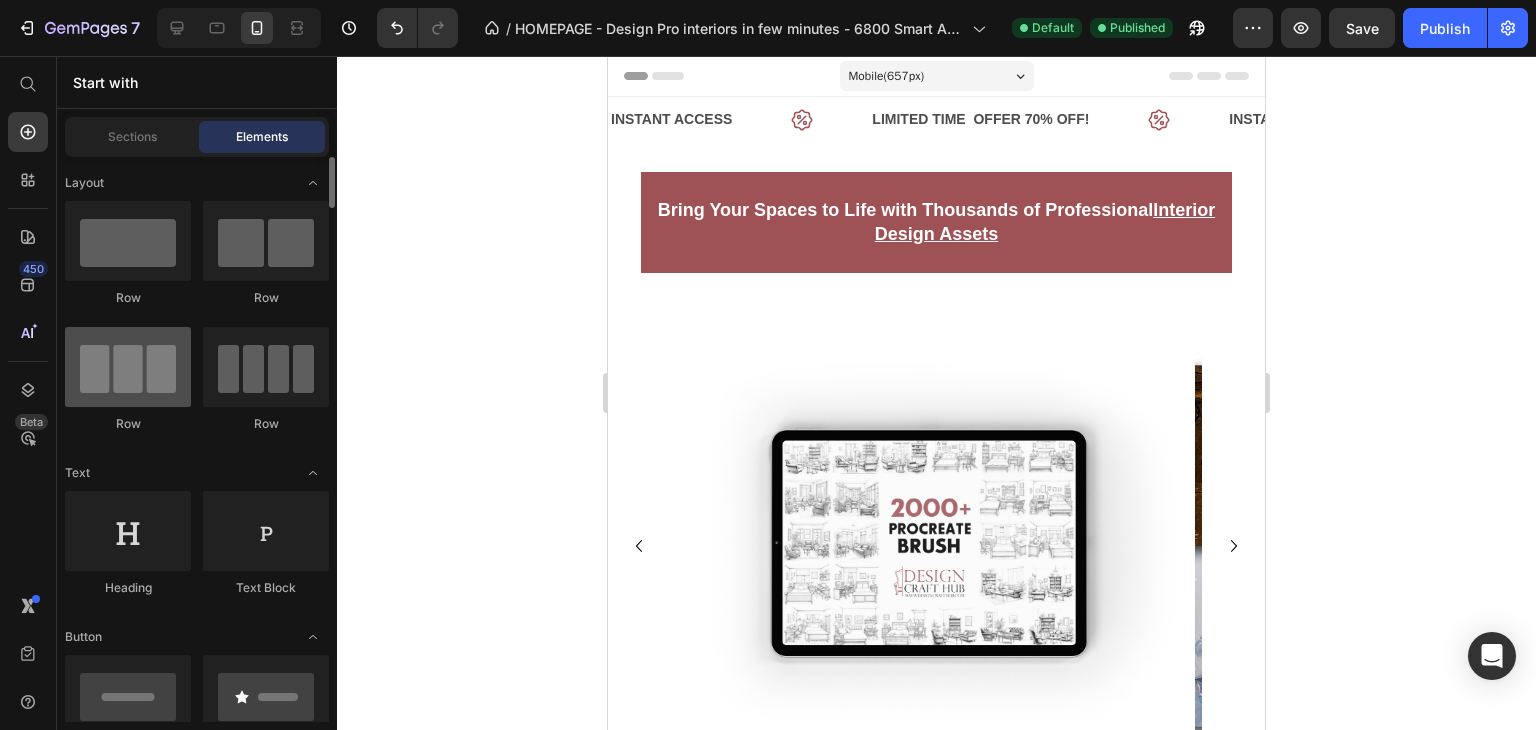 scroll, scrollTop: 0, scrollLeft: 0, axis: both 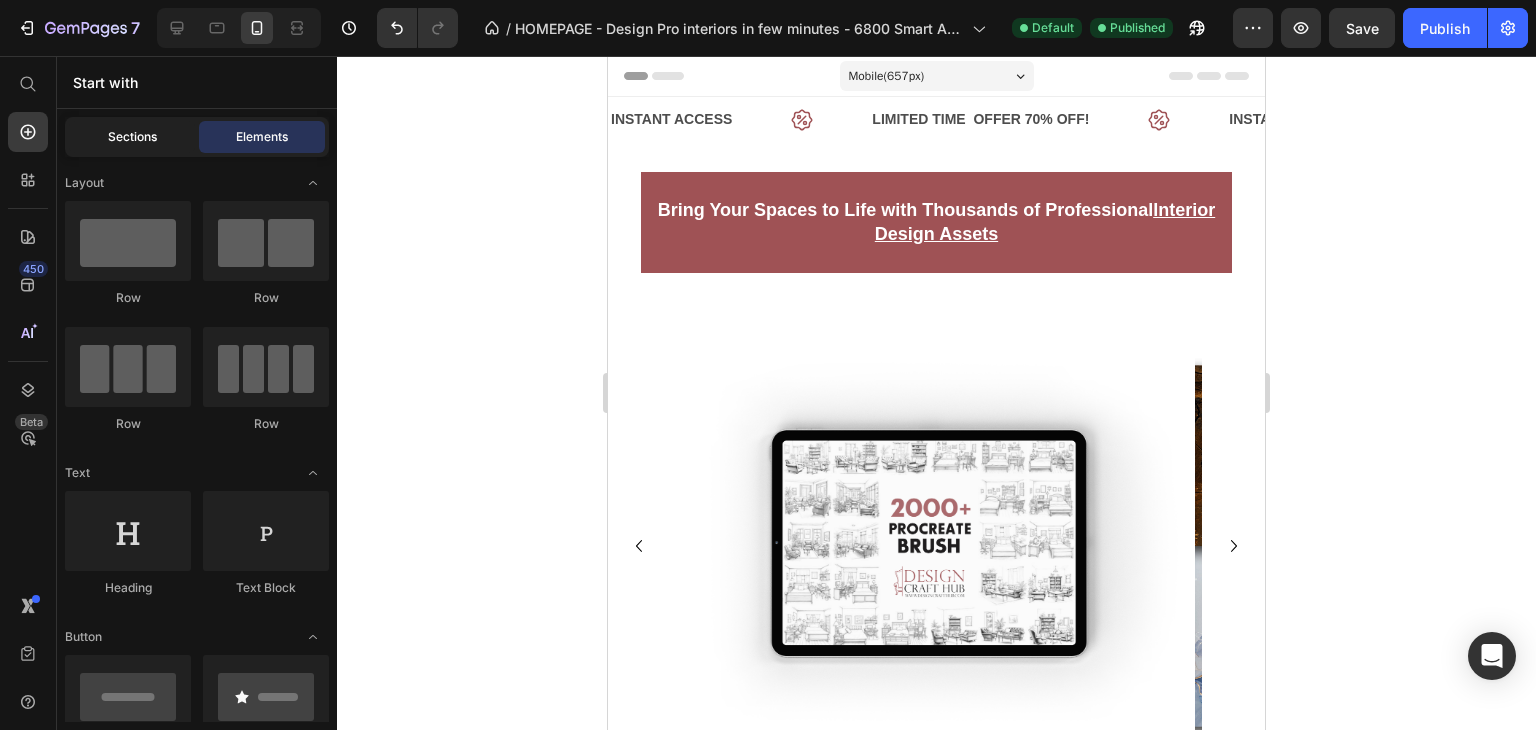 click on "Sections" 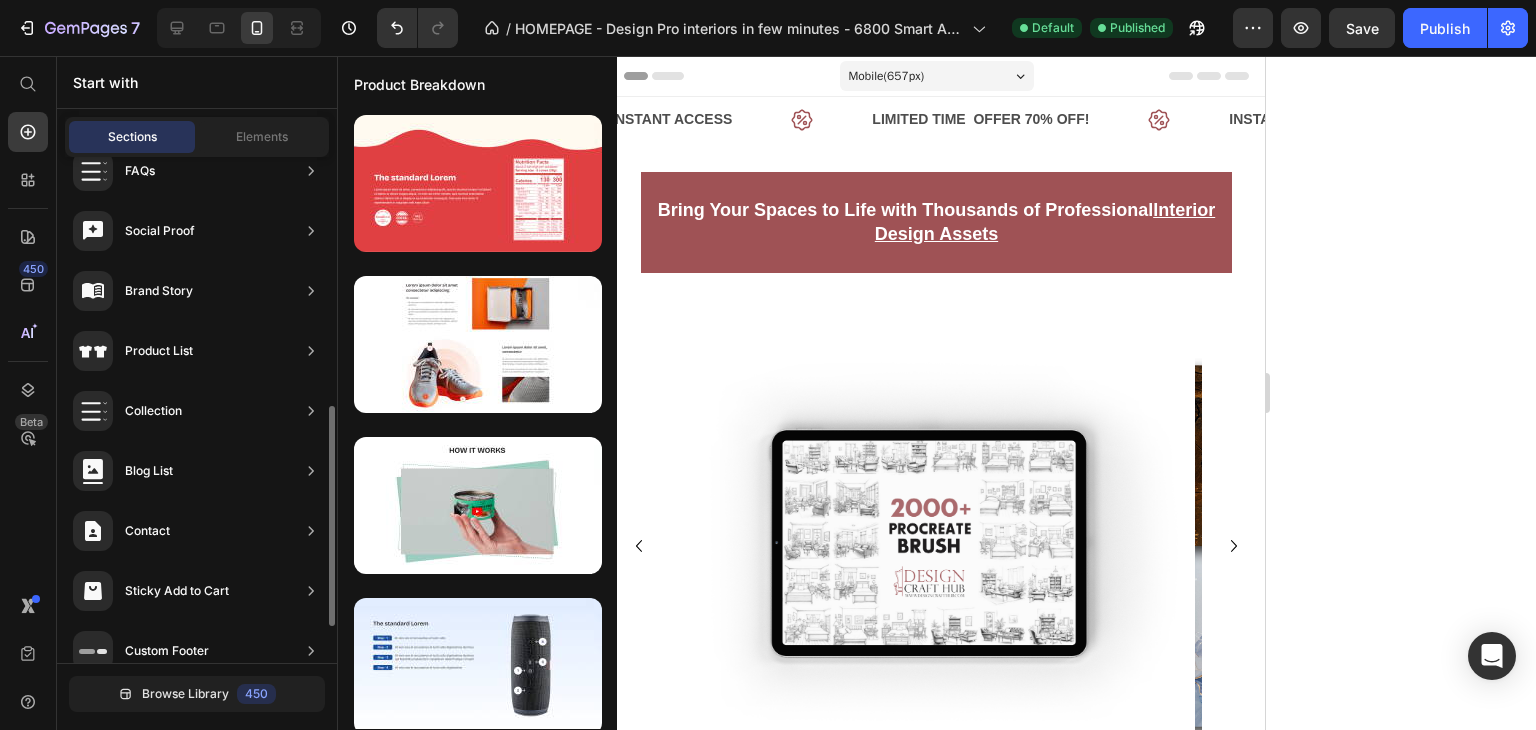 scroll, scrollTop: 654, scrollLeft: 0, axis: vertical 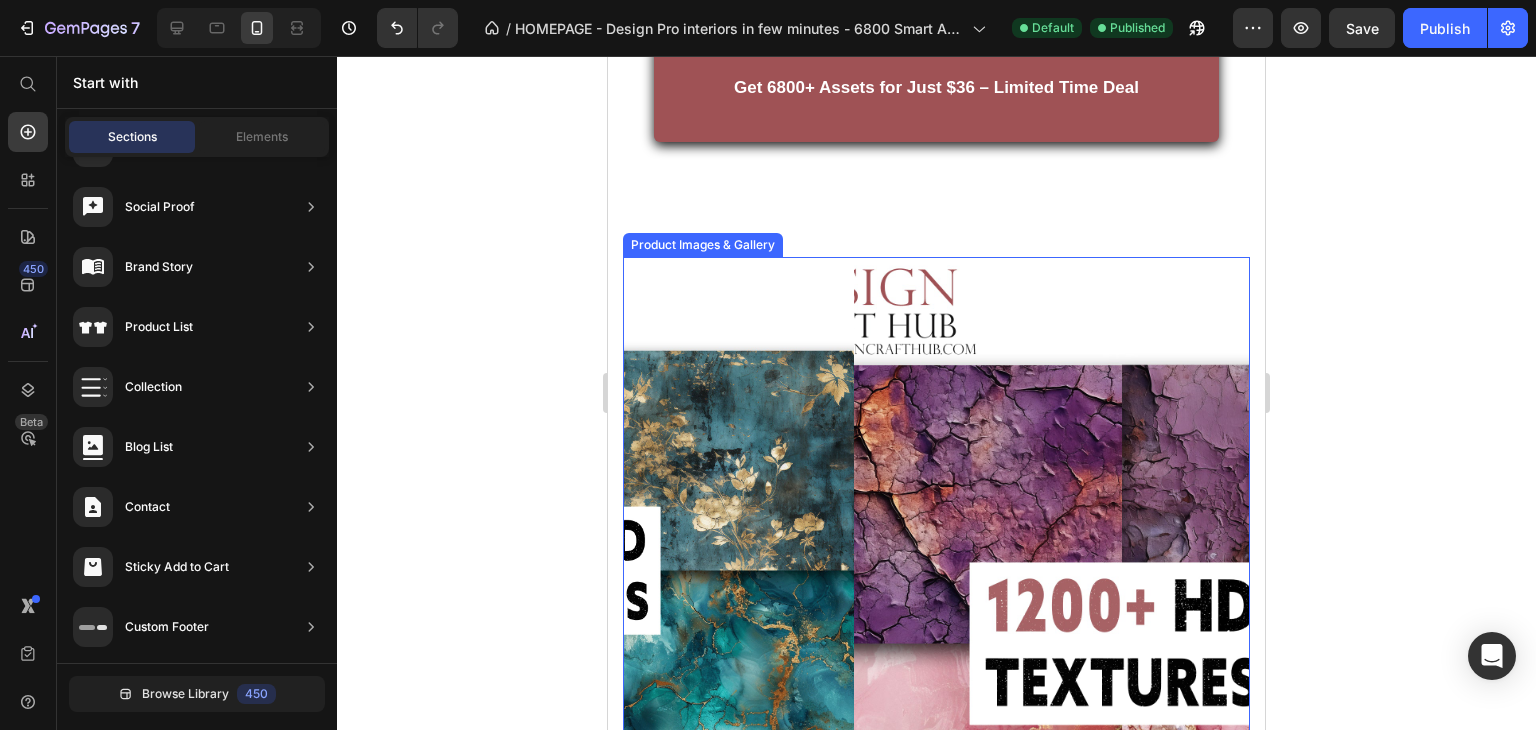 click at bounding box center [1167, 570] 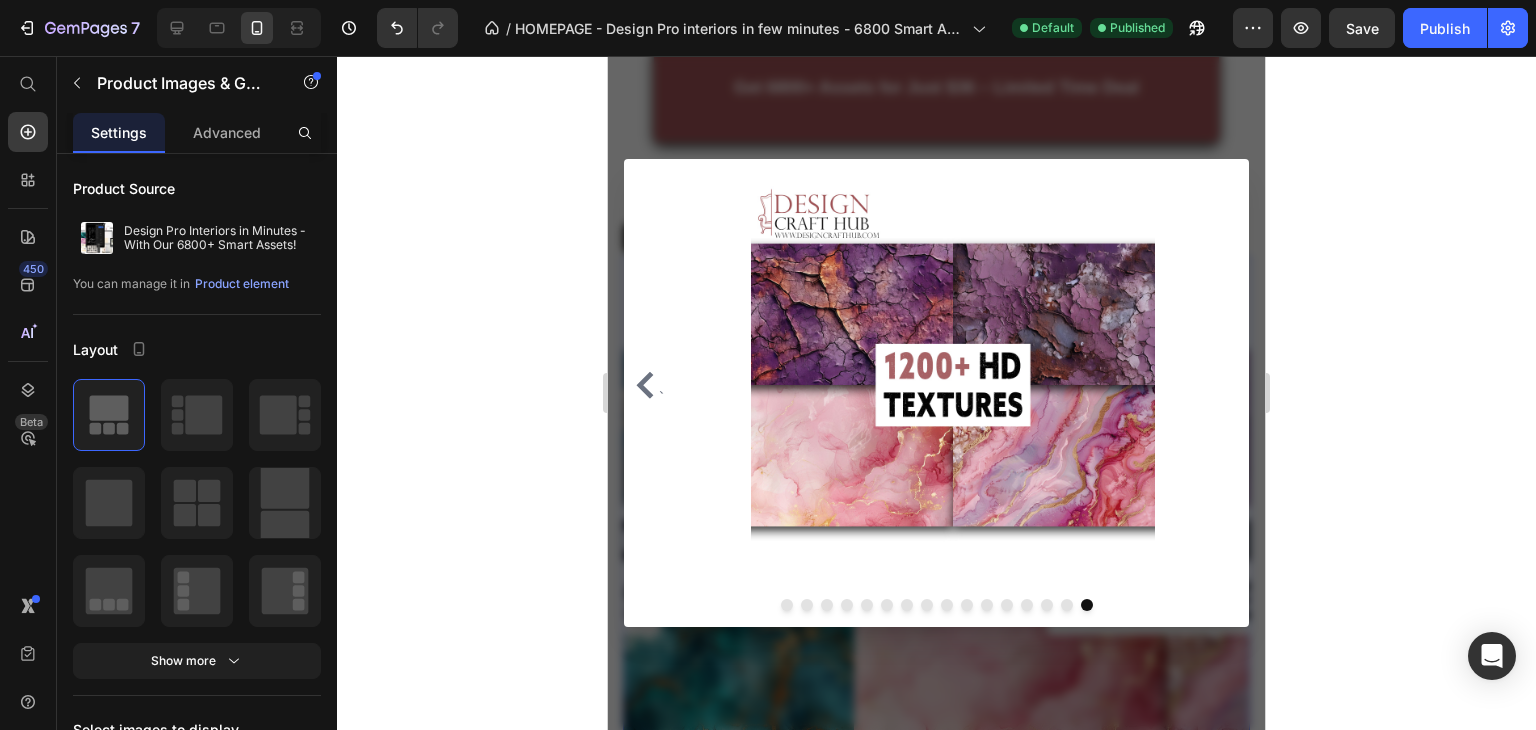 click 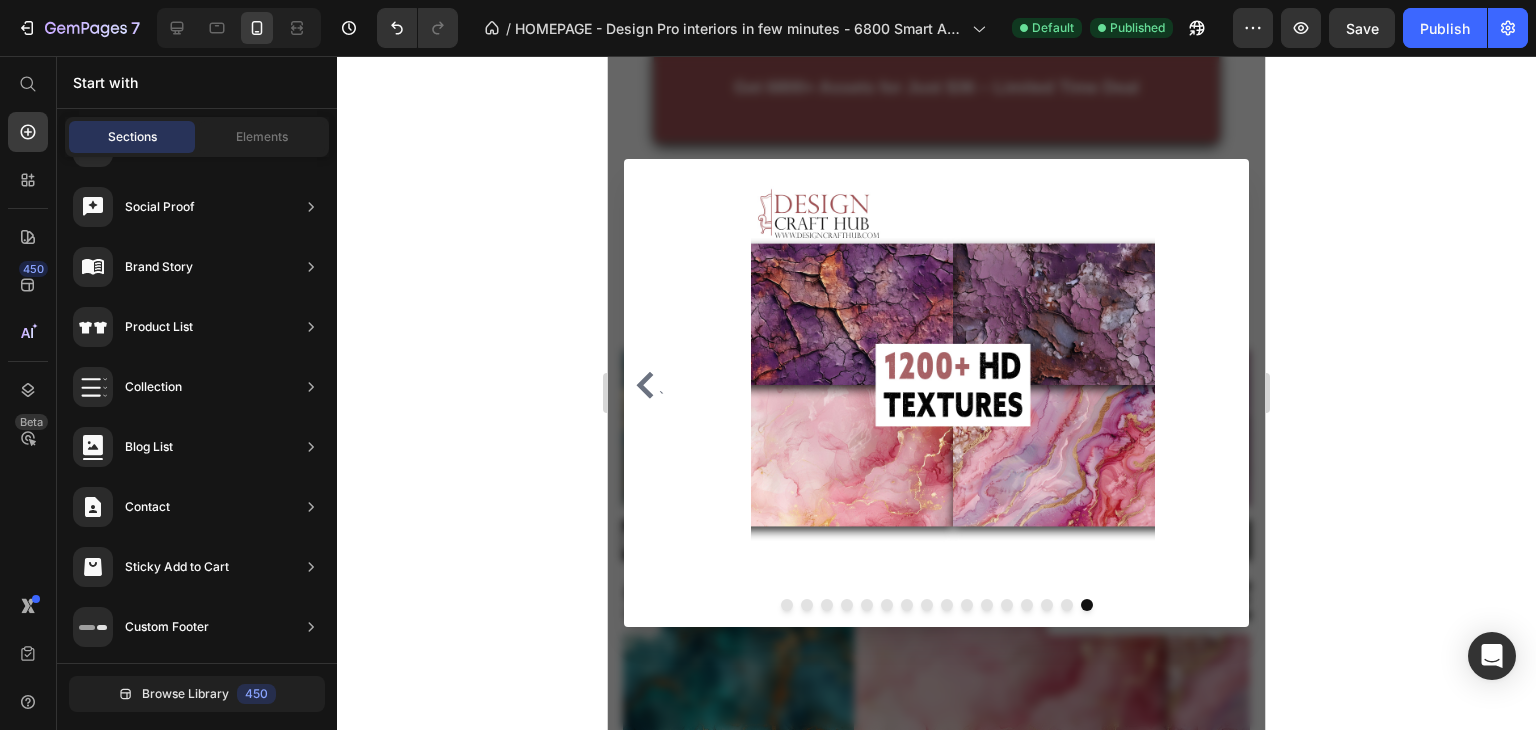 click at bounding box center [936, 393] 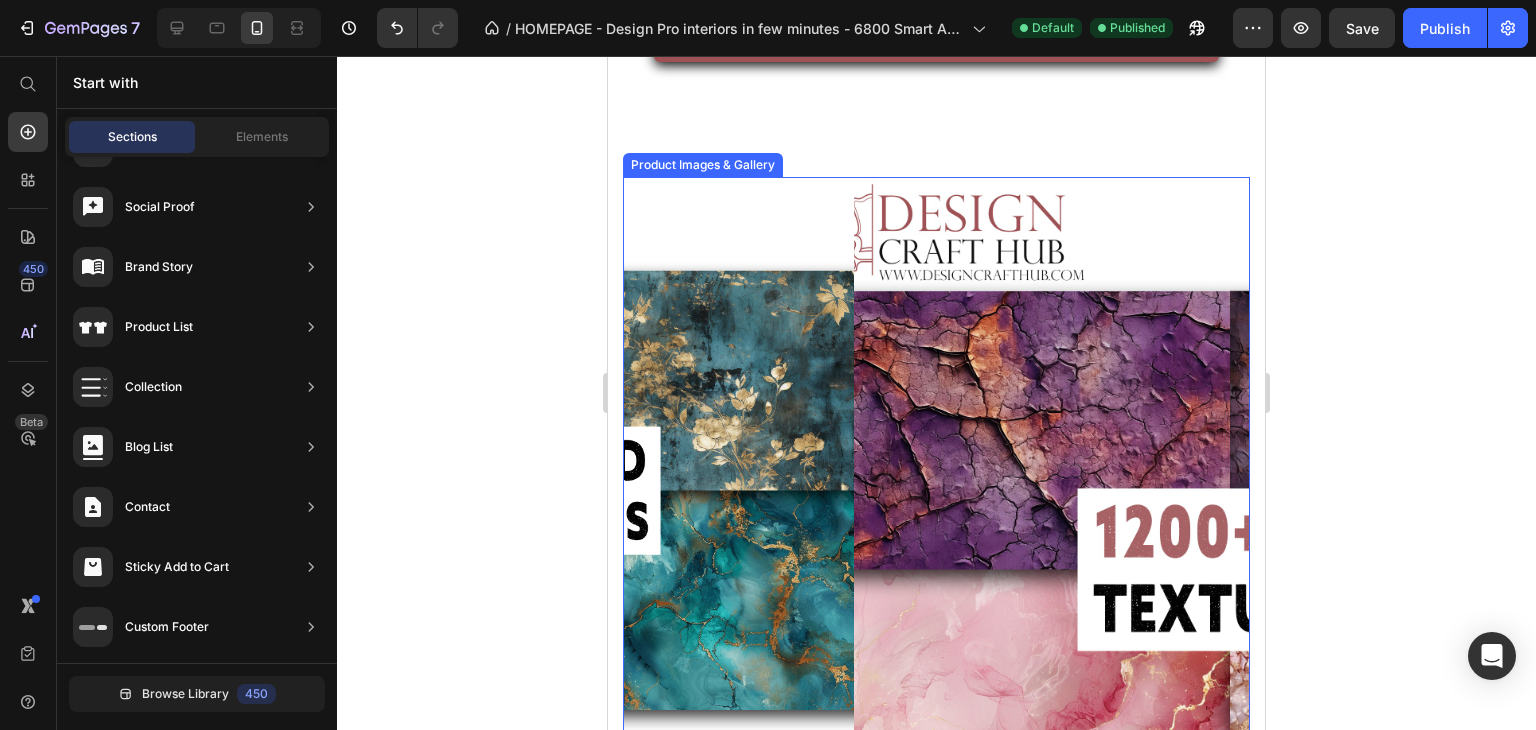 scroll, scrollTop: 624, scrollLeft: 0, axis: vertical 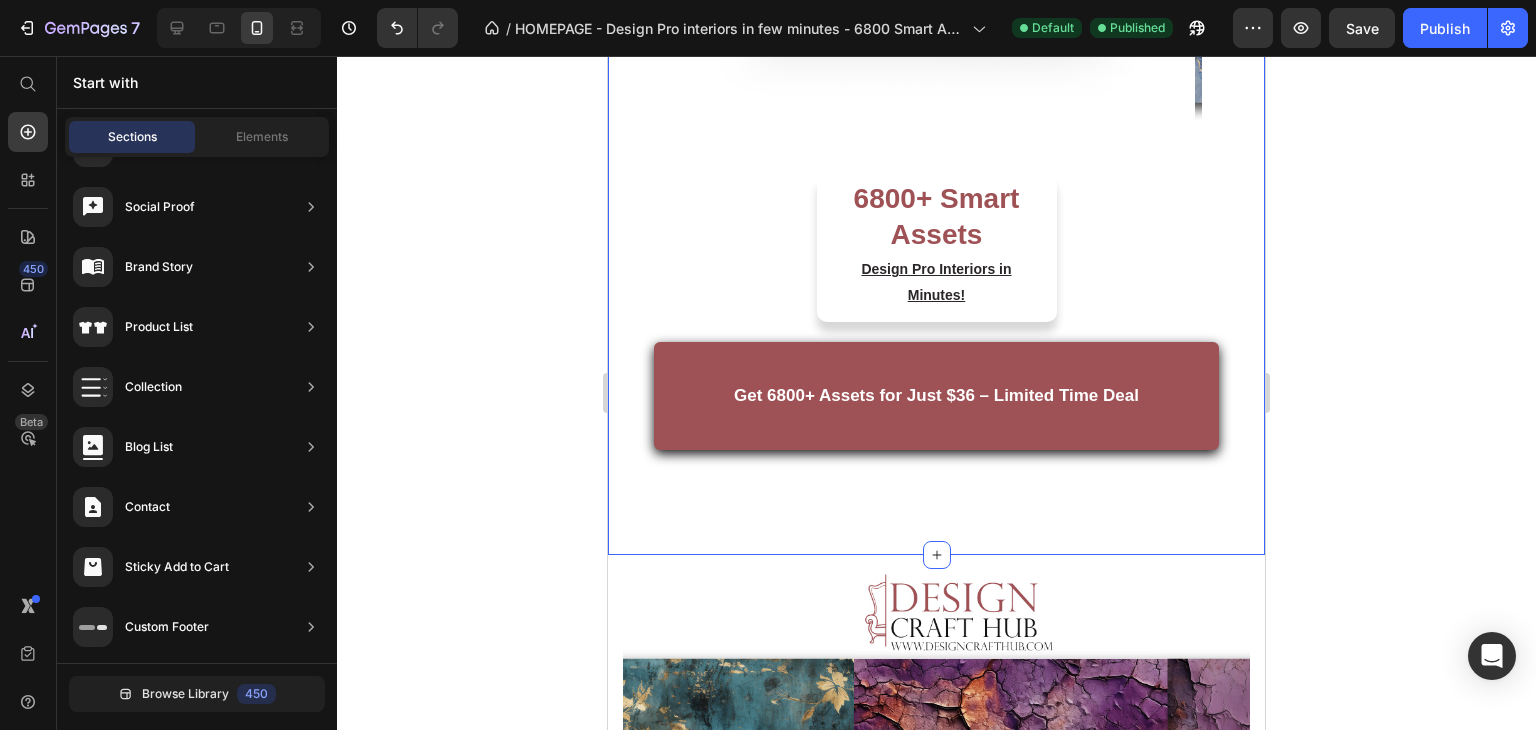 click on "Image Image Image Image Image Image
Carousel Row 6800+ Smart Assets Heading Design Pro Interiors in Minutes! Text block Row Get 6800+ Assets for Just $36 – Limited Time Deal                Button Row" at bounding box center (936, 99) 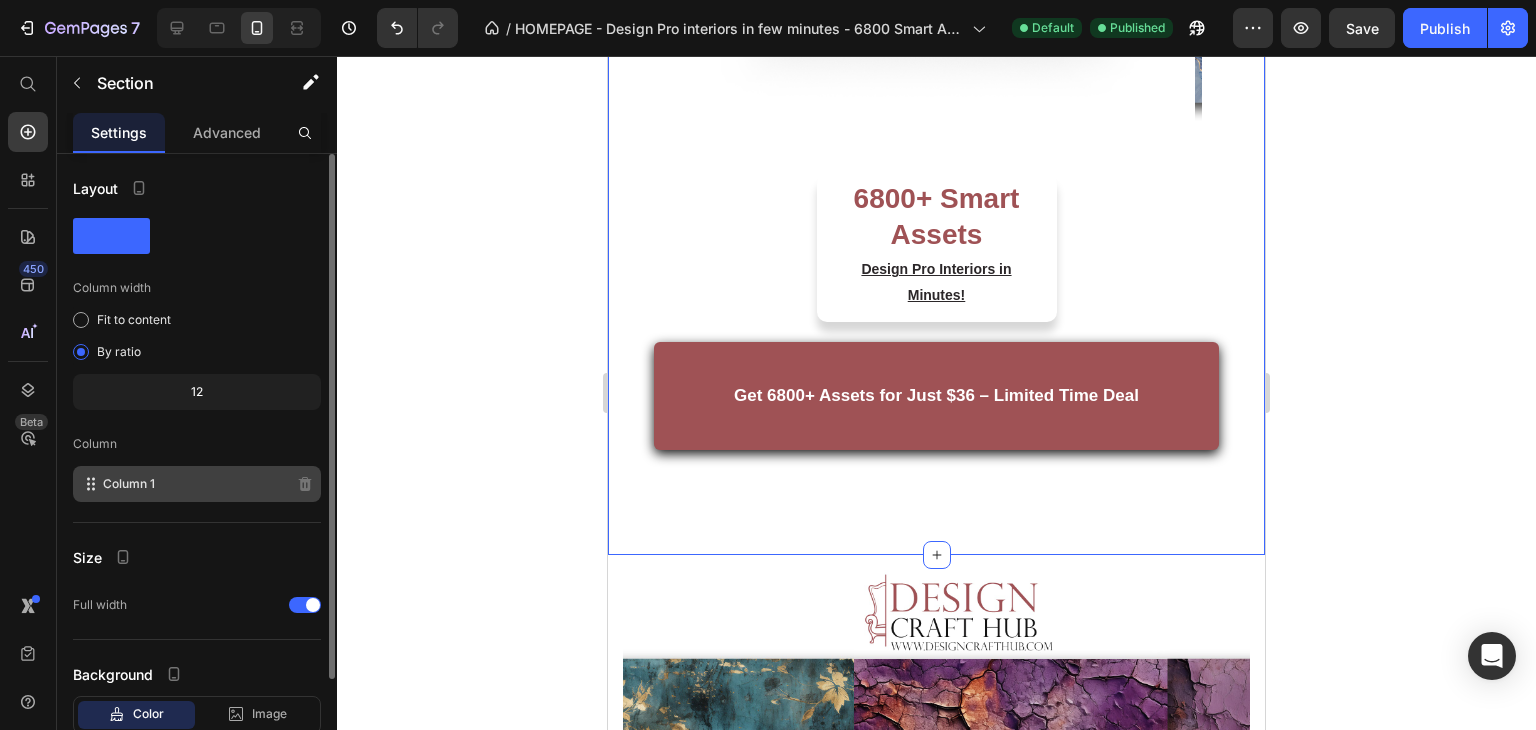 click on "Column 1" 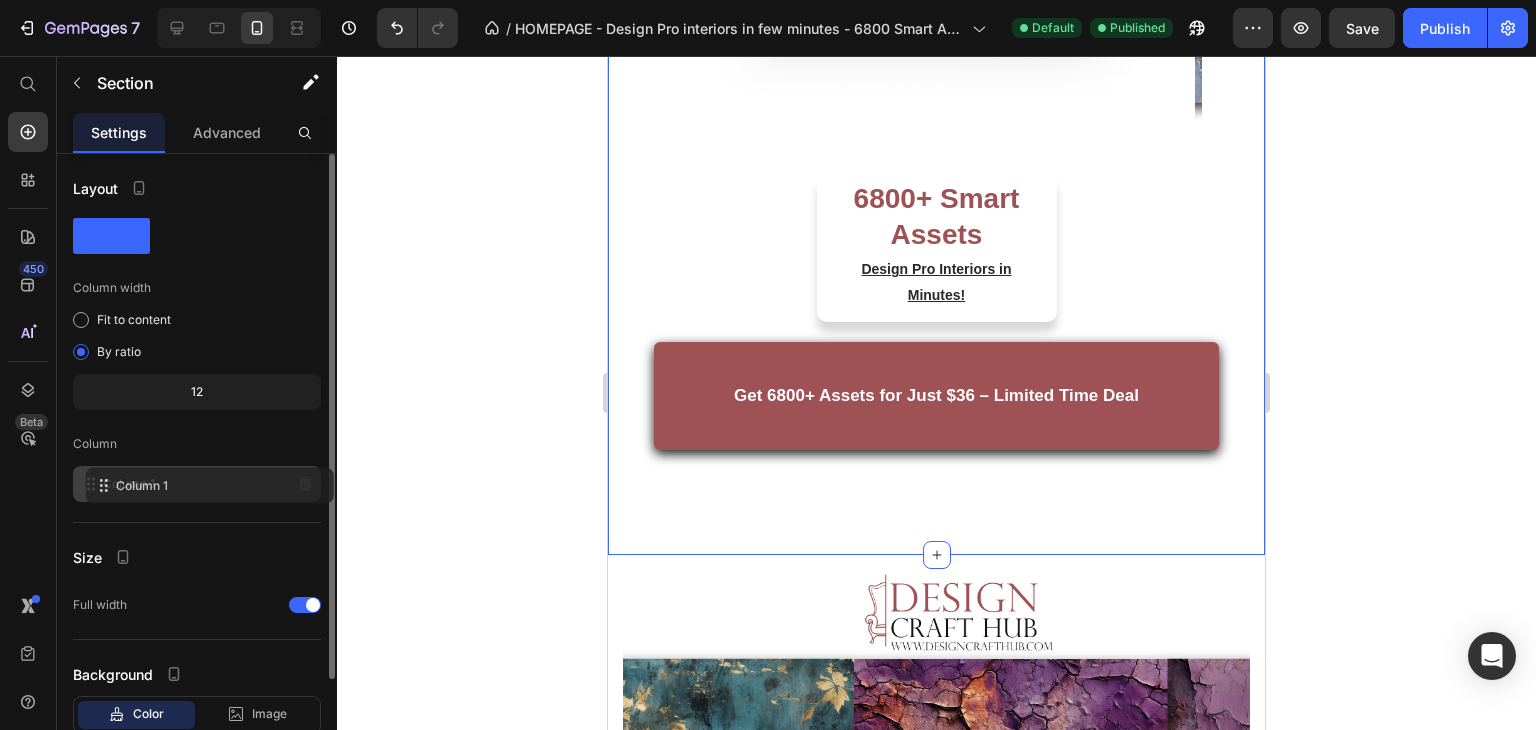 click on "Column 1" 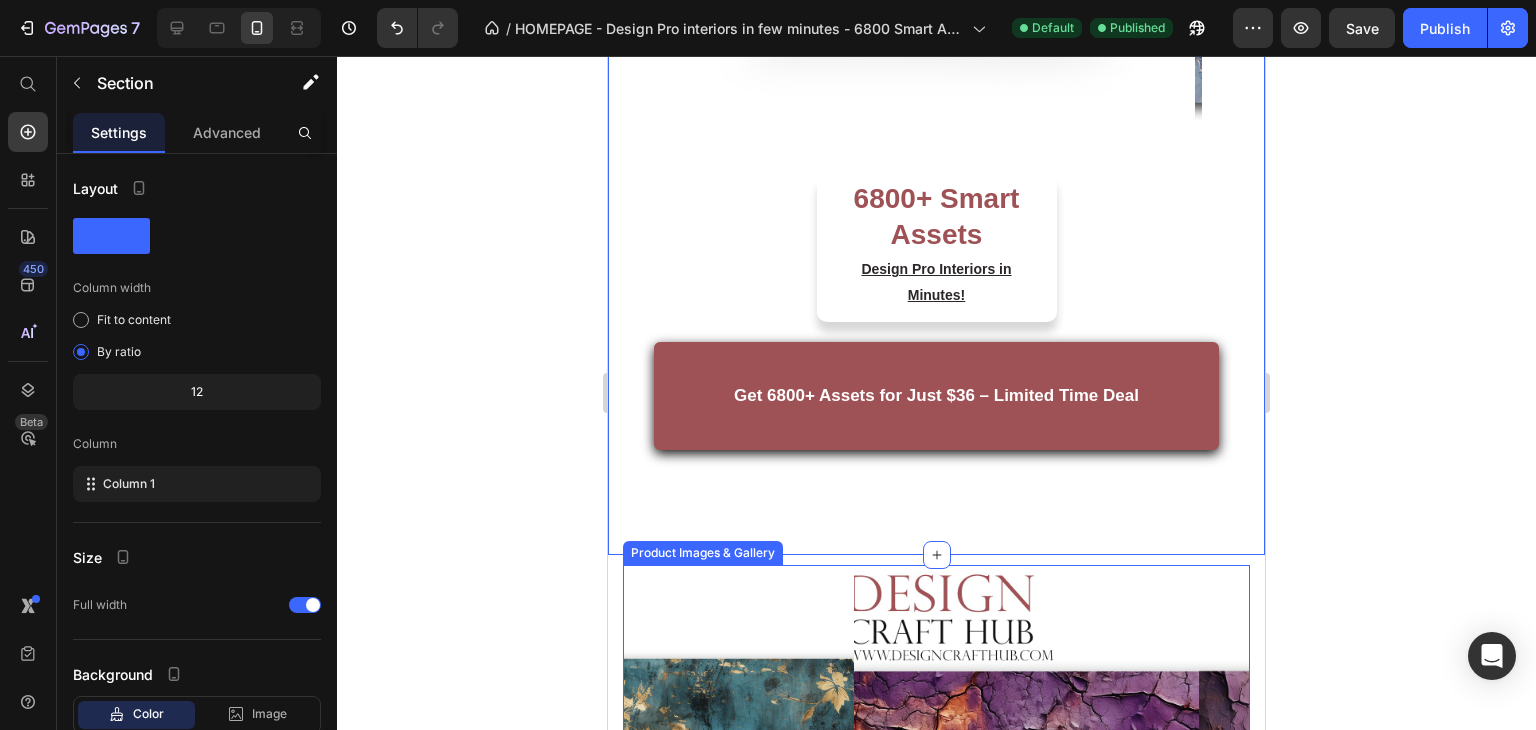 click at bounding box center (1167, 878) 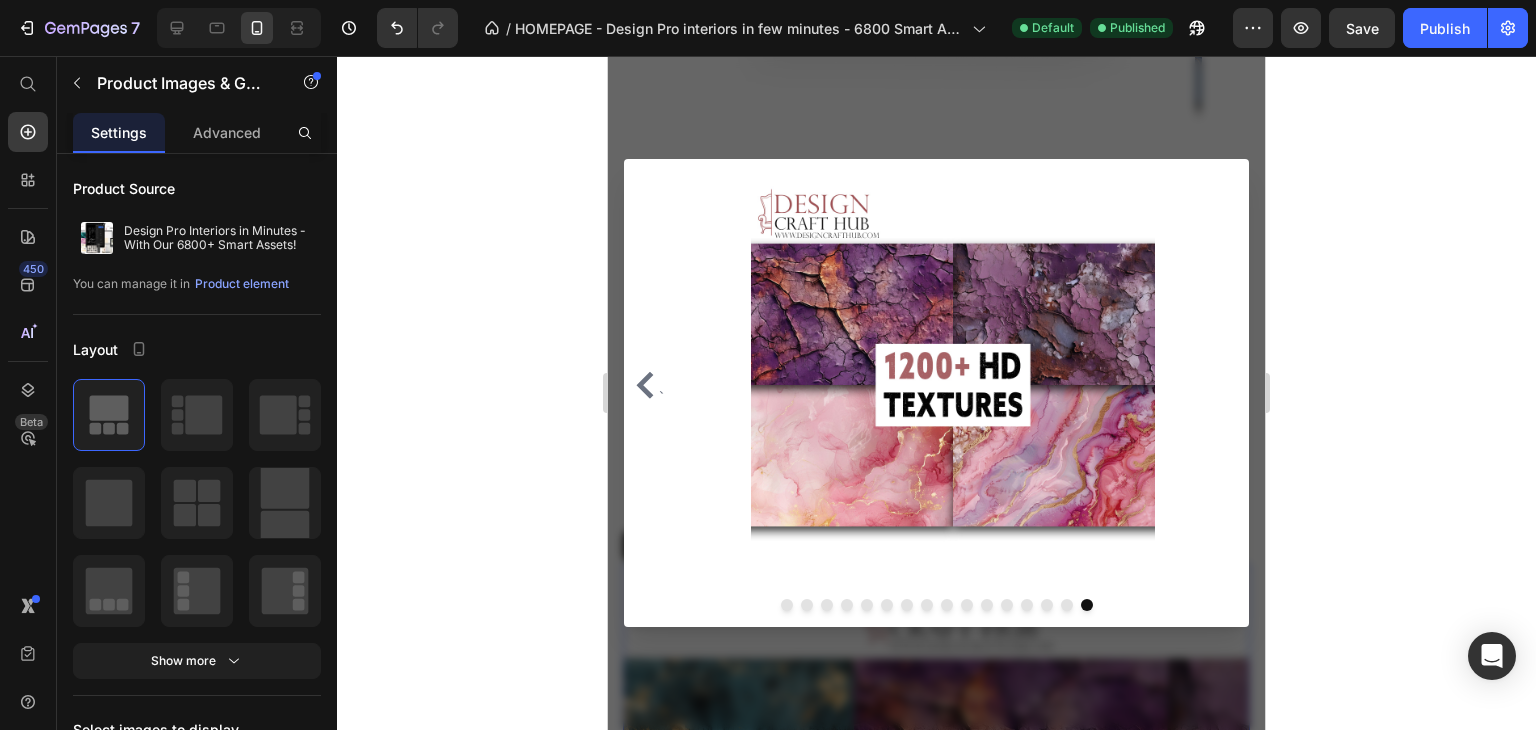 click 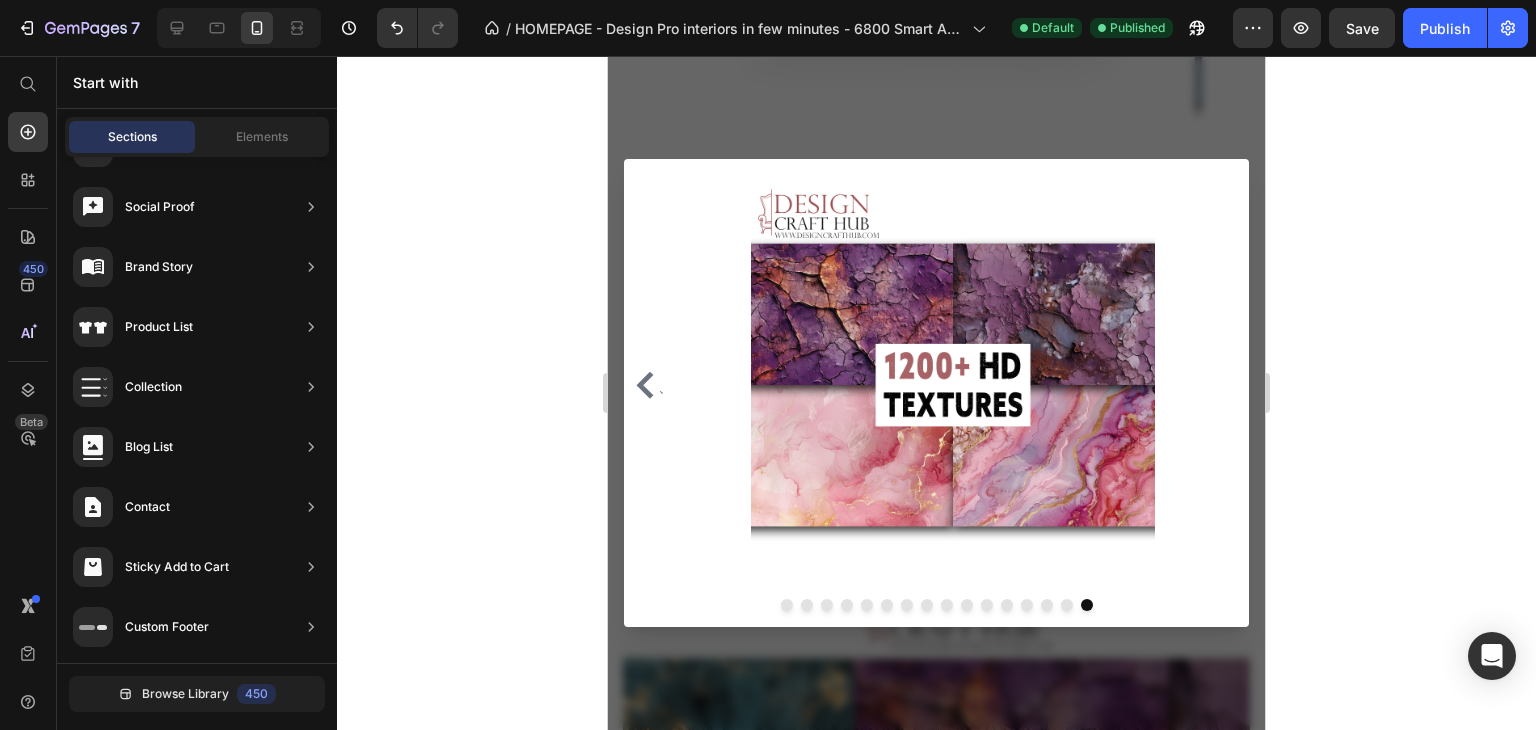 click at bounding box center (936, 393) 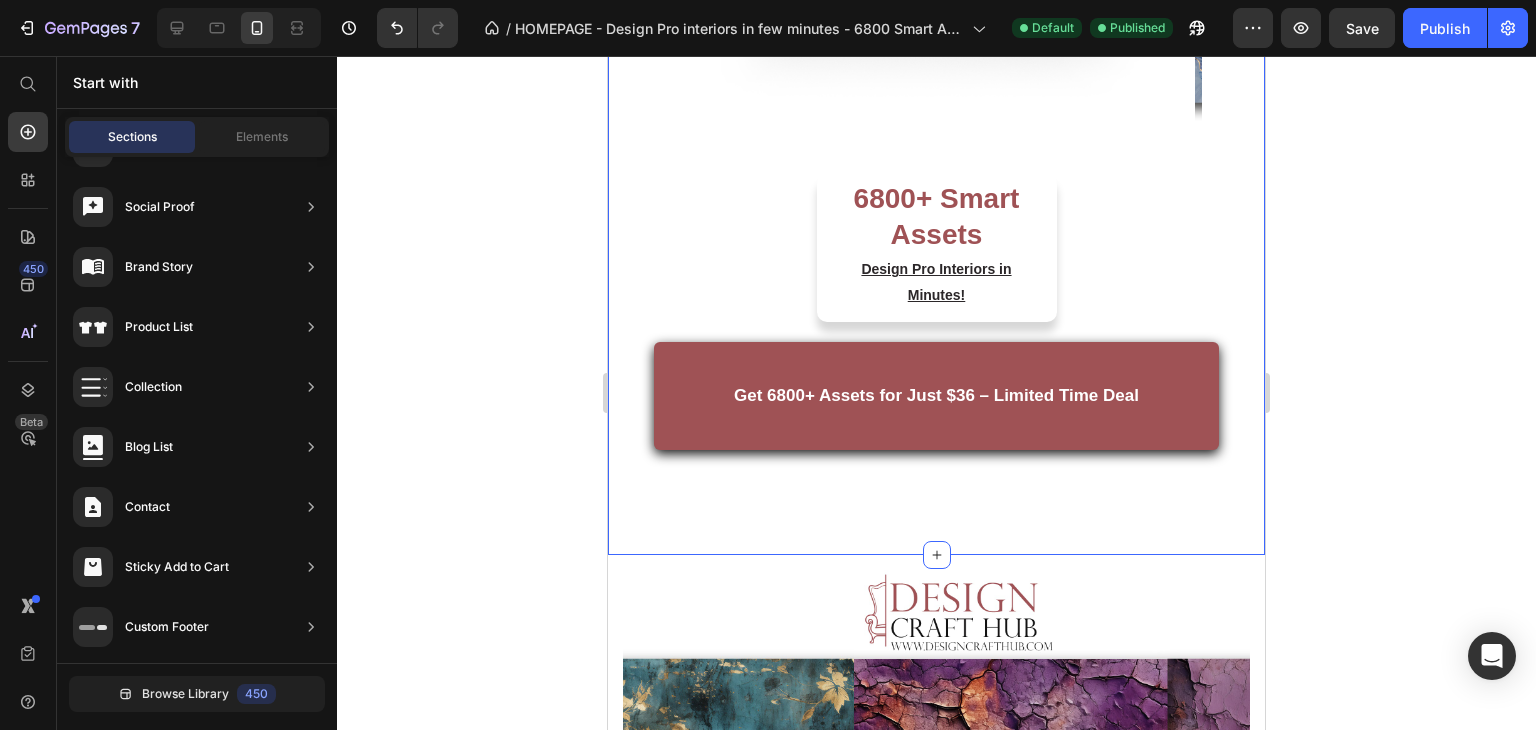 scroll, scrollTop: 844, scrollLeft: 0, axis: vertical 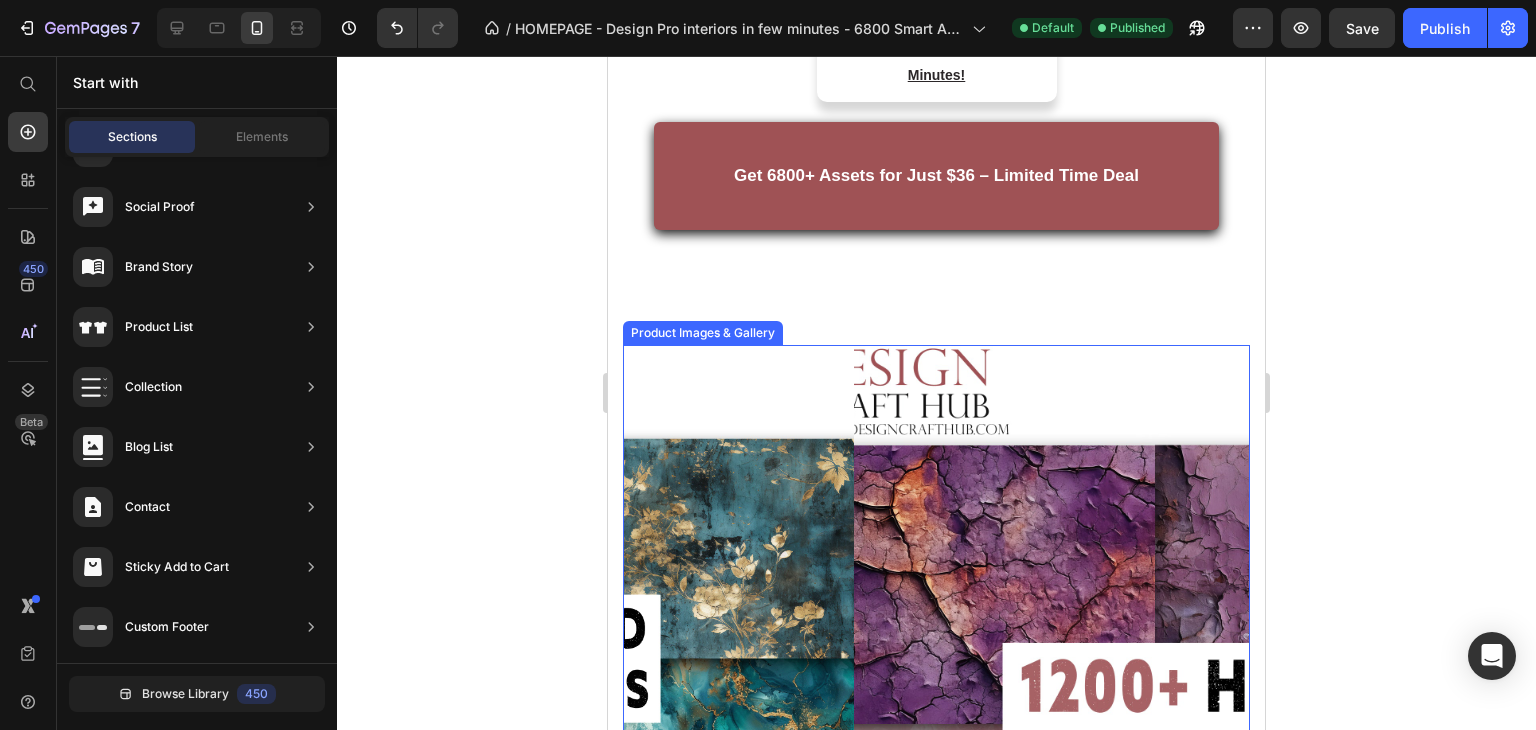click at bounding box center (1167, 658) 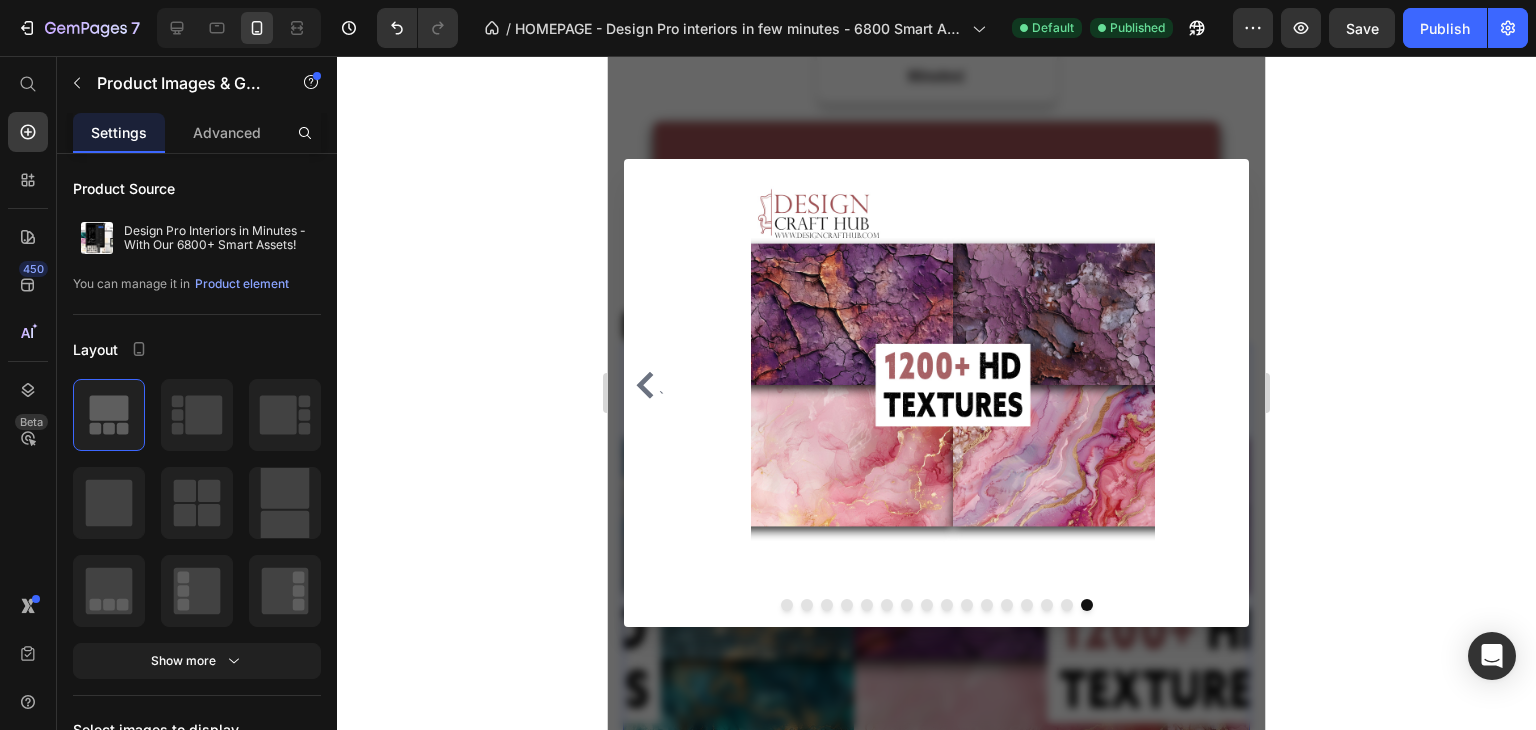 click at bounding box center [936, 393] 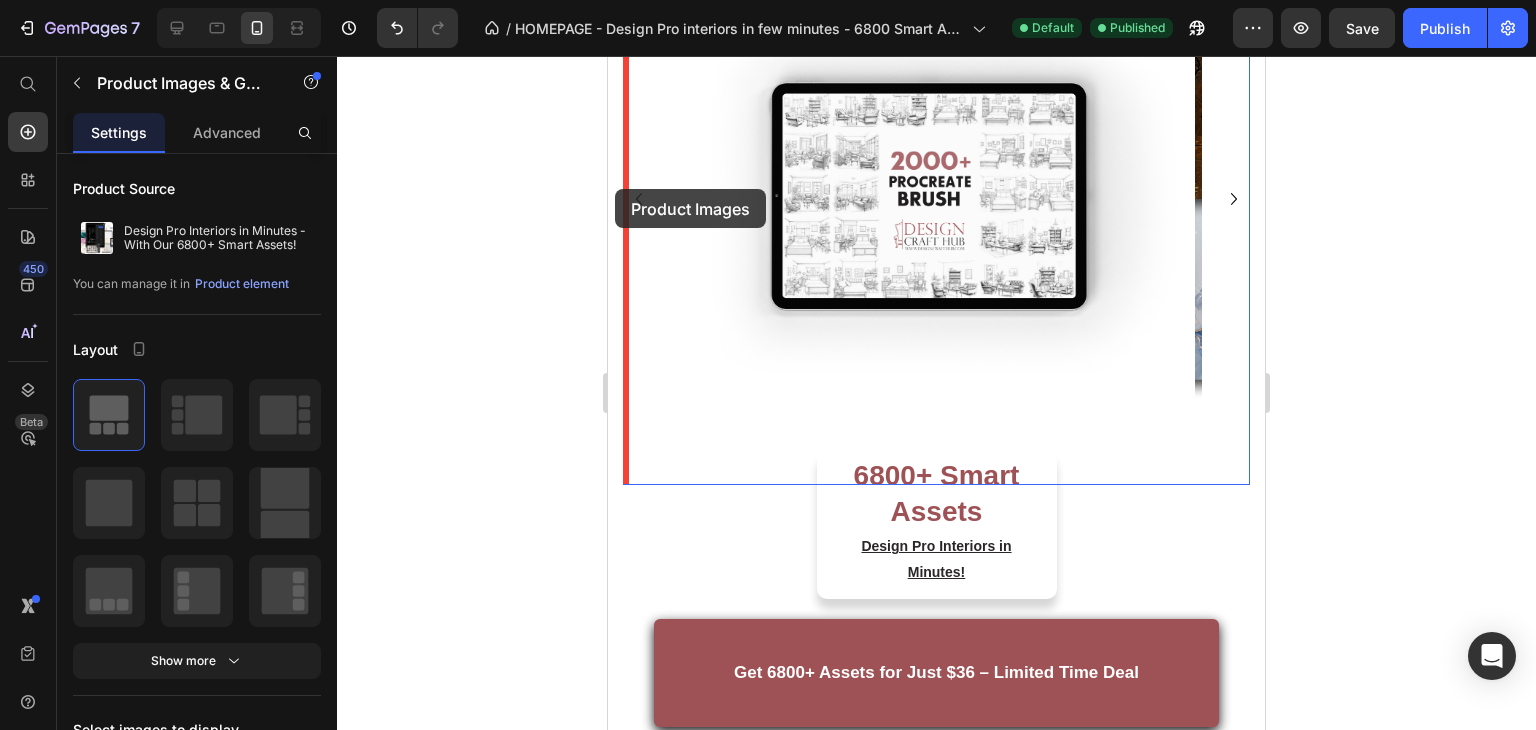 scroll, scrollTop: 351, scrollLeft: 0, axis: vertical 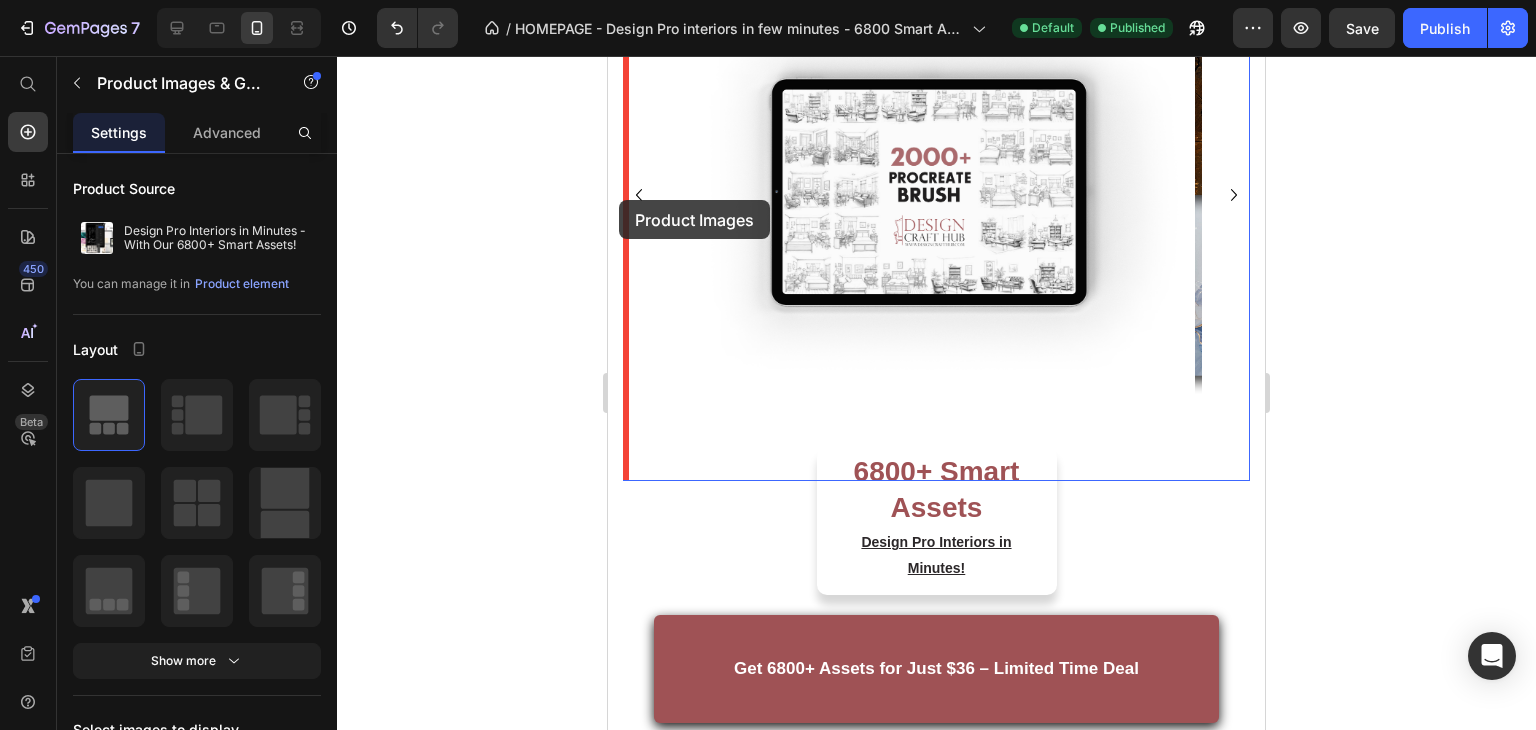 drag, startPoint x: 640, startPoint y: 328, endPoint x: 620, endPoint y: 196, distance: 133.50656 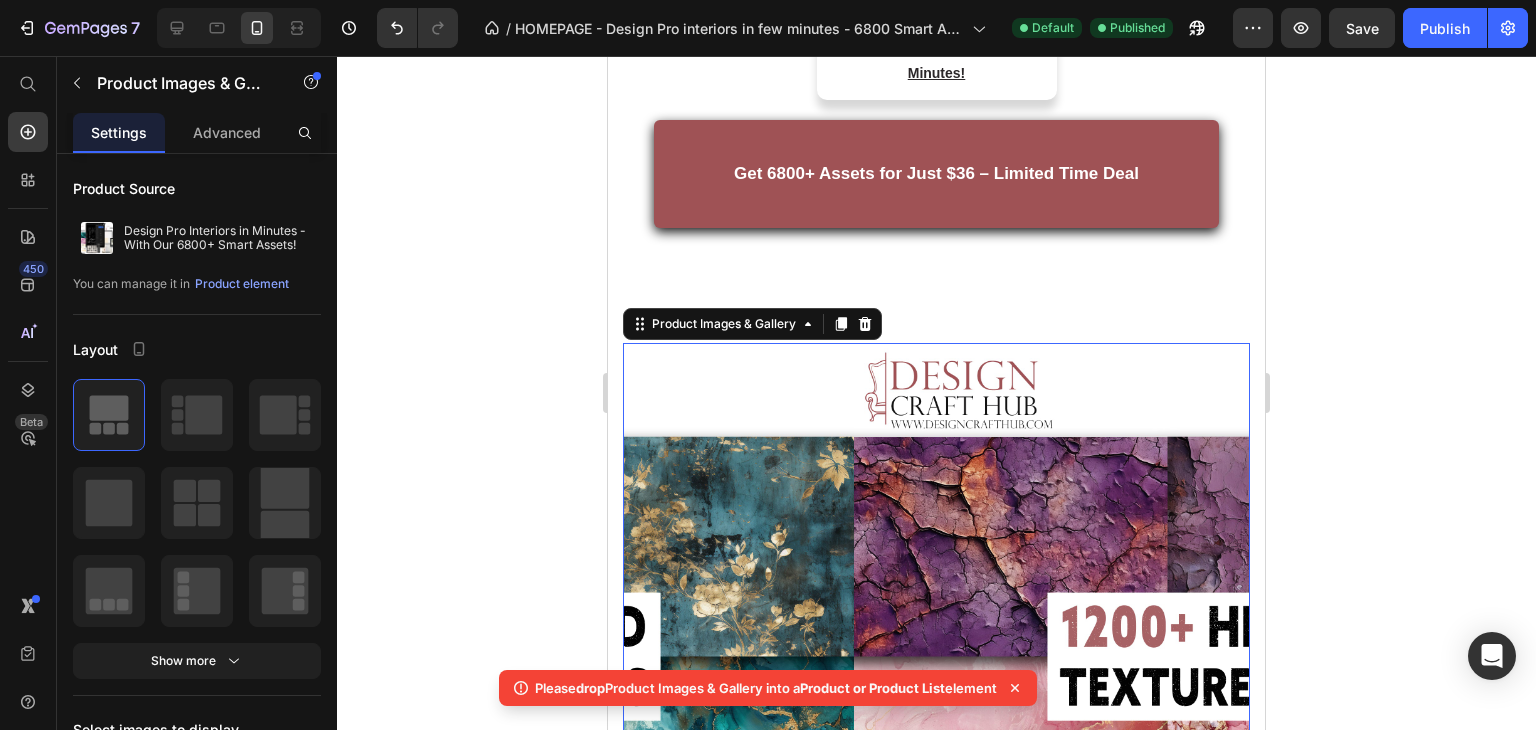scroll, scrollTop: 847, scrollLeft: 0, axis: vertical 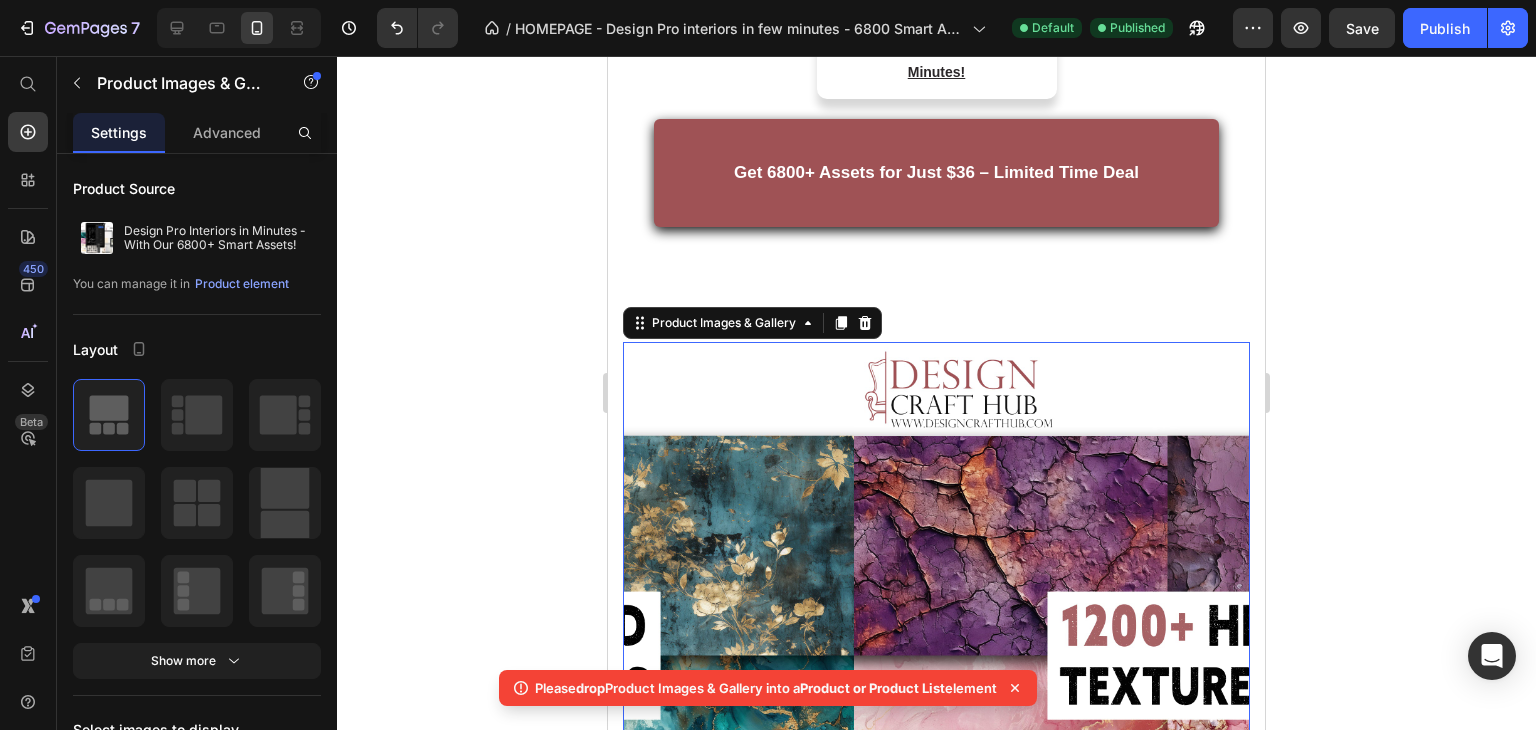 click 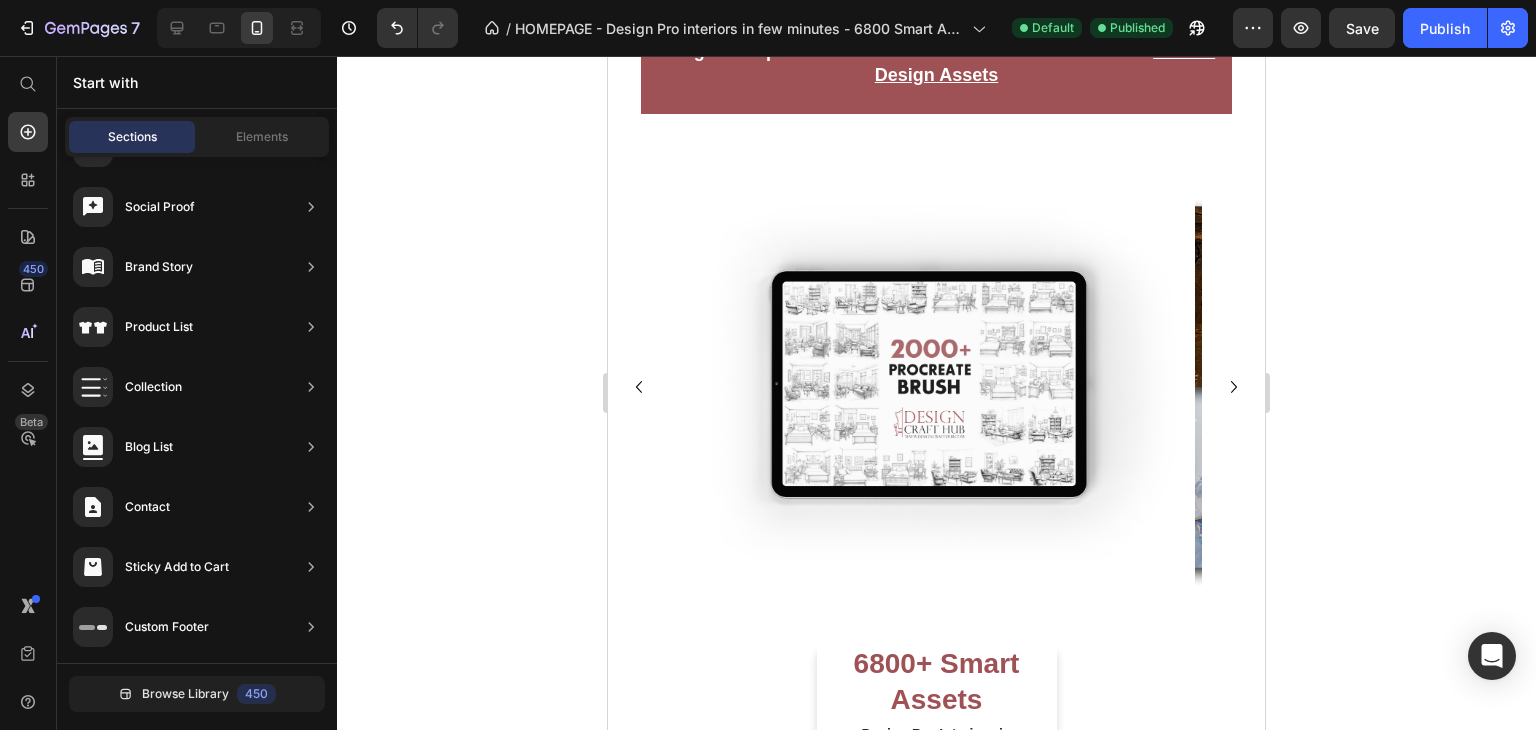 scroll, scrollTop: 0, scrollLeft: 0, axis: both 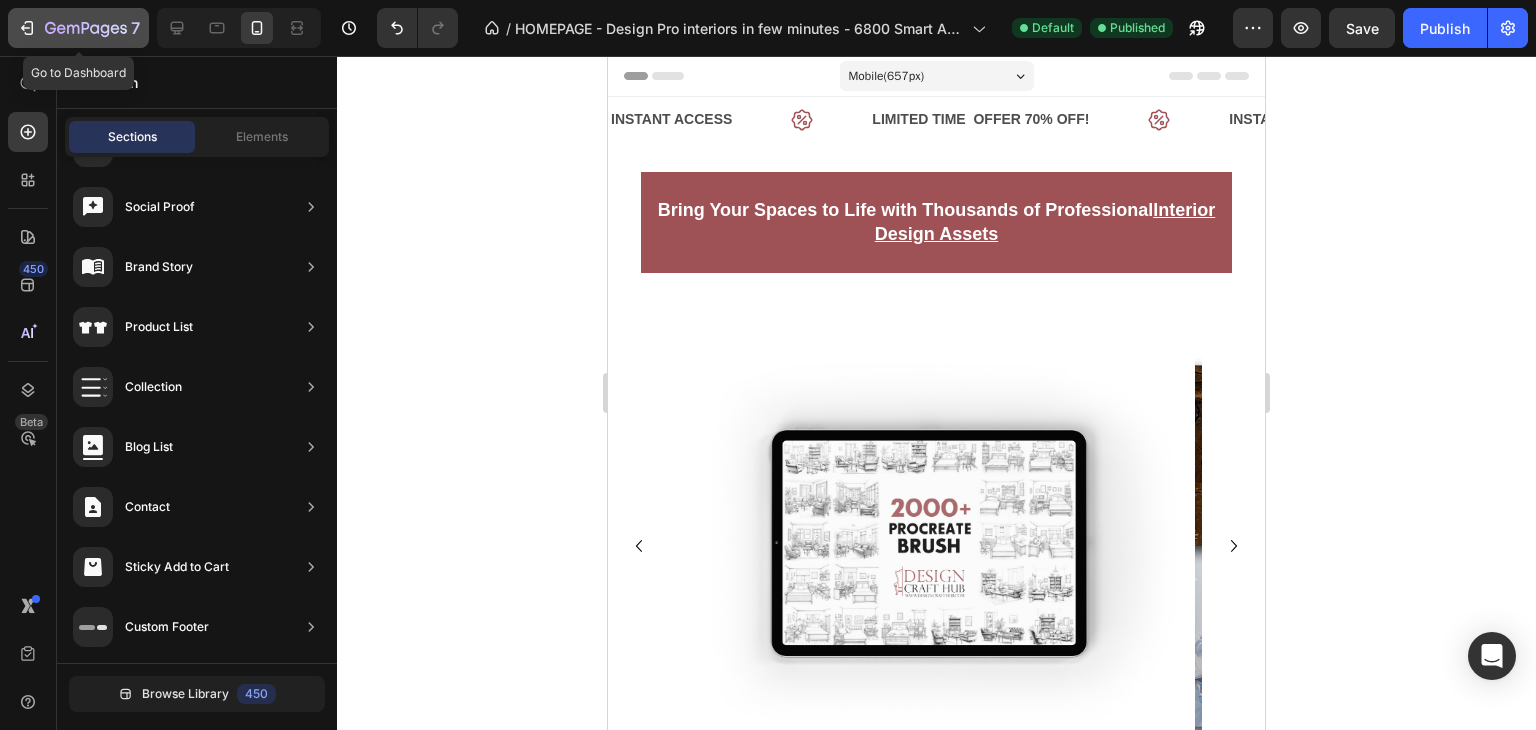 click 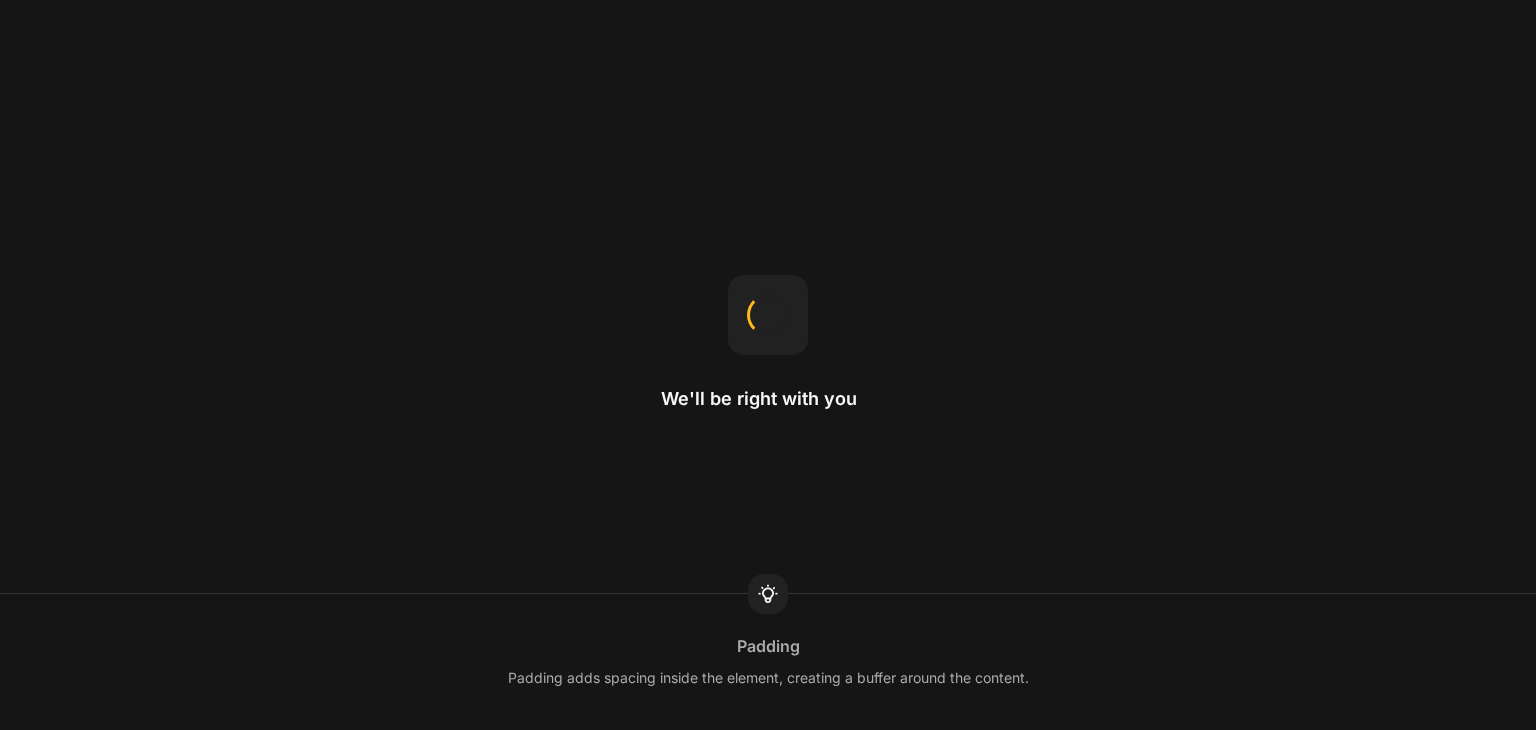 scroll, scrollTop: 0, scrollLeft: 0, axis: both 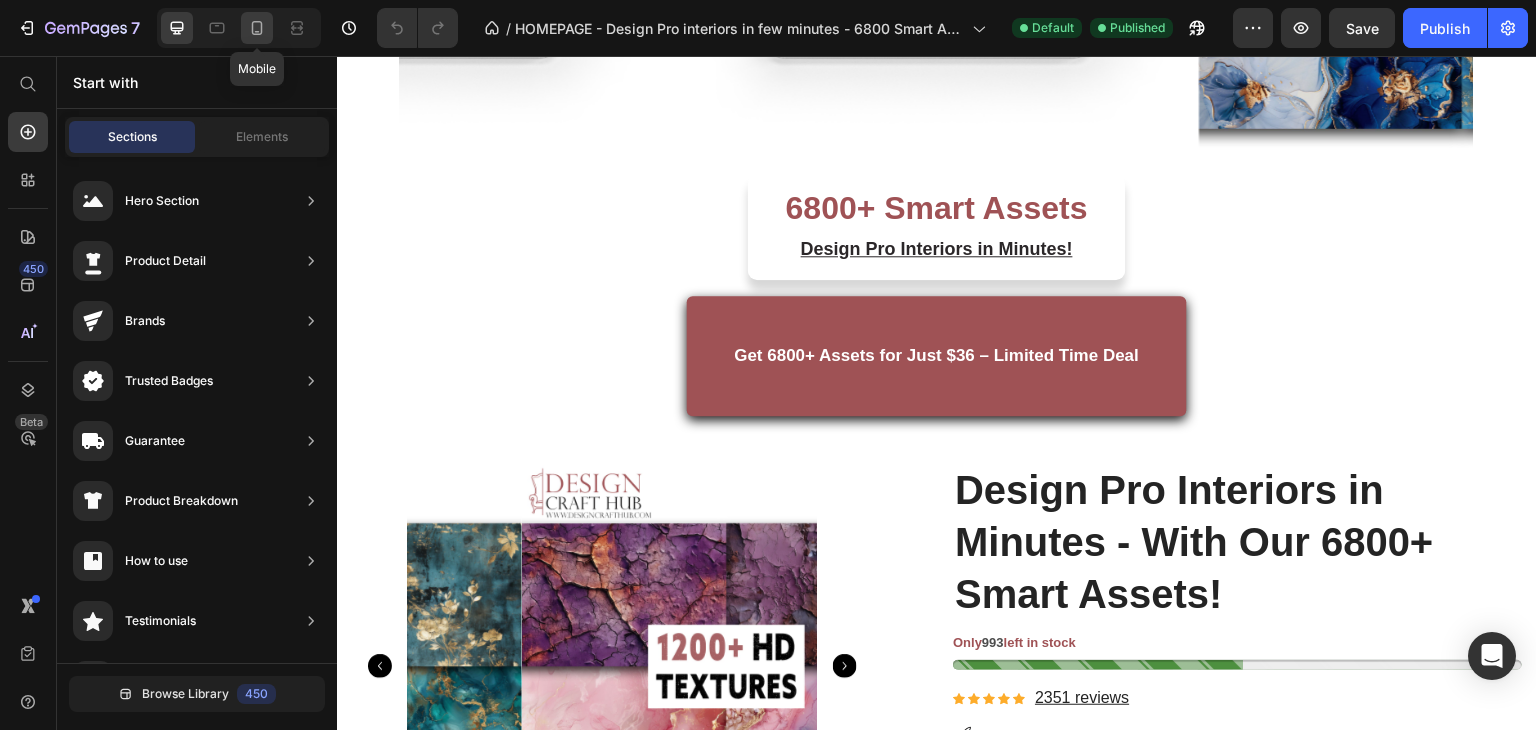 click 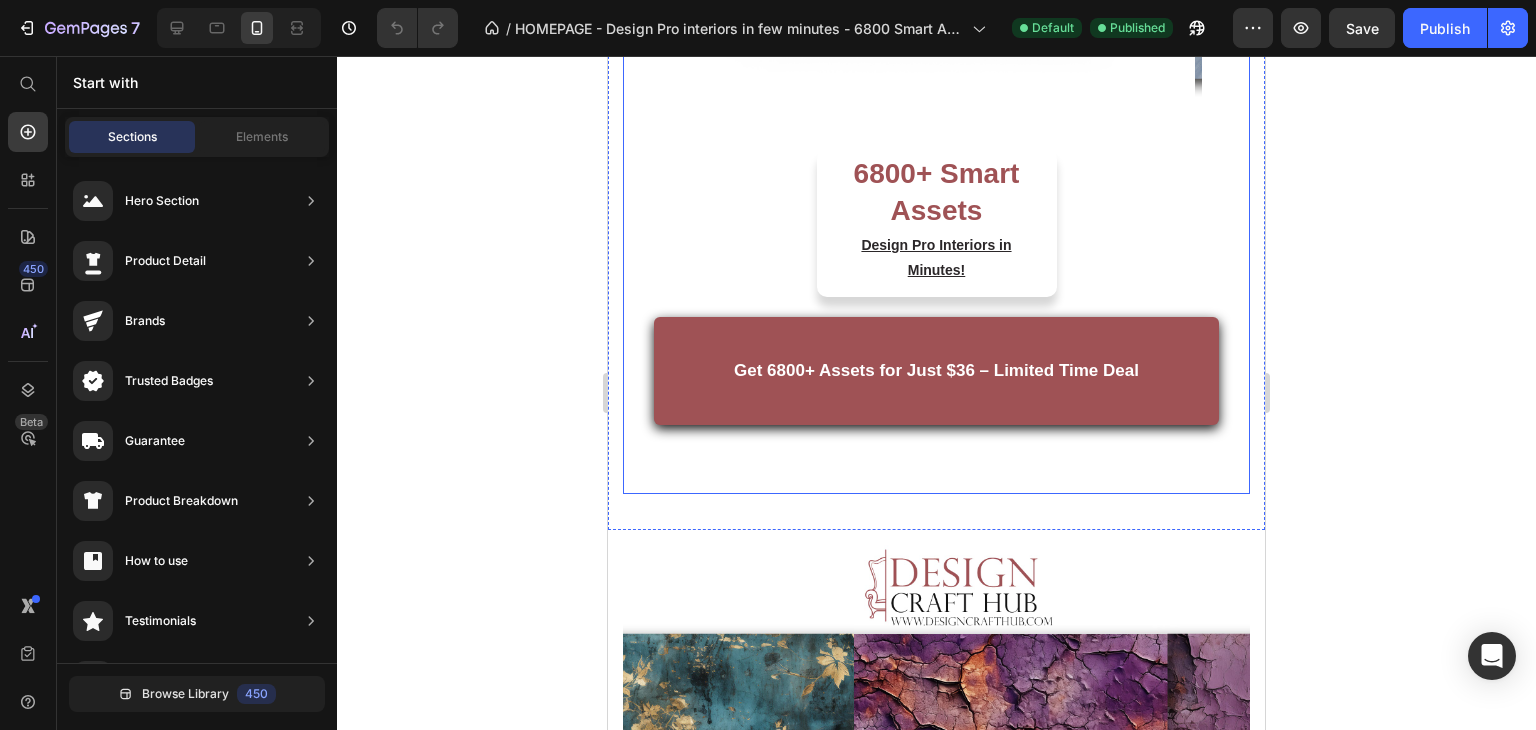 click on "Image Image Image Image Image Image
Carousel Row 6800+ Smart Assets Heading Design Pro Interiors in Minutes! Text block Row Get 6800+ Assets for Just $36 – Limited Time Deal                Button" at bounding box center (936, 67) 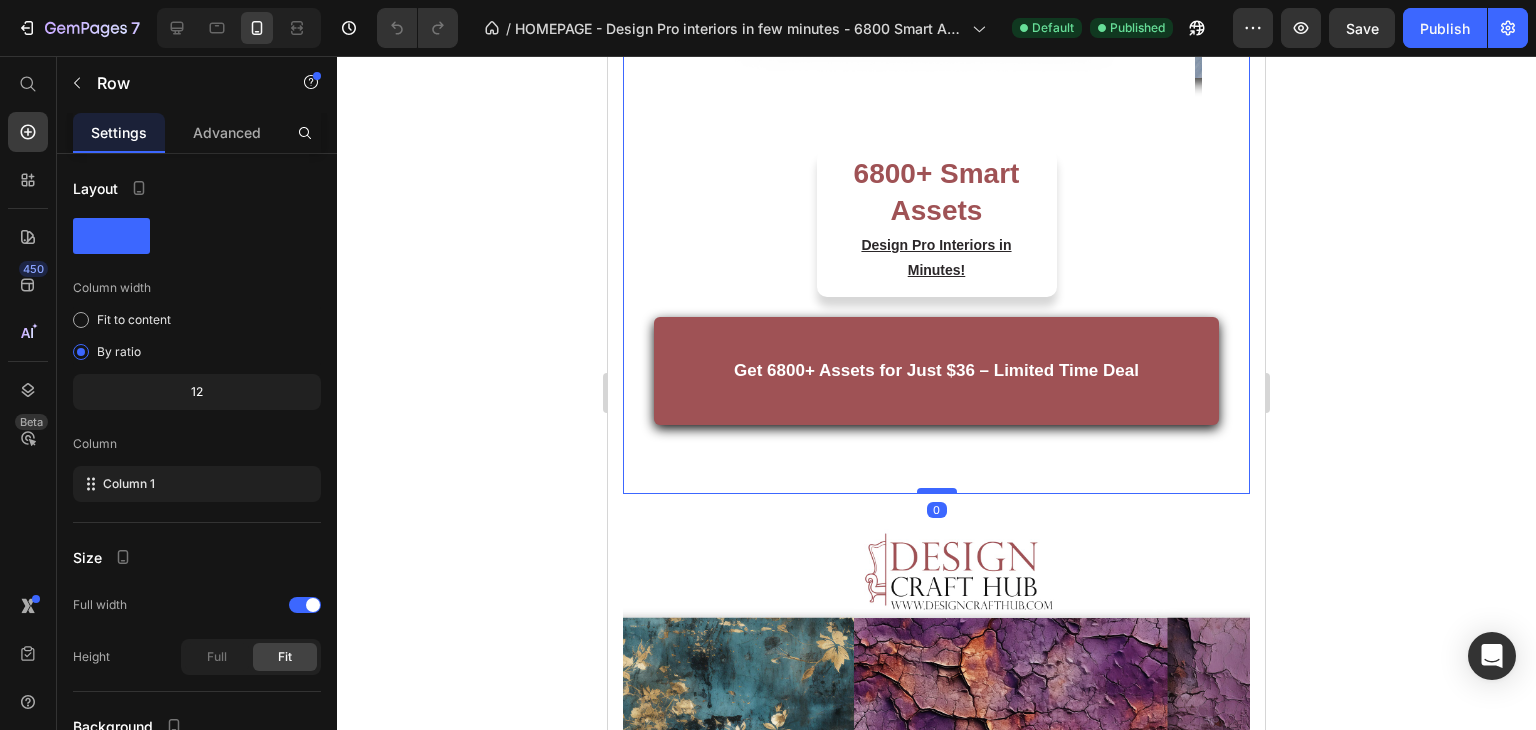 drag, startPoint x: 937, startPoint y: 509, endPoint x: 937, endPoint y: 493, distance: 16 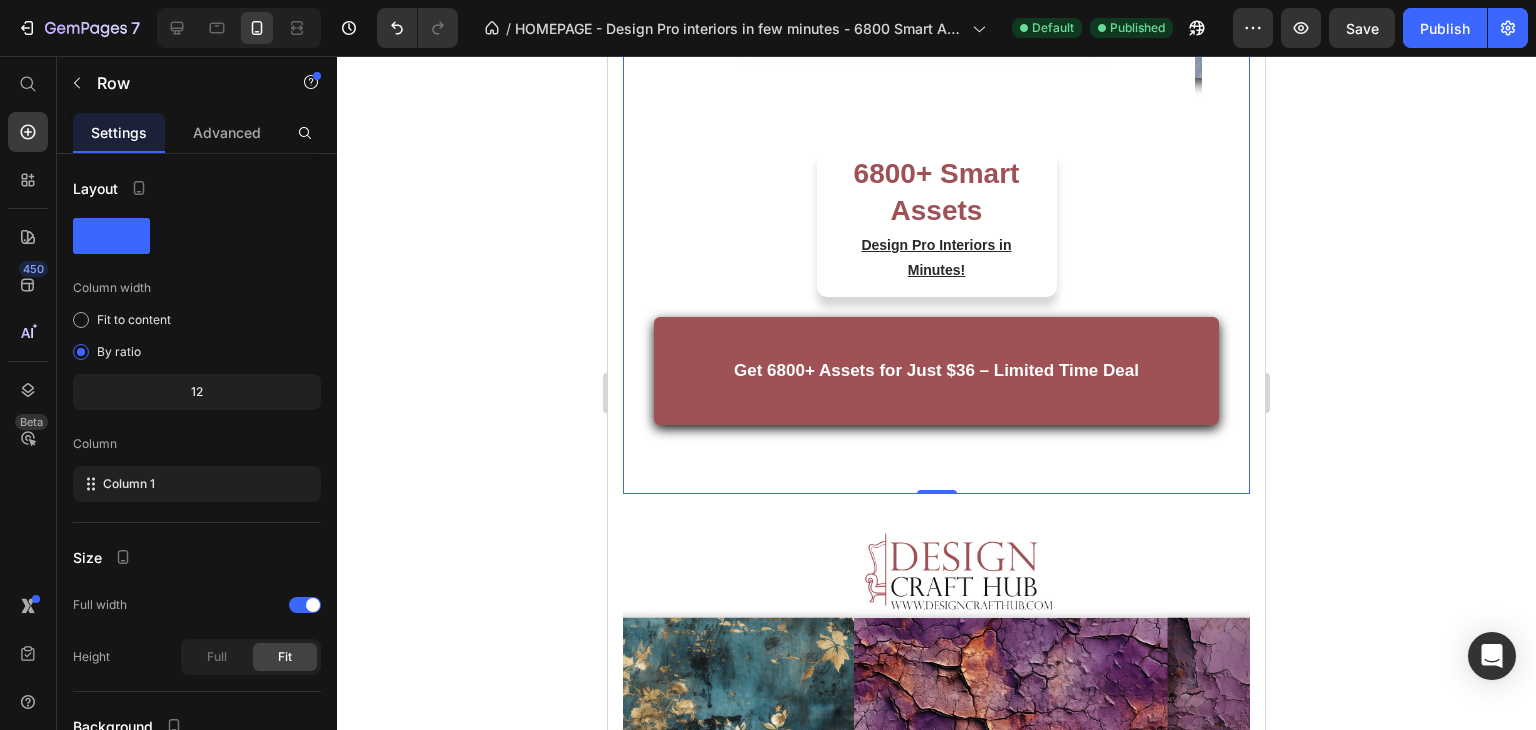 click on "7   /  HOMEPAGE - Design Pro interiors in few minutes - 6800 Smart Assets Default Published Preview  Save   Publish" 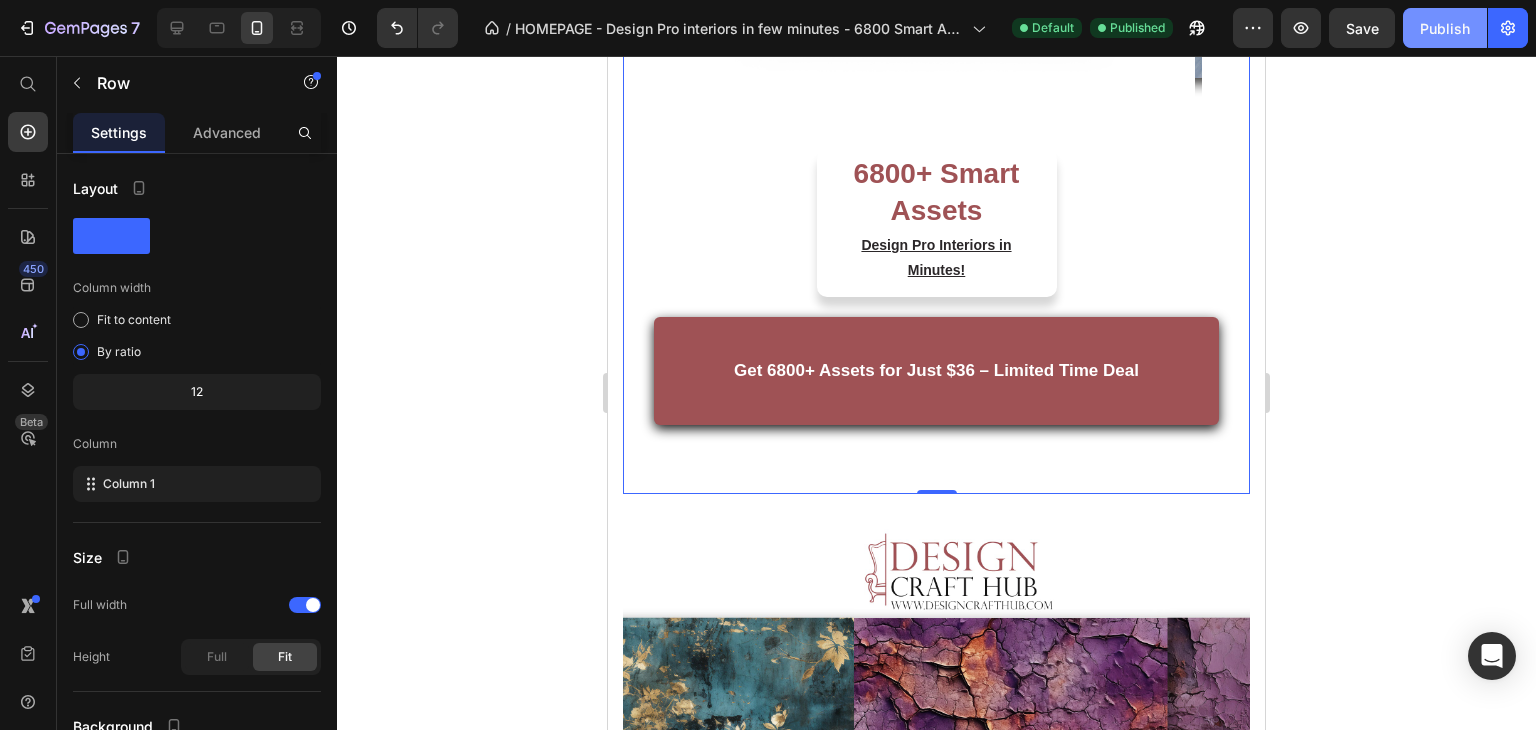 click on "Publish" at bounding box center [1445, 28] 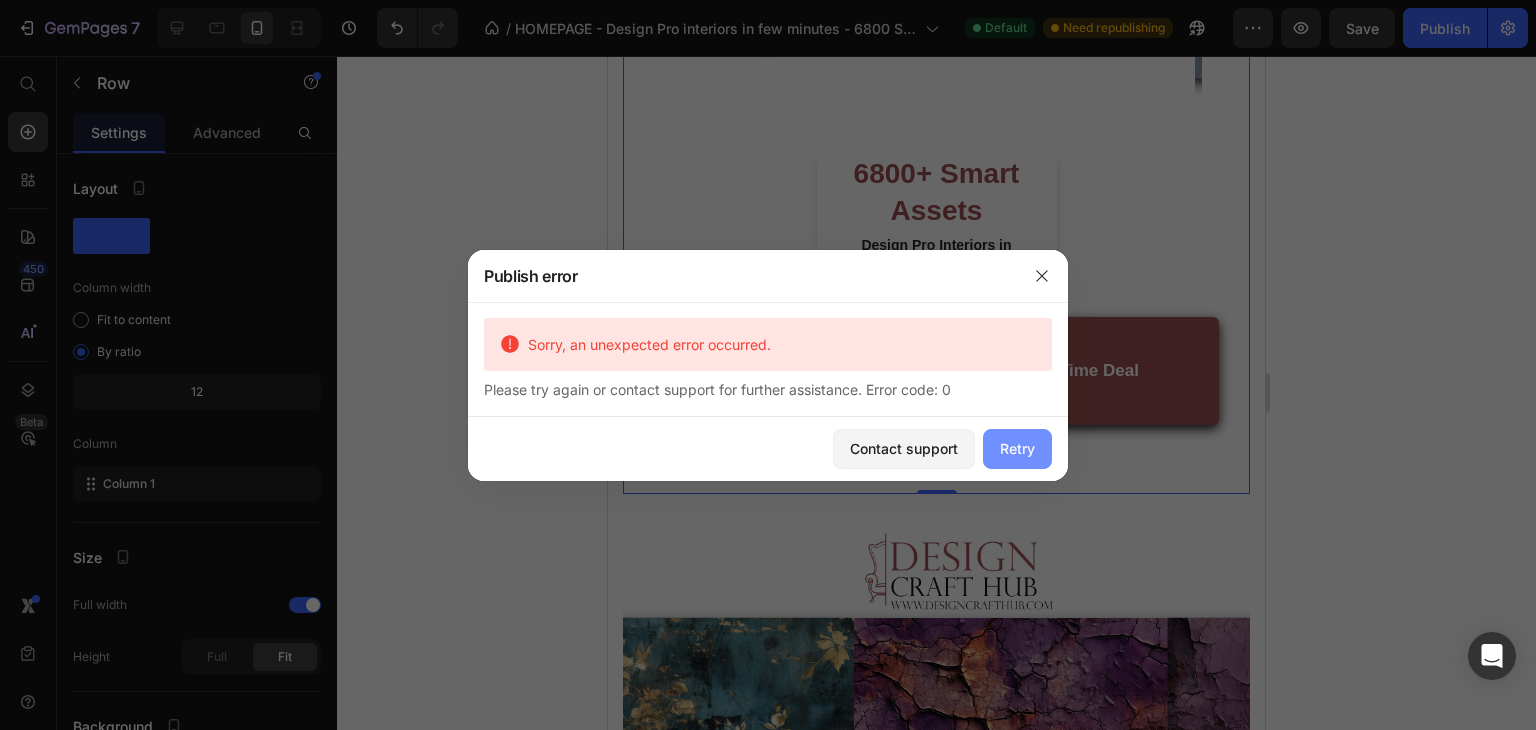 click on "Retry" at bounding box center [1017, 448] 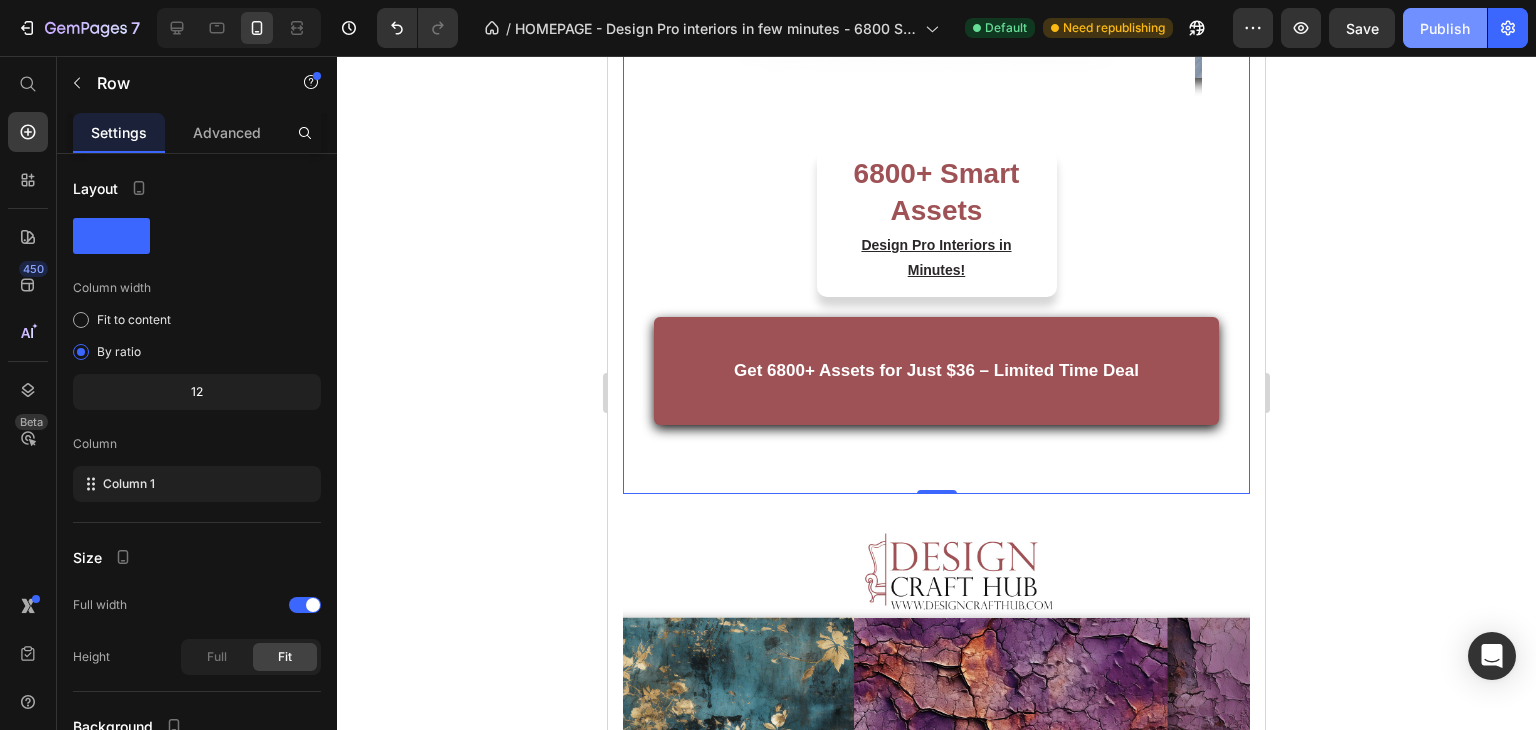 click on "Publish" at bounding box center (1445, 28) 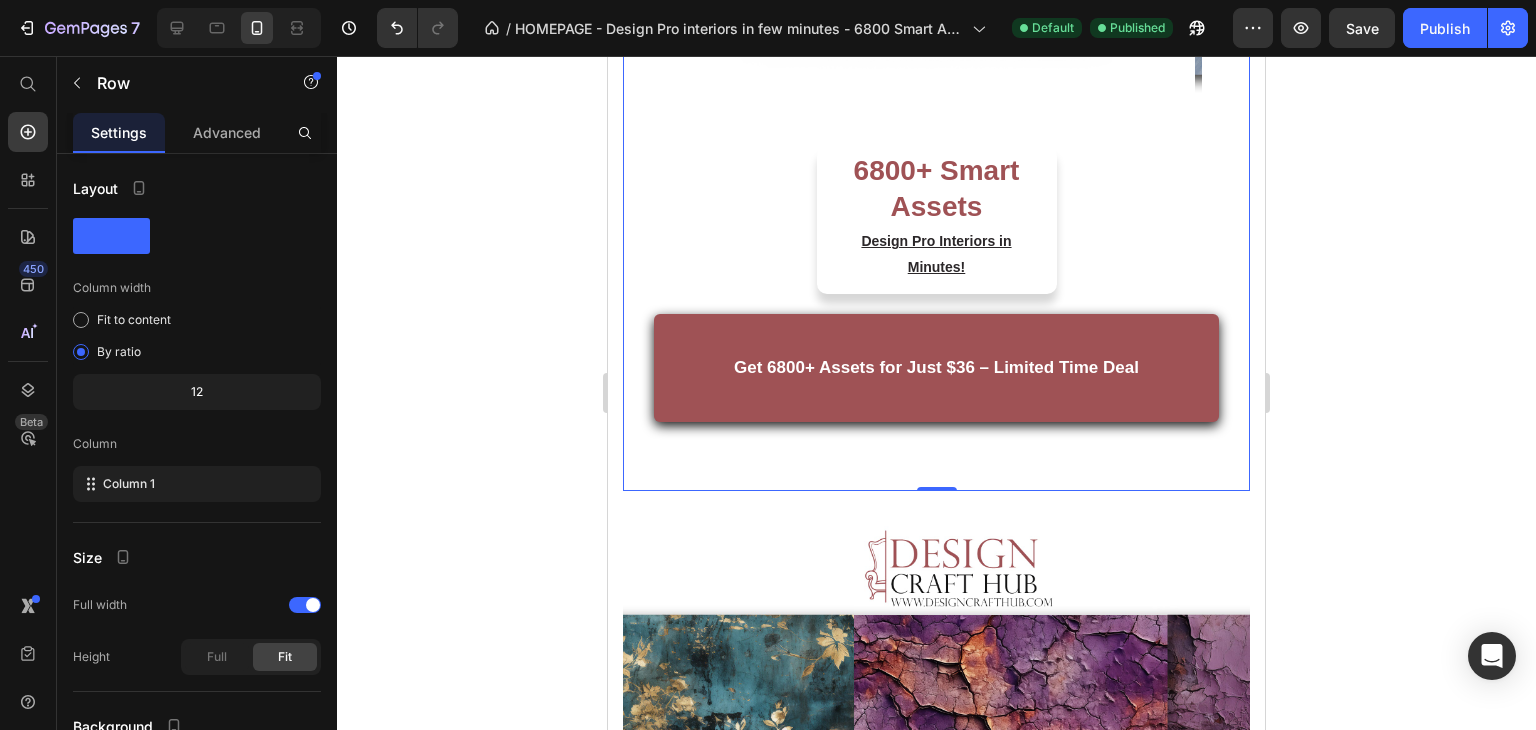 scroll, scrollTop: 0, scrollLeft: 0, axis: both 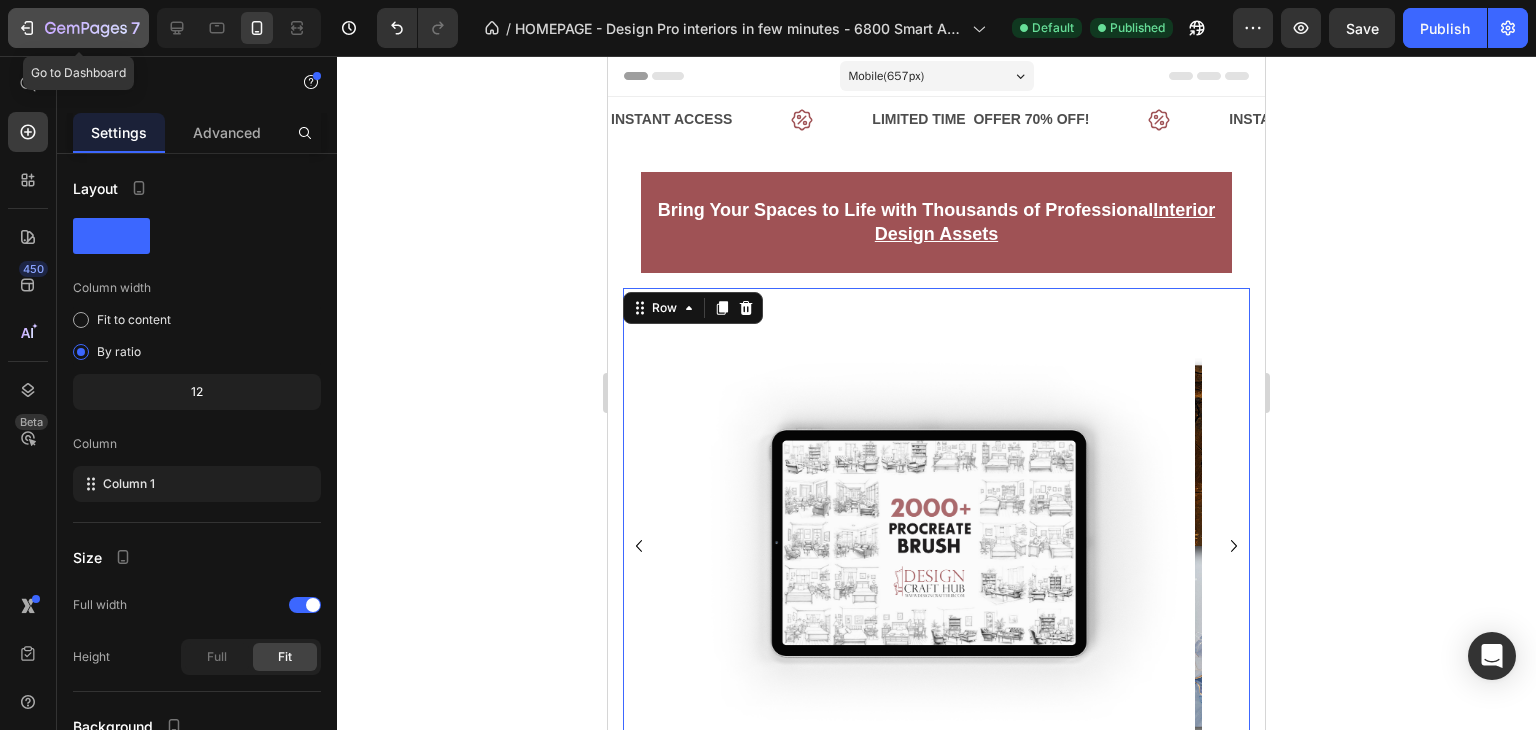 click 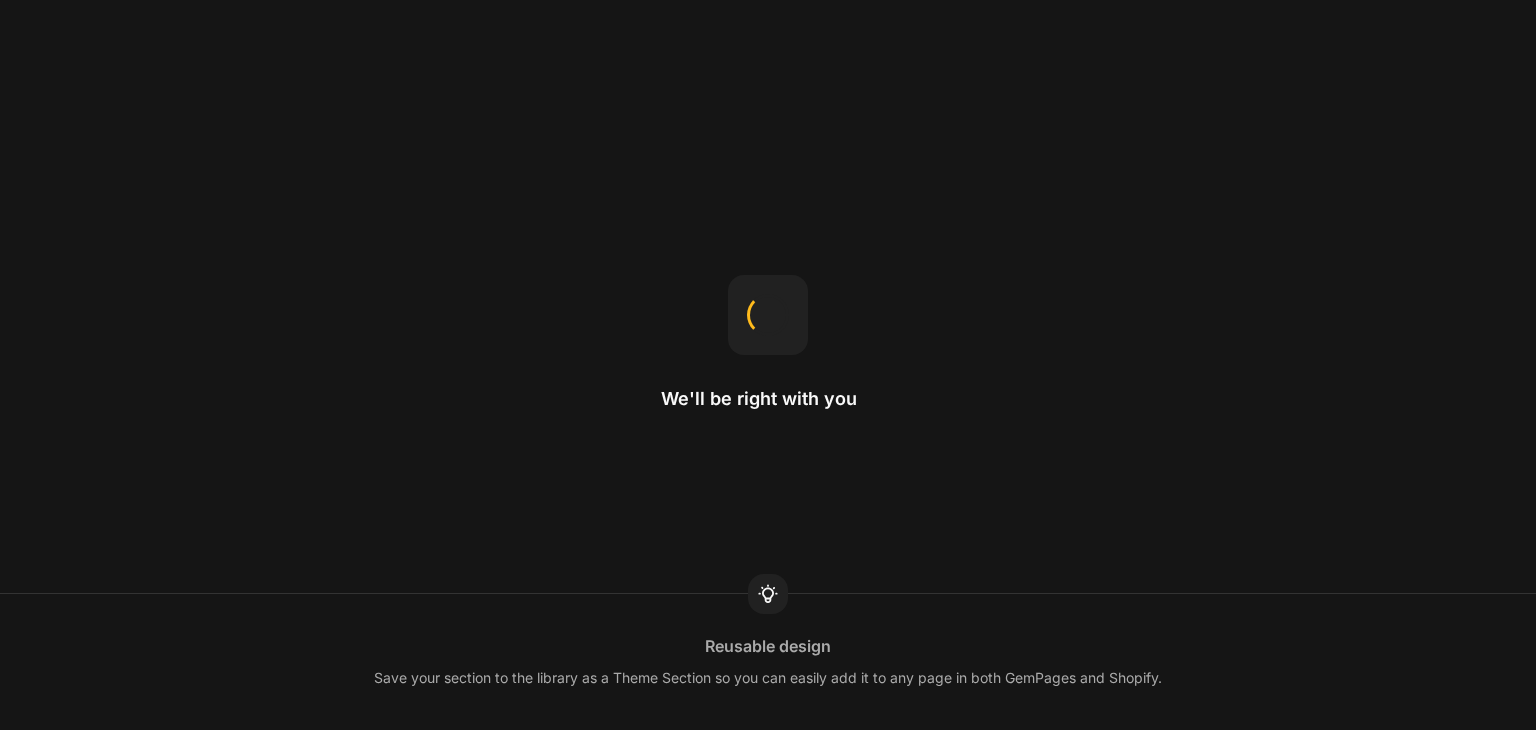 scroll, scrollTop: 0, scrollLeft: 0, axis: both 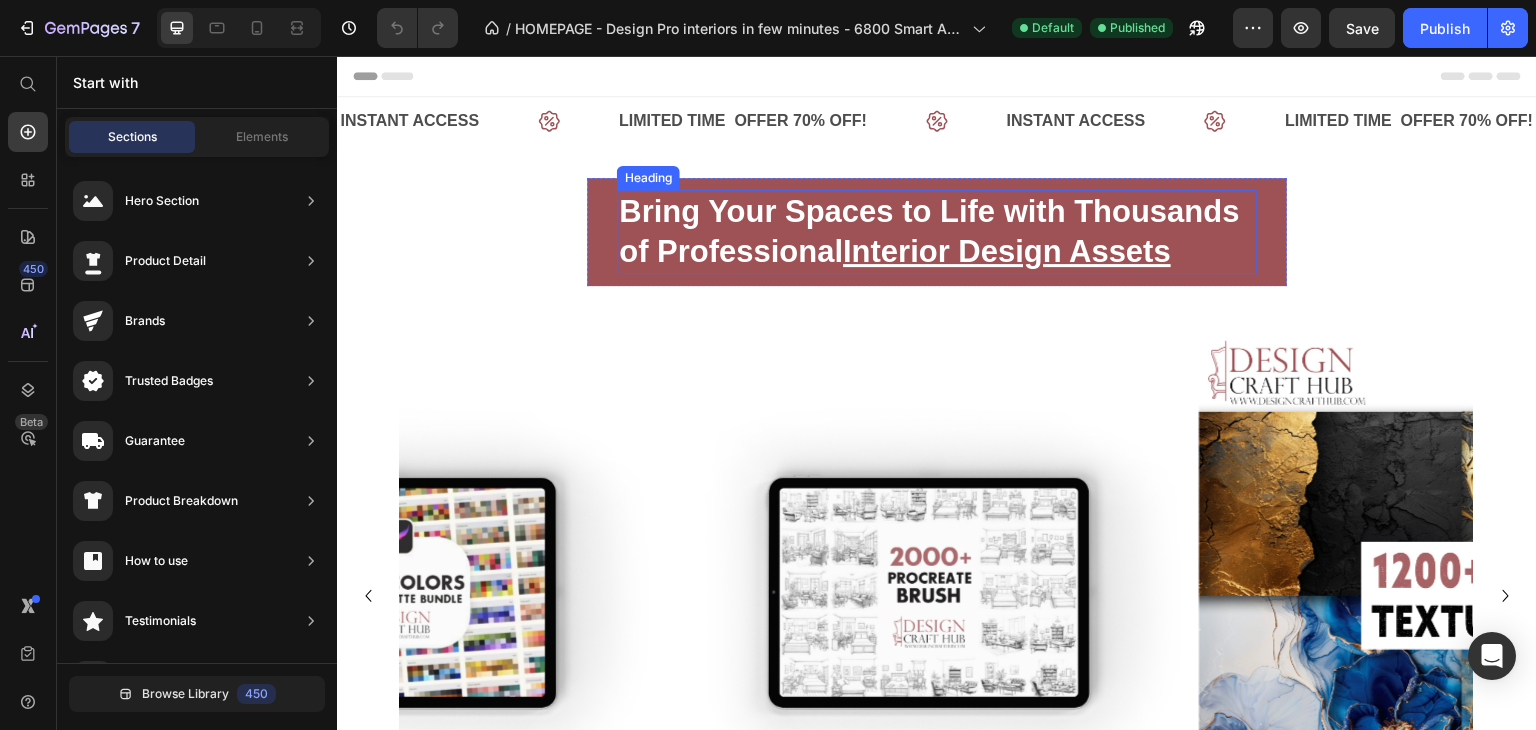 click on "Bring Your Spaces to Life with Thousands of Professional  Interior Design Assets" at bounding box center (929, 231) 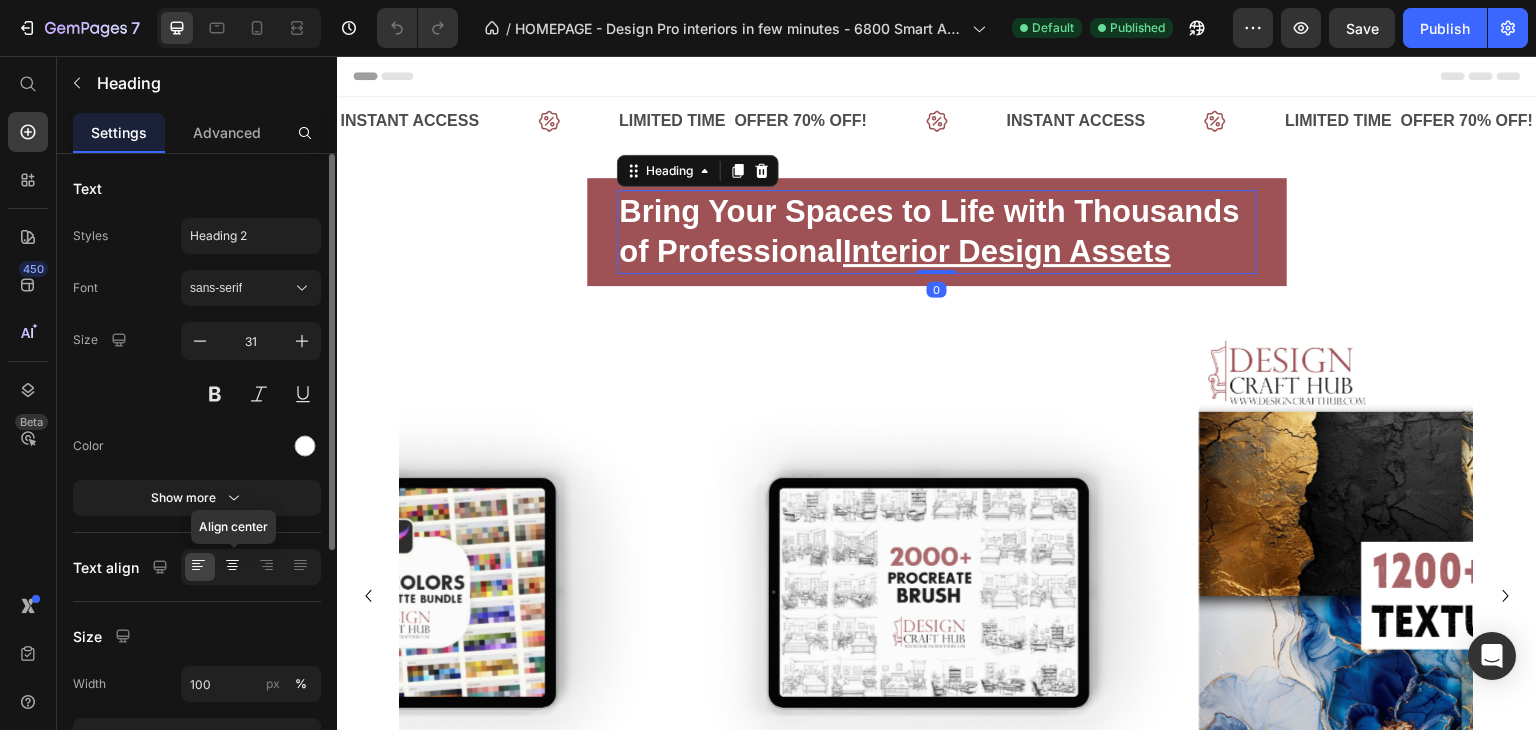 click 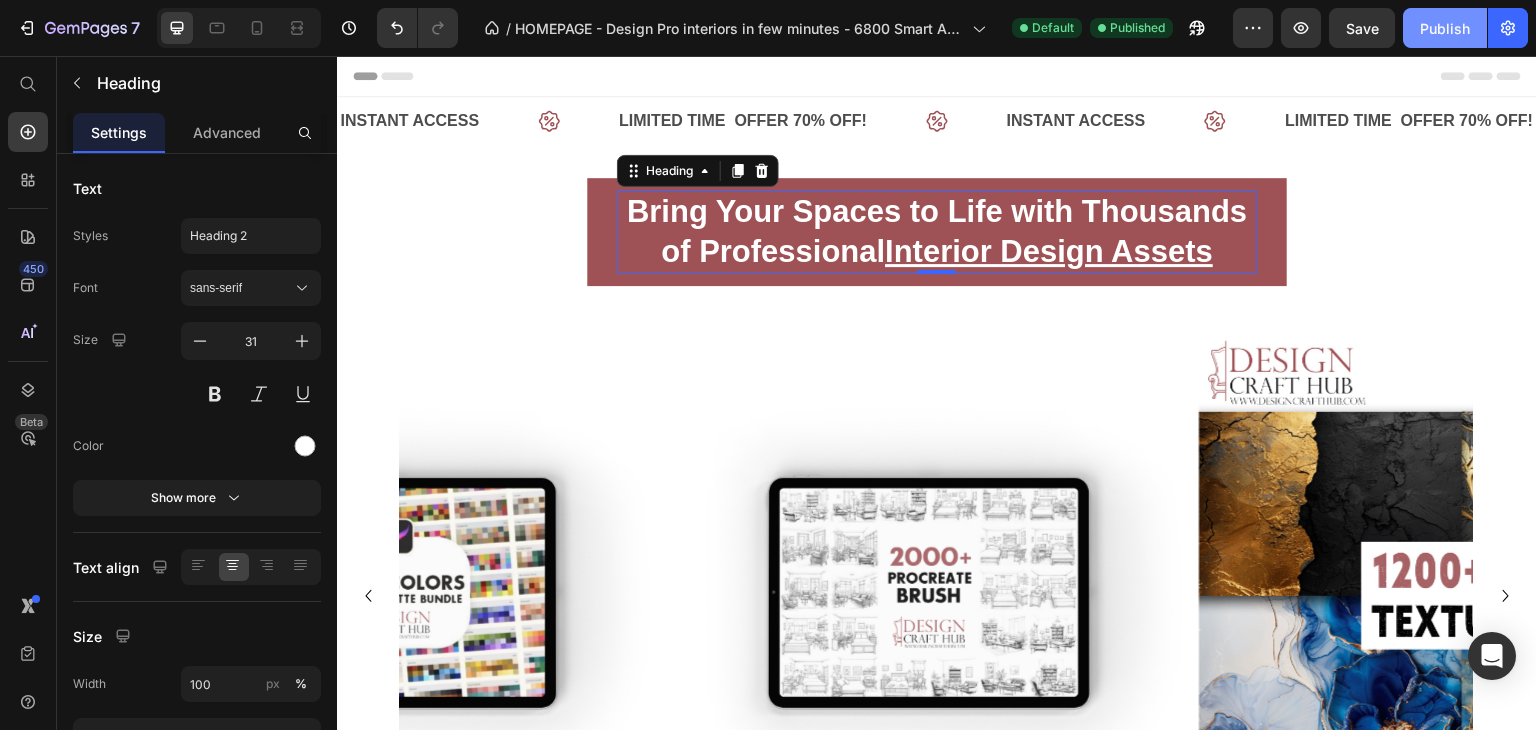 click on "Publish" at bounding box center (1445, 28) 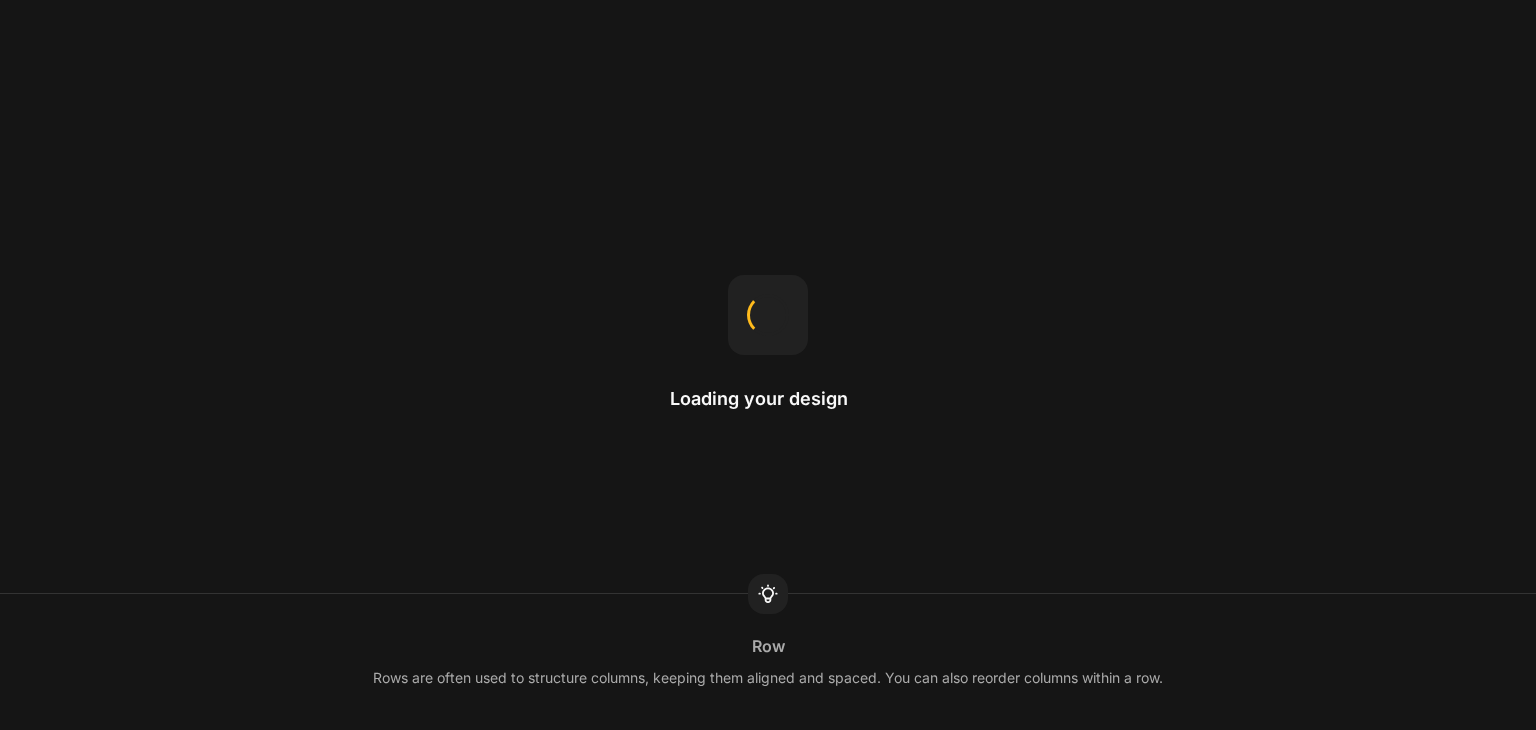 scroll, scrollTop: 0, scrollLeft: 0, axis: both 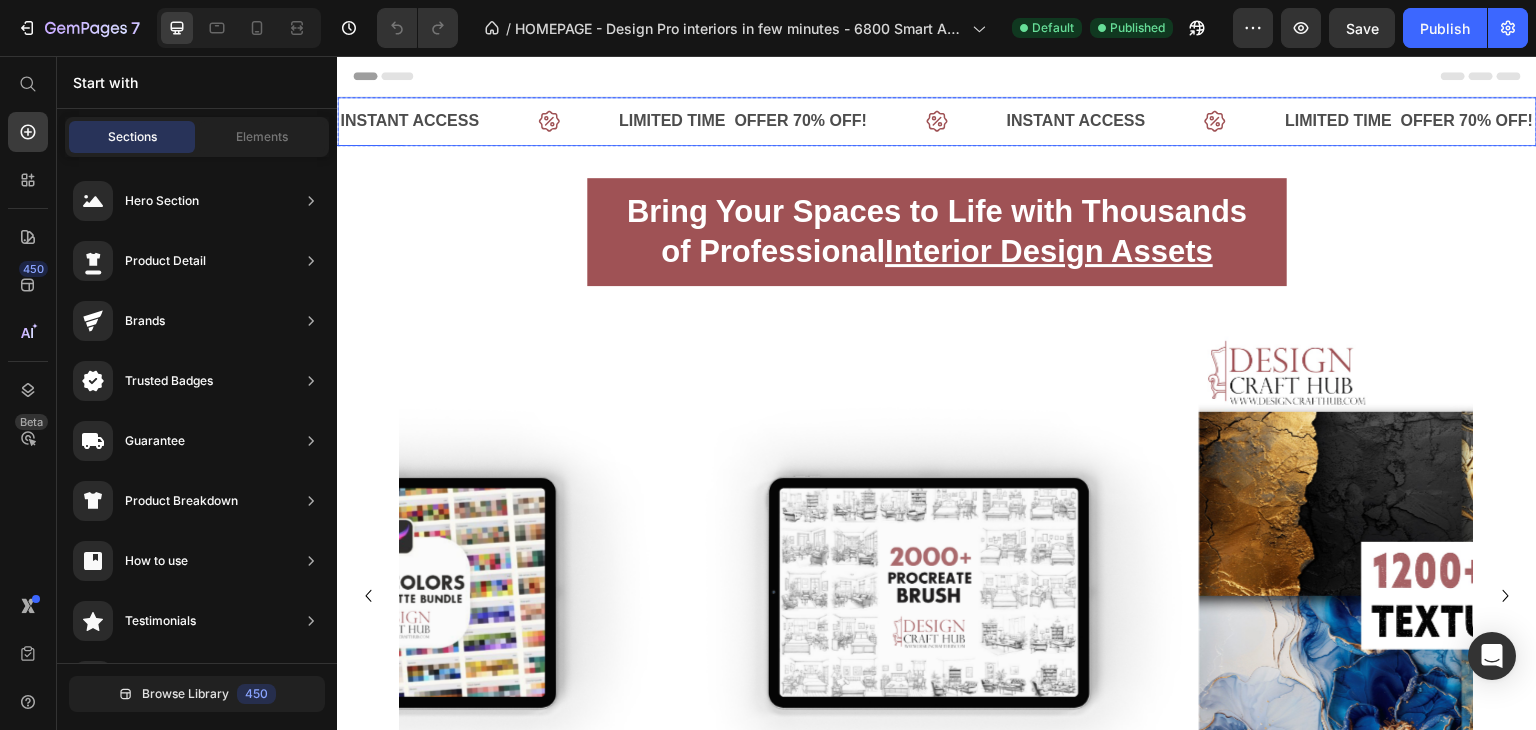 click on "LIMITED TIME  OFFER 70% OFF! Text" at bounding box center (811, 121) 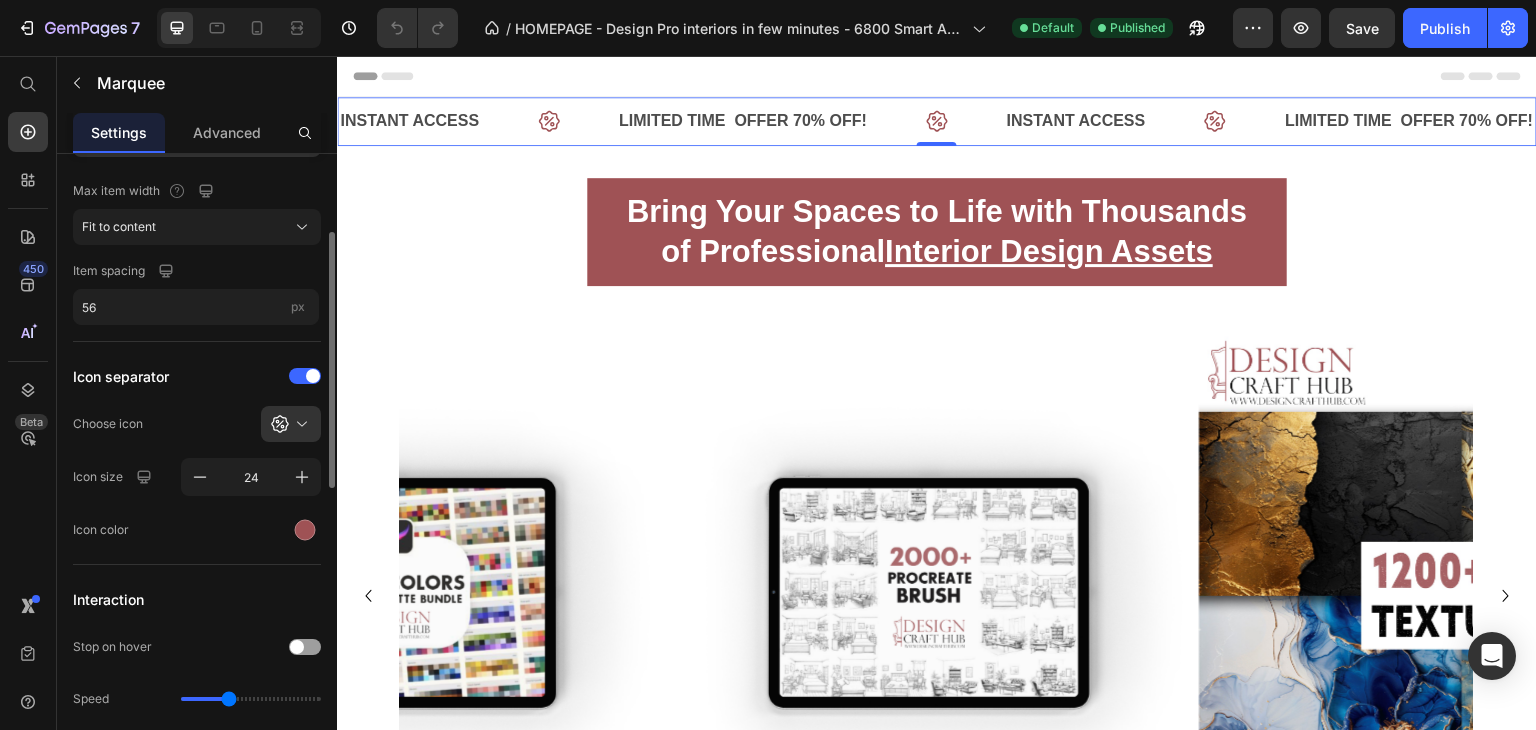 scroll, scrollTop: 192, scrollLeft: 0, axis: vertical 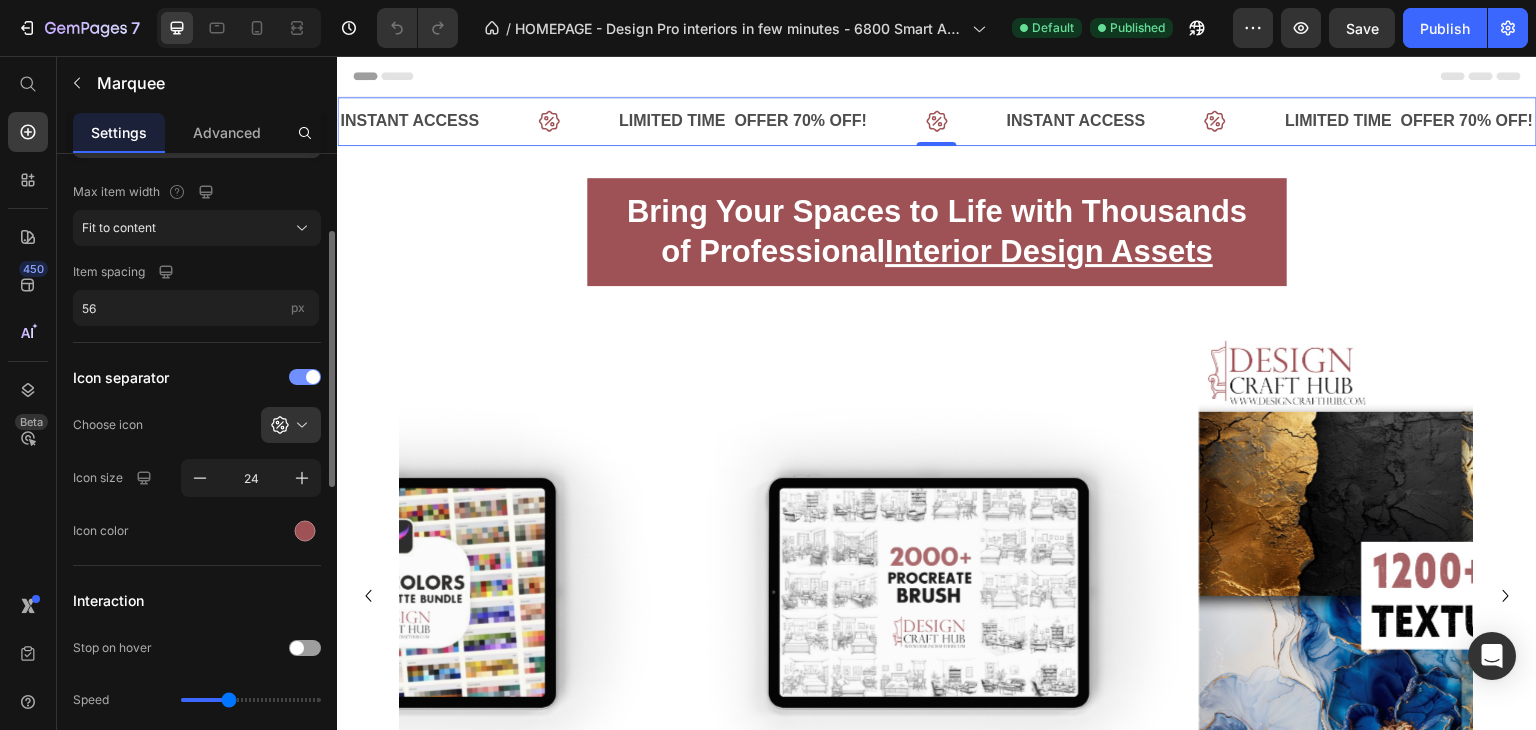 click at bounding box center [313, 377] 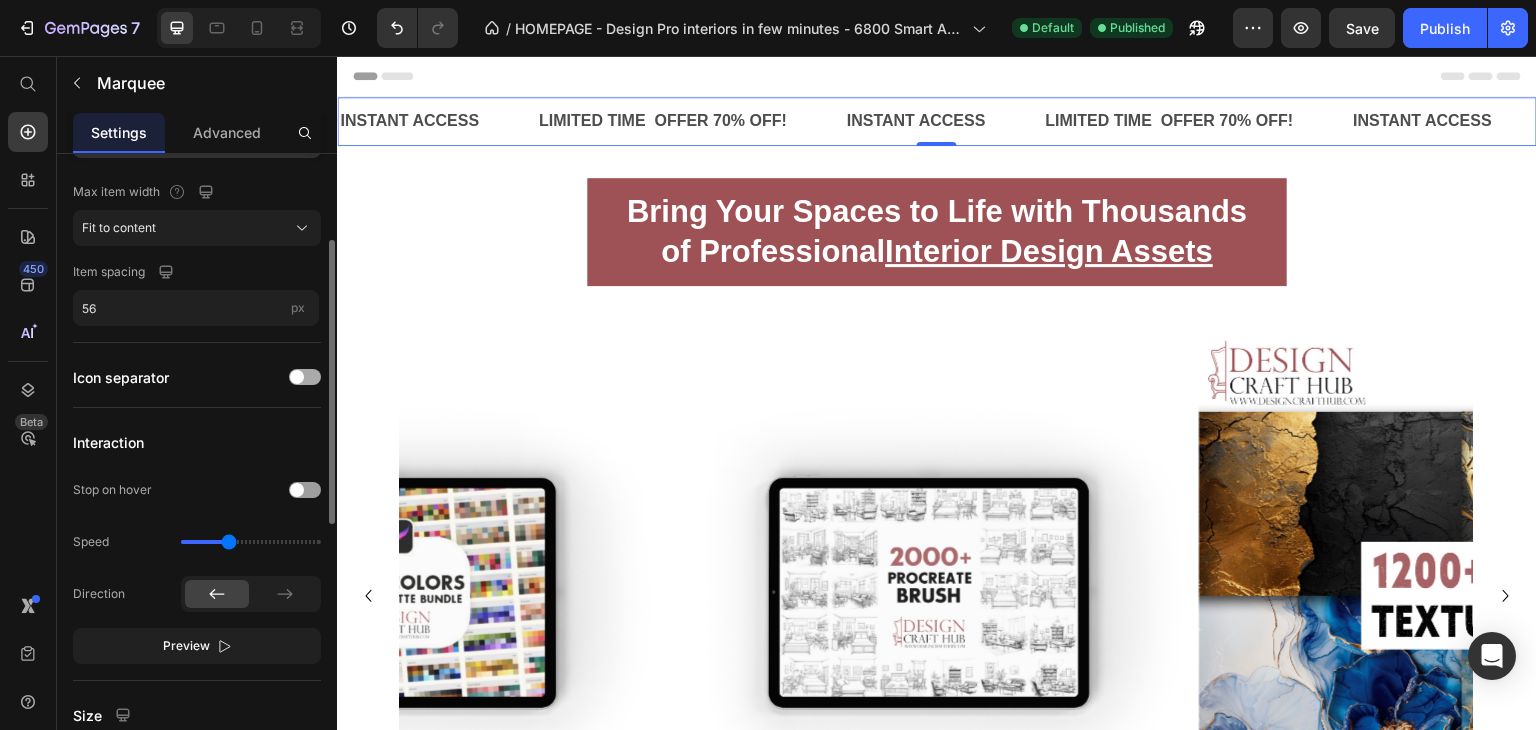 click at bounding box center (297, 377) 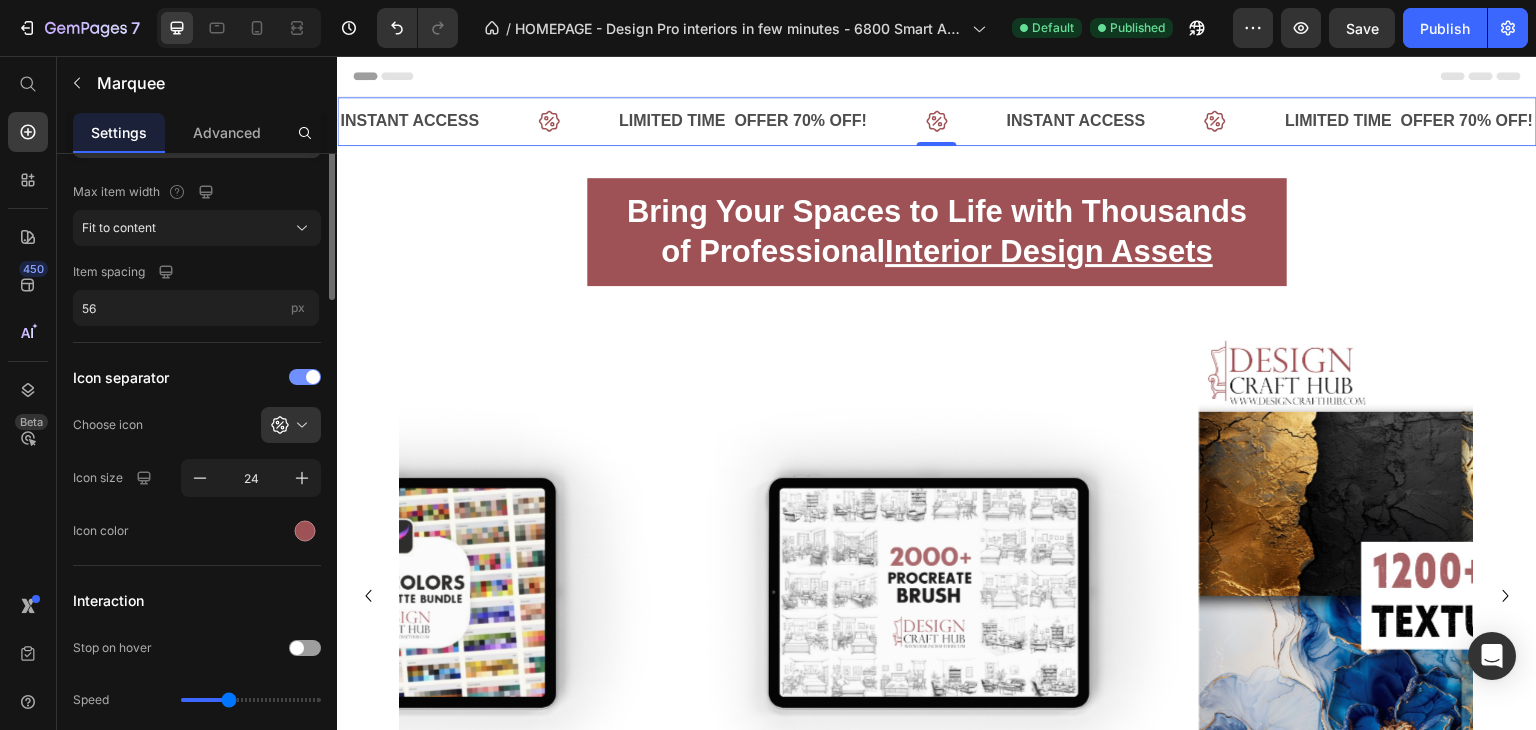 scroll, scrollTop: 0, scrollLeft: 0, axis: both 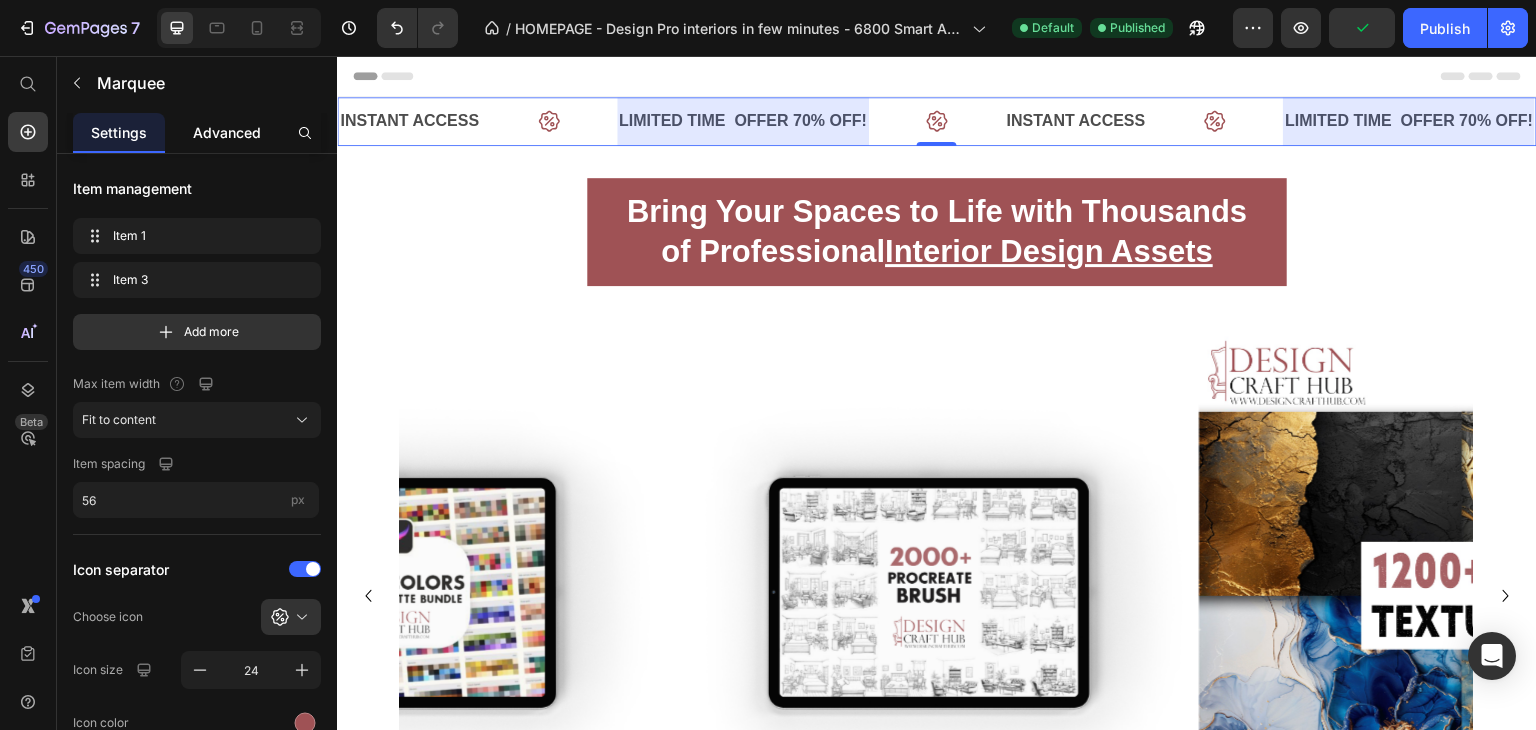 click on "Advanced" 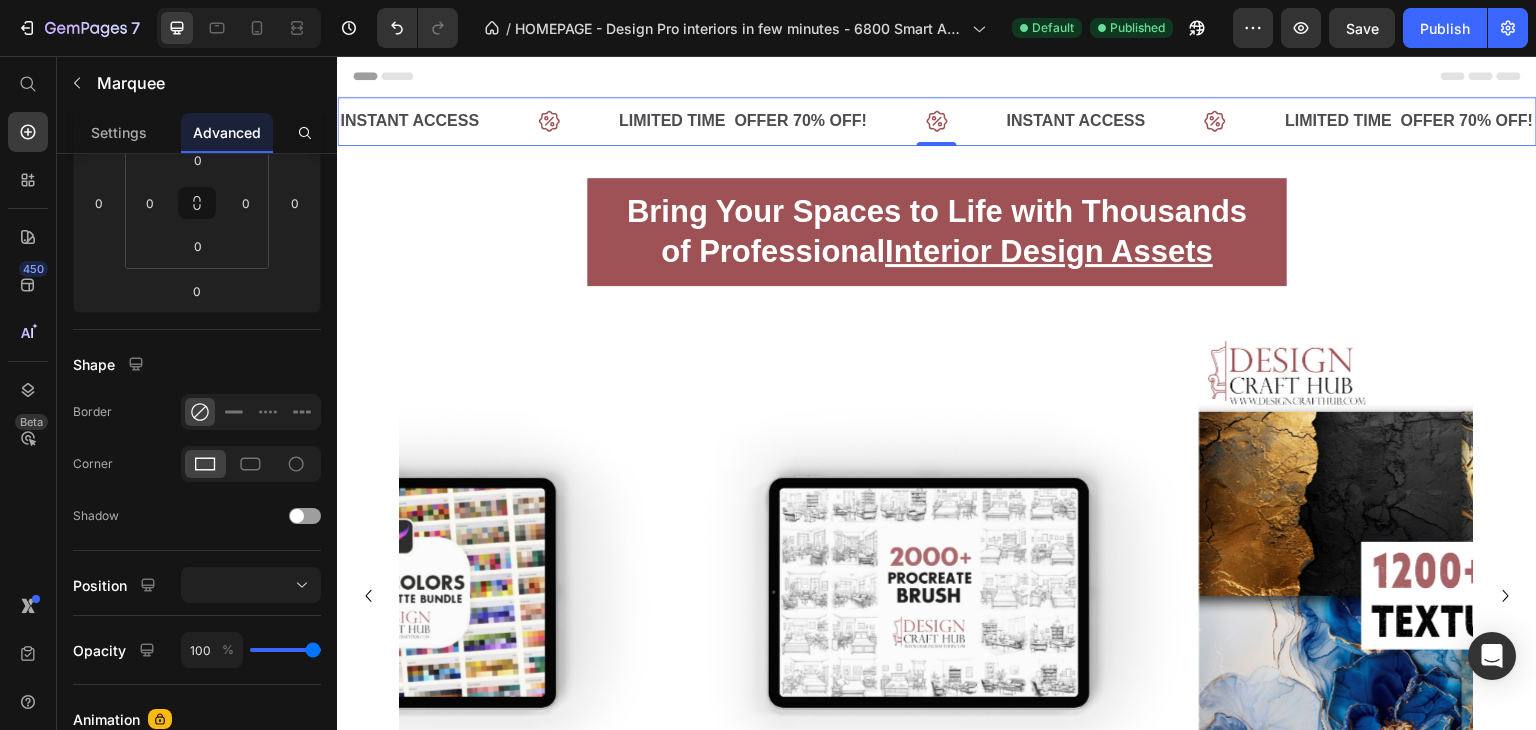 scroll, scrollTop: 0, scrollLeft: 0, axis: both 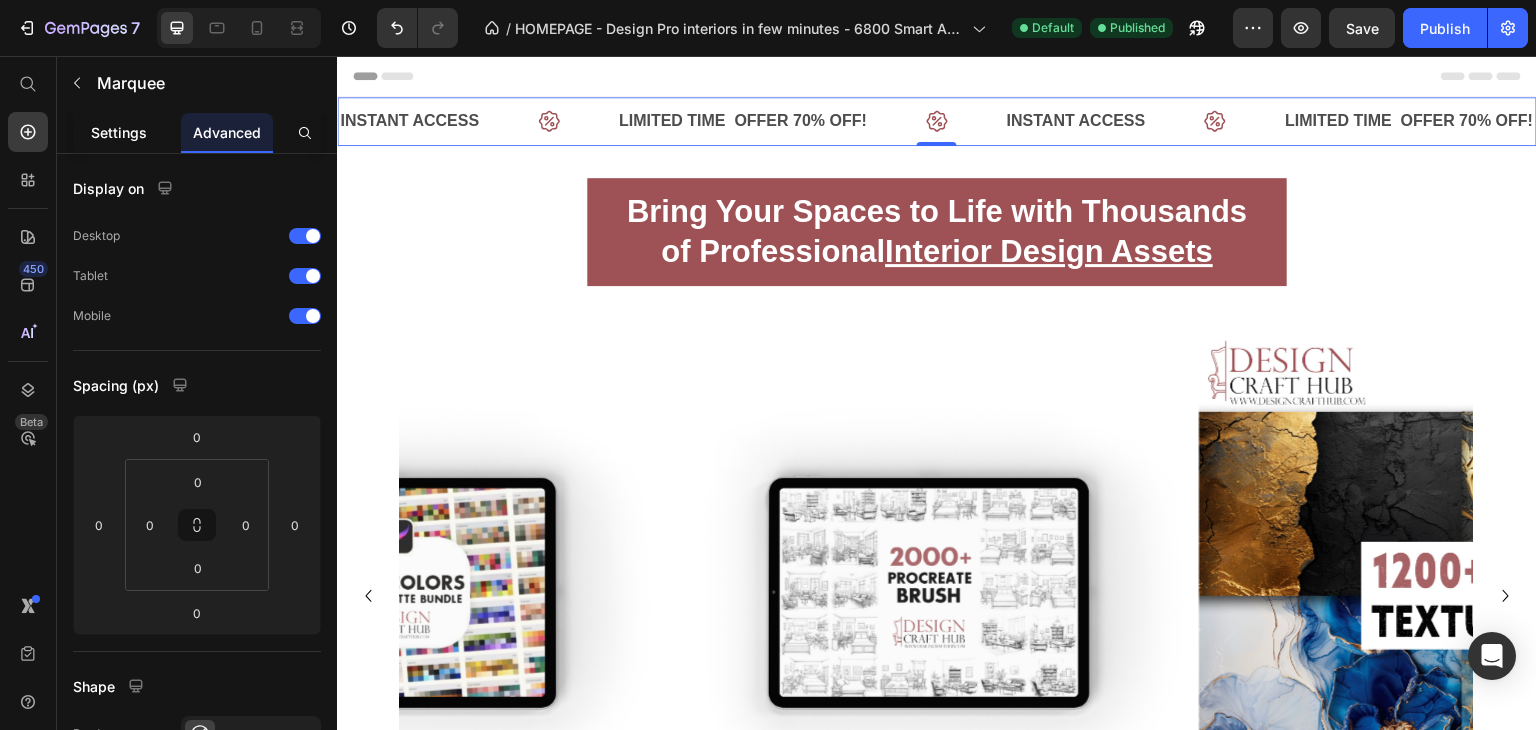 click on "Settings" 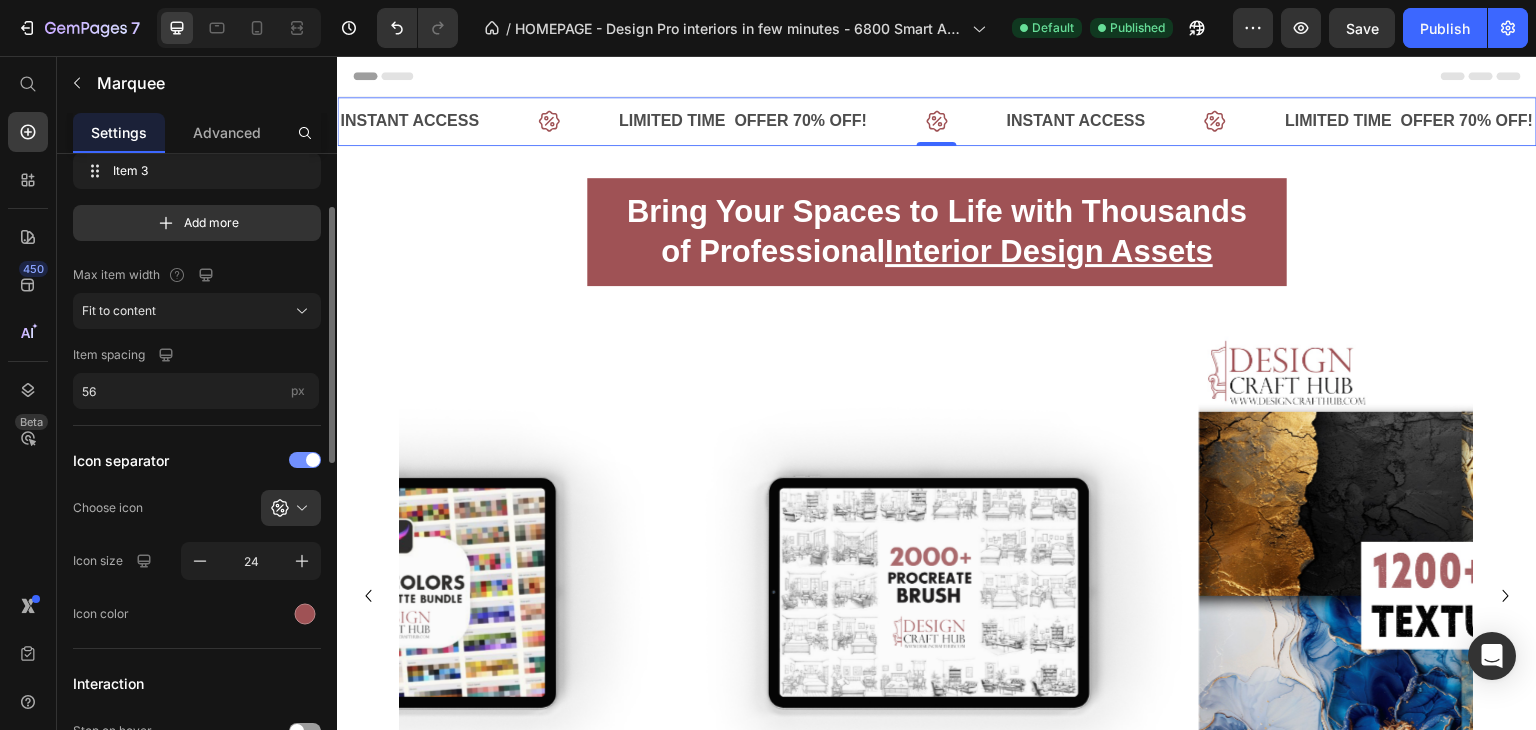 scroll, scrollTop: 120, scrollLeft: 0, axis: vertical 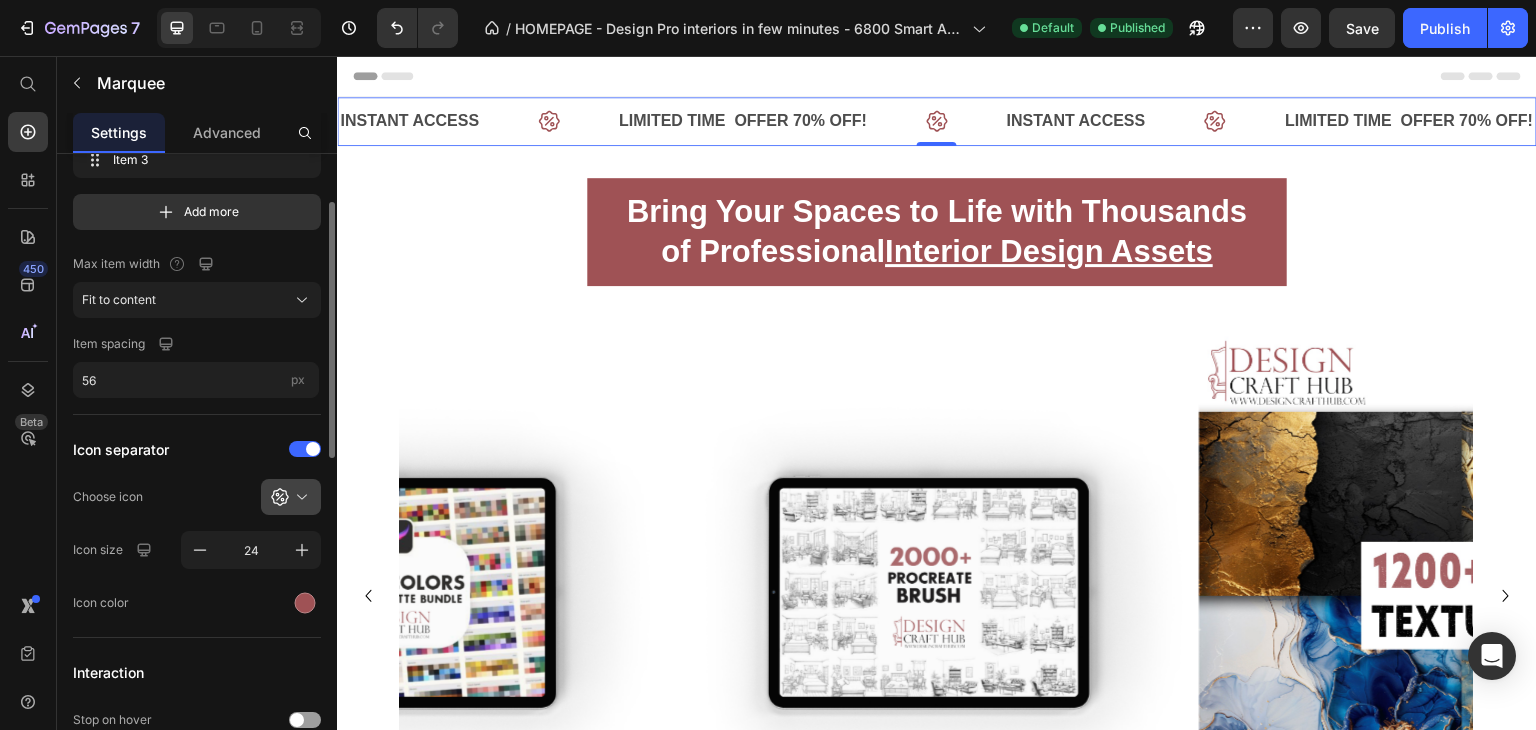 click at bounding box center (299, 497) 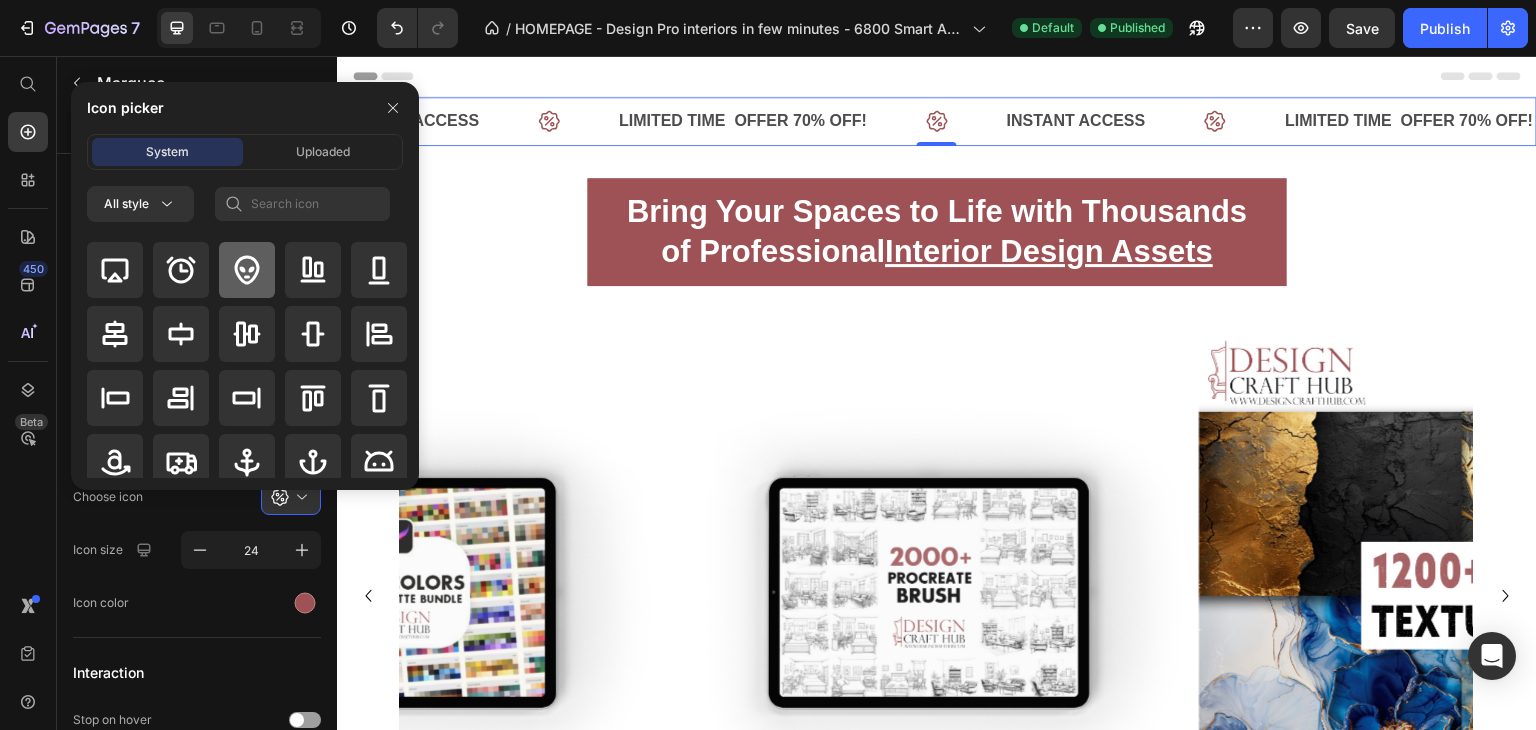 scroll, scrollTop: 0, scrollLeft: 0, axis: both 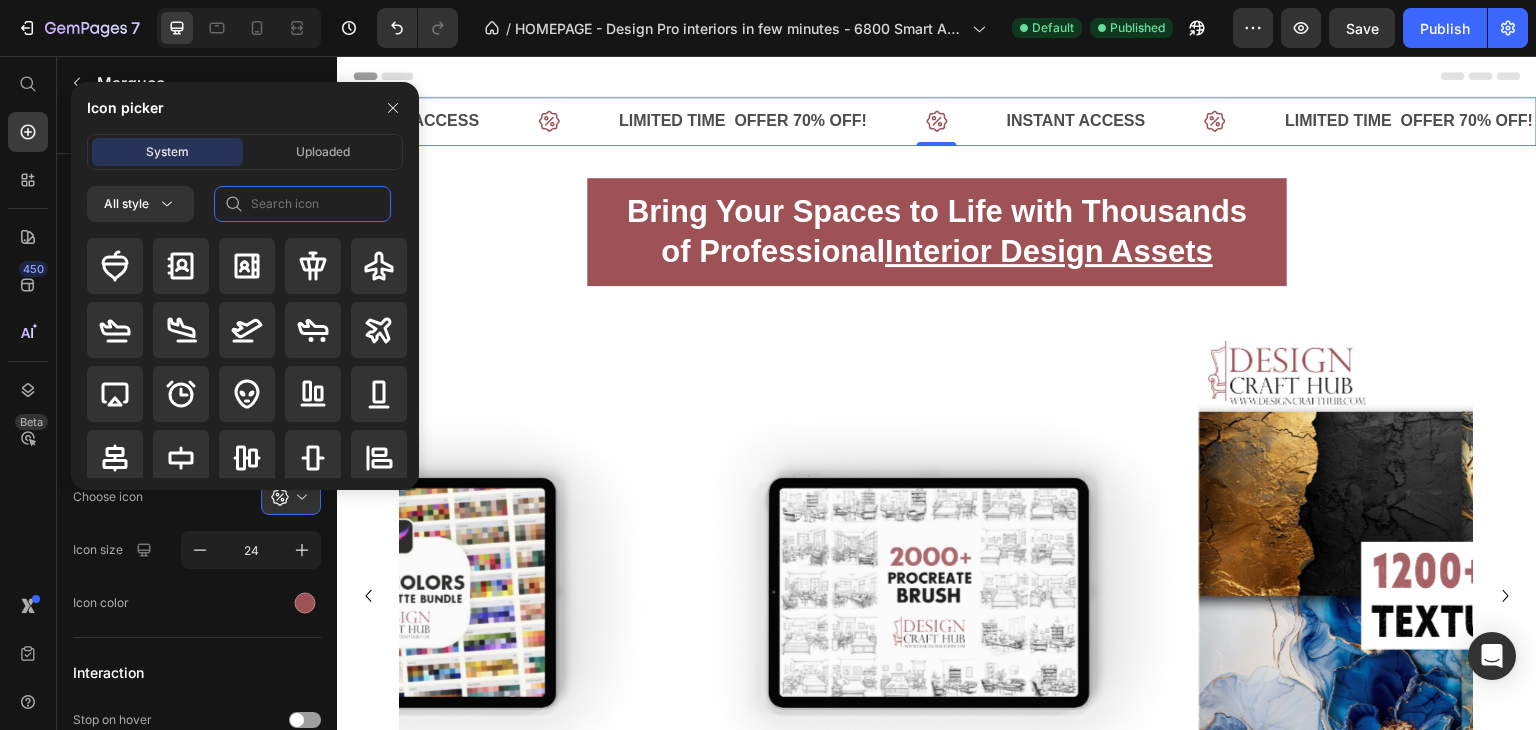 click 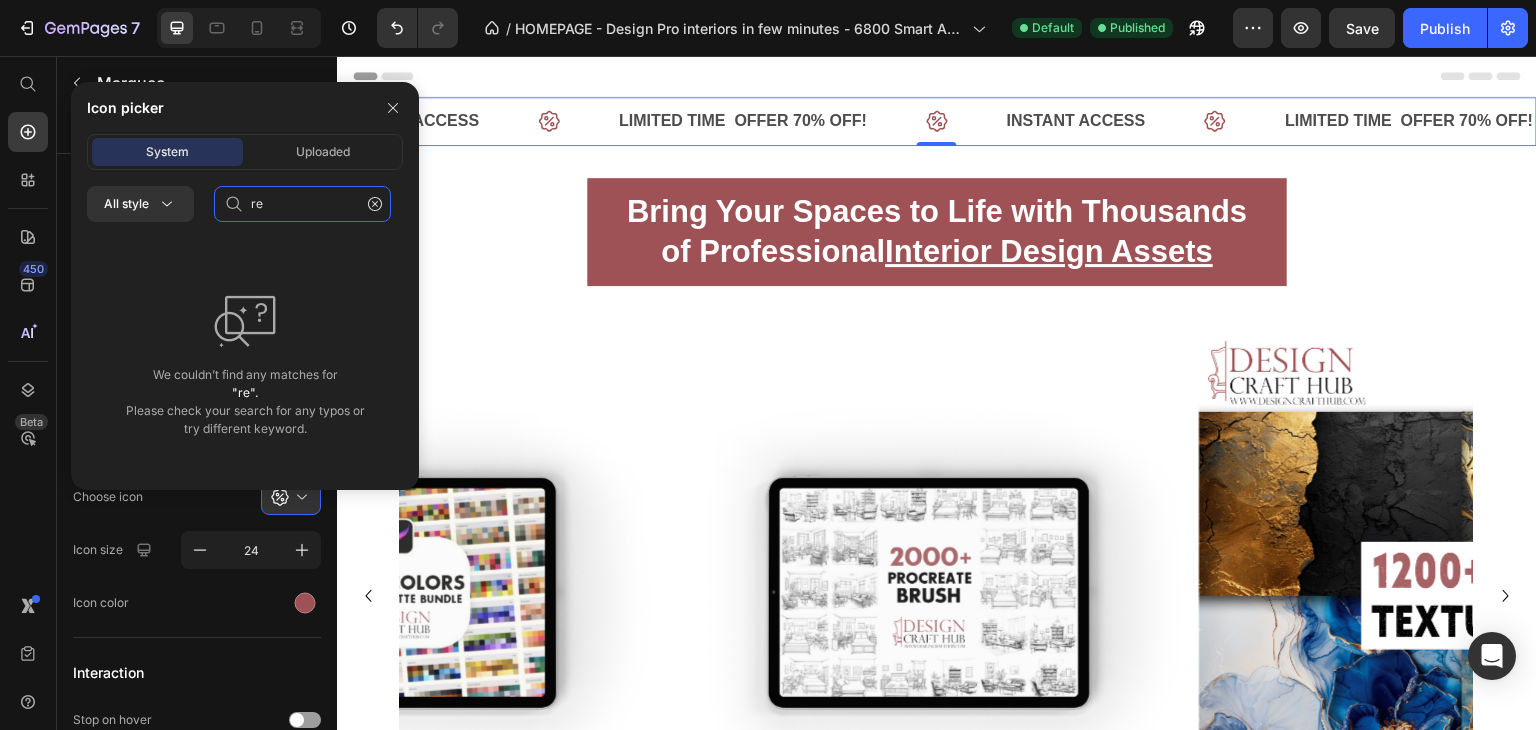 type on "r" 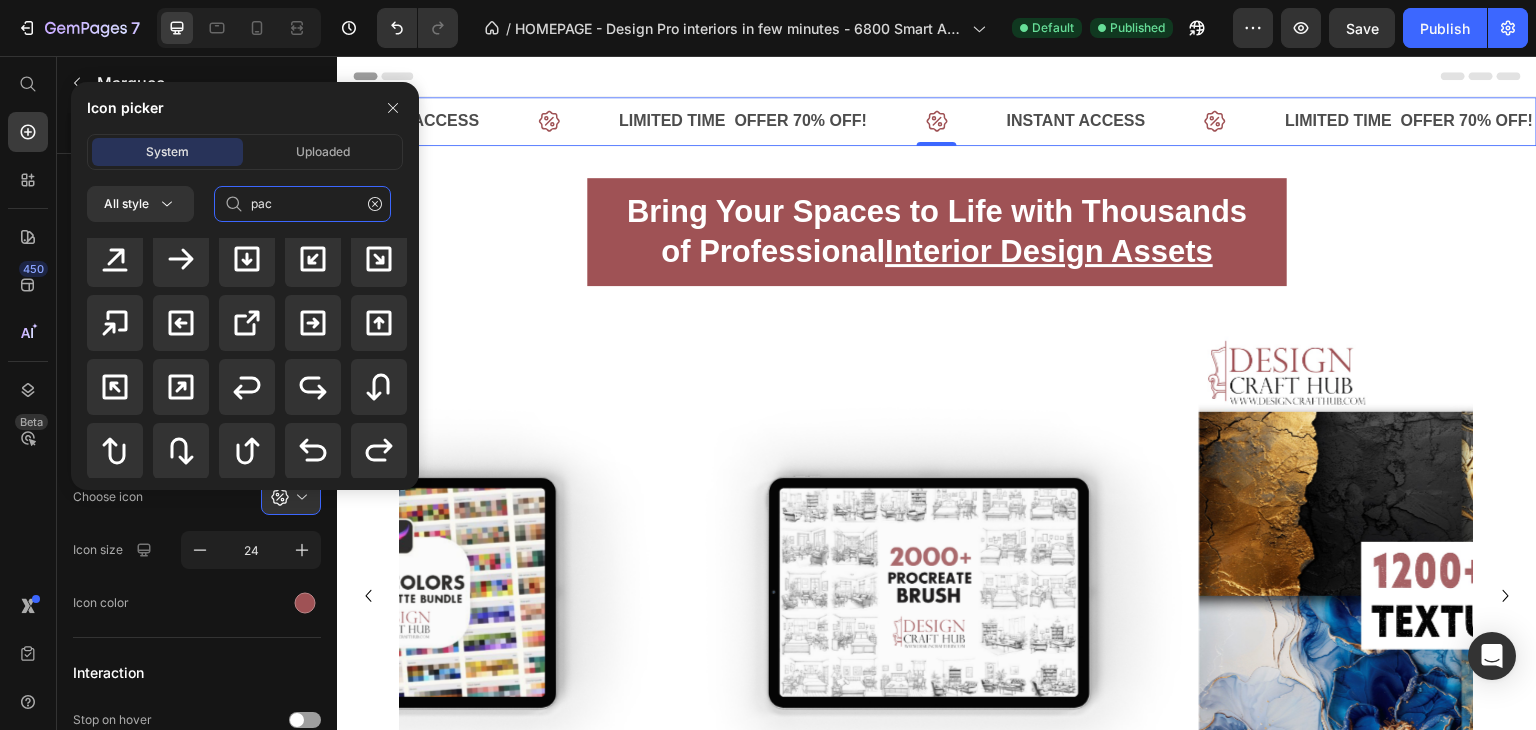 scroll, scrollTop: 0, scrollLeft: 0, axis: both 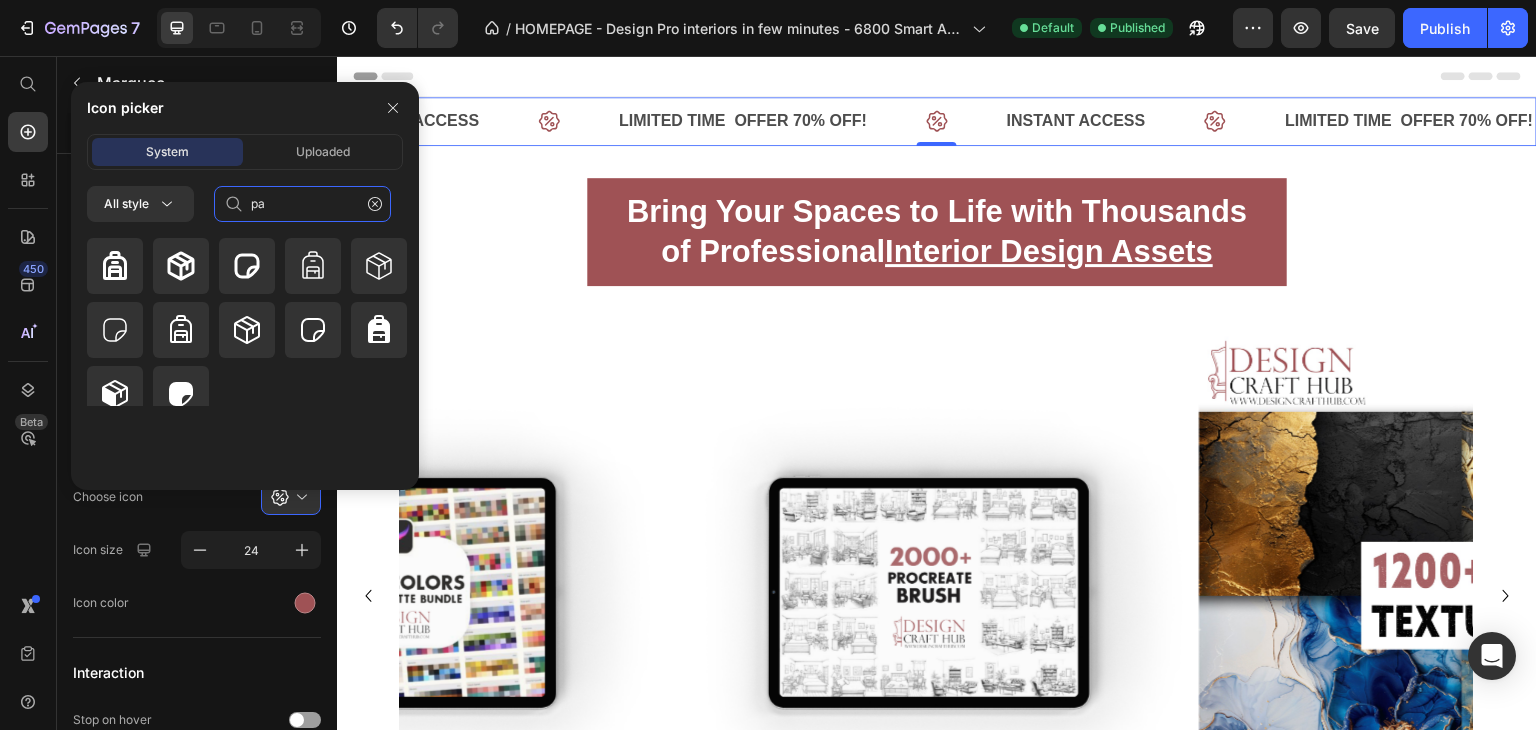 type on "p" 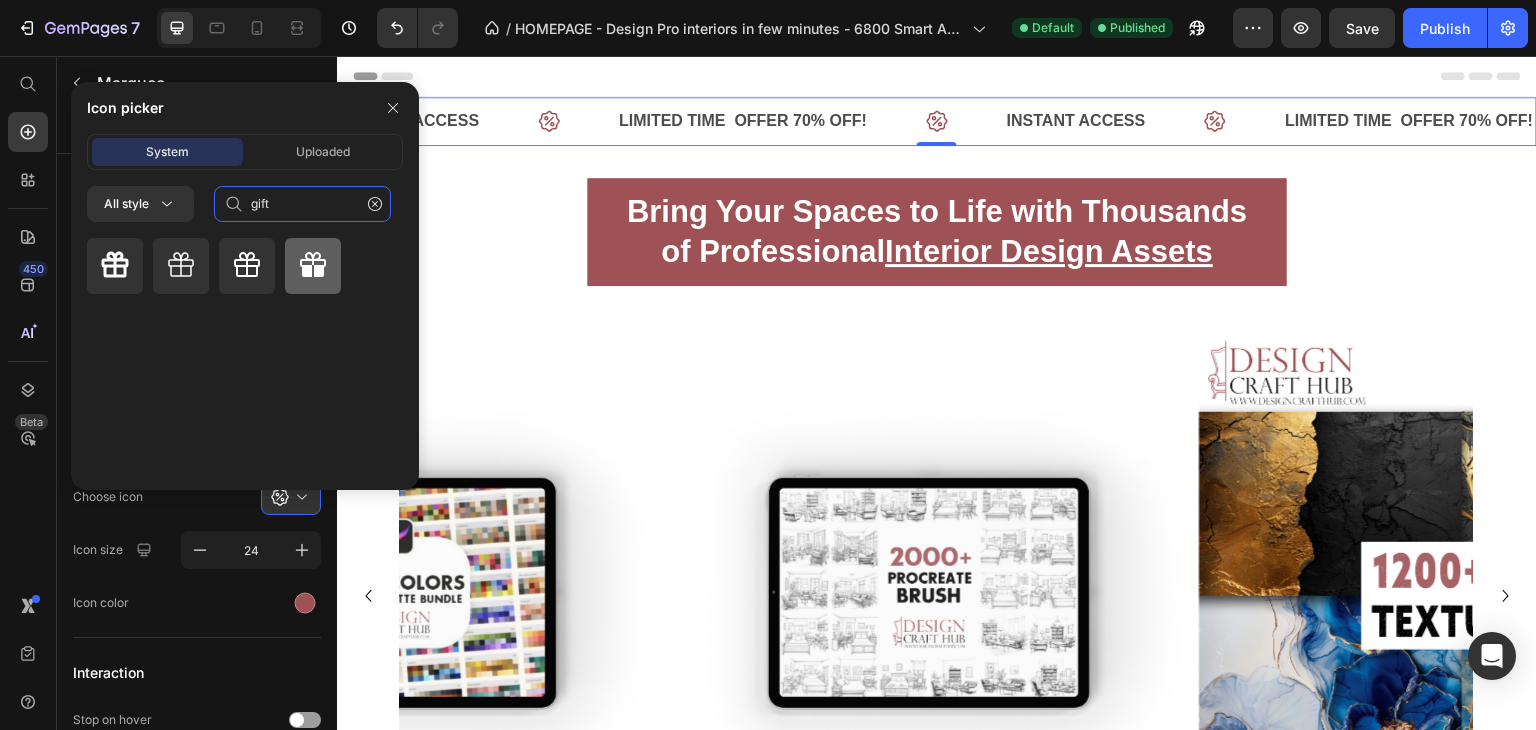 type on "gift" 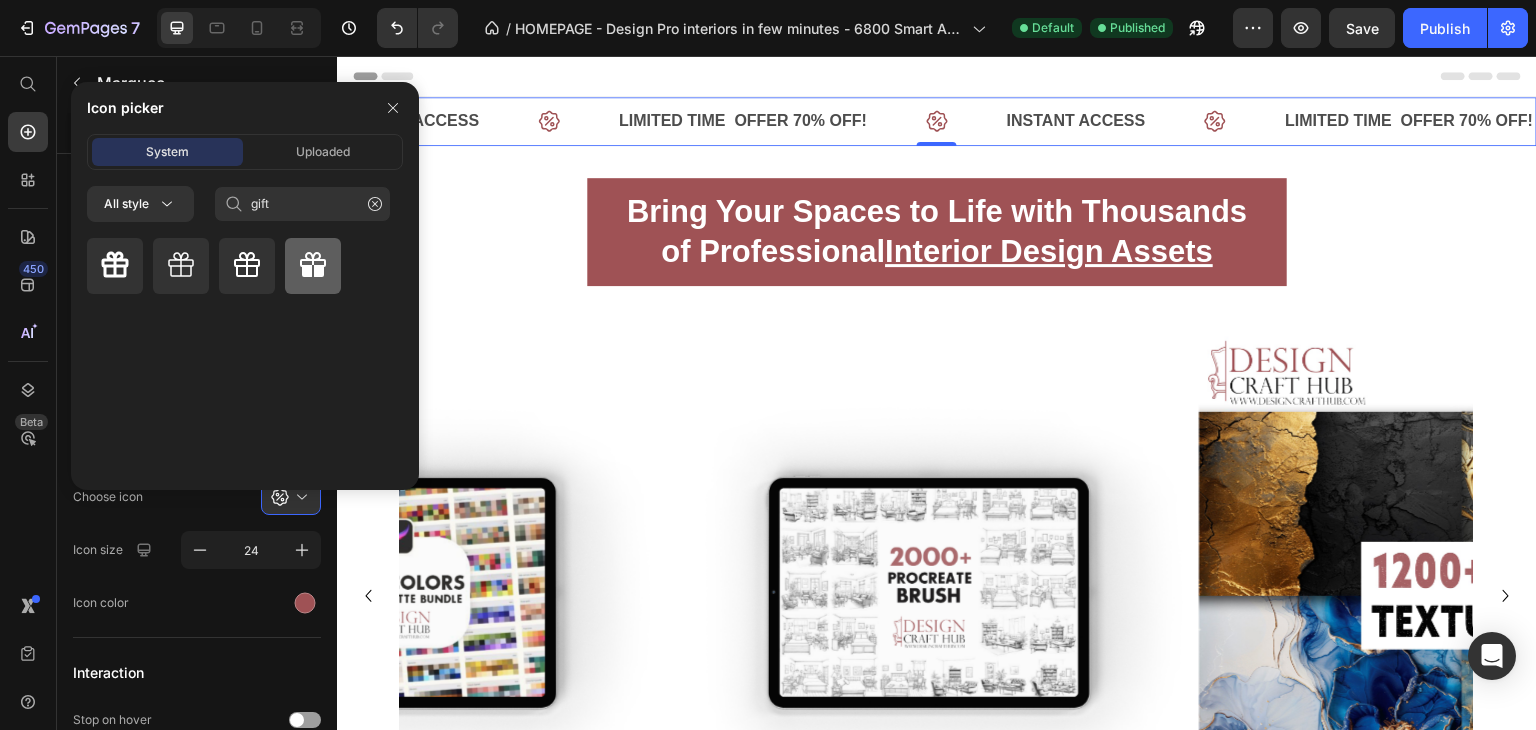 click 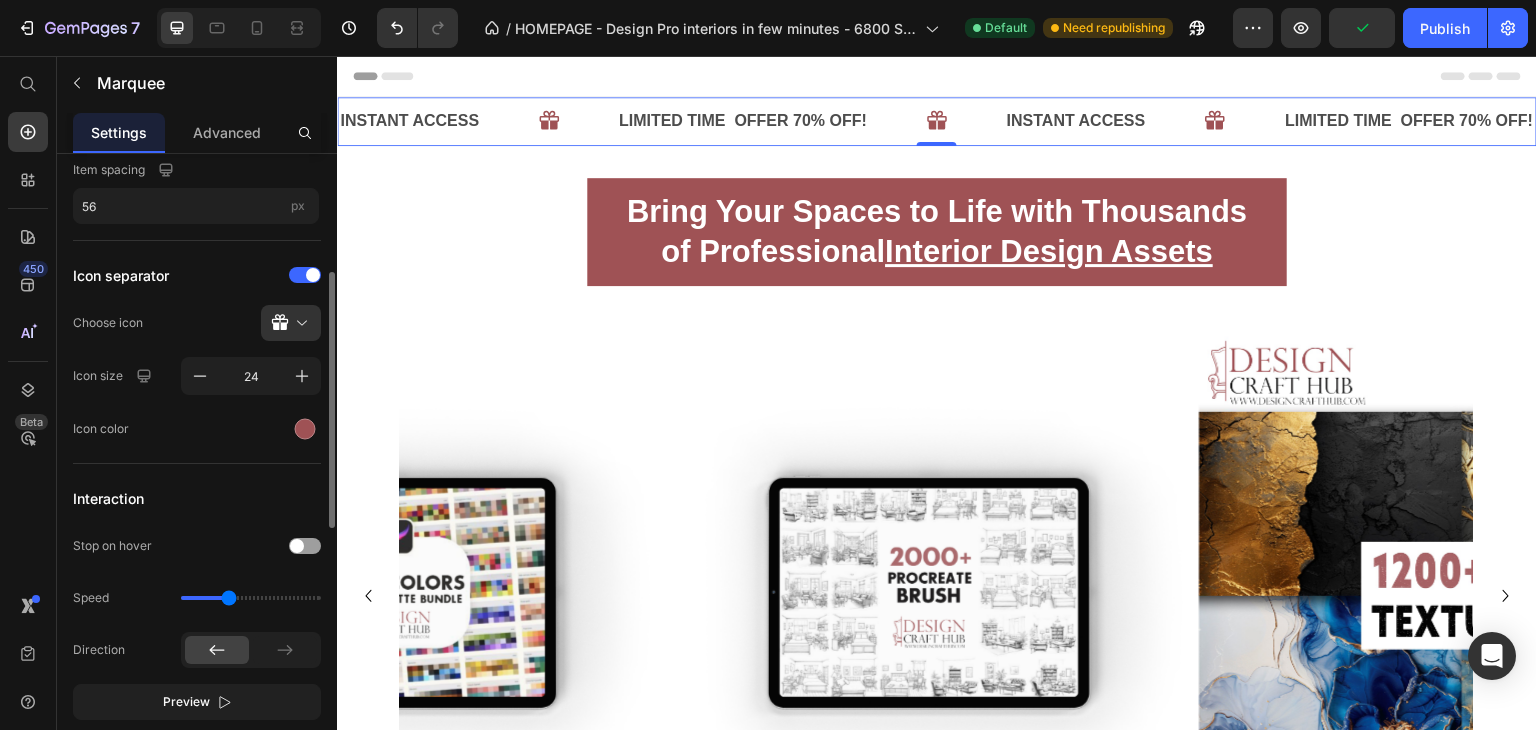scroll, scrollTop: 295, scrollLeft: 0, axis: vertical 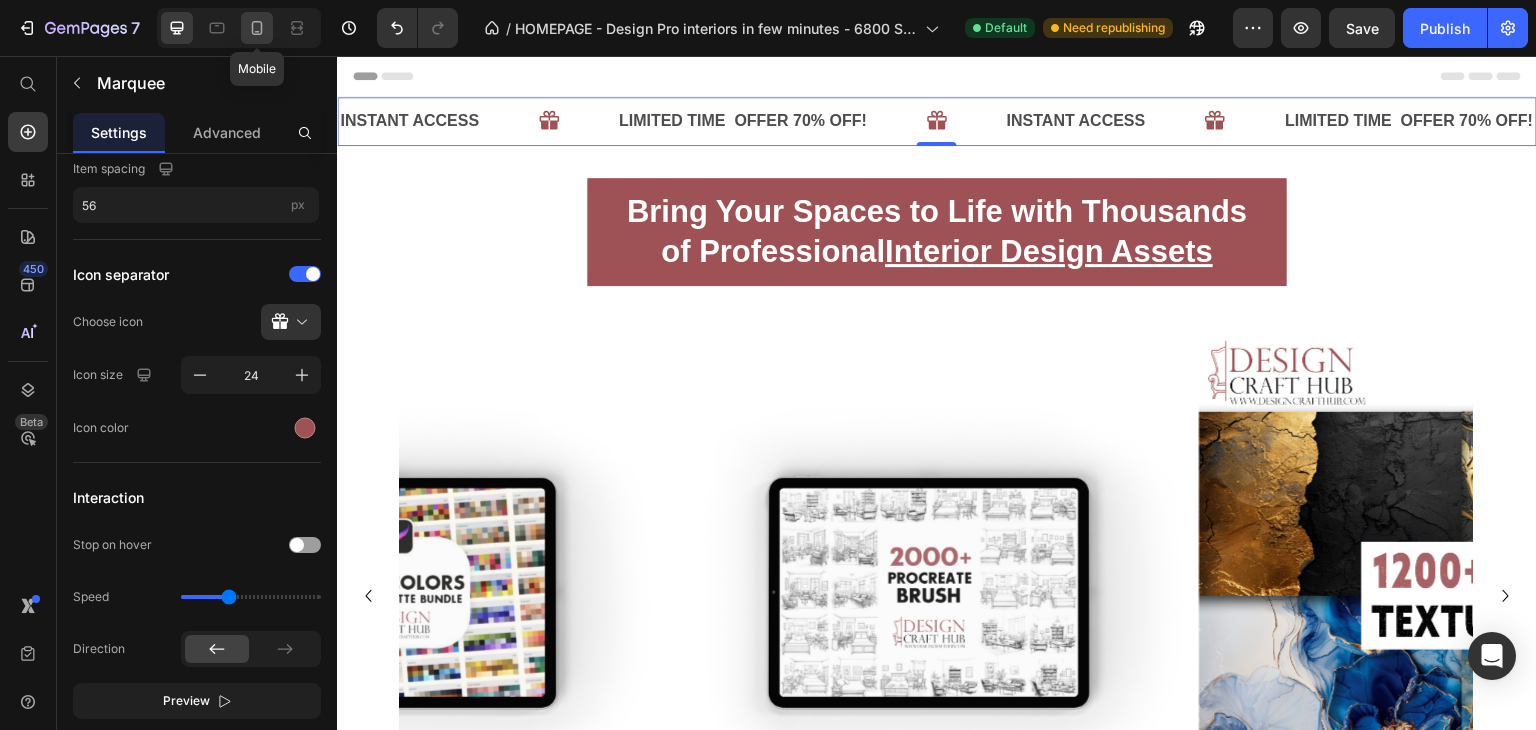 click 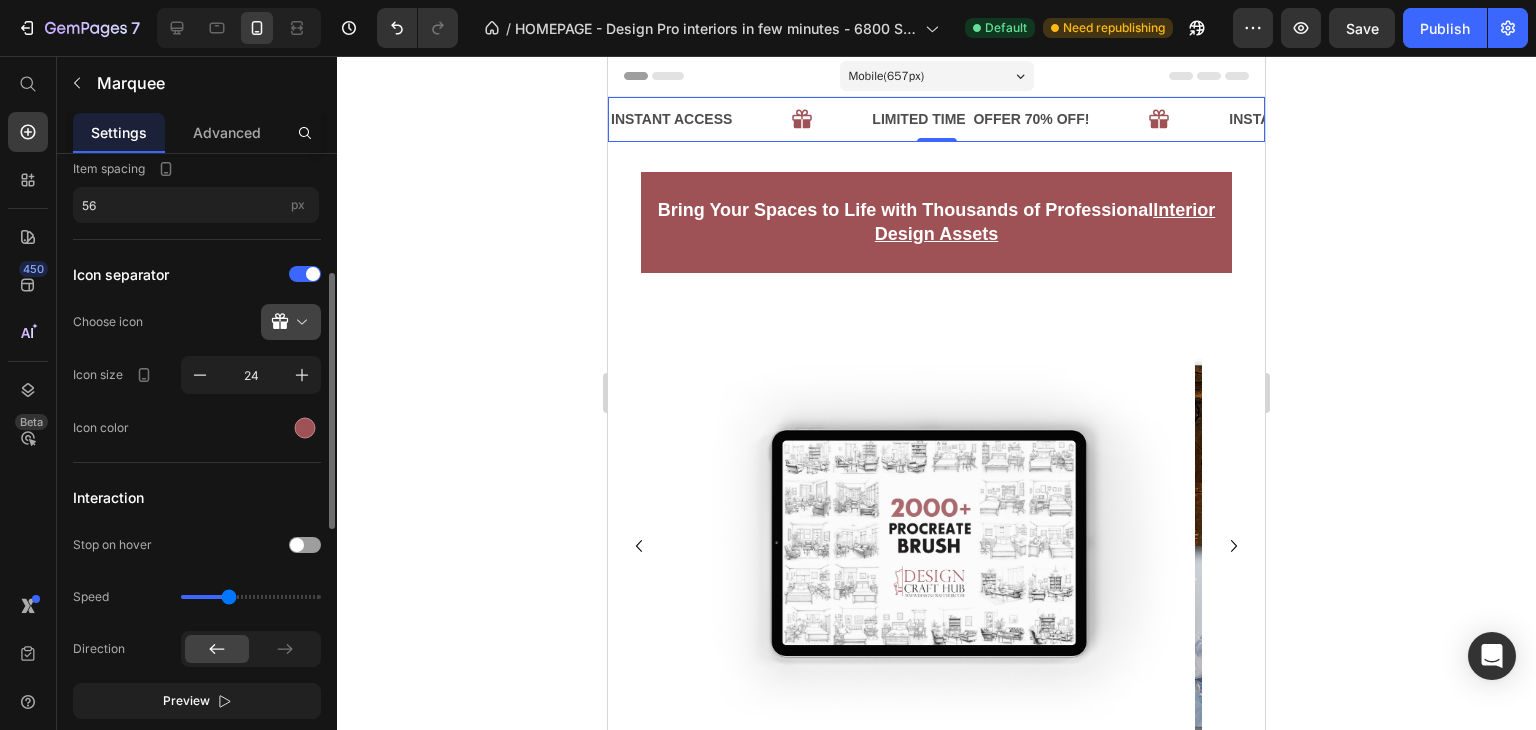 click at bounding box center (299, 322) 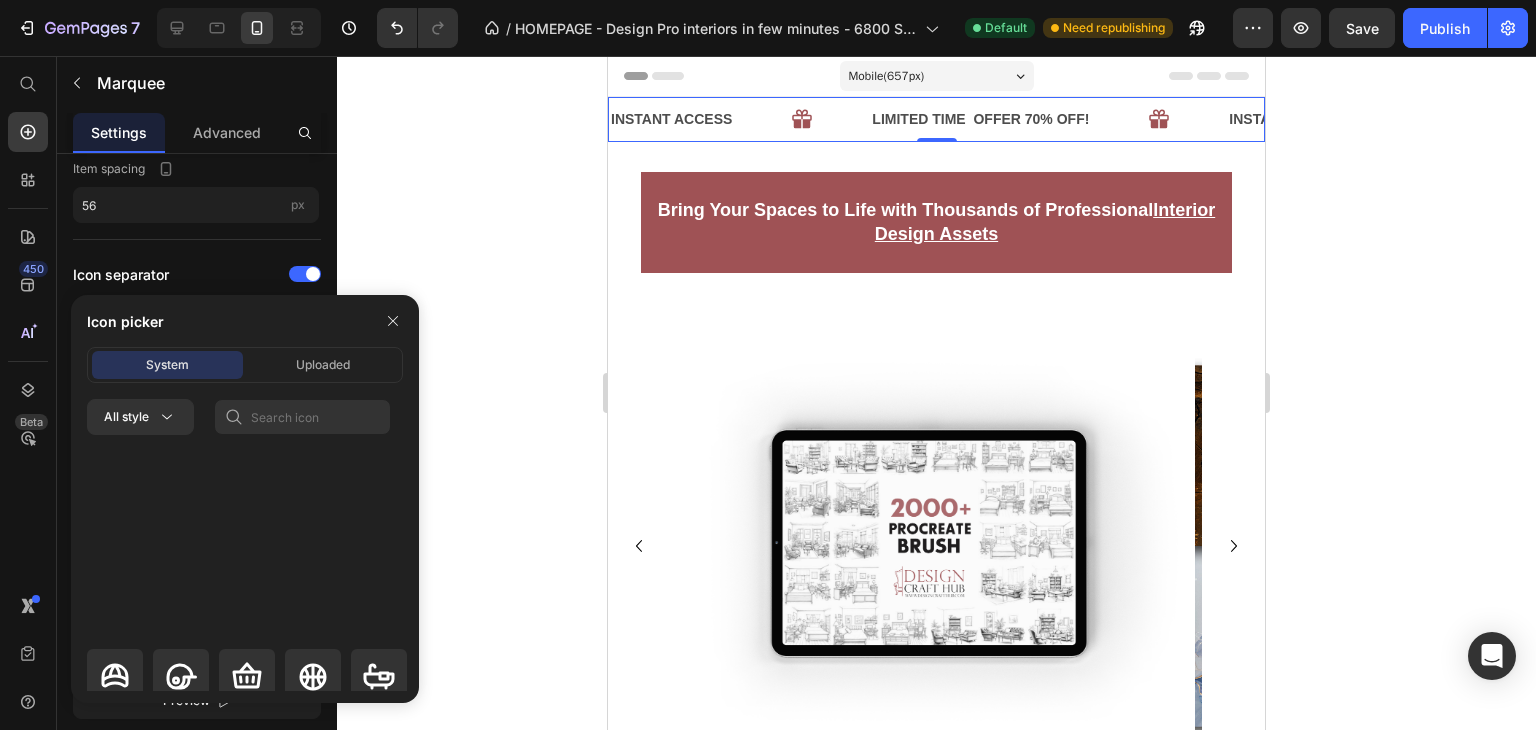 scroll, scrollTop: 1992, scrollLeft: 0, axis: vertical 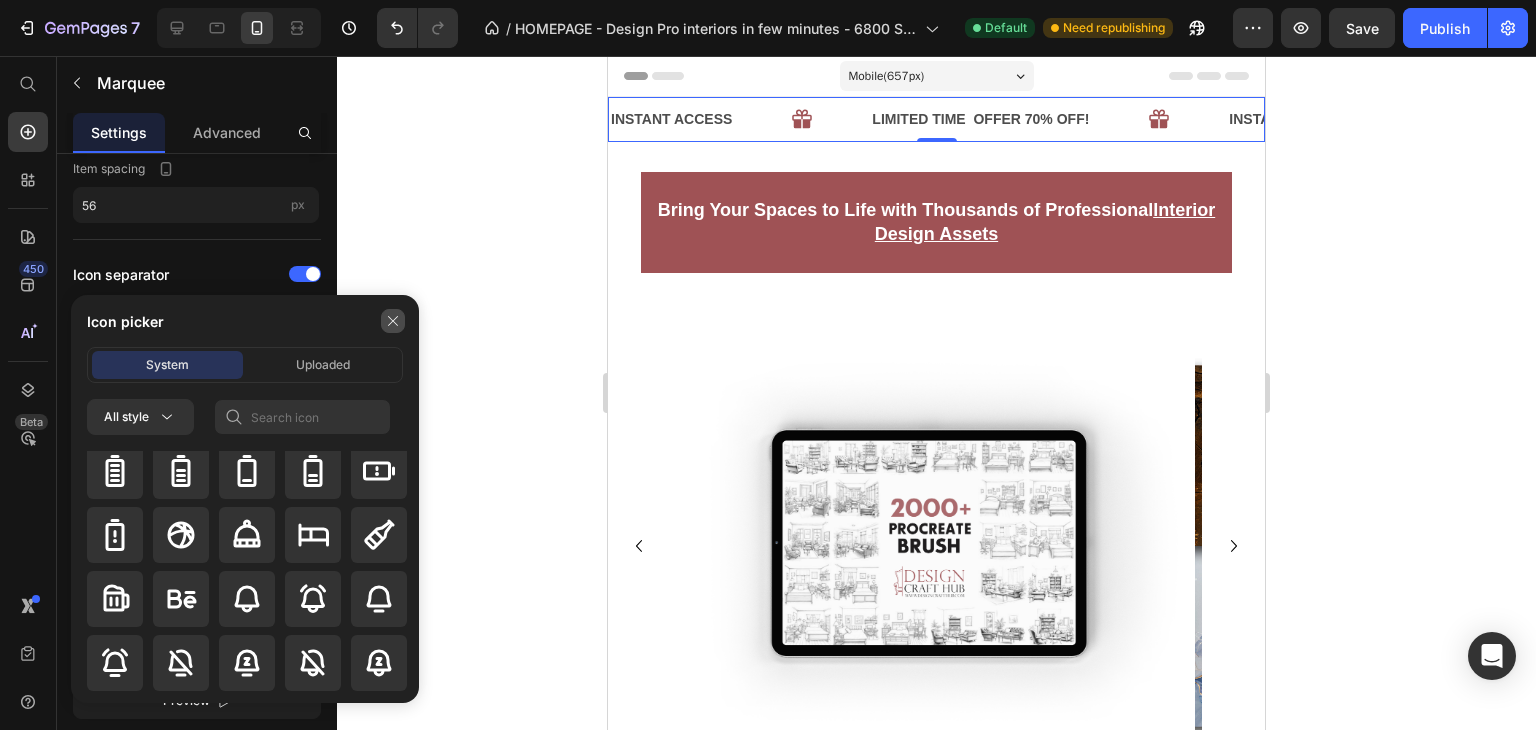 click 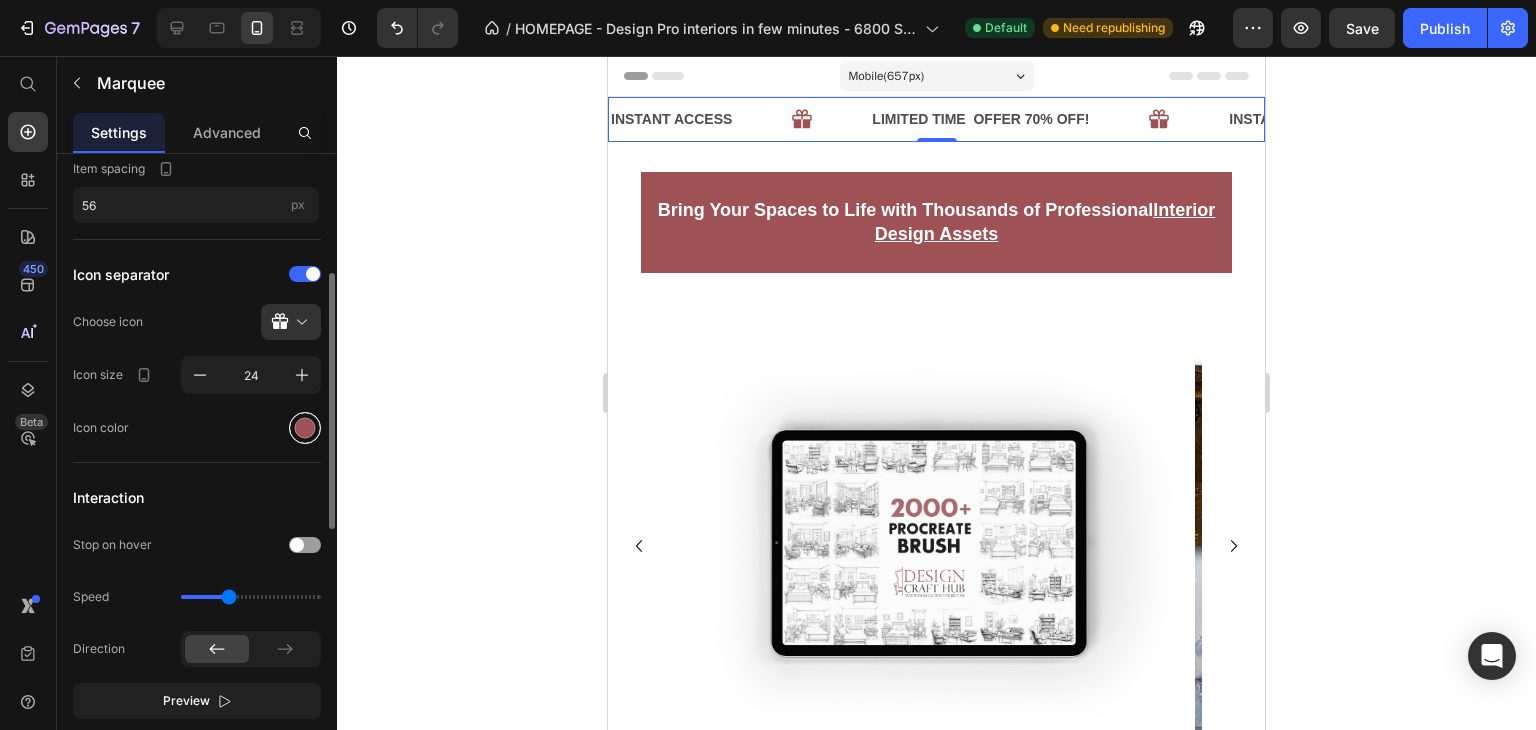 click at bounding box center [305, 428] 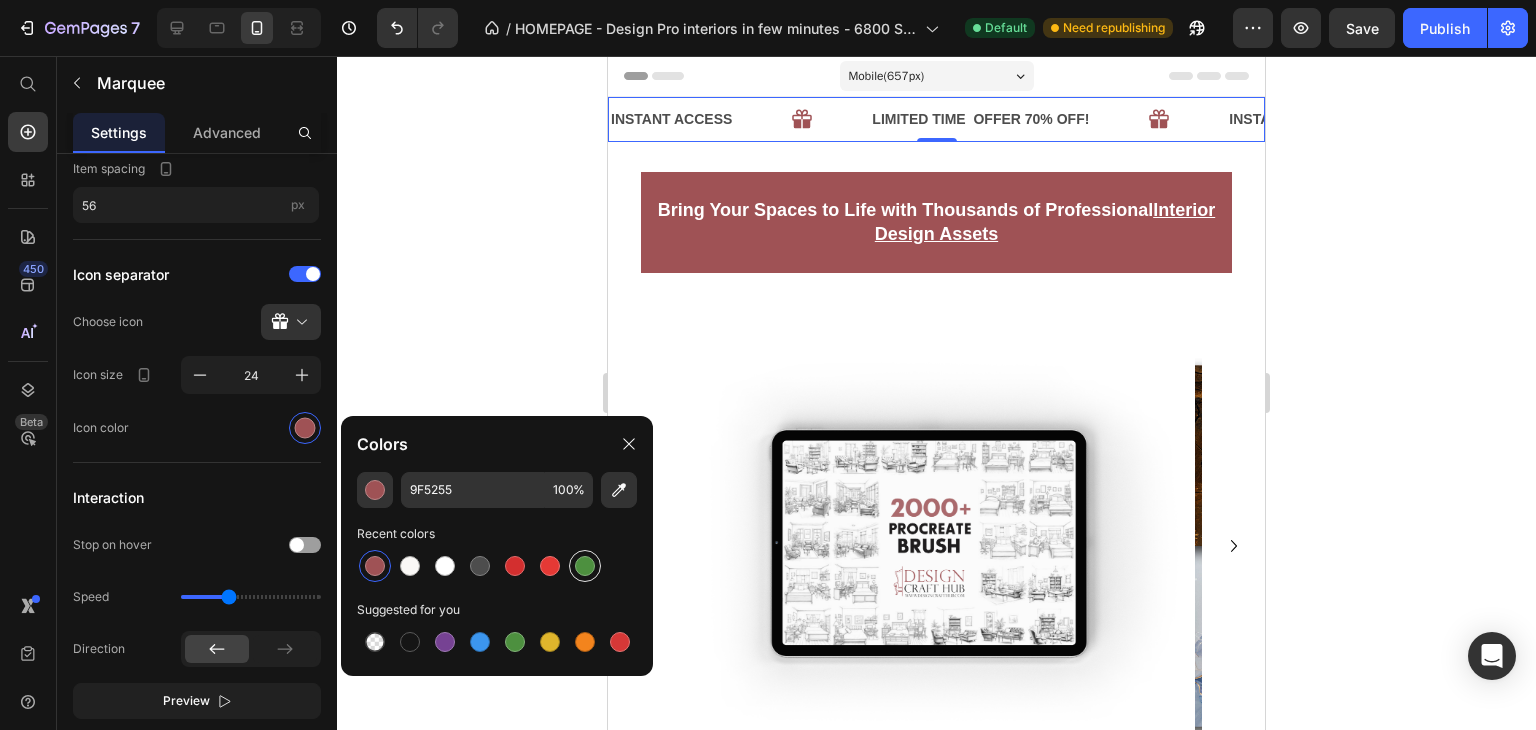 click at bounding box center (585, 566) 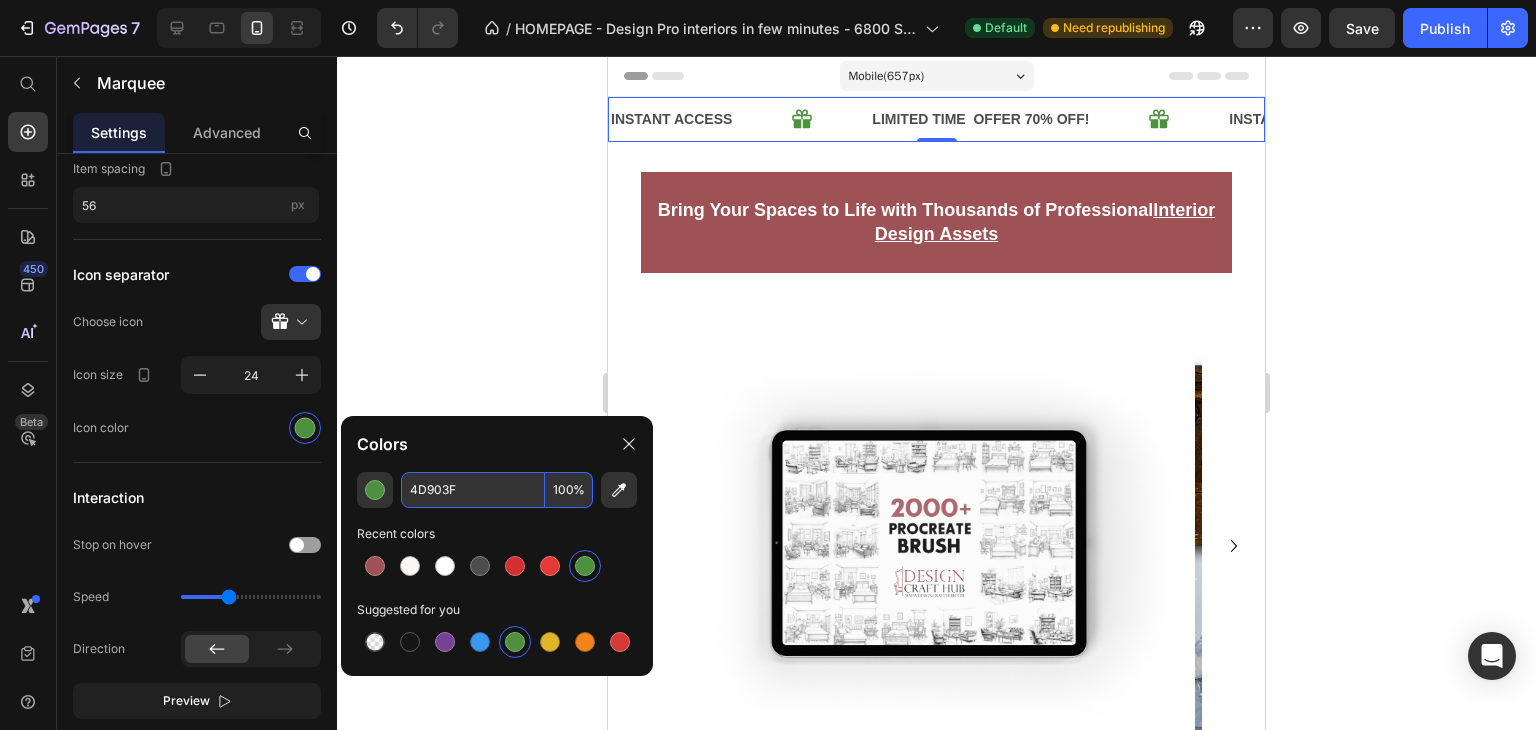 click on "4D903F" at bounding box center [473, 490] 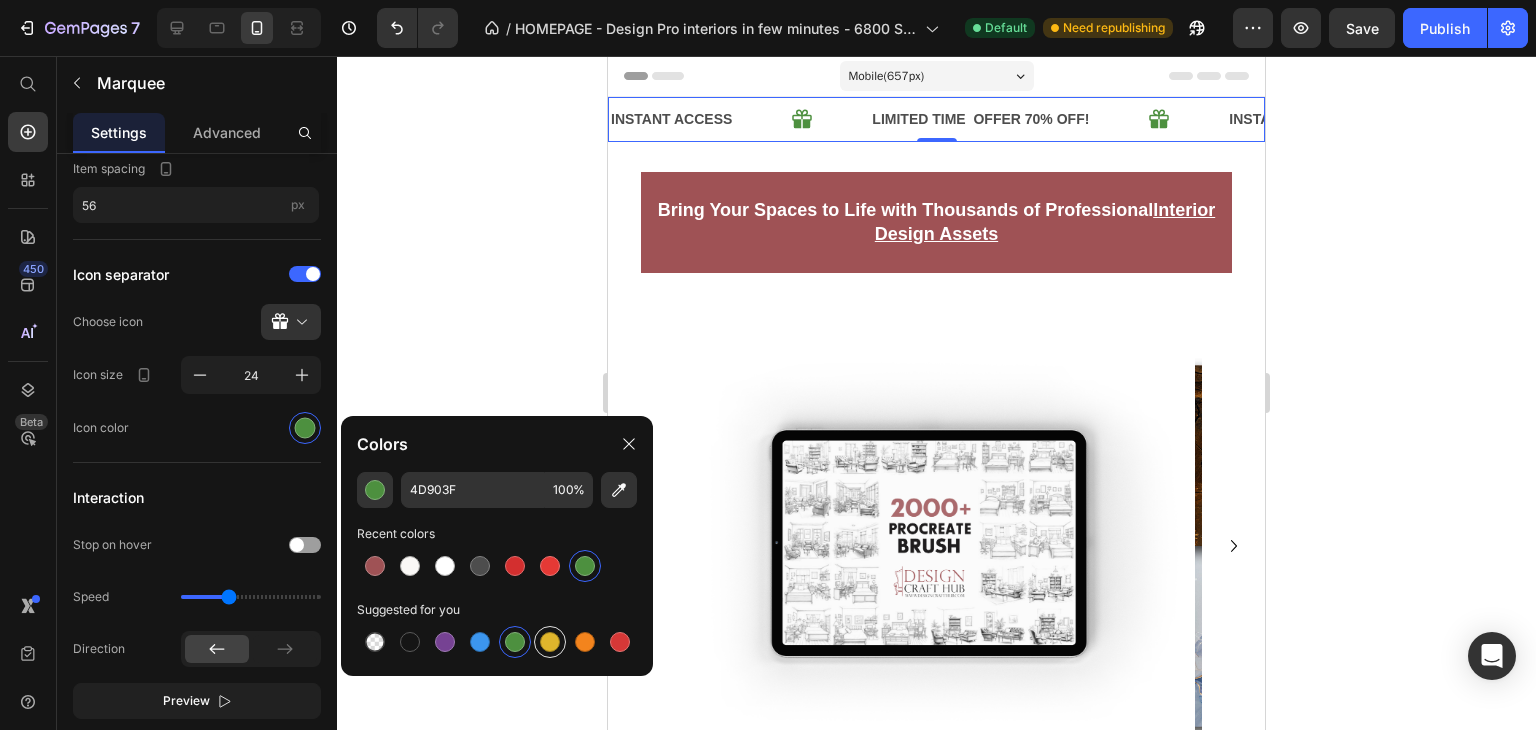 click at bounding box center [550, 642] 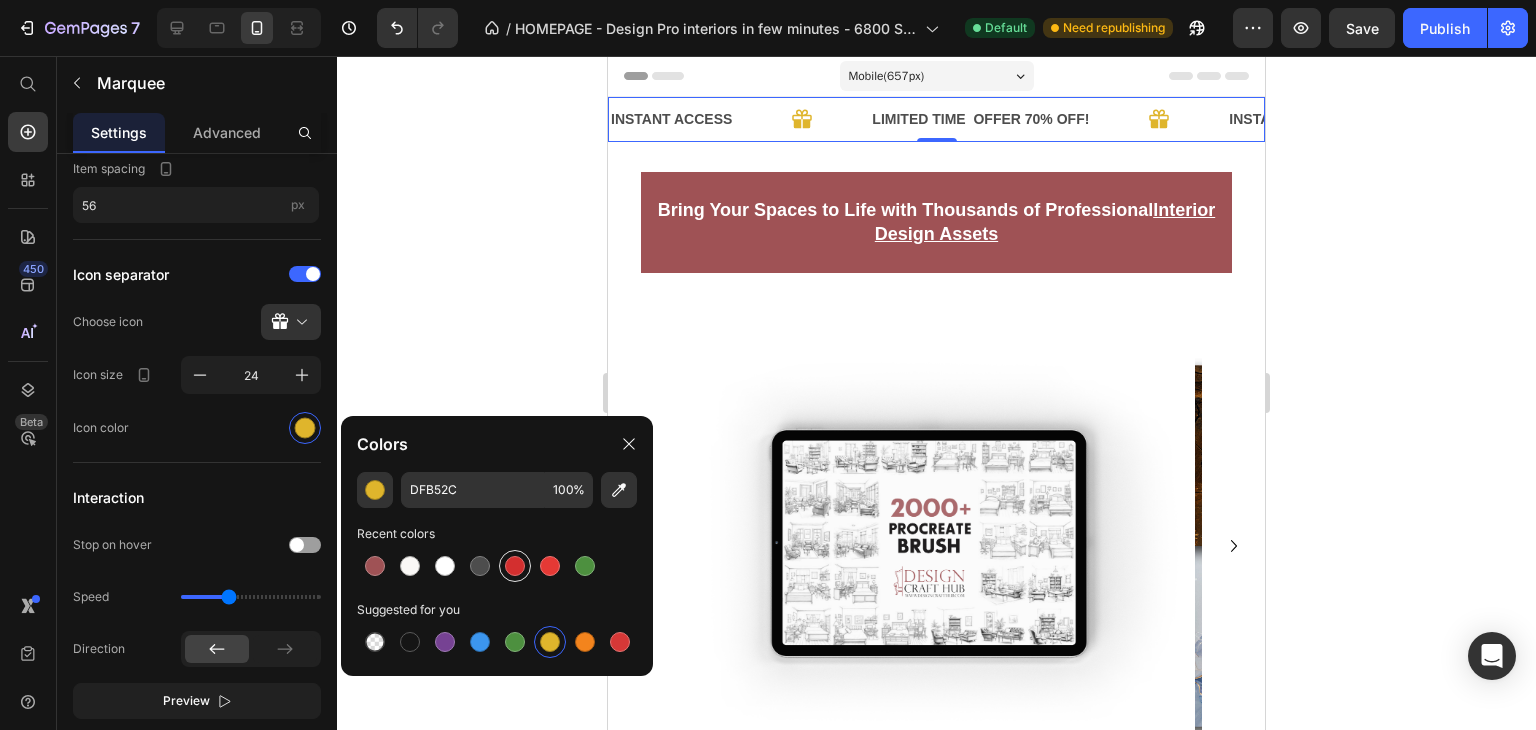 click at bounding box center [515, 566] 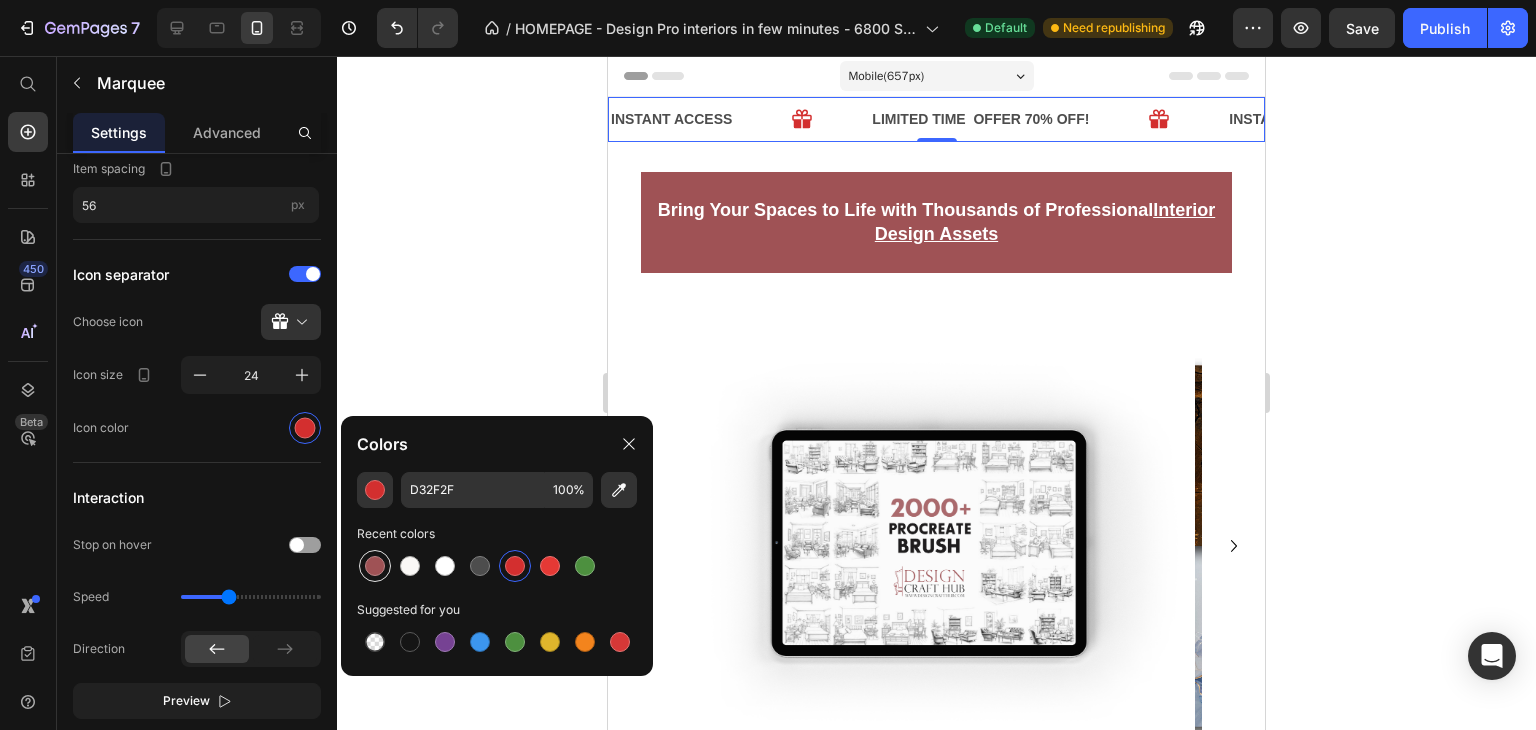 click at bounding box center (375, 566) 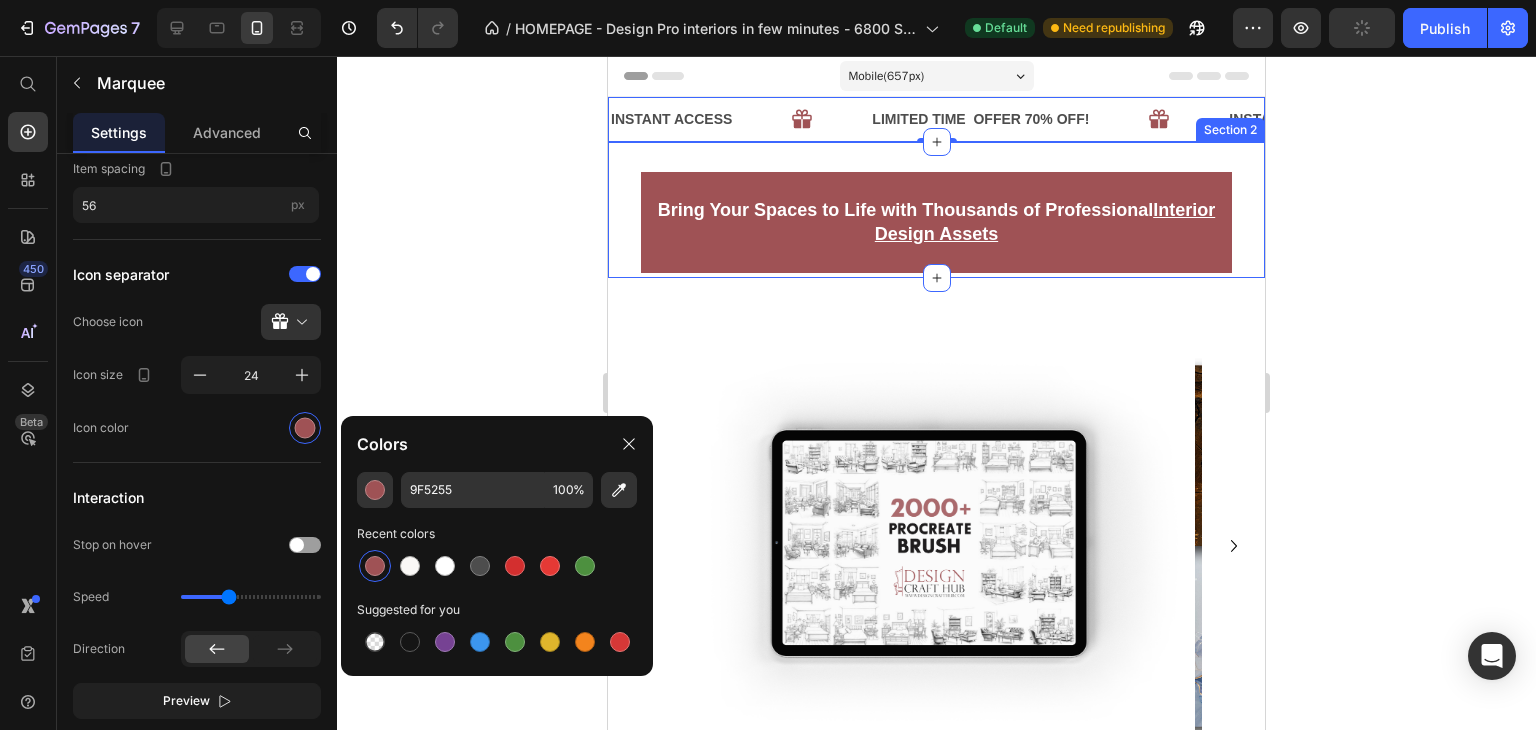 click on "Bring Your Spaces to Life with Thousands of Professional  Interior Design Assets Heading Row" at bounding box center [936, 215] 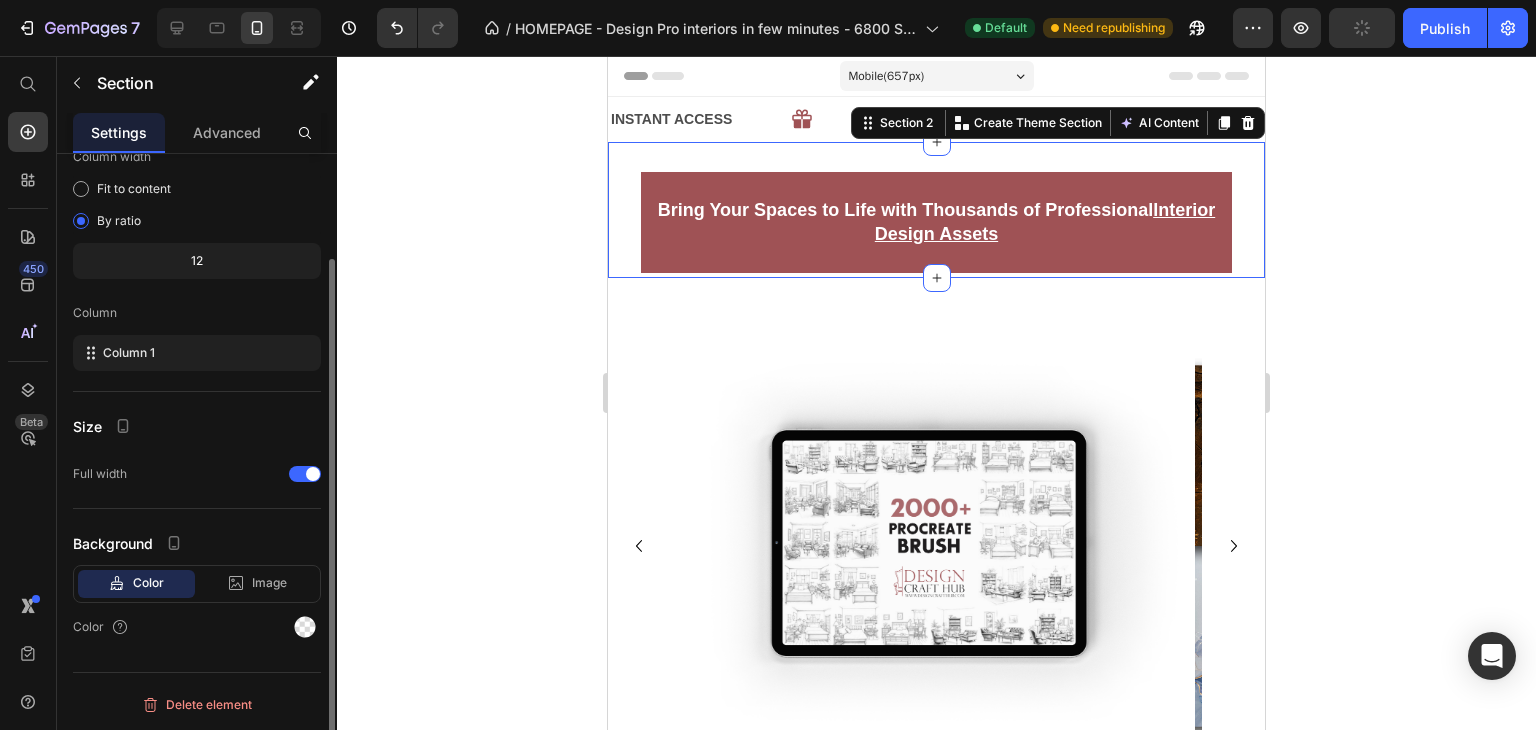 scroll, scrollTop: 0, scrollLeft: 0, axis: both 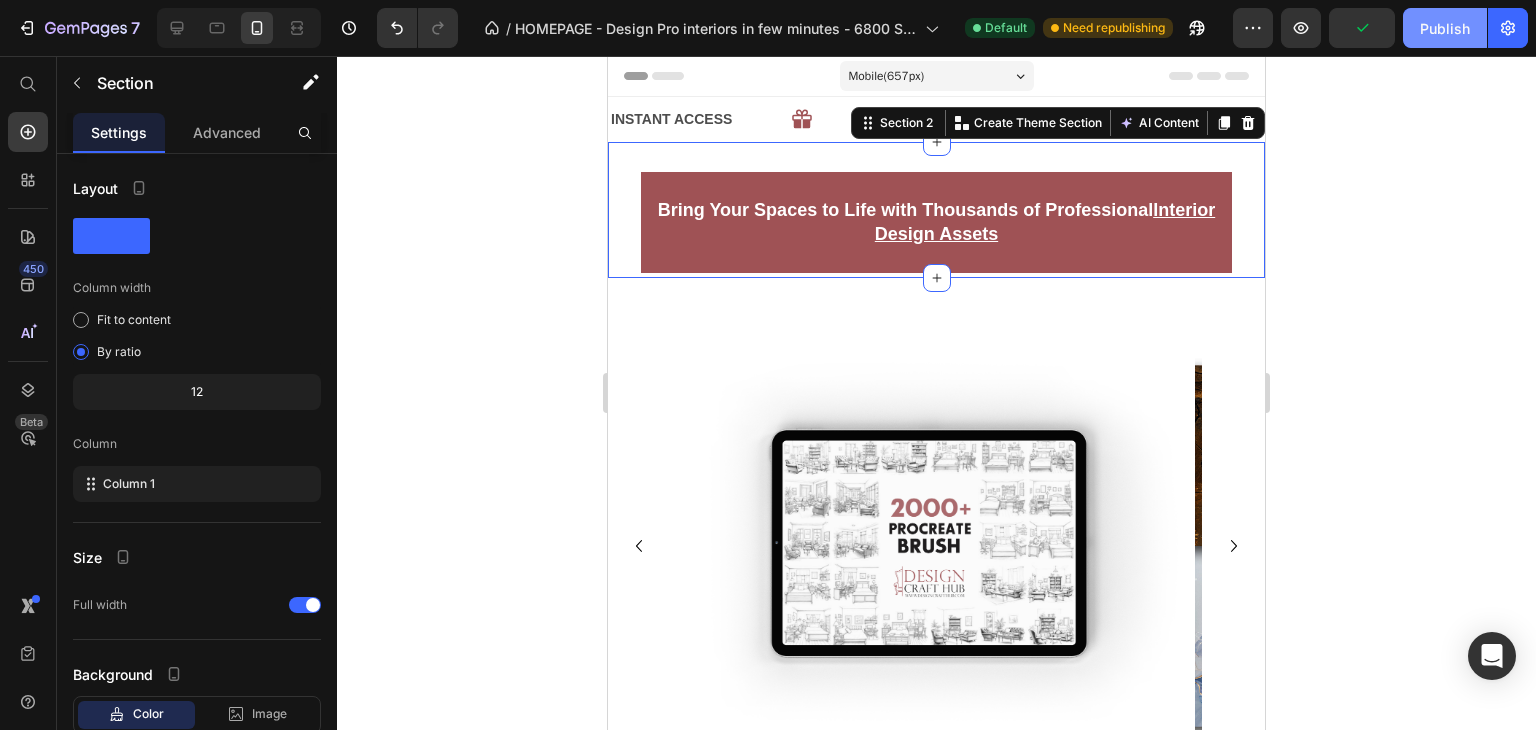click on "Publish" at bounding box center [1445, 28] 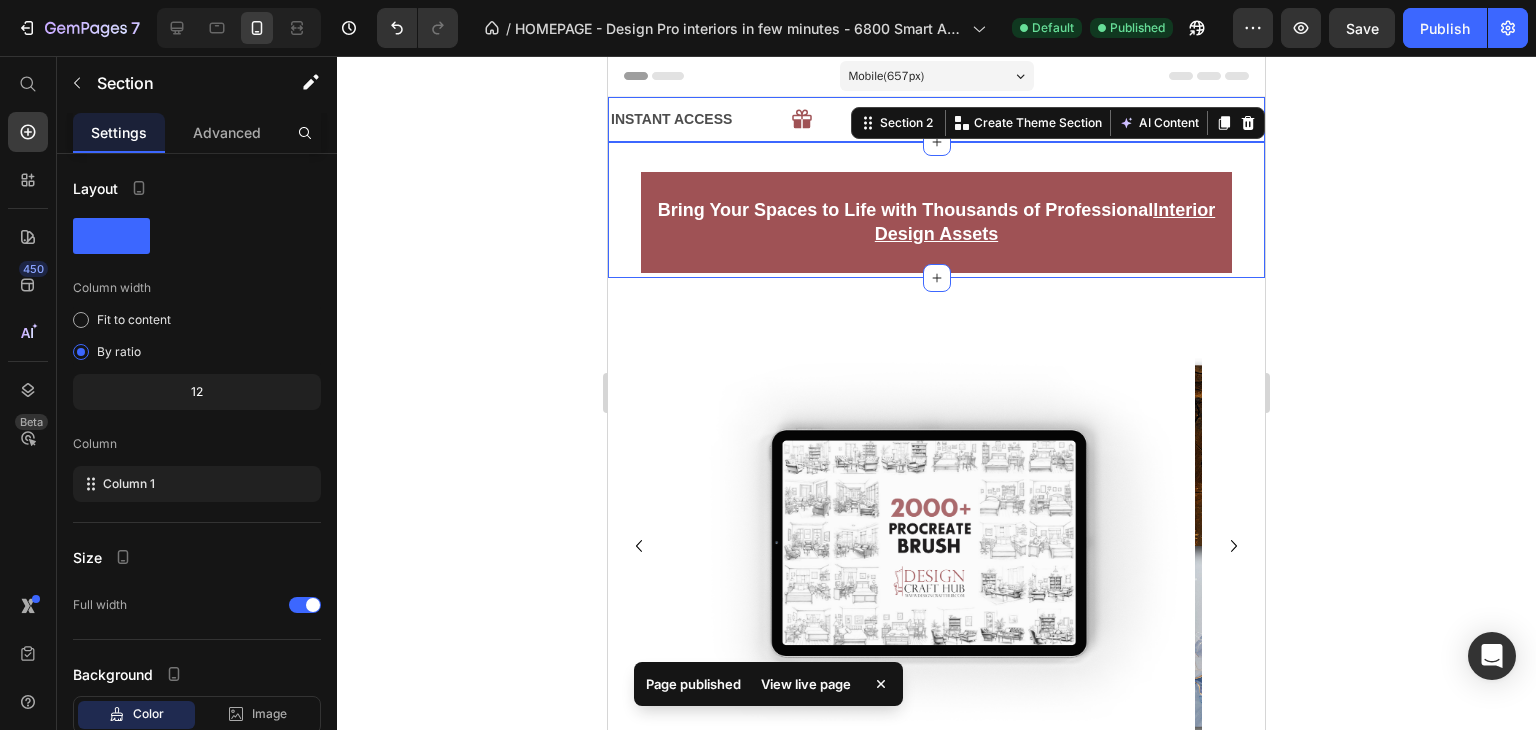 click on "INSTANT ACCESS Text" at bounding box center (739, 119) 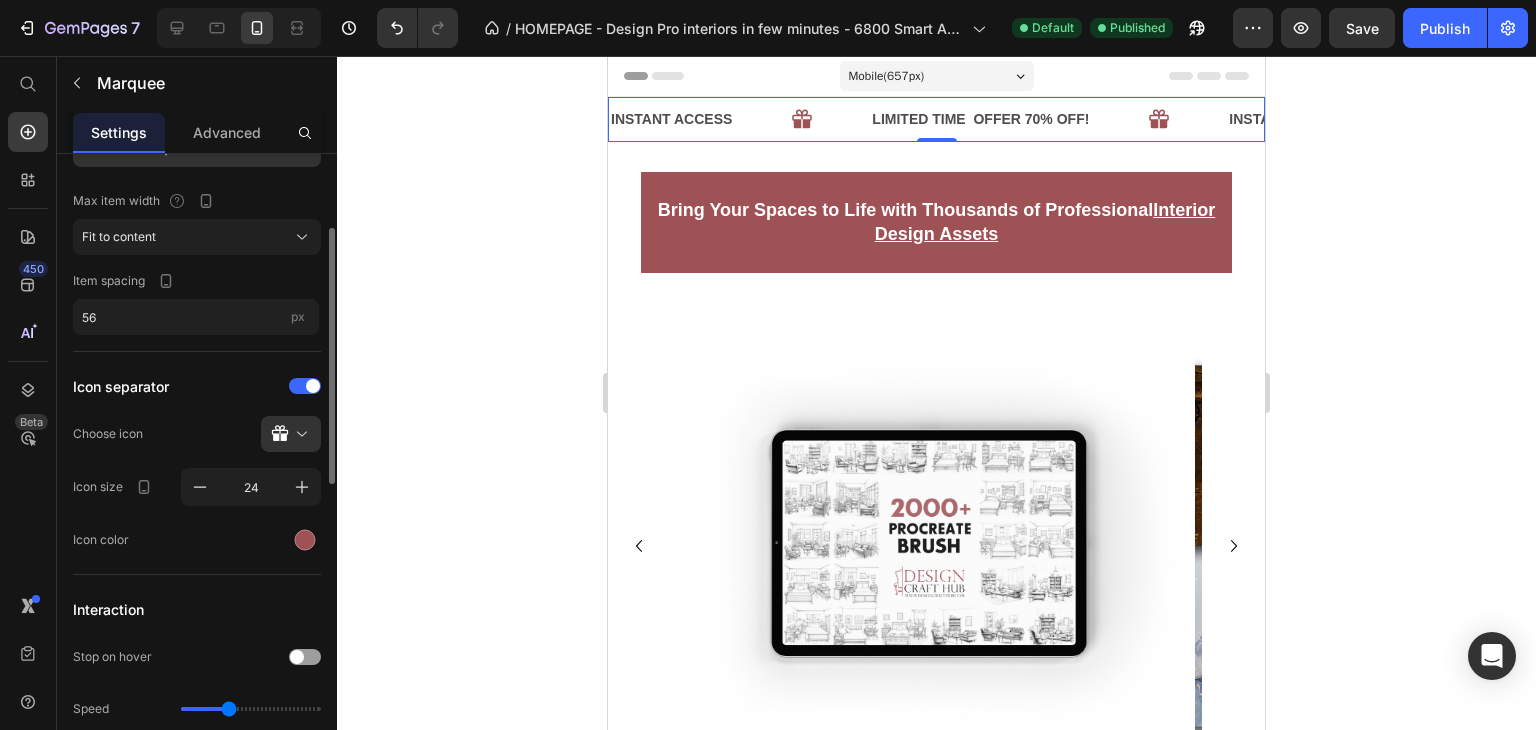 scroll, scrollTop: 182, scrollLeft: 0, axis: vertical 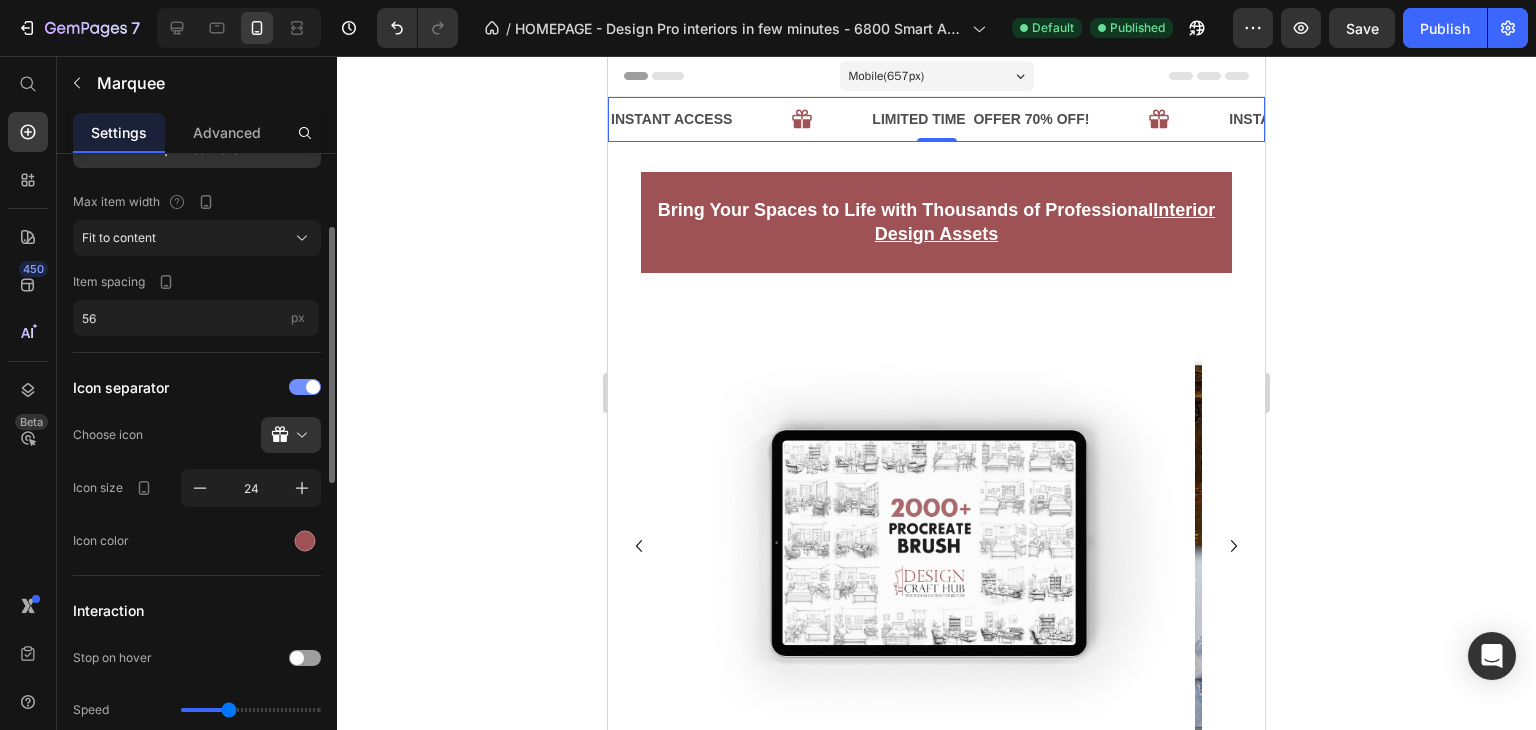 click at bounding box center [305, 387] 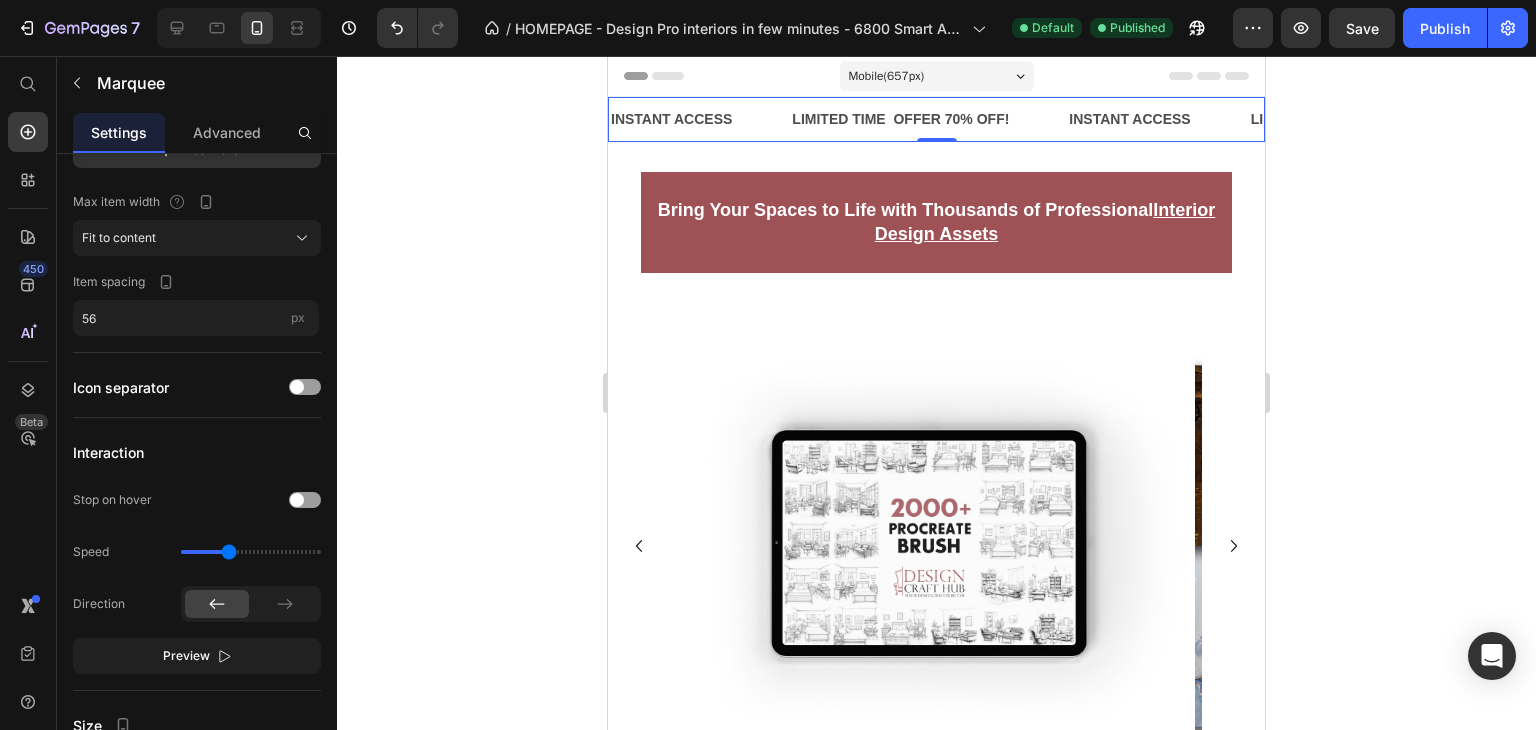 click 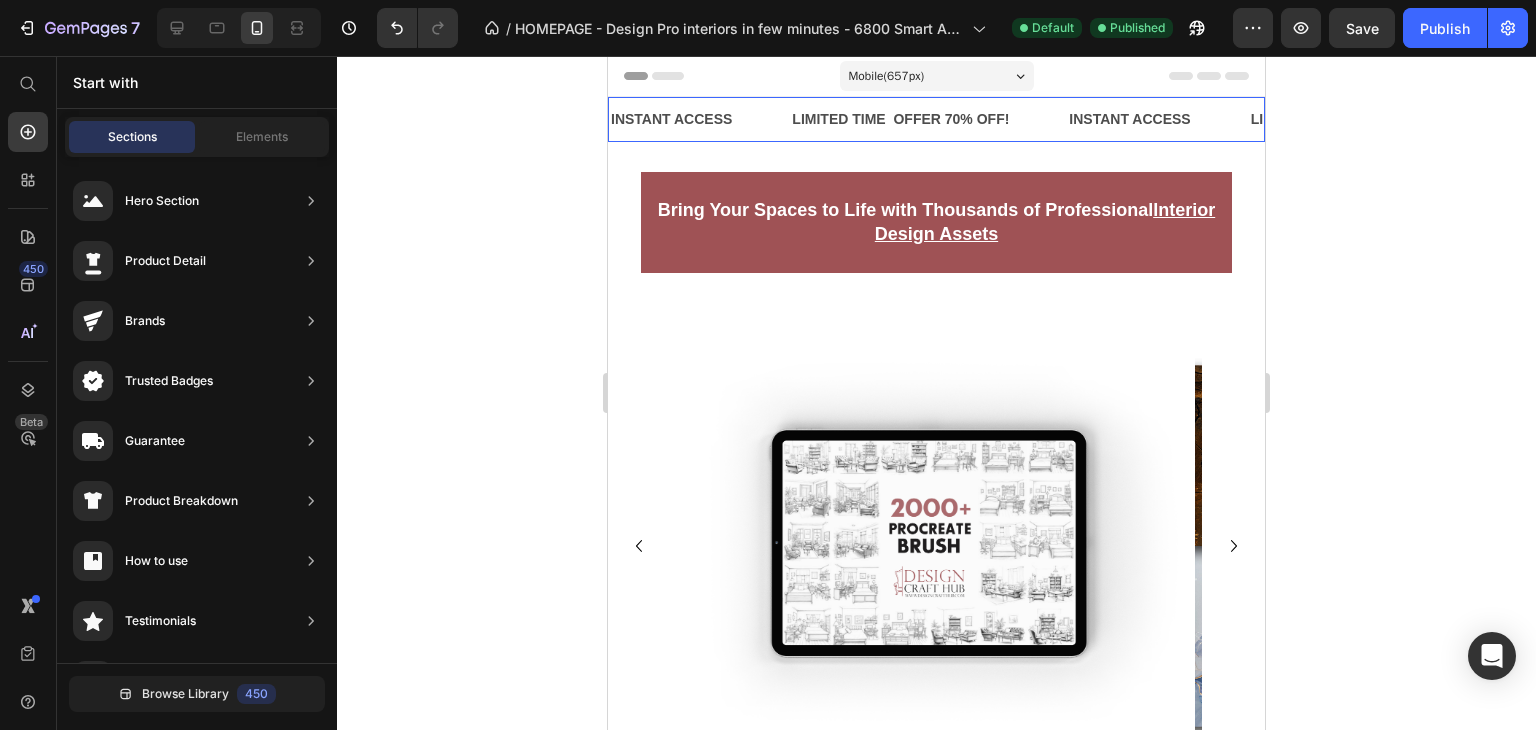 click on "INSTANT ACCESS Text" at bounding box center [699, 119] 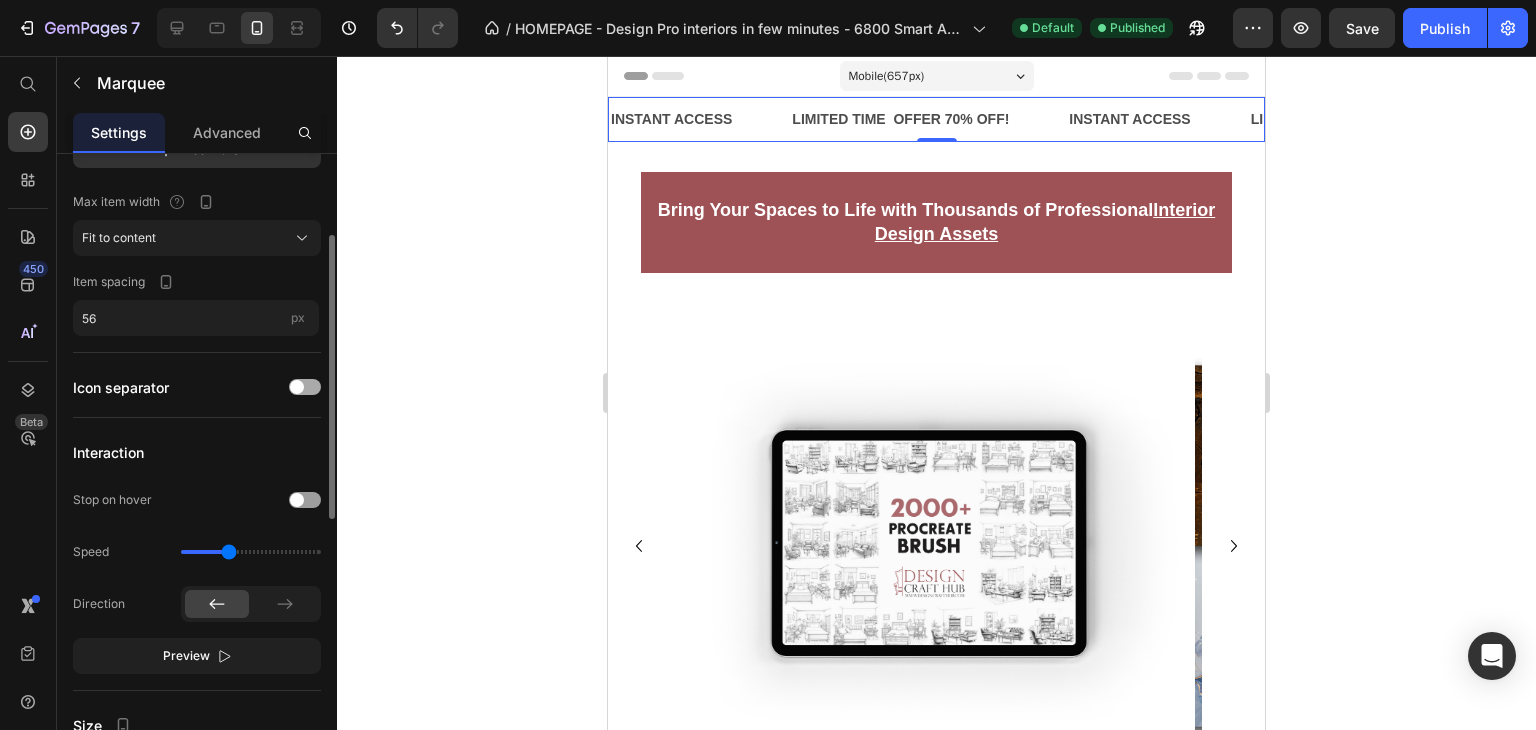 click at bounding box center [297, 387] 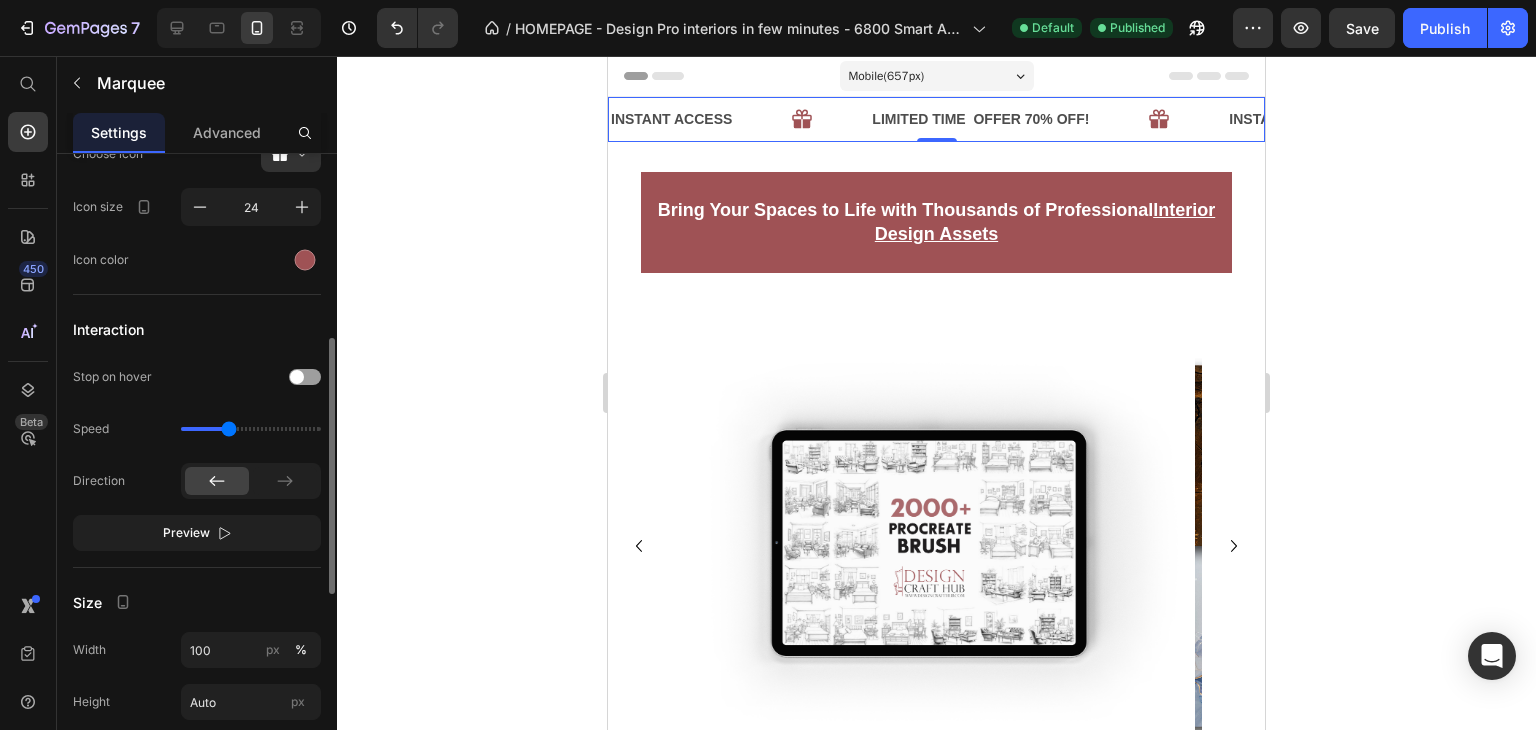 scroll, scrollTop: 461, scrollLeft: 0, axis: vertical 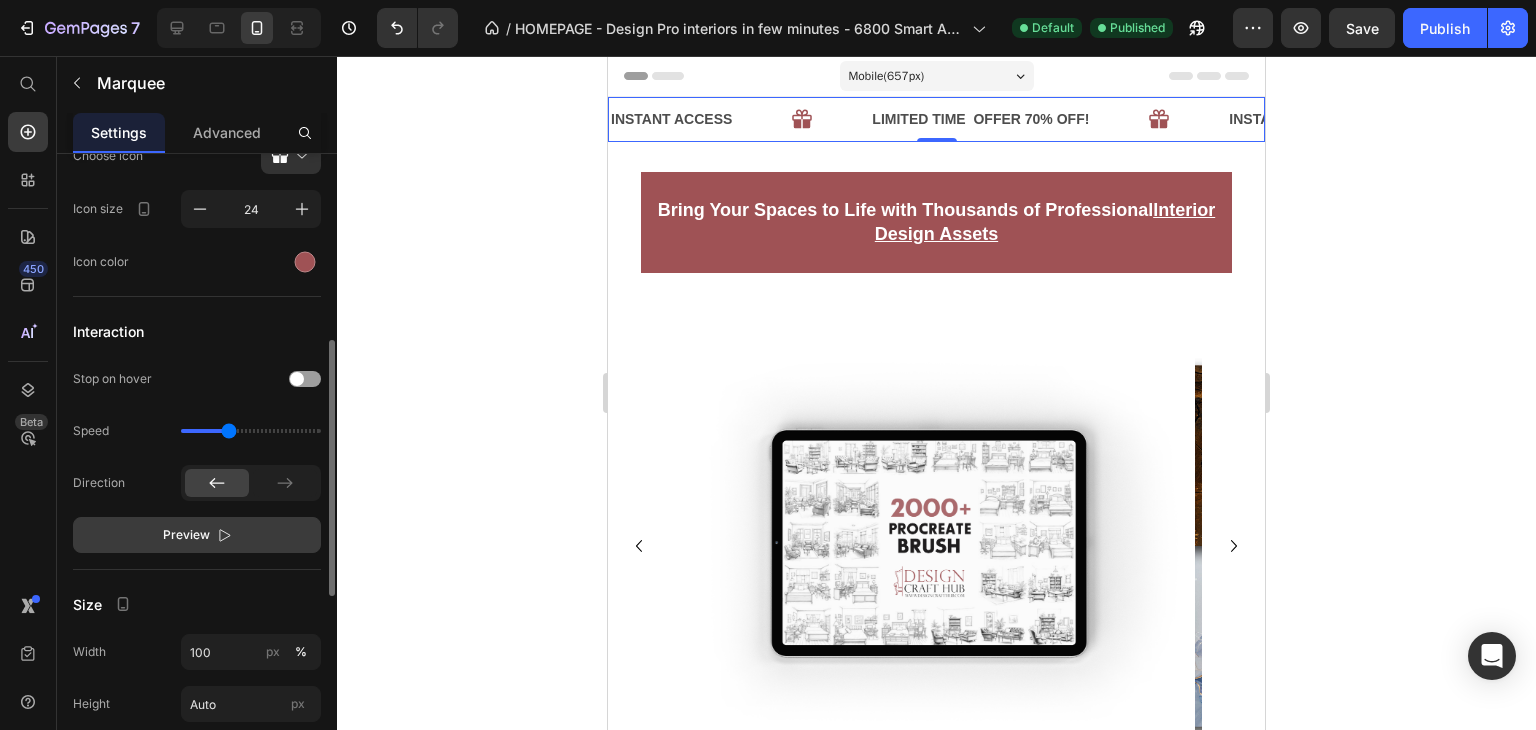 click on "Preview" 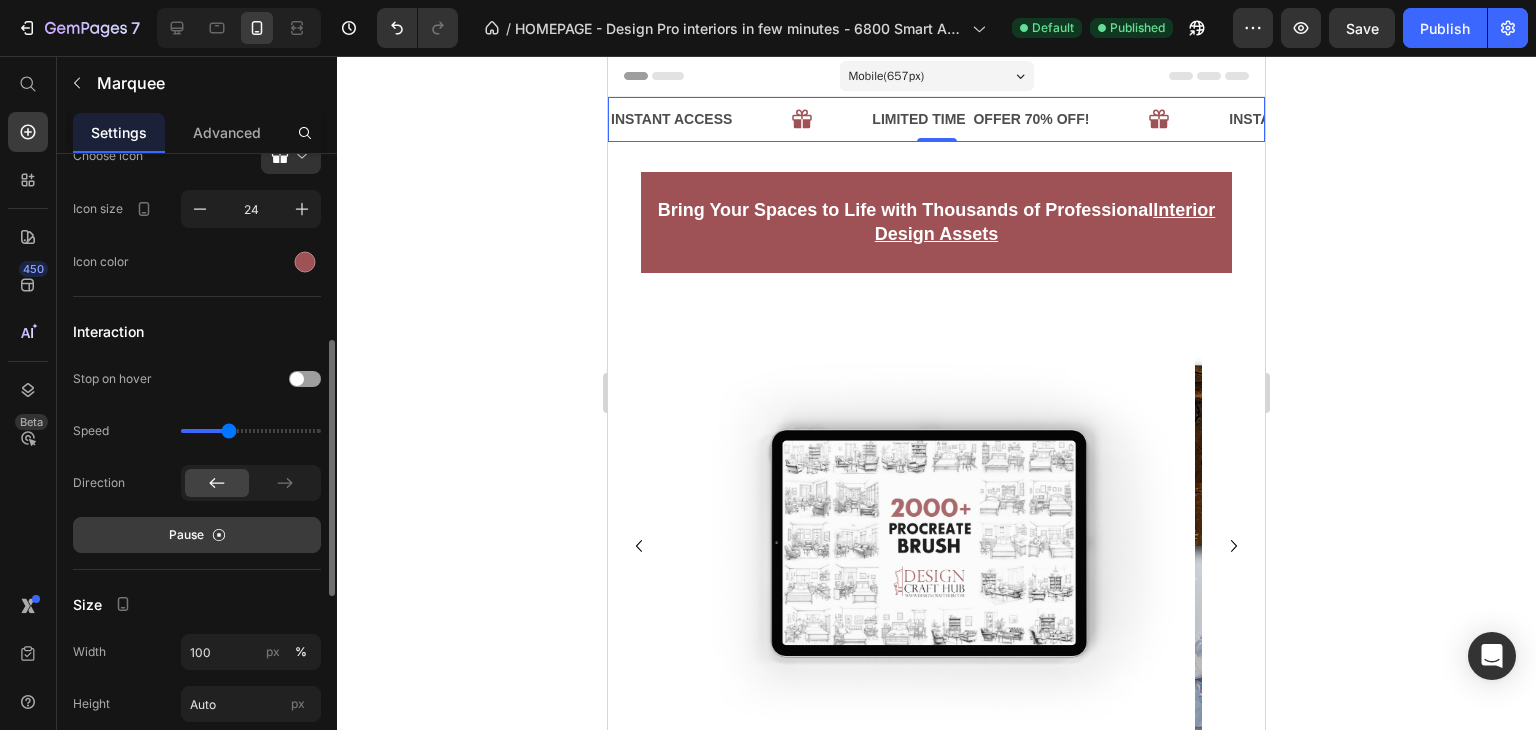 click 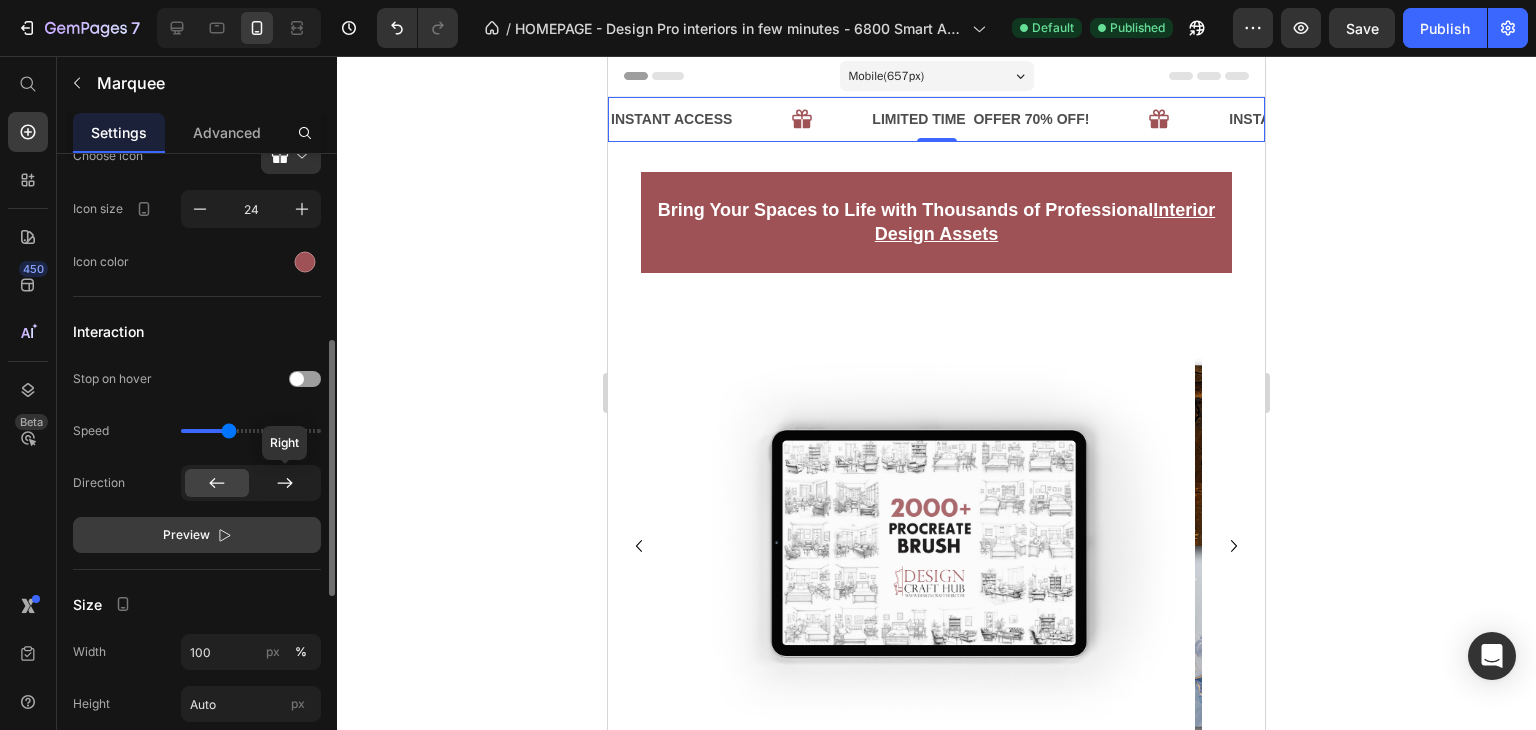 click 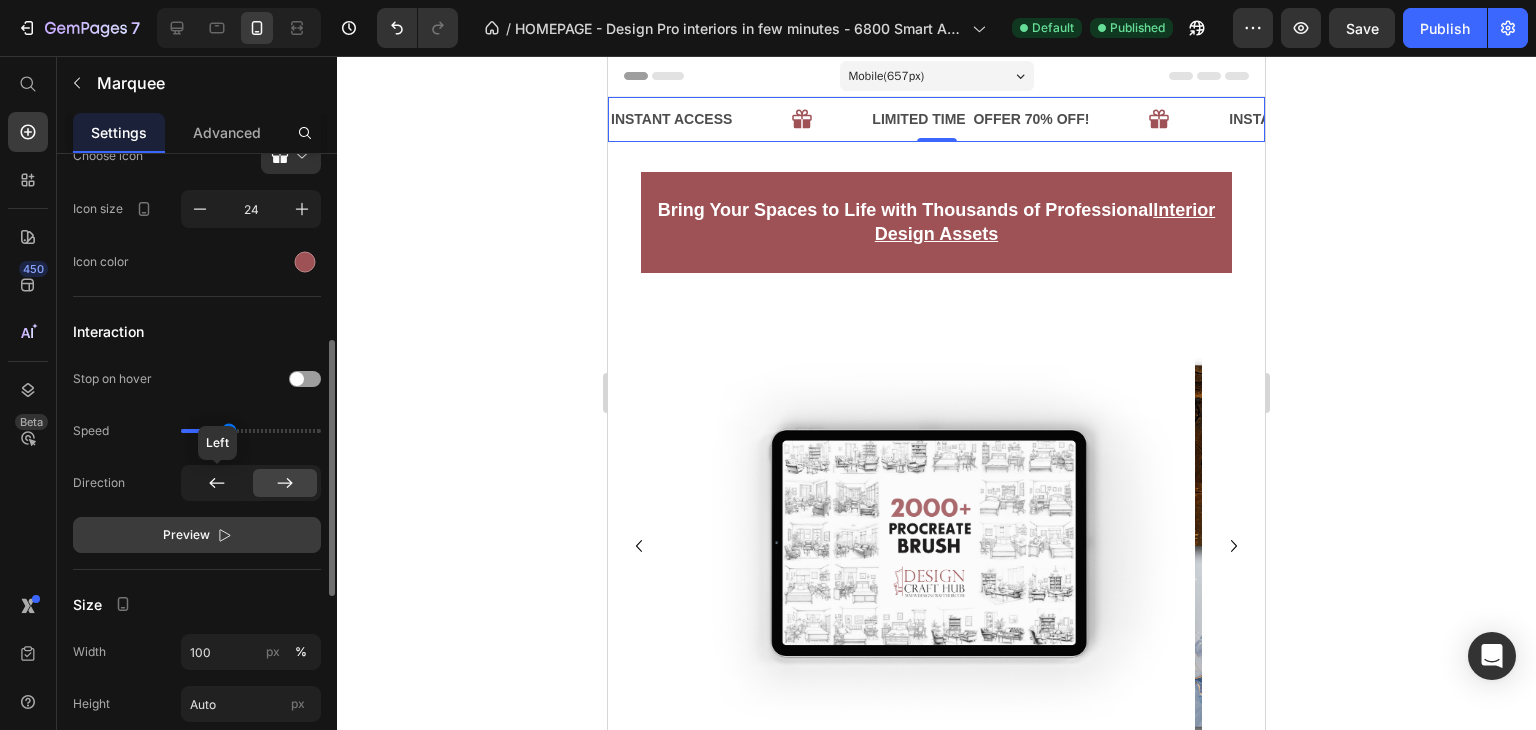 click 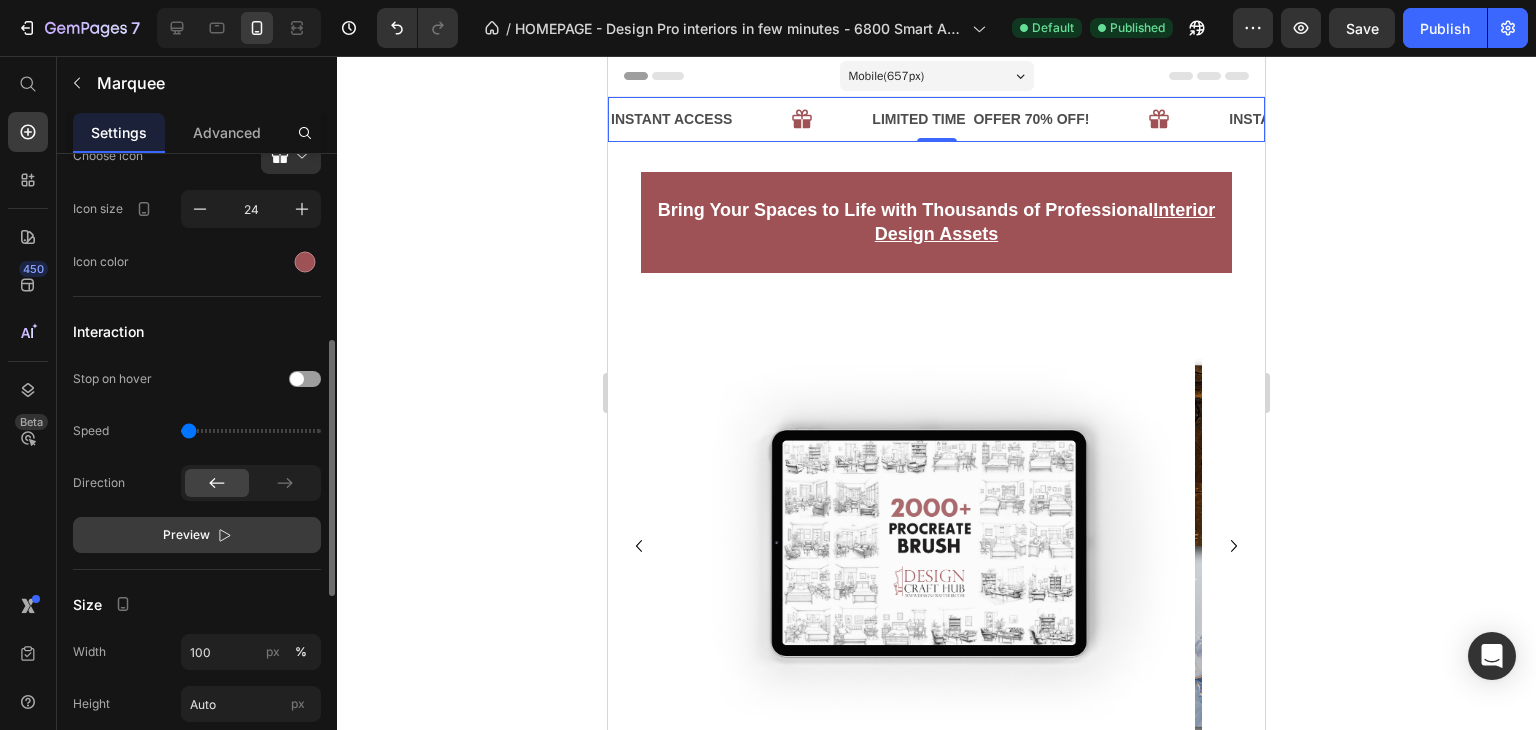 drag, startPoint x: 225, startPoint y: 429, endPoint x: 76, endPoint y: 425, distance: 149.05368 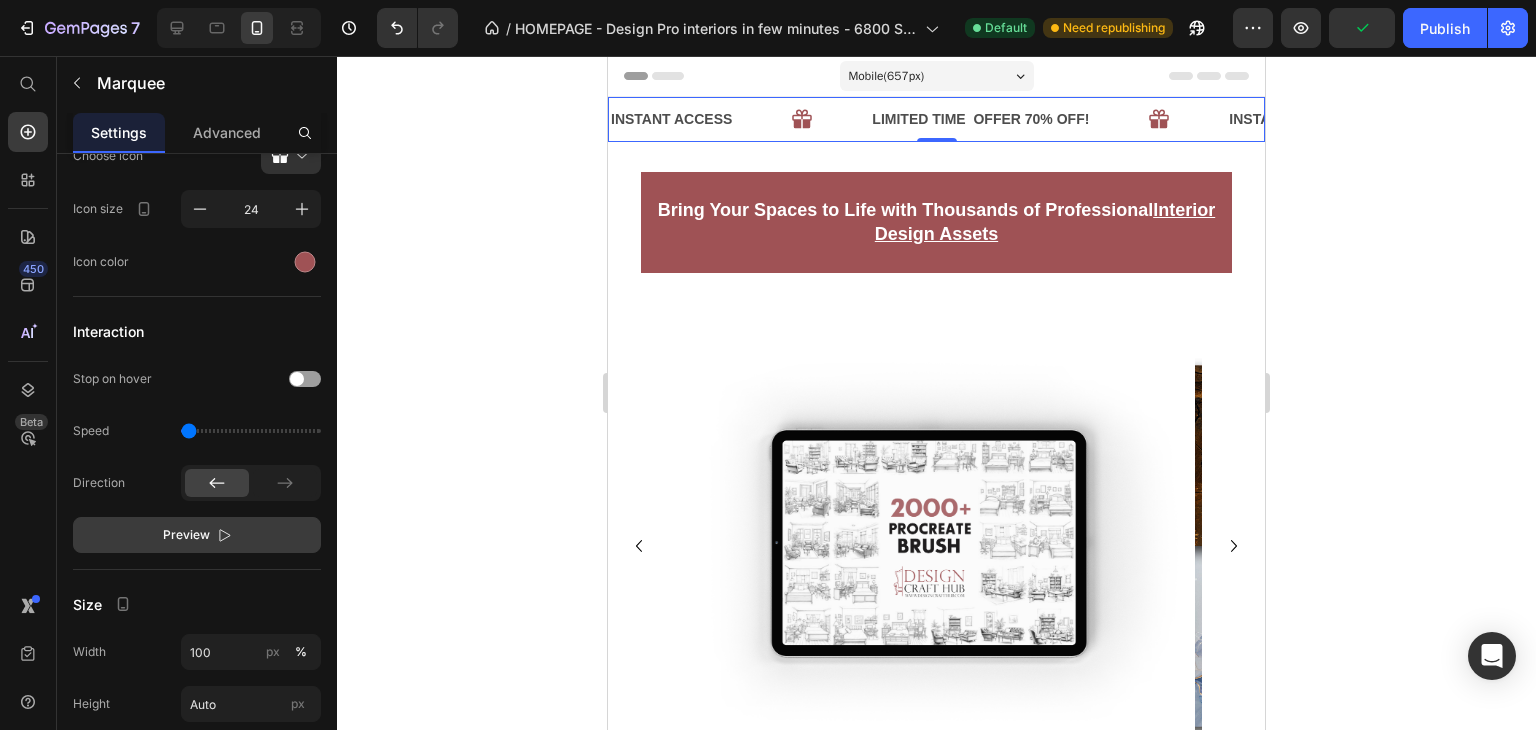 click on "Preview" at bounding box center [197, 535] 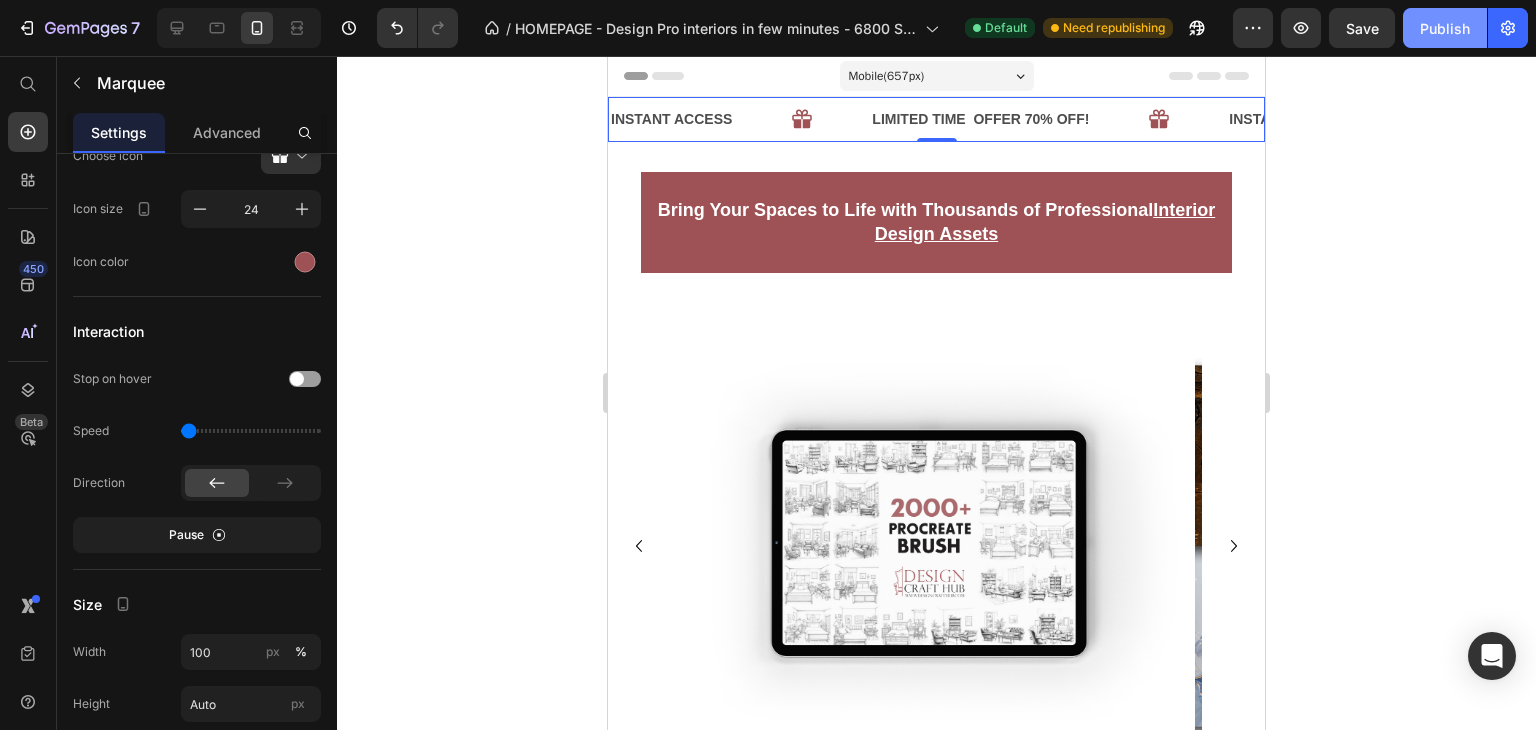 click on "Publish" at bounding box center (1445, 28) 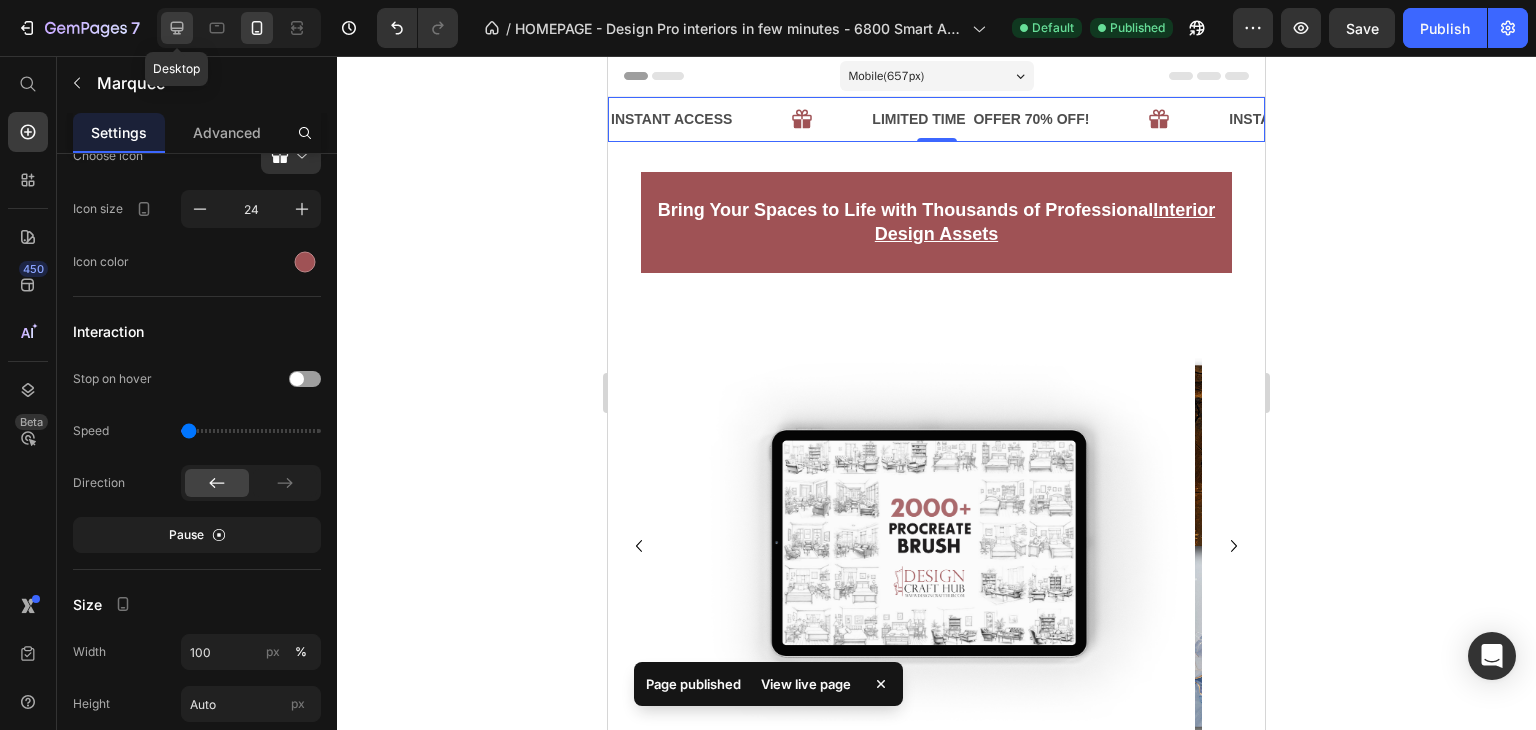 click 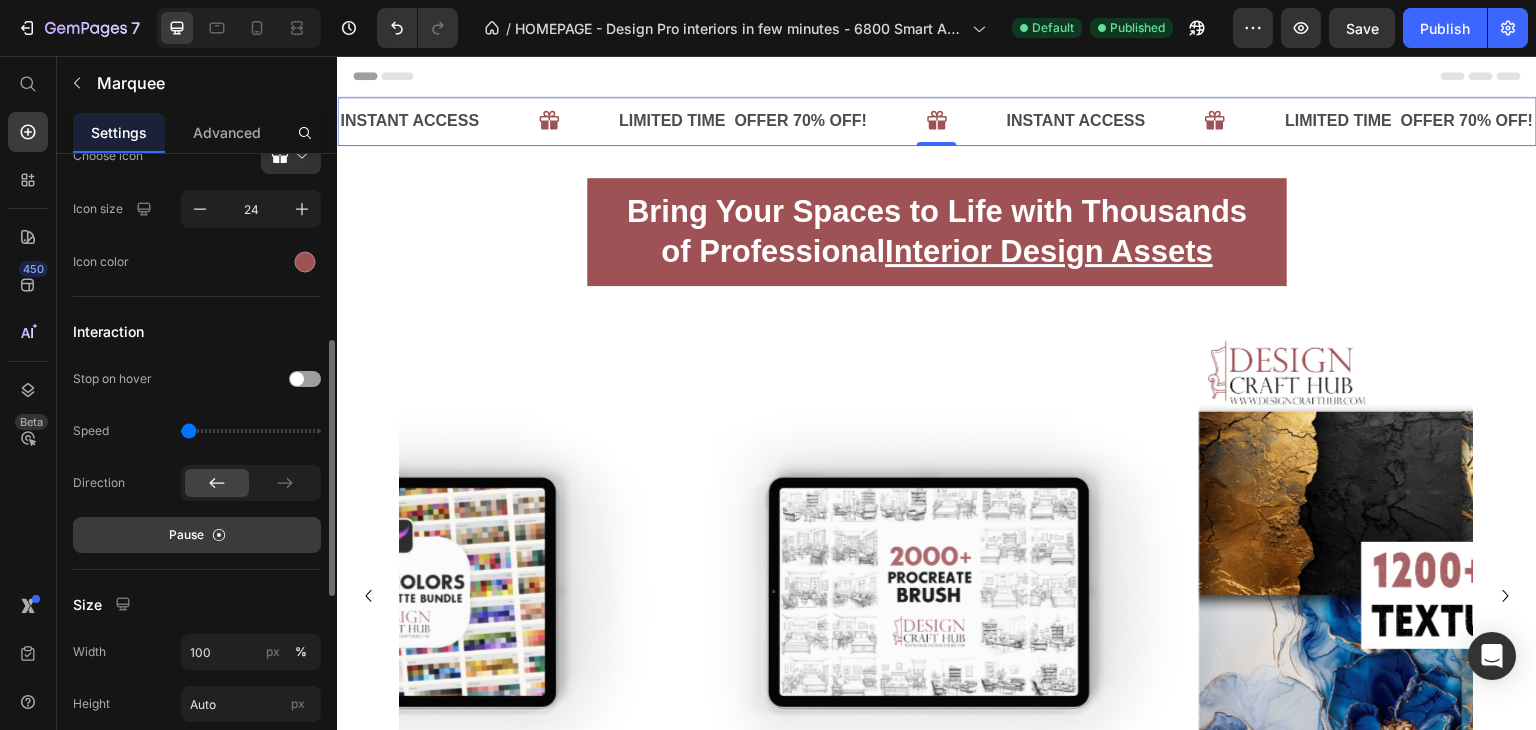click on "Pause" at bounding box center [197, 535] 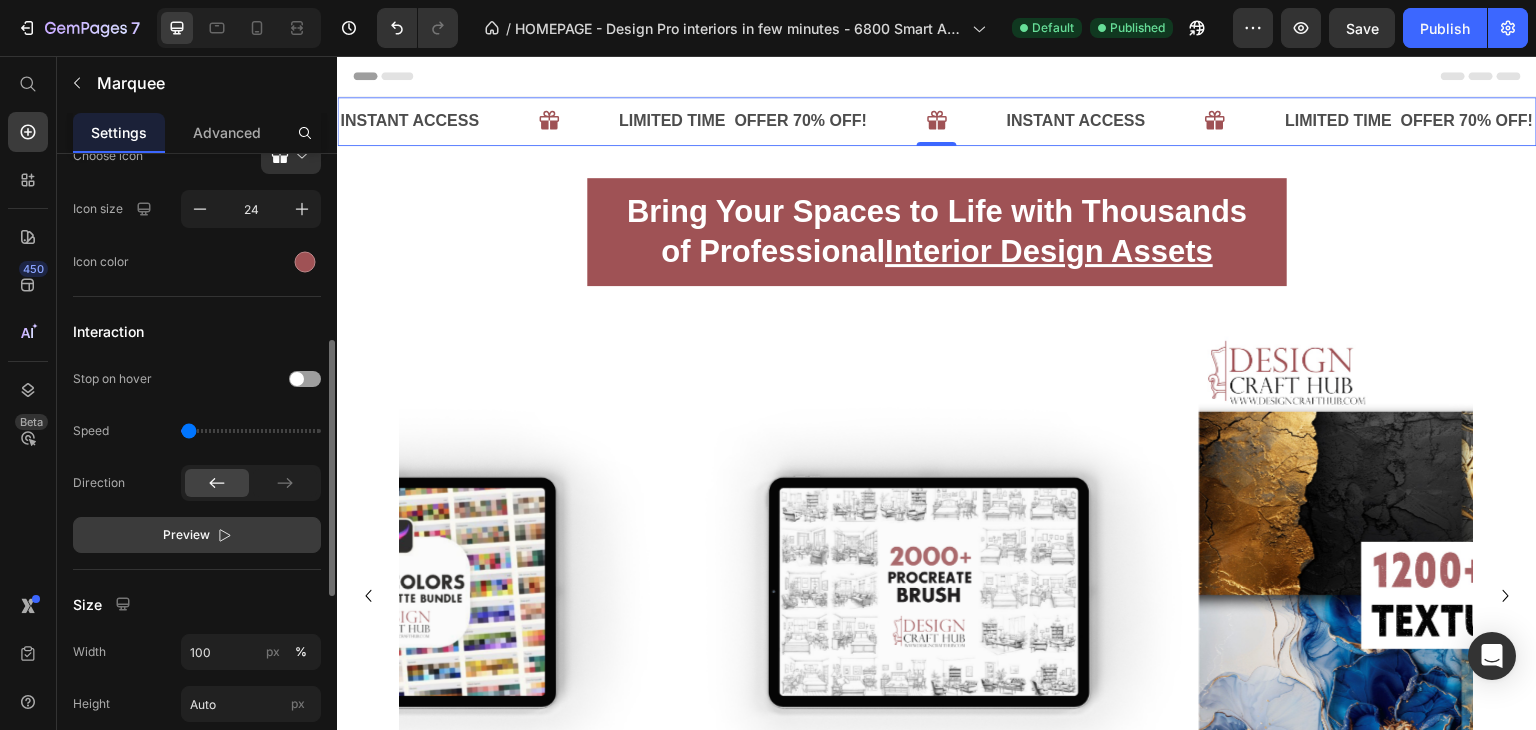 click 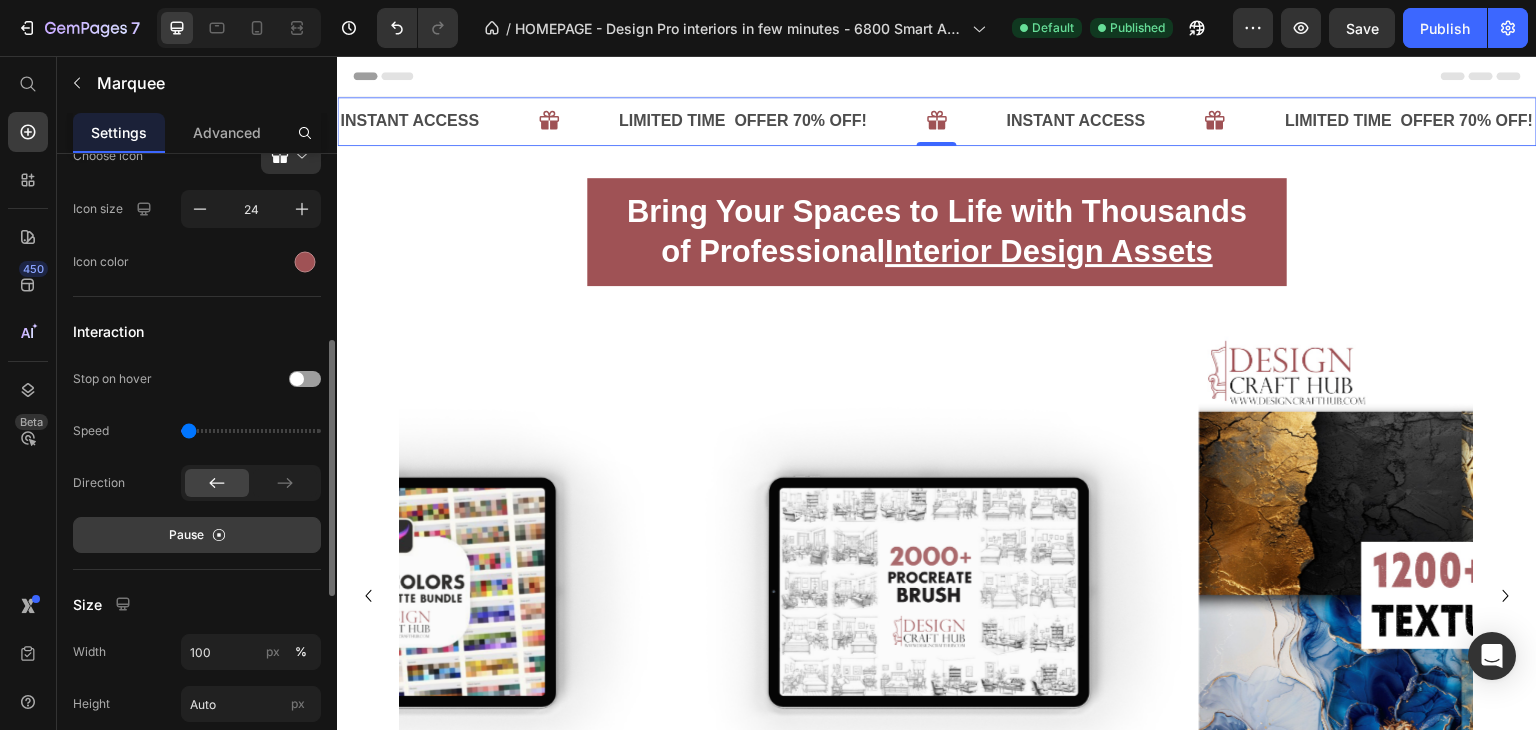 click on "Pause" at bounding box center [197, 535] 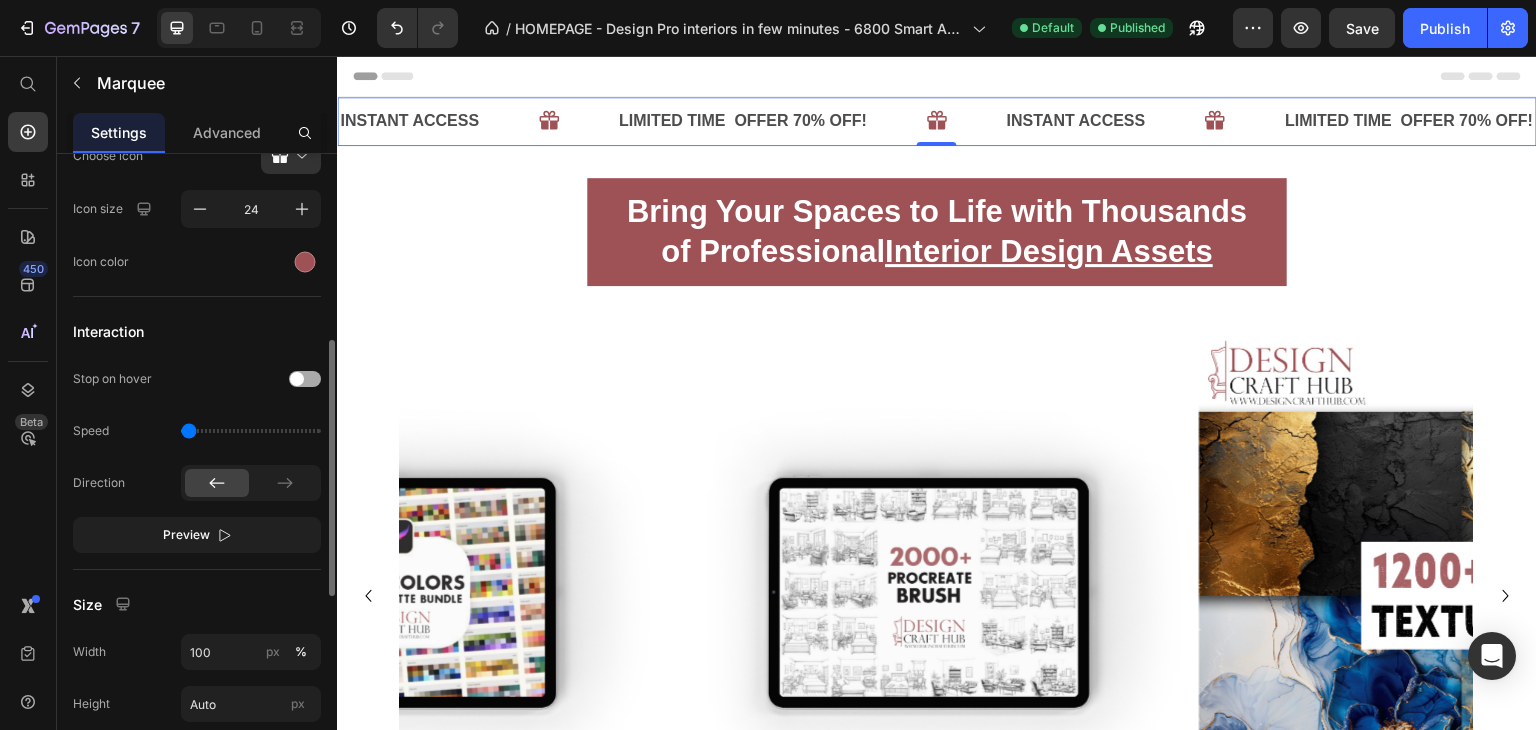 click at bounding box center (297, 379) 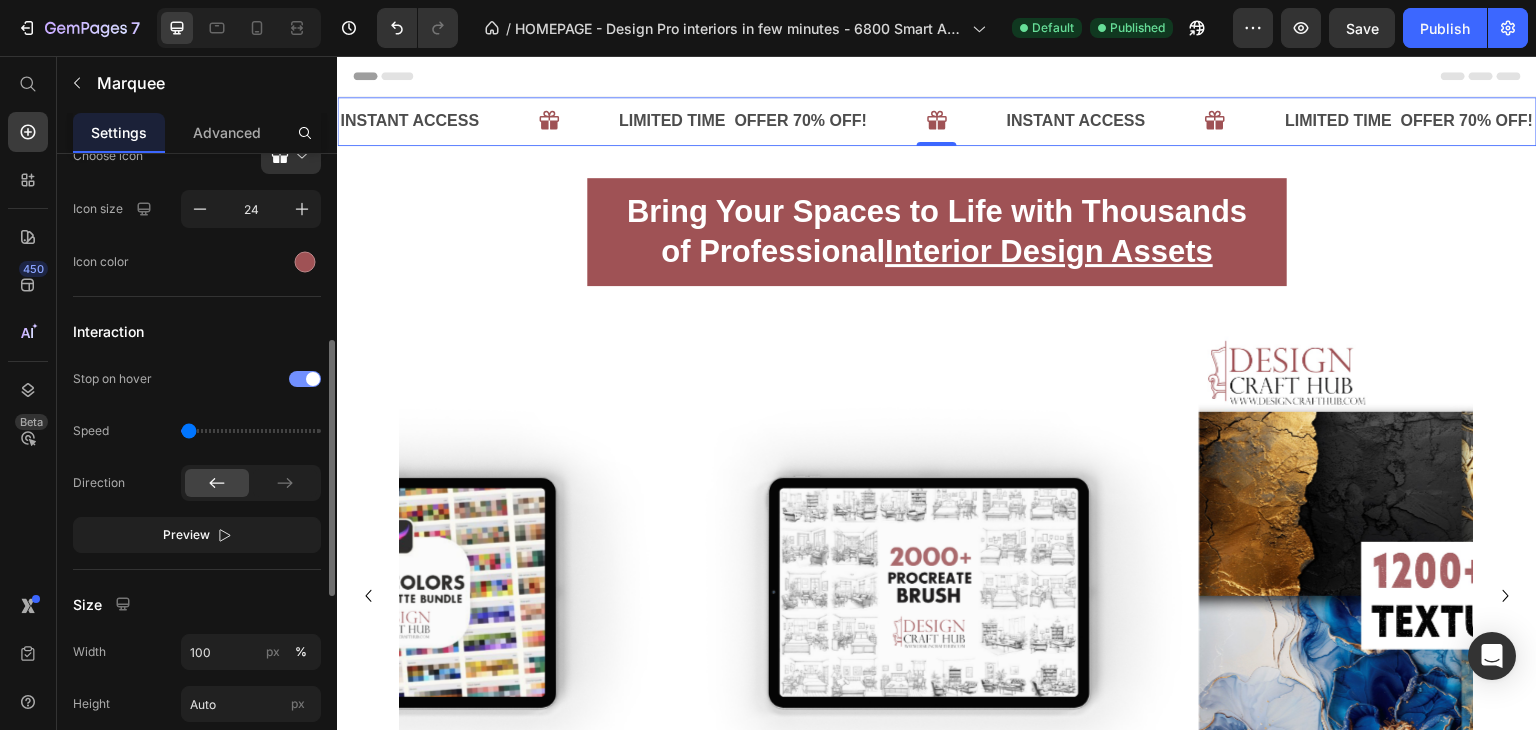 click at bounding box center (305, 379) 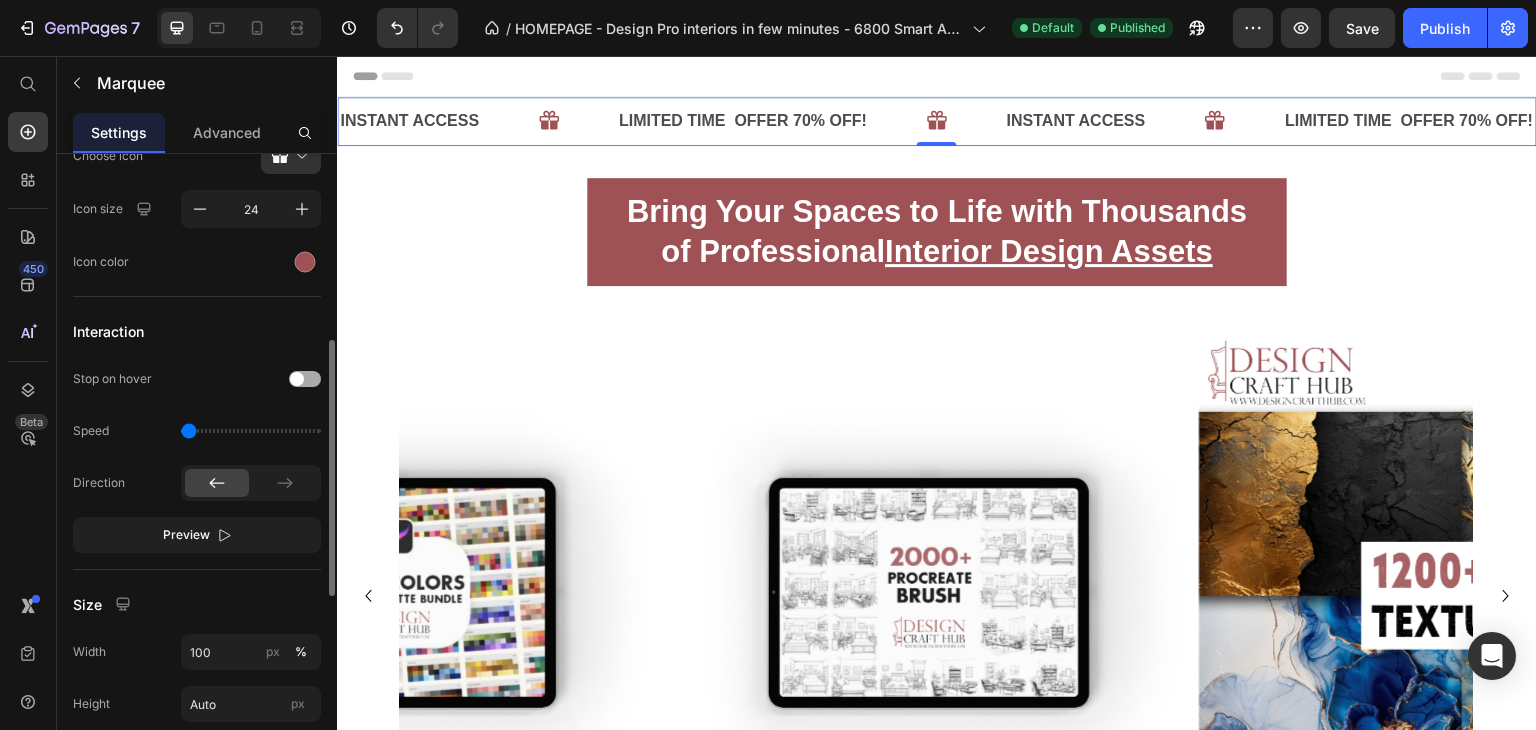 click at bounding box center (297, 379) 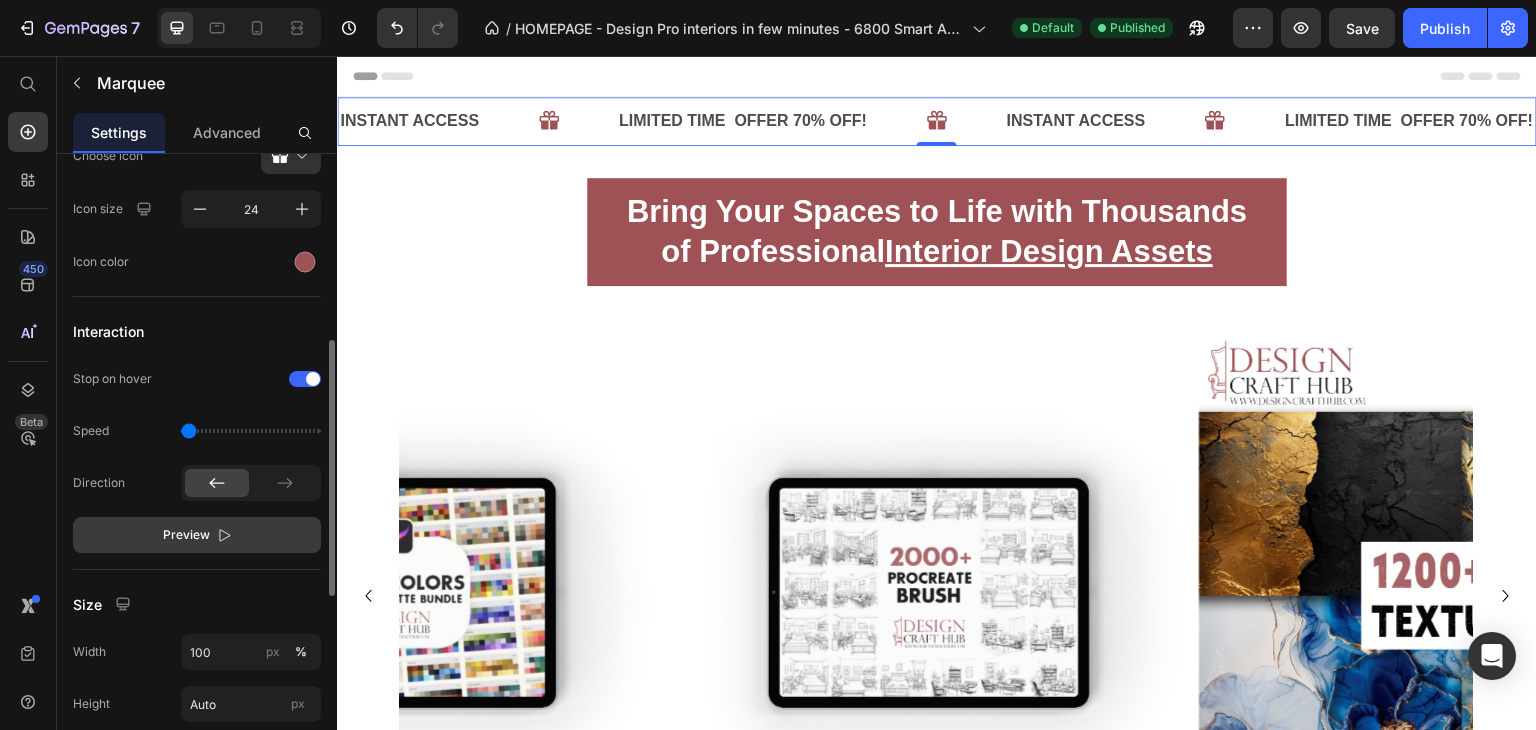 click on "Preview" at bounding box center [186, 535] 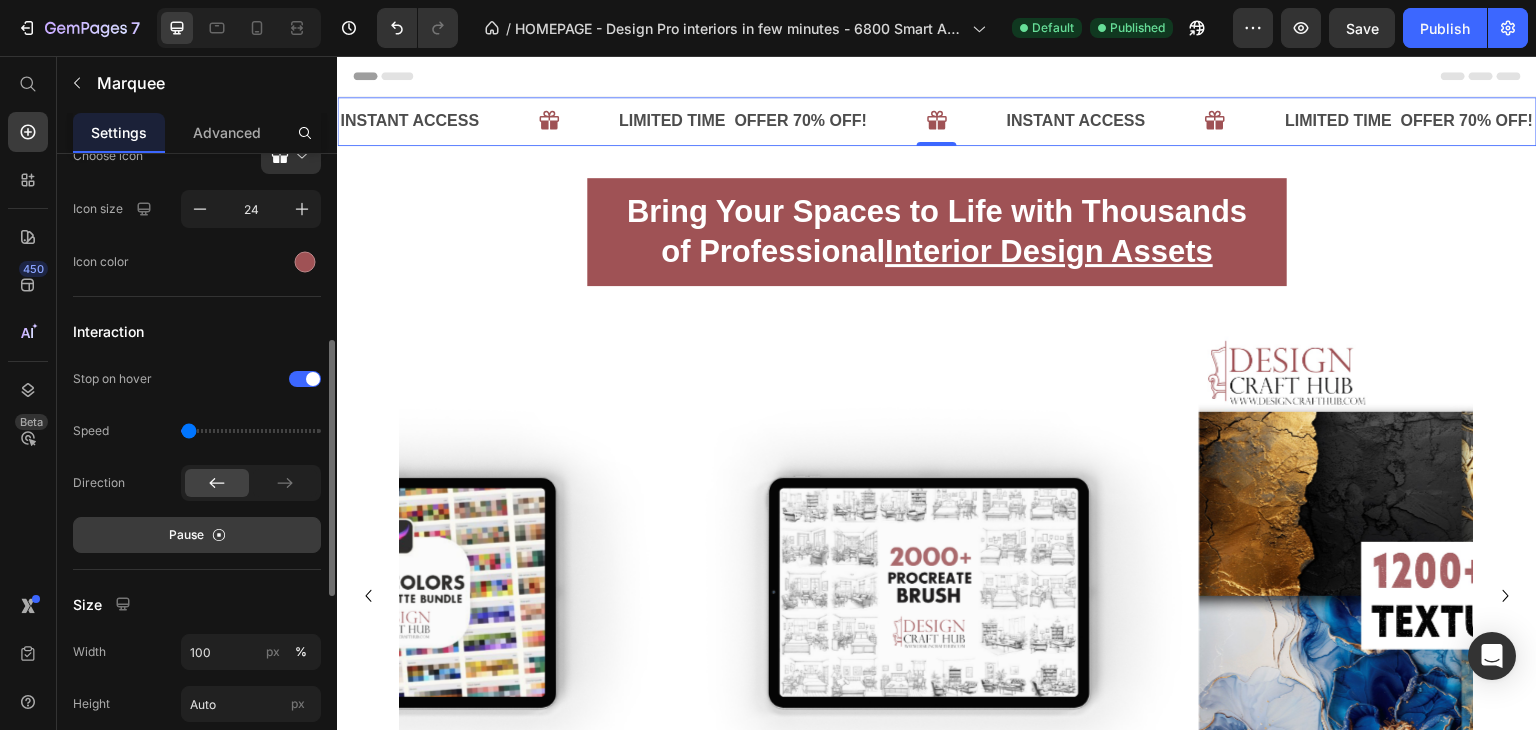 click on "Pause" at bounding box center (186, 535) 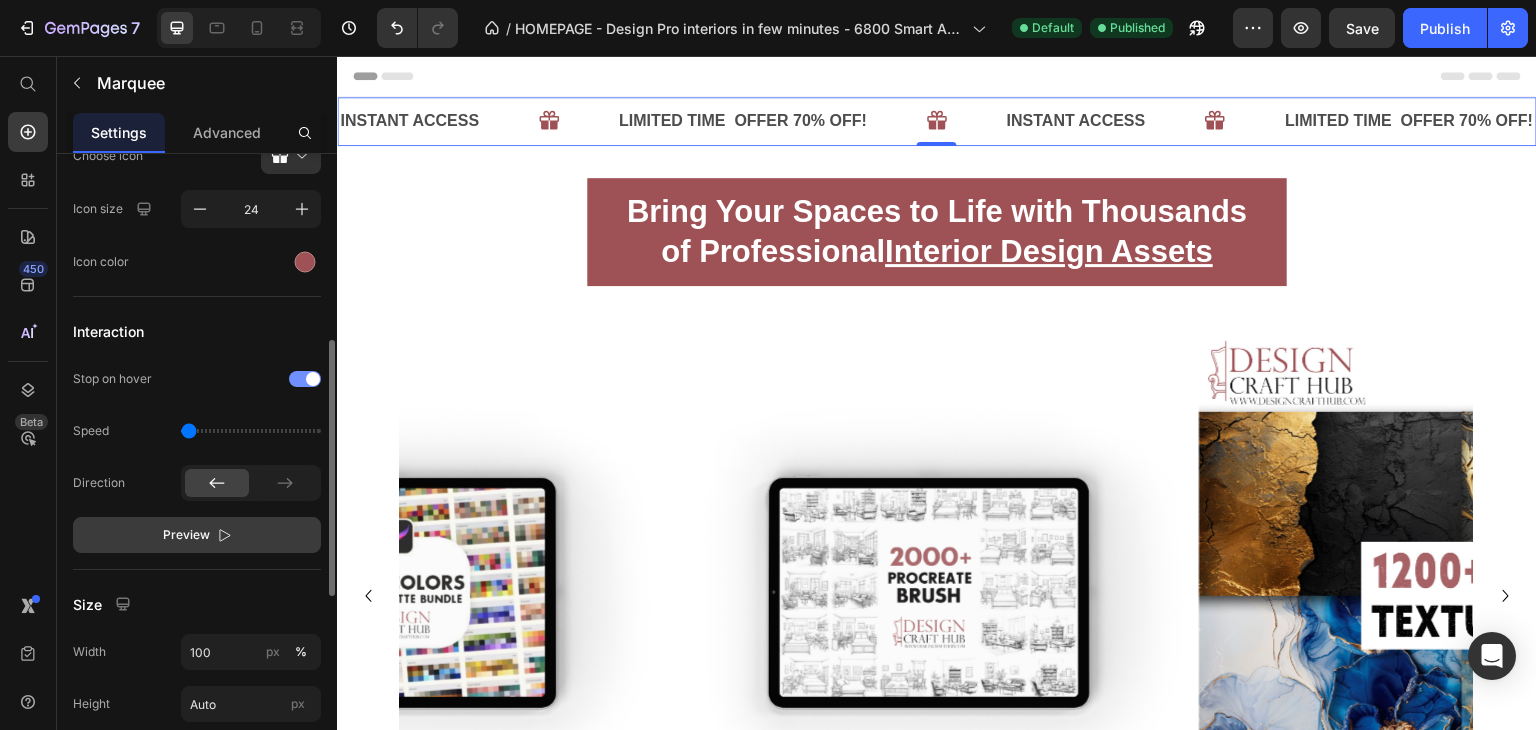 click at bounding box center (313, 379) 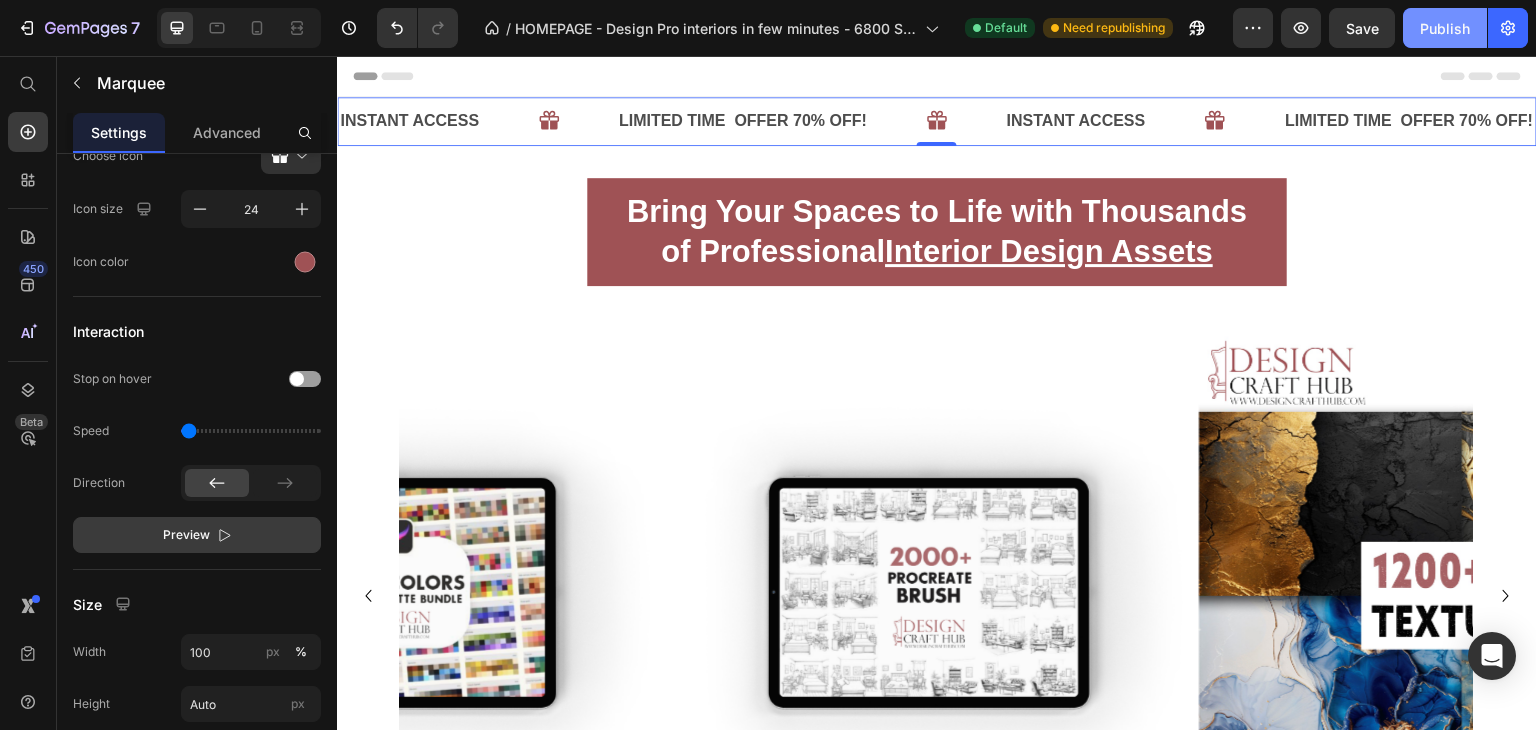 click on "Publish" at bounding box center [1445, 28] 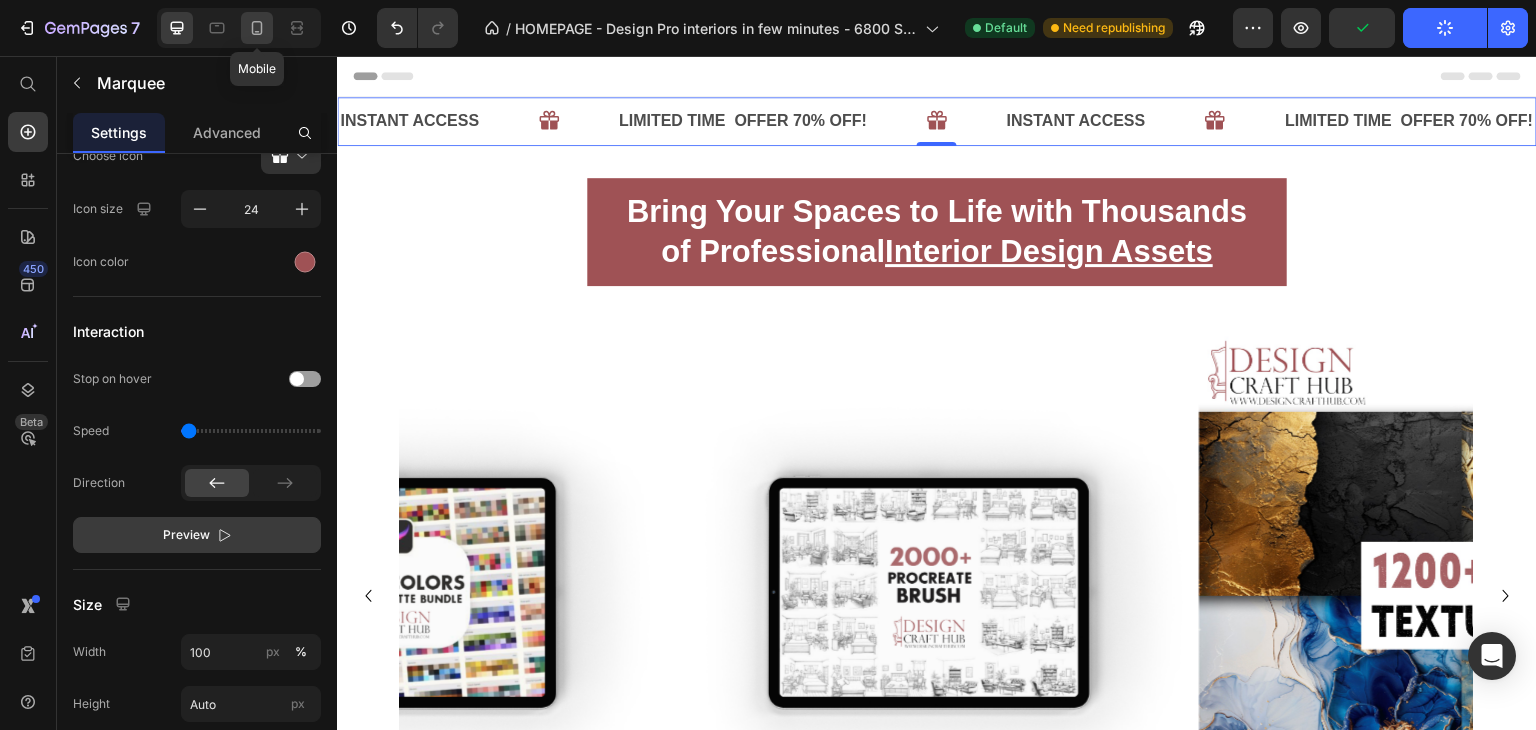 click 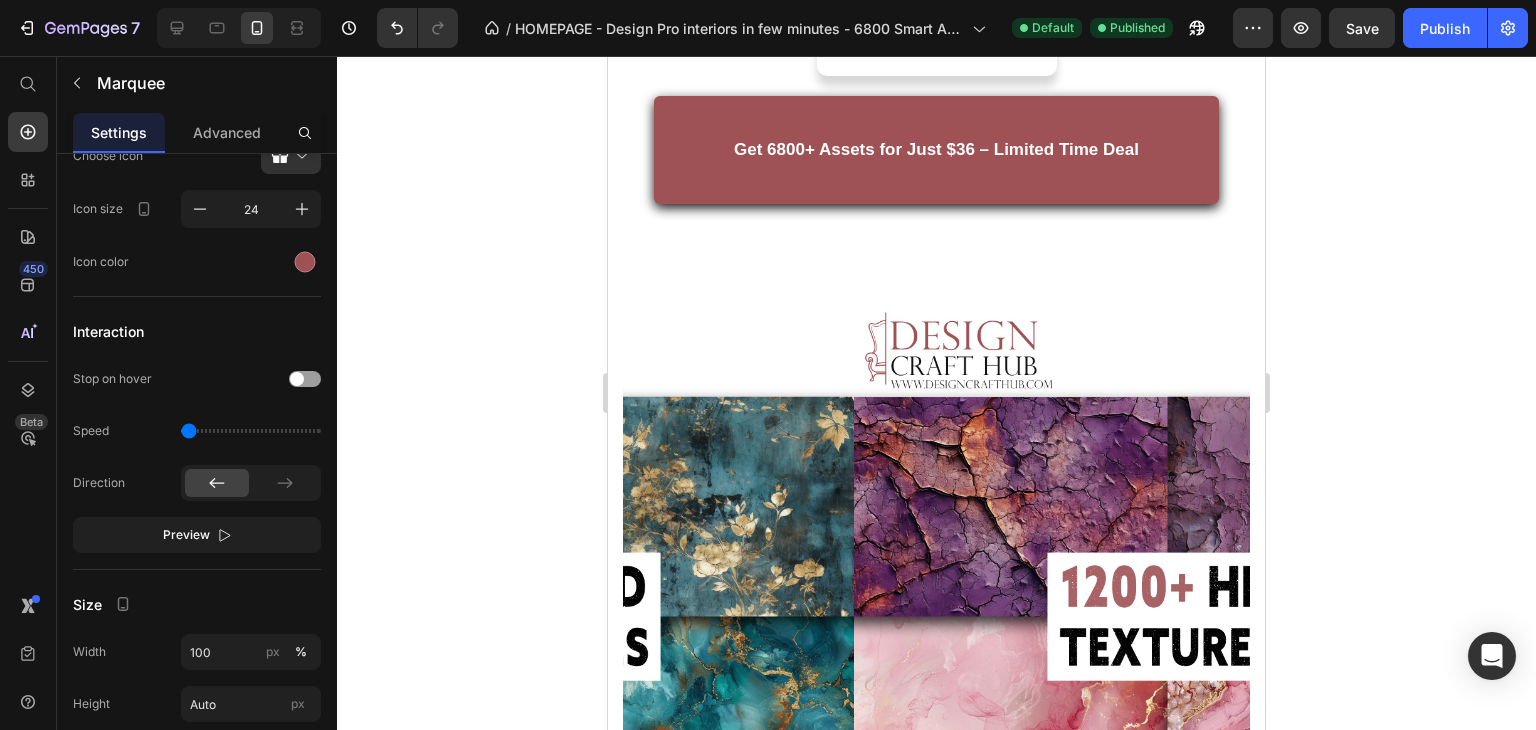 scroll, scrollTop: 0, scrollLeft: 0, axis: both 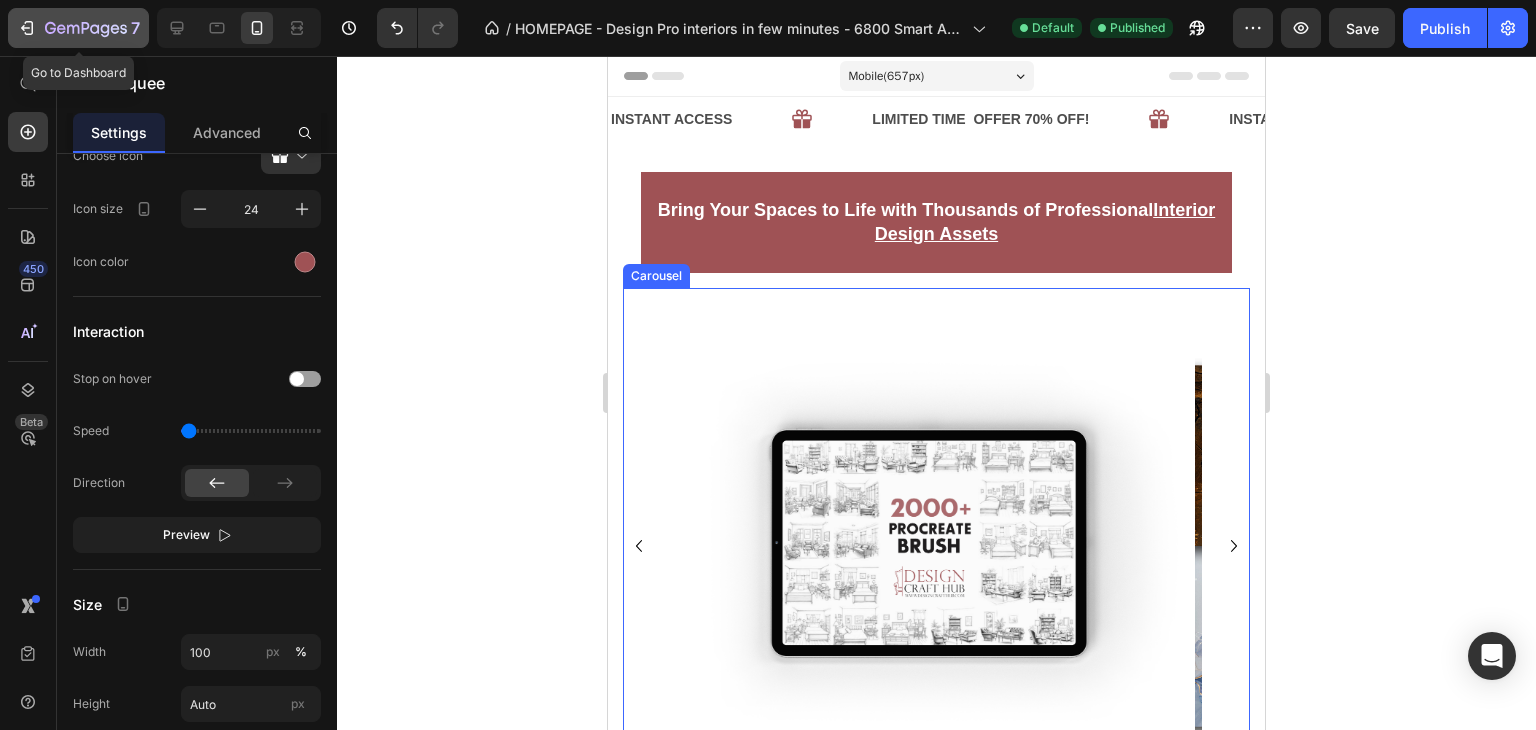 click 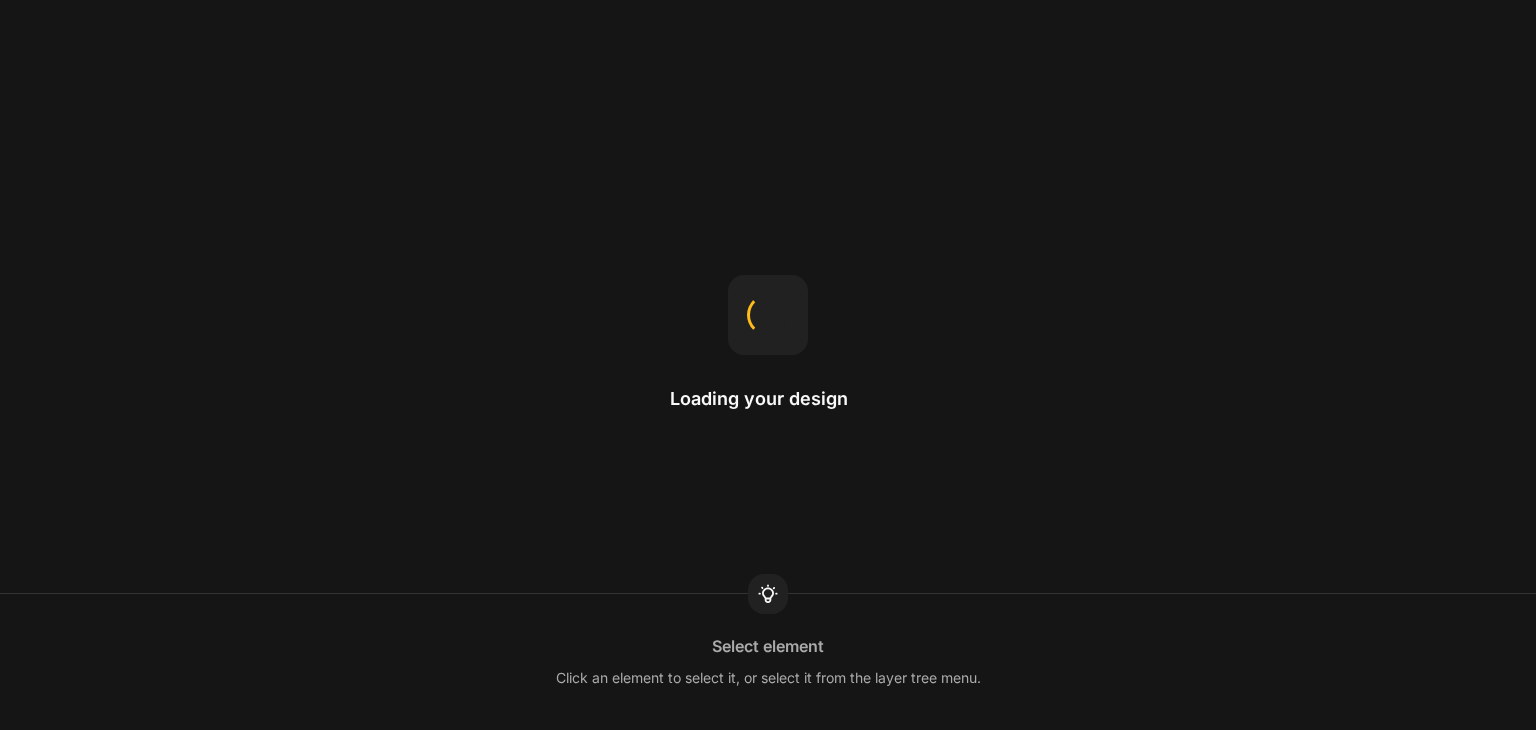 scroll, scrollTop: 0, scrollLeft: 0, axis: both 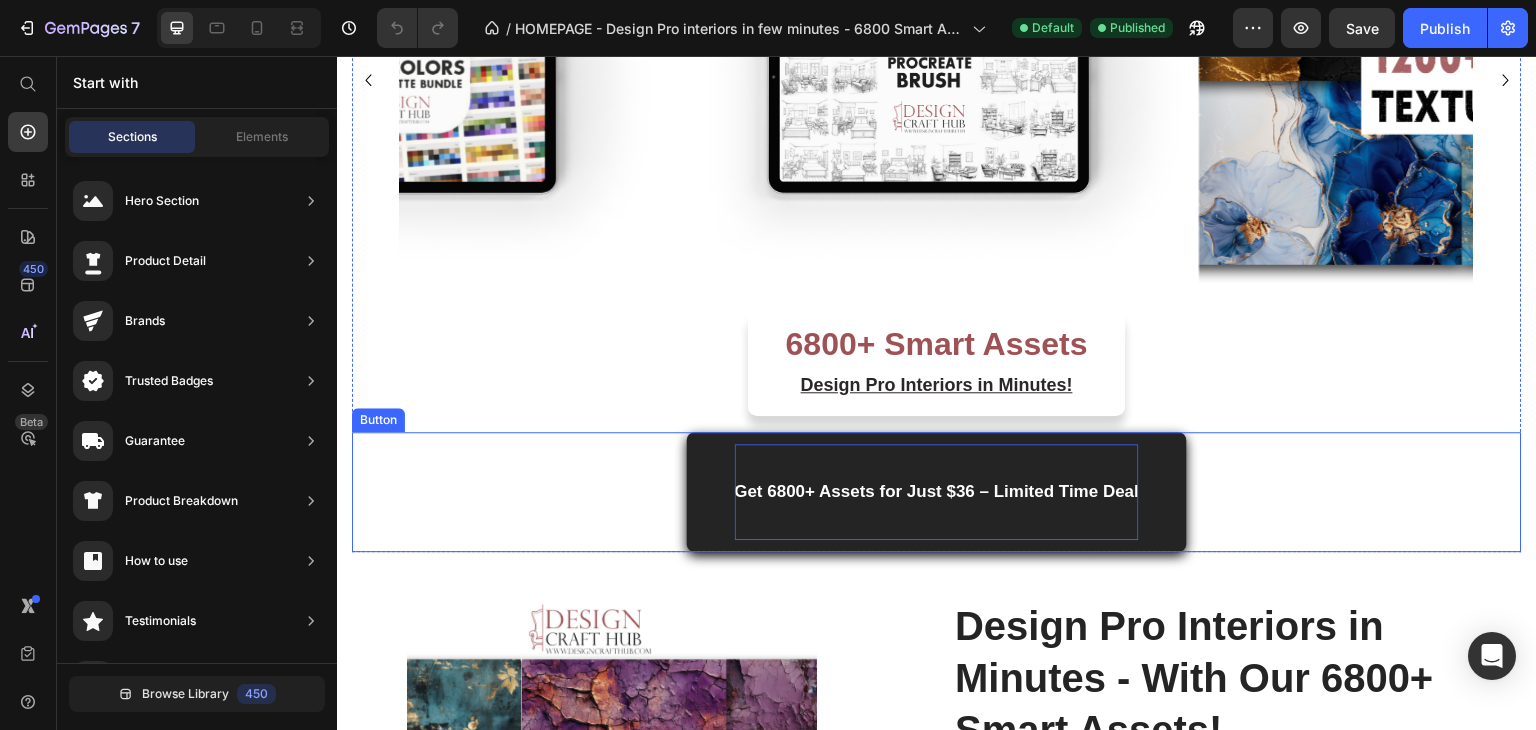 click on "Get 6800+ Assets for Just $36 – Limited Time Deal" at bounding box center [937, 491] 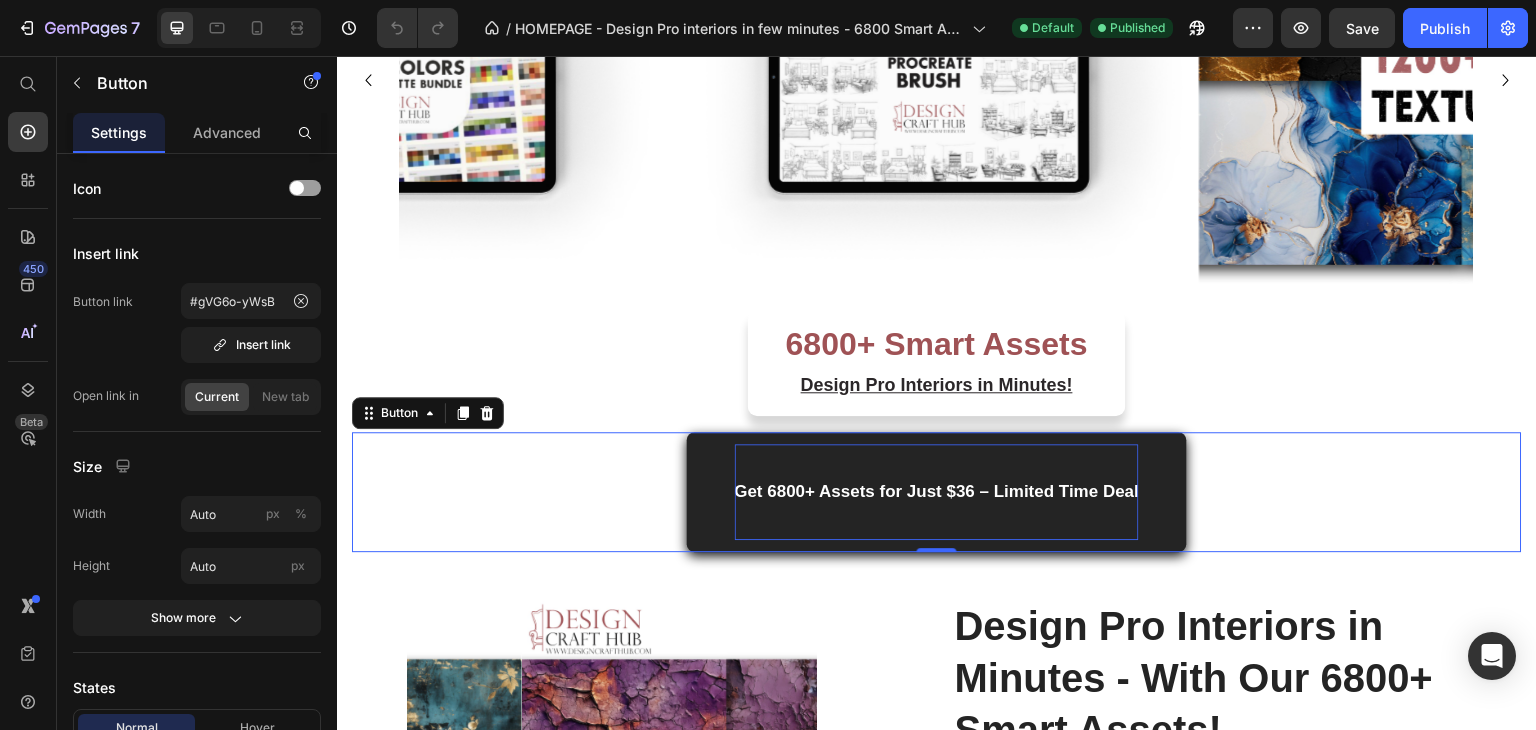 click on "Get 6800+ Assets for Just $36 – Limited Time Deal" at bounding box center (937, 492) 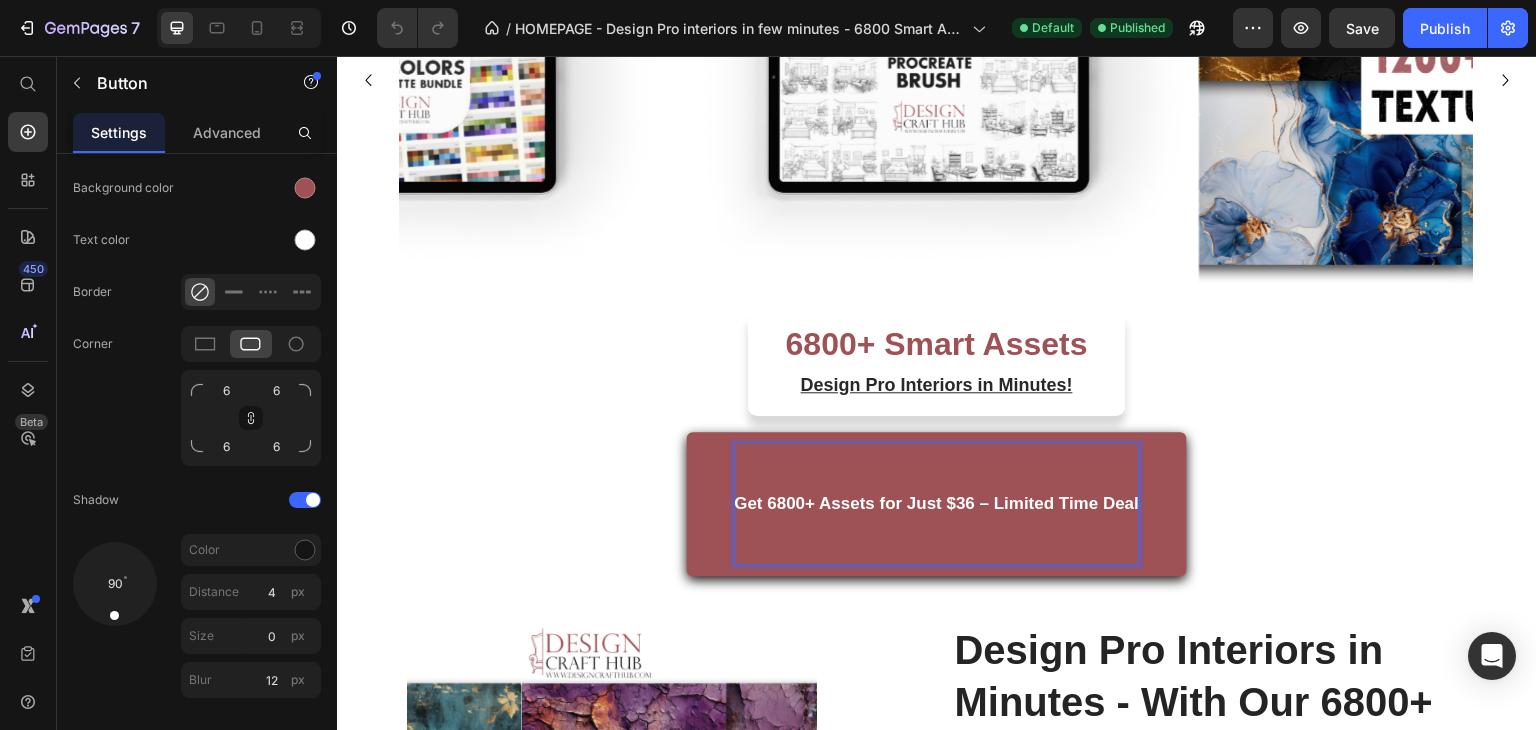 scroll, scrollTop: 0, scrollLeft: 0, axis: both 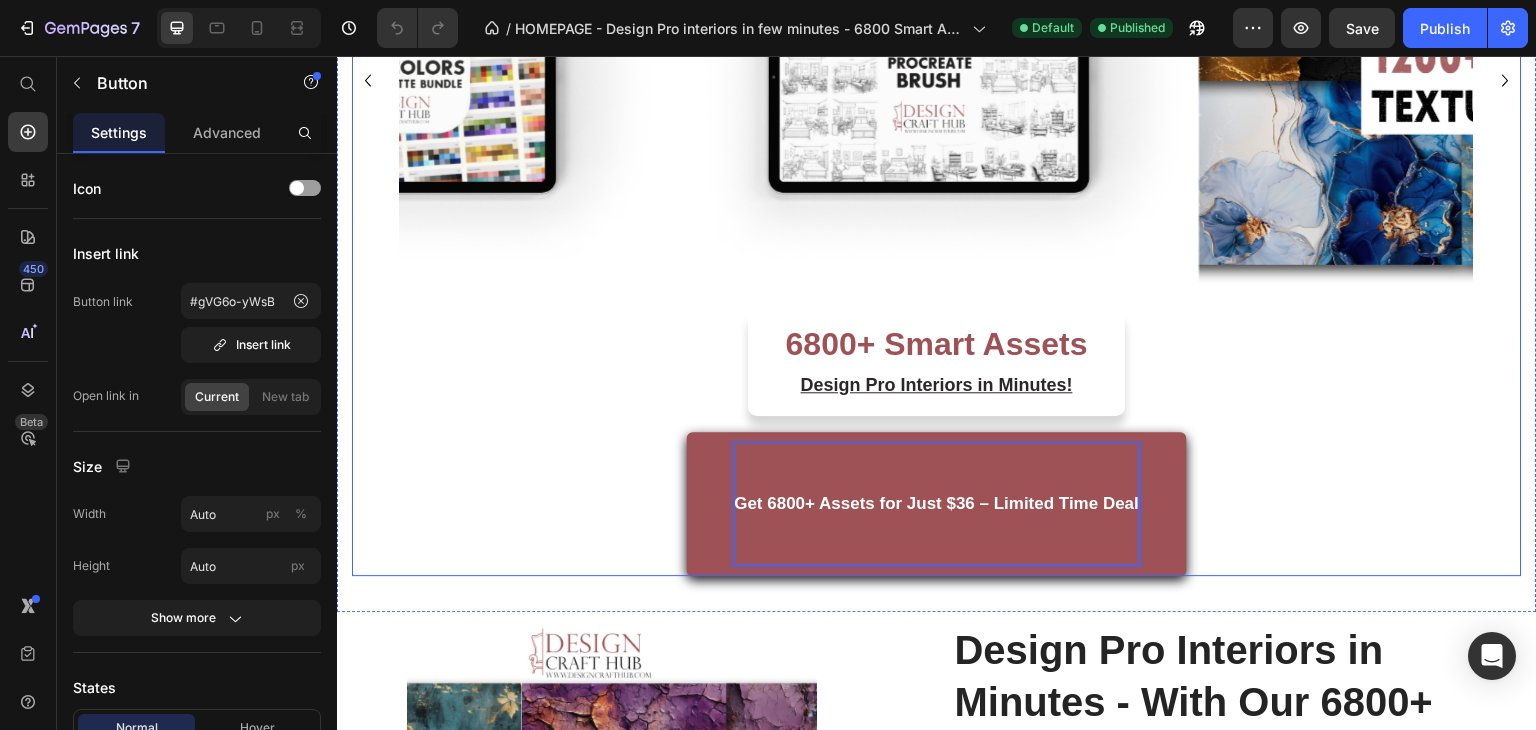 click on "Image Image Image Image Image Image
Carousel Row 6800+ Smart Assets Heading Design Pro Interiors in Minutes! Text block Row Get 6800+ Assets for Just $36 – Limited Time Deal Button   0" at bounding box center [937, 196] 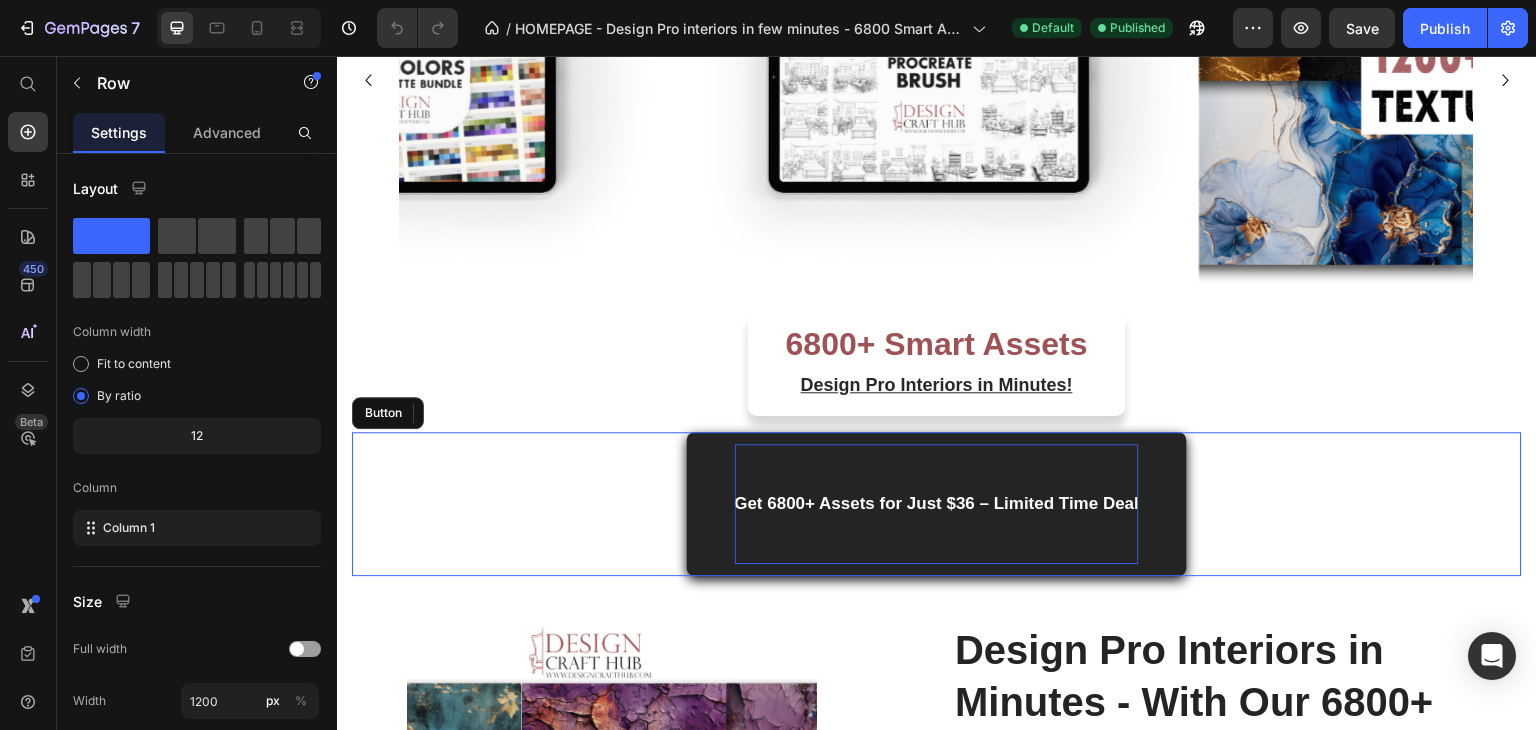 click on "Get 6800+ Assets for Just $36 – Limited Time Deal" at bounding box center (937, 504) 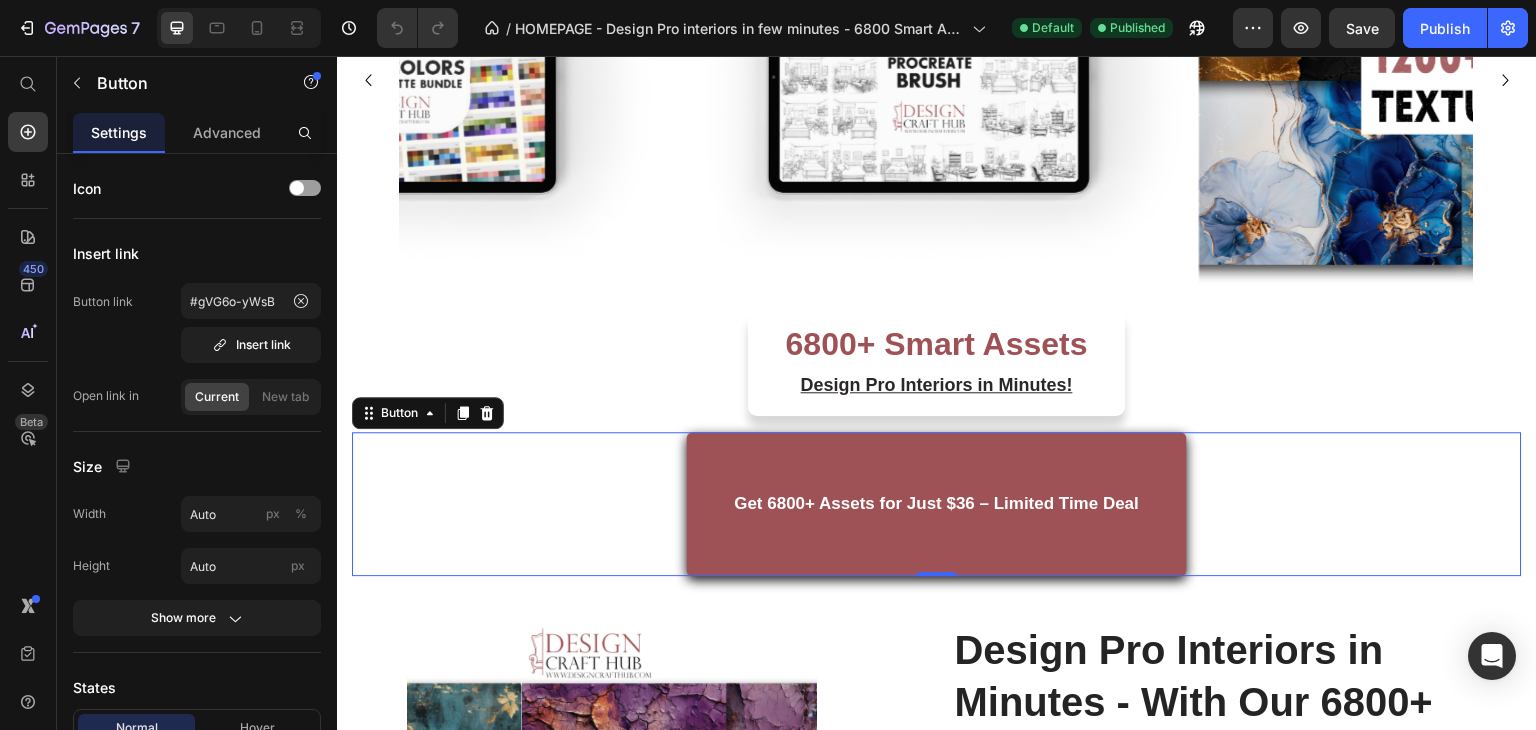 click on "Image Image Image Image Image Image
Carousel Row 6800+ Smart Assets Heading Design Pro Interiors in Minutes! Text block Row Get 6800+ Assets for Just $36 – Limited Time Deal Button   0 Row Section 3" at bounding box center (937, 209) 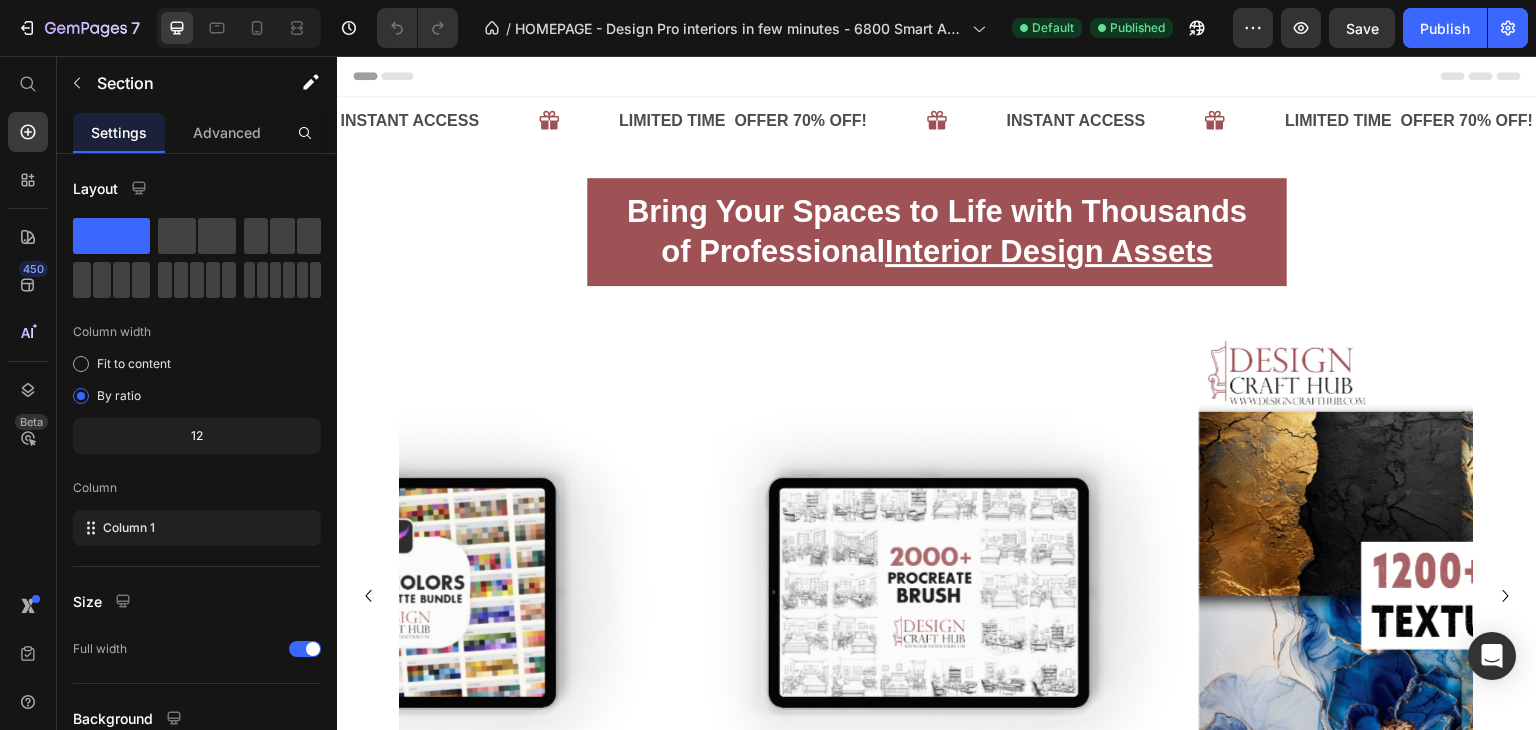 scroll, scrollTop: 3, scrollLeft: 0, axis: vertical 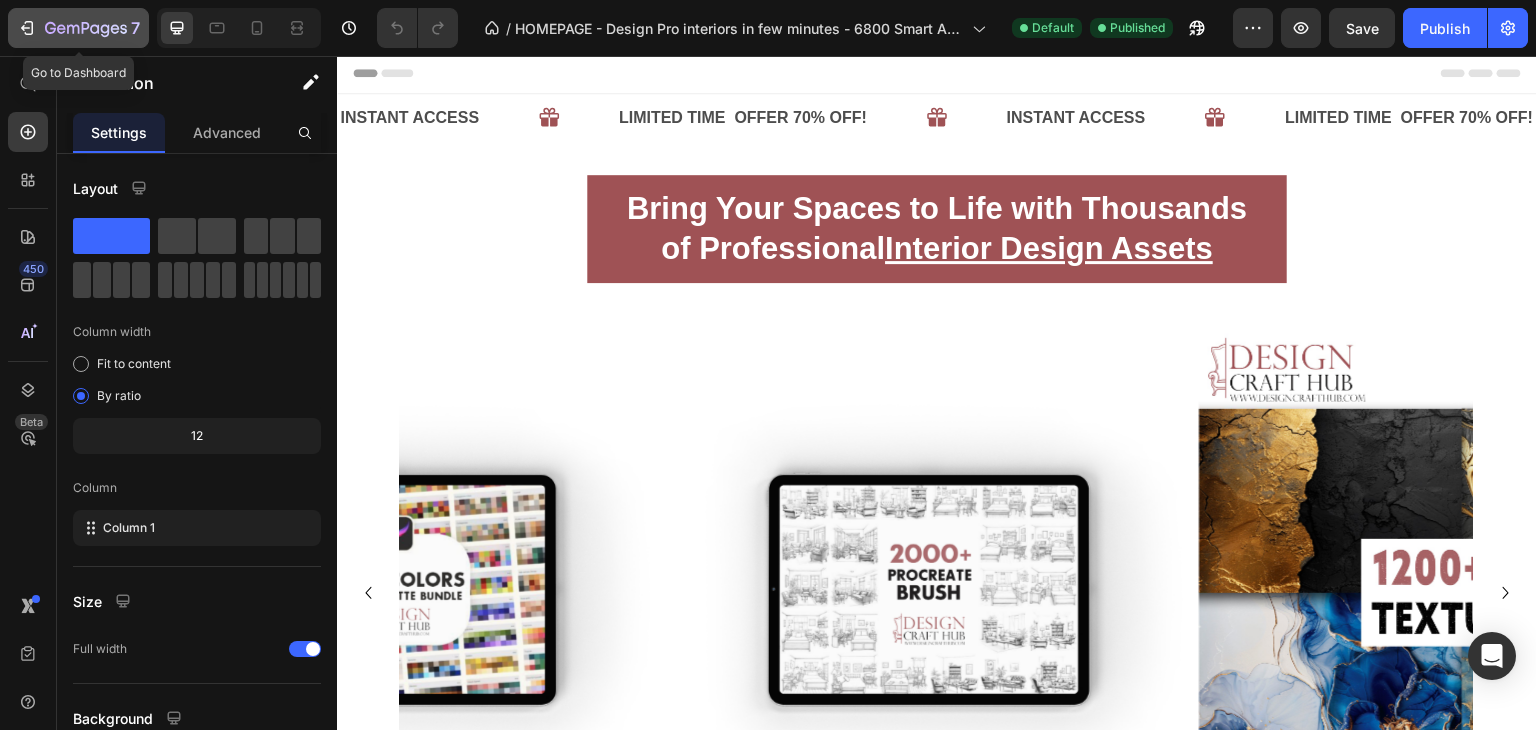 click 